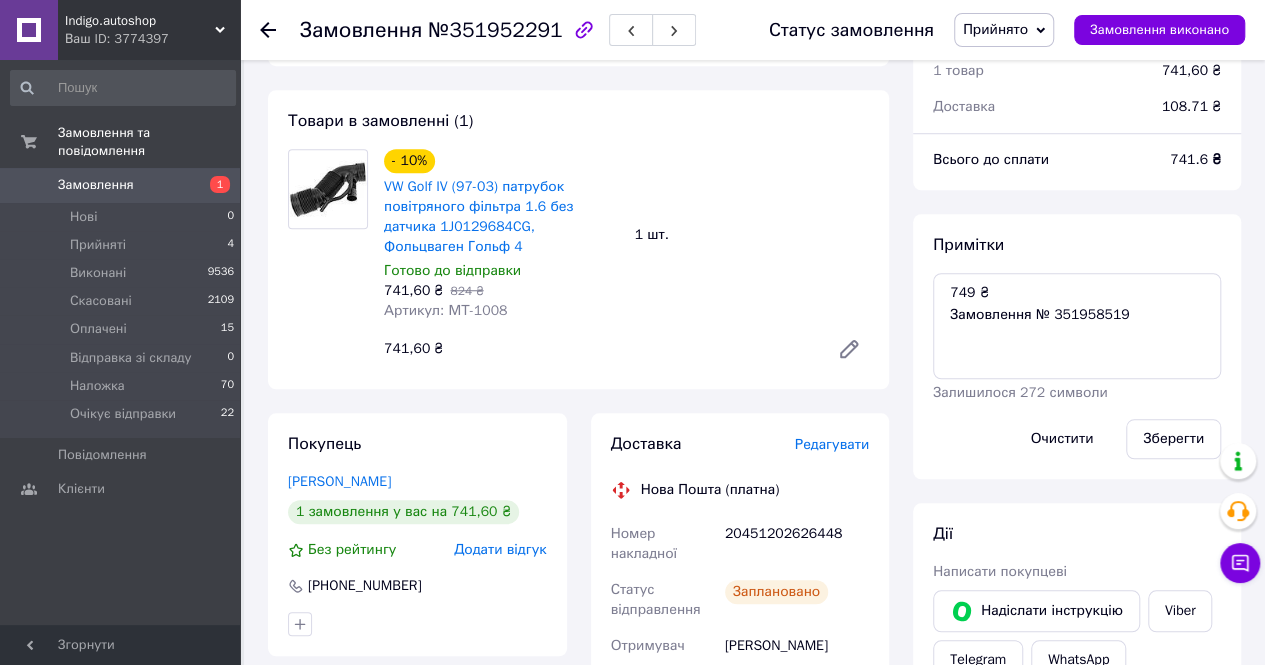 scroll, scrollTop: 679, scrollLeft: 0, axis: vertical 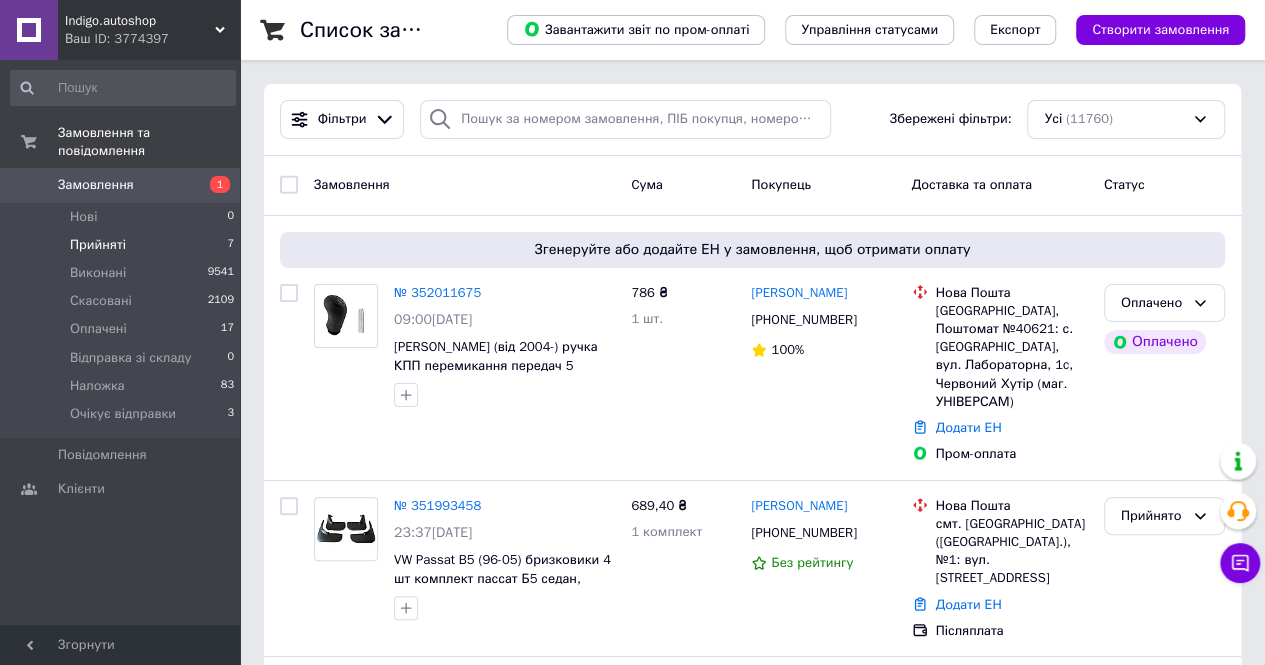 click on "Прийняті" at bounding box center (98, 245) 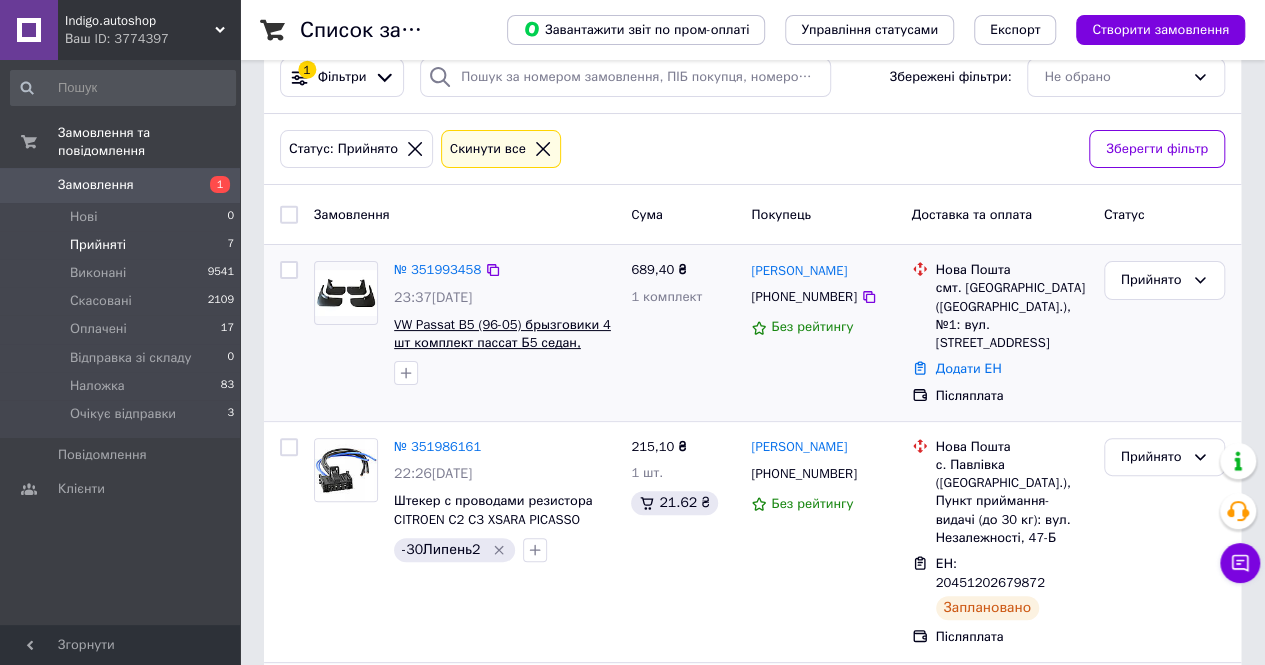 scroll, scrollTop: 31, scrollLeft: 0, axis: vertical 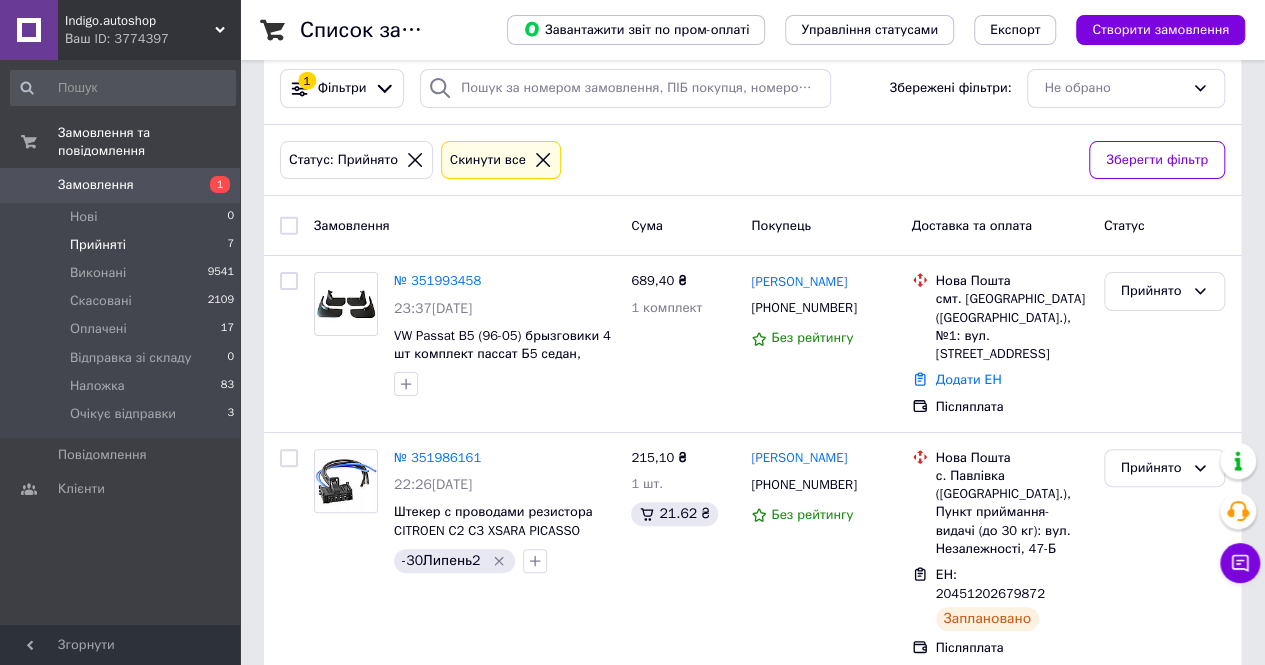 click on "Ваш ID: 3774397" at bounding box center [152, 39] 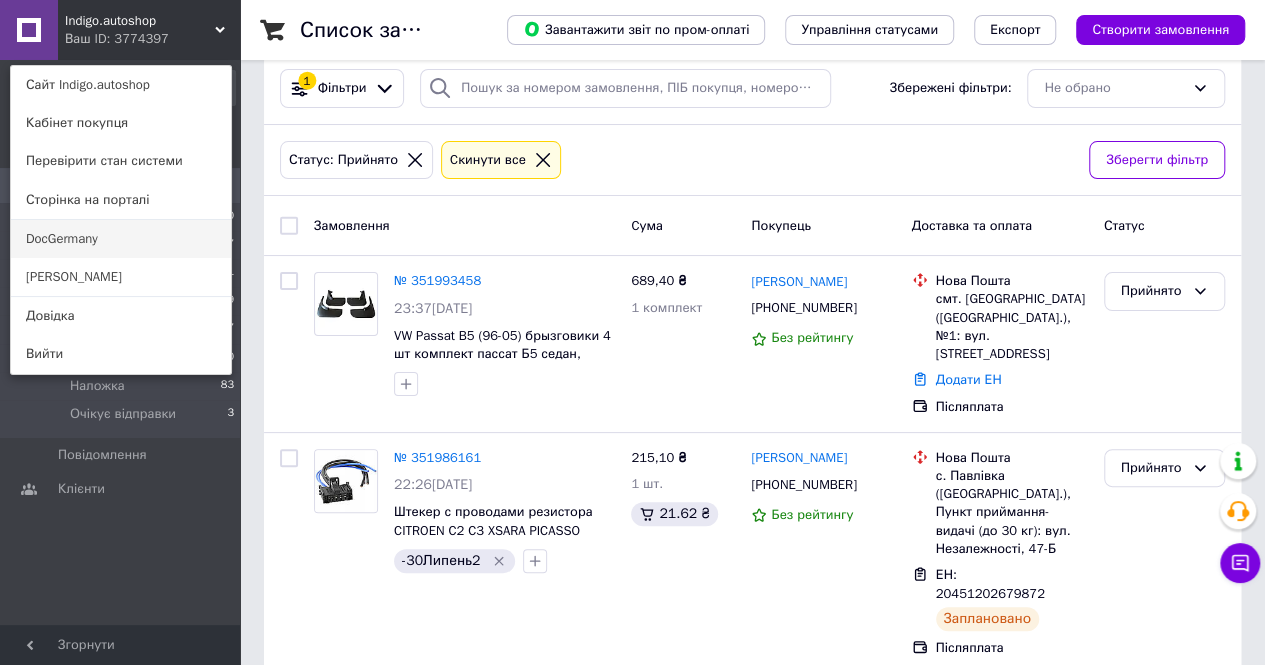click on "DocGermany" at bounding box center [121, 239] 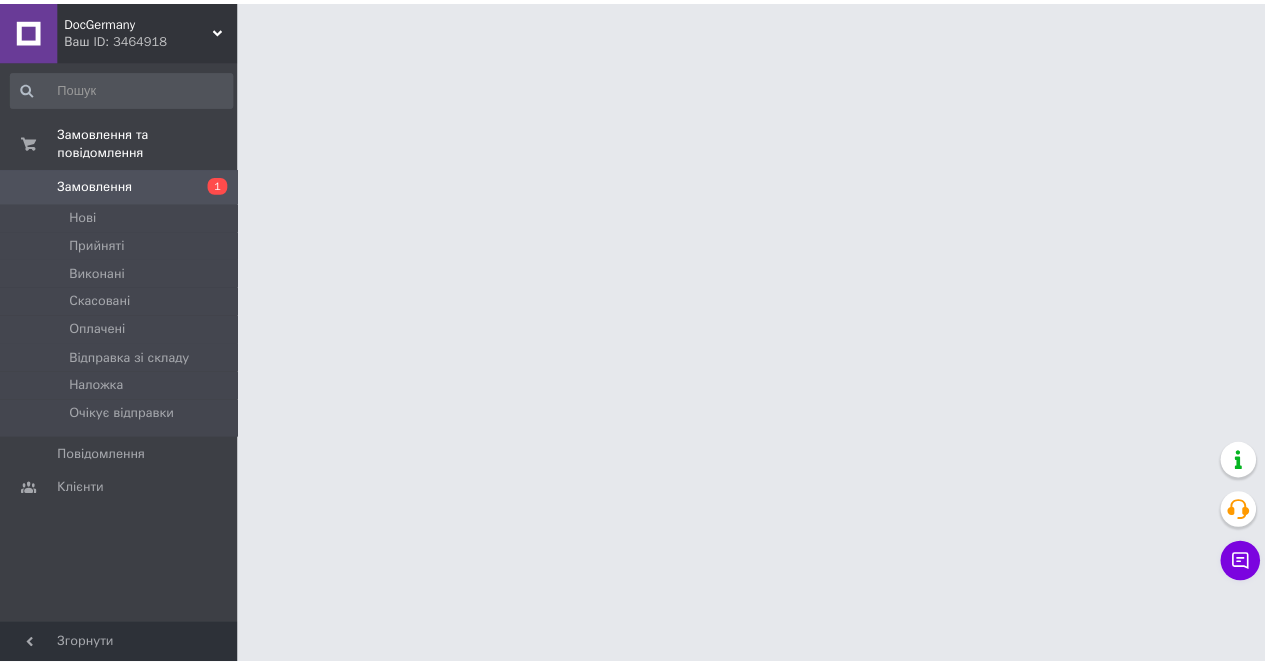 scroll, scrollTop: 0, scrollLeft: 0, axis: both 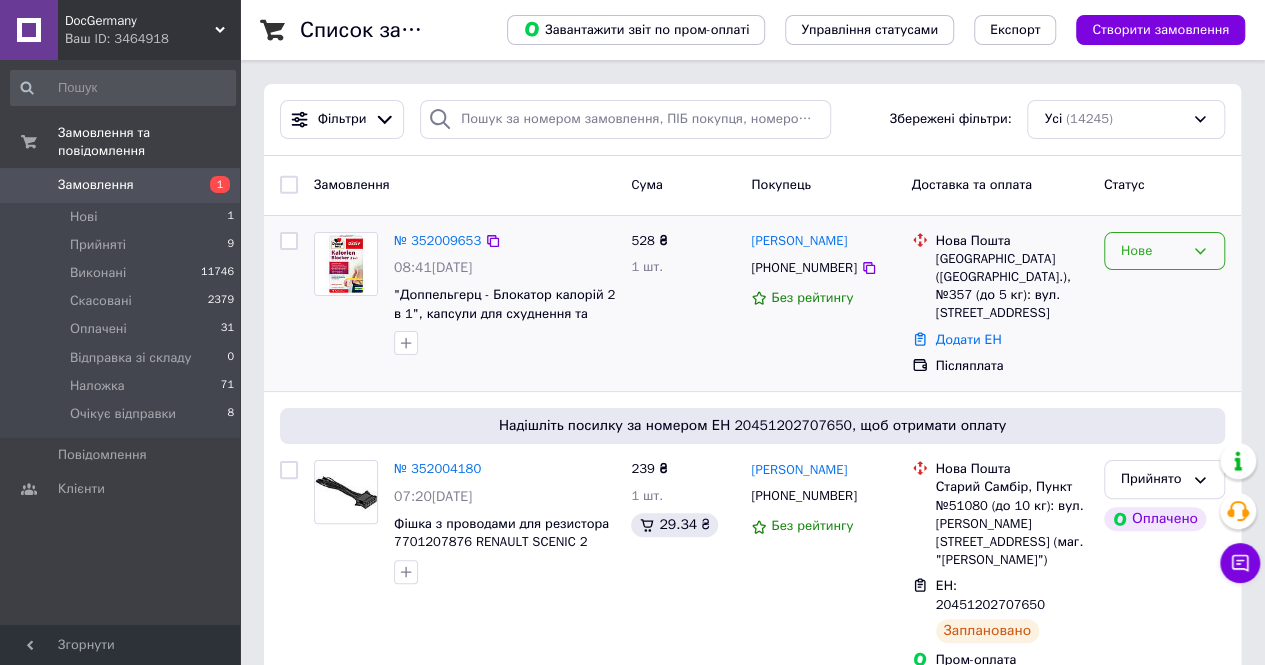 click on "Нове" at bounding box center [1152, 251] 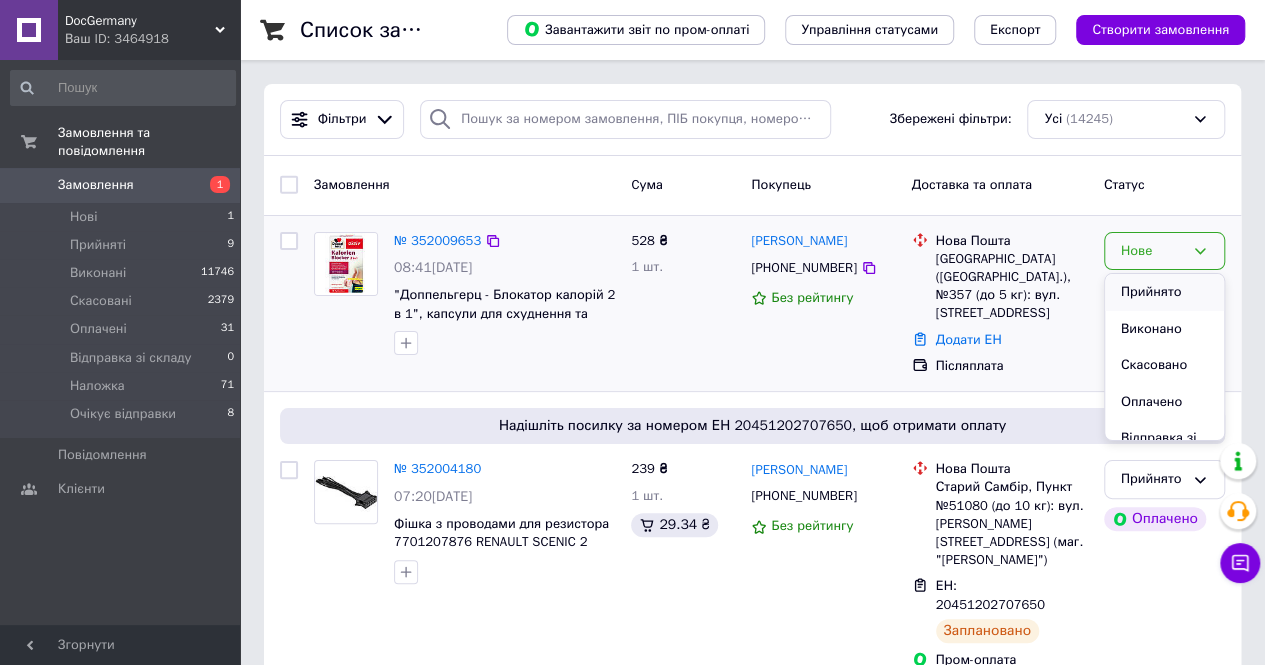 click on "Прийнято" at bounding box center (1164, 292) 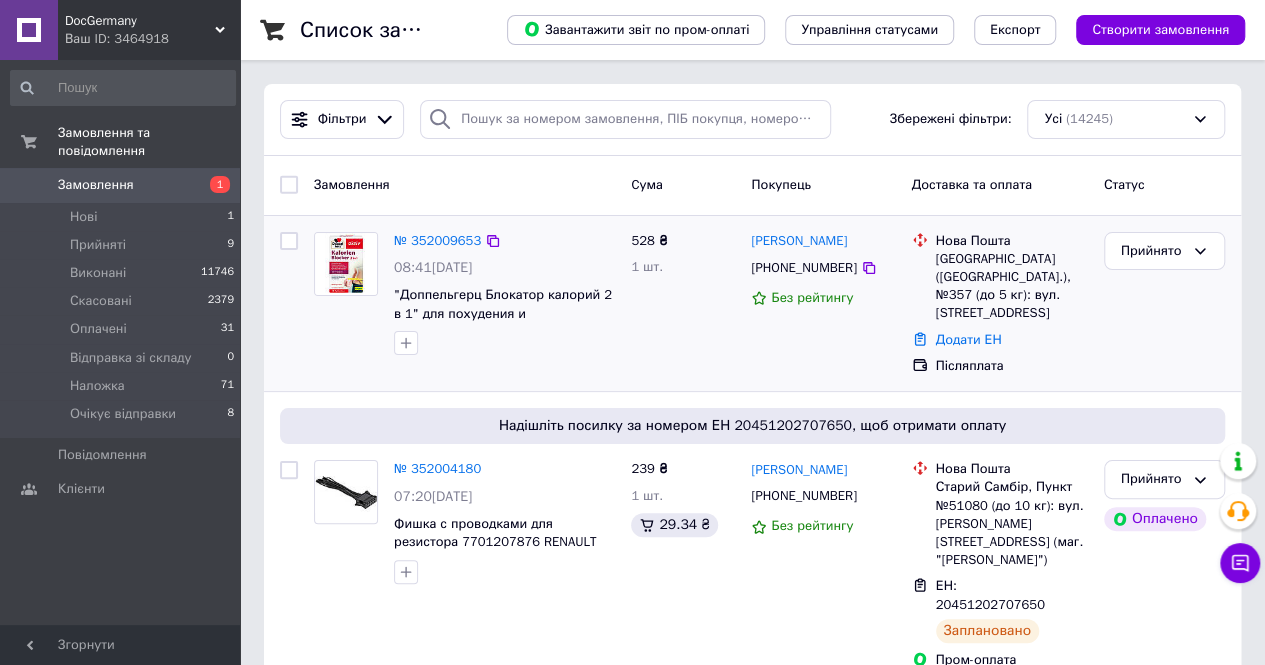 click on "DocGermany" at bounding box center (140, 21) 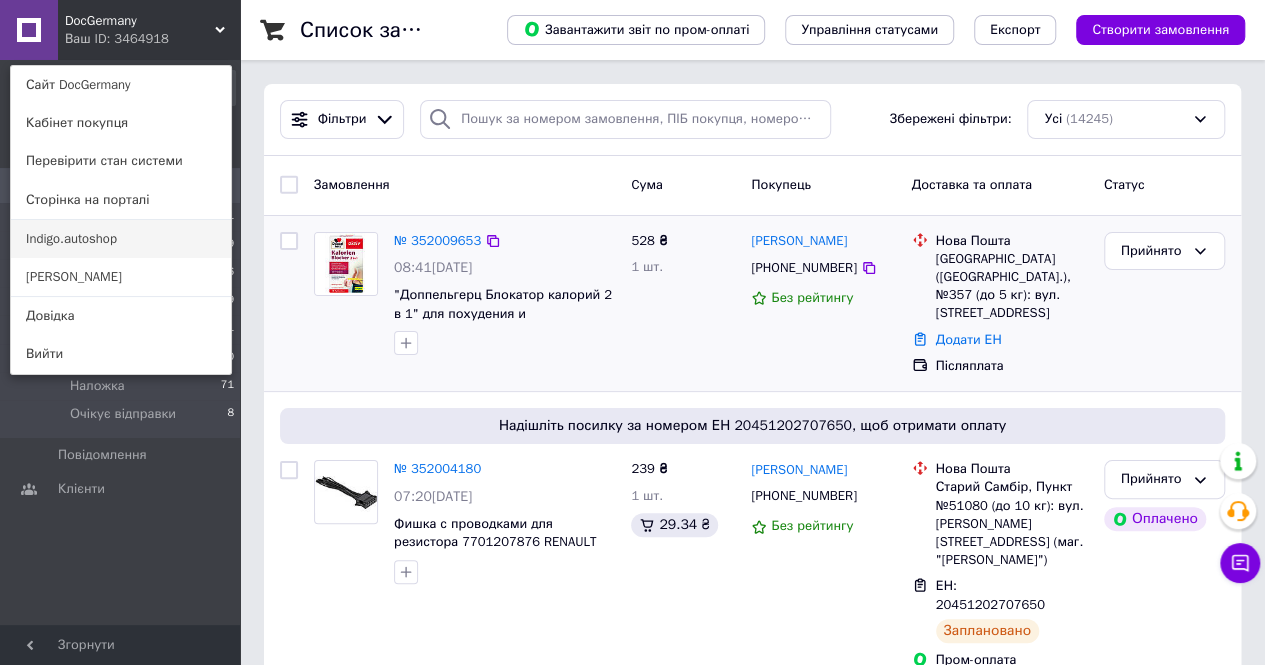 click on "Indigo.autoshop" at bounding box center (121, 239) 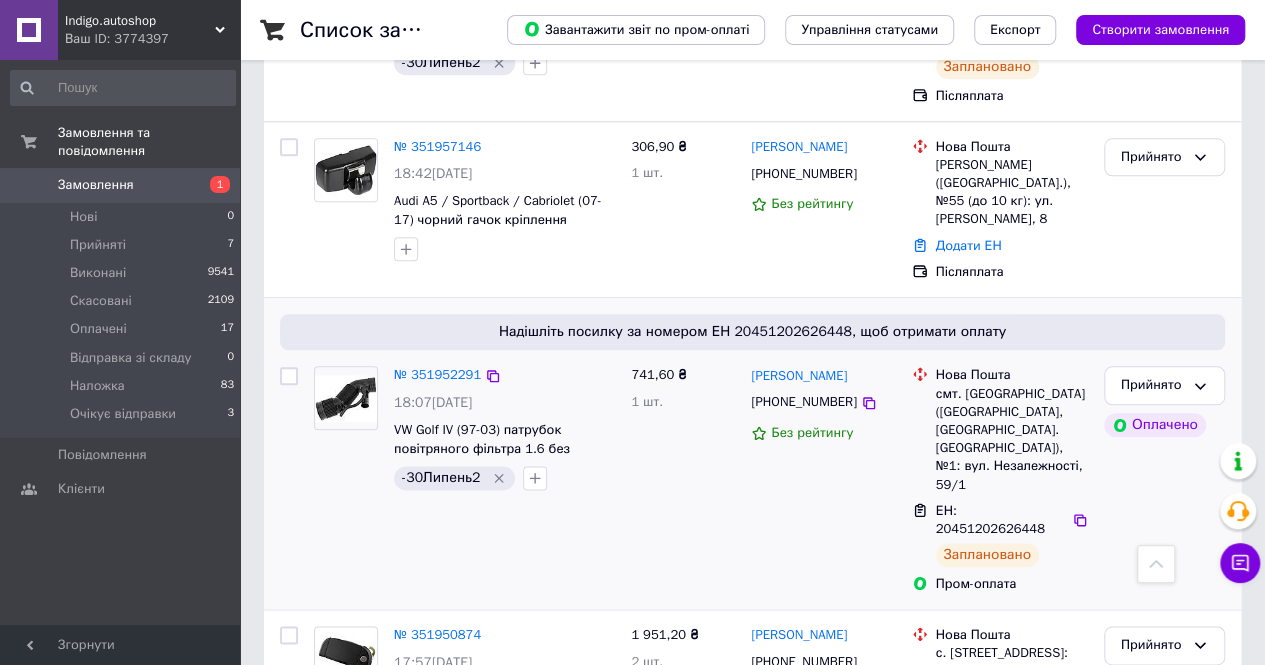 scroll, scrollTop: 1200, scrollLeft: 0, axis: vertical 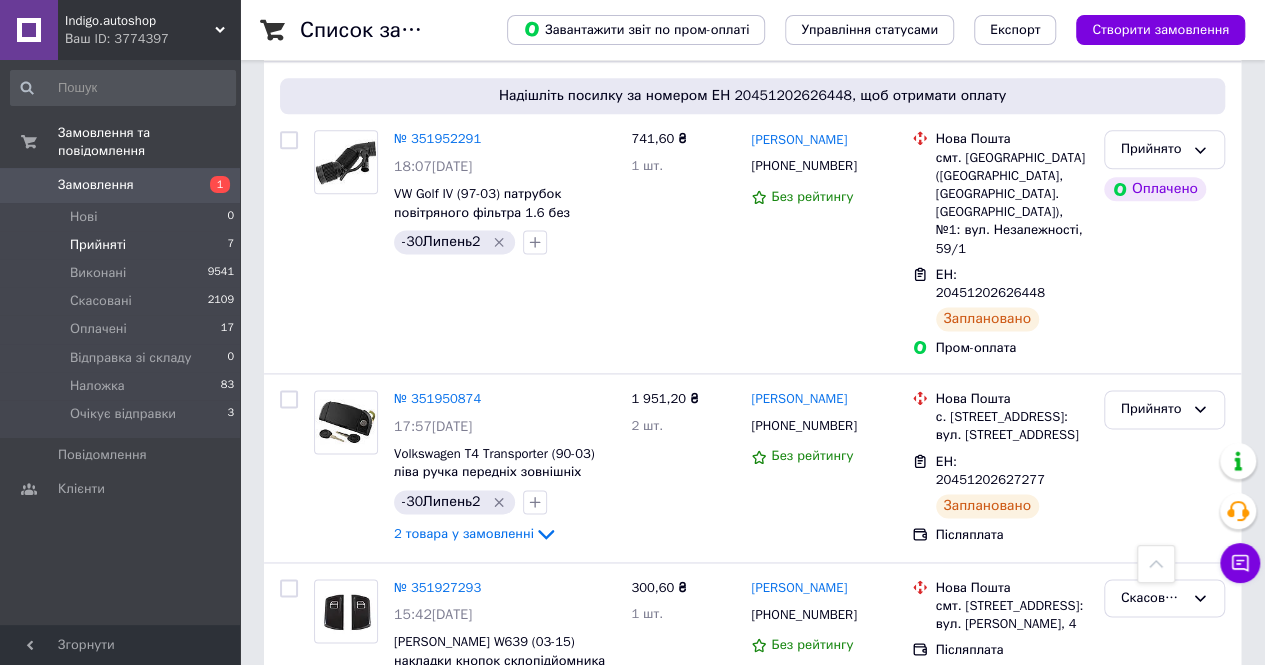 click on "Прийняті" at bounding box center (98, 245) 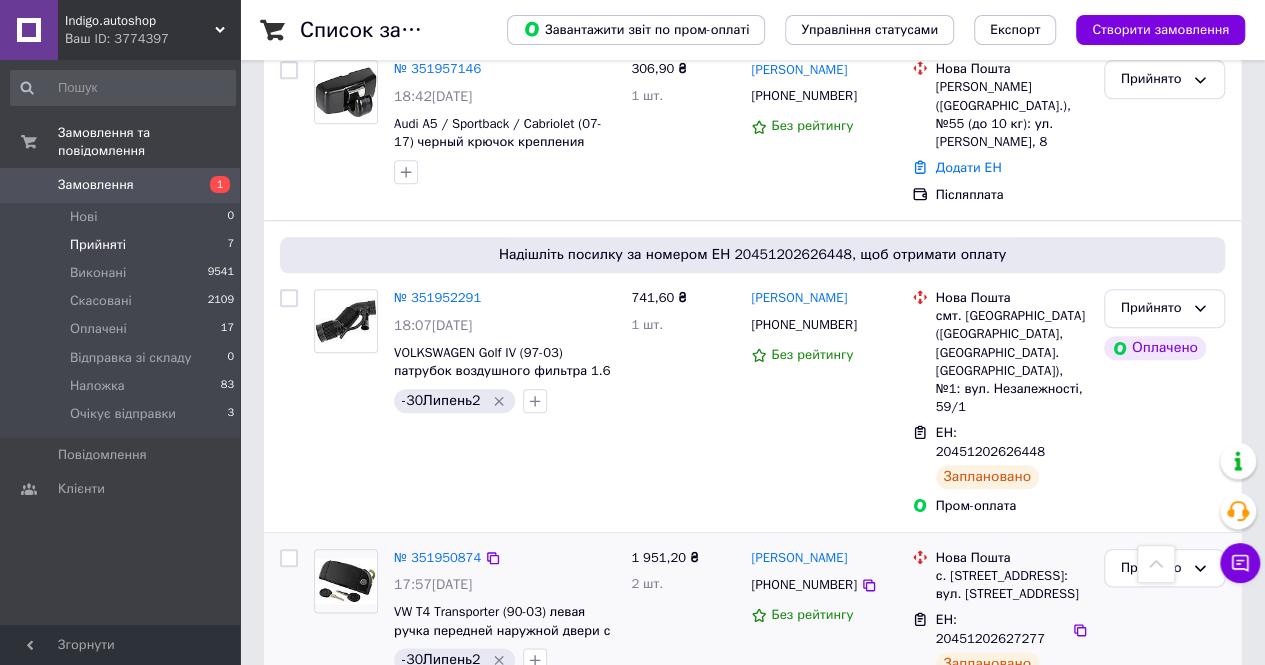 scroll, scrollTop: 1031, scrollLeft: 0, axis: vertical 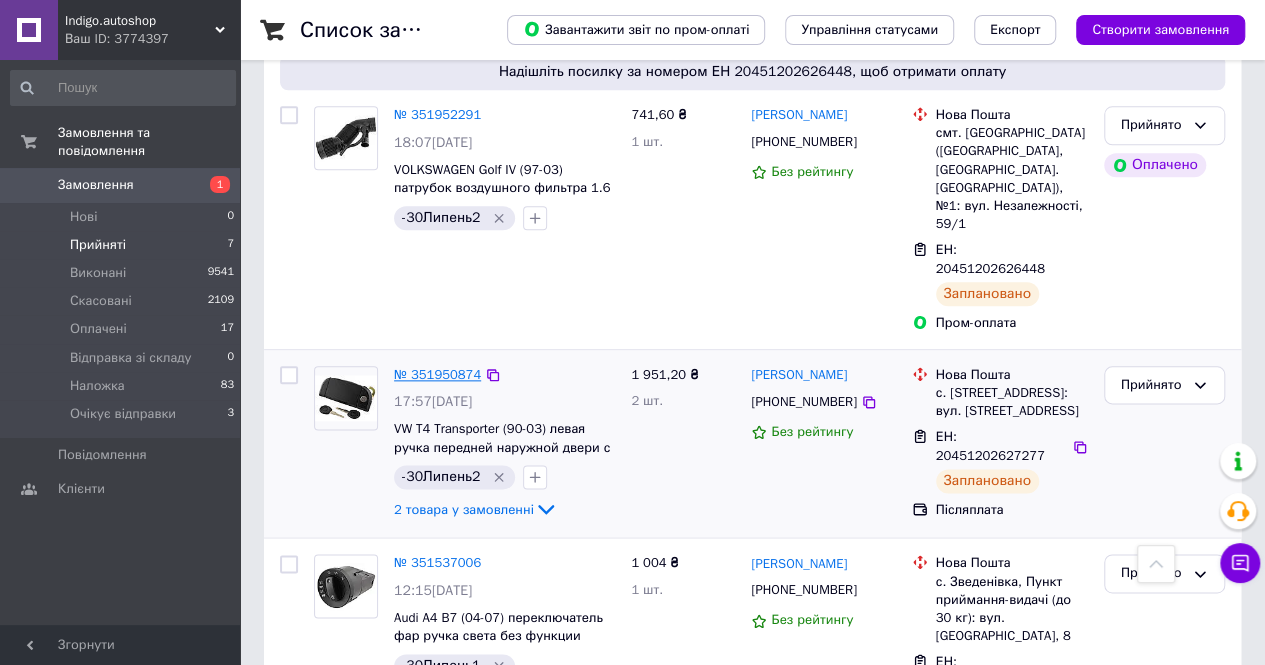 click on "№ 351950874" at bounding box center [437, 374] 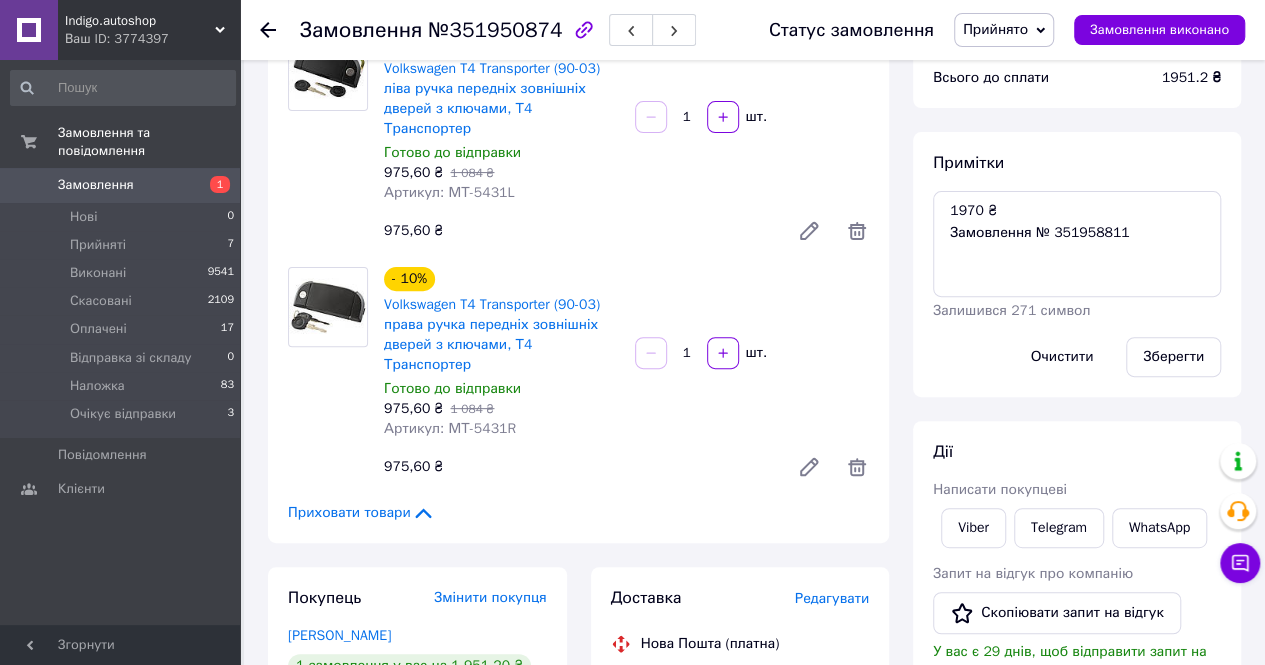 scroll, scrollTop: 100, scrollLeft: 0, axis: vertical 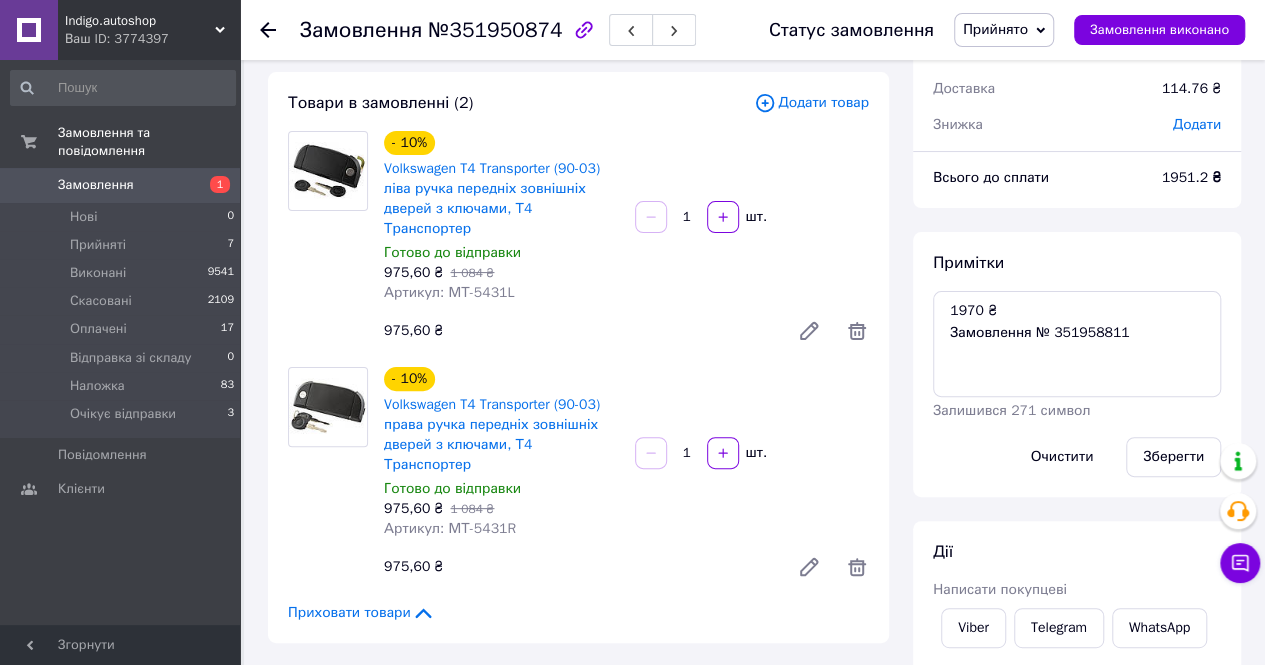 click on "Артикул: МТ-5431L" at bounding box center (449, 292) 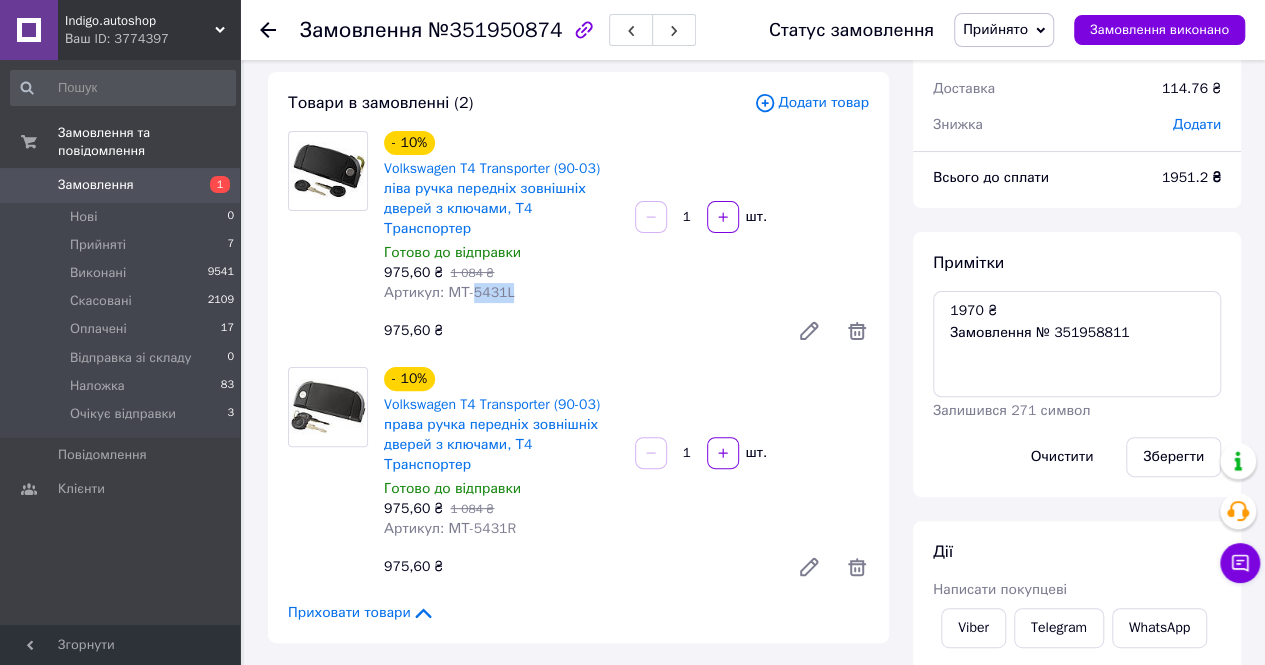 click on "Артикул: МТ-5431L" at bounding box center [449, 292] 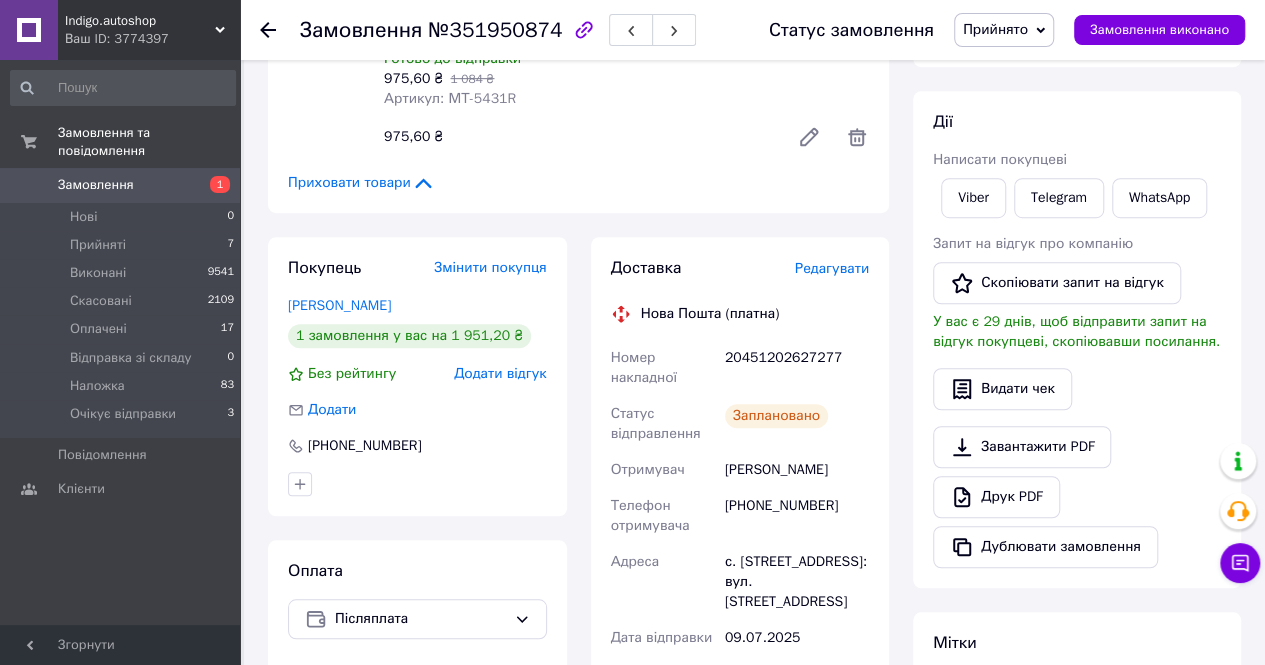 scroll, scrollTop: 600, scrollLeft: 0, axis: vertical 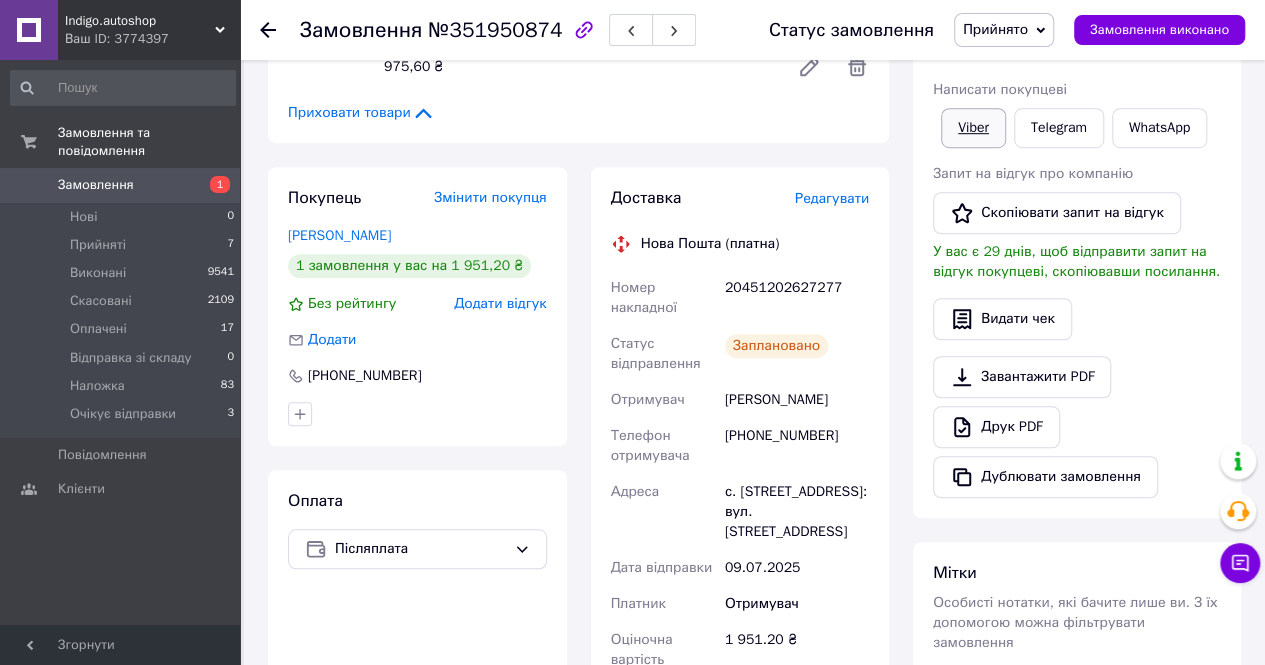 click on "Viber" at bounding box center [973, 128] 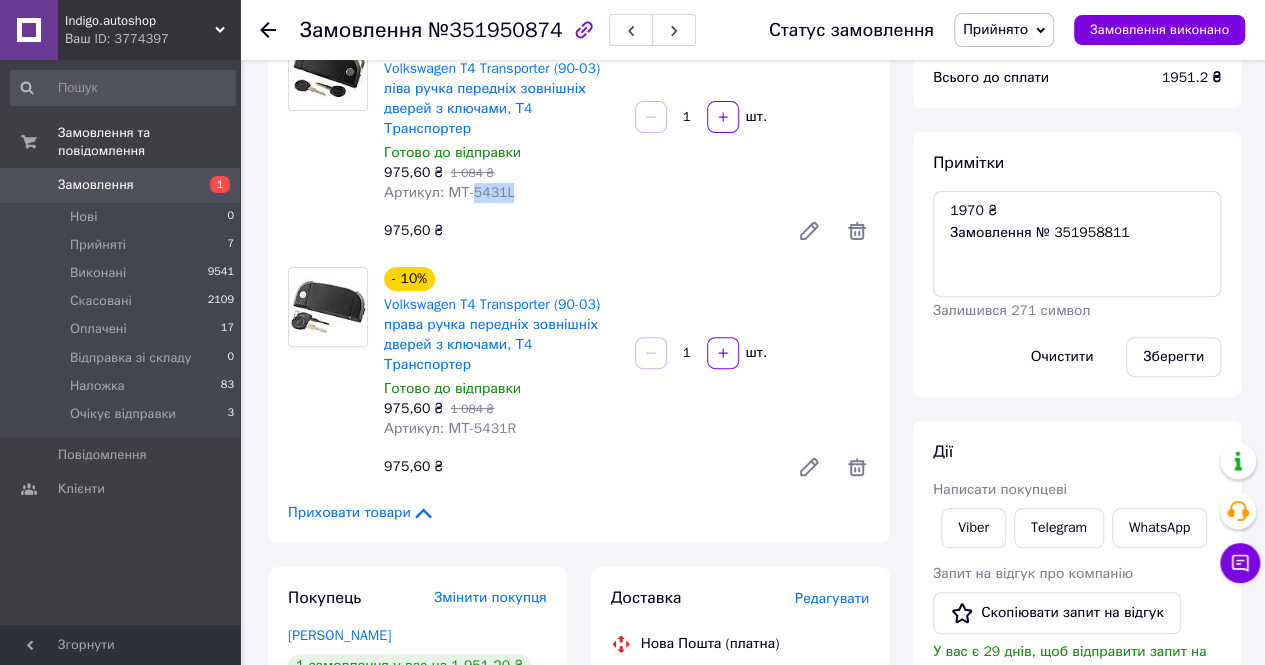scroll, scrollTop: 100, scrollLeft: 0, axis: vertical 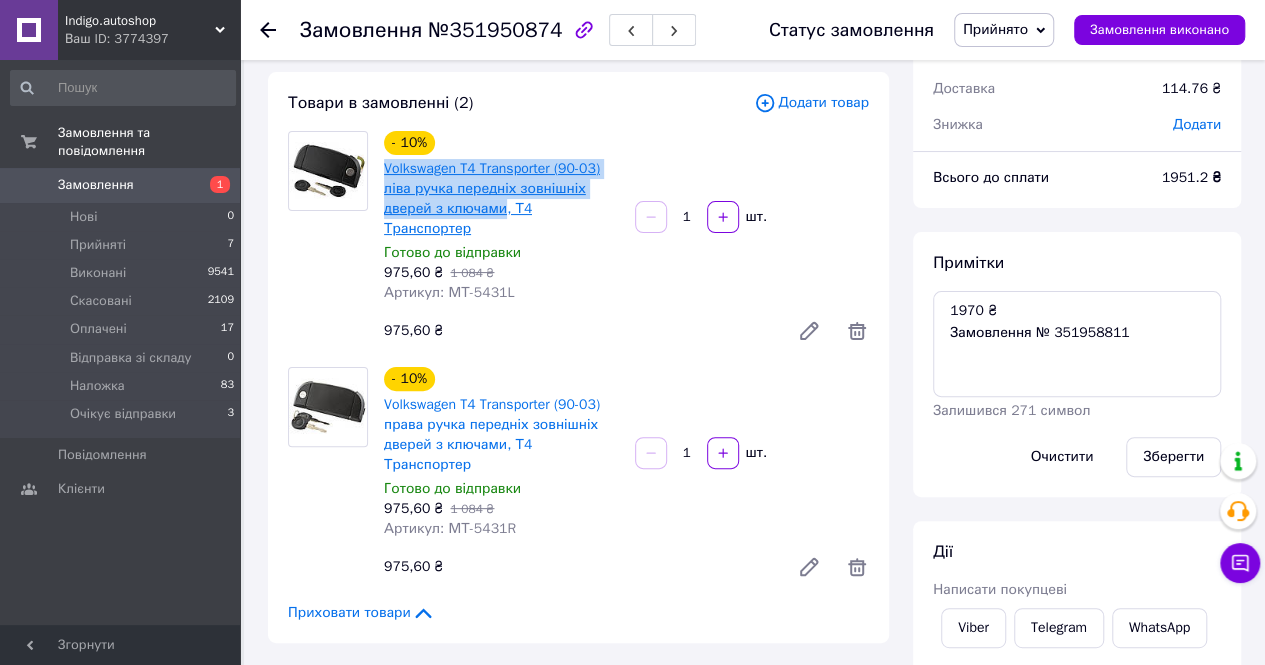 drag, startPoint x: 381, startPoint y: 169, endPoint x: 500, endPoint y: 211, distance: 126.1943 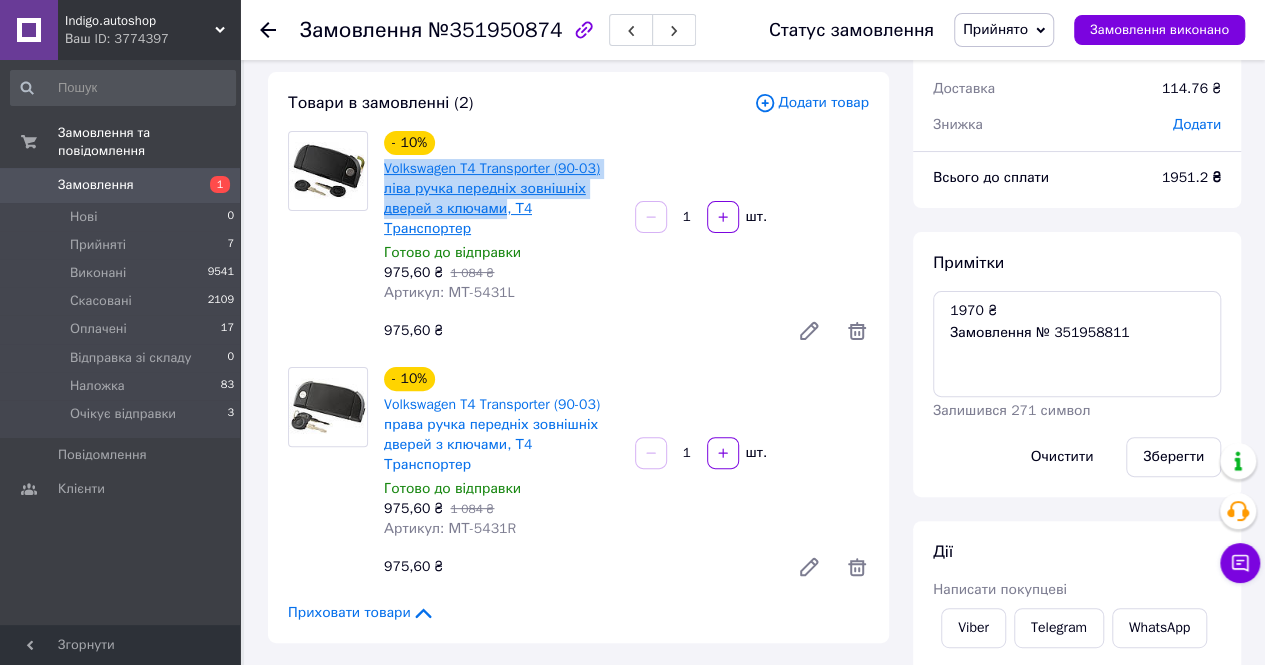 copy on "Volkswagen T4 Transporter (90-03) ліва ручка передніх зовнішніх дверей з ключами" 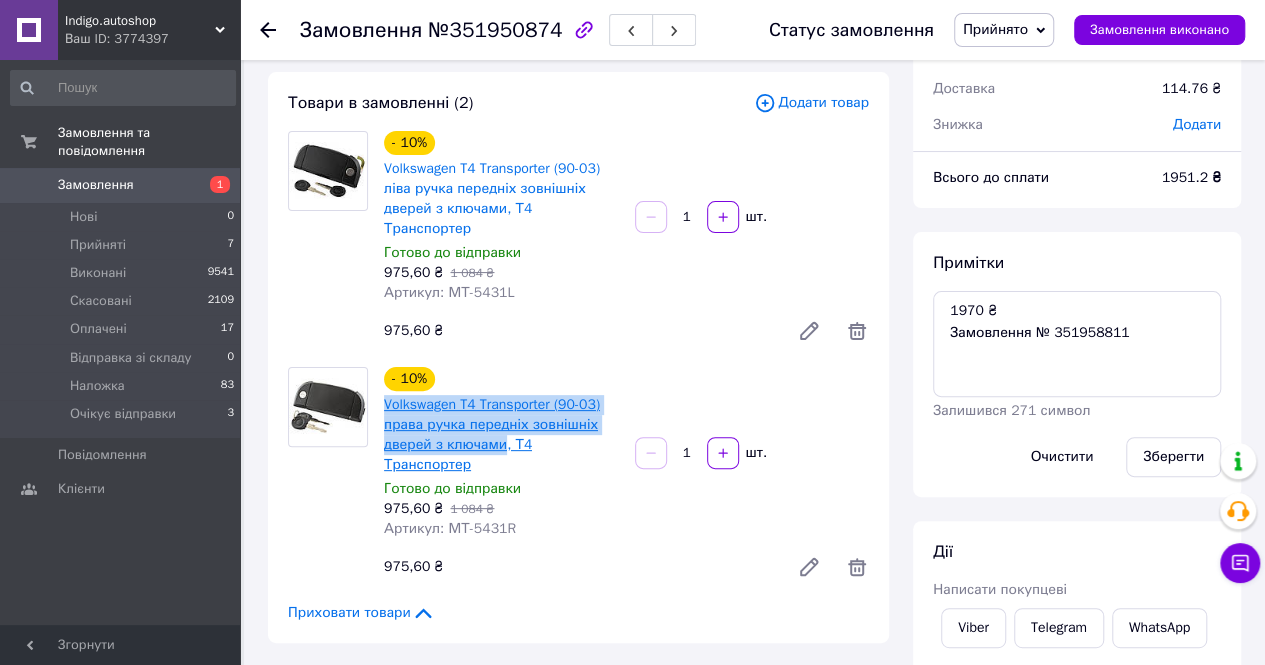 drag, startPoint x: 378, startPoint y: 387, endPoint x: 499, endPoint y: 423, distance: 126.24183 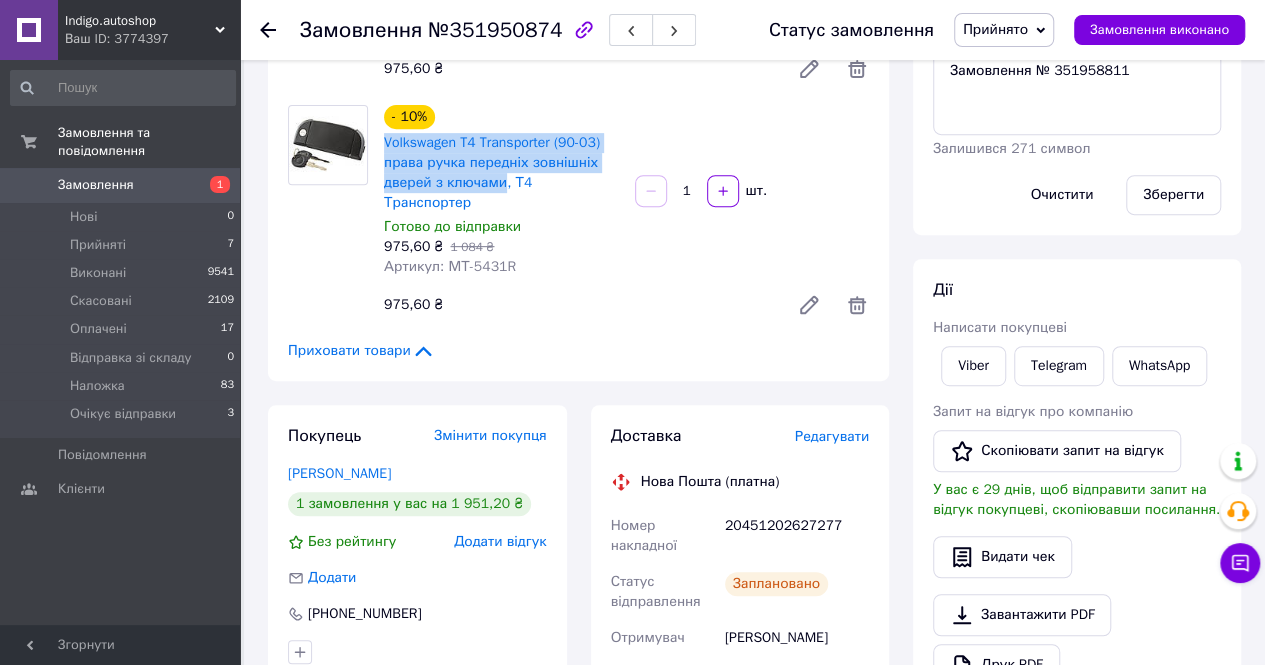 scroll, scrollTop: 500, scrollLeft: 0, axis: vertical 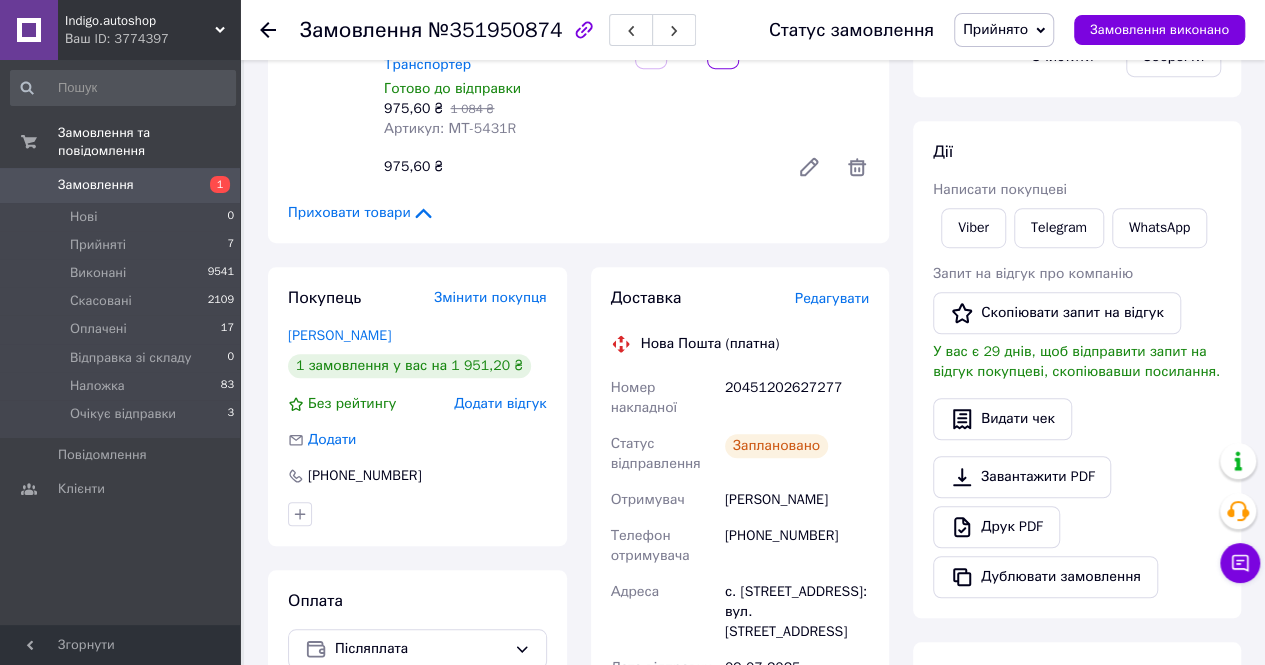 click on "20451202627277" at bounding box center [797, 398] 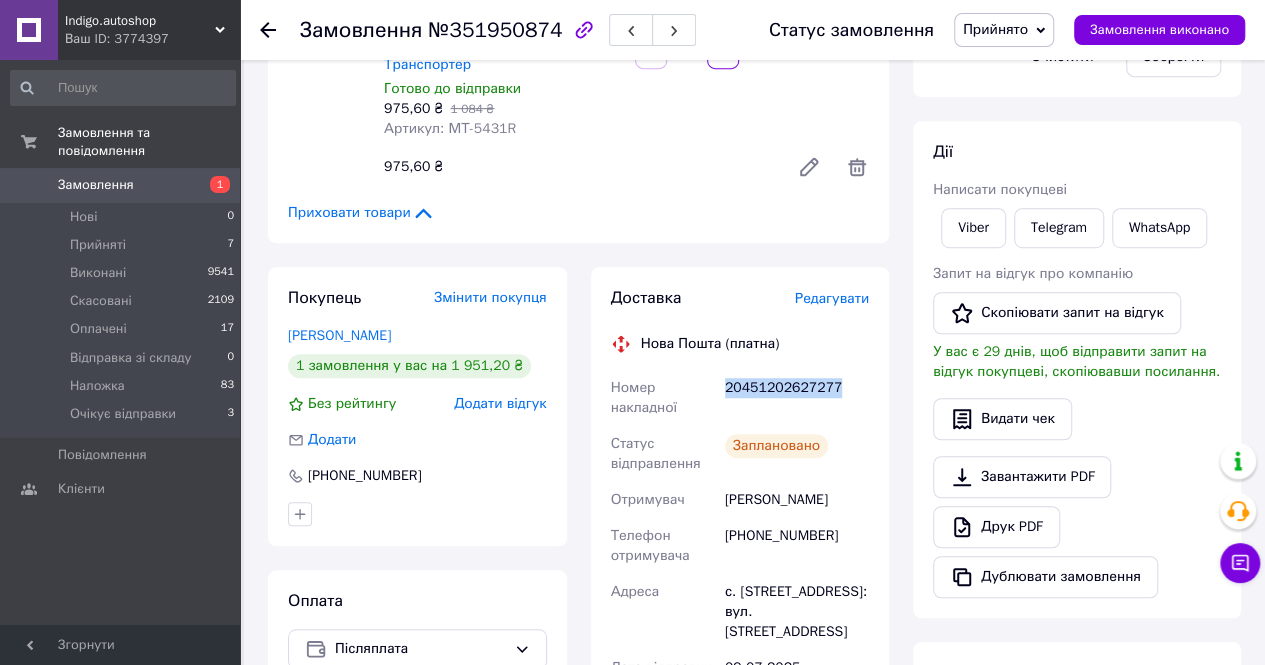 click on "20451202627277" at bounding box center [797, 398] 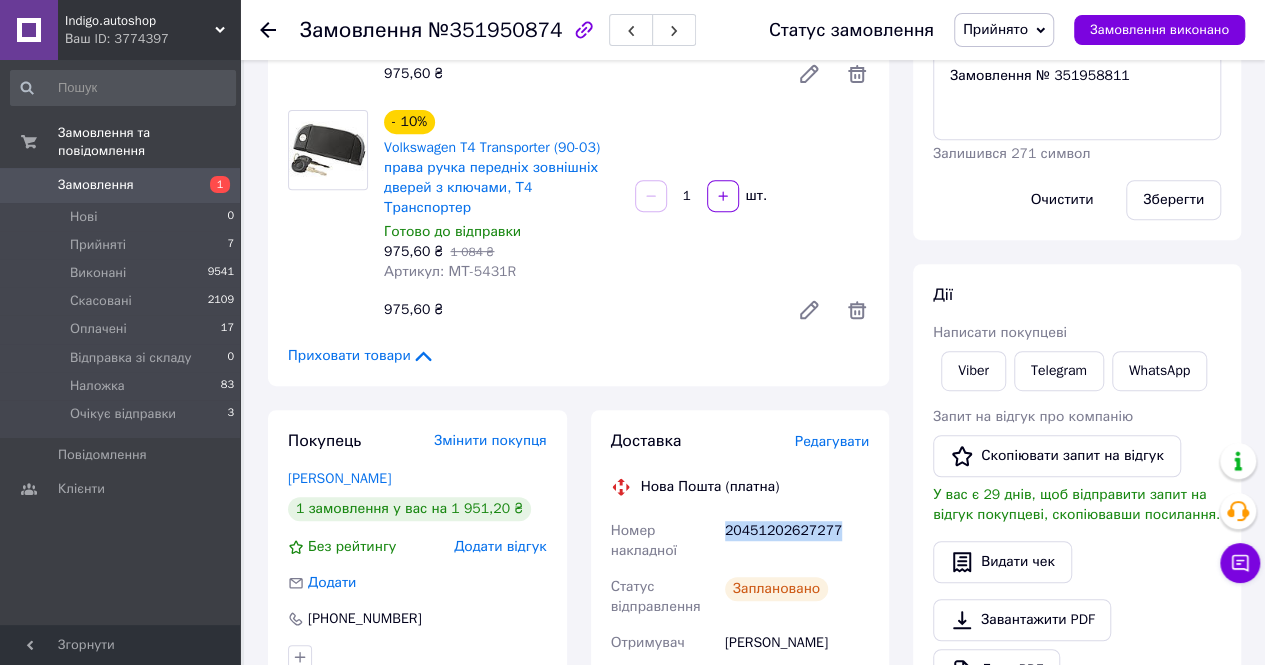 scroll, scrollTop: 200, scrollLeft: 0, axis: vertical 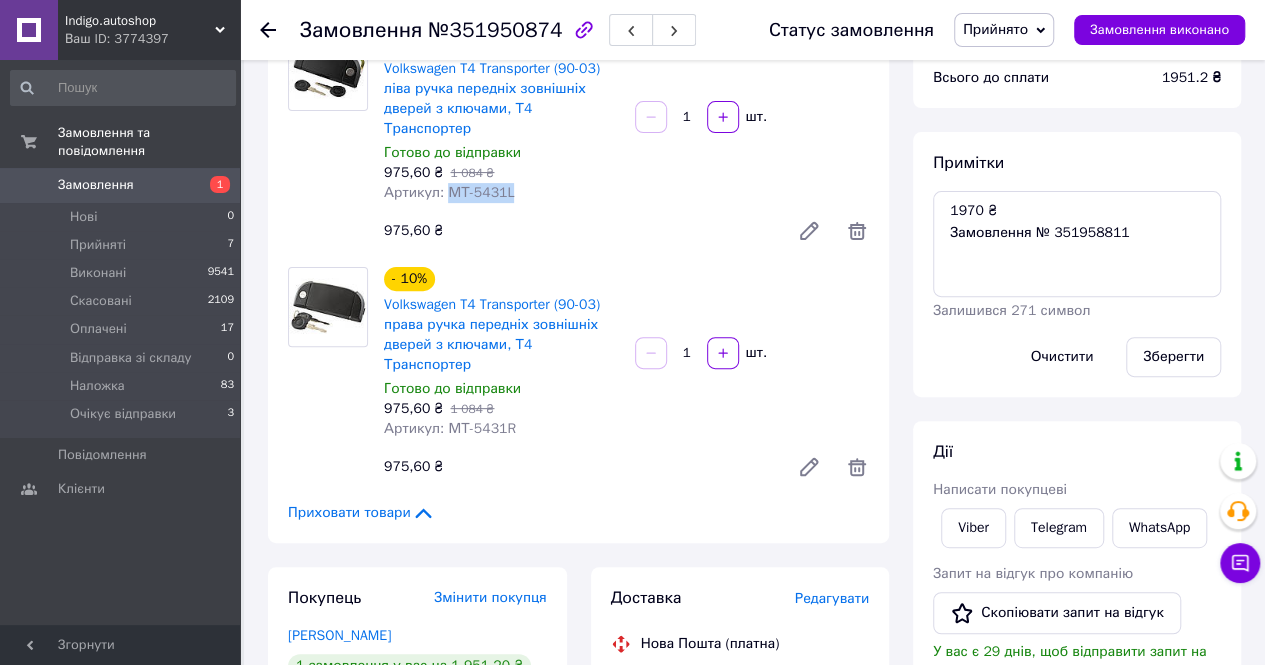 drag, startPoint x: 445, startPoint y: 171, endPoint x: 522, endPoint y: 175, distance: 77.10383 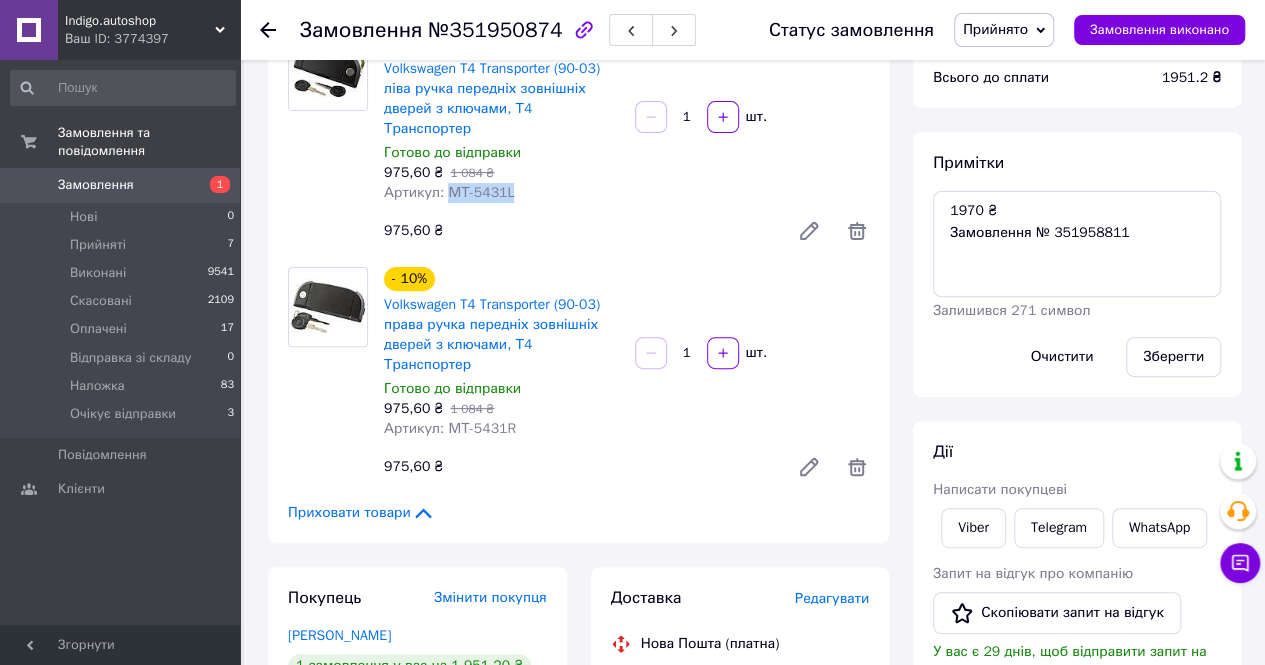 copy on "МТ-5431L" 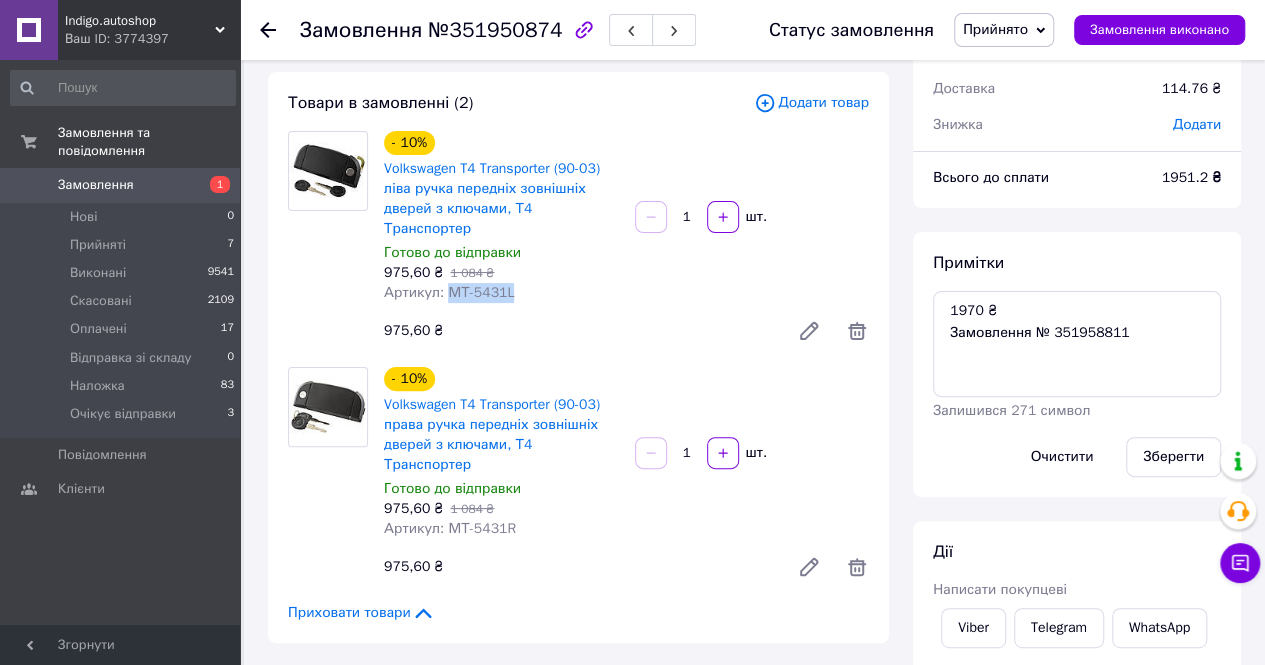 scroll, scrollTop: 300, scrollLeft: 0, axis: vertical 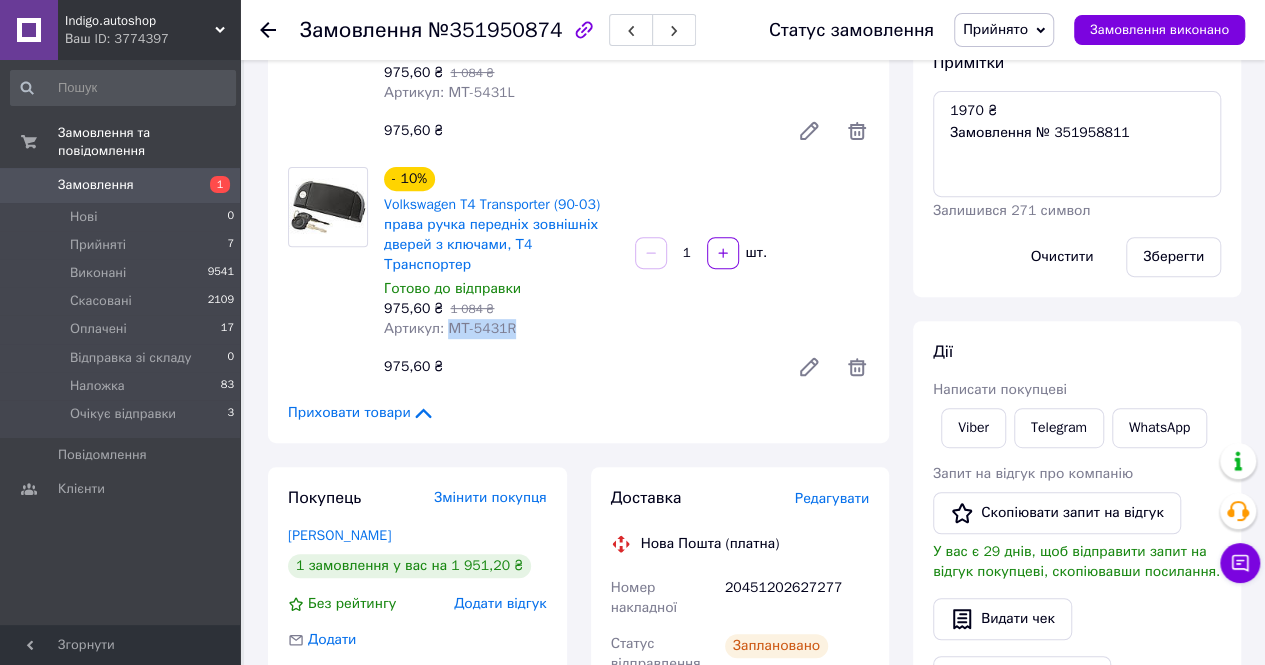 drag, startPoint x: 446, startPoint y: 296, endPoint x: 529, endPoint y: 298, distance: 83.02409 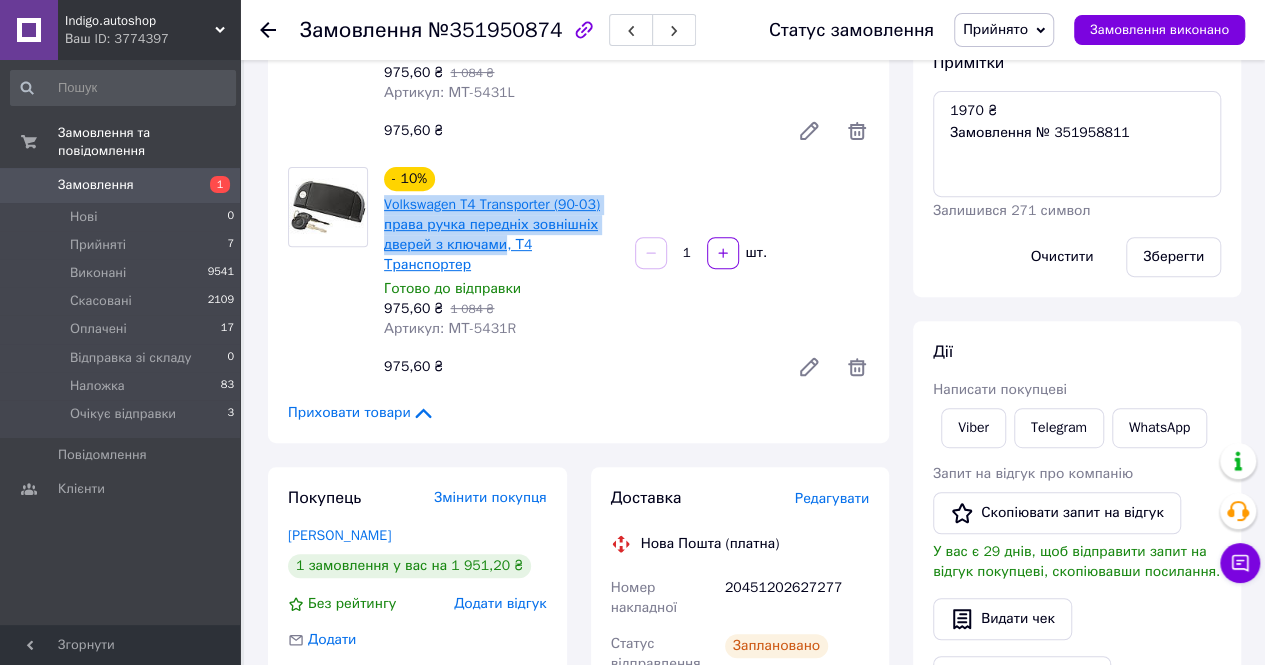 drag, startPoint x: 382, startPoint y: 189, endPoint x: 501, endPoint y: 229, distance: 125.54282 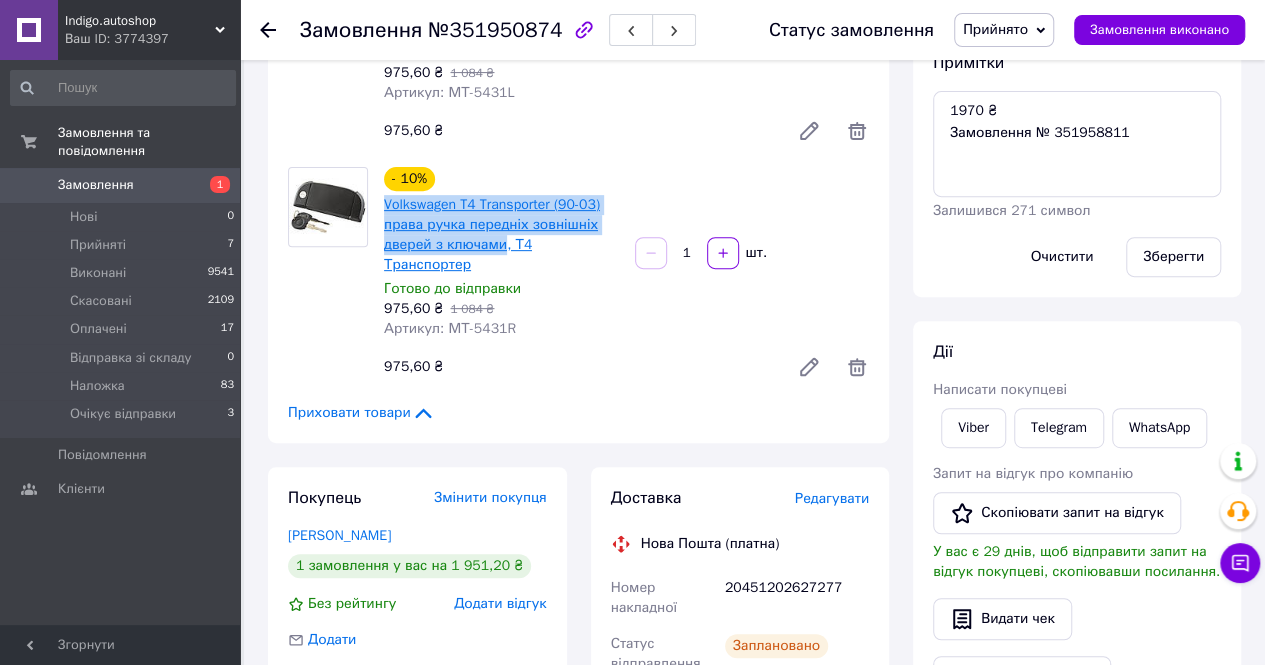 copy on "Volkswagen T4 Transporter (90-03) права ручка передніх зовнішніх дверей з ключами" 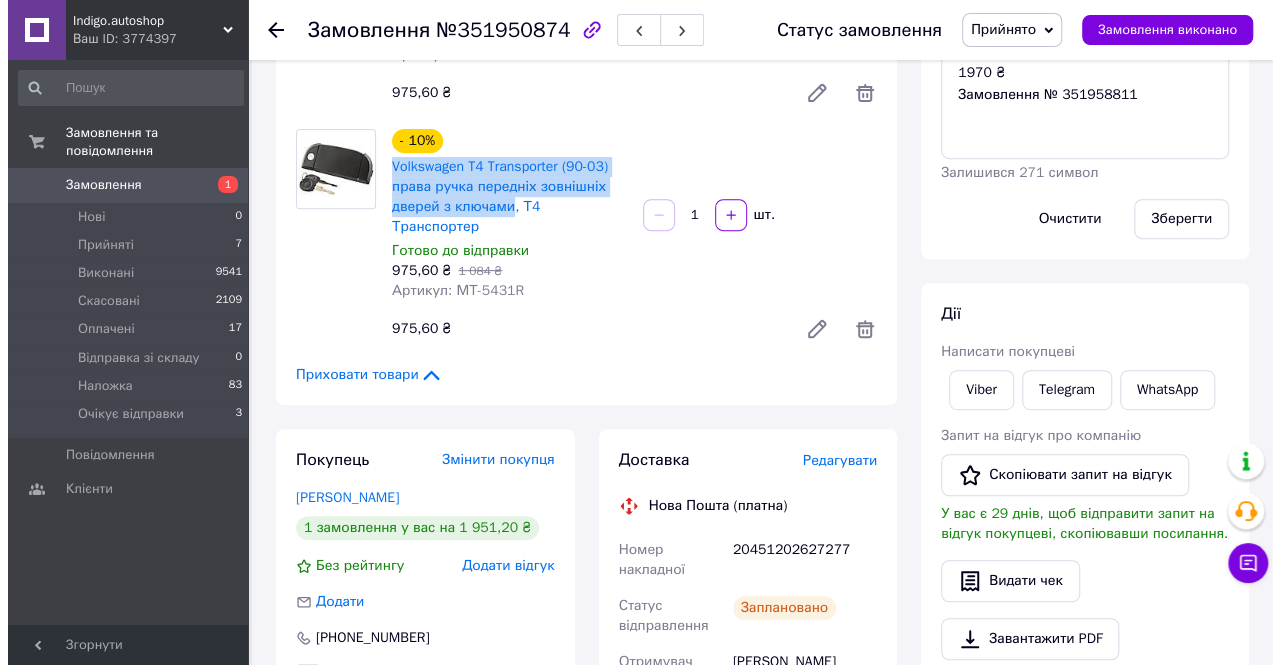 scroll, scrollTop: 600, scrollLeft: 0, axis: vertical 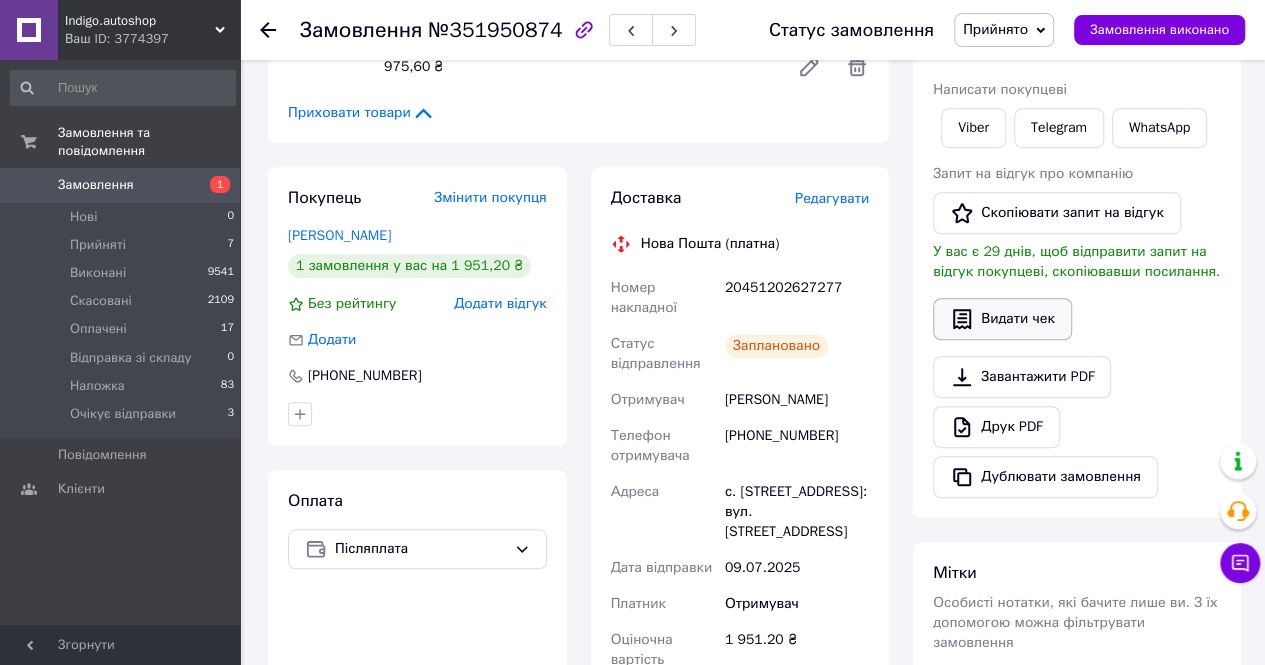 click on "Видати чек" at bounding box center [1002, 319] 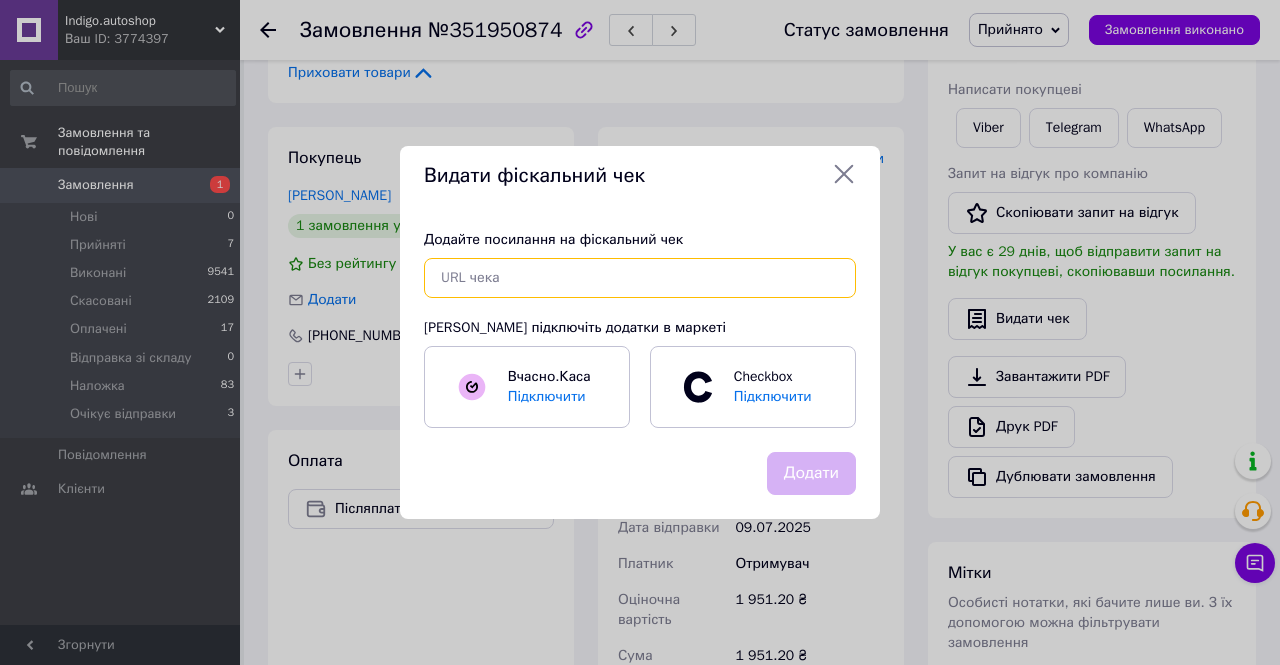 click at bounding box center [640, 278] 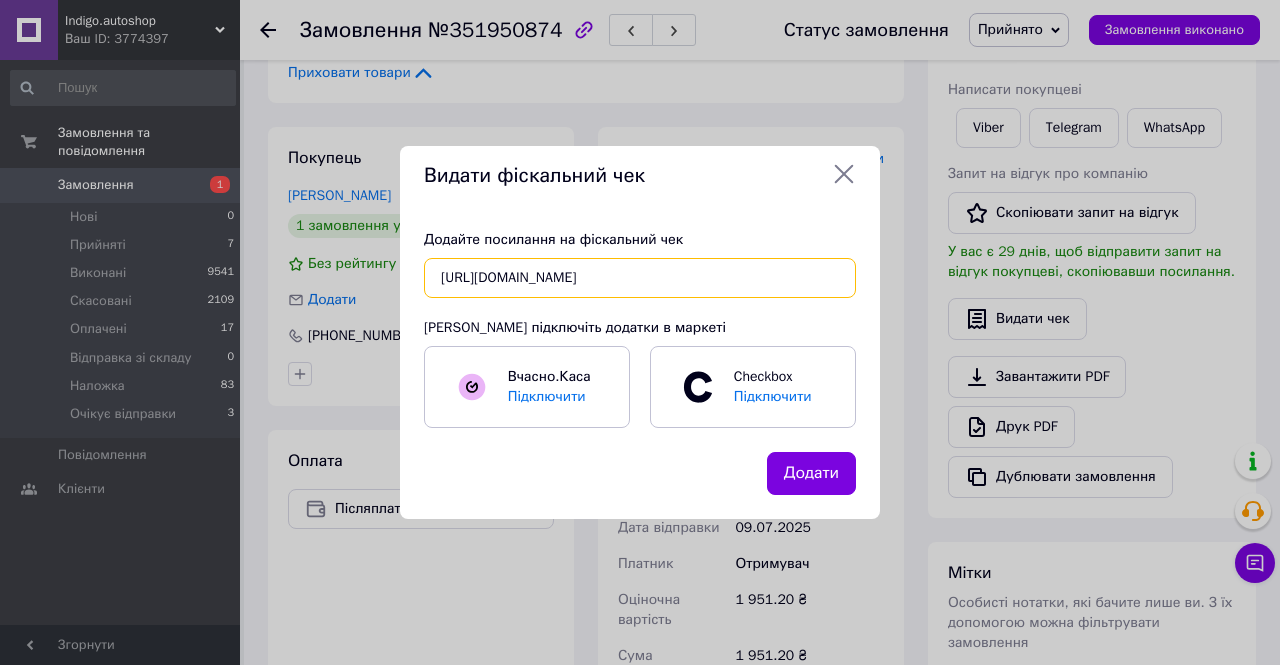 scroll, scrollTop: 0, scrollLeft: 27, axis: horizontal 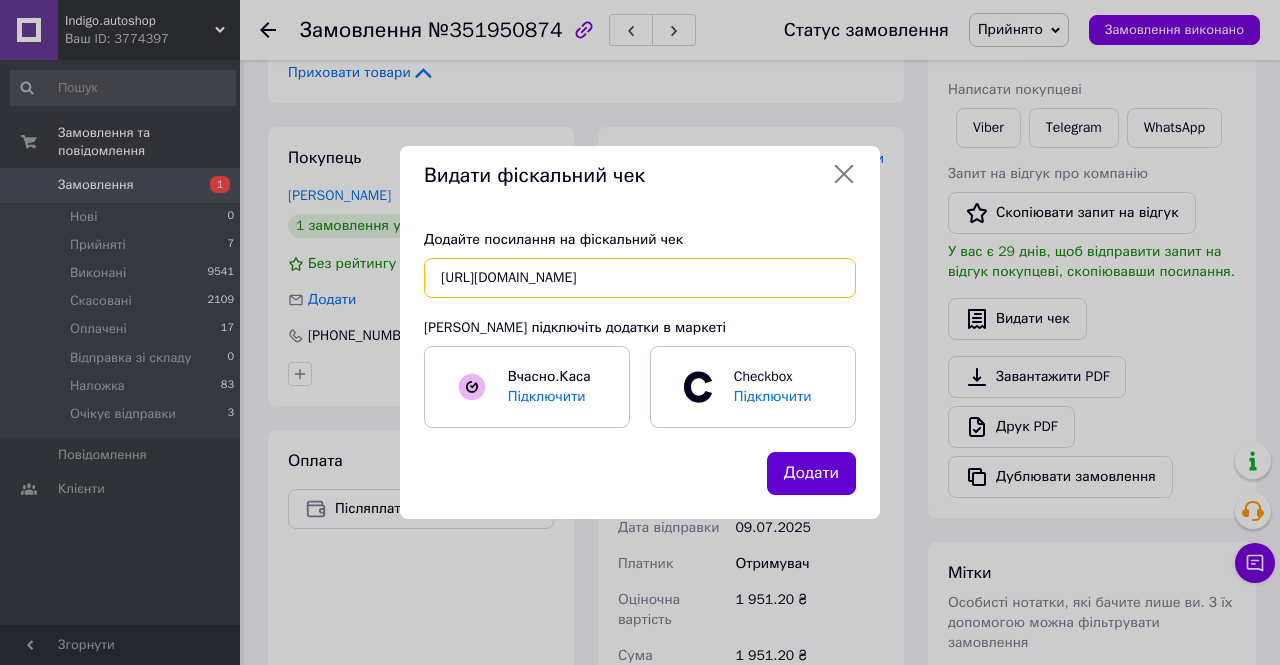 type on "https://check.checkbox.ua/cc79124d-6430-4a5d-9a57-ea1982f71ddd" 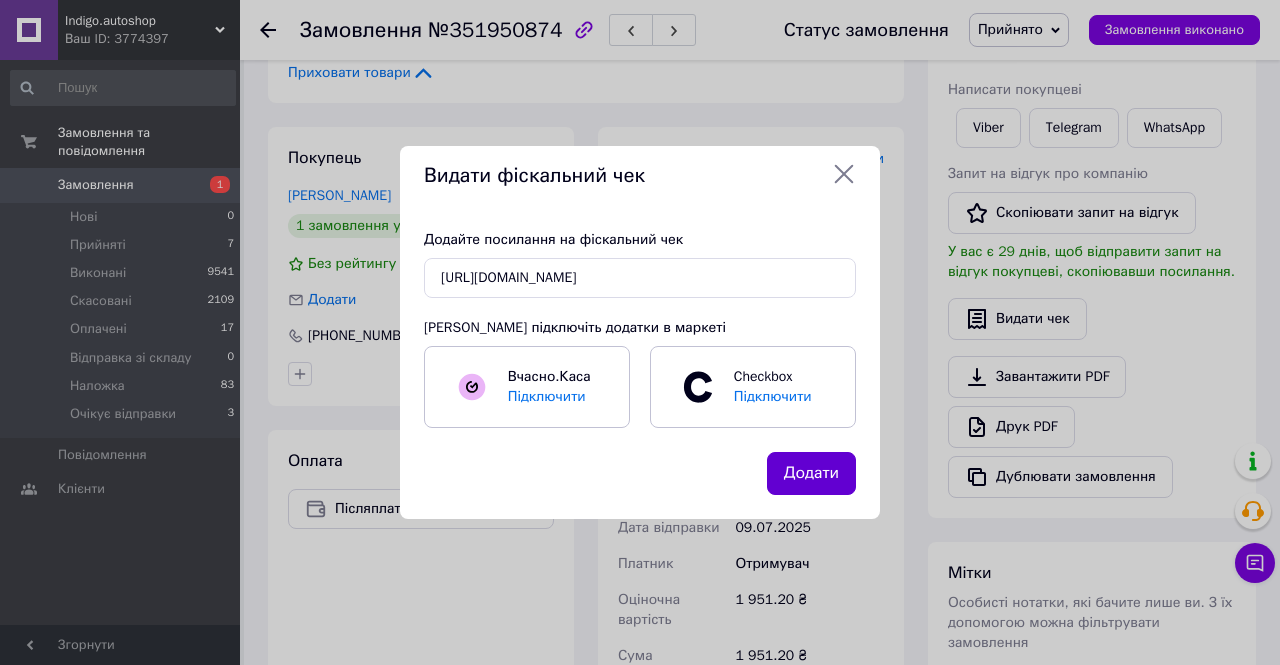 click on "Додати" at bounding box center (811, 473) 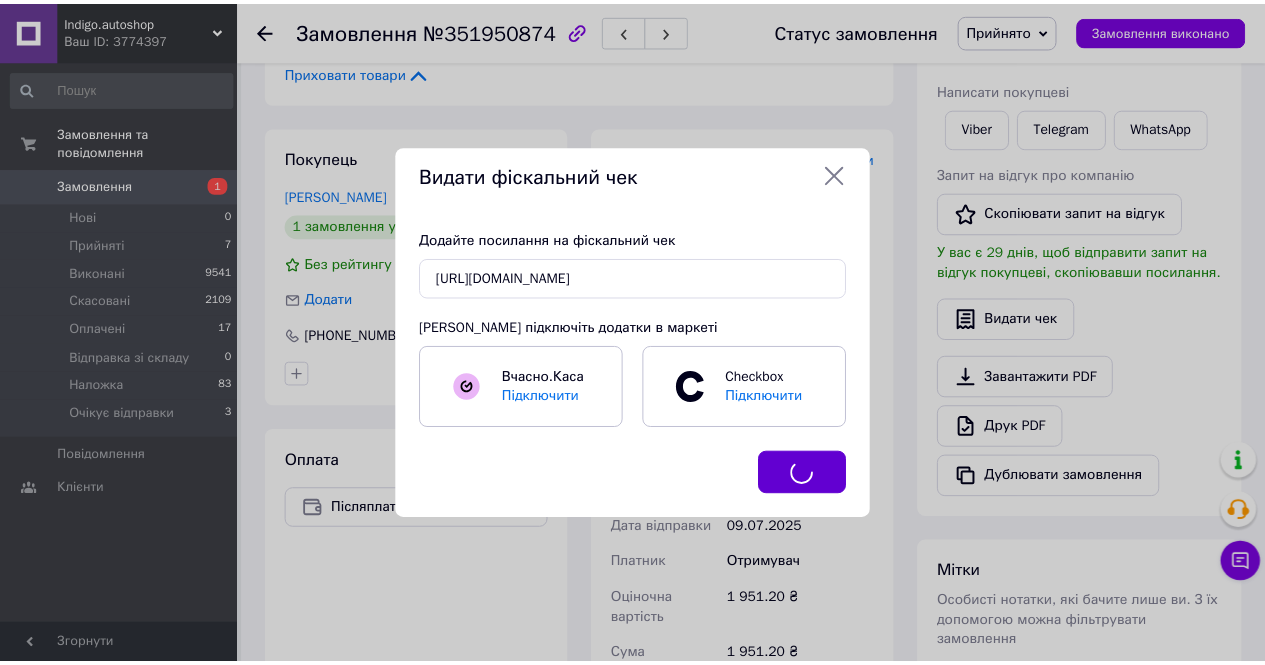 scroll, scrollTop: 0, scrollLeft: 0, axis: both 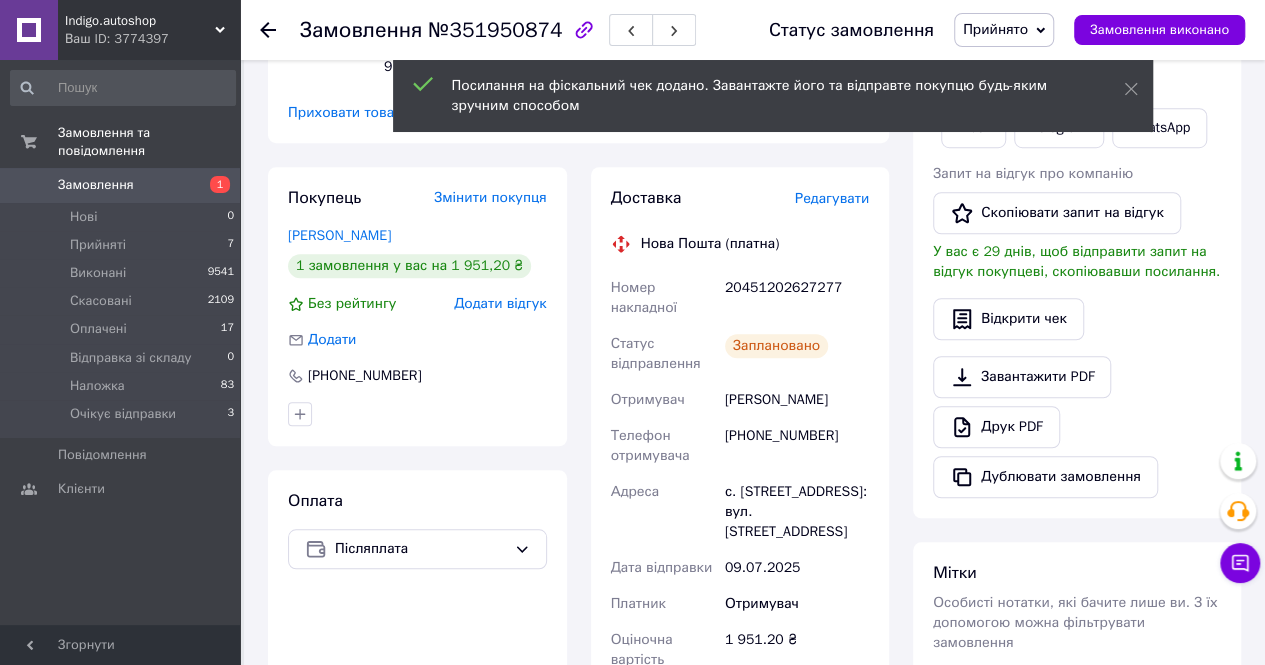 click on "Спасиченко Руслан" at bounding box center [797, 400] 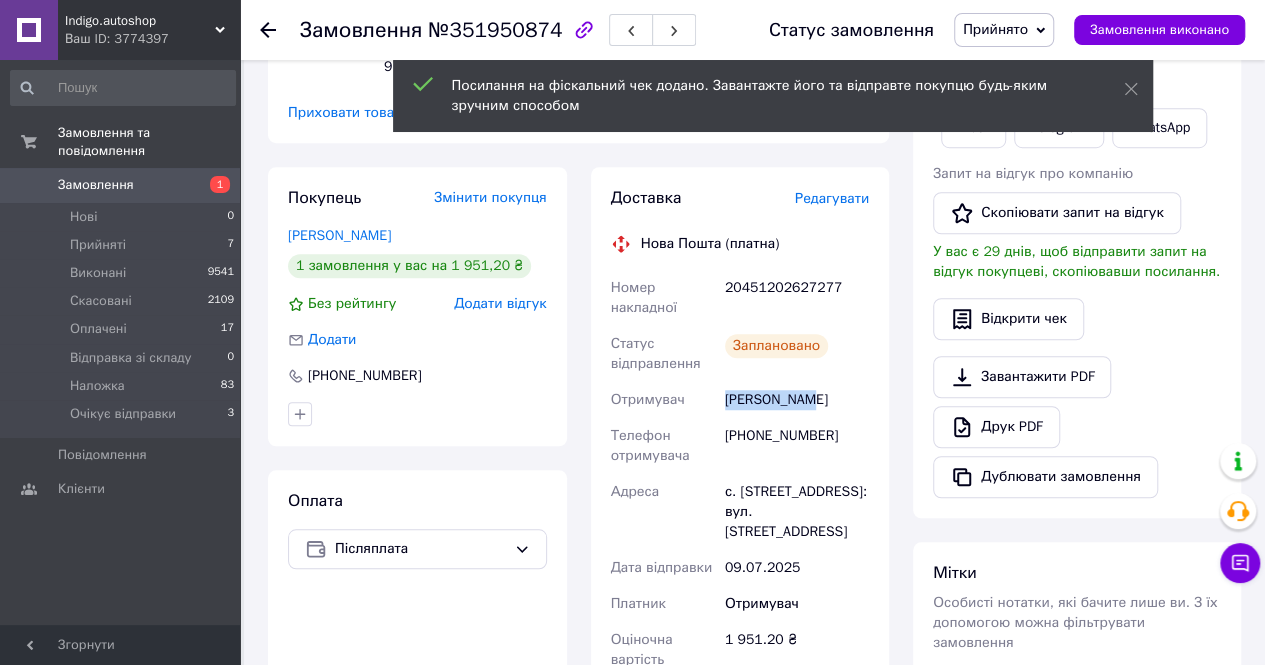 click on "Спасиченко Руслан" at bounding box center [797, 400] 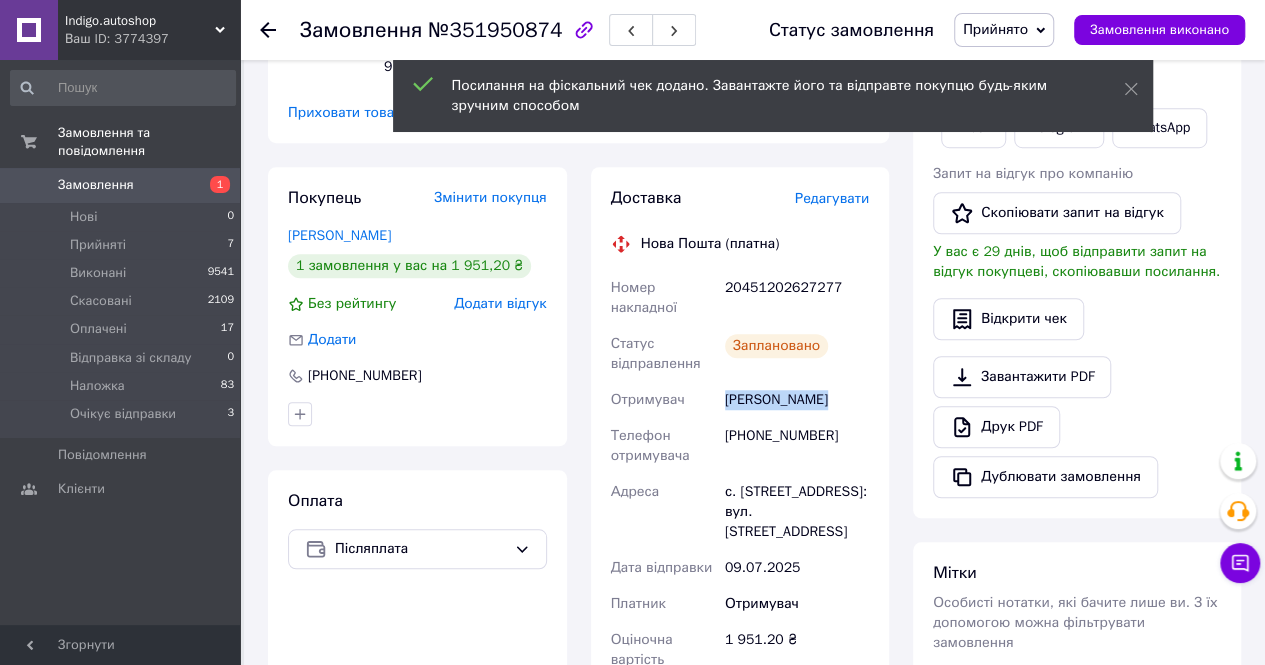 click on "Спасиченко Руслан" at bounding box center (797, 400) 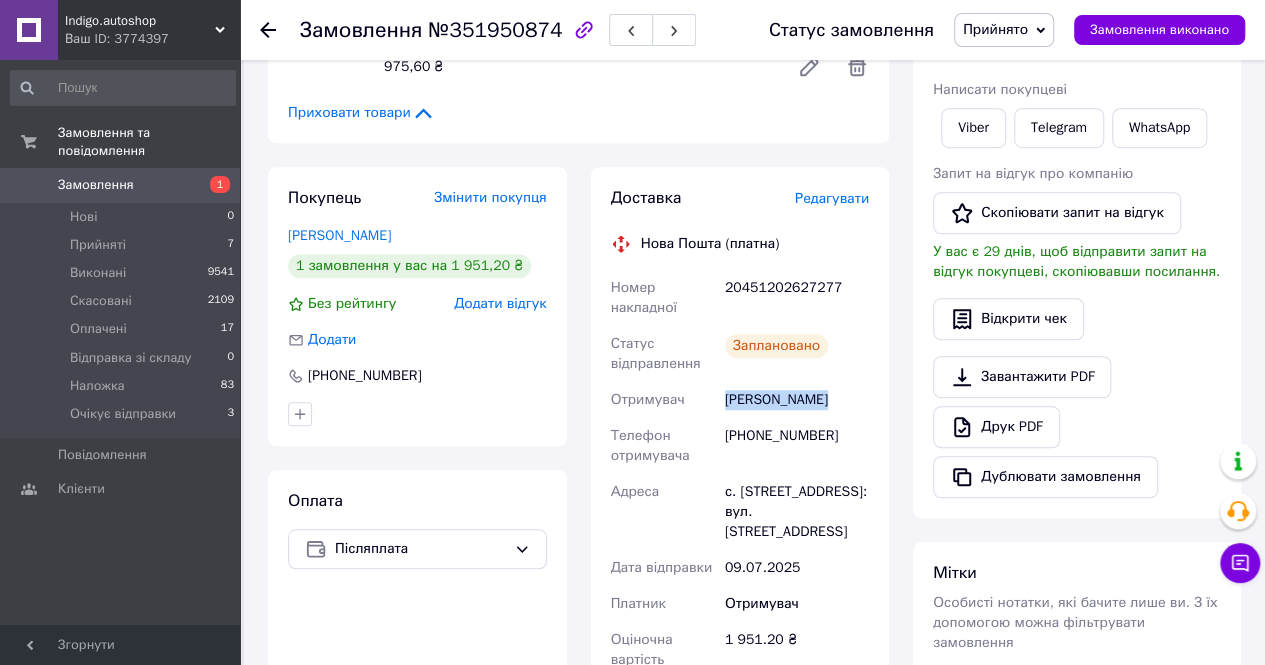 click on "Прийнято" at bounding box center (1004, 30) 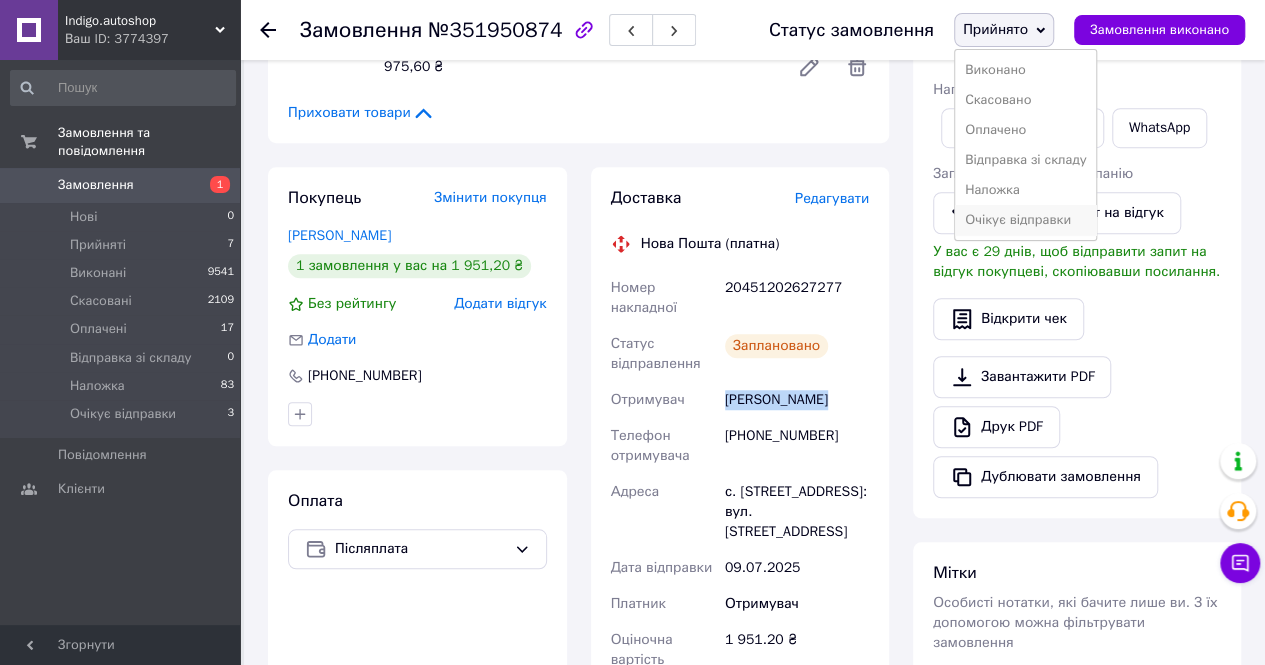 click on "Очікує відправки" at bounding box center [1026, 220] 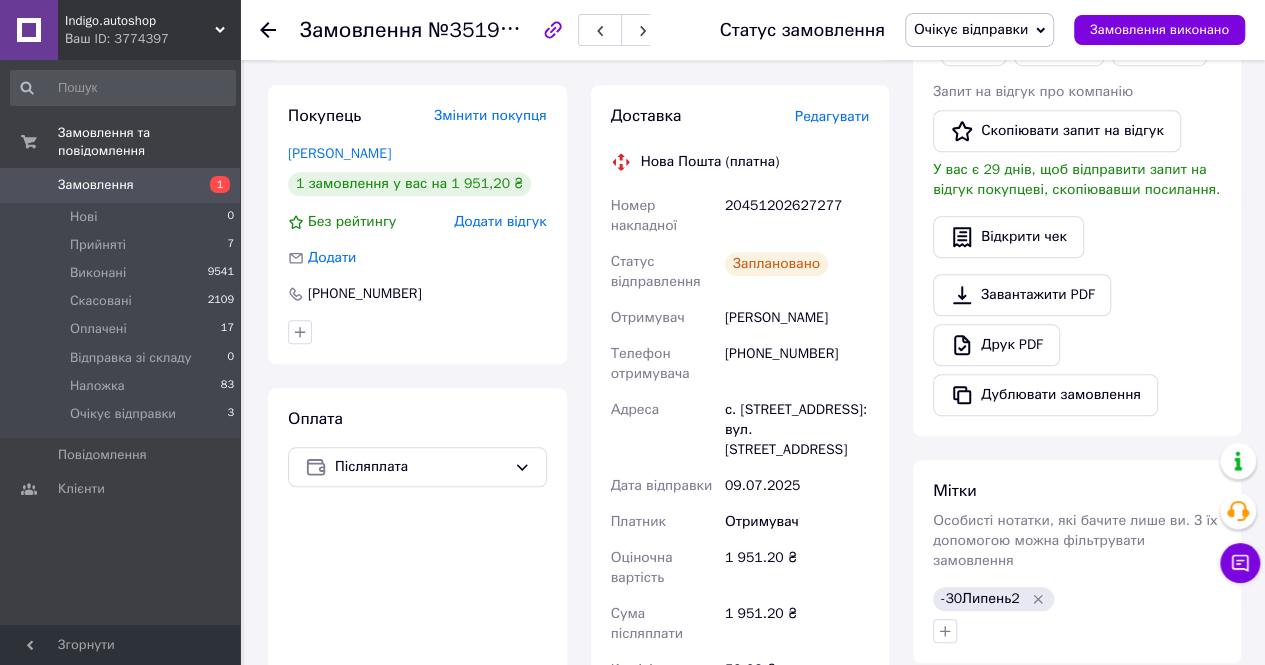scroll, scrollTop: 600, scrollLeft: 0, axis: vertical 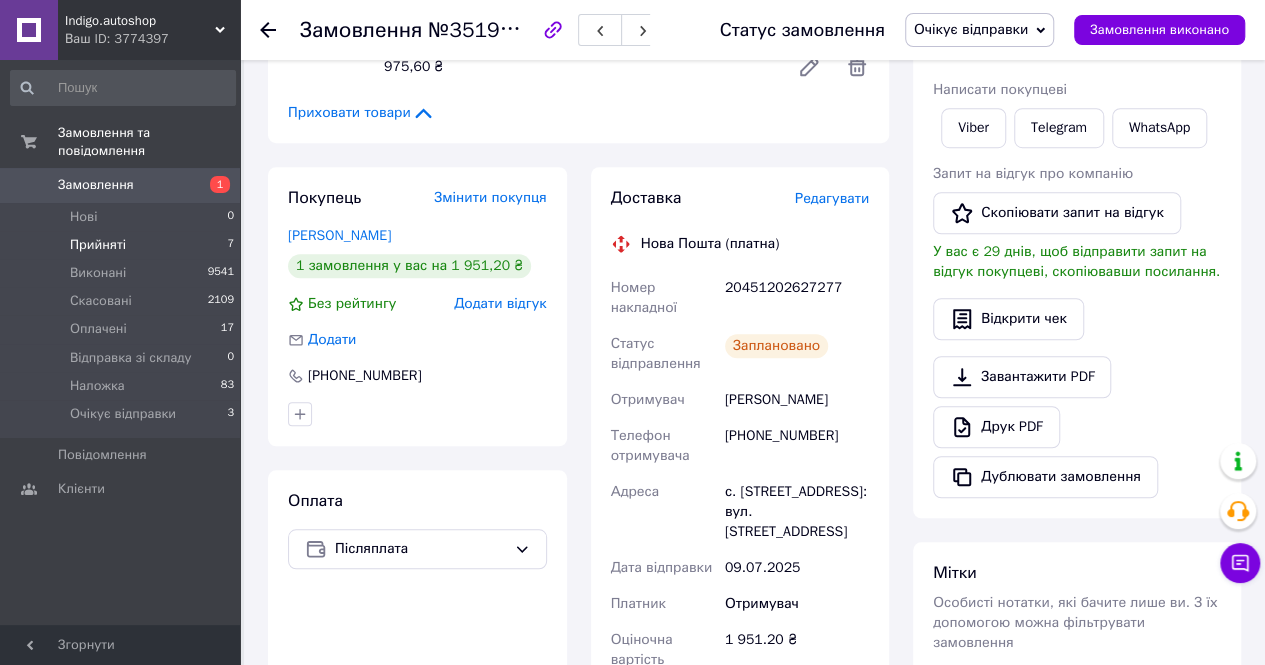 click on "Прийняті" at bounding box center [98, 245] 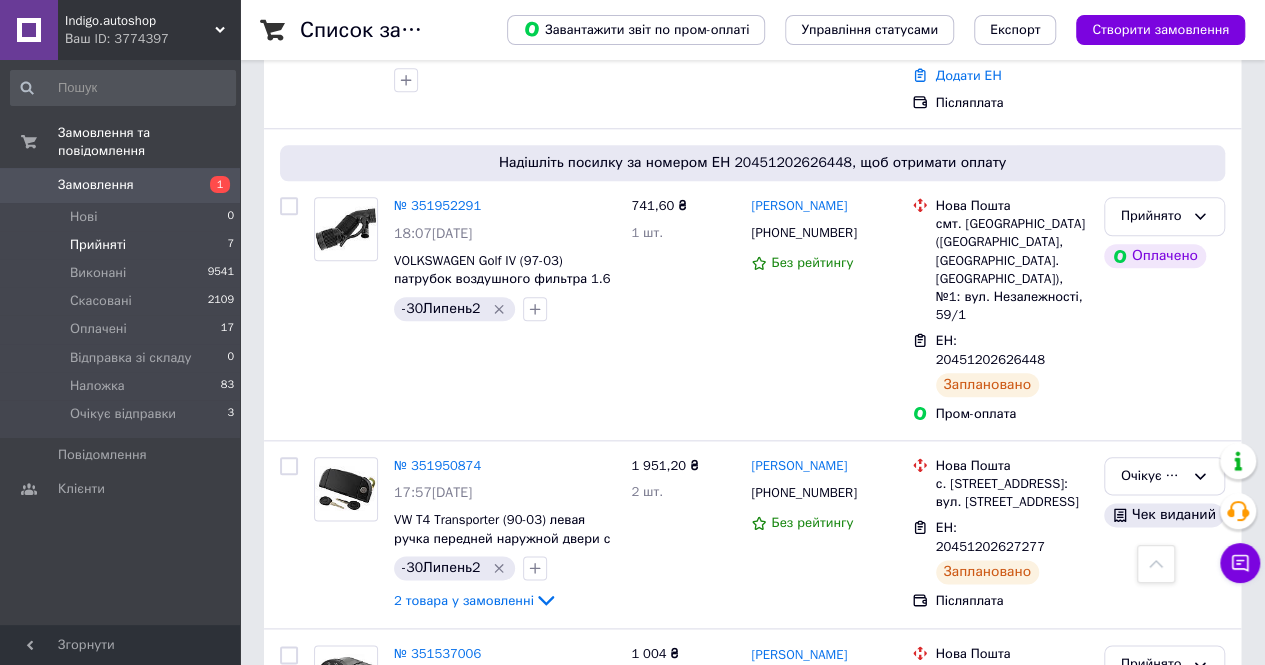 scroll, scrollTop: 831, scrollLeft: 0, axis: vertical 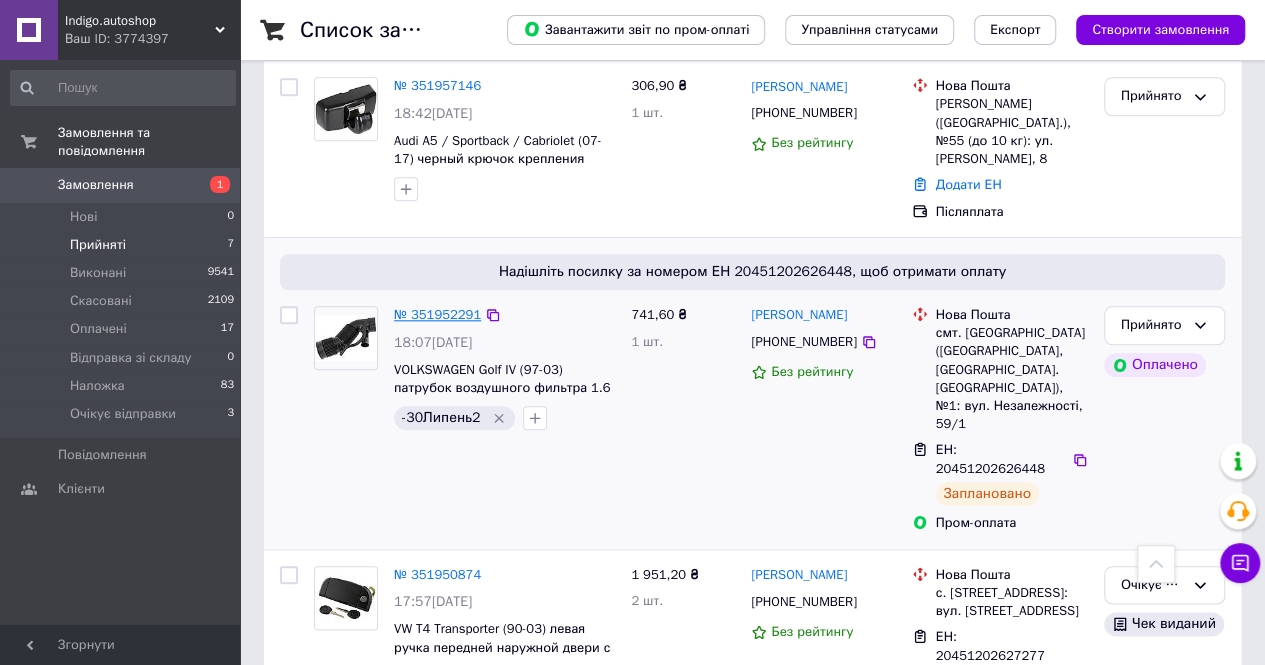 click on "№ 351952291" at bounding box center [437, 314] 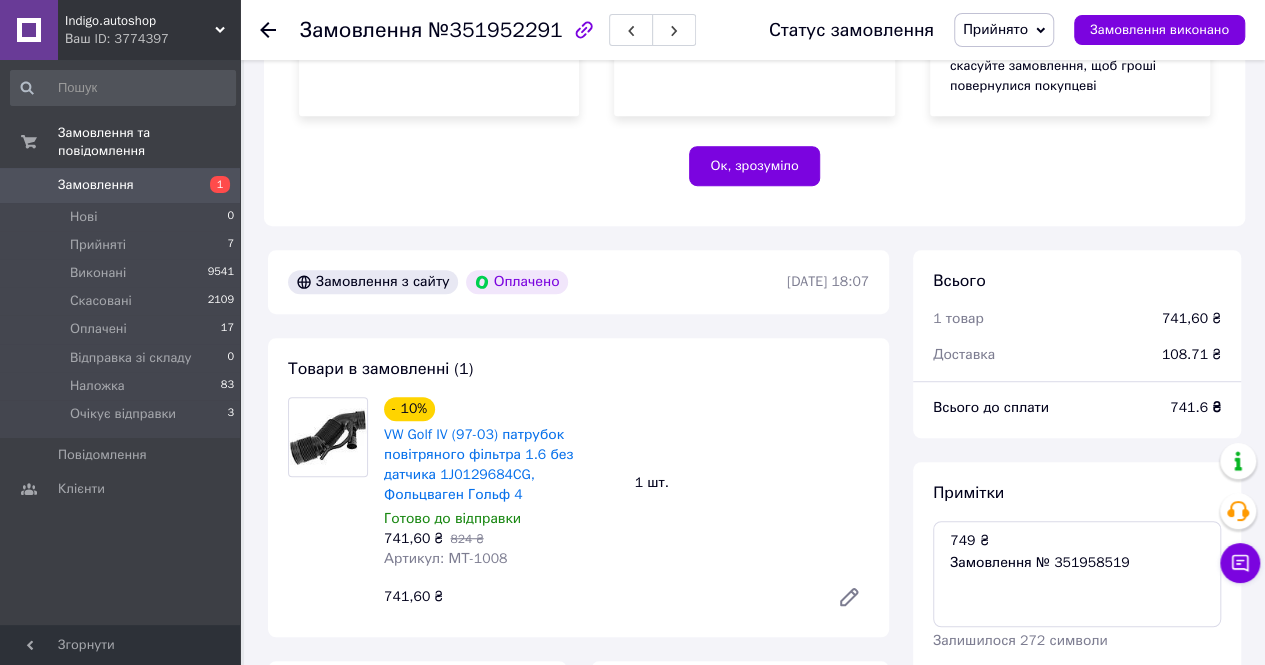 scroll, scrollTop: 1031, scrollLeft: 0, axis: vertical 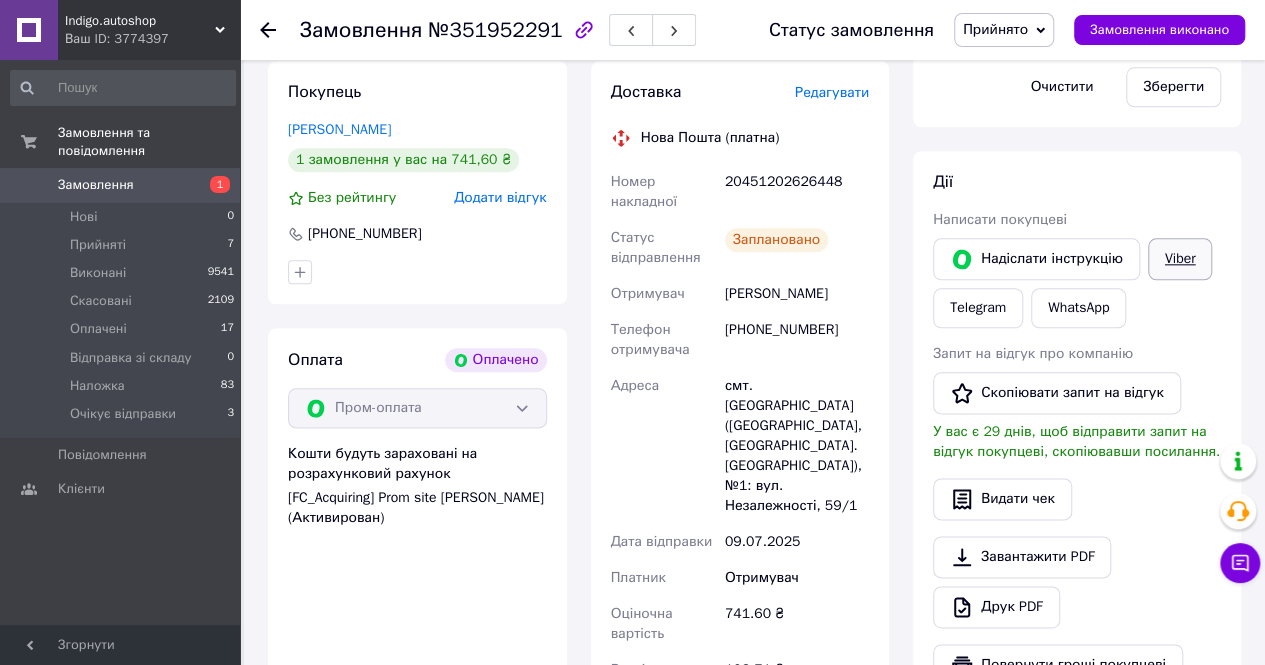 click on "Viber" at bounding box center (1180, 259) 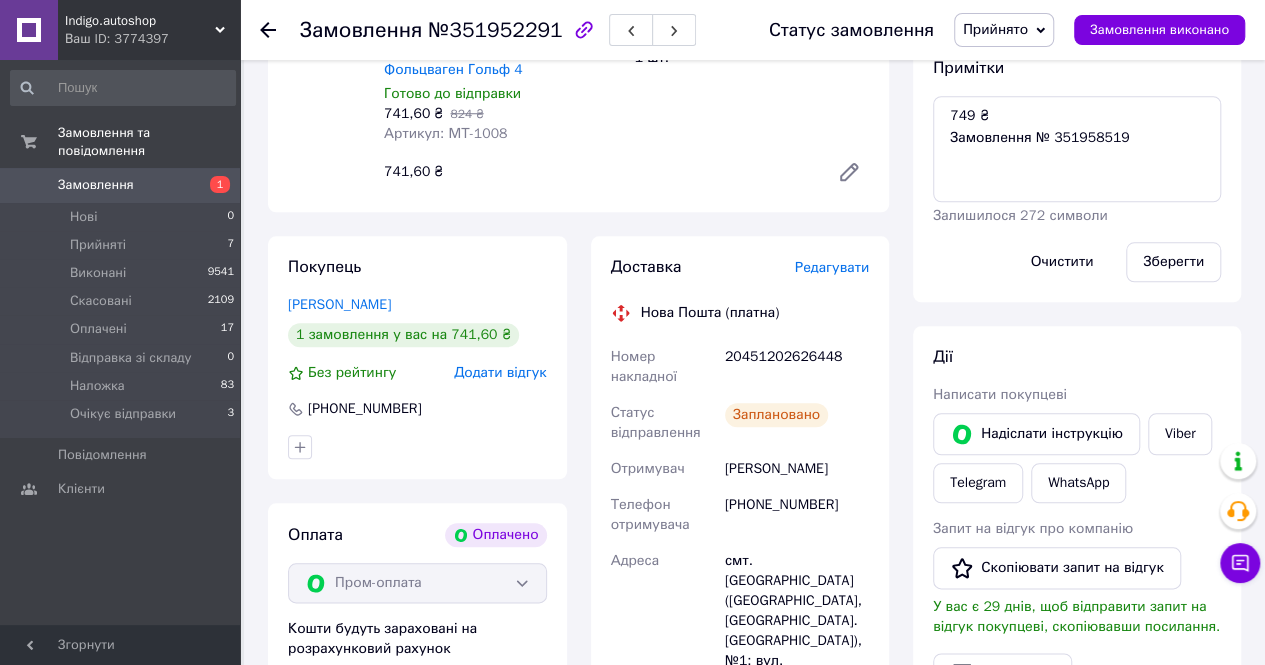 scroll, scrollTop: 731, scrollLeft: 0, axis: vertical 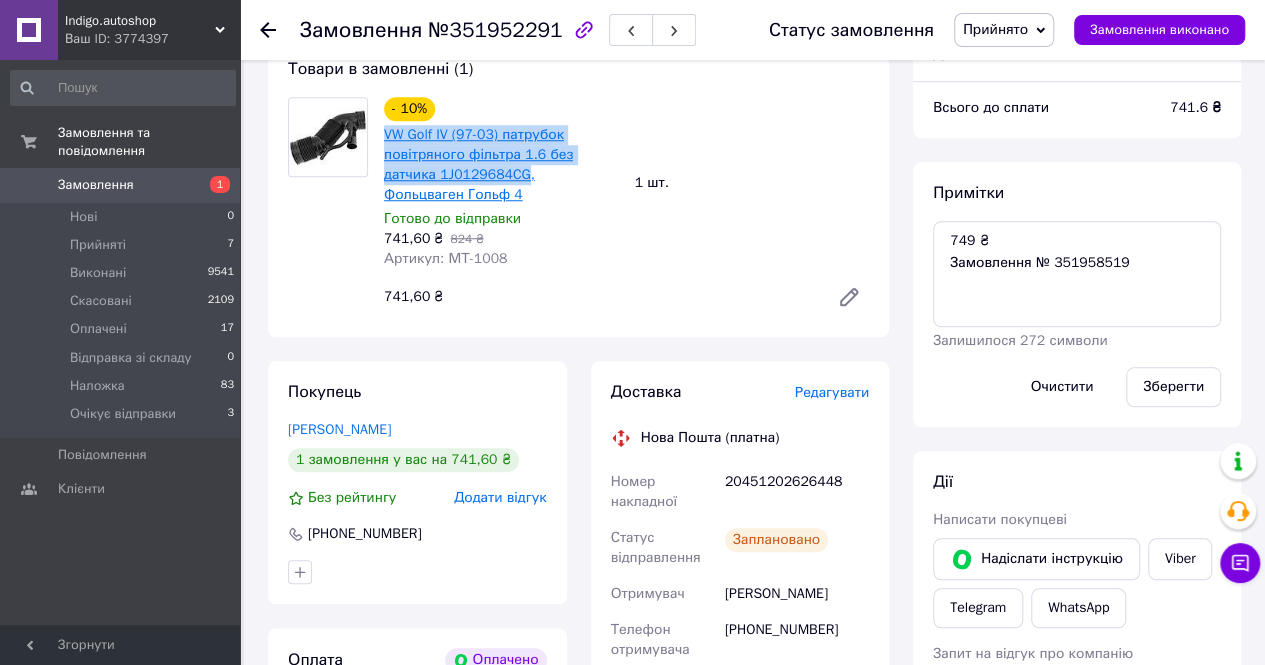 drag, startPoint x: 382, startPoint y: 139, endPoint x: 463, endPoint y: 171, distance: 87.0919 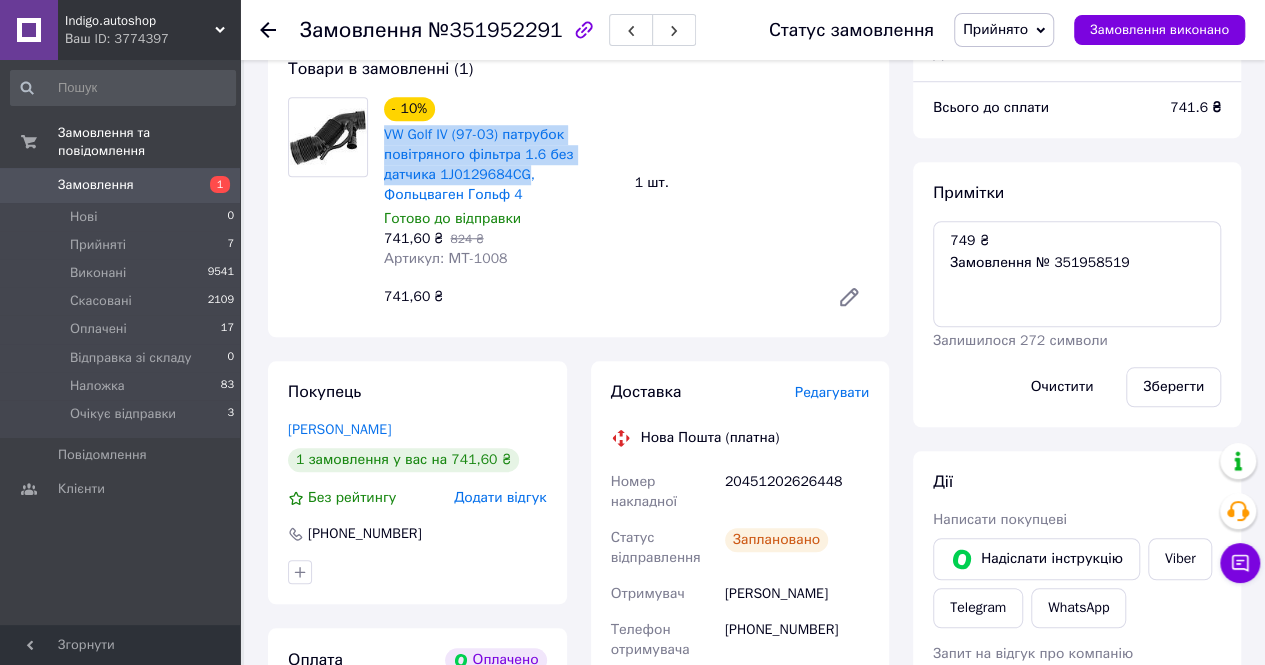 click on "20451202626448" at bounding box center [797, 492] 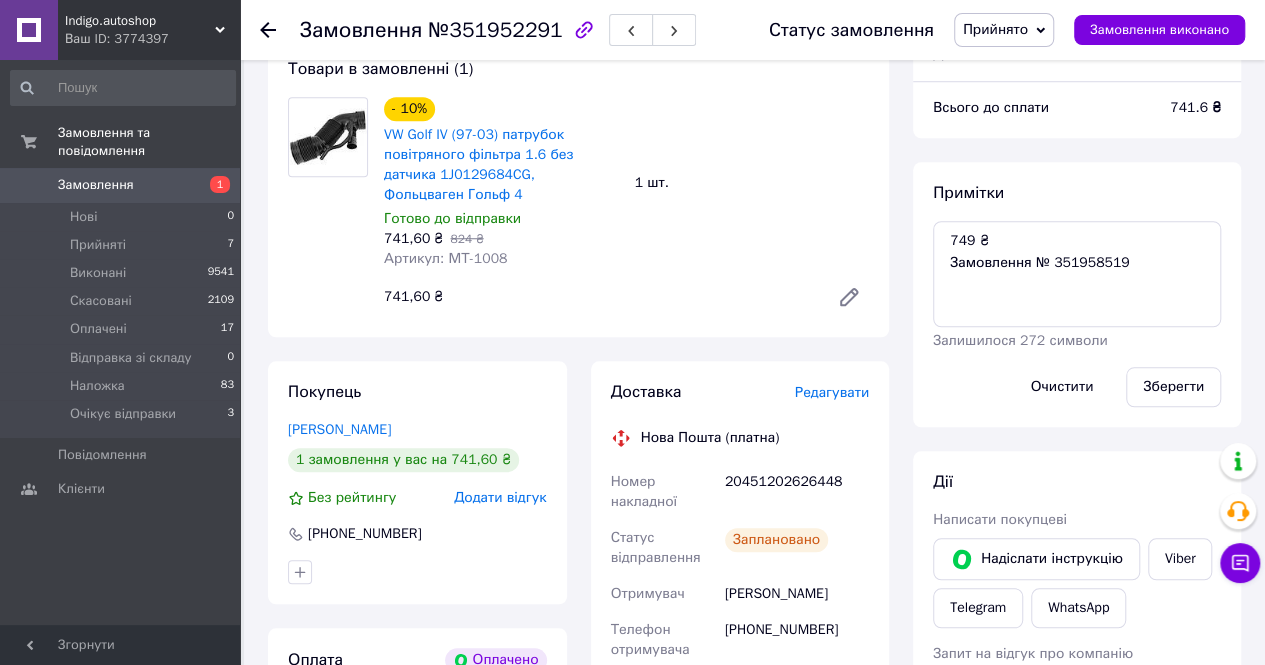 click on "20451202626448" at bounding box center [797, 492] 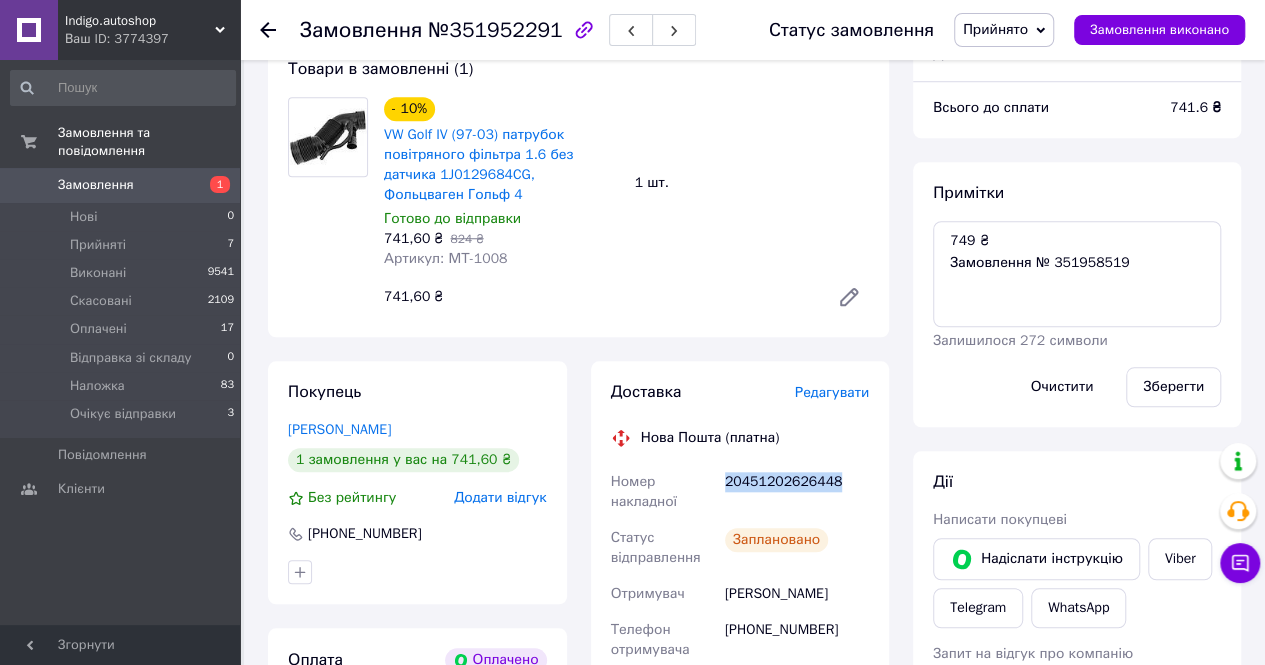 click on "20451202626448" at bounding box center [797, 492] 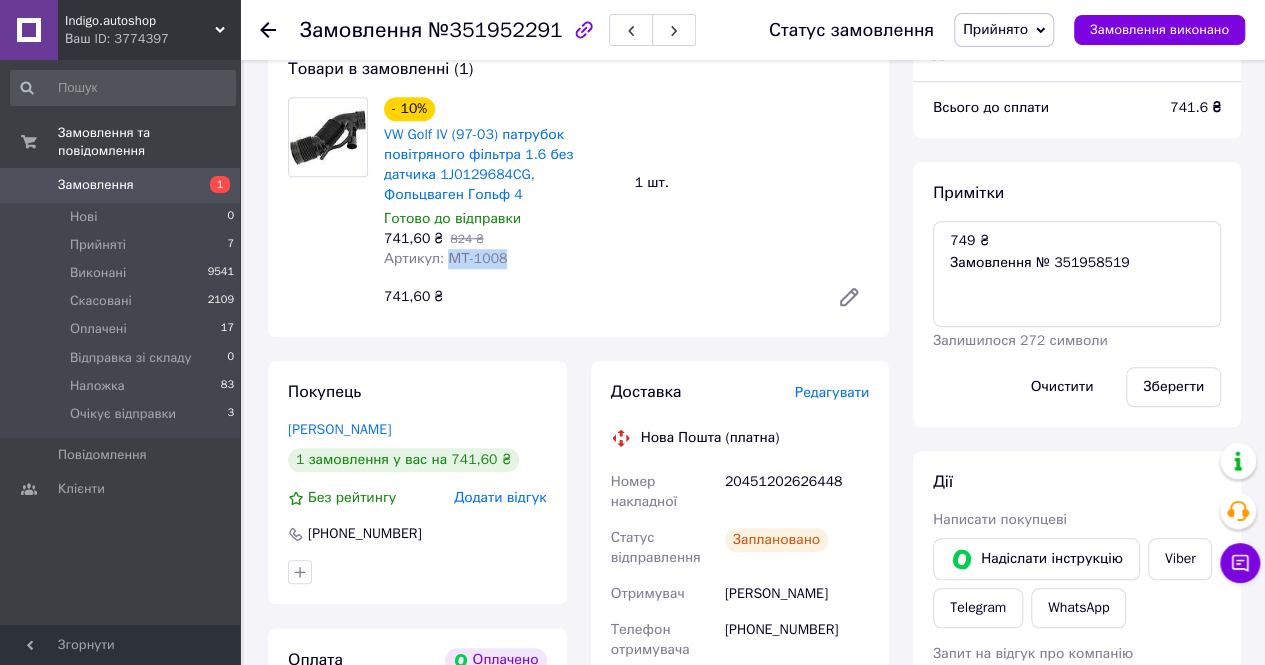 drag, startPoint x: 443, startPoint y: 241, endPoint x: 542, endPoint y: 249, distance: 99.32271 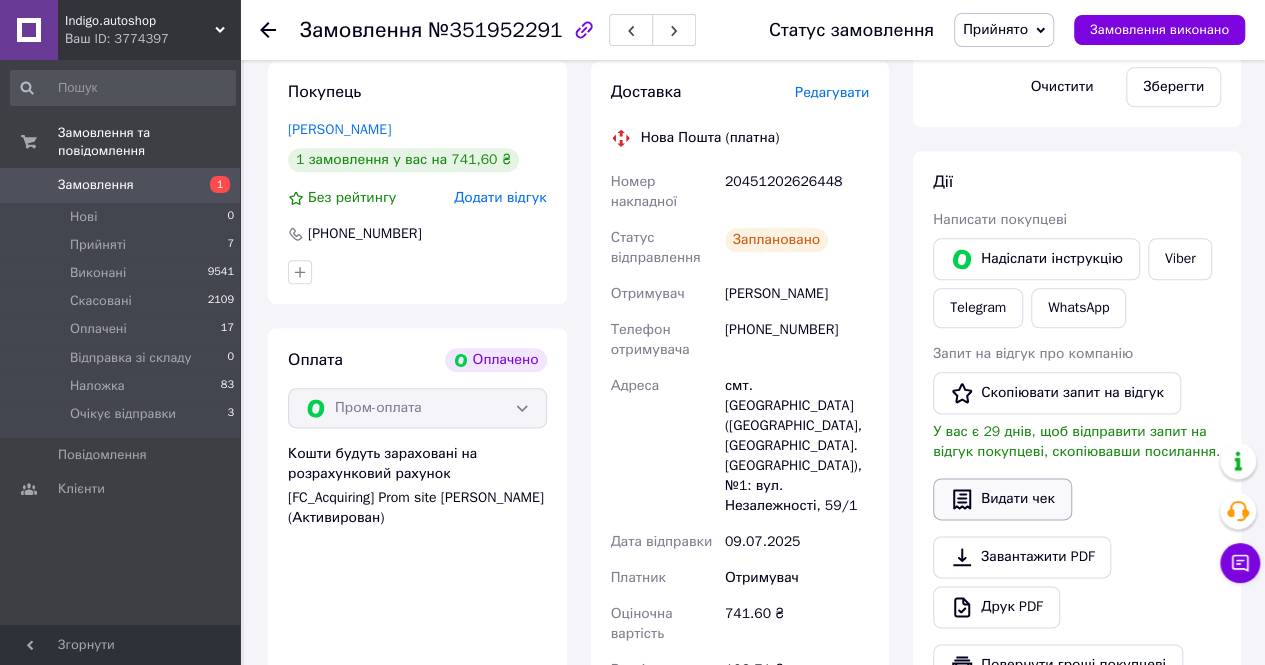 click on "Видати чек" at bounding box center (1002, 499) 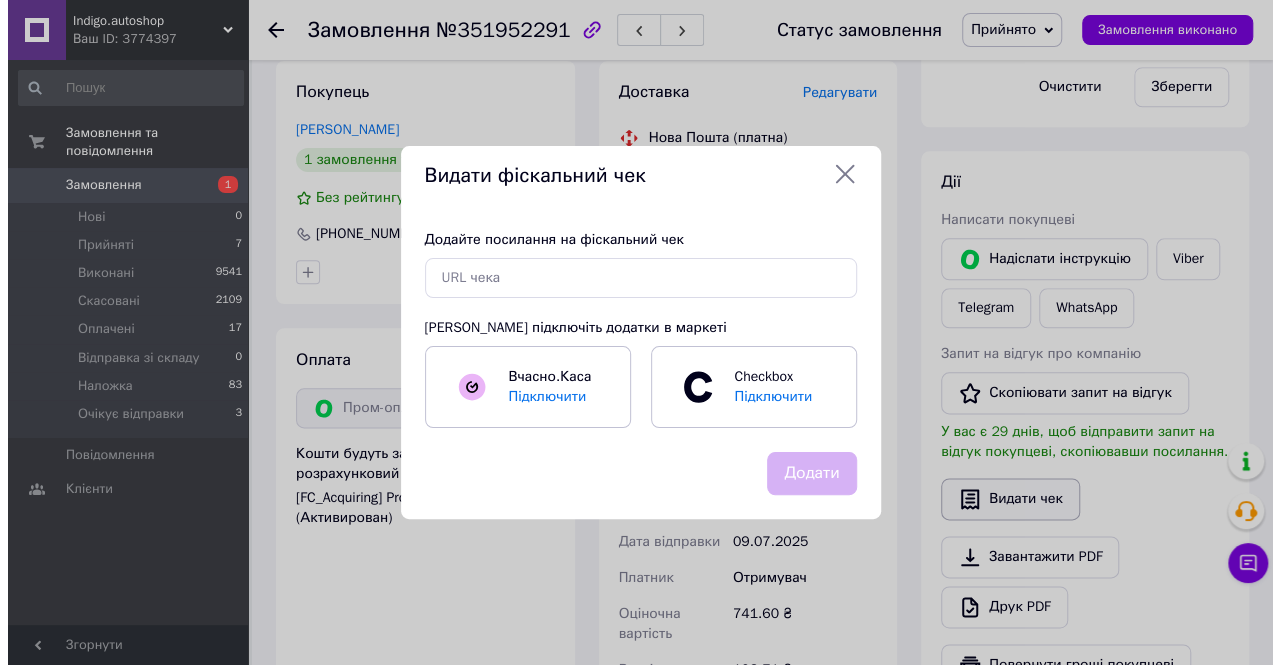 scroll, scrollTop: 1011, scrollLeft: 0, axis: vertical 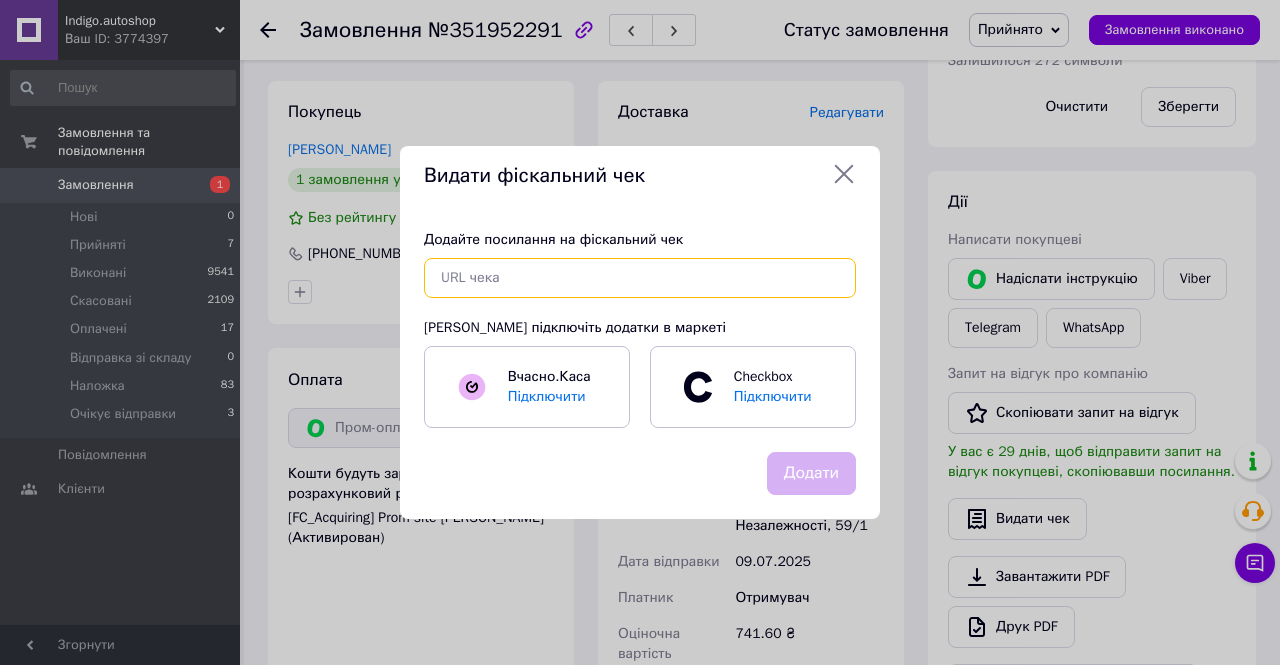 click at bounding box center (640, 278) 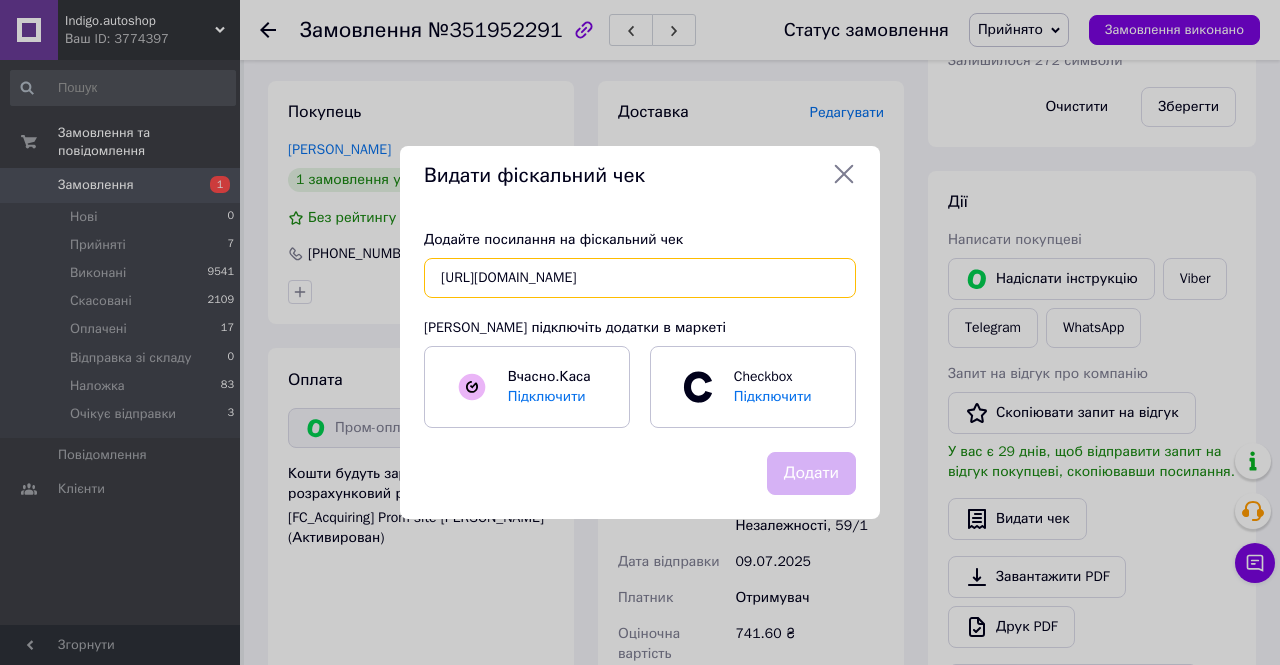 scroll, scrollTop: 0, scrollLeft: 26, axis: horizontal 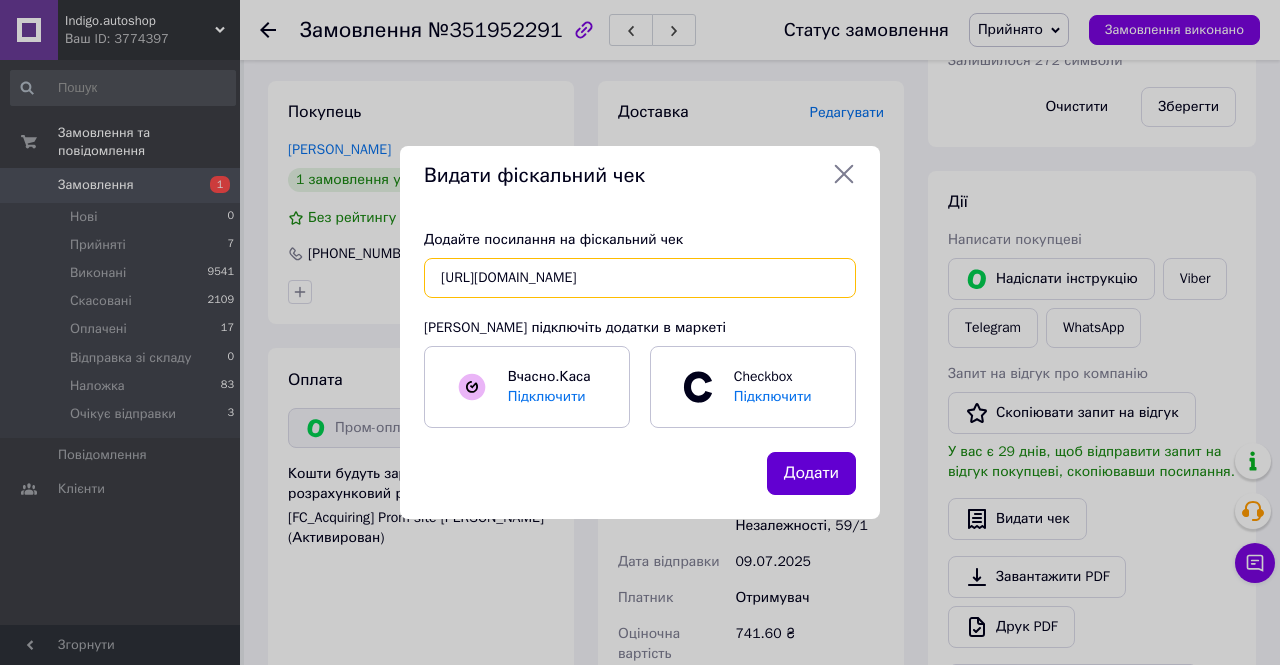 type on "https://check.checkbox.ua/319e49c5-b56c-4518-b15e-763ac37863ac" 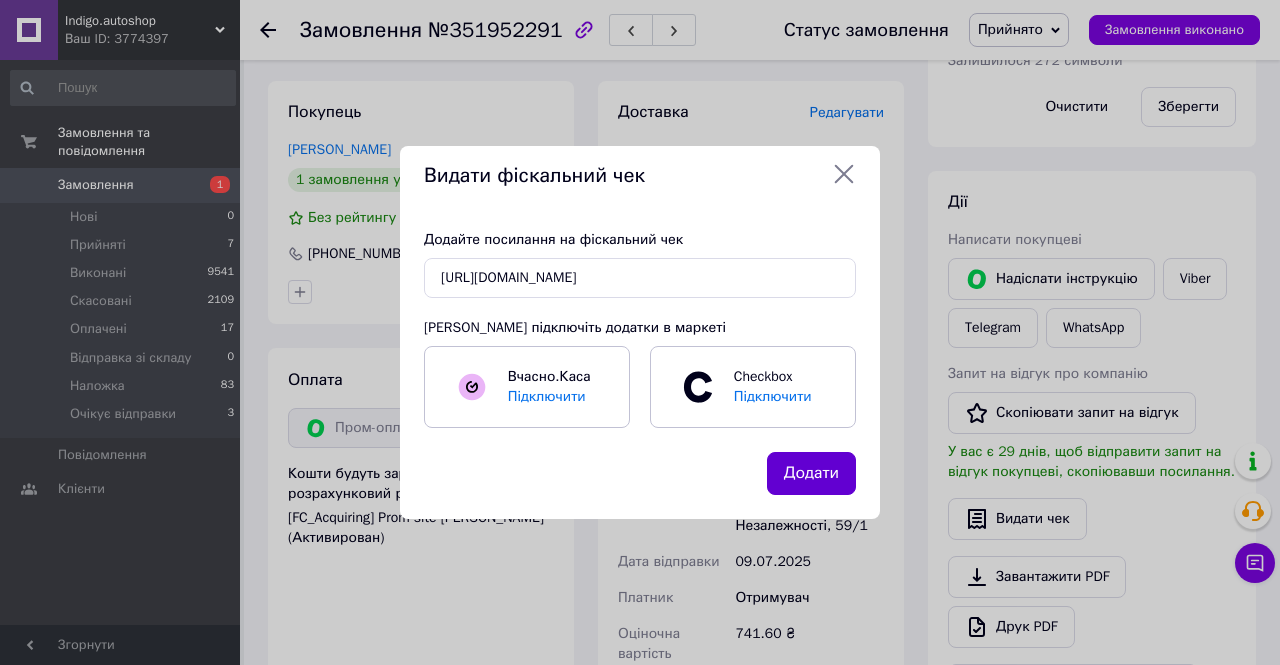 click on "Додати" at bounding box center (811, 473) 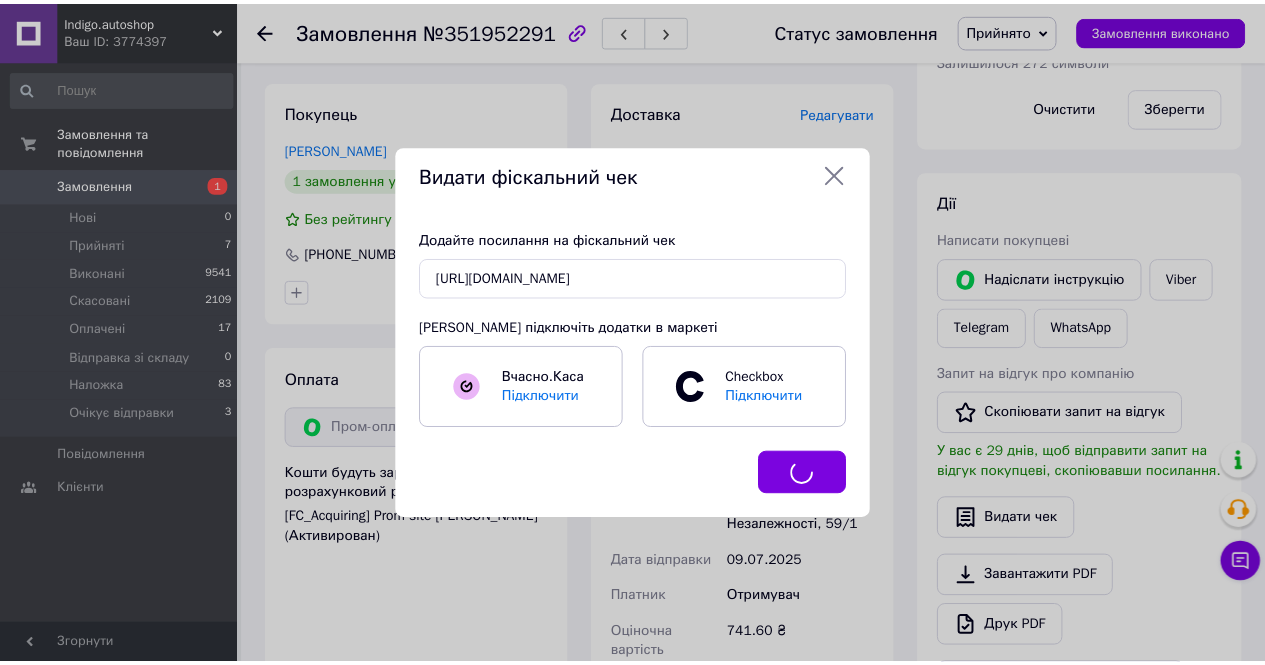 scroll, scrollTop: 1031, scrollLeft: 0, axis: vertical 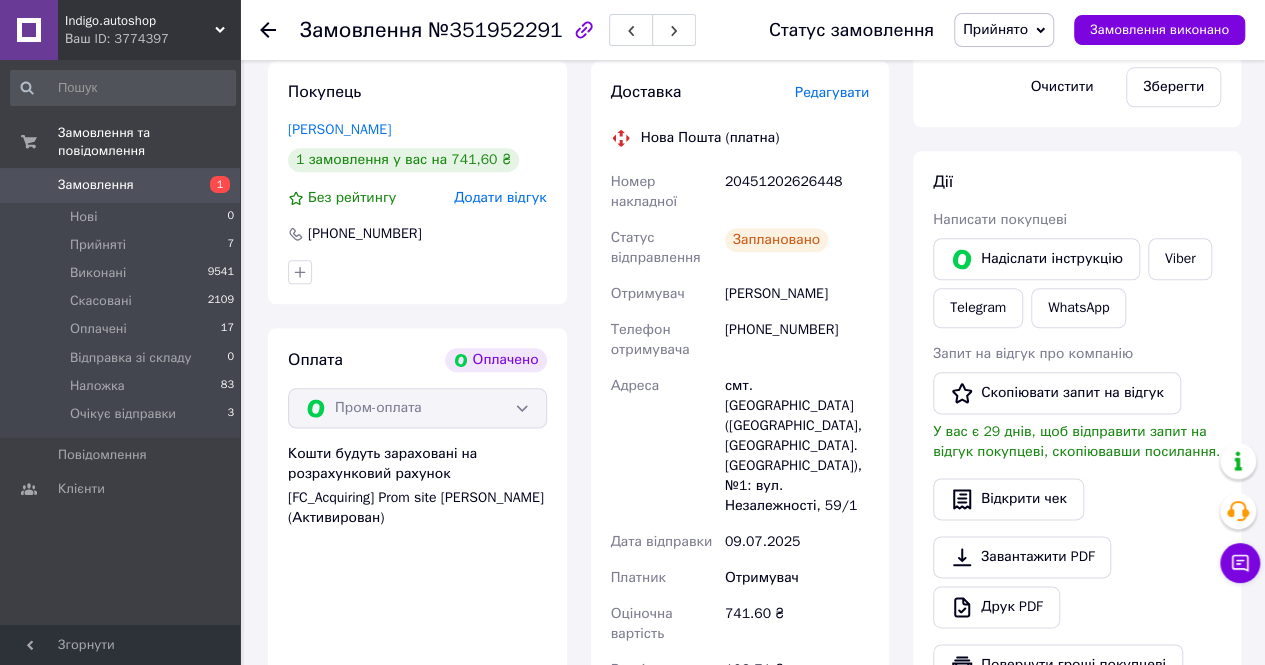 click on "Прийнято" at bounding box center (995, 29) 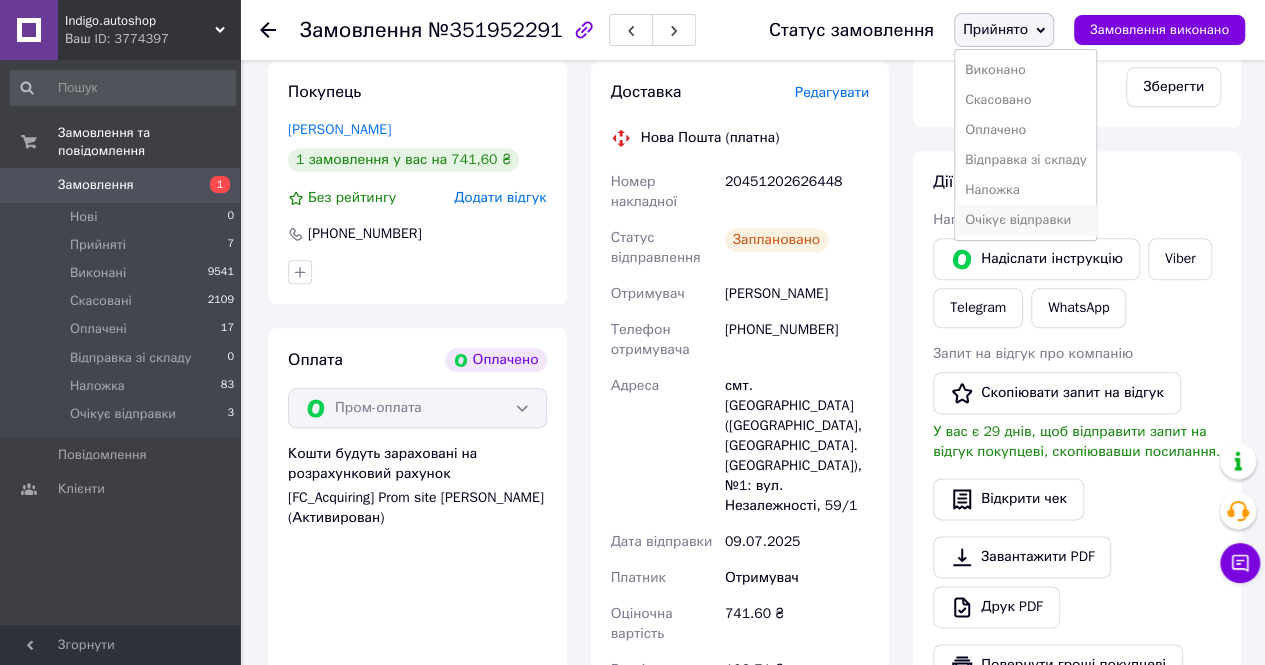 click on "Очікує відправки" at bounding box center (1026, 220) 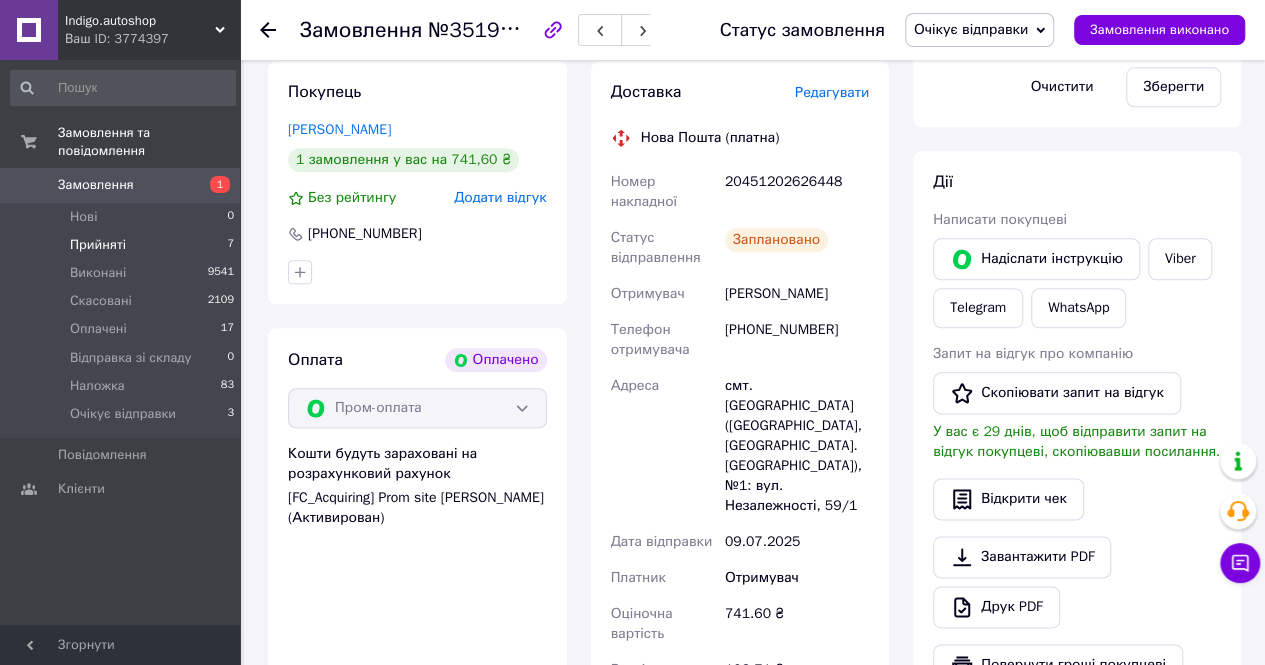click on "Прийняті" at bounding box center (98, 245) 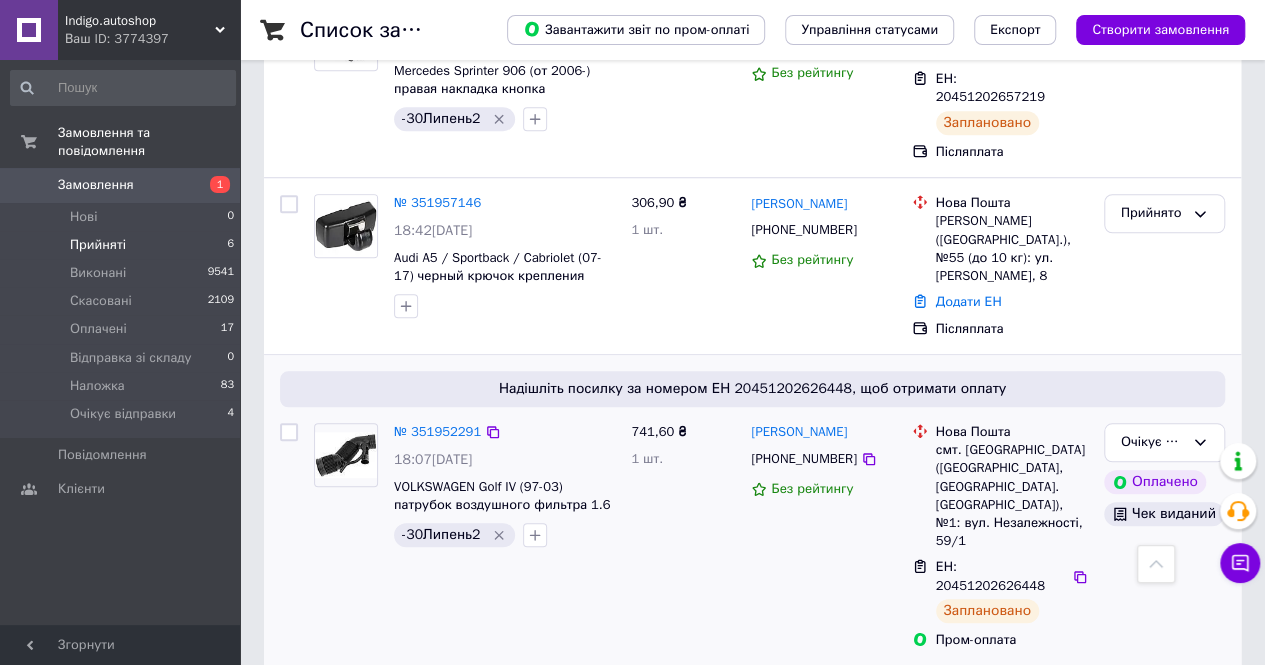 scroll, scrollTop: 627, scrollLeft: 0, axis: vertical 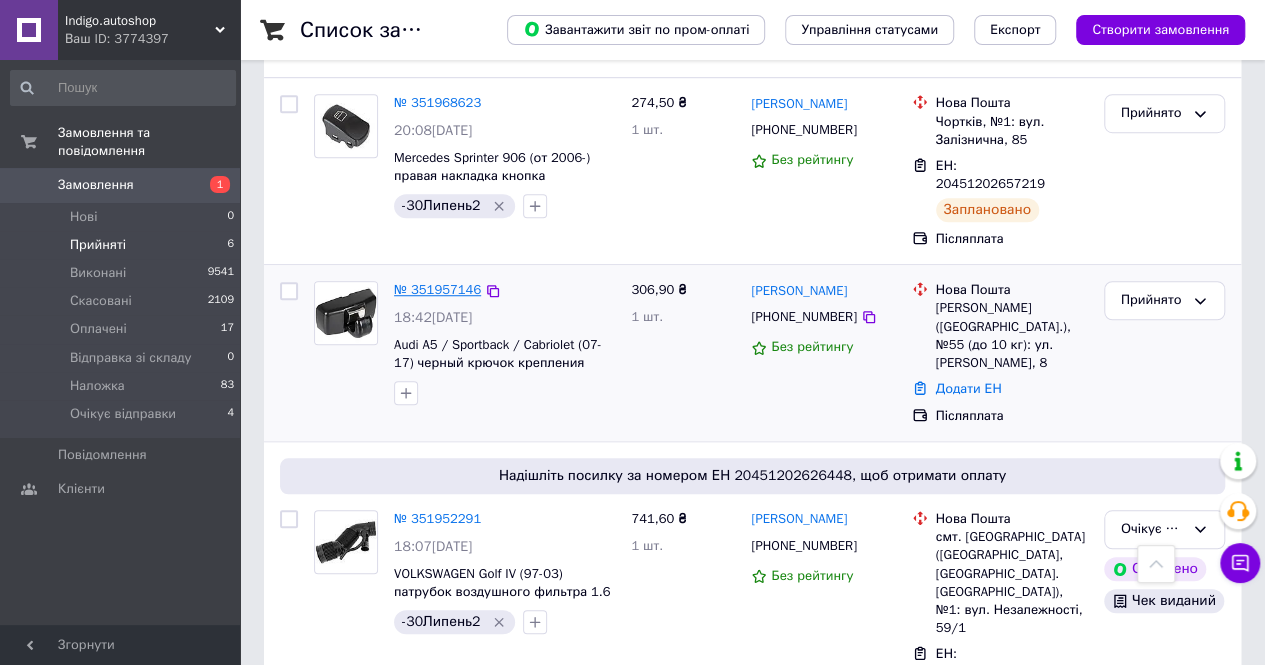 click on "№ 351957146" at bounding box center (437, 289) 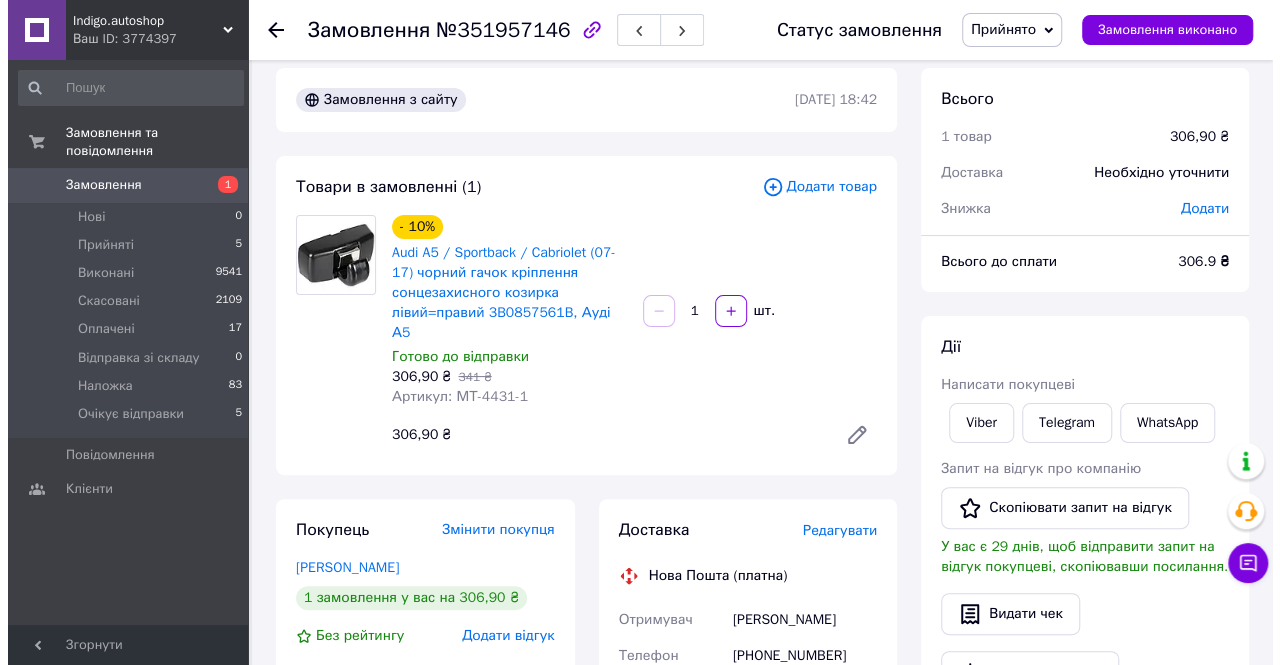 scroll, scrollTop: 0, scrollLeft: 0, axis: both 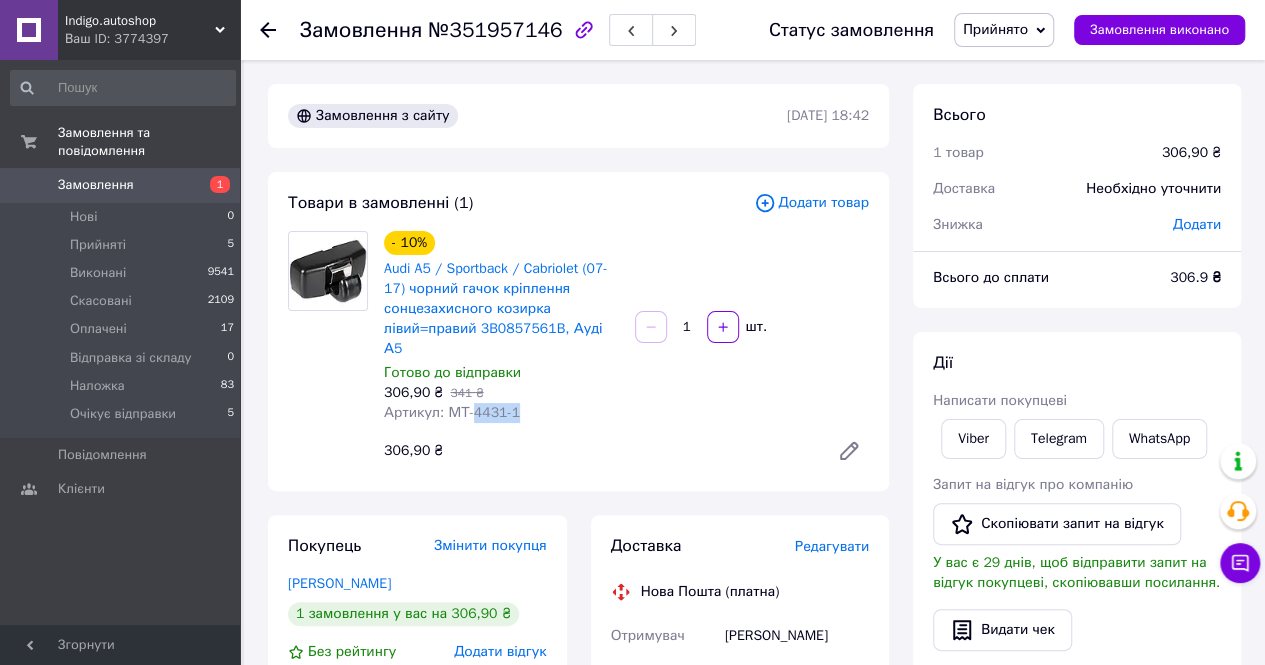 drag, startPoint x: 470, startPoint y: 396, endPoint x: 532, endPoint y: 394, distance: 62.03225 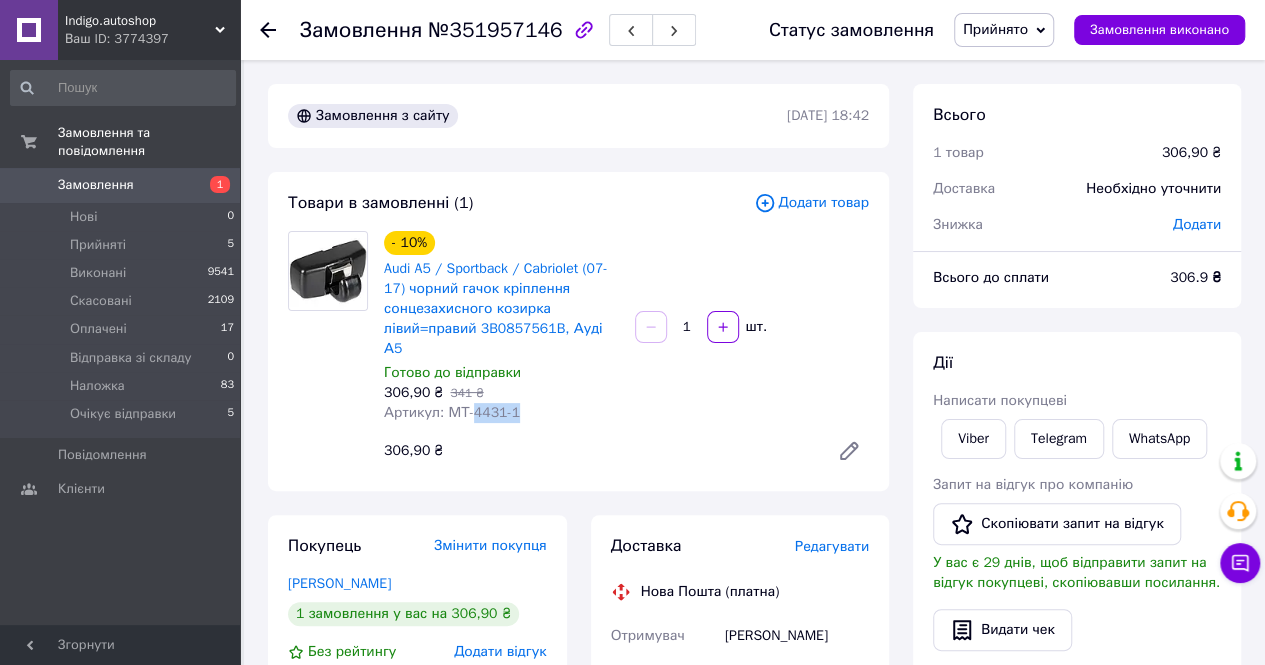 click on "Прийнято" at bounding box center [995, 29] 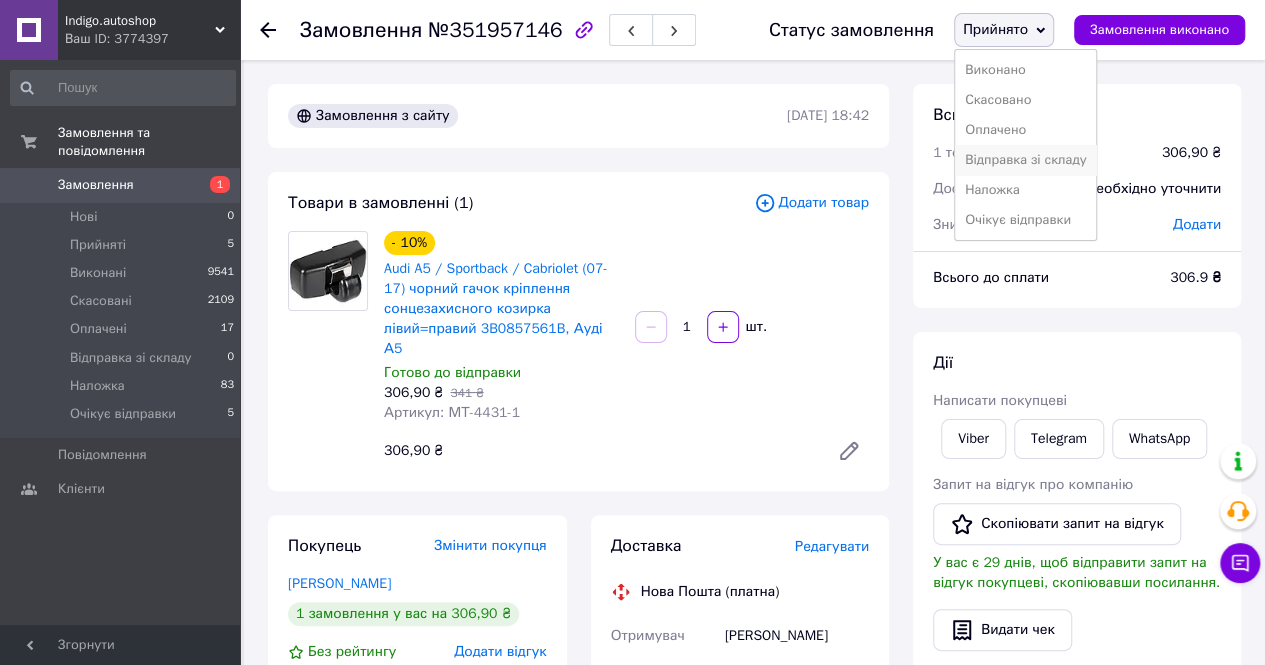click on "Відправка зі складу" at bounding box center (1026, 160) 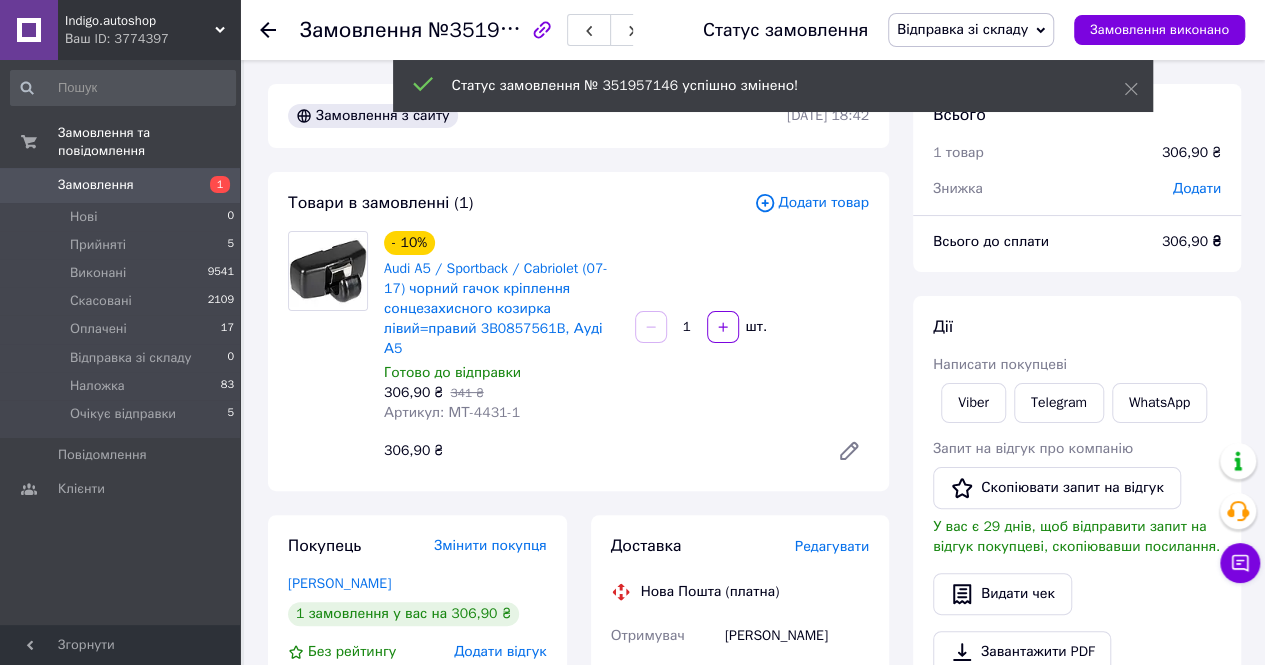 click on "Редагувати" at bounding box center [832, 546] 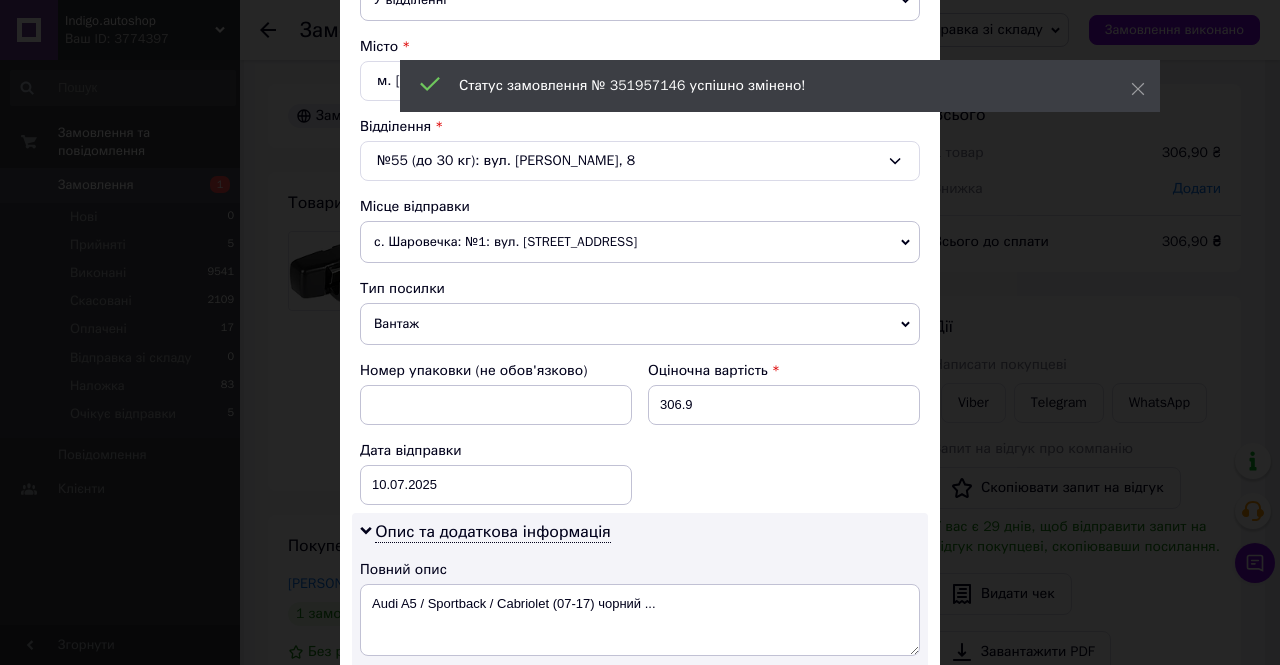 scroll, scrollTop: 500, scrollLeft: 0, axis: vertical 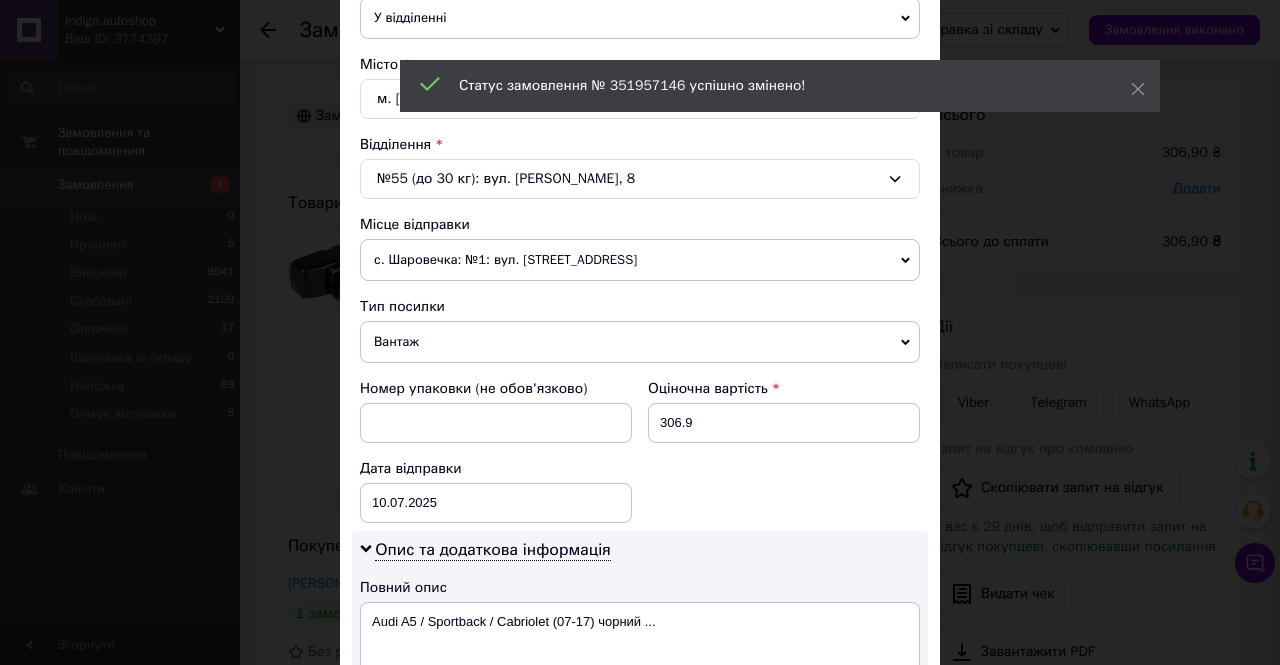 click on "с. Шаровечка: №1: вул. [STREET_ADDRESS]" at bounding box center [640, 260] 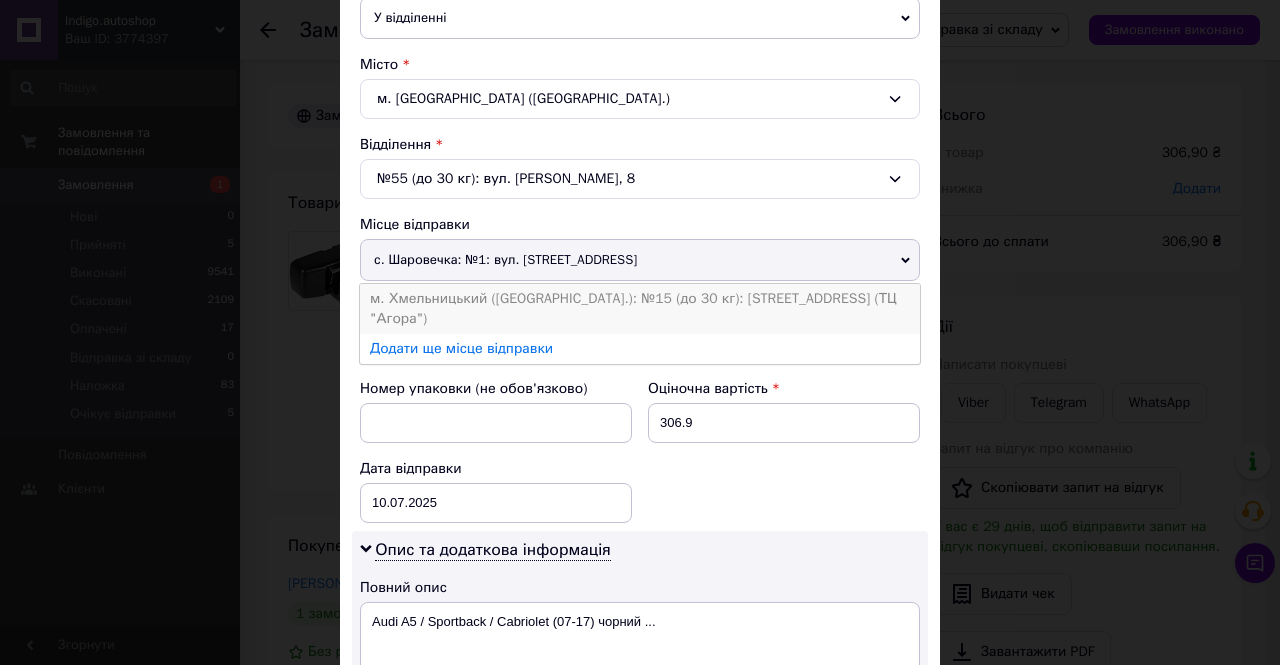 click on "м. Хмельницький ([GEOGRAPHIC_DATA].): №15 (до 30 кг): [STREET_ADDRESS] (ТЦ "Агора")" at bounding box center [640, 309] 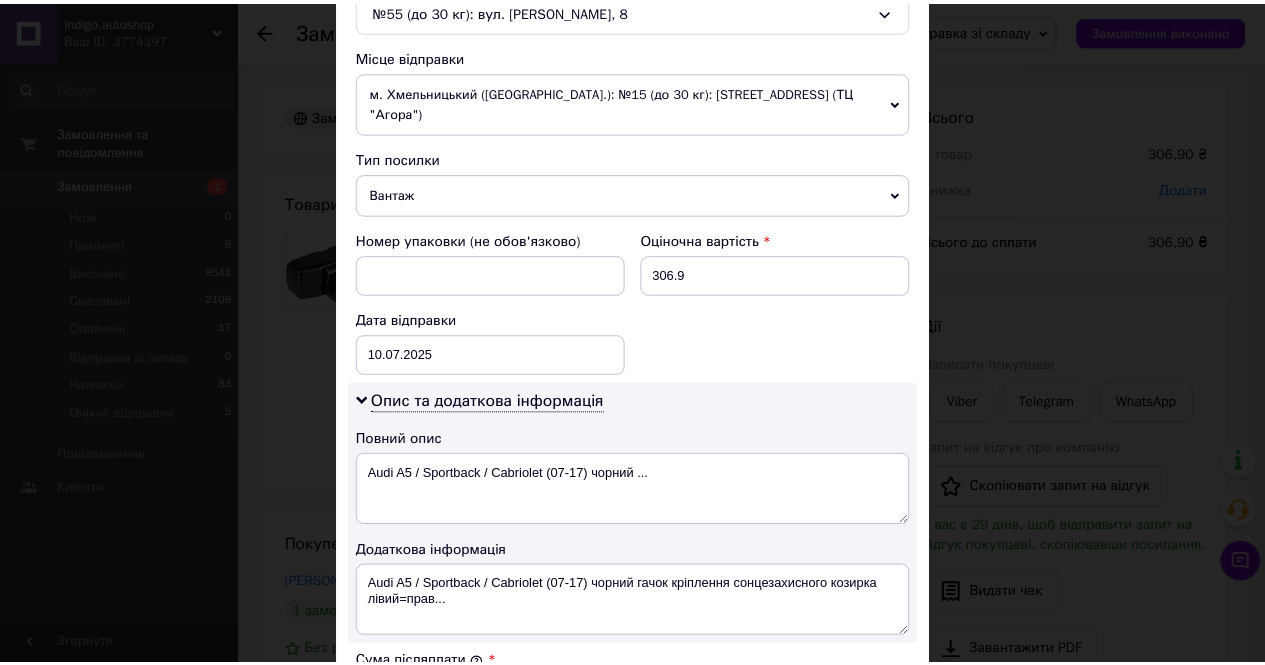 scroll, scrollTop: 1093, scrollLeft: 0, axis: vertical 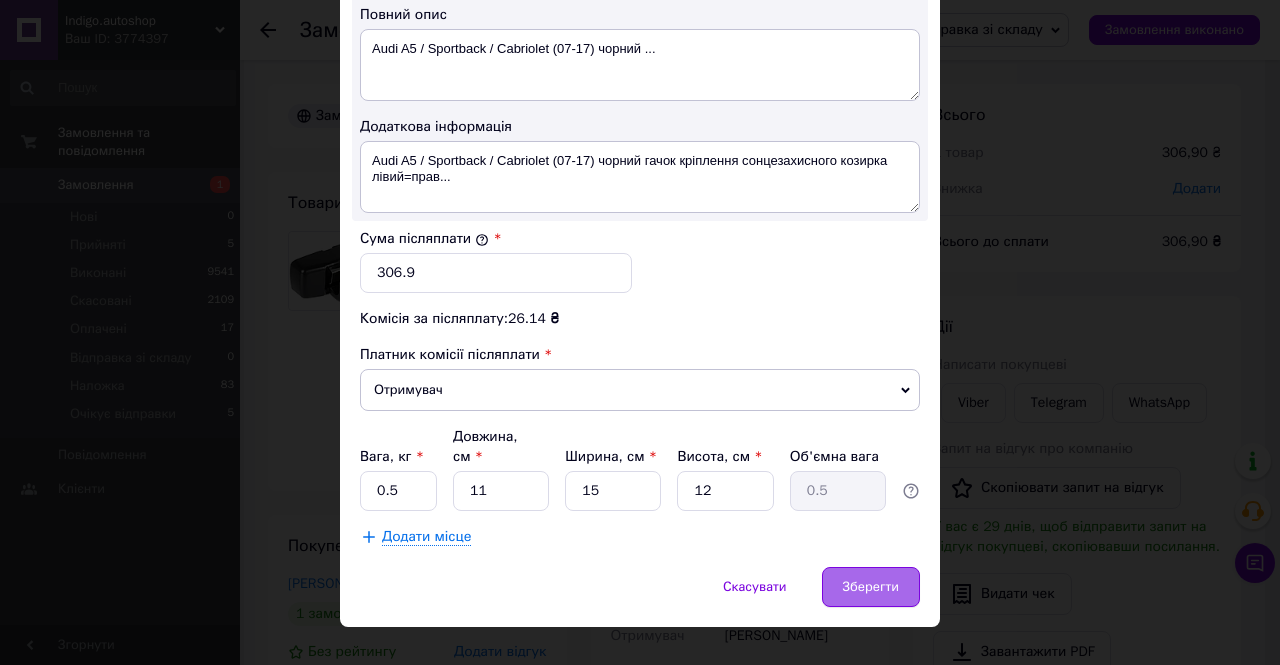 click on "Зберегти" at bounding box center [871, 587] 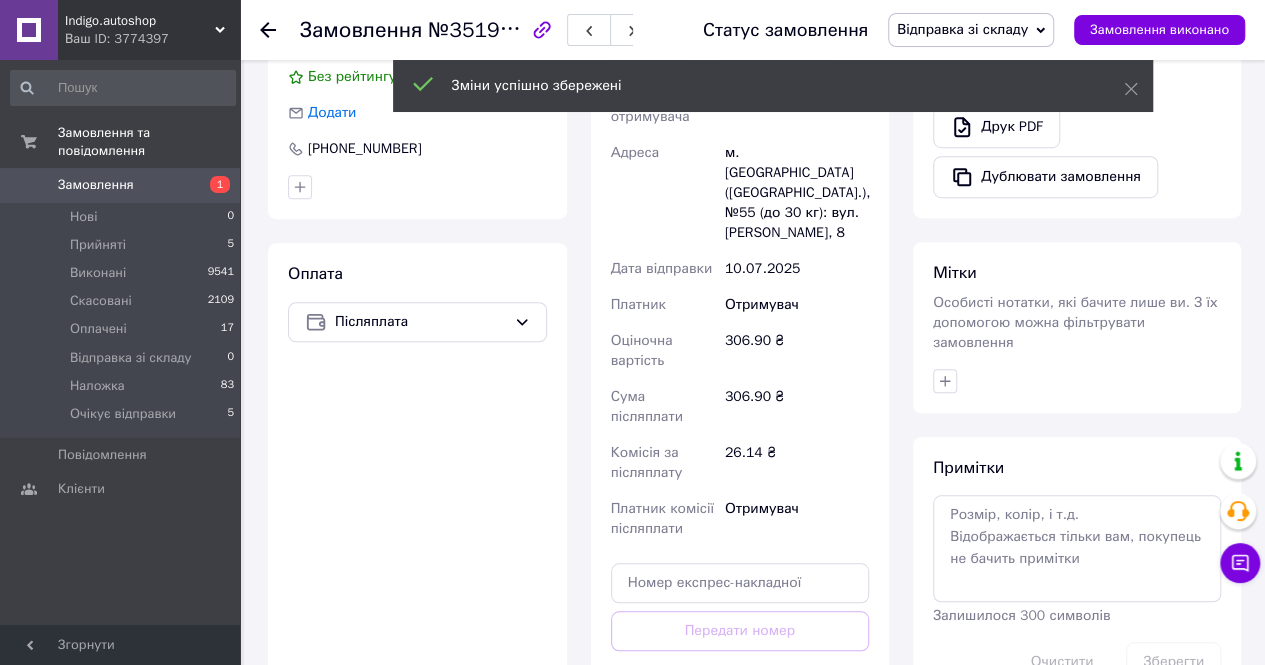 scroll, scrollTop: 700, scrollLeft: 0, axis: vertical 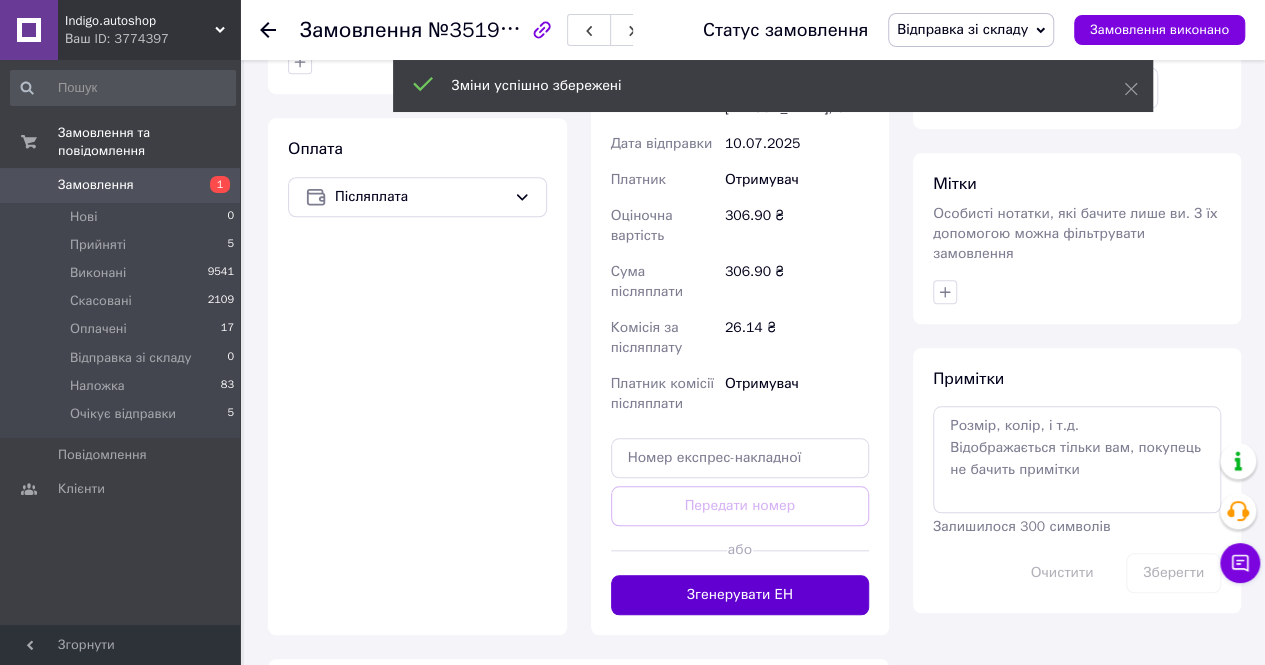 click on "Згенерувати ЕН" at bounding box center [740, 595] 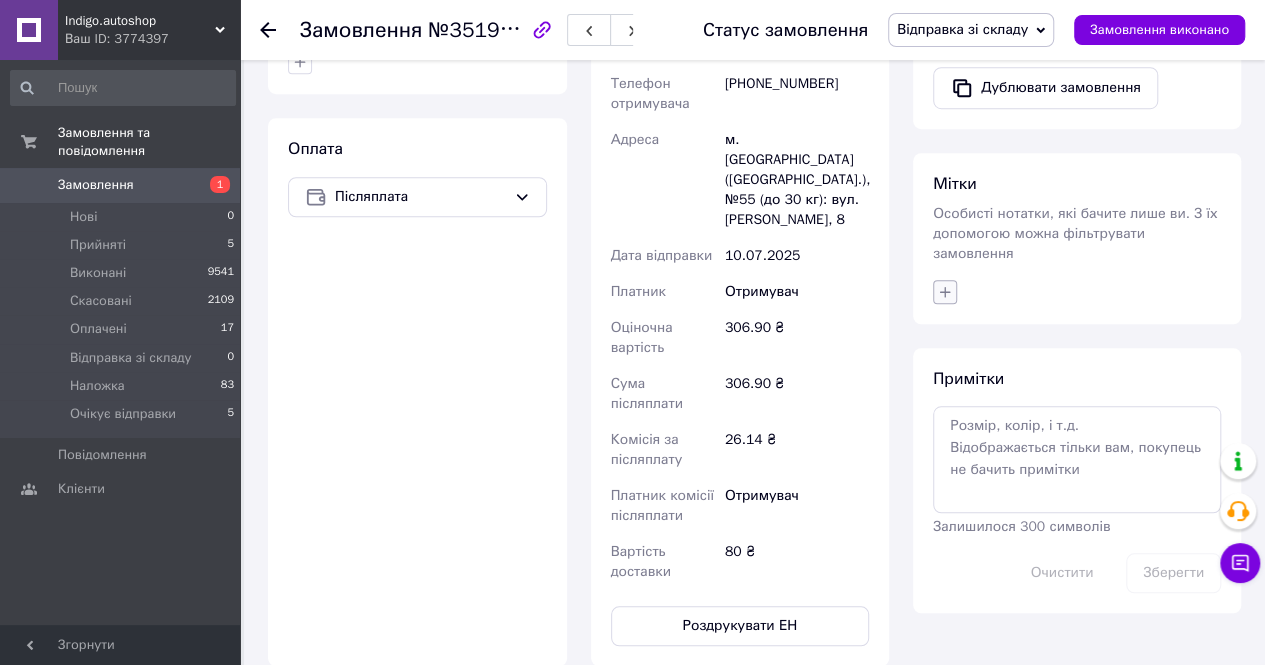 click 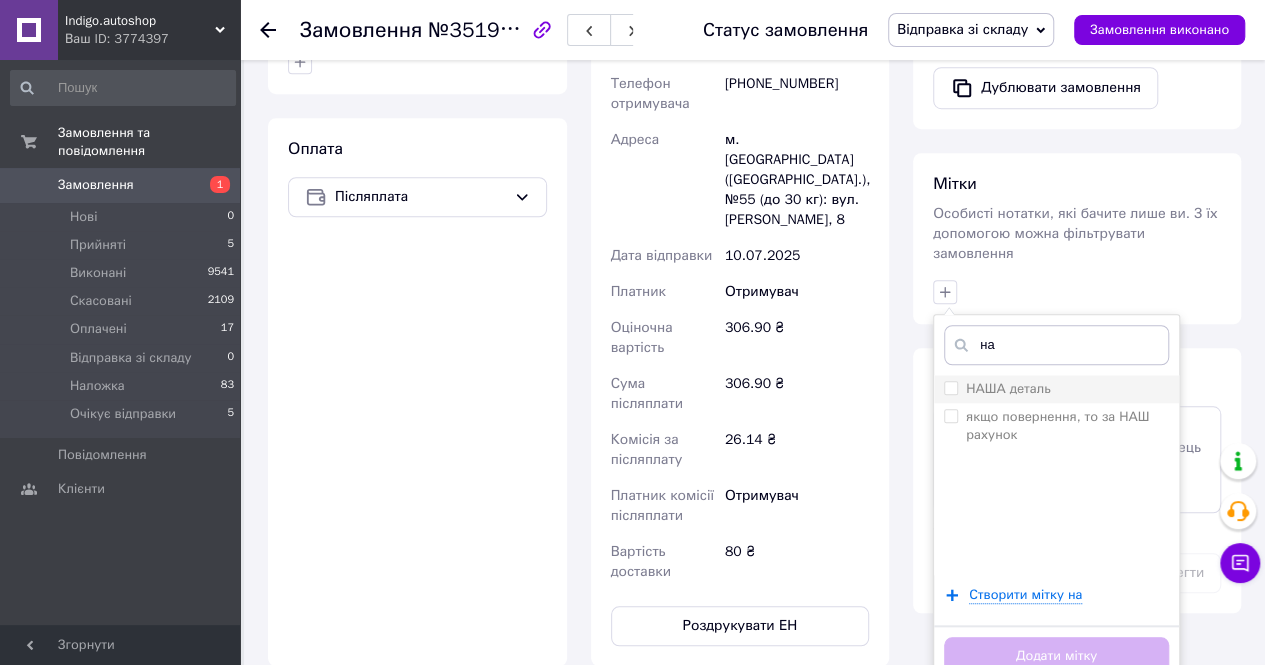 type on "на" 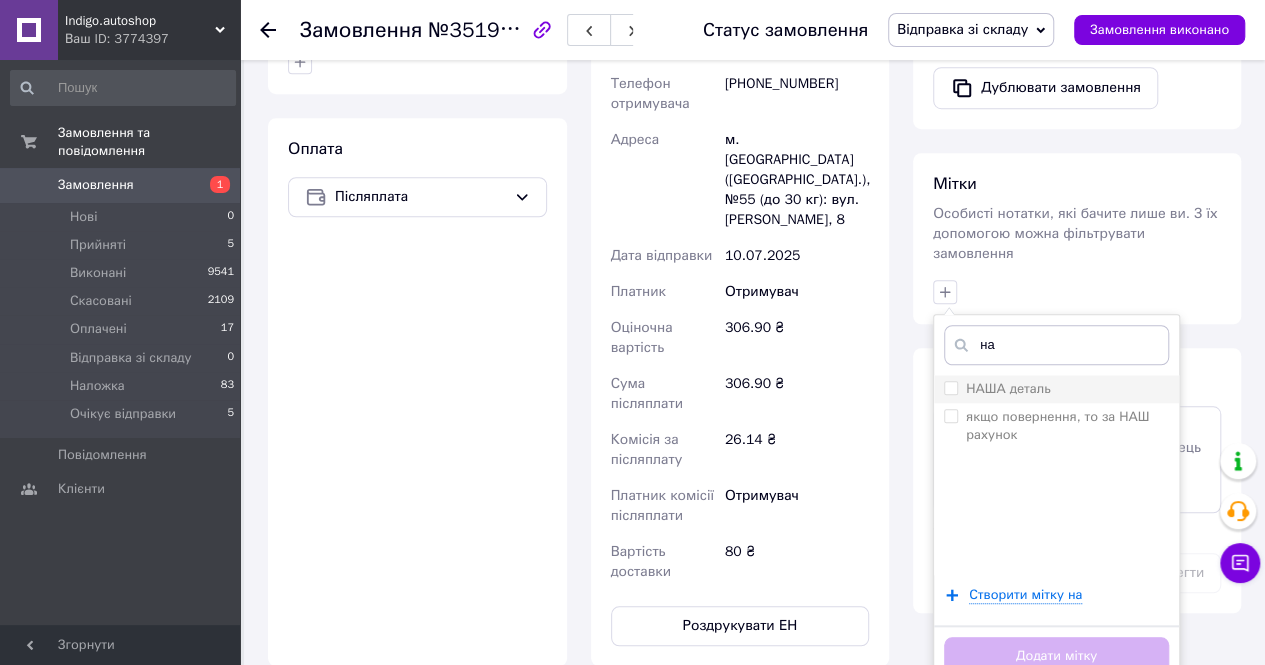 click on "НАША деталь" at bounding box center (1008, 388) 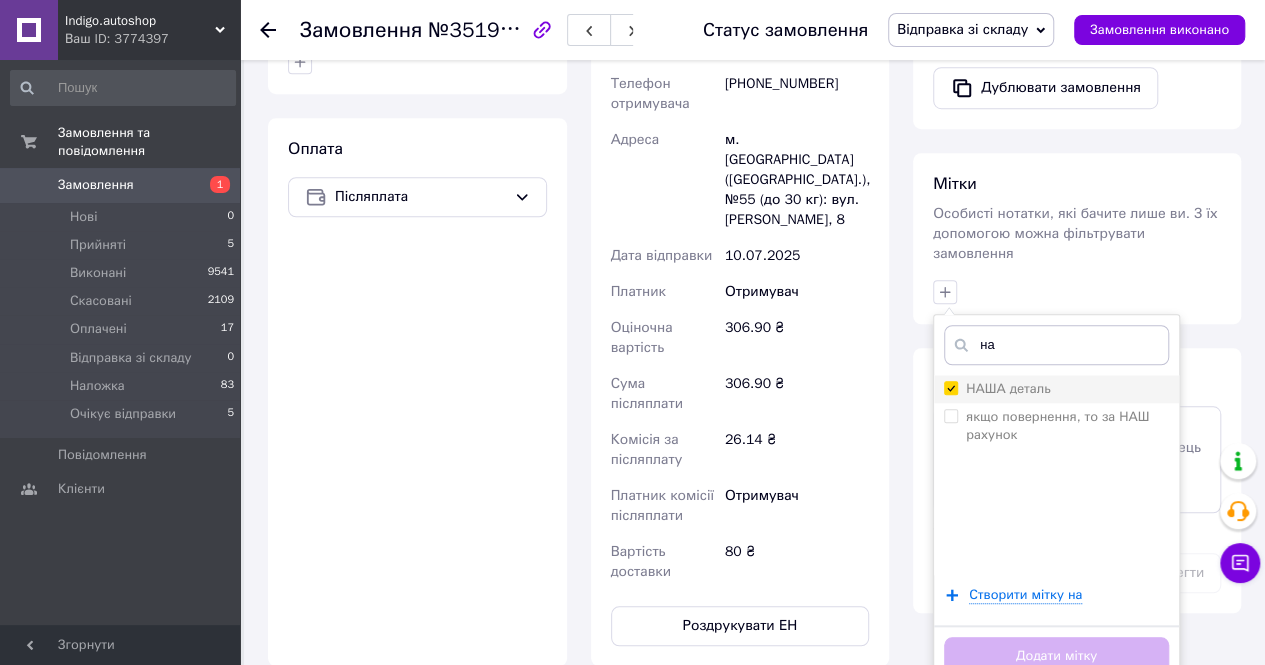 checkbox on "true" 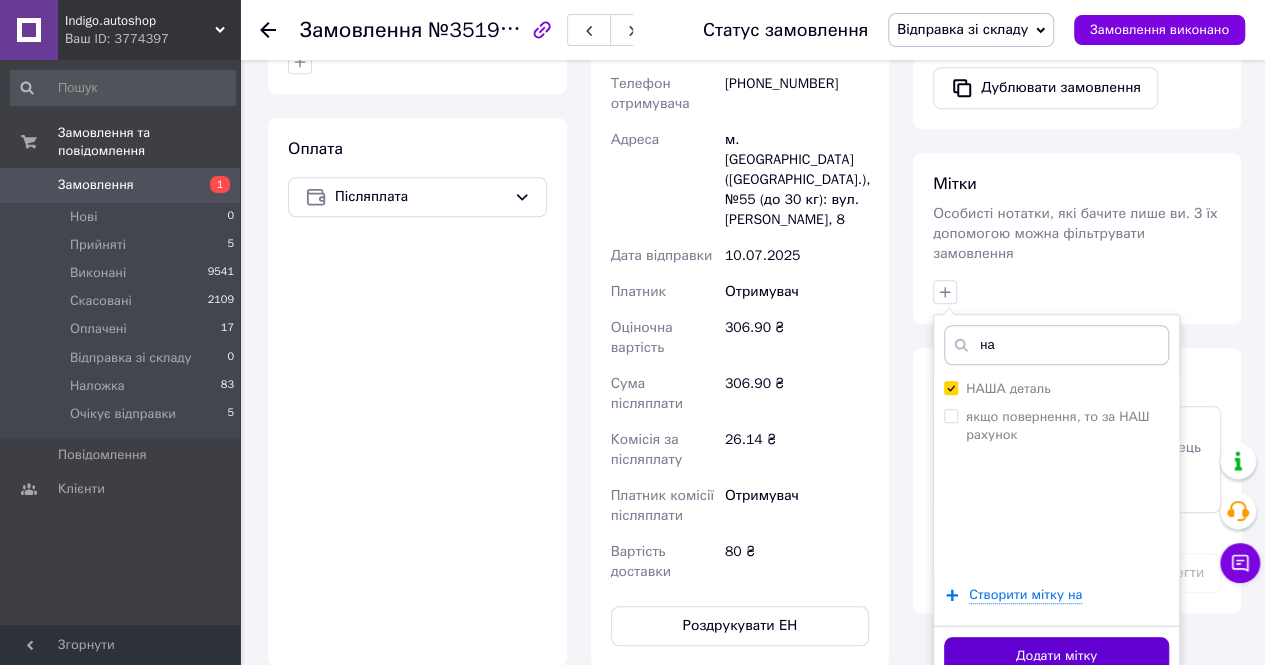click on "Додати мітку" at bounding box center [1056, 656] 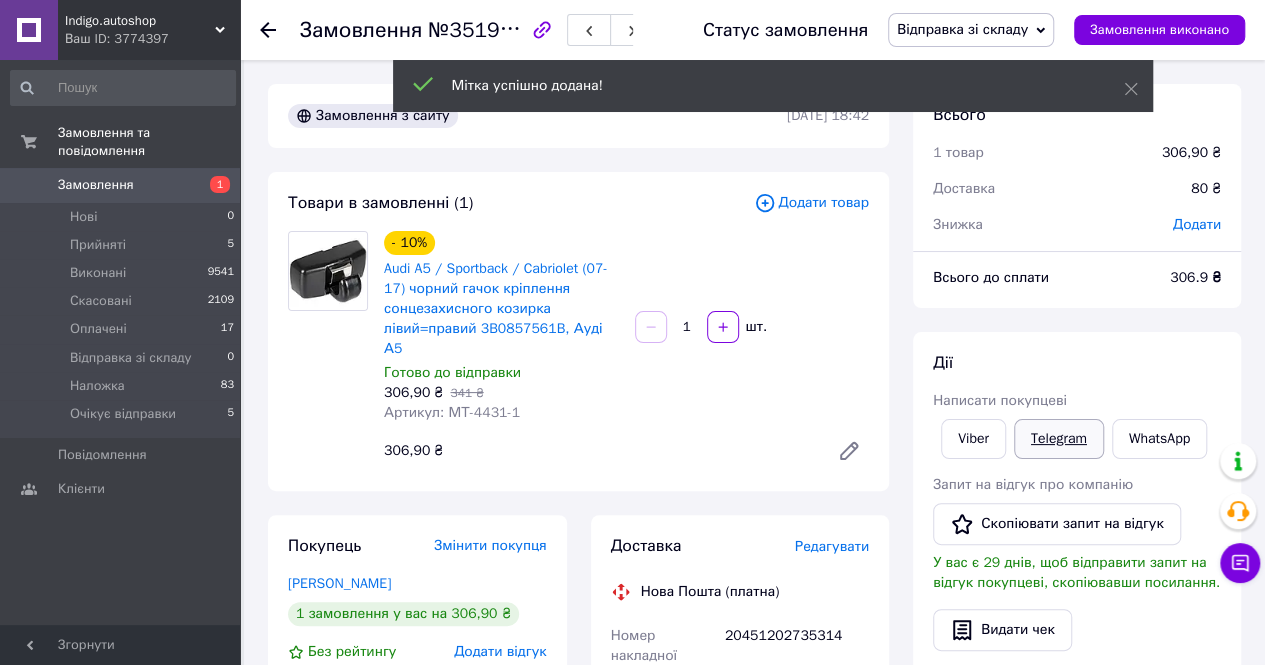 scroll, scrollTop: 0, scrollLeft: 0, axis: both 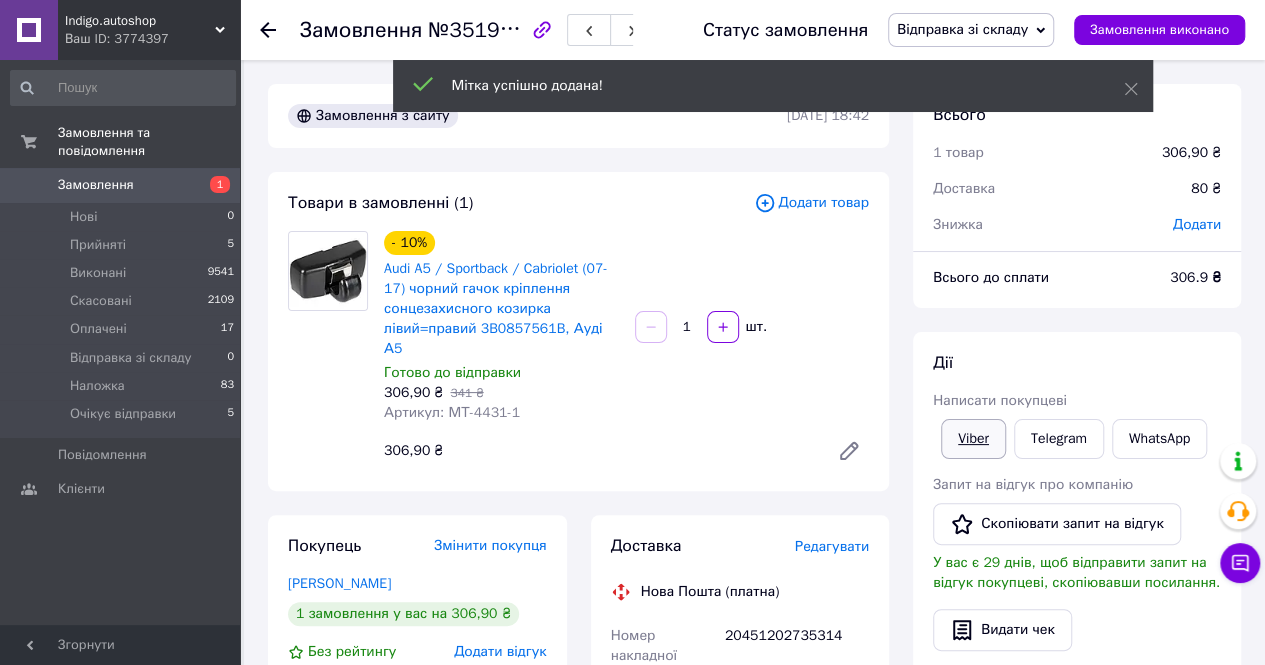 click on "Viber" at bounding box center (973, 439) 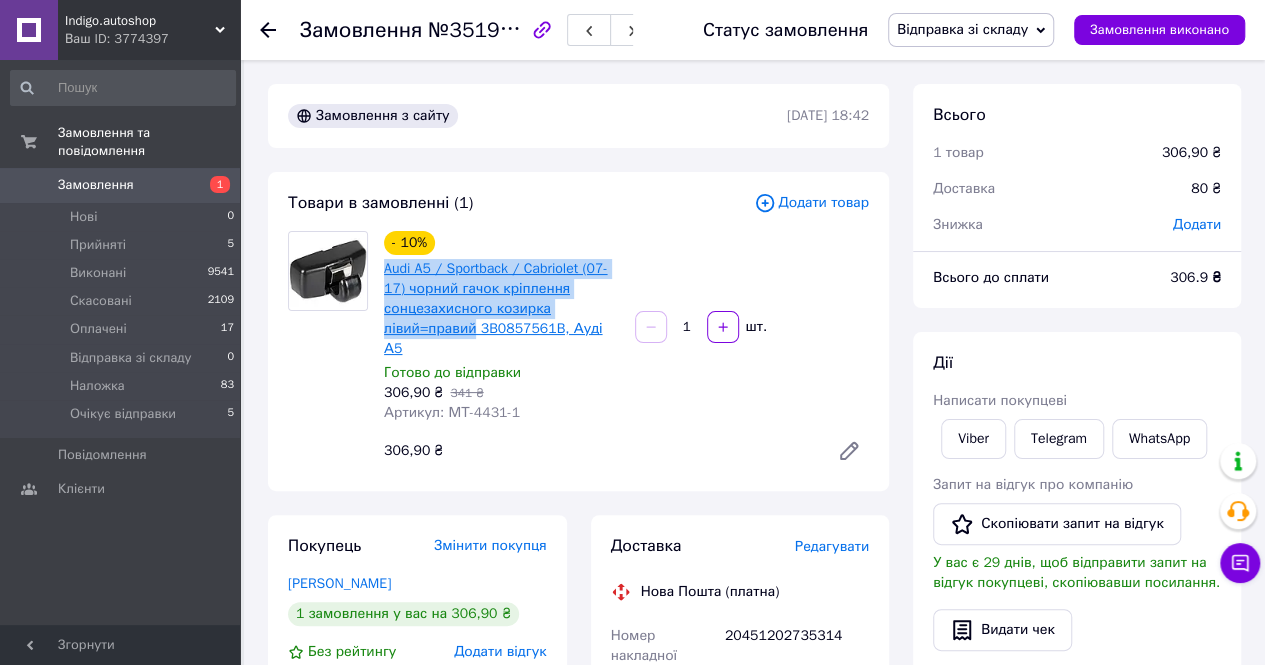 drag, startPoint x: 381, startPoint y: 273, endPoint x: 473, endPoint y: 331, distance: 108.75661 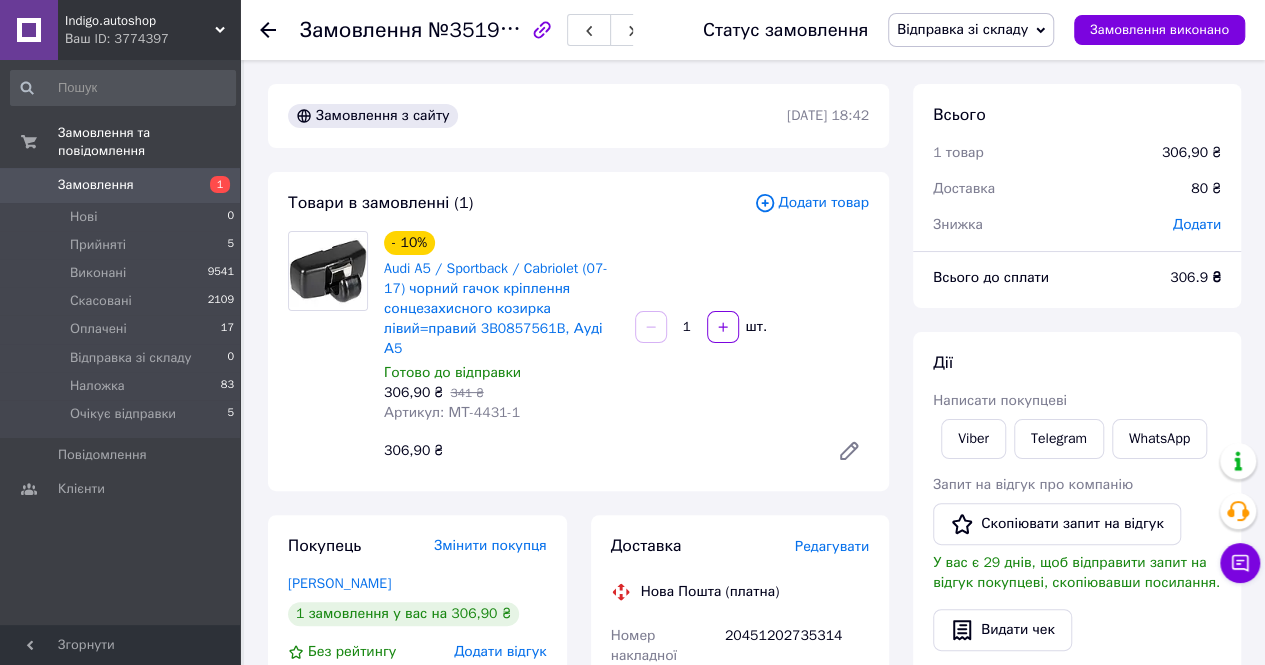 click on "20451202735314" at bounding box center (797, 646) 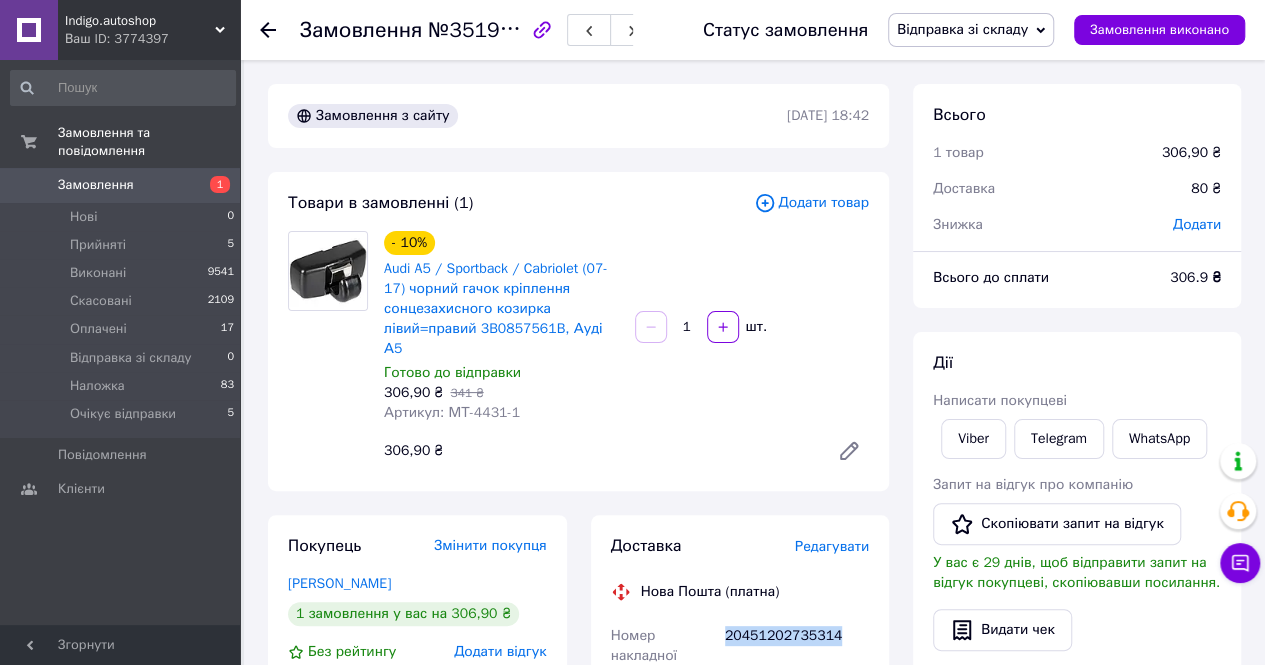 click on "20451202735314" at bounding box center [797, 646] 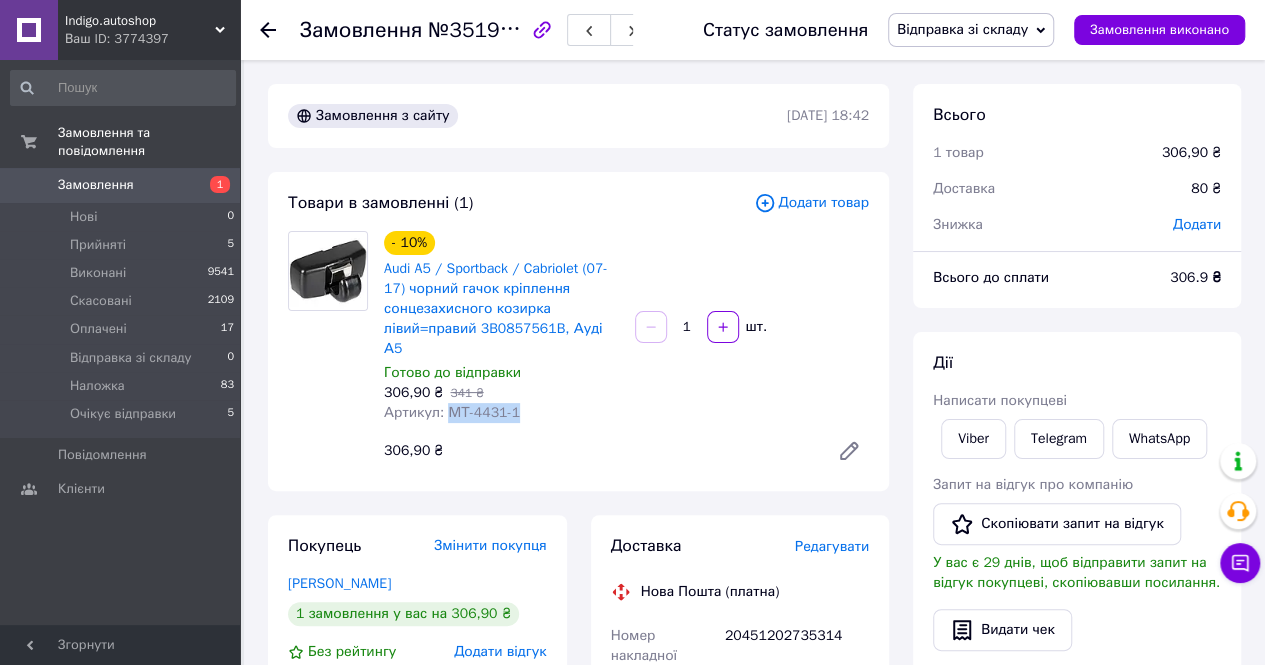 drag, startPoint x: 443, startPoint y: 397, endPoint x: 536, endPoint y: 399, distance: 93.0215 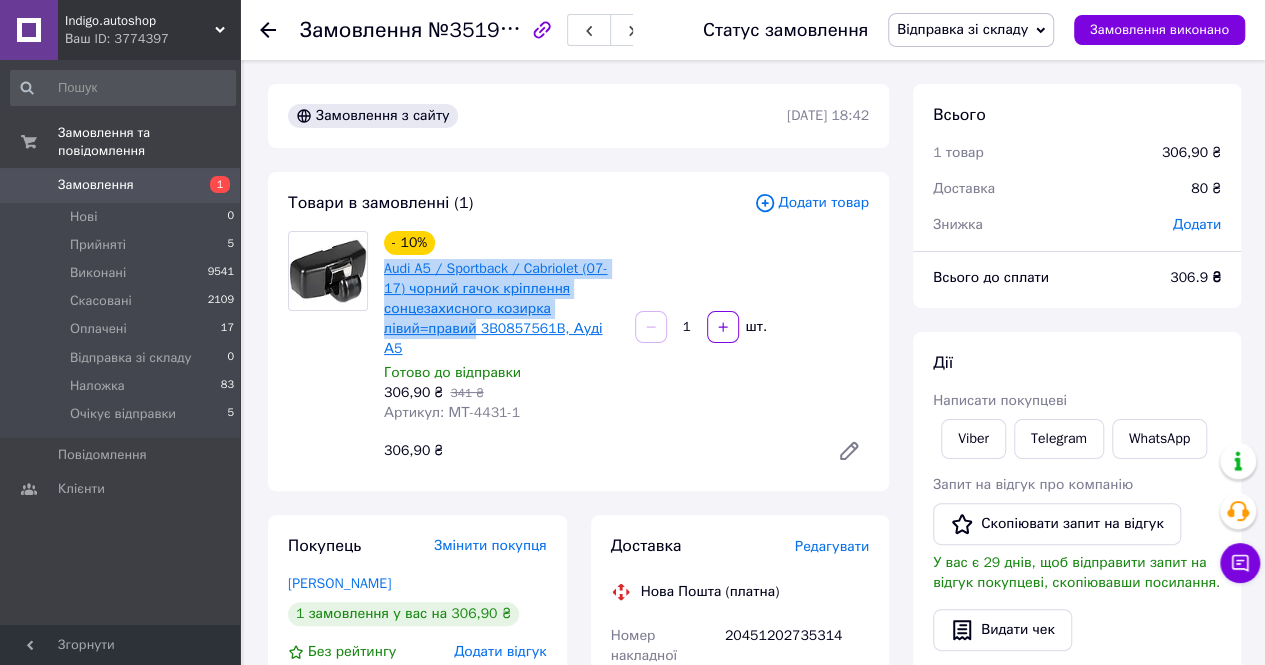drag, startPoint x: 382, startPoint y: 269, endPoint x: 473, endPoint y: 325, distance: 106.850365 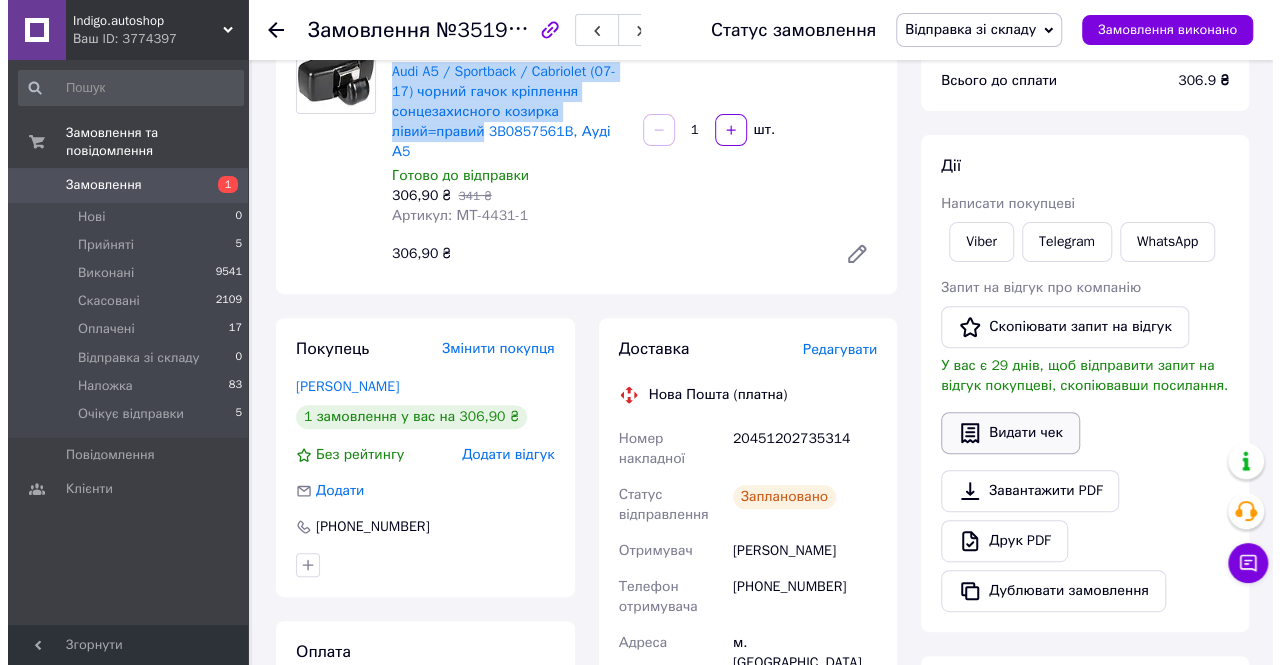 scroll, scrollTop: 200, scrollLeft: 0, axis: vertical 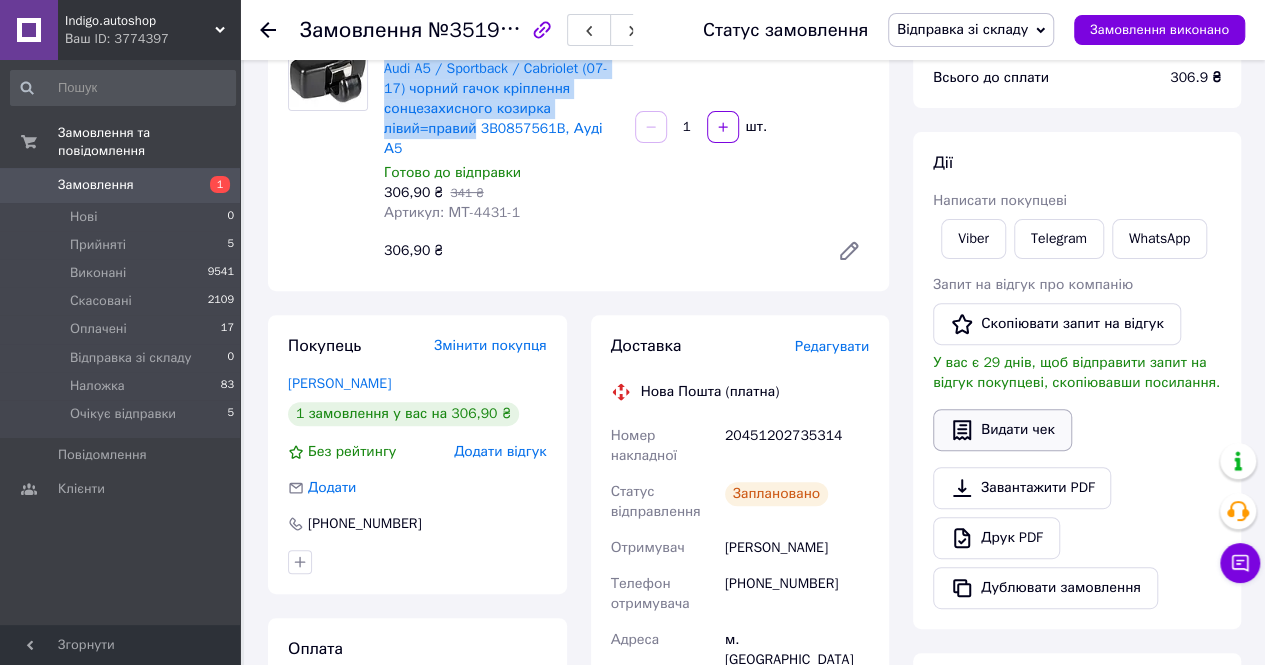 click on "Видати чек" at bounding box center (1002, 430) 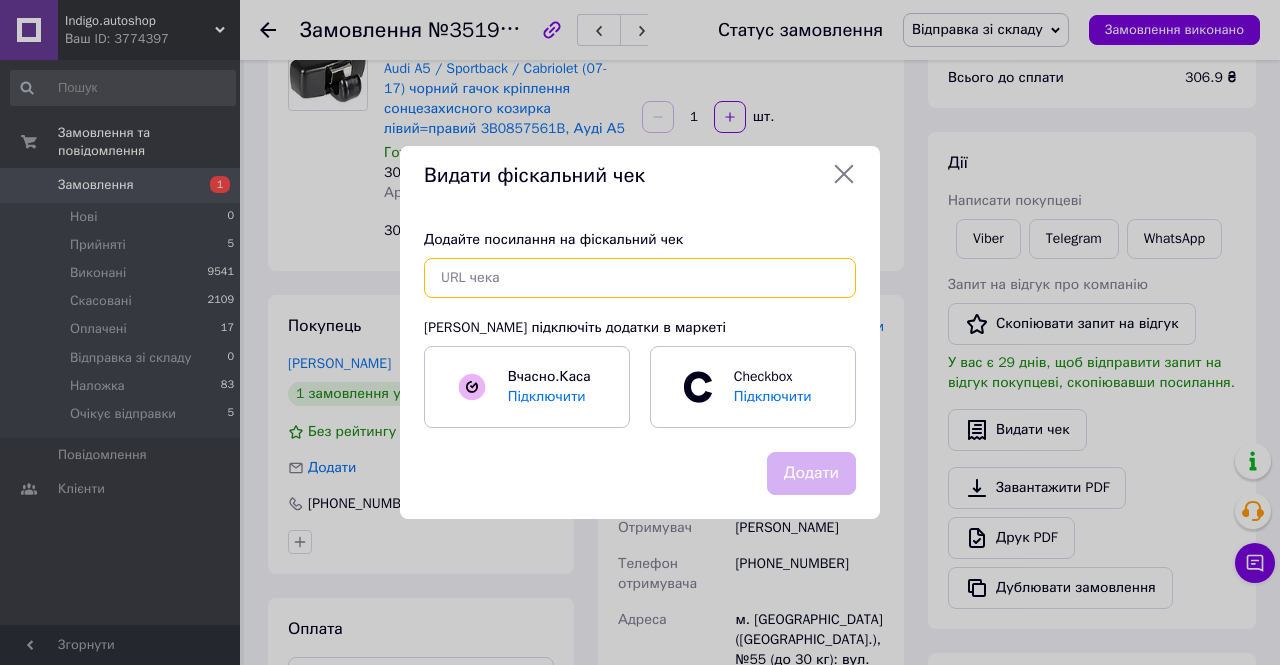 click at bounding box center (640, 278) 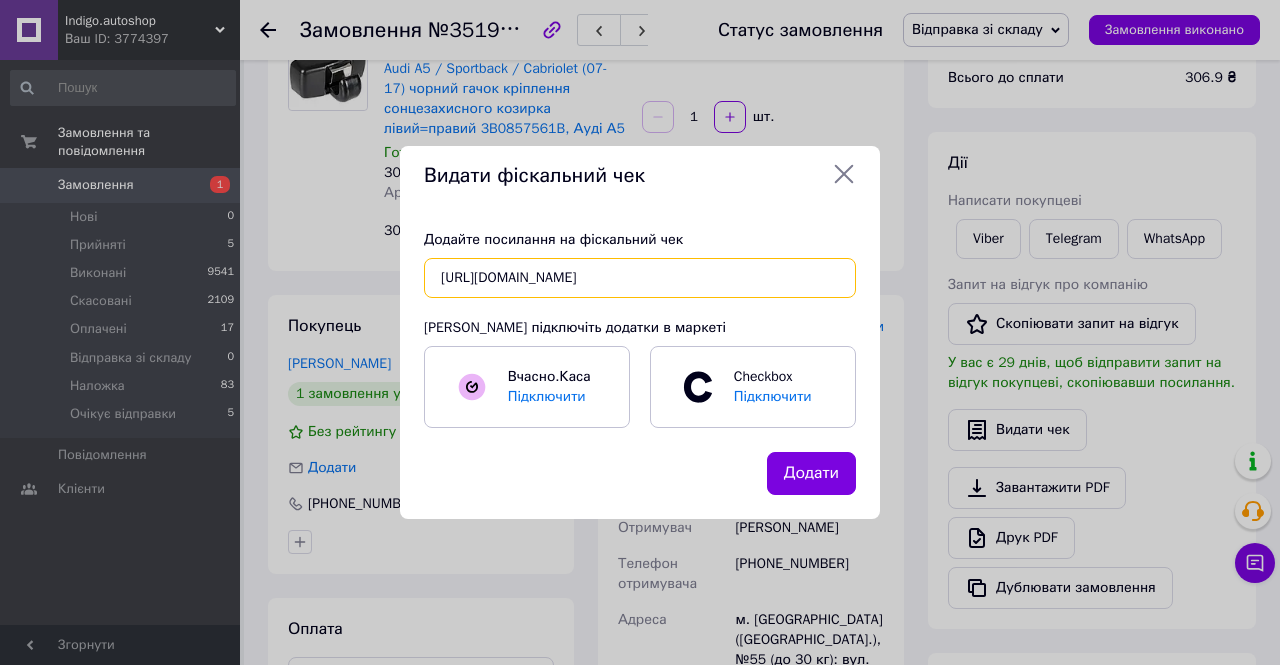 scroll, scrollTop: 0, scrollLeft: 25, axis: horizontal 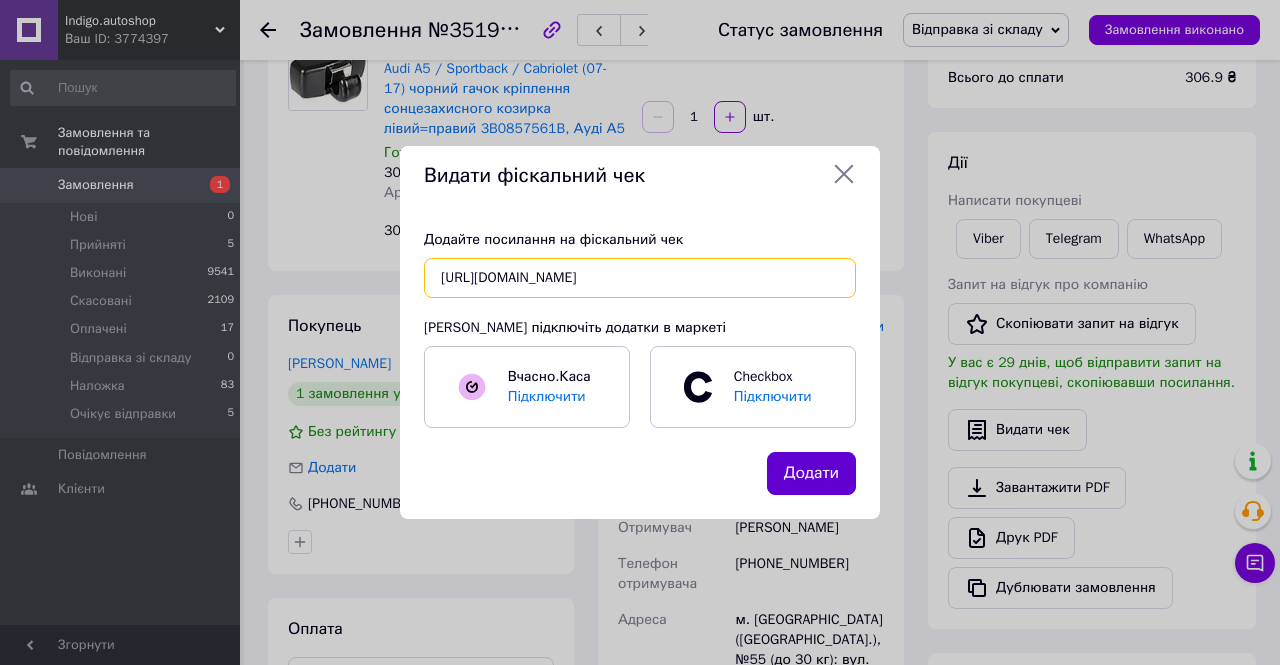 type on "https://check.checkbox.ua/0c6d4fb4-a9dc-4567-b55e-17c4760a74a7" 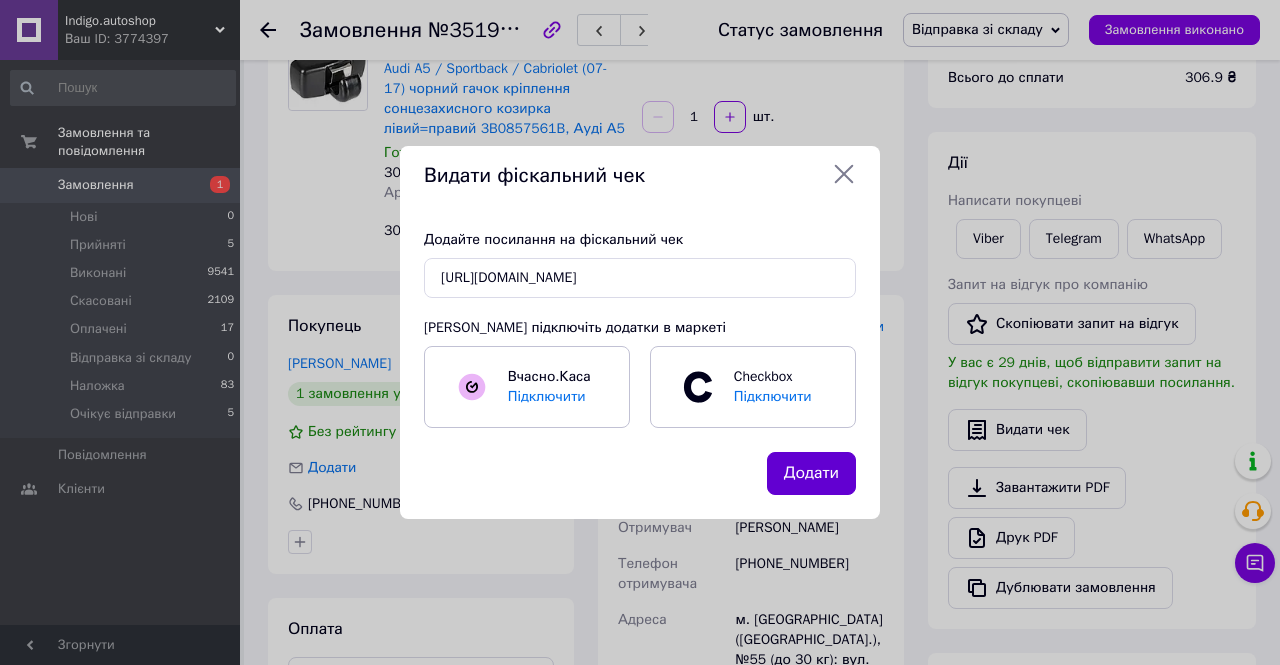 click on "Додати" at bounding box center (811, 473) 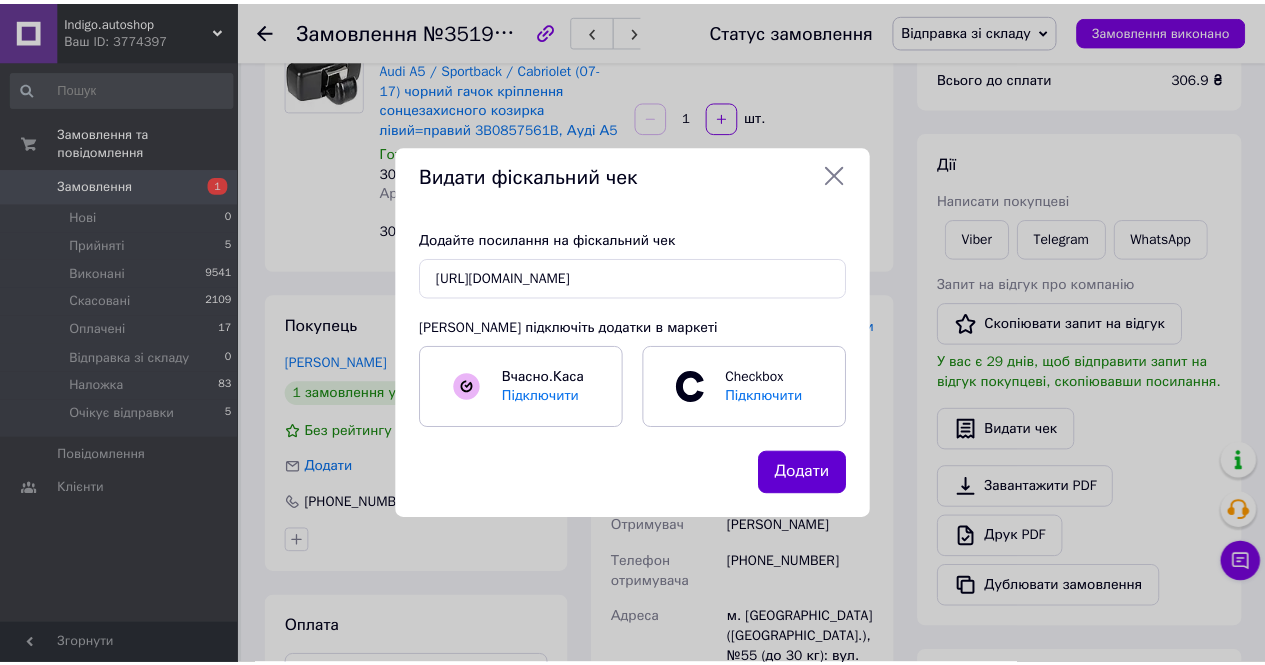 scroll, scrollTop: 0, scrollLeft: 0, axis: both 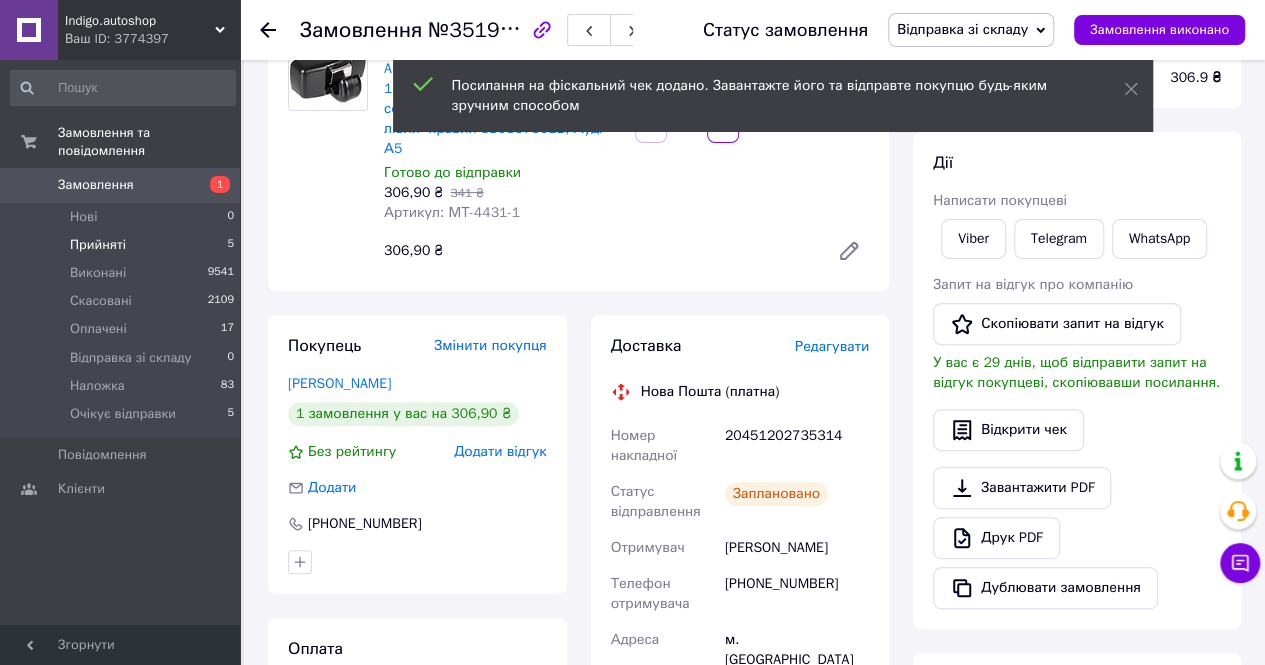 click on "Прийняті" at bounding box center (98, 245) 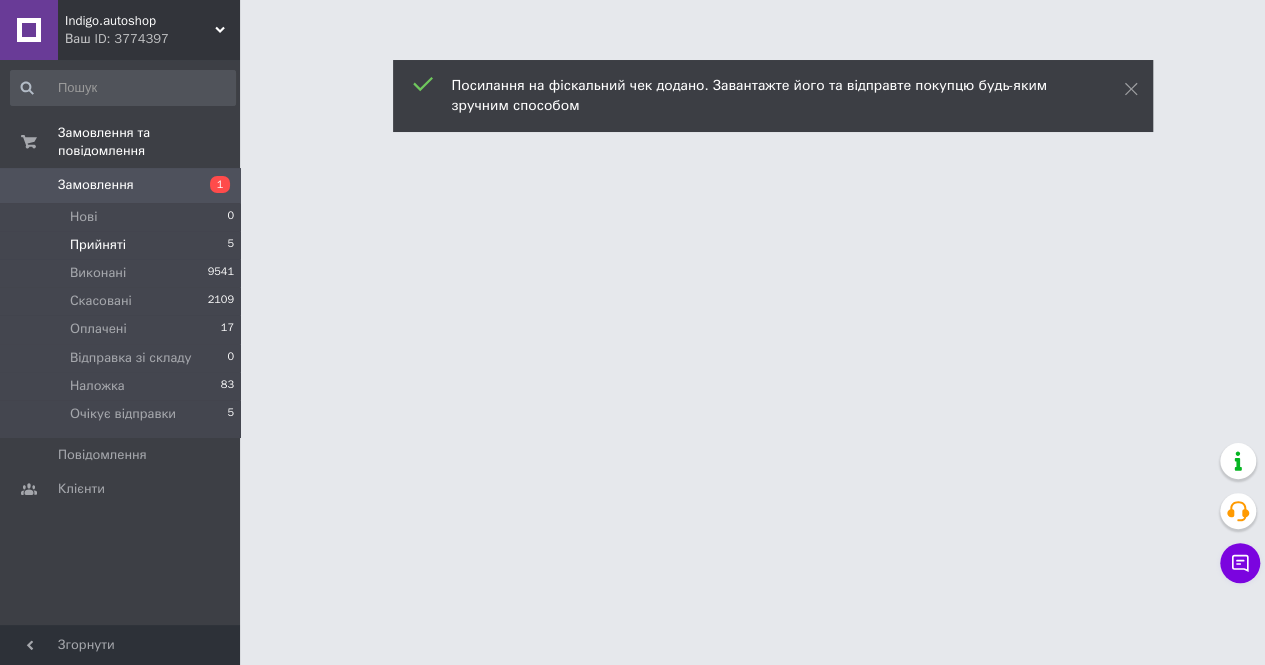 scroll, scrollTop: 0, scrollLeft: 0, axis: both 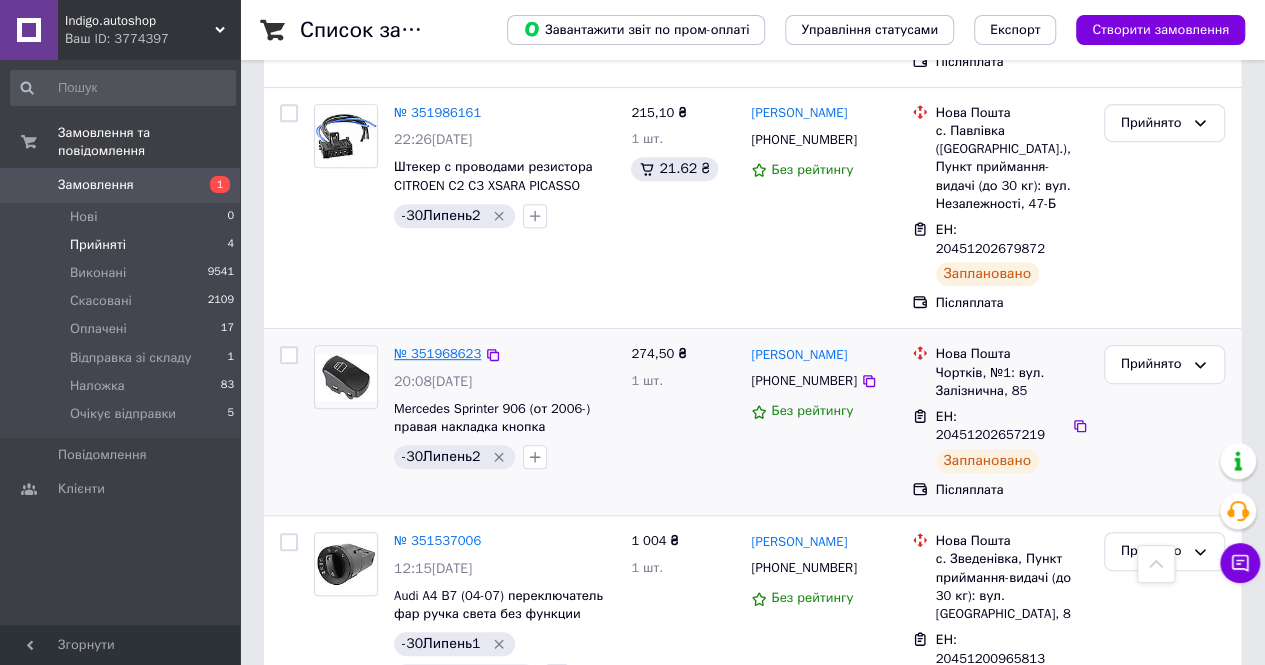 click on "№ 351968623" at bounding box center [437, 353] 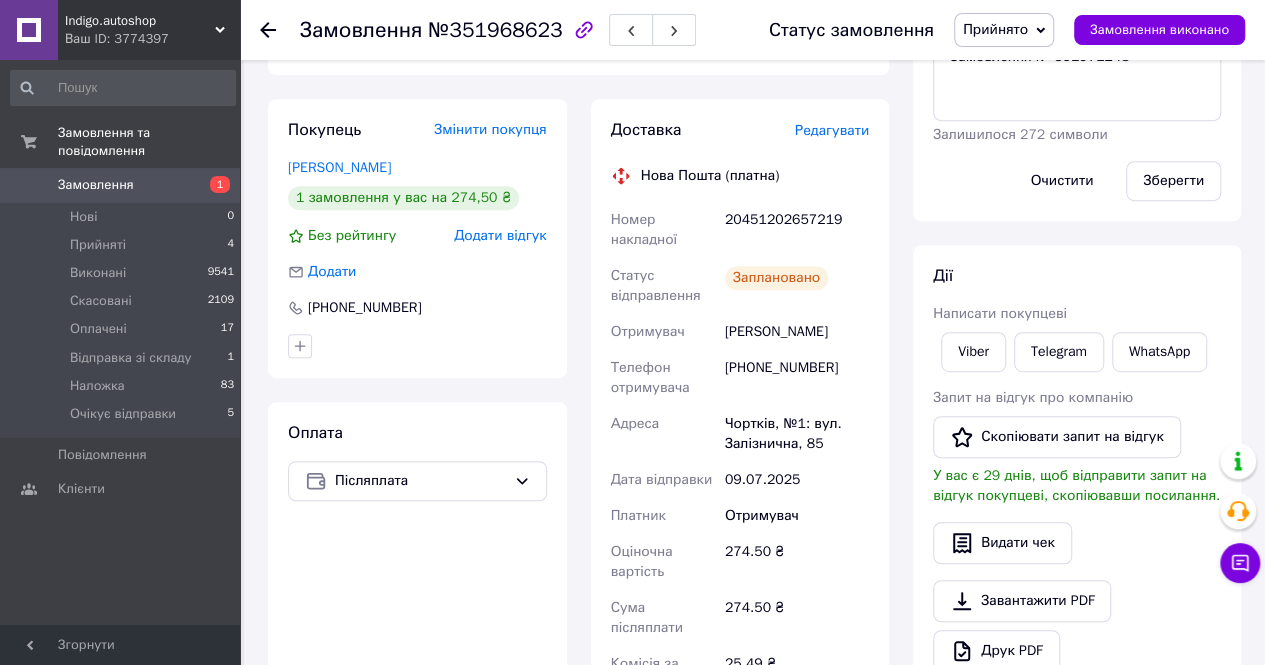 scroll, scrollTop: 276, scrollLeft: 0, axis: vertical 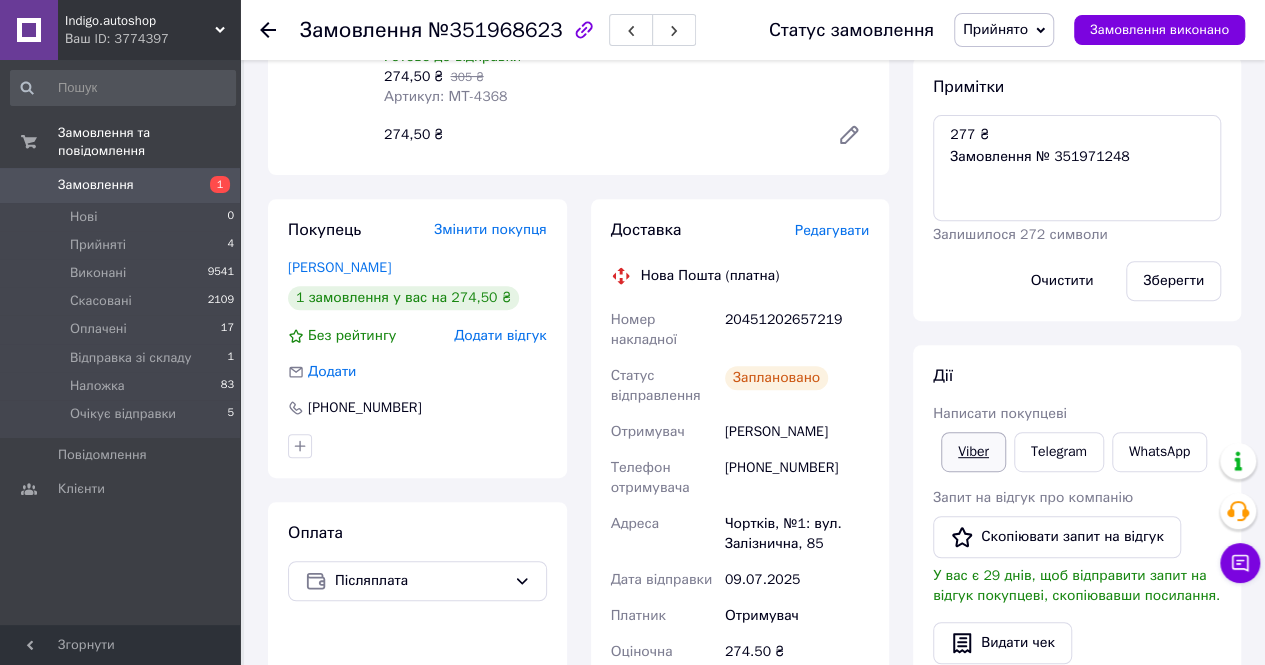 click on "Viber" at bounding box center (973, 452) 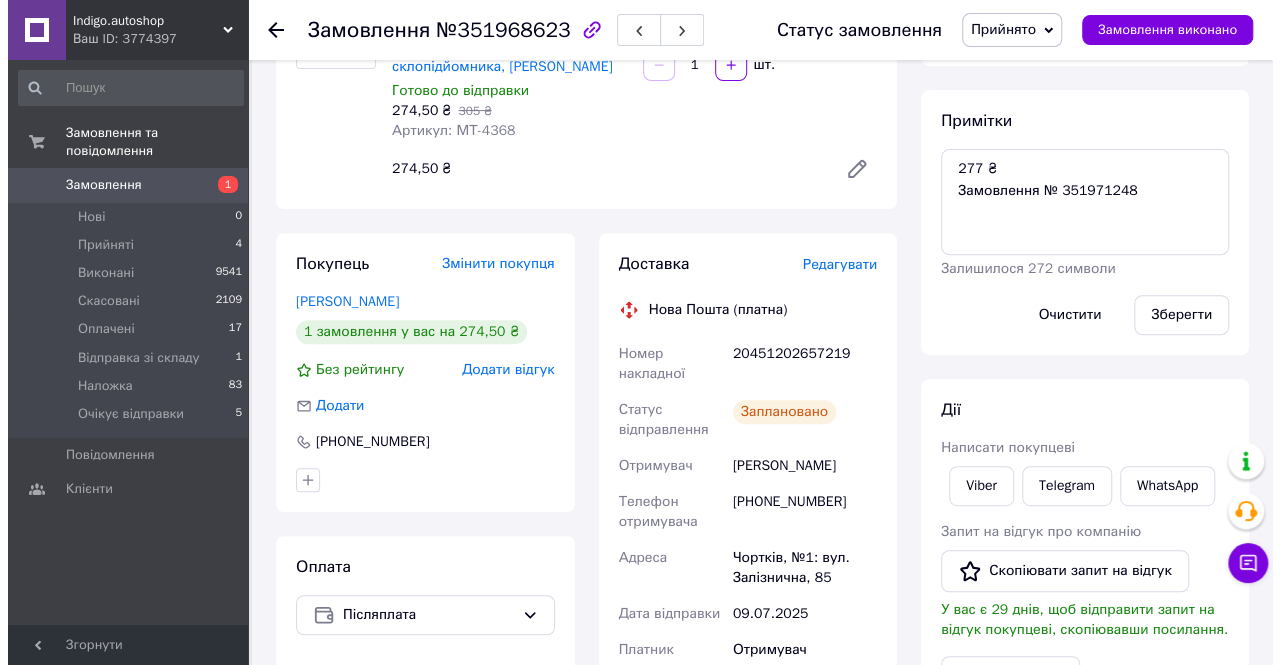 scroll, scrollTop: 300, scrollLeft: 0, axis: vertical 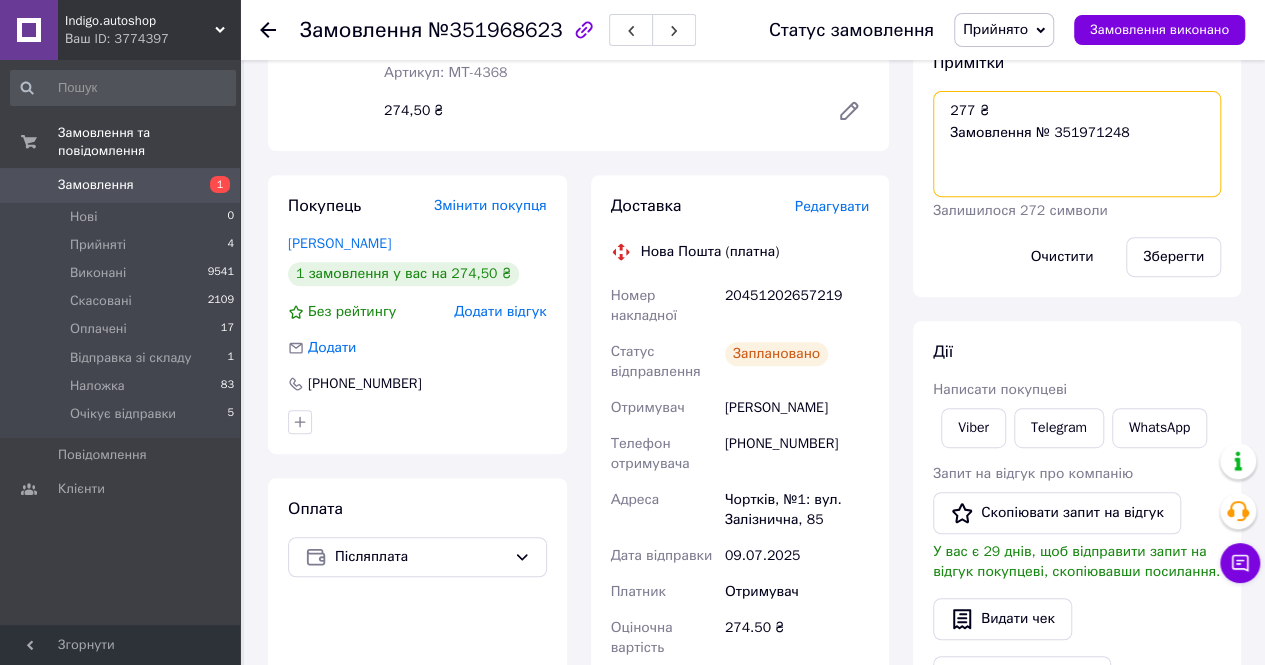 click on "277 ₴
Замовлення № 351971248" at bounding box center (1077, 144) 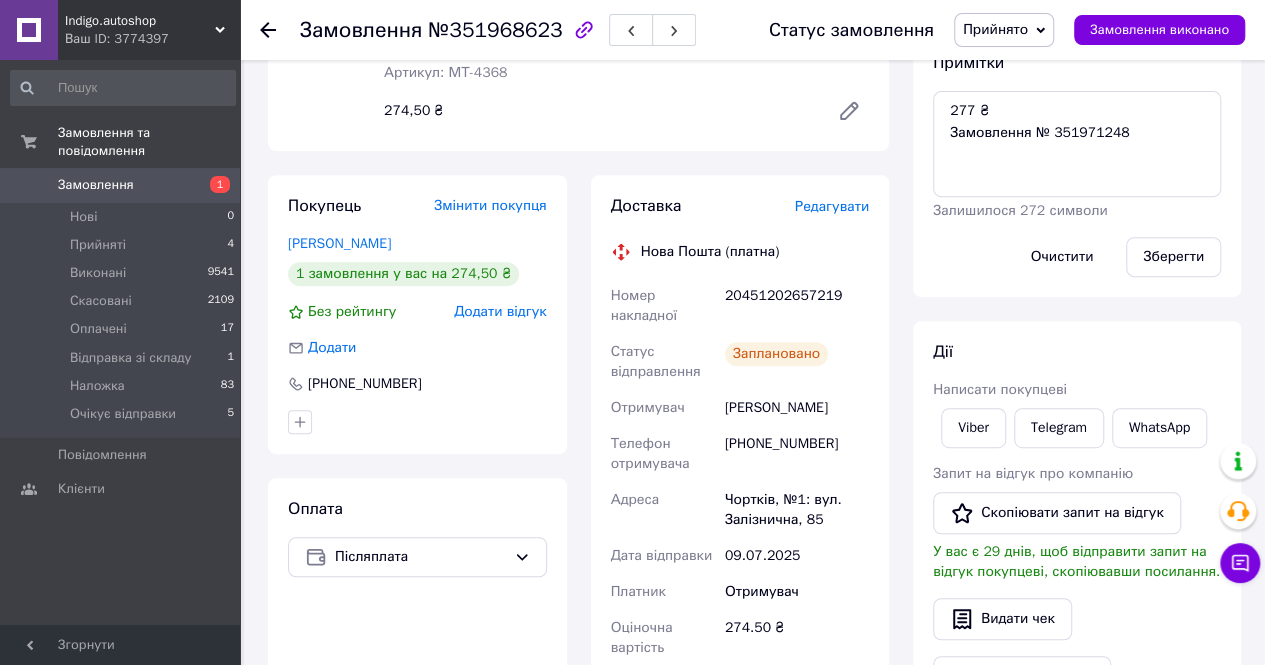 click on "Росляк Володимир" at bounding box center [797, 408] 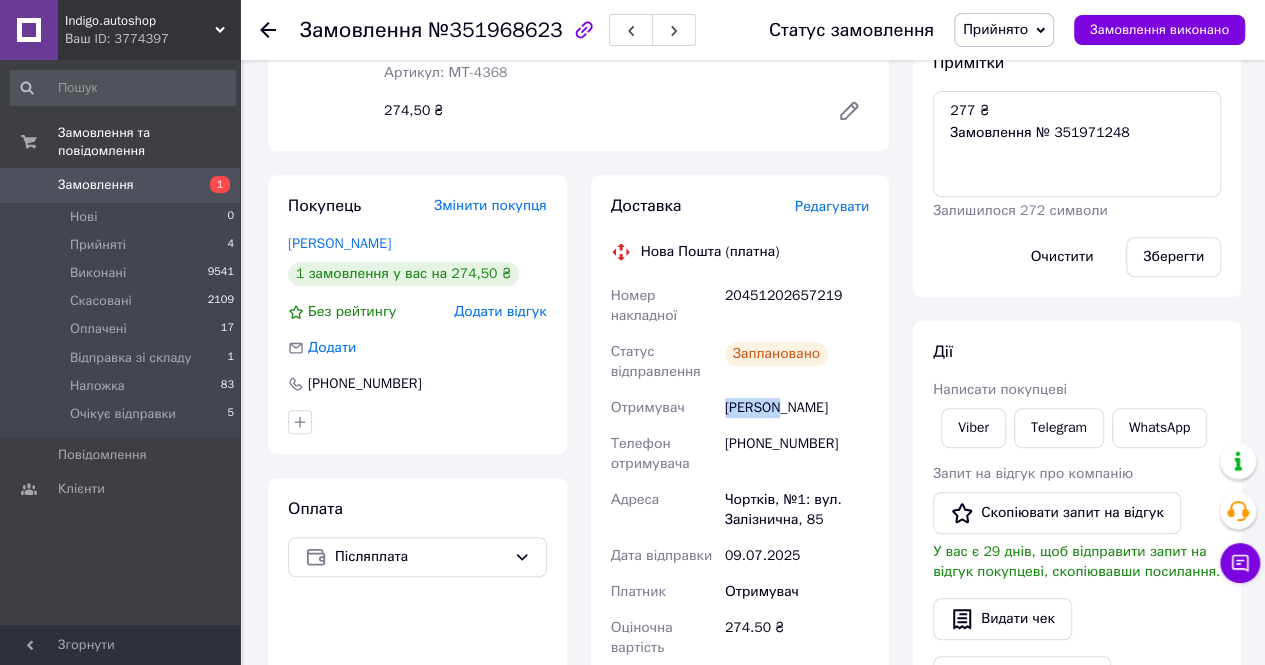 click on "Росляк Володимир" at bounding box center [797, 408] 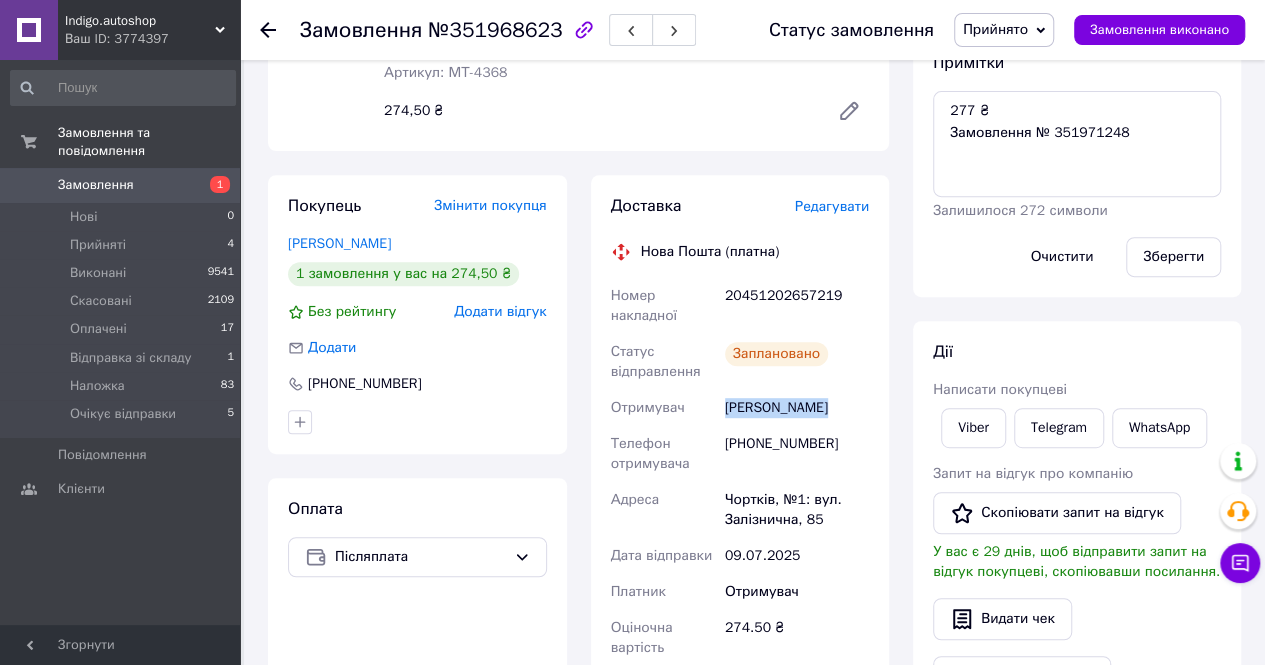 click on "Росляк Володимир" at bounding box center (797, 408) 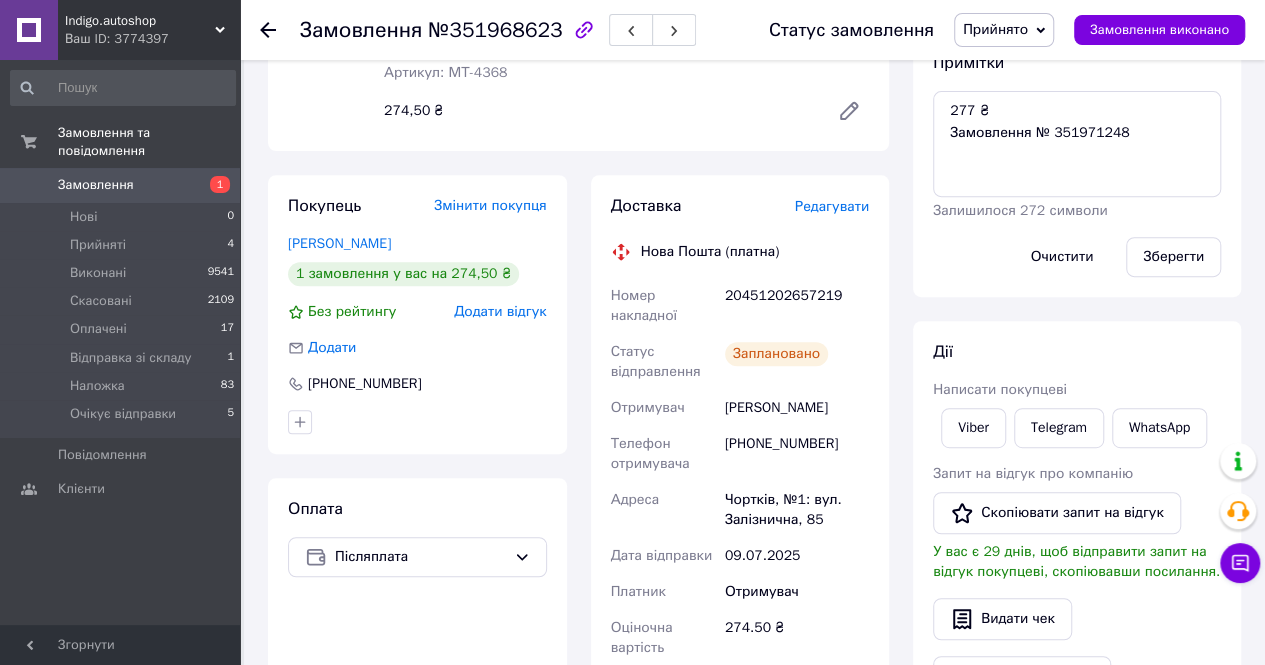 click on "Редагувати" at bounding box center (832, 206) 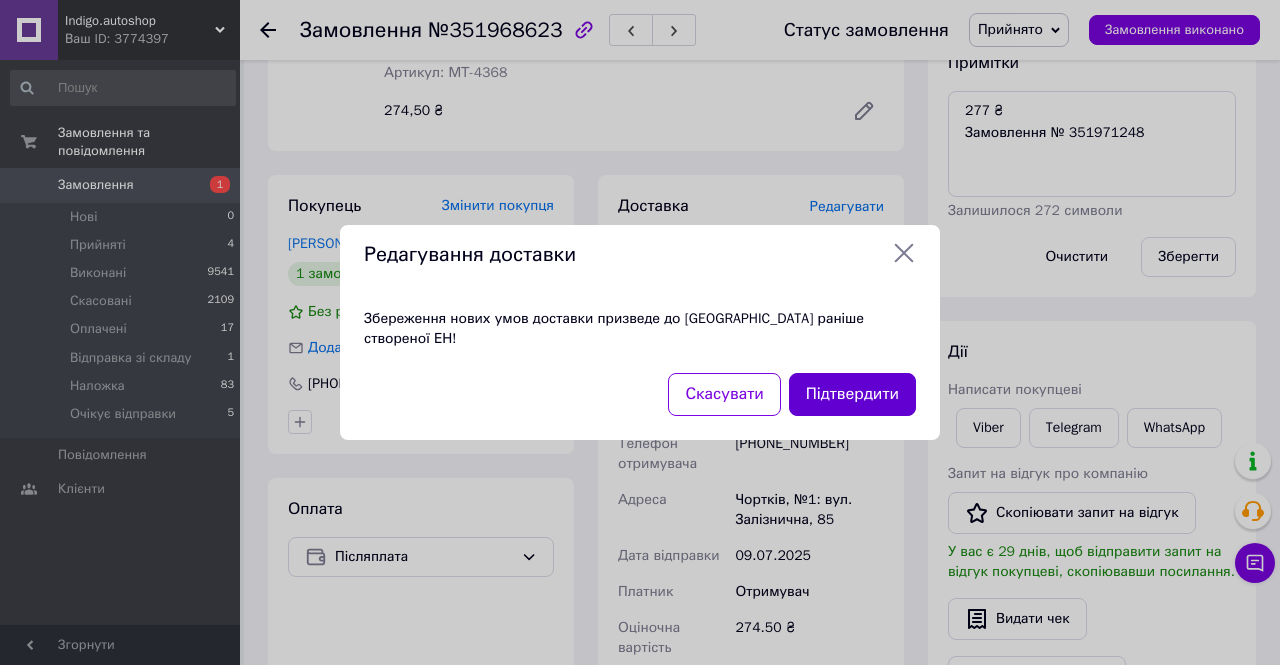 click on "Підтвердити" at bounding box center [852, 394] 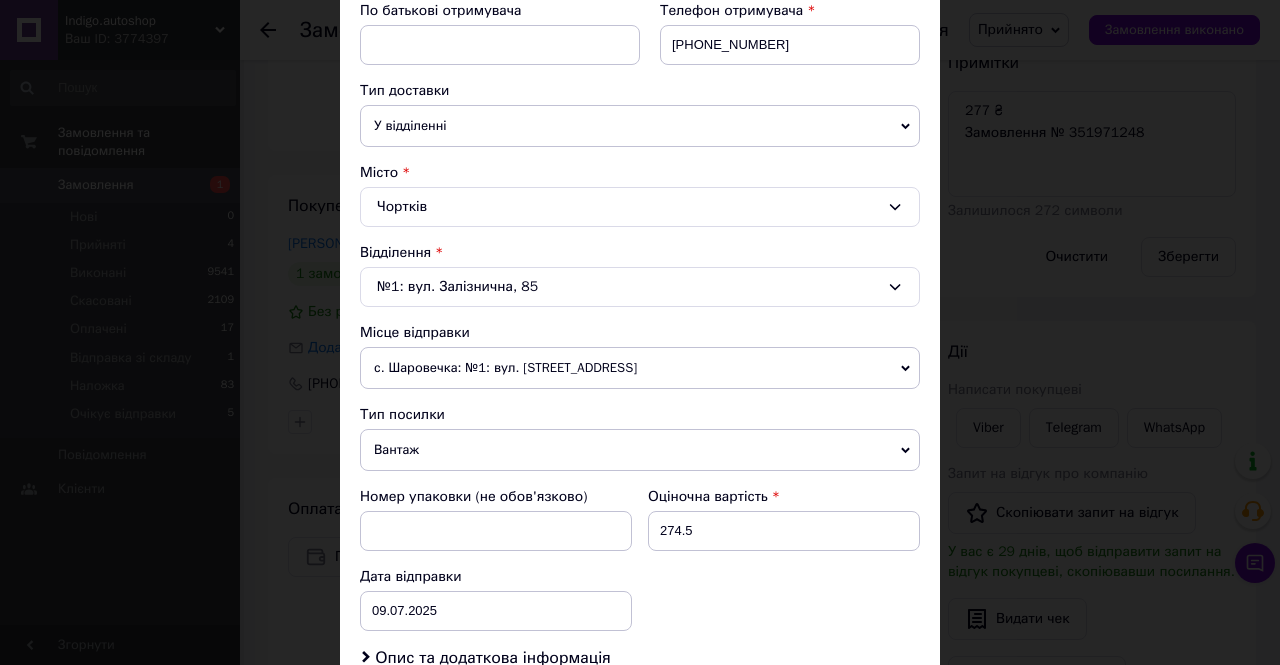 scroll, scrollTop: 700, scrollLeft: 0, axis: vertical 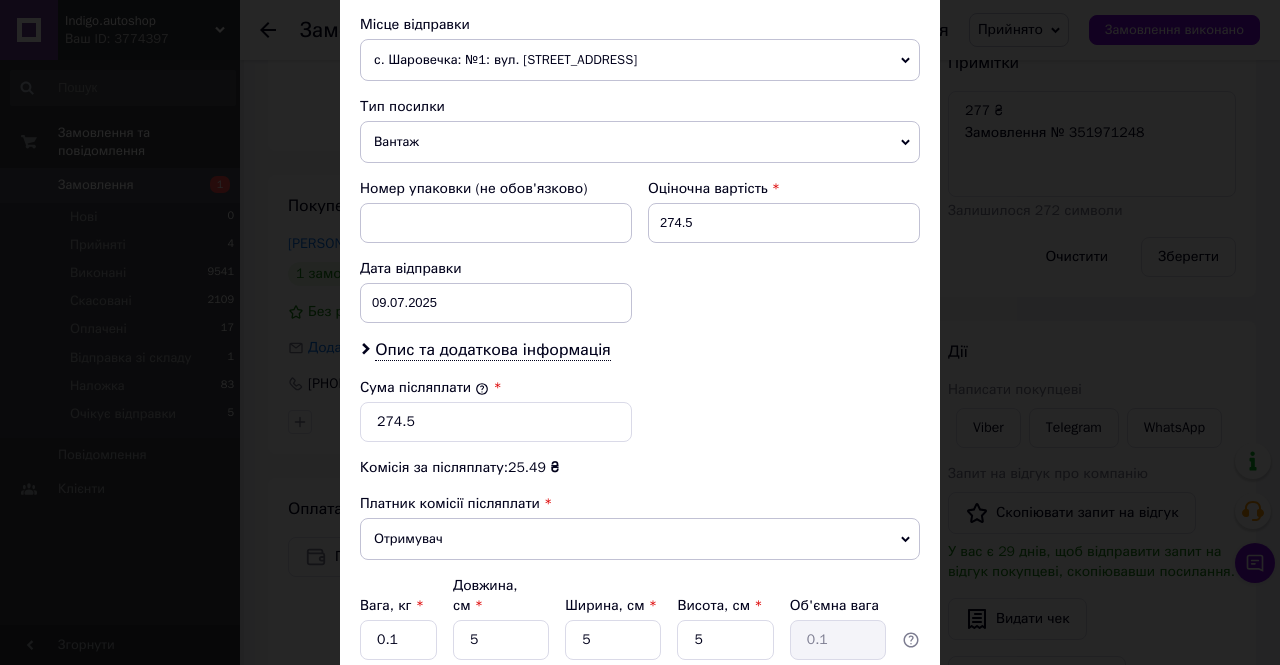 click on "с. Шаровечка: №1: вул. [STREET_ADDRESS]" at bounding box center (640, 60) 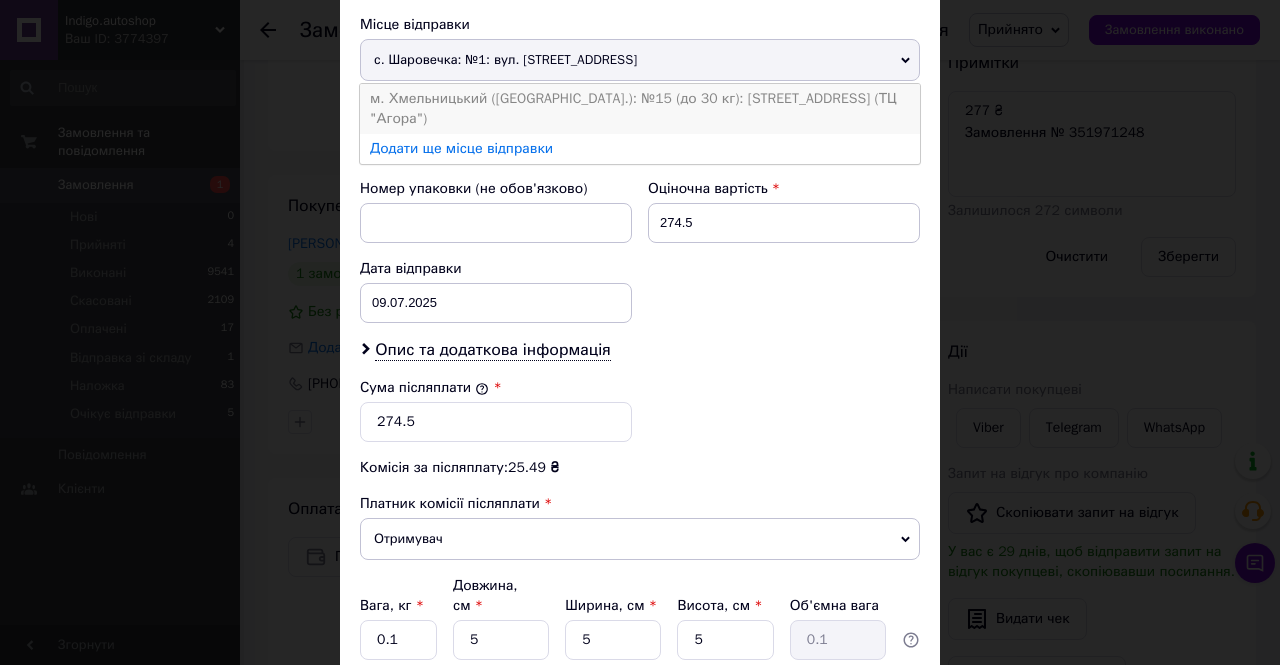 drag, startPoint x: 520, startPoint y: 85, endPoint x: 562, endPoint y: 111, distance: 49.396355 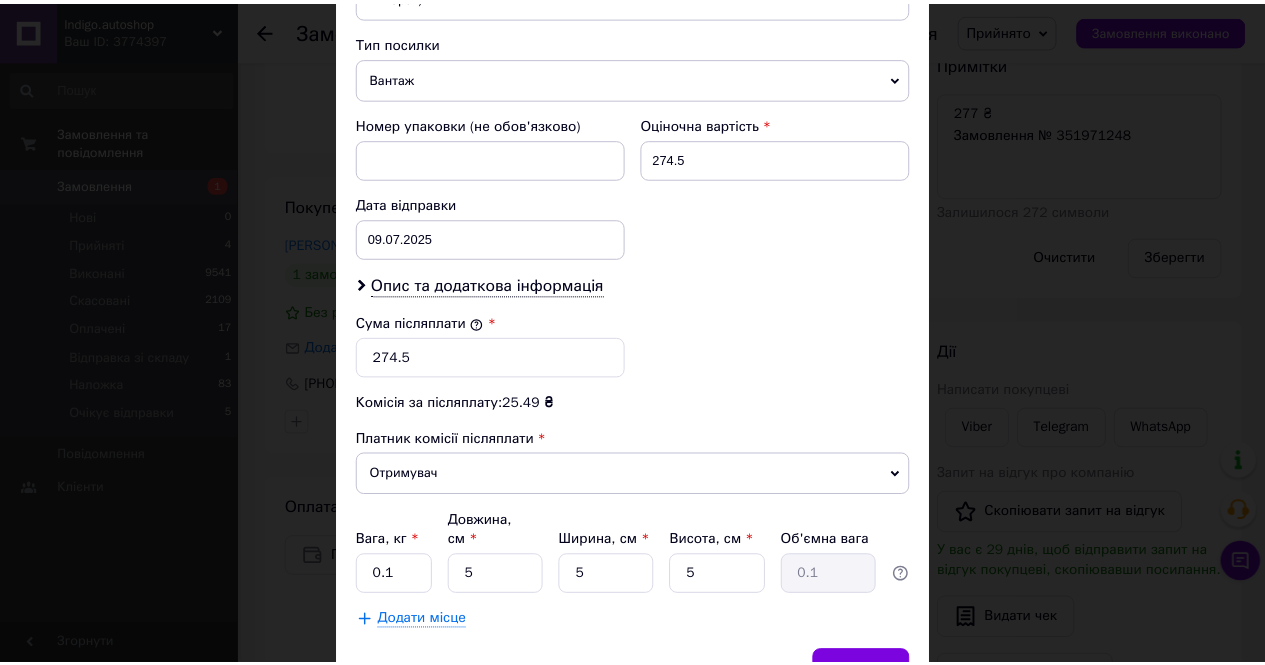 scroll, scrollTop: 870, scrollLeft: 0, axis: vertical 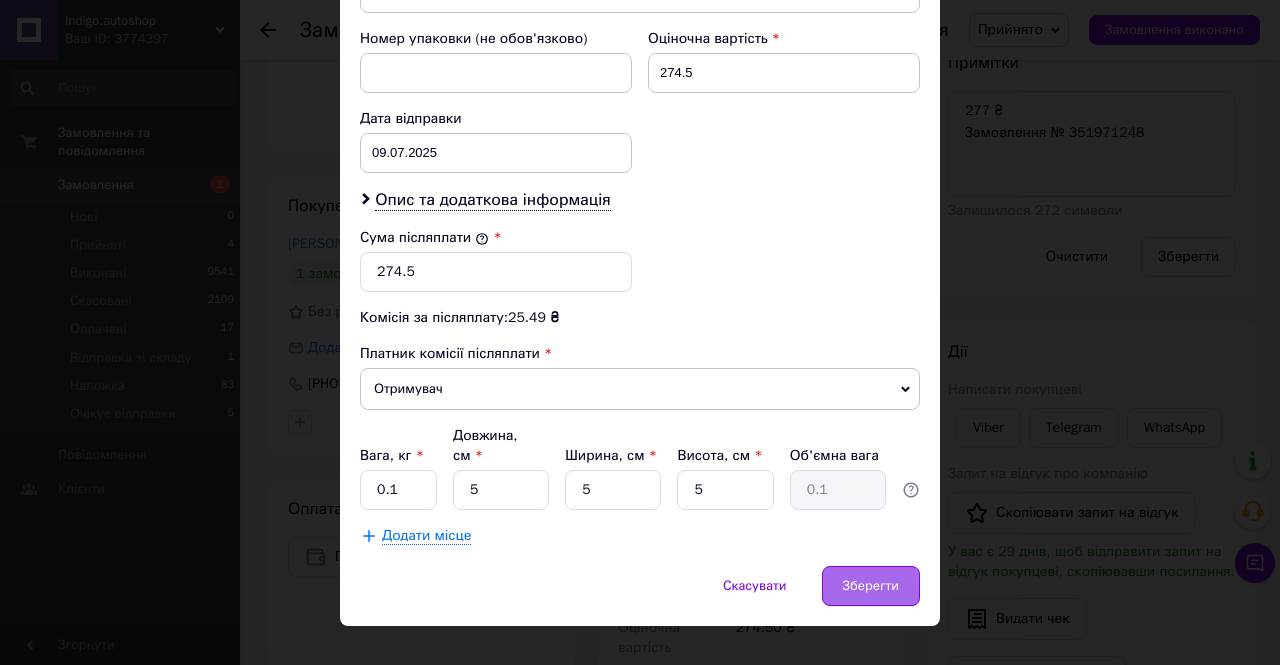 click on "Зберегти" at bounding box center (871, 586) 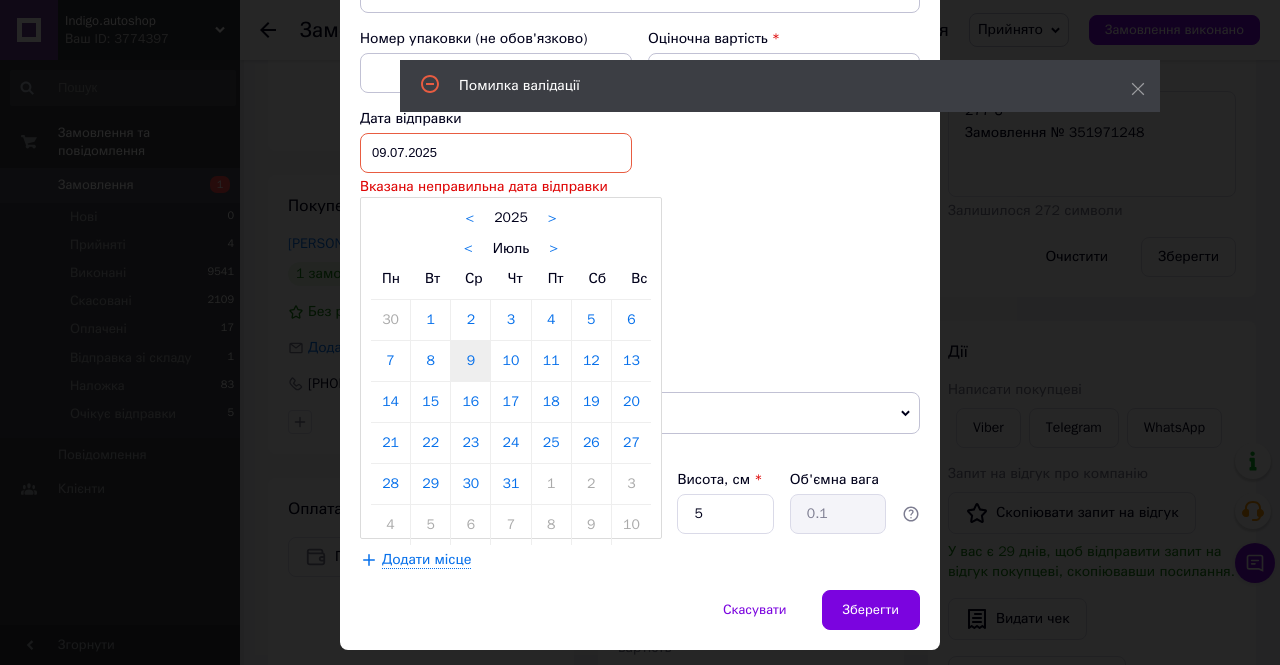 click on "09.07.2025 < 2025 > < Июль > Пн Вт Ср Чт Пт Сб Вс 30 1 2 3 4 5 6 7 8 9 10 11 12 13 14 15 16 17 18 19 20 21 22 23 24 25 26 27 28 29 30 31 1 2 3 4 5 6 7 8 9 10" at bounding box center (496, 153) 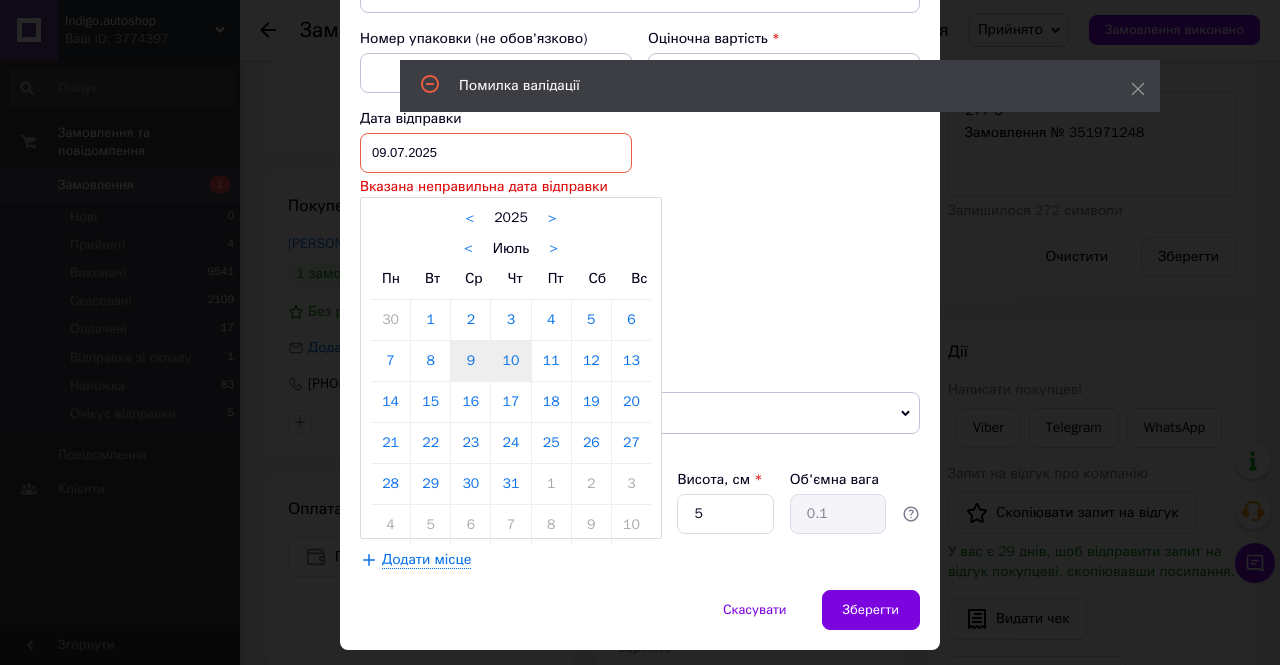 click on "10" at bounding box center [510, 361] 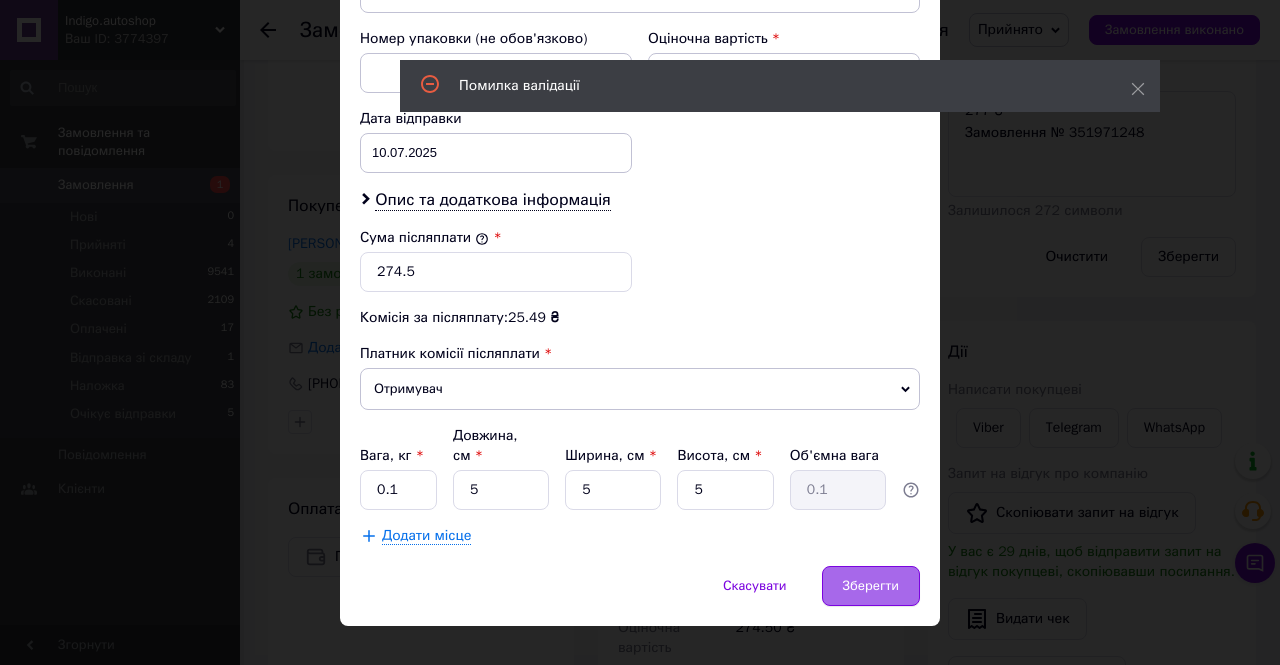 click on "Зберегти" at bounding box center [871, 586] 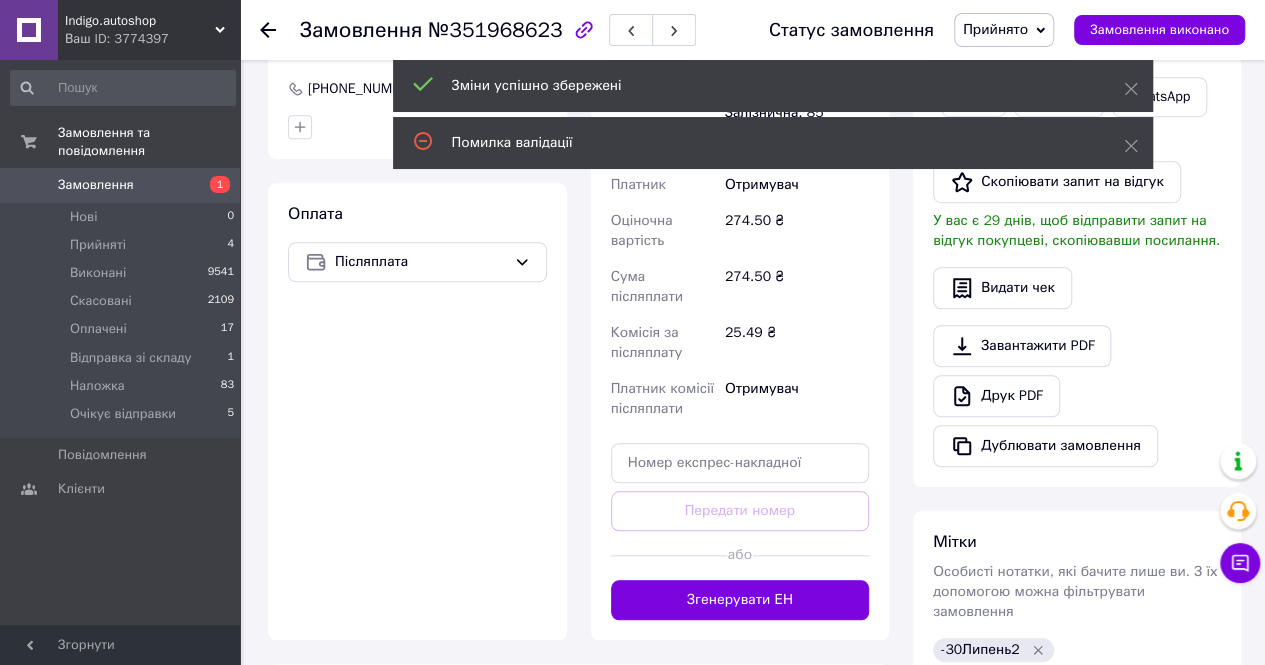 scroll, scrollTop: 900, scrollLeft: 0, axis: vertical 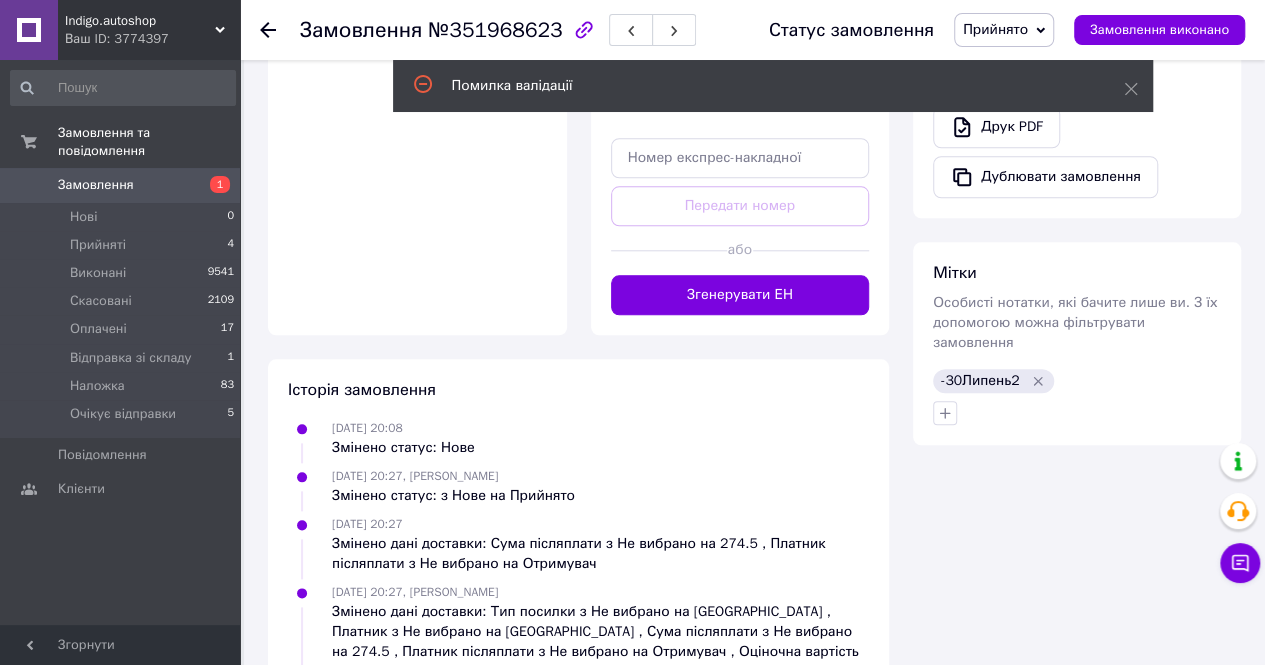 click 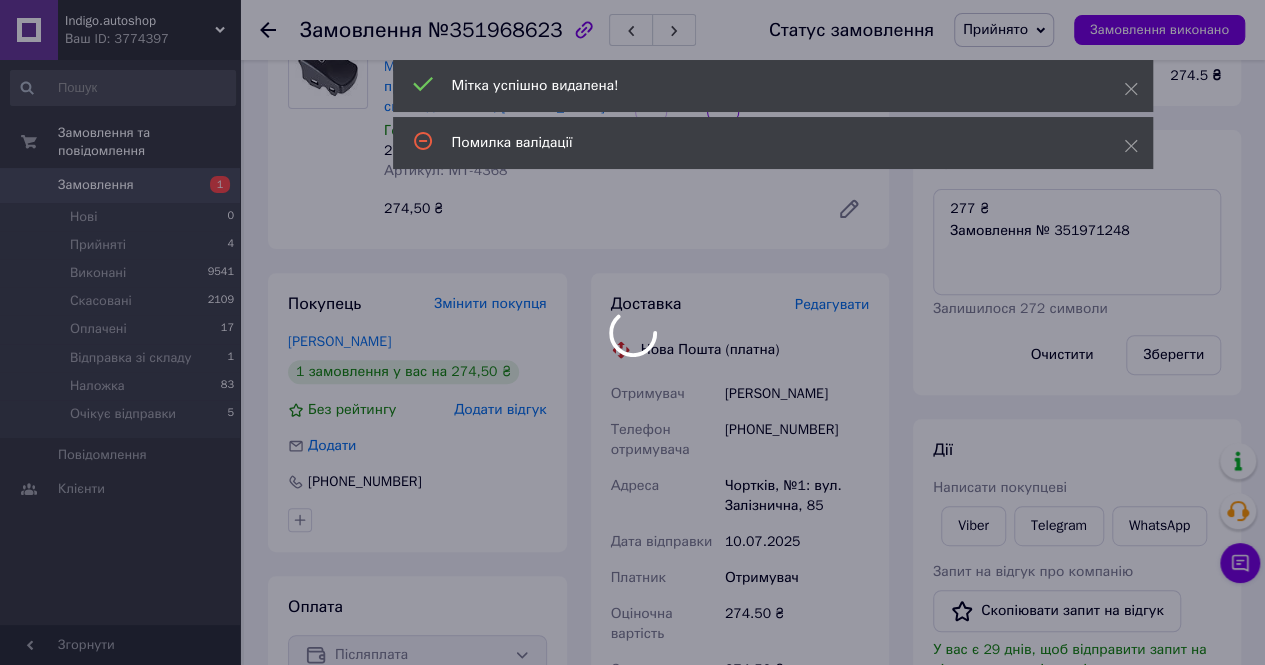 scroll, scrollTop: 200, scrollLeft: 0, axis: vertical 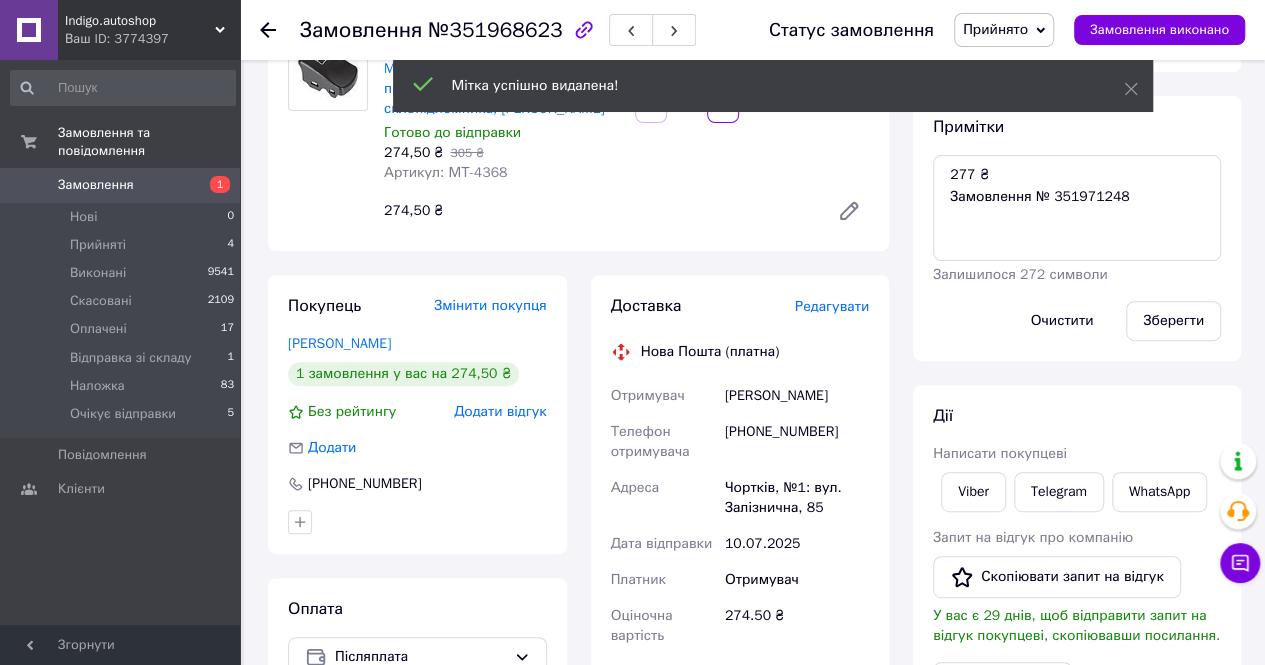 click on "Прийнято" at bounding box center (995, 29) 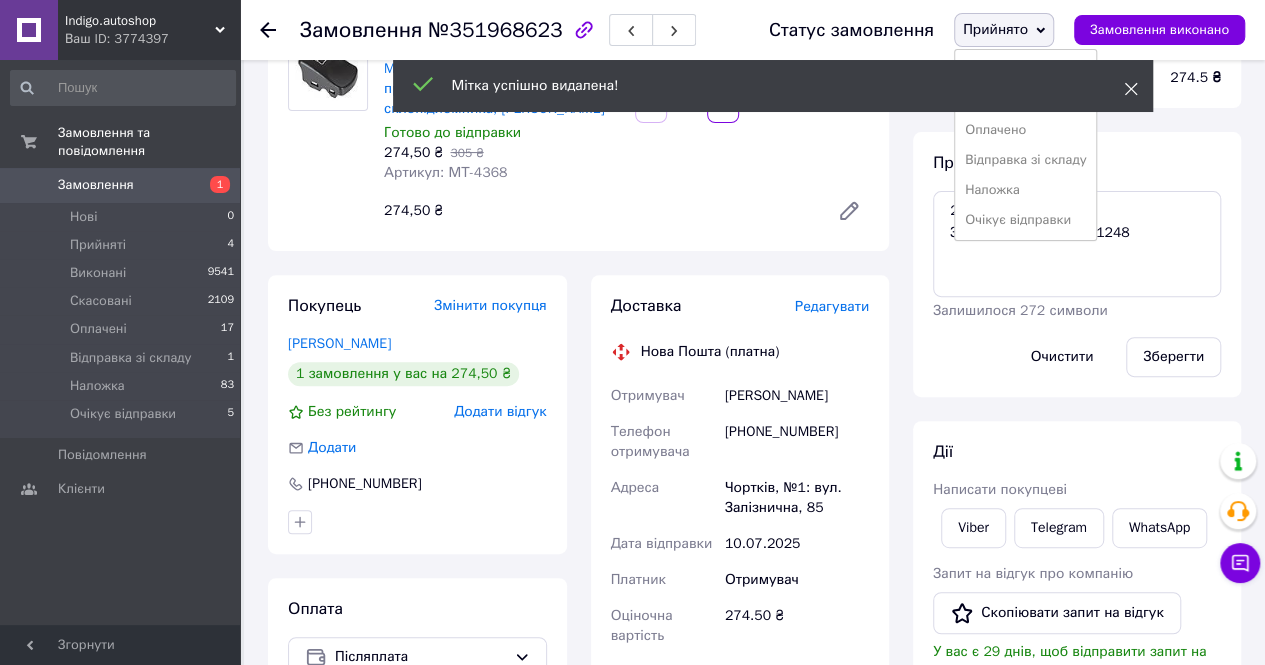click 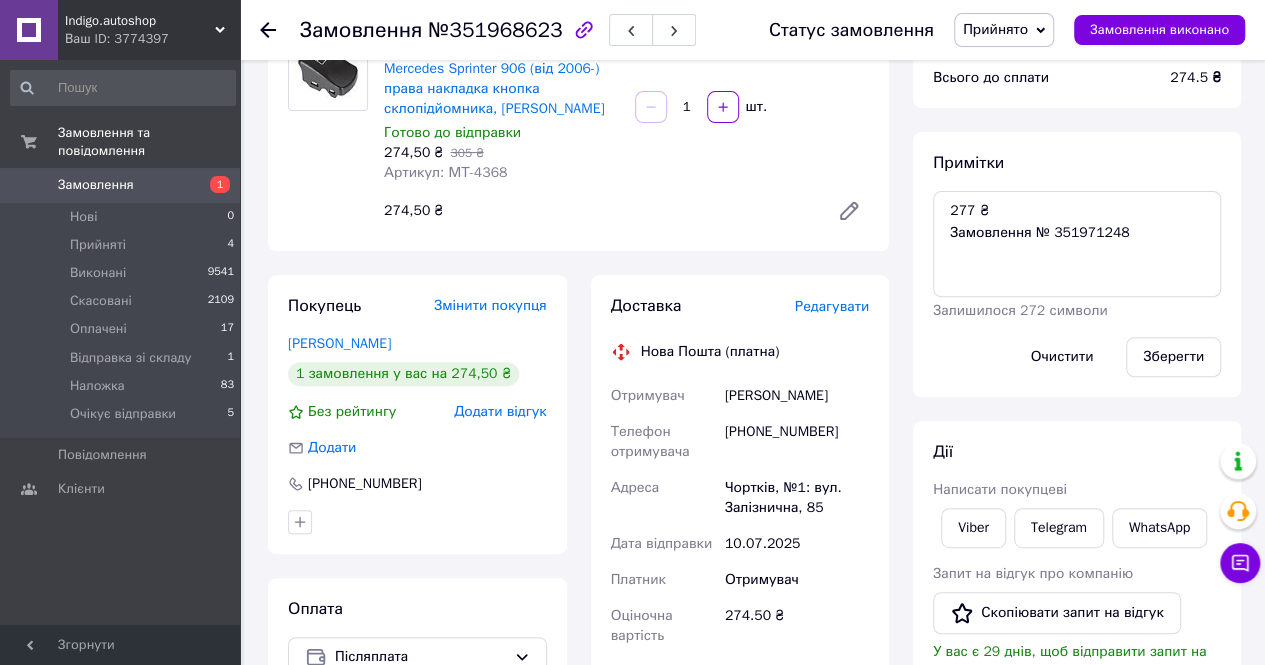 click on "Прийнято" at bounding box center [995, 29] 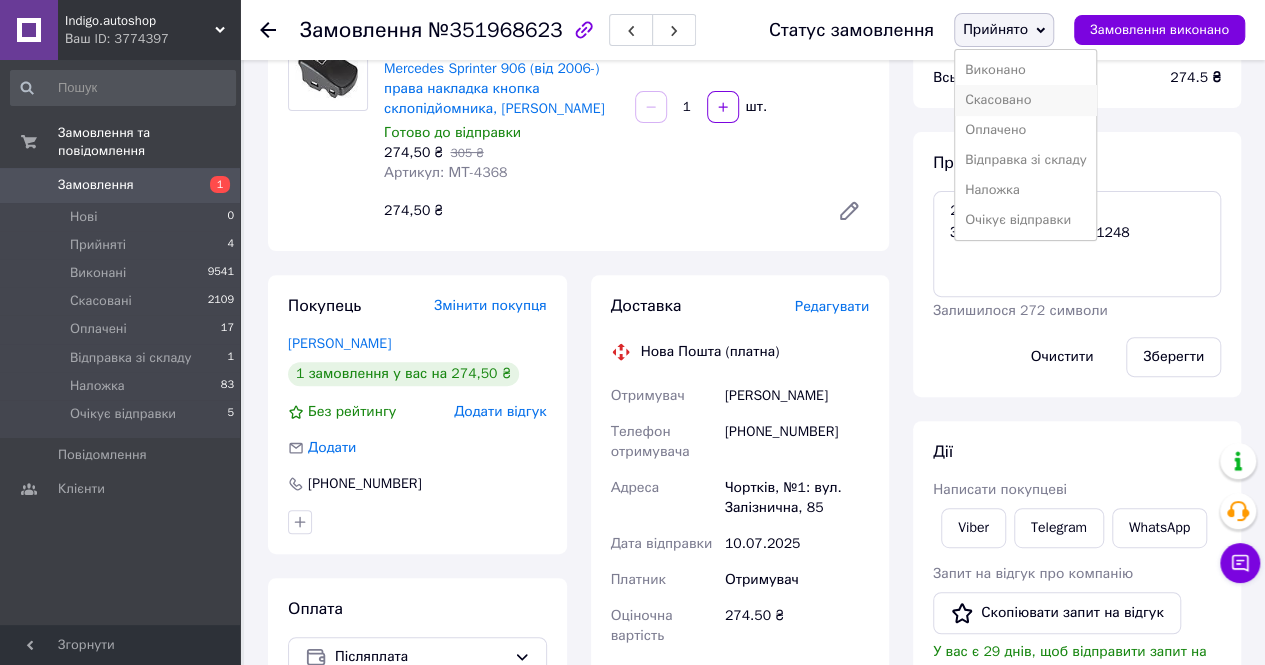 click on "Скасовано" at bounding box center (1026, 100) 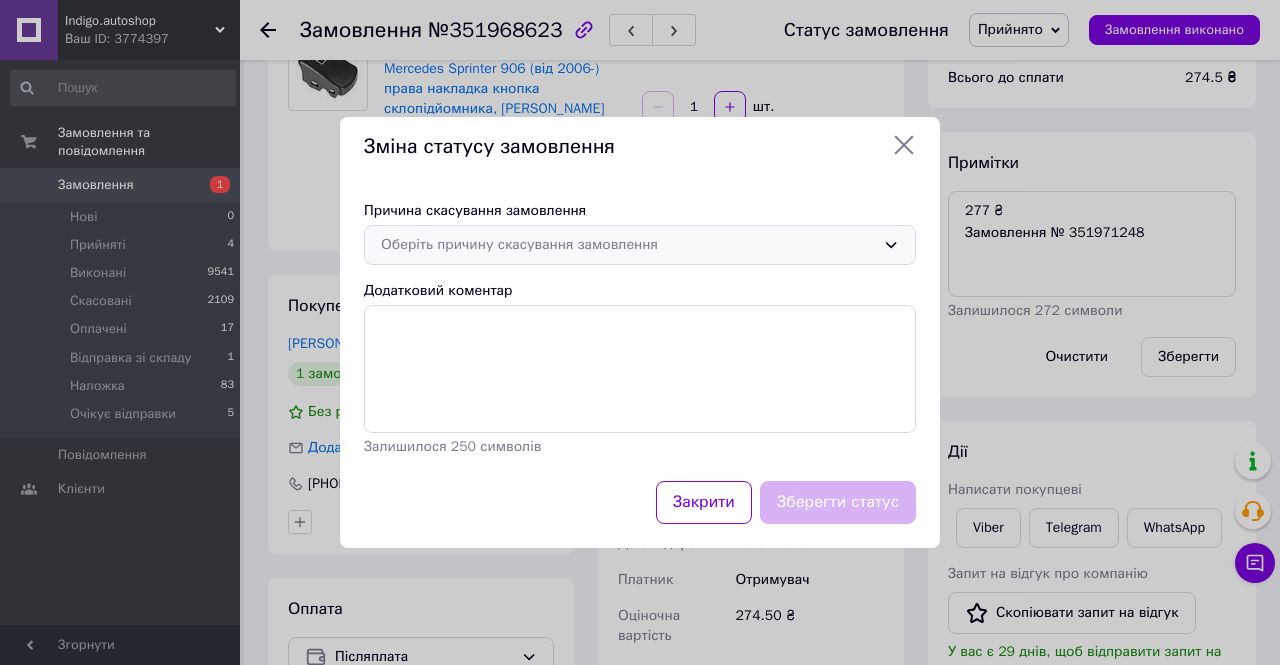 click on "Оберіть причину скасування замовлення" at bounding box center (640, 245) 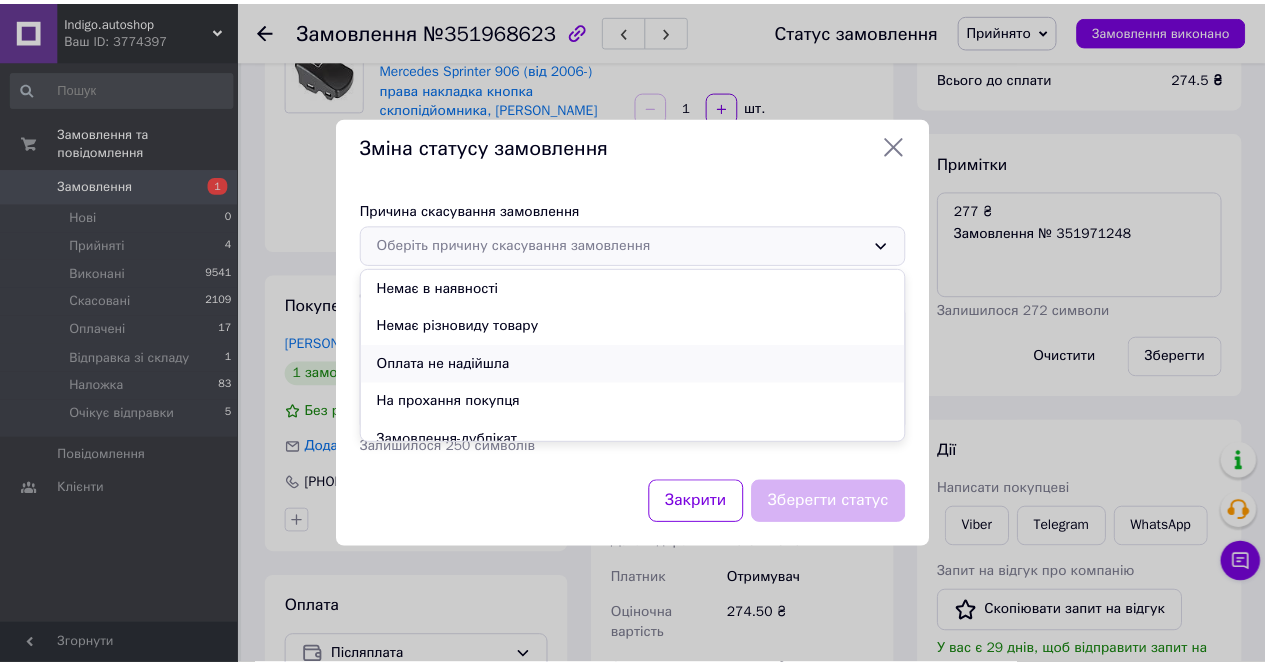 scroll, scrollTop: 94, scrollLeft: 0, axis: vertical 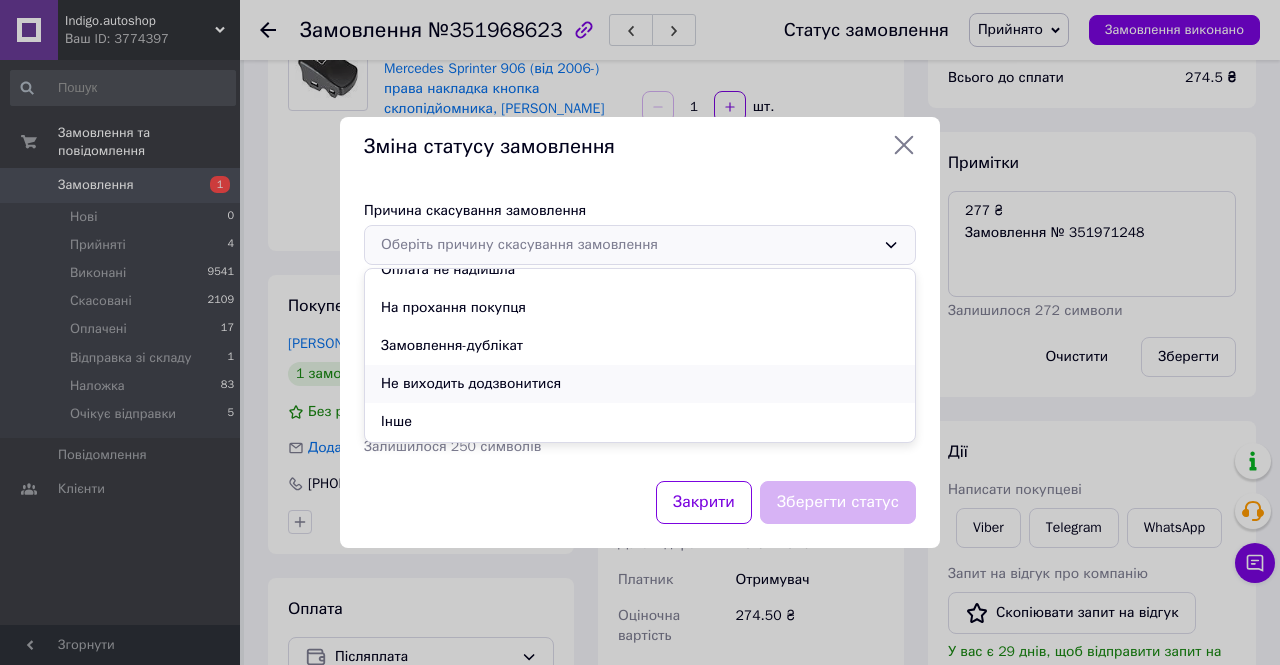 click on "Не виходить додзвонитися" at bounding box center [640, 384] 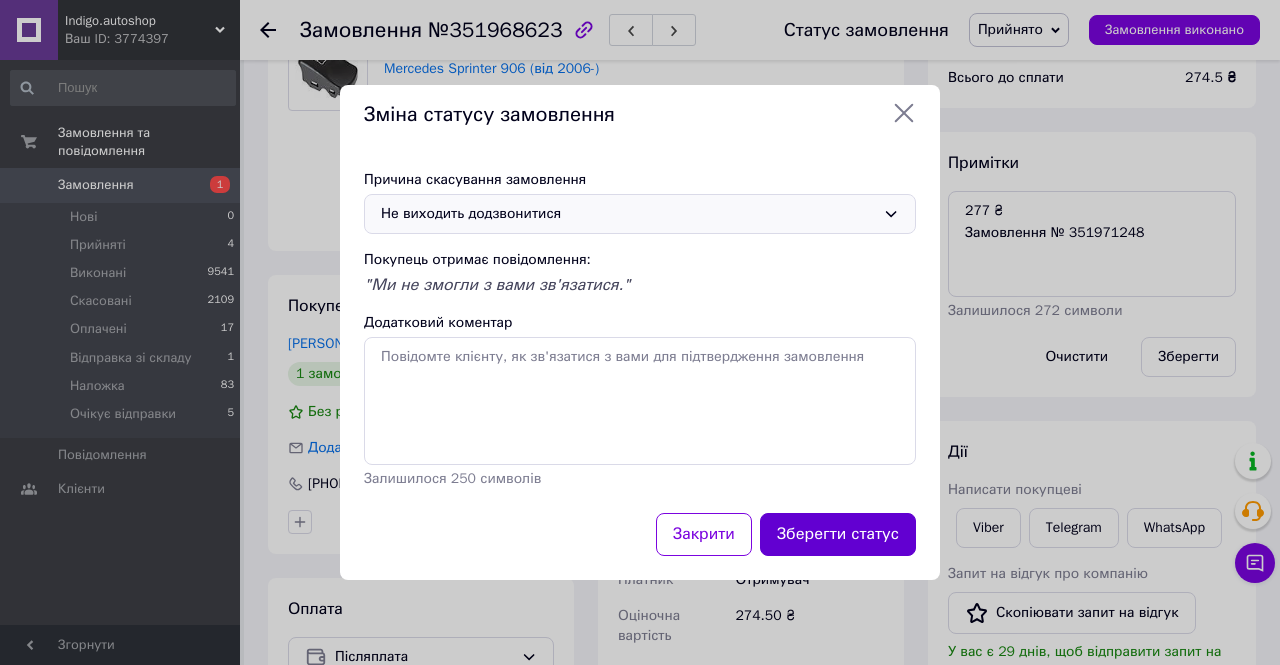 click on "Зберегти статус" at bounding box center (838, 534) 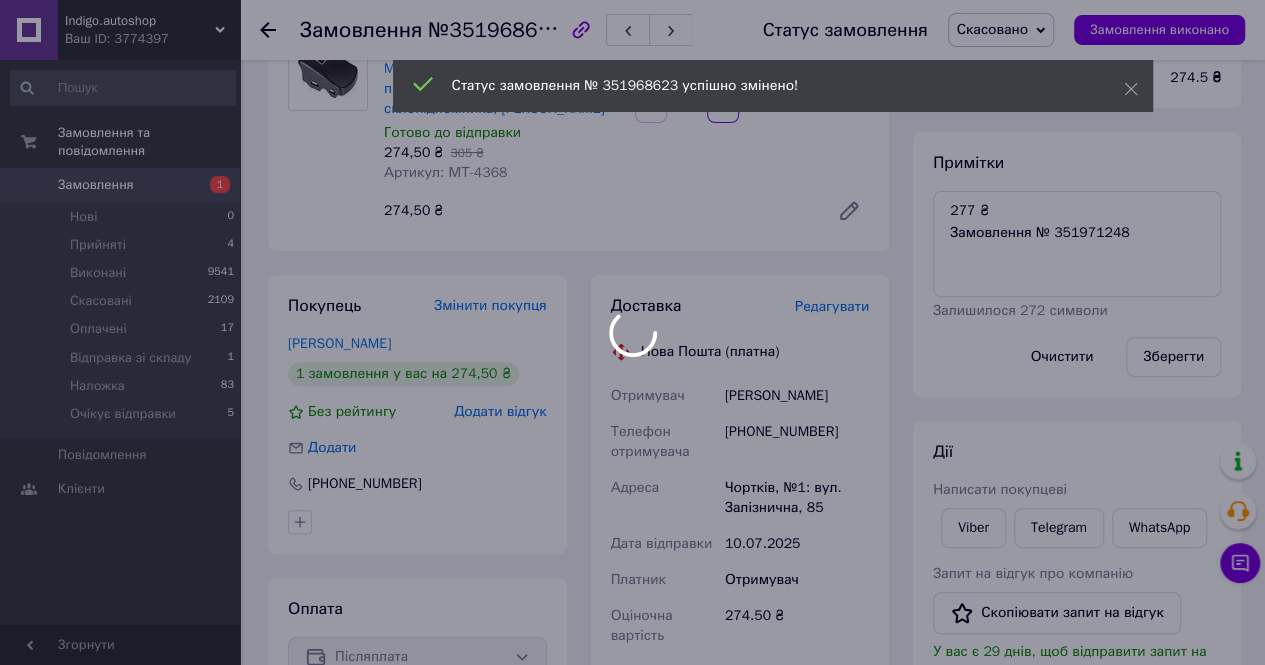 scroll, scrollTop: 105, scrollLeft: 0, axis: vertical 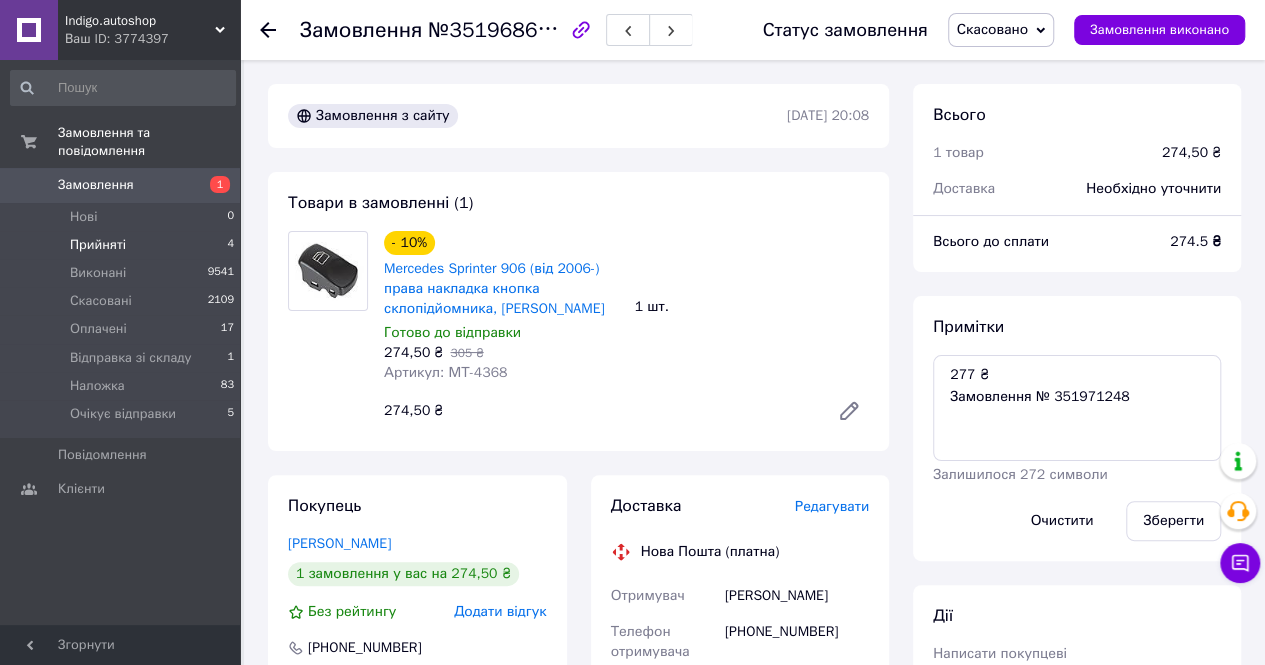 click on "Прийняті" at bounding box center (98, 245) 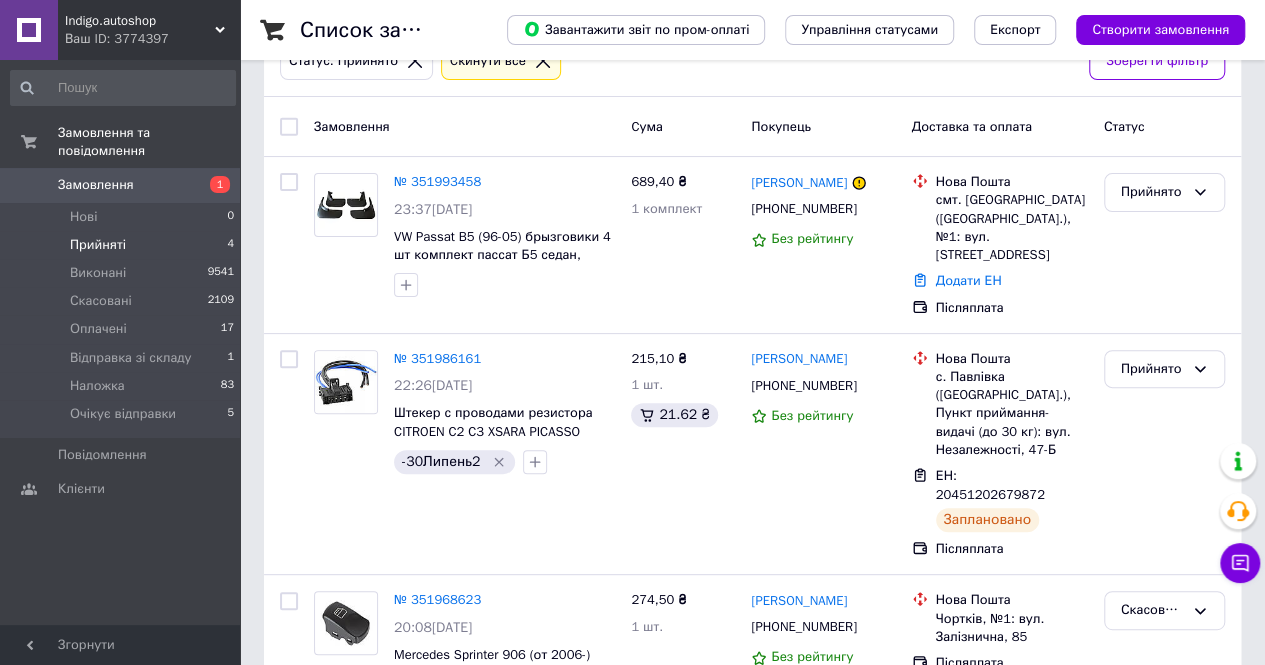 scroll, scrollTop: 200, scrollLeft: 0, axis: vertical 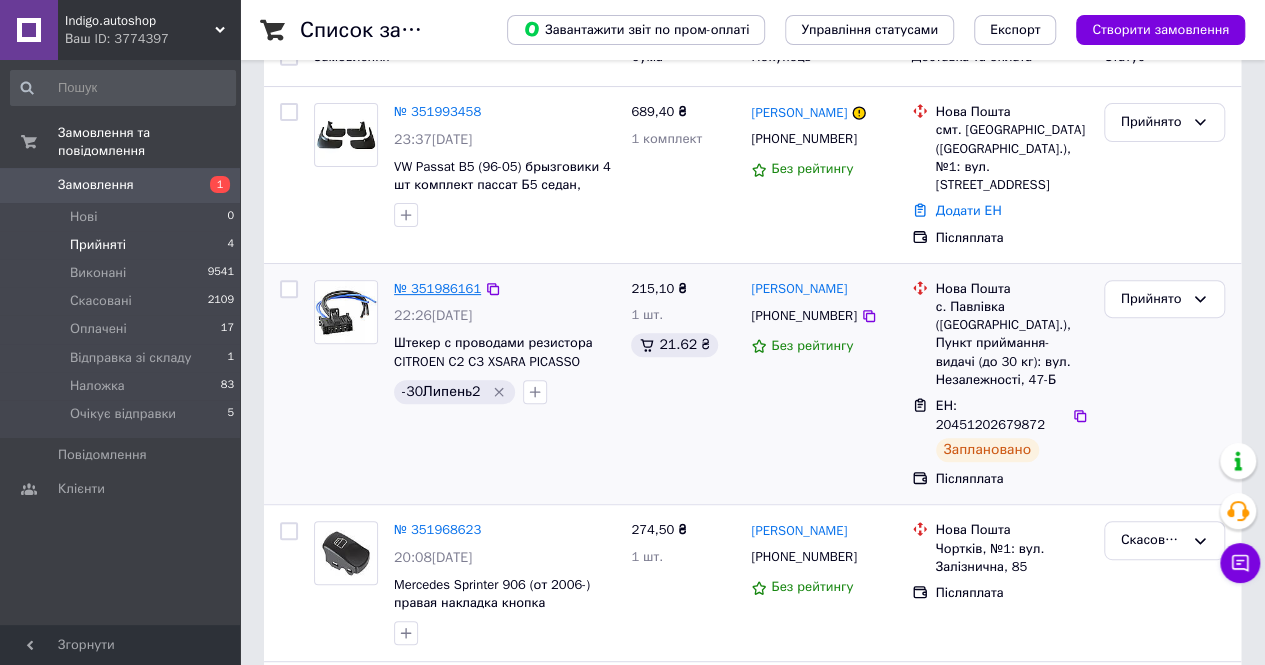 click on "№ 351986161" at bounding box center [437, 288] 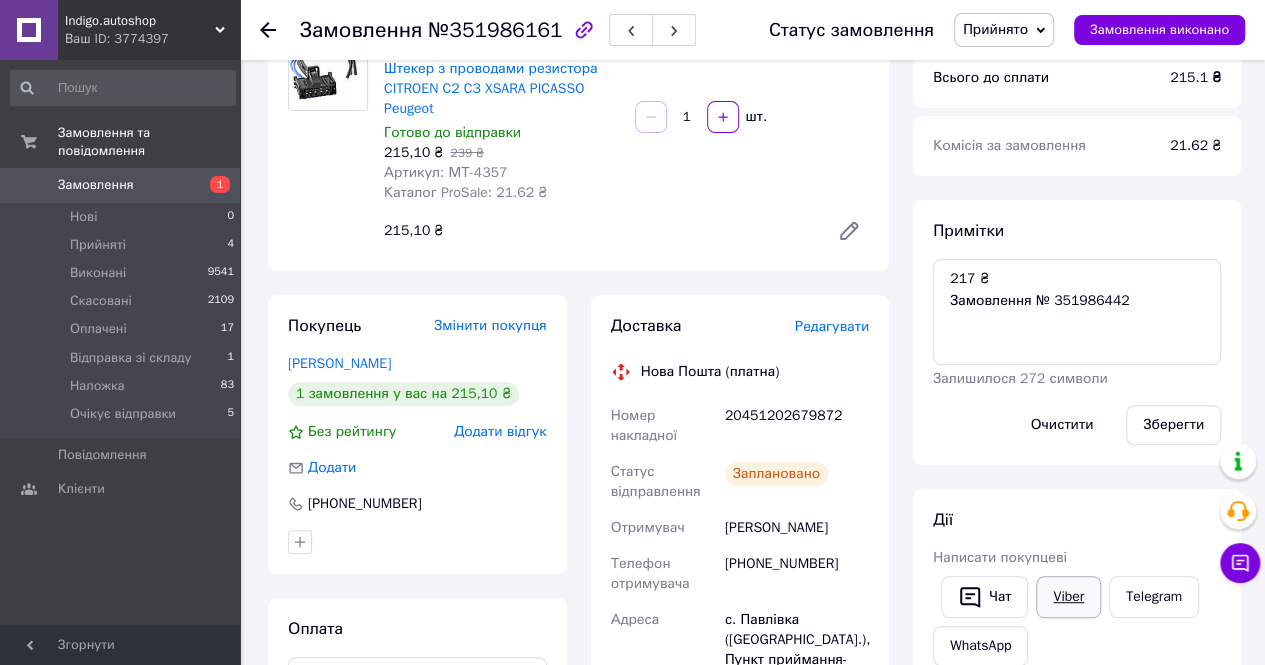 click on "Viber" at bounding box center (1068, 597) 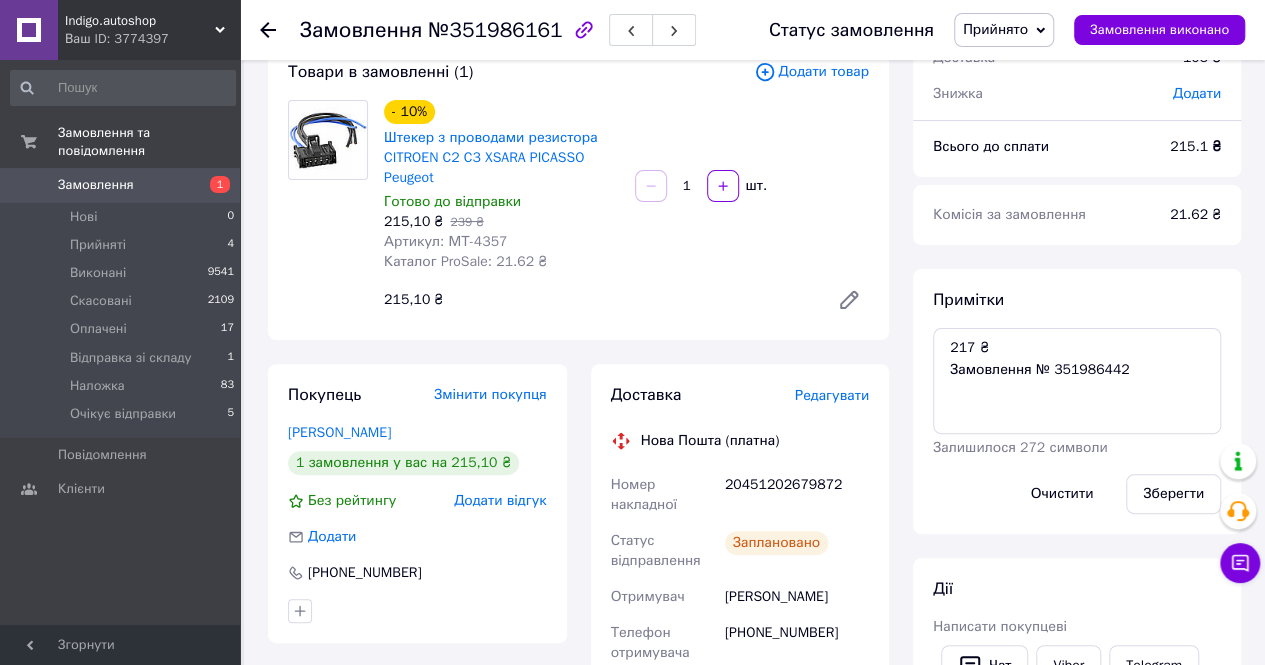 scroll, scrollTop: 100, scrollLeft: 0, axis: vertical 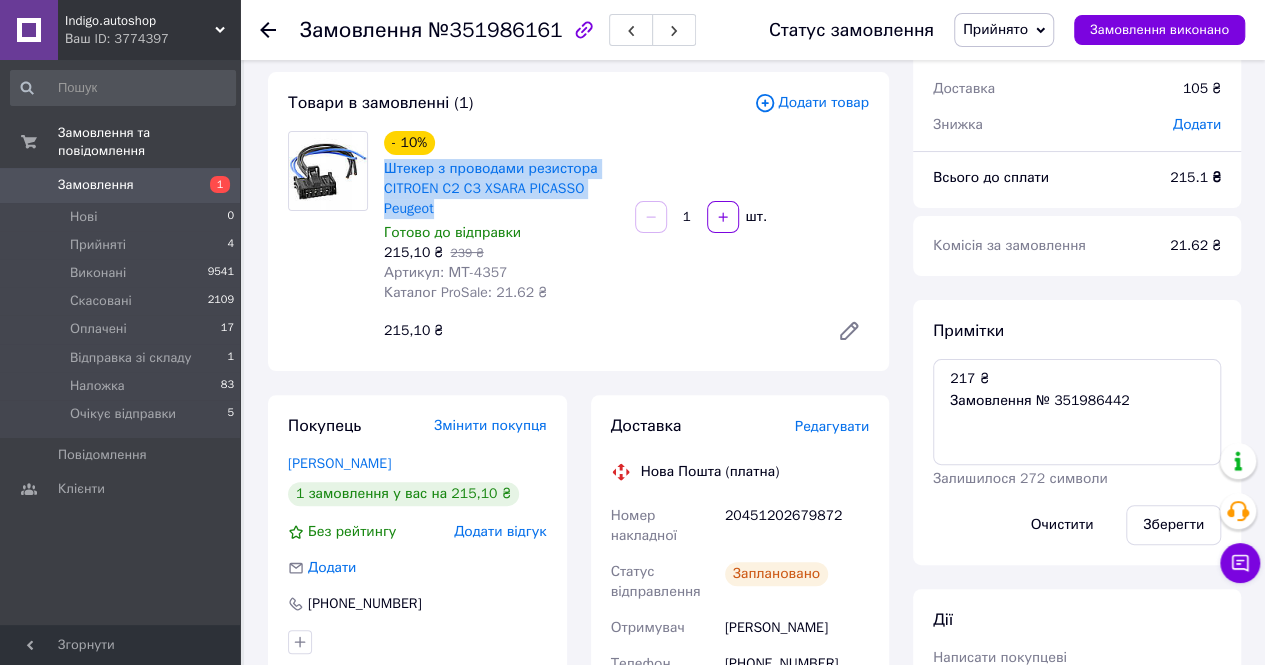 drag, startPoint x: 382, startPoint y: 169, endPoint x: 484, endPoint y: 204, distance: 107.837845 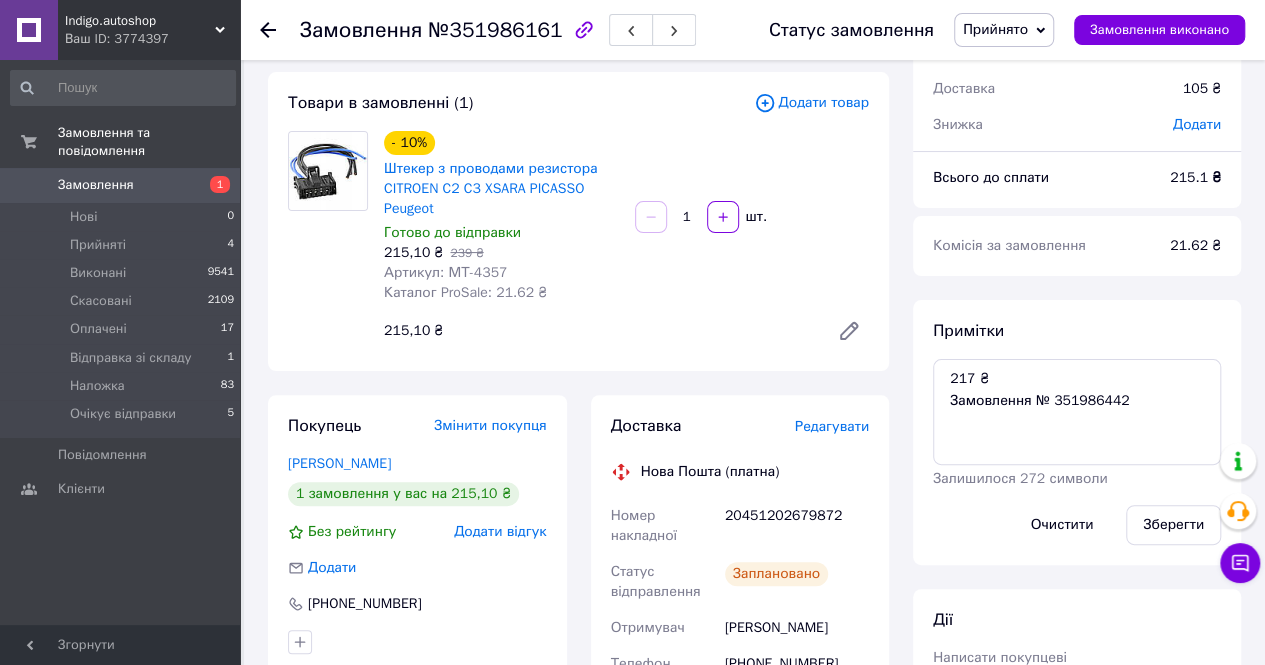 click on "20451202679872" at bounding box center (797, 526) 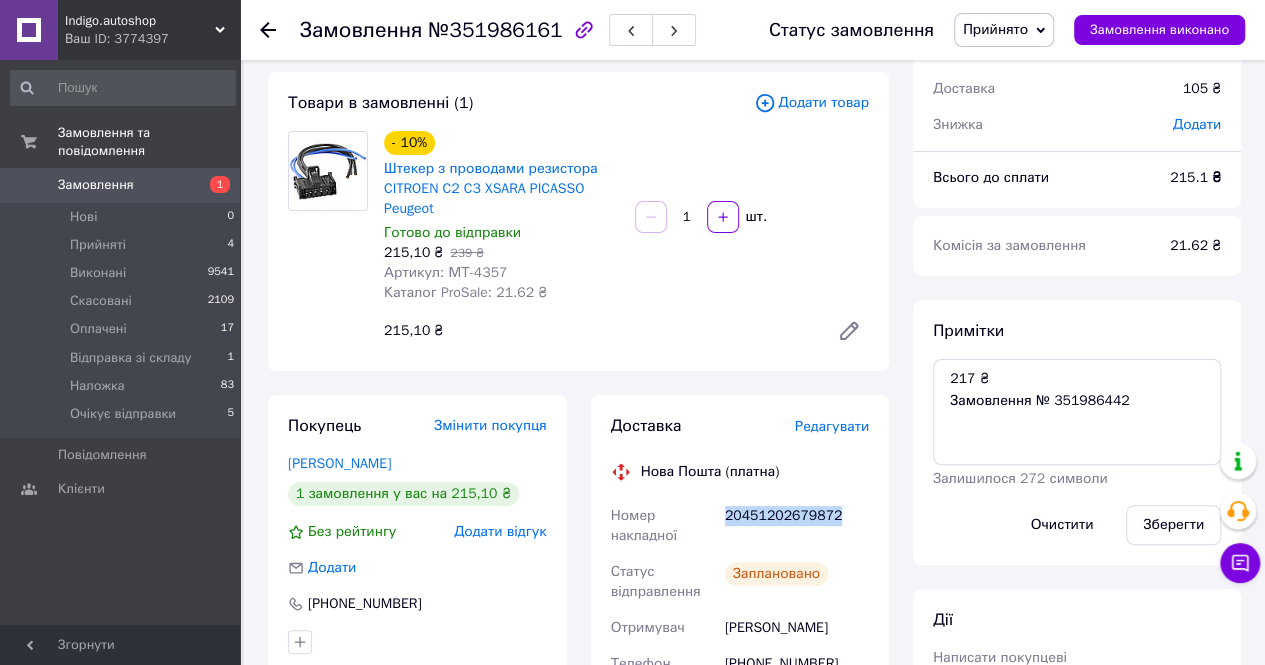 click on "20451202679872" at bounding box center (797, 526) 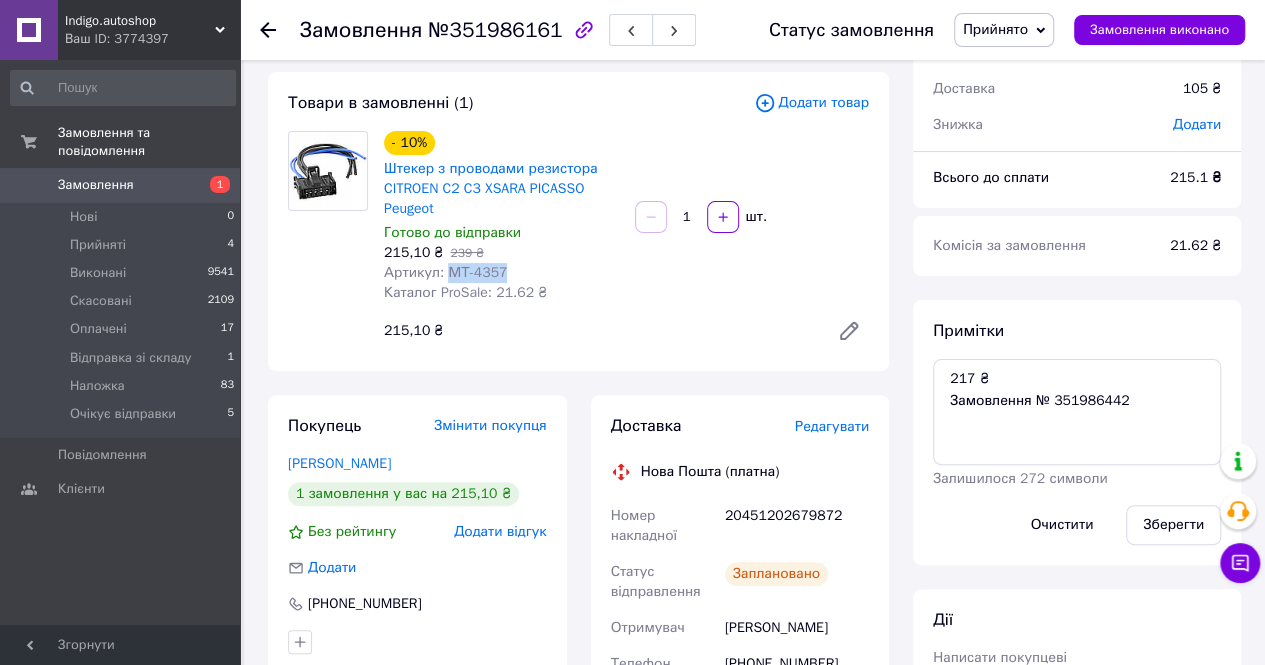 drag, startPoint x: 444, startPoint y: 275, endPoint x: 548, endPoint y: 278, distance: 104.04326 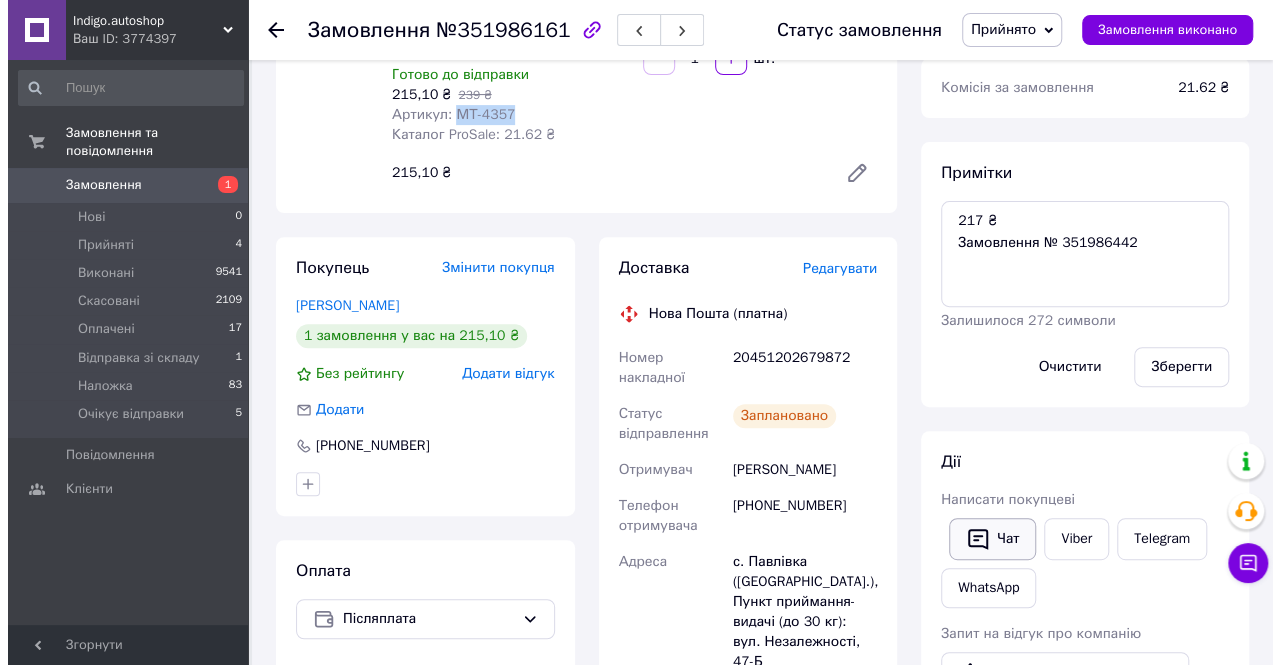 scroll, scrollTop: 400, scrollLeft: 0, axis: vertical 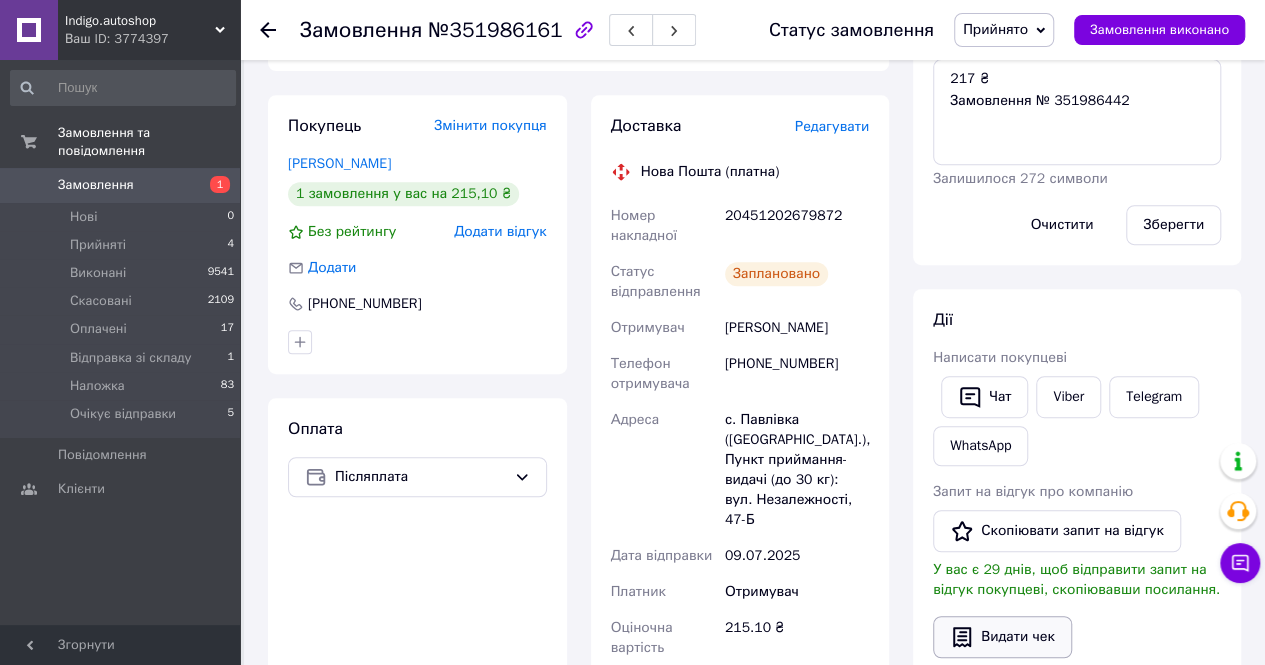 click on "Видати чек" at bounding box center (1002, 637) 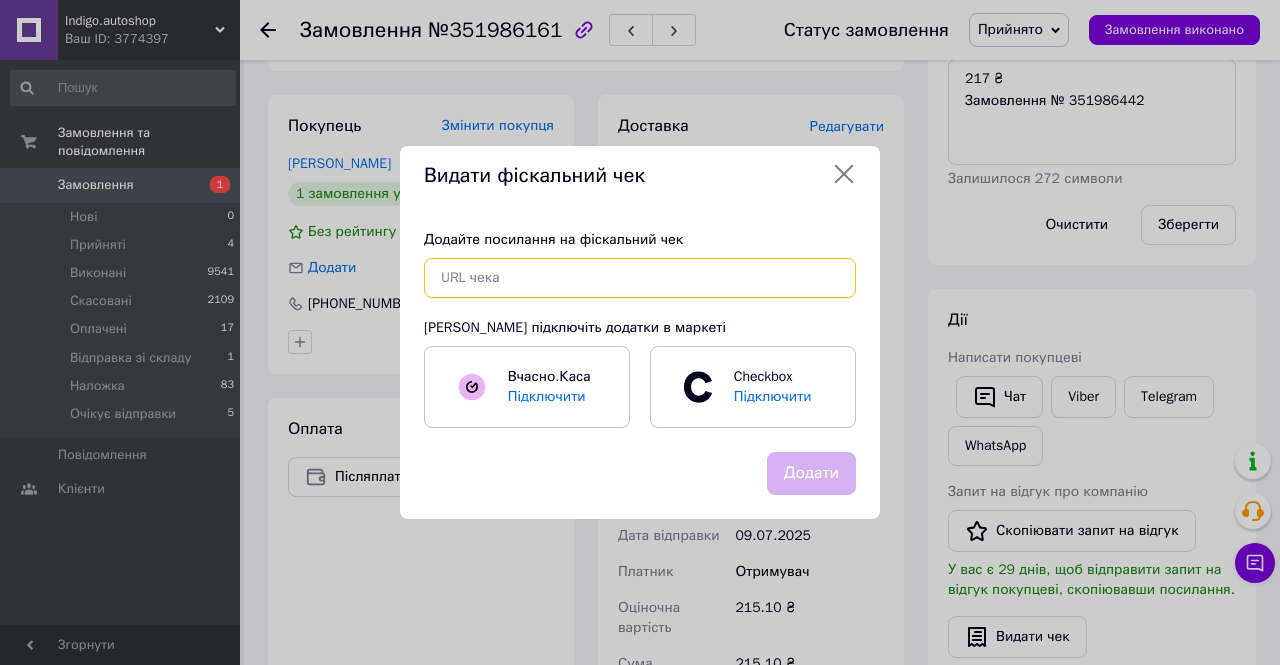 click at bounding box center [640, 278] 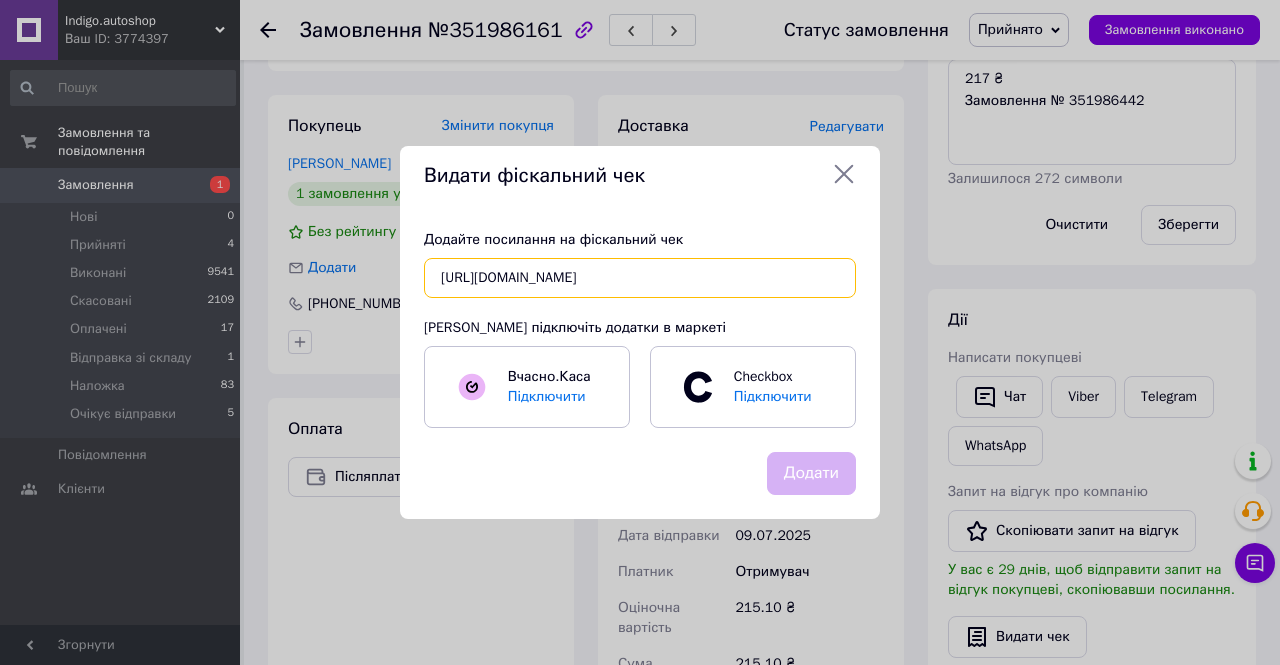 scroll, scrollTop: 0, scrollLeft: 33, axis: horizontal 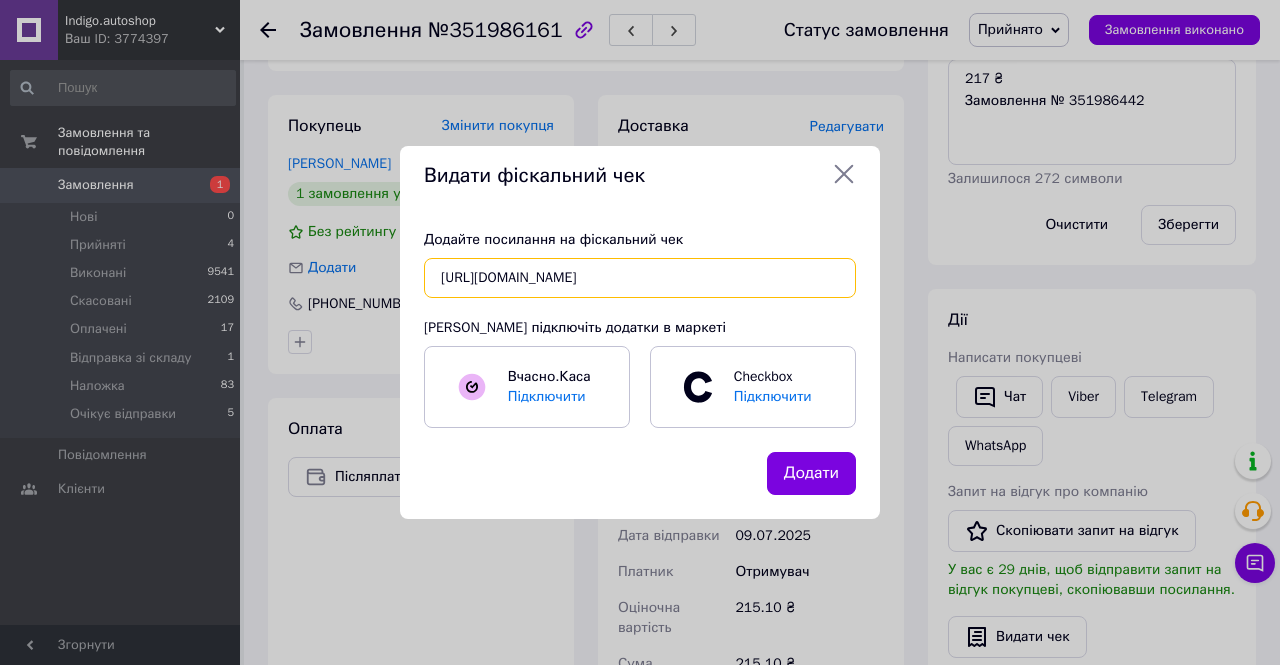 type on "https://check.checkbox.ua/0dd617bd-76d6-4276-8077-a4a60d10864a" 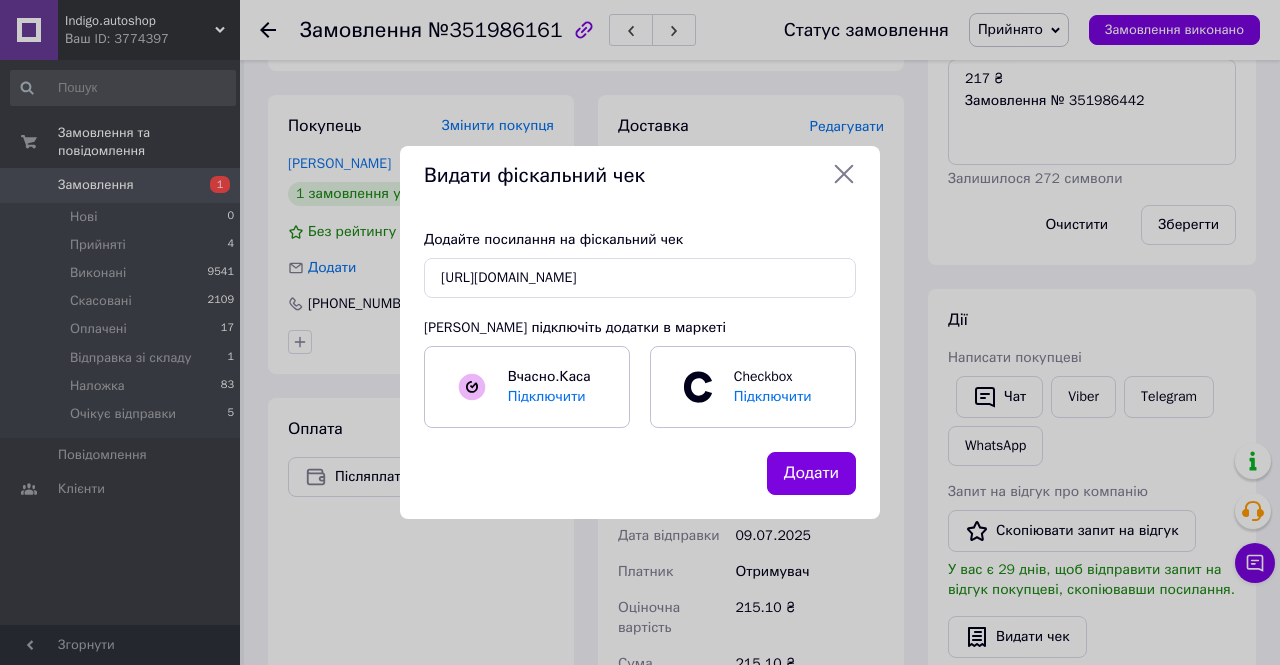click on "Додати" at bounding box center [811, 473] 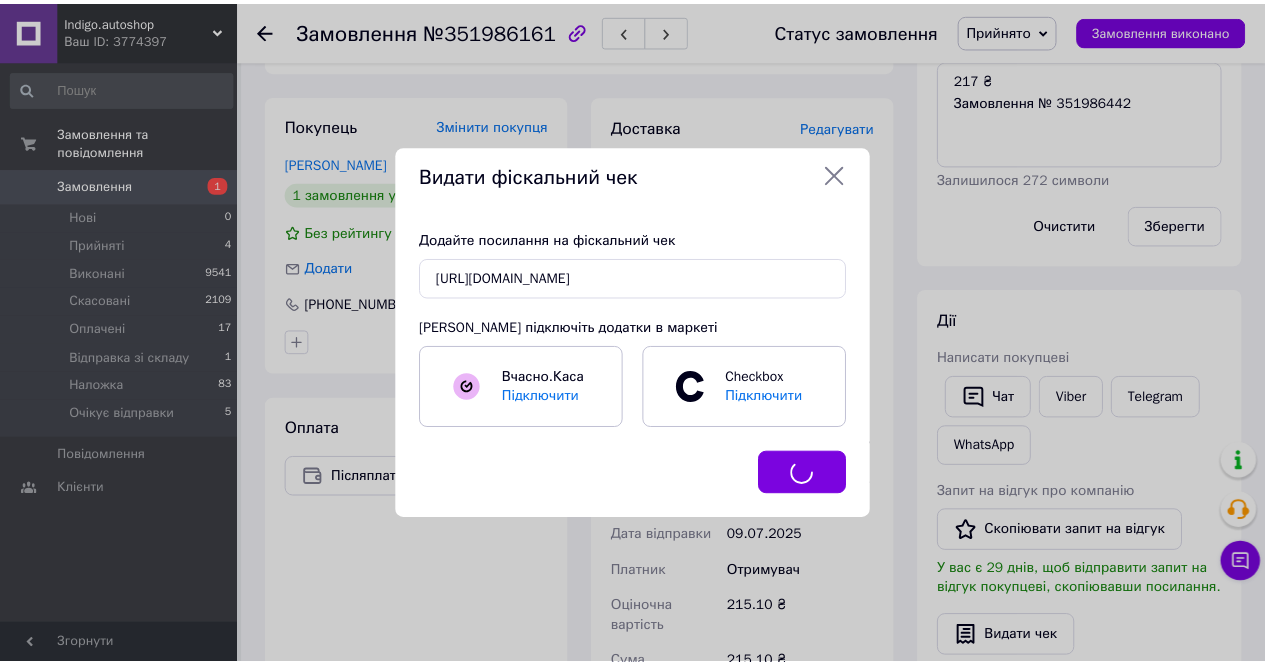 scroll, scrollTop: 0, scrollLeft: 0, axis: both 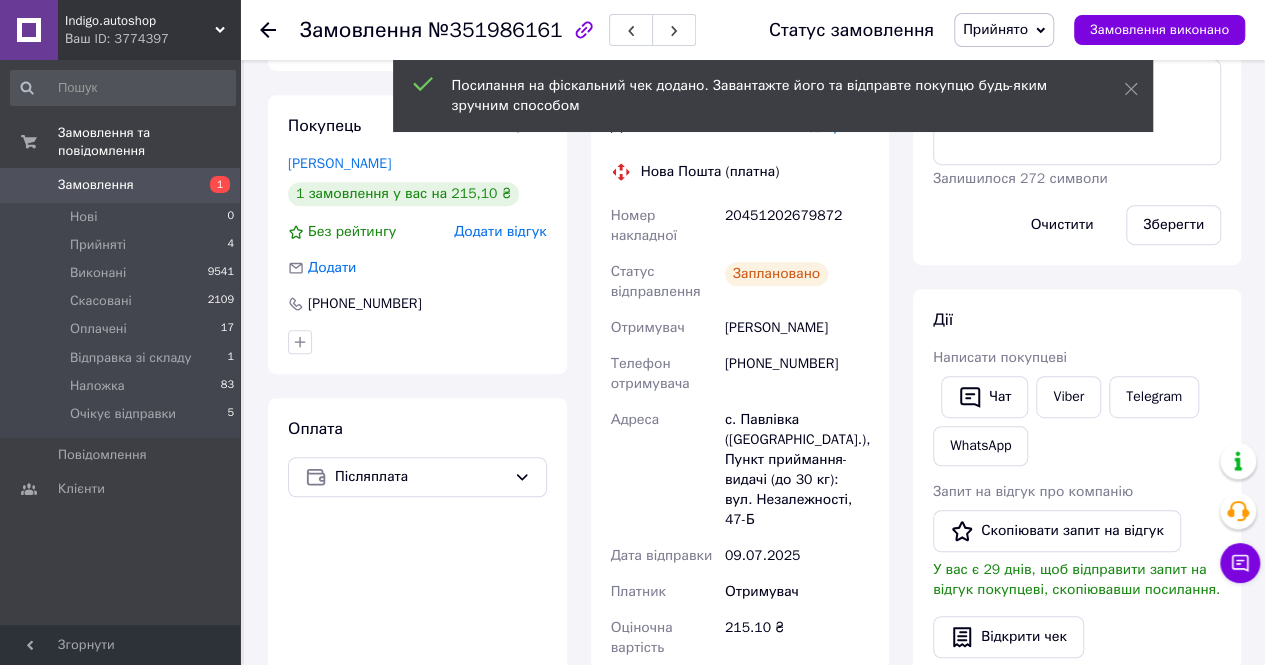 click on "Прийнято" at bounding box center (995, 29) 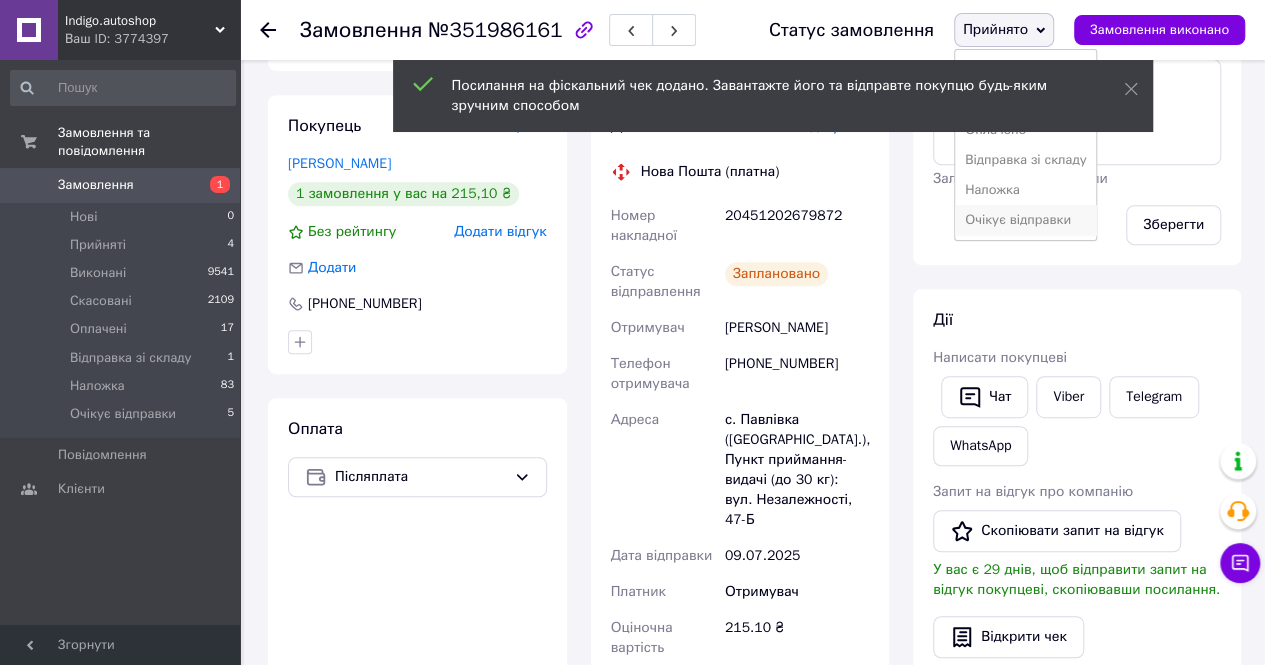 click on "Очікує відправки" at bounding box center [1026, 220] 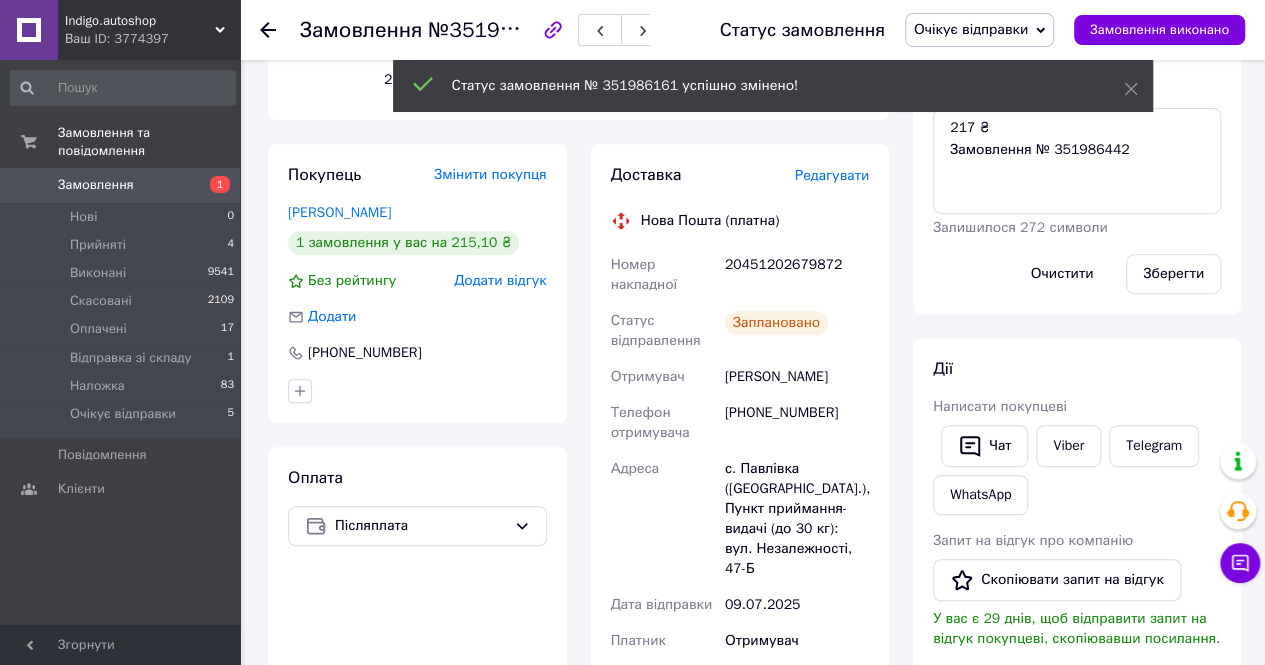 scroll, scrollTop: 300, scrollLeft: 0, axis: vertical 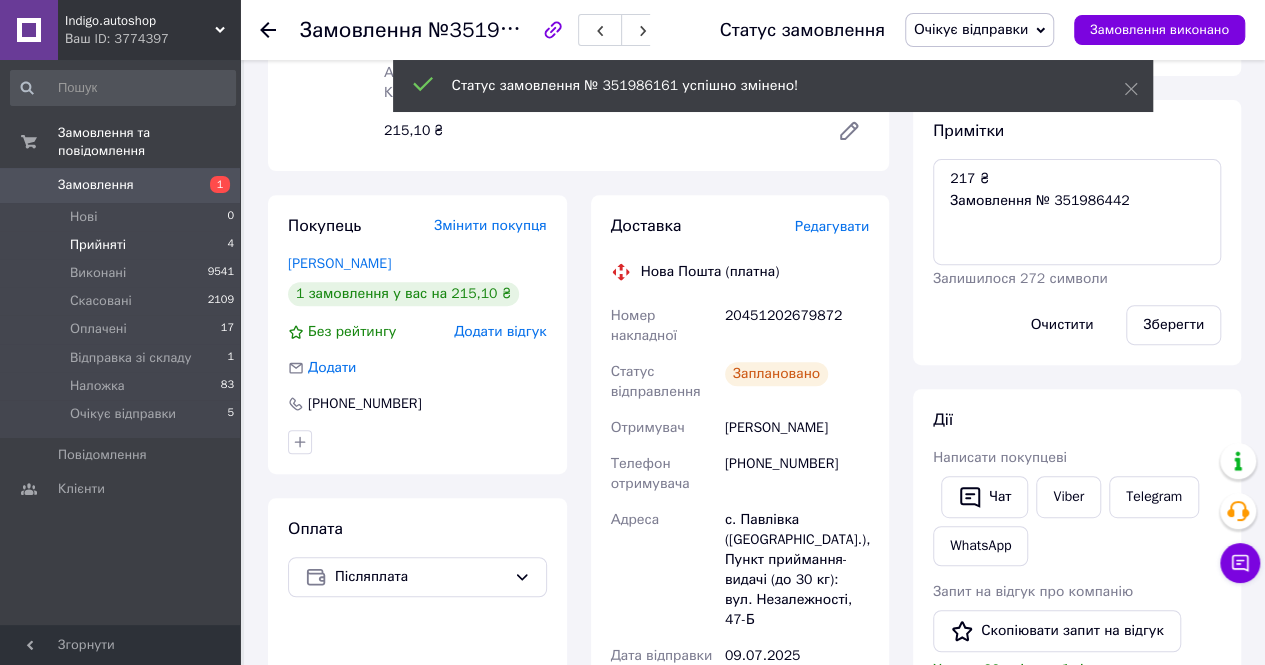 click on "Прийняті" at bounding box center [98, 245] 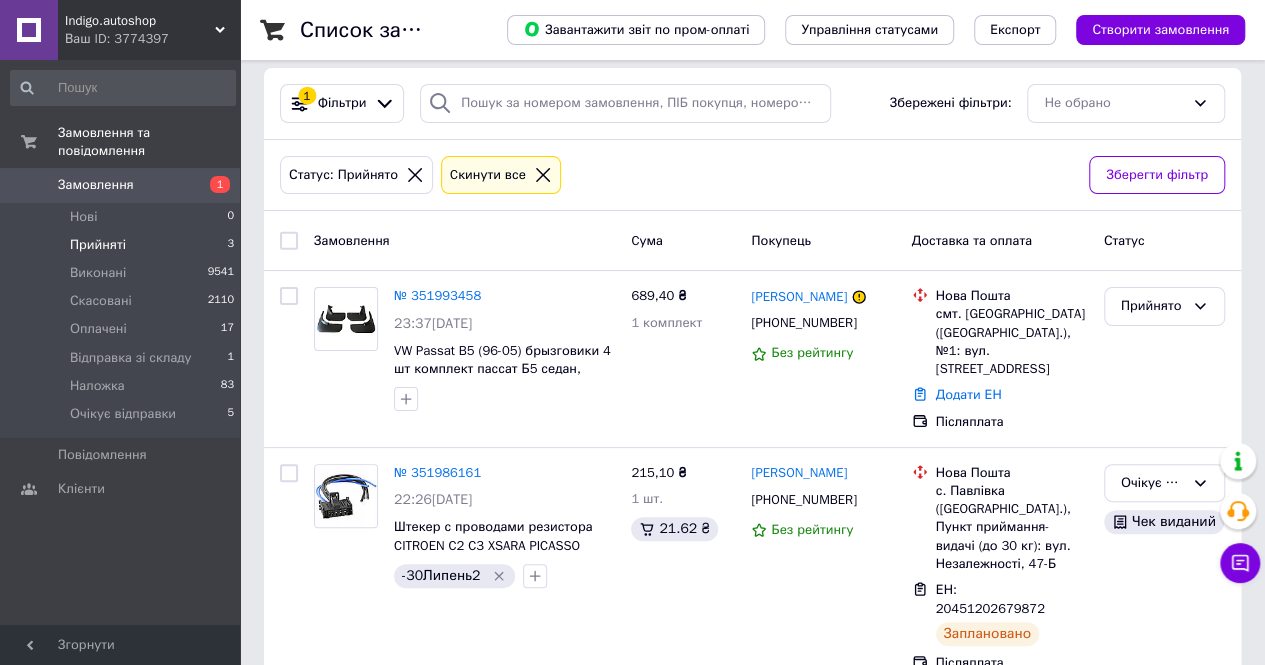 scroll, scrollTop: 8, scrollLeft: 0, axis: vertical 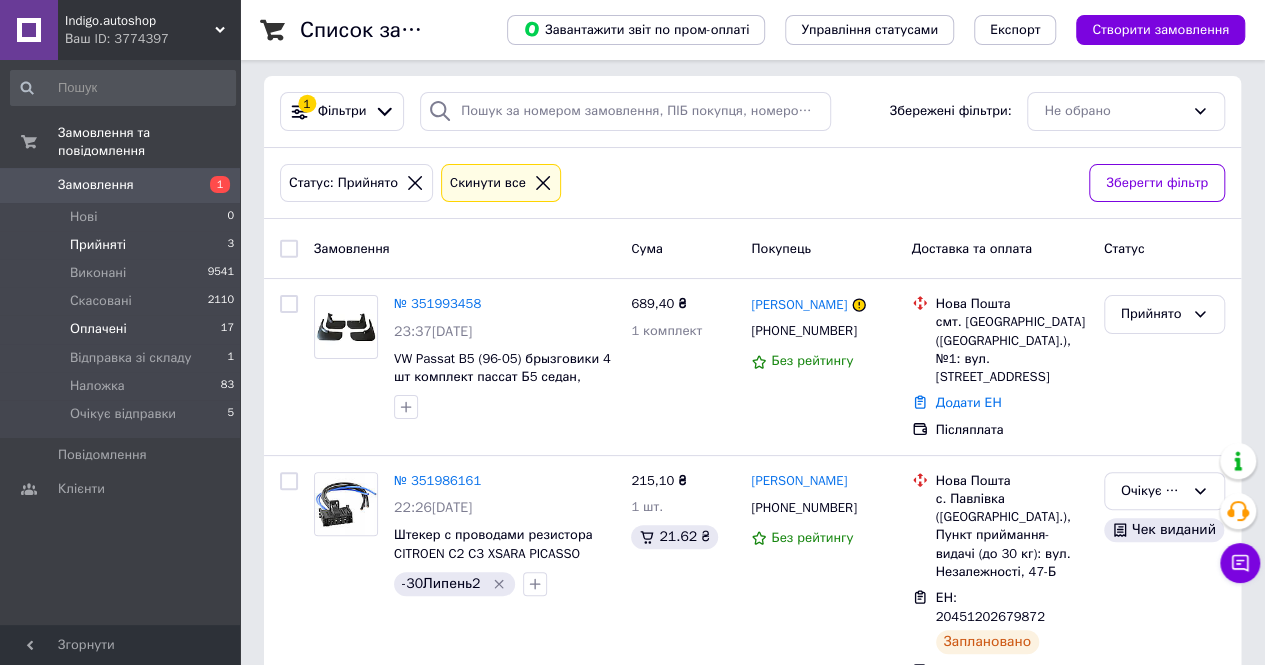 click on "Оплачені 17" at bounding box center (123, 329) 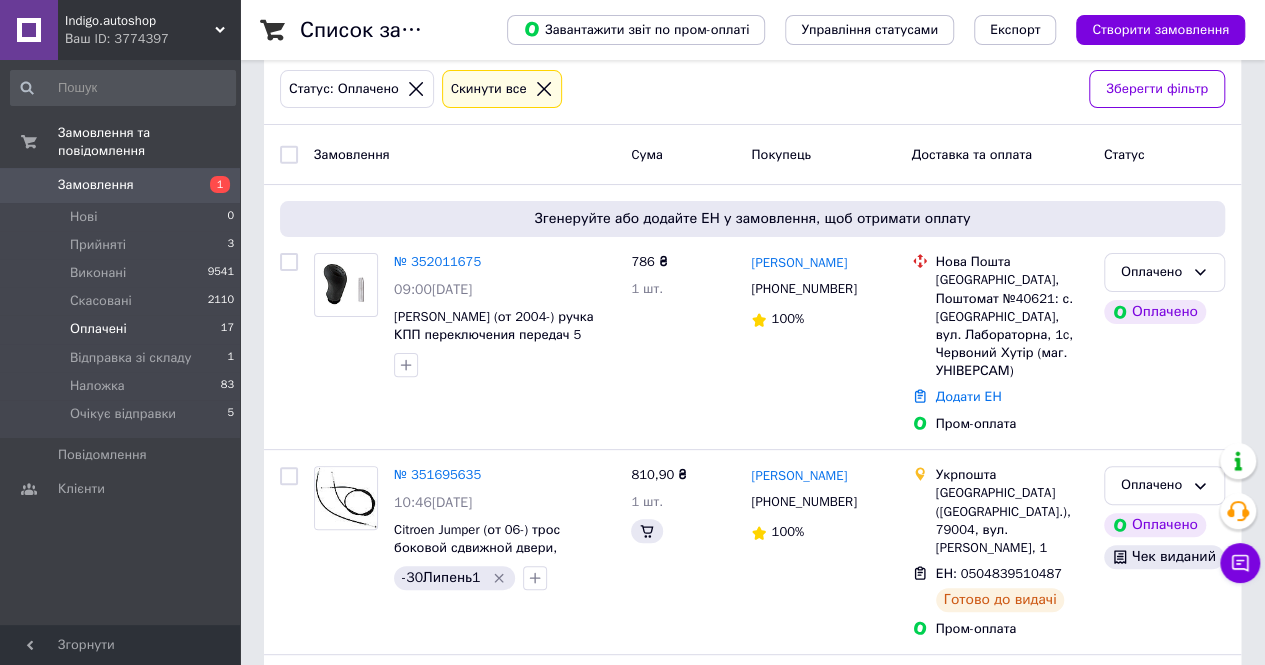 scroll, scrollTop: 26, scrollLeft: 0, axis: vertical 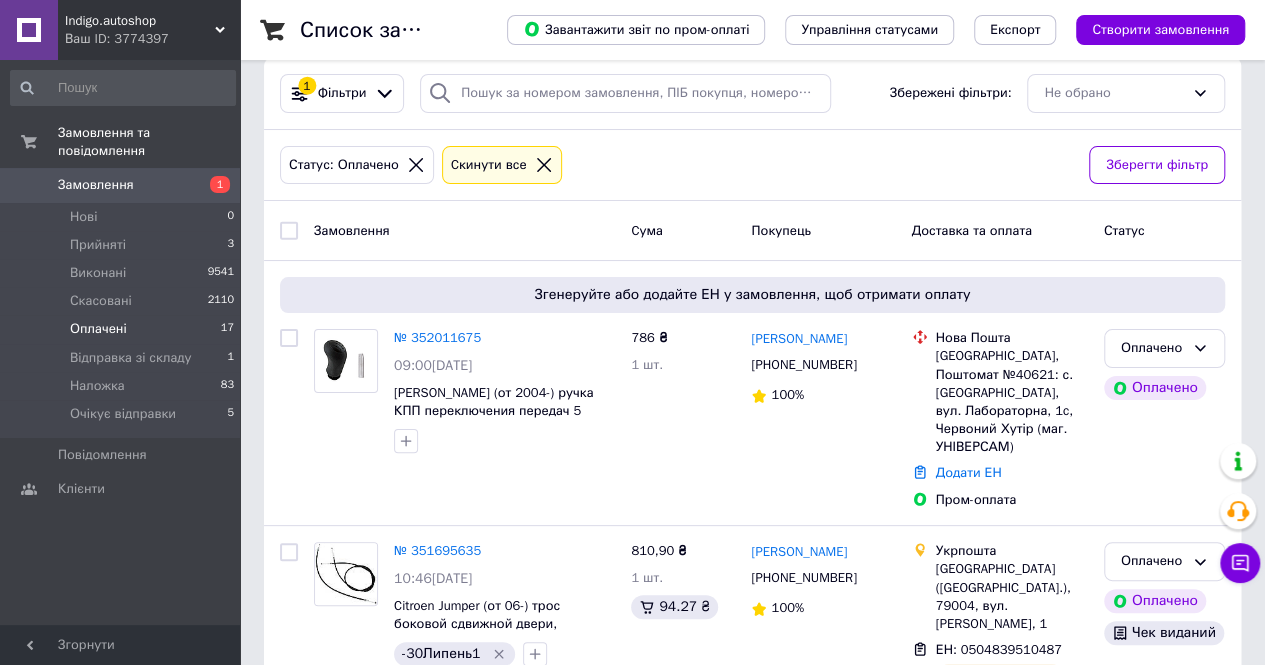 click on "Indigo.autoshop" at bounding box center [140, 21] 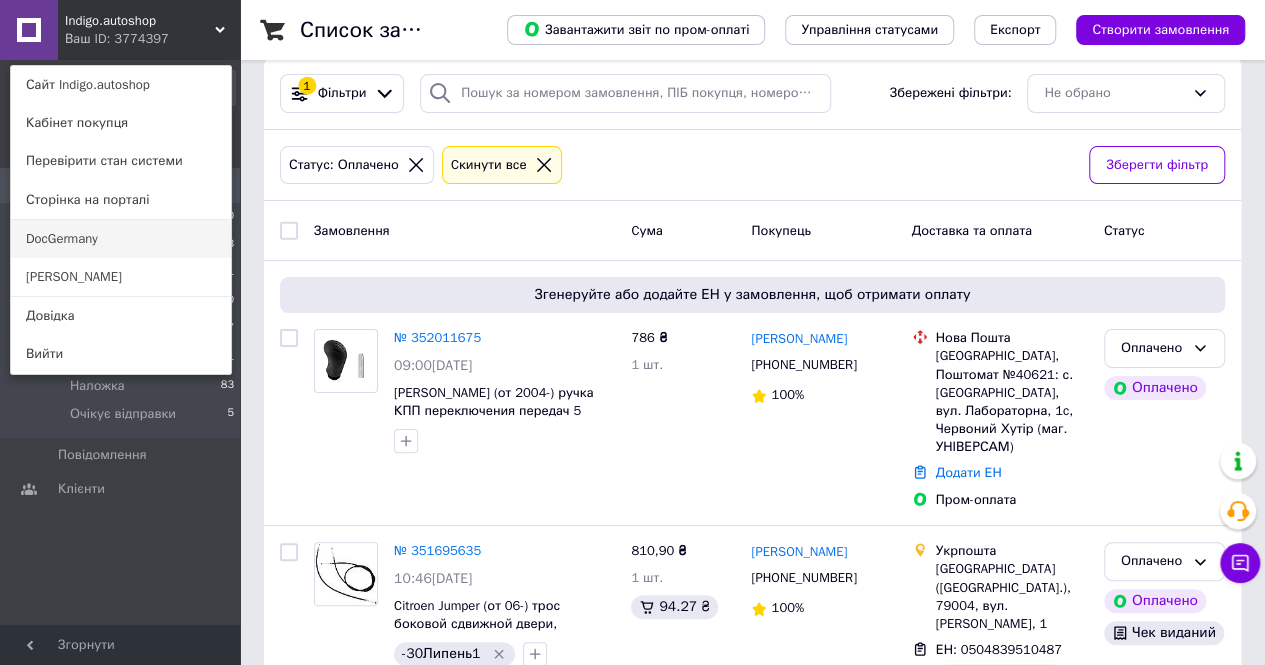click on "DocGermany" at bounding box center (121, 239) 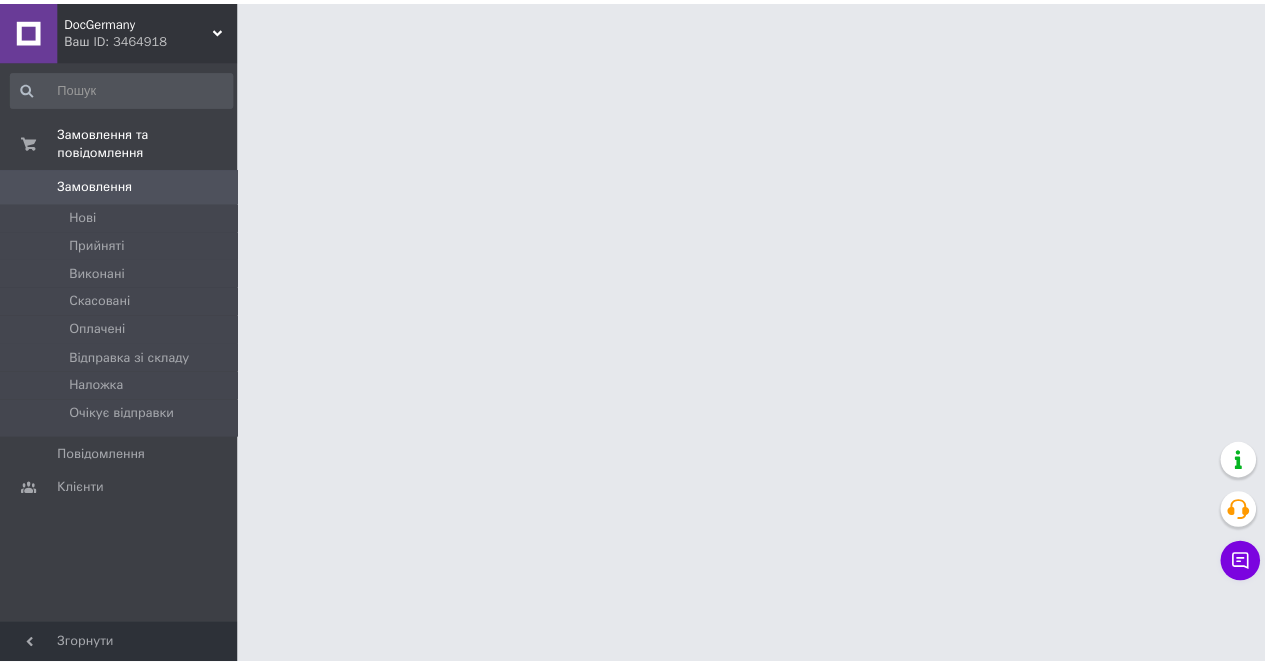 scroll, scrollTop: 0, scrollLeft: 0, axis: both 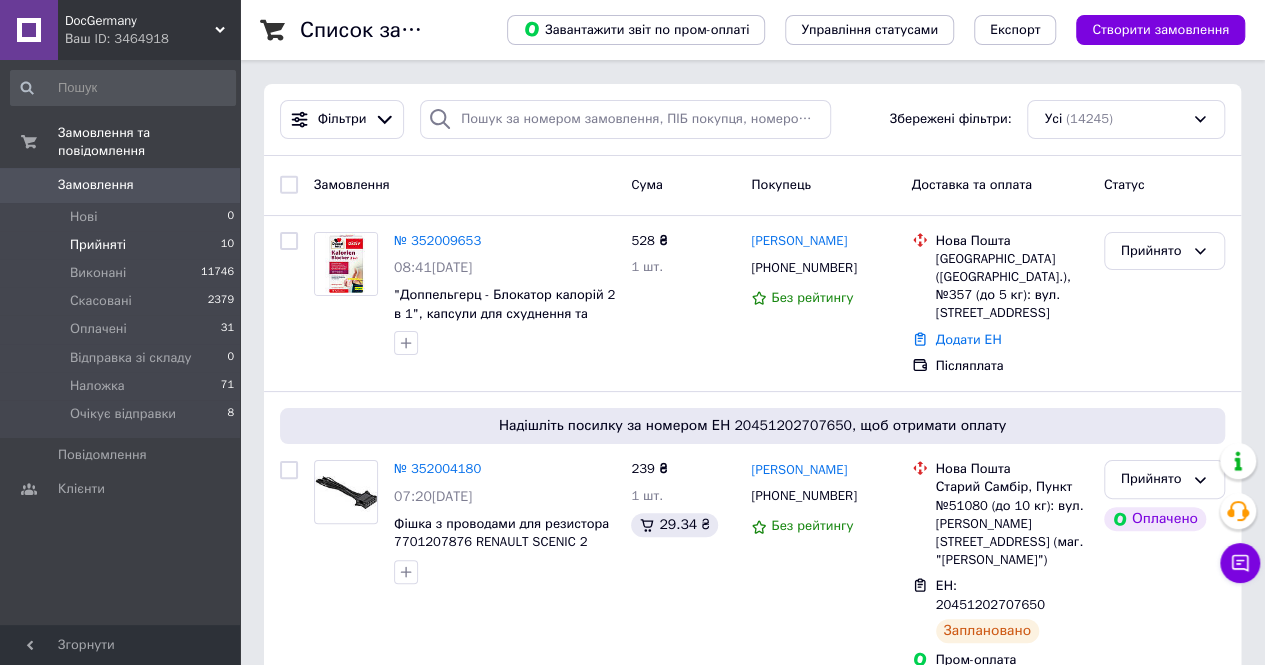 click on "Прийняті" at bounding box center (98, 245) 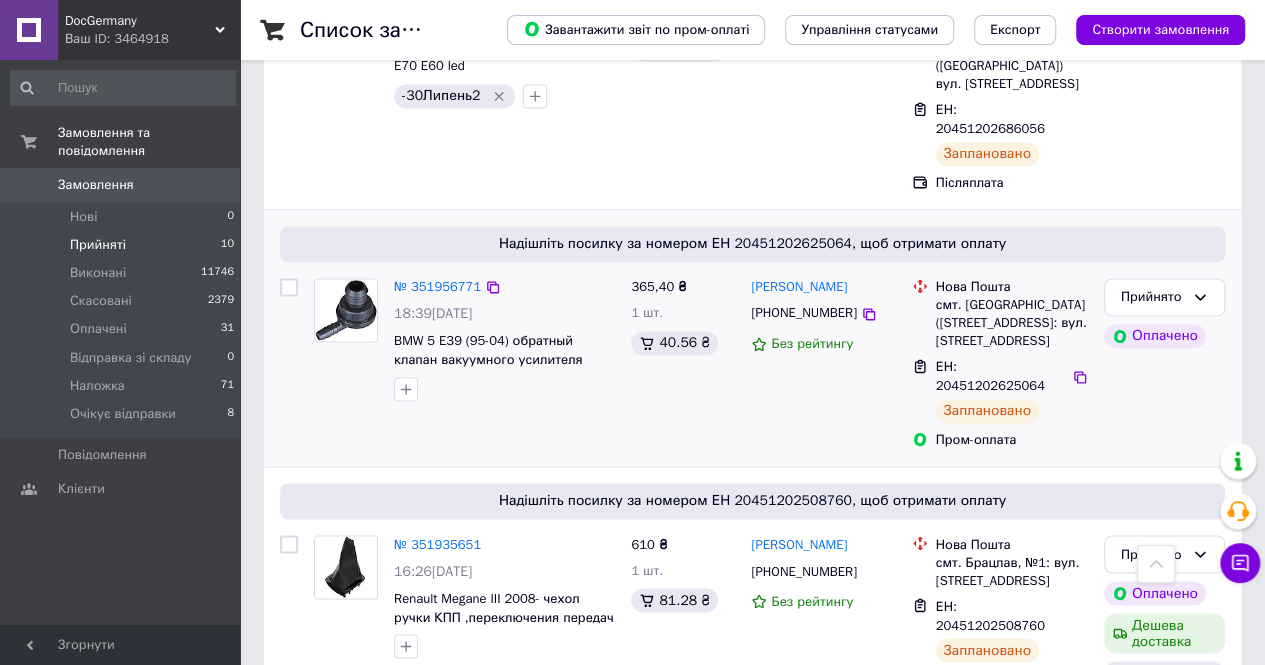 scroll, scrollTop: 1600, scrollLeft: 0, axis: vertical 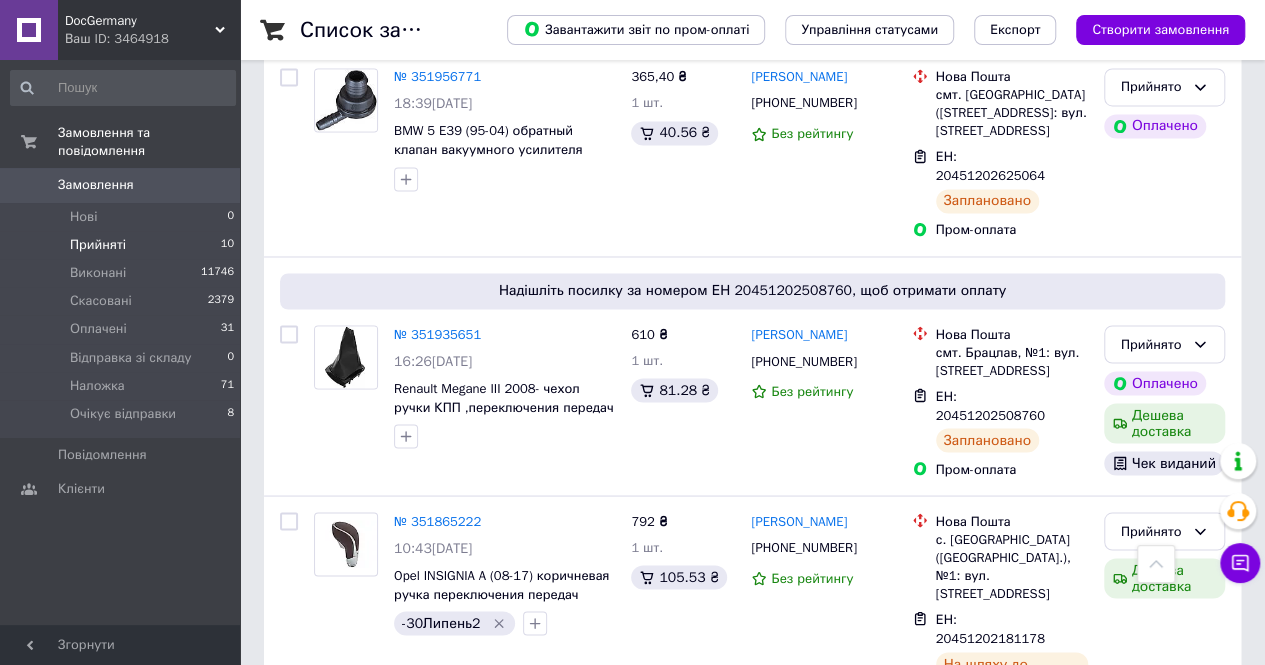 click on "Прийняті" at bounding box center (98, 245) 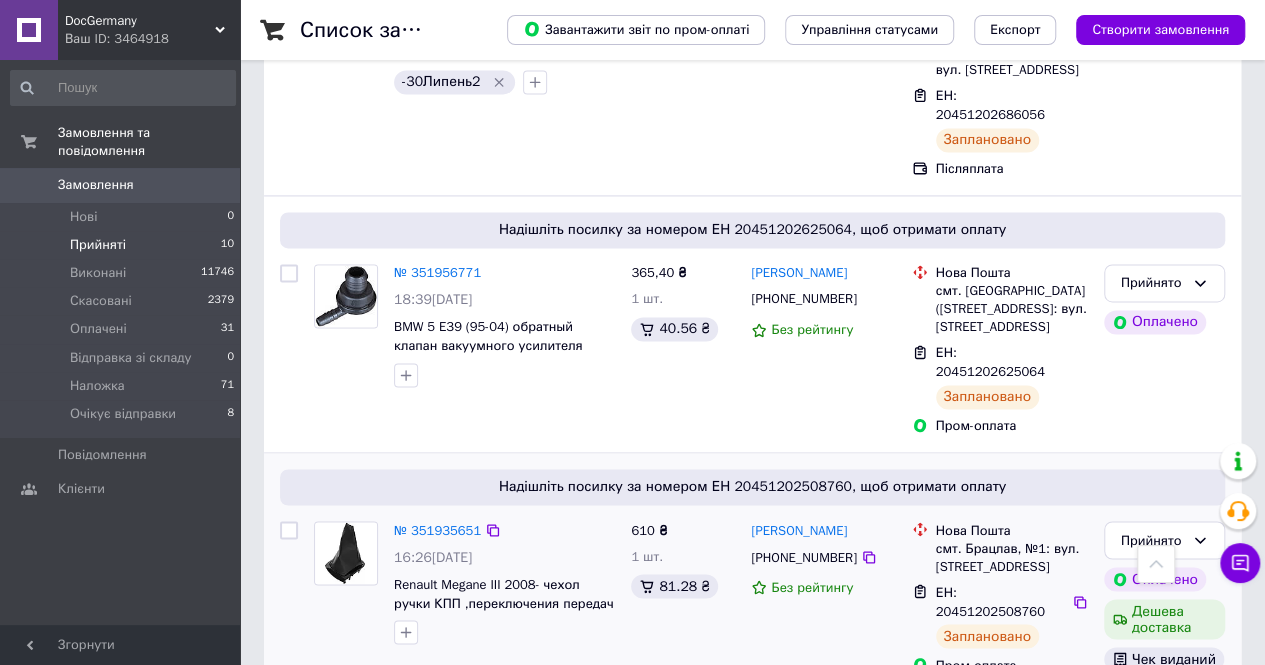 scroll, scrollTop: 1395, scrollLeft: 0, axis: vertical 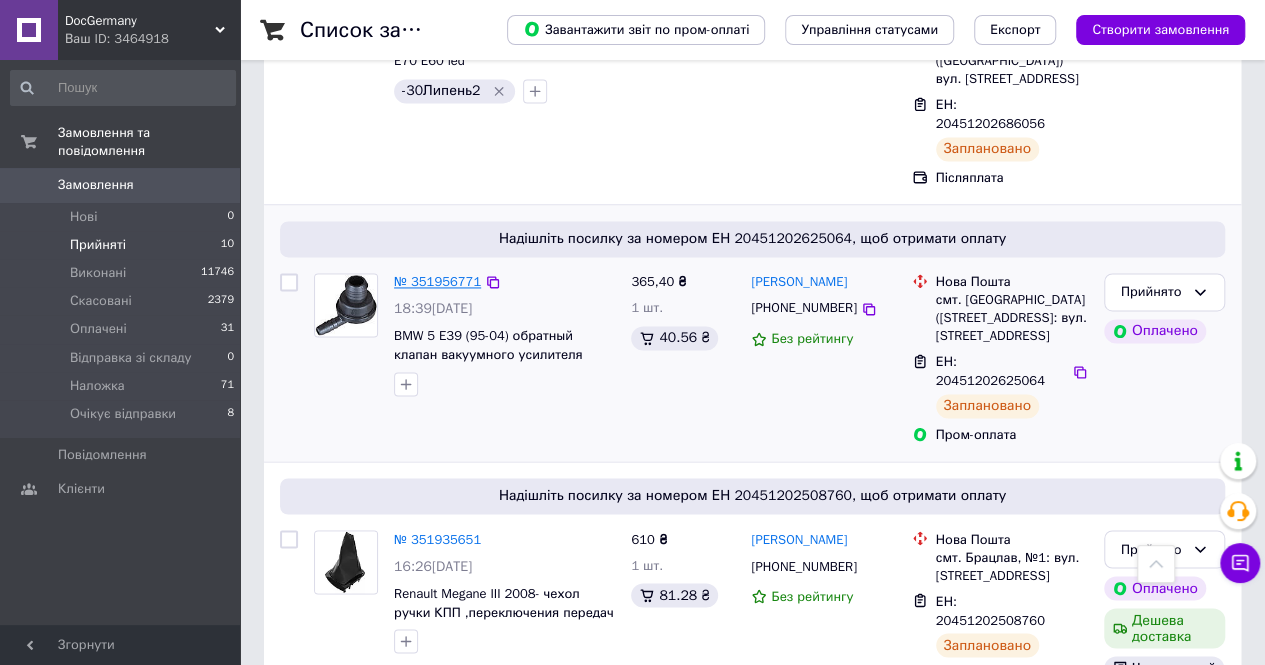 click on "№ 351956771" at bounding box center (437, 281) 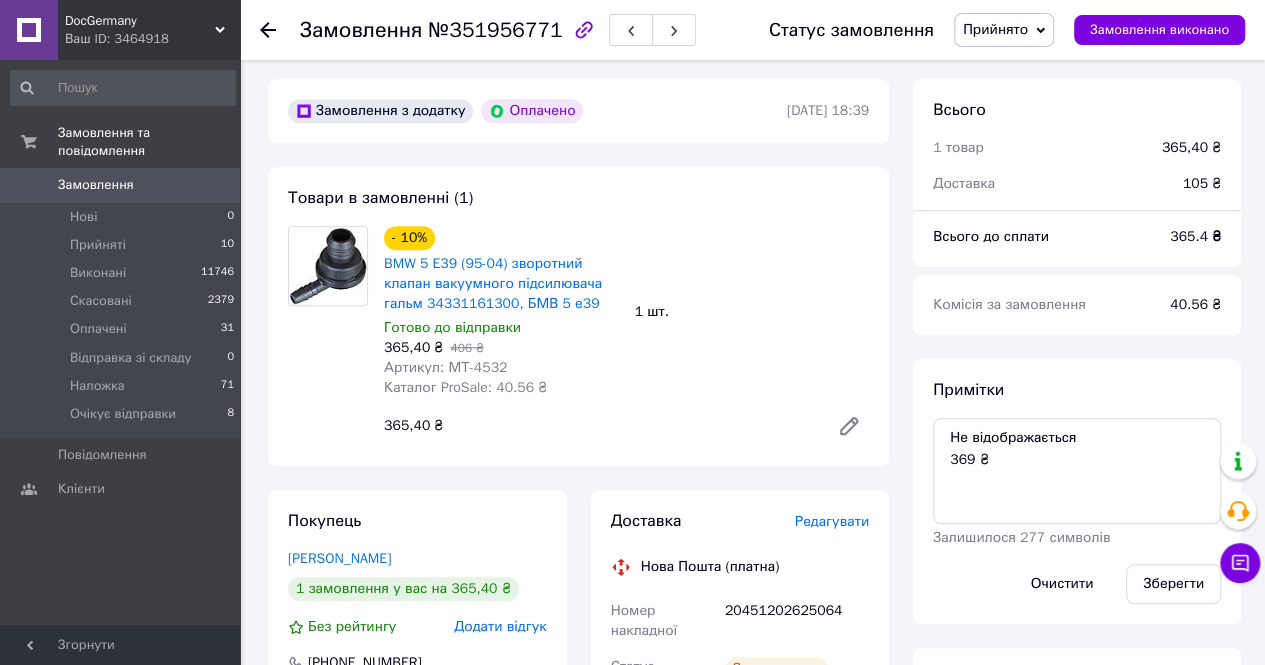 scroll, scrollTop: 600, scrollLeft: 0, axis: vertical 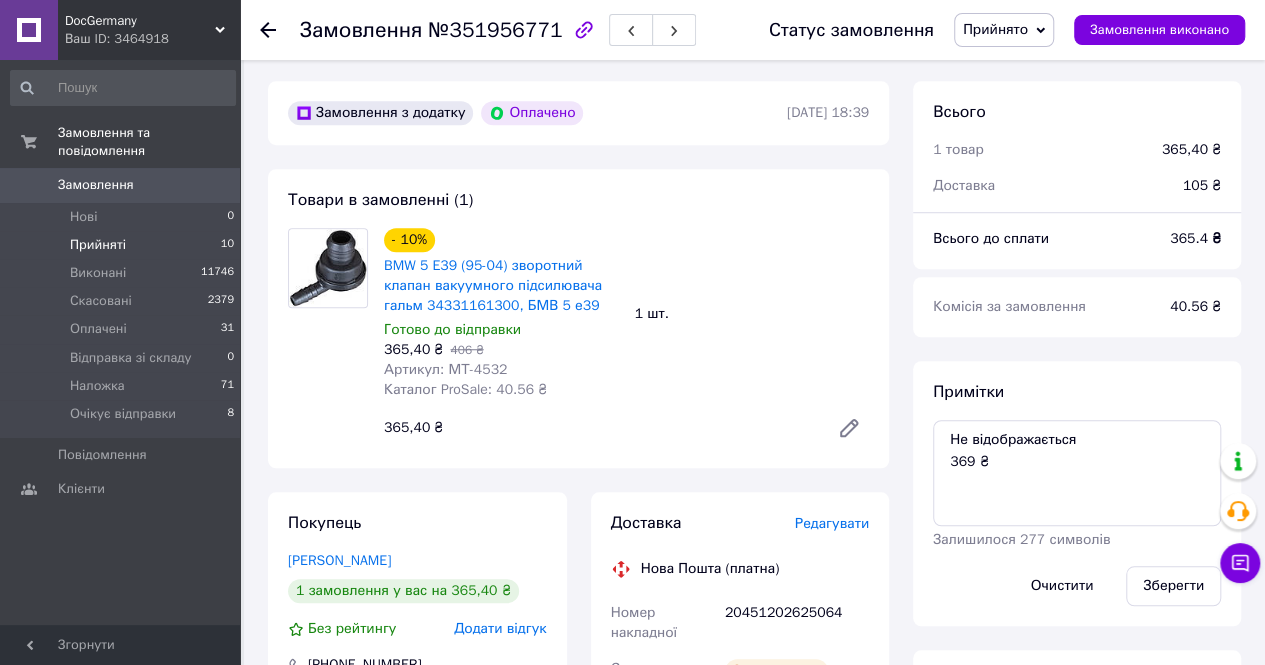 click on "Прийняті" at bounding box center [98, 245] 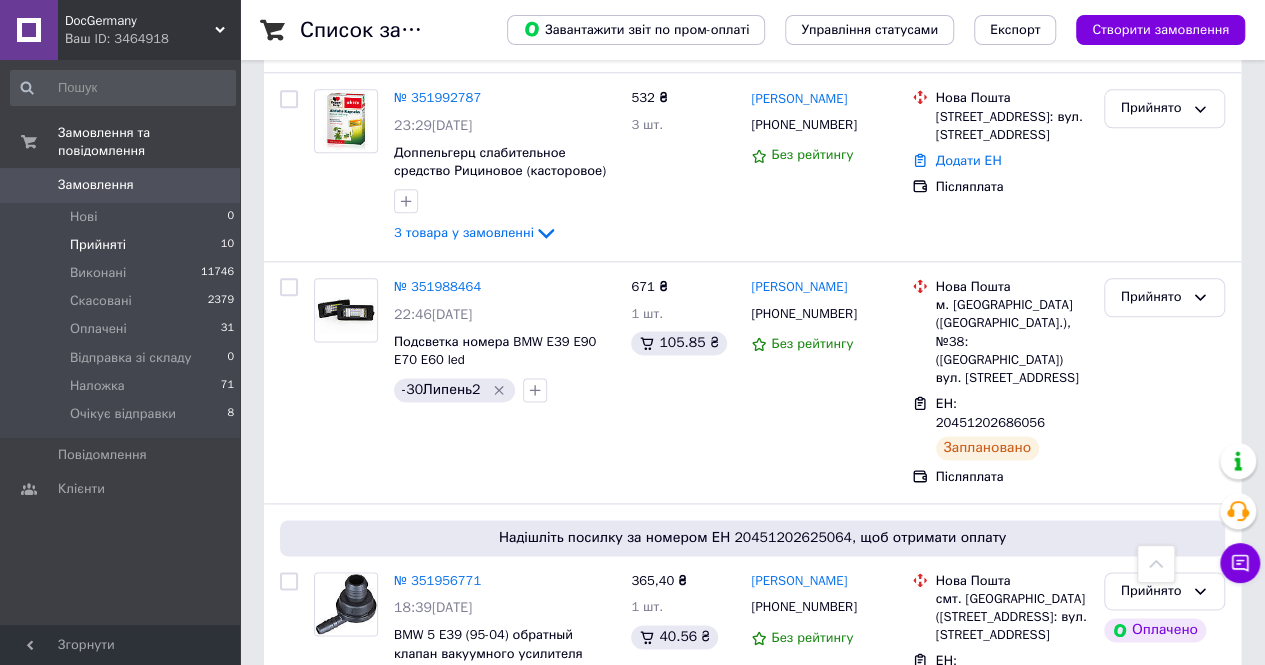 scroll, scrollTop: 1095, scrollLeft: 0, axis: vertical 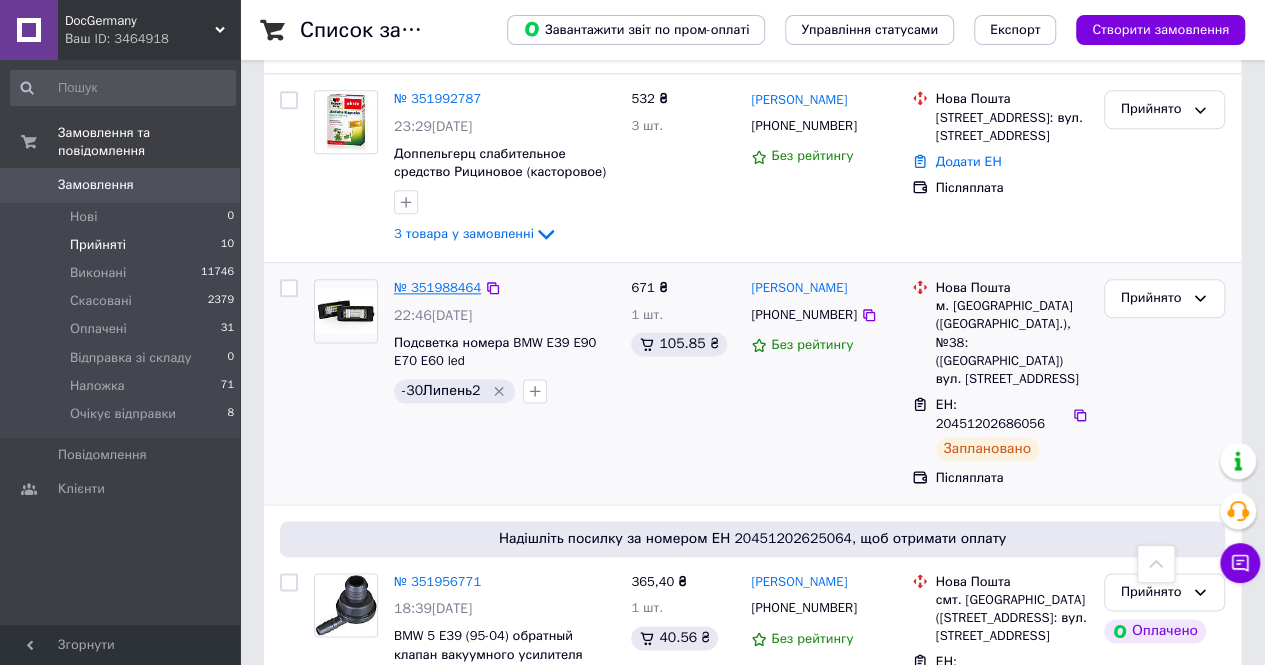 click on "№ 351988464" at bounding box center [437, 287] 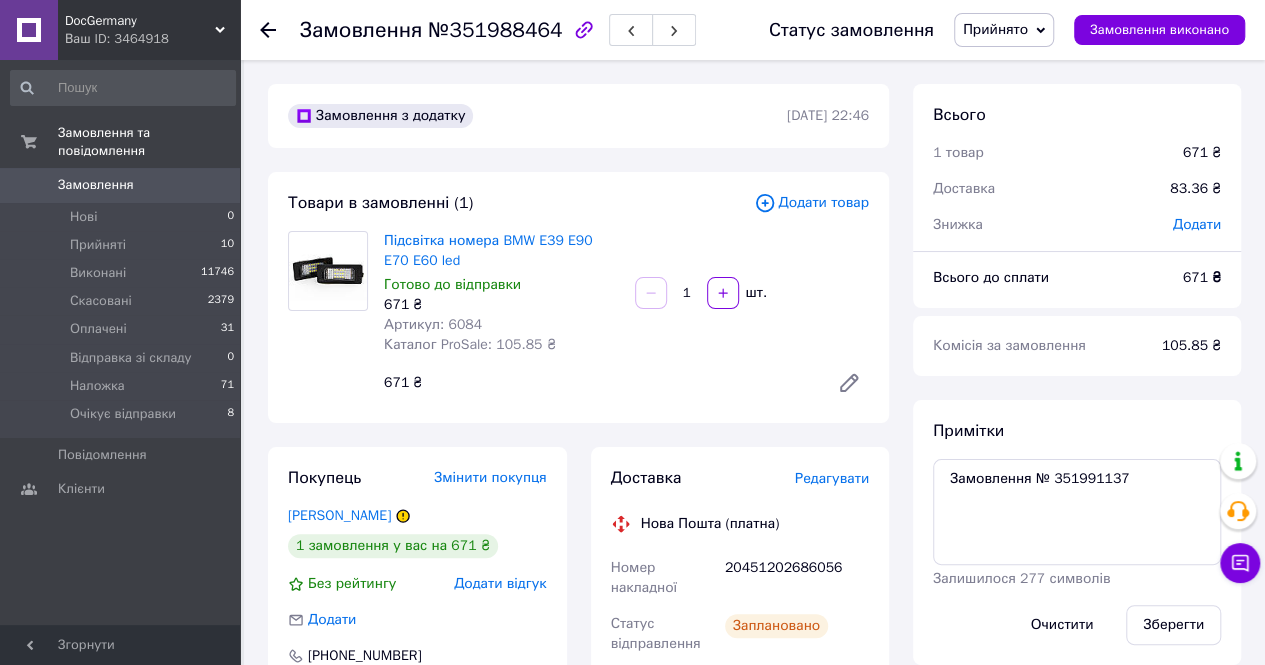 scroll, scrollTop: 300, scrollLeft: 0, axis: vertical 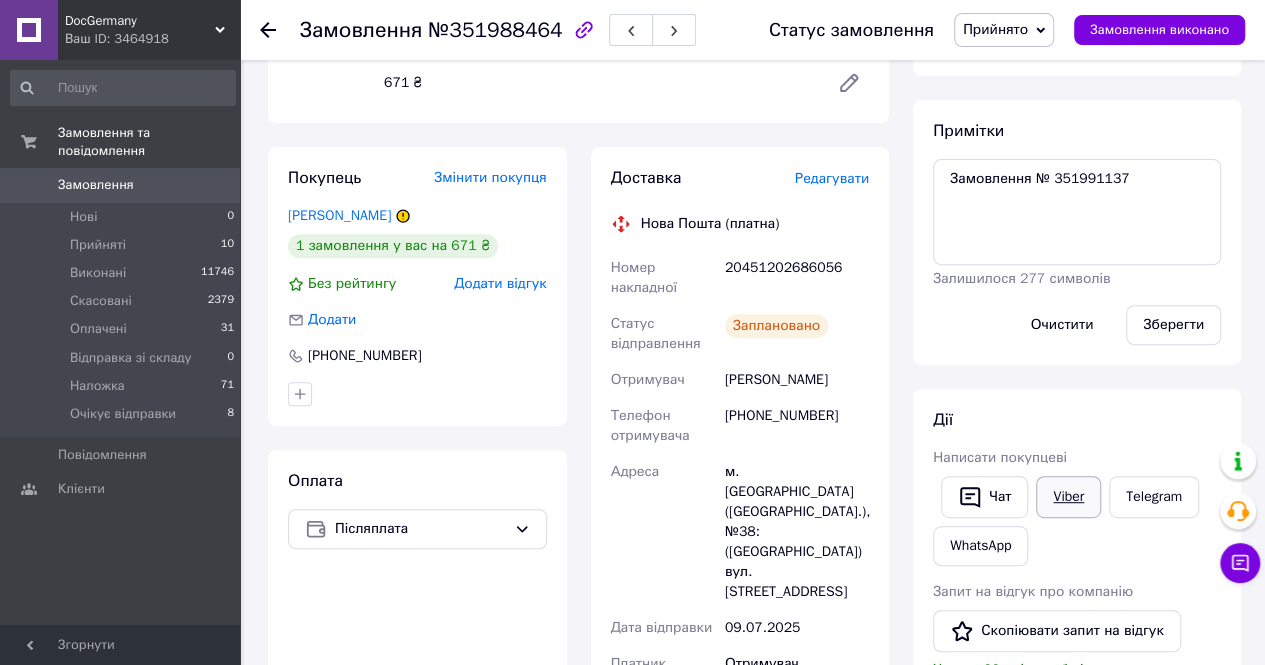 click on "Viber" at bounding box center [1068, 497] 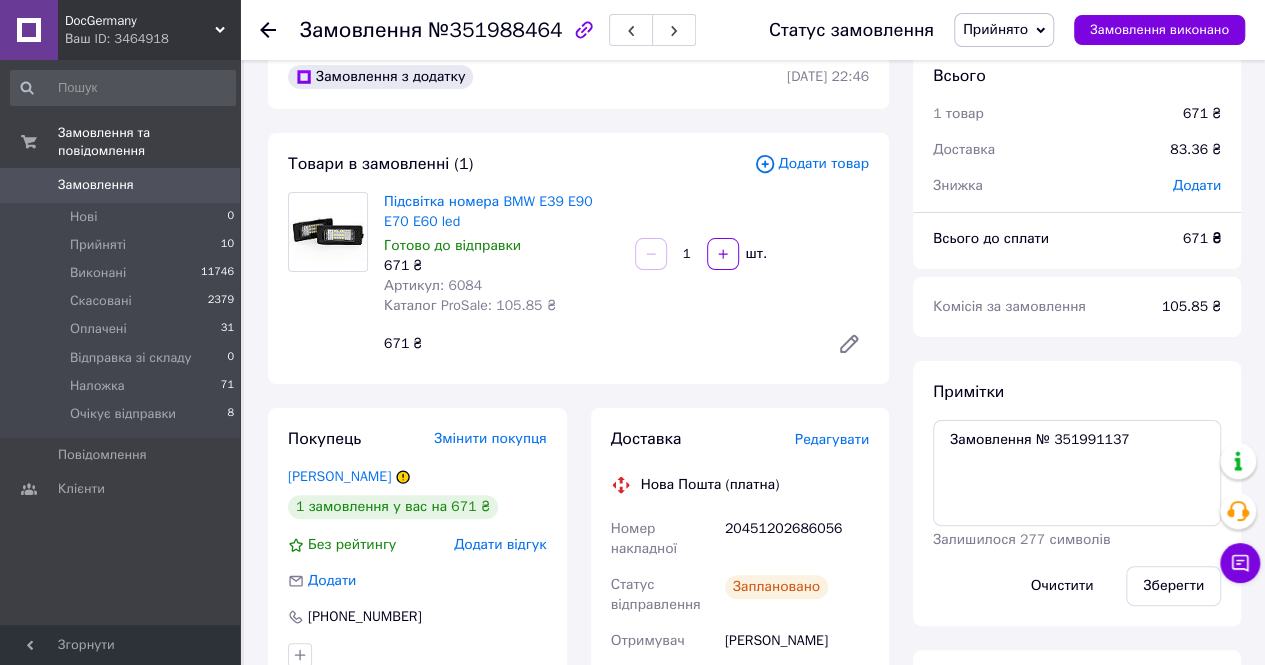 scroll, scrollTop: 0, scrollLeft: 0, axis: both 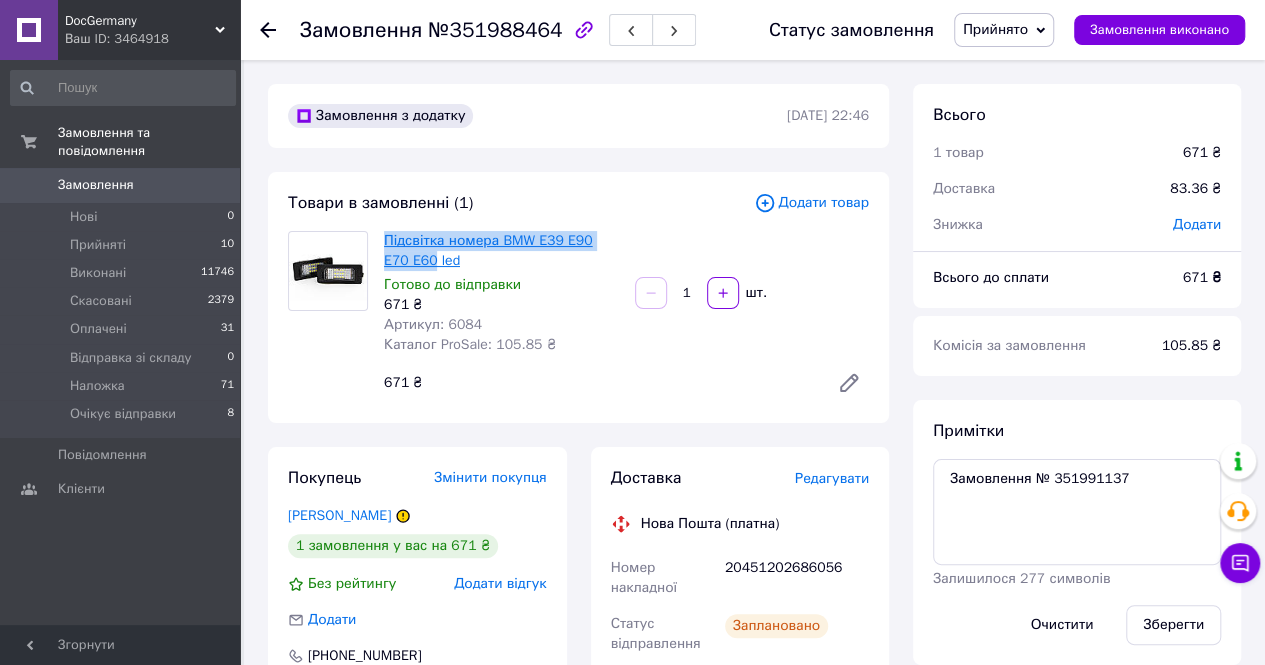 drag, startPoint x: 382, startPoint y: 243, endPoint x: 404, endPoint y: 260, distance: 27.802877 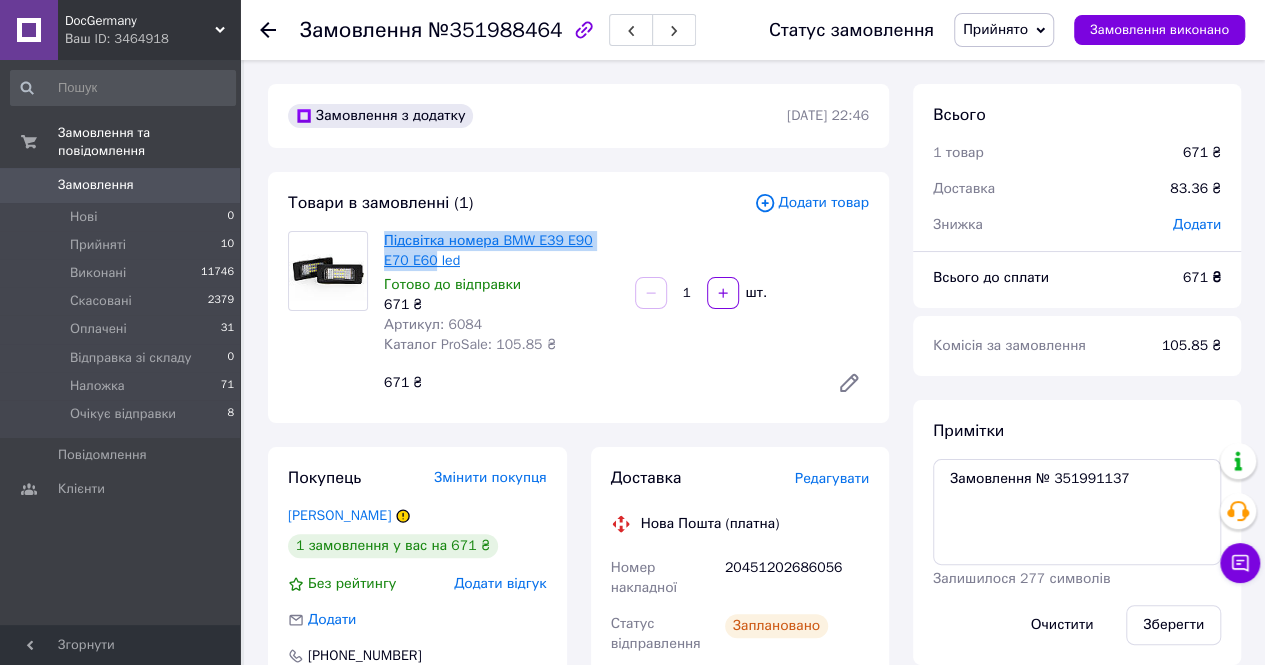 copy on "Підсвітка номера BMW E39 E90 E70 E60" 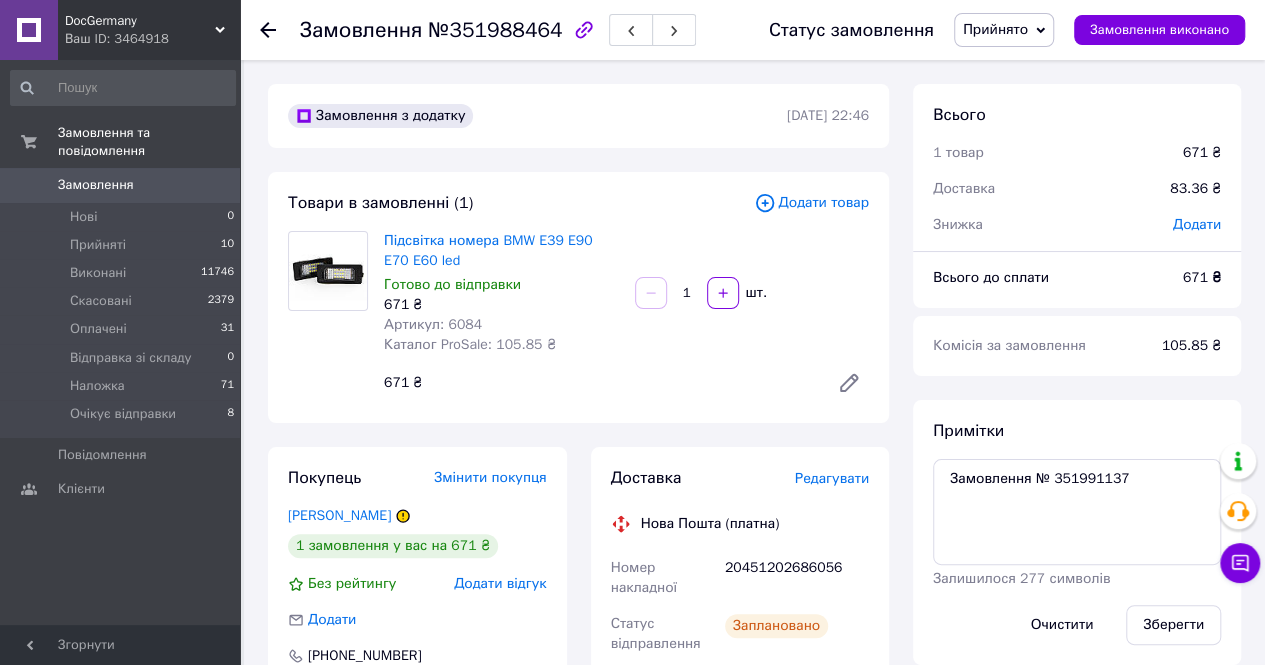 click on "20451202686056" at bounding box center (797, 578) 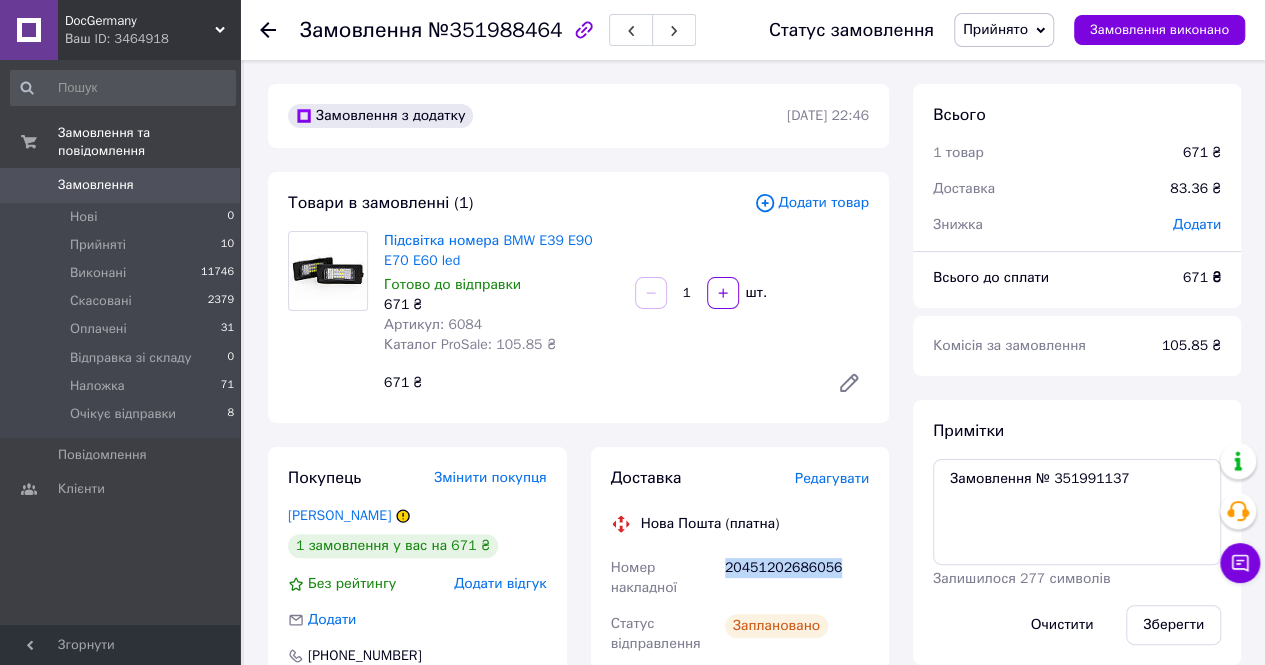 click on "20451202686056" at bounding box center [797, 578] 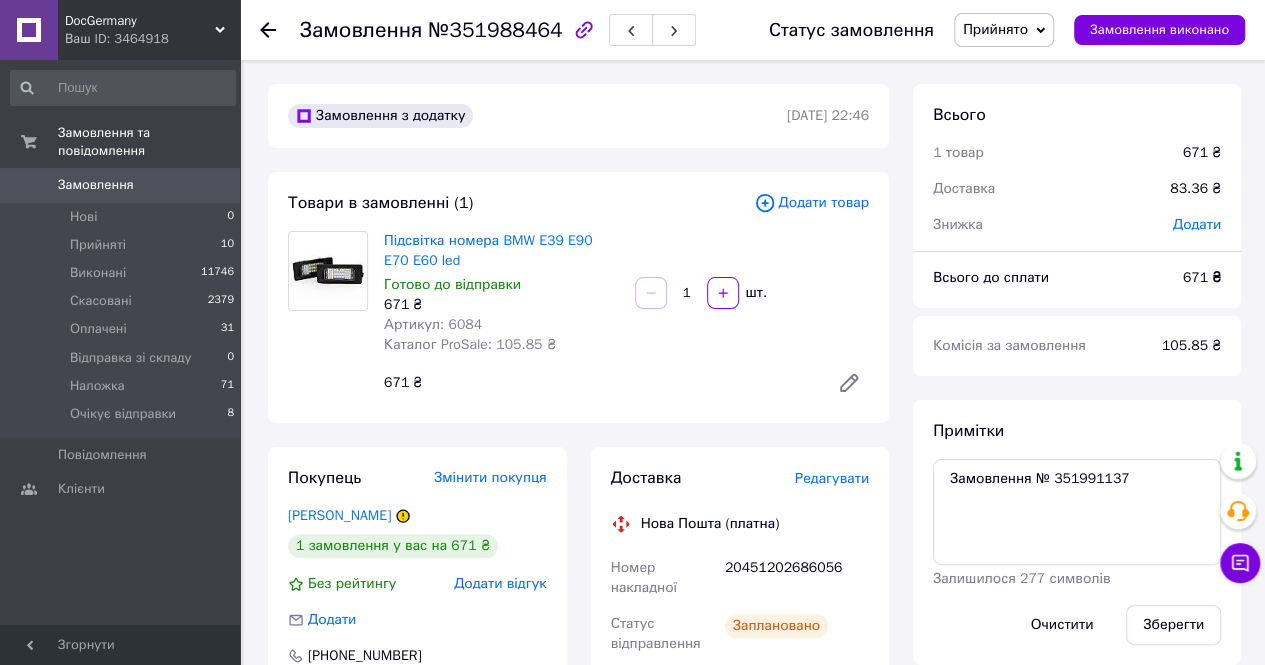 click on "Артикул: 6084" at bounding box center [433, 324] 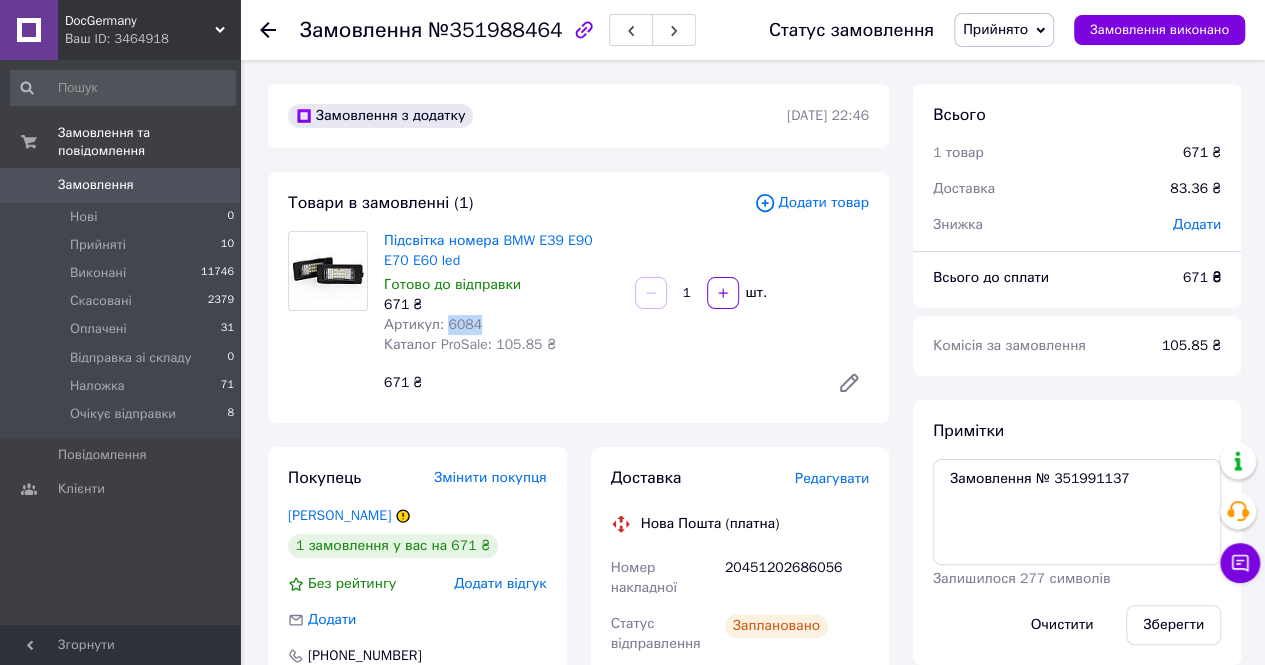 click on "Артикул: 6084" at bounding box center (433, 324) 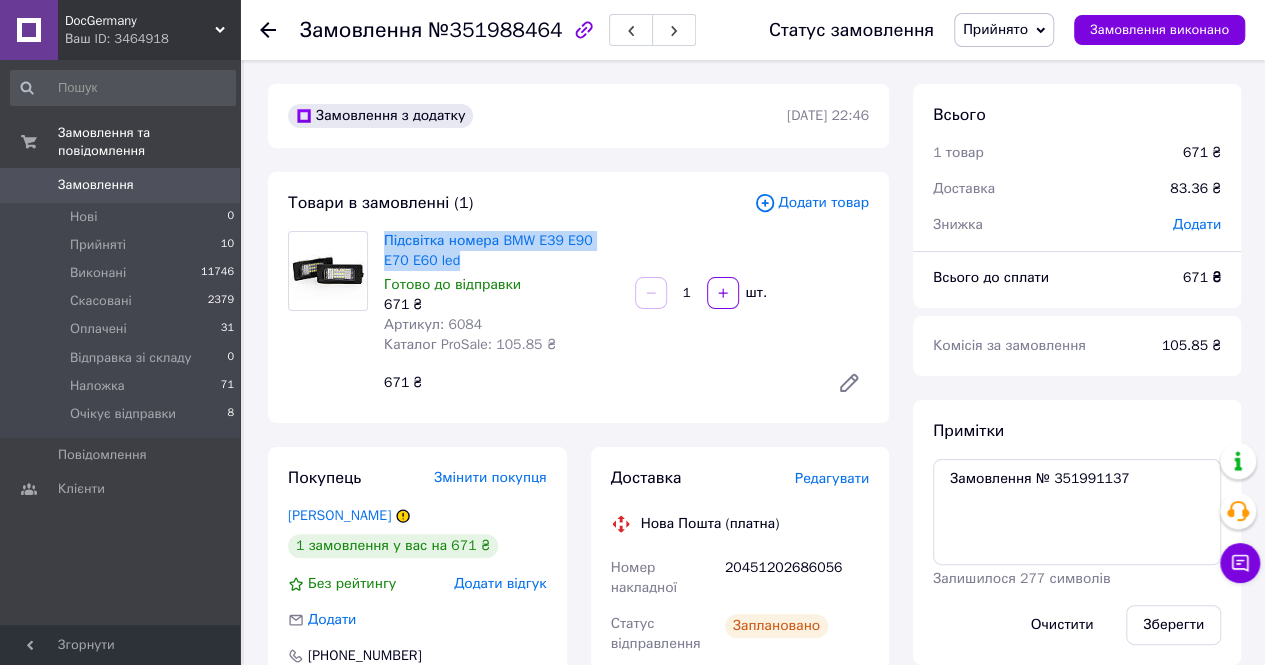 drag, startPoint x: 383, startPoint y: 242, endPoint x: 436, endPoint y: 262, distance: 56.648037 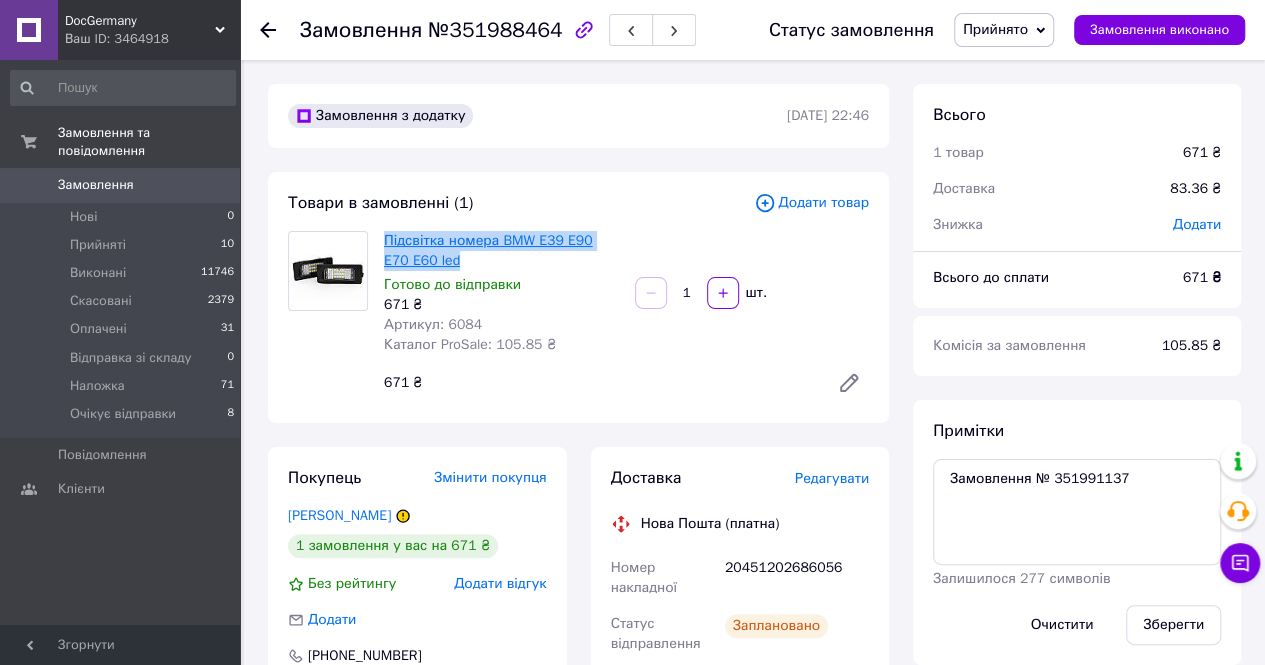 copy on "Підсвітка номера BMW E39 E90 E70 E60 led" 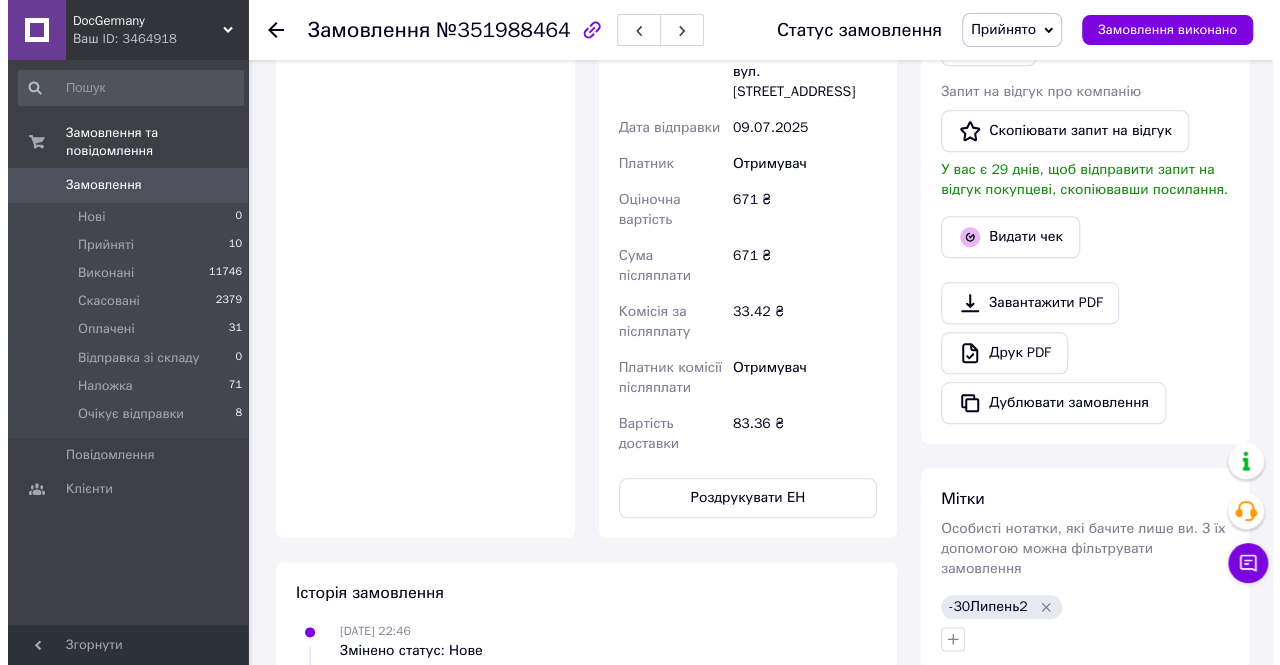 scroll, scrollTop: 800, scrollLeft: 0, axis: vertical 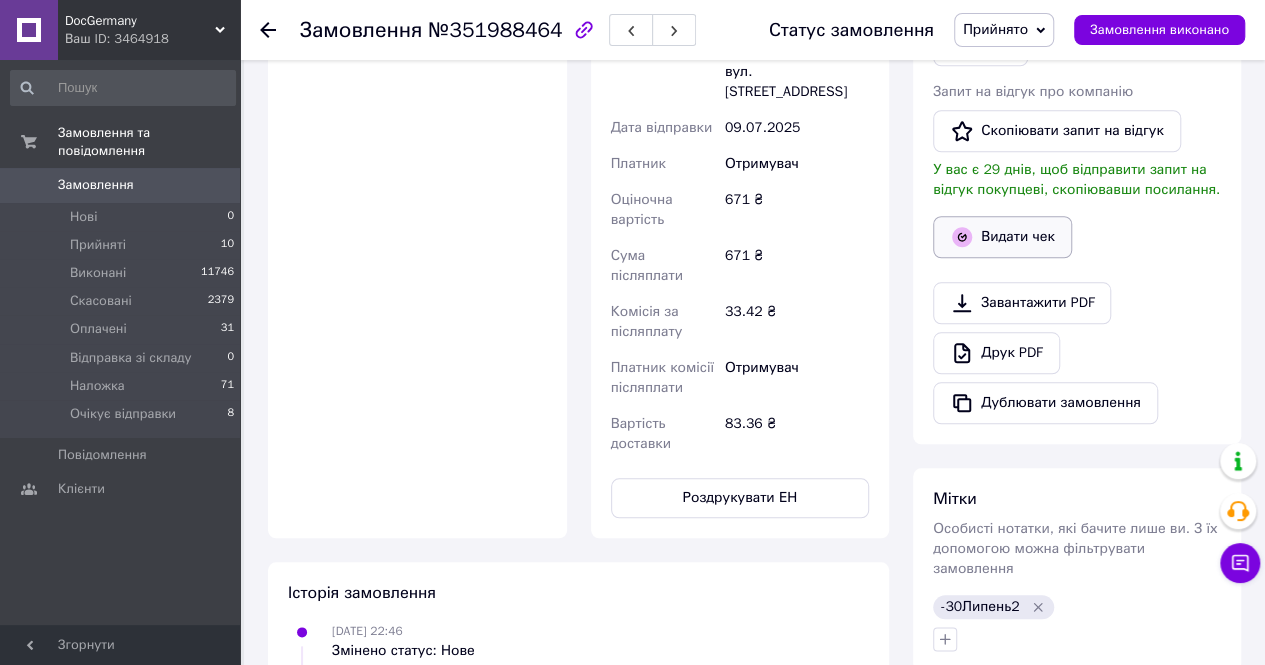 click on "Видати чек" at bounding box center [1002, 237] 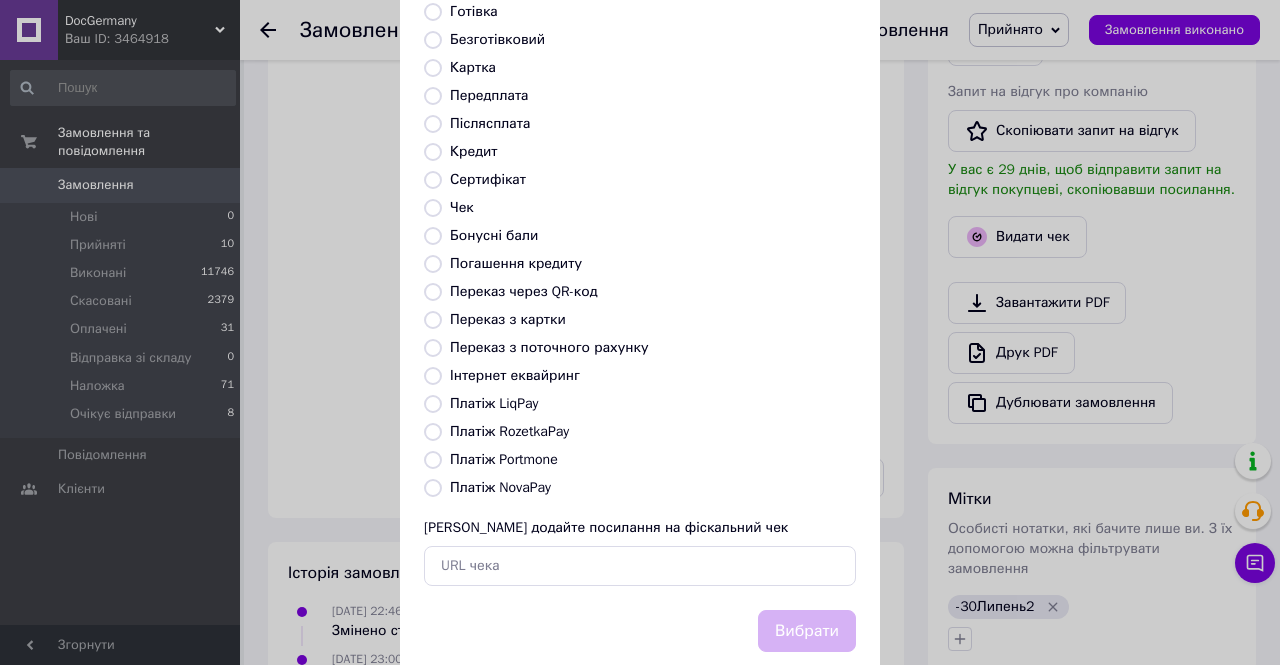 scroll, scrollTop: 192, scrollLeft: 0, axis: vertical 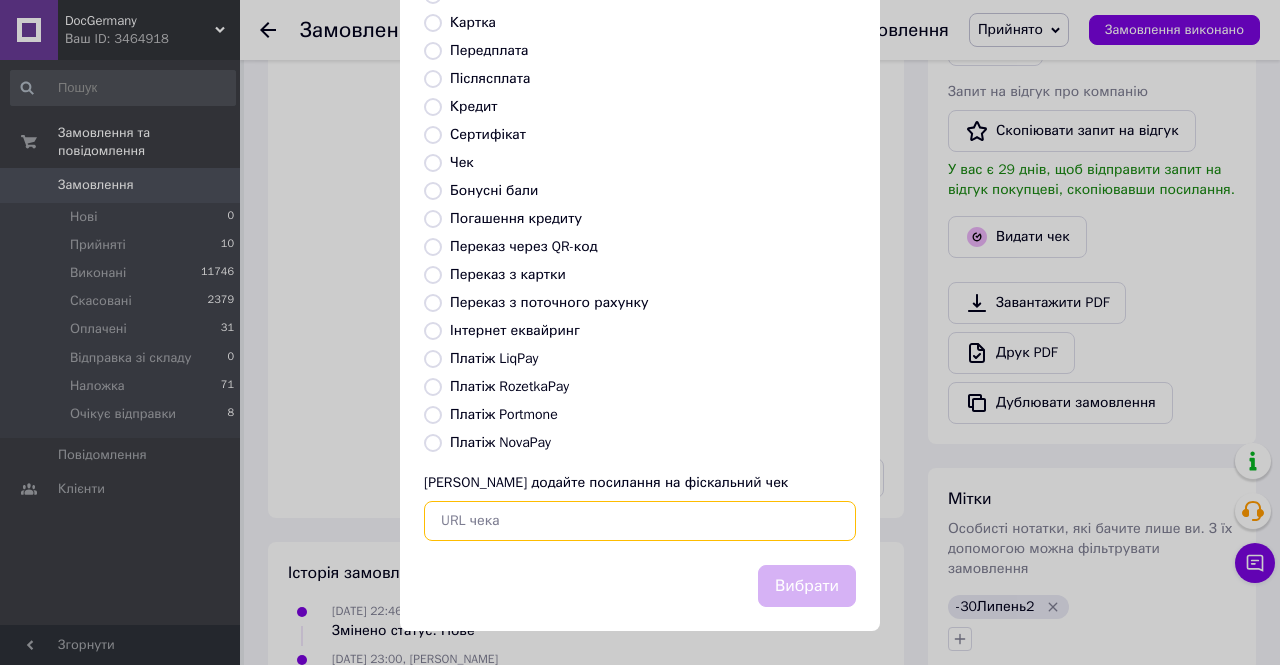 click at bounding box center [640, 521] 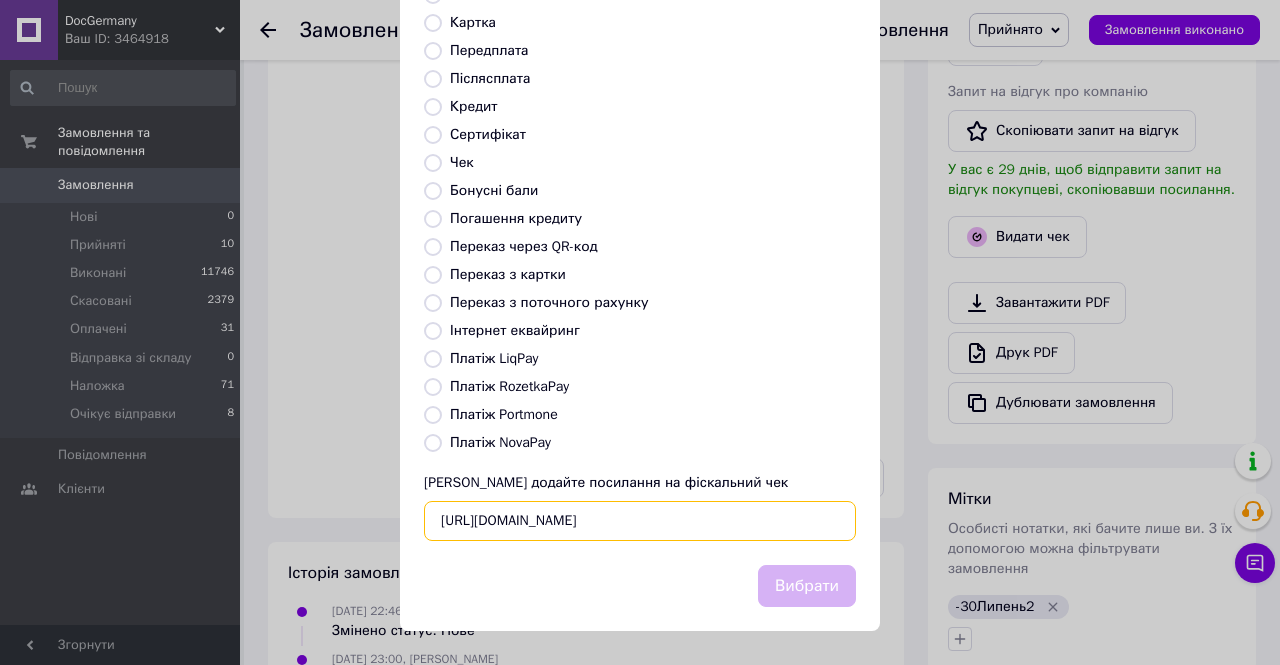 scroll, scrollTop: 0, scrollLeft: 18, axis: horizontal 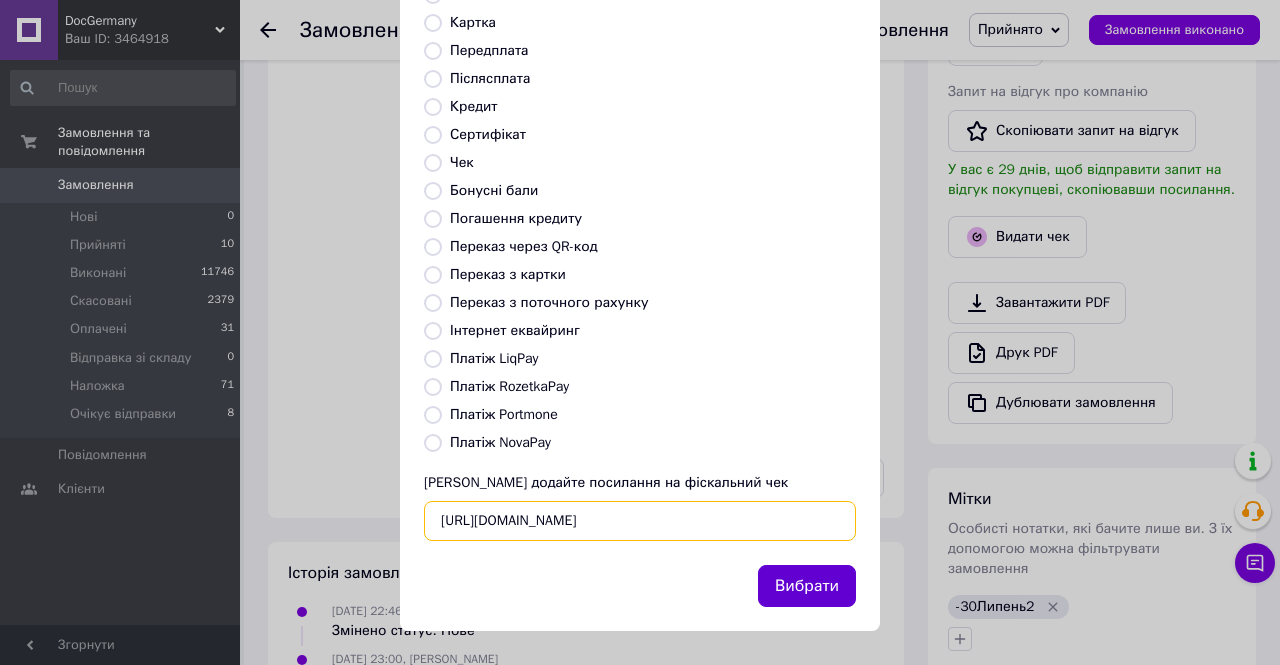 type on "https://check.checkbox.ua/22036c3c-5f62-4efe-b583-fbbb891f8479" 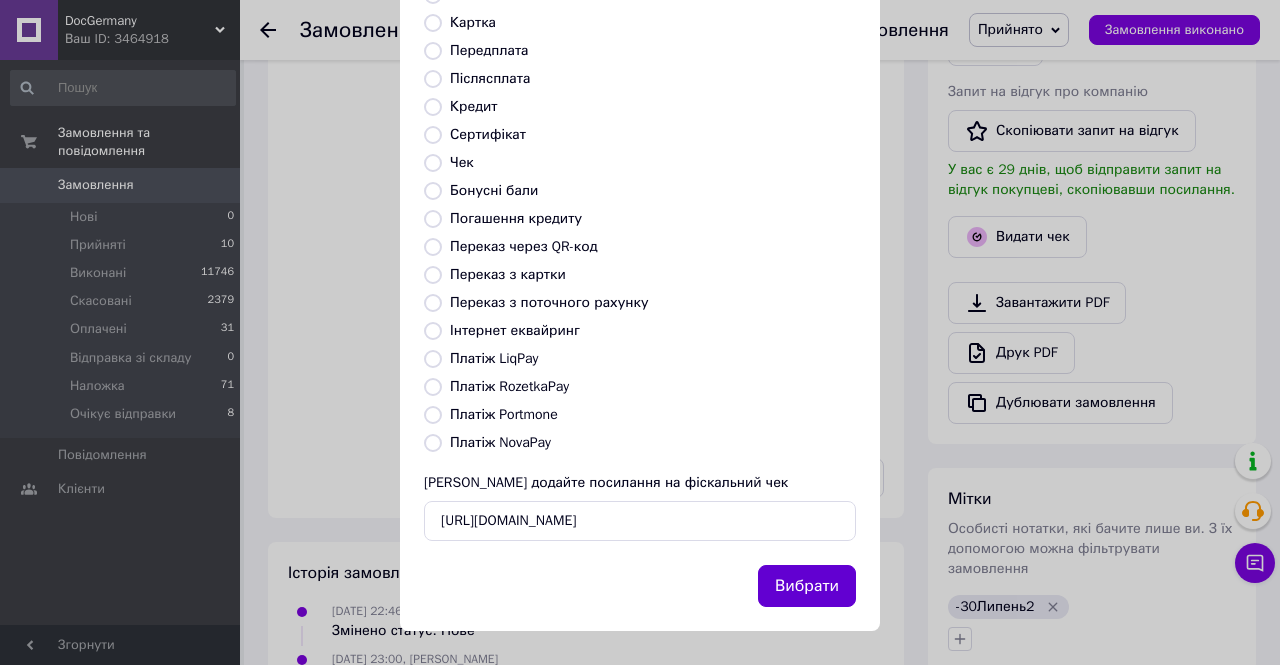 click on "Вибрати" at bounding box center [807, 586] 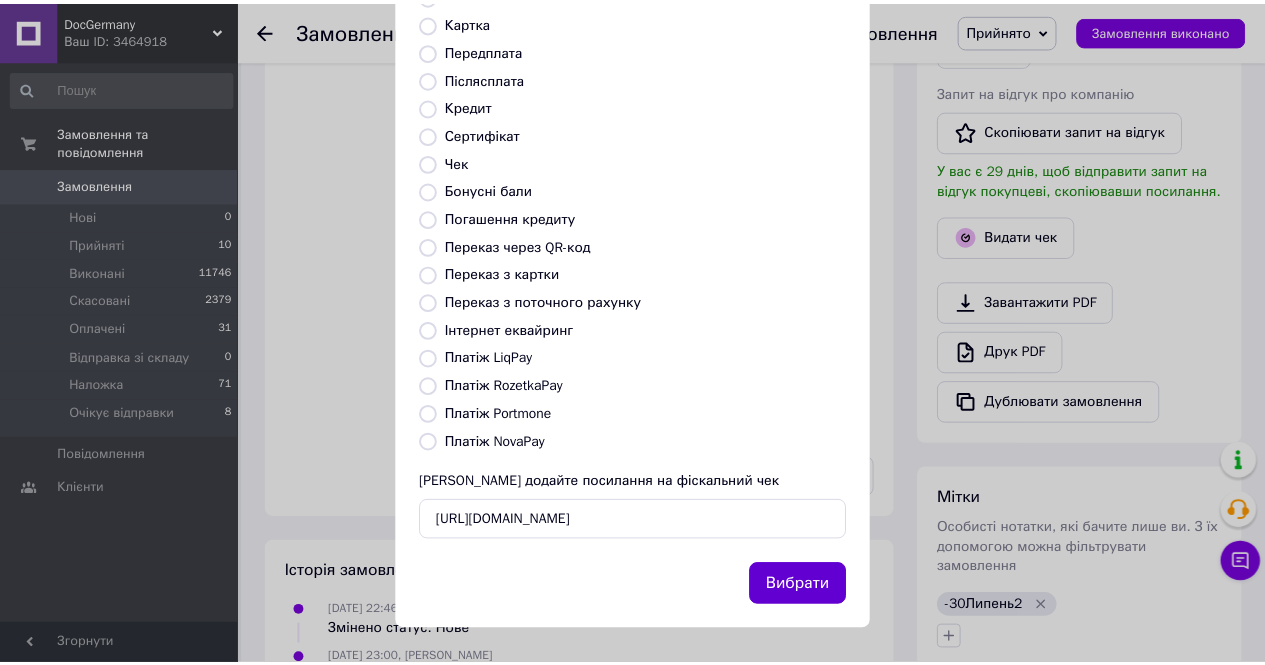 scroll, scrollTop: 0, scrollLeft: 0, axis: both 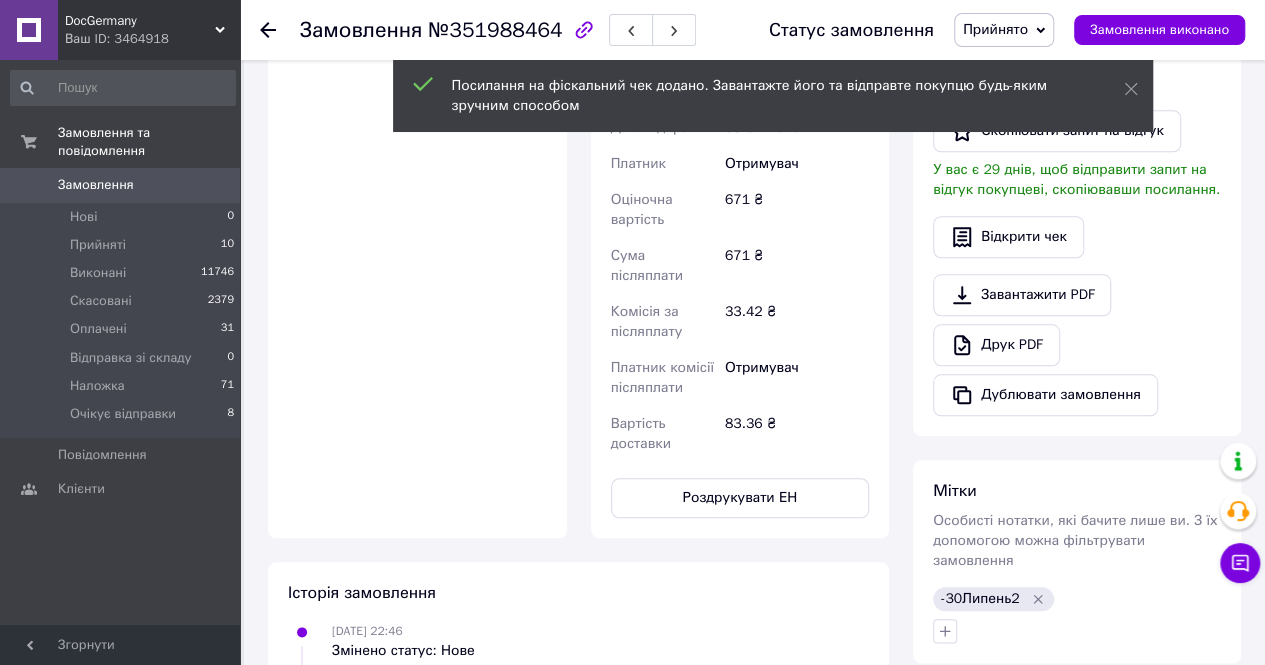 click on "Прийнято" at bounding box center (995, 29) 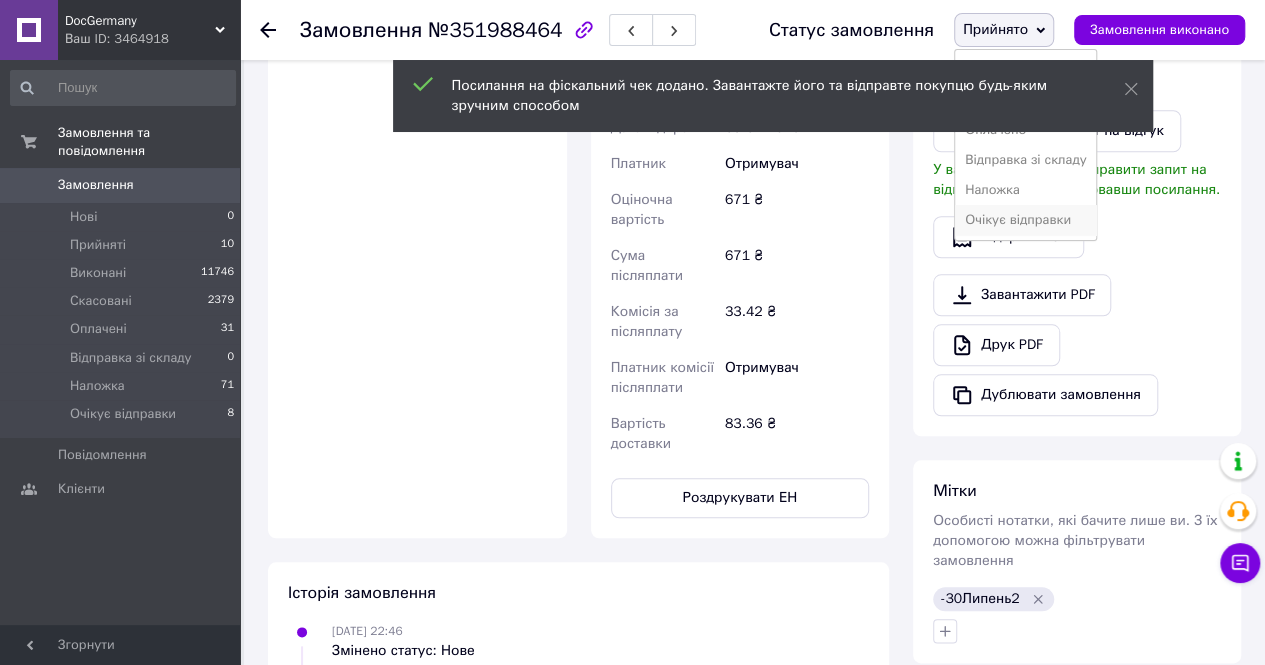 click on "Очікує відправки" at bounding box center [1026, 220] 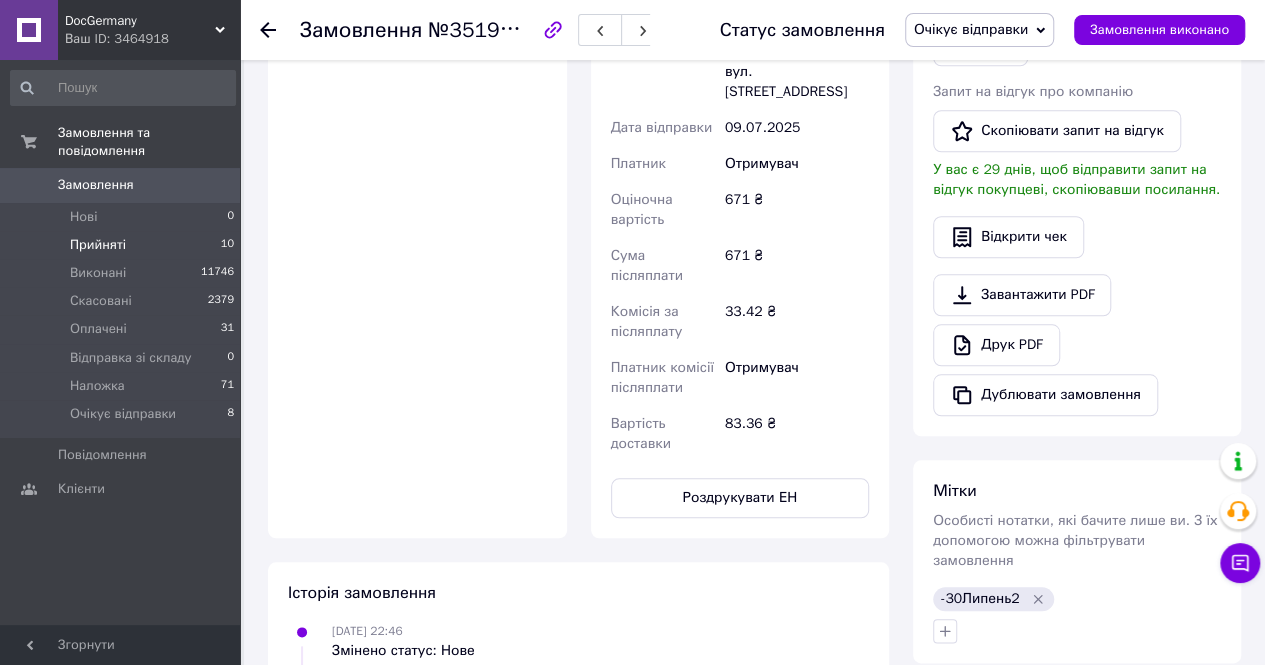 click on "Прийняті" at bounding box center [98, 245] 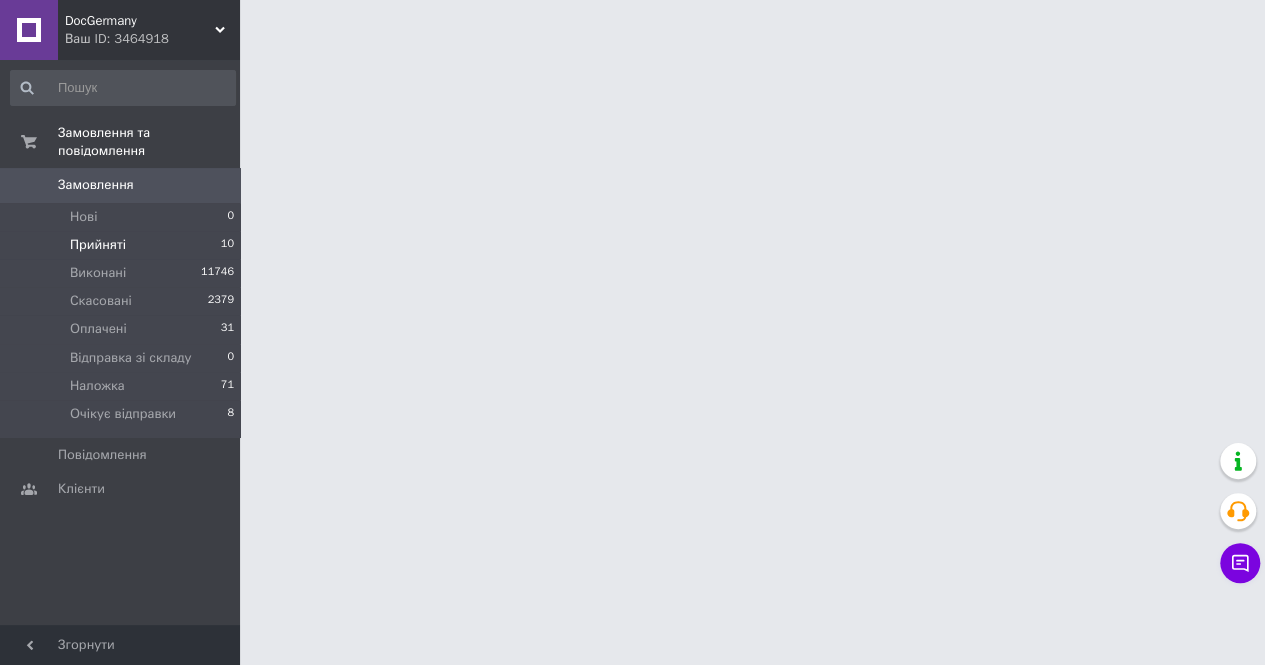 scroll, scrollTop: 0, scrollLeft: 0, axis: both 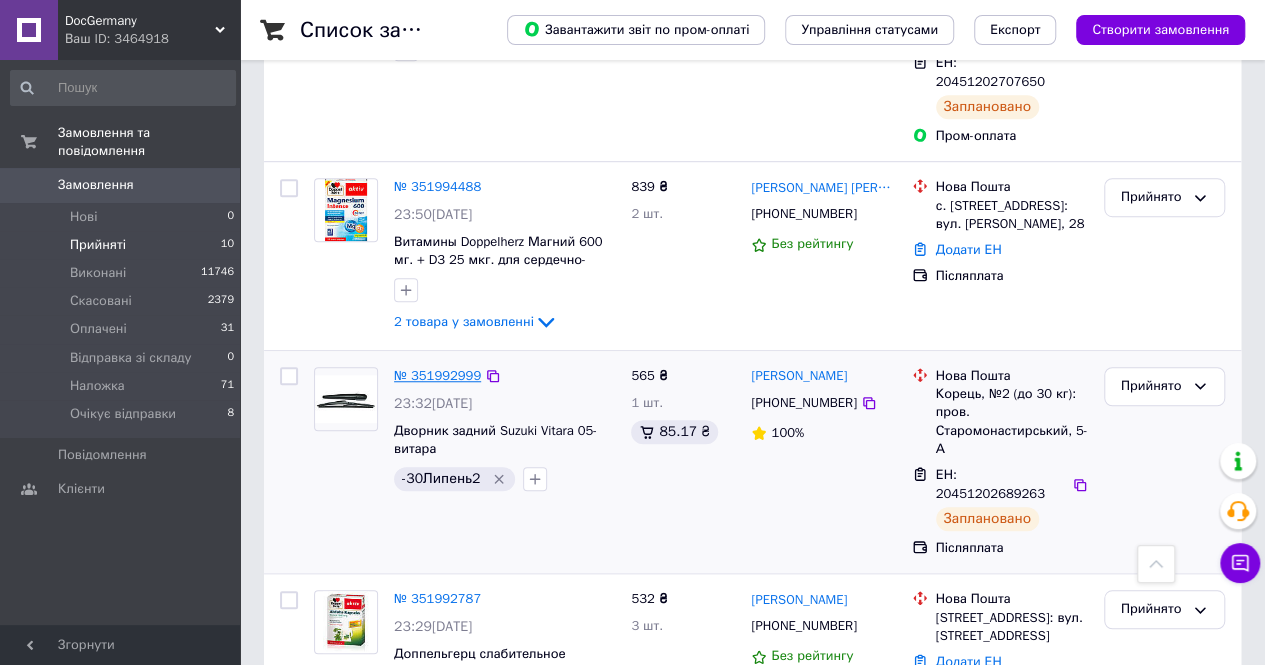 click on "№ 351992999" at bounding box center [437, 375] 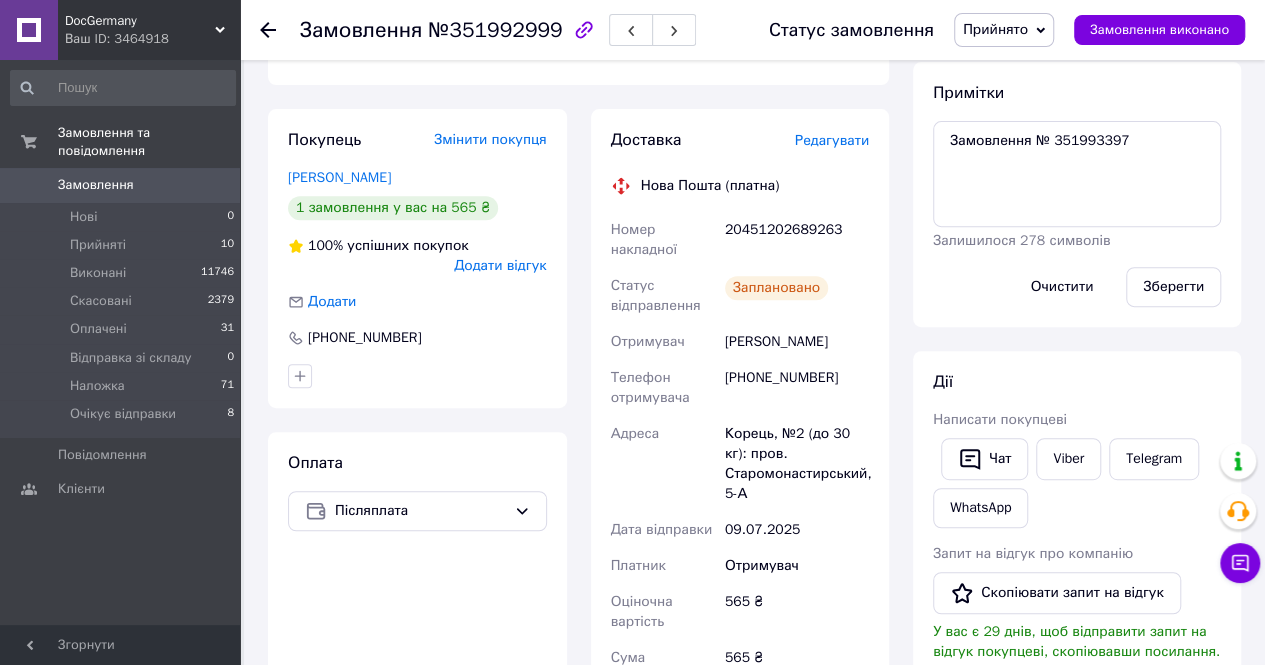 scroll, scrollTop: 400, scrollLeft: 0, axis: vertical 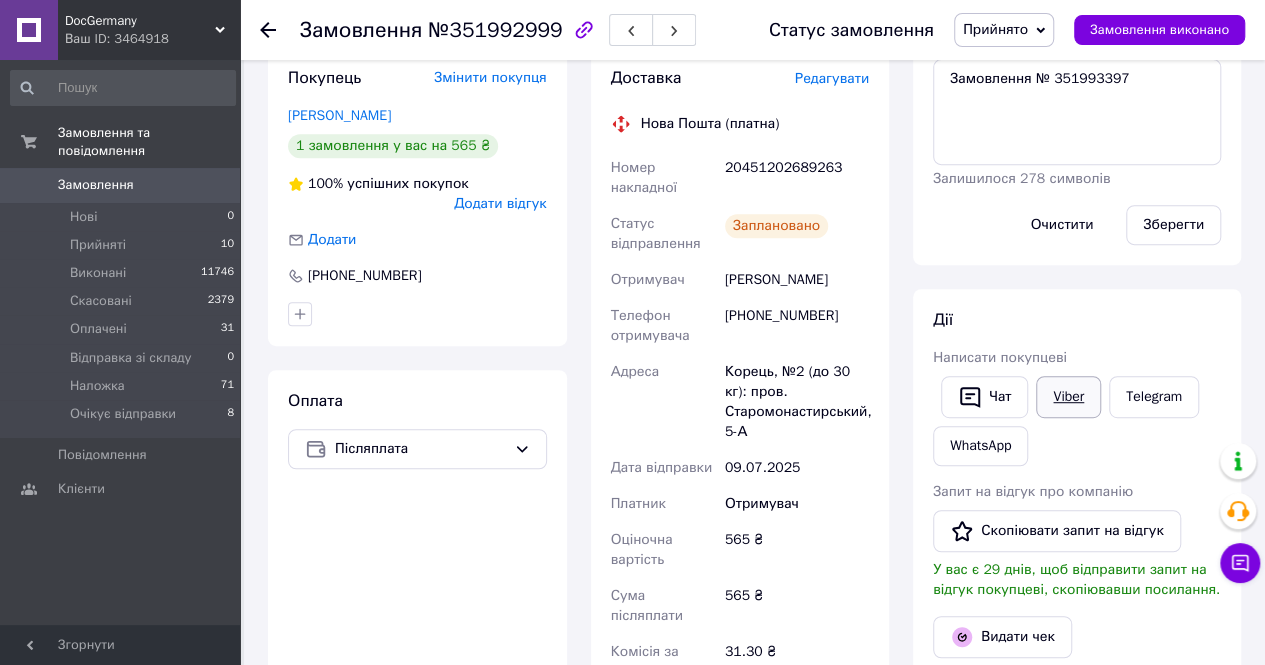 click on "Viber" at bounding box center (1068, 397) 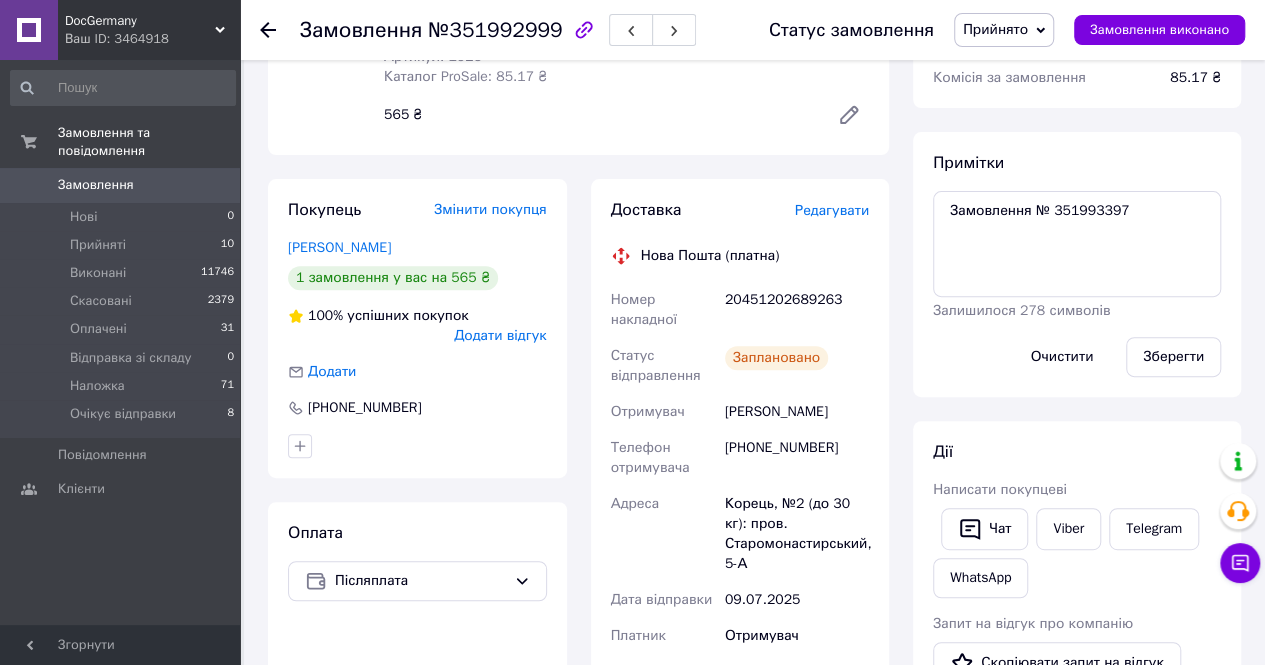 scroll, scrollTop: 100, scrollLeft: 0, axis: vertical 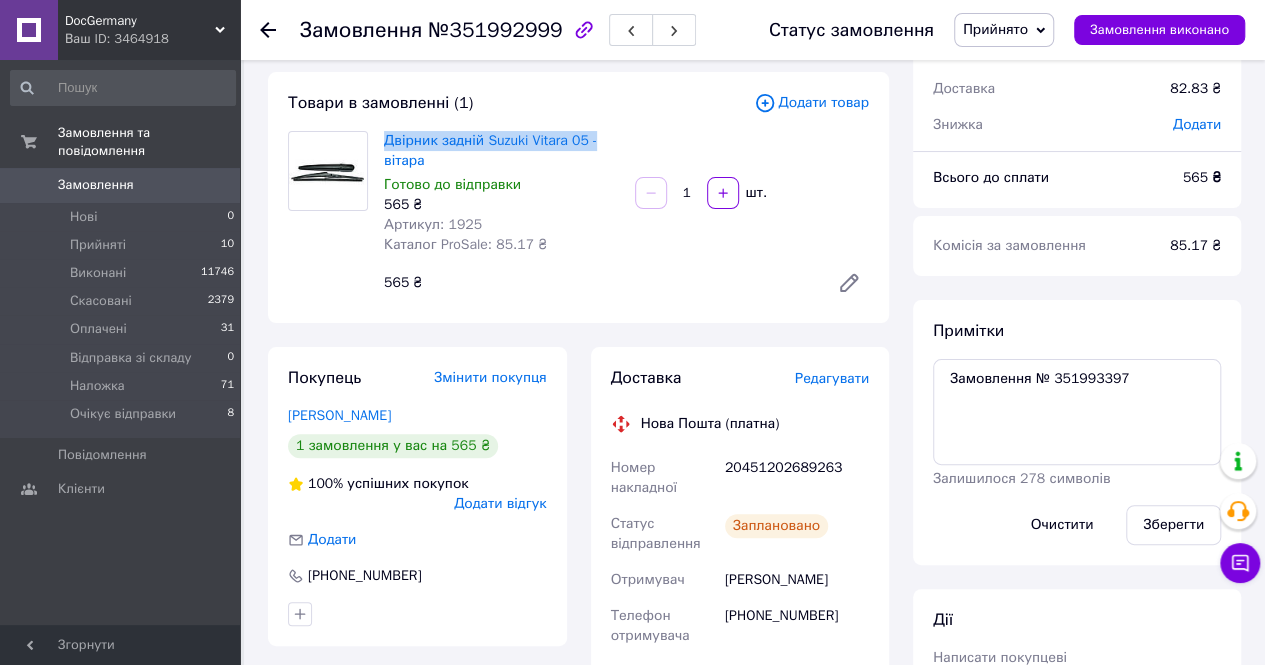drag, startPoint x: 380, startPoint y: 137, endPoint x: 599, endPoint y: 141, distance: 219.03653 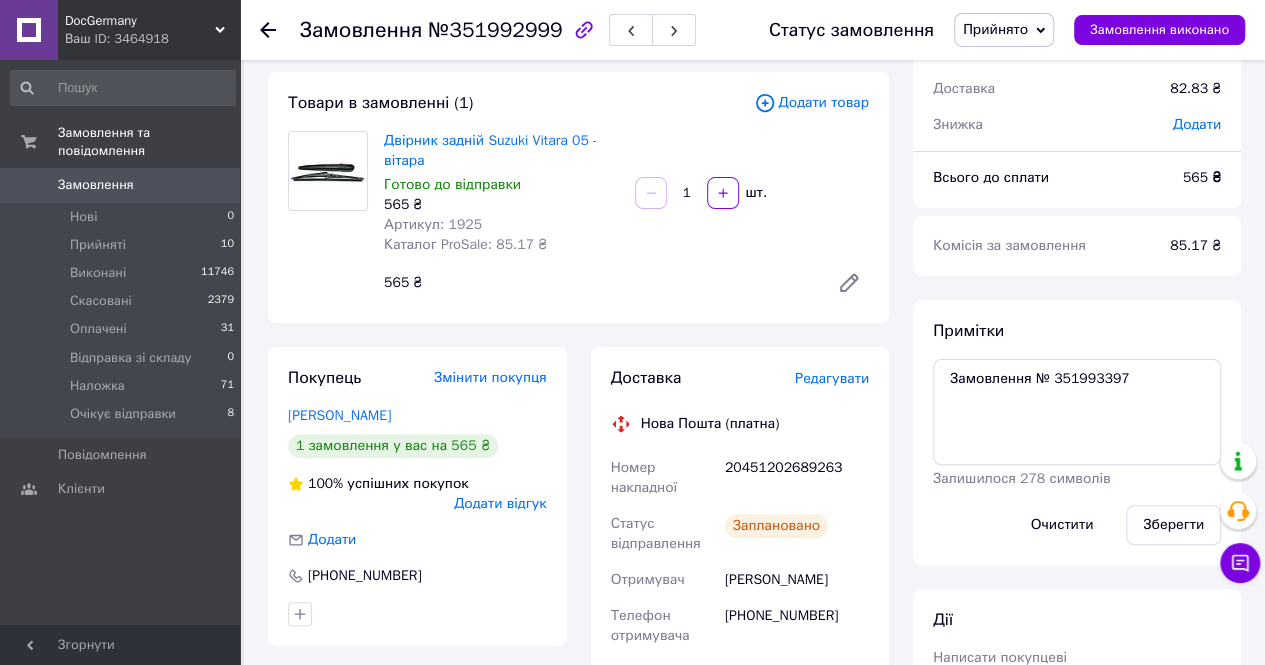click on "20451202689263" at bounding box center (797, 478) 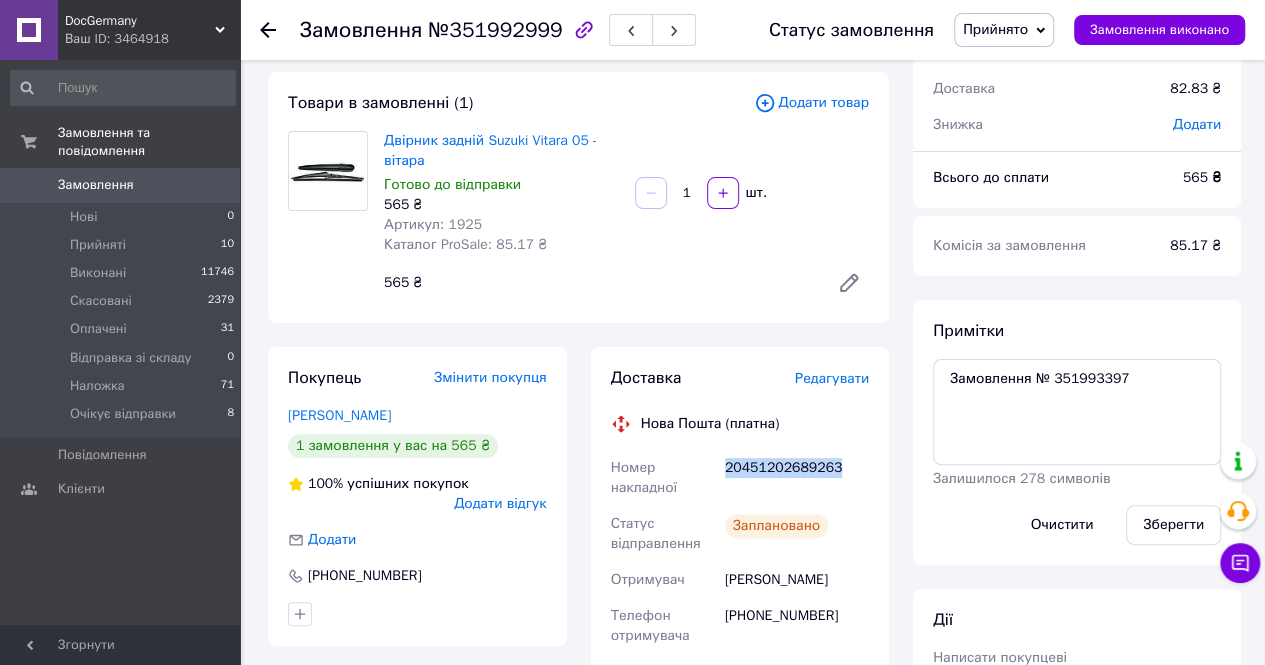 click on "20451202689263" at bounding box center (797, 478) 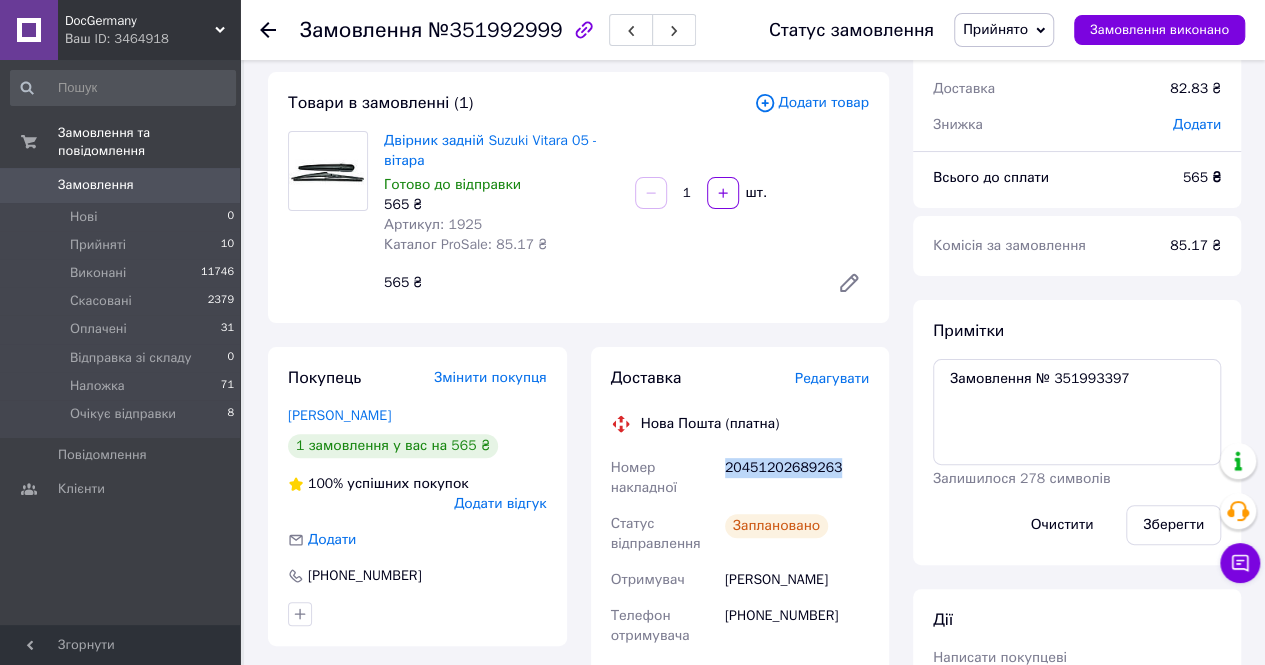 copy on "20451202689263" 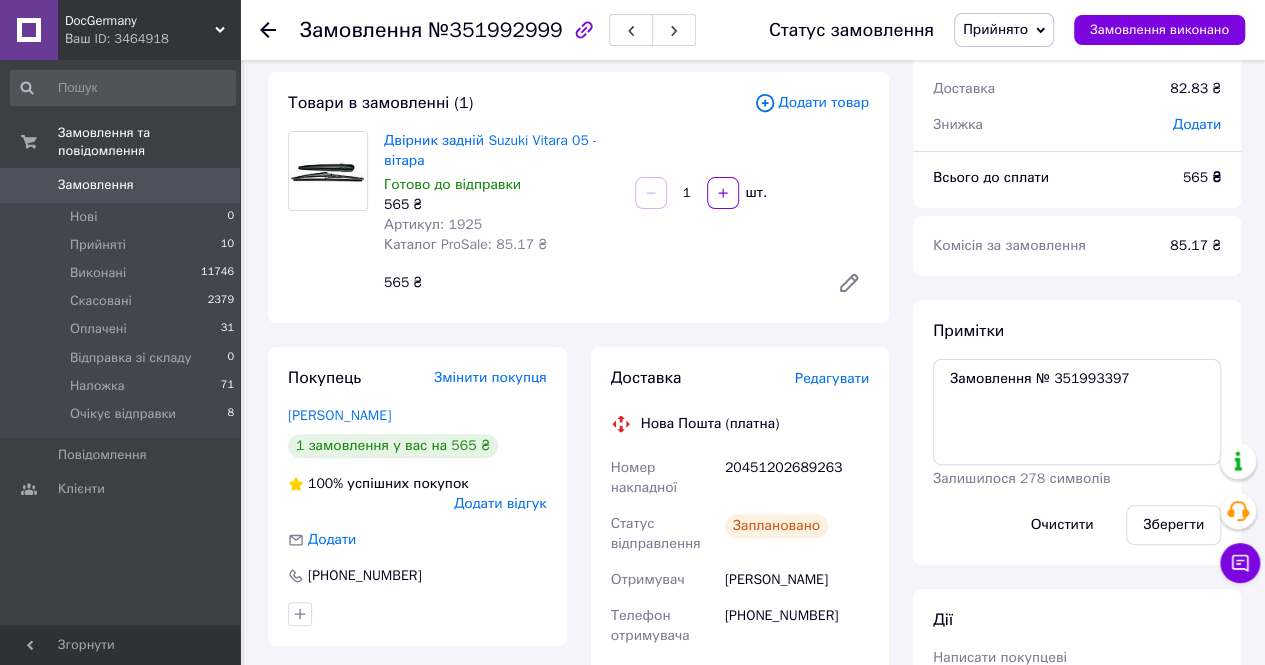 click on "Артикул: 1925" at bounding box center (433, 224) 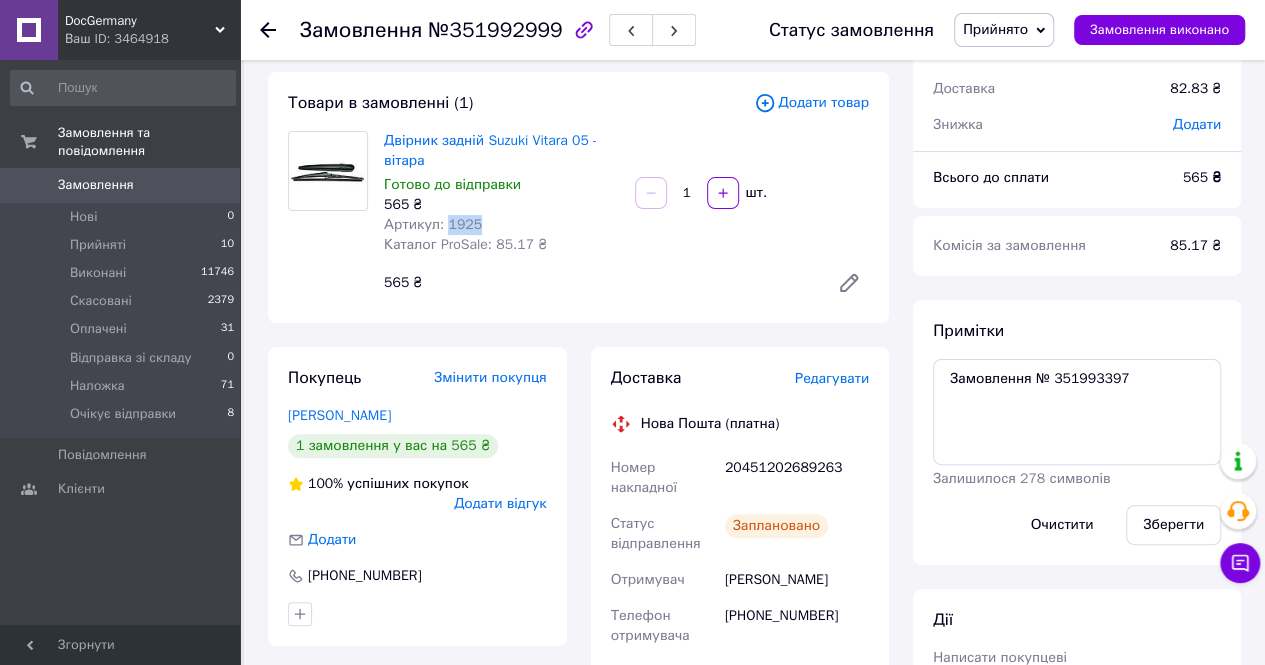 click on "Артикул: 1925" at bounding box center (433, 224) 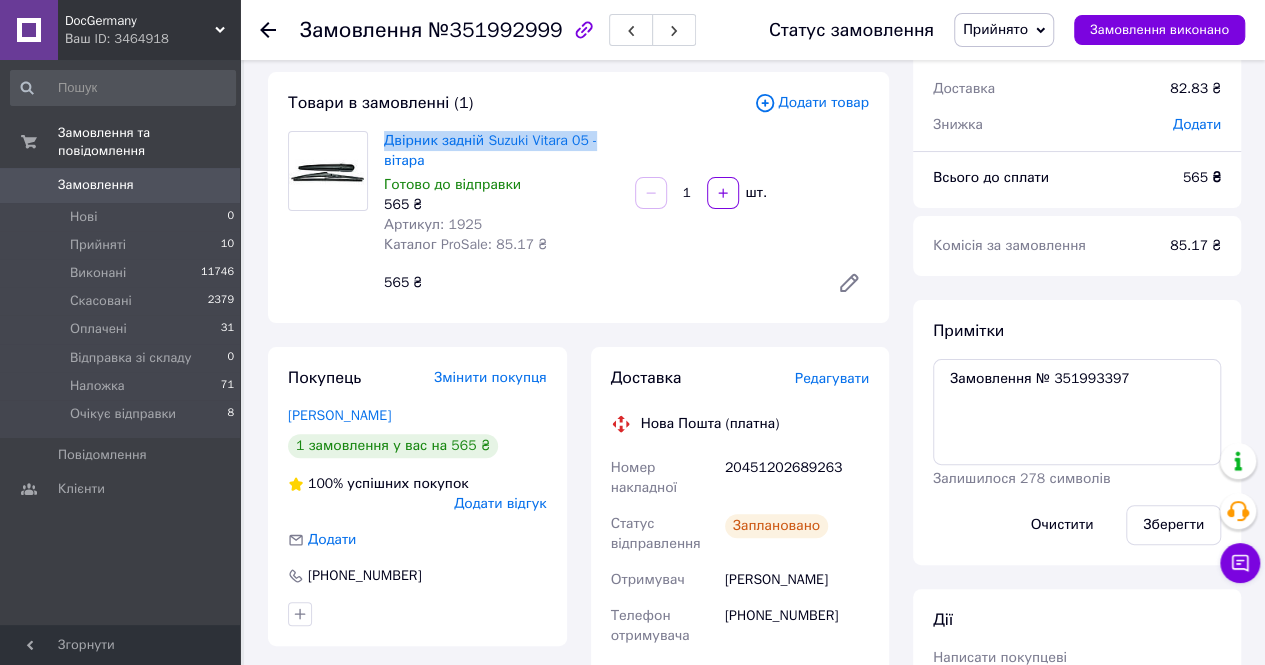 drag, startPoint x: 380, startPoint y: 141, endPoint x: 632, endPoint y: 135, distance: 252.07141 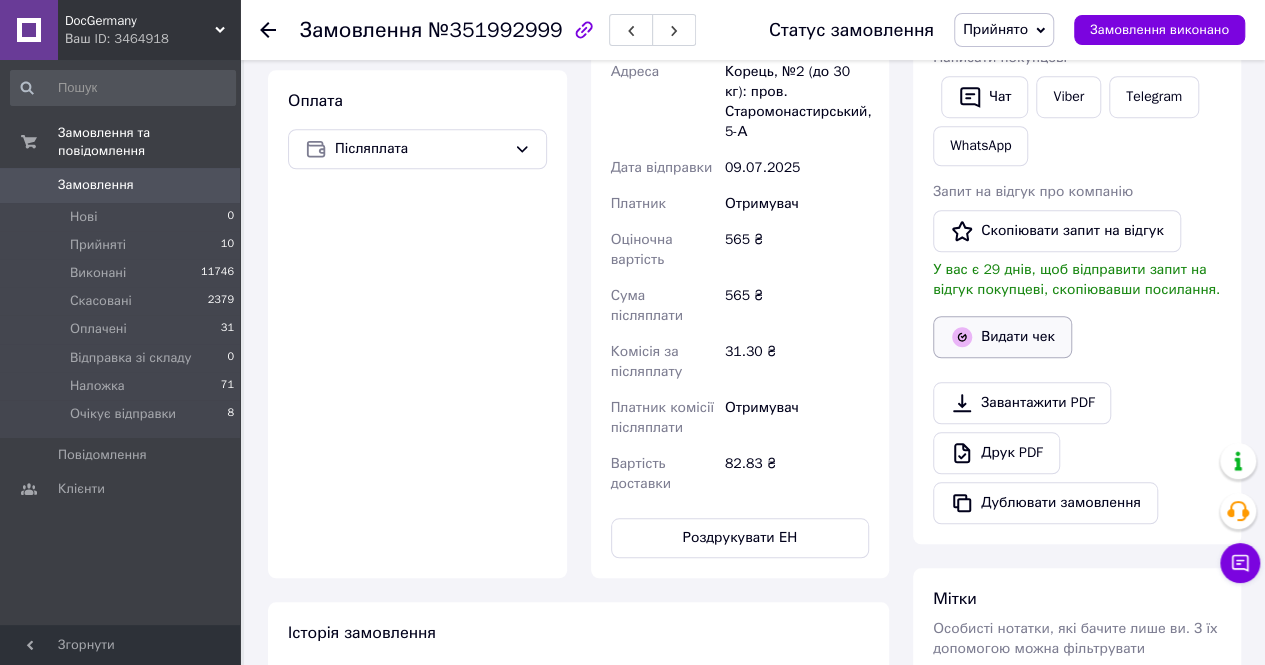 click on "Видати чек" at bounding box center (1002, 337) 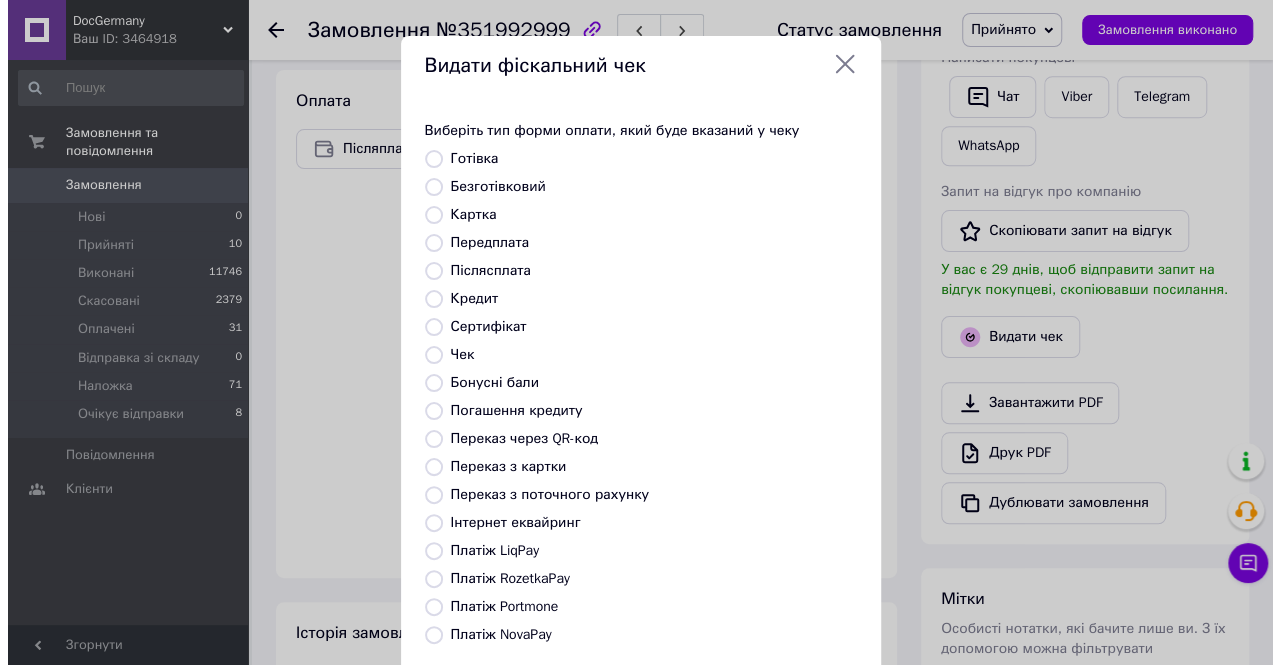 scroll, scrollTop: 680, scrollLeft: 0, axis: vertical 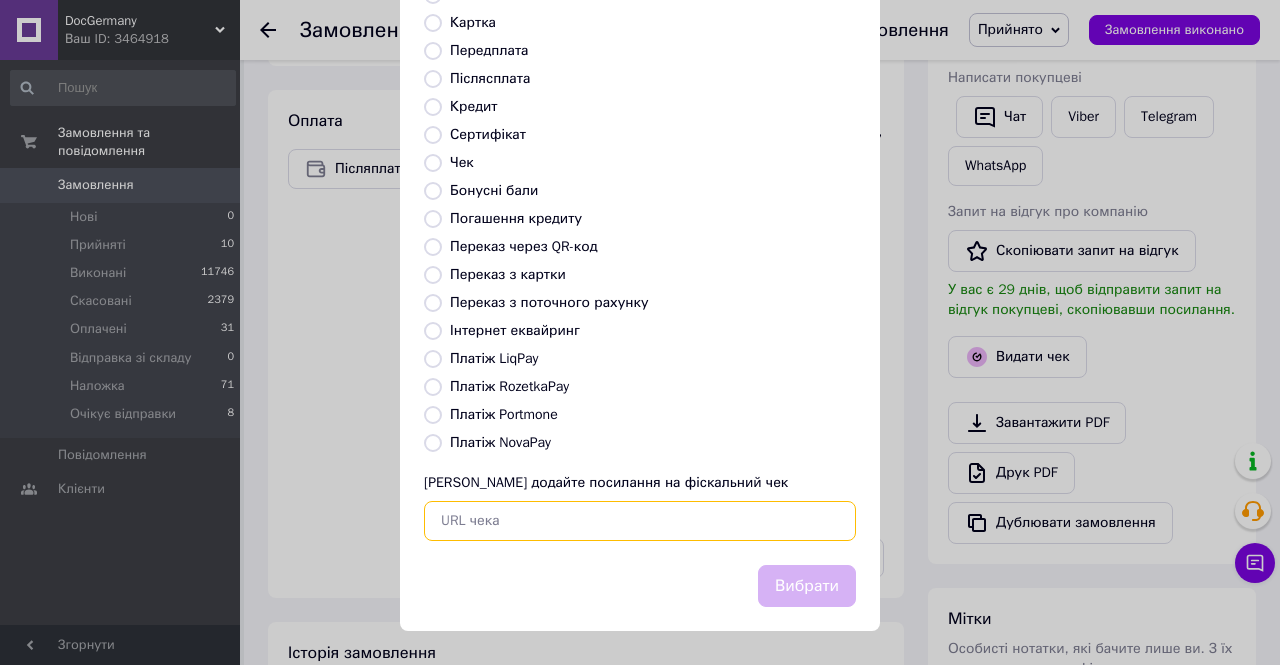 click at bounding box center [640, 521] 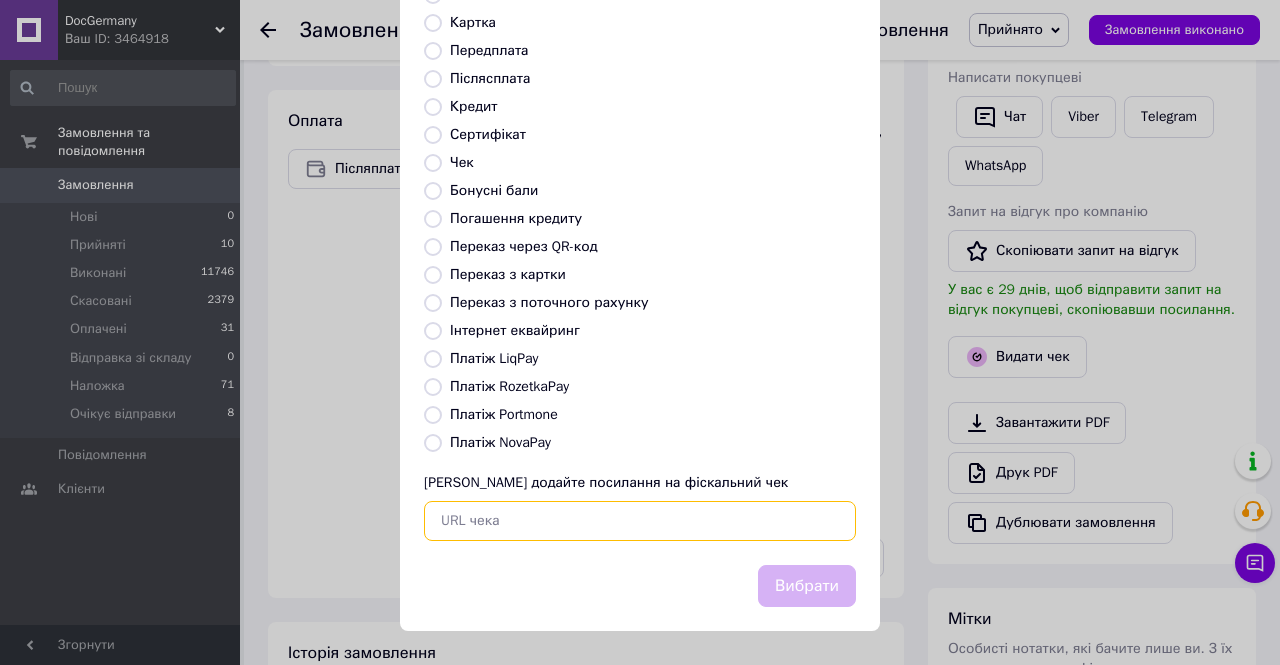 paste on "https://check.checkbox.ua/895e2839-5479-4c49-b46c-93fef81c5c29" 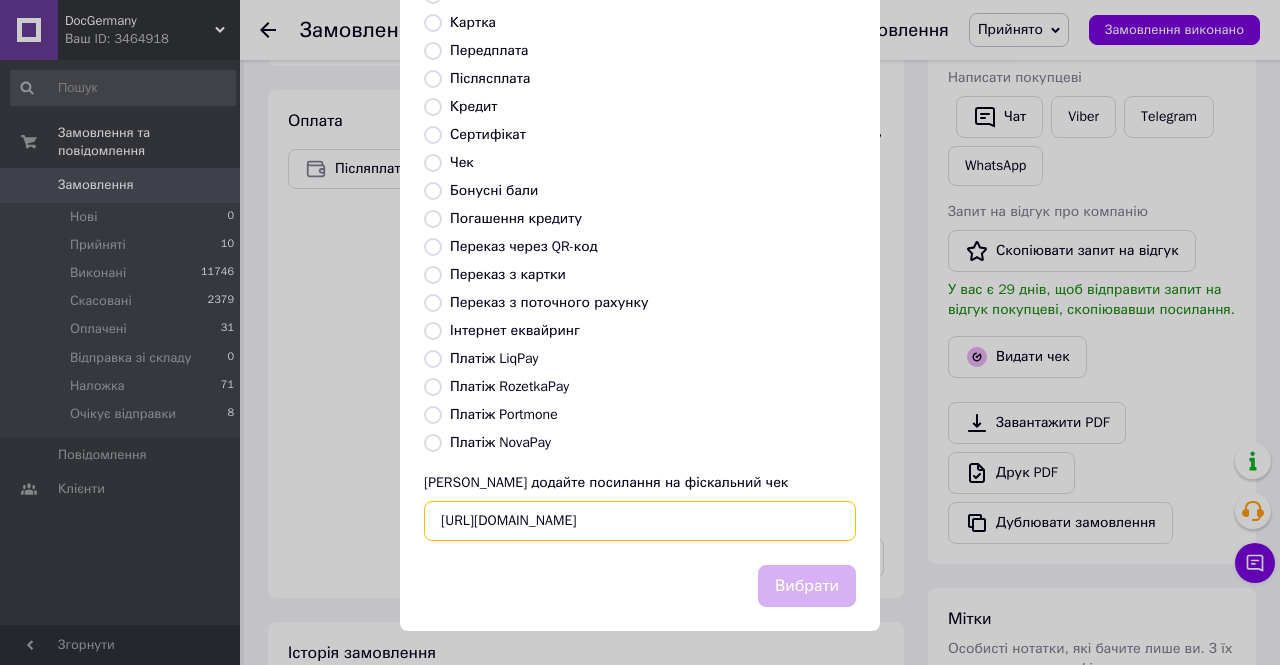 scroll, scrollTop: 0, scrollLeft: 20, axis: horizontal 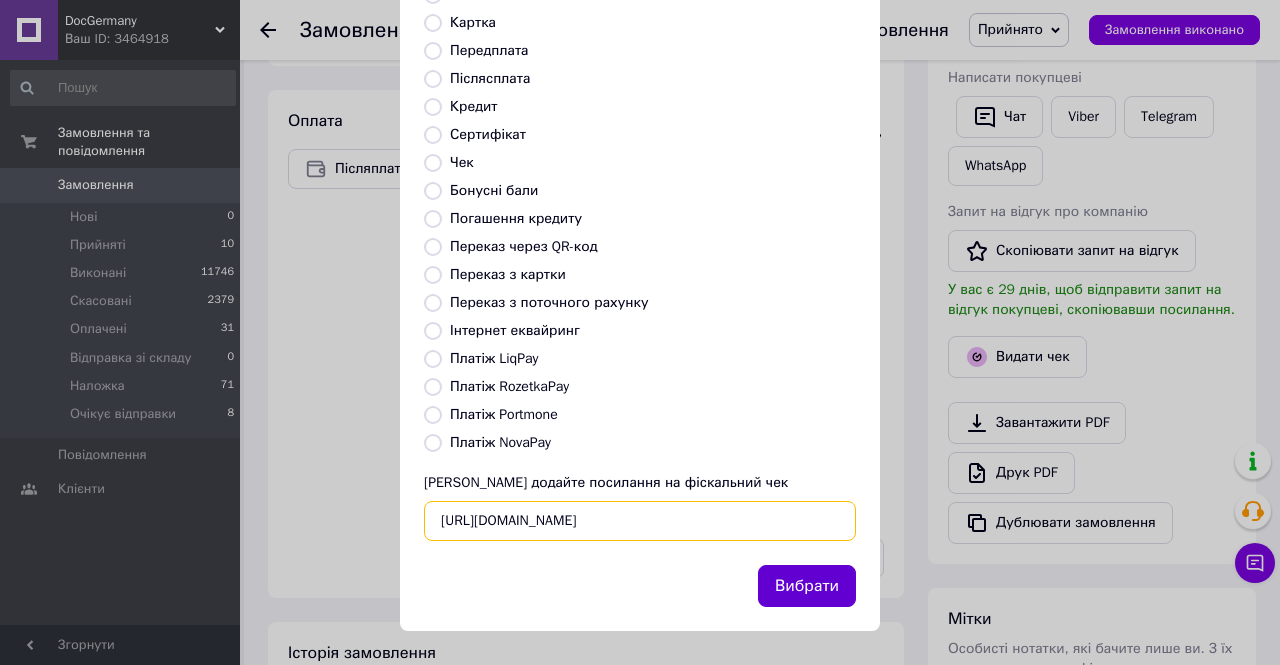 type on "https://check.checkbox.ua/895e2839-5479-4c49-b46c-93fef81c5c29" 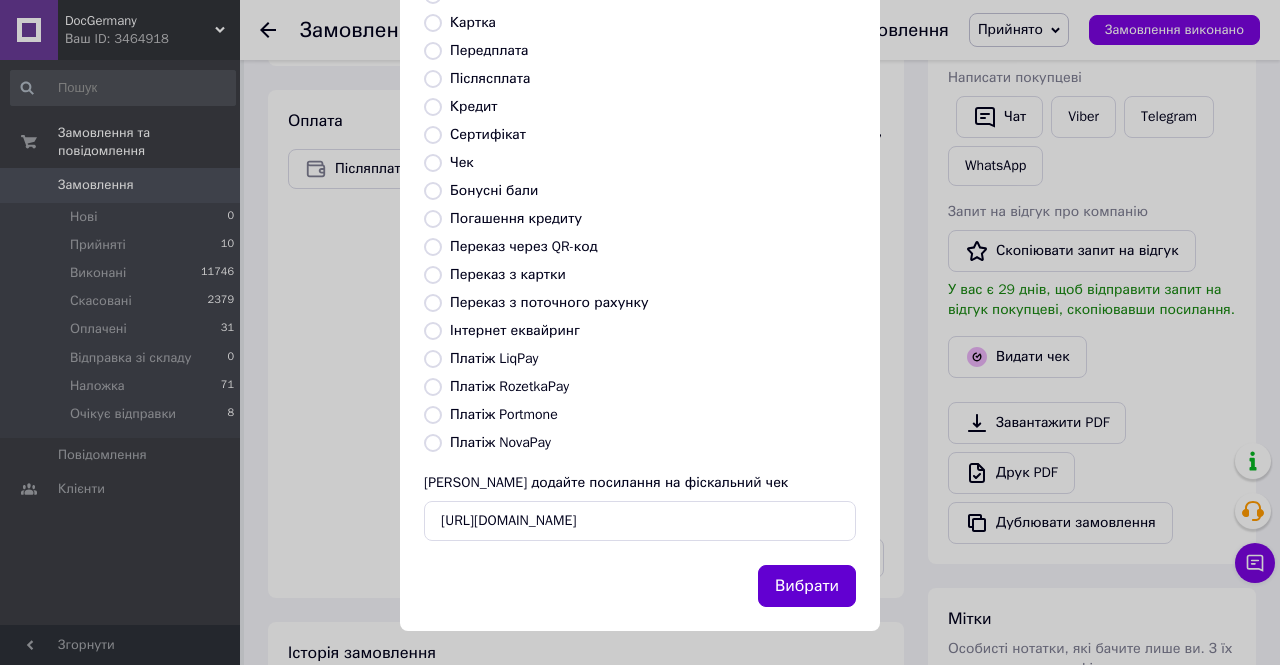 click on "Вибрати" at bounding box center (807, 586) 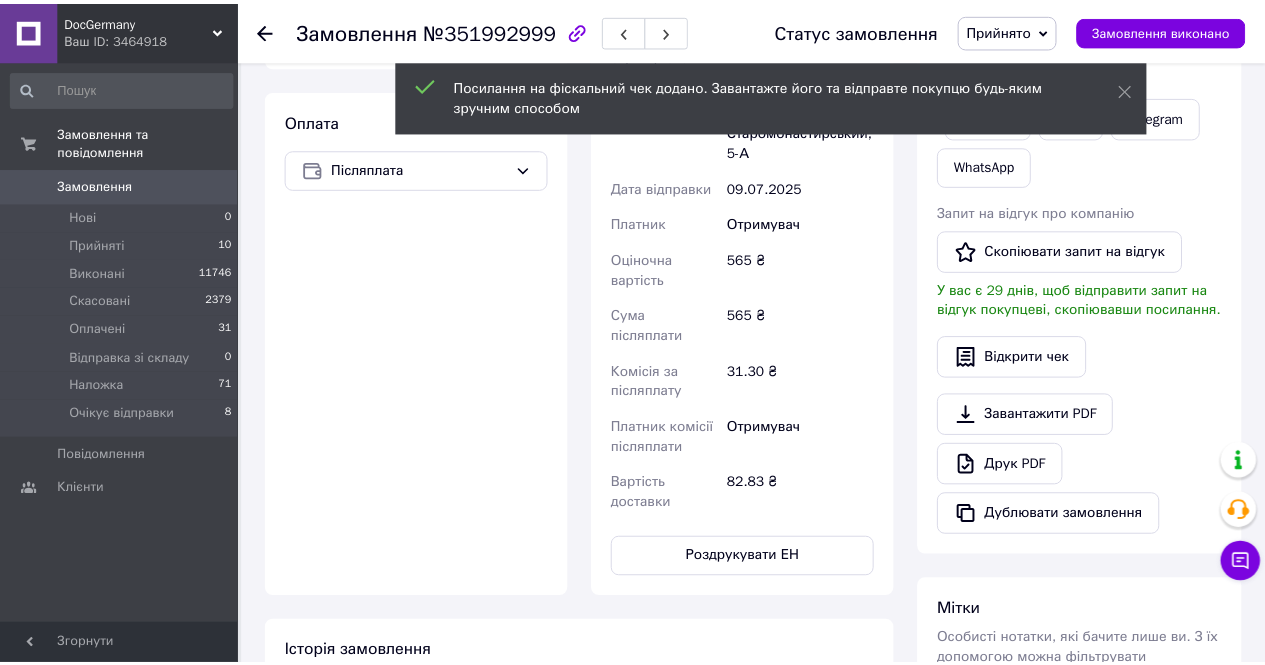 scroll, scrollTop: 700, scrollLeft: 0, axis: vertical 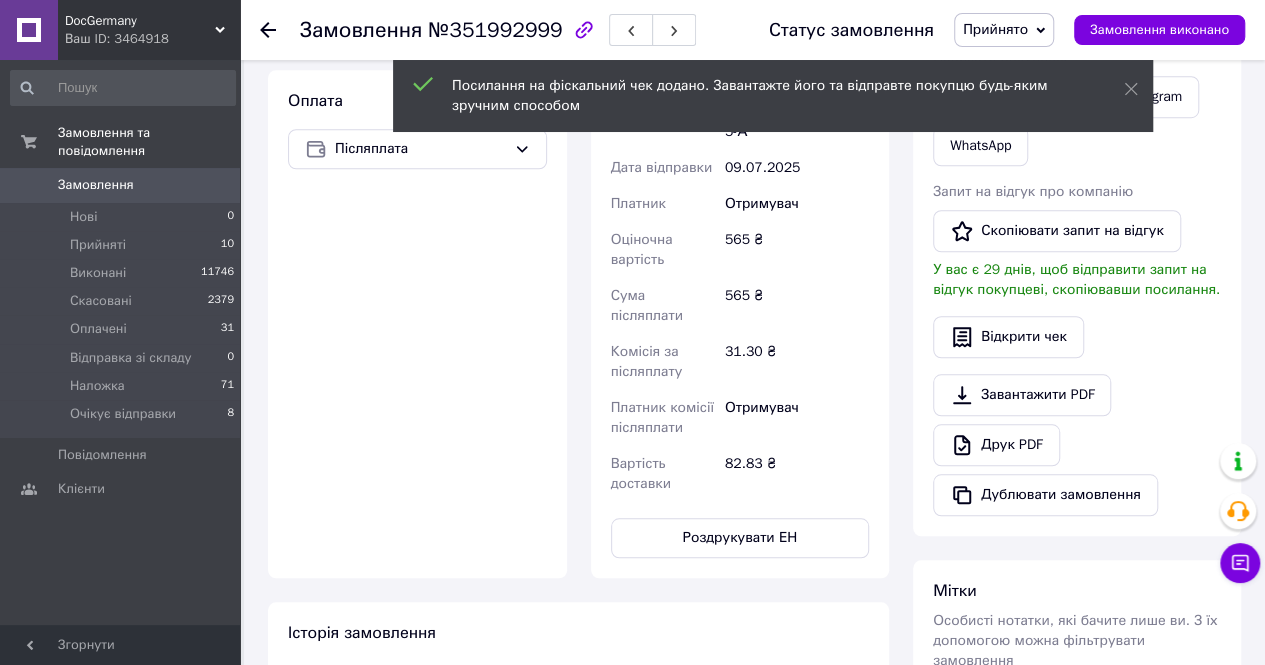 click on "Прийнято" at bounding box center (995, 29) 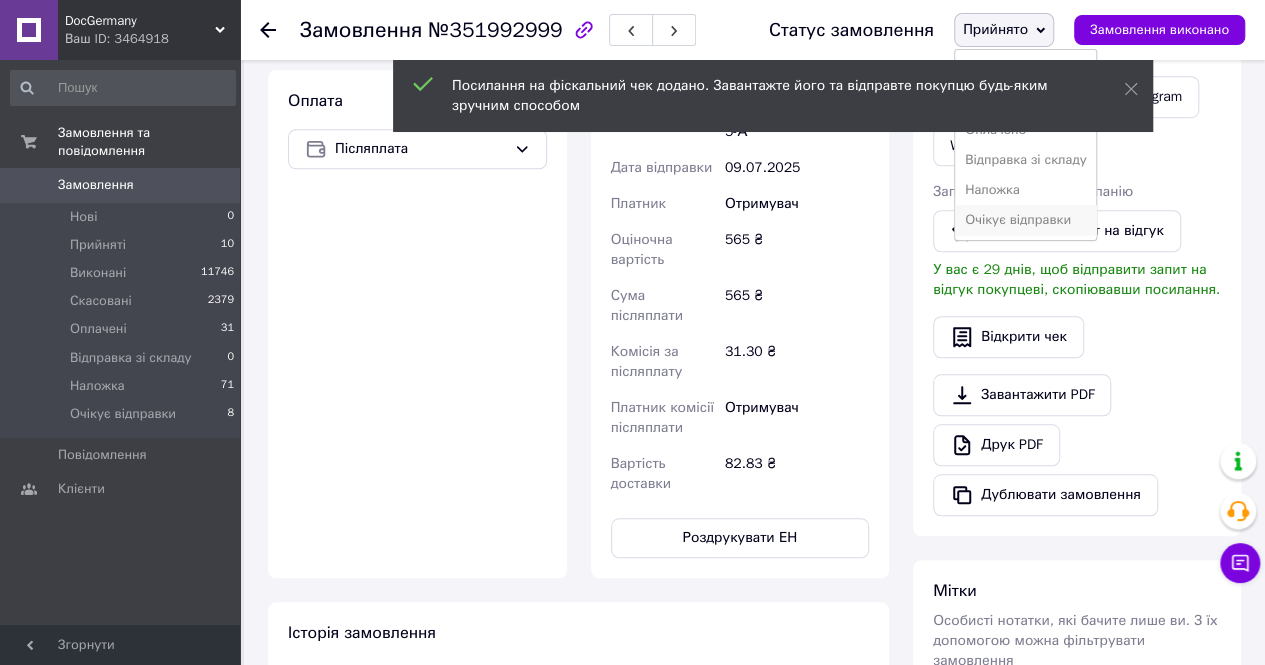 click on "Очікує відправки" at bounding box center (1026, 220) 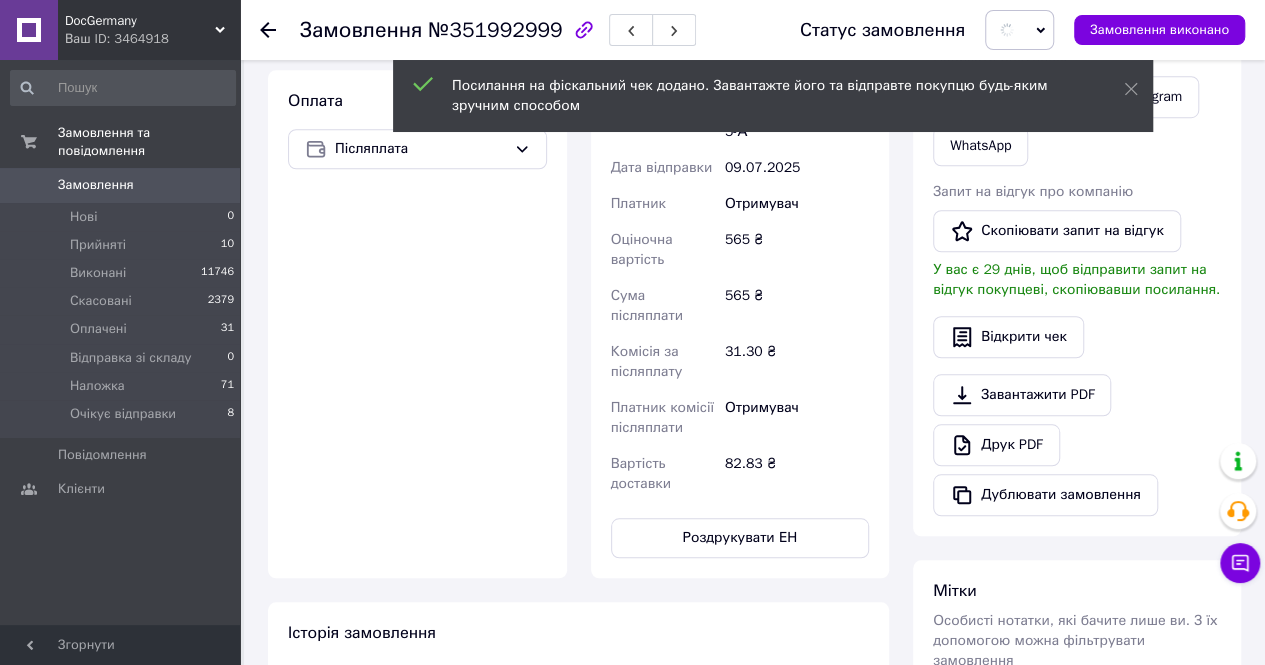 scroll, scrollTop: 1000, scrollLeft: 0, axis: vertical 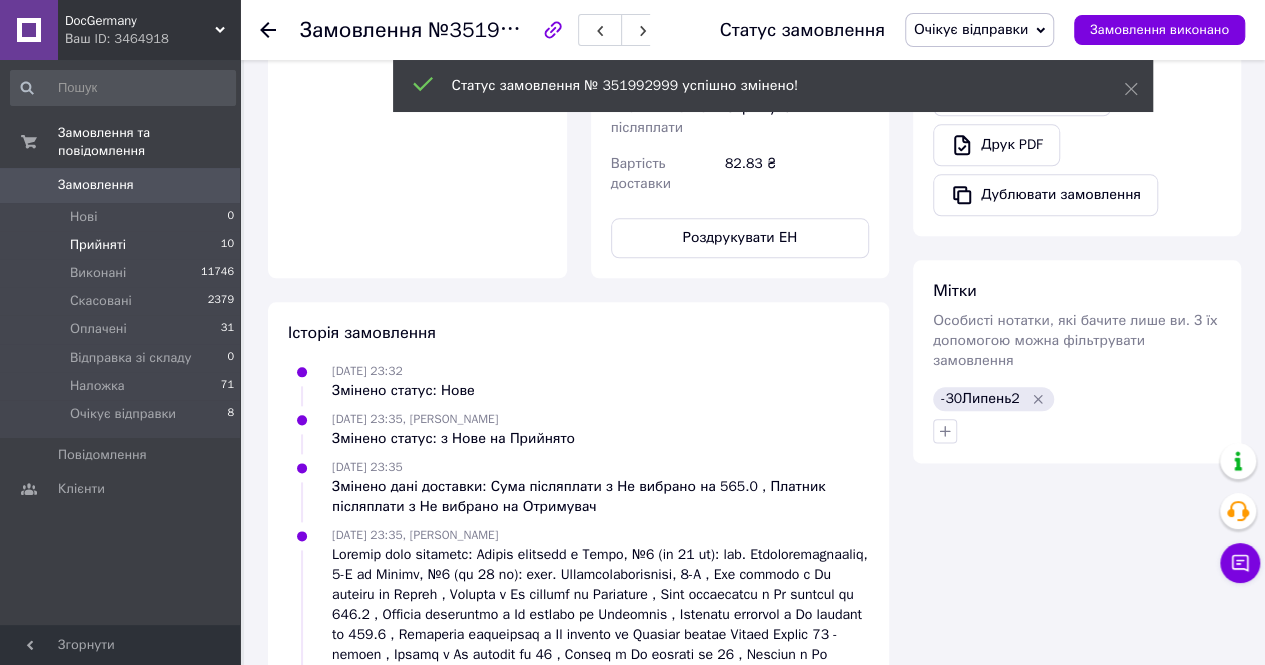 click on "Прийняті" at bounding box center [98, 245] 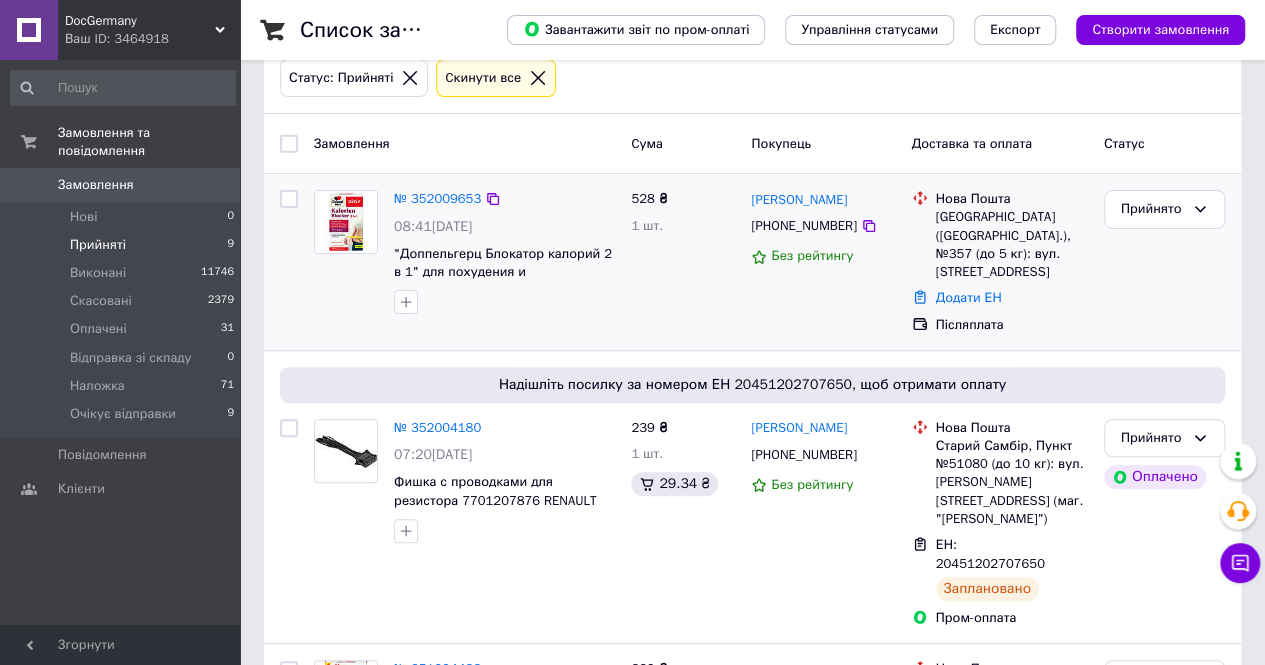 scroll, scrollTop: 200, scrollLeft: 0, axis: vertical 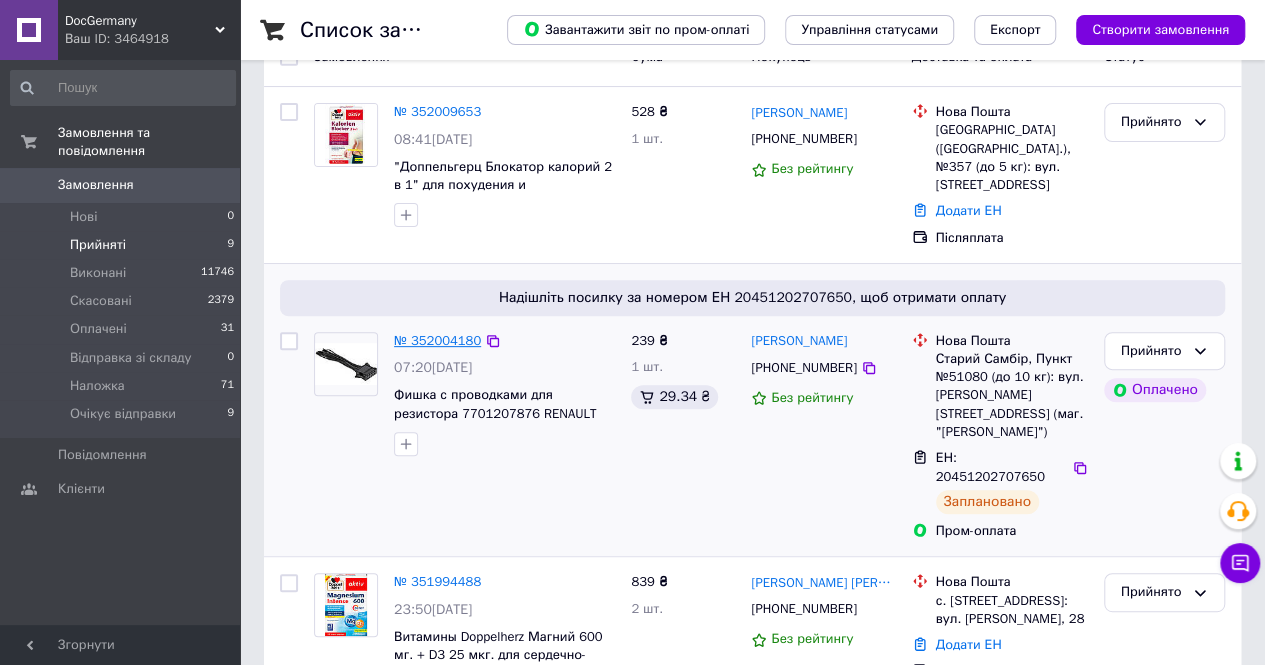 click on "№ 352004180" at bounding box center [437, 340] 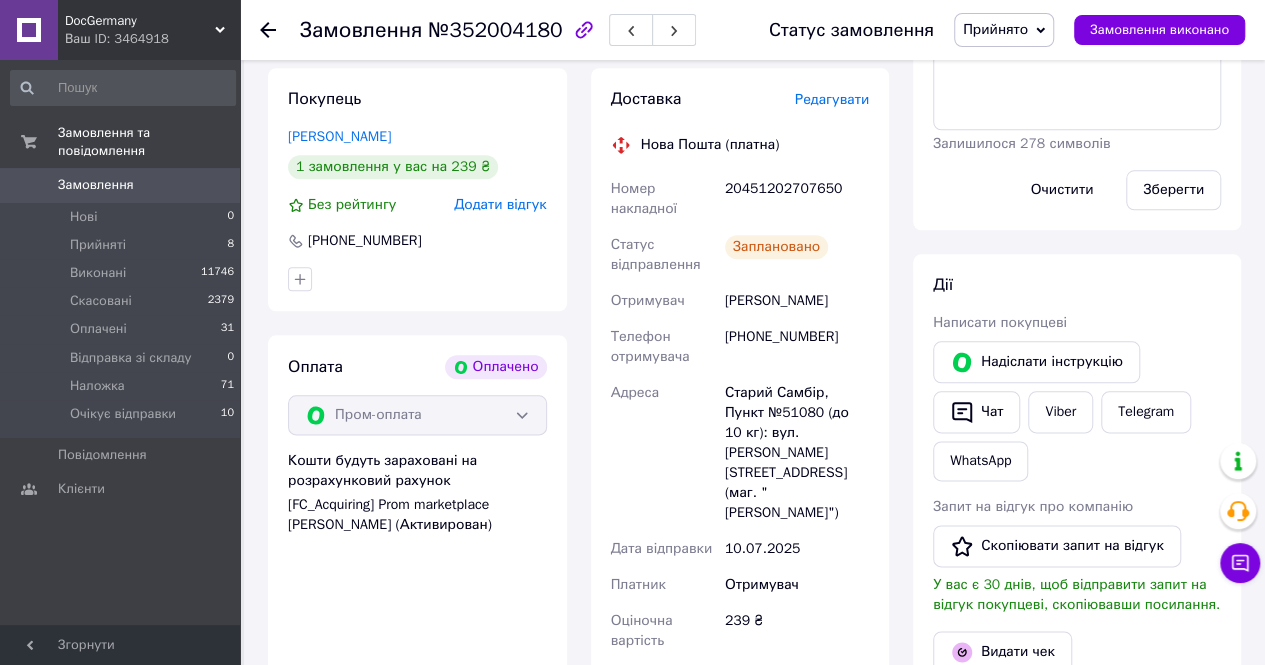 scroll, scrollTop: 1000, scrollLeft: 0, axis: vertical 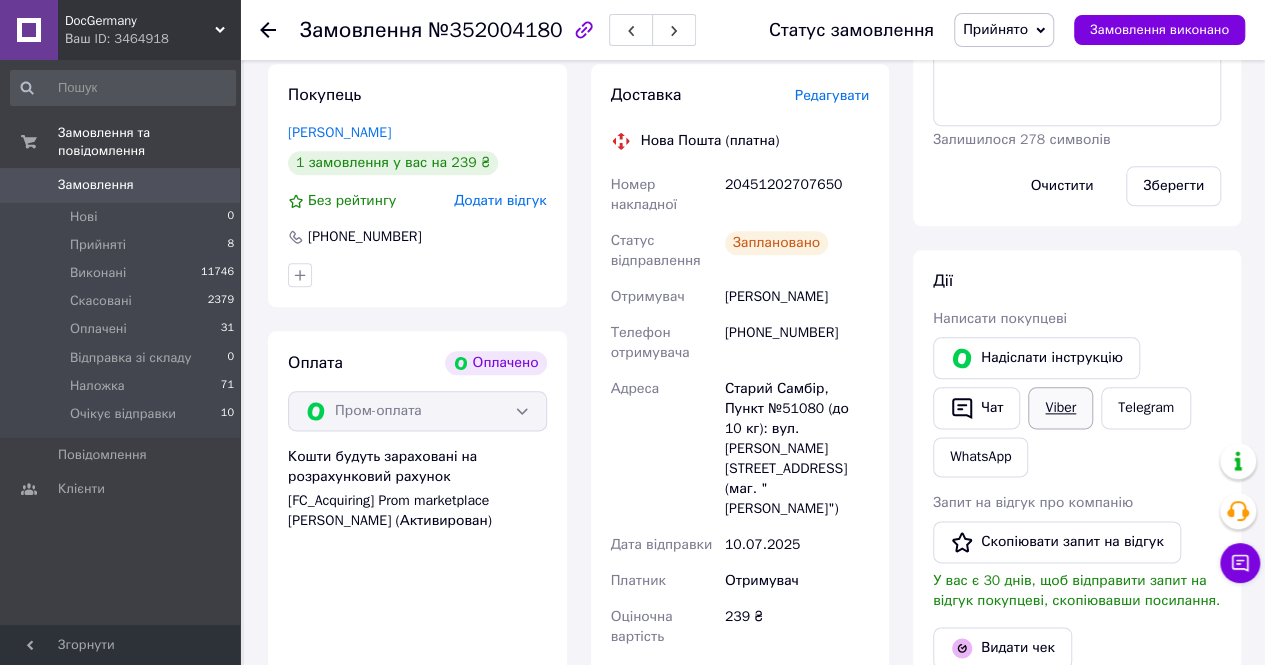 click on "Viber" at bounding box center [1060, 408] 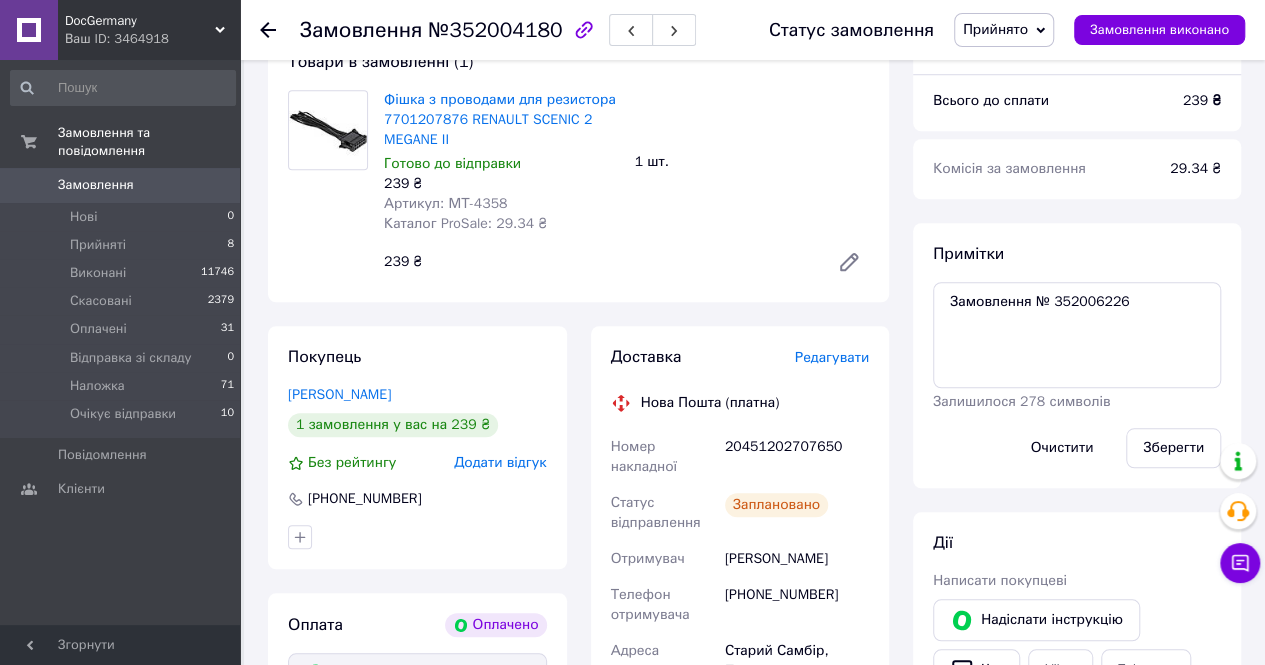 scroll, scrollTop: 700, scrollLeft: 0, axis: vertical 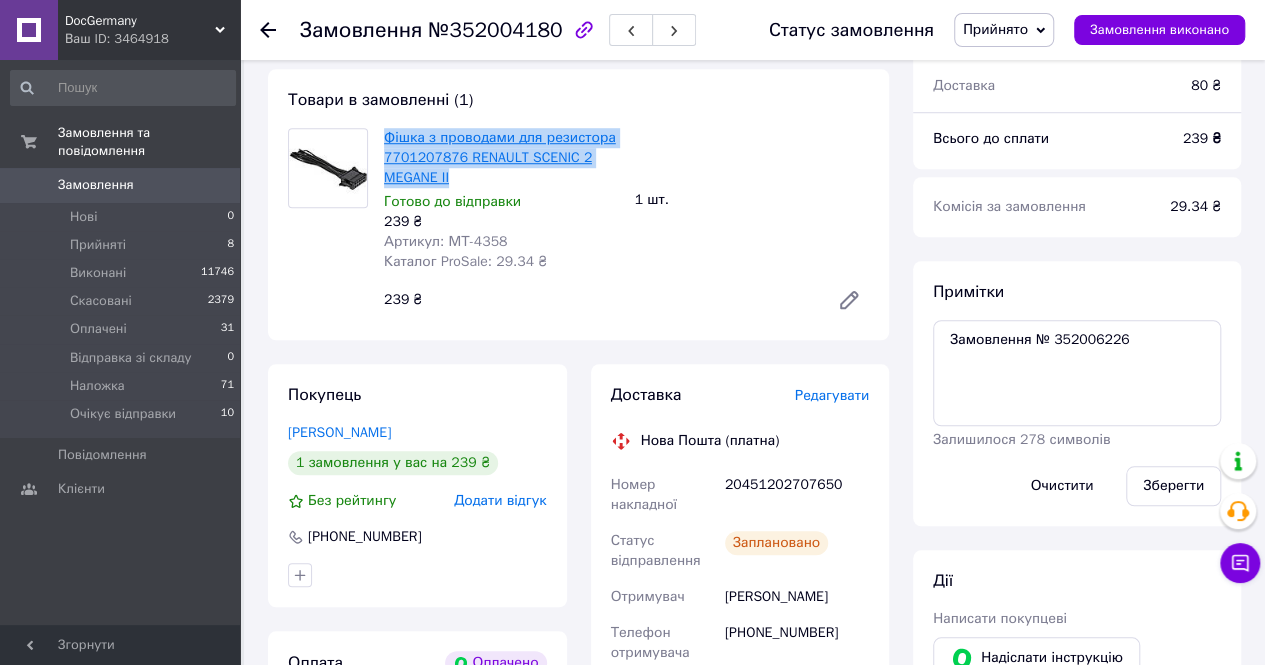 drag, startPoint x: 377, startPoint y: 138, endPoint x: 439, endPoint y: 185, distance: 77.801025 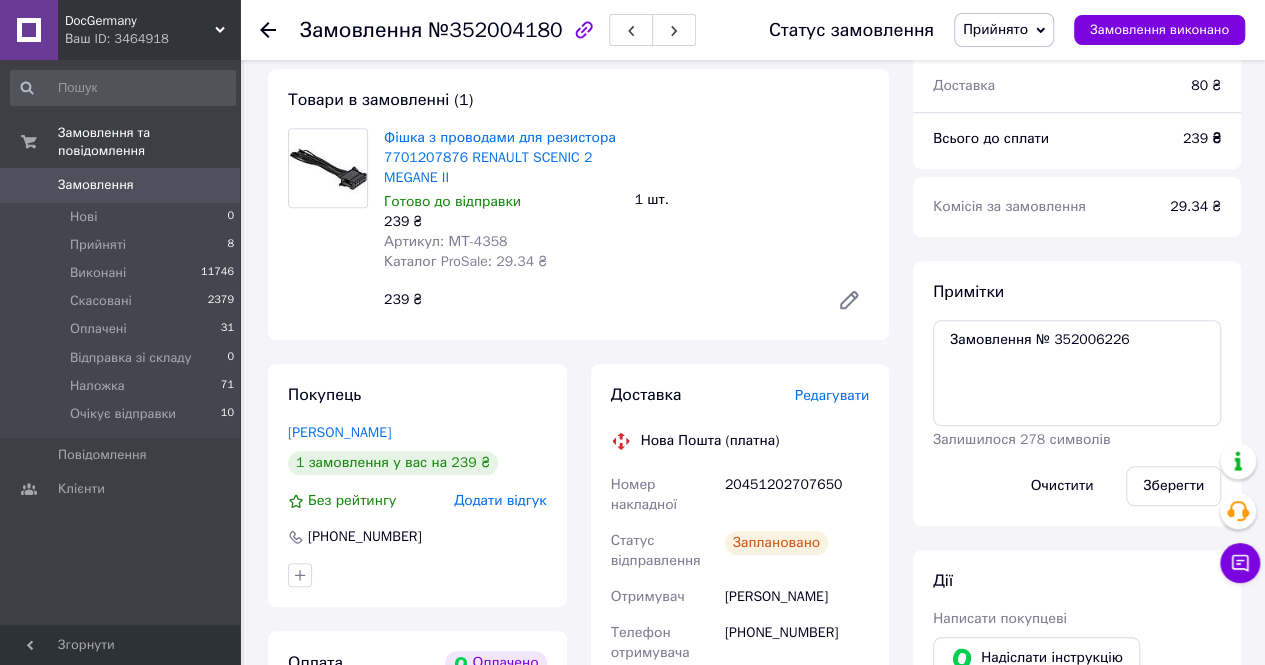 click on "20451202707650" at bounding box center [797, 495] 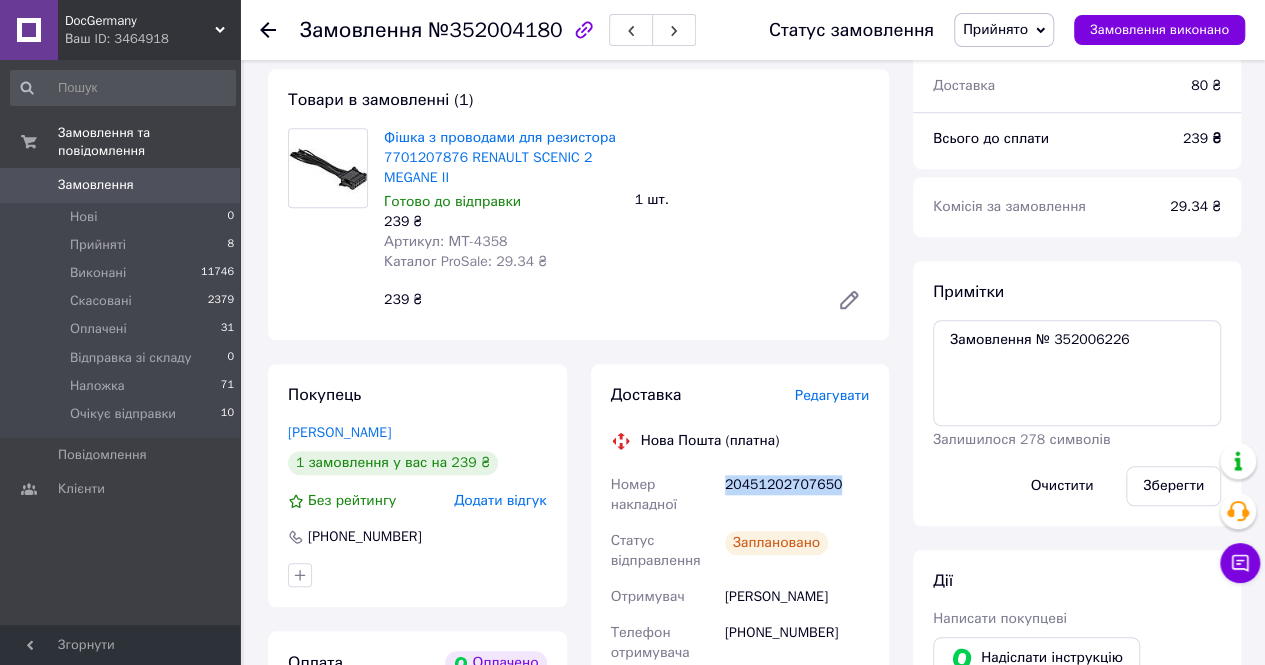 click on "20451202707650" at bounding box center (797, 495) 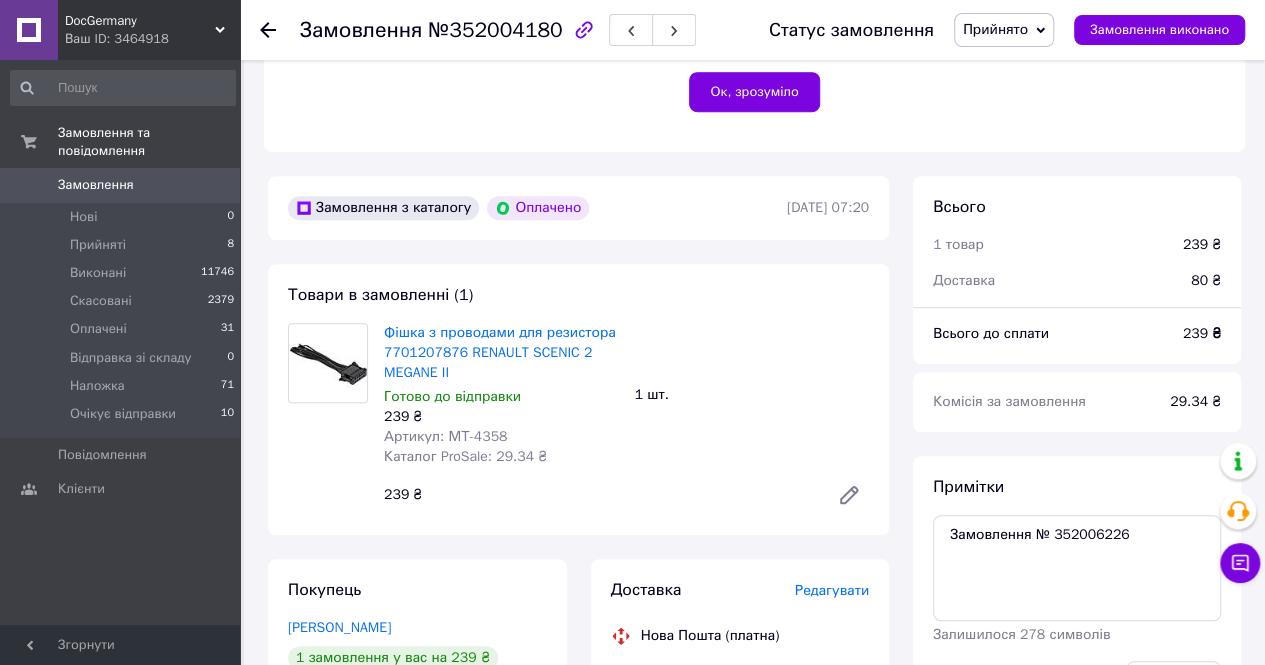 scroll, scrollTop: 500, scrollLeft: 0, axis: vertical 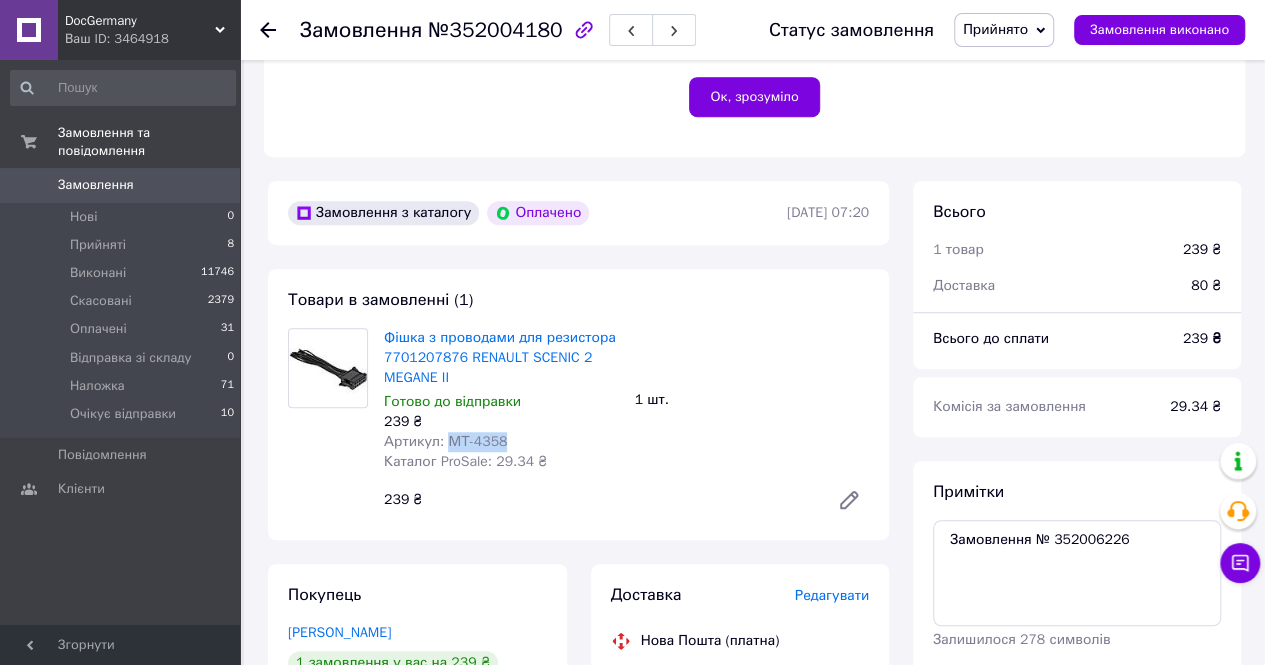 drag, startPoint x: 444, startPoint y: 445, endPoint x: 501, endPoint y: 445, distance: 57 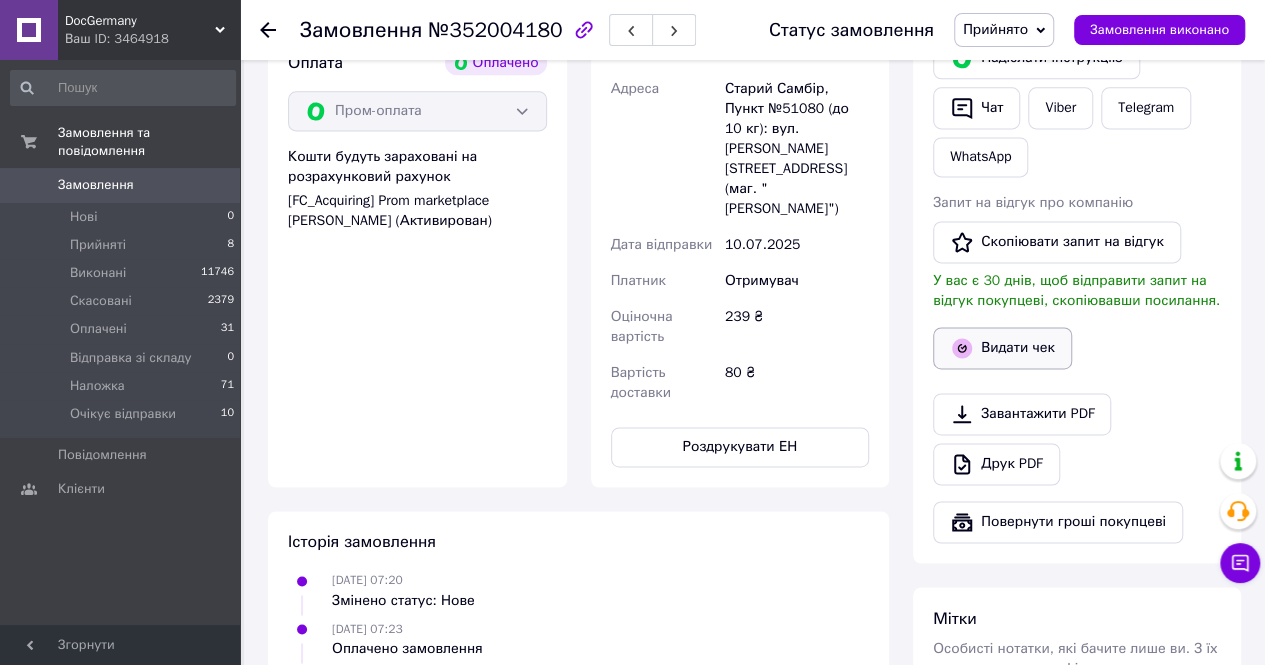 click on "Видати чек" at bounding box center (1002, 348) 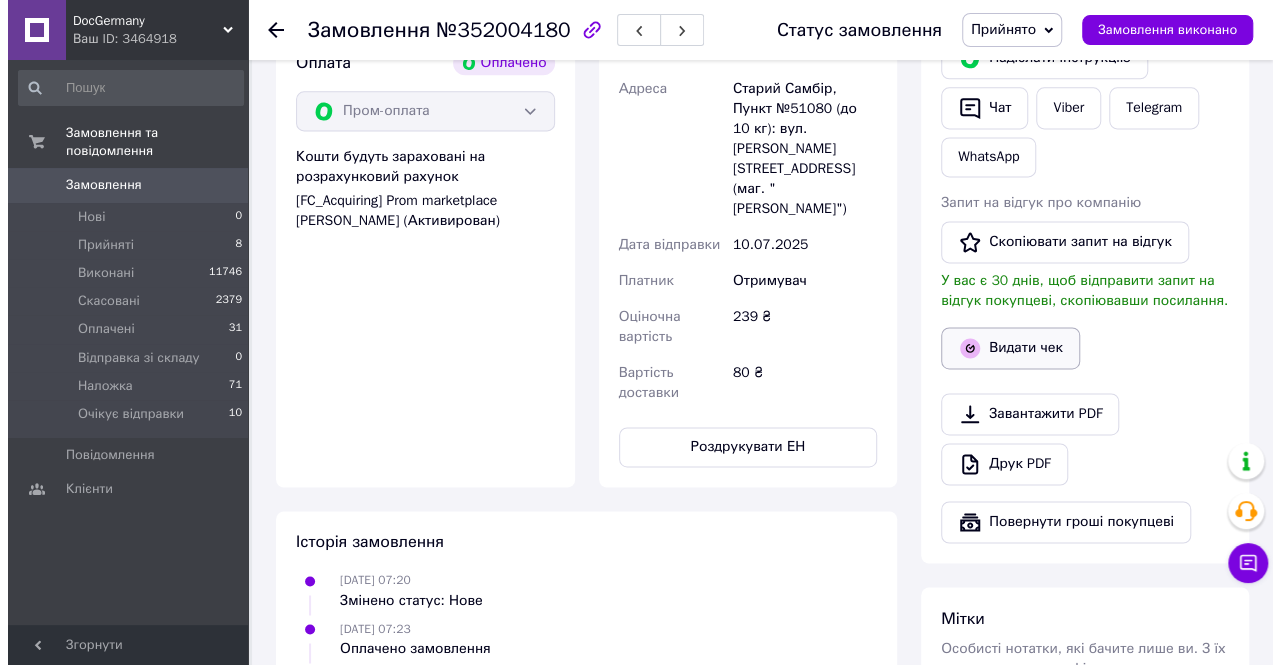 scroll, scrollTop: 1280, scrollLeft: 0, axis: vertical 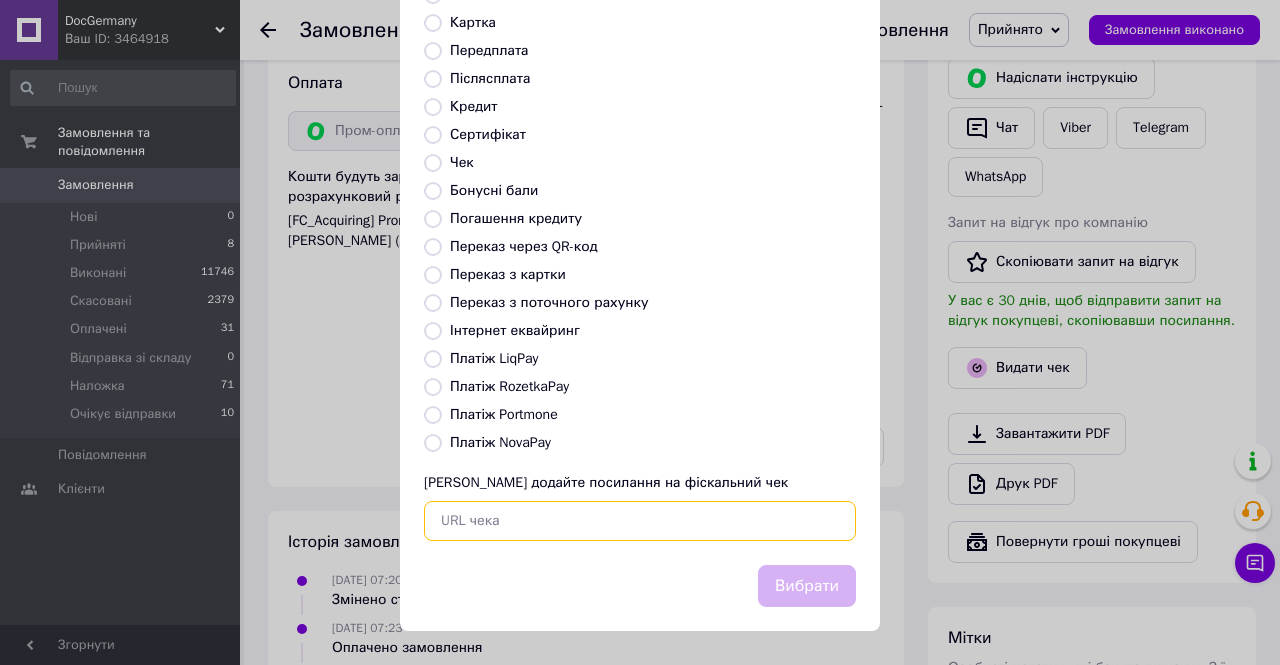 click at bounding box center [640, 521] 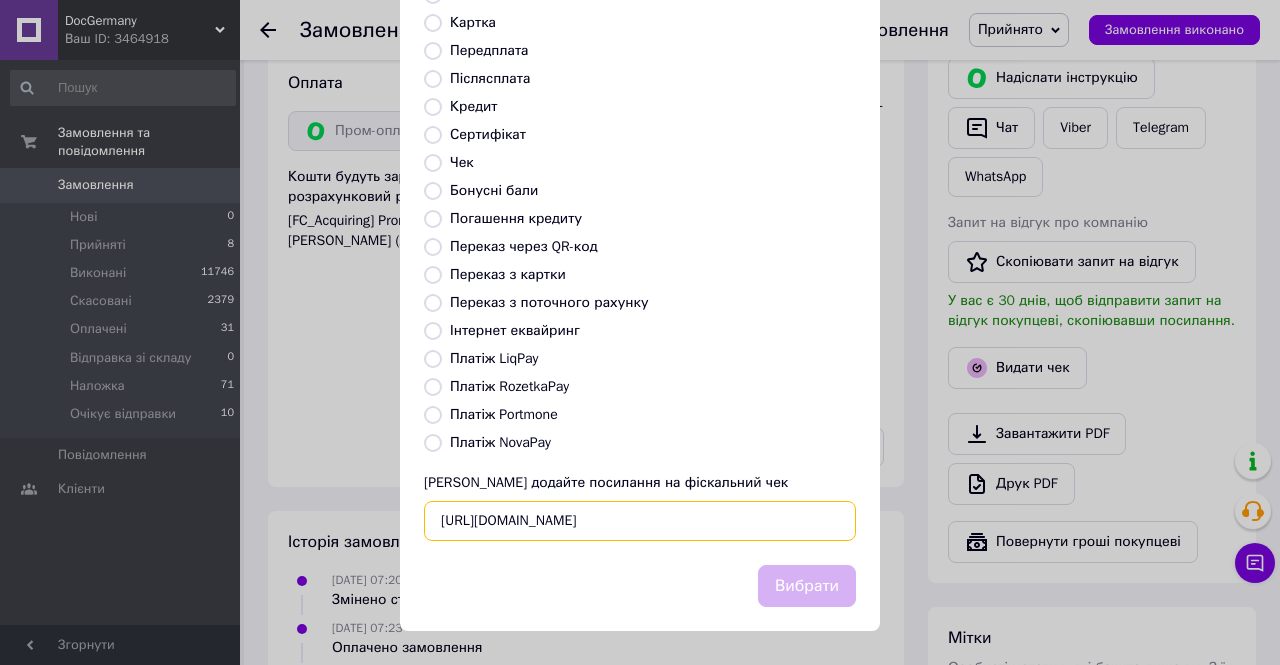 scroll, scrollTop: 0, scrollLeft: 29, axis: horizontal 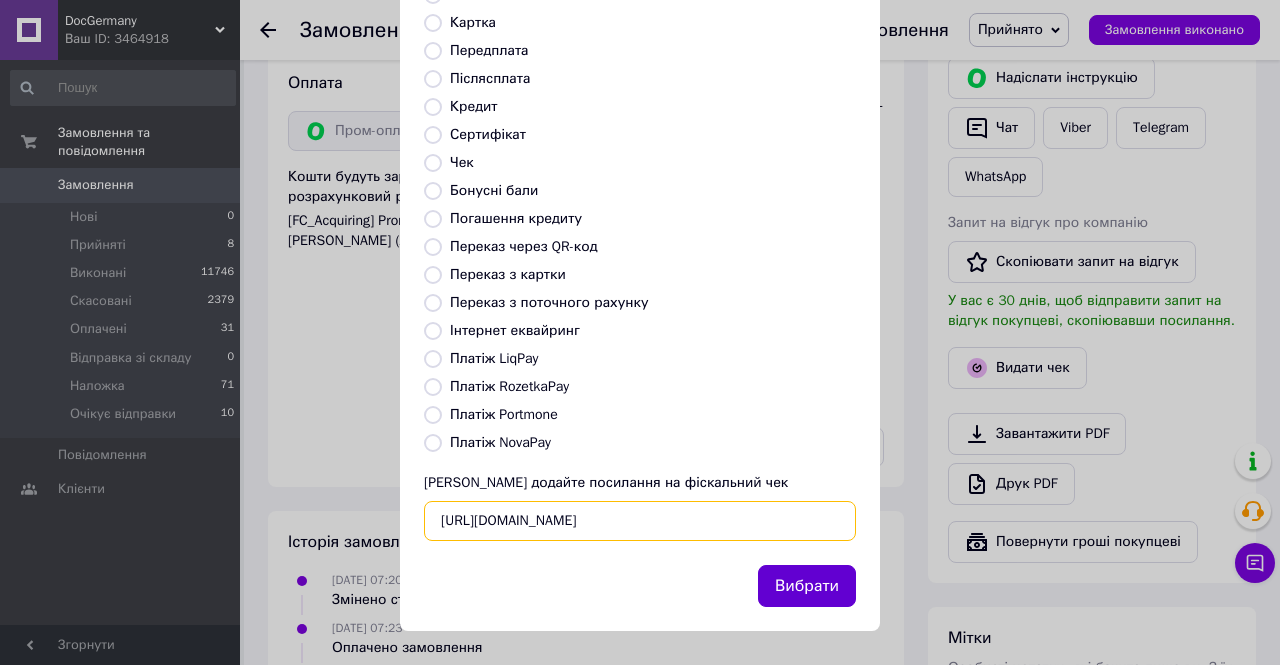 type on "https://check.checkbox.ua/8fe69585-66d4-4dd0-b04d-3ac51dc48b84" 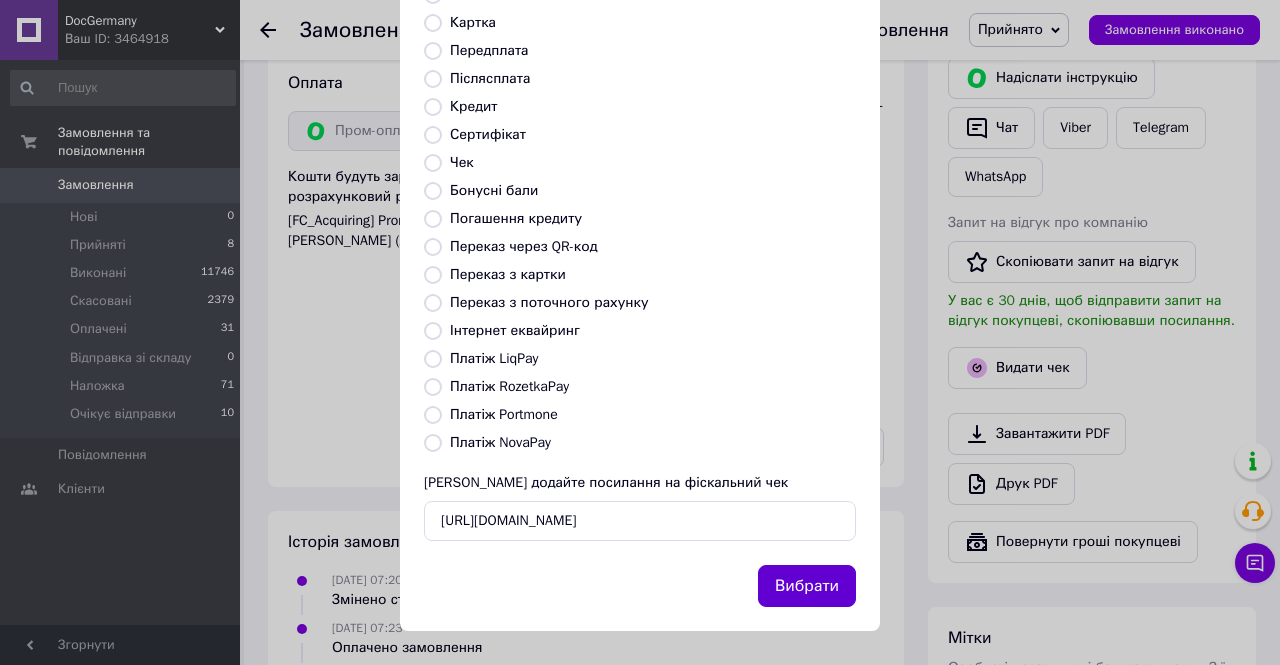 click on "Вибрати" at bounding box center (807, 586) 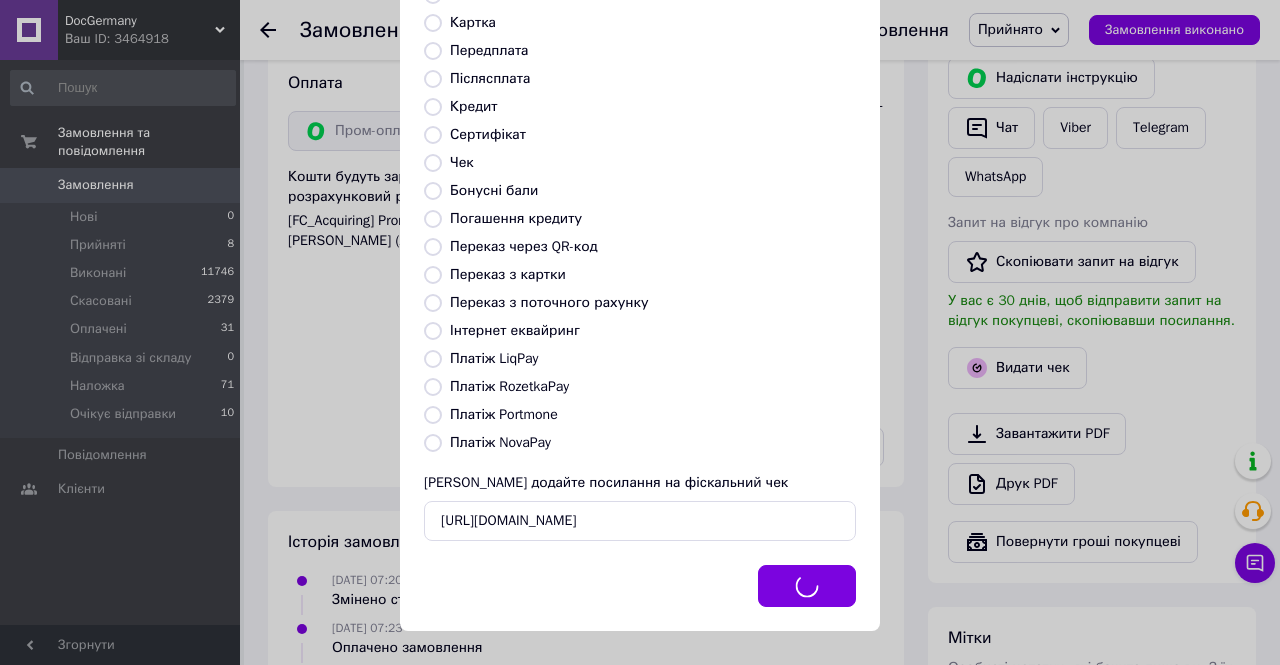 scroll, scrollTop: 0, scrollLeft: 0, axis: both 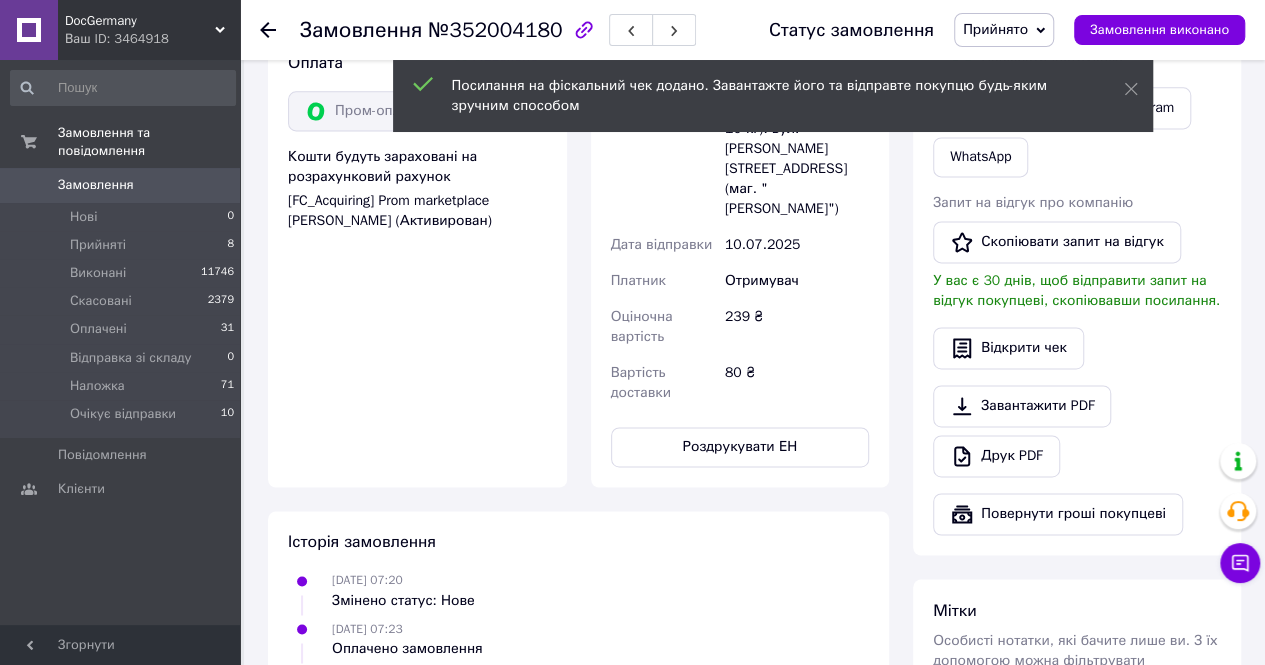 click on "Прийнято" at bounding box center [995, 29] 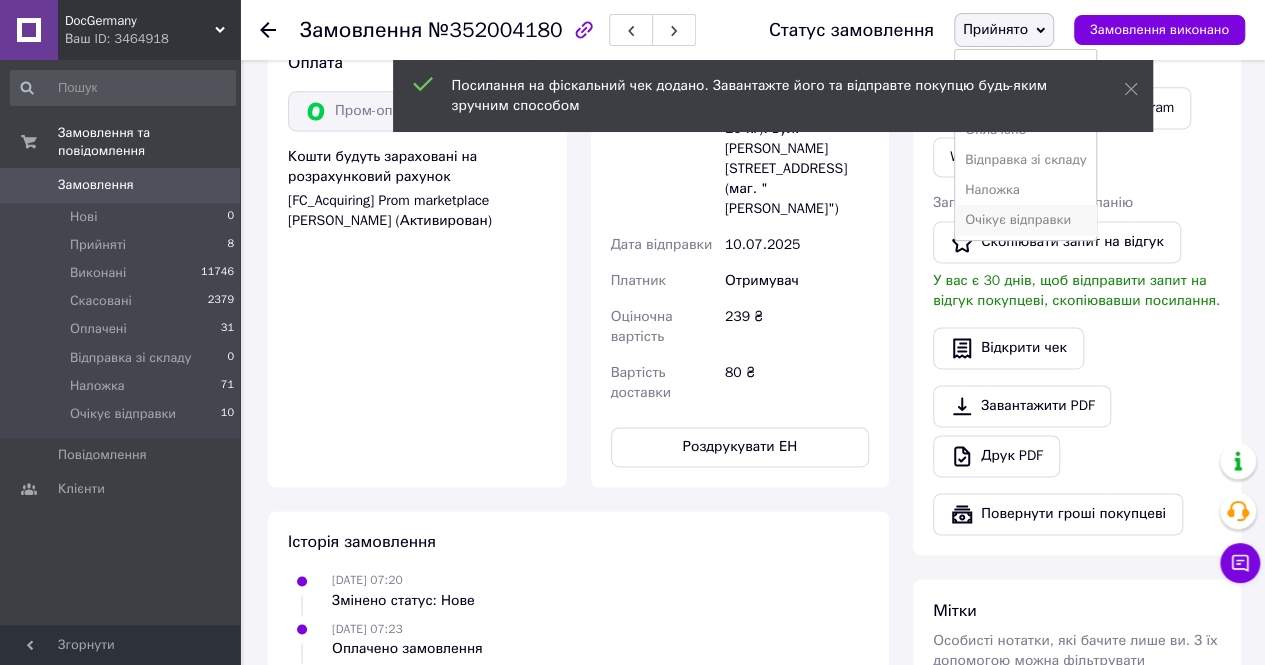 click on "Очікує відправки" at bounding box center [1026, 220] 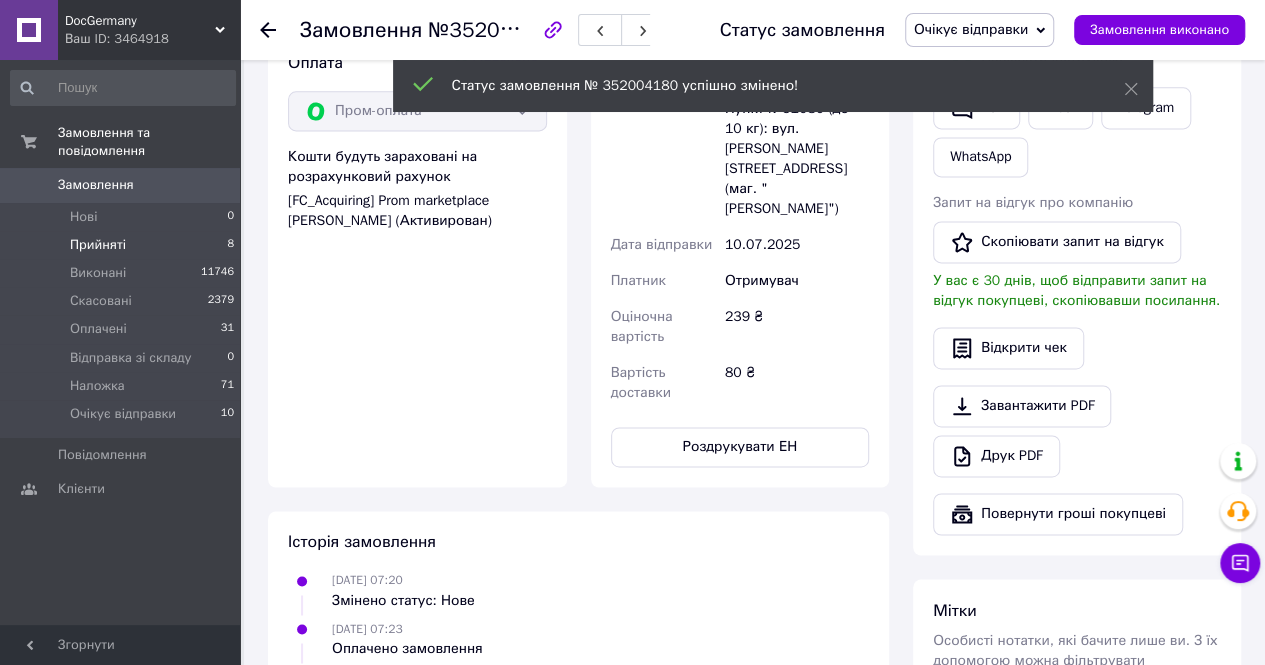 click on "Прийняті 8" at bounding box center [123, 245] 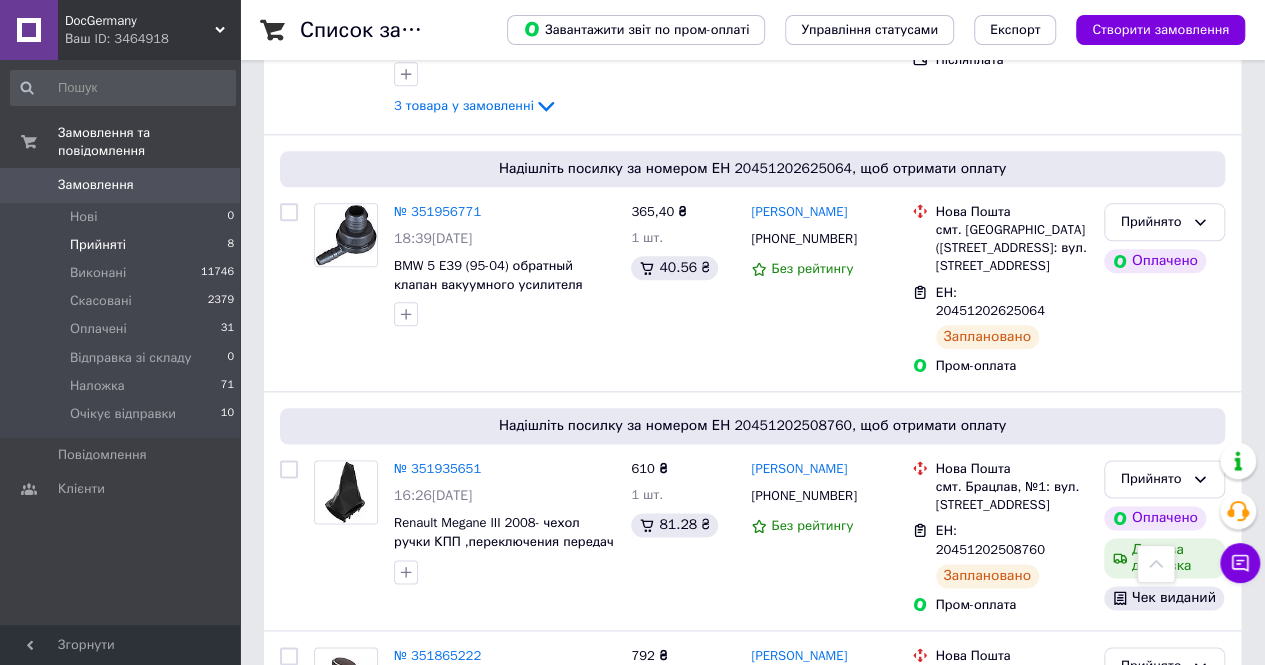 scroll, scrollTop: 1100, scrollLeft: 0, axis: vertical 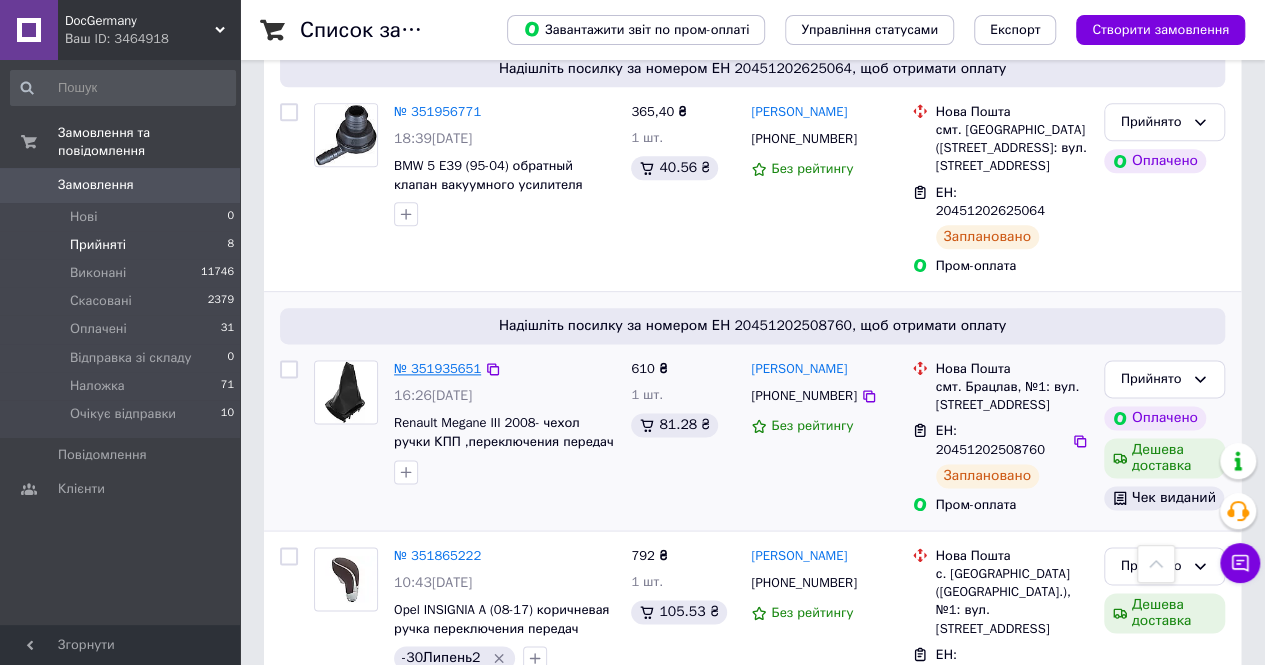 click on "№ 351935651" at bounding box center [437, 368] 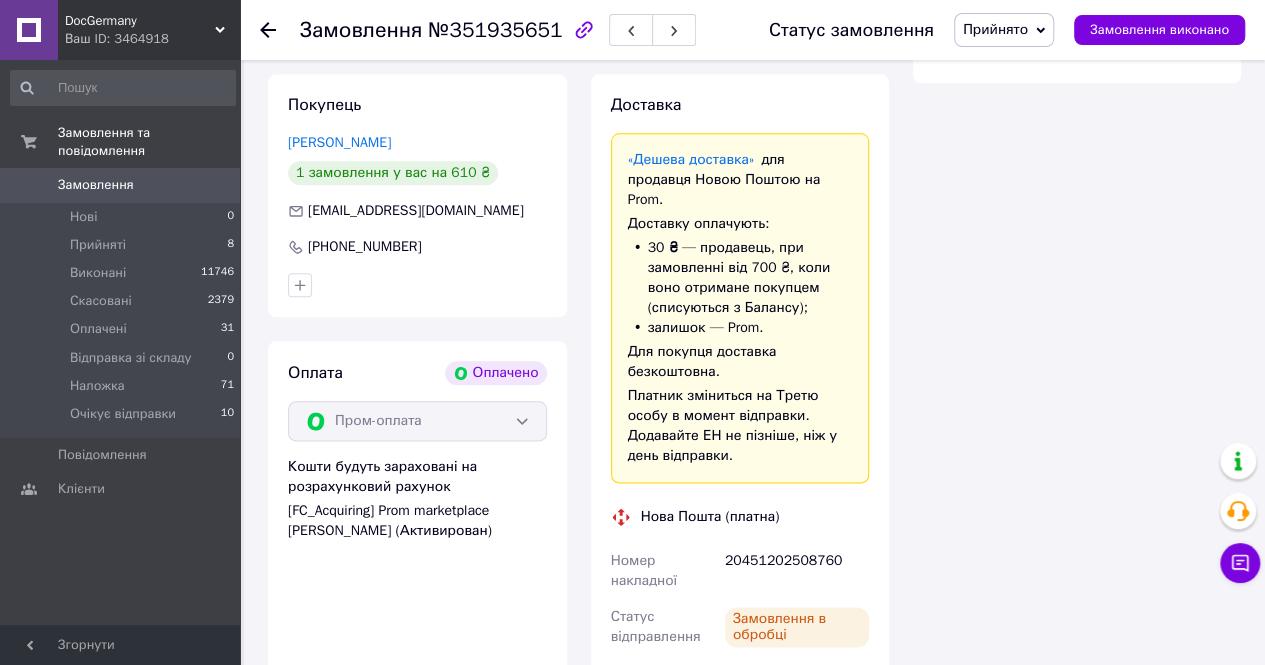 scroll, scrollTop: 1100, scrollLeft: 0, axis: vertical 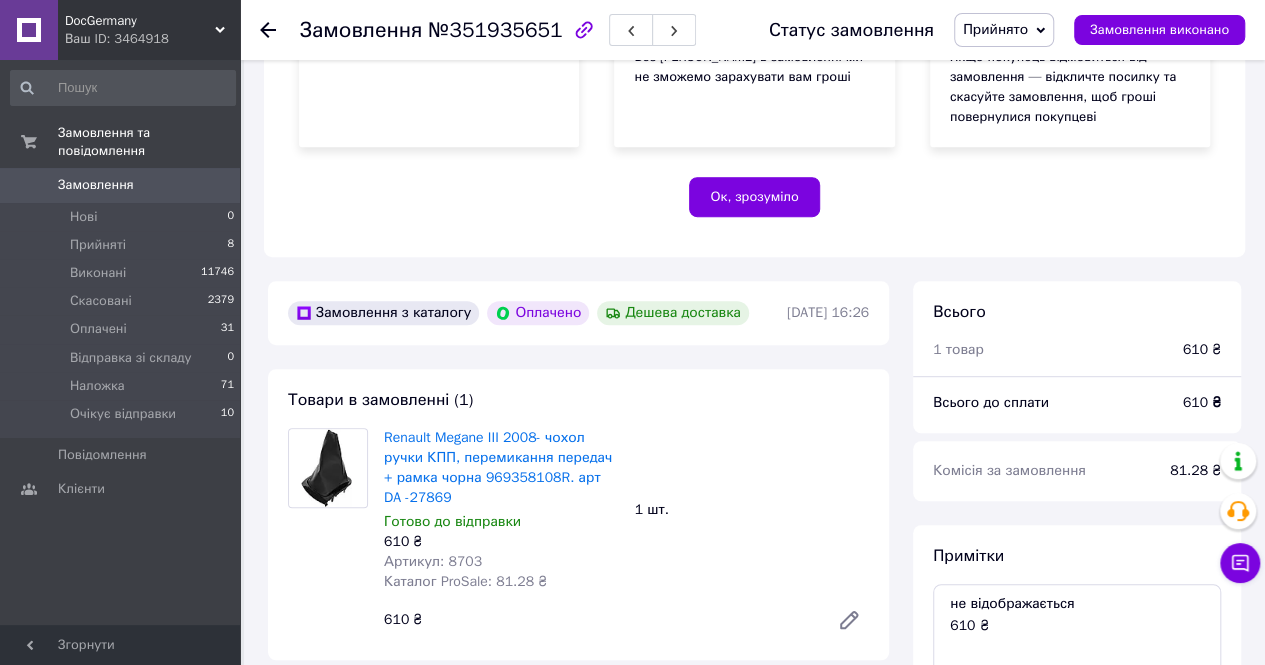 click on "Артикул: 8703" at bounding box center (433, 561) 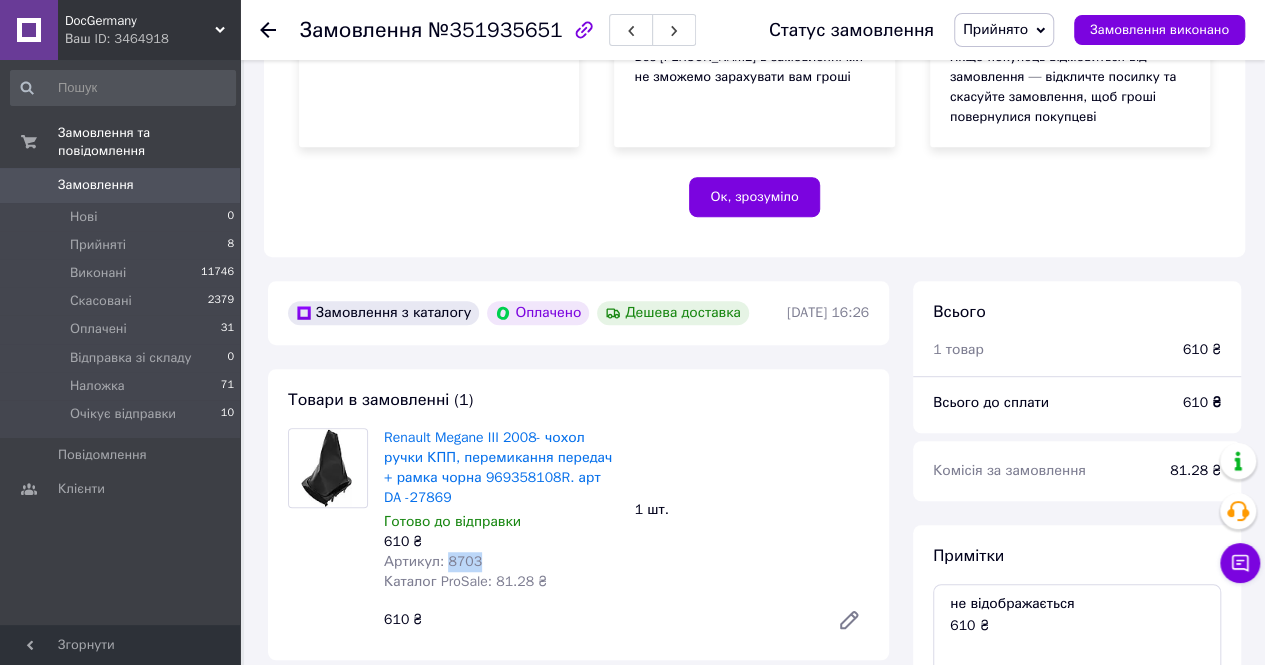 click on "Артикул: 8703" at bounding box center (433, 561) 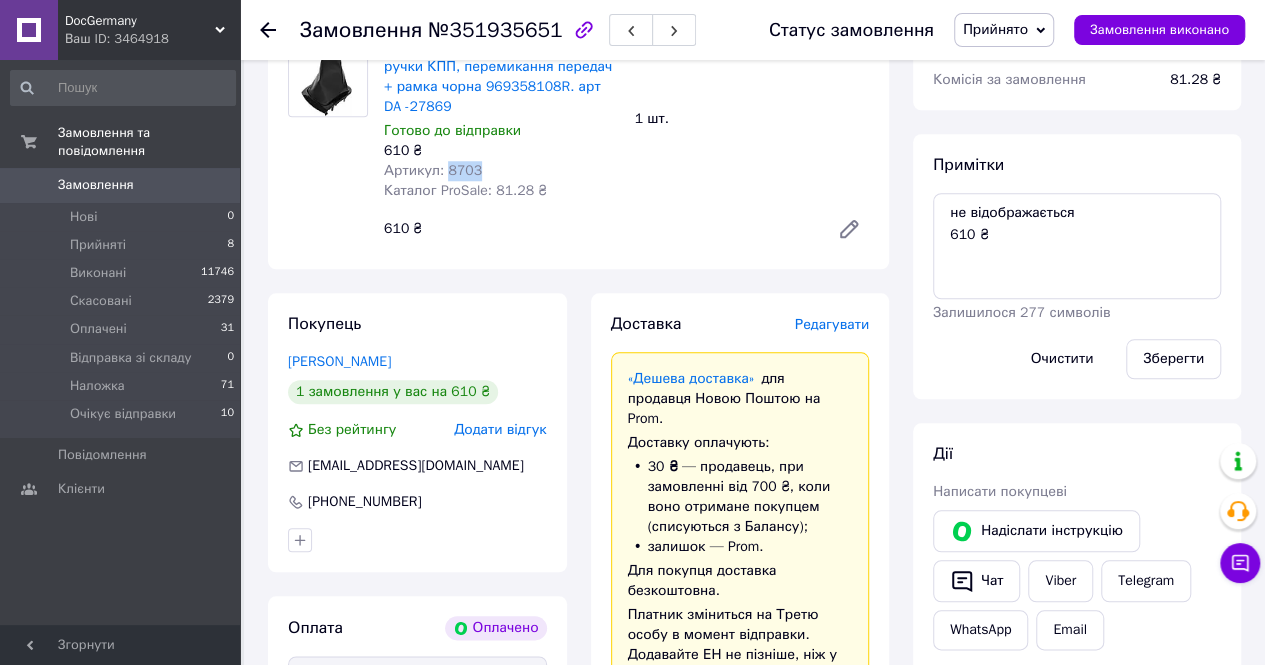 scroll, scrollTop: 800, scrollLeft: 0, axis: vertical 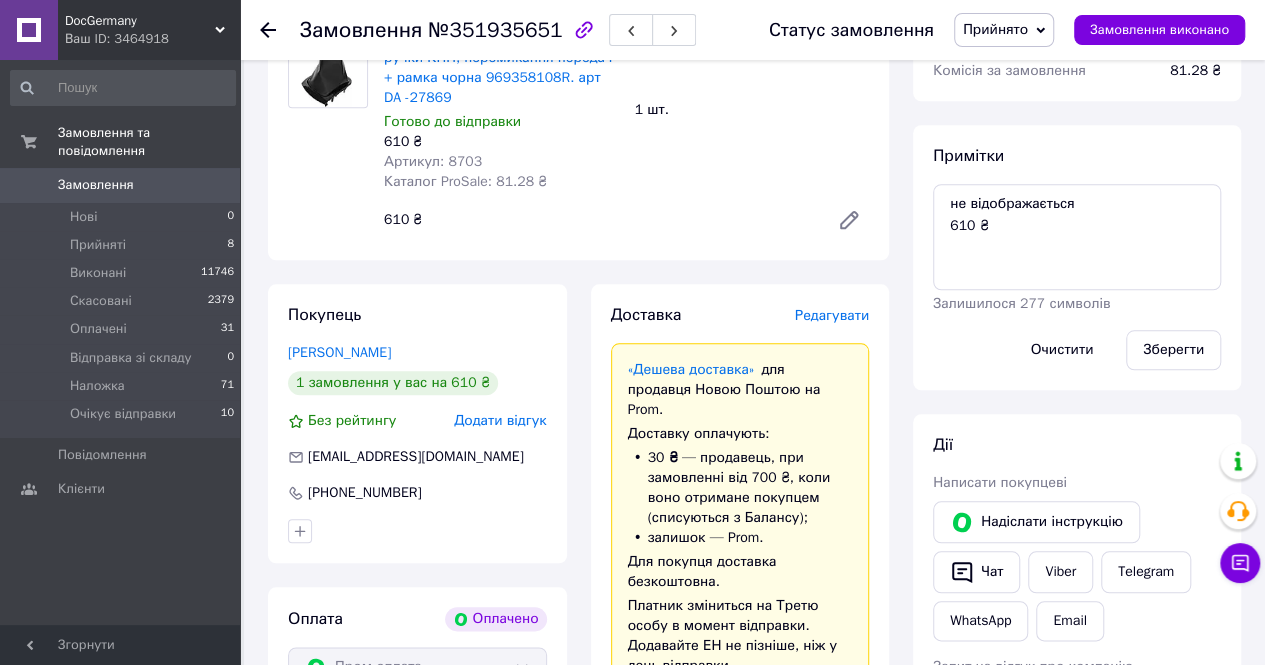 click on "Редагувати" at bounding box center [832, 315] 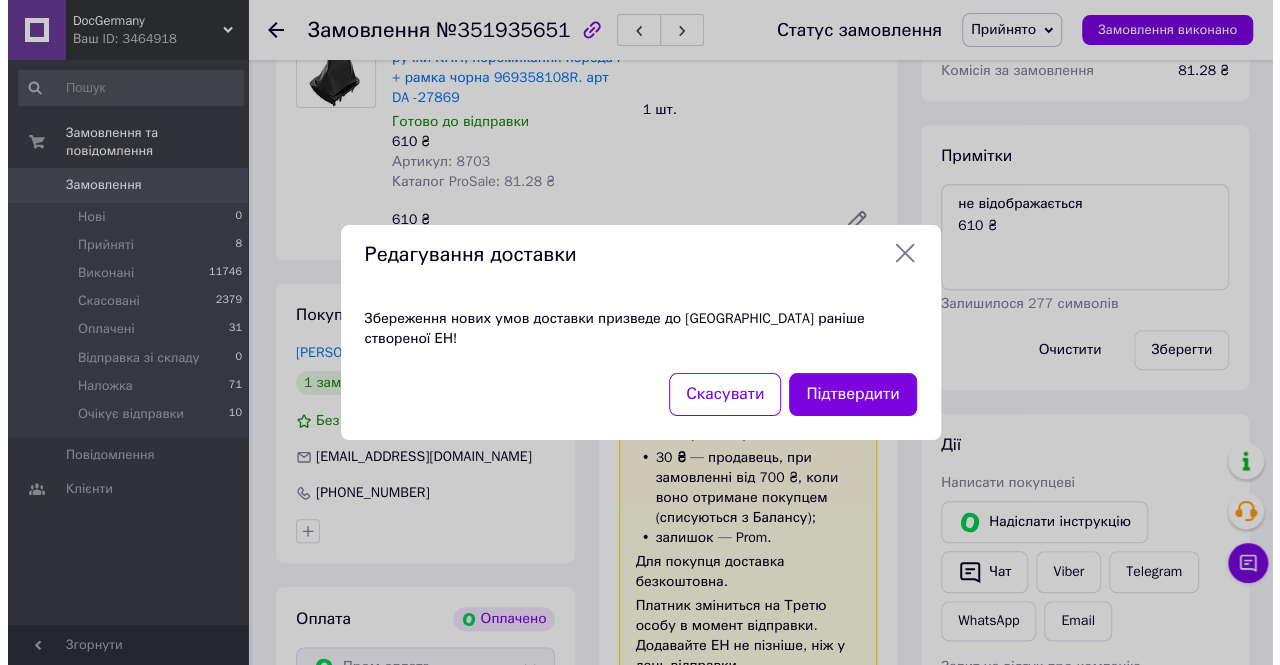 scroll, scrollTop: 780, scrollLeft: 0, axis: vertical 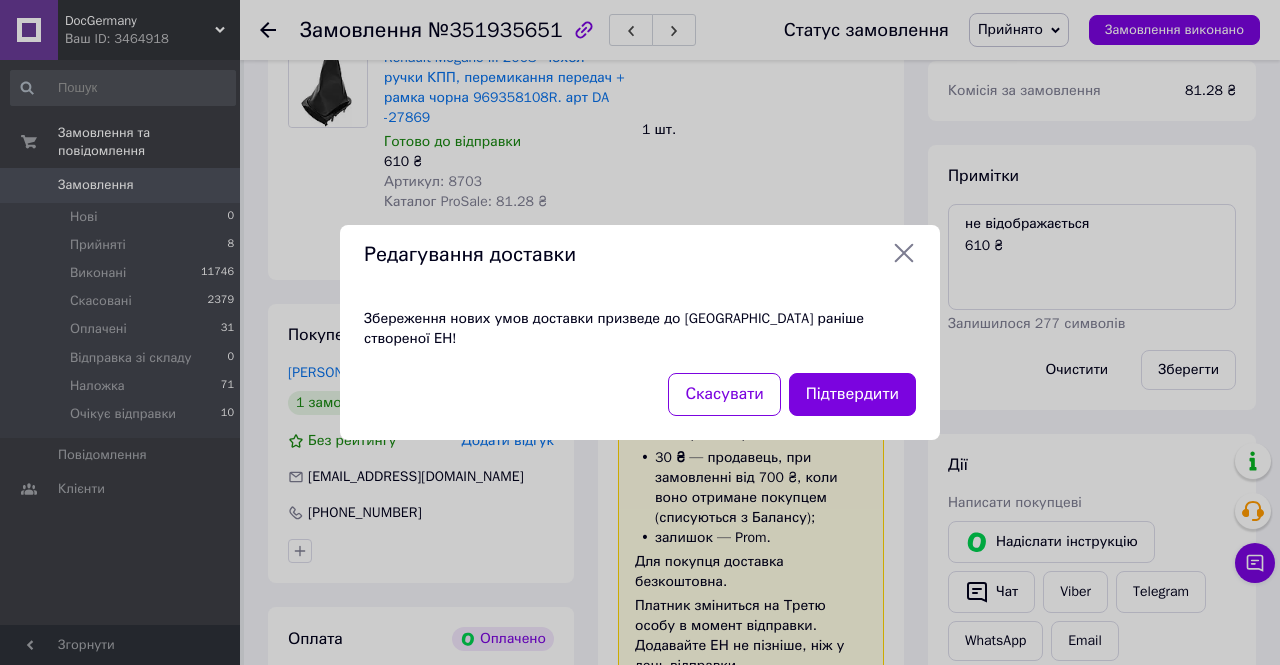 click 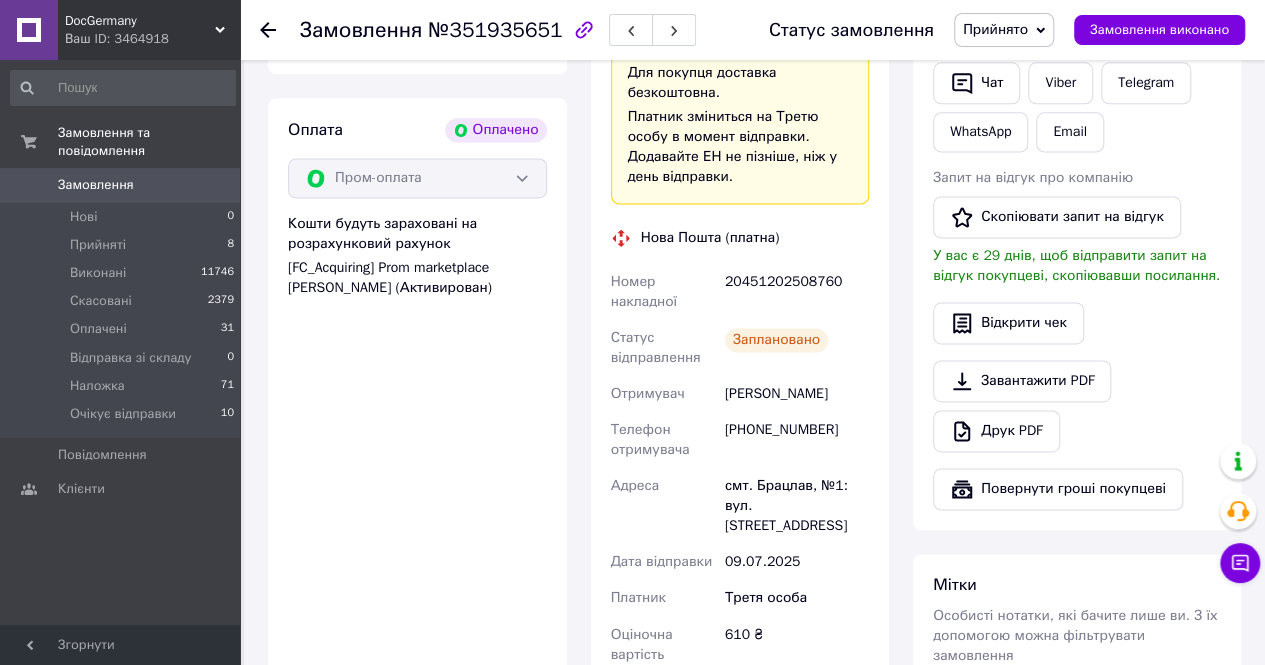 scroll, scrollTop: 1400, scrollLeft: 0, axis: vertical 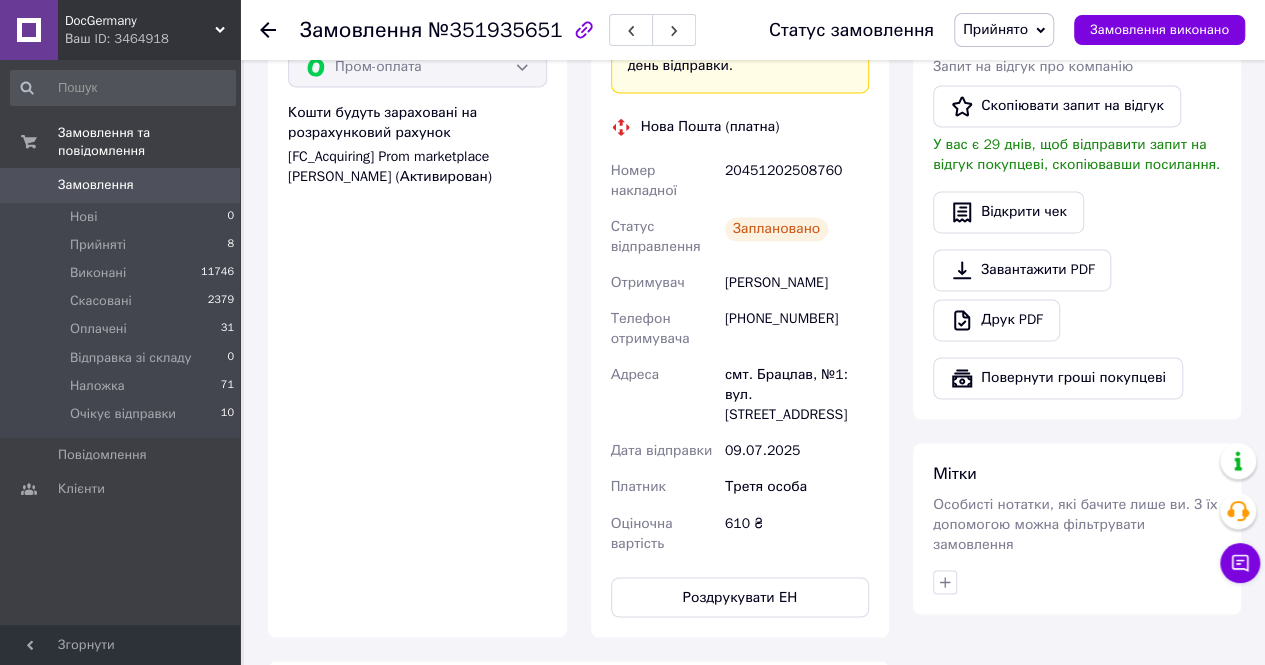 click on "Гончарук Назар" at bounding box center (797, 283) 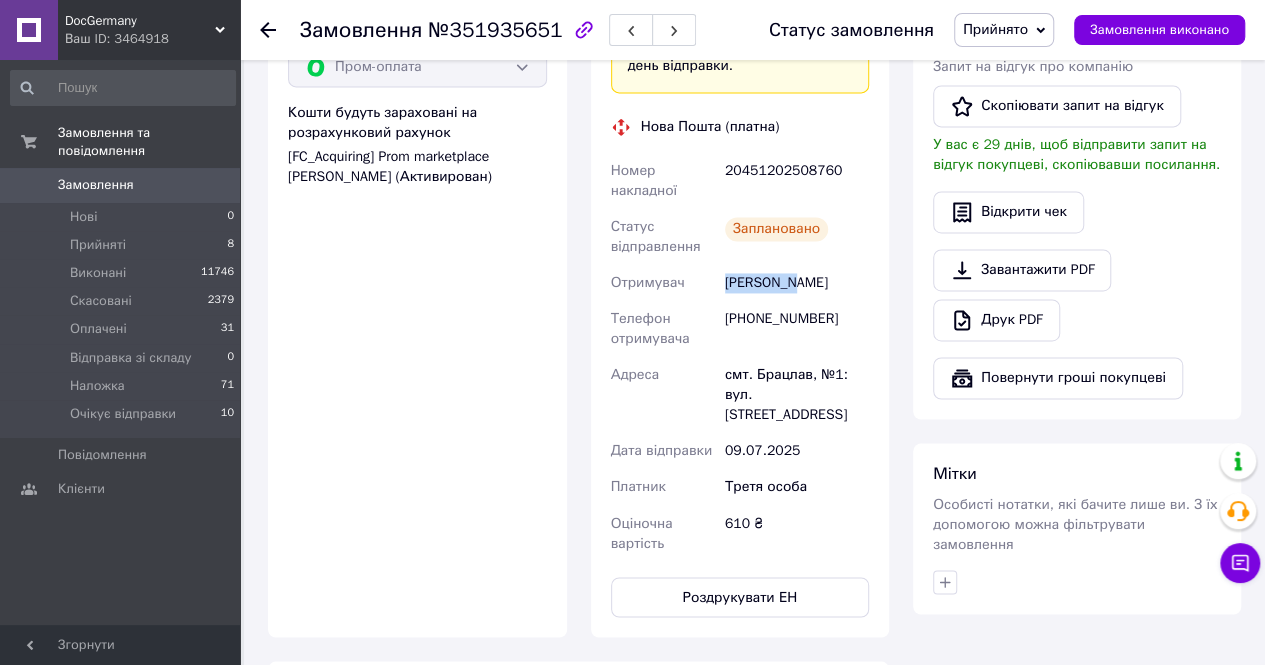 click on "Гончарук Назар" at bounding box center [797, 283] 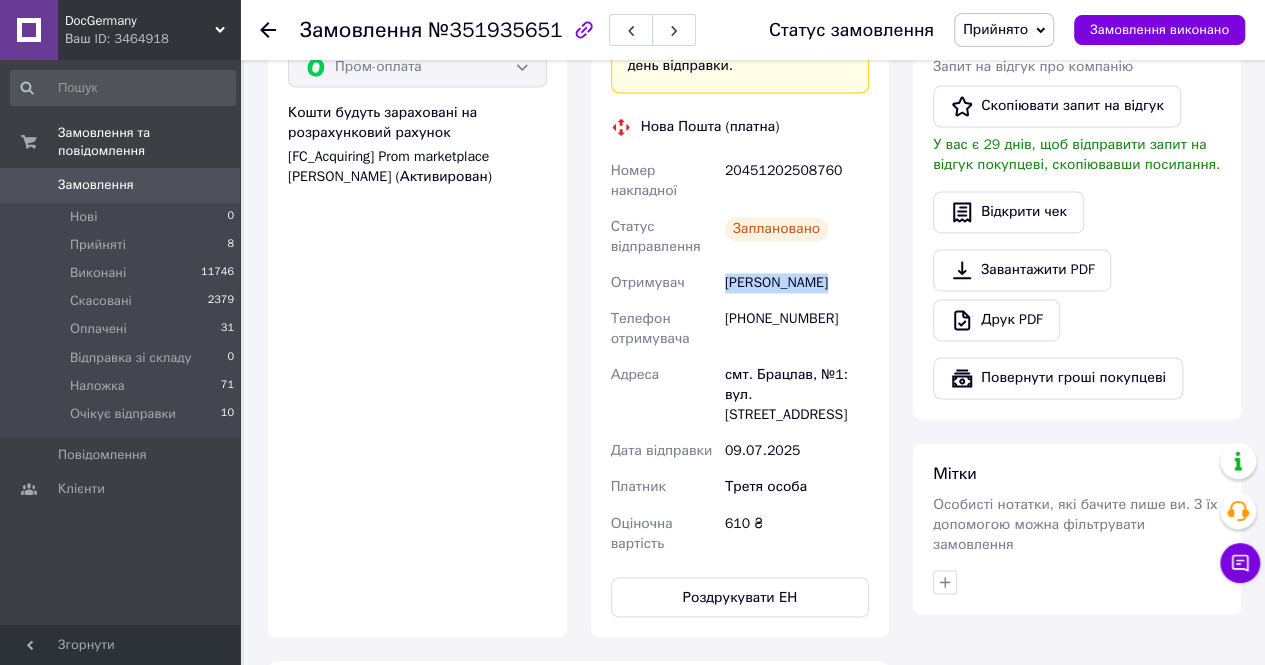 click on "Гончарук Назар" at bounding box center [797, 283] 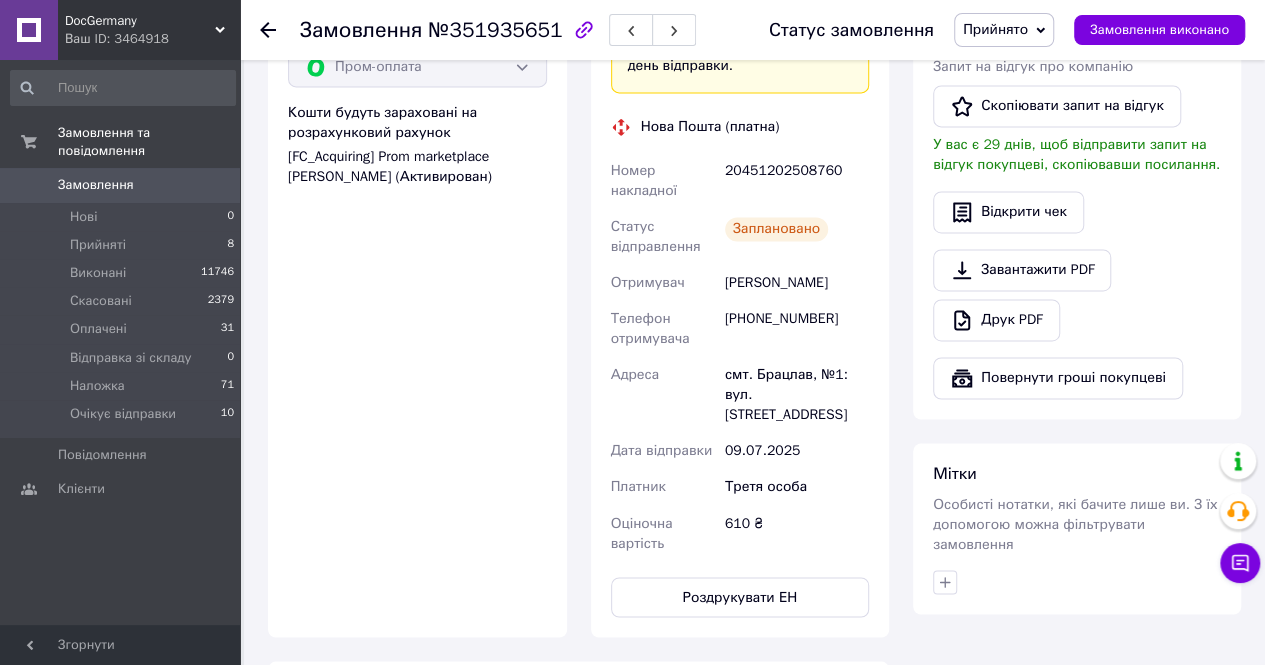 click on "20451202508760" at bounding box center [797, 181] 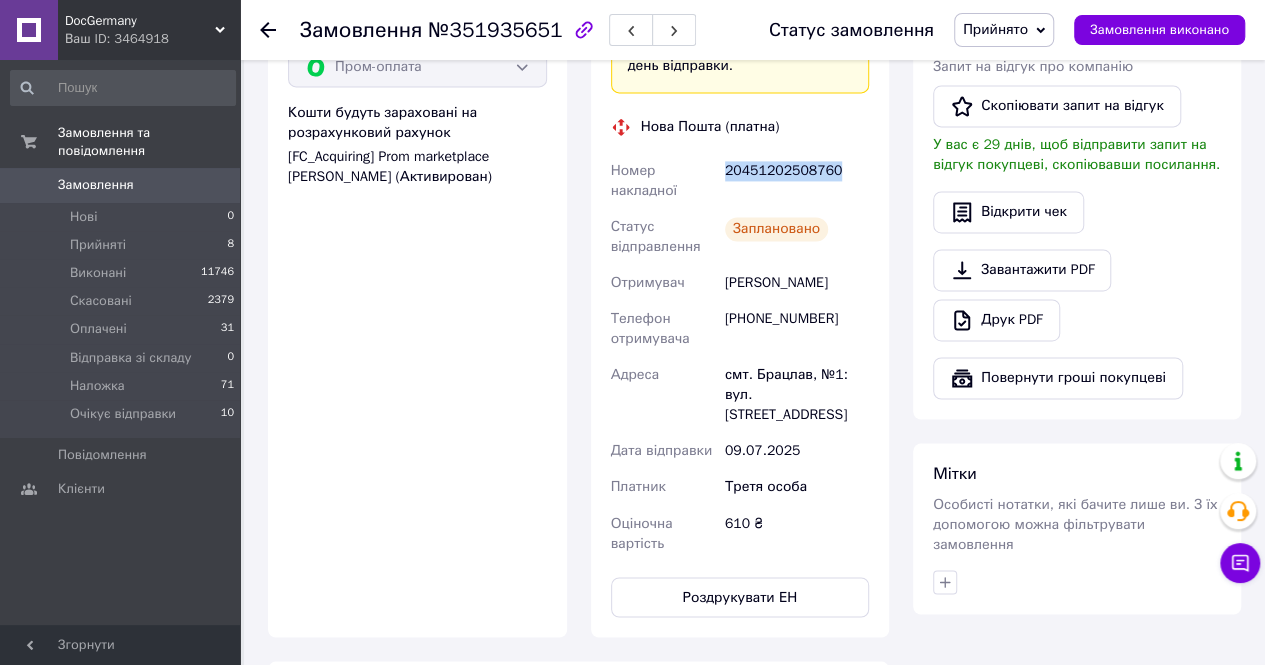 click on "20451202508760" at bounding box center (797, 181) 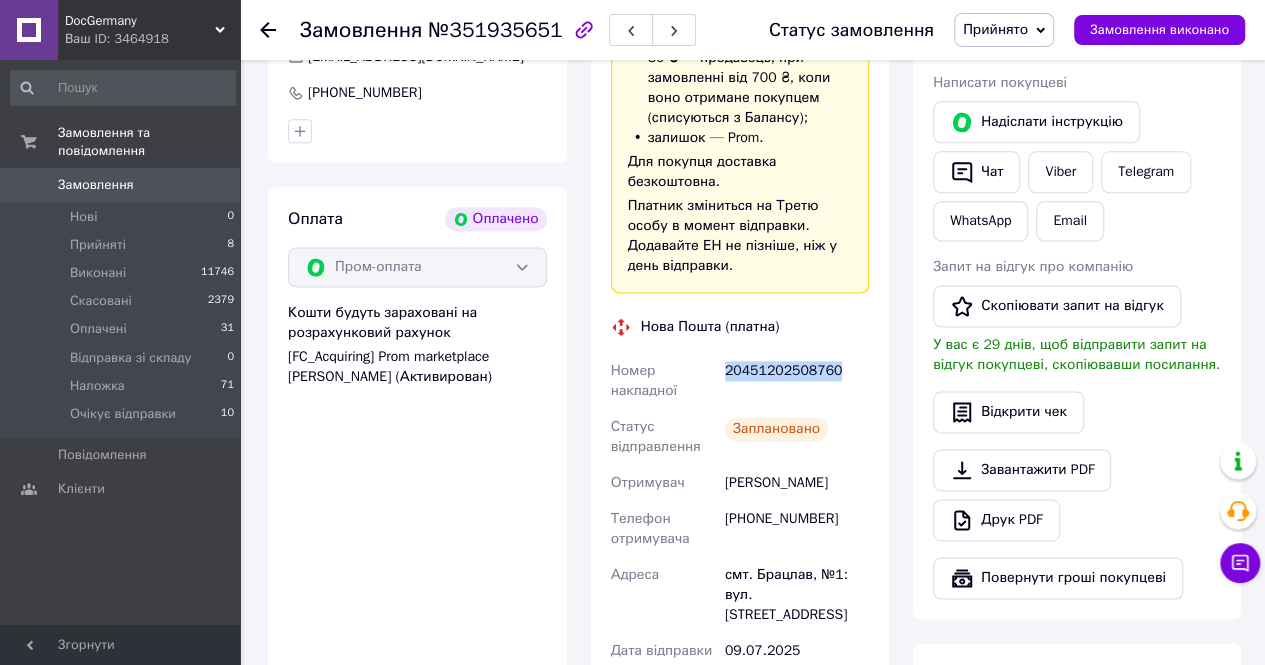 scroll, scrollTop: 700, scrollLeft: 0, axis: vertical 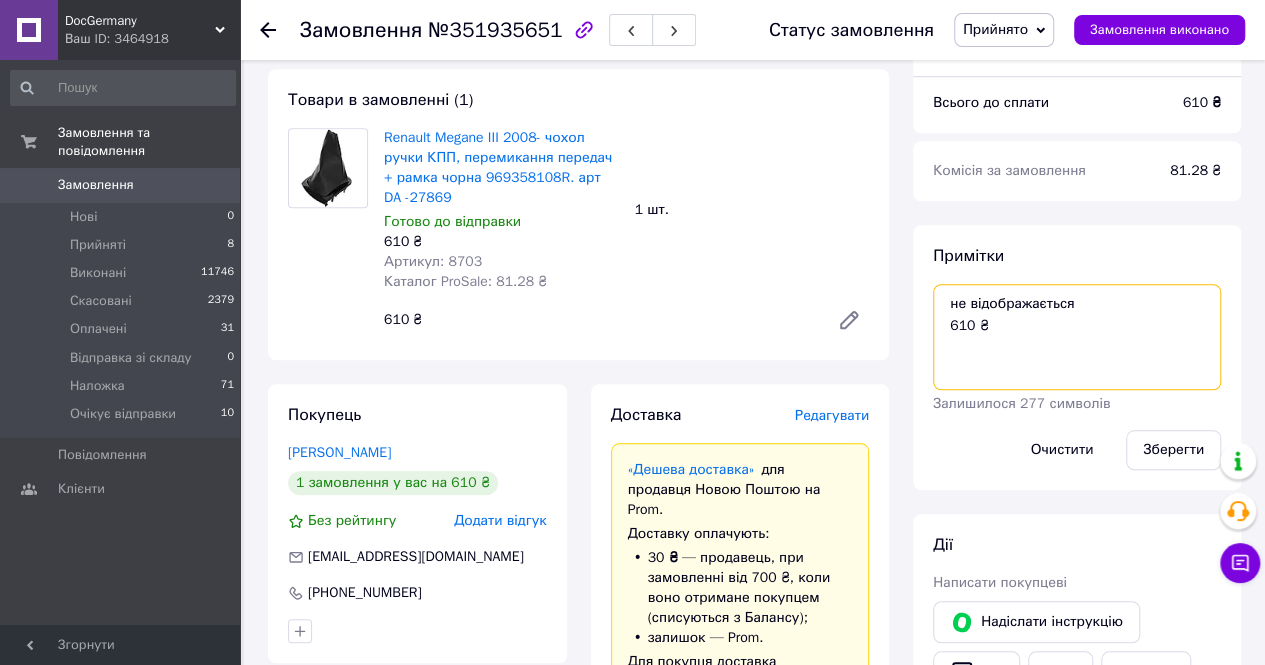 click on "не відображається
610 ₴" at bounding box center (1077, 337) 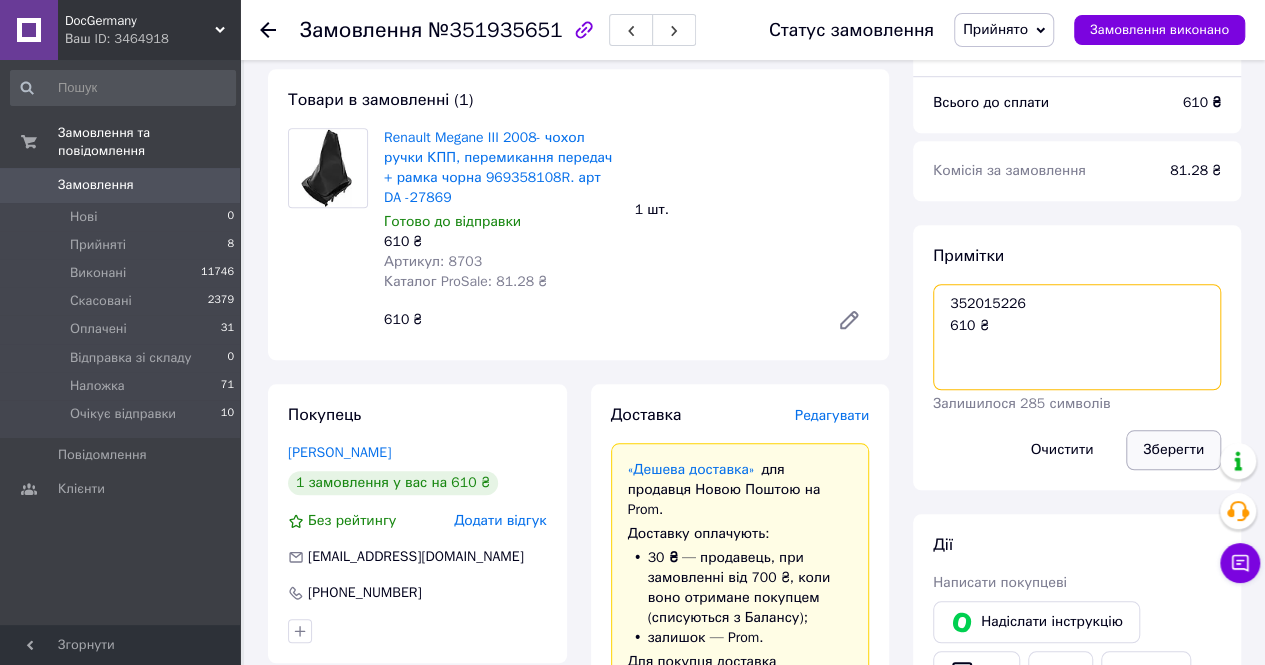 type on "352015226
610 ₴" 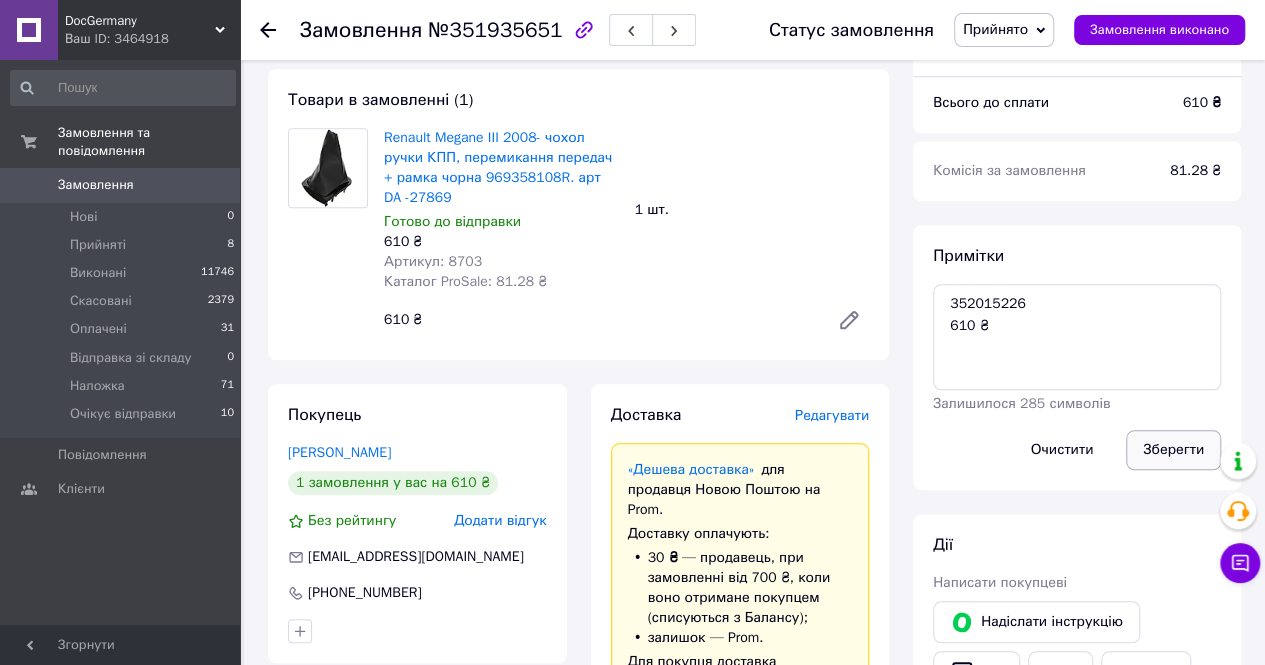click on "Зберегти" at bounding box center [1173, 450] 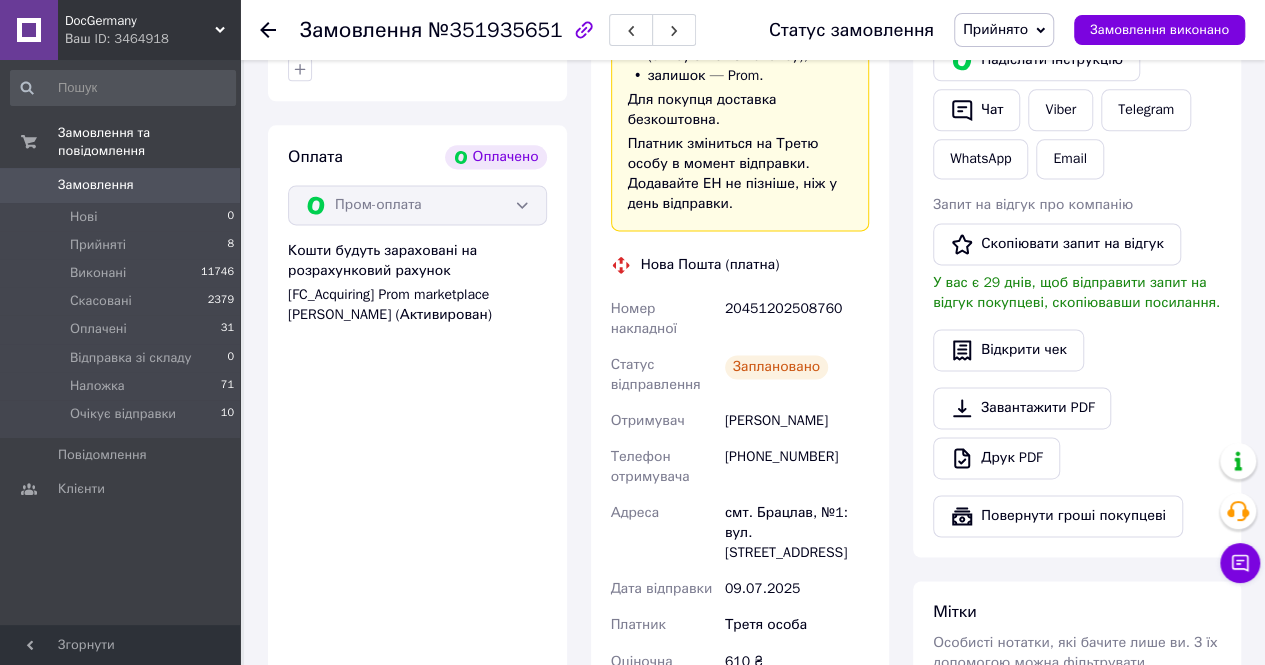 scroll, scrollTop: 1500, scrollLeft: 0, axis: vertical 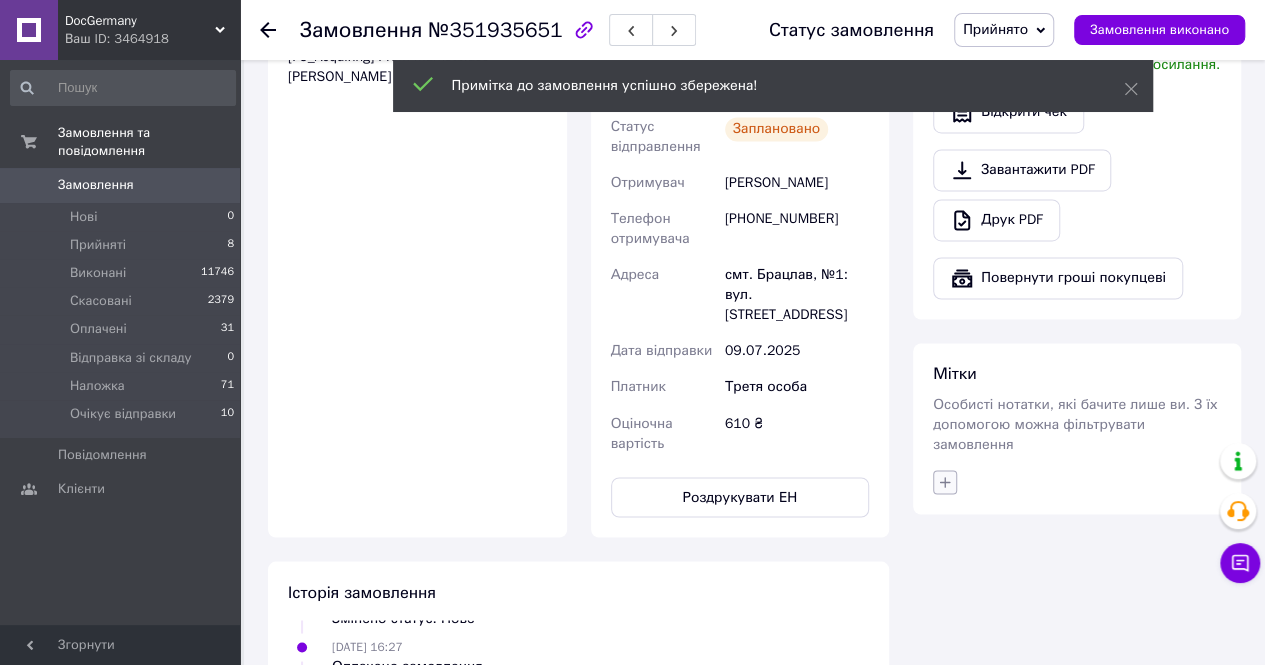 click 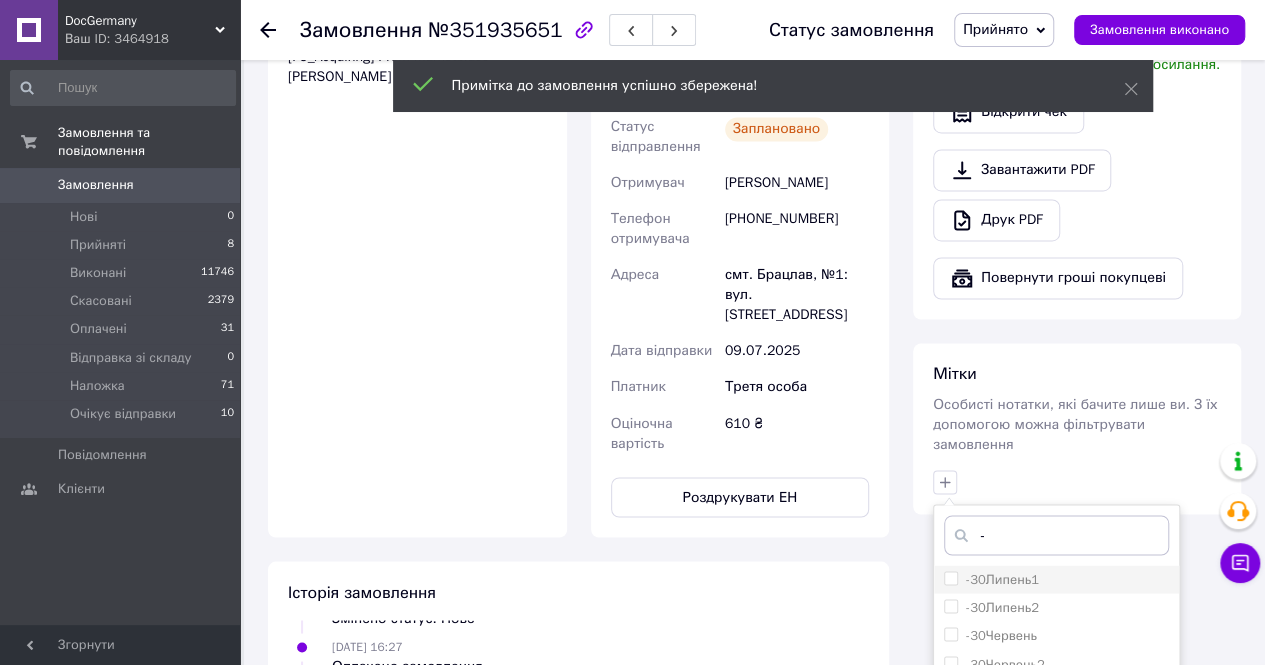type on "-" 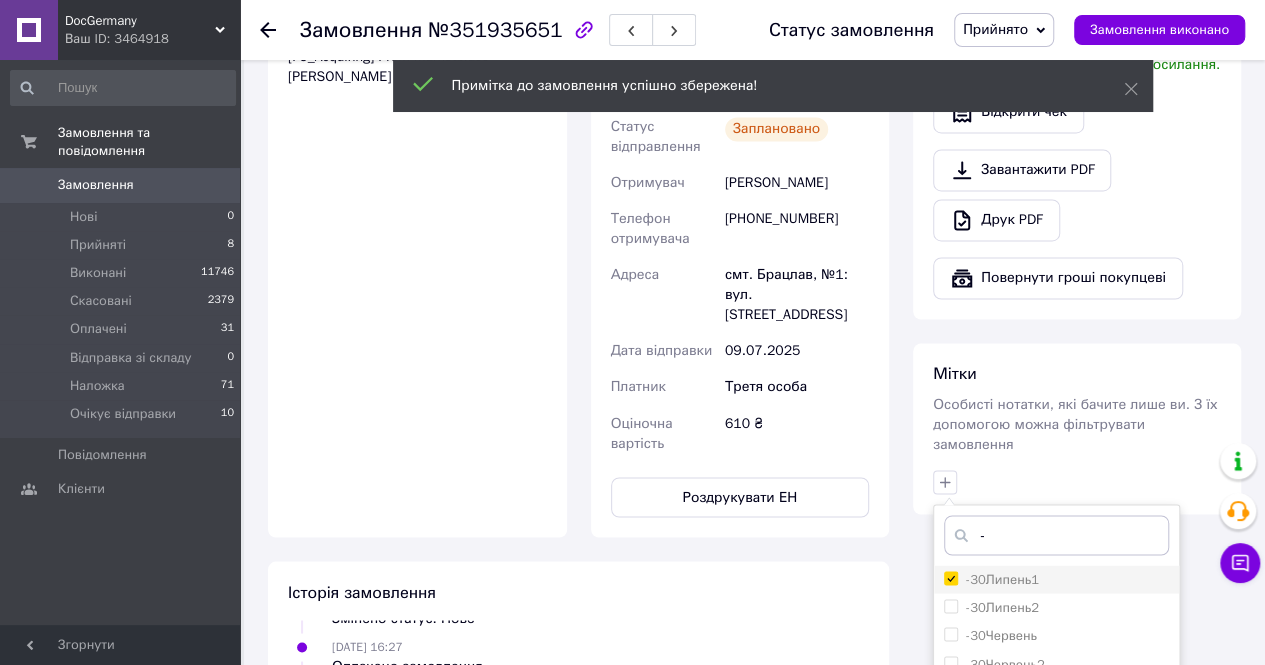 checkbox on "true" 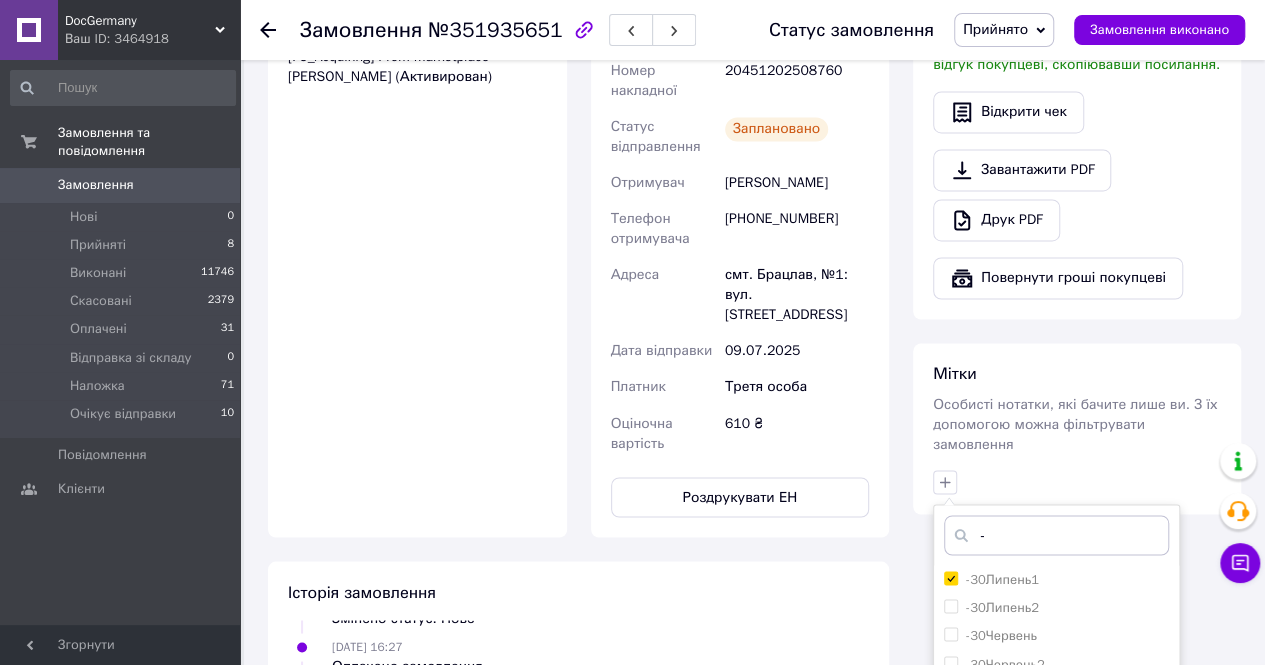 scroll, scrollTop: 1900, scrollLeft: 0, axis: vertical 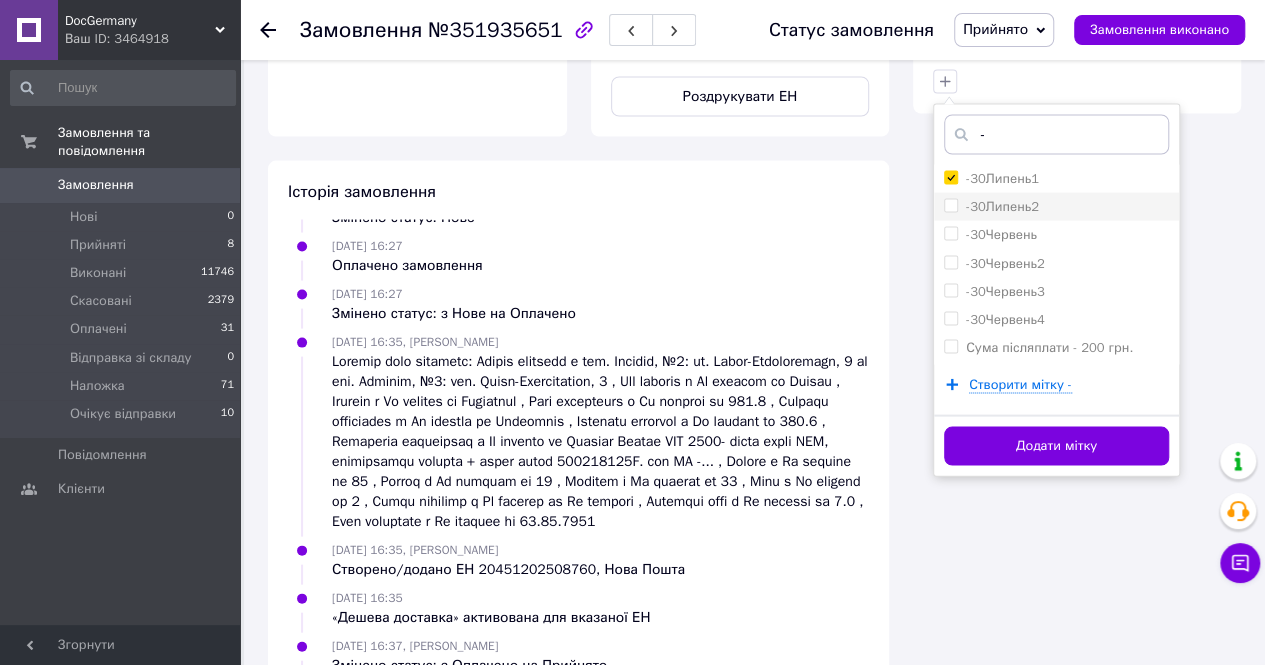 click on "-30Липень2" at bounding box center [1002, 206] 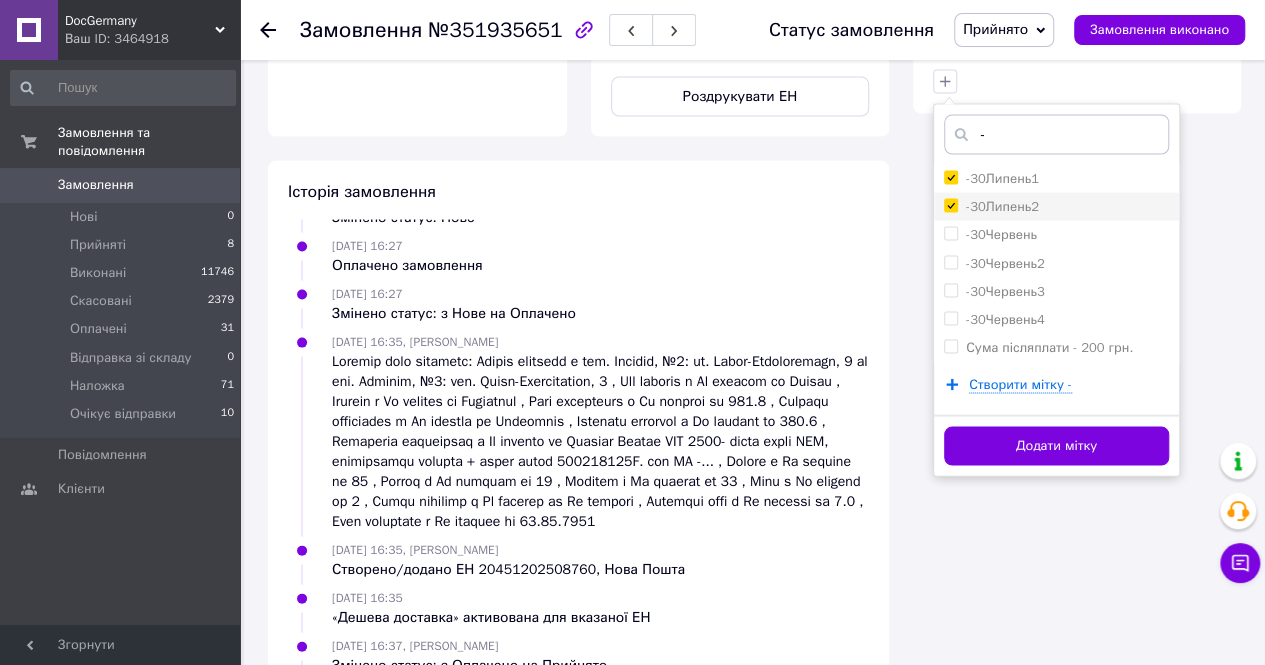 checkbox on "true" 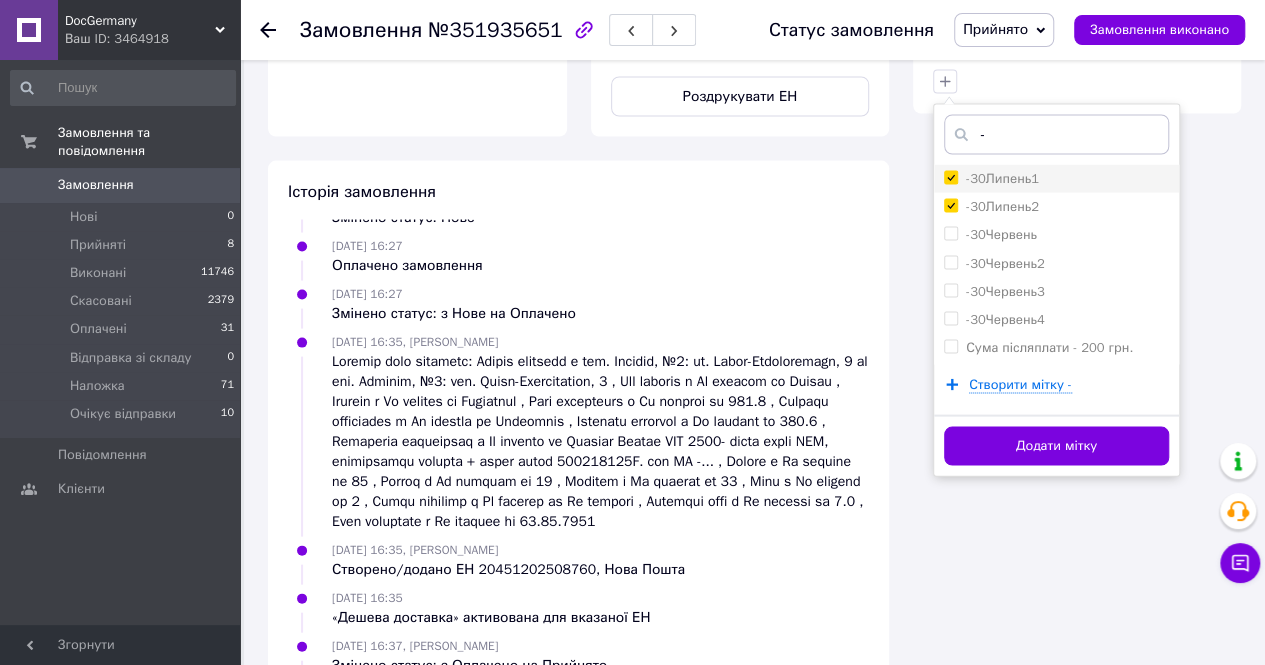 click on "-30Липень1" at bounding box center (1002, 178) 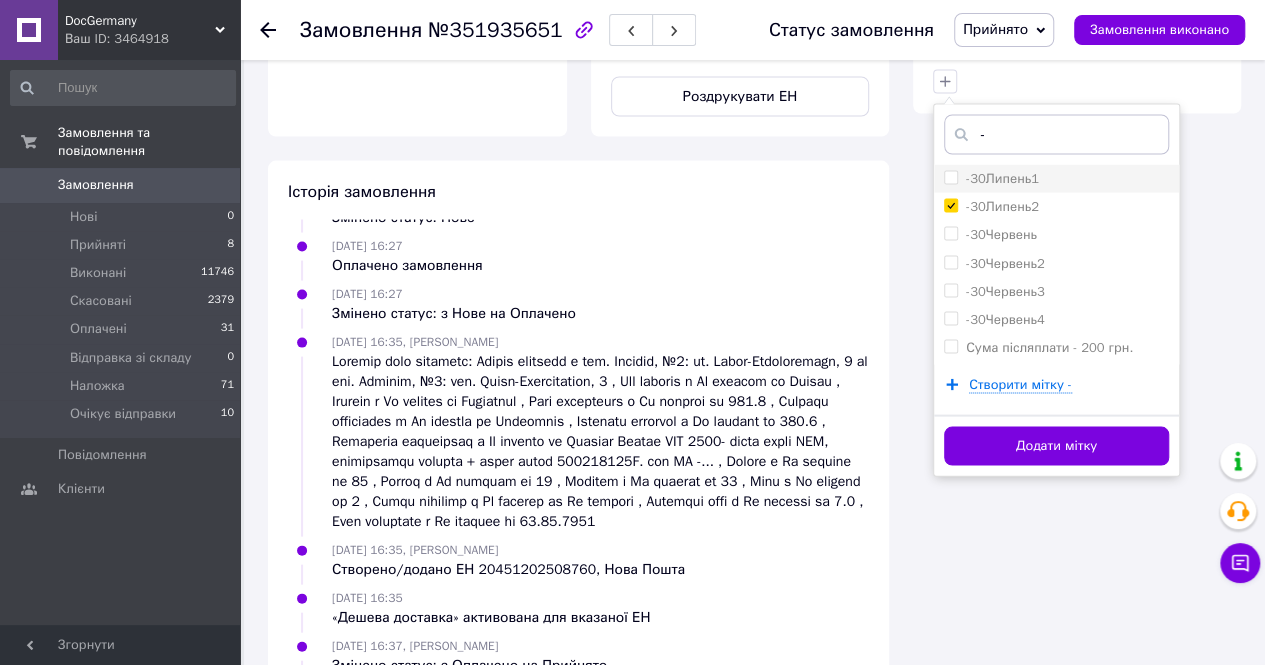checkbox on "false" 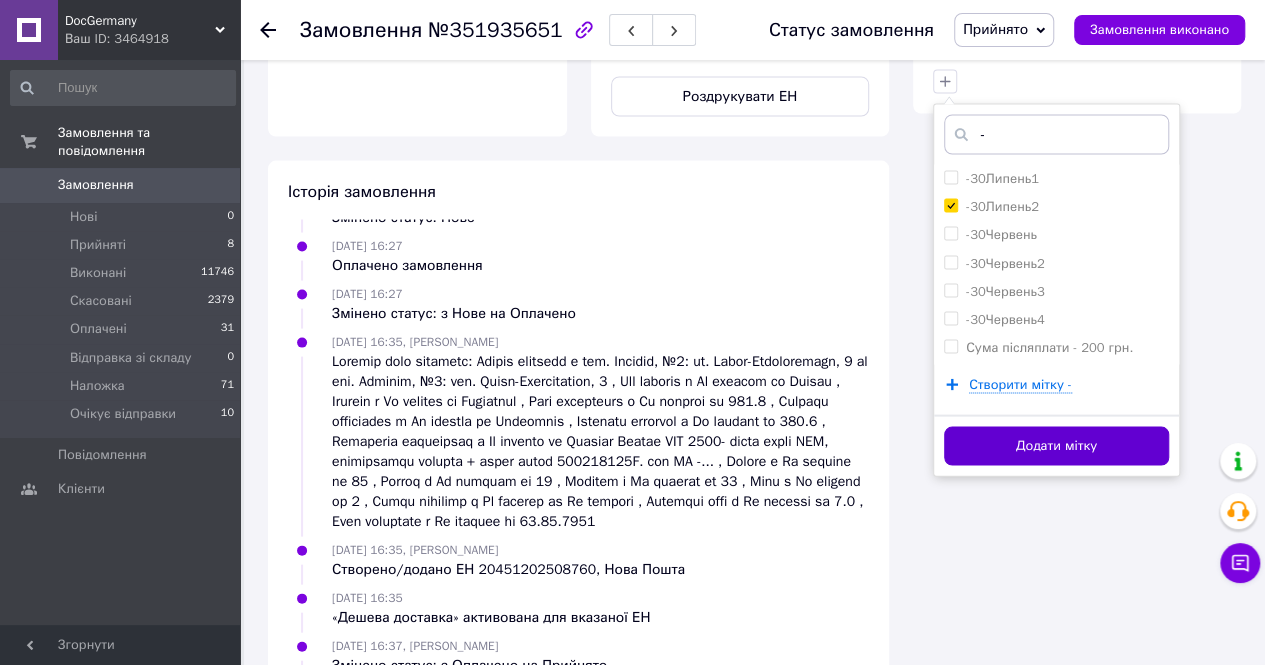 click on "Додати мітку" at bounding box center (1056, 446) 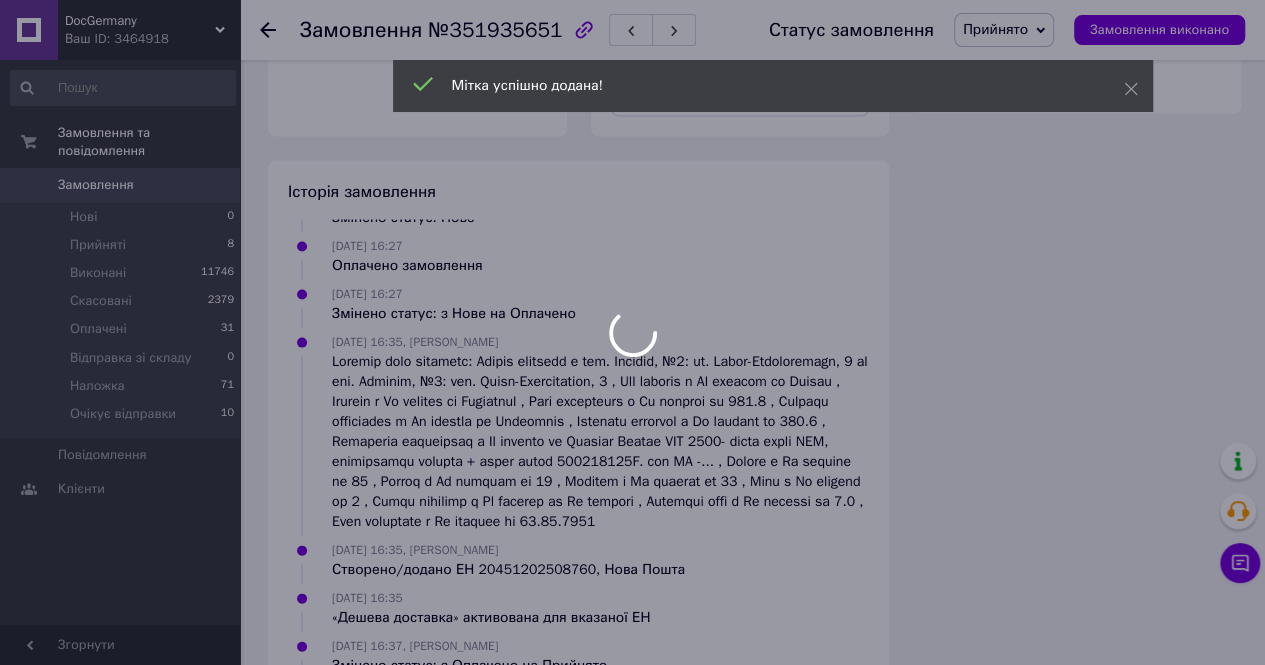 scroll, scrollTop: 105, scrollLeft: 0, axis: vertical 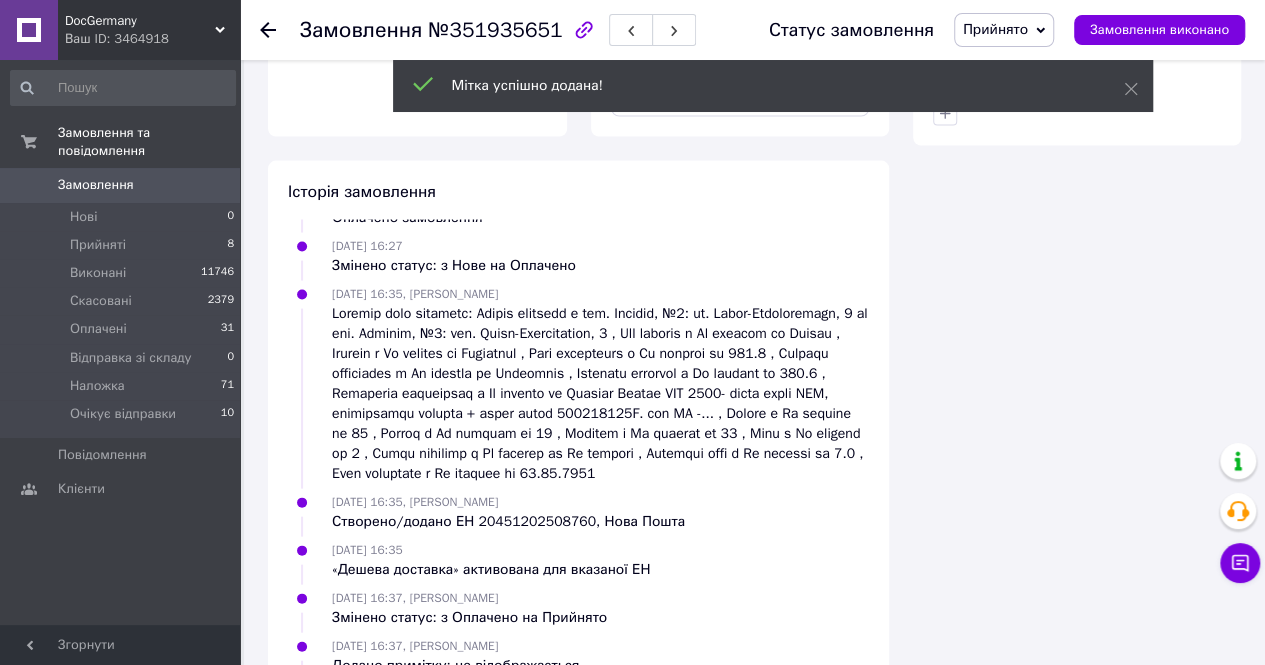 click on "Прийнято" at bounding box center (995, 29) 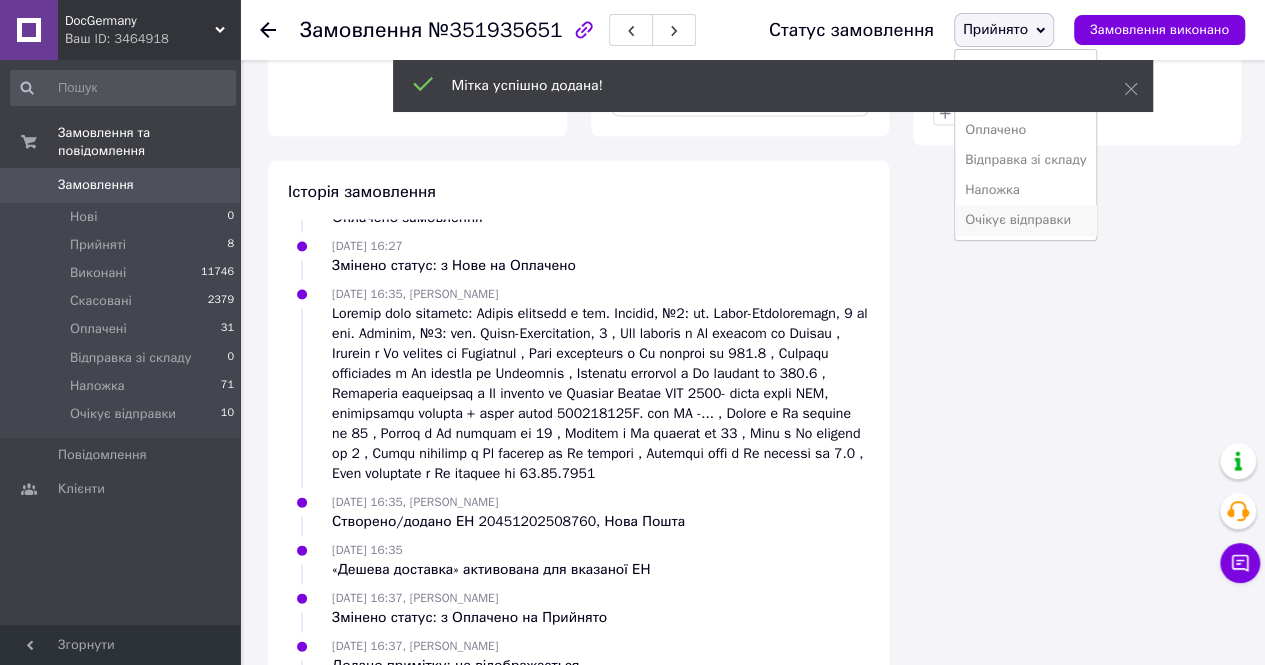 click on "Очікує відправки" at bounding box center (1026, 220) 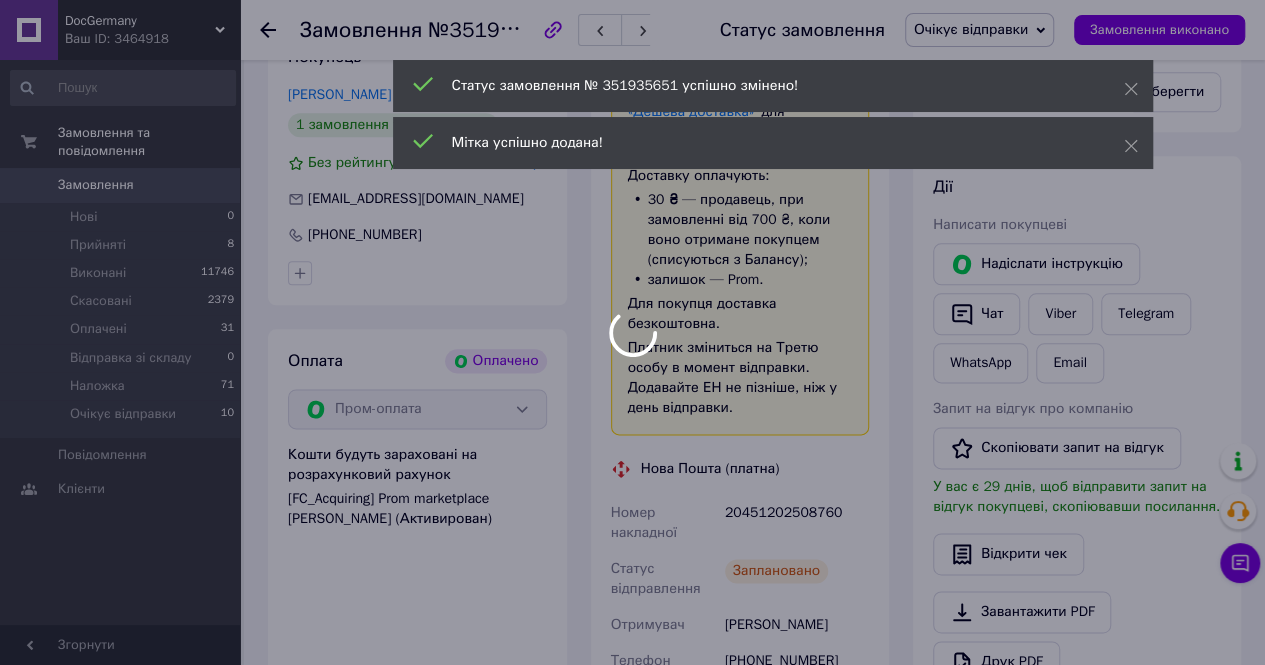 scroll, scrollTop: 900, scrollLeft: 0, axis: vertical 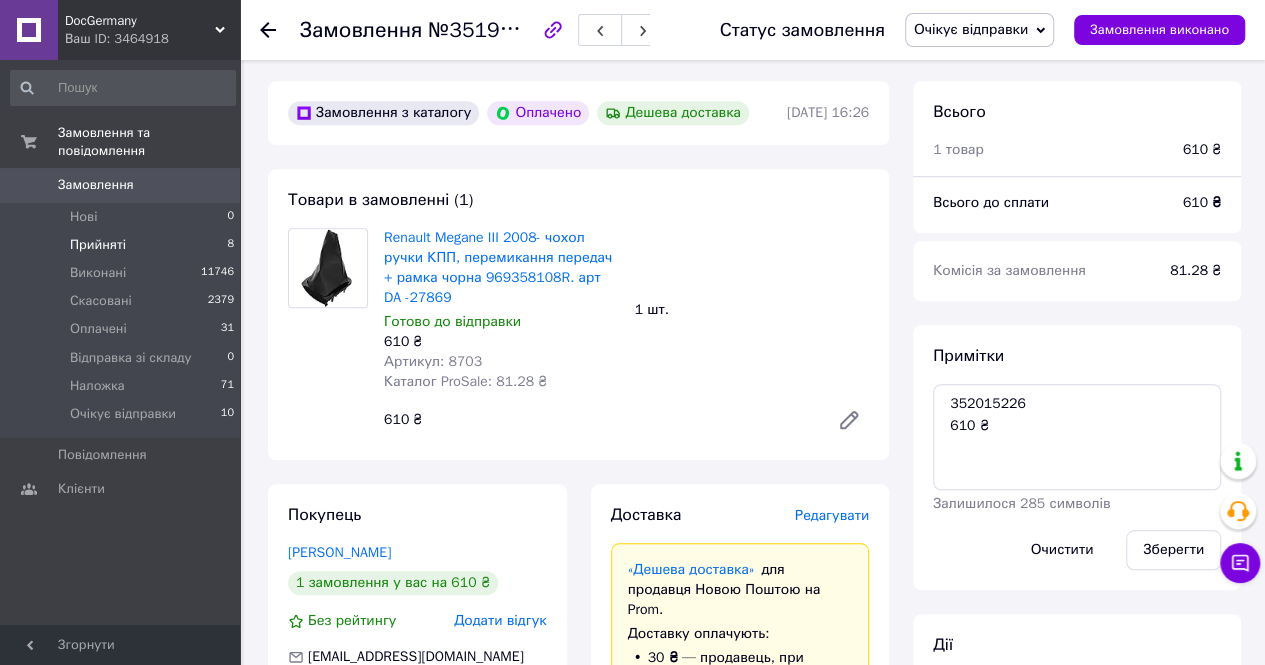 click on "Прийняті" at bounding box center (98, 245) 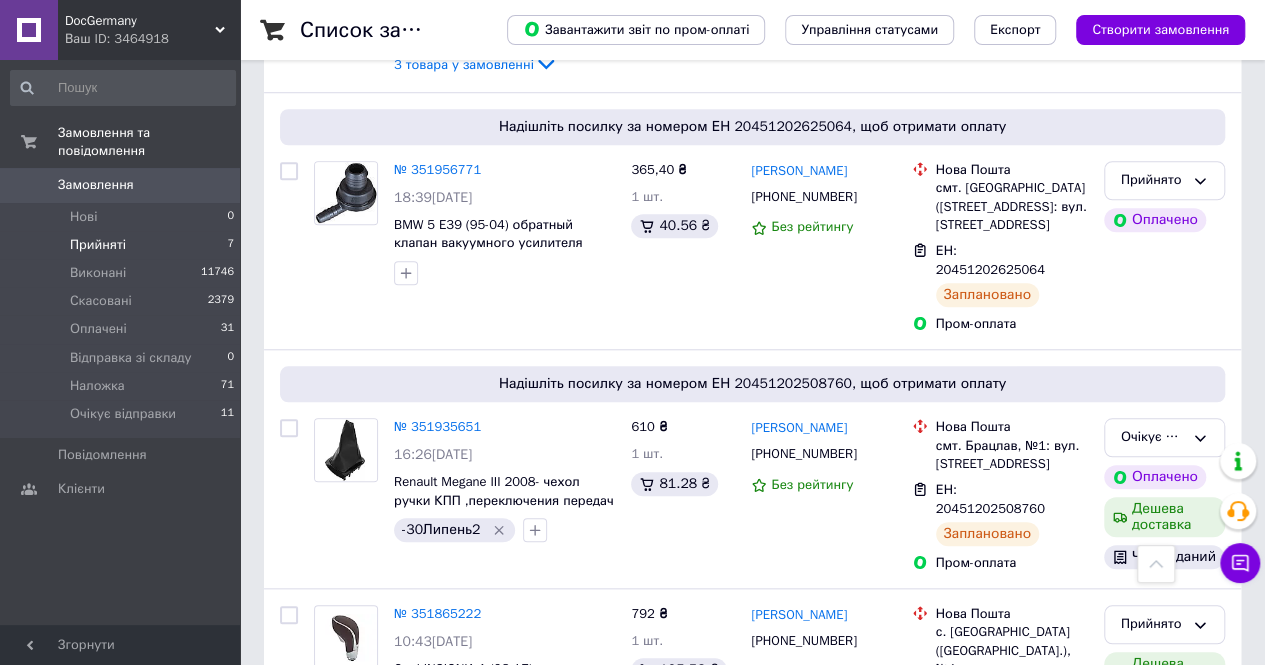 scroll, scrollTop: 730, scrollLeft: 0, axis: vertical 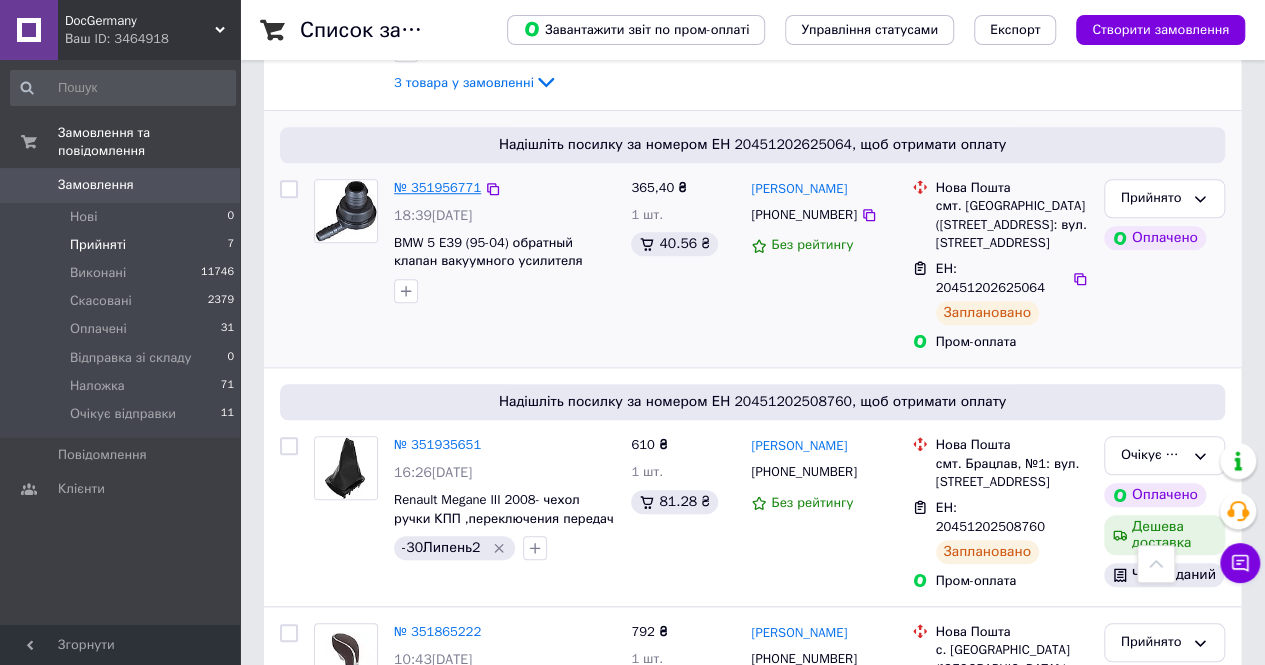 click on "№ 351956771" at bounding box center (437, 187) 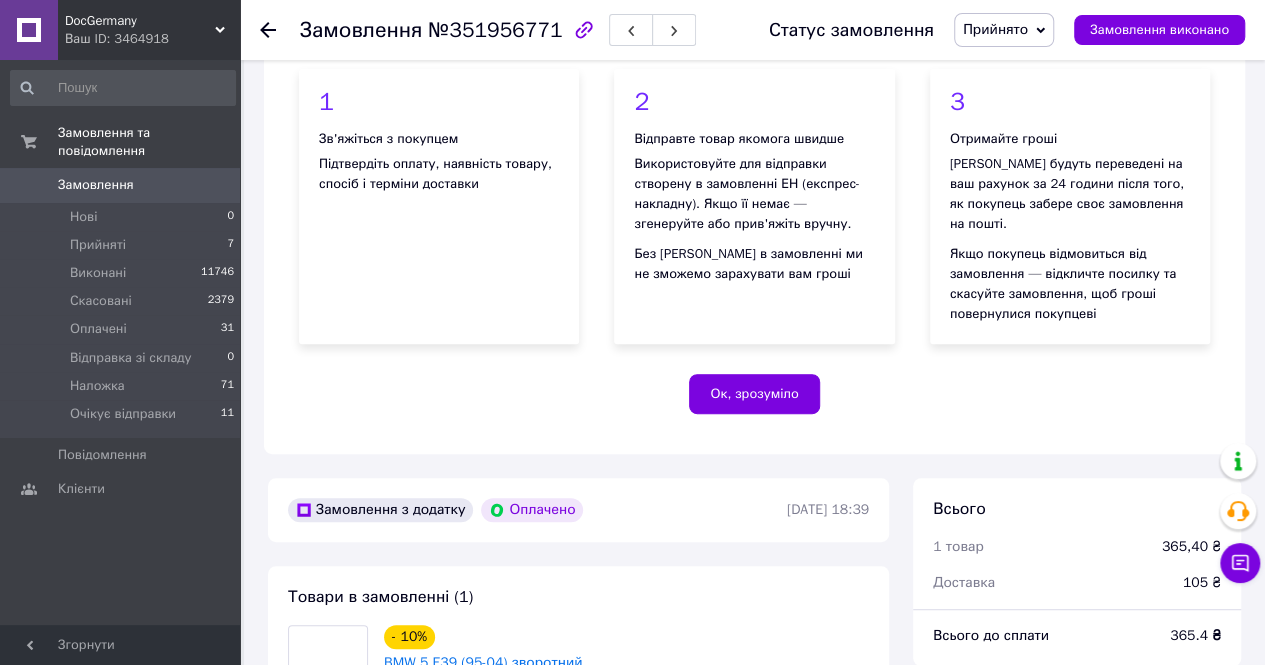 scroll, scrollTop: 730, scrollLeft: 0, axis: vertical 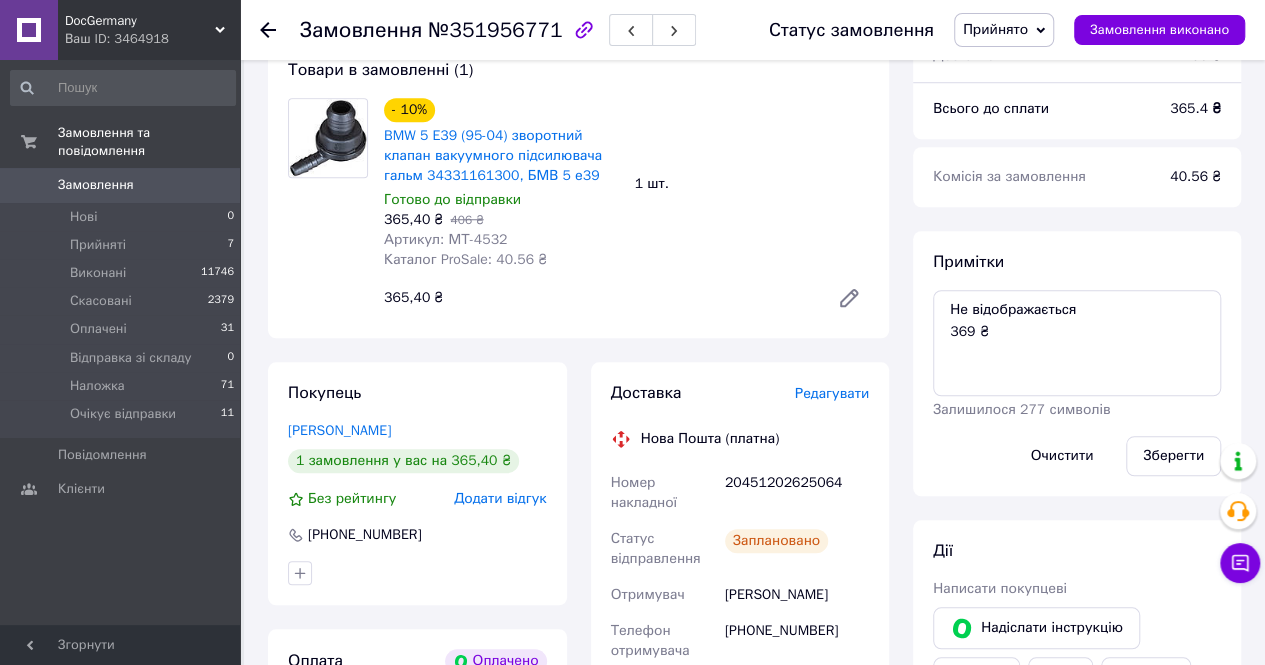 click on "Артикул: МТ-4532" at bounding box center [445, 239] 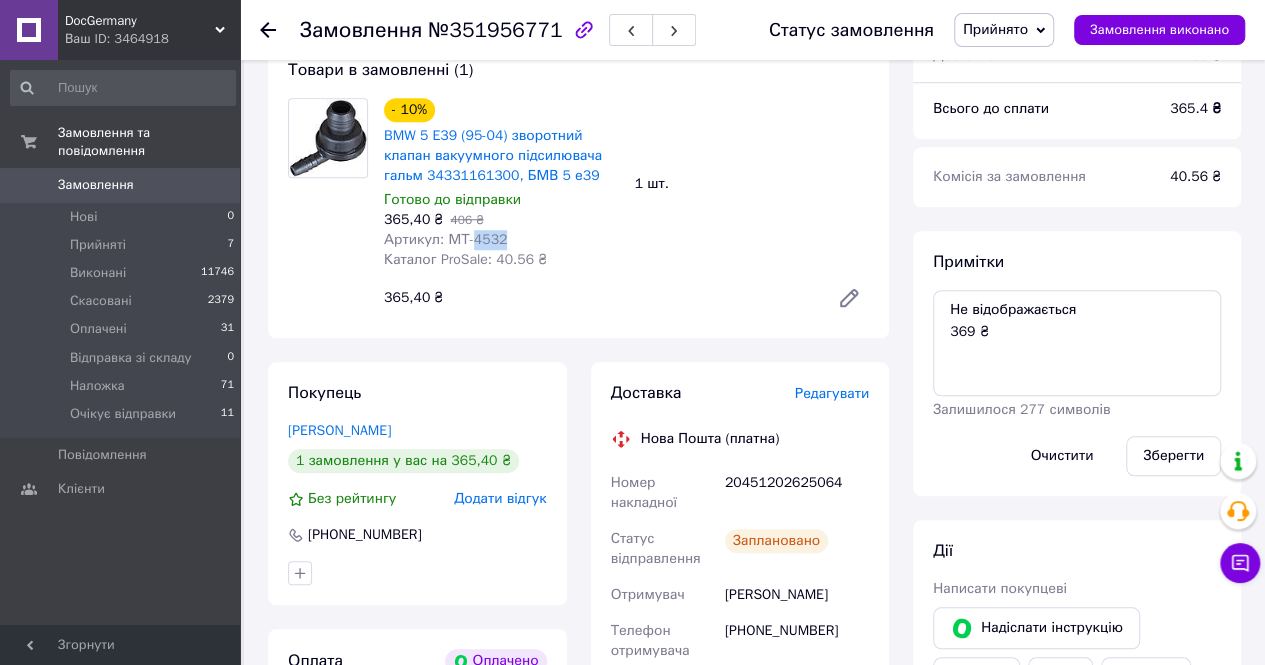 click on "Артикул: МТ-4532" at bounding box center [445, 239] 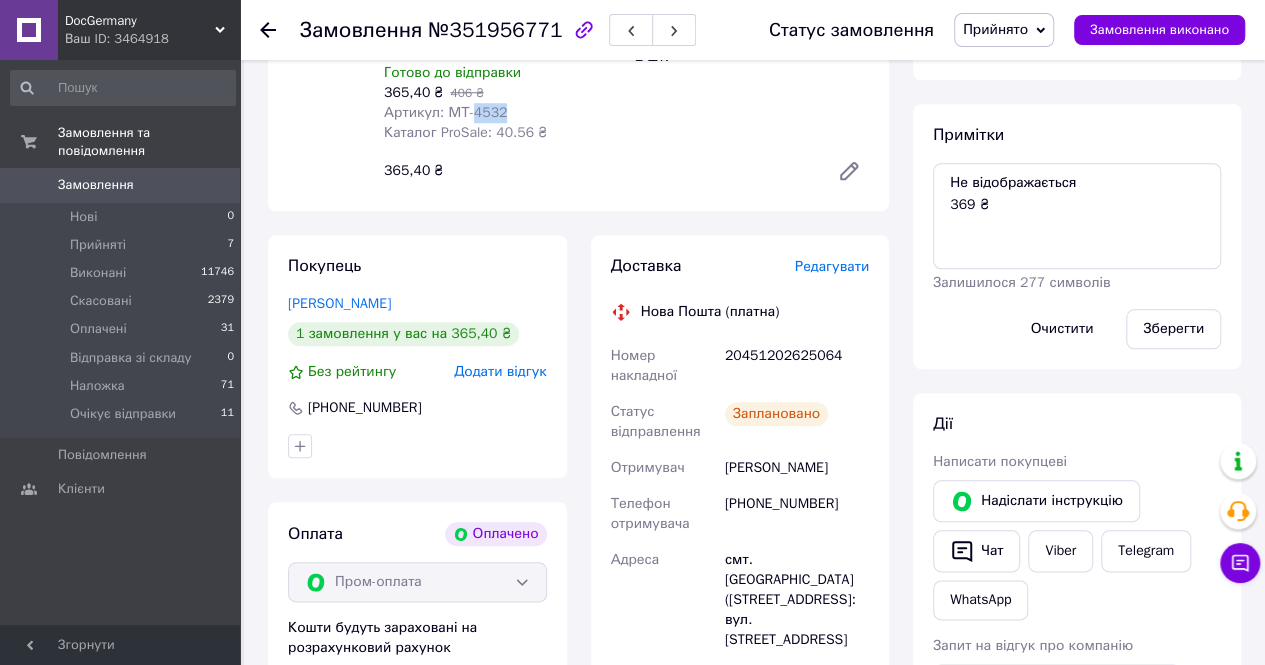 scroll, scrollTop: 930, scrollLeft: 0, axis: vertical 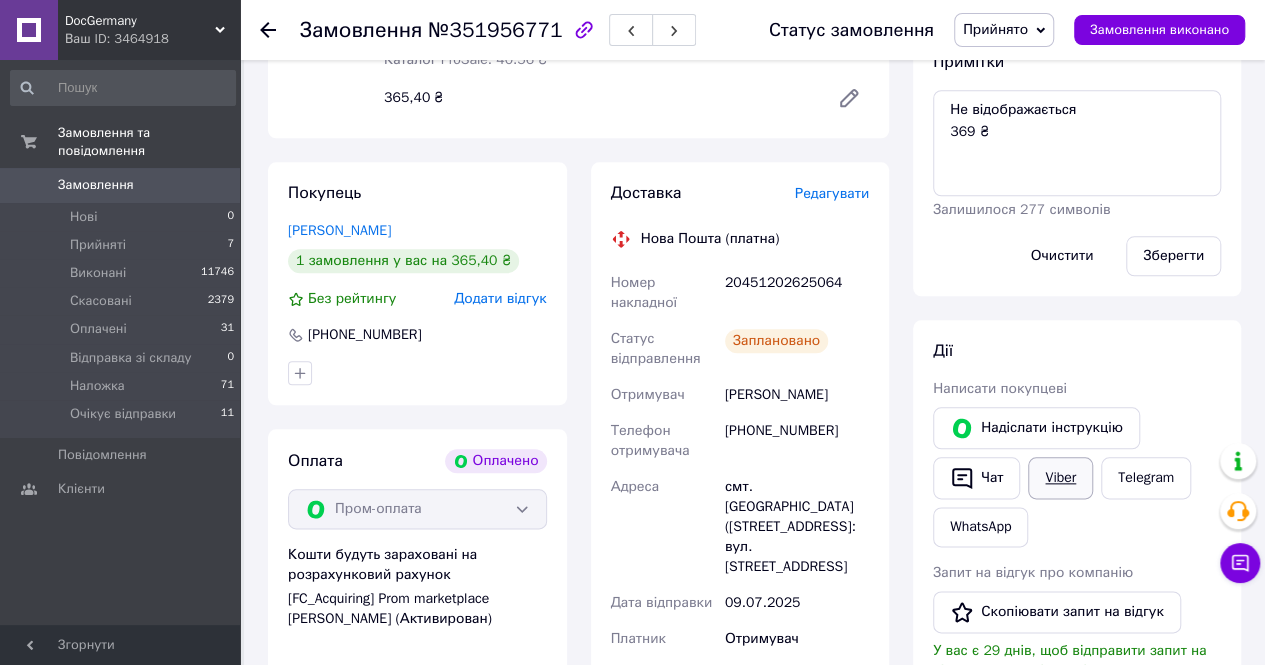 click on "Viber" at bounding box center [1060, 478] 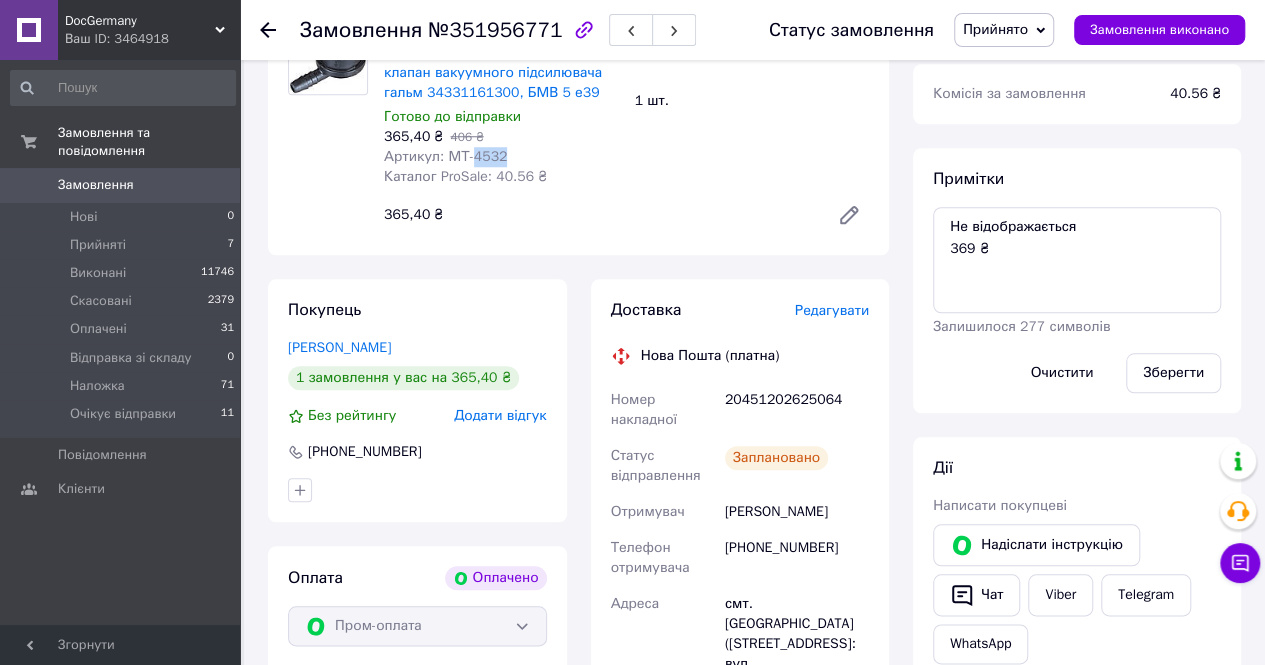 scroll, scrollTop: 730, scrollLeft: 0, axis: vertical 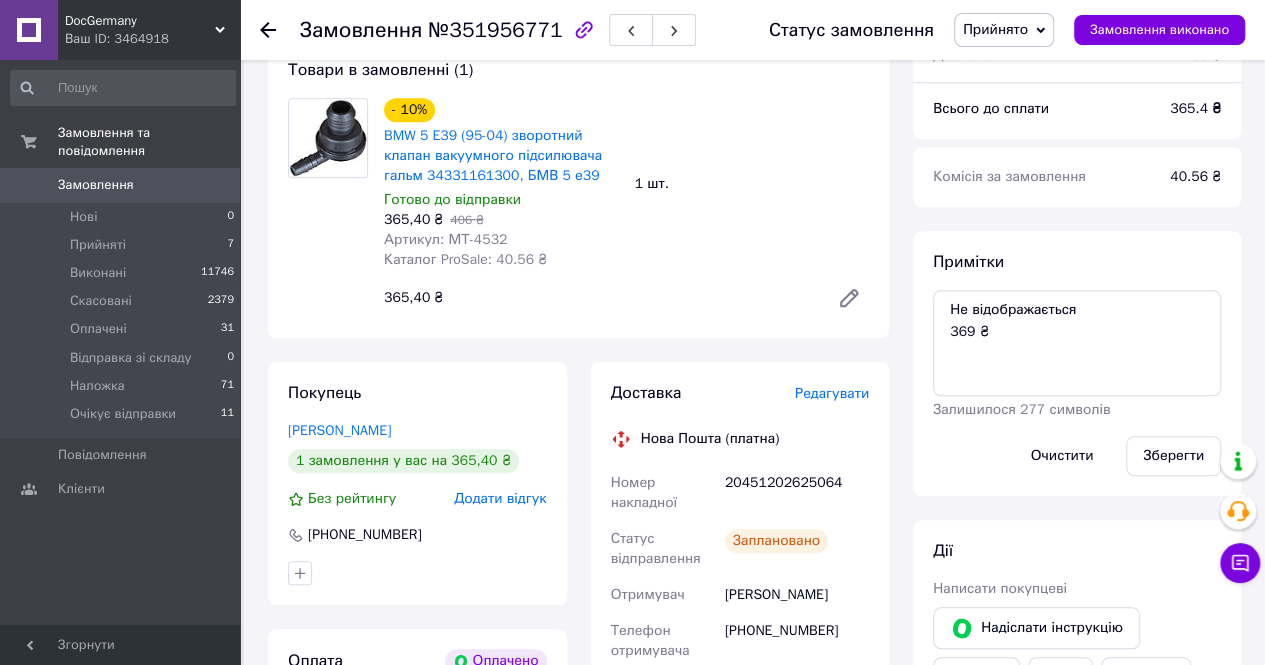 click on "Овчинникова Татьяна" at bounding box center (797, 595) 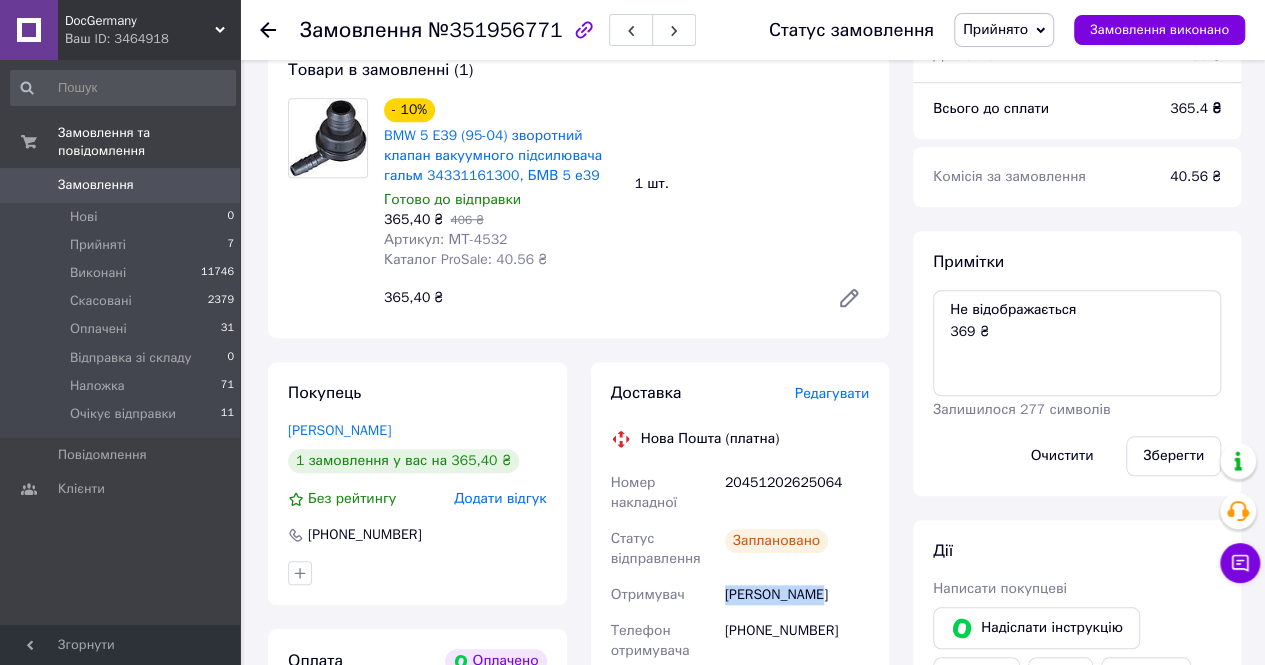 click on "Овчинникова Татьяна" at bounding box center [797, 595] 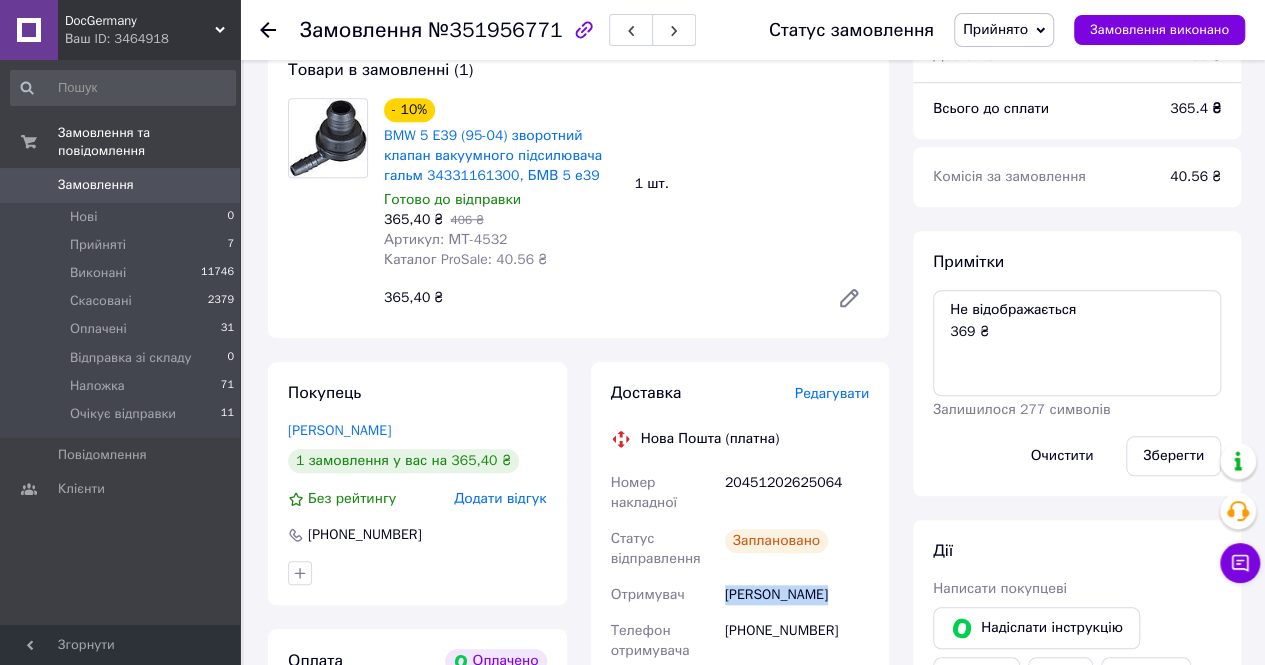 click on "Овчинникова Татьяна" at bounding box center (797, 595) 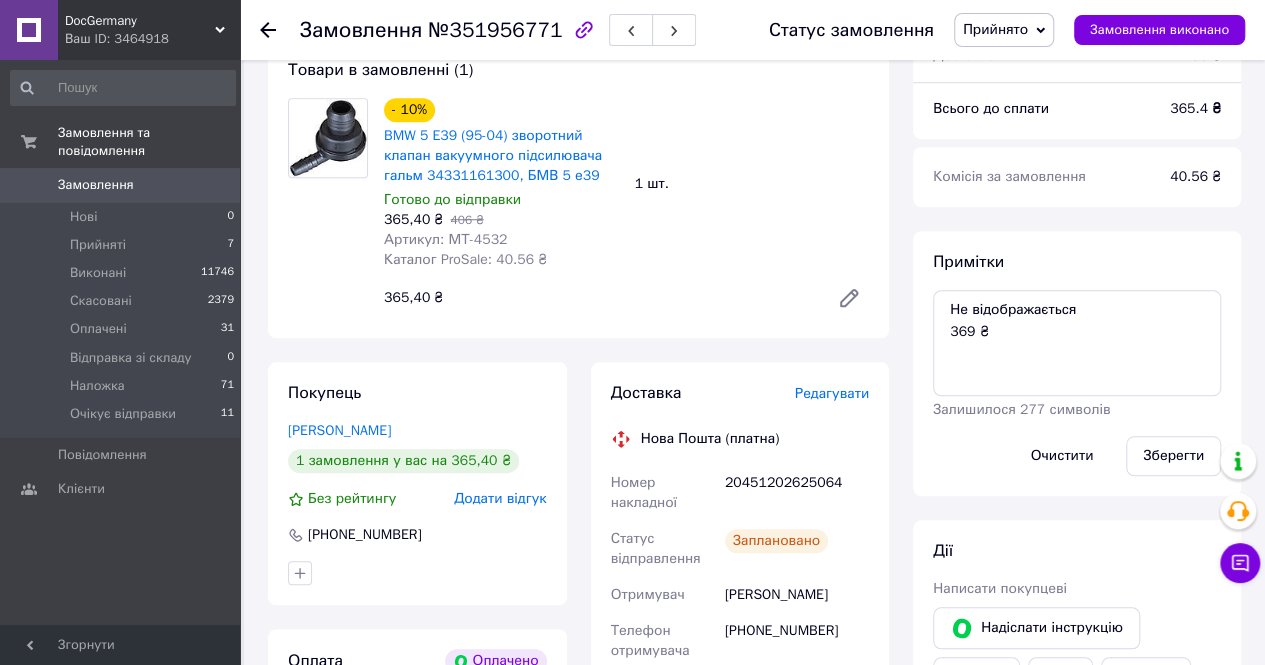 click on "20451202625064" at bounding box center (797, 493) 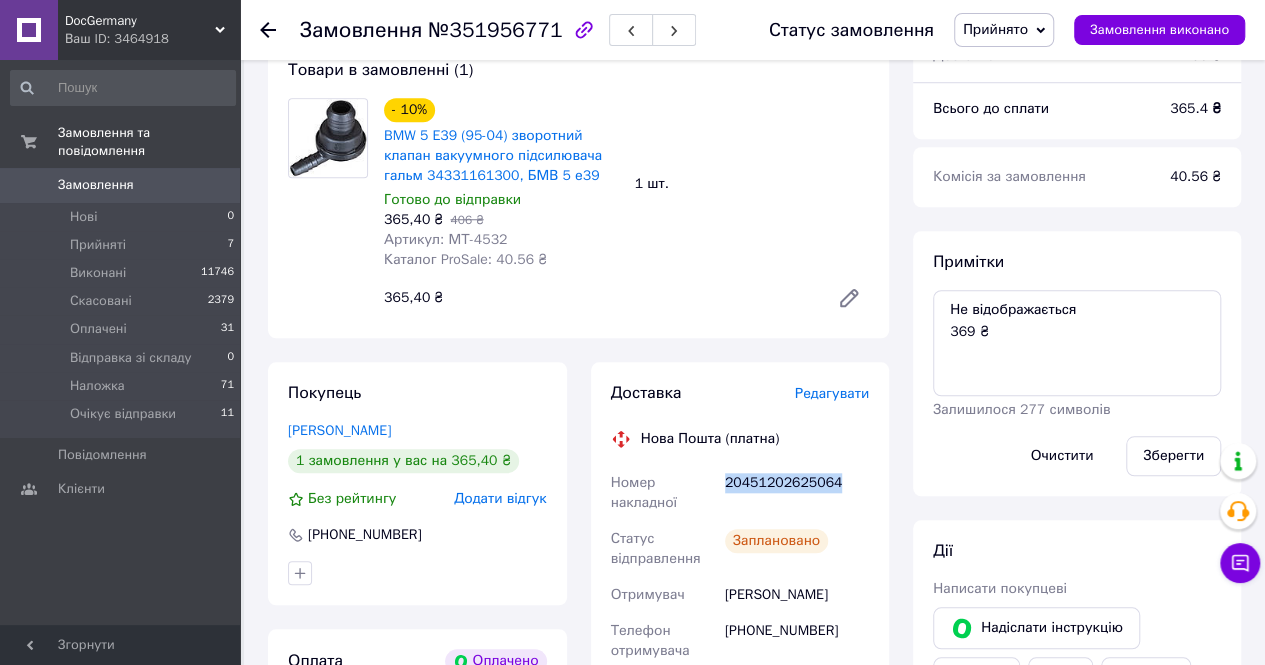 click on "20451202625064" at bounding box center (797, 493) 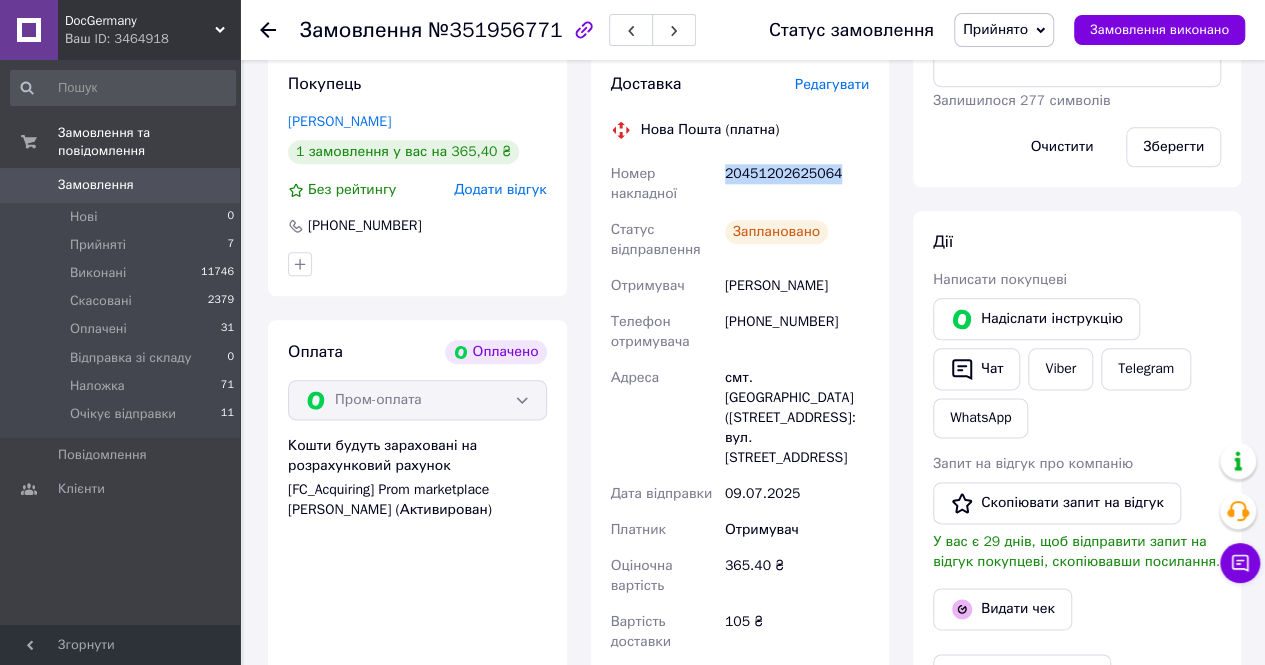 scroll, scrollTop: 639, scrollLeft: 0, axis: vertical 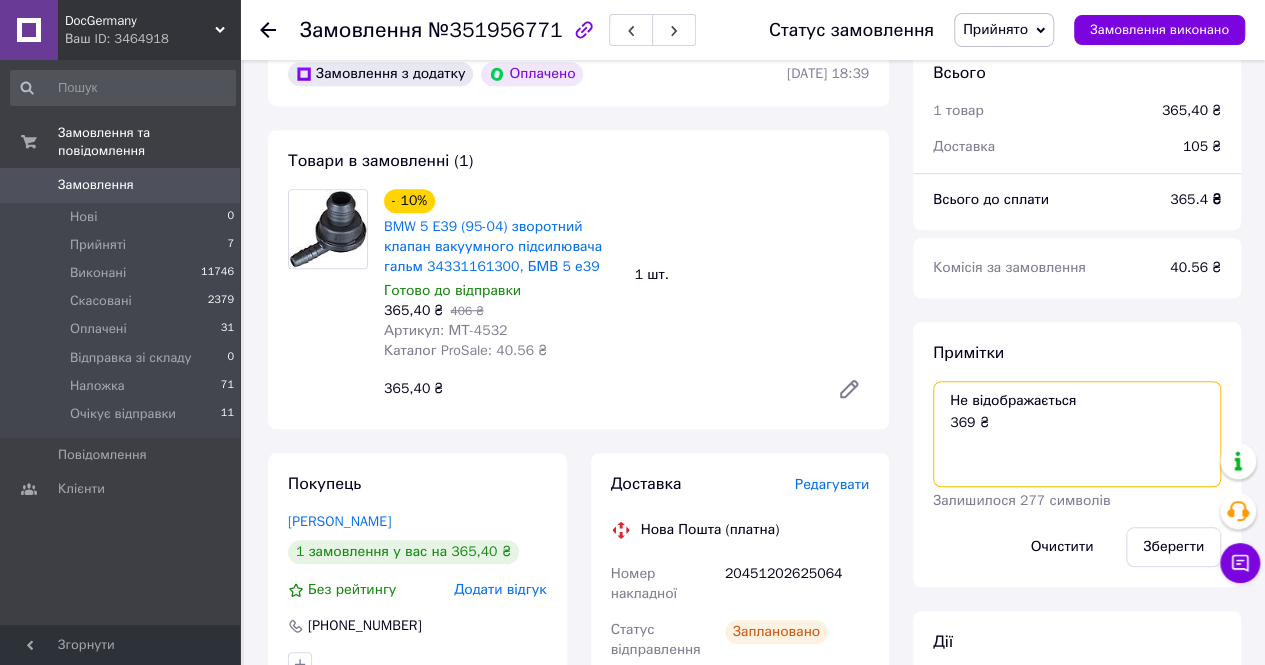 click on "Не відображається
369 ₴" at bounding box center [1077, 434] 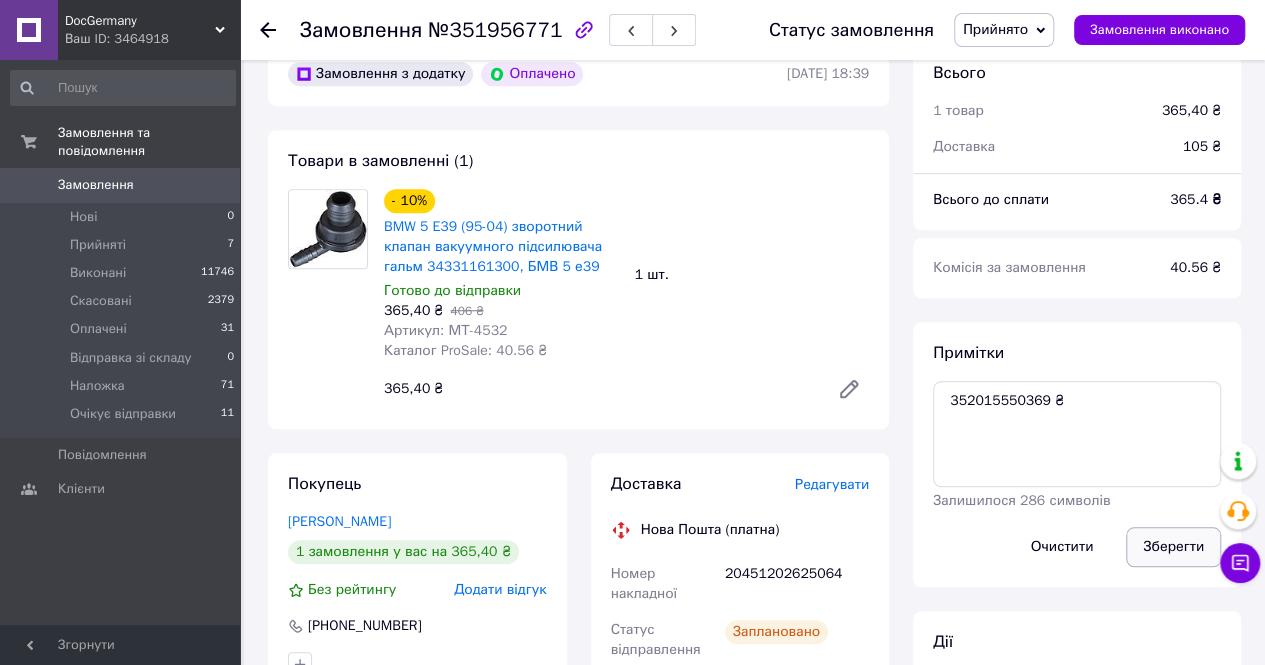 click on "Зберегти" at bounding box center (1173, 547) 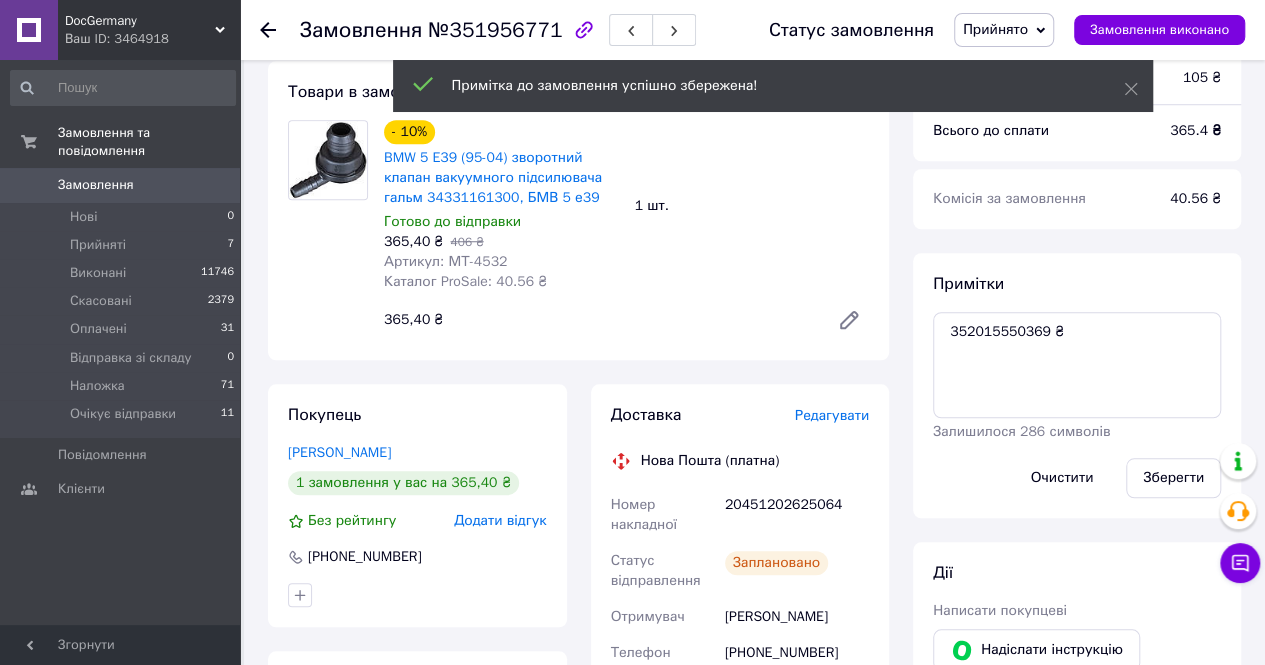 scroll, scrollTop: 739, scrollLeft: 0, axis: vertical 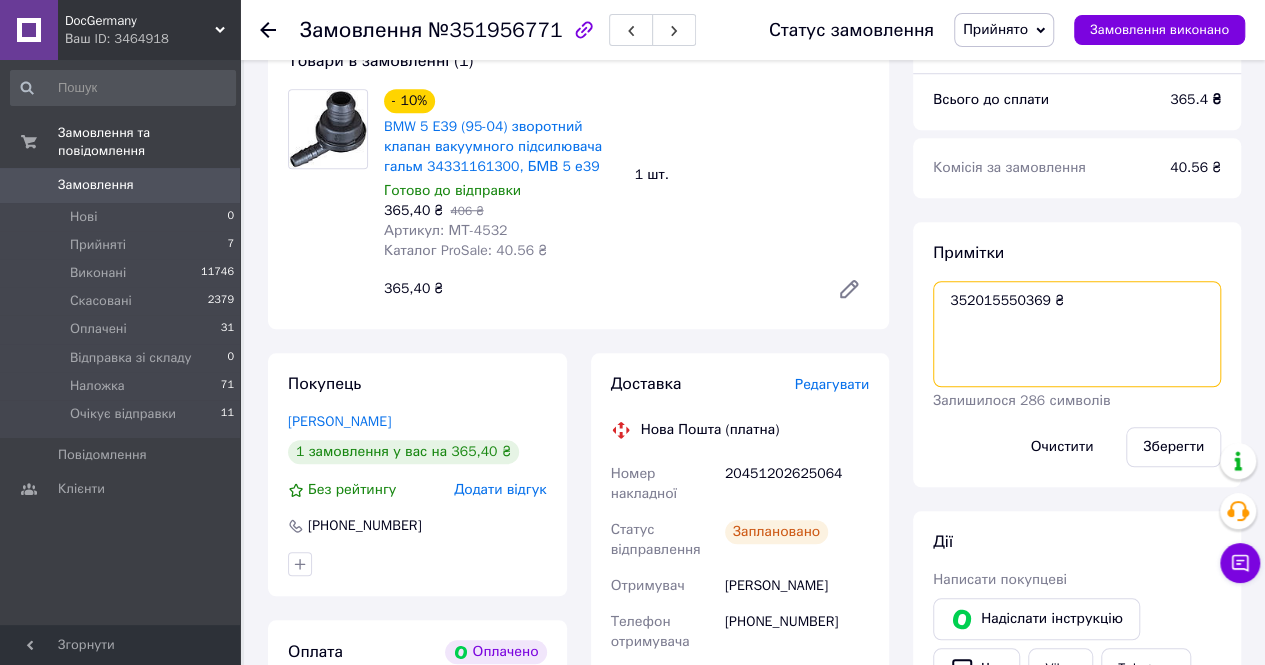 click on "352015550369 ₴" at bounding box center (1077, 334) 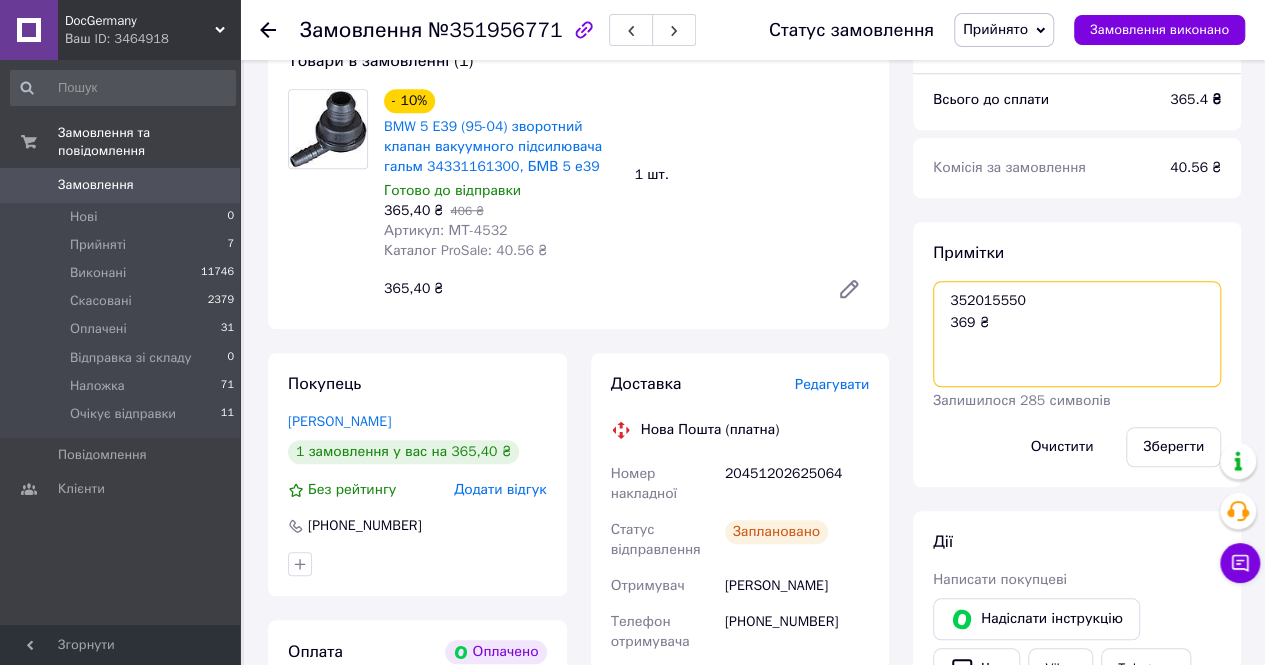 type on "352015550
369 ₴" 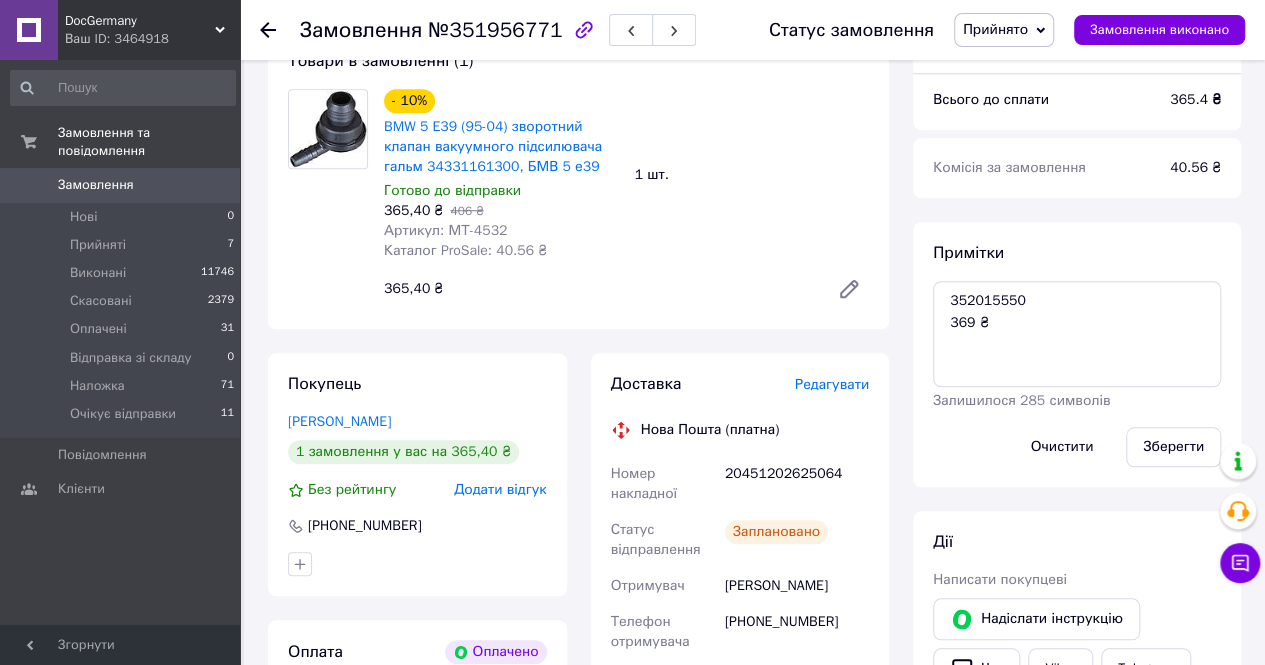 click on "20451202625064" at bounding box center (797, 484) 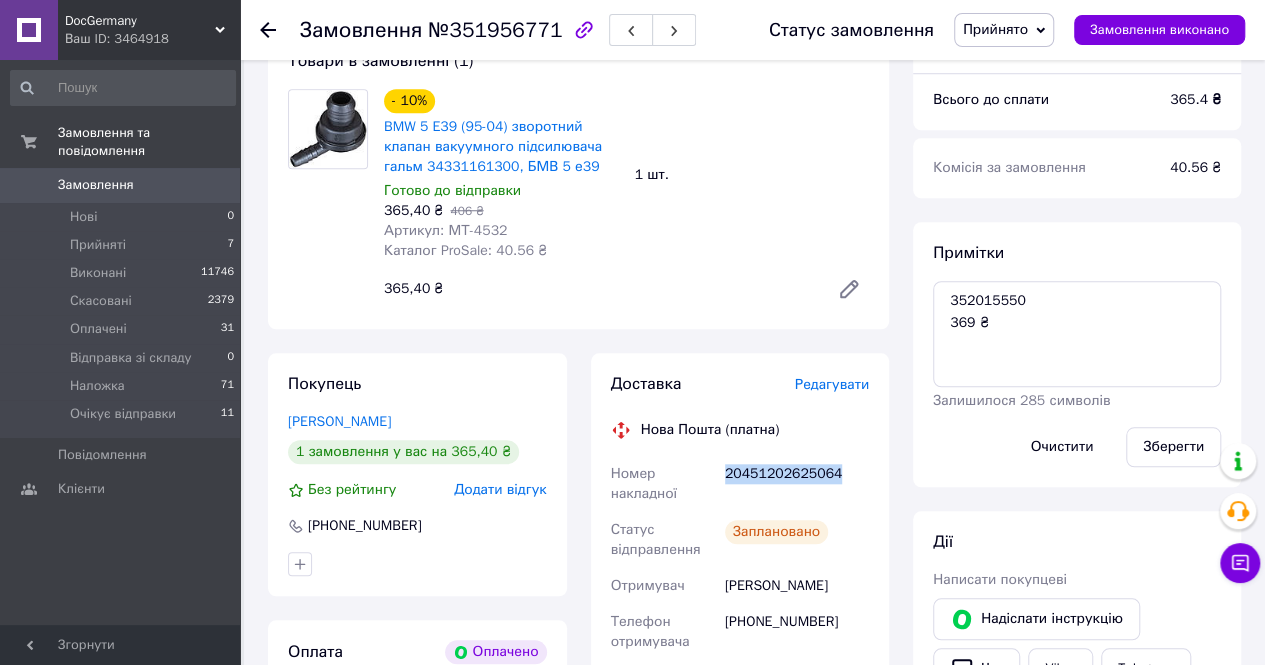 click on "20451202625064" at bounding box center [797, 484] 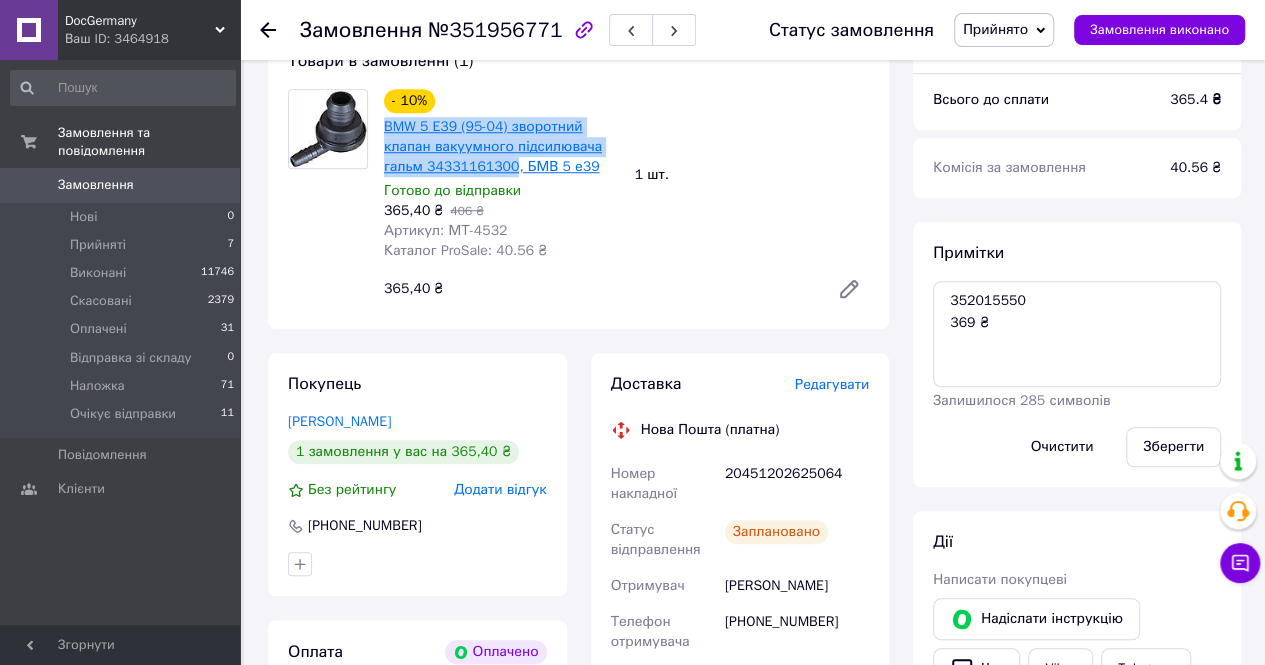 drag, startPoint x: 376, startPoint y: 129, endPoint x: 506, endPoint y: 168, distance: 135.72398 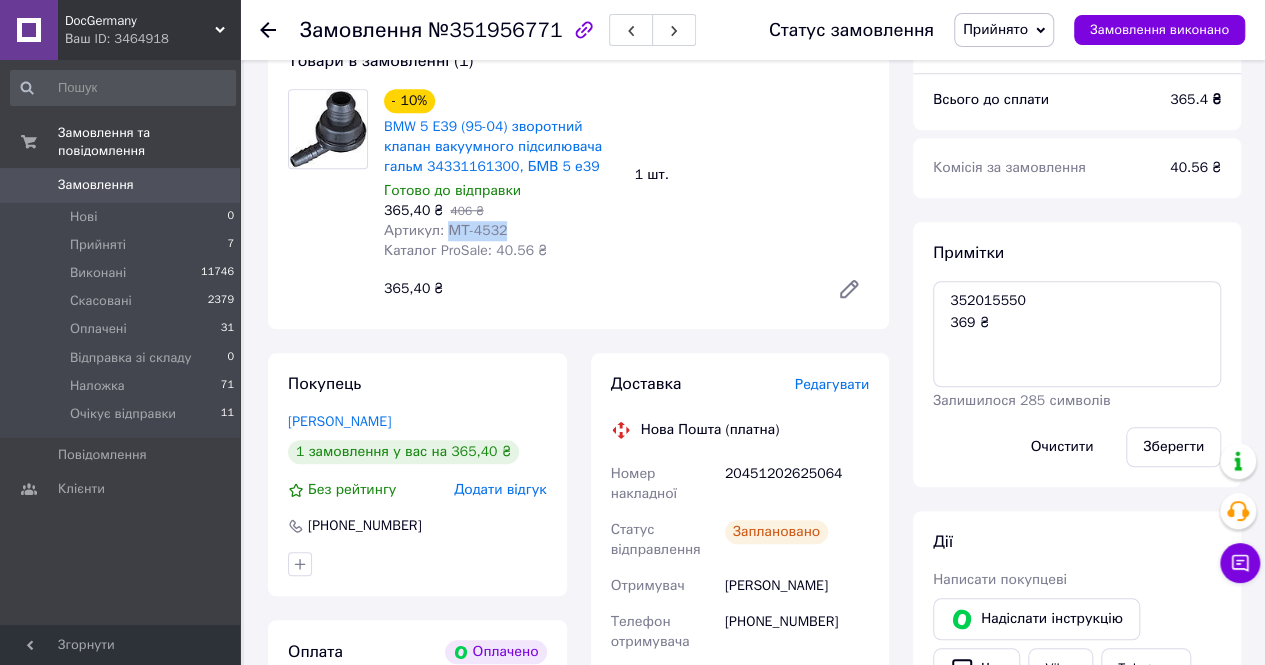 drag, startPoint x: 444, startPoint y: 231, endPoint x: 536, endPoint y: 236, distance: 92.13577 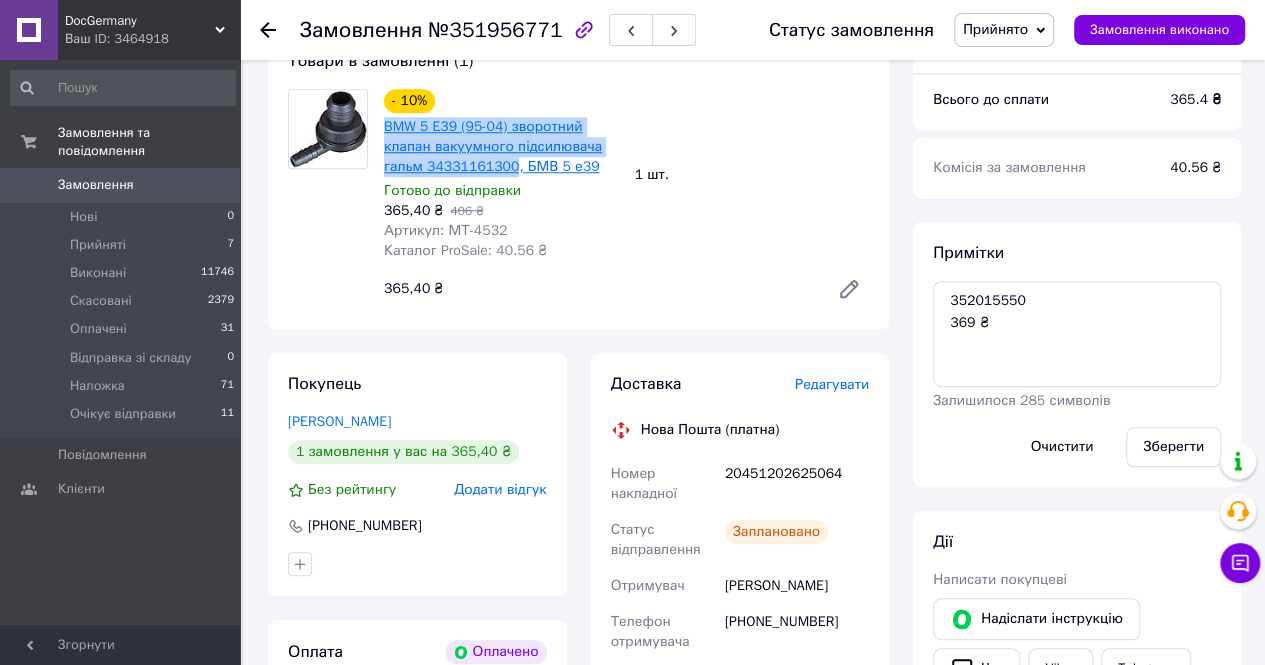 drag, startPoint x: 376, startPoint y: 125, endPoint x: 506, endPoint y: 172, distance: 138.2353 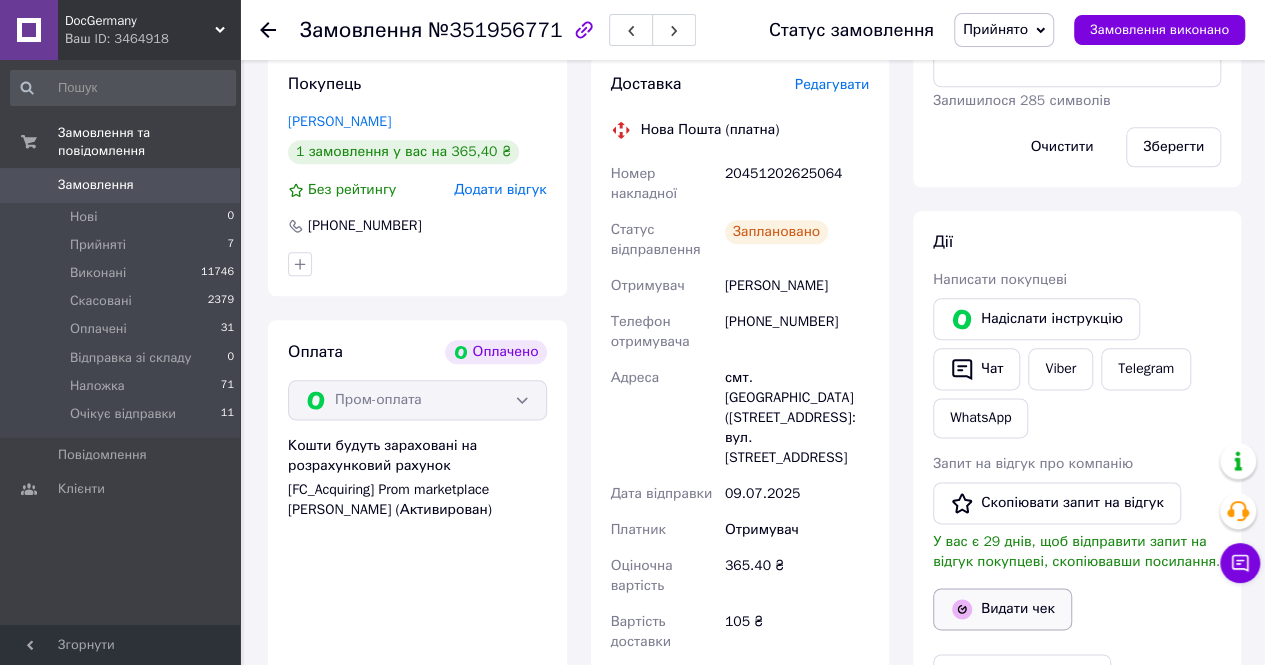 click on "Видати чек" at bounding box center [1002, 609] 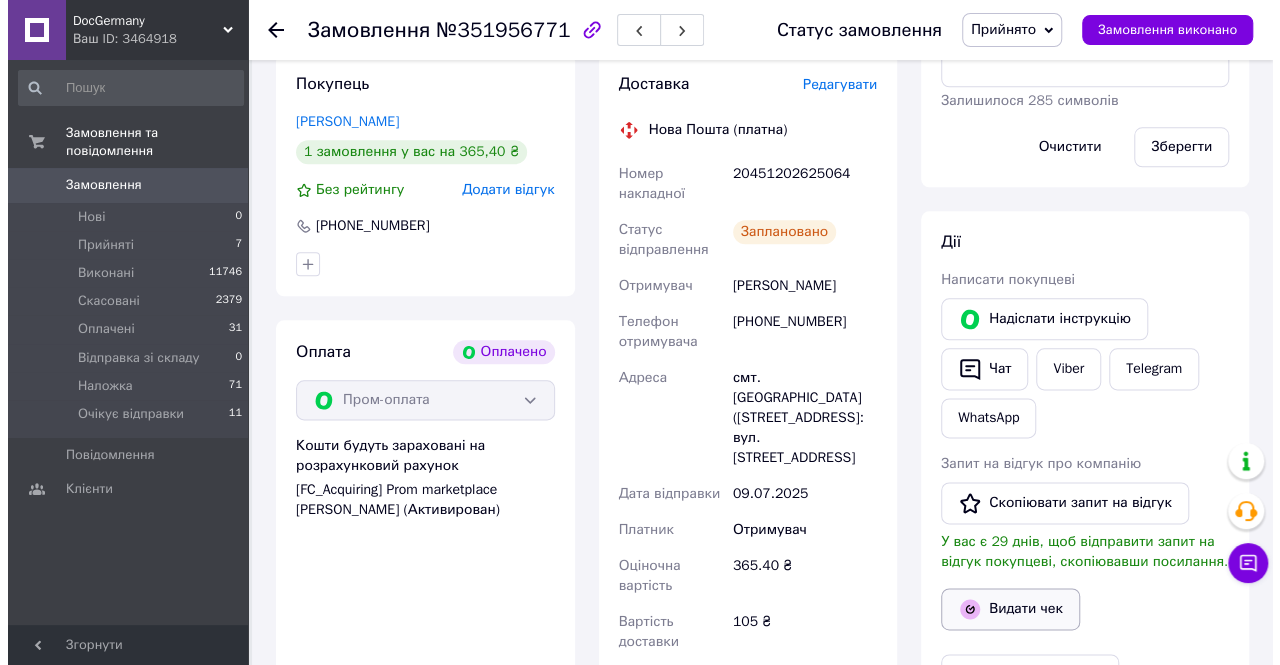 scroll, scrollTop: 1019, scrollLeft: 0, axis: vertical 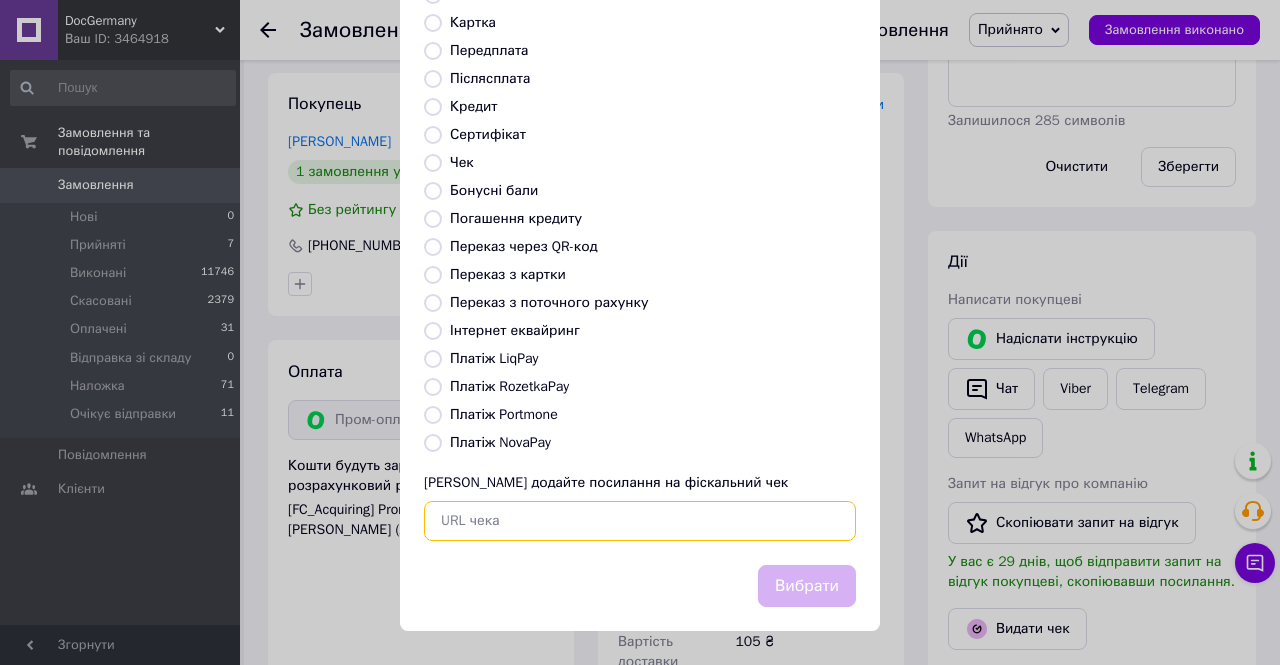 click at bounding box center [640, 521] 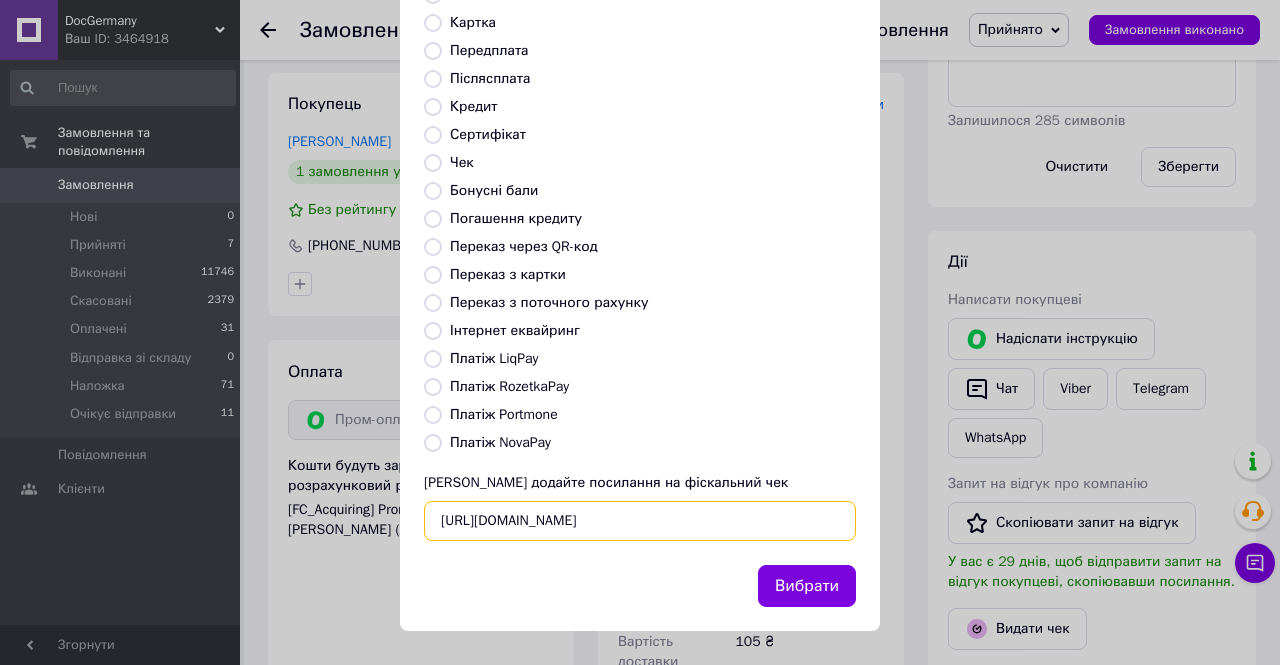 scroll, scrollTop: 0, scrollLeft: 29, axis: horizontal 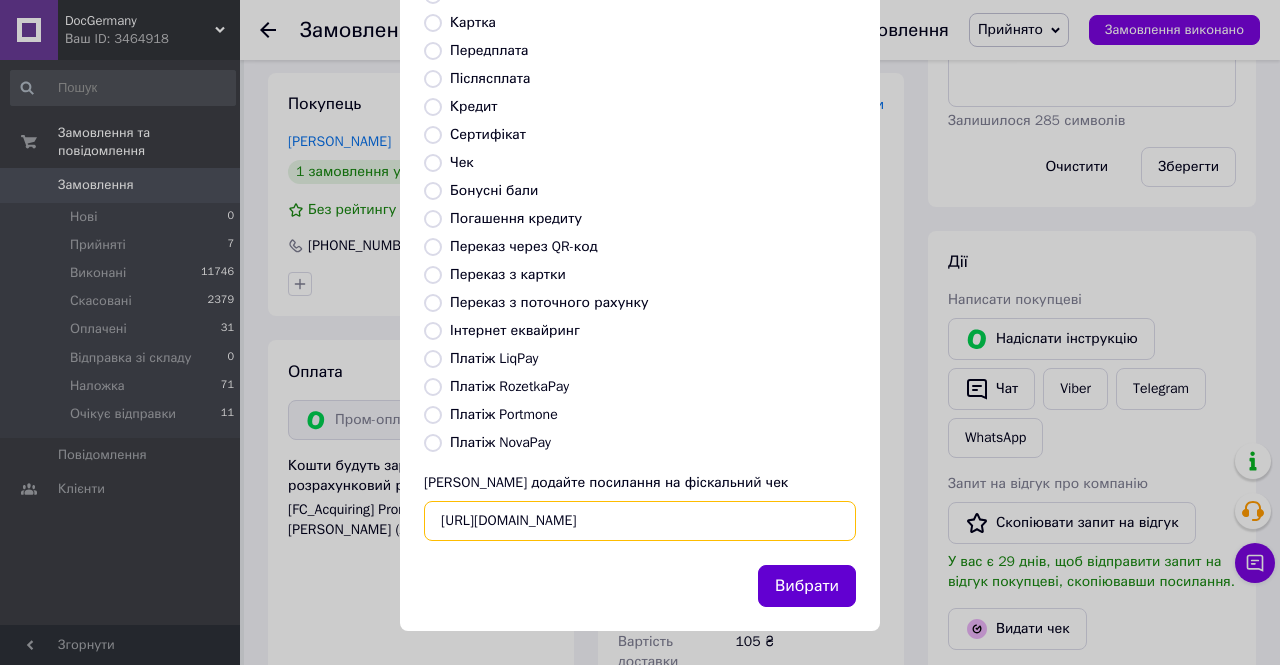 type on "https://check.checkbox.ua/d272eb17-24fe-4375-b253-637b13a12eeb" 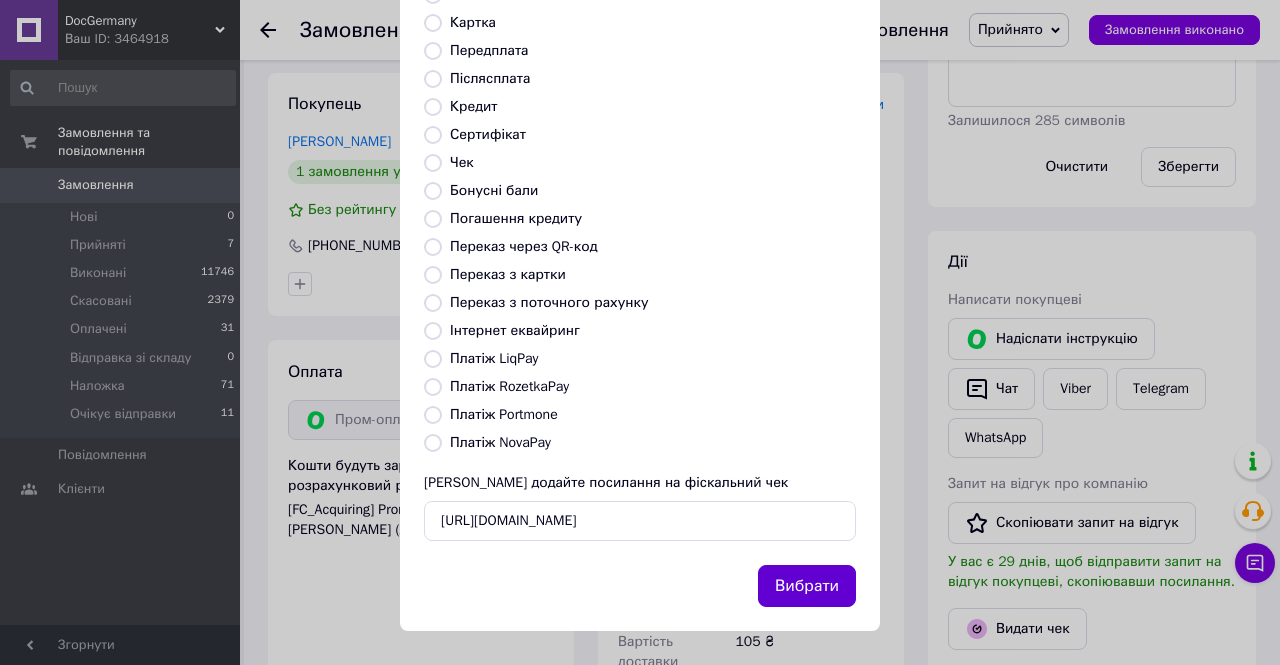 click on "Вибрати" at bounding box center (807, 586) 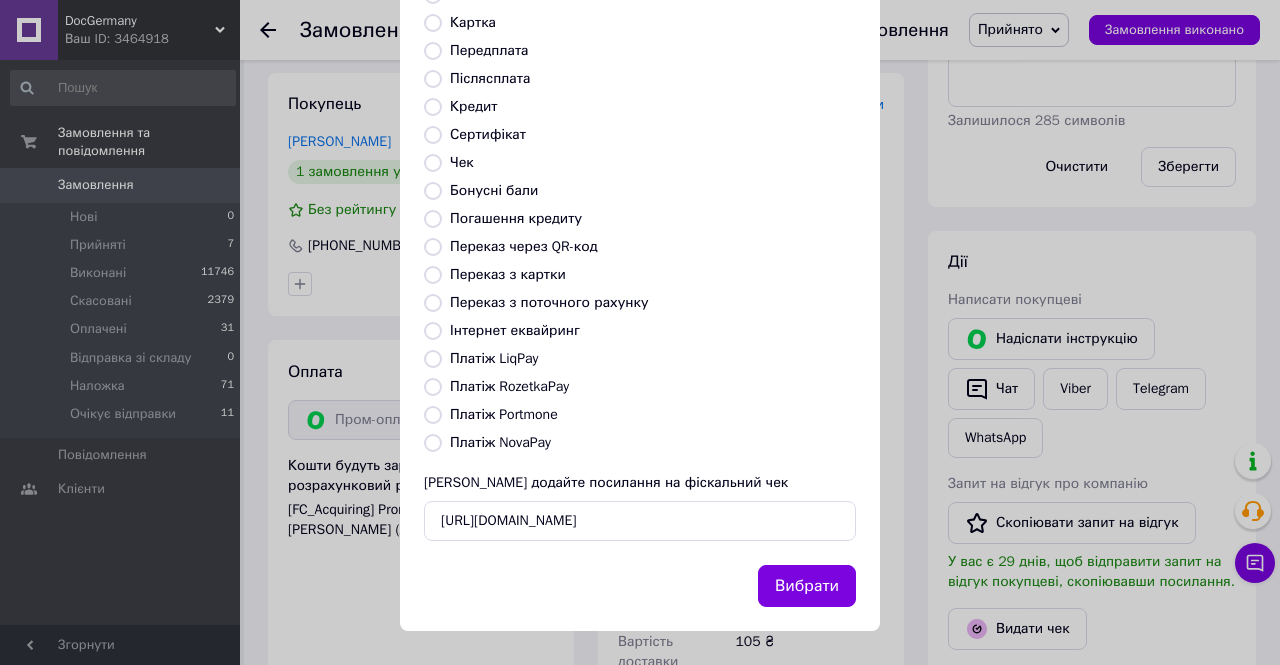 scroll, scrollTop: 0, scrollLeft: 0, axis: both 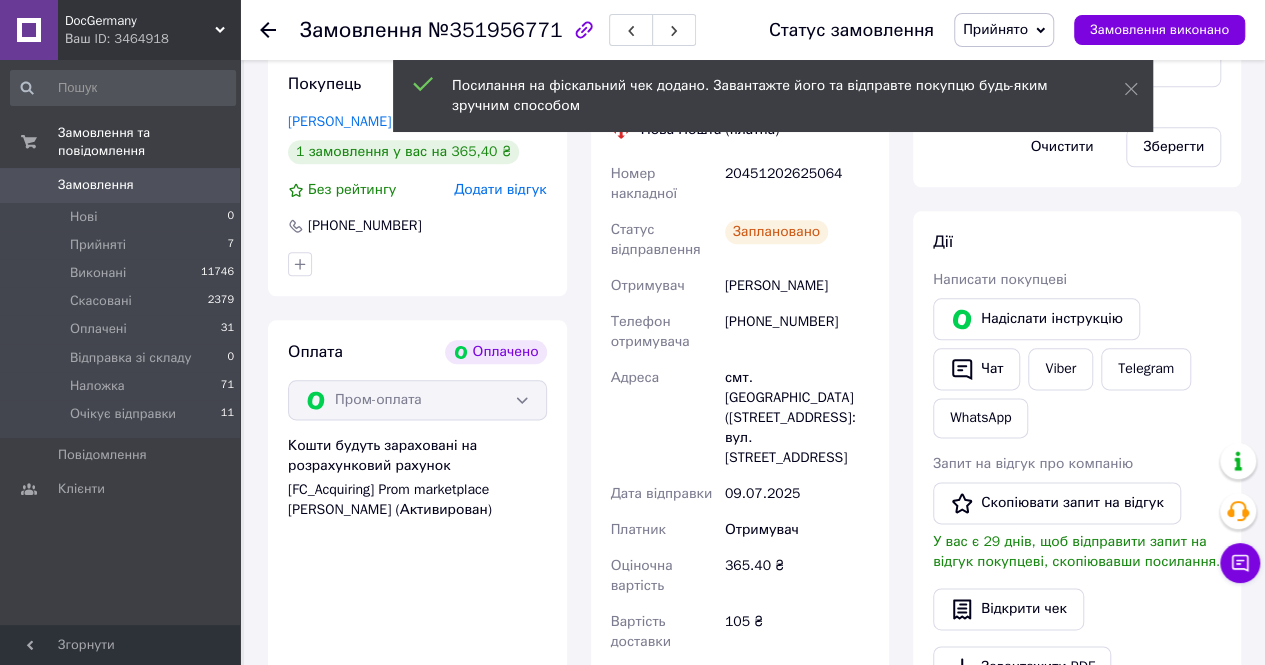 click on "Прийнято" at bounding box center [995, 29] 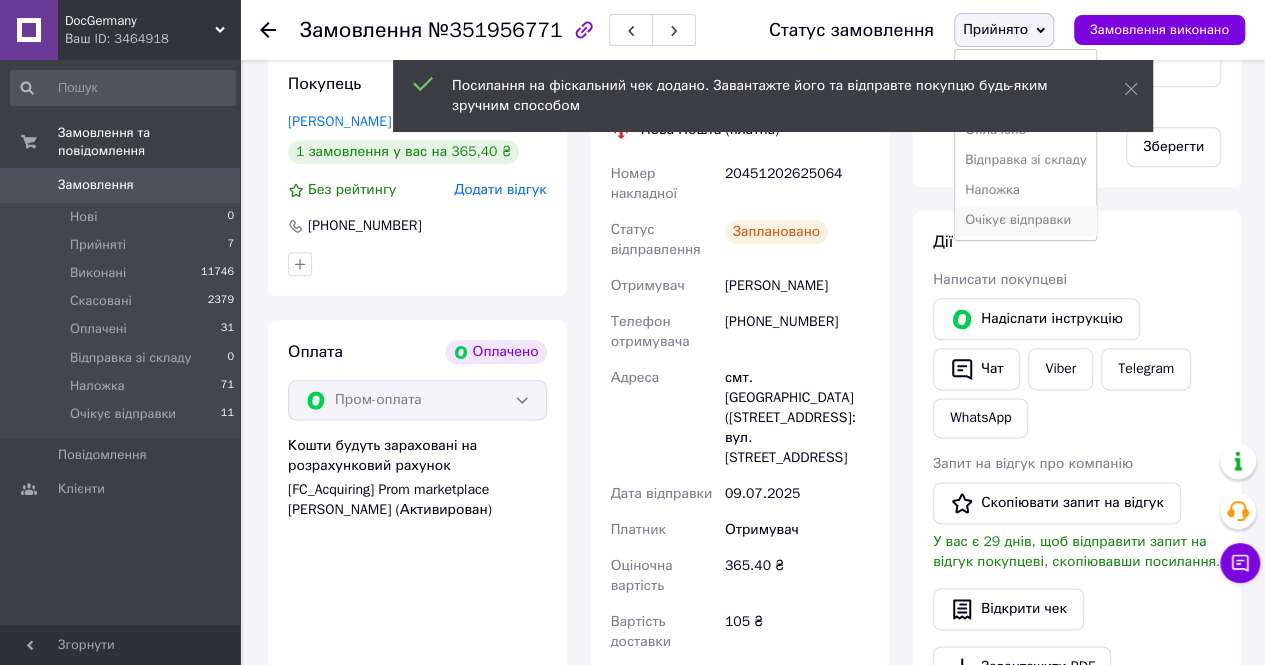 click on "Очікує відправки" at bounding box center (1026, 220) 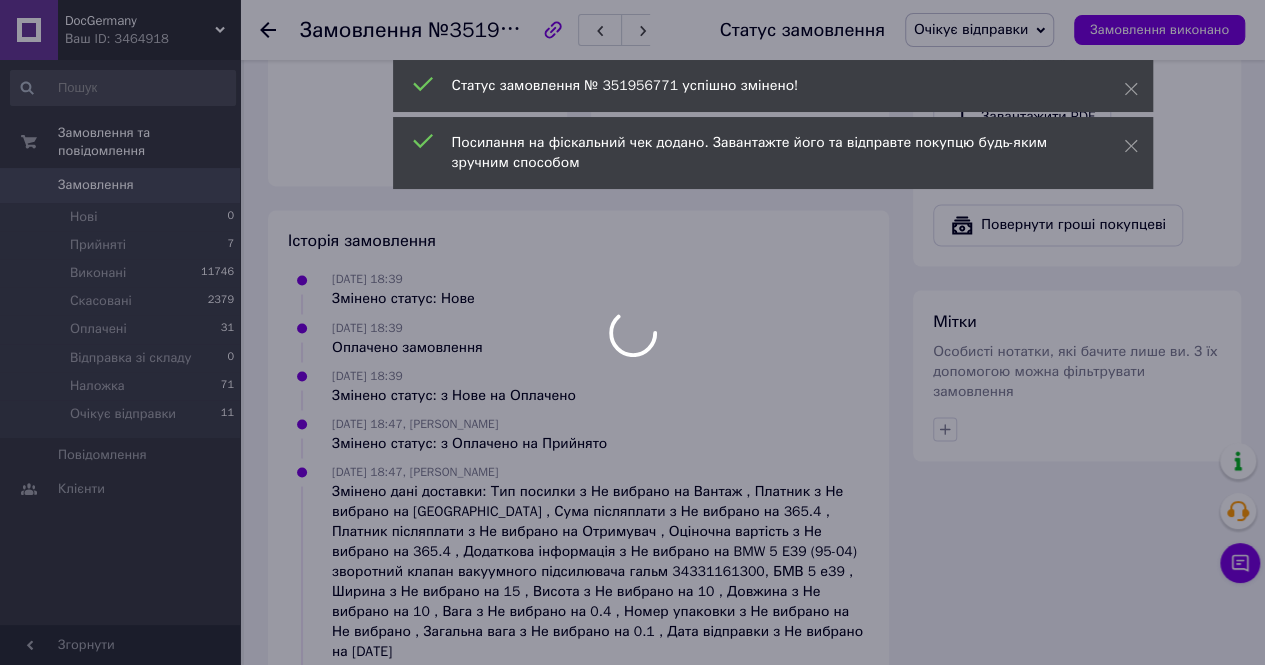 scroll, scrollTop: 1639, scrollLeft: 0, axis: vertical 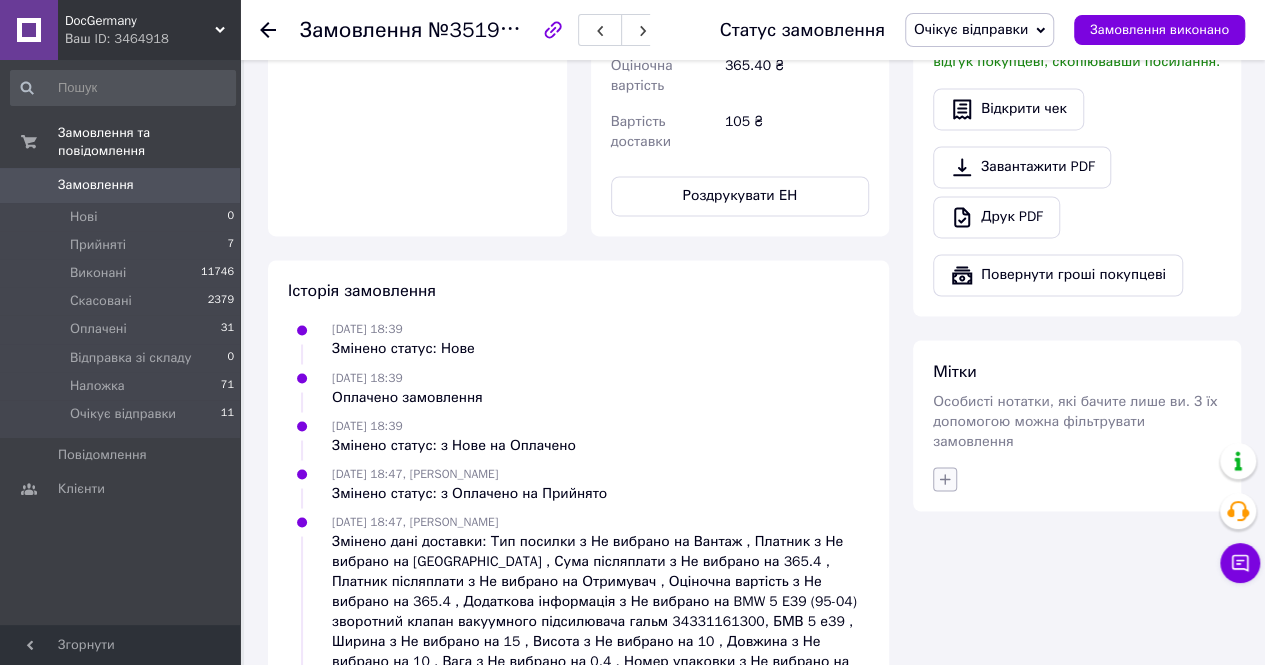 click 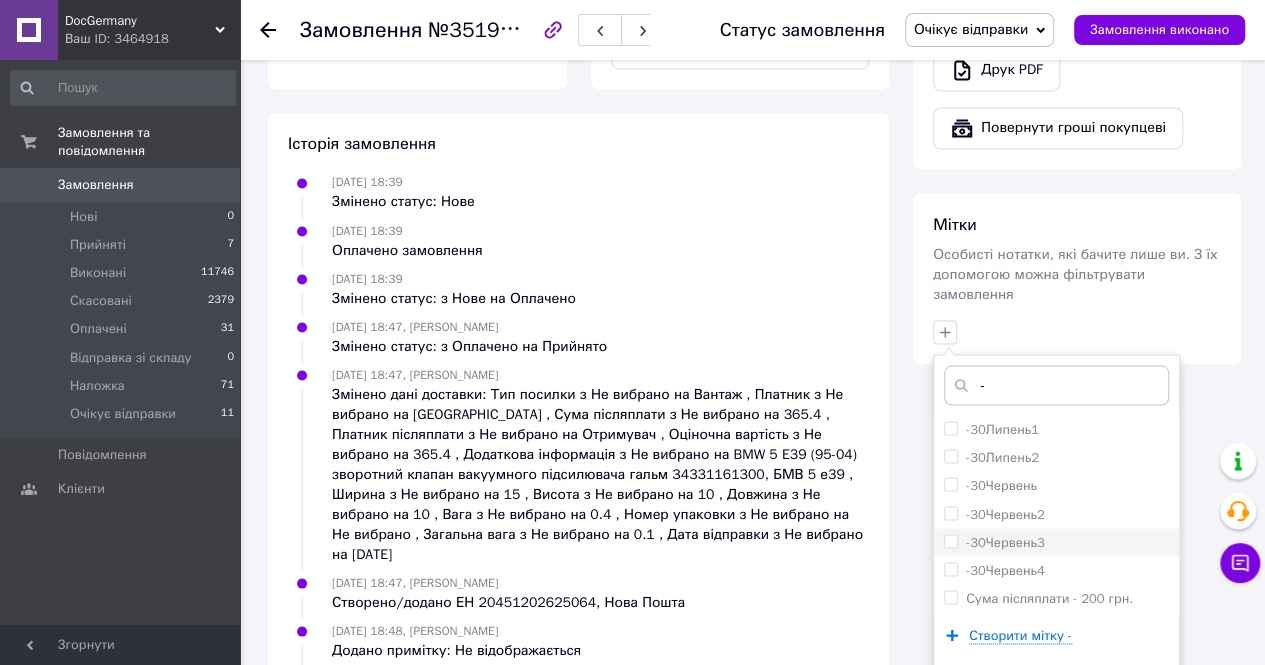 scroll, scrollTop: 1819, scrollLeft: 0, axis: vertical 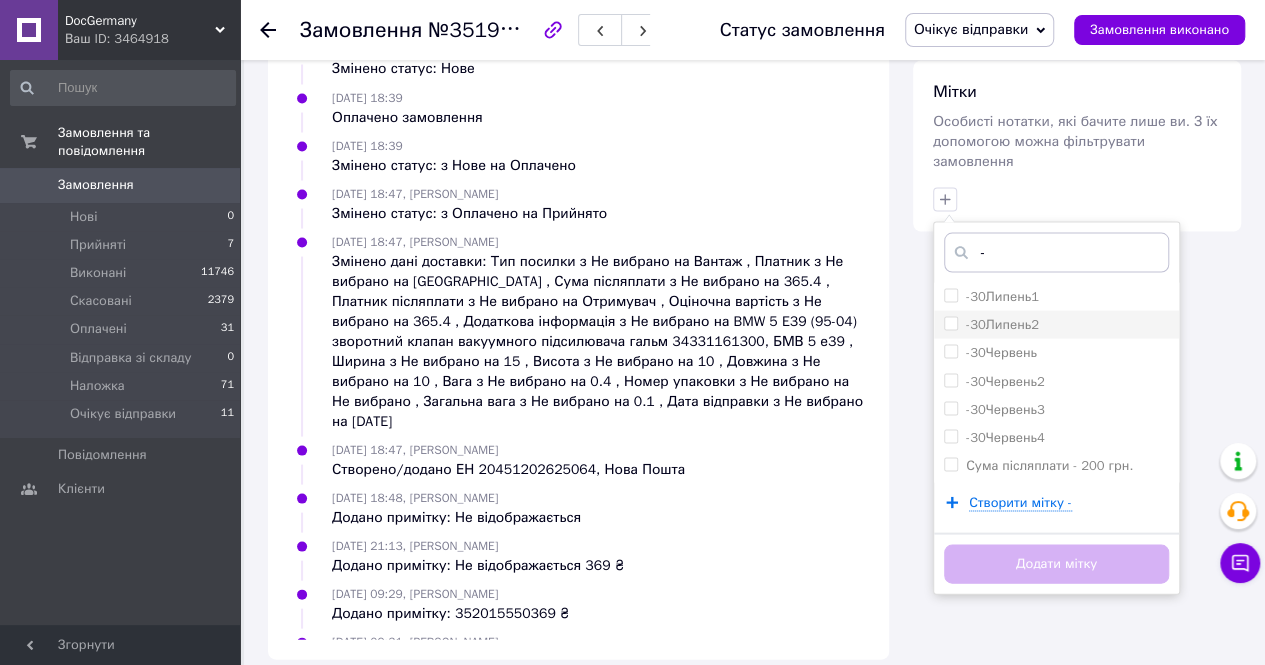 type on "-" 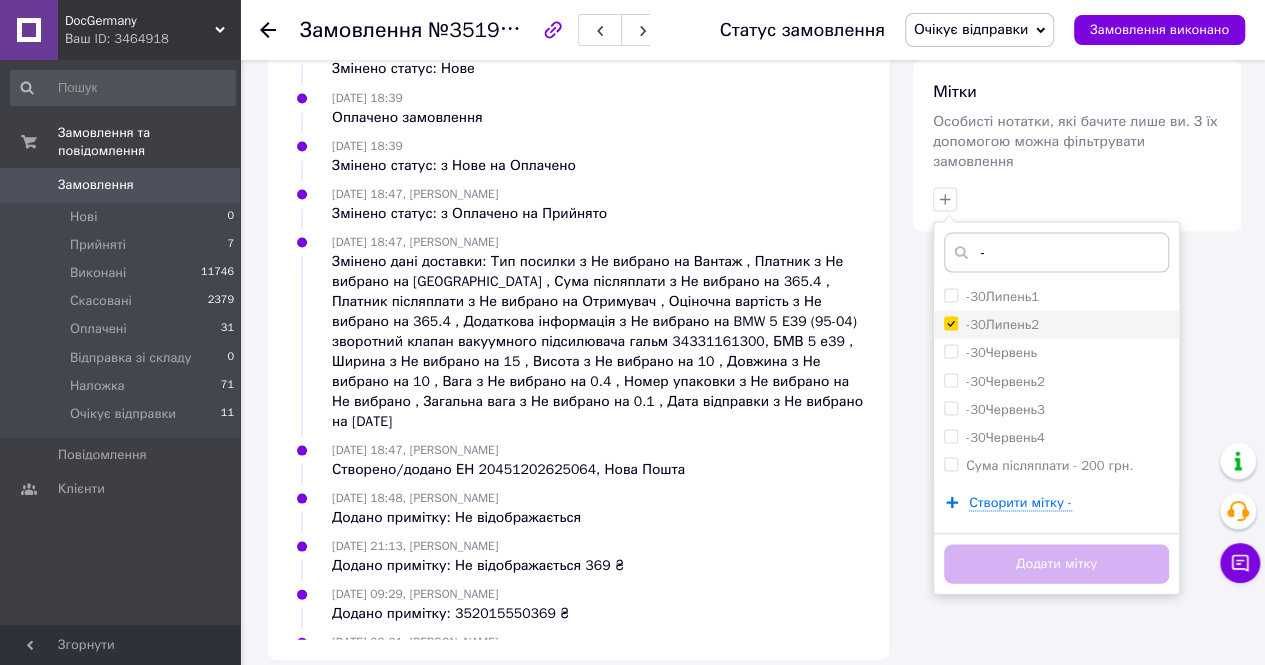 checkbox on "true" 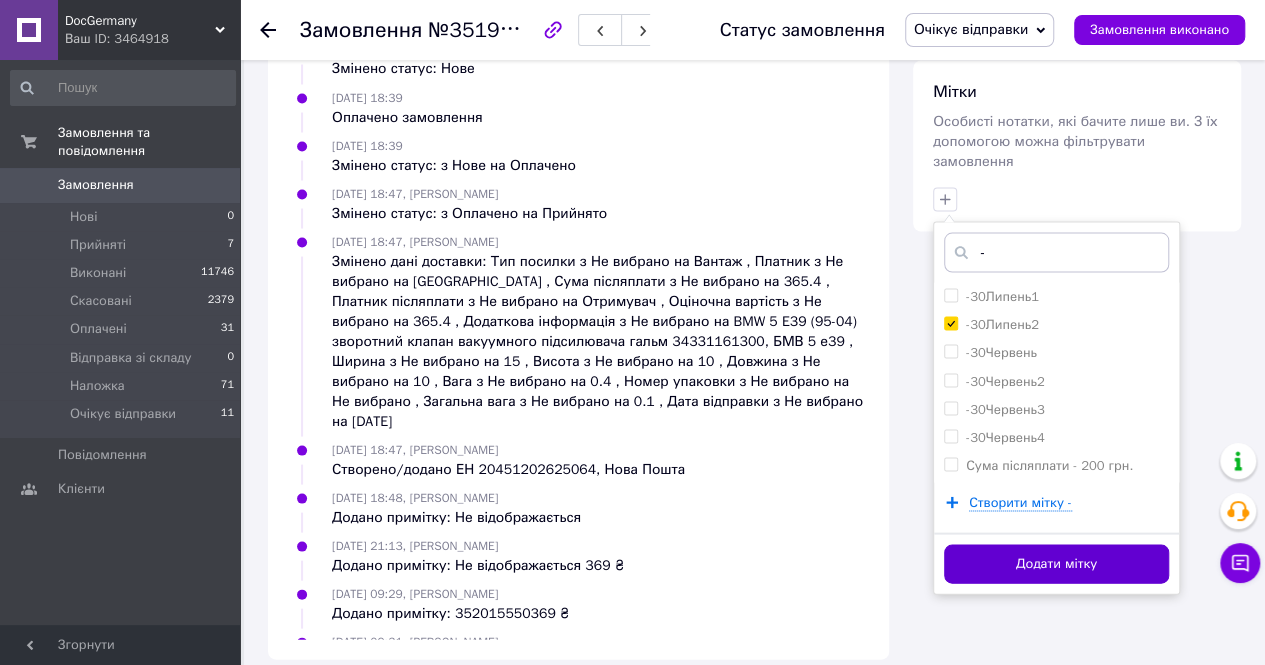 click on "Додати мітку" at bounding box center (1056, 563) 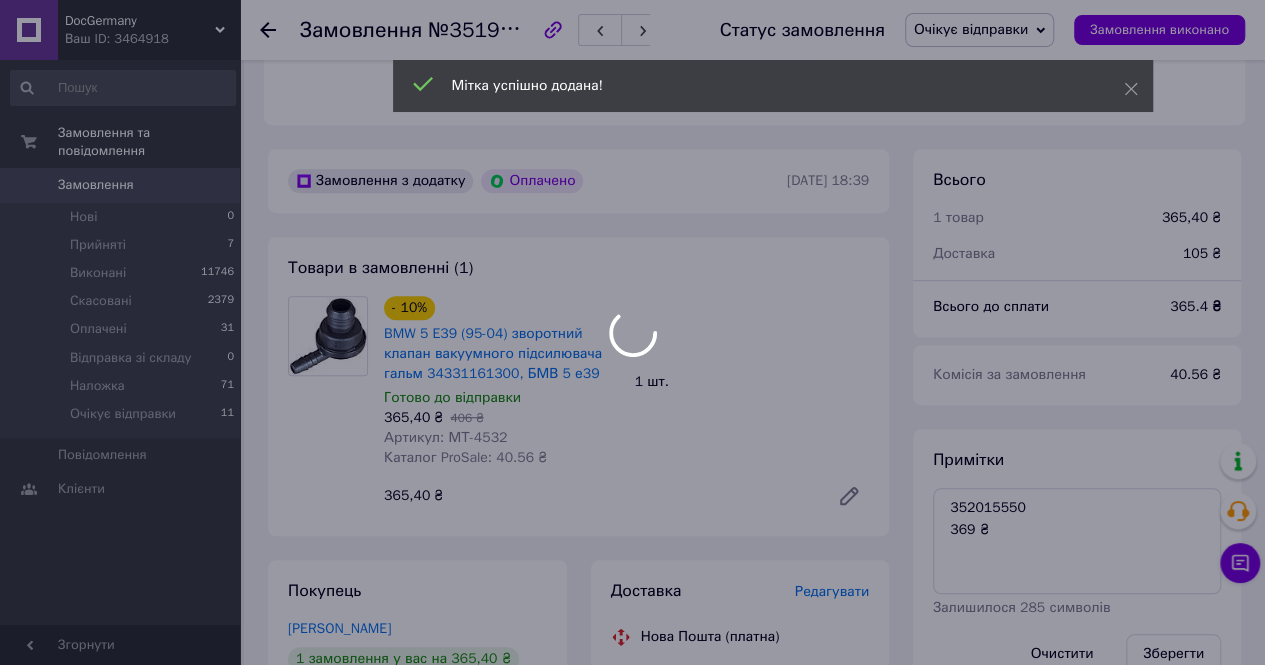 scroll, scrollTop: 519, scrollLeft: 0, axis: vertical 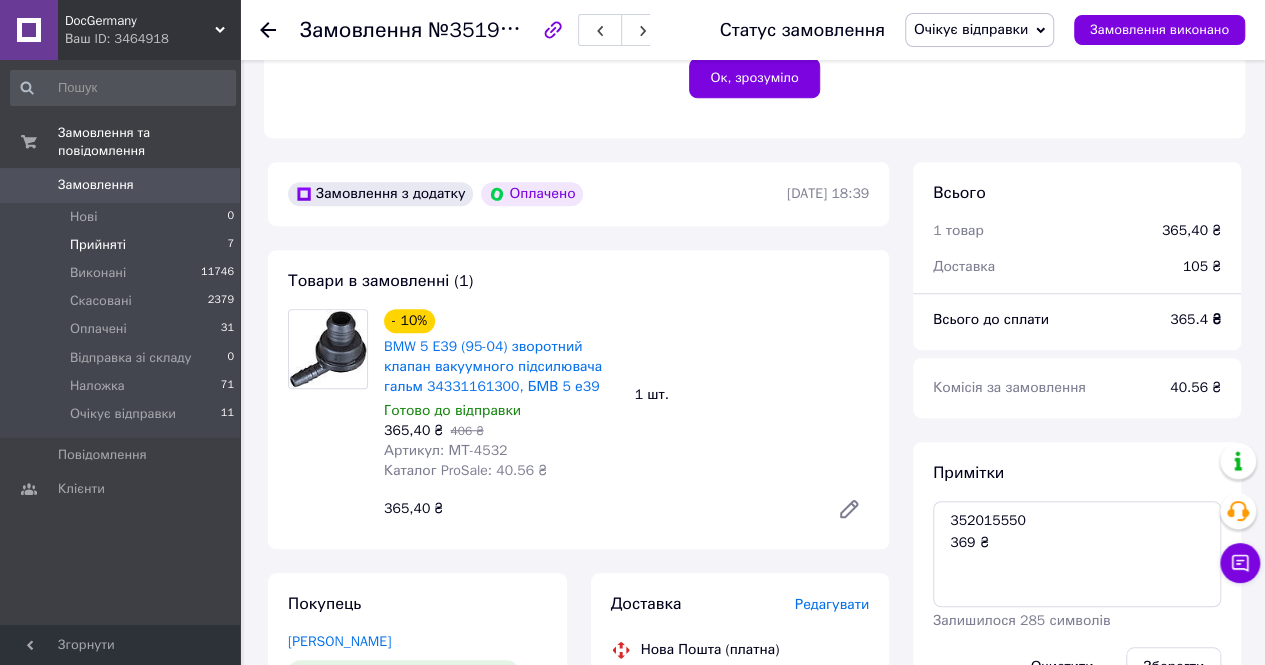 click on "Прийняті" at bounding box center (98, 245) 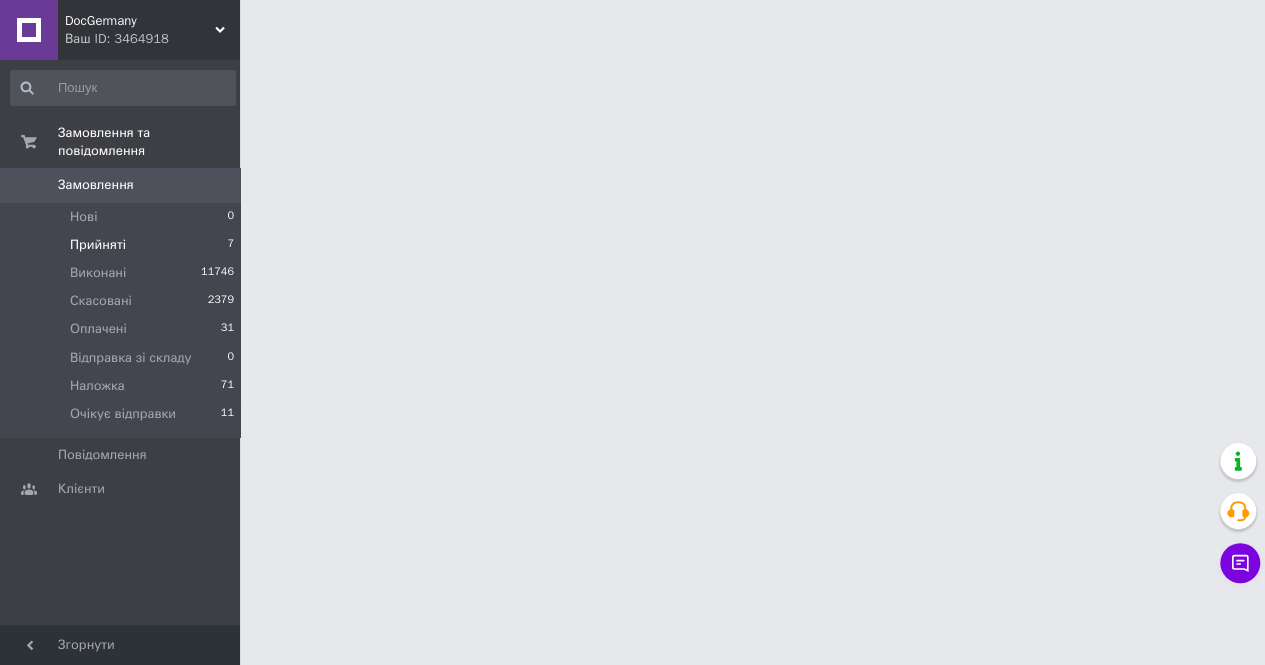 scroll, scrollTop: 0, scrollLeft: 0, axis: both 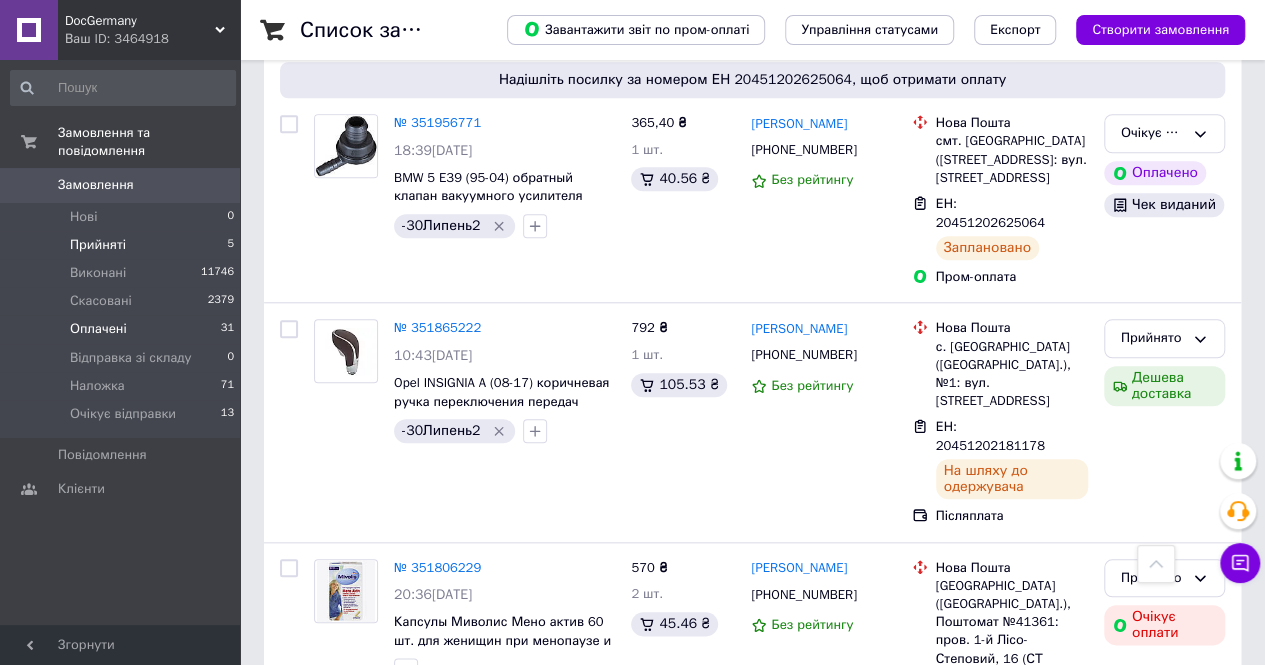 click on "Оплачені 31" at bounding box center [123, 329] 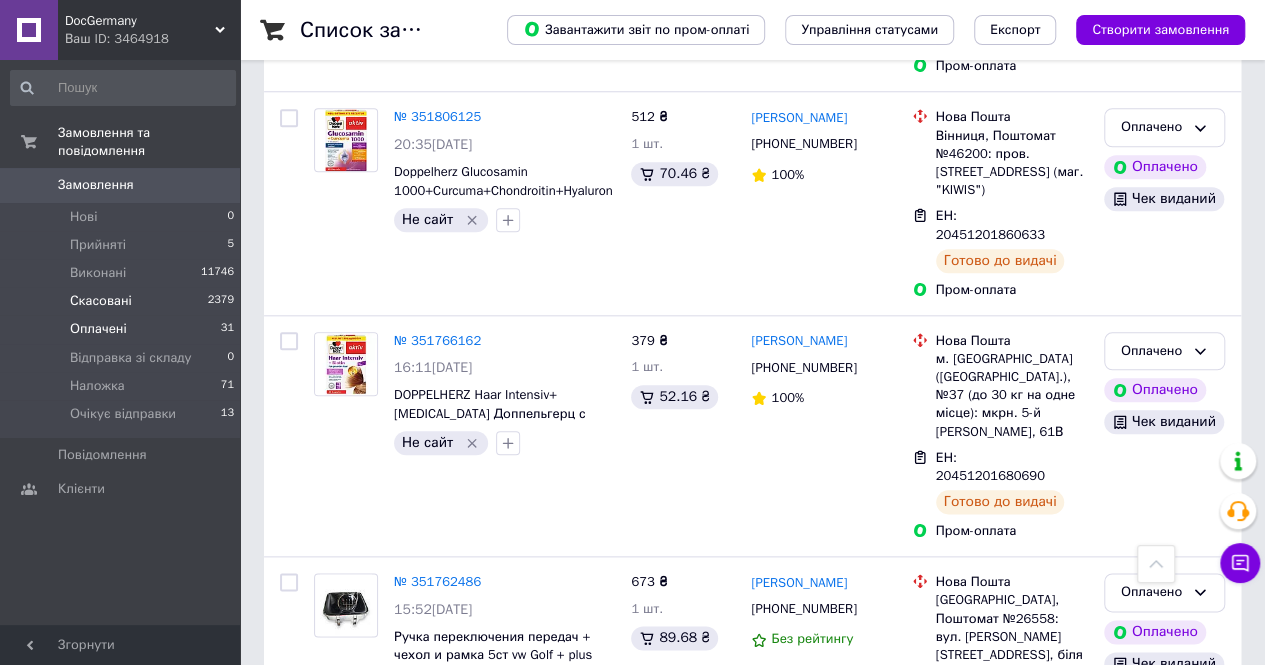 scroll, scrollTop: 1200, scrollLeft: 0, axis: vertical 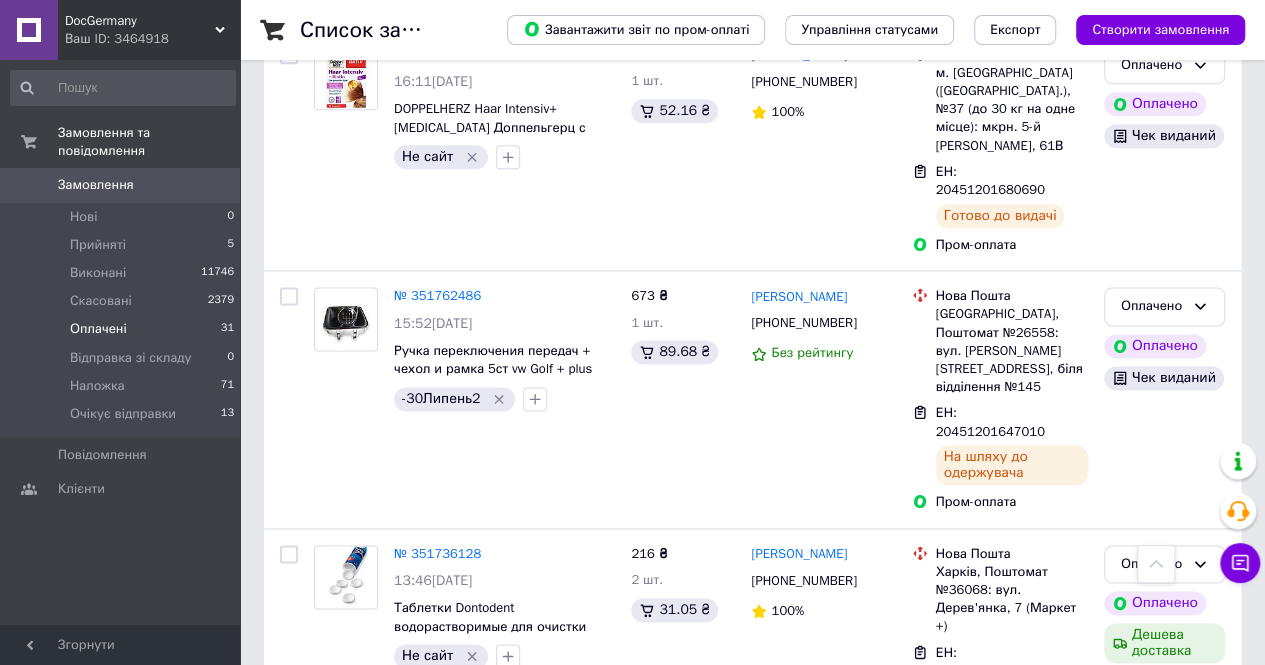 click on "DocGermany" at bounding box center (140, 21) 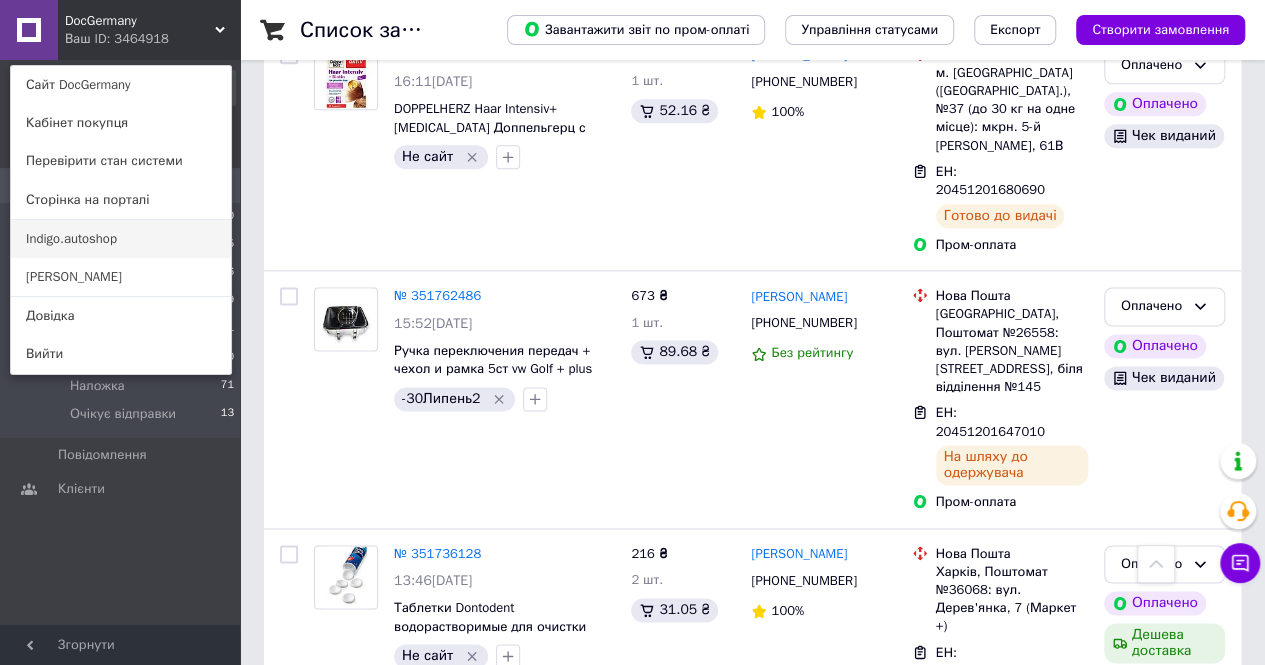 click on "Indigo.autoshop" at bounding box center [121, 239] 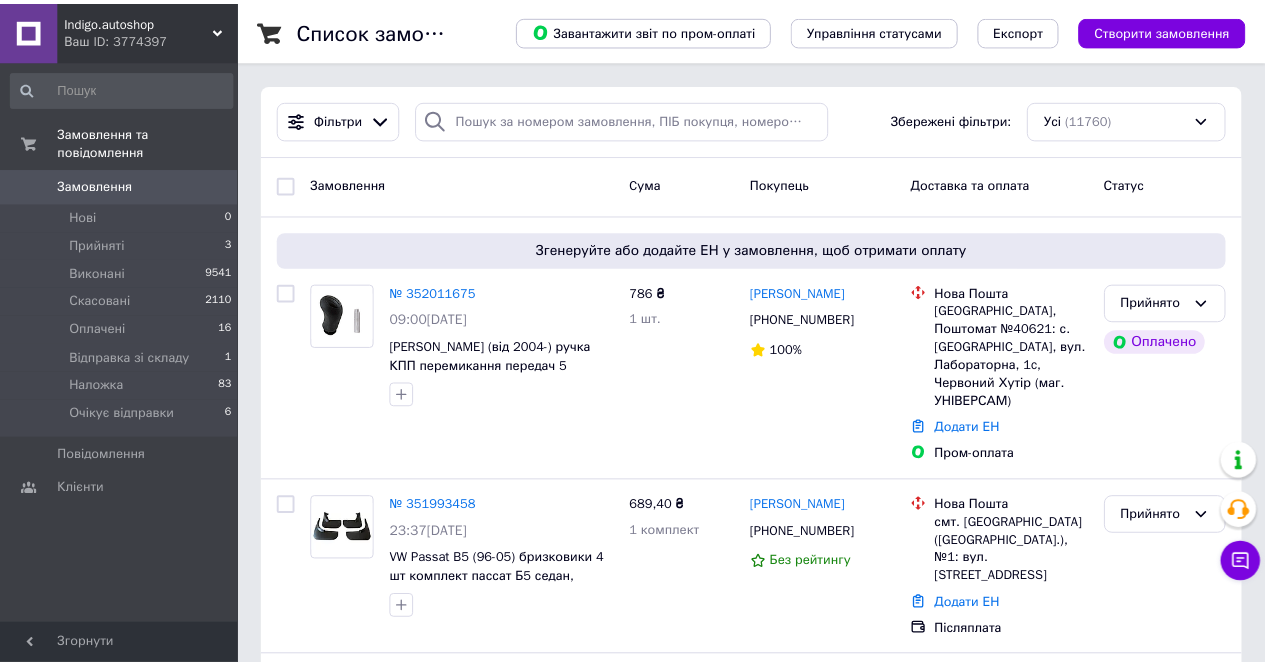 scroll, scrollTop: 0, scrollLeft: 0, axis: both 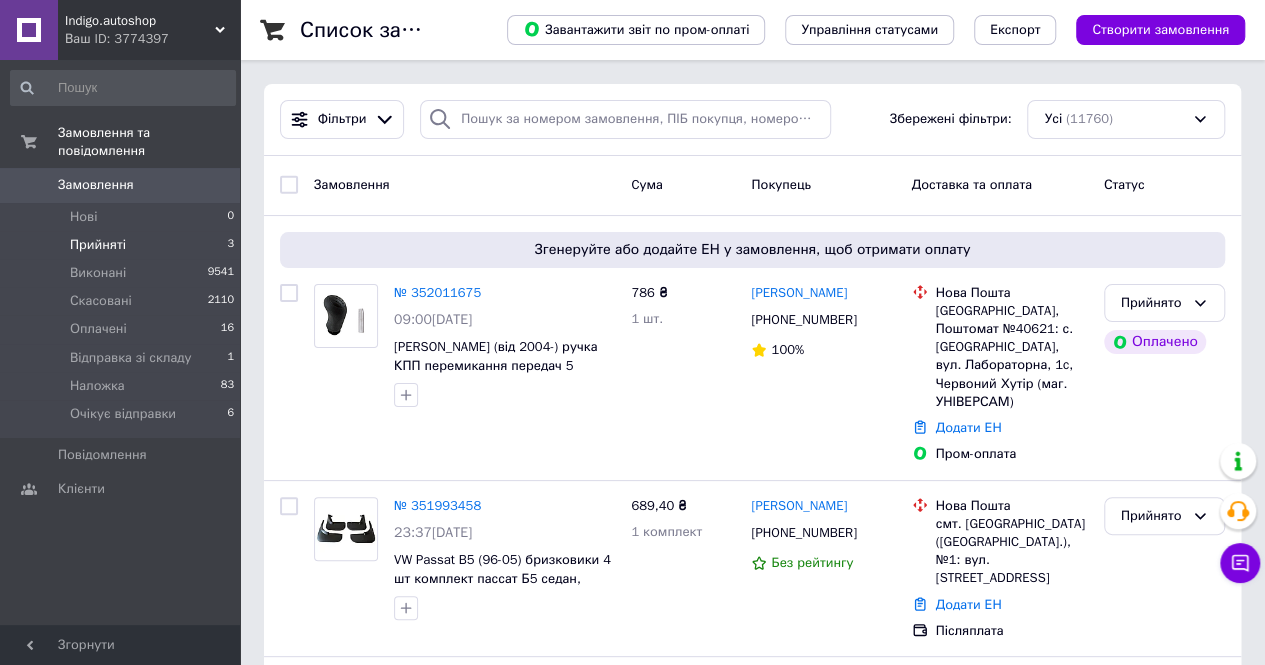 click on "Прийняті" at bounding box center (98, 245) 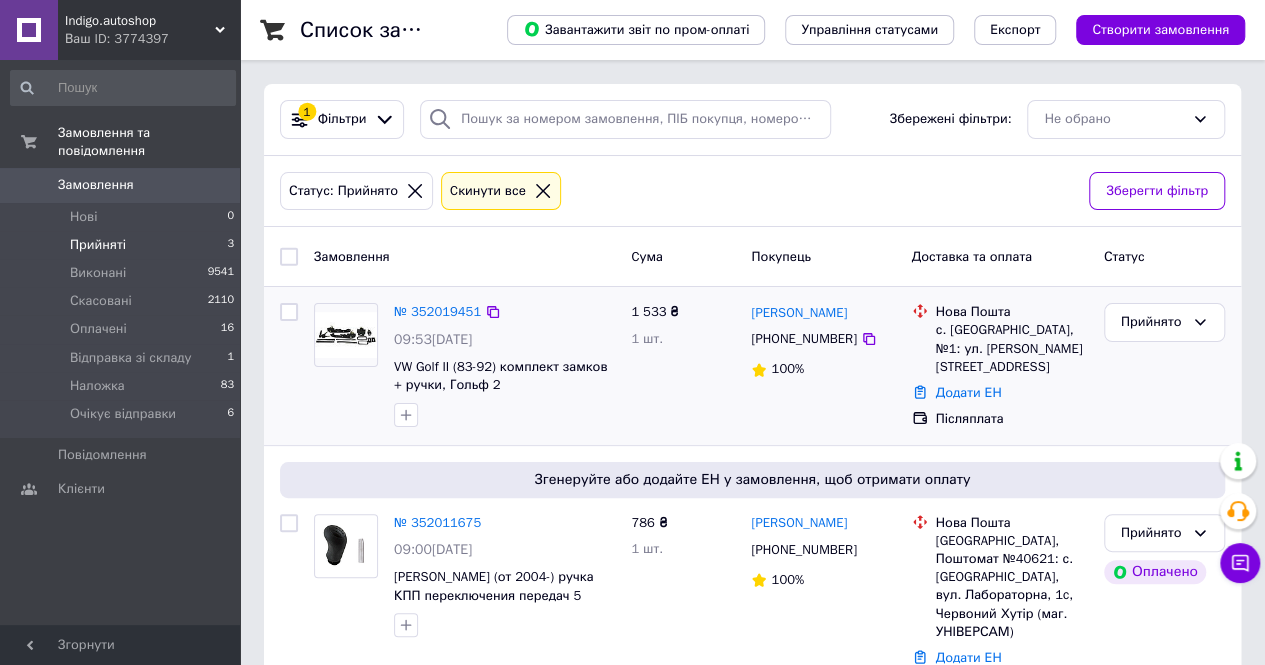 scroll, scrollTop: 300, scrollLeft: 0, axis: vertical 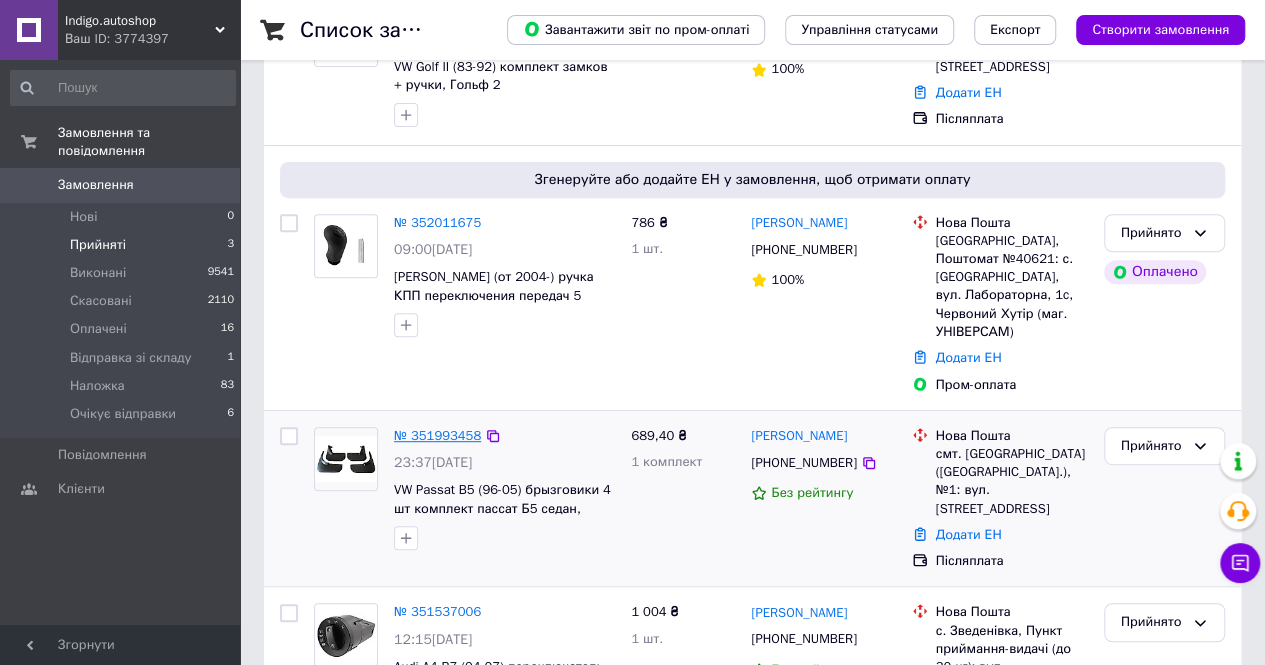 click on "№ 351993458" at bounding box center (437, 435) 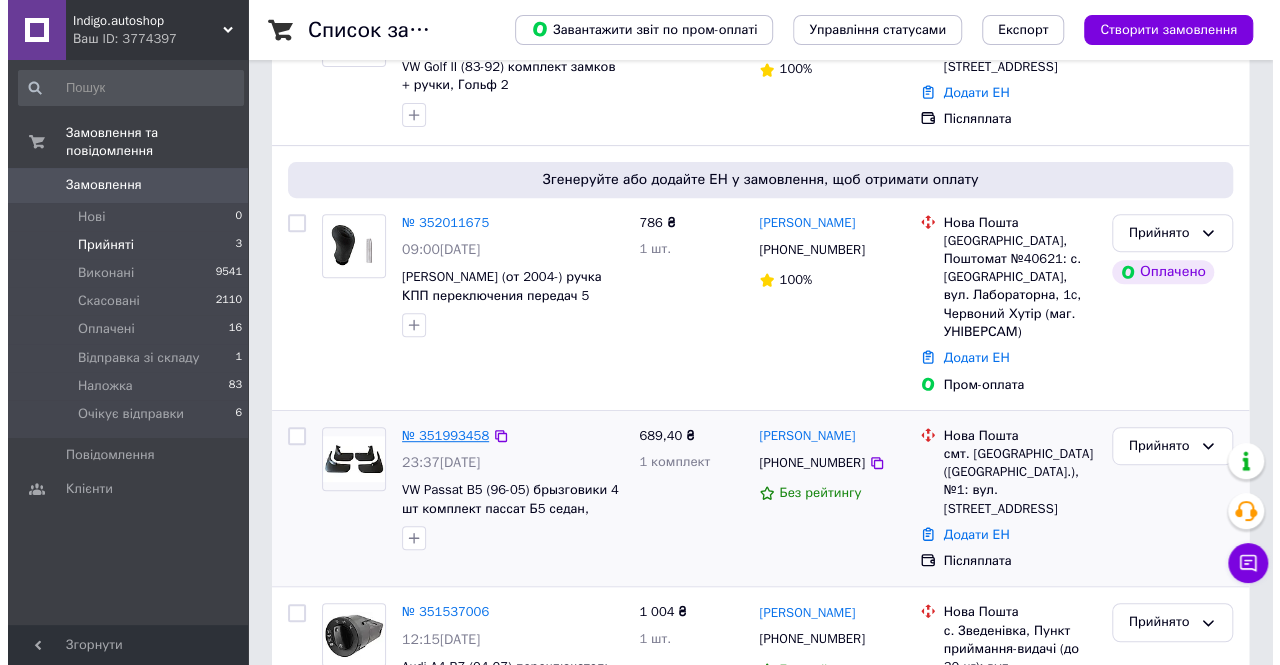 scroll, scrollTop: 0, scrollLeft: 0, axis: both 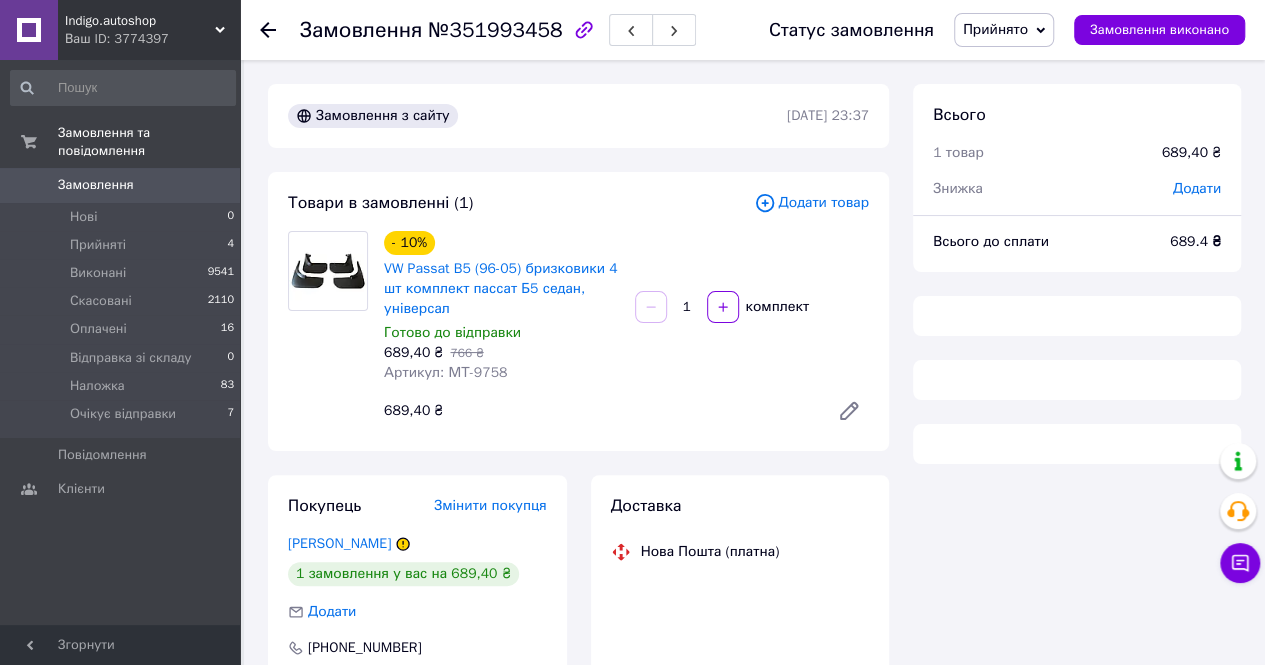click on "Артикул: МТ-9758" at bounding box center [445, 372] 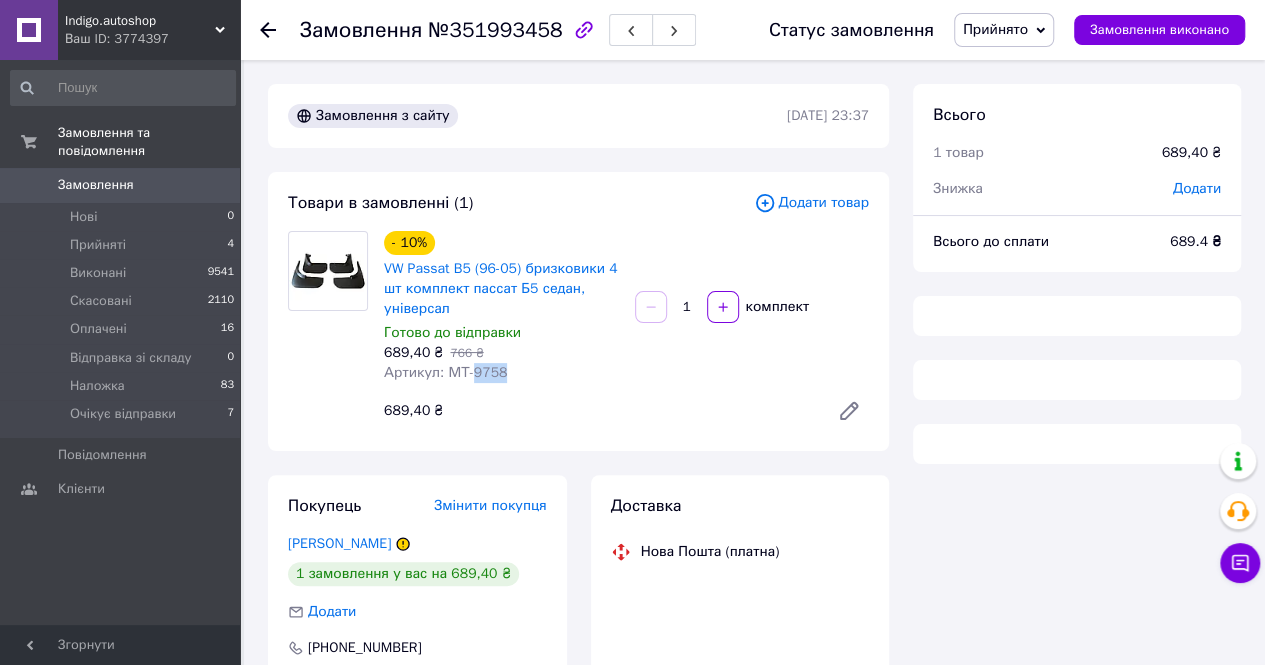 click on "Артикул: МТ-9758" at bounding box center (445, 372) 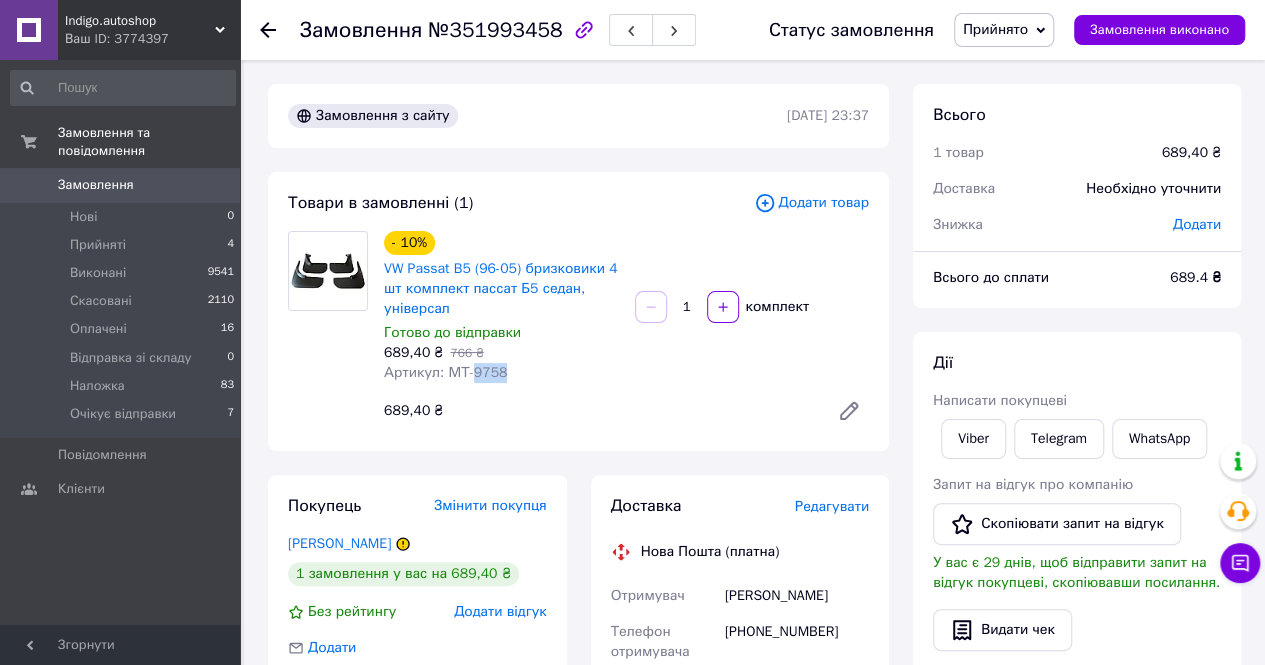 copy on "9758" 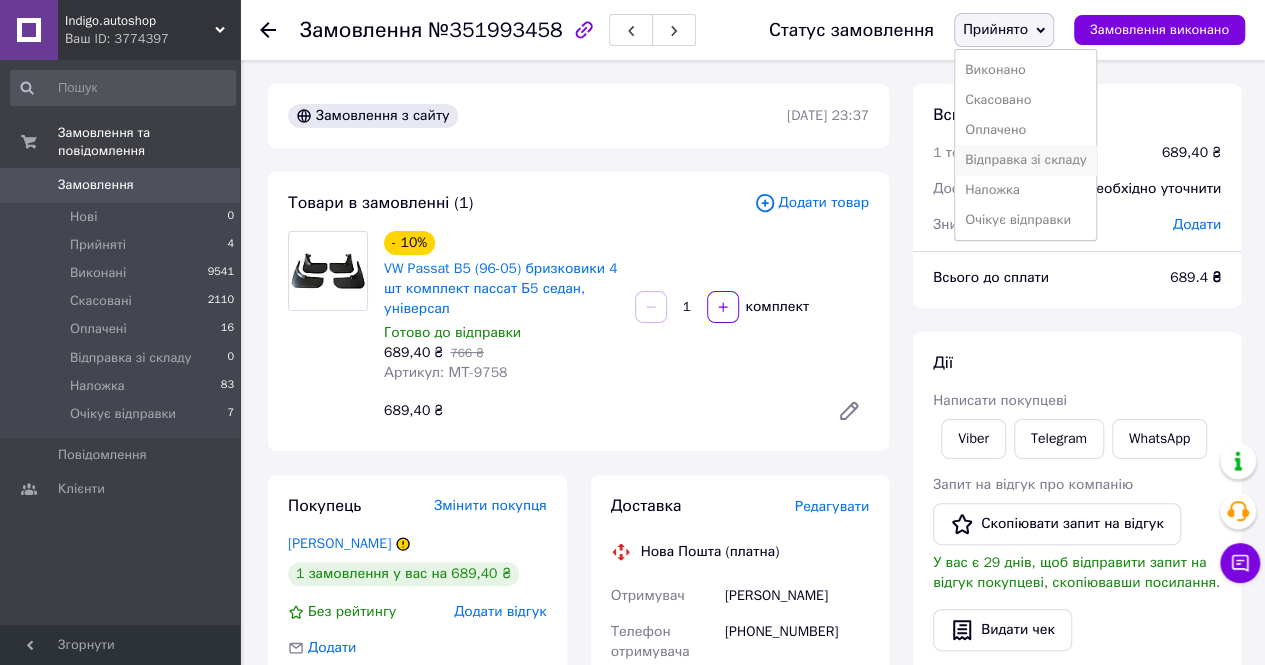 click on "Відправка зі складу" at bounding box center [1026, 160] 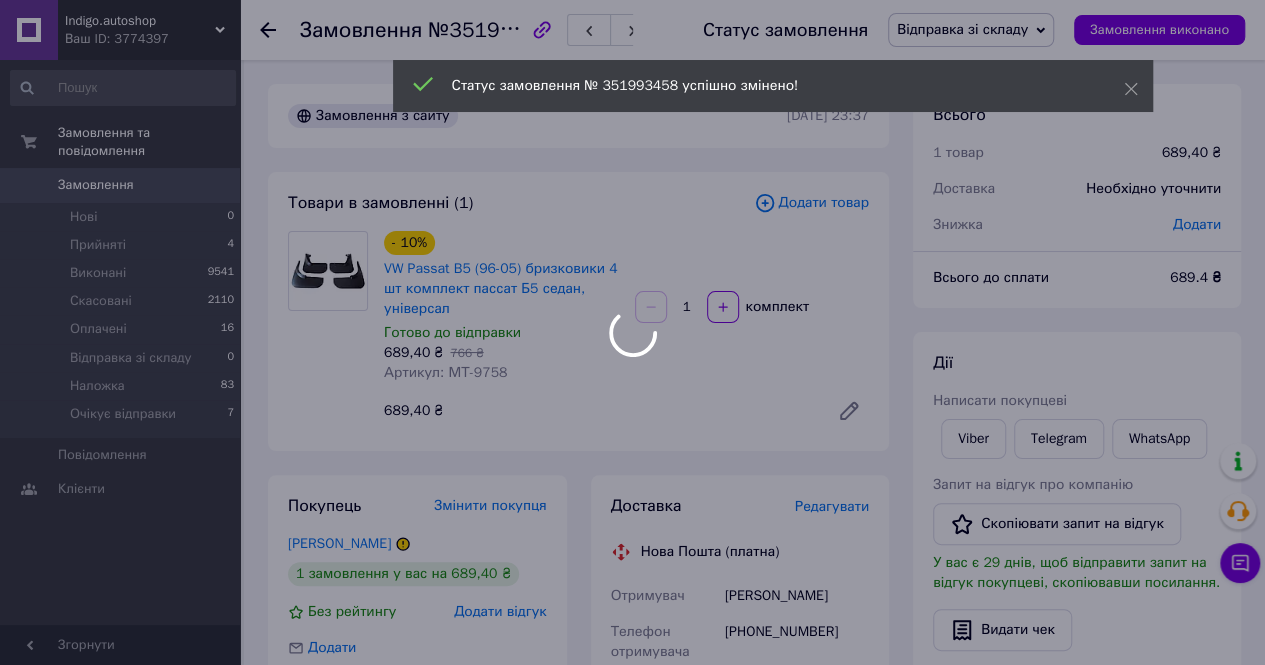 click at bounding box center [632, 332] 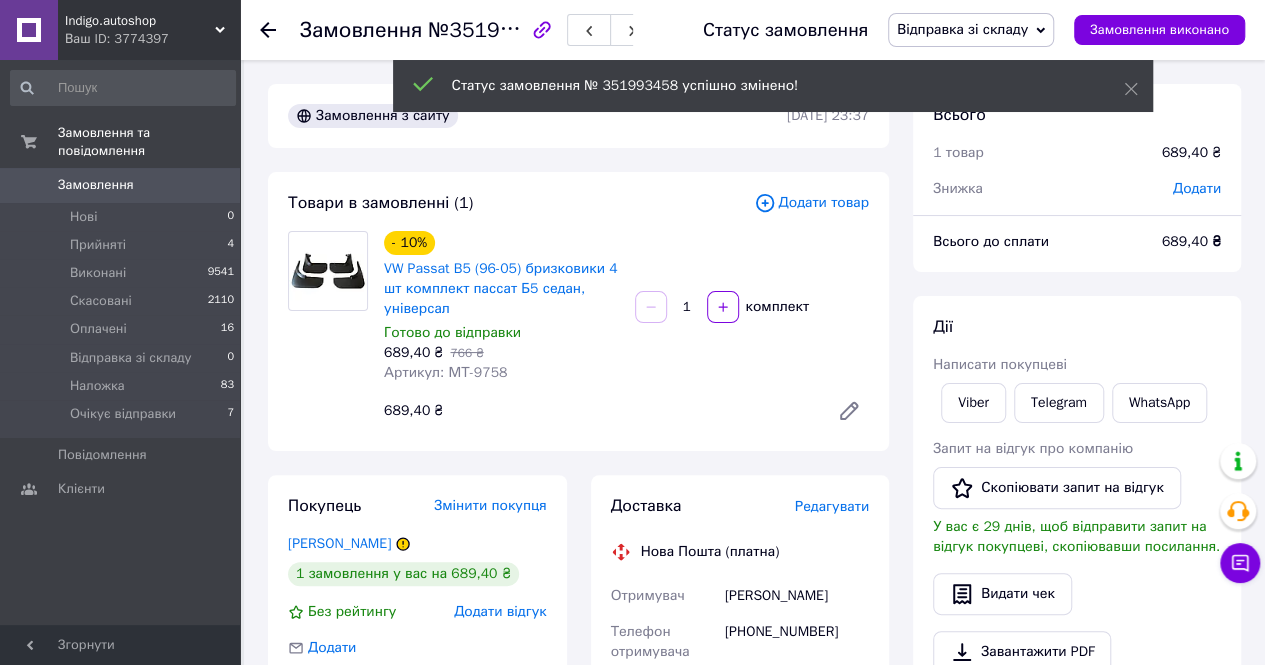 click on "Редагувати" at bounding box center (832, 506) 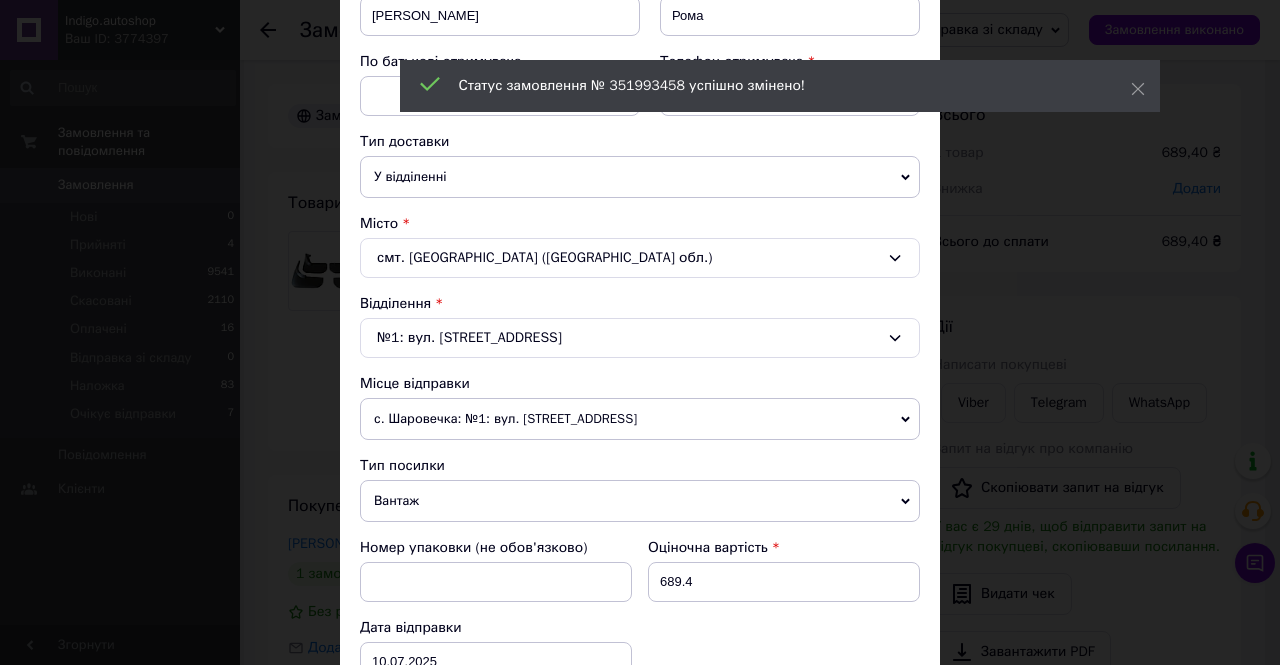 scroll, scrollTop: 600, scrollLeft: 0, axis: vertical 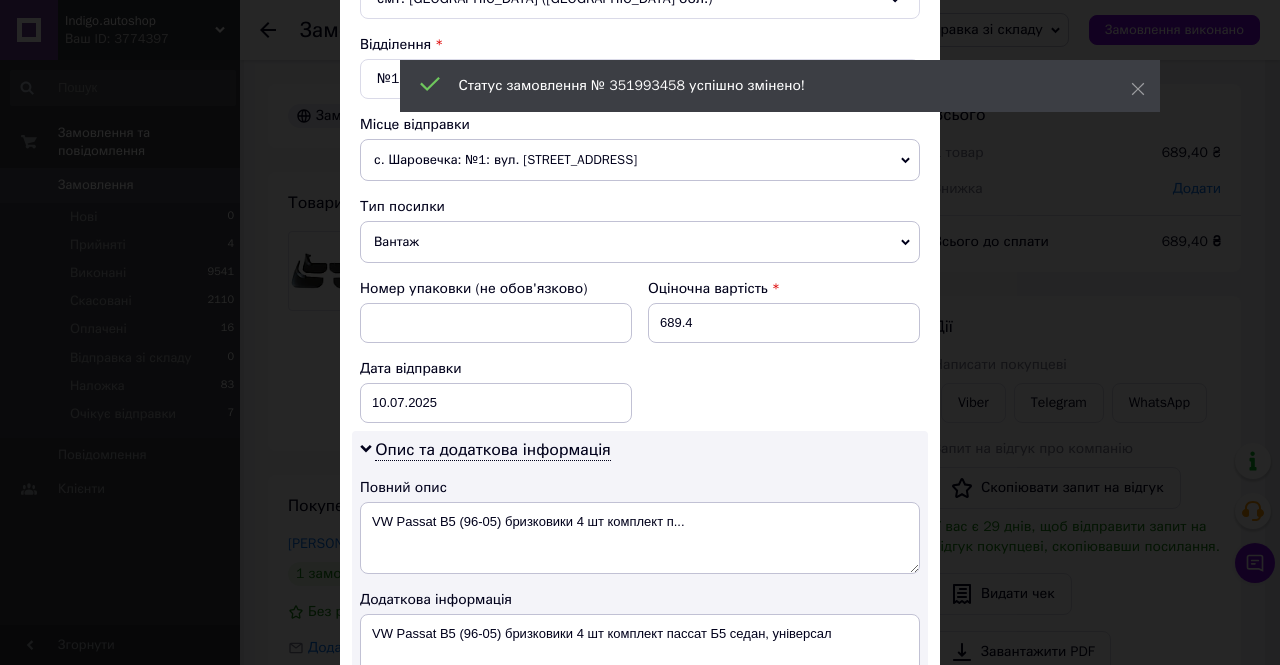 click on "с. Шаровечка: №1: вул. [STREET_ADDRESS]" at bounding box center [640, 160] 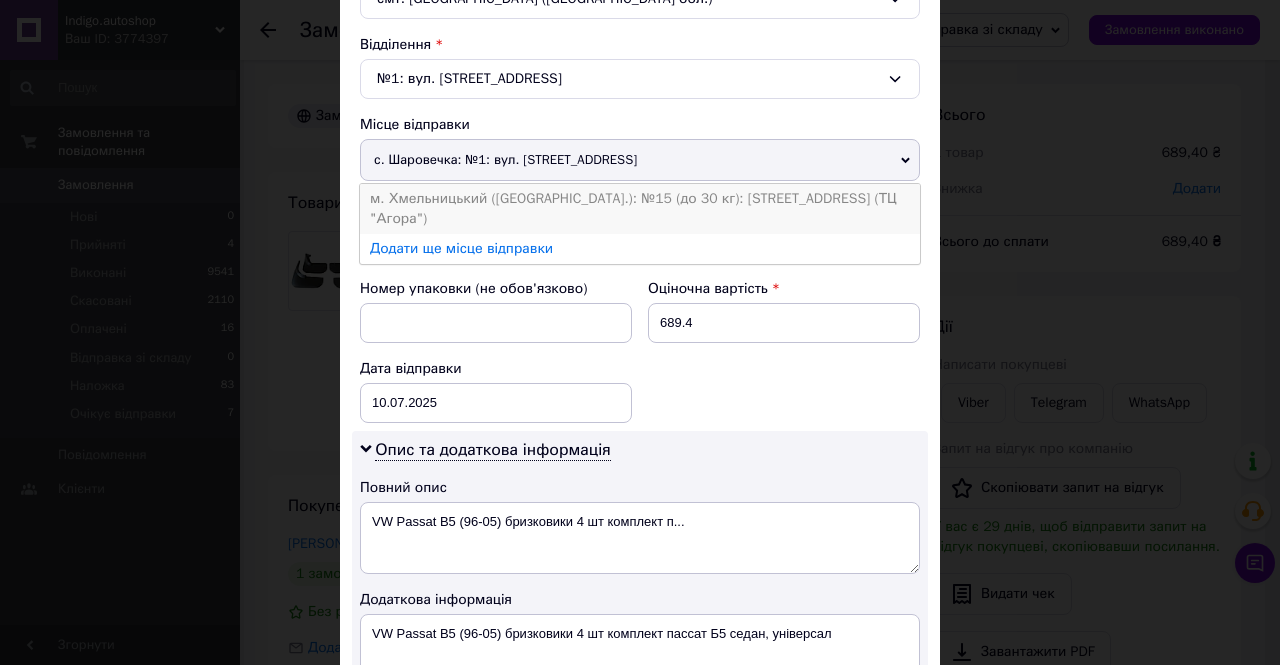 click on "м. Хмельницький ([GEOGRAPHIC_DATA].): №15 (до 30 кг): [STREET_ADDRESS] (ТЦ "Агора")" at bounding box center (640, 209) 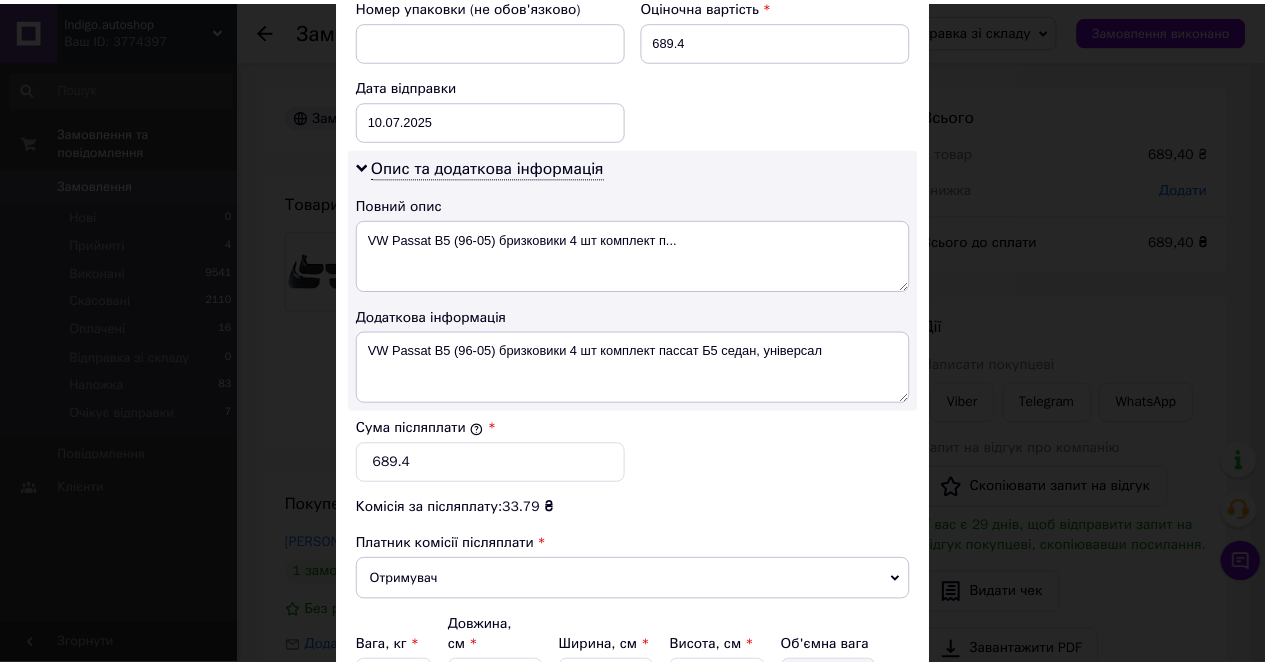 scroll, scrollTop: 1093, scrollLeft: 0, axis: vertical 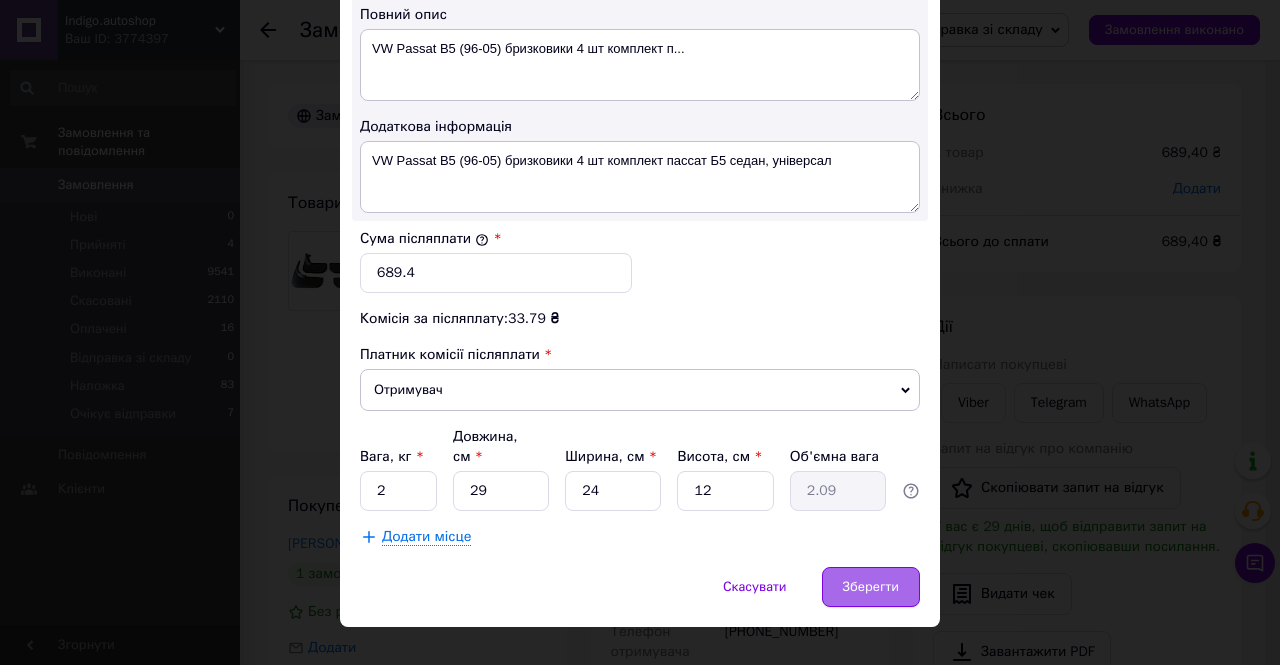 click on "Зберегти" at bounding box center (871, 587) 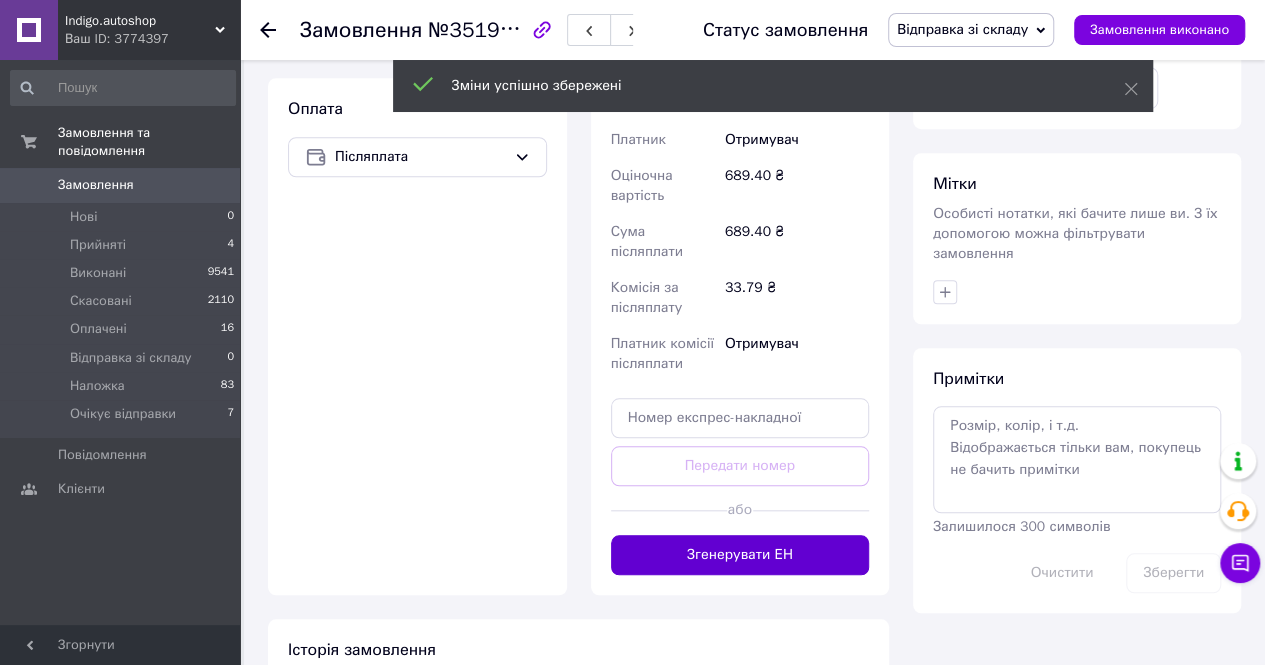 click on "Згенерувати ЕН" at bounding box center [740, 555] 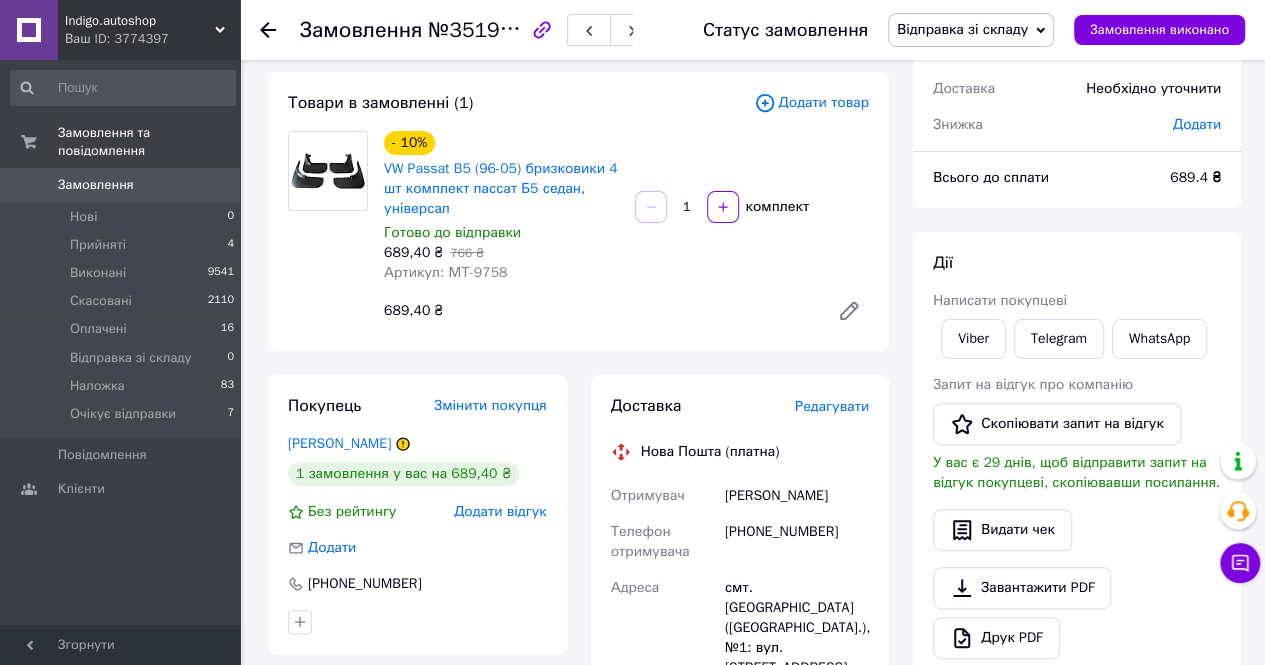 scroll, scrollTop: 700, scrollLeft: 0, axis: vertical 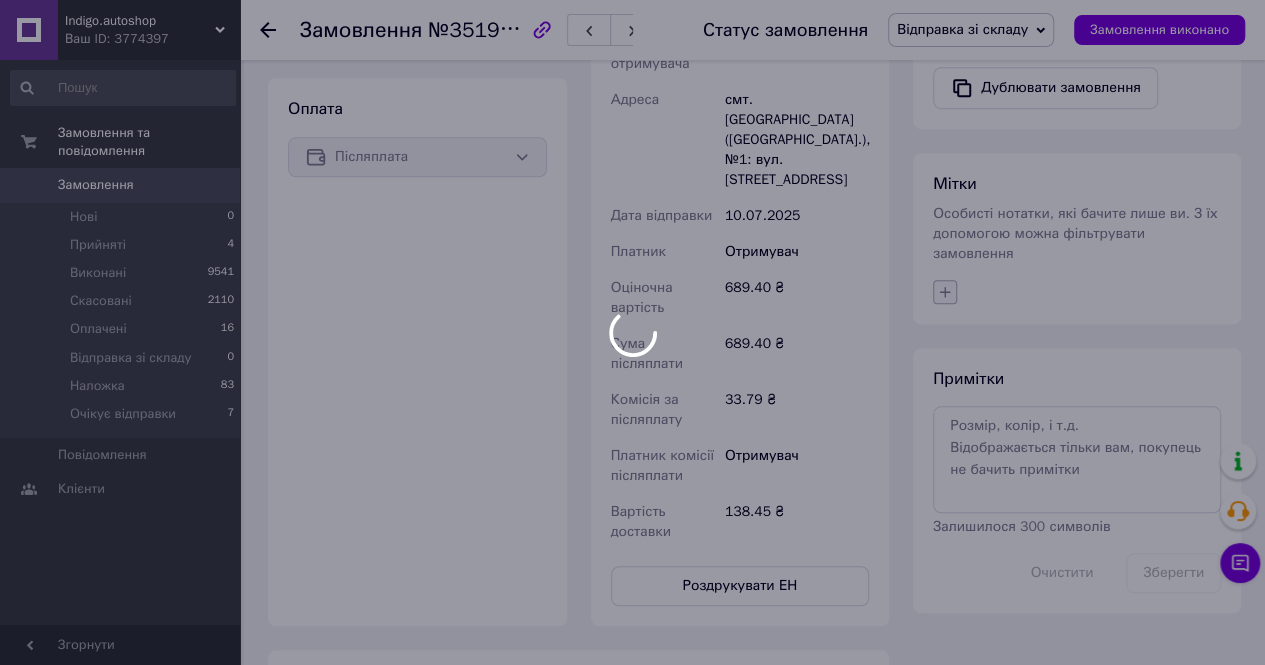 click 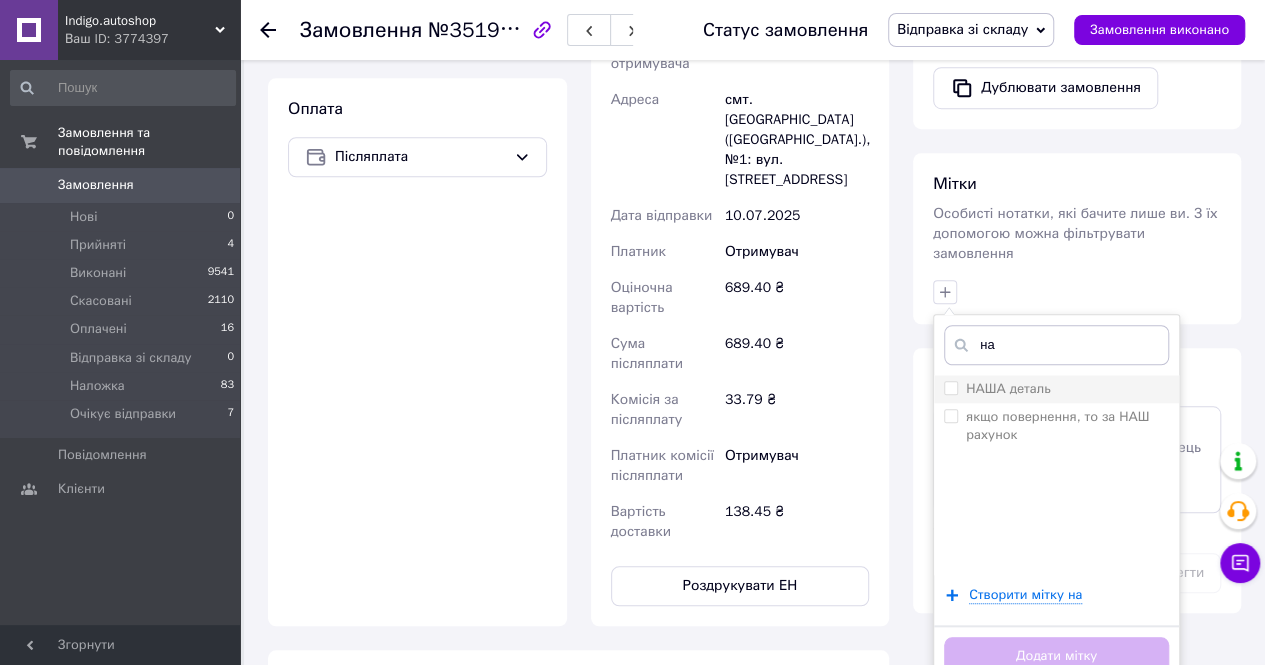 type on "на" 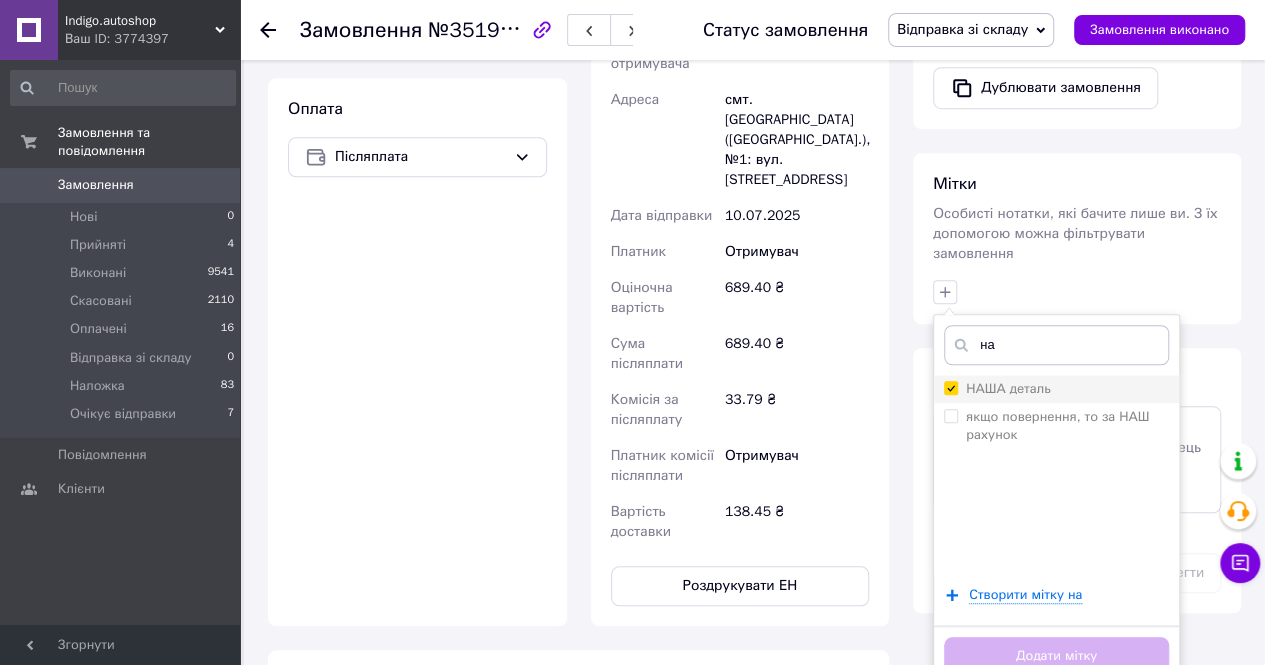 checkbox on "true" 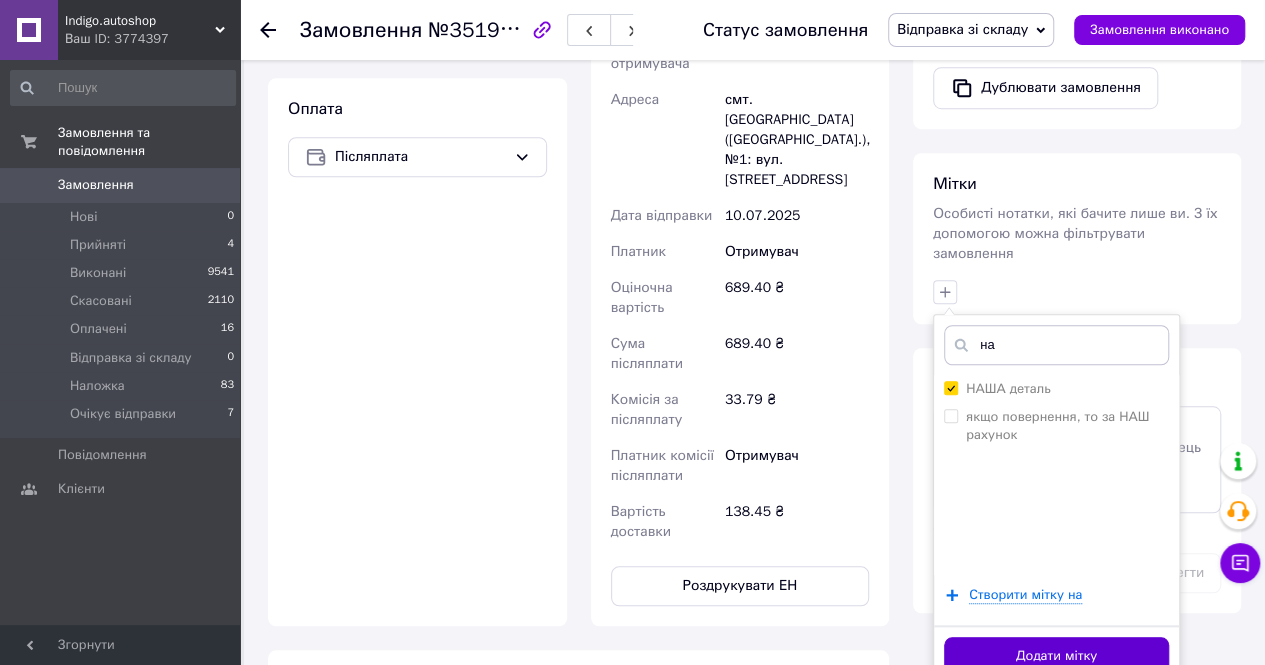 click on "Додати мітку" at bounding box center (1056, 656) 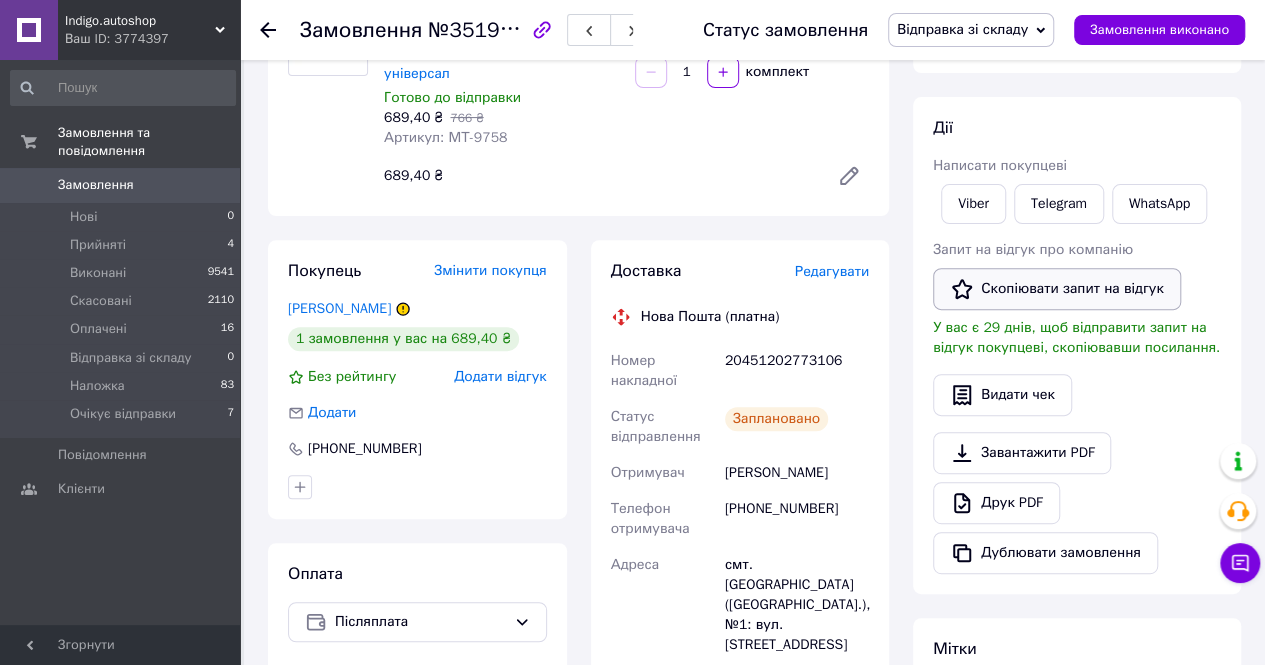 scroll, scrollTop: 0, scrollLeft: 0, axis: both 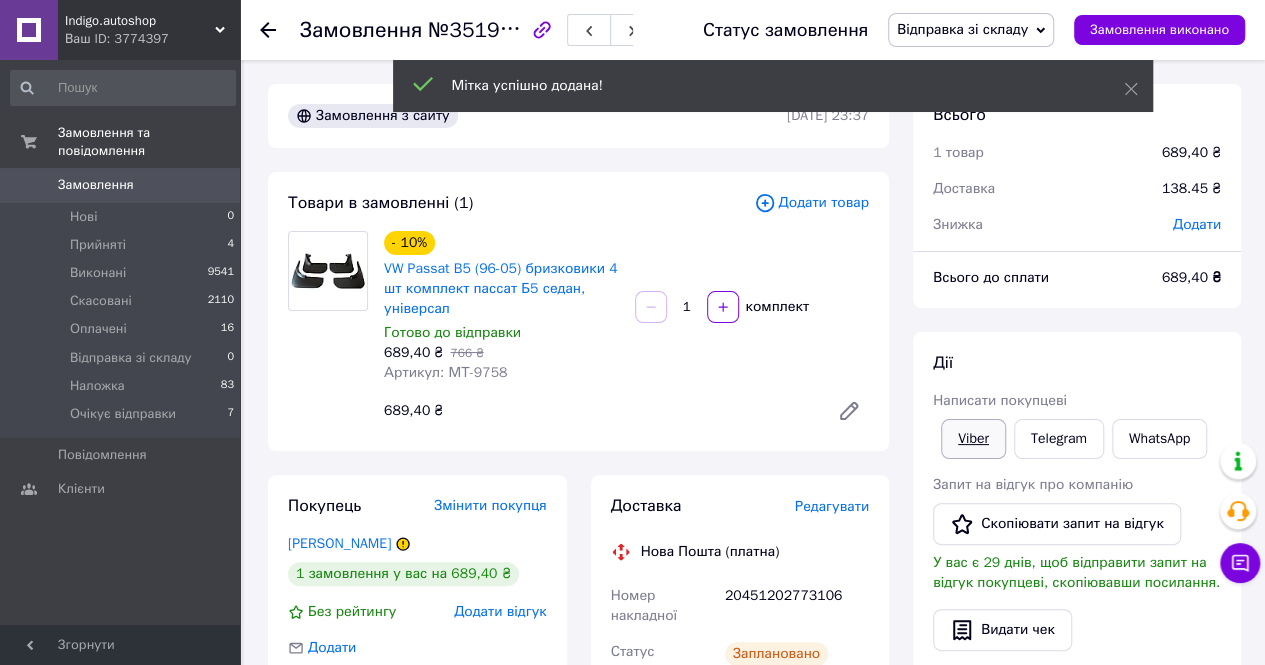 click on "Viber" at bounding box center (973, 439) 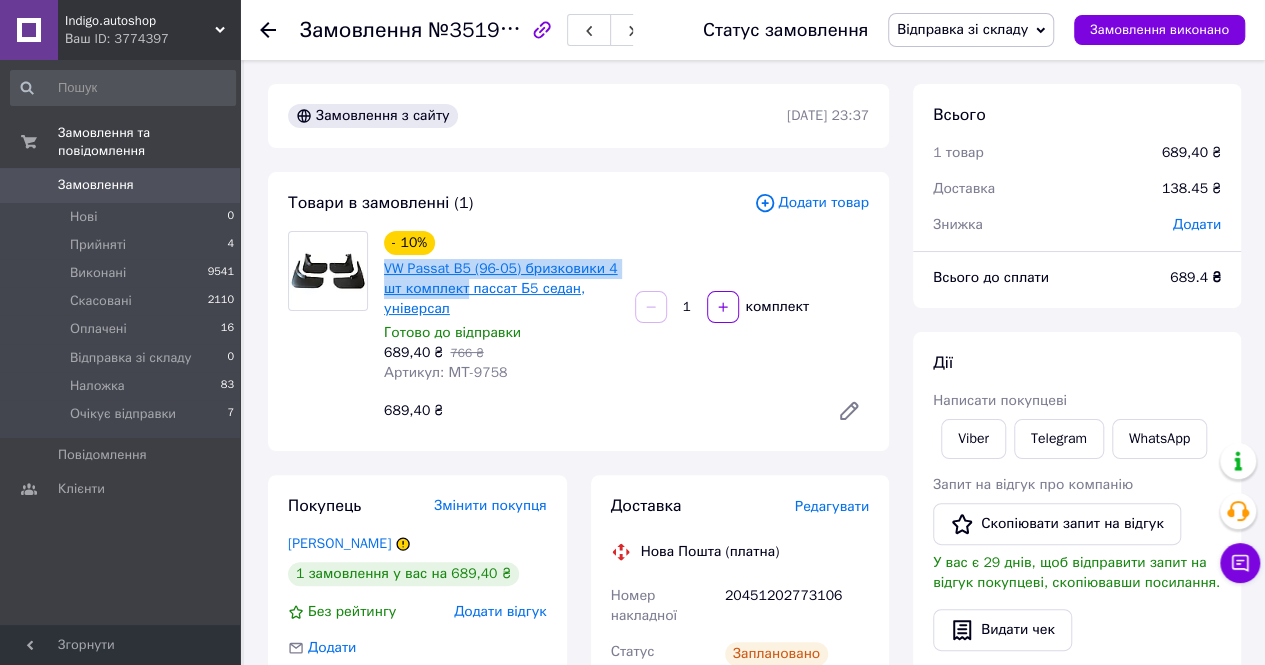 drag, startPoint x: 379, startPoint y: 269, endPoint x: 466, endPoint y: 294, distance: 90.52071 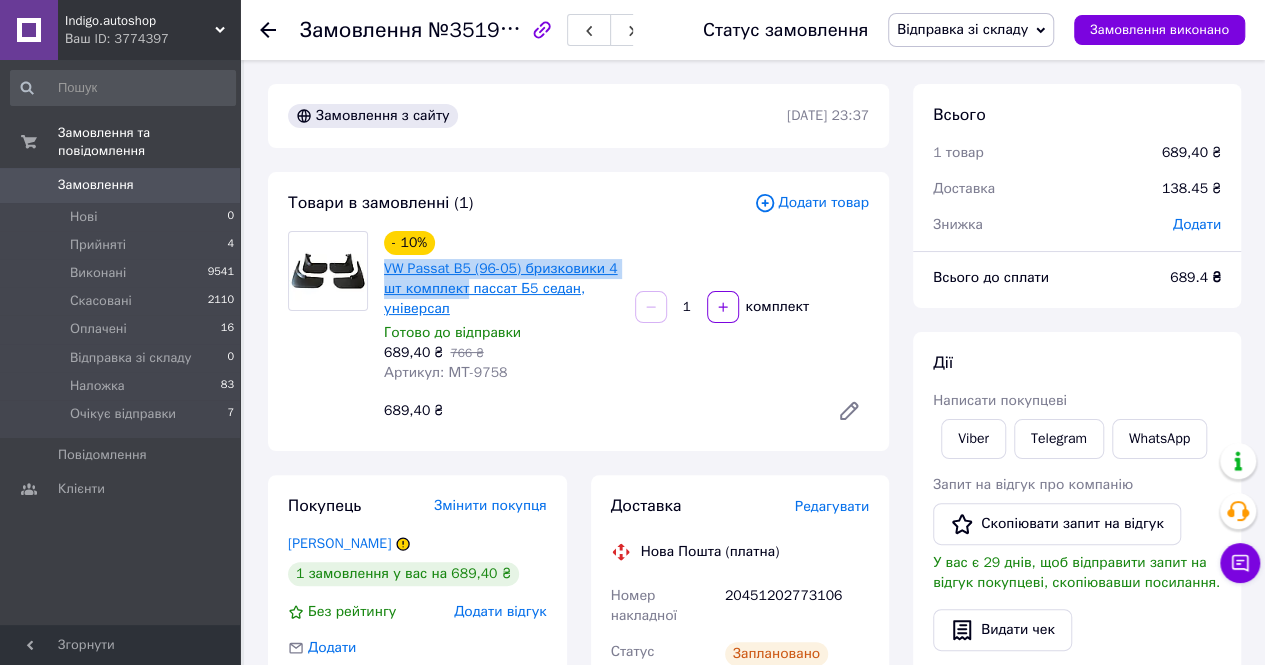 copy on "VW Passat B5 (96-05) бризковики 4 шт комплект" 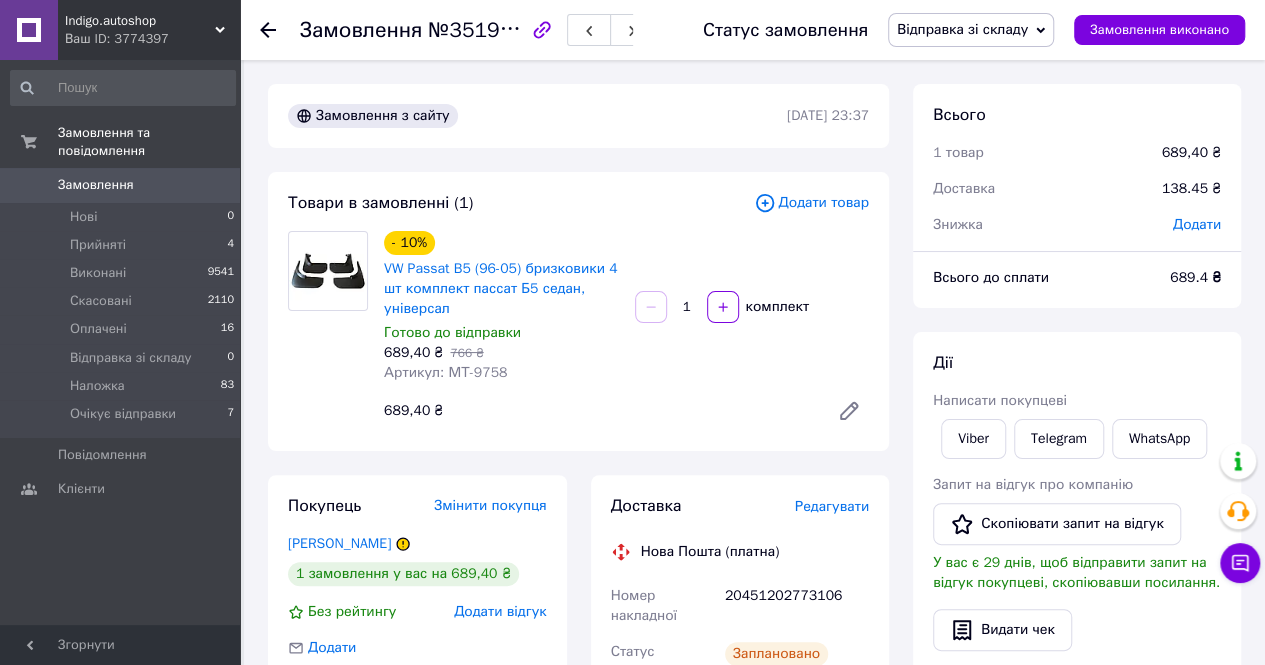 click on "20451202773106" at bounding box center (797, 606) 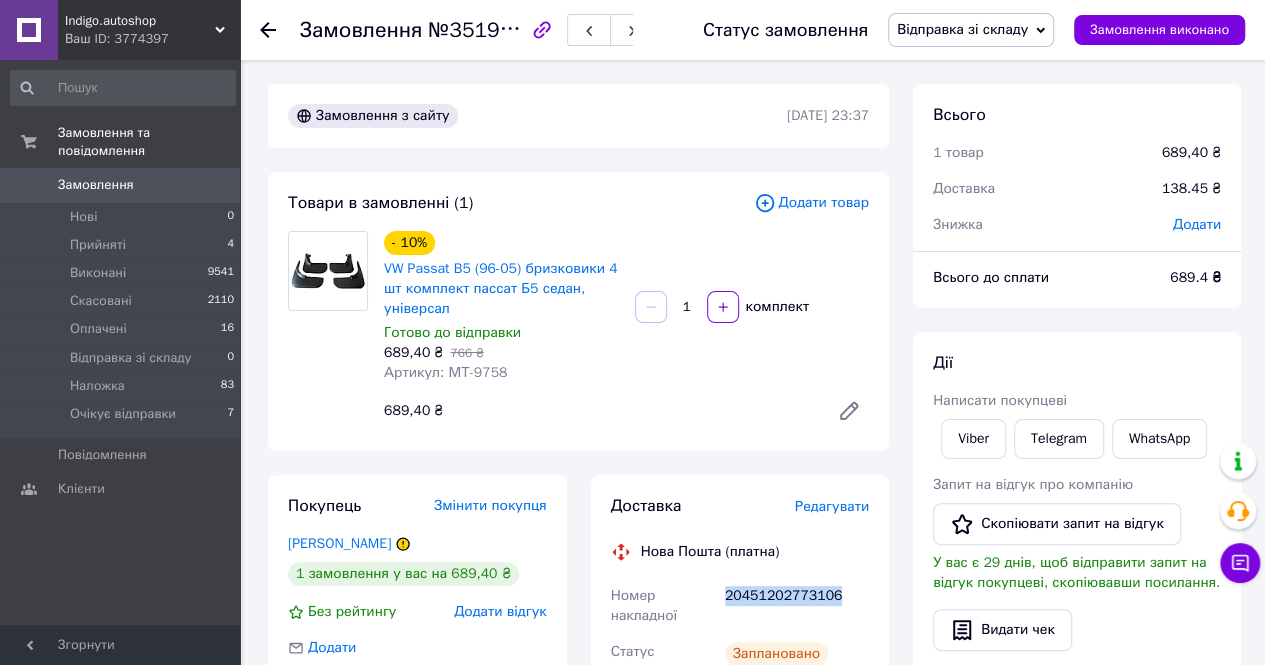click on "20451202773106" at bounding box center (797, 606) 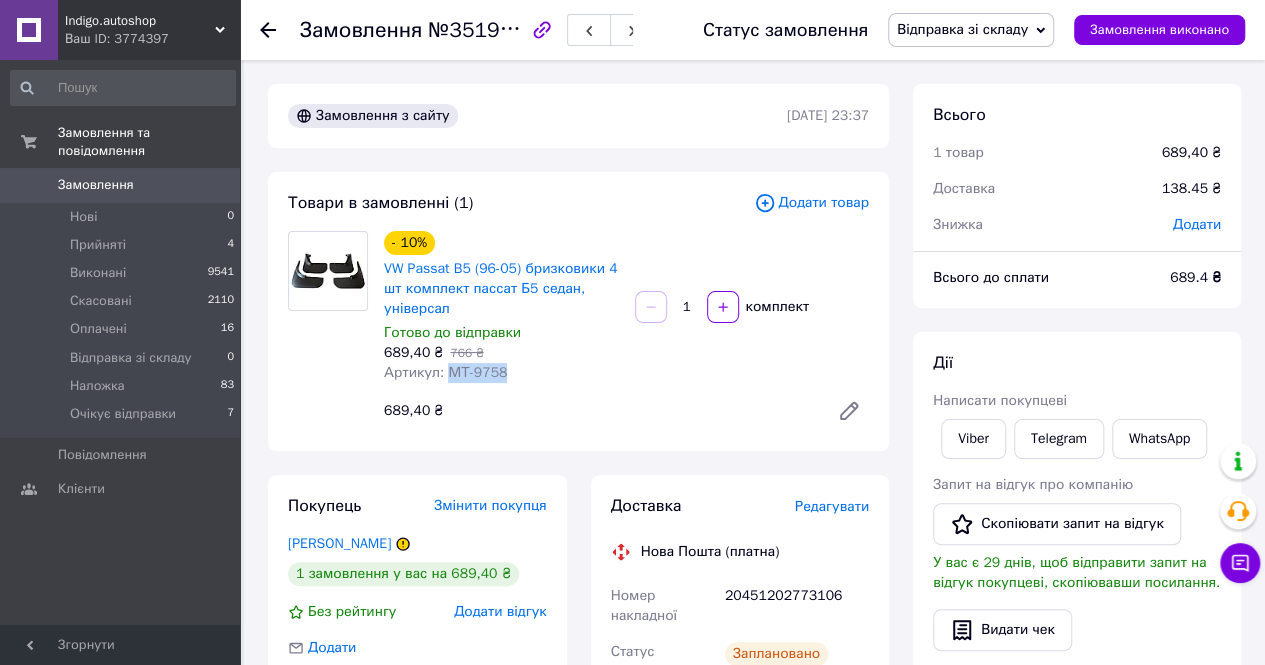 drag, startPoint x: 447, startPoint y: 379, endPoint x: 526, endPoint y: 389, distance: 79.630394 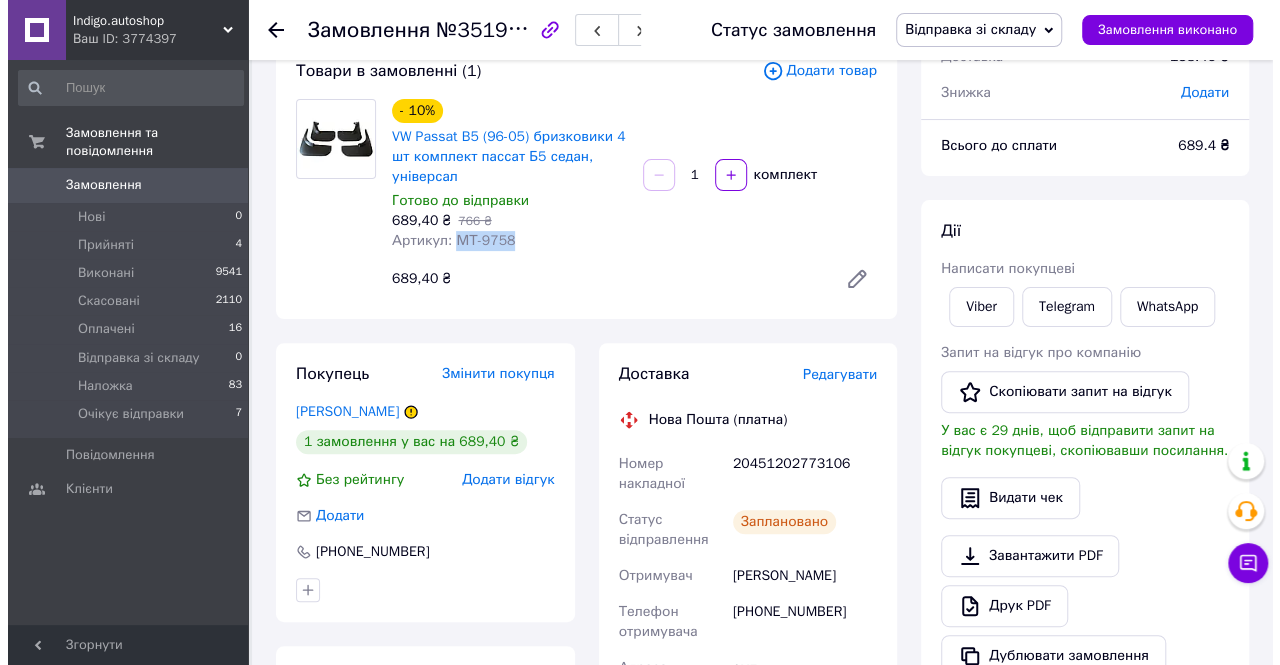 scroll, scrollTop: 400, scrollLeft: 0, axis: vertical 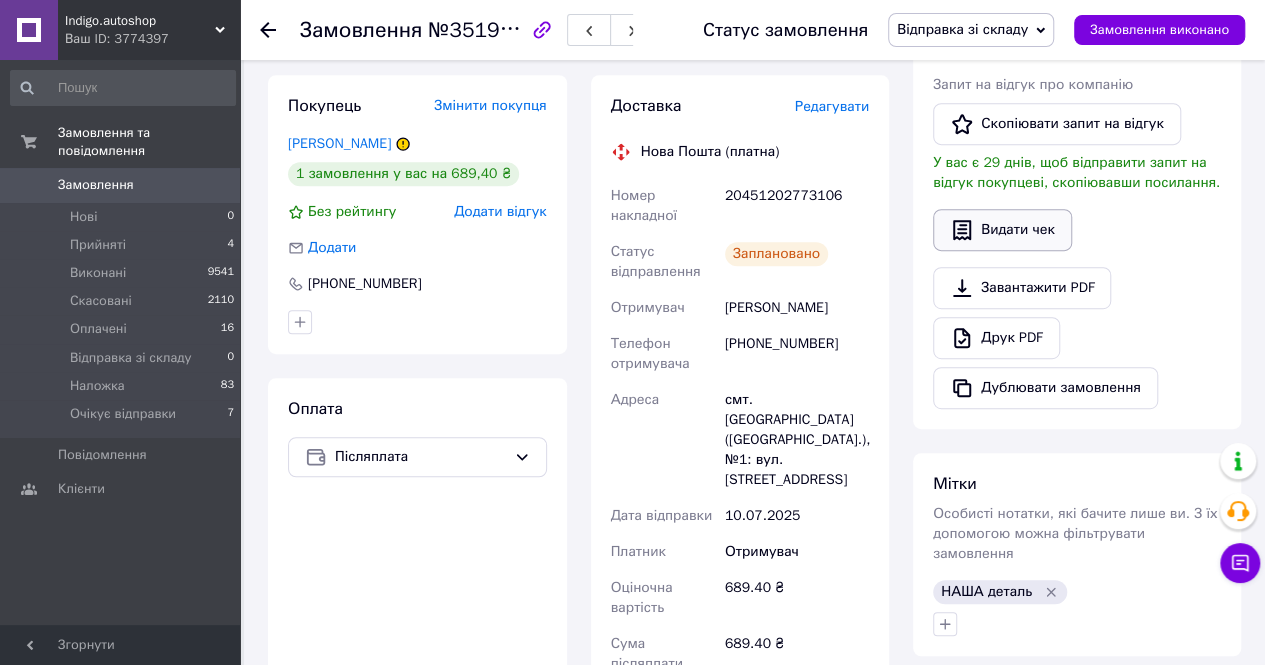 click on "Видати чек" at bounding box center (1002, 230) 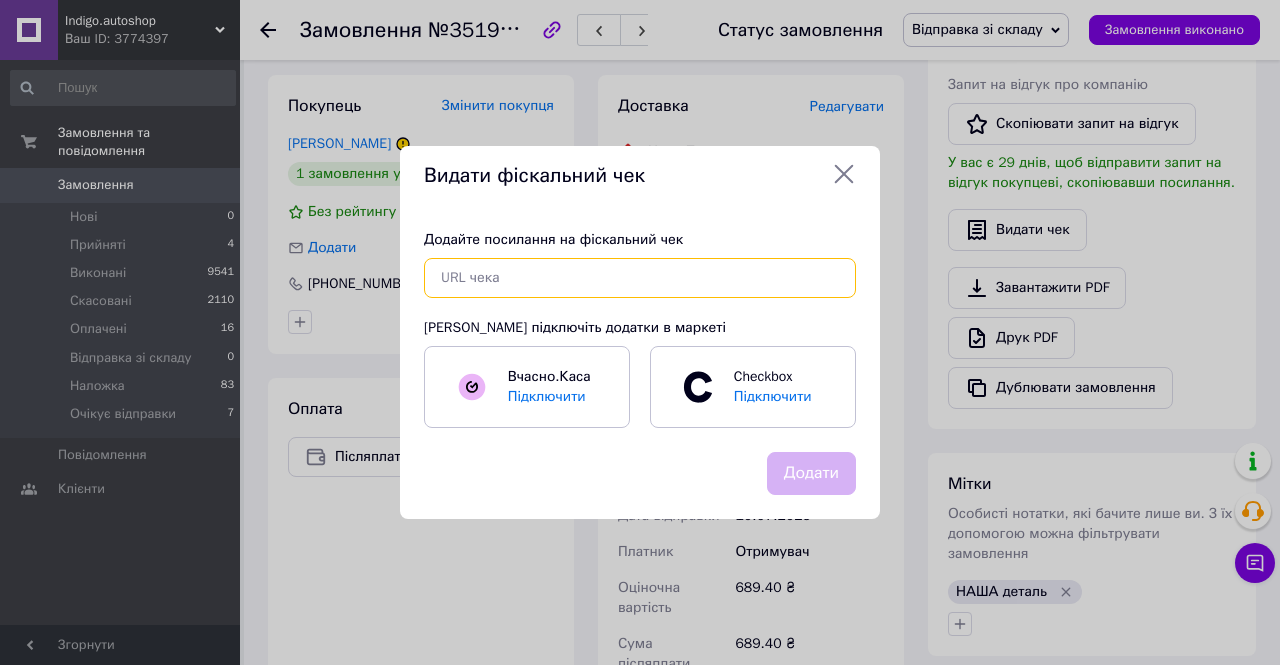 click at bounding box center [640, 278] 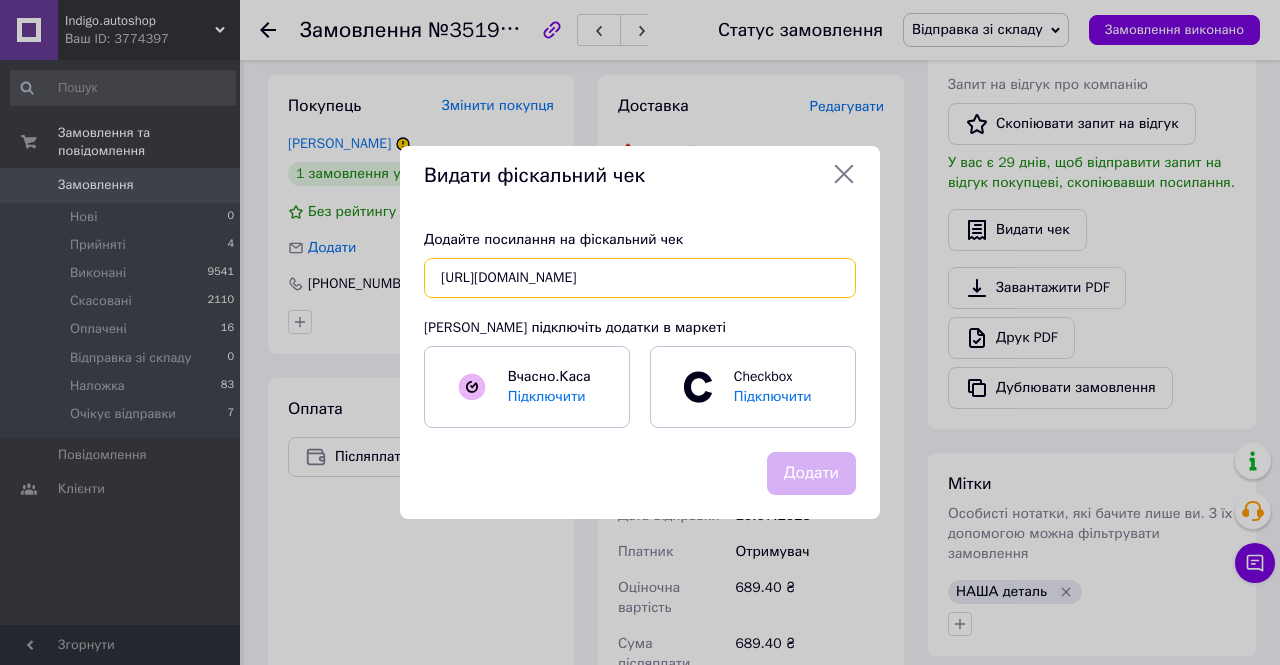 scroll, scrollTop: 0, scrollLeft: 27, axis: horizontal 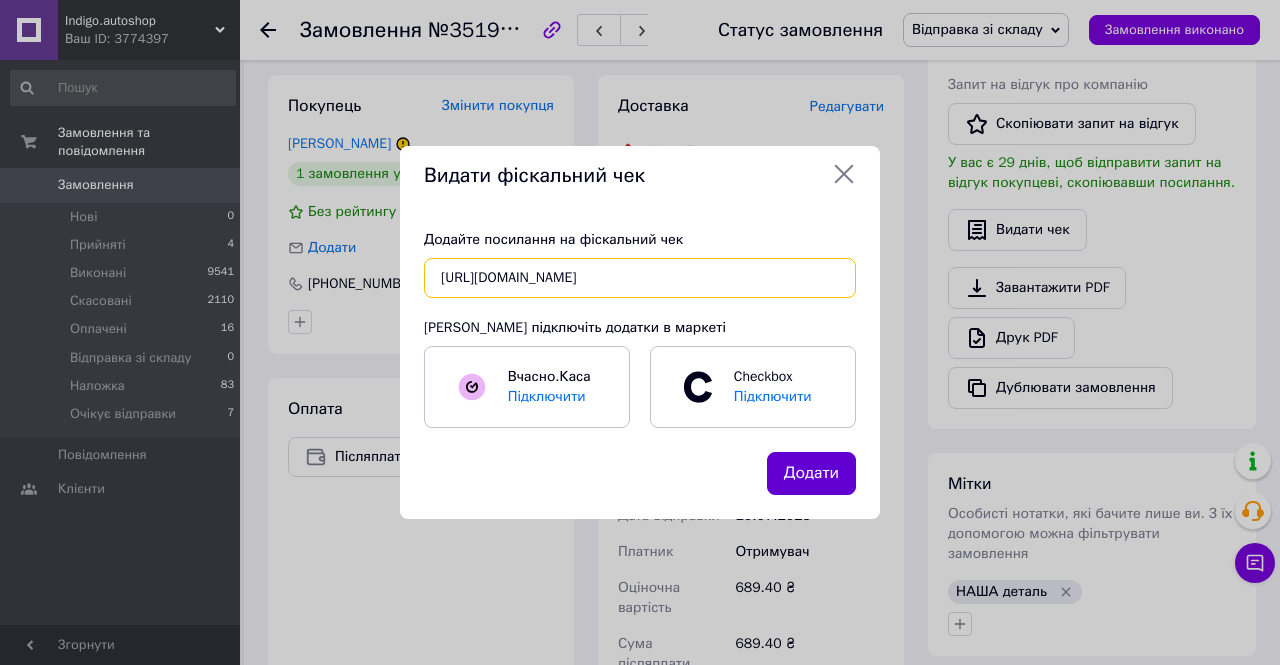 type on "https://check.checkbox.ua/b0c97134-abcc-4660-93eb-89f264d8edb4" 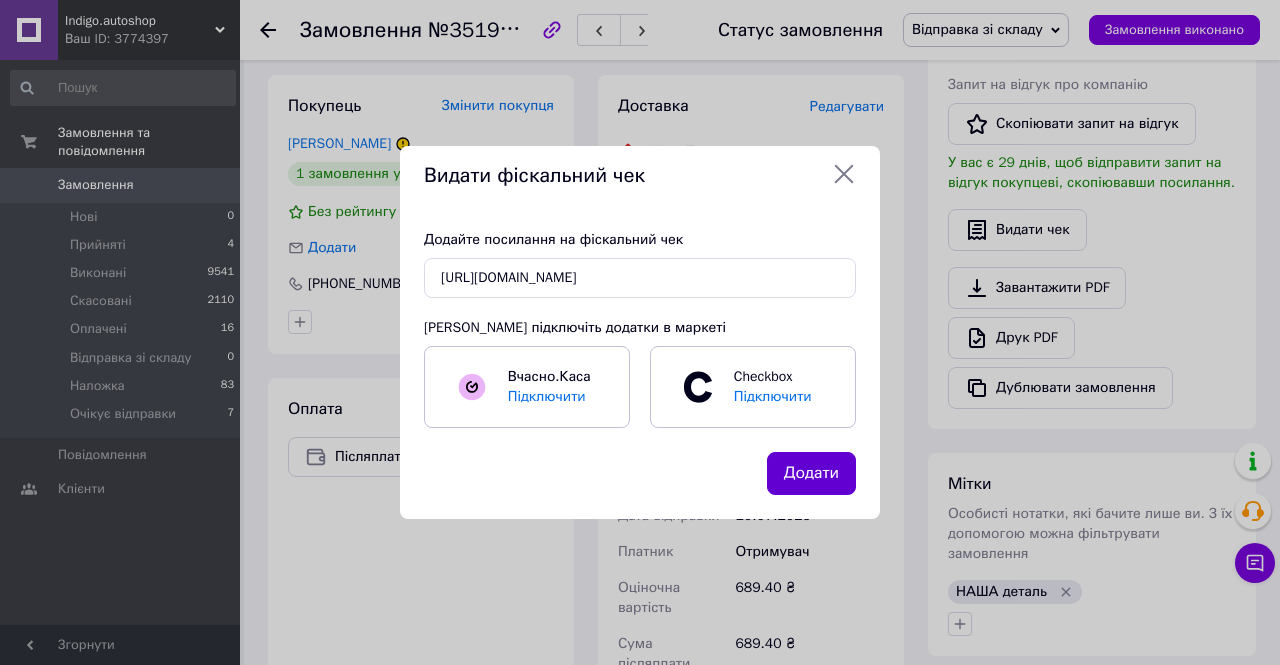 click on "Додати" at bounding box center (811, 473) 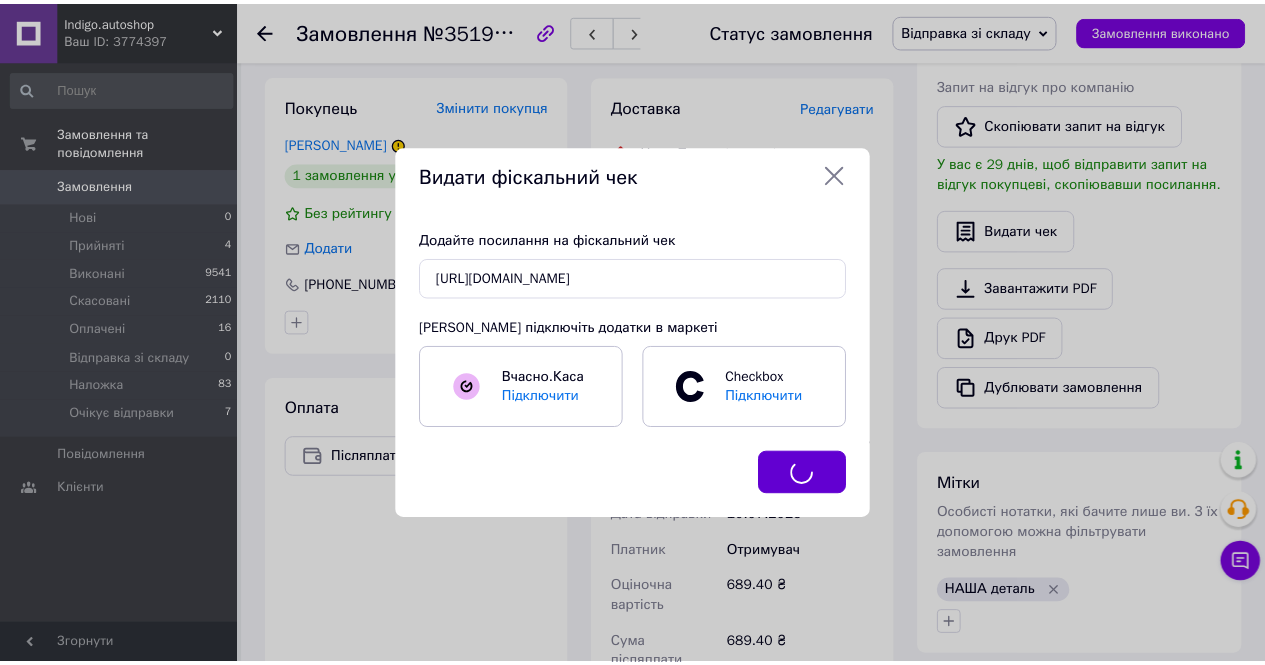 scroll, scrollTop: 0, scrollLeft: 0, axis: both 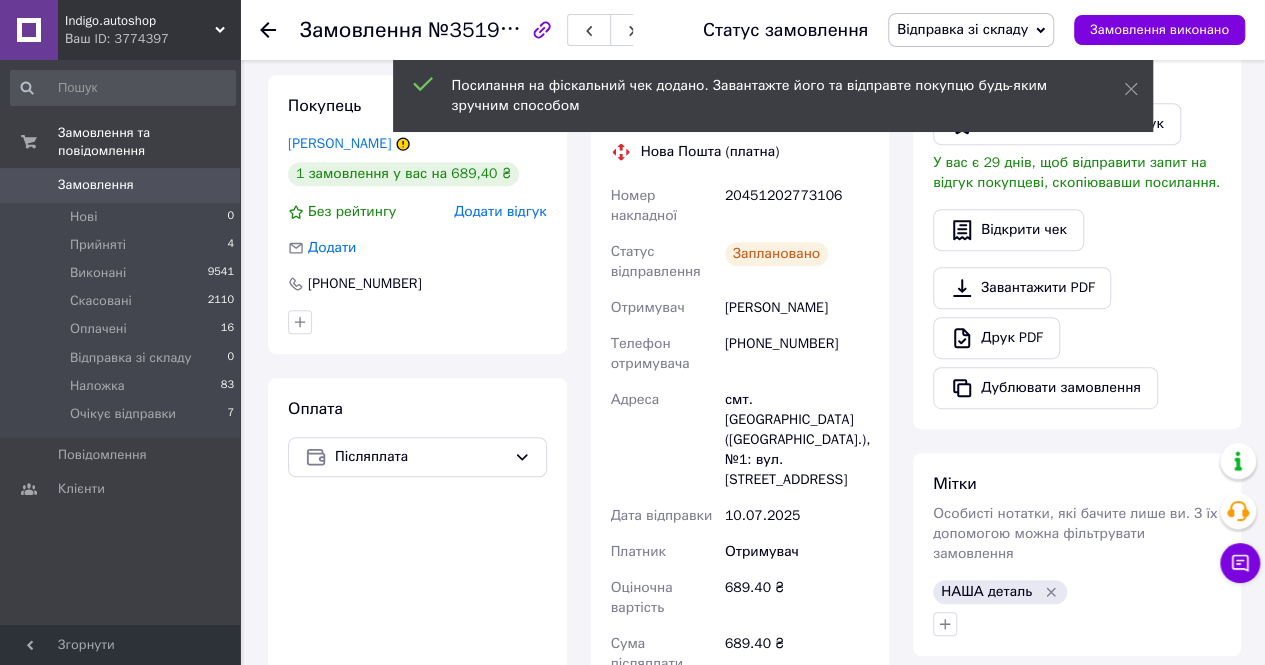click on "Кирницький Рома" at bounding box center (797, 308) 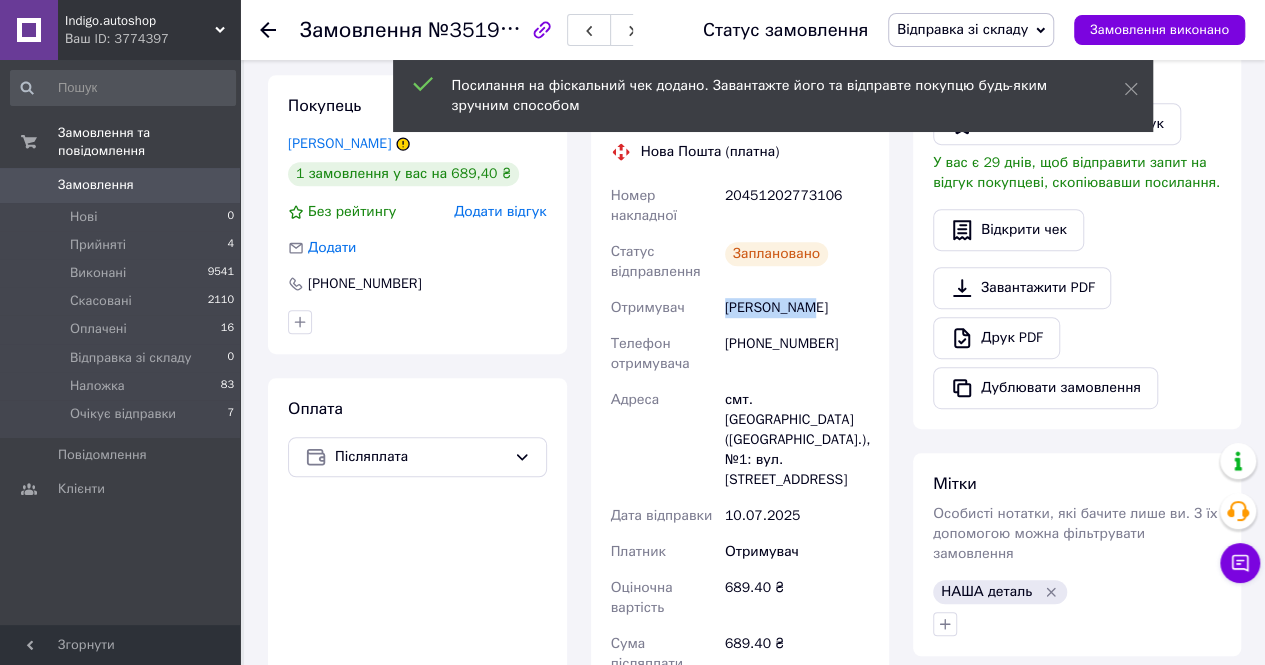 click on "Кирницький Рома" at bounding box center [797, 308] 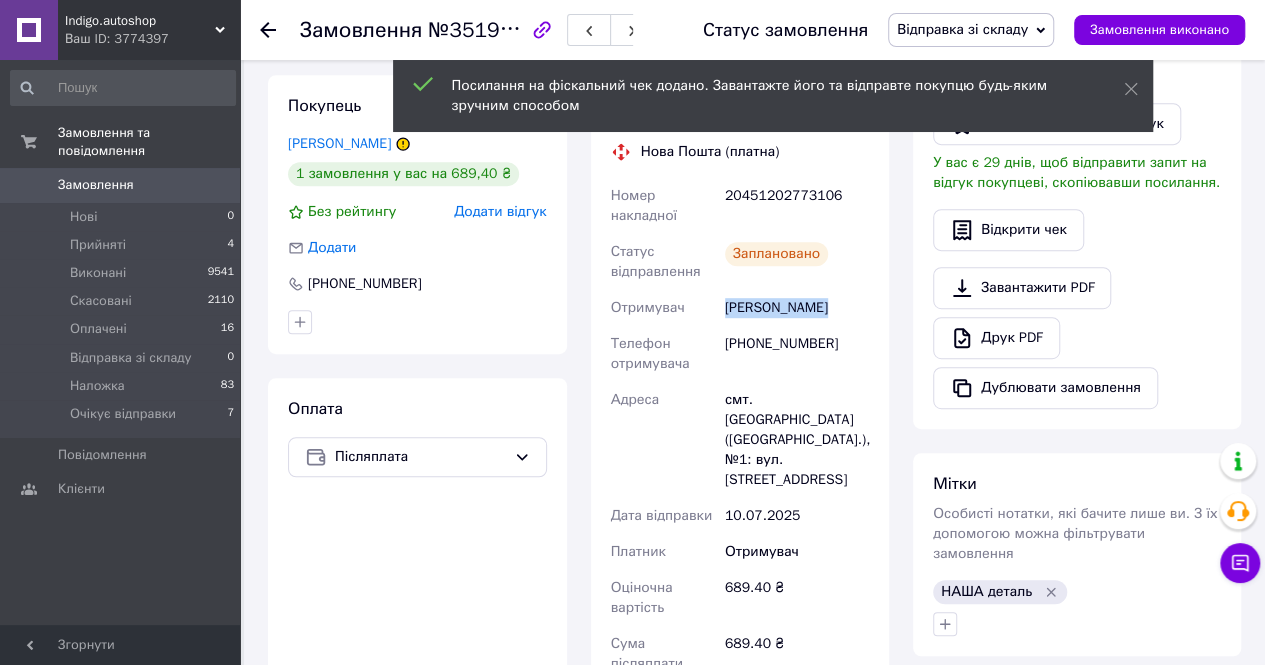 click on "Кирницький Рома" at bounding box center (797, 308) 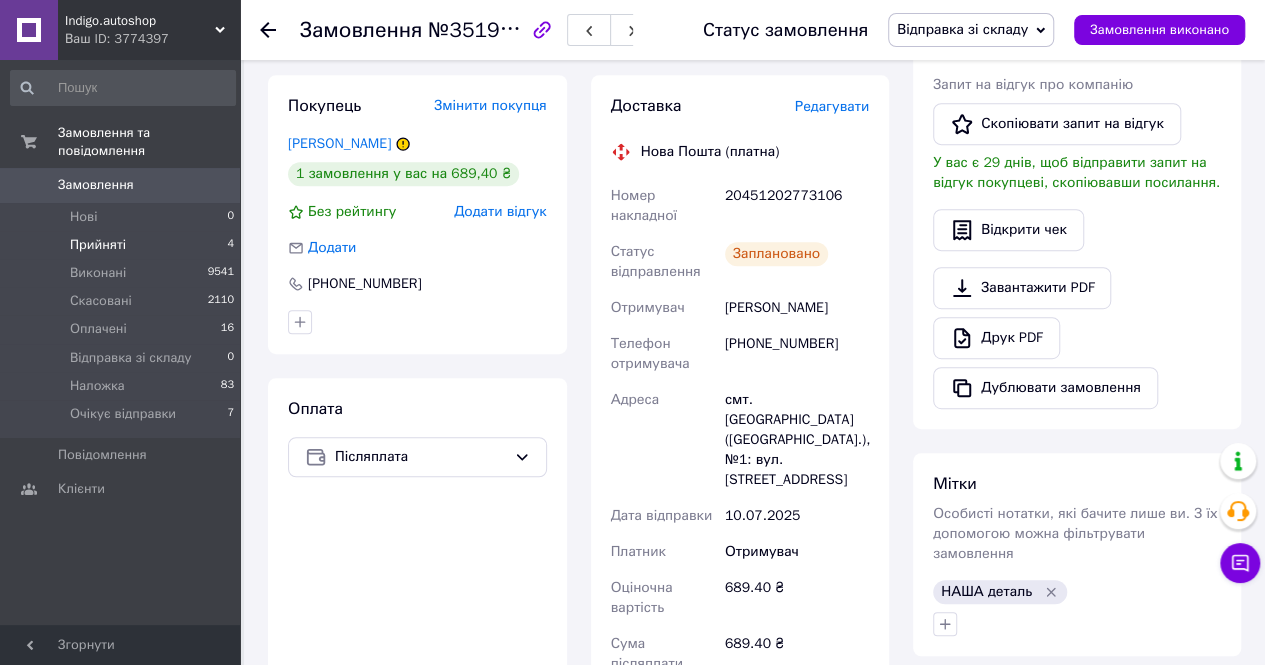 click on "Прийняті" at bounding box center [98, 245] 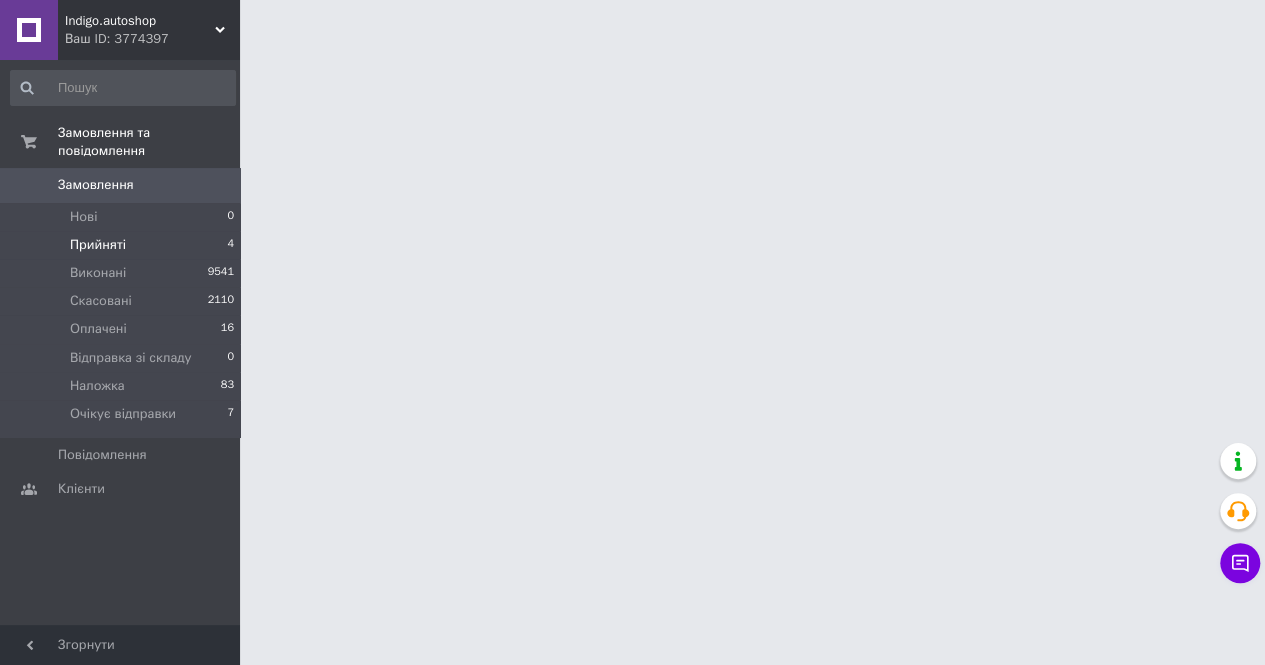 scroll, scrollTop: 0, scrollLeft: 0, axis: both 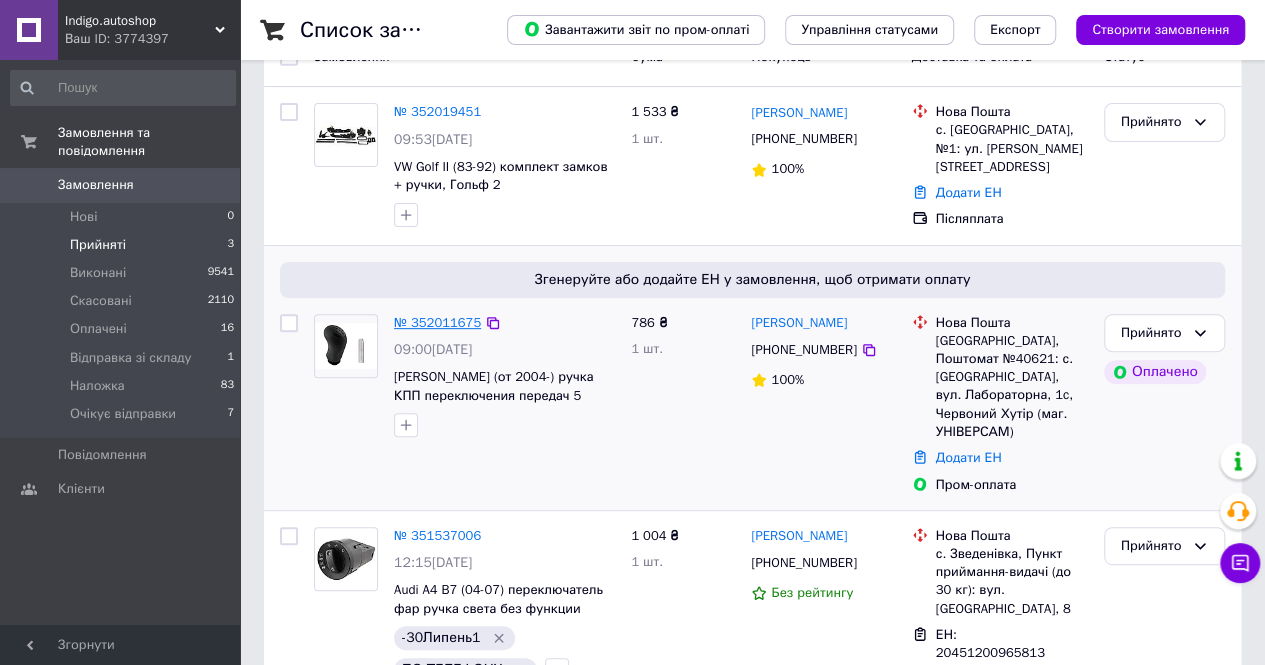 click on "№ 352011675" at bounding box center (437, 322) 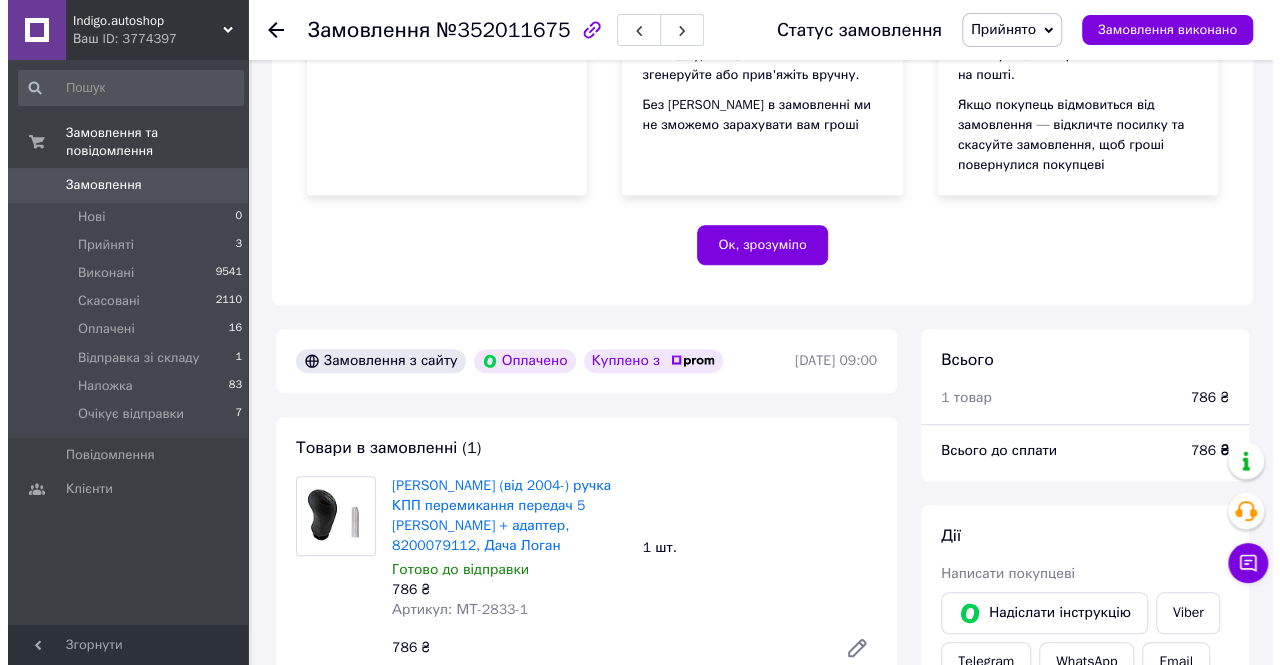 scroll, scrollTop: 700, scrollLeft: 0, axis: vertical 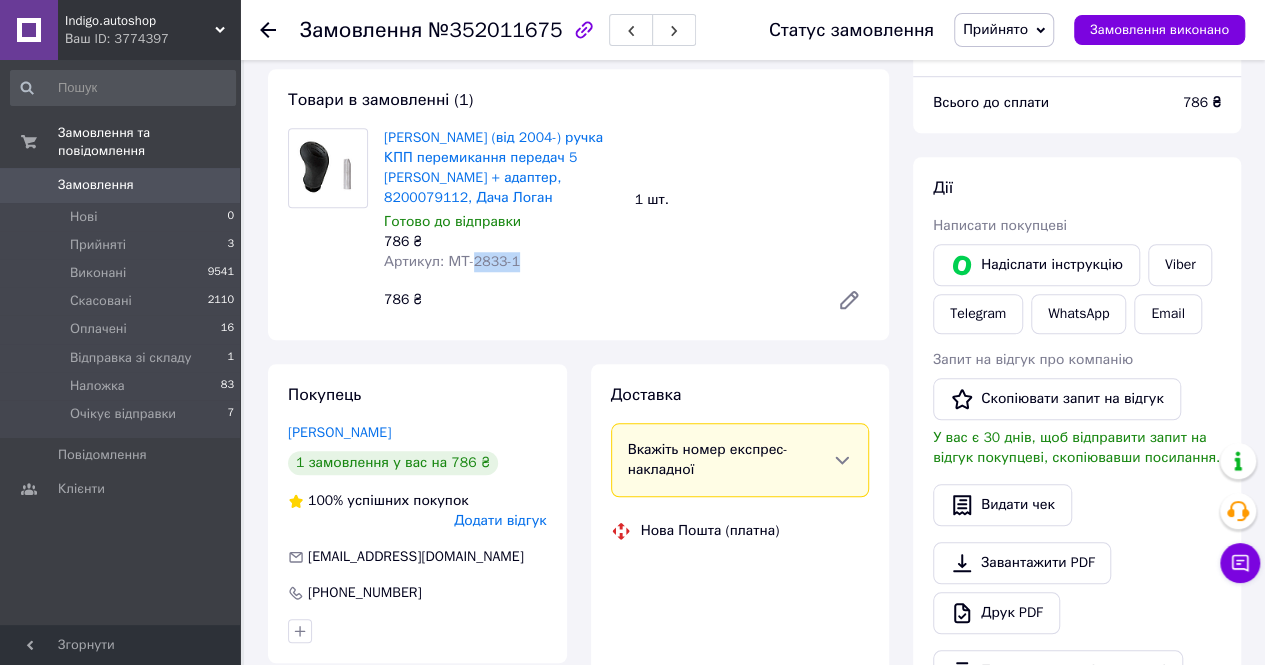 drag, startPoint x: 469, startPoint y: 265, endPoint x: 525, endPoint y: 266, distance: 56.008926 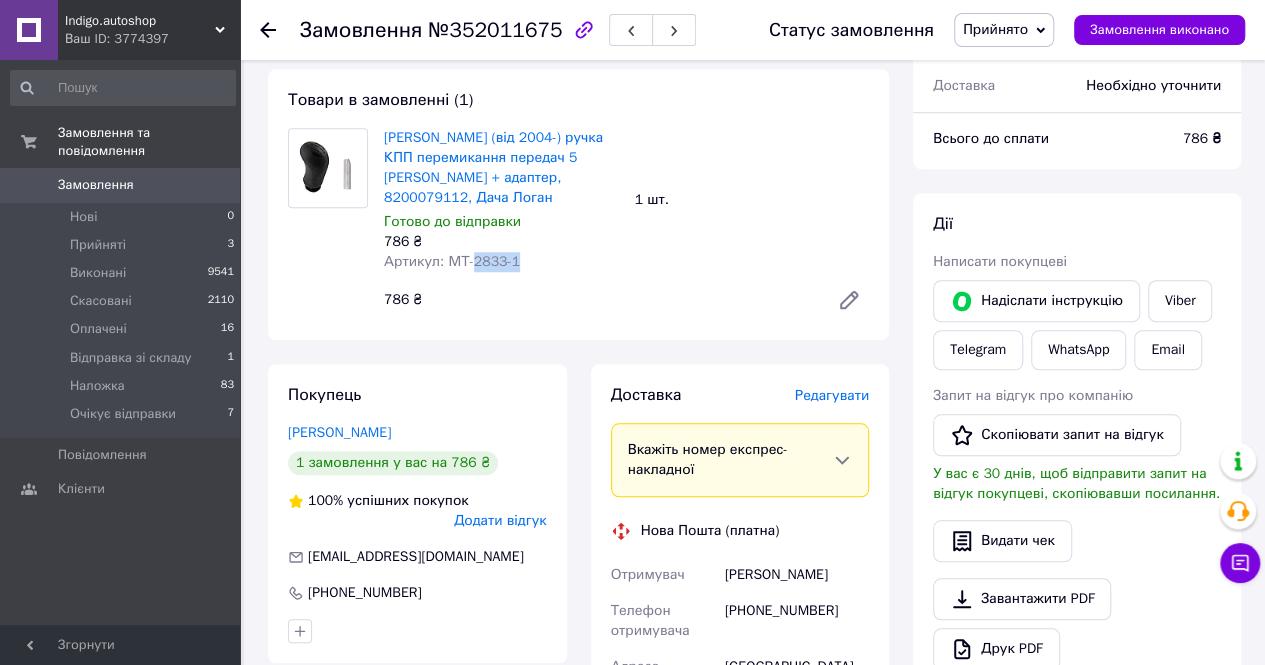 copy on "2833-1" 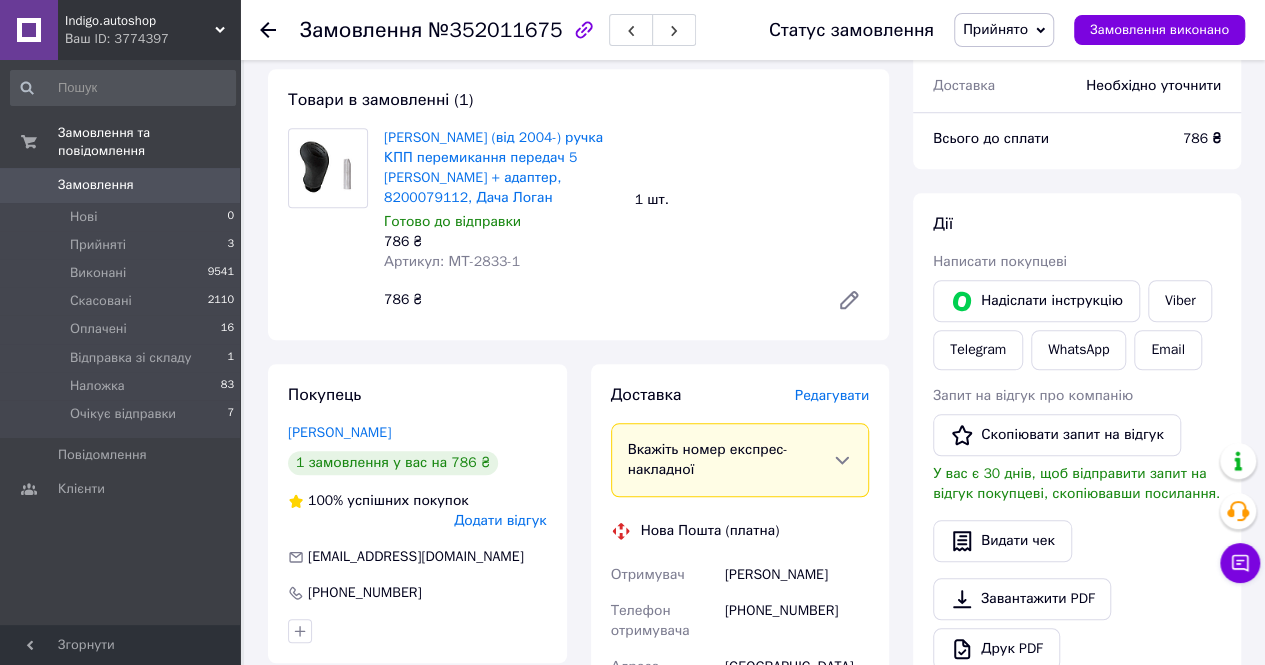 click on "Редагувати" at bounding box center (832, 395) 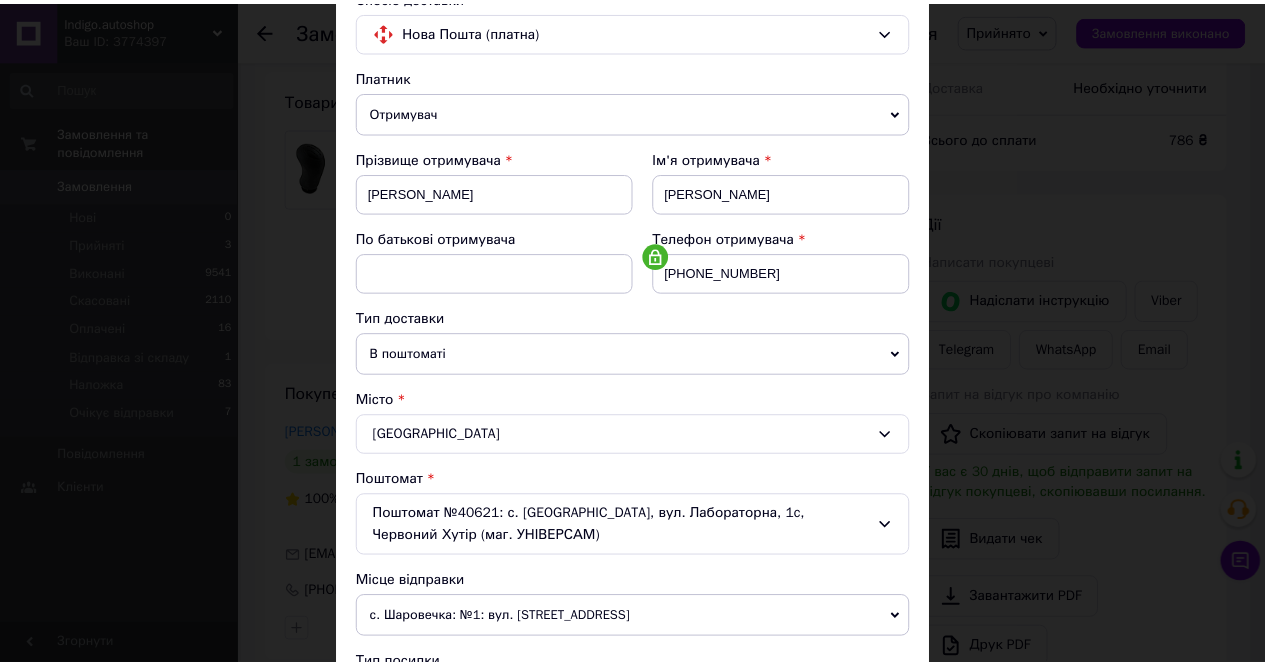 scroll, scrollTop: 600, scrollLeft: 0, axis: vertical 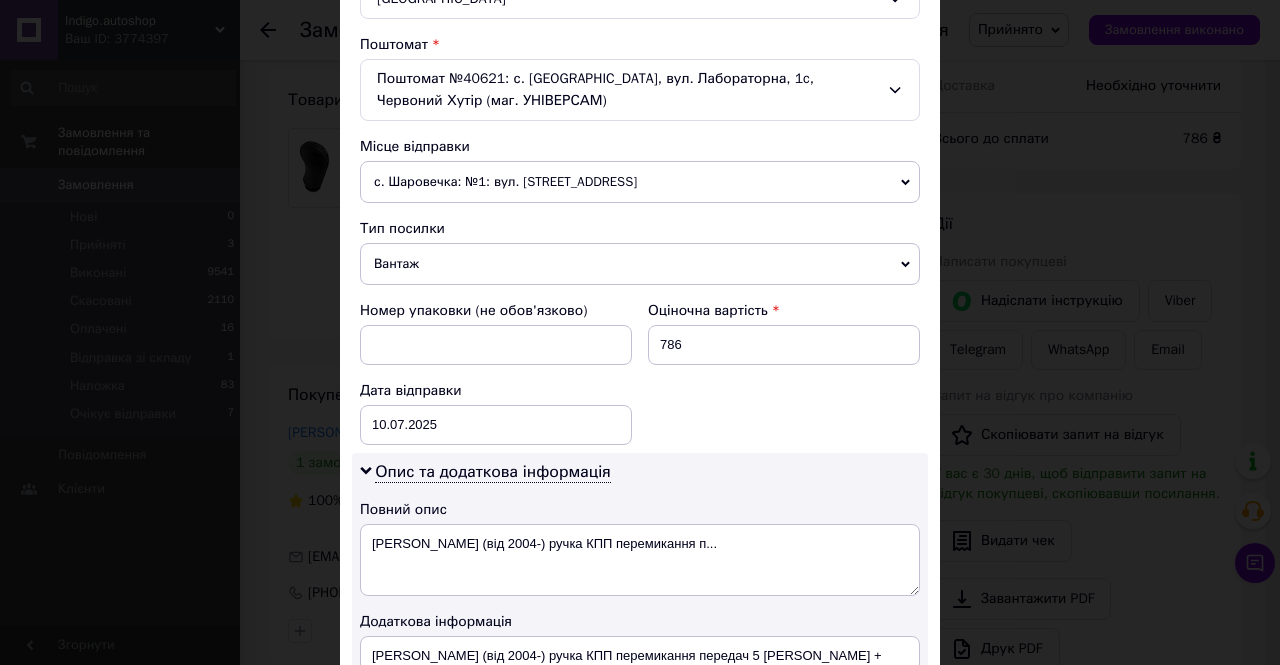 click on "× Редагування доставки Спосіб доставки Нова Пошта (платна) Платник Отримувач Відправник Прізвище отримувача Дорошенко Ім'я отримувача Александр По батькові отримувача Телефон отримувача +380935722933 Тип доставки В поштоматі У відділенні Кур'єром Місто Одеса Поштомат Поштомат №40621: с. Лиманка, вул. Лабораторна, 1c, Червоний Хутір (маг. УНІВЕРСАМ) Місце відправки с. Шаровечка: №1: вул. Центральна, 100/2 м. Хмельницький (Хмельницька обл.): №15 (до 30 кг): Старокостянтинівське шосе, 2/1б (ТЦ "Агора") Додати ще місце відправки Тип посилки Вантаж Документи Оціночна вартість 786" at bounding box center (640, 332) 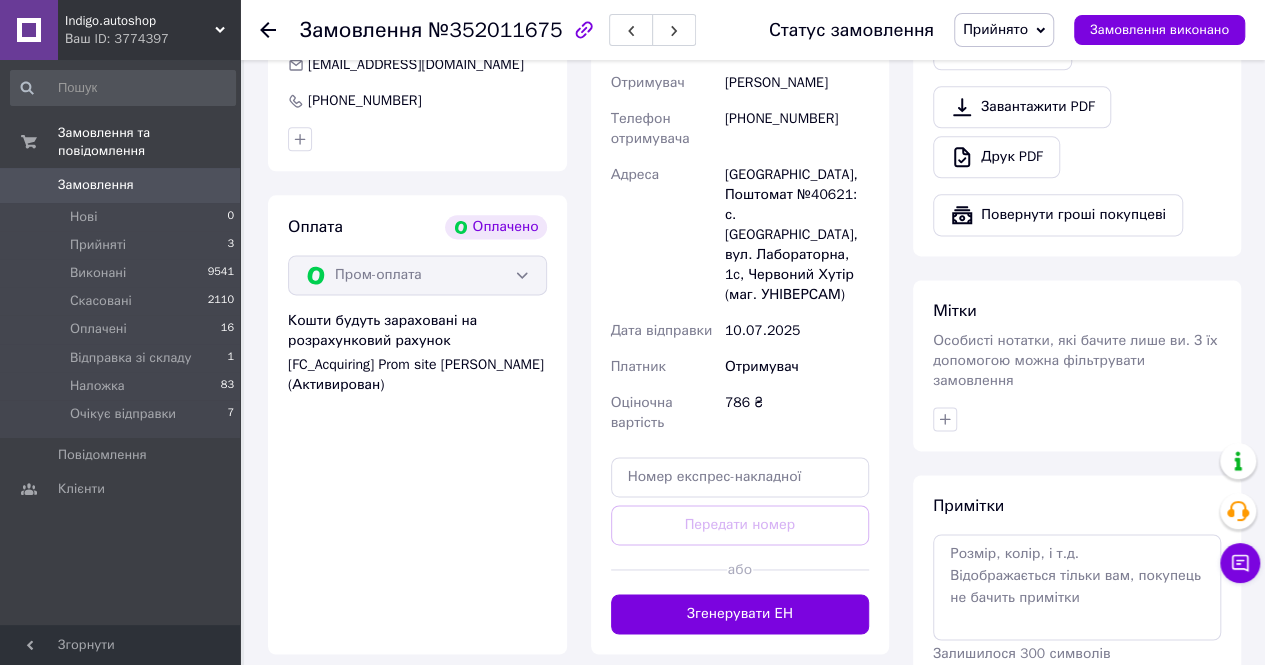 scroll, scrollTop: 1472, scrollLeft: 0, axis: vertical 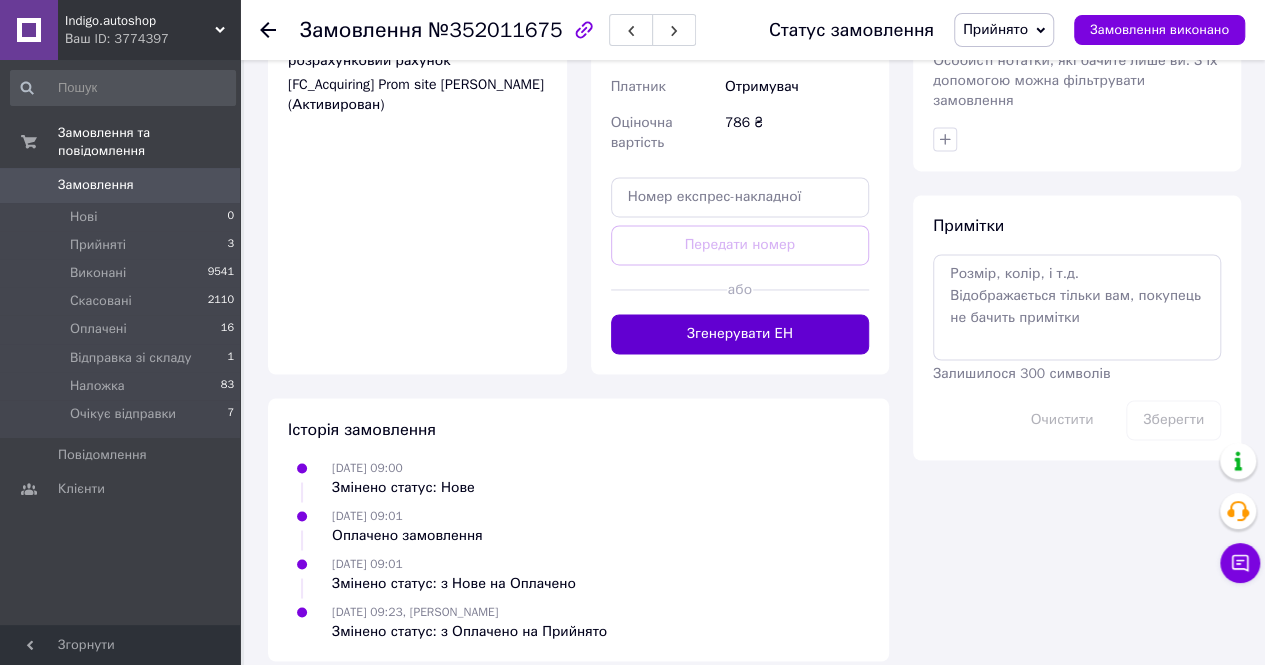 click on "Згенерувати ЕН" at bounding box center (740, 334) 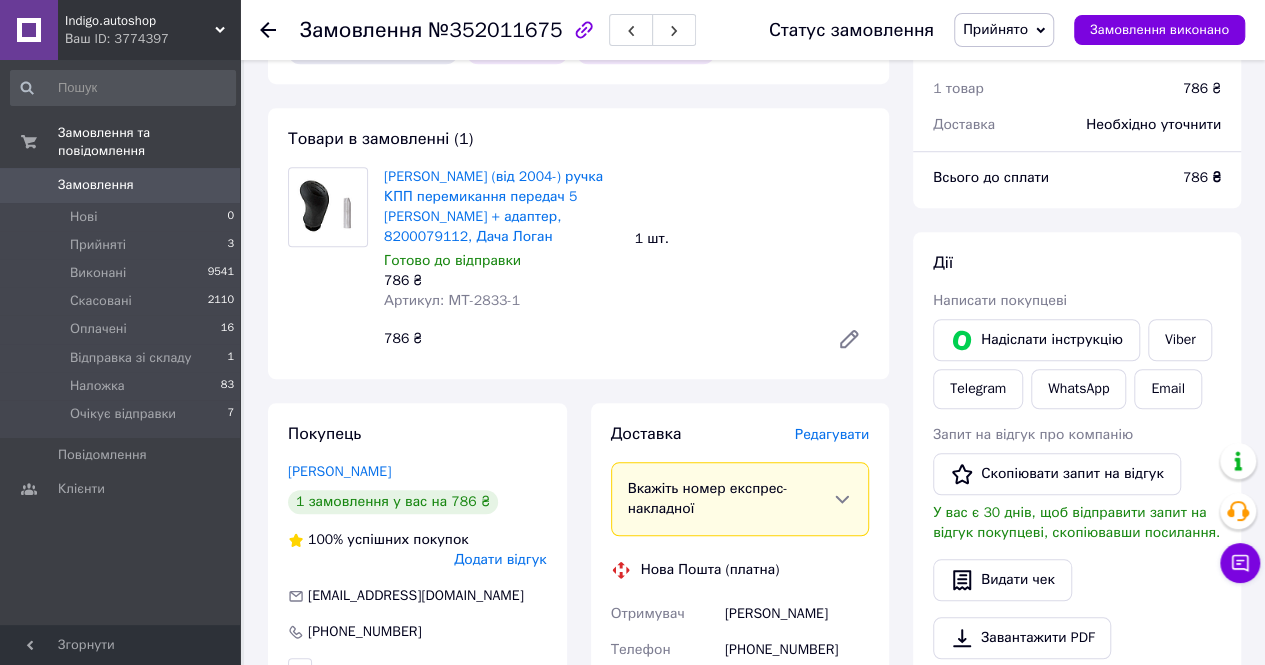 scroll, scrollTop: 572, scrollLeft: 0, axis: vertical 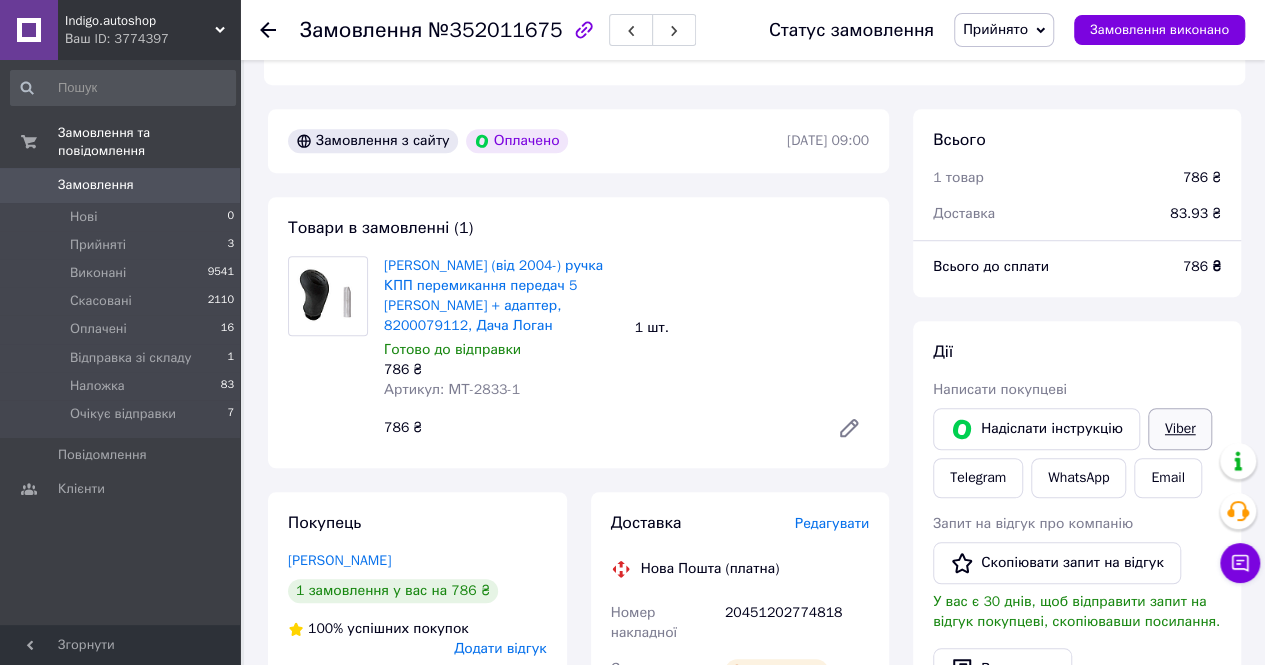 click on "Viber" at bounding box center [1180, 429] 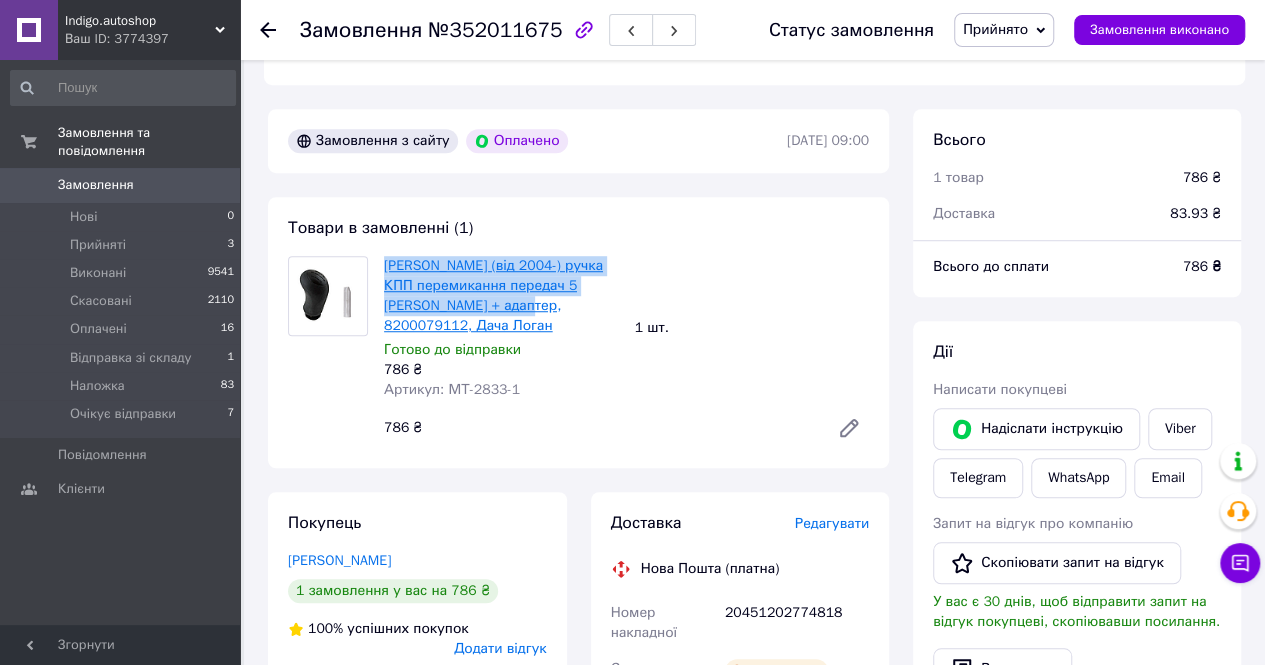 drag, startPoint x: 381, startPoint y: 267, endPoint x: 492, endPoint y: 307, distance: 117.98729 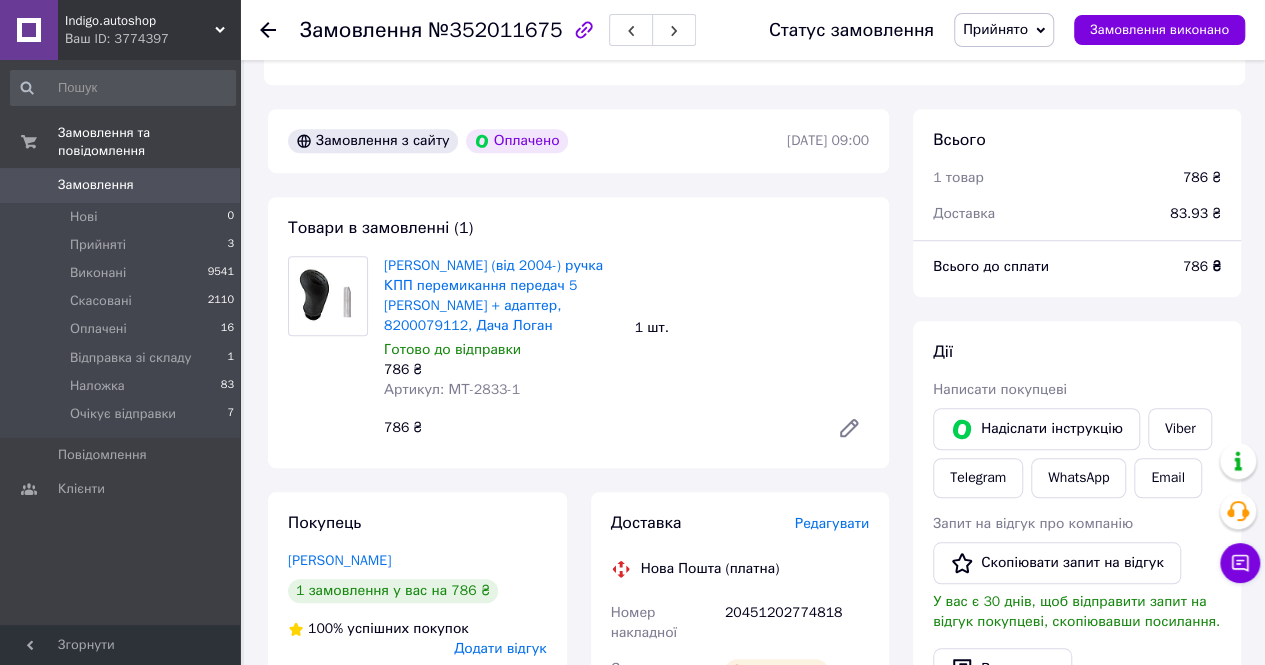 click on "20451202774818" at bounding box center (797, 623) 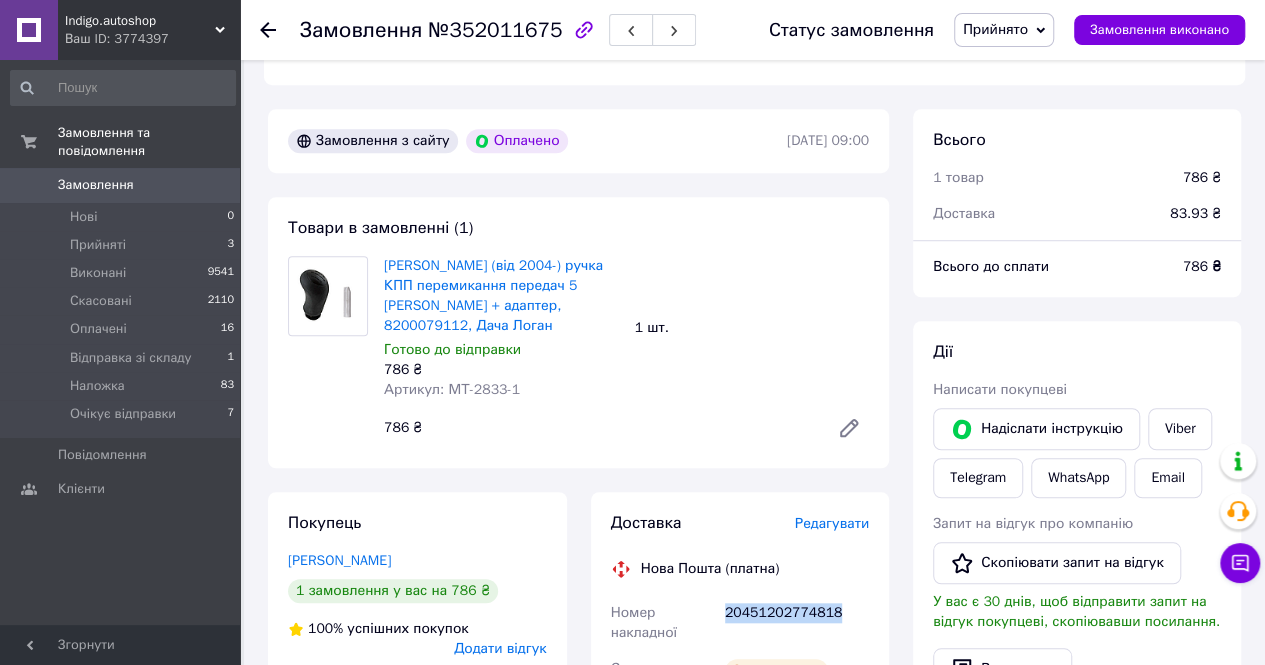 click on "20451202774818" at bounding box center (797, 623) 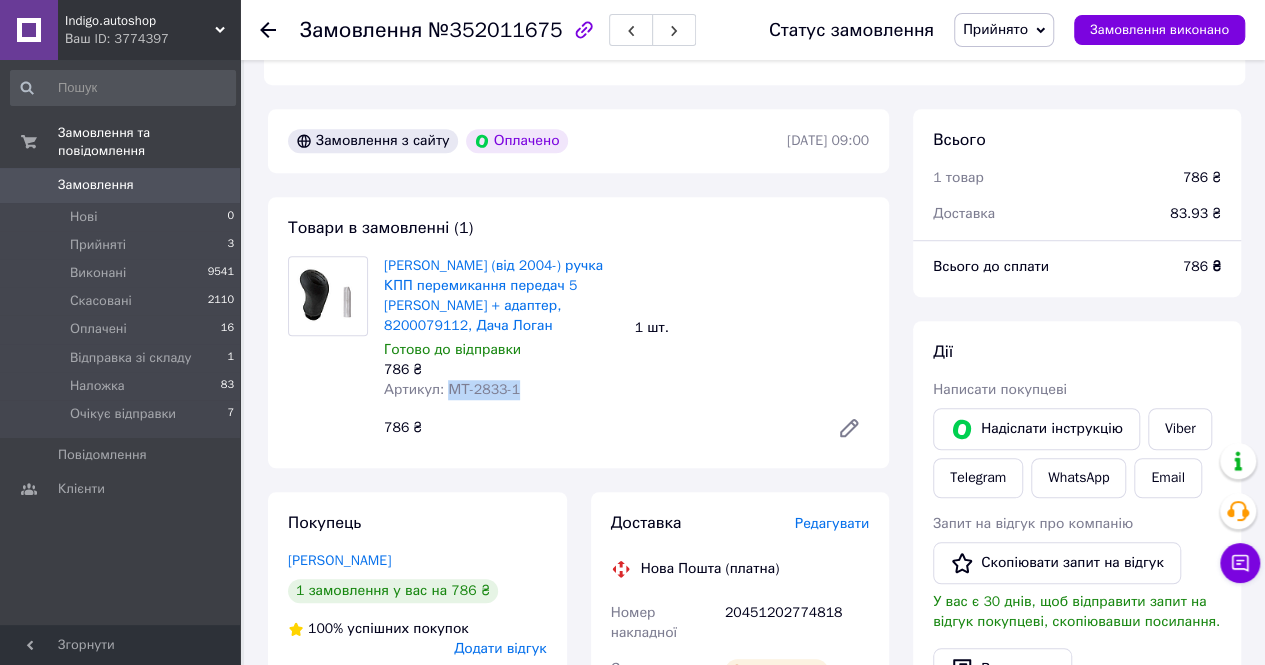 drag, startPoint x: 448, startPoint y: 395, endPoint x: 540, endPoint y: 407, distance: 92.779305 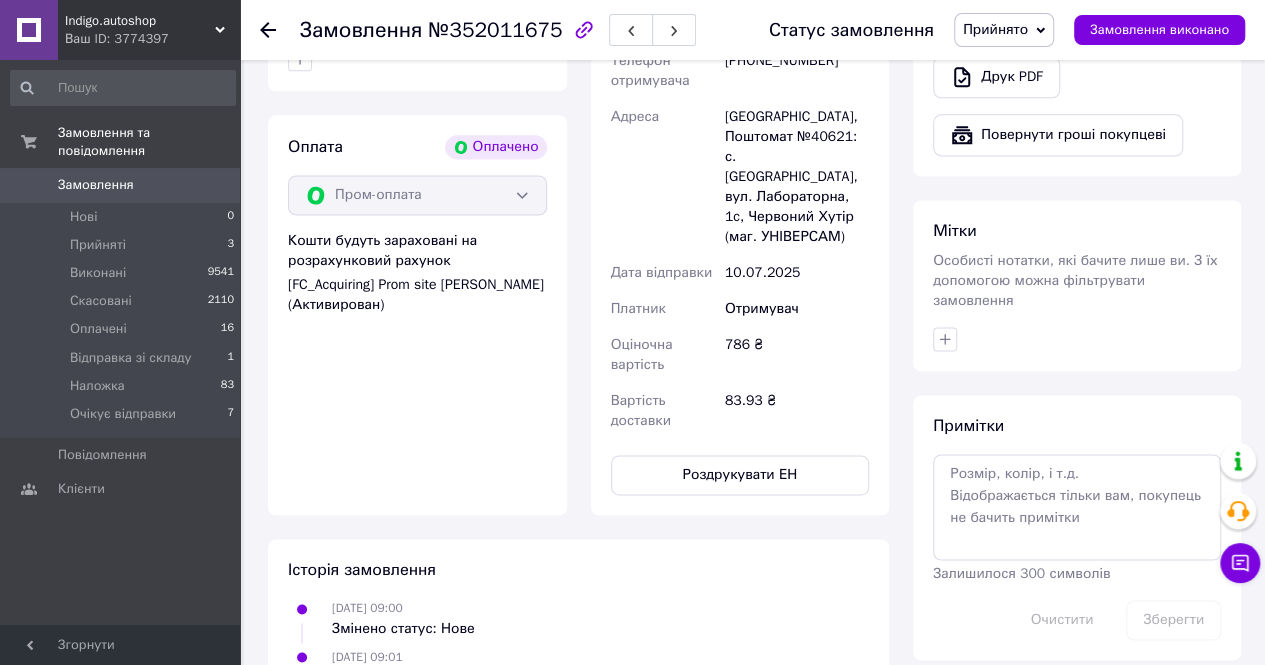 scroll, scrollTop: 872, scrollLeft: 0, axis: vertical 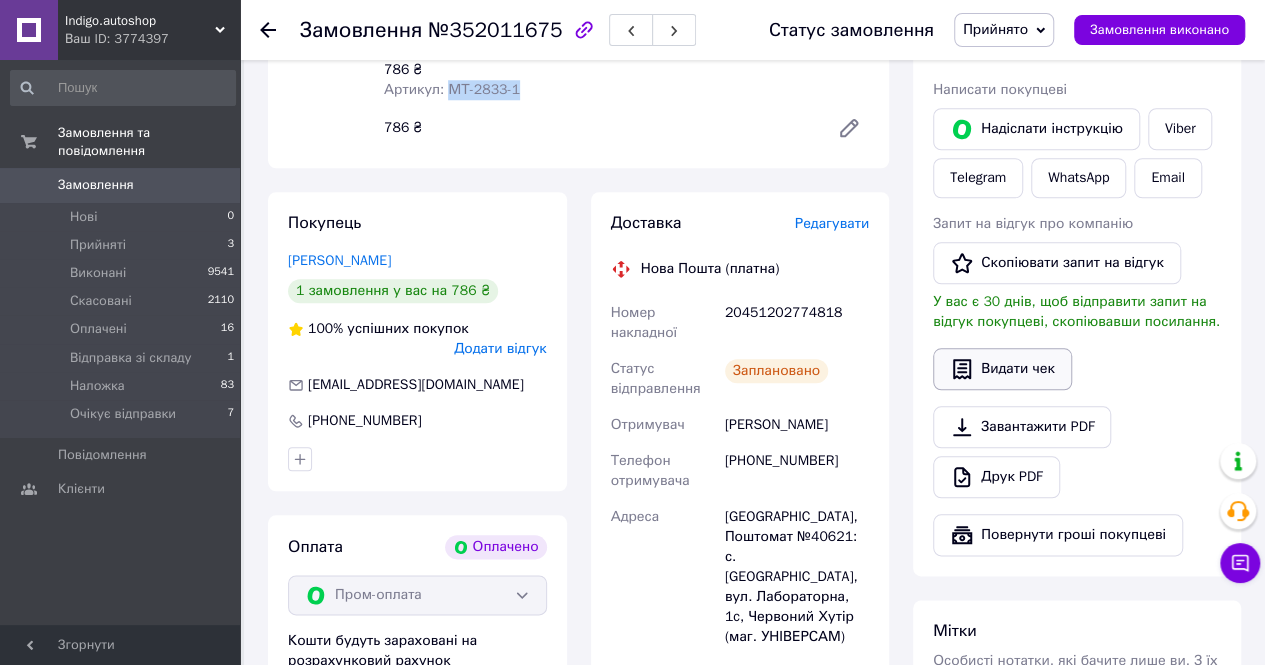 click on "Видати чек" at bounding box center (1002, 369) 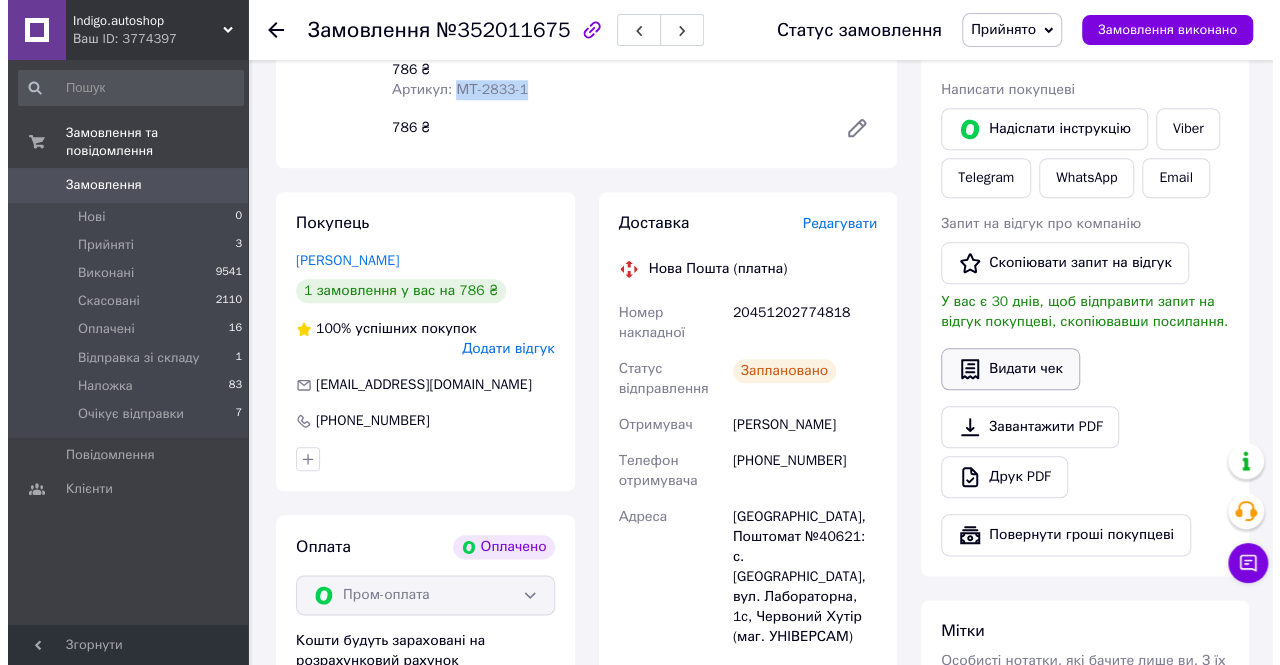 scroll, scrollTop: 852, scrollLeft: 0, axis: vertical 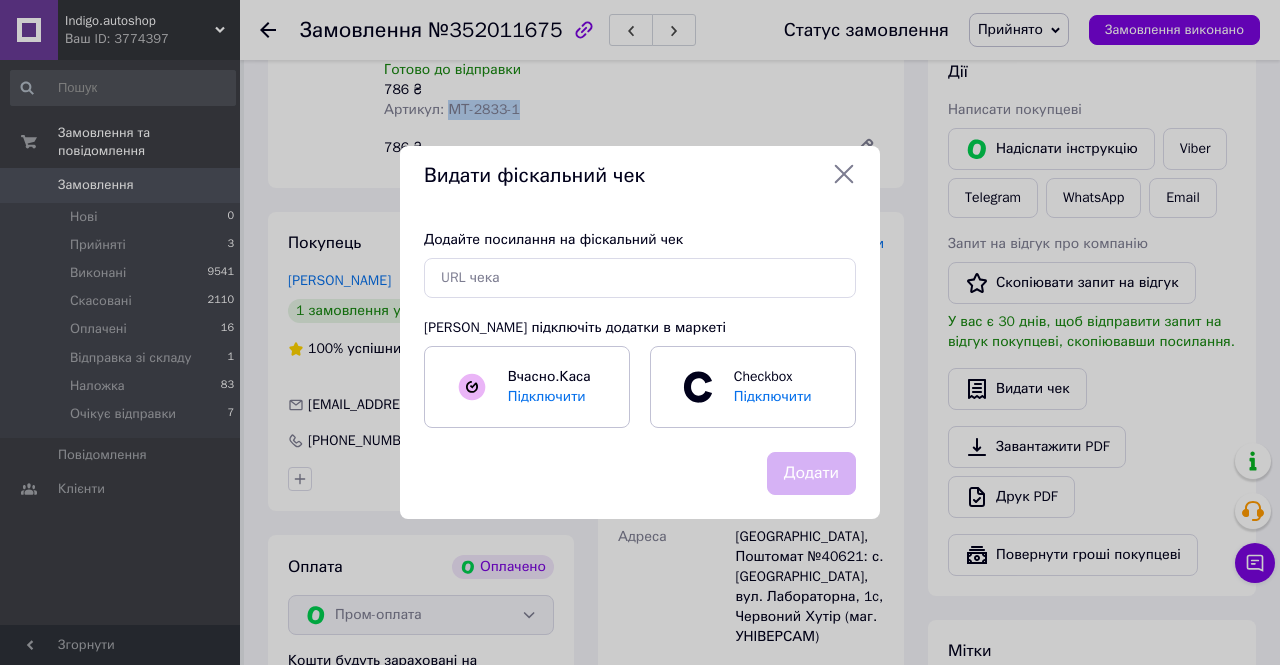 click on "Додайте посилання на фіскальний чек Або підключіть додатки в маркеті Вчасно.Каса Підключити Checkbox Підключити" at bounding box center [640, 329] 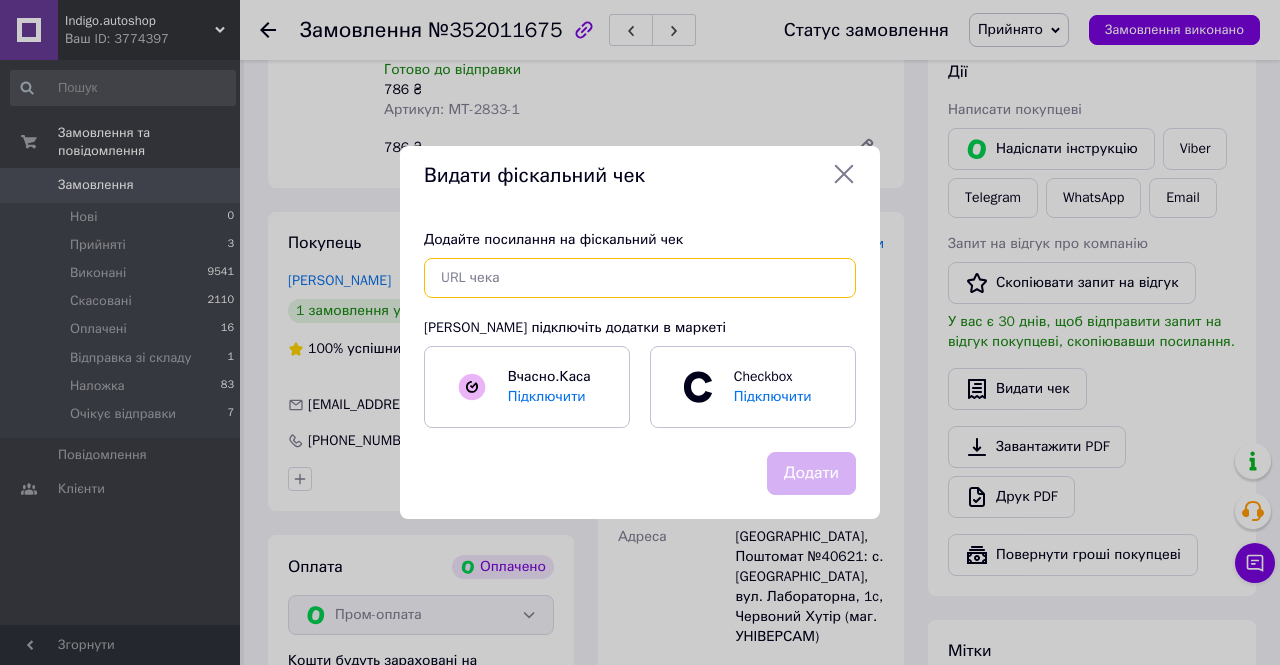 click at bounding box center (640, 278) 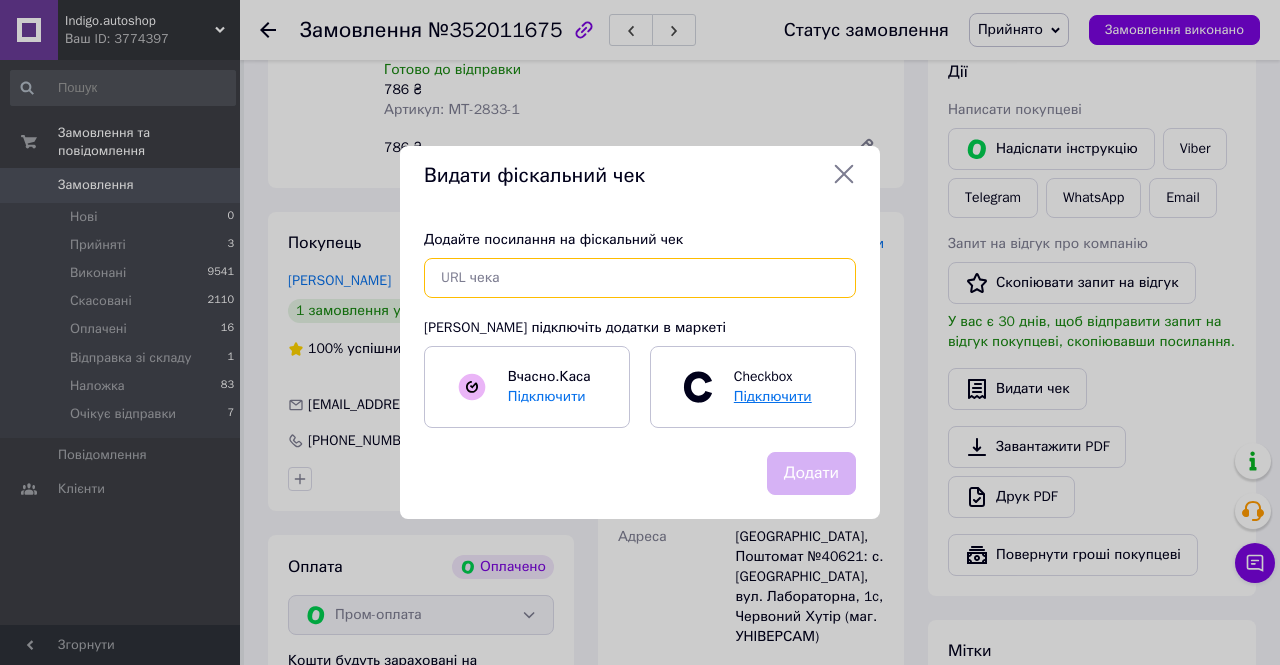 paste on "https://check.checkbox.ua/bac1d844-2942-40d3-bc3a-972ada8f1d5c" 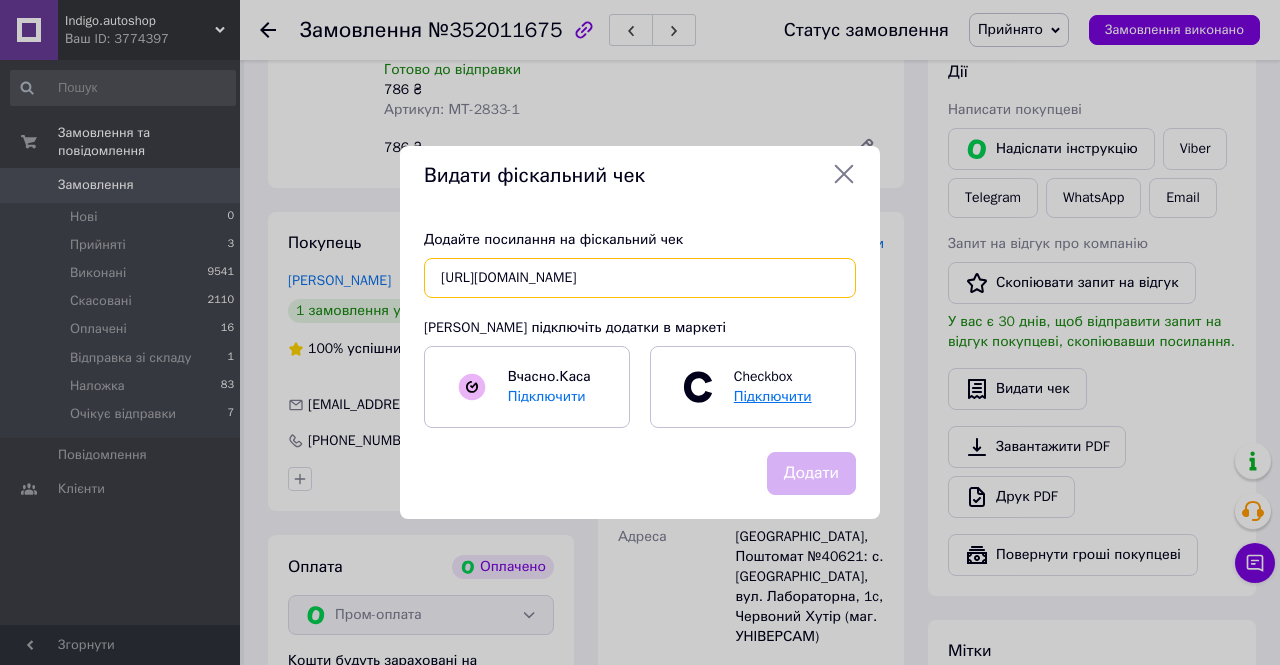 scroll, scrollTop: 0, scrollLeft: 26, axis: horizontal 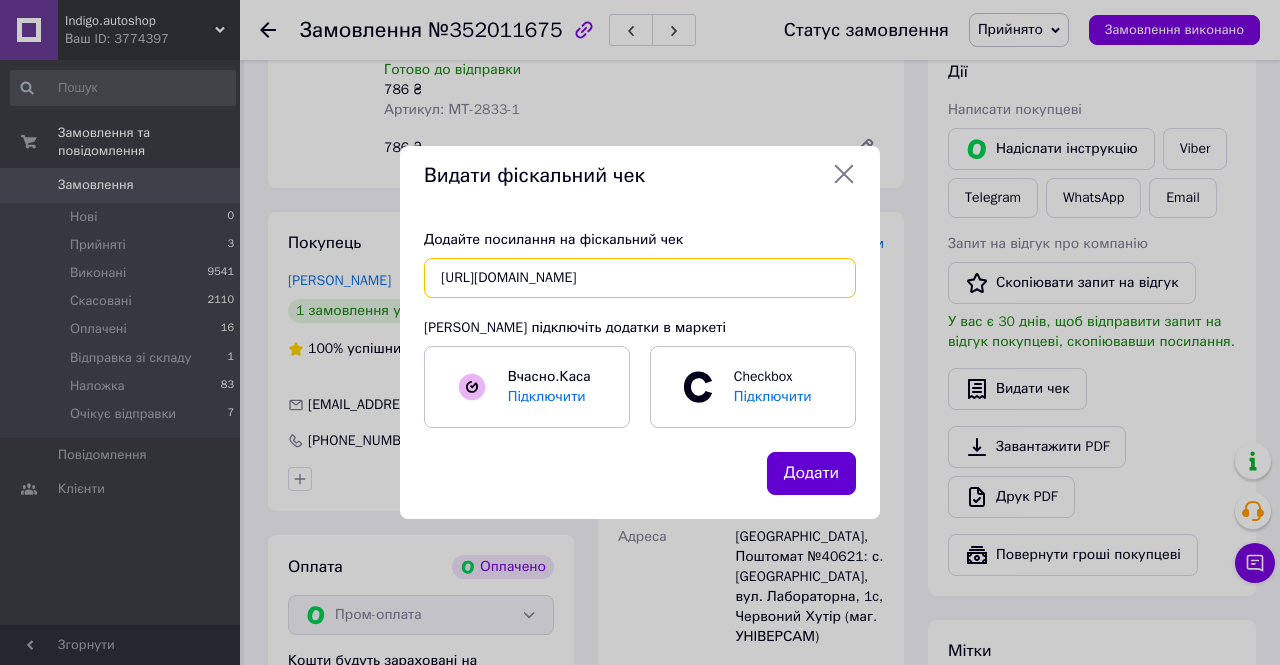 type on "https://check.checkbox.ua/bac1d844-2942-40d3-bc3a-972ada8f1d5c" 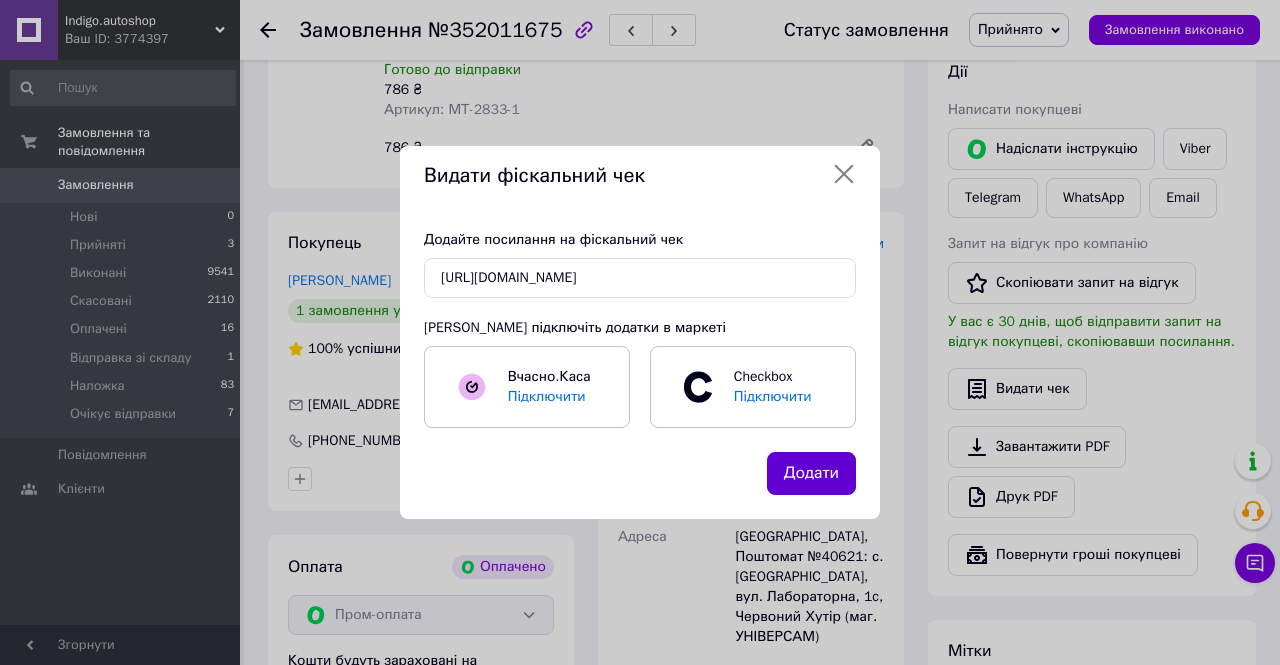 click on "Додати" at bounding box center [811, 473] 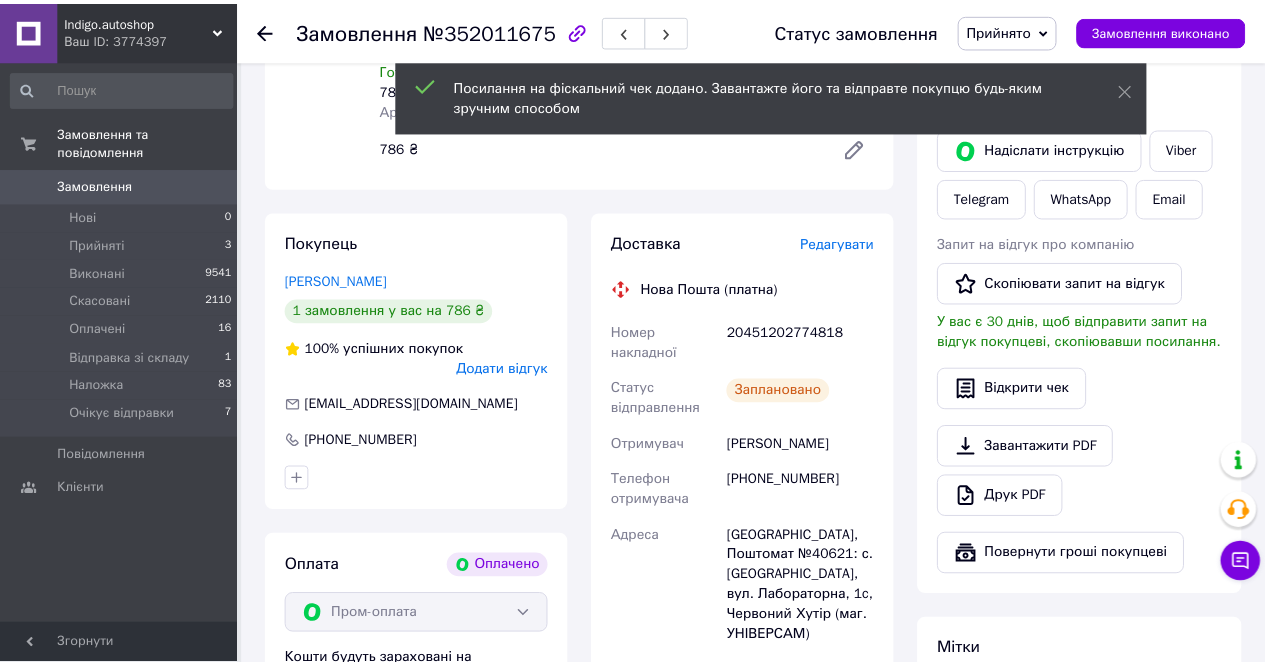 scroll, scrollTop: 872, scrollLeft: 0, axis: vertical 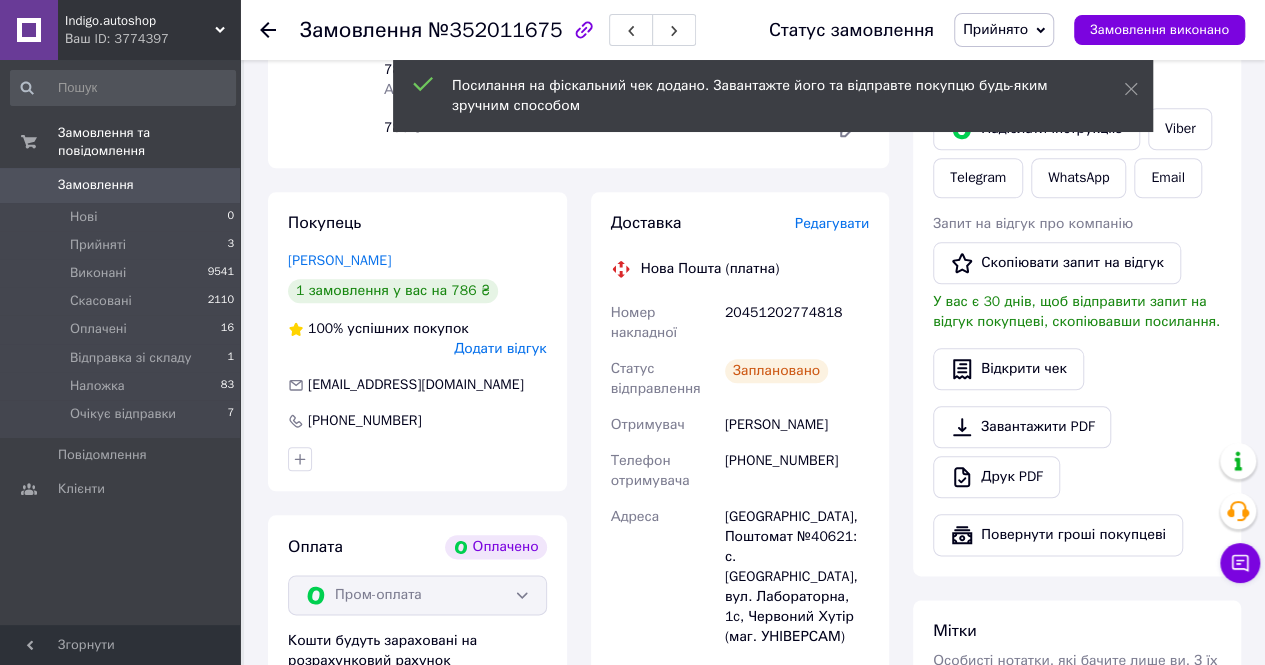 click on "Дорошенко Александр" at bounding box center [797, 425] 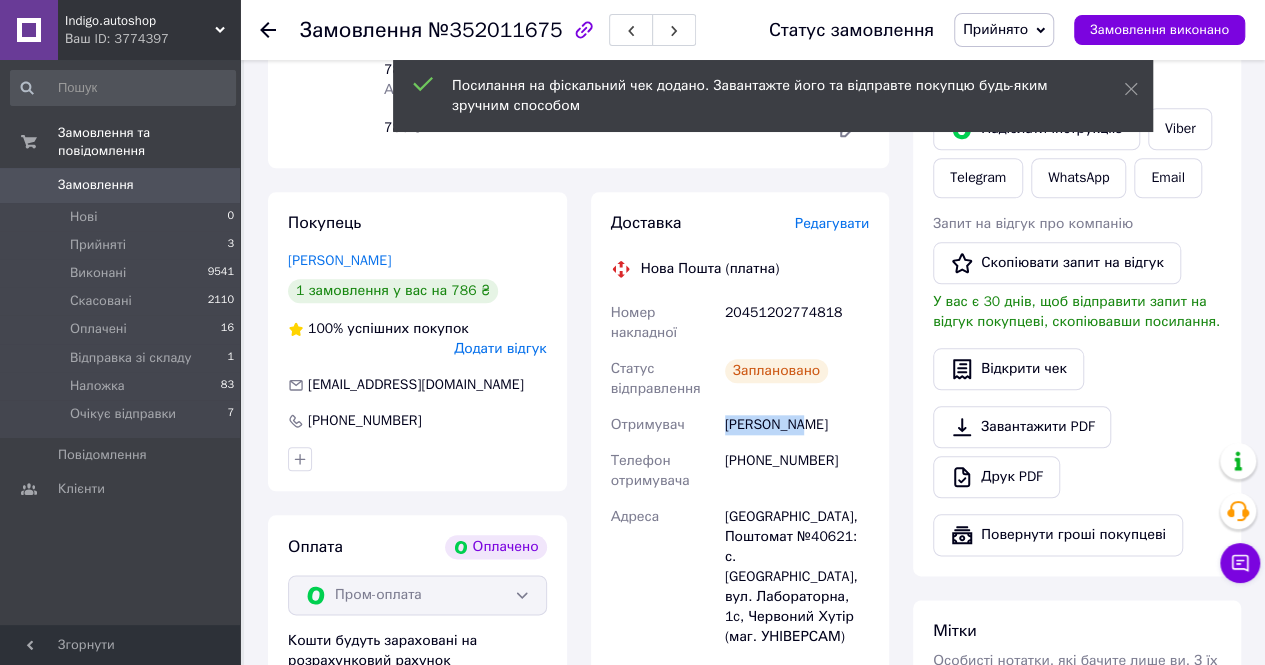 click on "Дорошенко Александр" at bounding box center [797, 425] 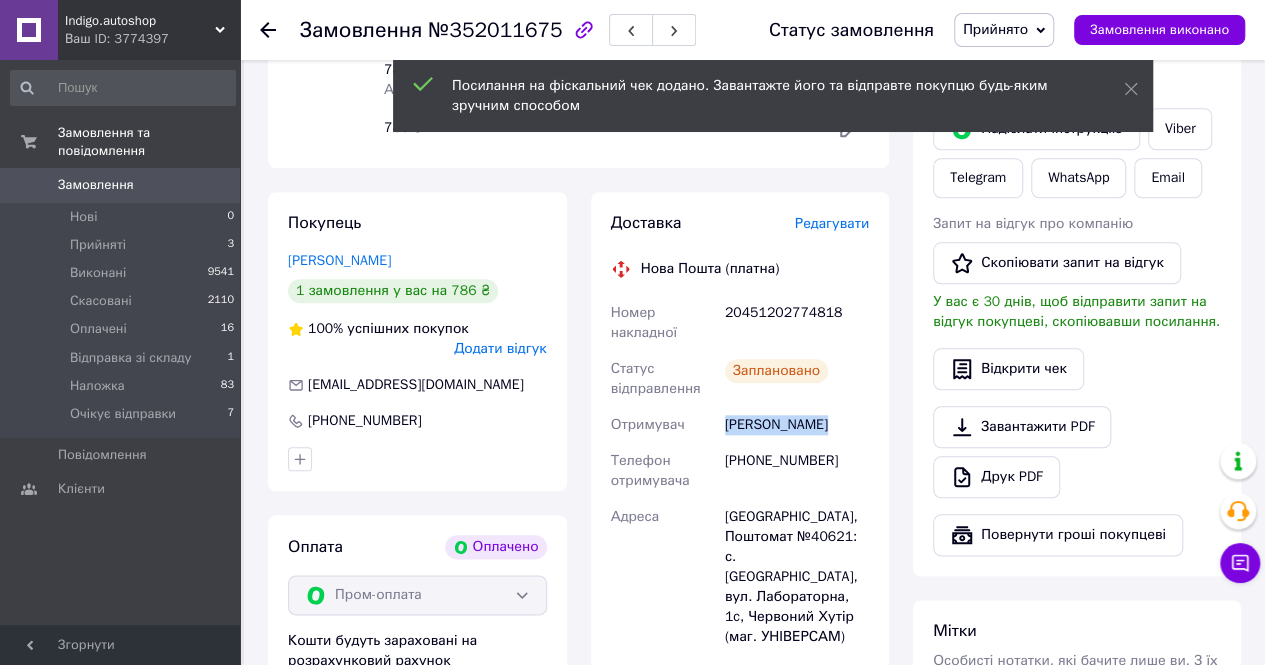 click on "Дорошенко Александр" at bounding box center (797, 425) 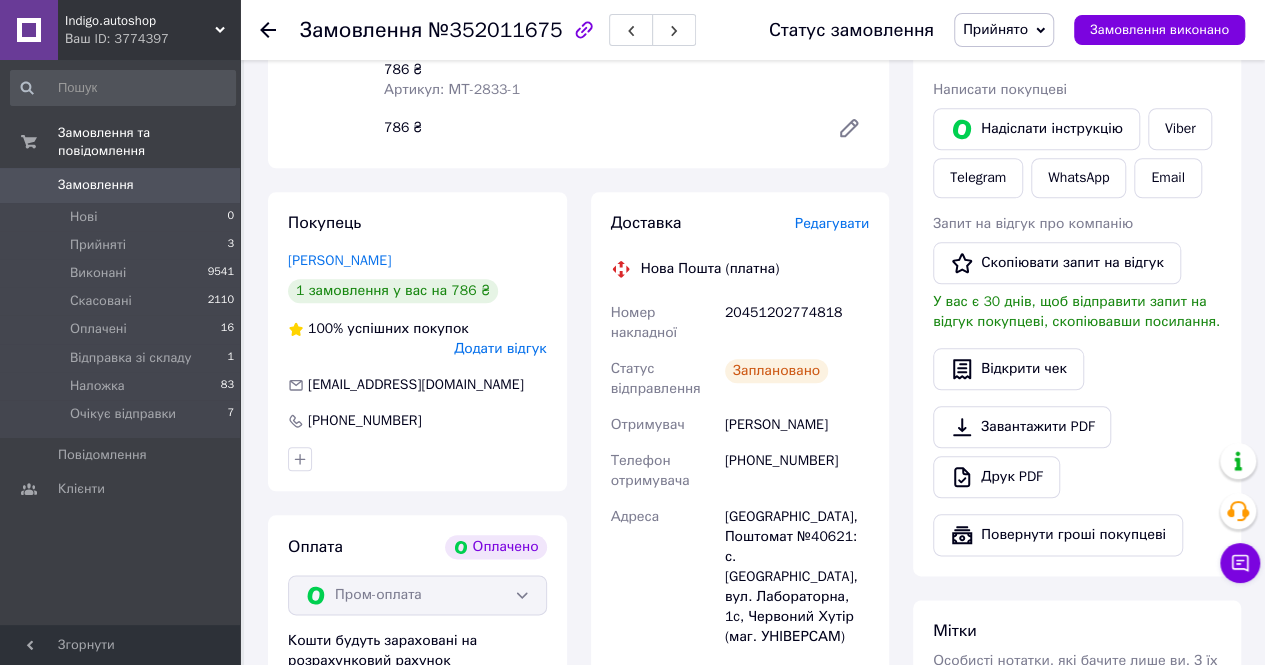 click on "20451202774818" at bounding box center [797, 323] 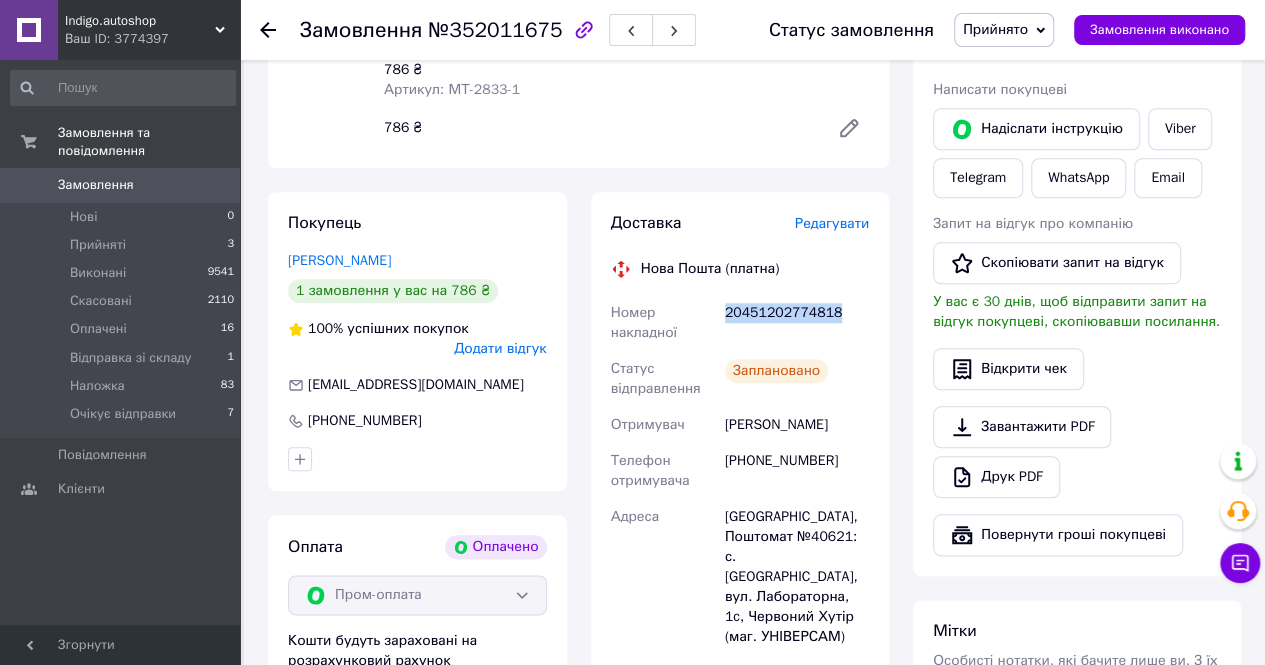 click on "20451202774818" at bounding box center [797, 323] 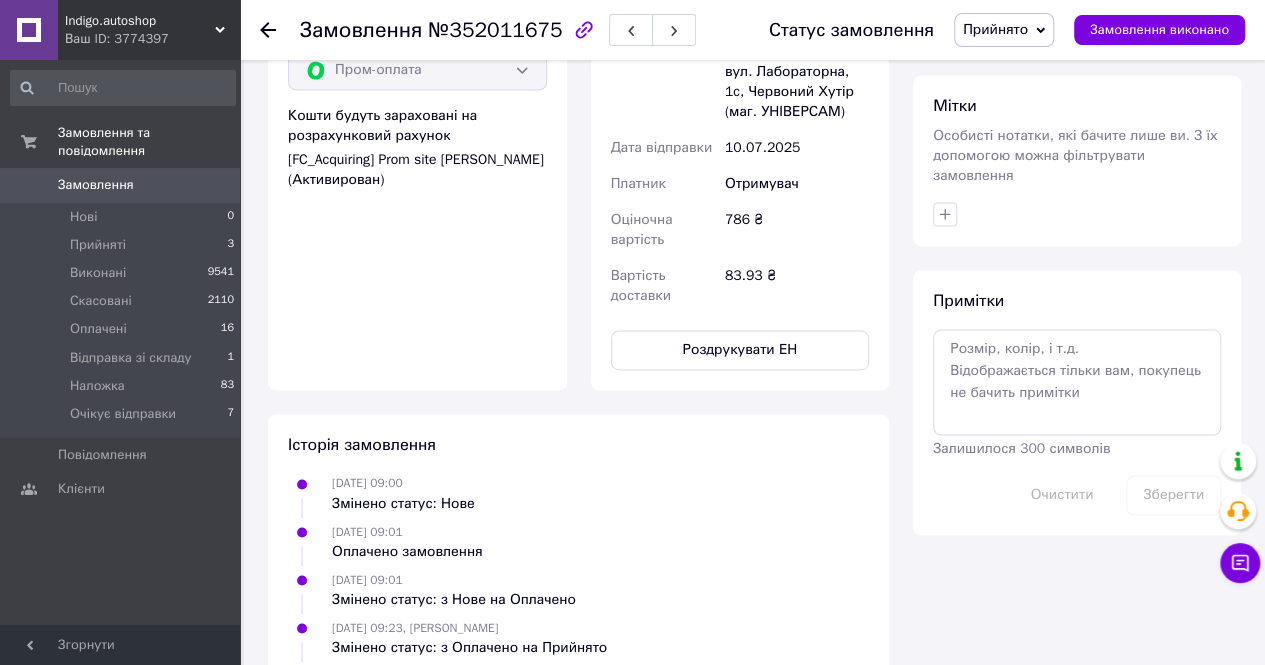 scroll, scrollTop: 1464, scrollLeft: 0, axis: vertical 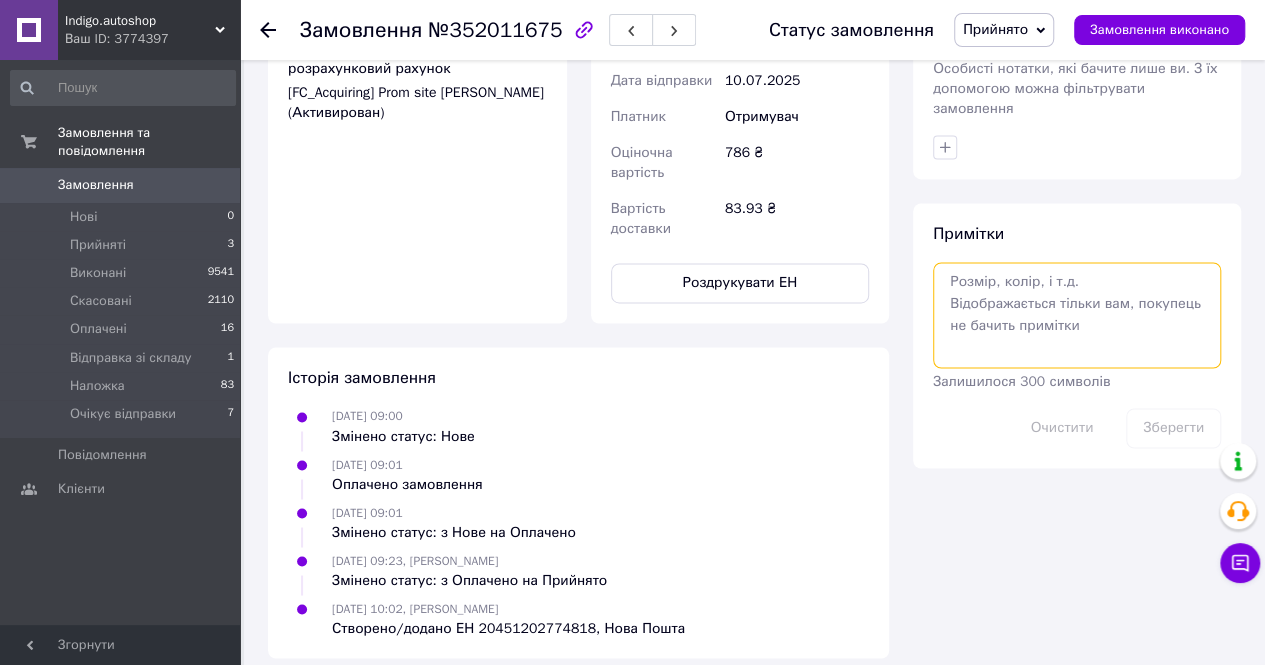 click at bounding box center [1077, 315] 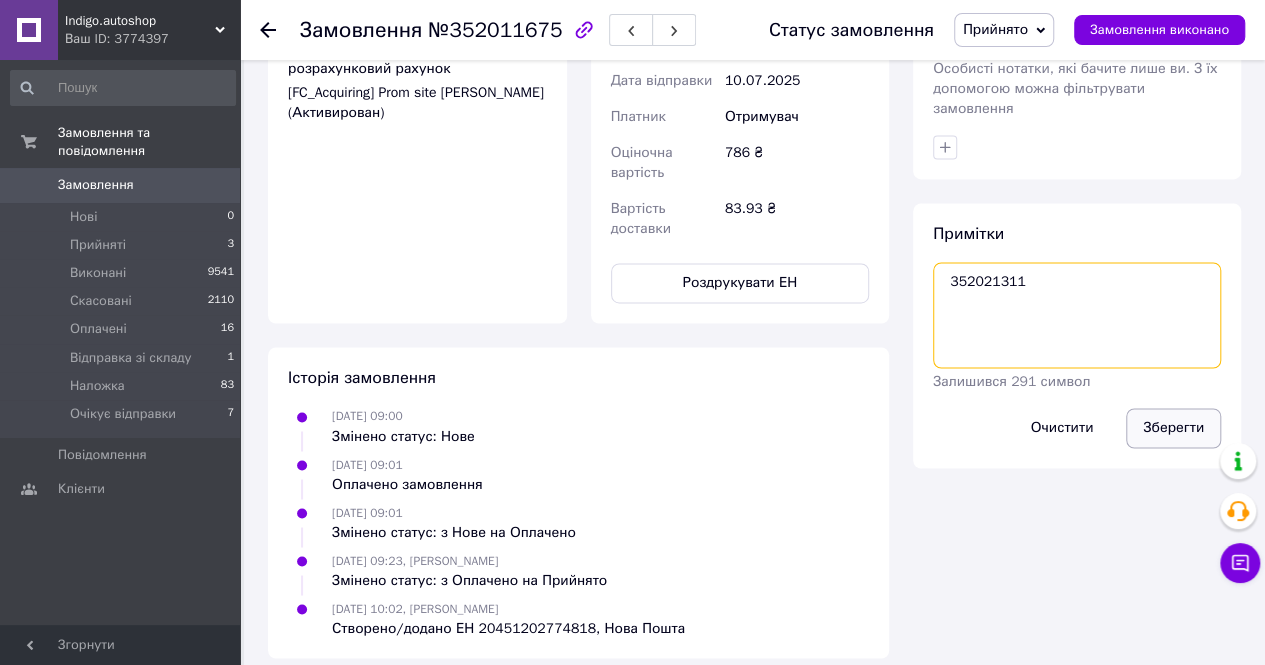 type on "352021311" 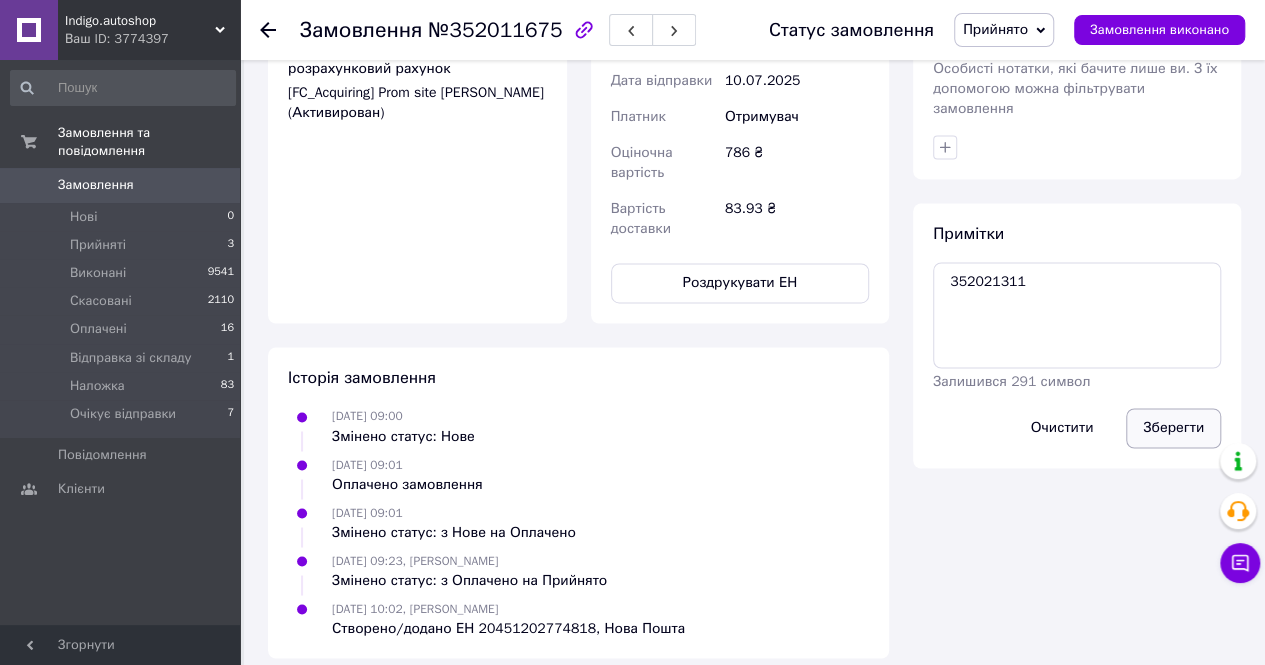 click on "Зберегти" at bounding box center (1173, 428) 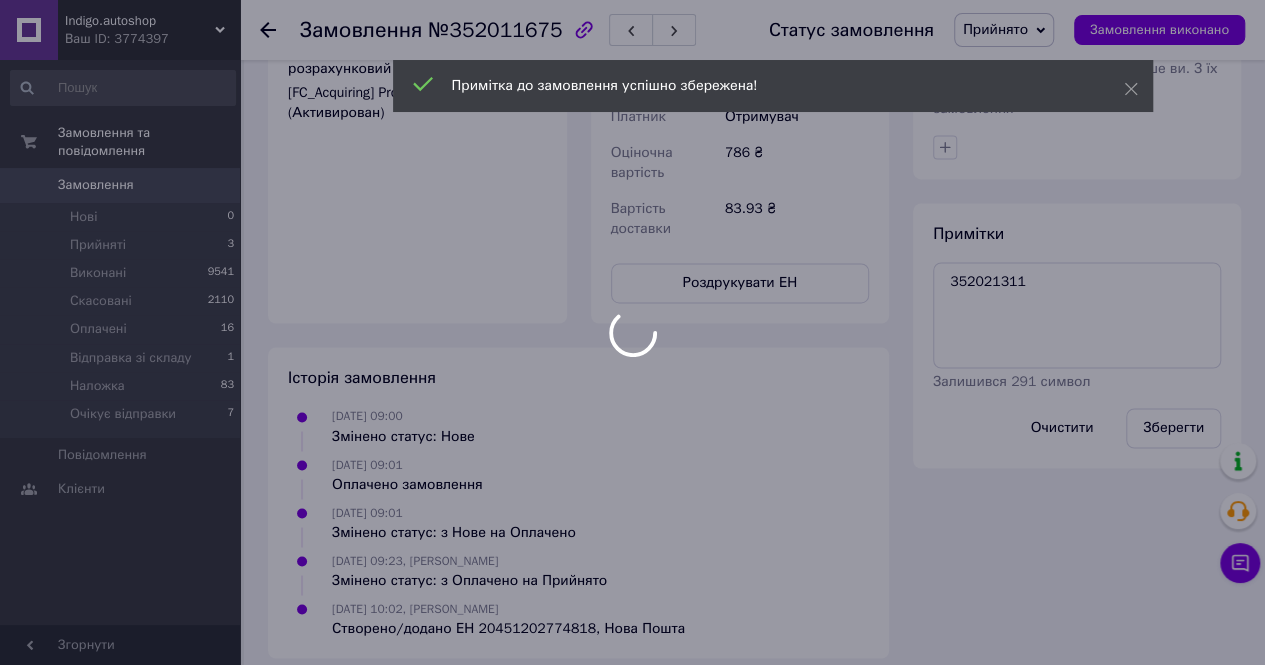 scroll, scrollTop: 1264, scrollLeft: 0, axis: vertical 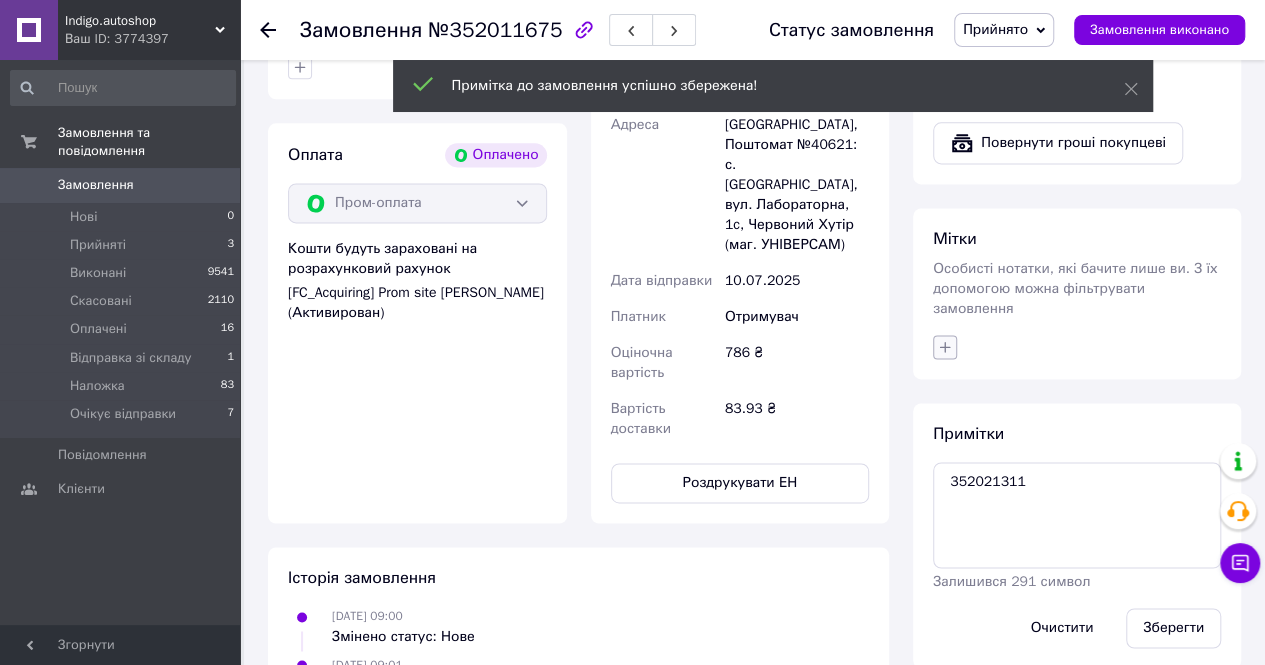 click 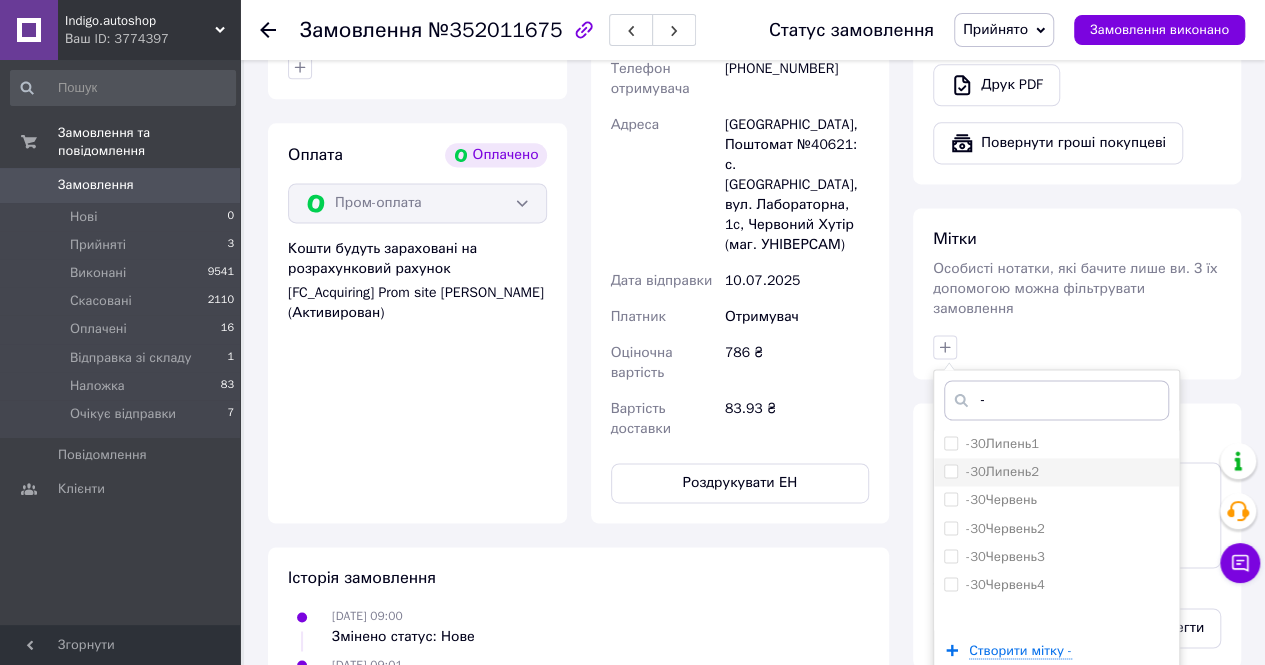 type on "-" 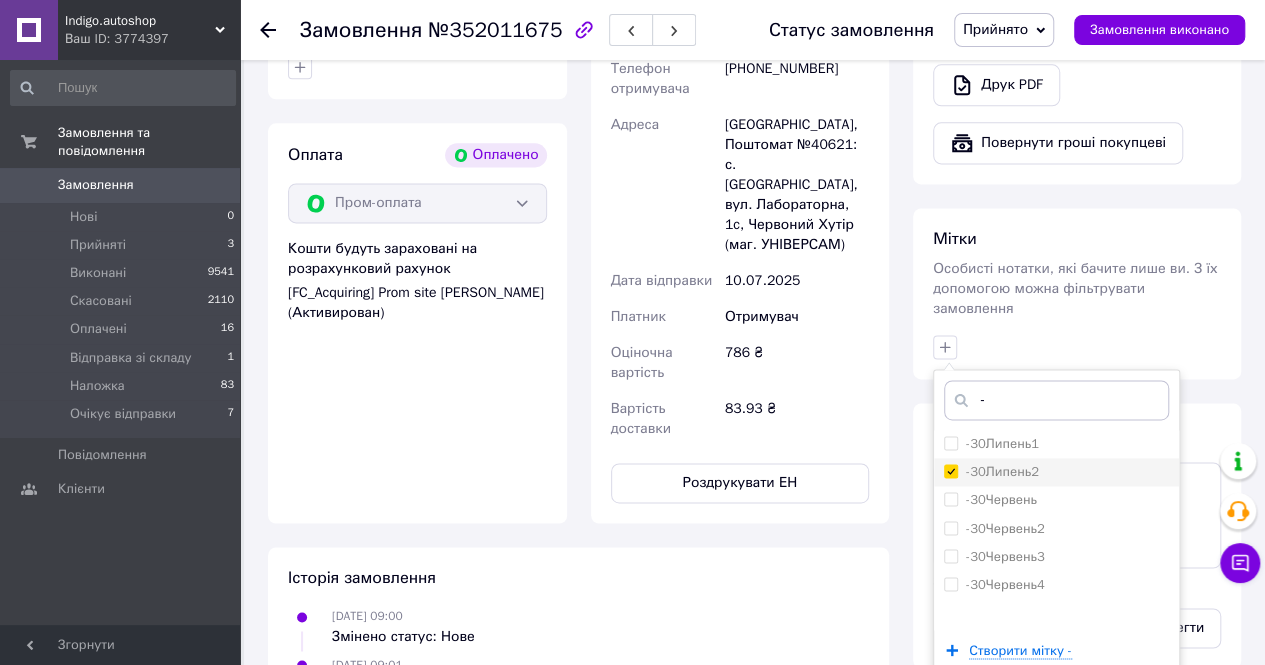 checkbox on "true" 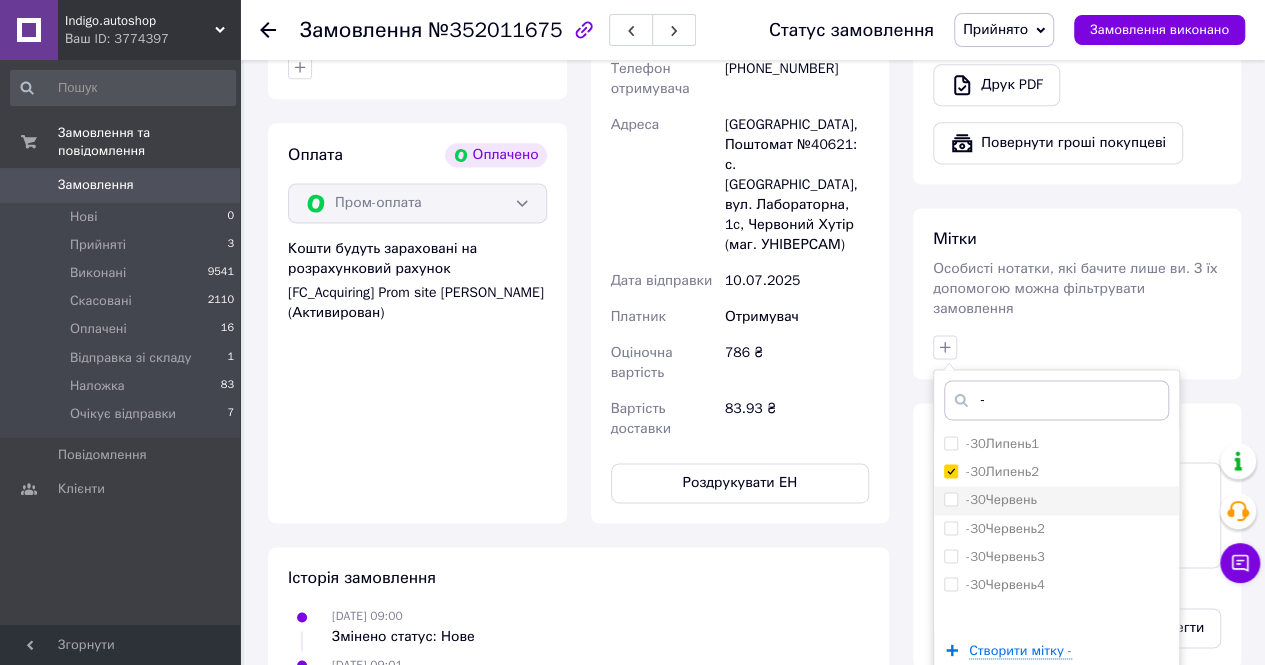 scroll, scrollTop: 1464, scrollLeft: 0, axis: vertical 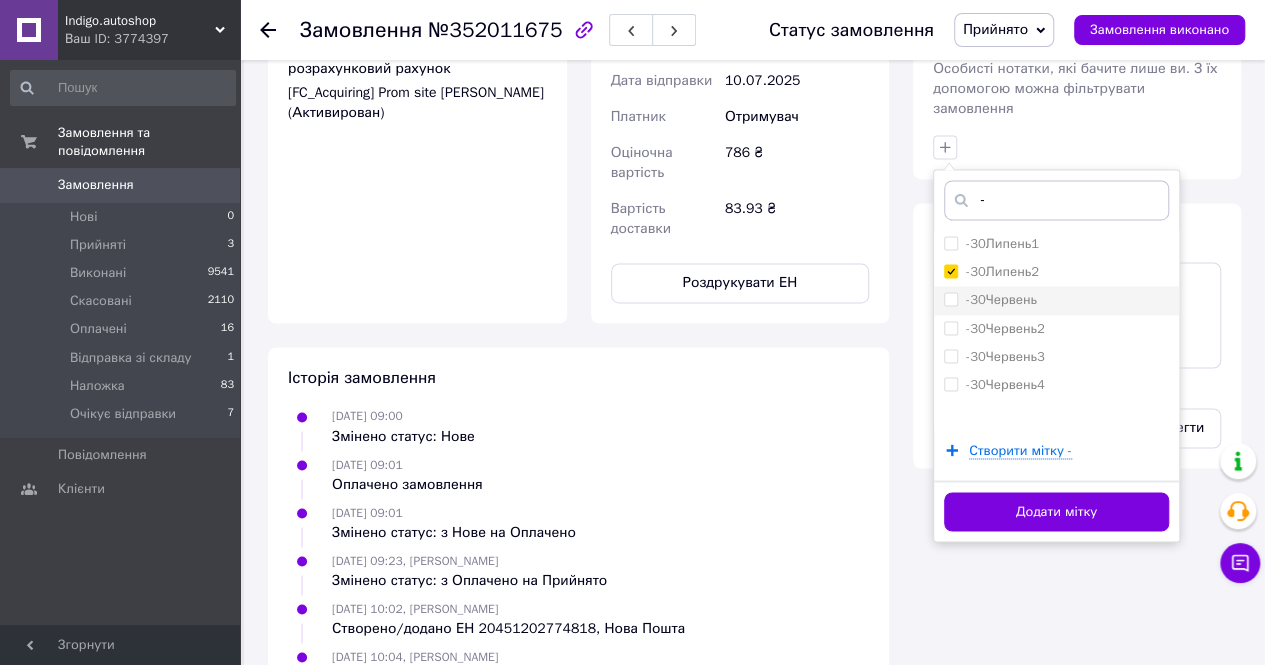 click on "Додати мітку" at bounding box center (1056, 511) 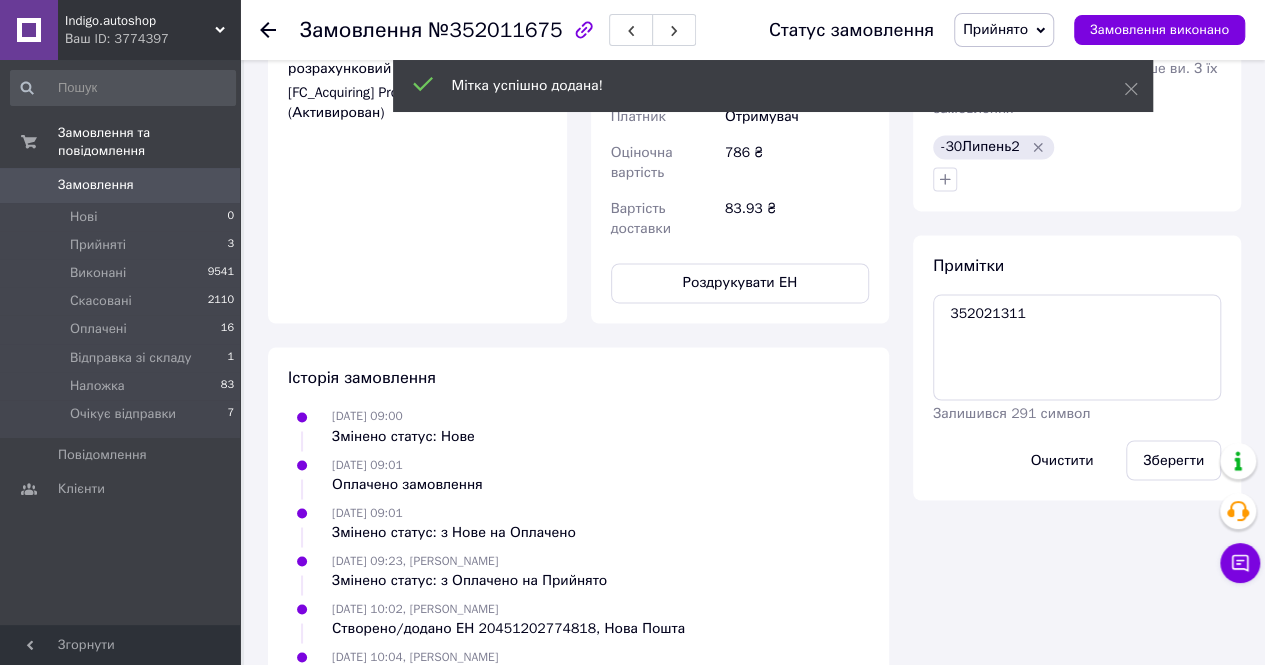 click on "Прийнято" at bounding box center (995, 29) 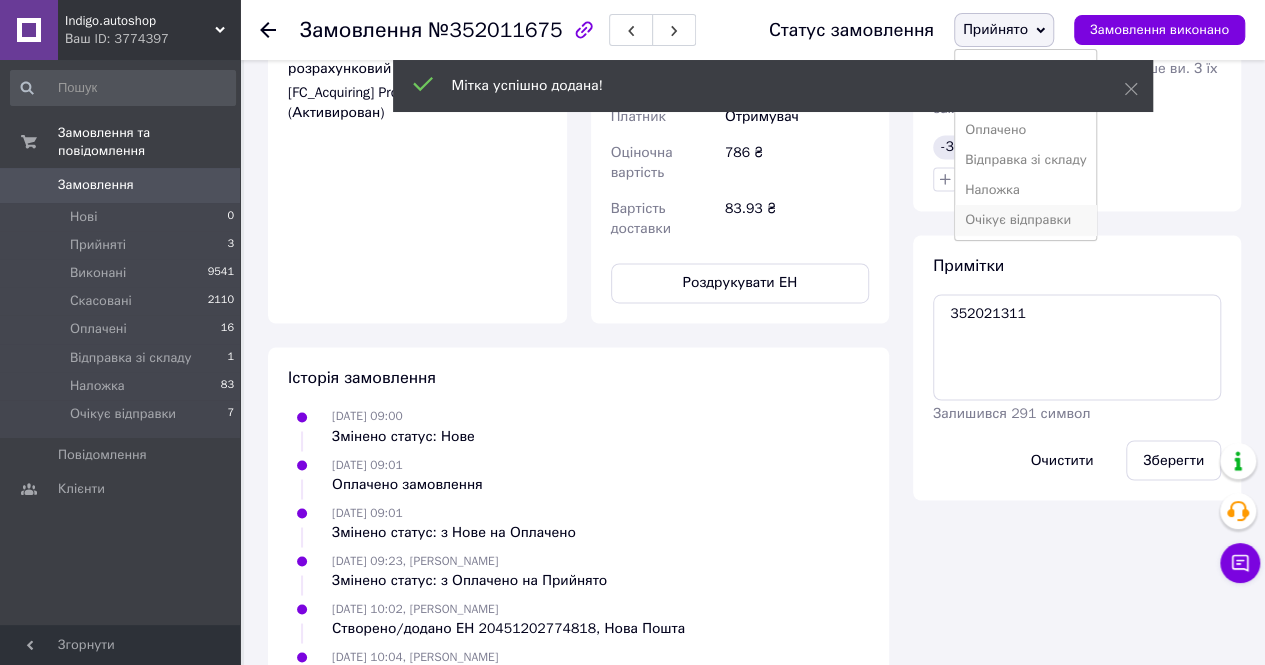 click on "Очікує відправки" at bounding box center (1026, 220) 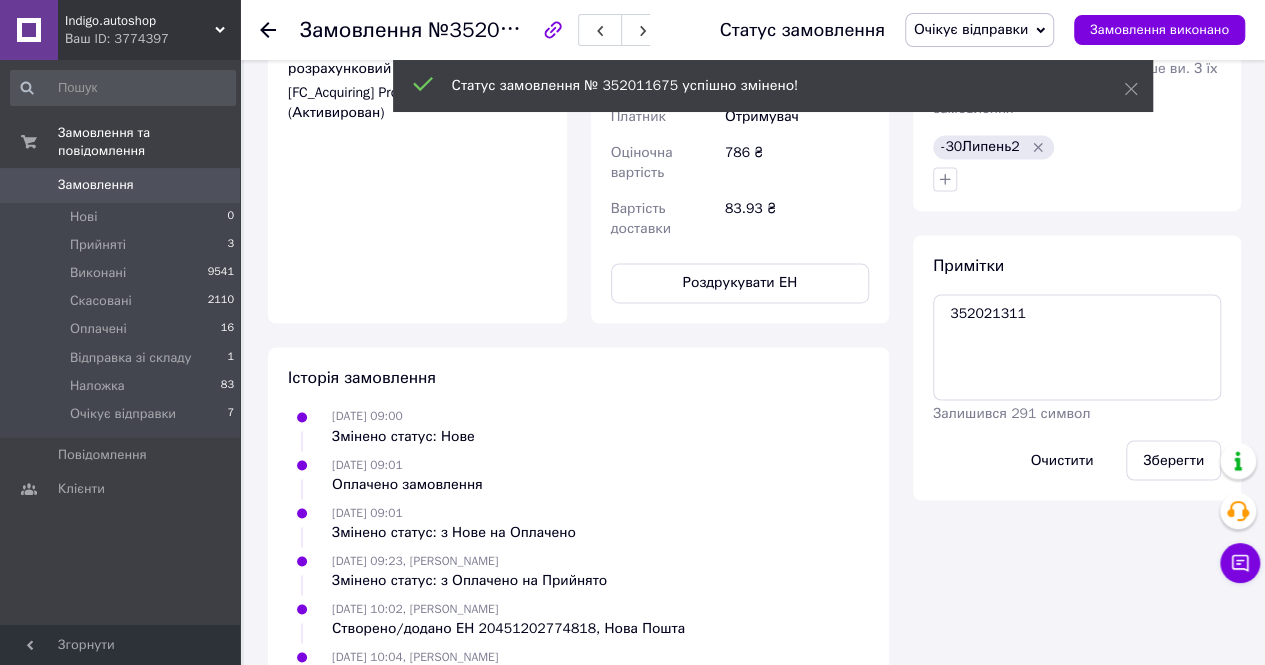 click on "Прийняті" at bounding box center [98, 245] 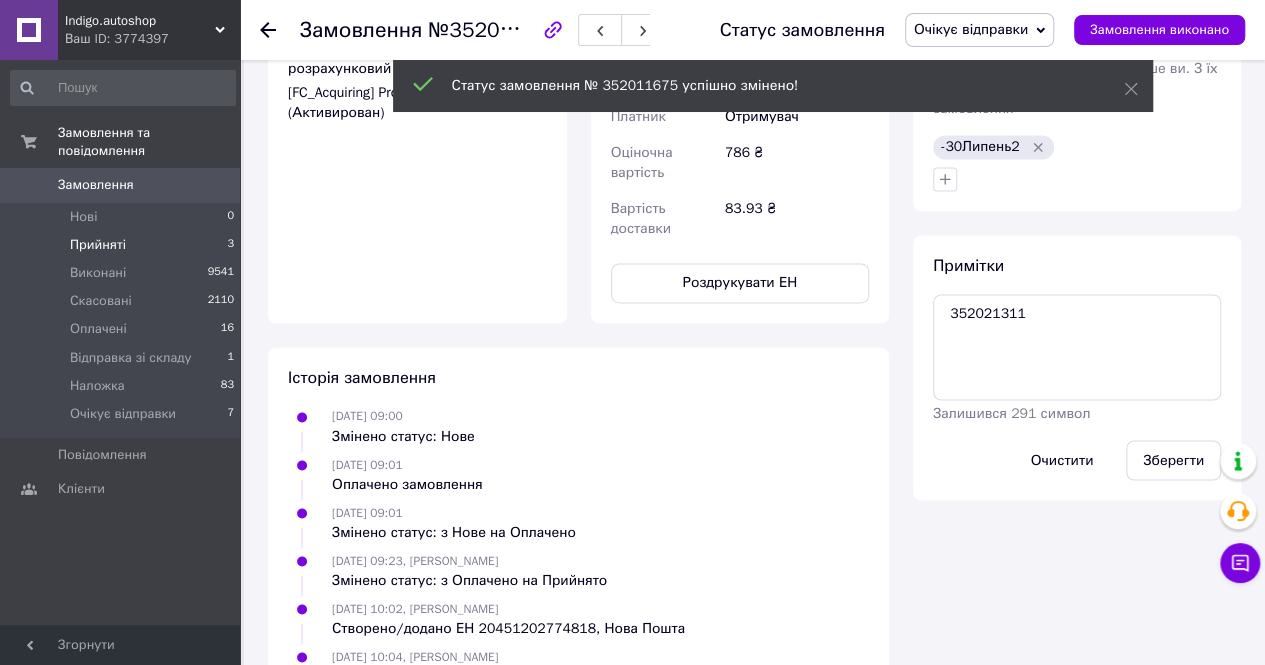 scroll, scrollTop: 0, scrollLeft: 0, axis: both 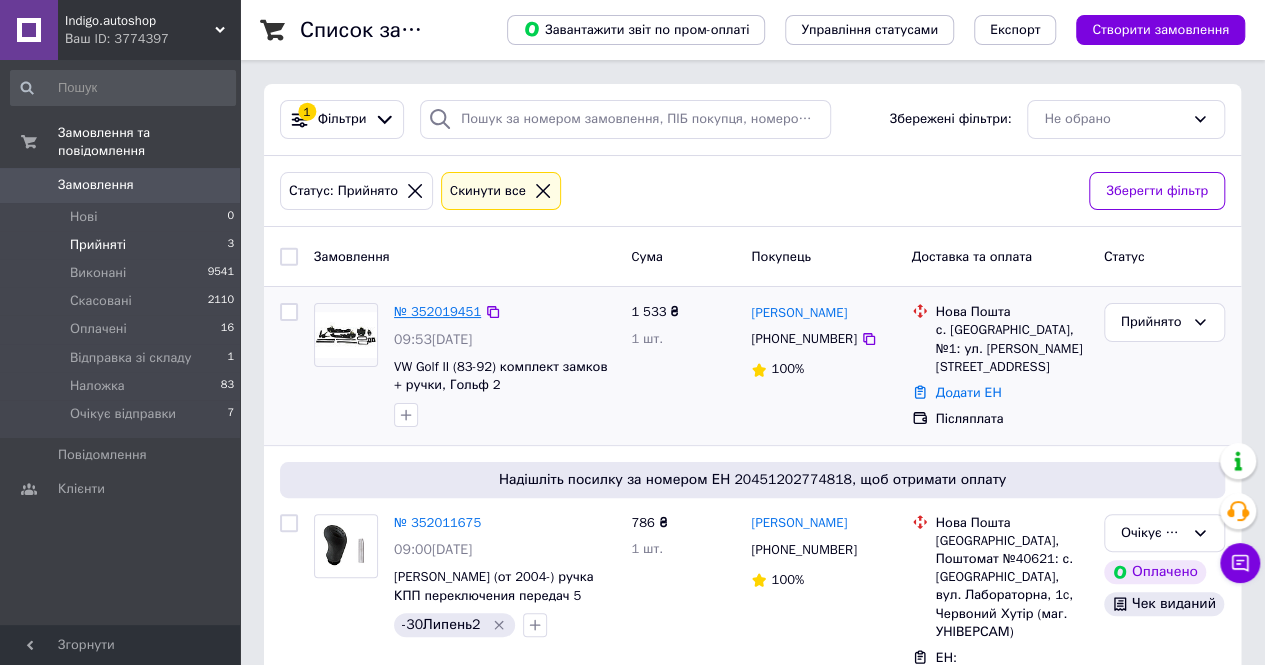 click on "№ 352019451" at bounding box center [437, 311] 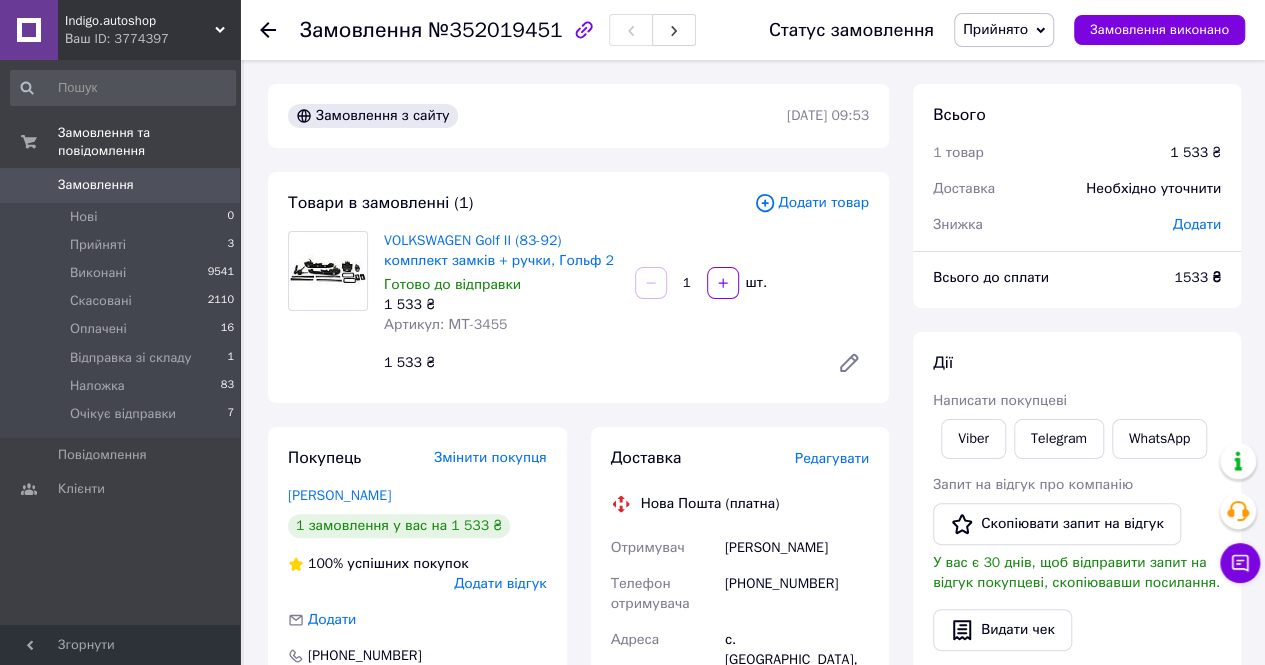 click on "Артикул: МТ-3455" at bounding box center (445, 324) 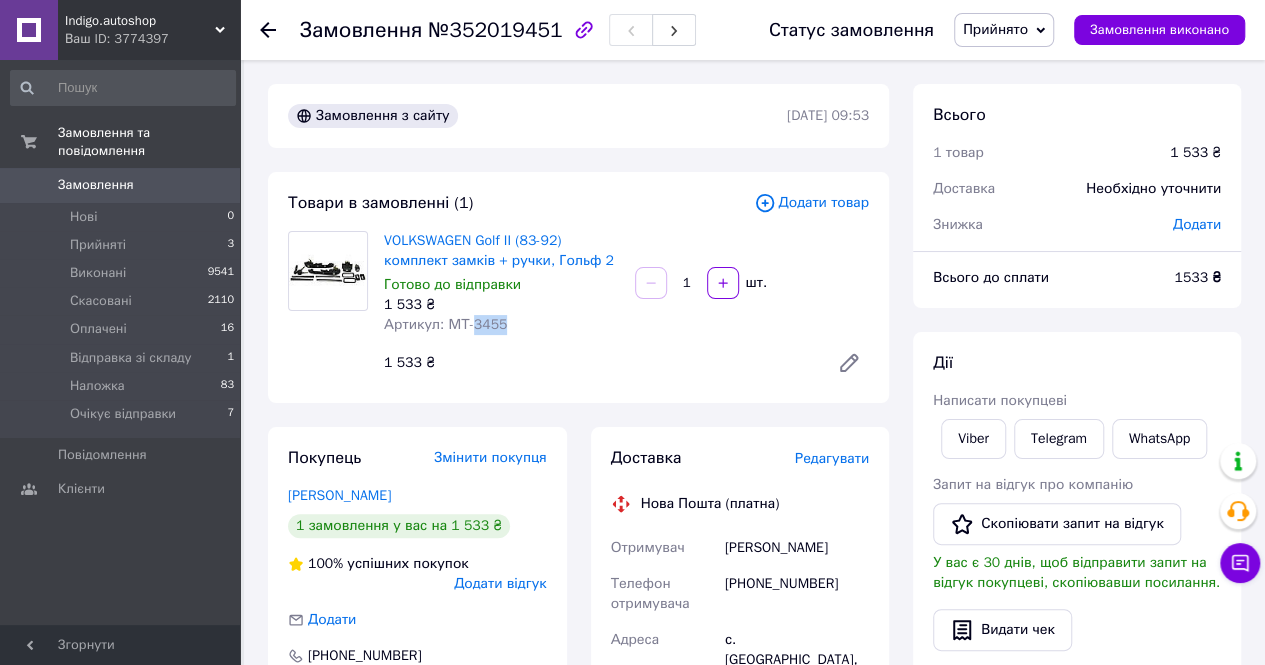 click on "Артикул: МТ-3455" at bounding box center (445, 324) 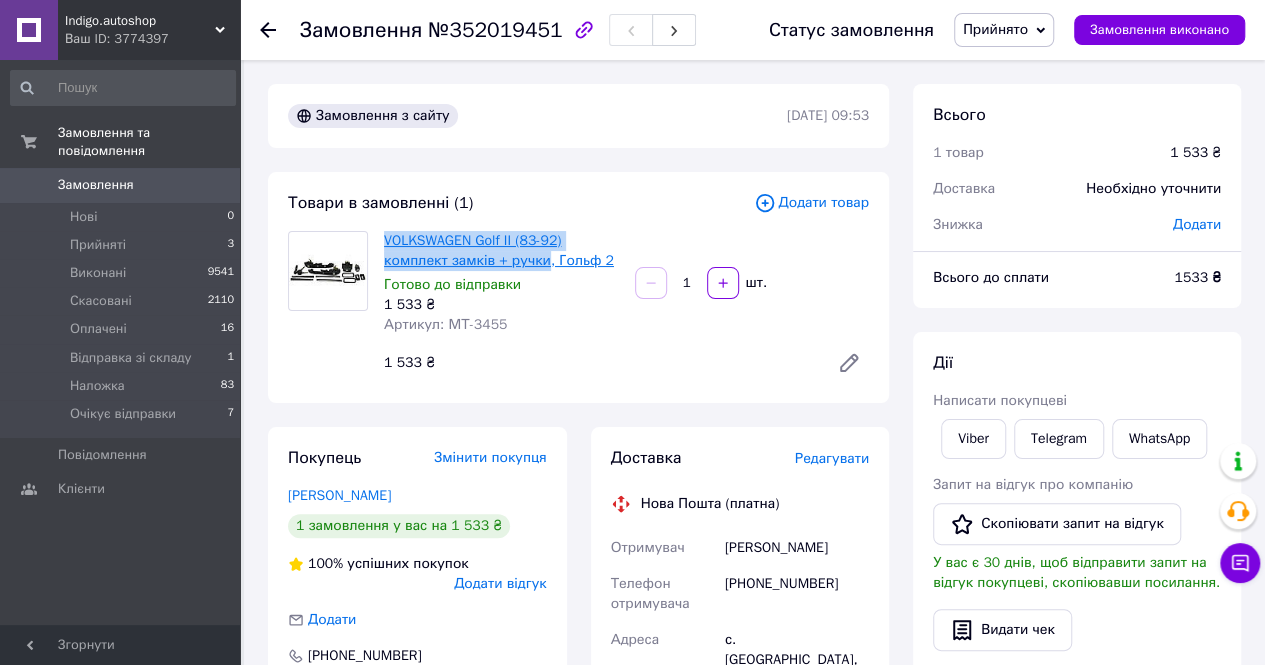 drag, startPoint x: 380, startPoint y: 239, endPoint x: 544, endPoint y: 267, distance: 166.37308 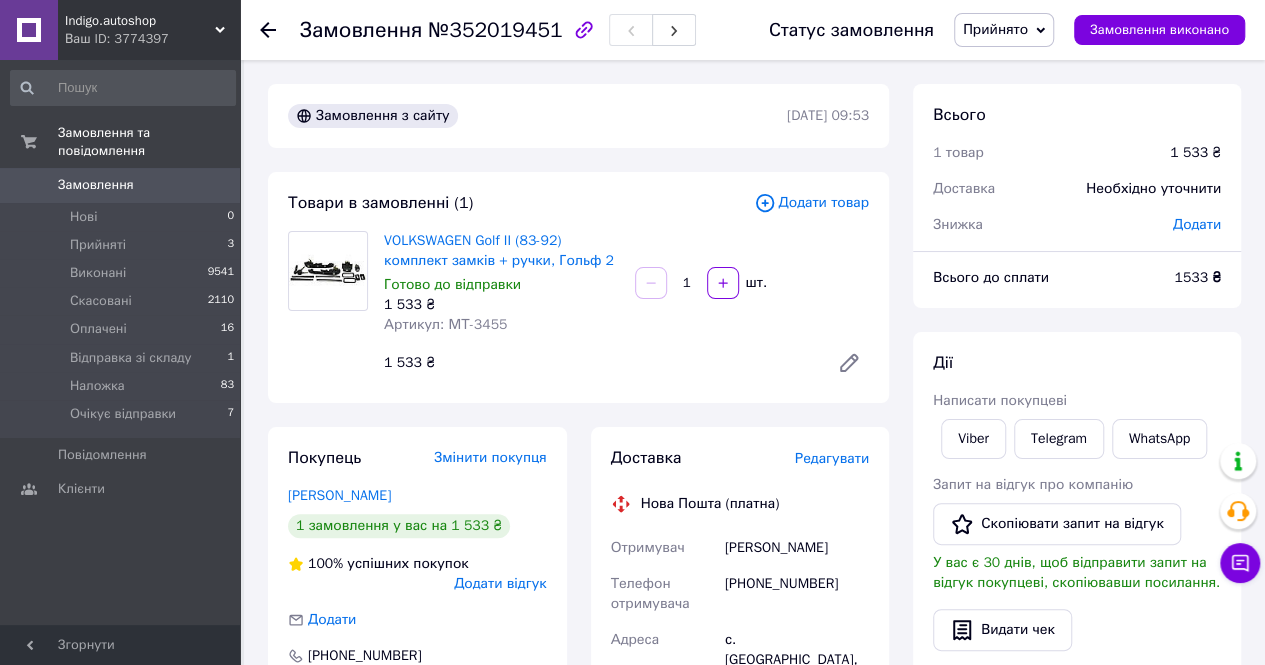 click on "Артикул: МТ-3455" at bounding box center [445, 324] 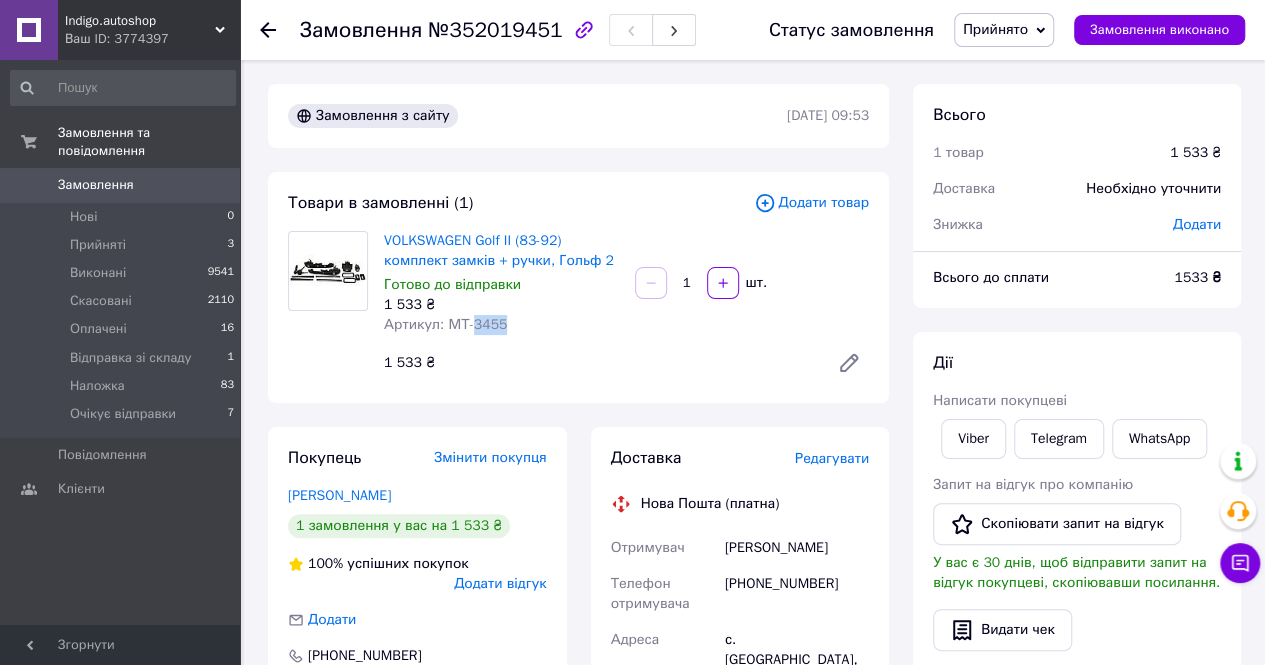 click on "Артикул: МТ-3455" at bounding box center [445, 324] 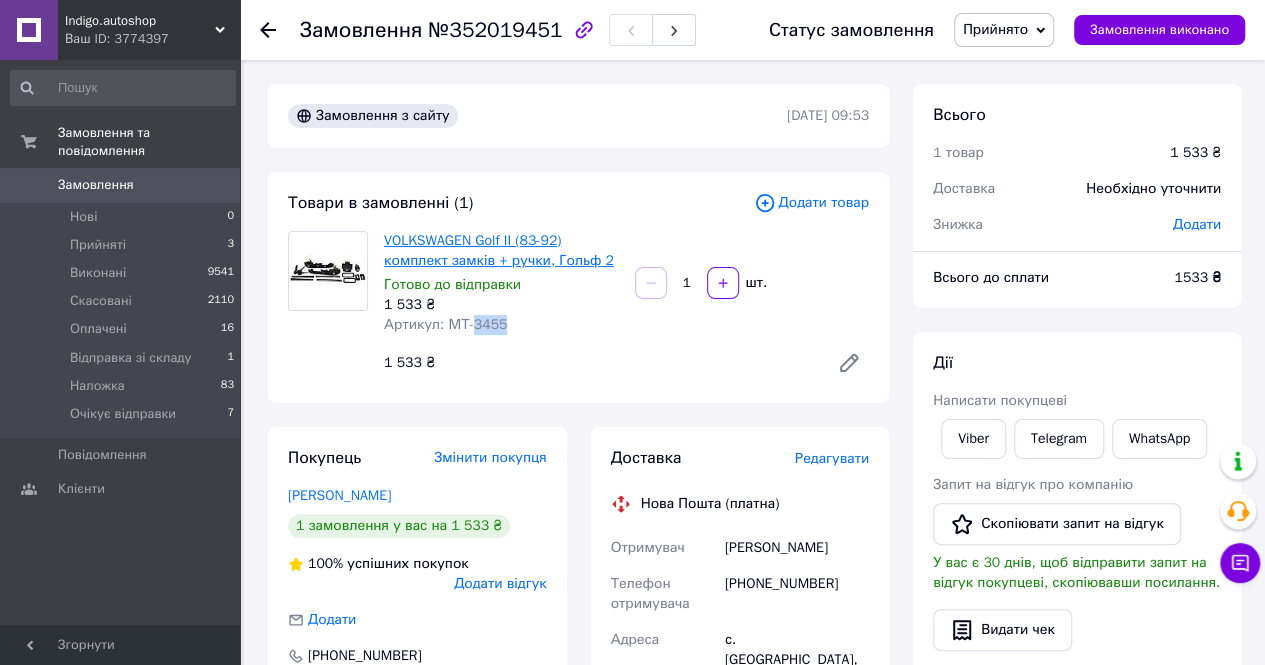 click on "VOLKSWAGEN Golf II (83-92) комплект замків + ручки, Гольф 2" at bounding box center (499, 250) 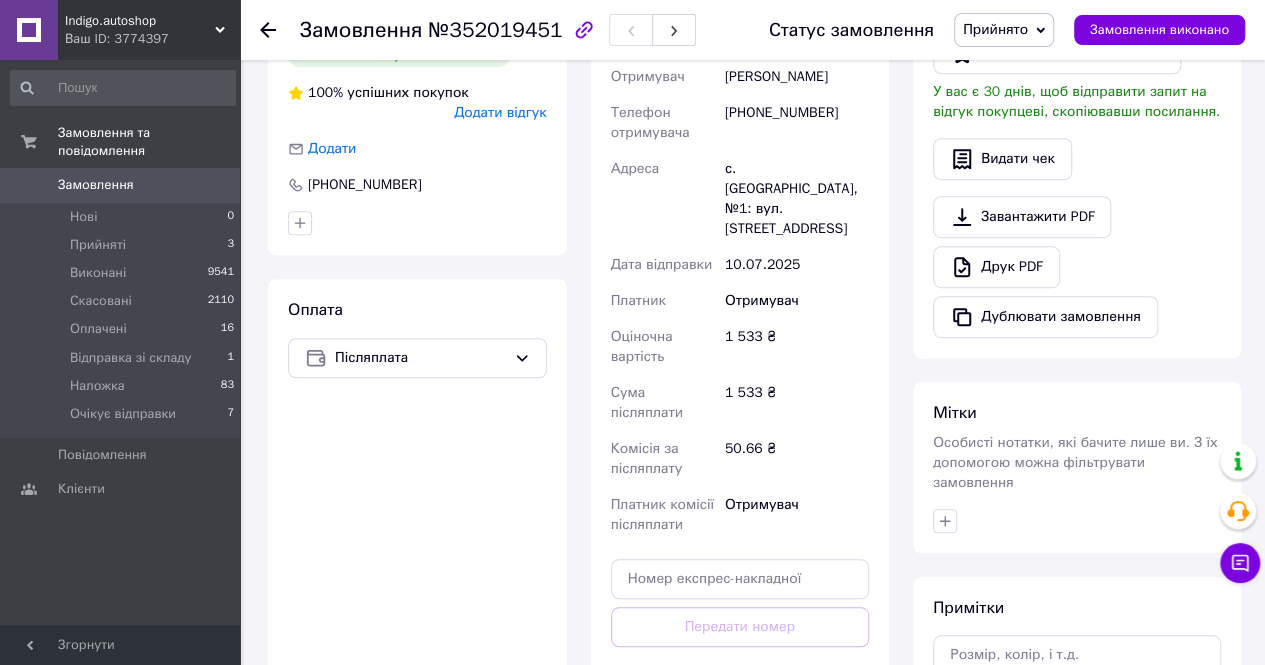 scroll, scrollTop: 600, scrollLeft: 0, axis: vertical 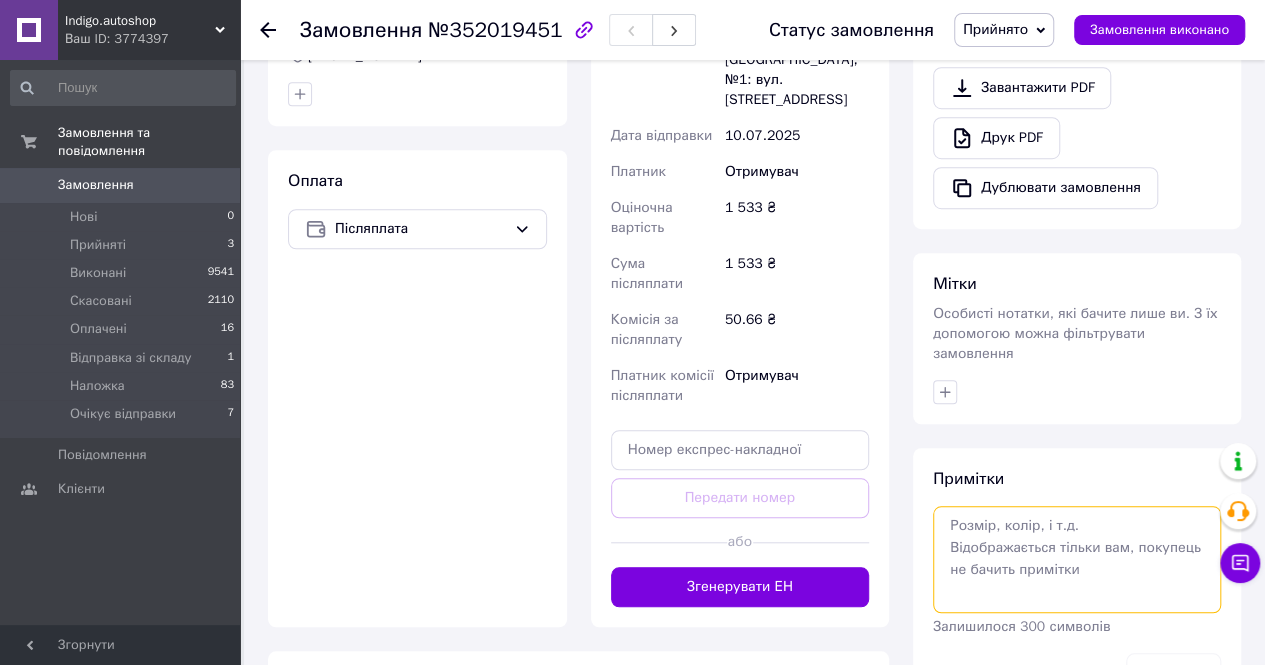 click at bounding box center [1077, 559] 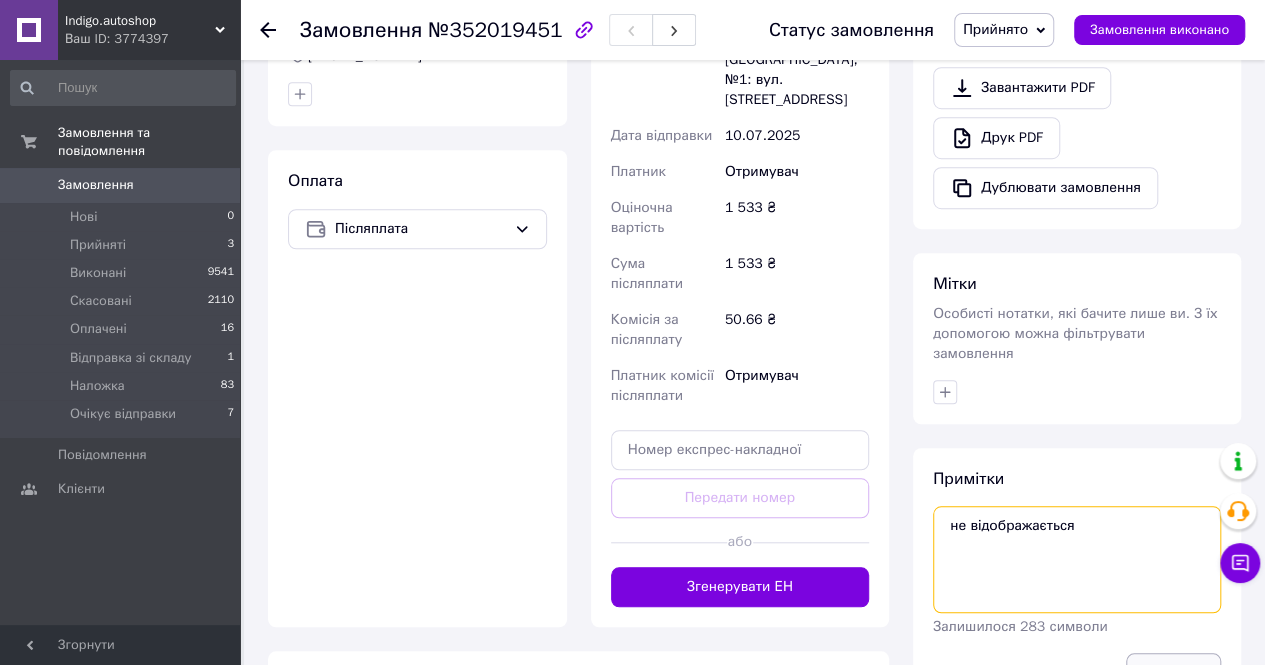type on "не відображається" 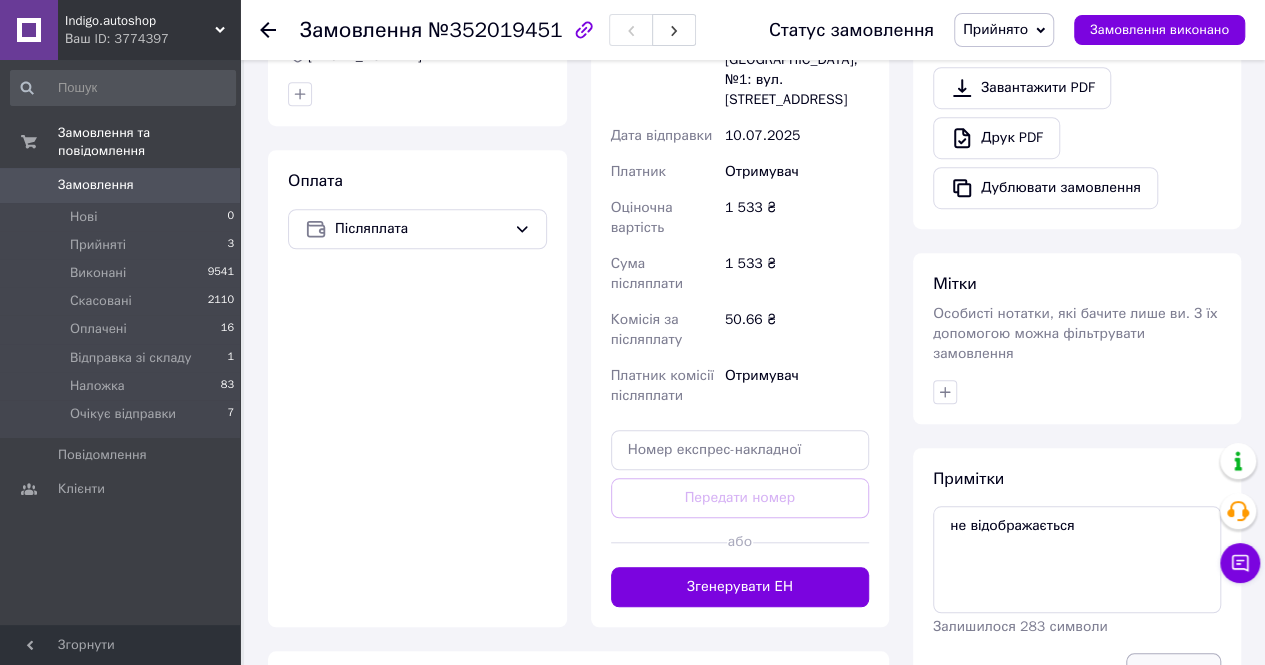 click on "Зберегти" at bounding box center [1173, 673] 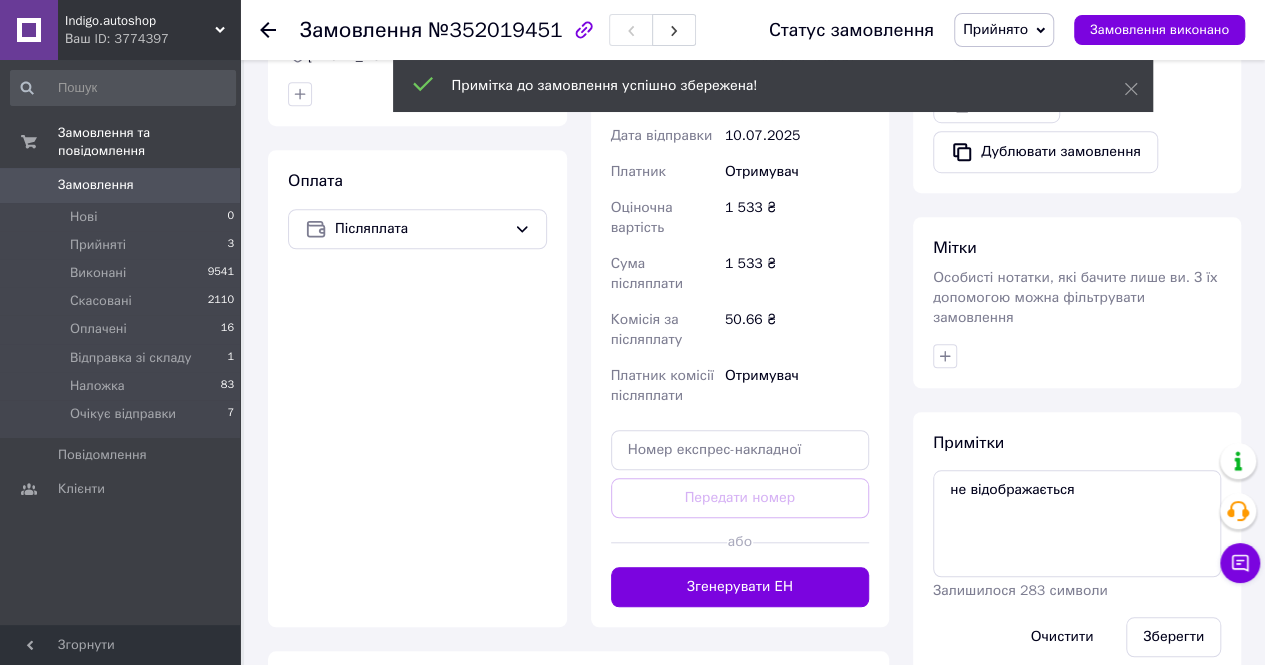 click on "Оплачені" at bounding box center [98, 329] 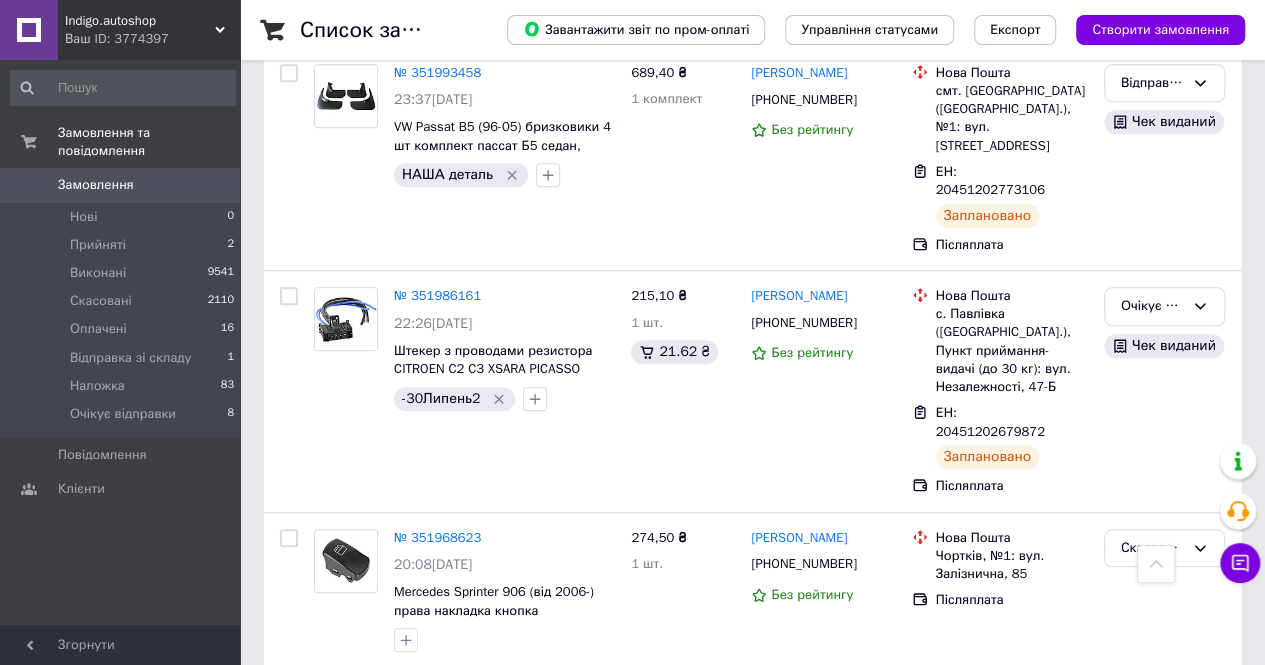 scroll, scrollTop: 700, scrollLeft: 0, axis: vertical 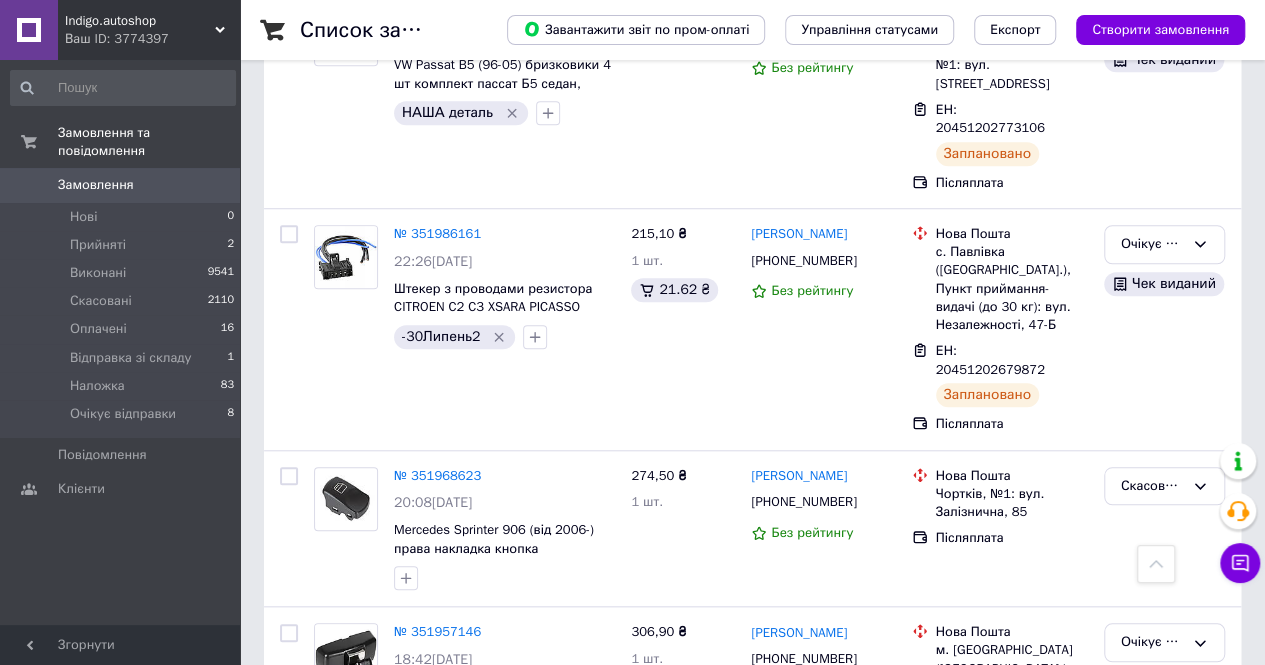 click on "Замовлення 0" at bounding box center (123, 185) 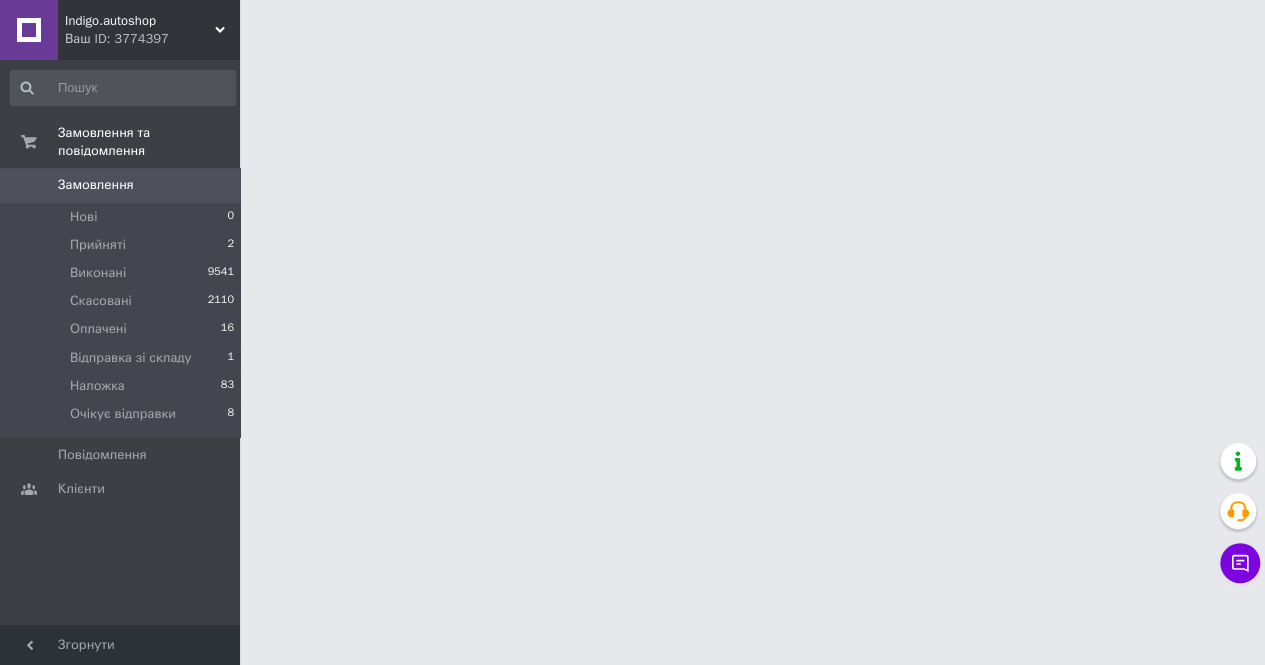 scroll, scrollTop: 0, scrollLeft: 0, axis: both 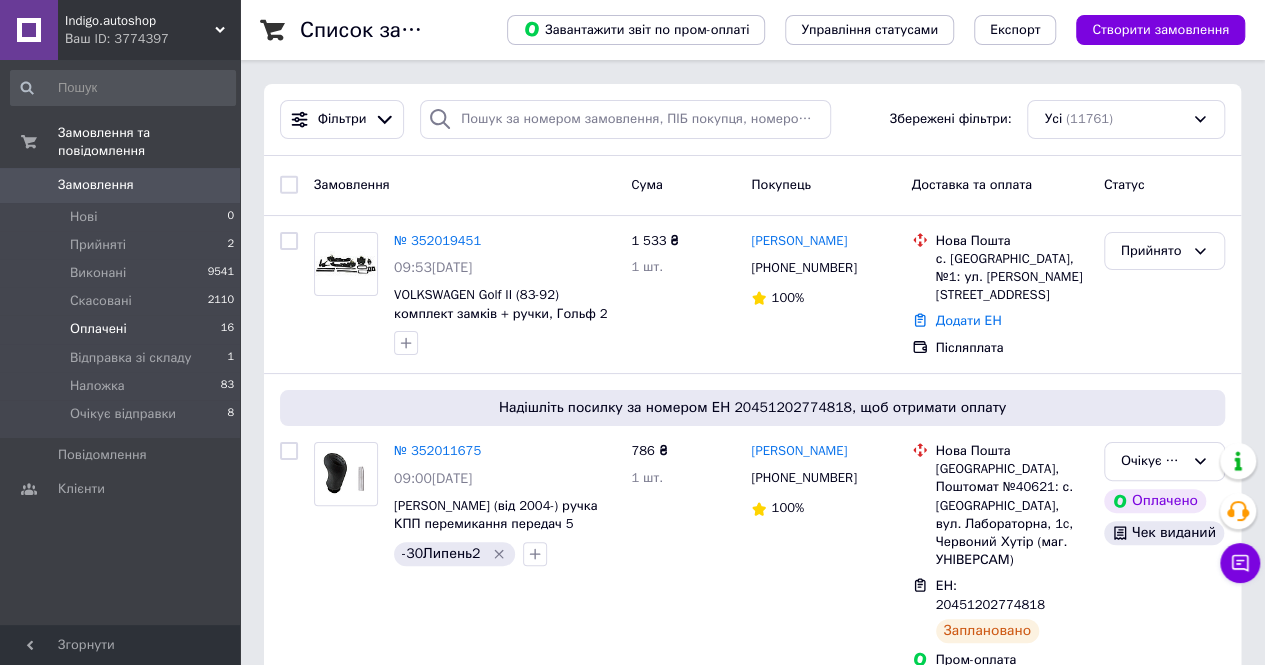 click on "Оплачені" at bounding box center [98, 329] 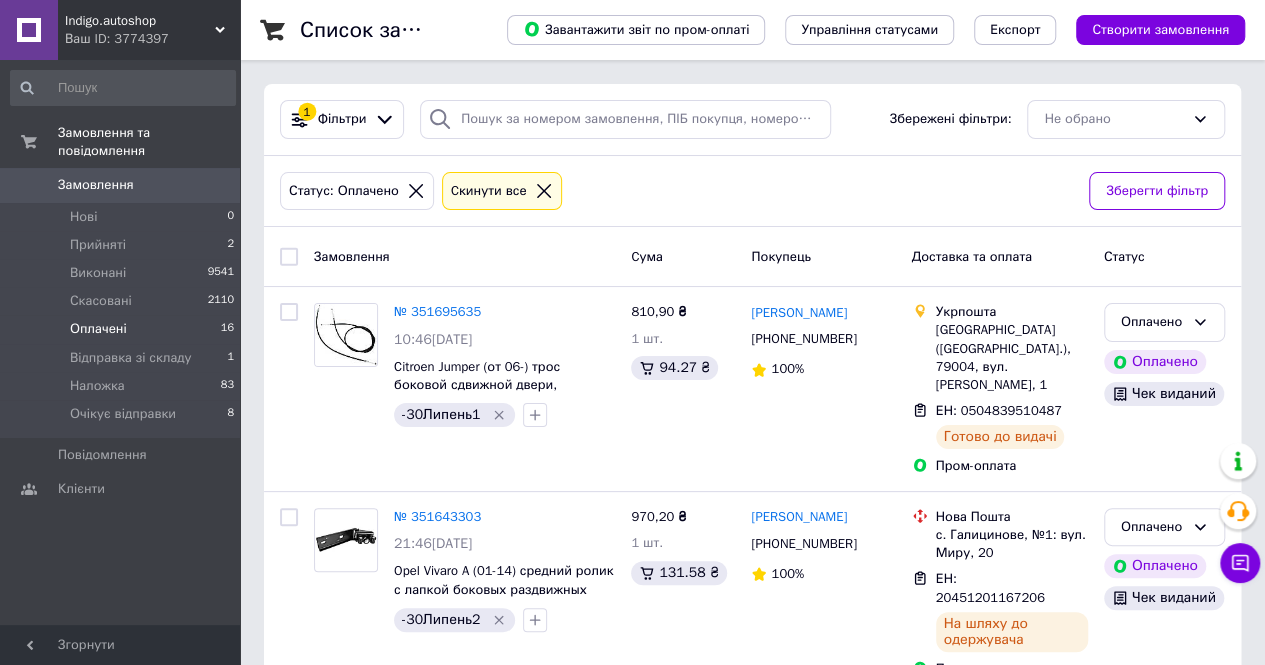 click on "Indigo.autoshop" at bounding box center [140, 21] 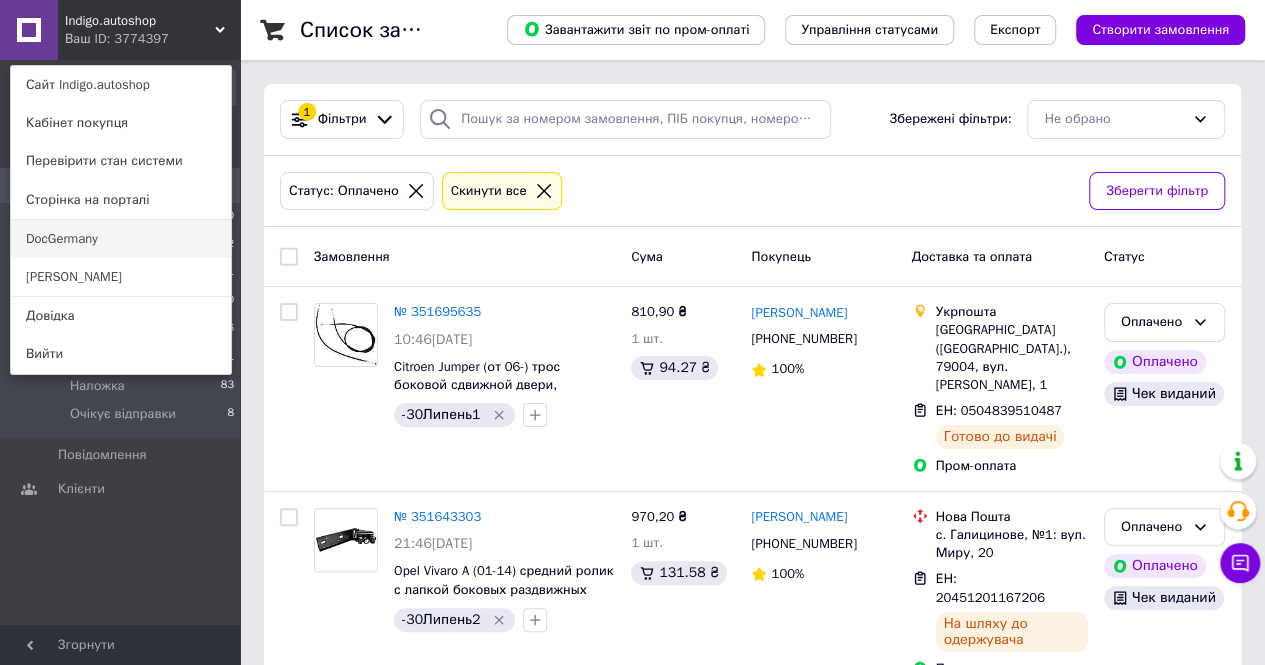 click on "DocGermany" at bounding box center [121, 239] 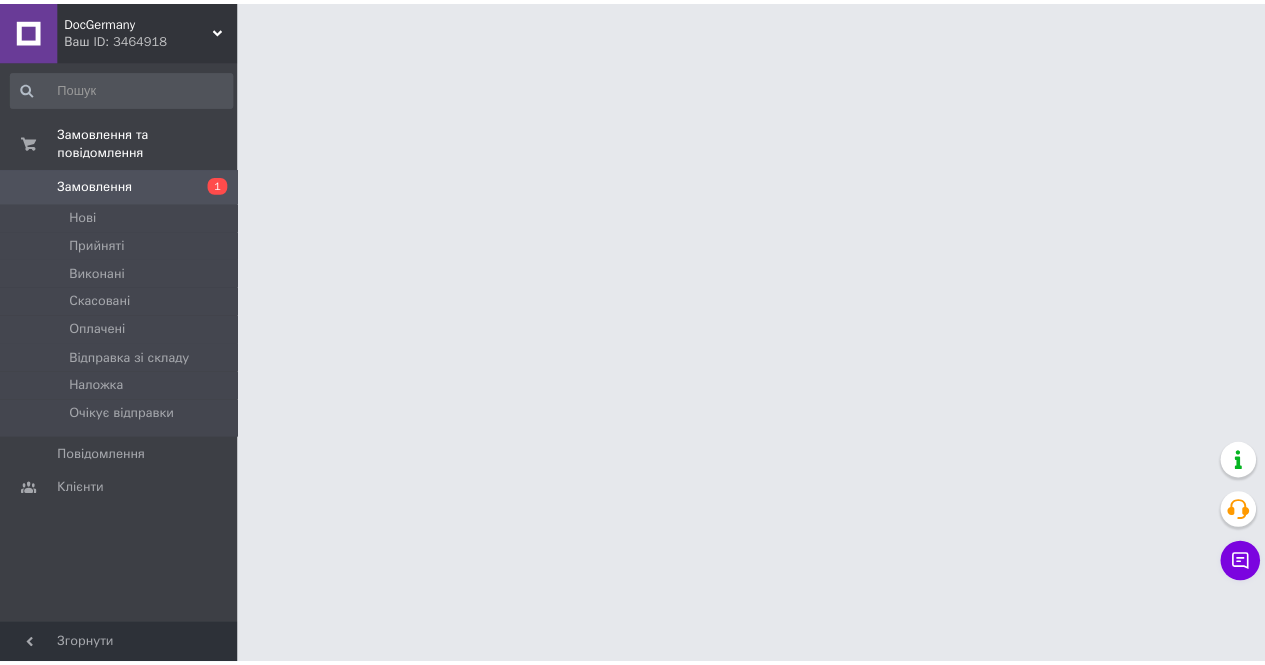 scroll, scrollTop: 0, scrollLeft: 0, axis: both 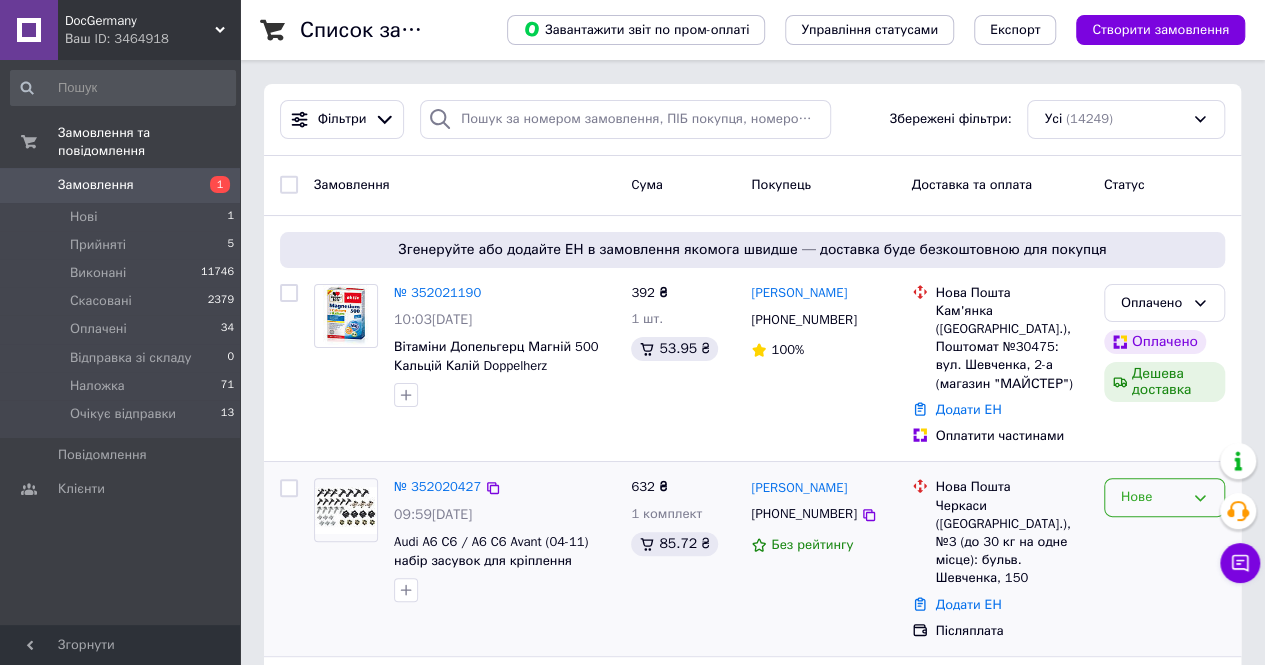 click on "Нове" at bounding box center (1164, 497) 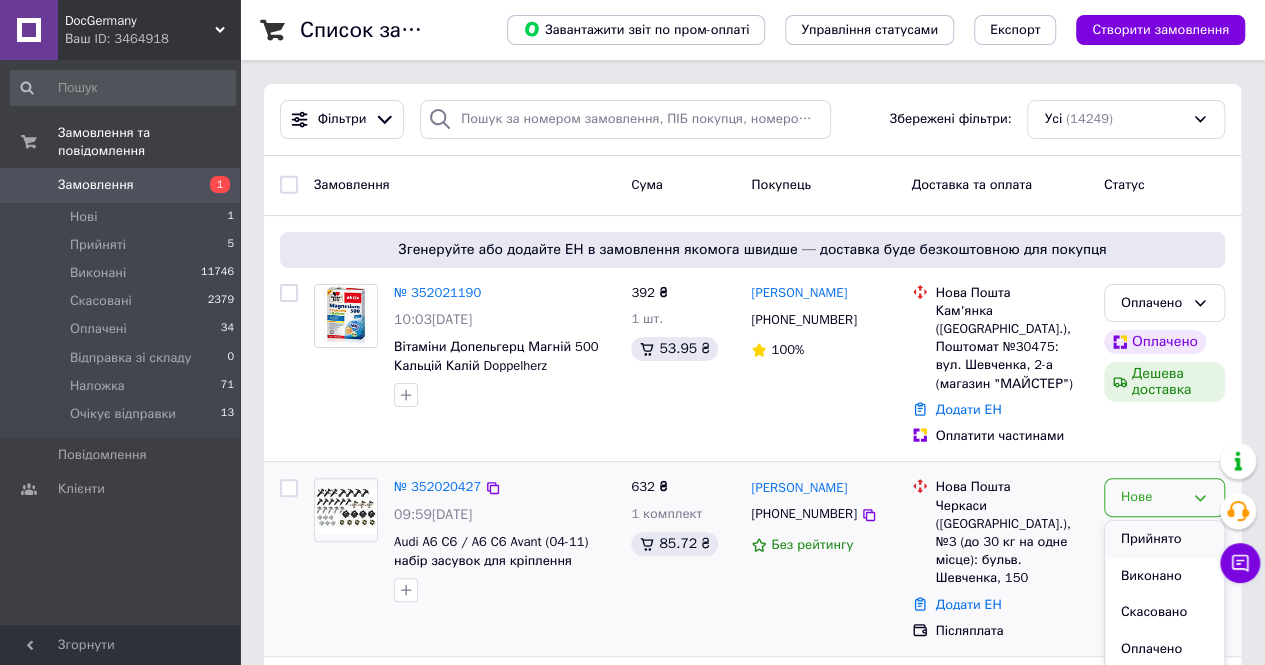 click on "Прийнято" at bounding box center [1164, 539] 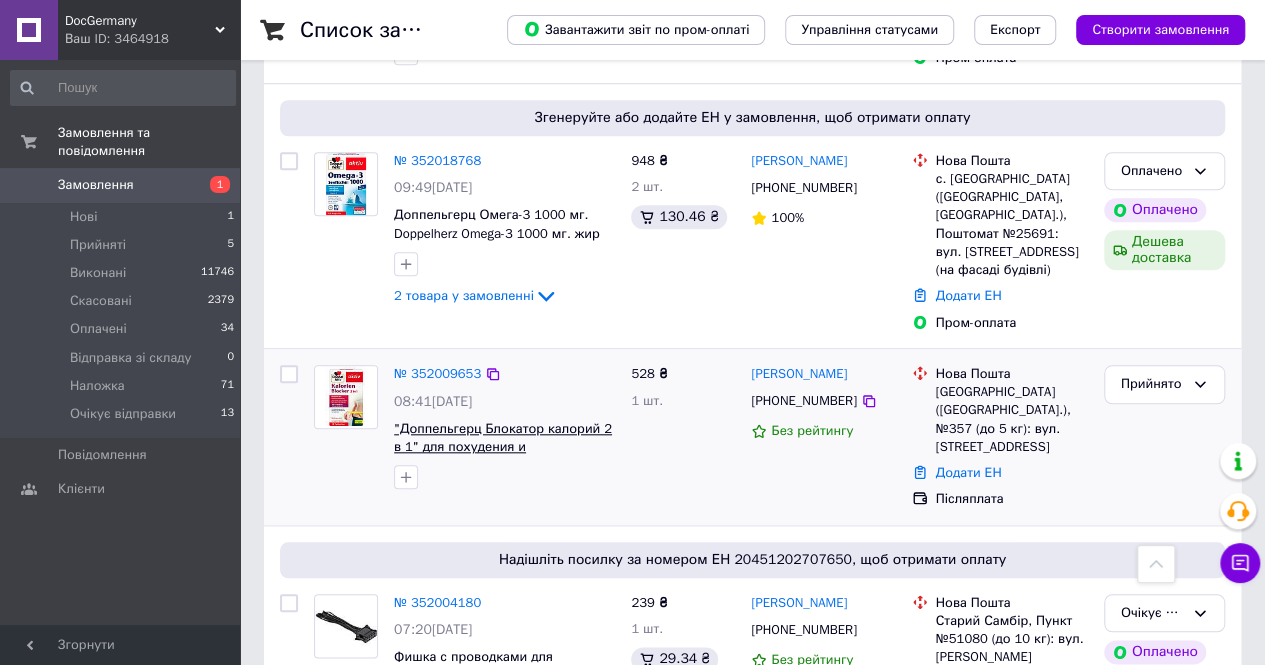 scroll, scrollTop: 500, scrollLeft: 0, axis: vertical 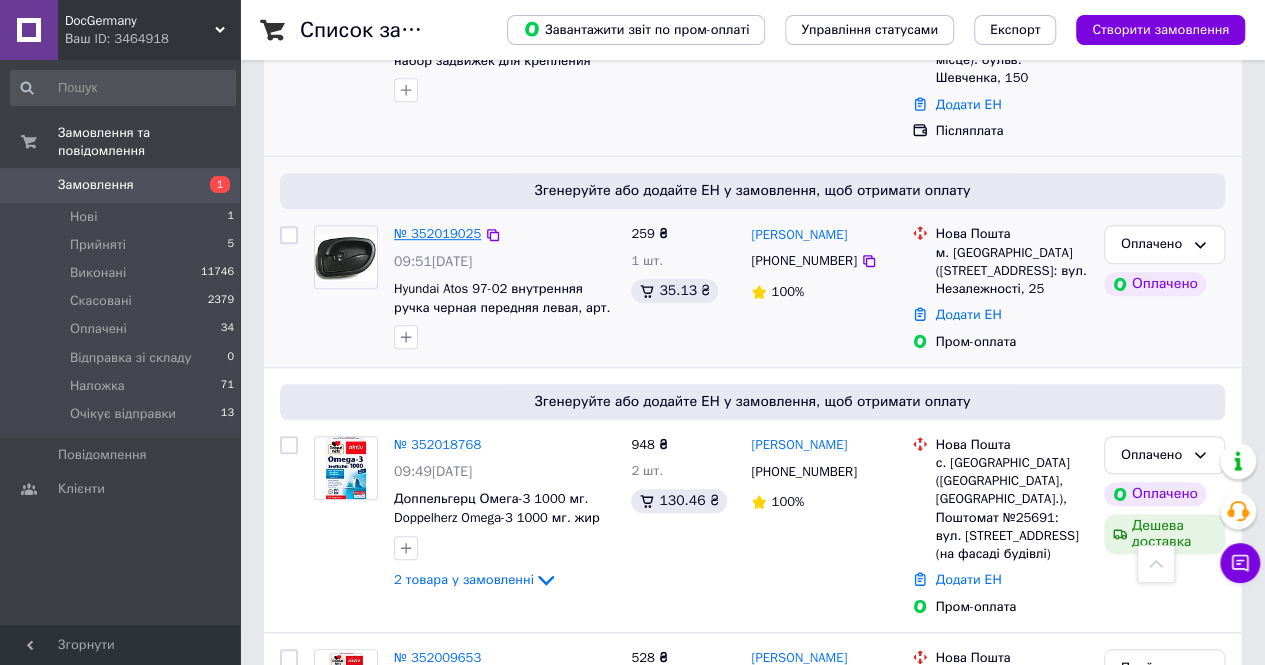 click on "№ 352019025" at bounding box center (437, 233) 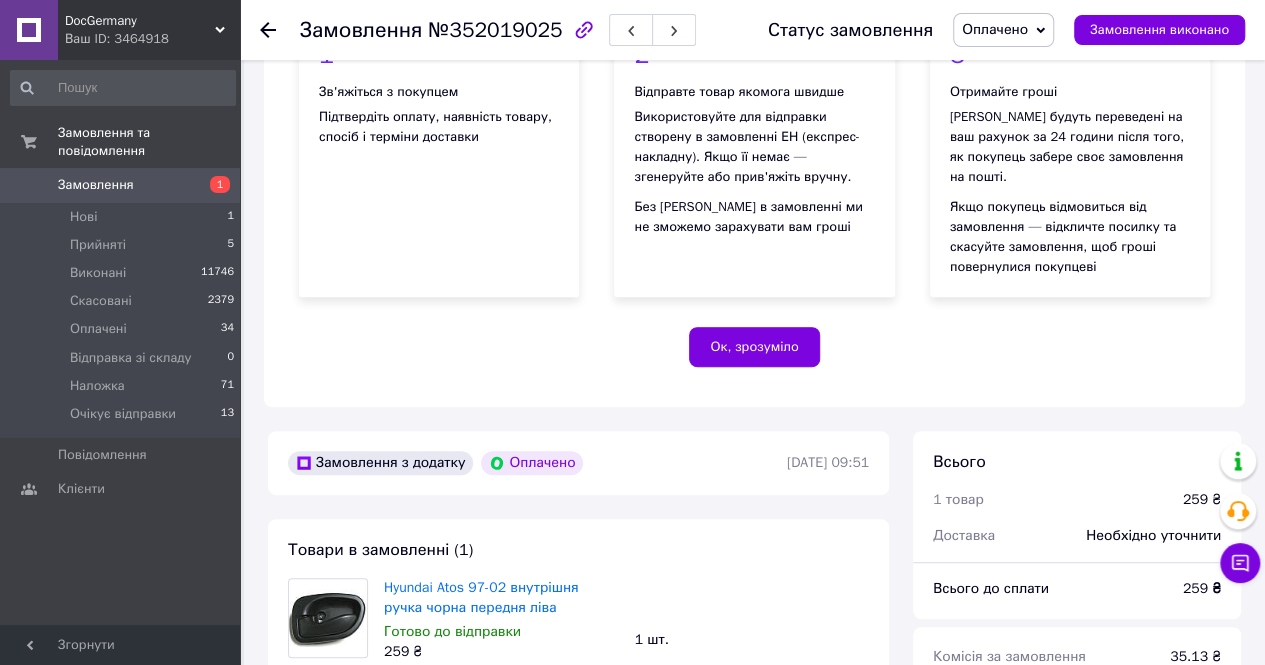 scroll, scrollTop: 600, scrollLeft: 0, axis: vertical 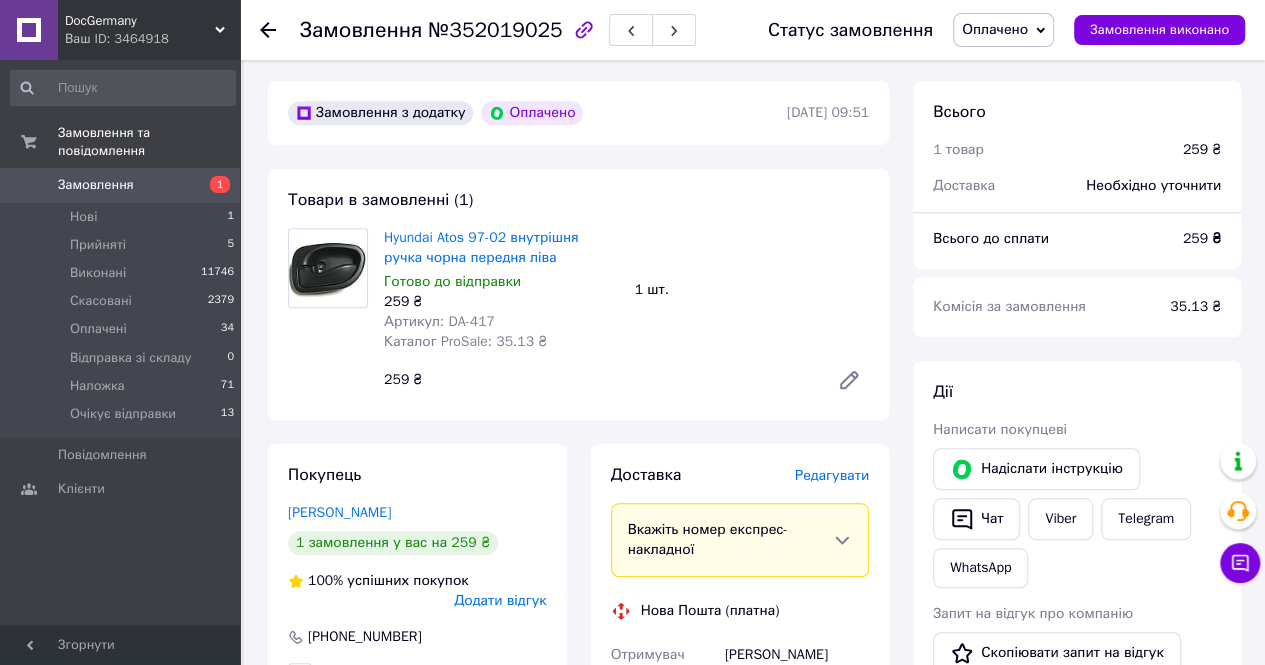 click on "Артикул: DA-417" at bounding box center [439, 321] 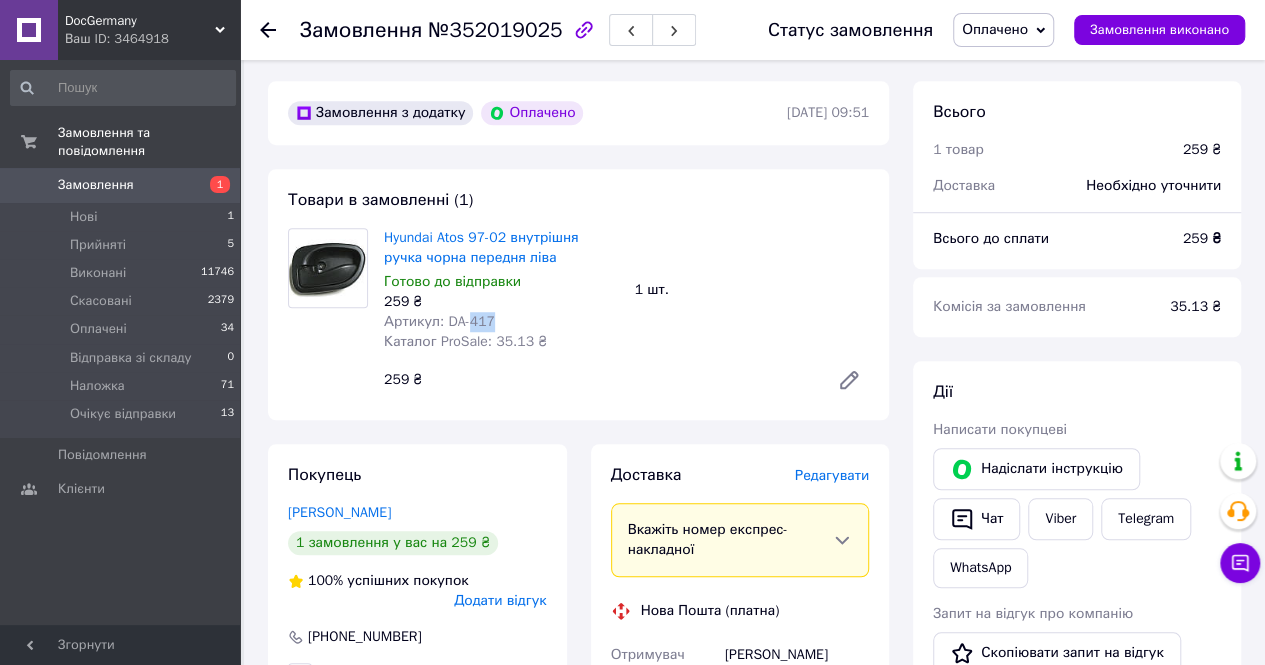 click on "Артикул: DA-417" at bounding box center (439, 321) 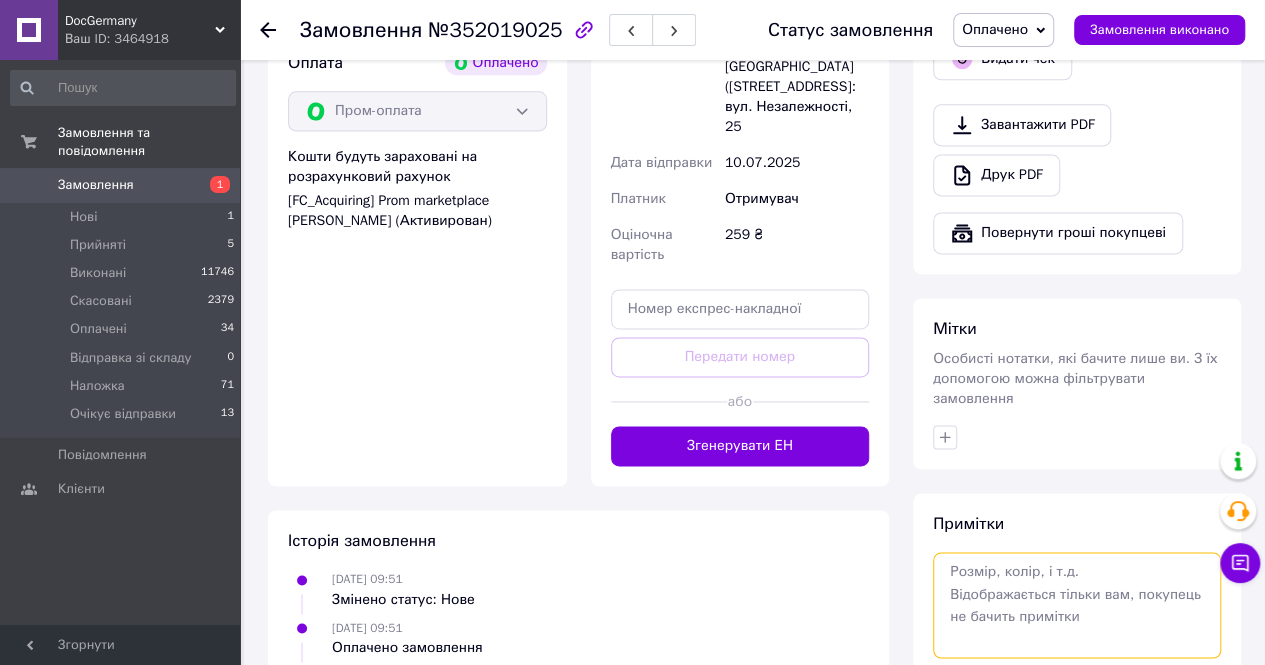 click at bounding box center [1077, 605] 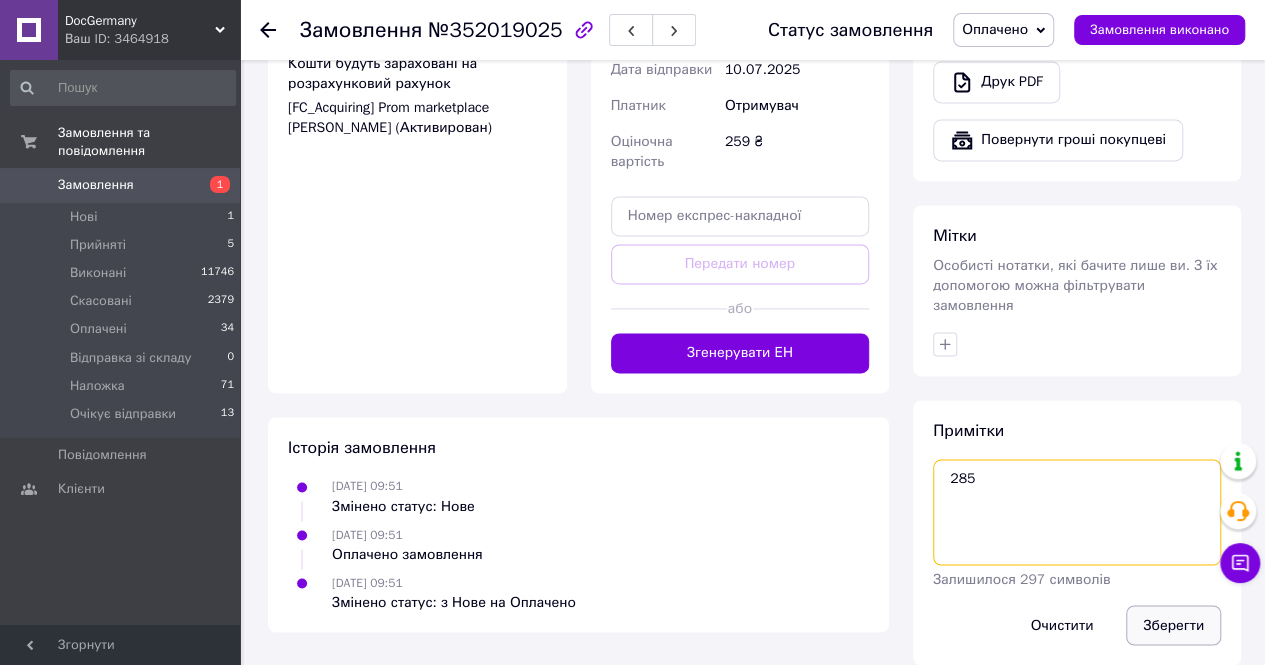 type on "285" 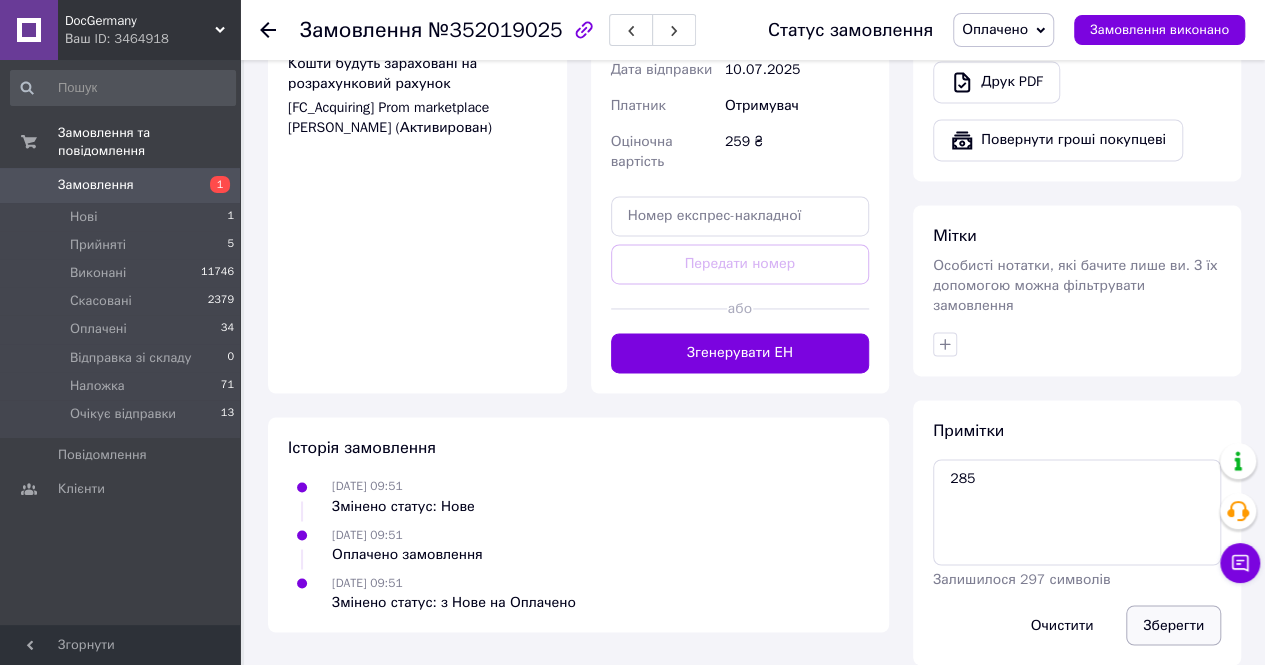 click on "Зберегти" at bounding box center (1173, 625) 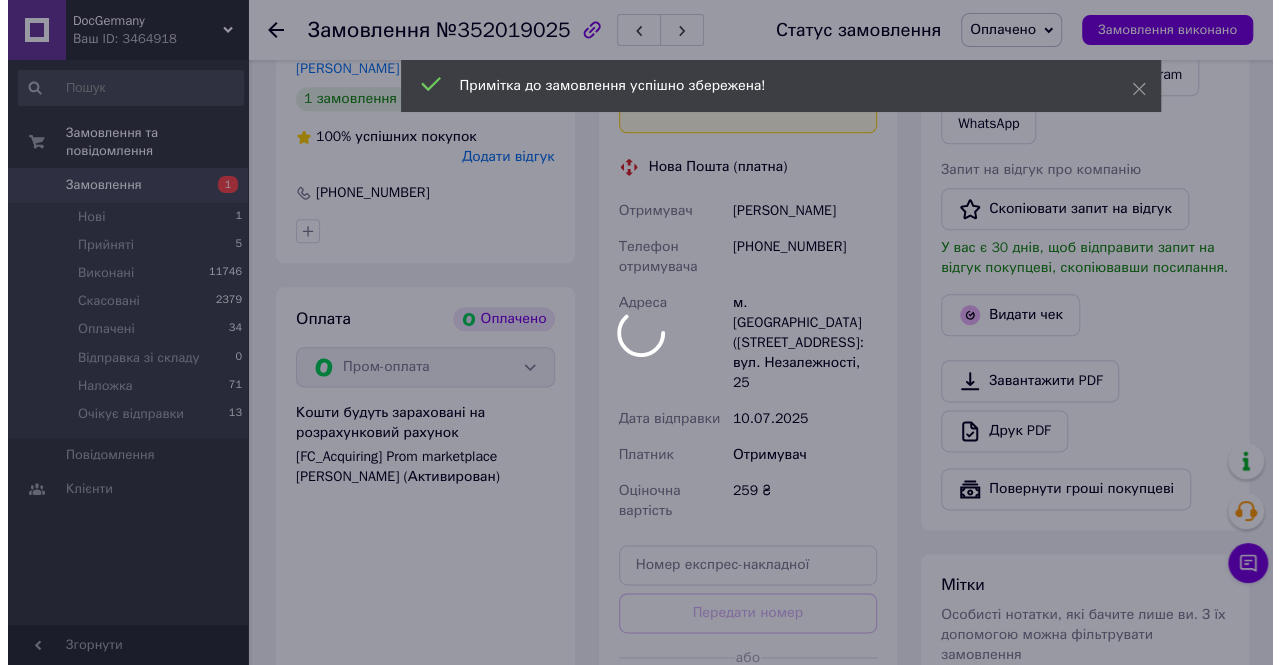 scroll, scrollTop: 793, scrollLeft: 0, axis: vertical 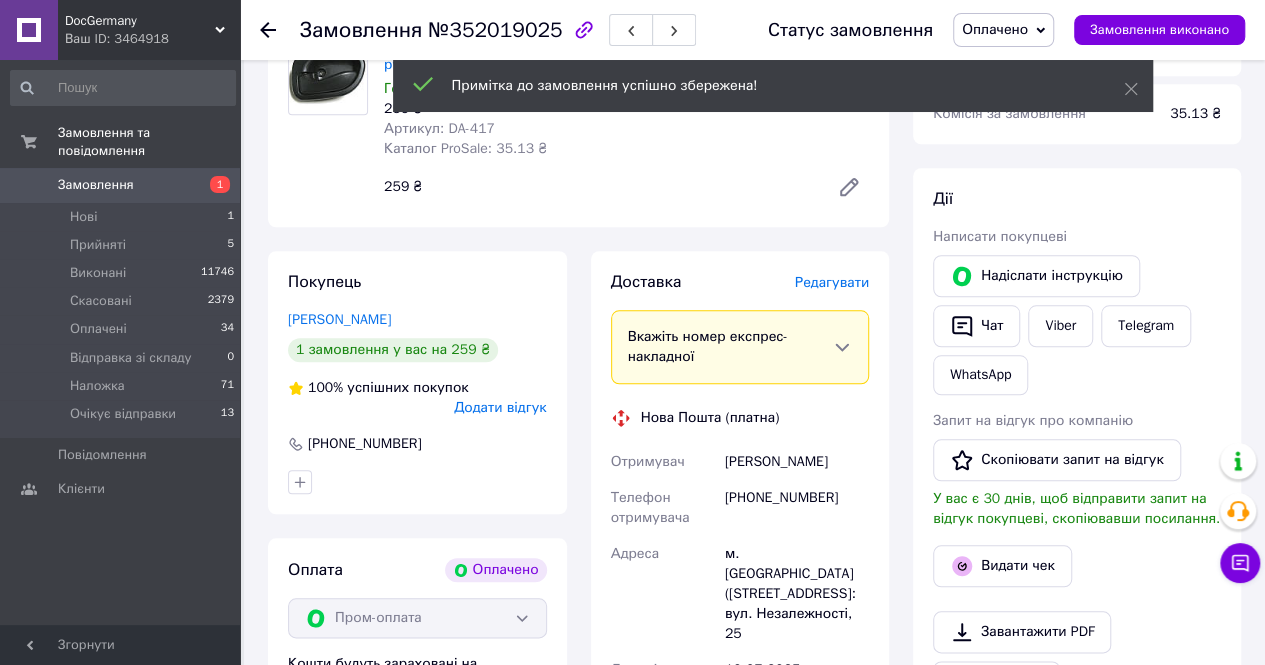 click on "Редагувати" at bounding box center (832, 282) 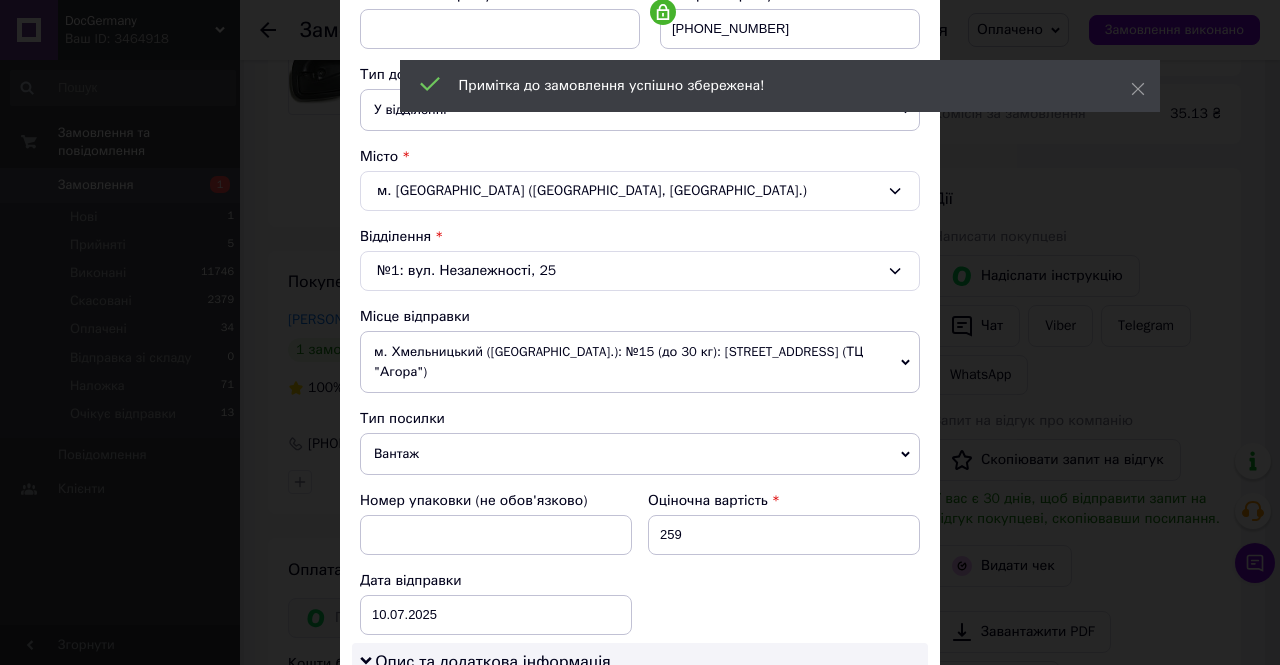 scroll, scrollTop: 600, scrollLeft: 0, axis: vertical 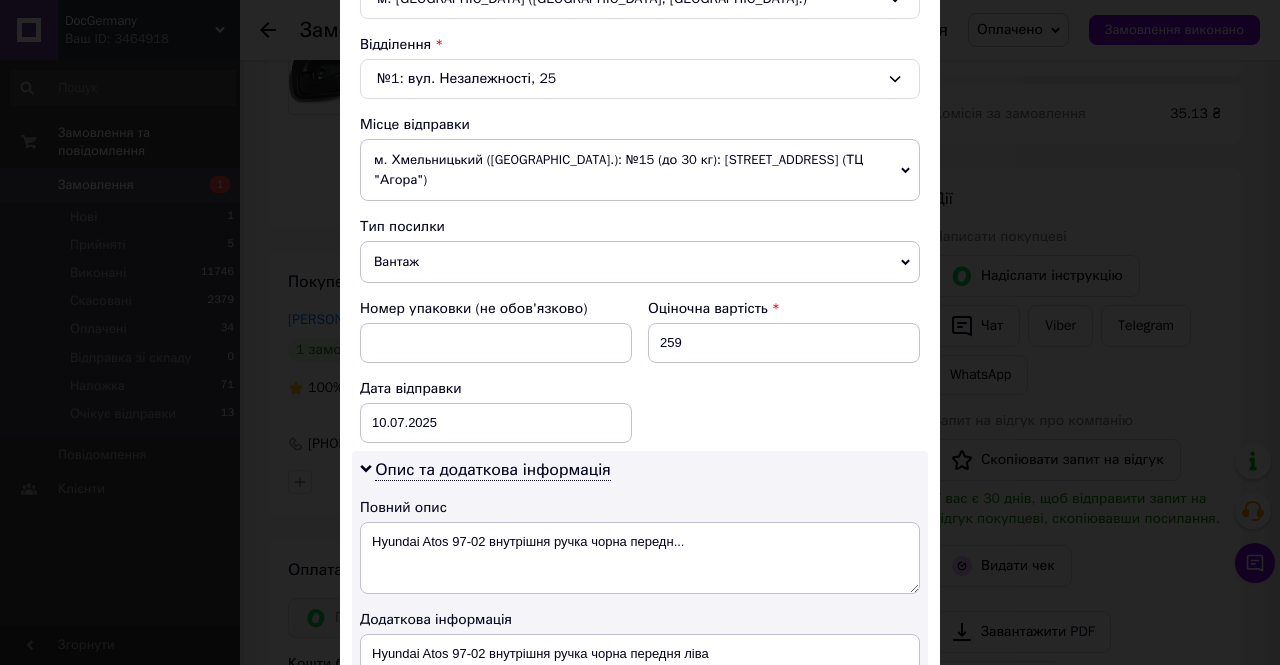 click on "м. Хмельницький ([GEOGRAPHIC_DATA].): №15 (до 30 кг): [STREET_ADDRESS] (ТЦ "Агора")" at bounding box center [640, 170] 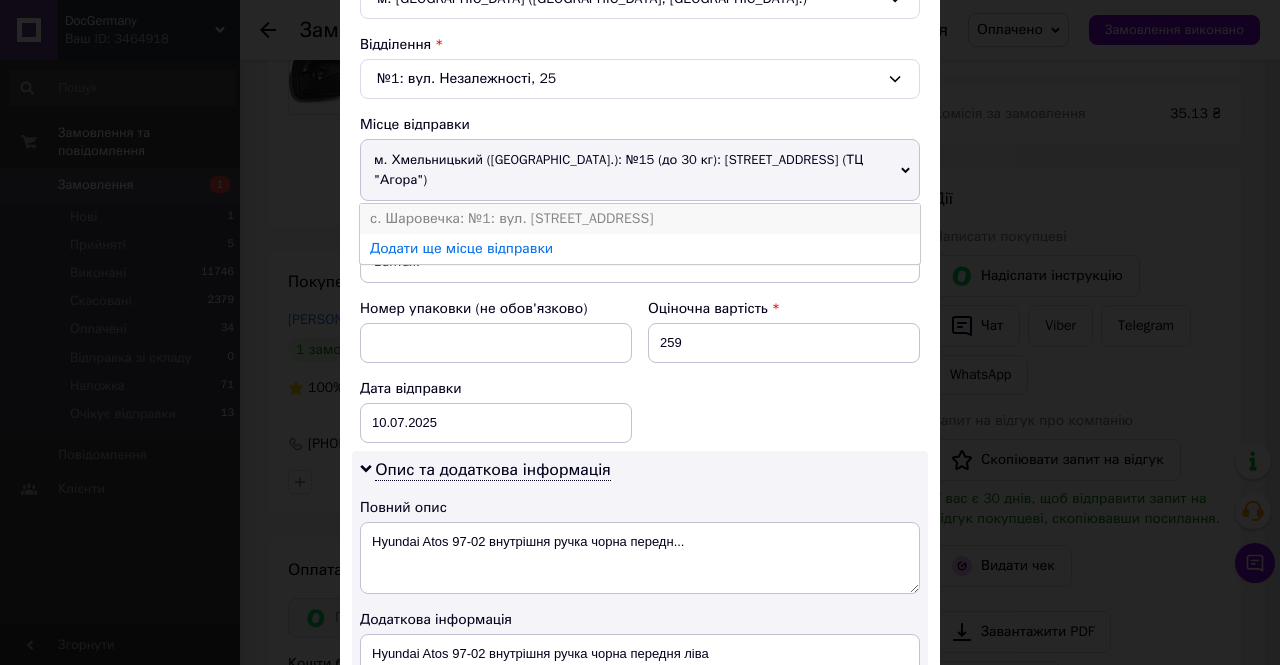 click on "с. Шаровечка: №1: вул. [STREET_ADDRESS]" at bounding box center (640, 219) 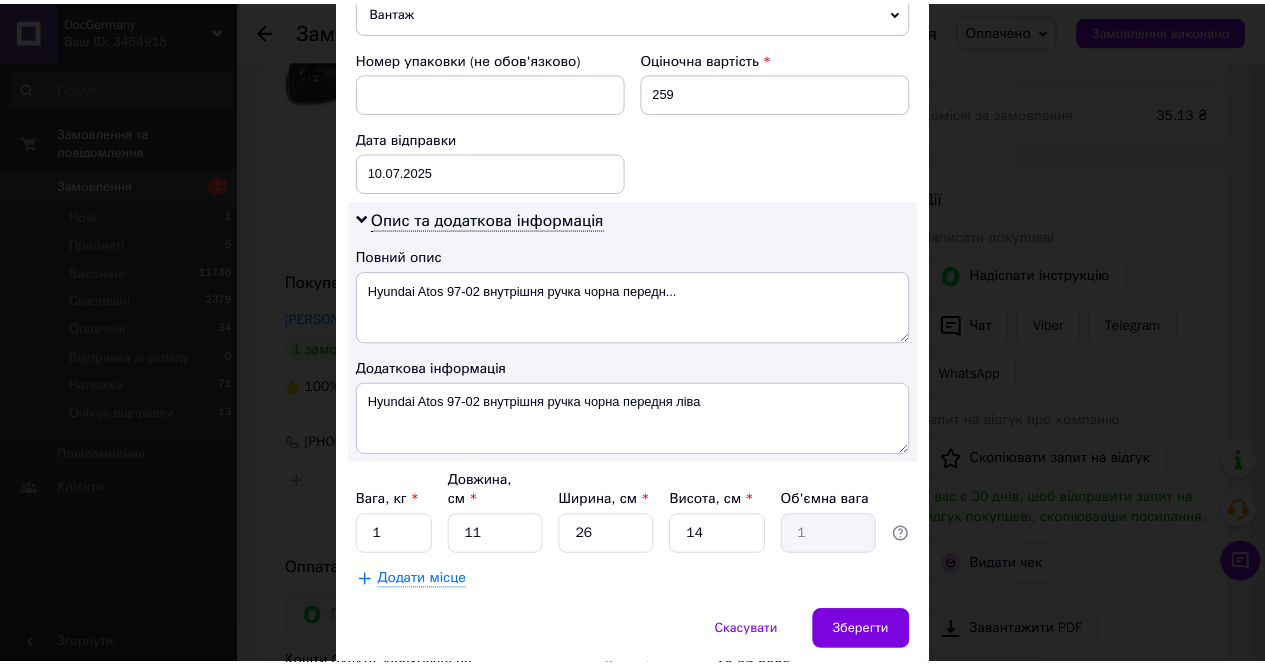 scroll, scrollTop: 876, scrollLeft: 0, axis: vertical 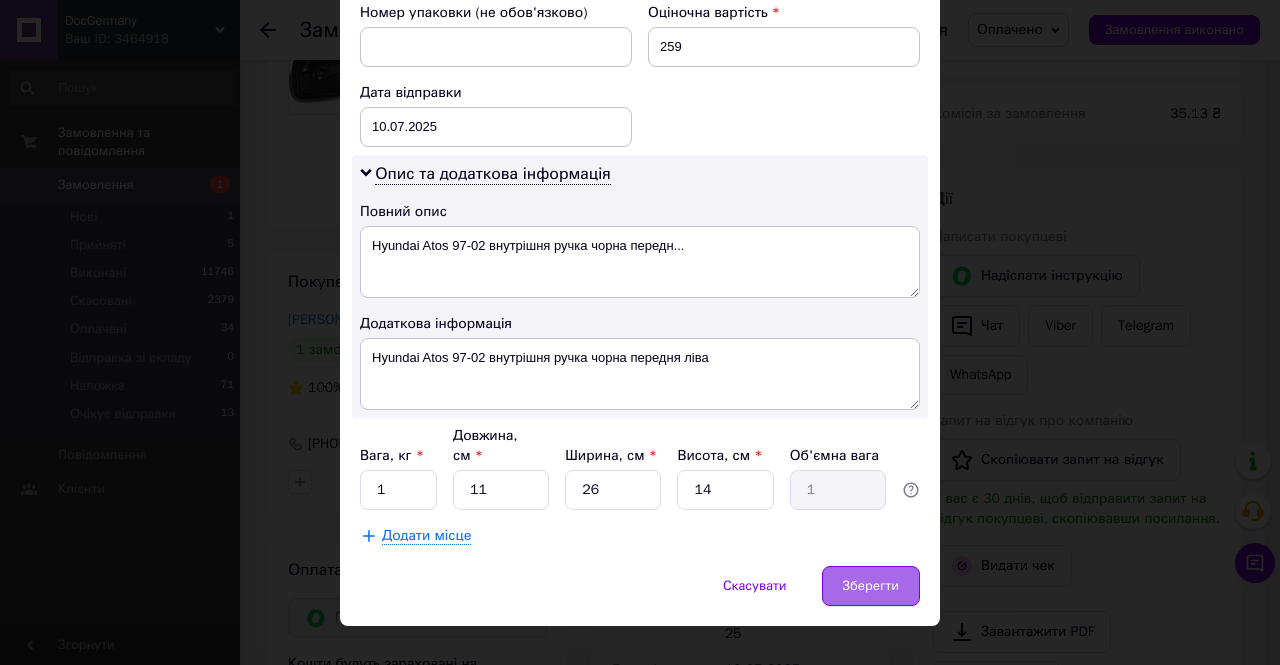click on "Зберегти" at bounding box center [871, 586] 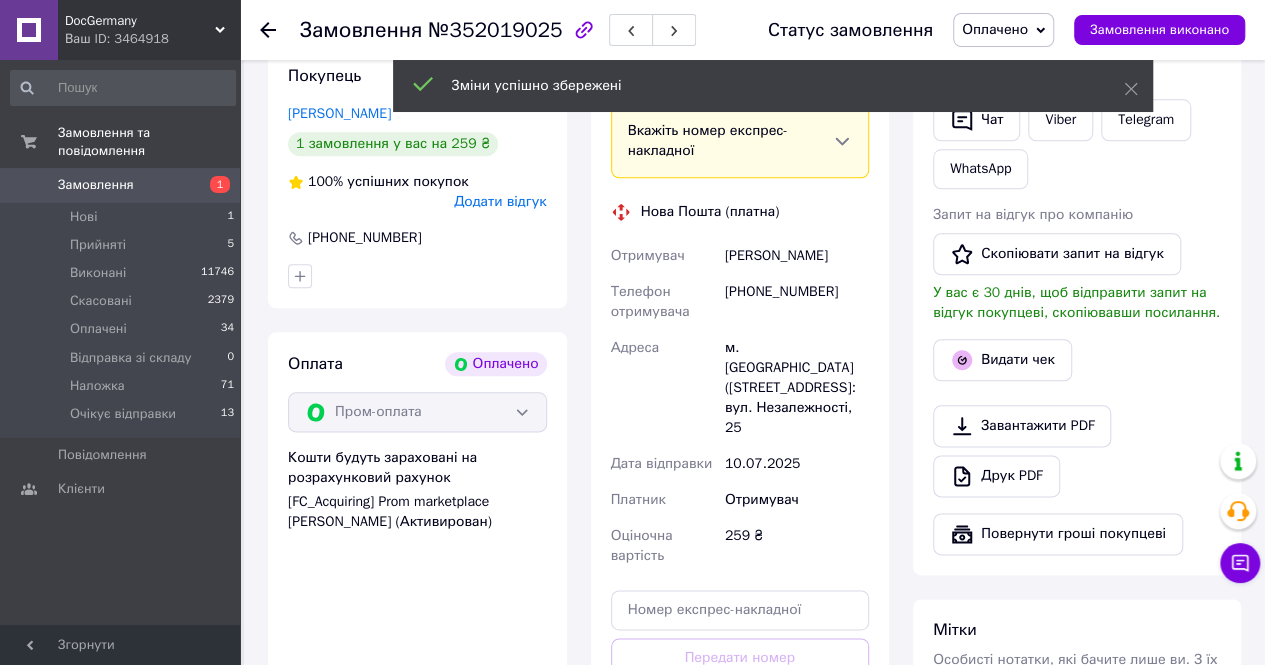 scroll, scrollTop: 1393, scrollLeft: 0, axis: vertical 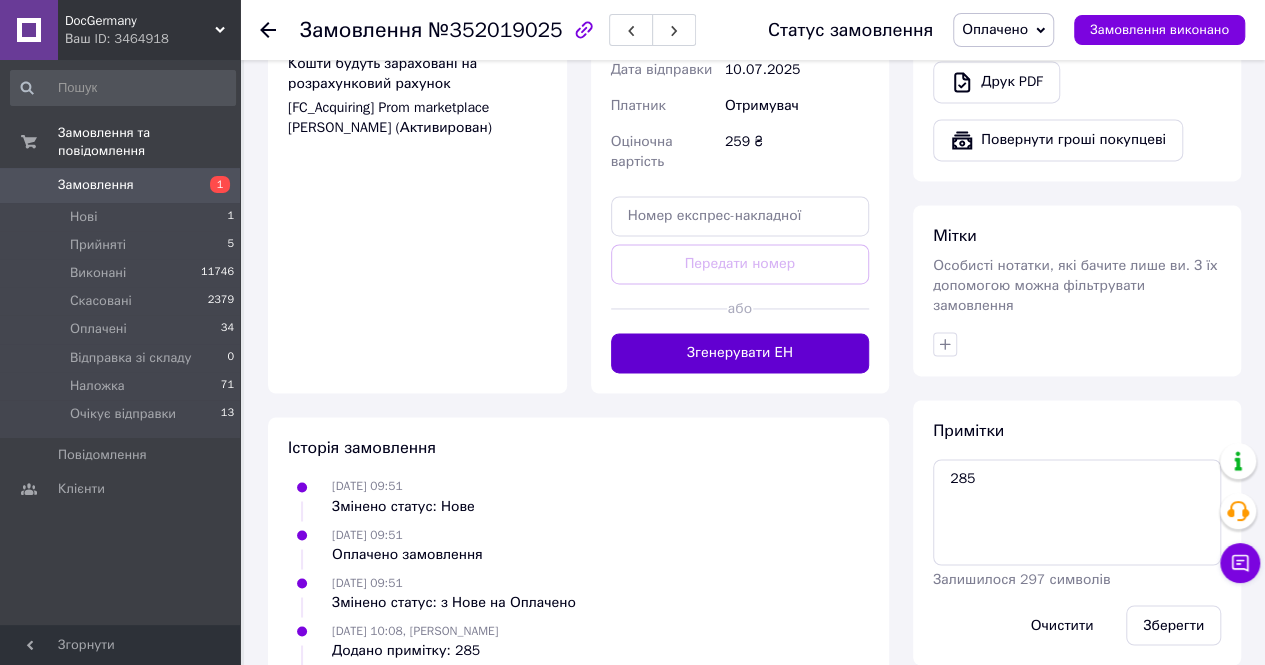 click on "Згенерувати ЕН" at bounding box center [740, 353] 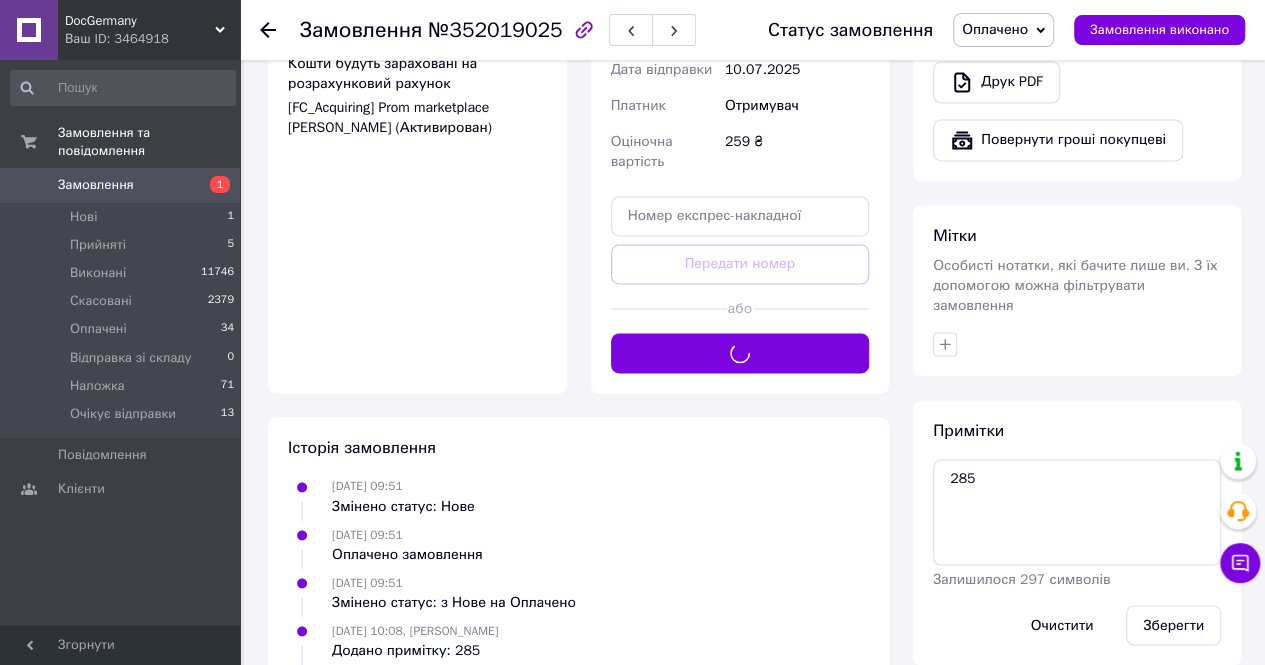 scroll, scrollTop: 693, scrollLeft: 0, axis: vertical 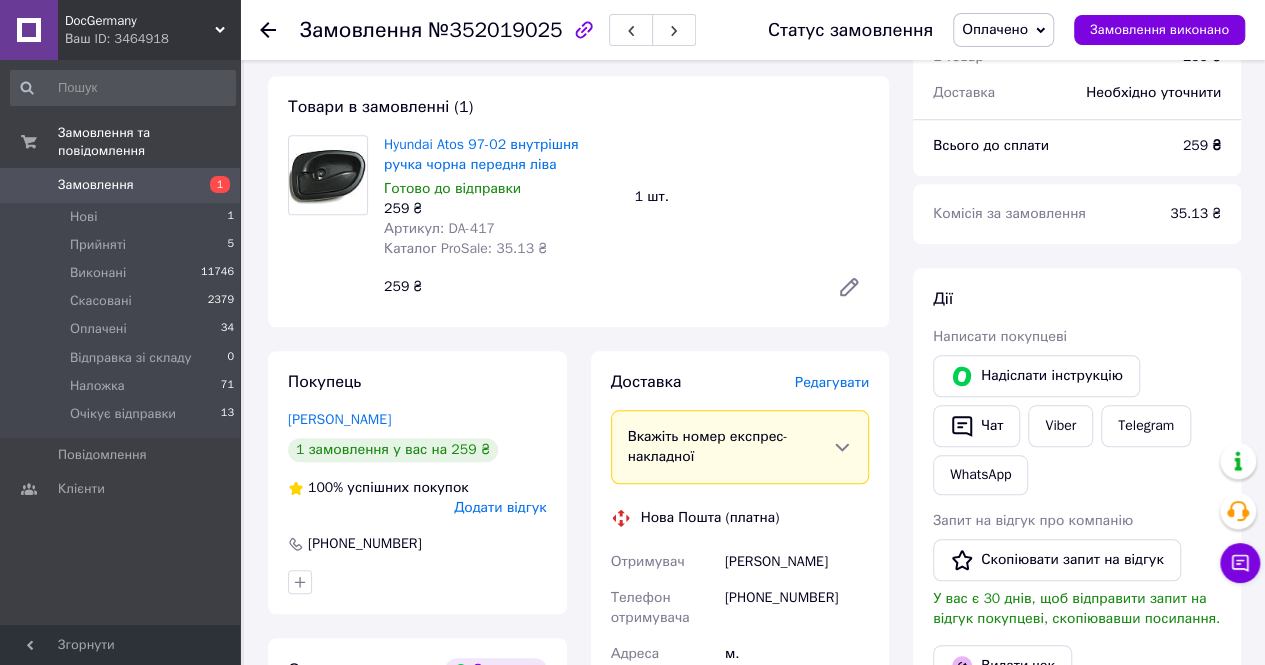 click on "Артикул: DA-417" at bounding box center [439, 228] 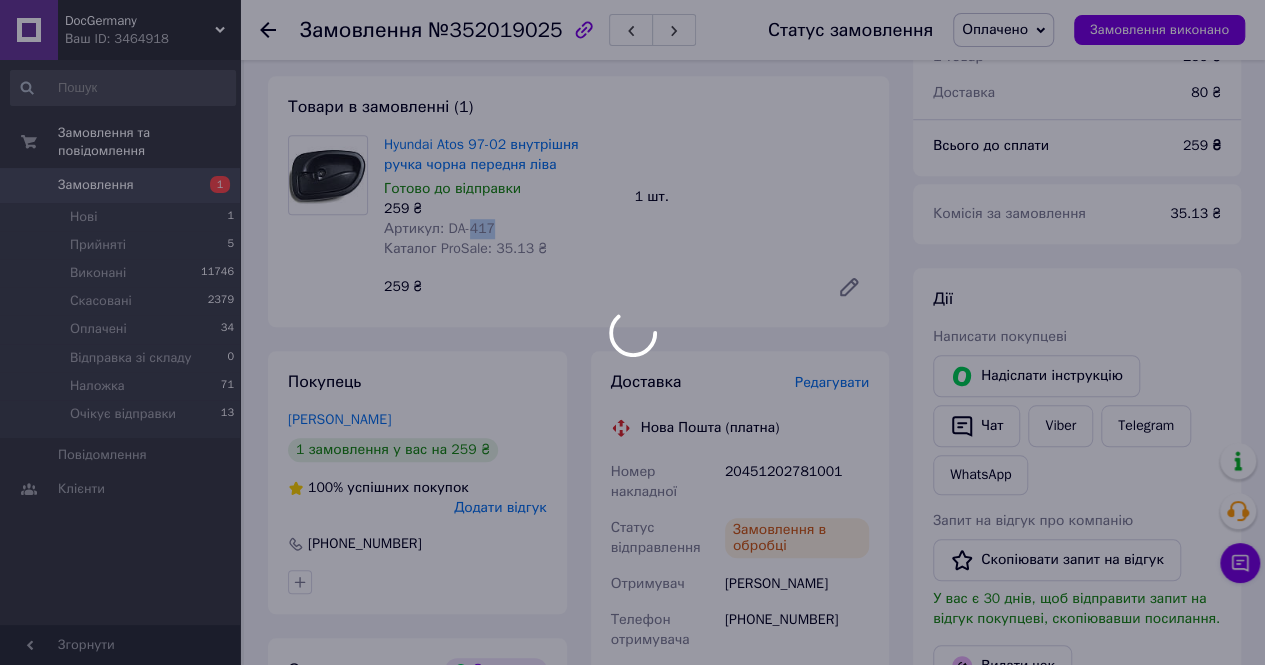 click on "Артикул: DA-417" at bounding box center [439, 228] 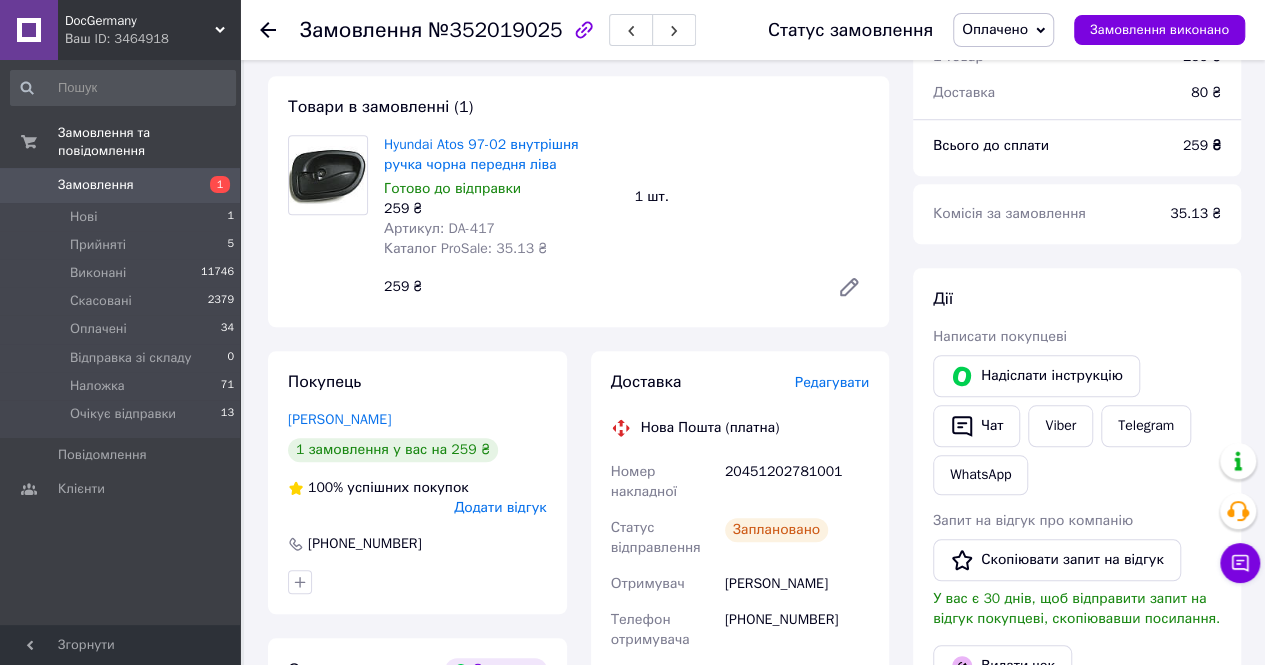 drag, startPoint x: 478, startPoint y: 228, endPoint x: 459, endPoint y: 235, distance: 20.248457 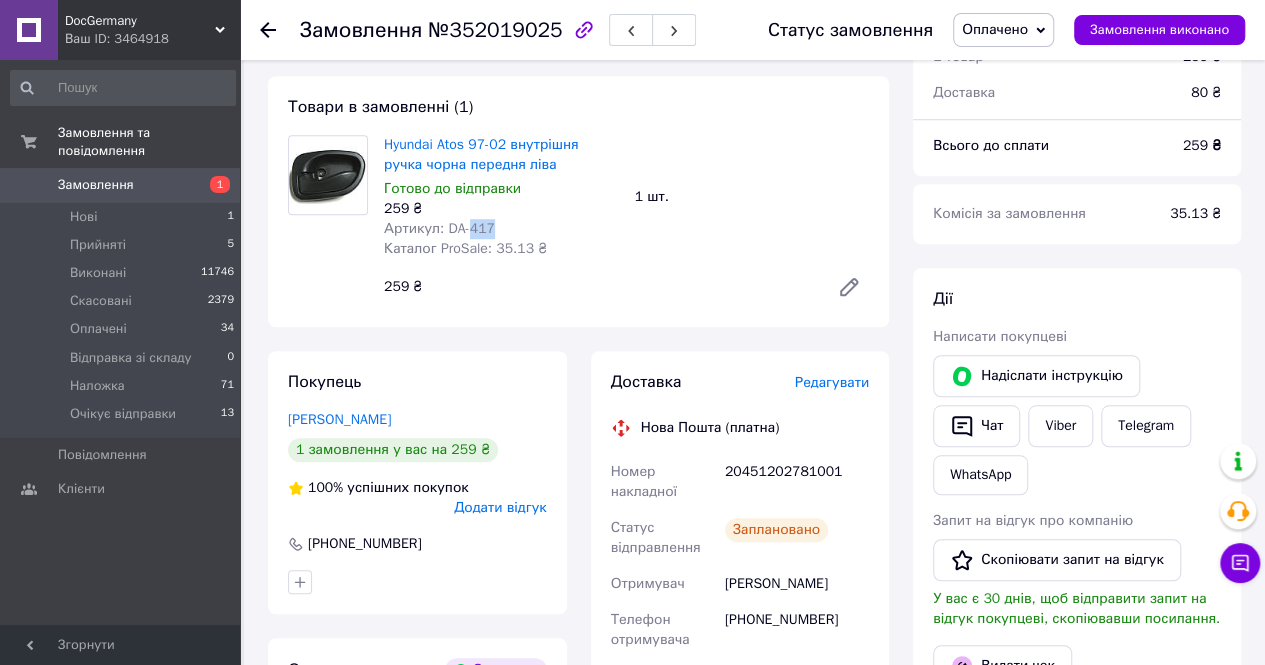 click on "Артикул: DA-417" at bounding box center (439, 228) 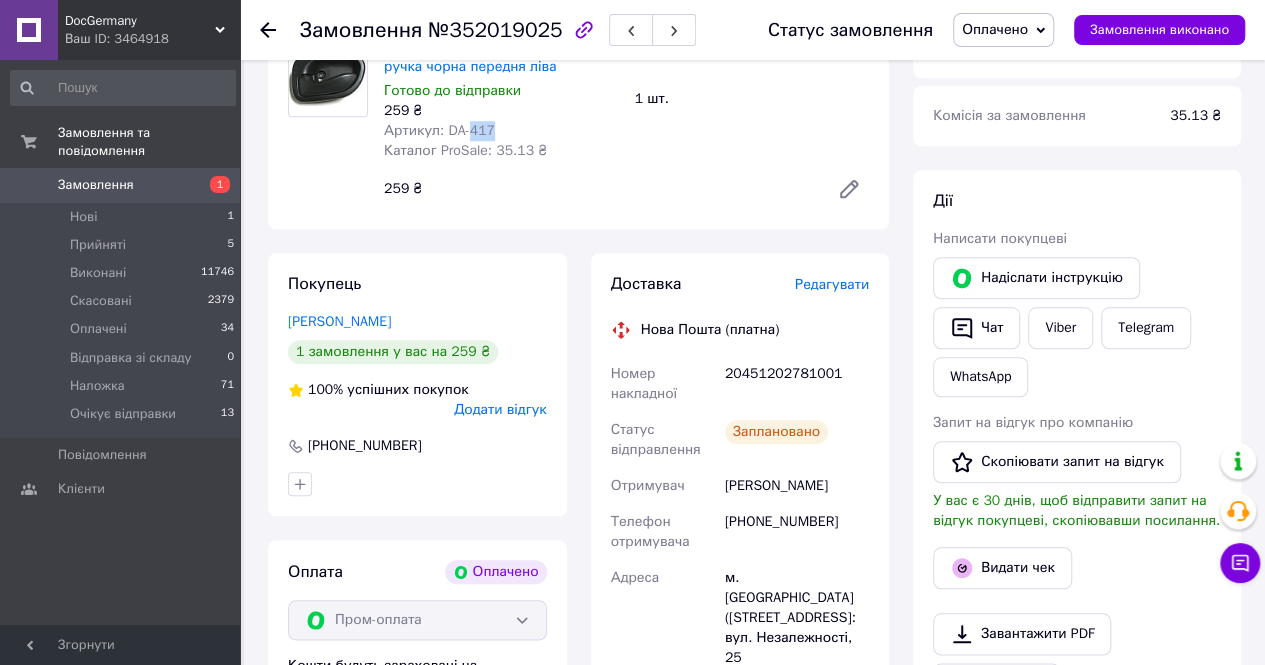 scroll, scrollTop: 893, scrollLeft: 0, axis: vertical 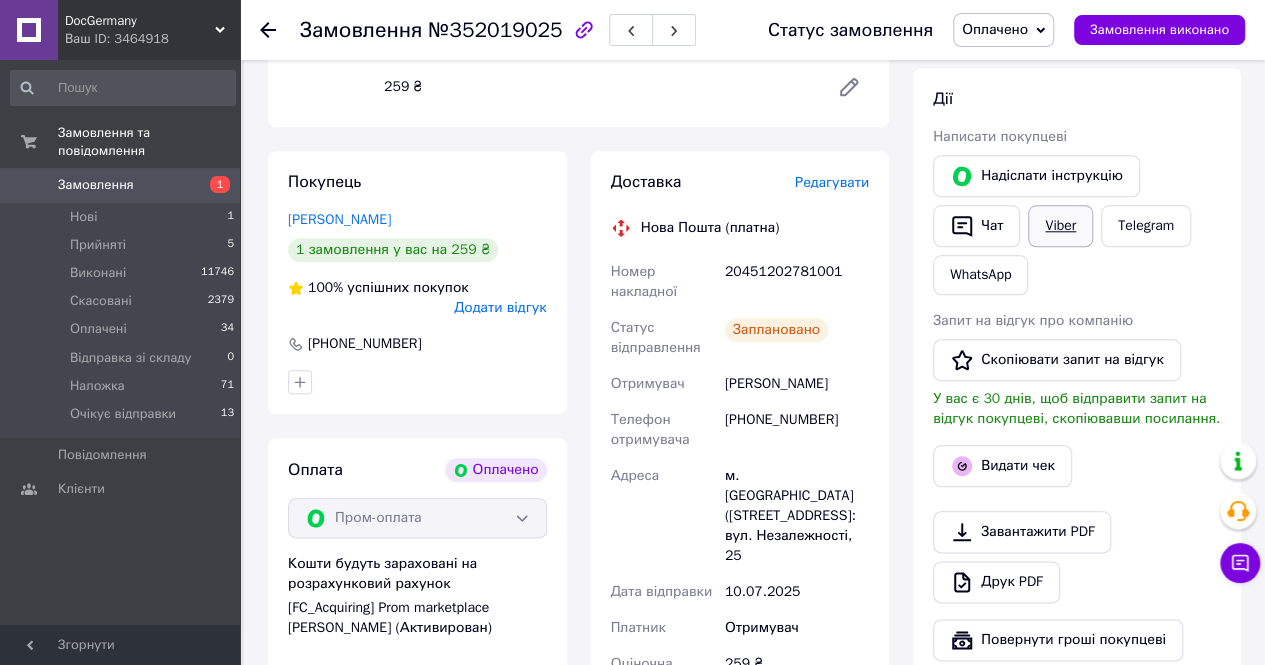 click on "Viber" at bounding box center (1060, 226) 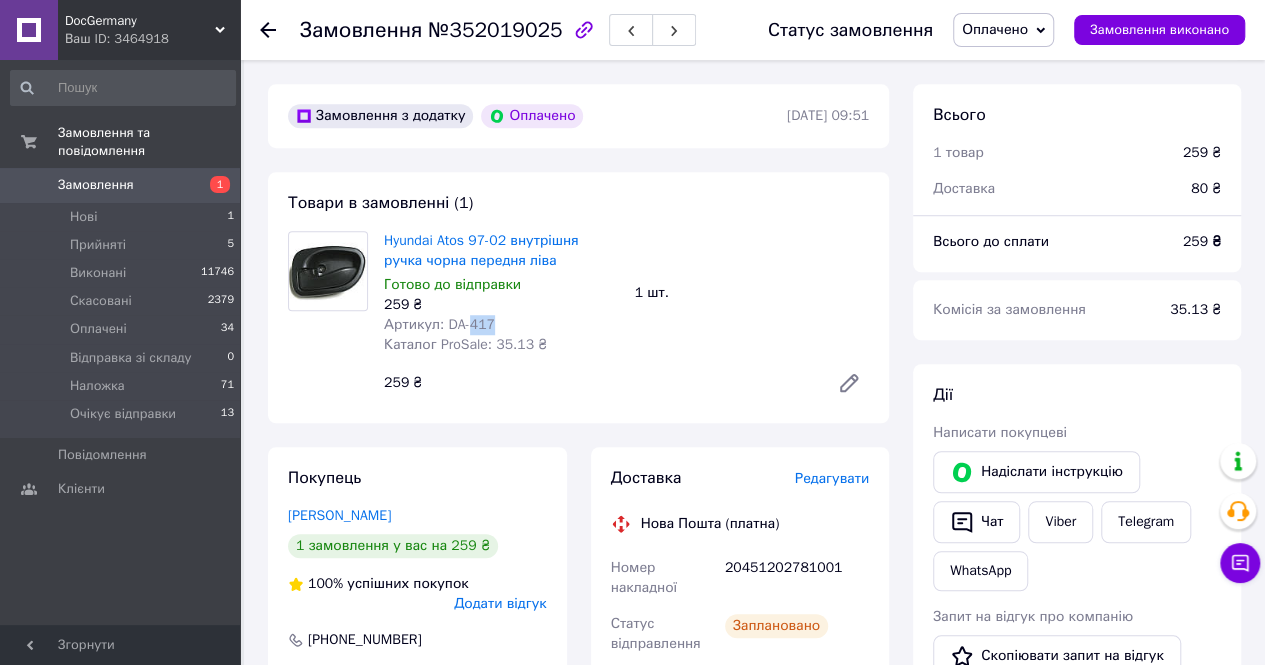 scroll, scrollTop: 593, scrollLeft: 0, axis: vertical 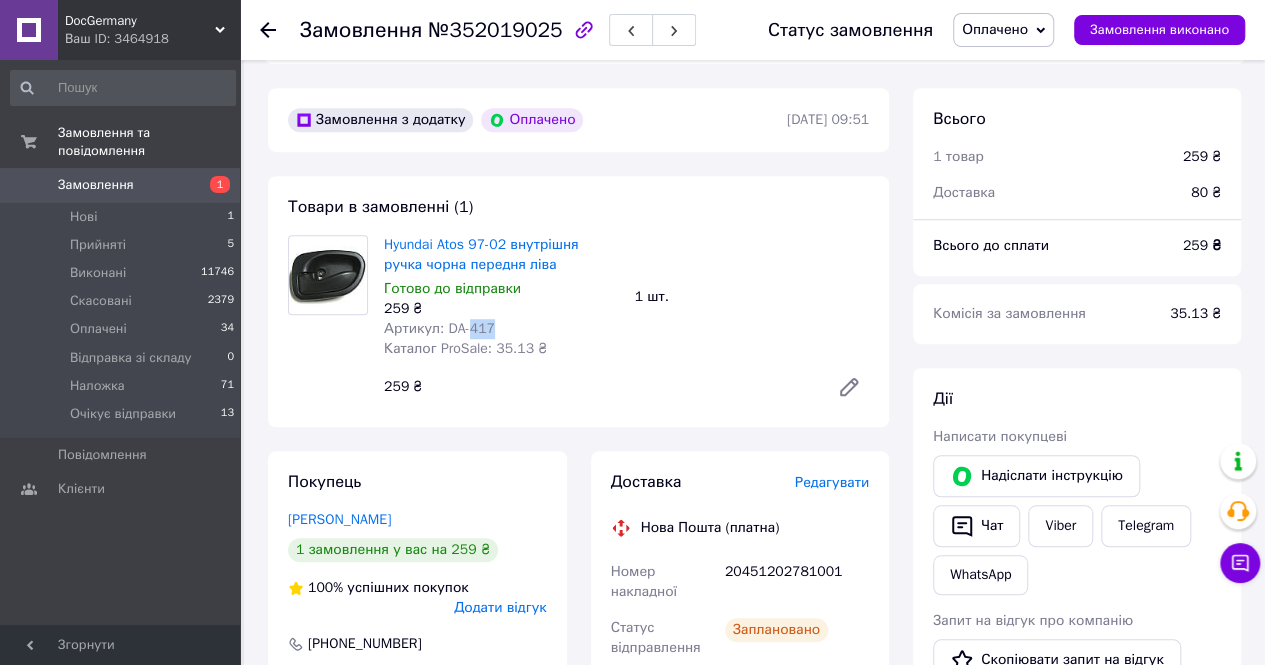 copy on "417" 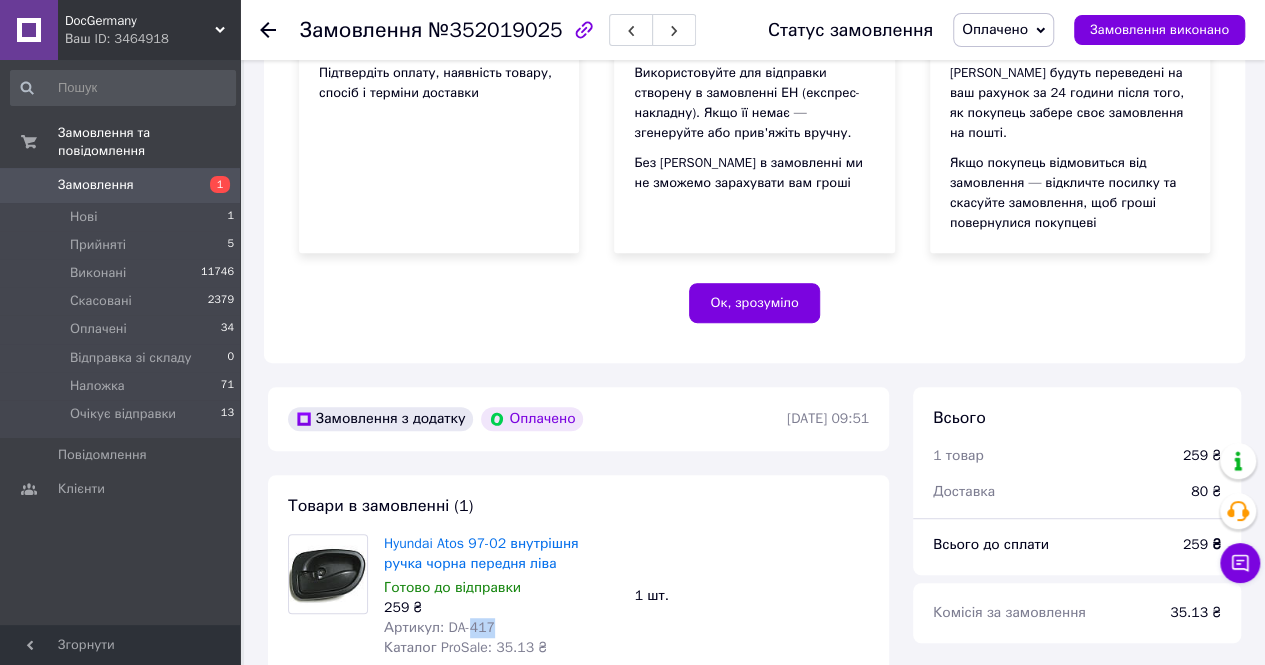 scroll, scrollTop: 293, scrollLeft: 0, axis: vertical 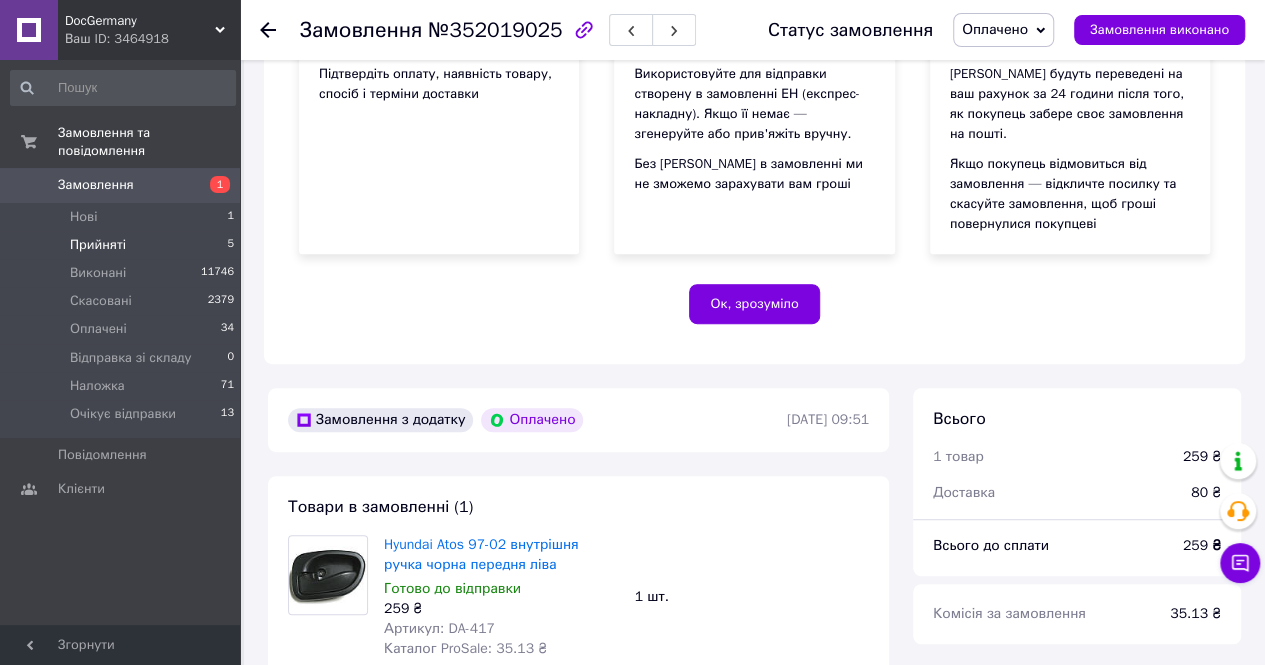 click on "Прийняті" at bounding box center [98, 245] 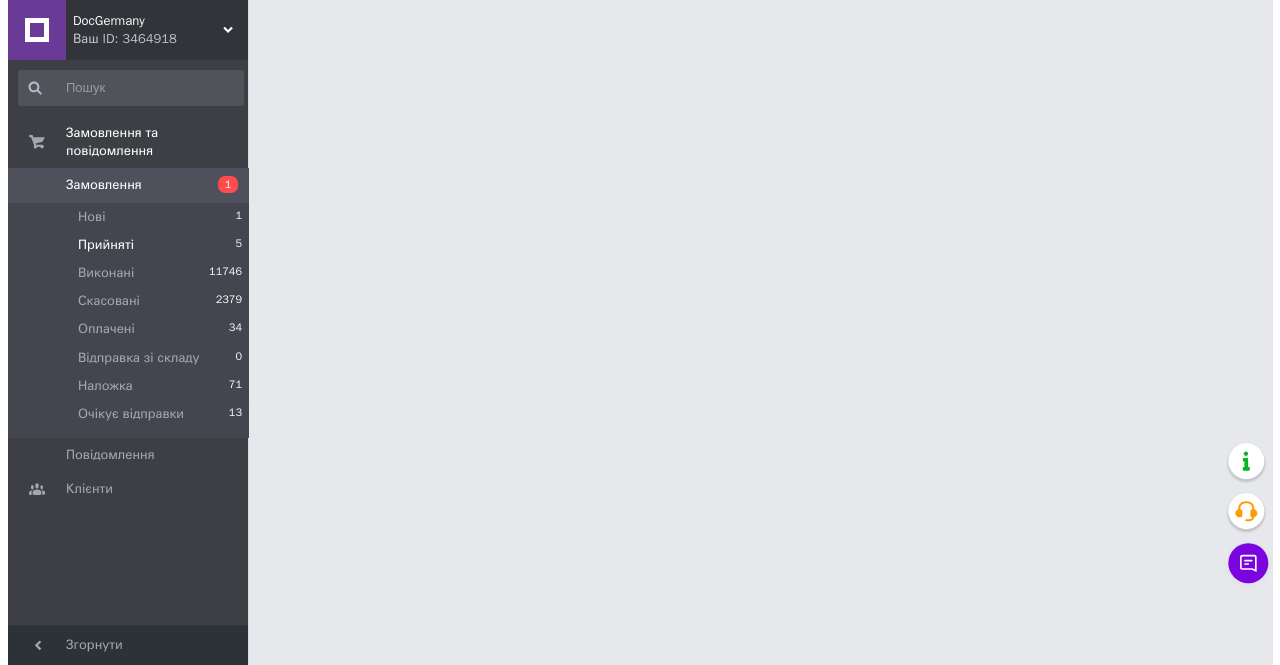 scroll, scrollTop: 0, scrollLeft: 0, axis: both 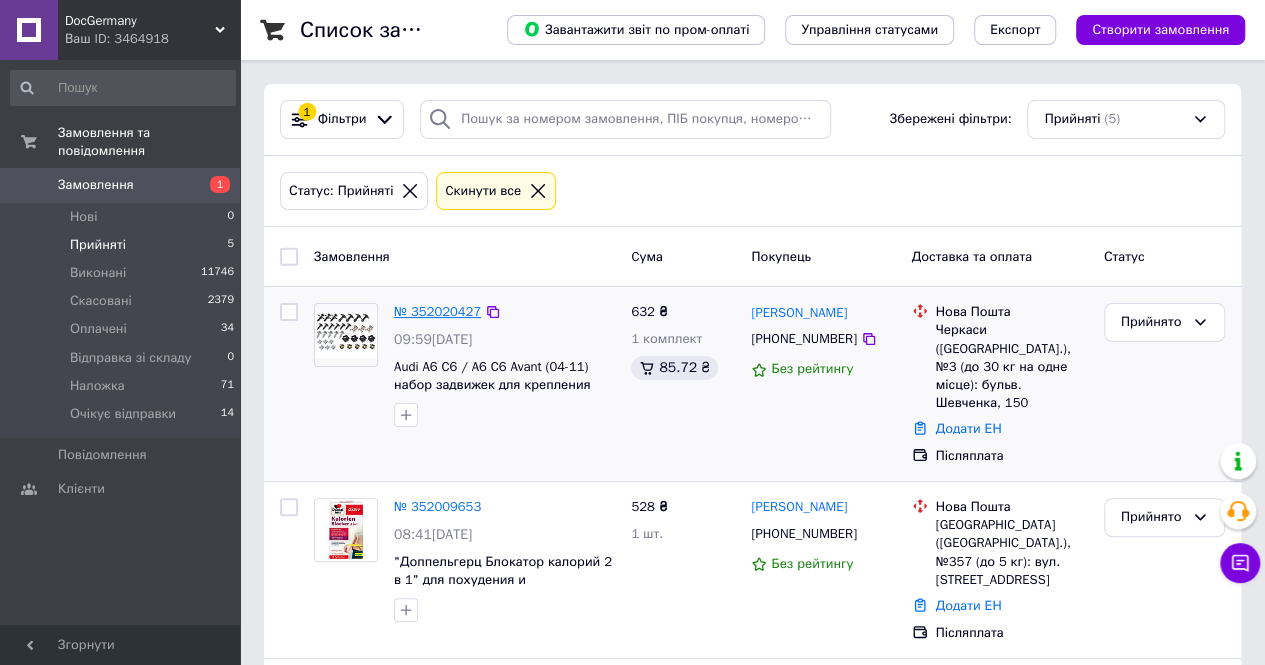 click on "№ 352020427" at bounding box center (437, 311) 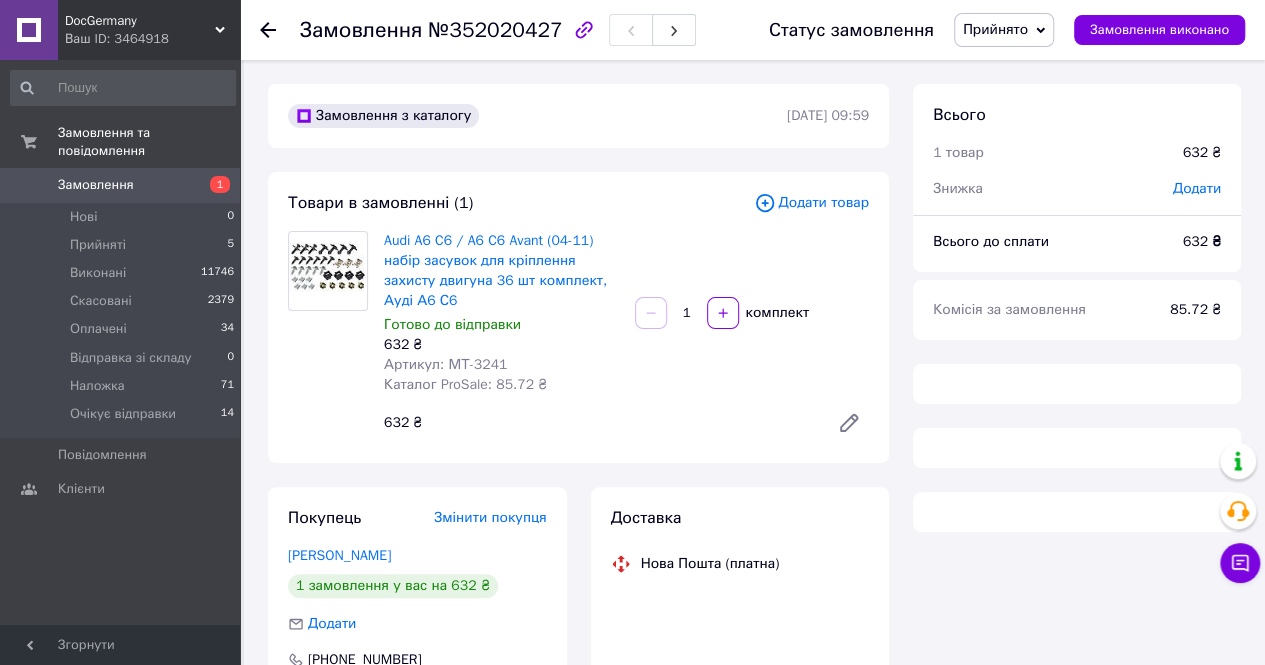 click on "Артикул: МТ-3241" at bounding box center (445, 364) 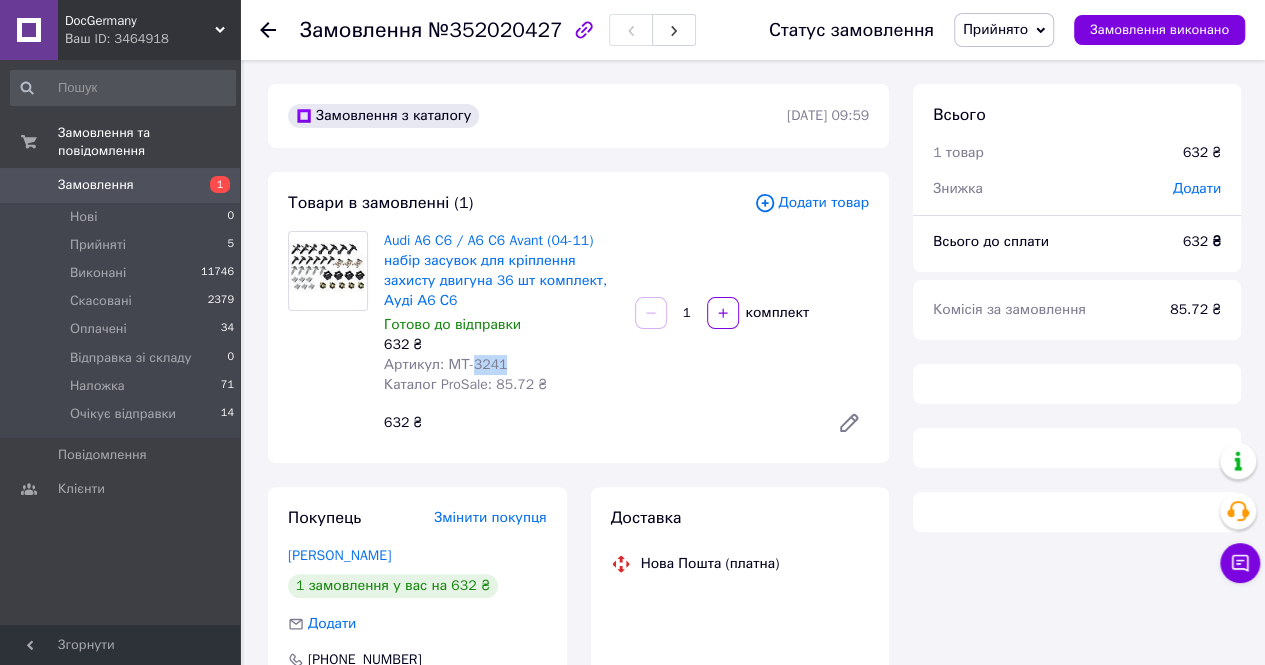 click on "Артикул: МТ-3241" at bounding box center (445, 364) 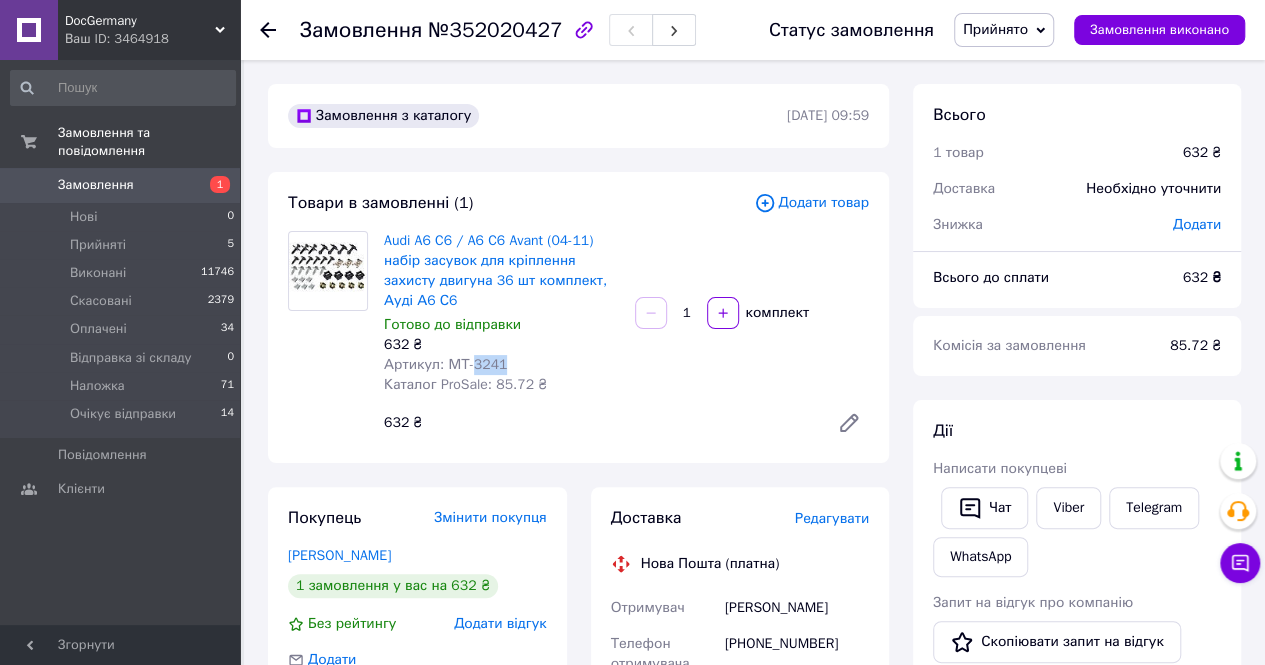 copy on "3241" 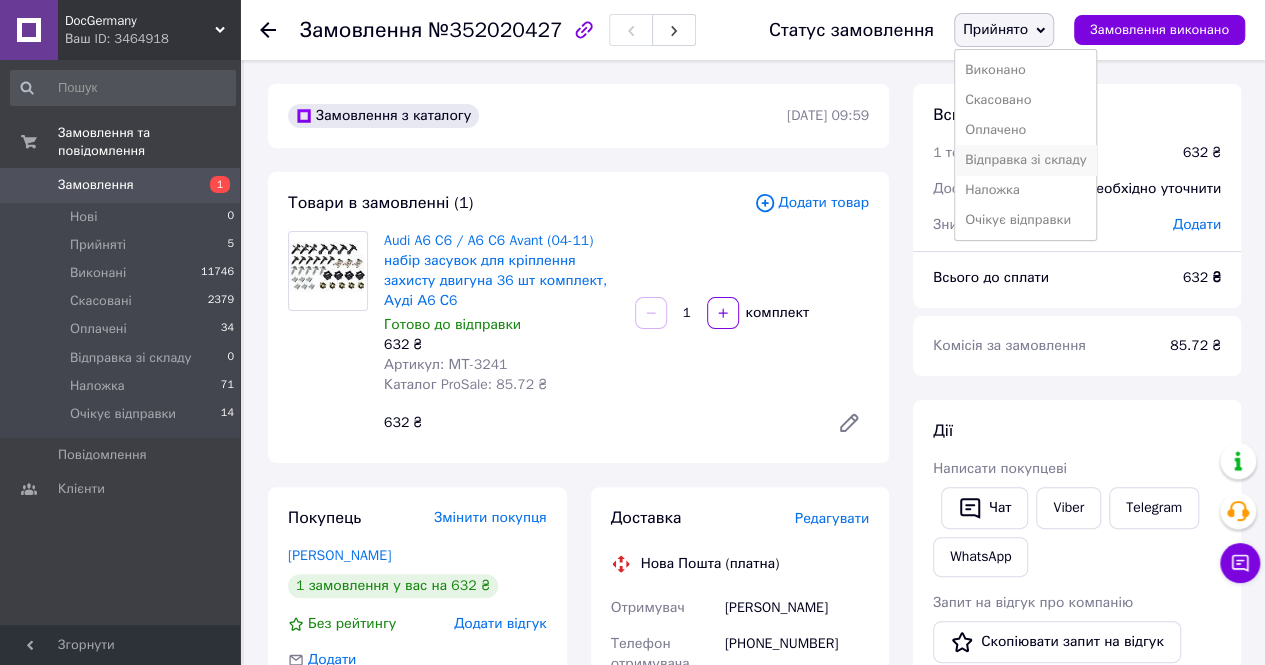 click on "Відправка зі складу" at bounding box center [1026, 160] 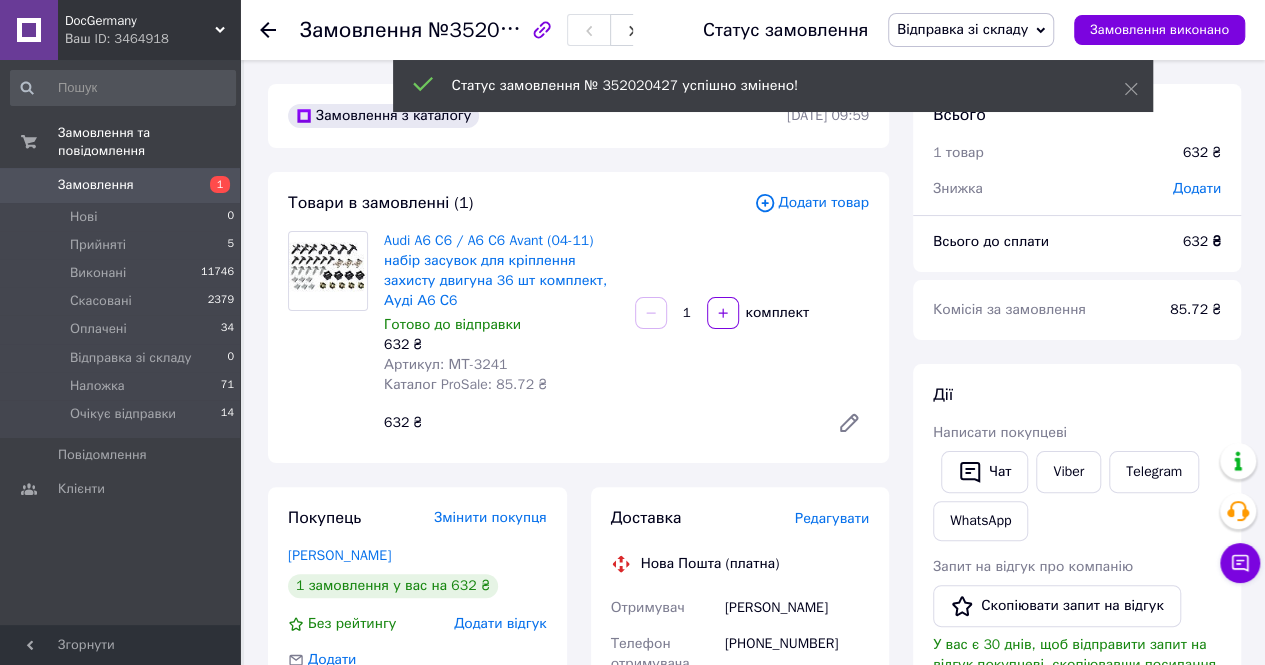 click on "Редагувати" at bounding box center (832, 518) 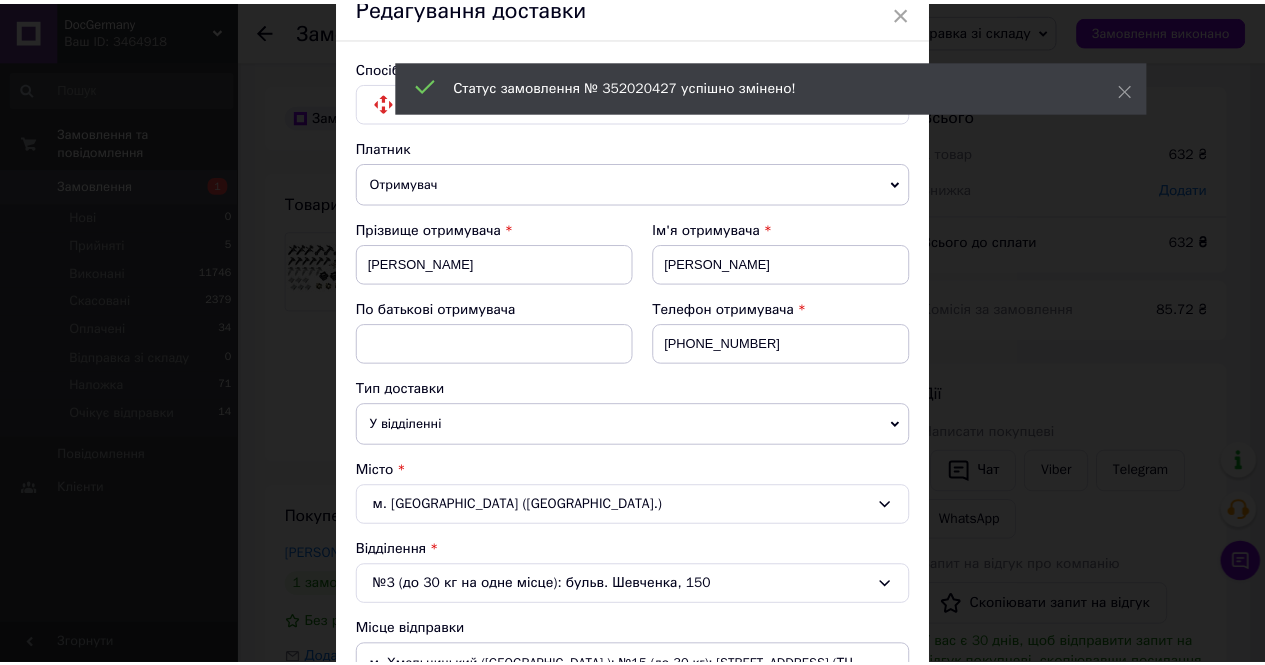 scroll, scrollTop: 500, scrollLeft: 0, axis: vertical 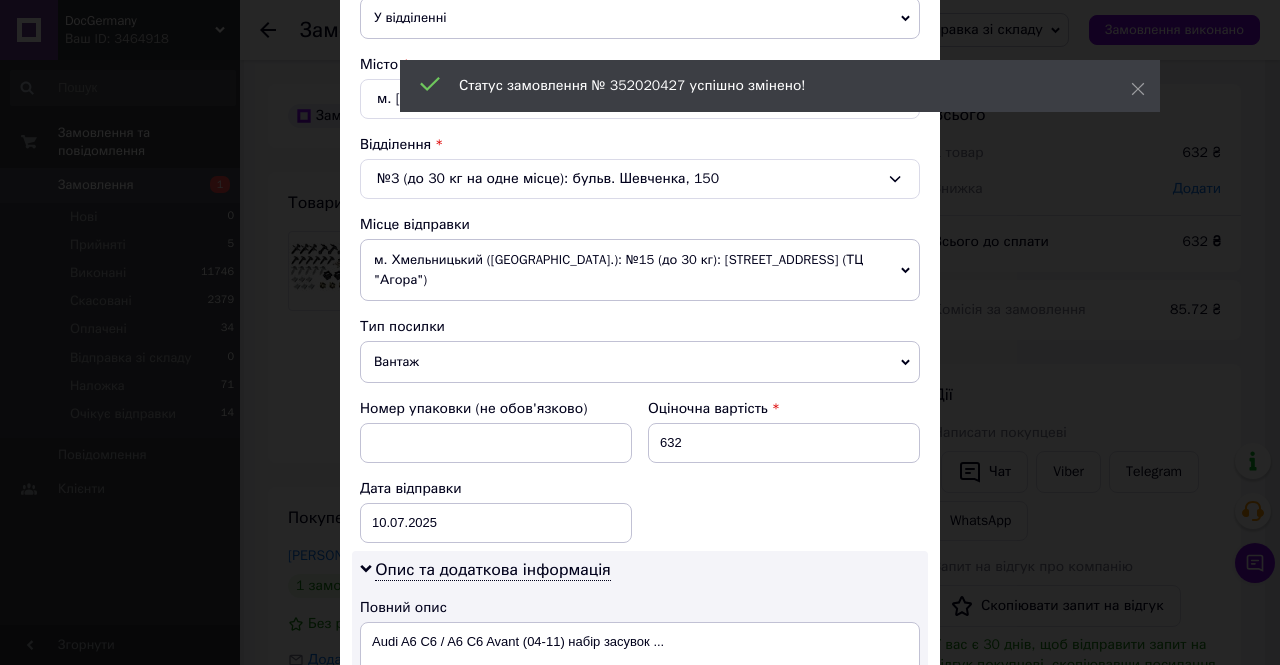 click on "× Редагування доставки Спосіб доставки Нова Пошта (платна) Платник Отримувач Відправник Прізвище отримувача [PERSON_NAME] Ім'я отримувача [PERSON_NAME] батькові отримувача Телефон отримувача [PHONE_NUMBER] Тип доставки У відділенні Кур'єром В поштоматі Місто м. [GEOGRAPHIC_DATA] ([GEOGRAPHIC_DATA].) Відділення №3 (до 30 кг на одне місце): бульв. Шевченка, 150 Місце відправки м. Хмельницький ([GEOGRAPHIC_DATA].): №15 (до 30 кг): [STREET_ADDRESS] (ТЦ "Агора") с. Шаровечка: №1: вул. Центральна, 100/2 Додати ще місце відправки Тип посилки Вантаж Документи Номер упаковки (не обов'язково) 632 <" at bounding box center [640, 332] 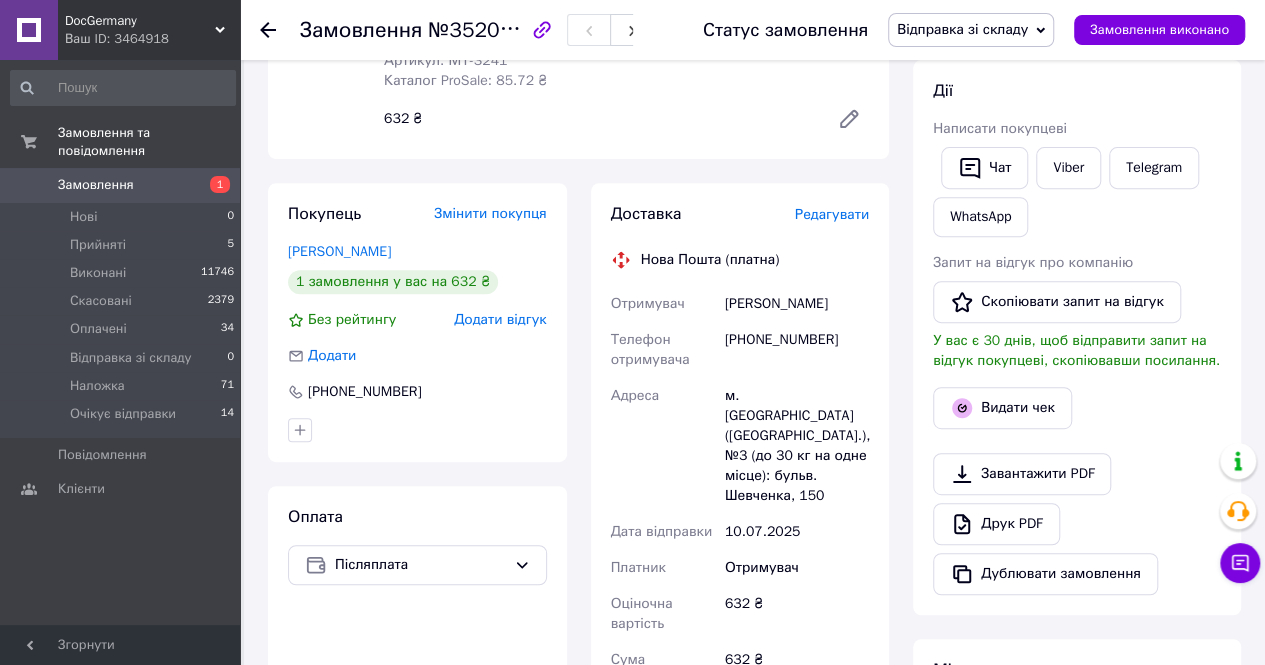 scroll, scrollTop: 600, scrollLeft: 0, axis: vertical 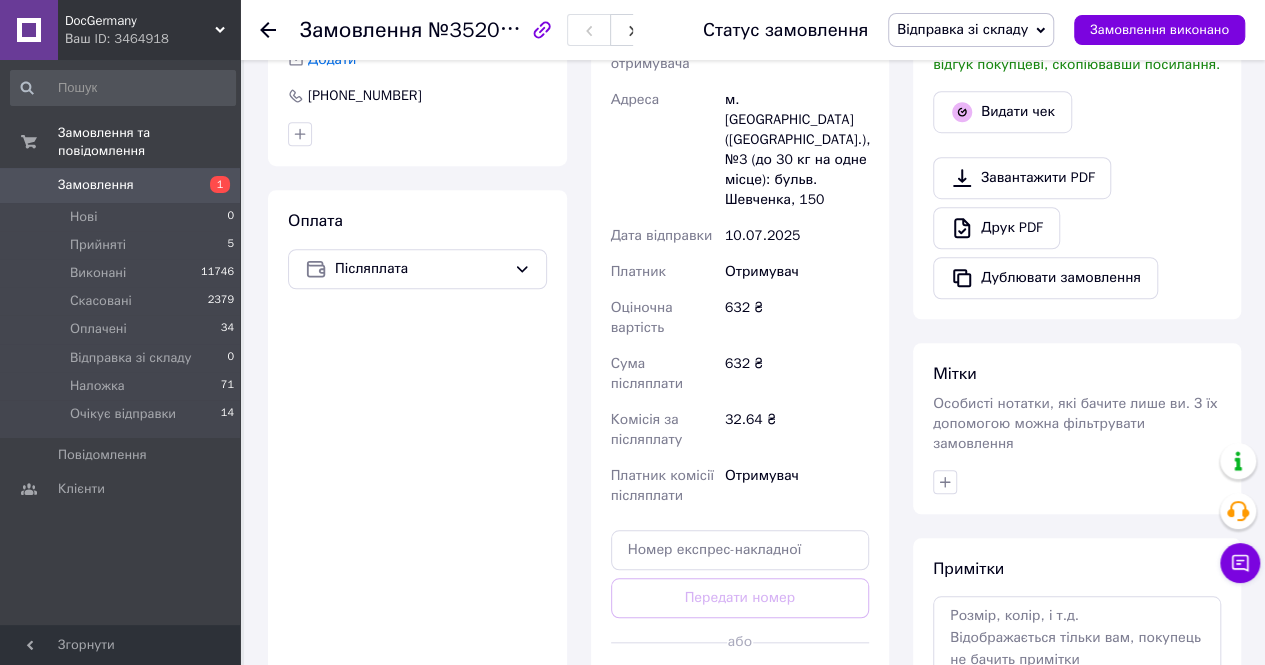 click on "Згенерувати ЕН" at bounding box center [740, 687] 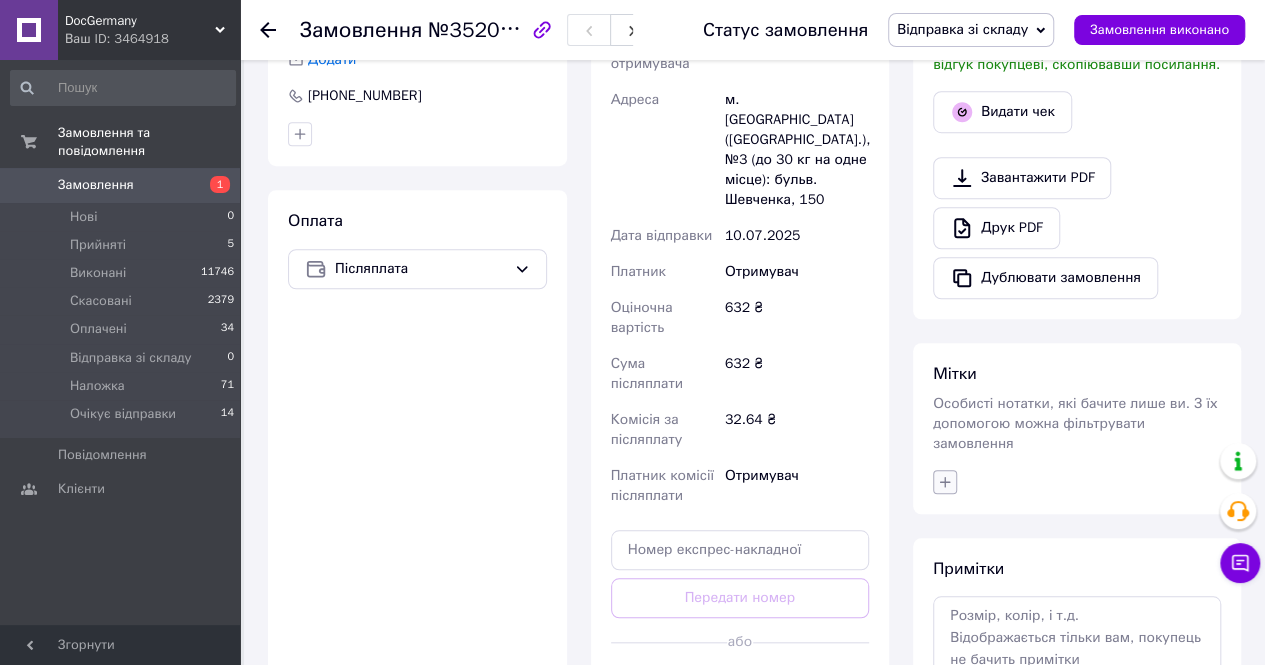 click at bounding box center (945, 482) 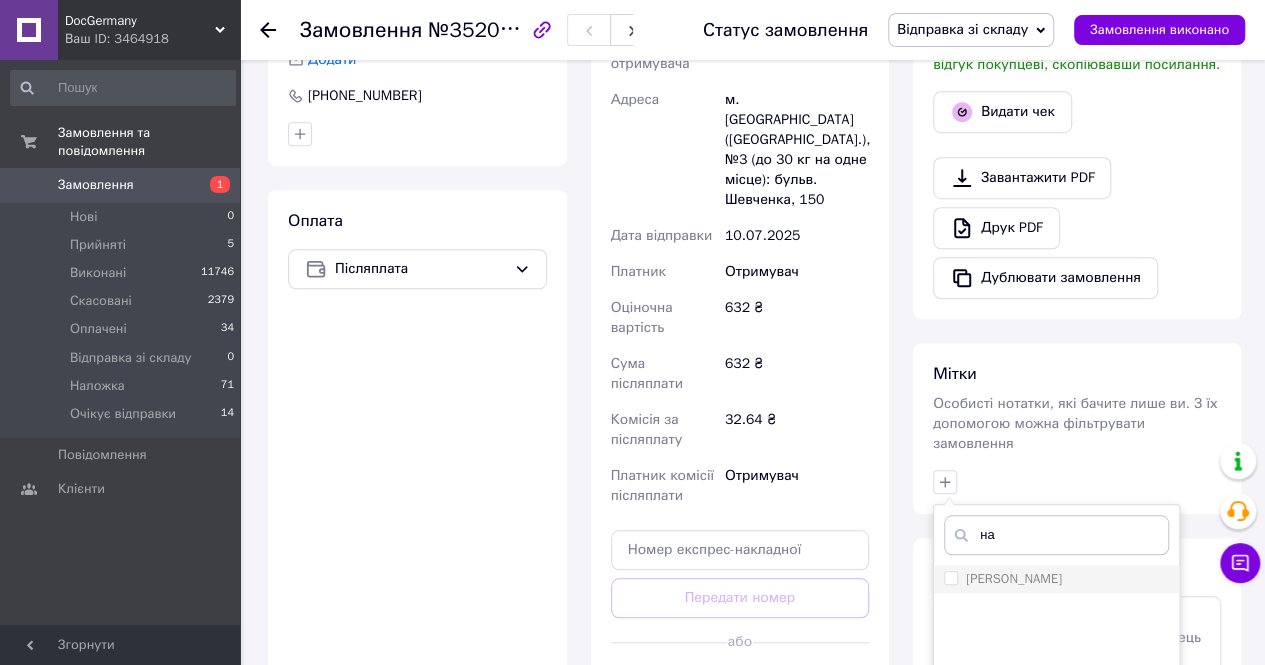 type on "на" 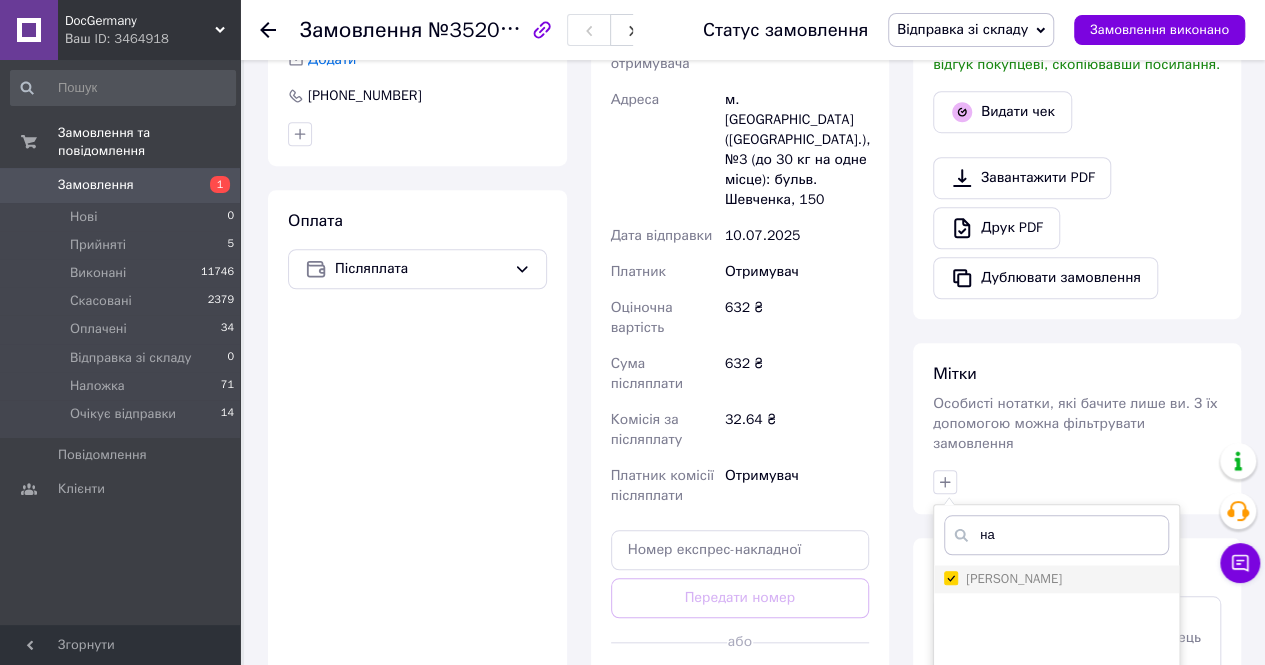 checkbox on "true" 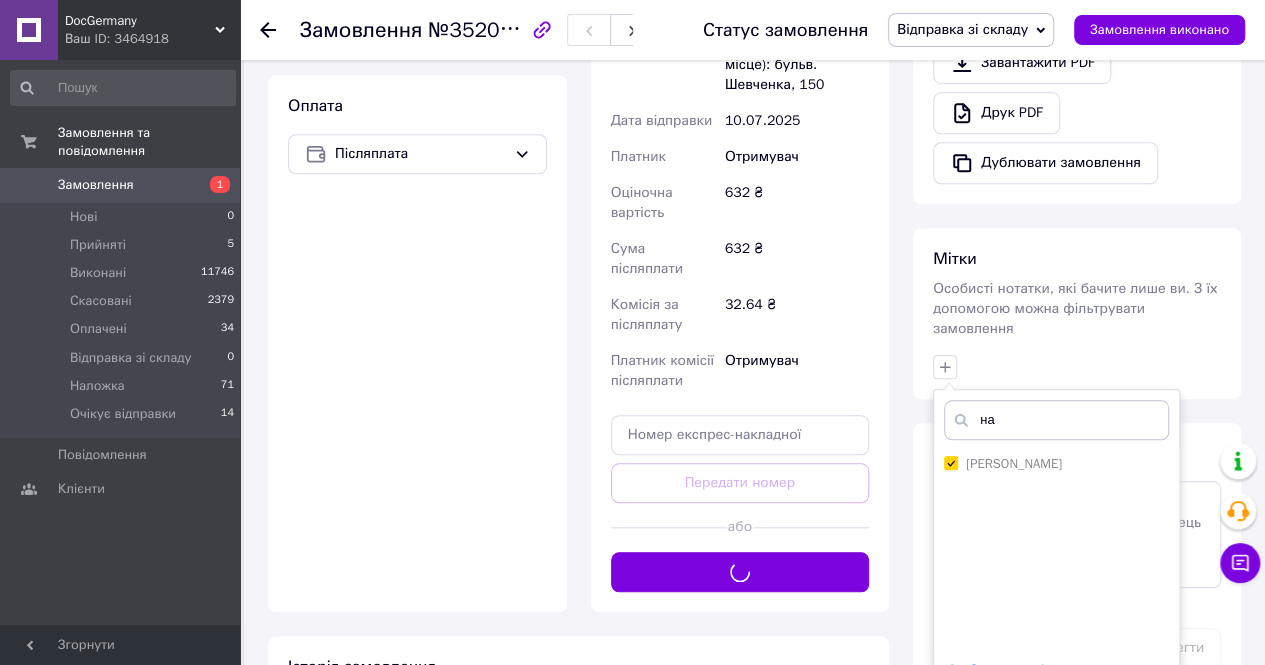 scroll, scrollTop: 800, scrollLeft: 0, axis: vertical 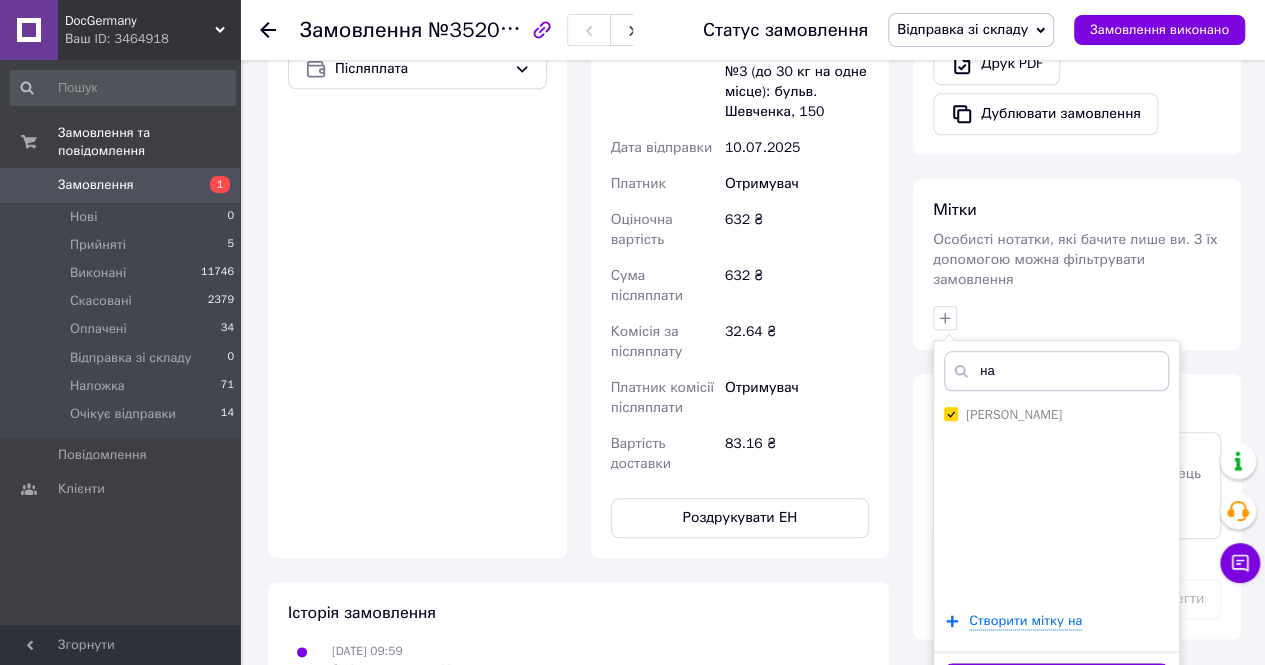 click on "Додати мітку" at bounding box center [1056, 682] 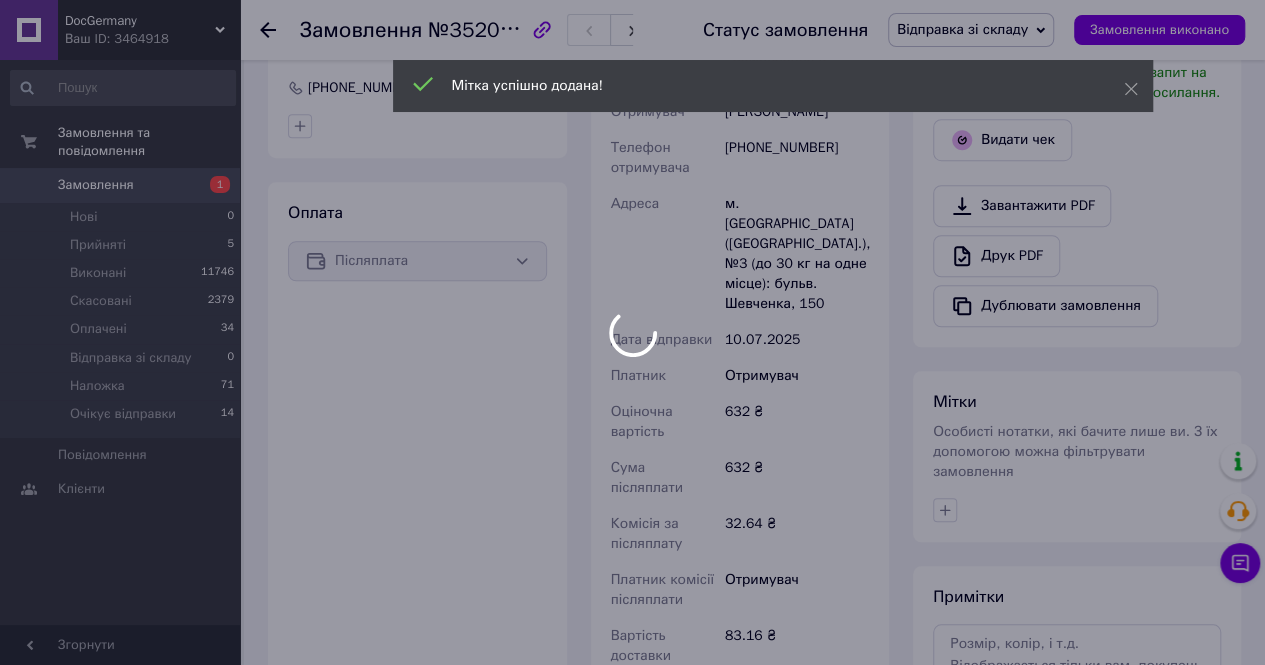 scroll, scrollTop: 100, scrollLeft: 0, axis: vertical 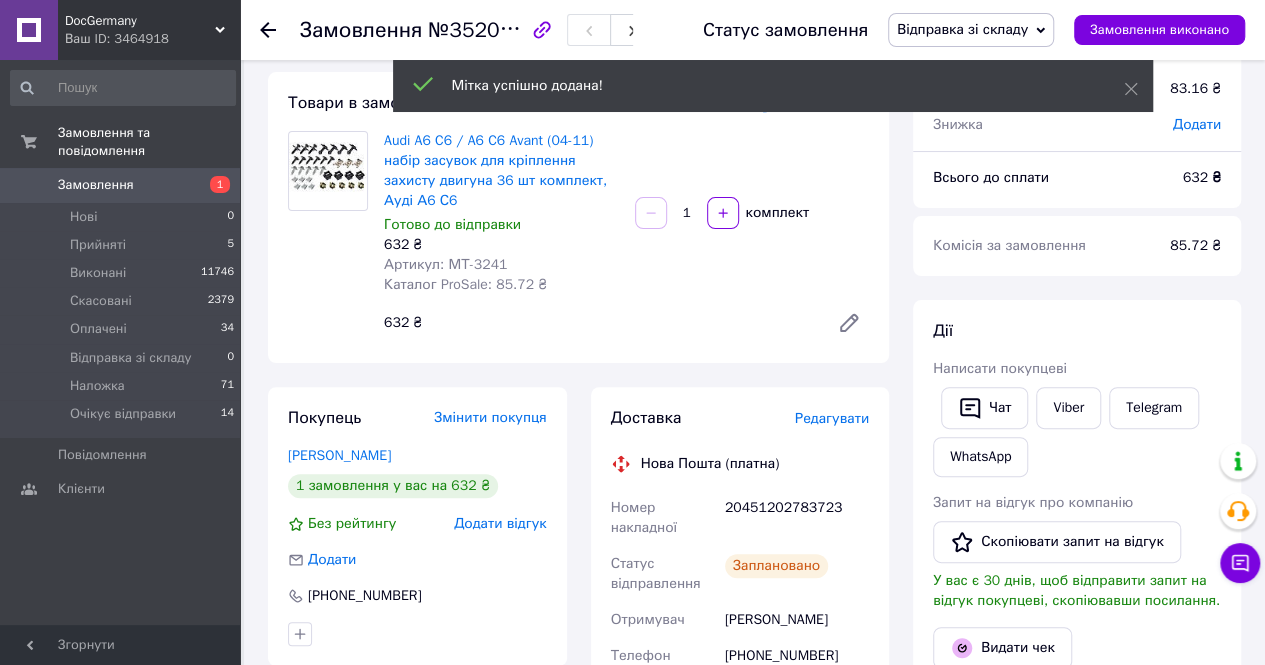 click on "Viber" at bounding box center (1068, 408) 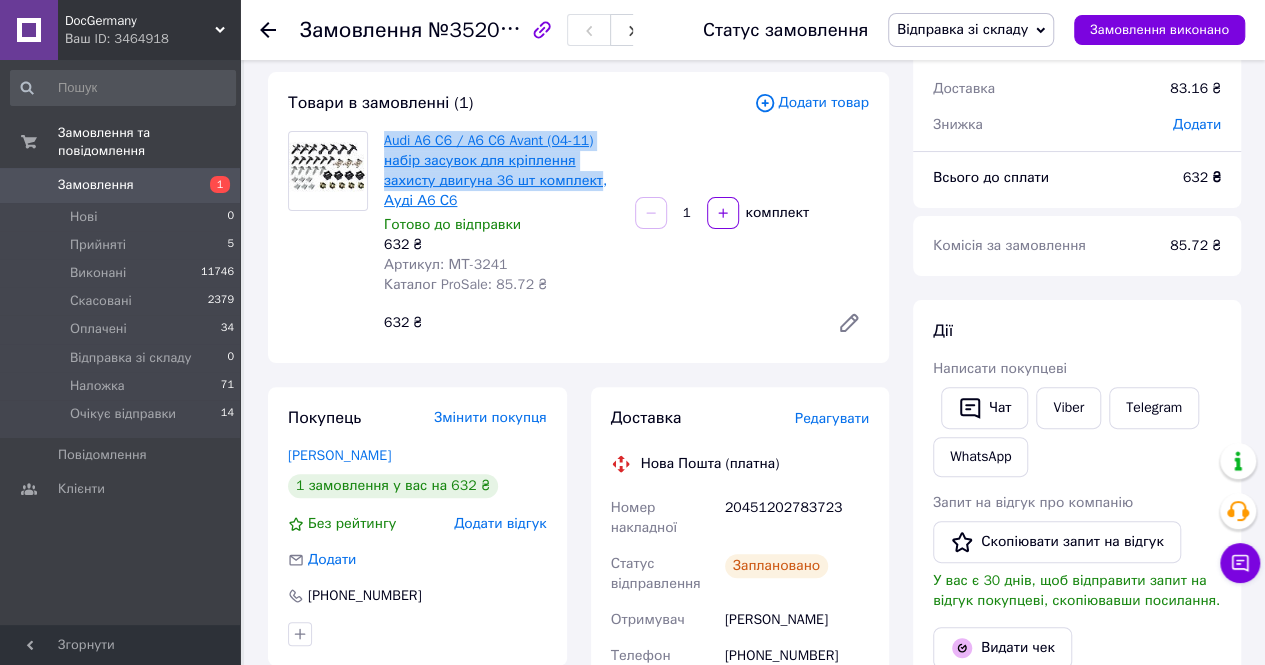 drag, startPoint x: 382, startPoint y: 140, endPoint x: 536, endPoint y: 187, distance: 161.01242 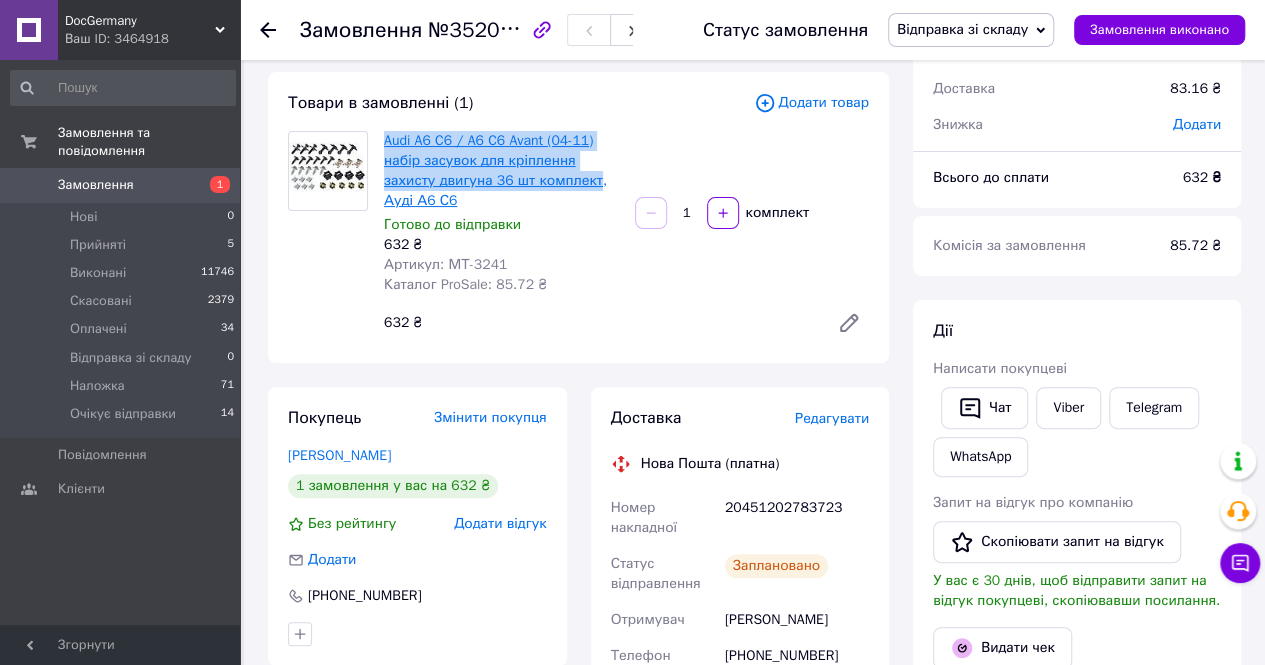 copy on "Audi A6 C6 / A6 C6 Avant (04-11) набір засувок для кріплення захисту двигуна 36 шт комплект" 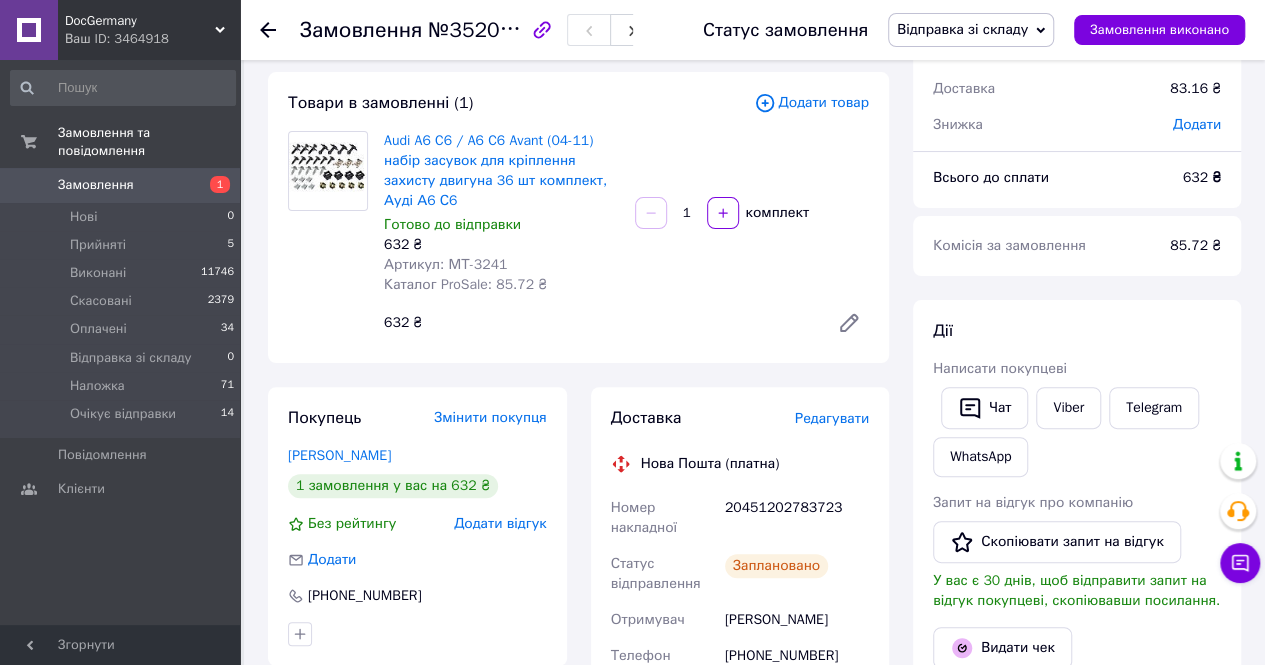 click on "20451202783723" at bounding box center [797, 518] 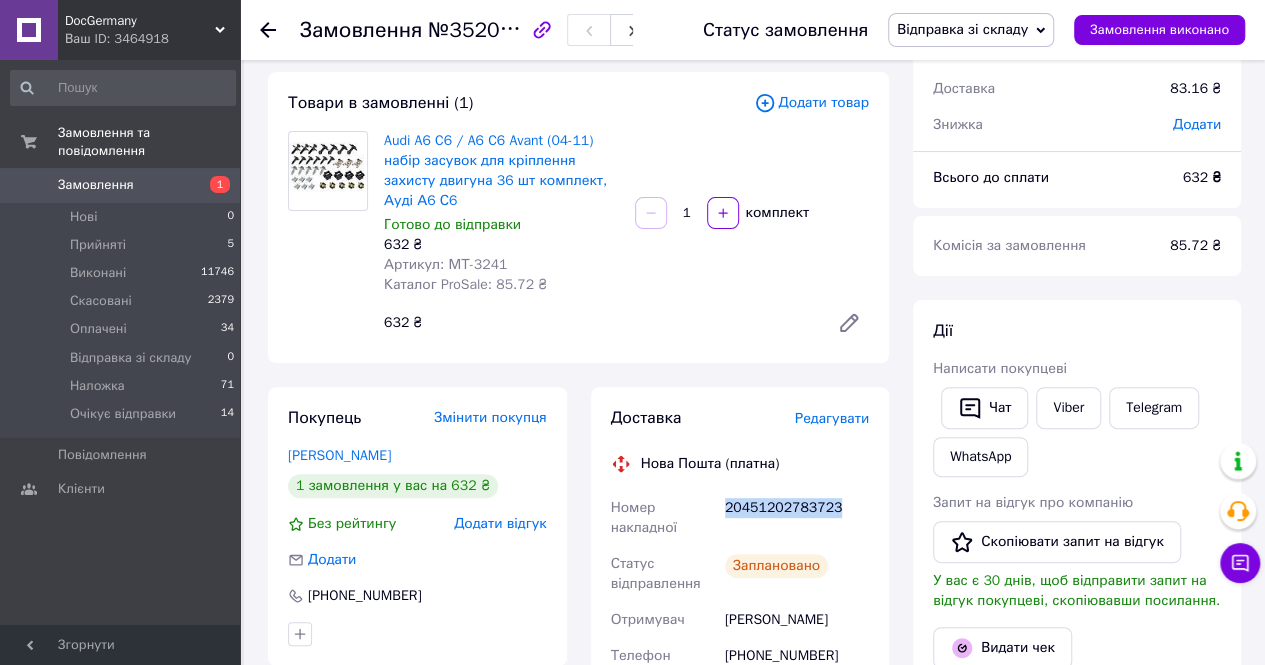 click on "20451202783723" at bounding box center (797, 518) 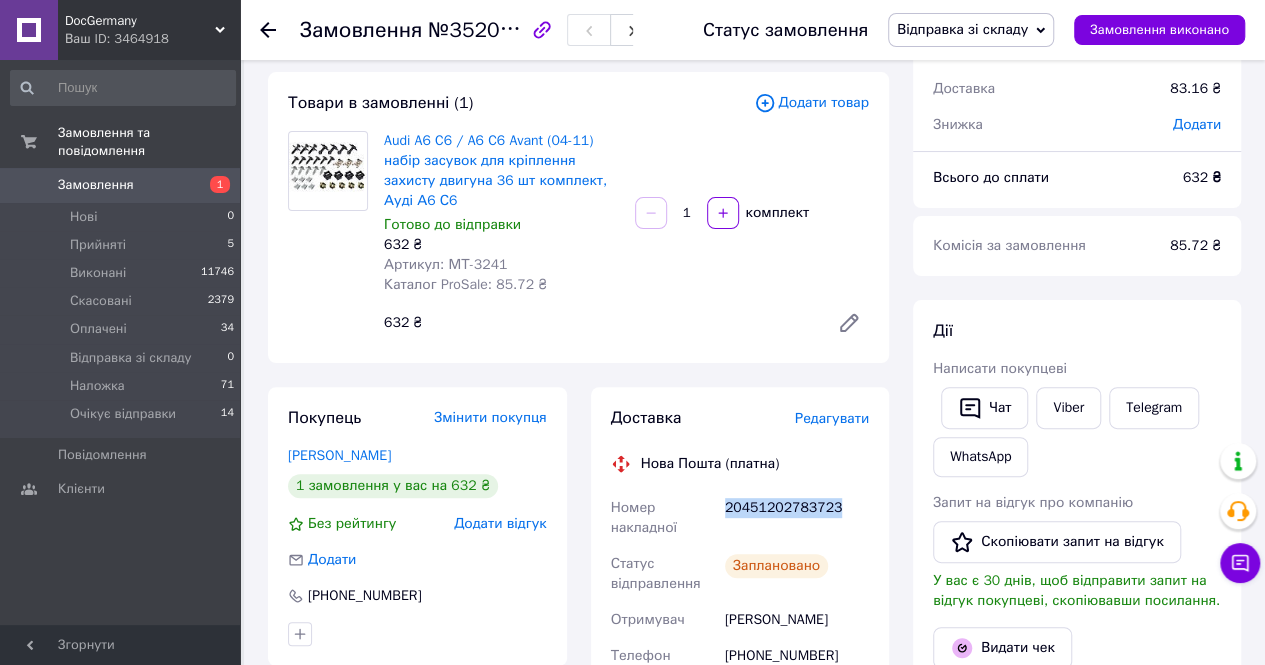 copy on "20451202783723" 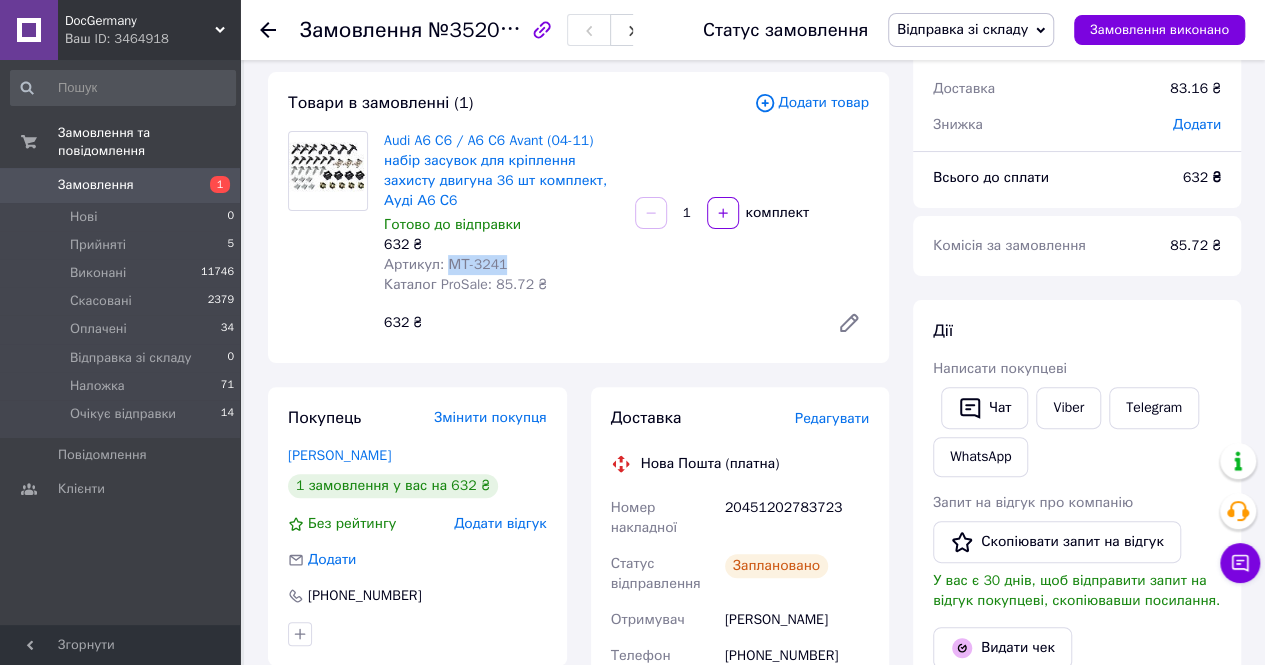 drag, startPoint x: 444, startPoint y: 246, endPoint x: 501, endPoint y: 253, distance: 57.428215 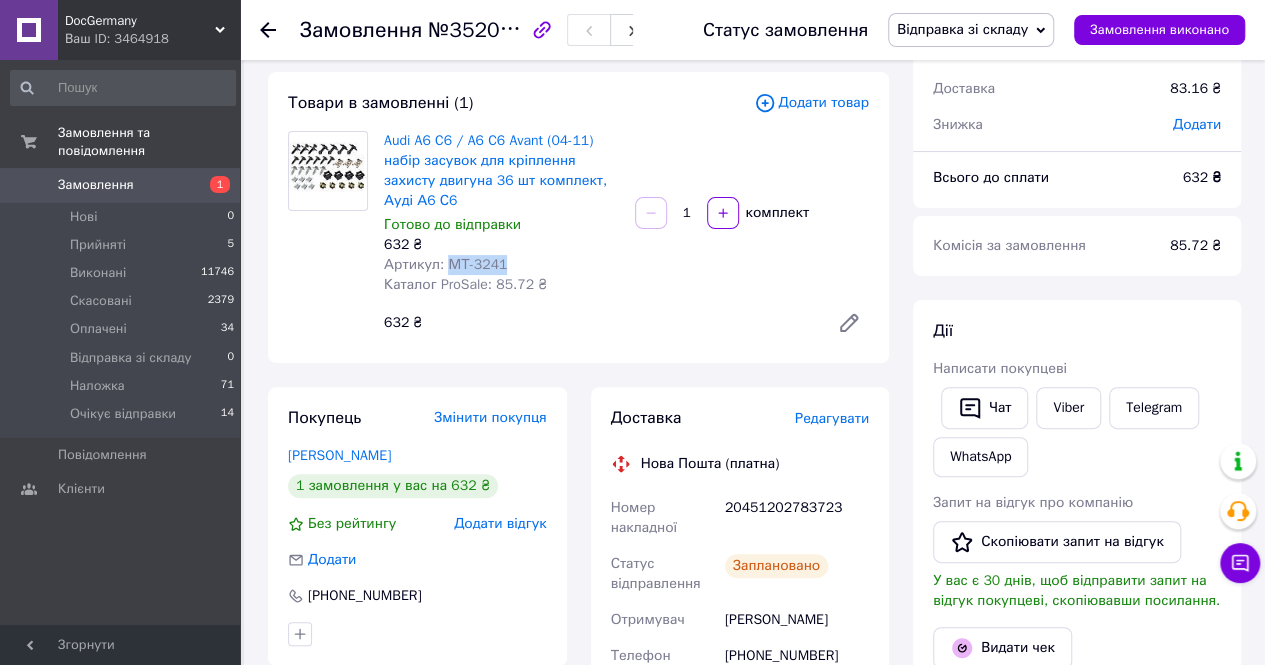 copy on "МТ-3241" 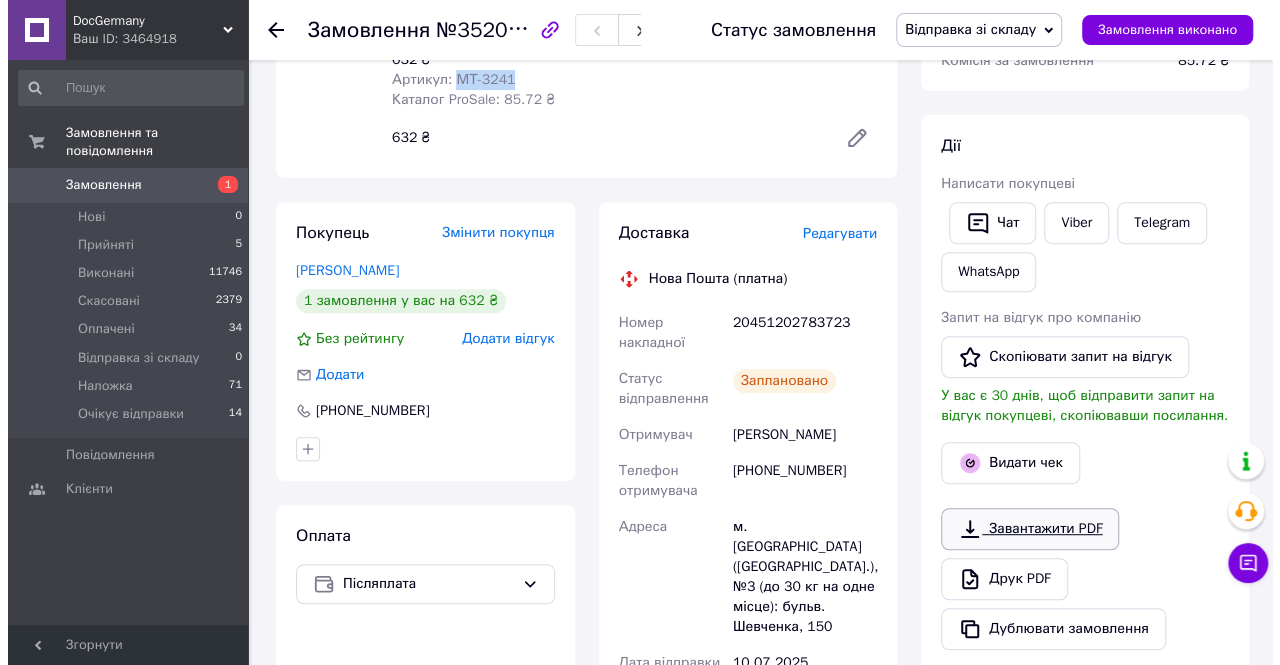 scroll, scrollTop: 300, scrollLeft: 0, axis: vertical 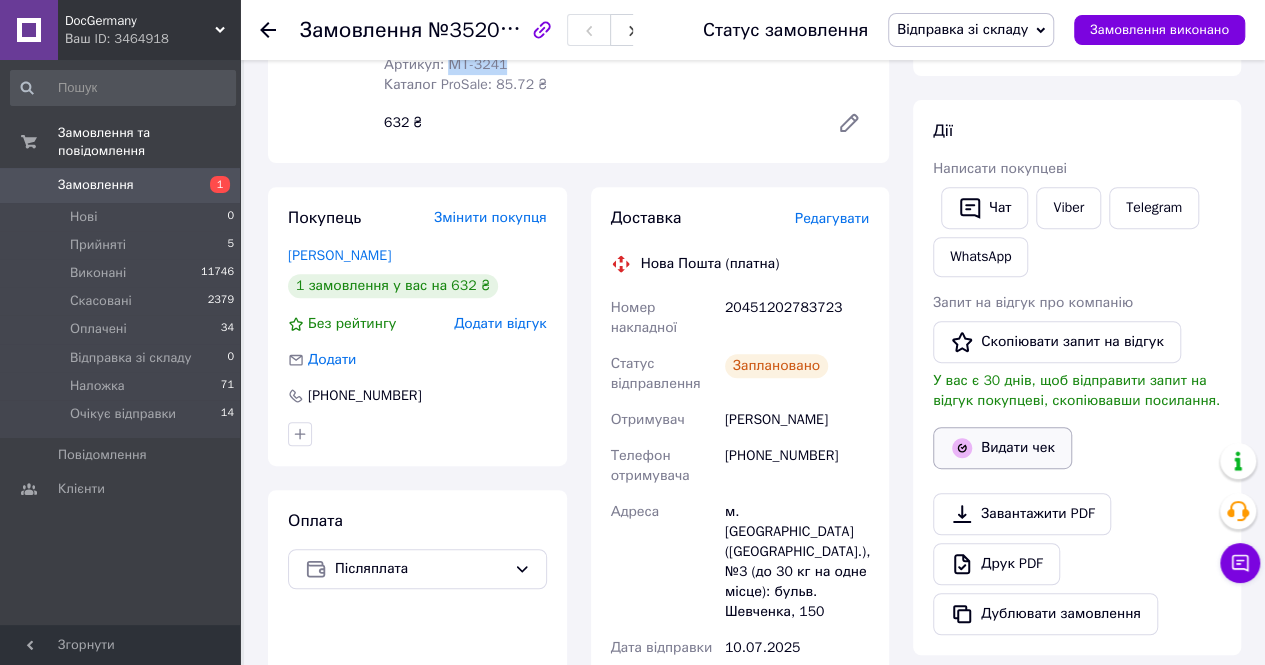 click on "Видати чек" at bounding box center (1002, 448) 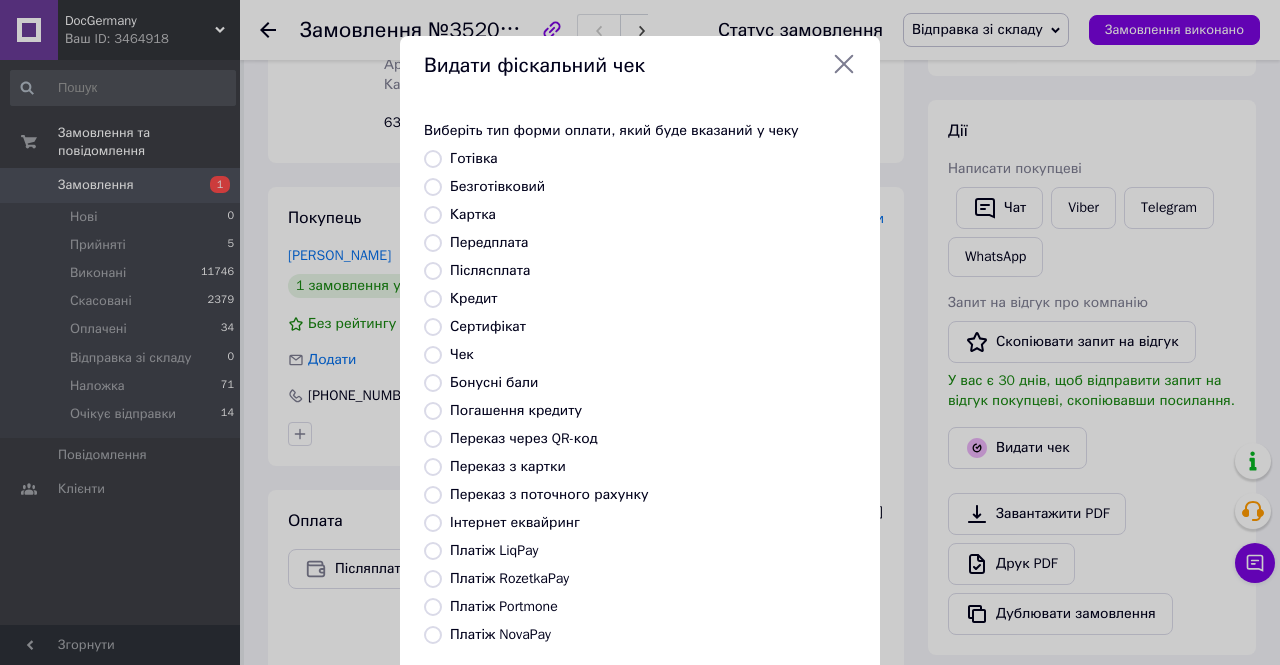 scroll, scrollTop: 192, scrollLeft: 0, axis: vertical 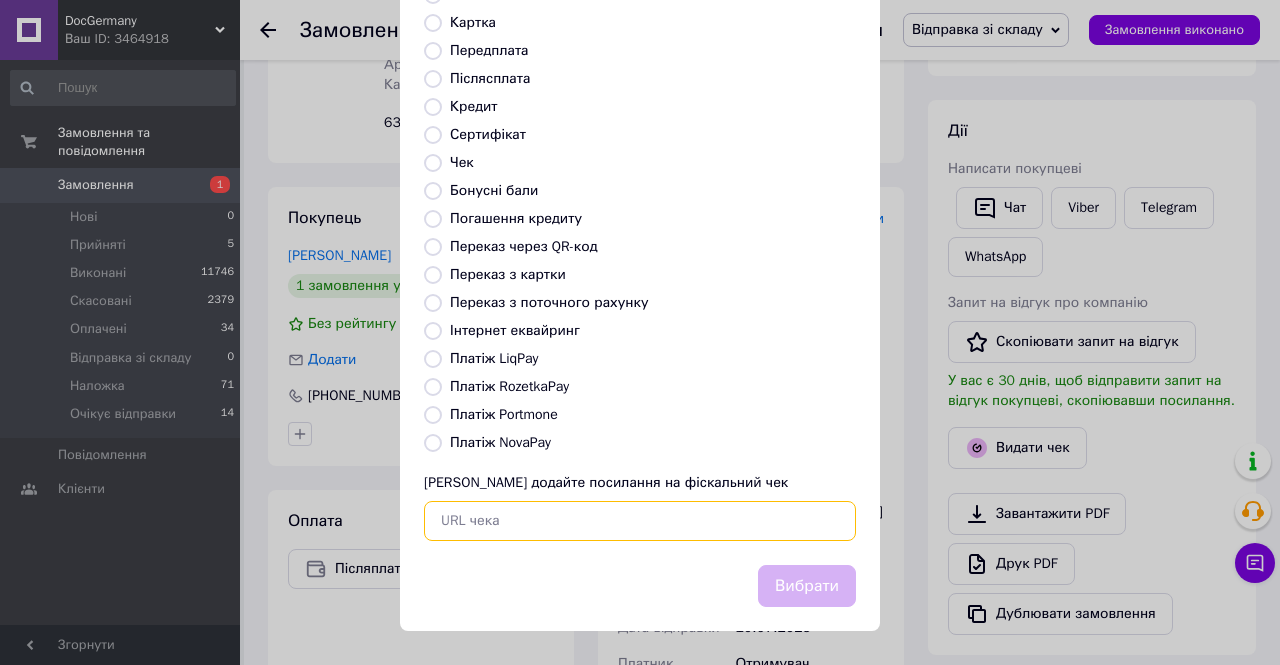 click at bounding box center [640, 521] 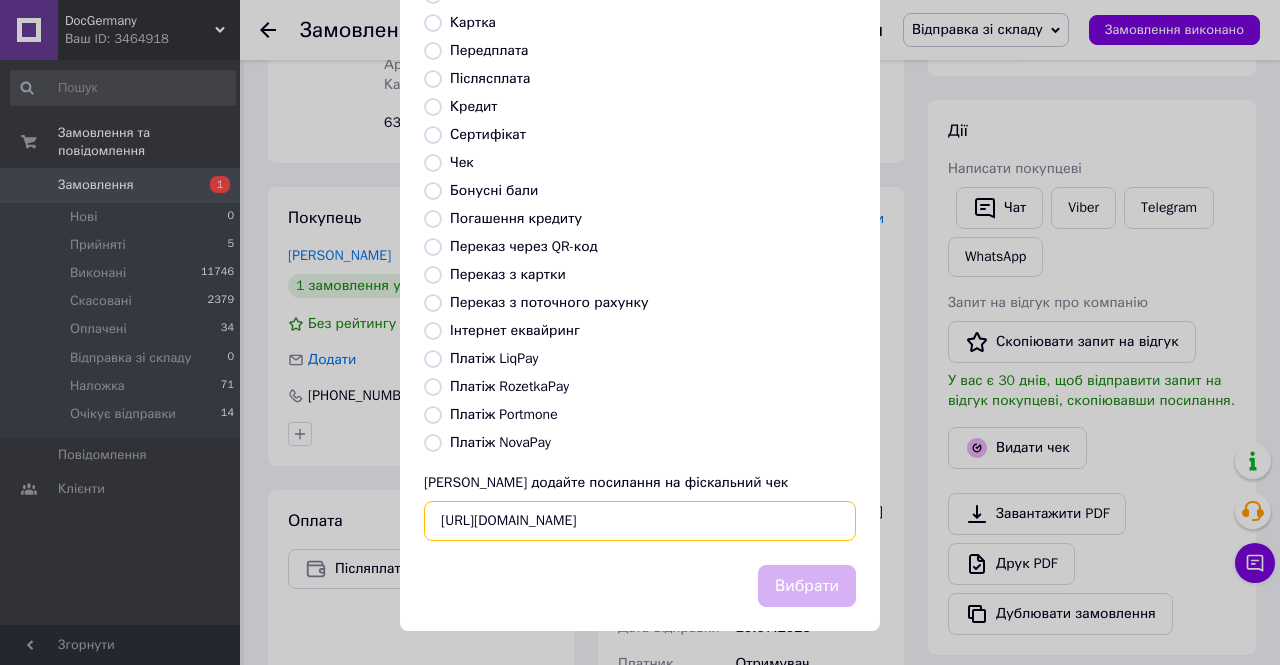 scroll, scrollTop: 0, scrollLeft: 28, axis: horizontal 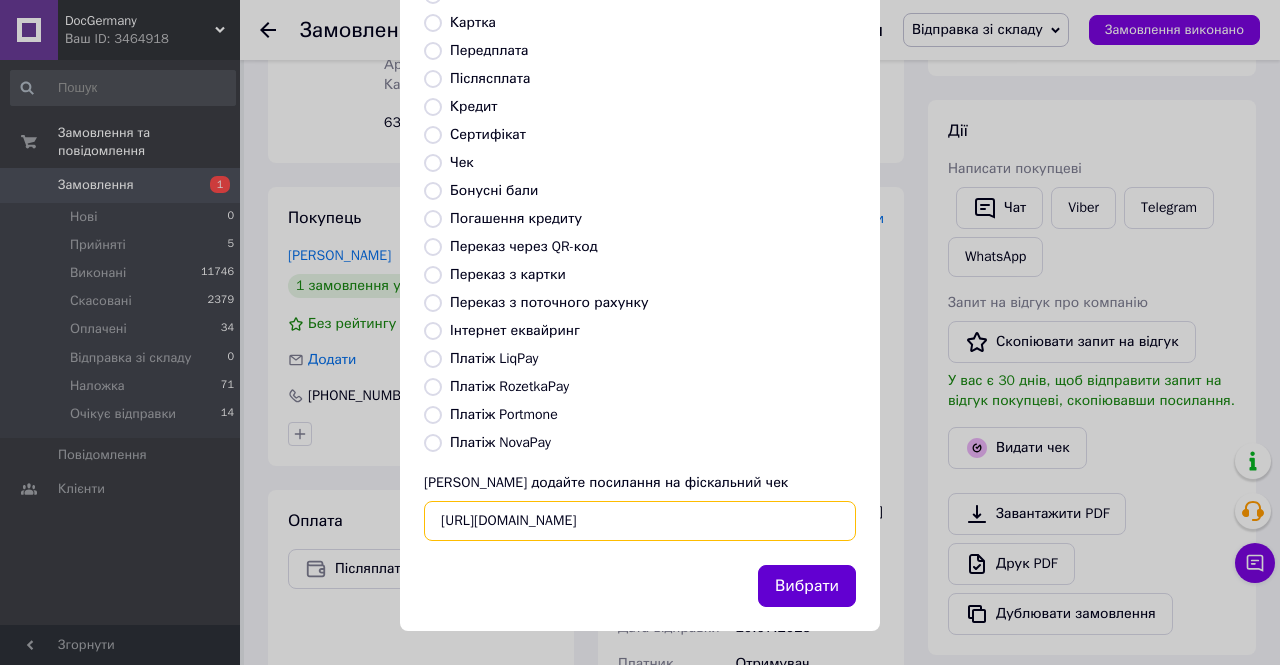 type on "https://check.checkbox.ua/b293dd1a-52c4-4798-acea-811062563223" 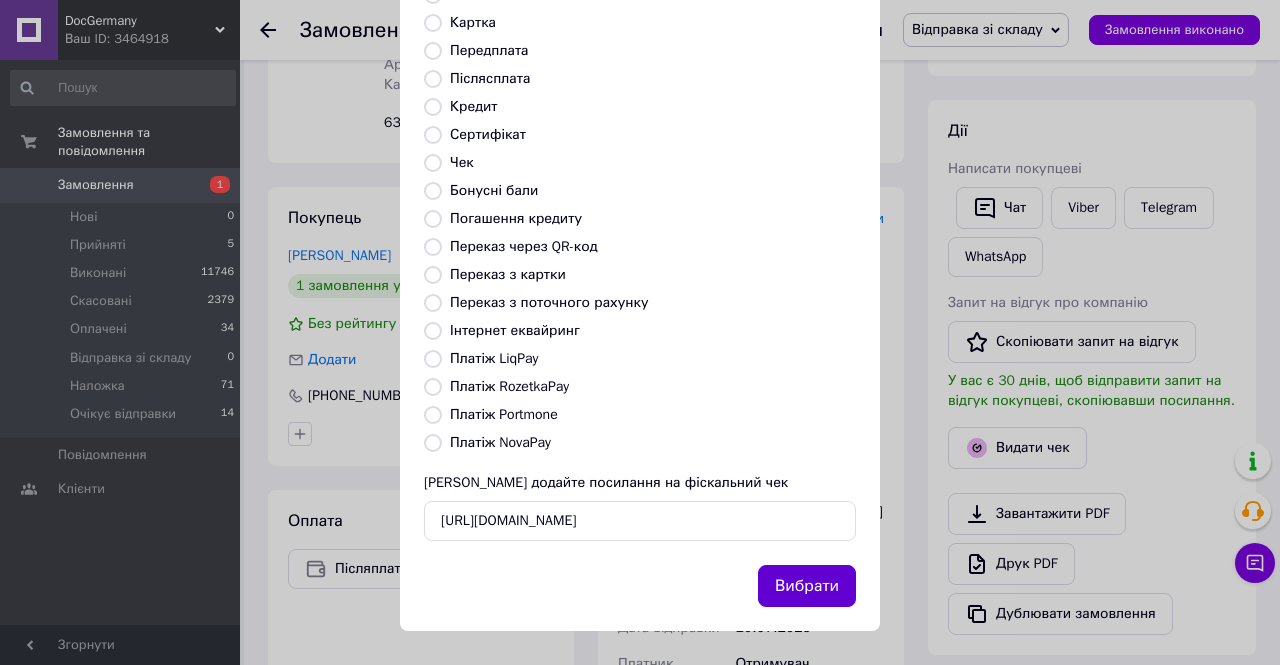 click on "Вибрати" at bounding box center [807, 586] 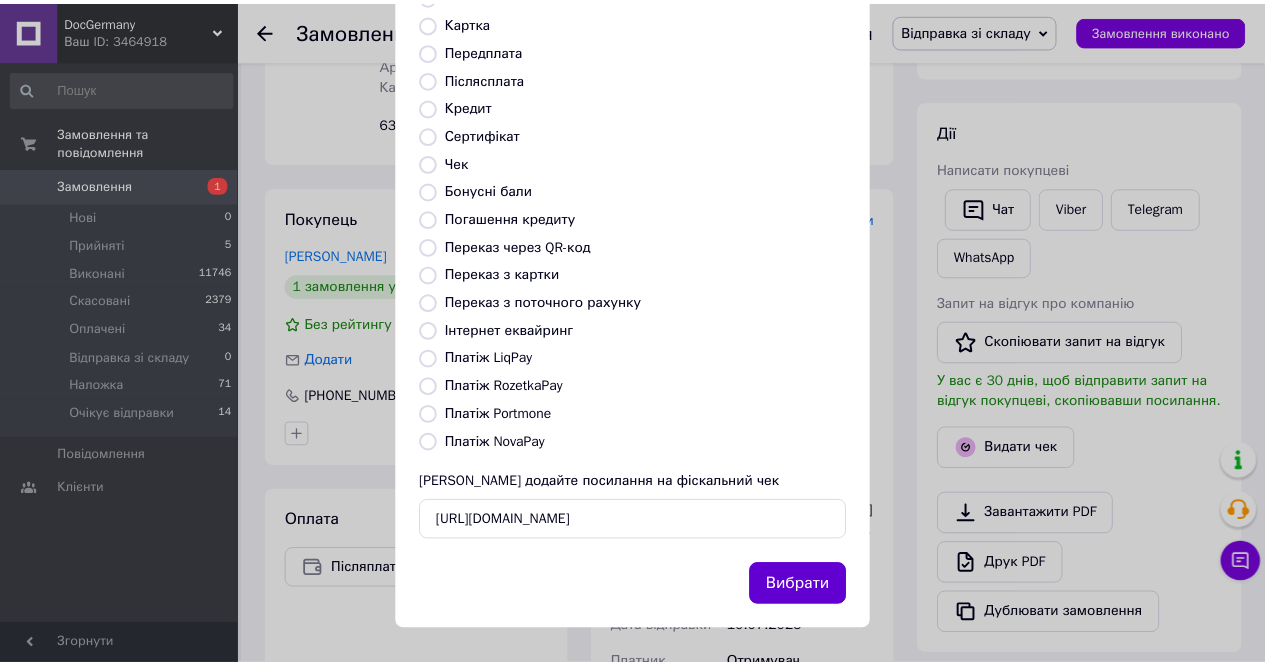scroll, scrollTop: 0, scrollLeft: 0, axis: both 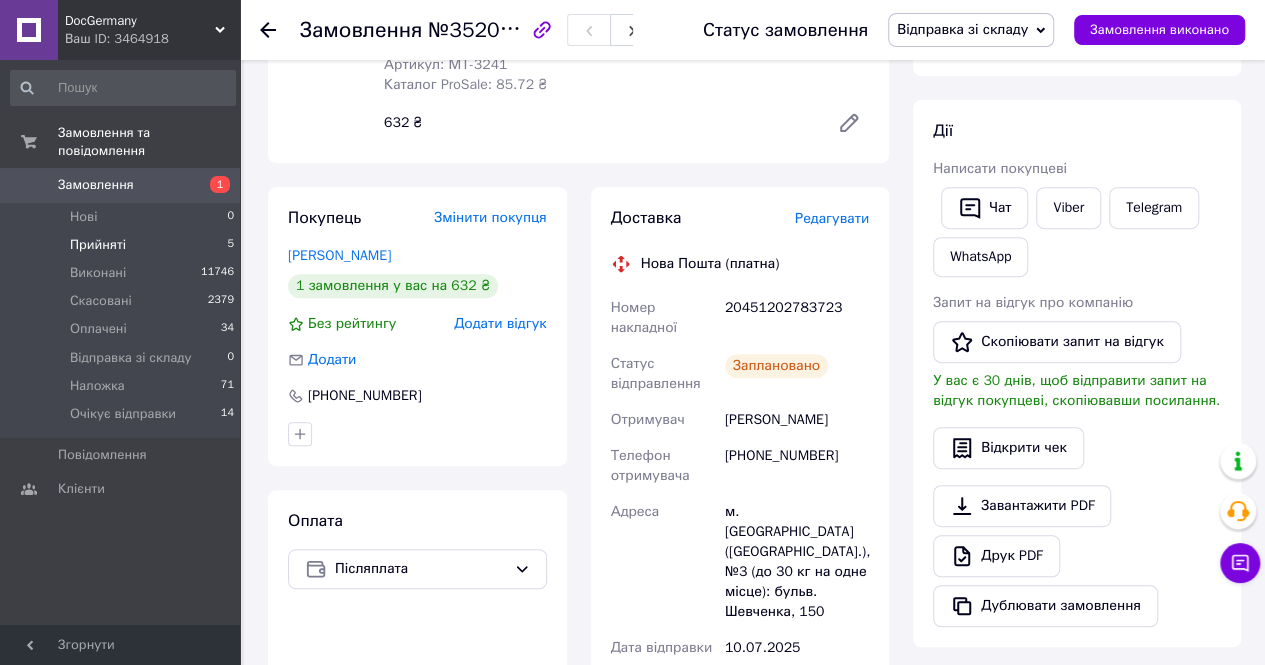 click on "Прийняті" at bounding box center [98, 245] 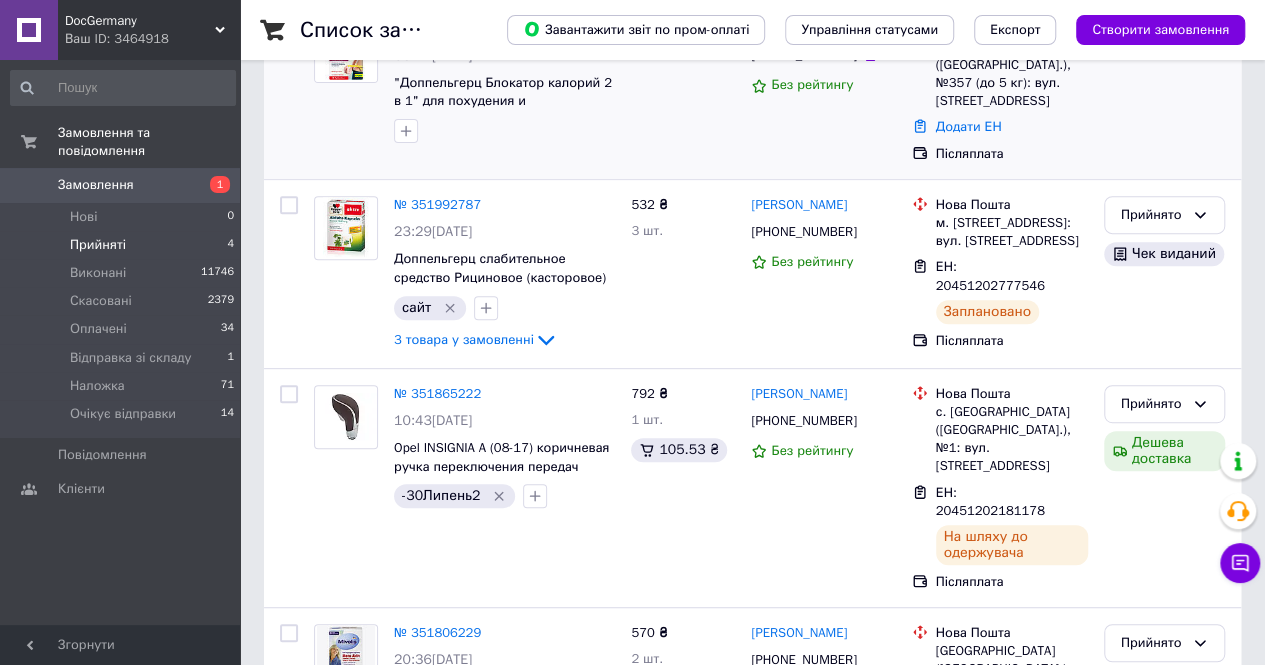 scroll, scrollTop: 350, scrollLeft: 0, axis: vertical 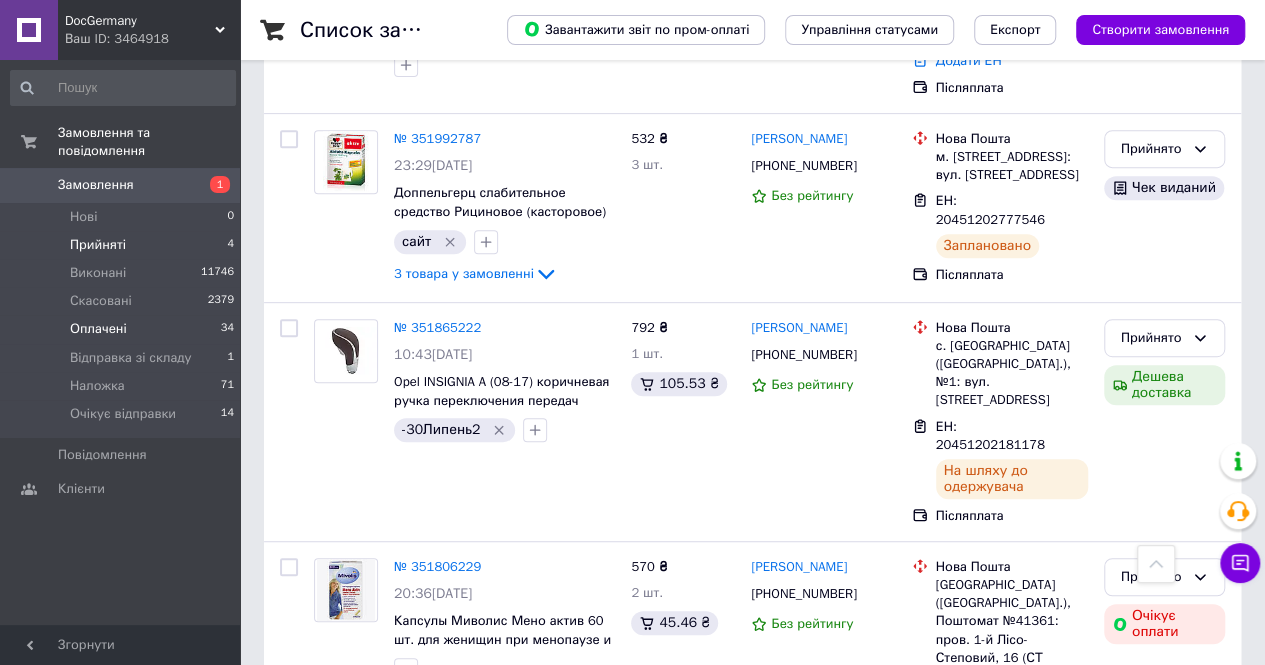 click on "Оплачені" at bounding box center [98, 329] 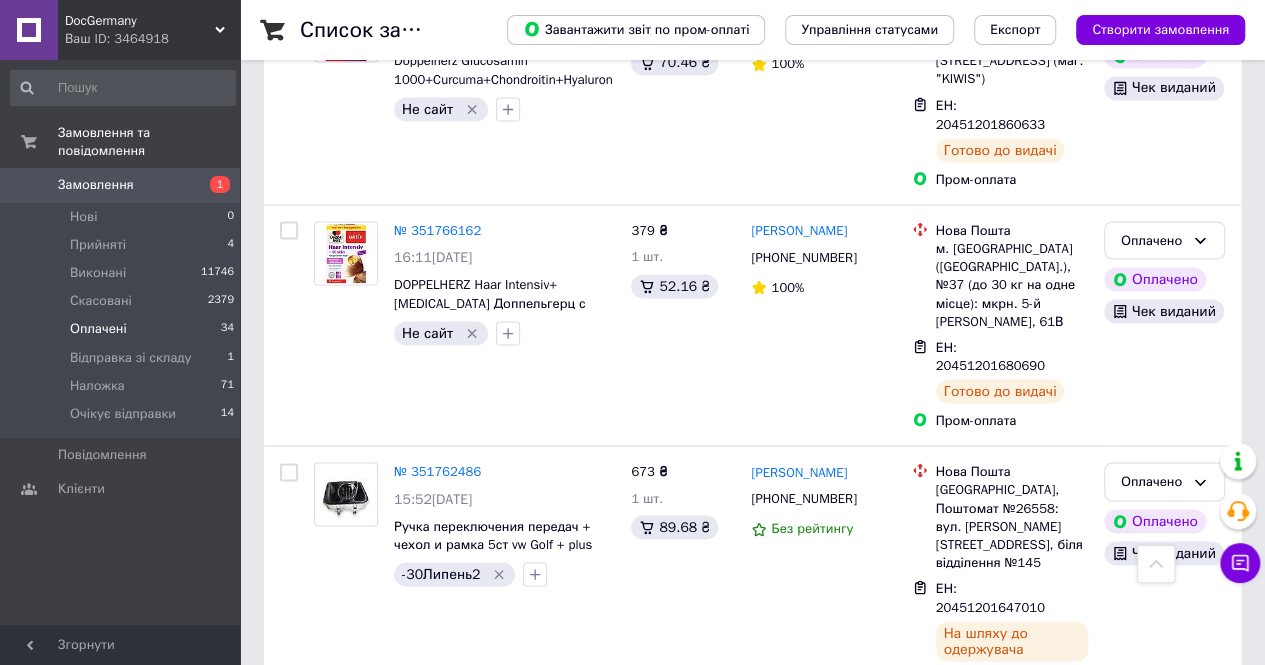 scroll, scrollTop: 2100, scrollLeft: 0, axis: vertical 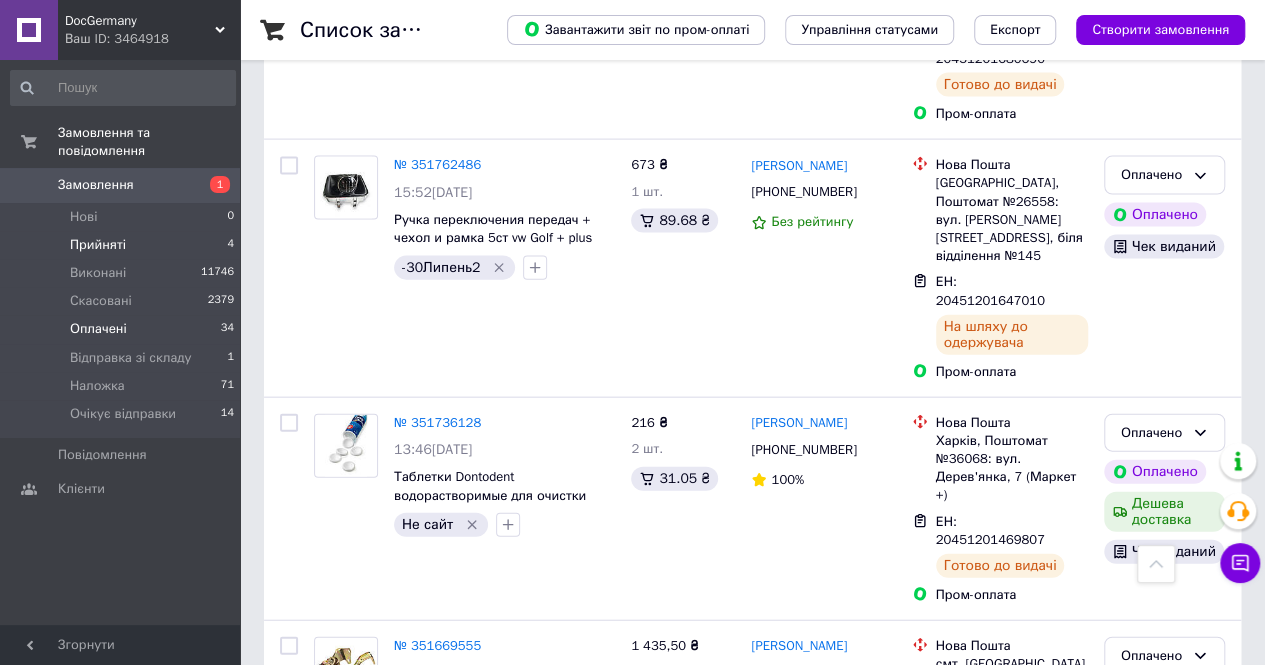 click on "Прийняті 4" at bounding box center [123, 245] 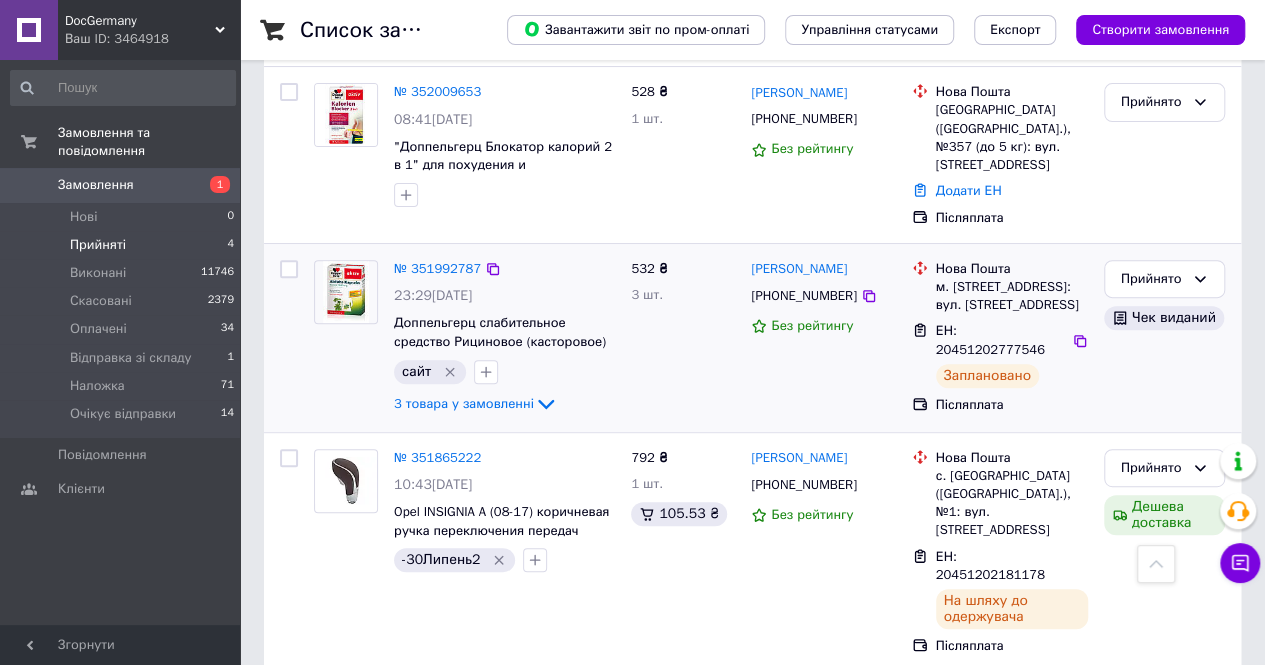 scroll, scrollTop: 150, scrollLeft: 0, axis: vertical 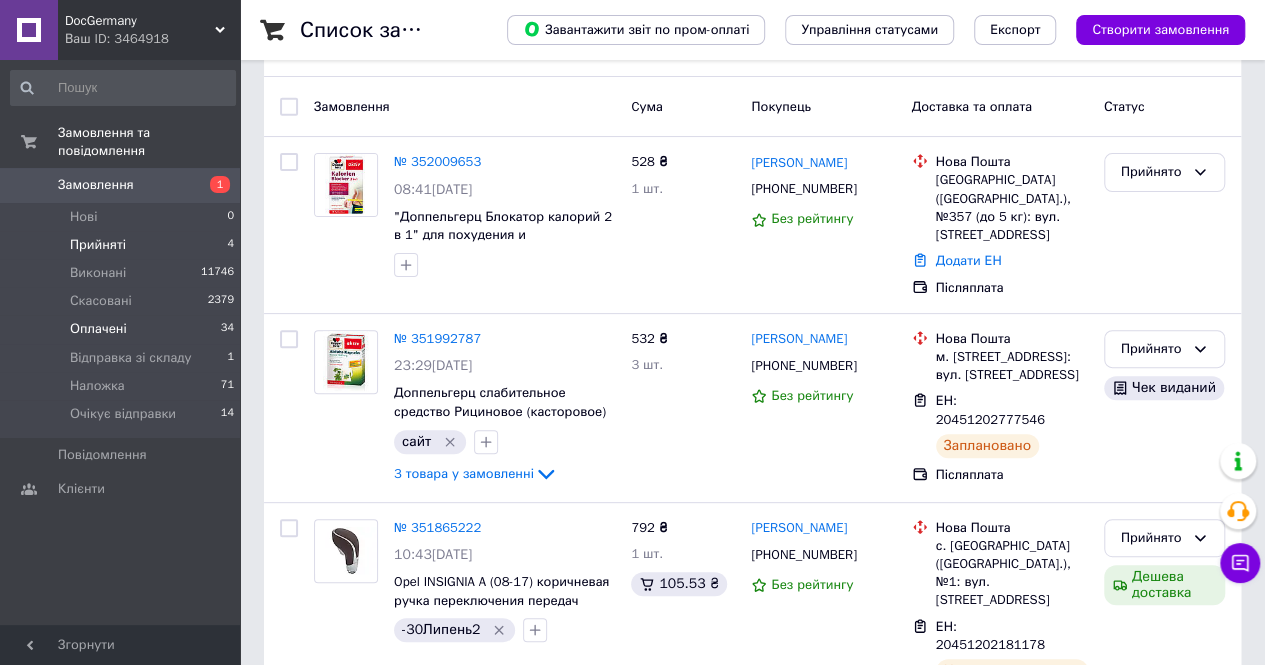 click on "Оплачені" at bounding box center [98, 329] 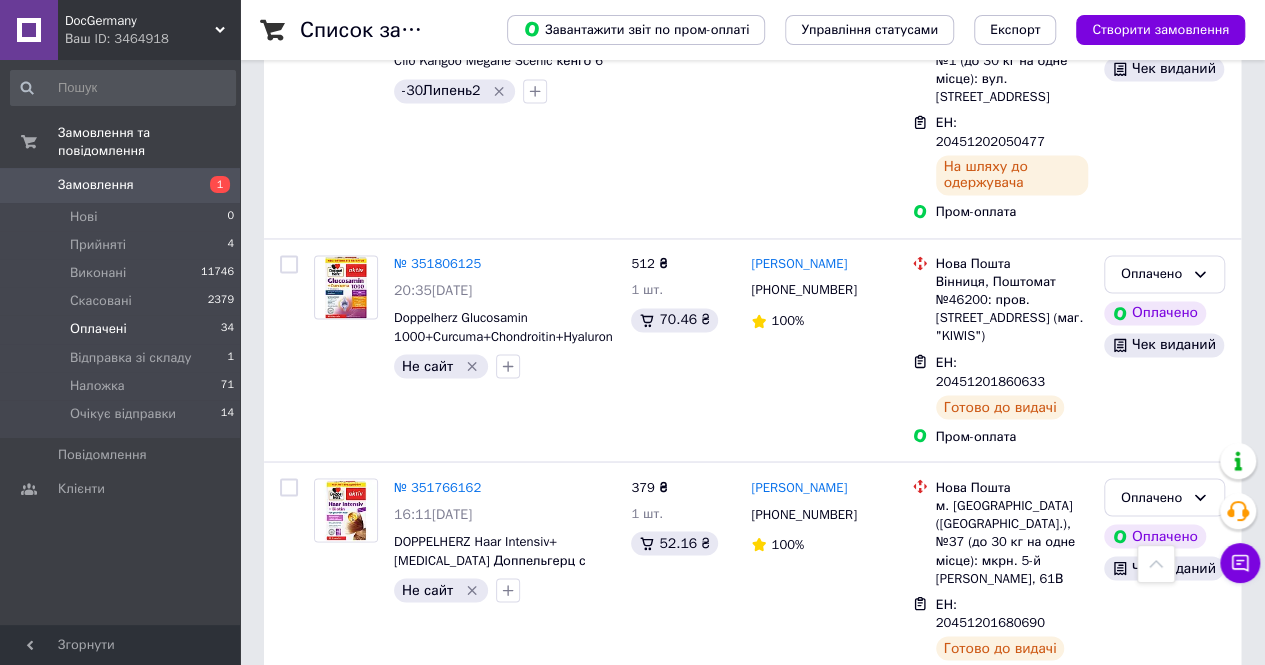 scroll, scrollTop: 1900, scrollLeft: 0, axis: vertical 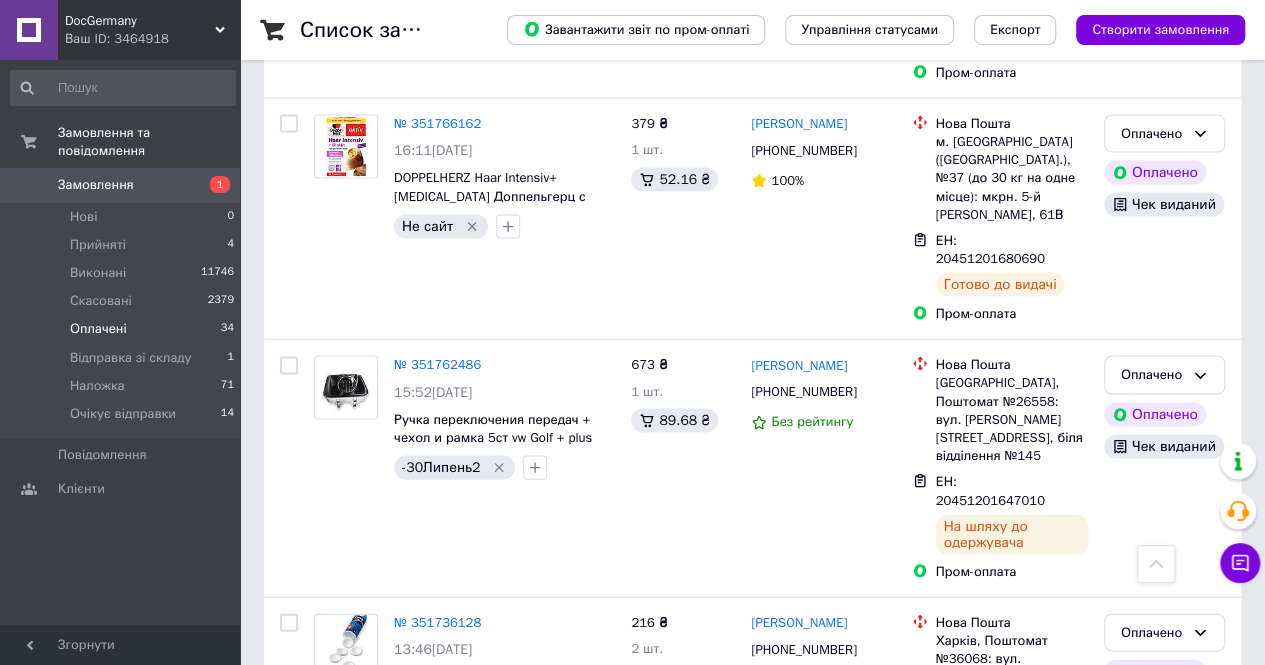 click on "DocGermany" at bounding box center [140, 21] 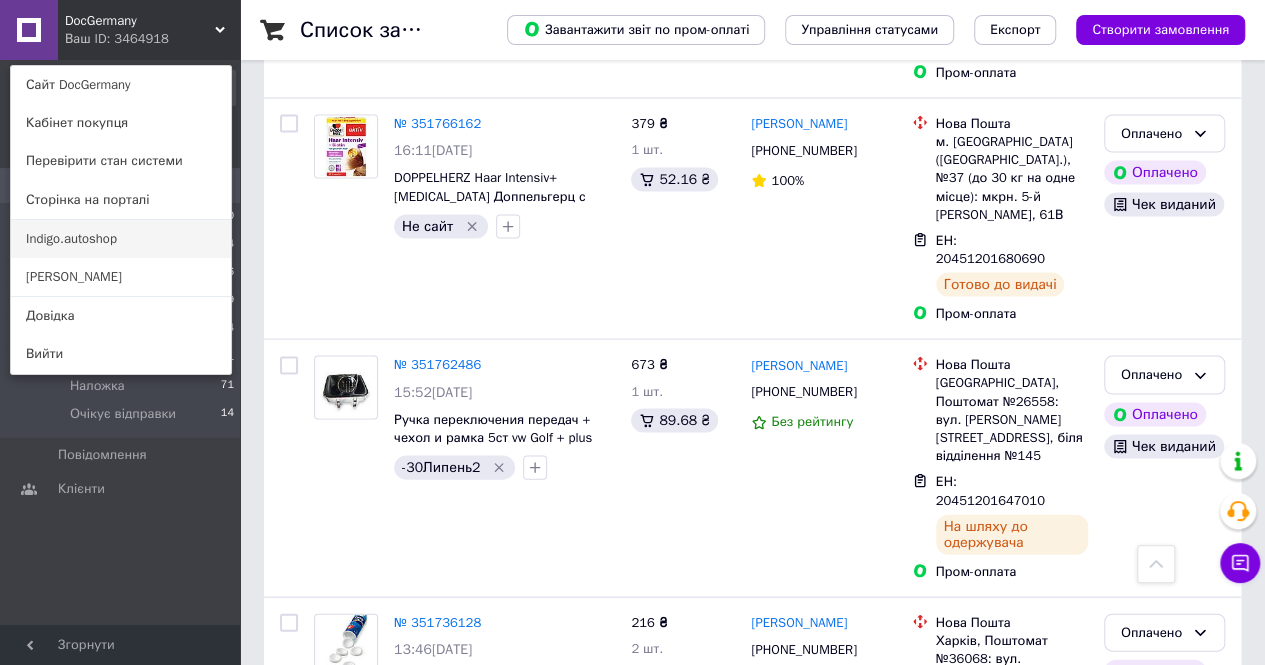 click on "Indigo.autoshop" at bounding box center (121, 239) 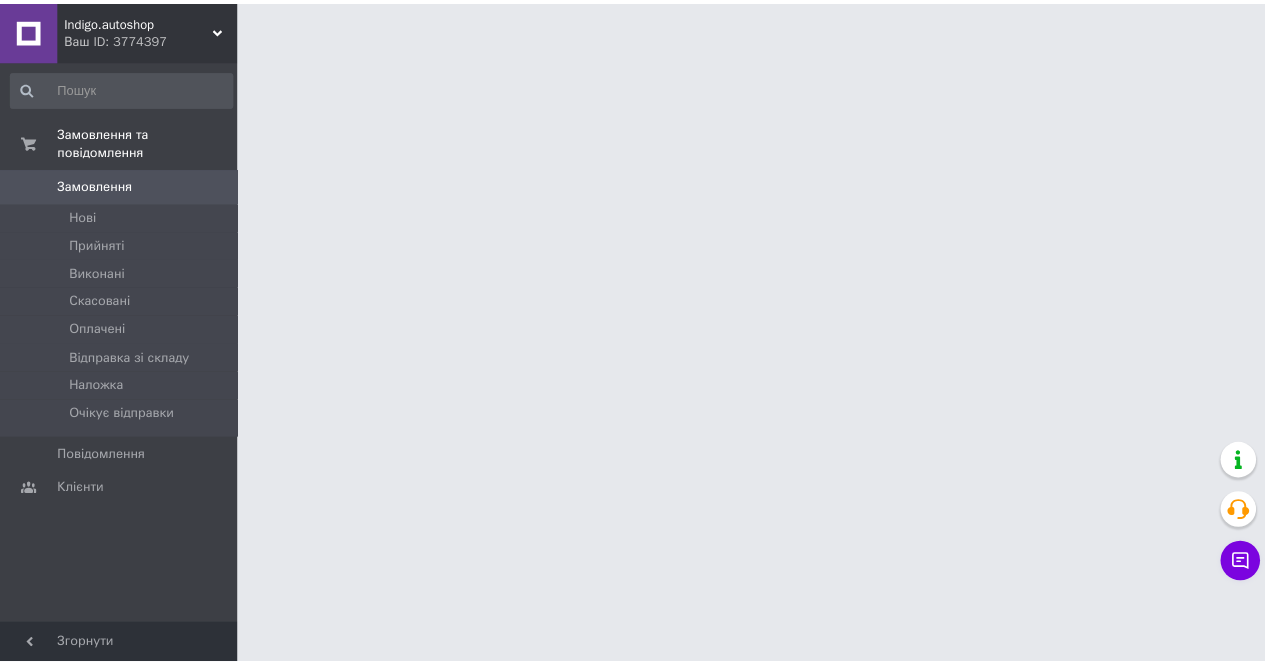 scroll, scrollTop: 0, scrollLeft: 0, axis: both 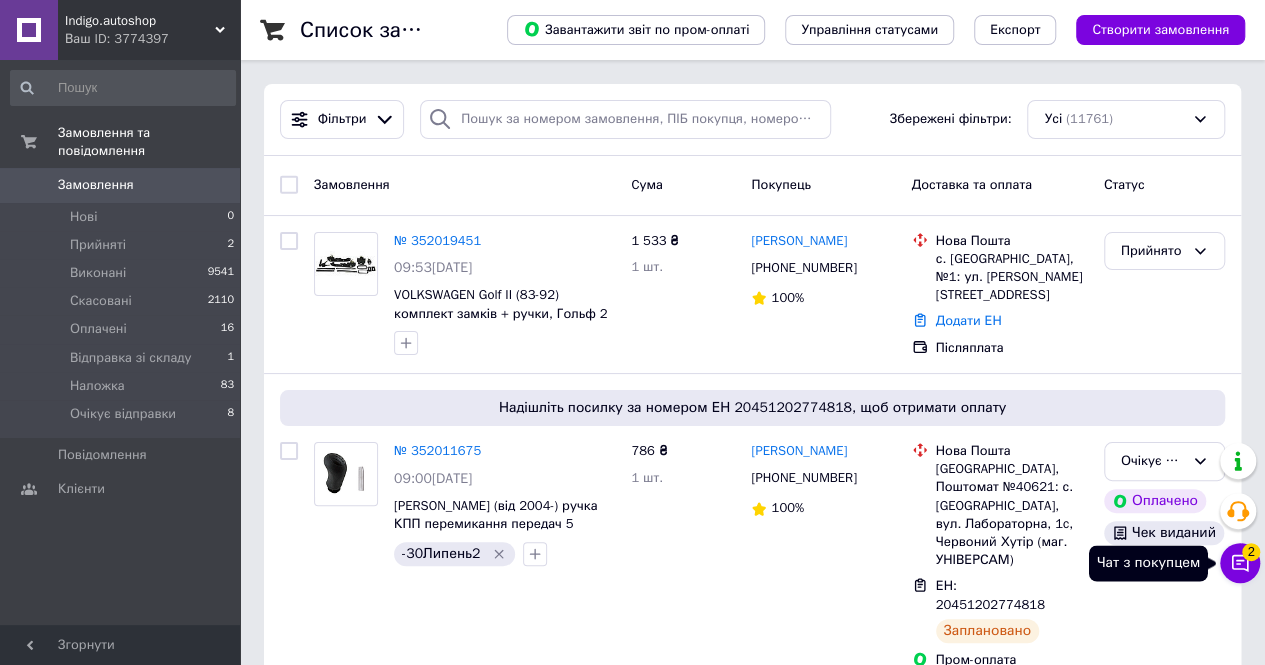 click 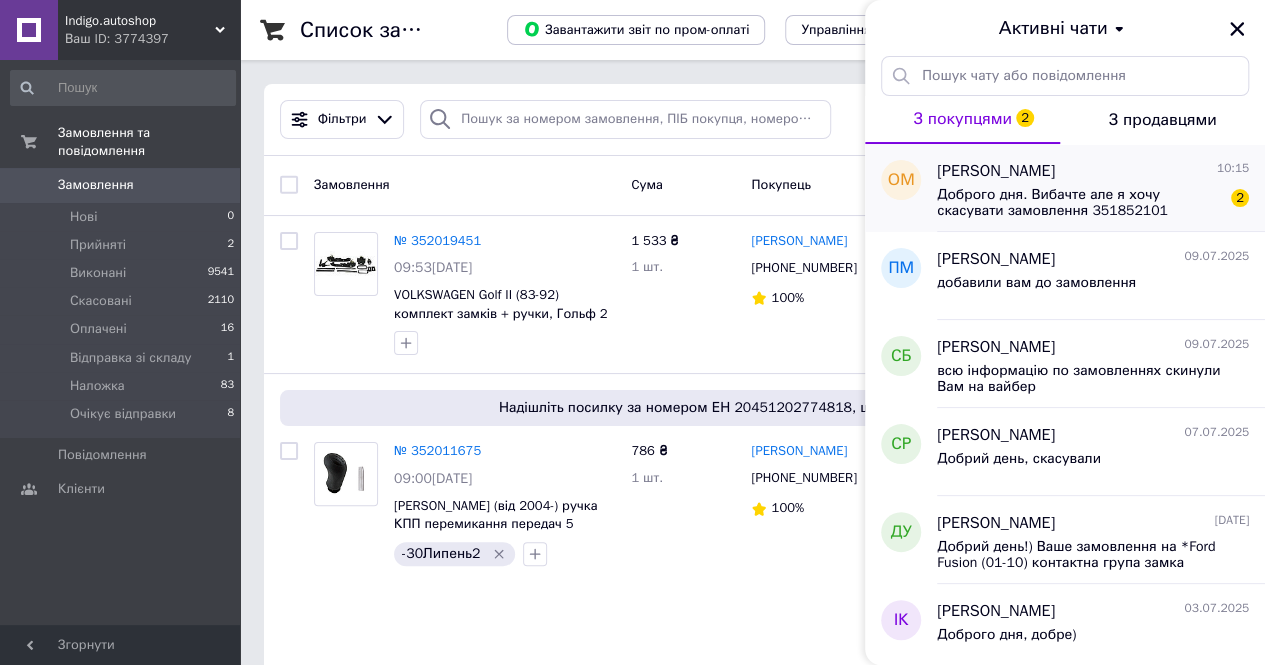 click on "[PERSON_NAME] 10:15 Доброго дня. Вибачте але я хочу скасувати замовлення 351852101 2" at bounding box center [1101, 188] 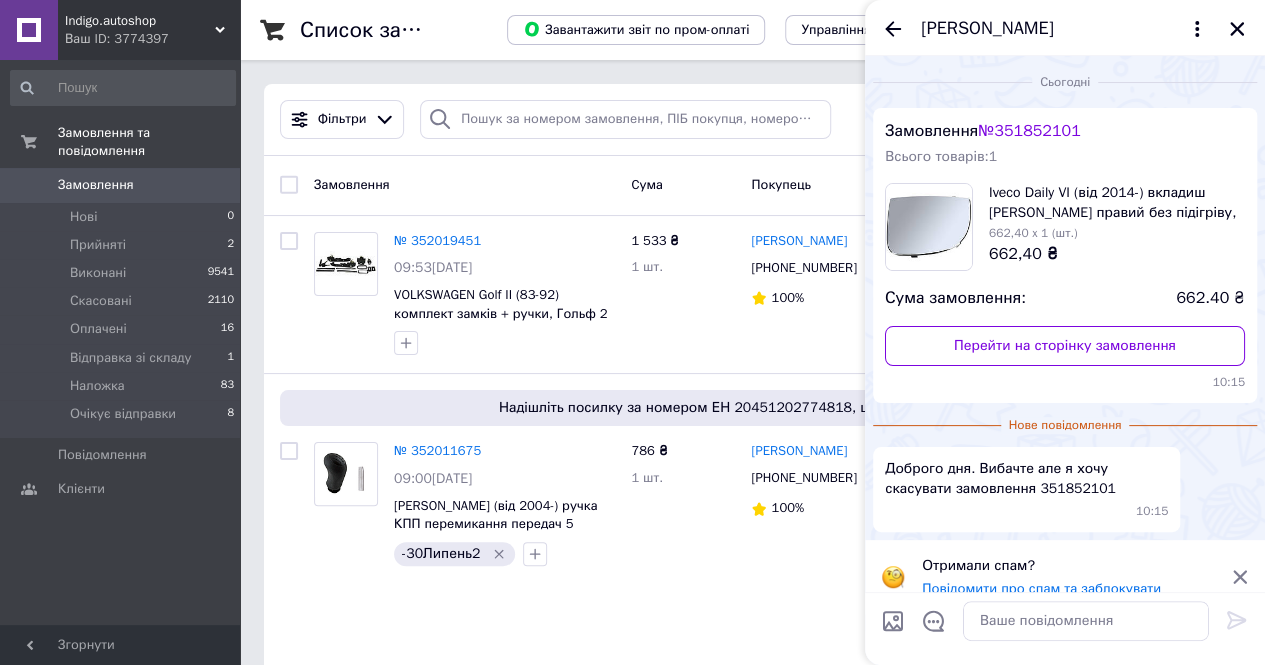 scroll, scrollTop: 22, scrollLeft: 0, axis: vertical 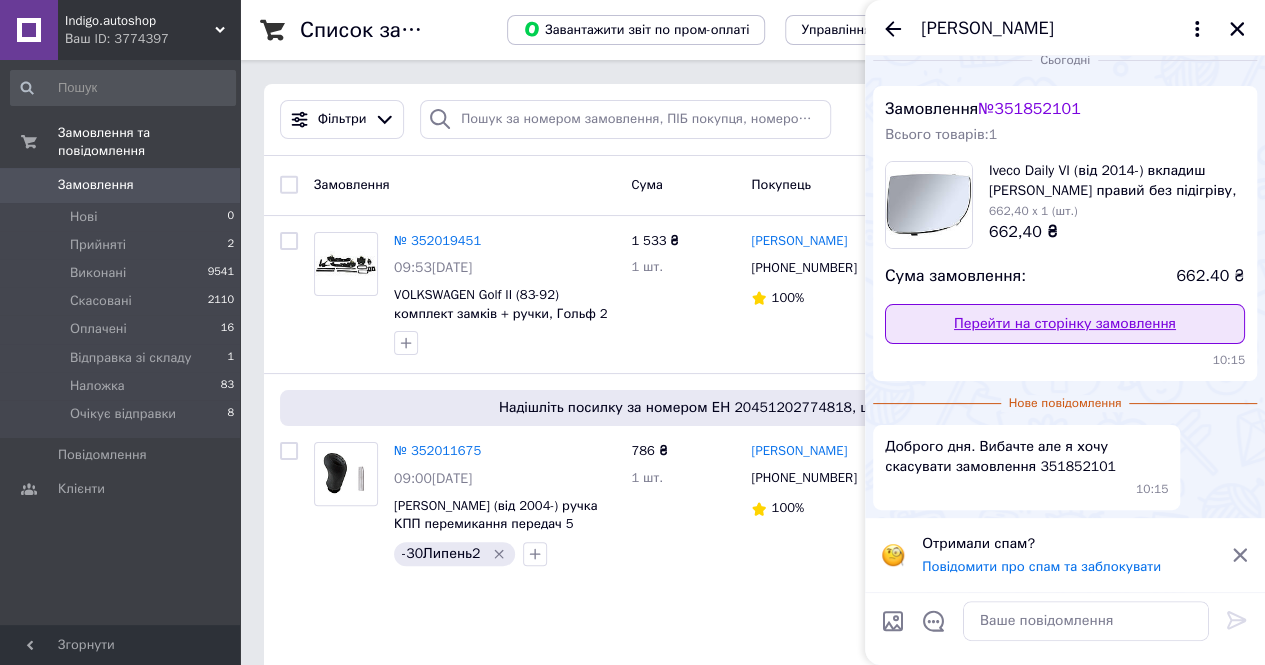 click on "Перейти на сторінку замовлення" at bounding box center (1065, 324) 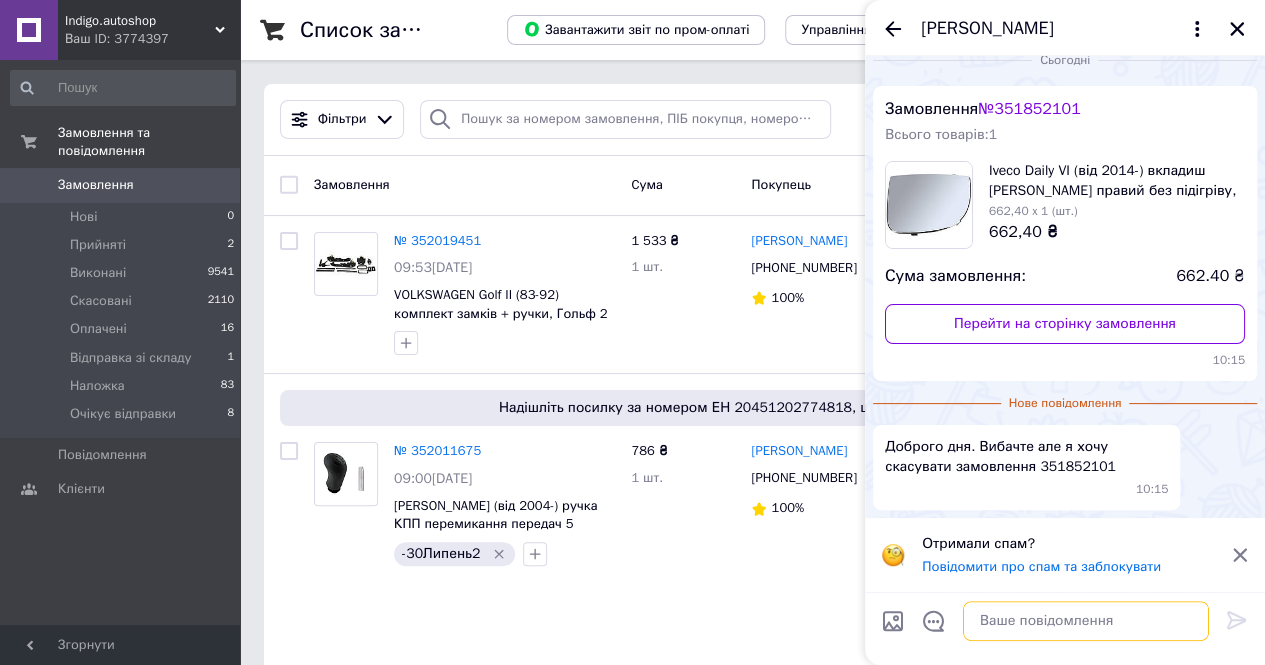click at bounding box center (1086, 621) 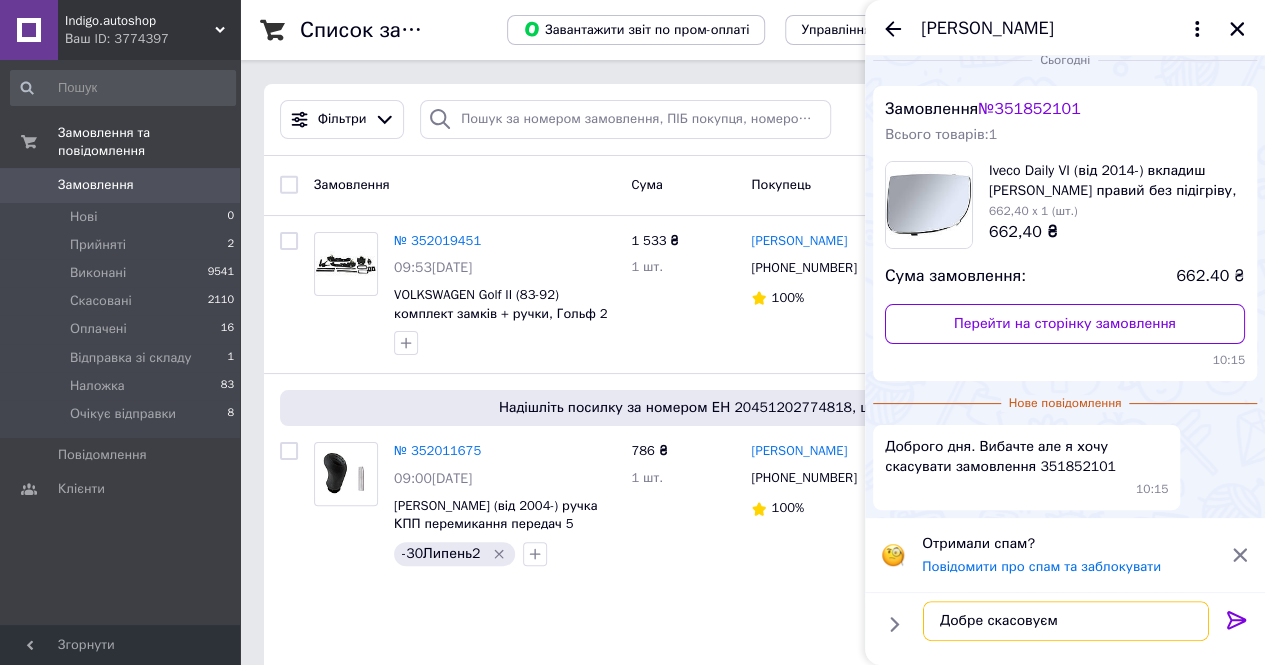 type on "Добре скасовуємо" 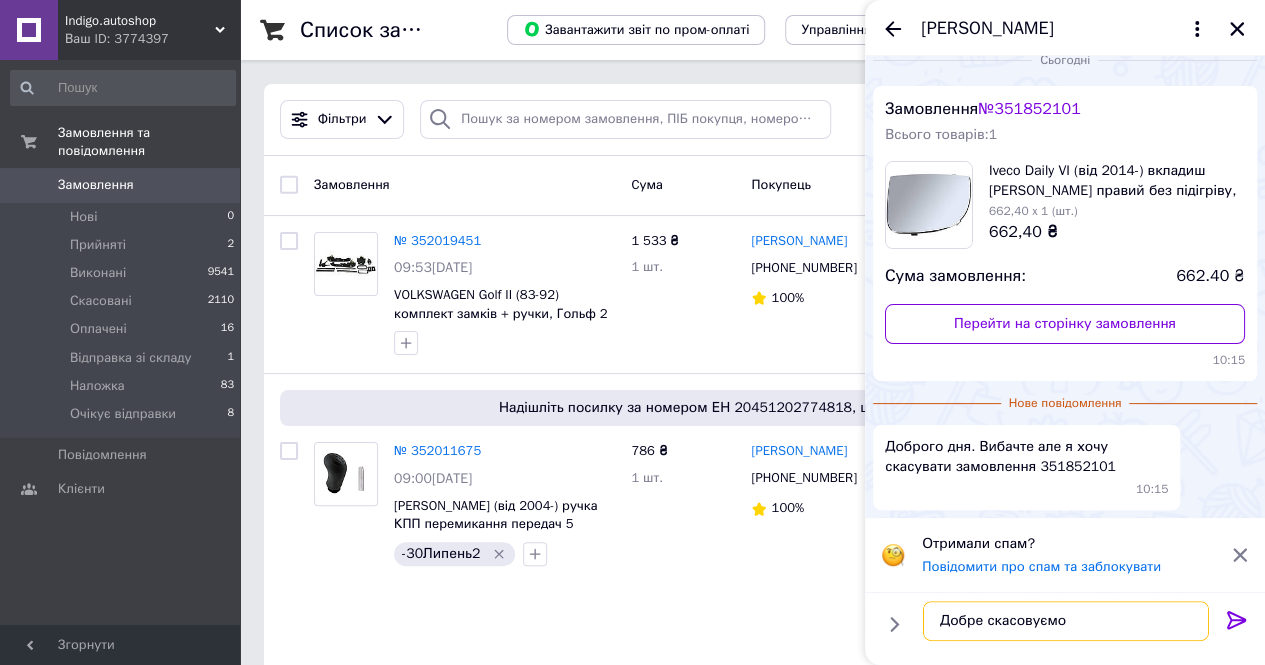 type 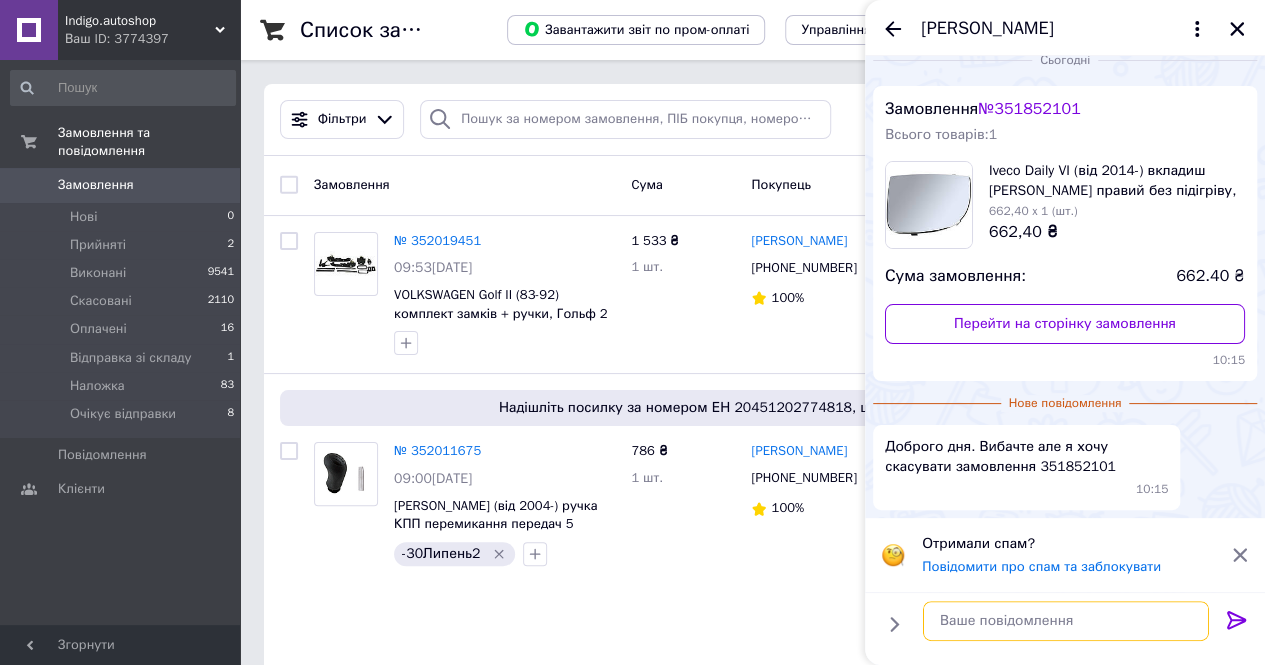 scroll, scrollTop: 0, scrollLeft: 0, axis: both 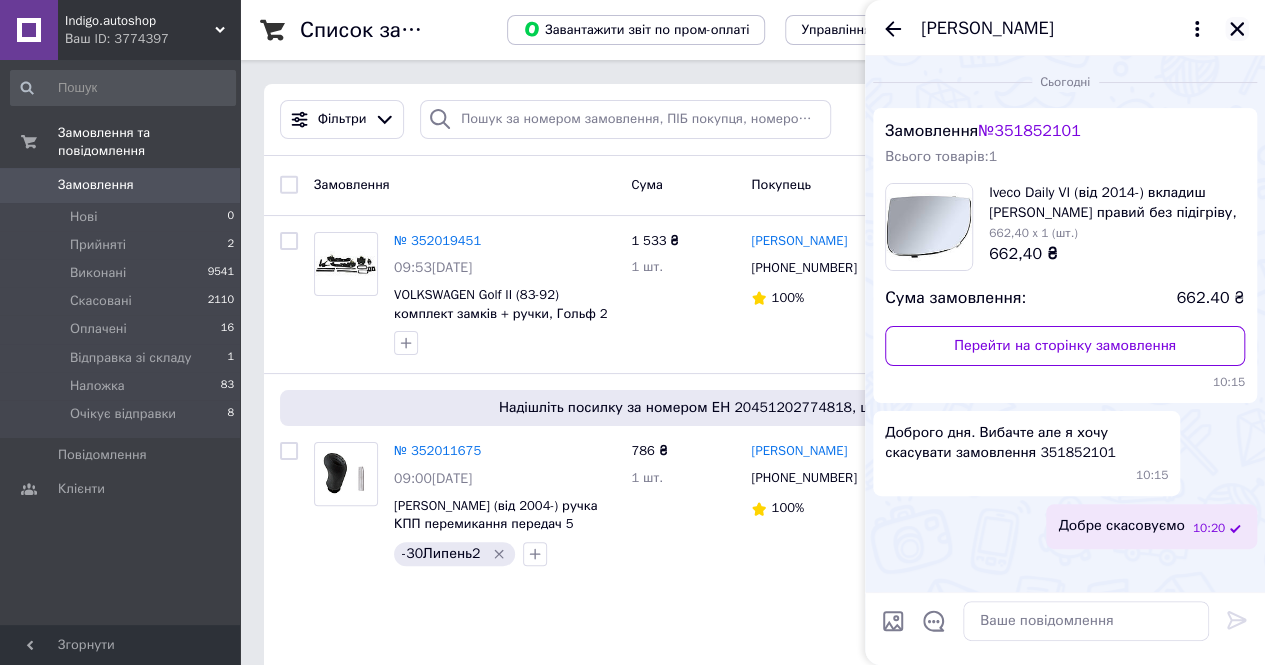 click 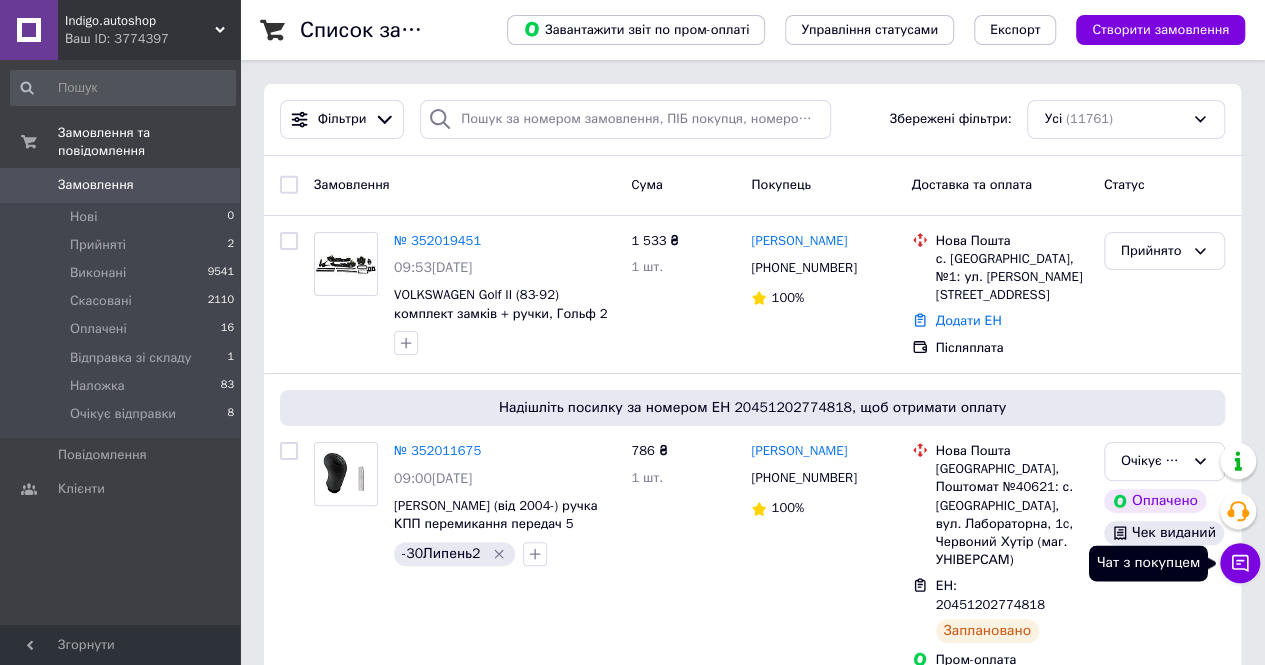 click 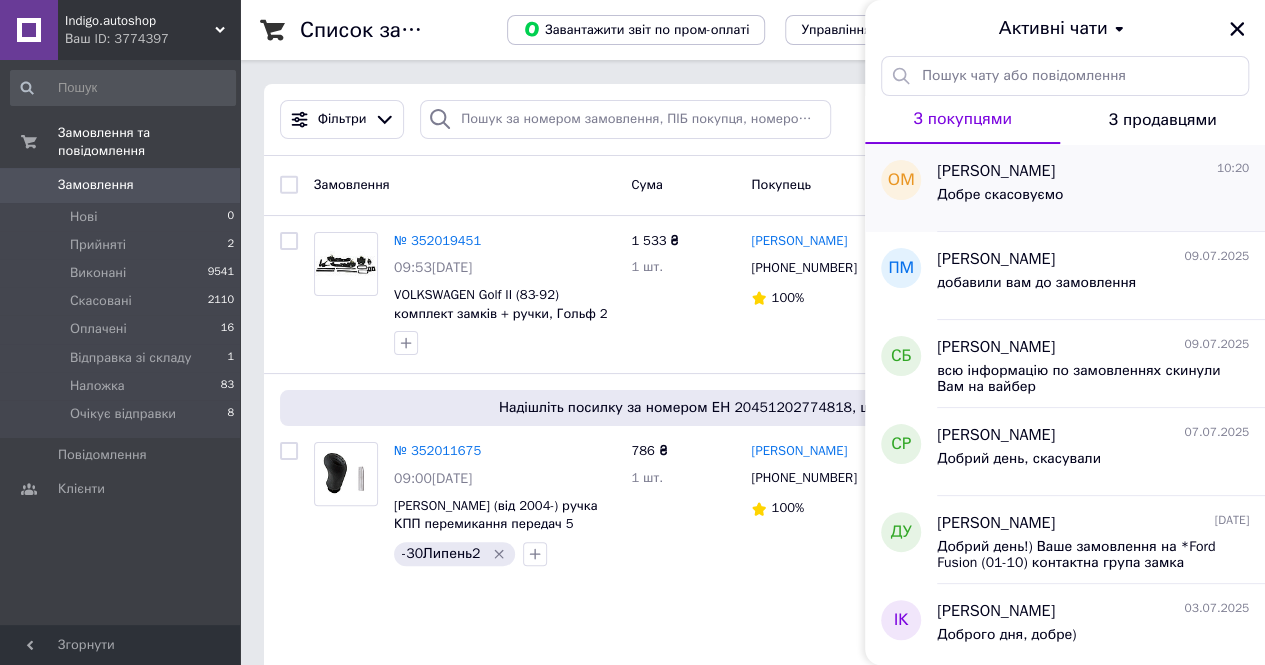 click on "Добре скасовуємо" at bounding box center [1000, 201] 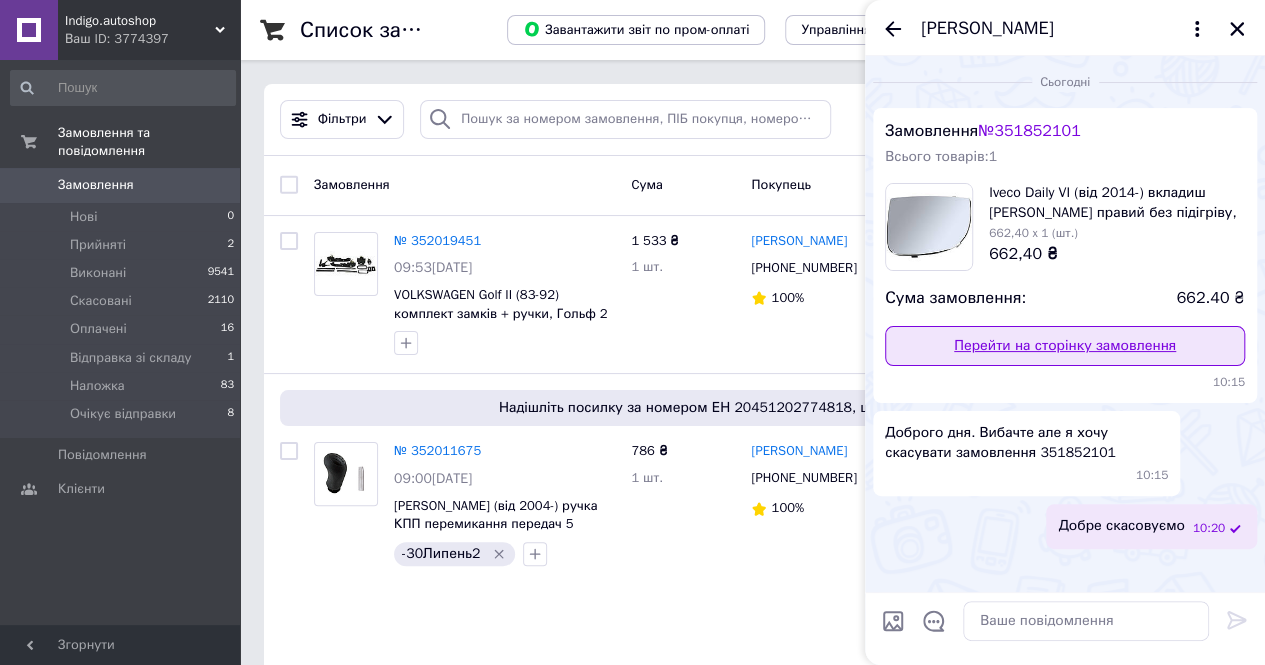 click on "Перейти на сторінку замовлення" at bounding box center [1065, 346] 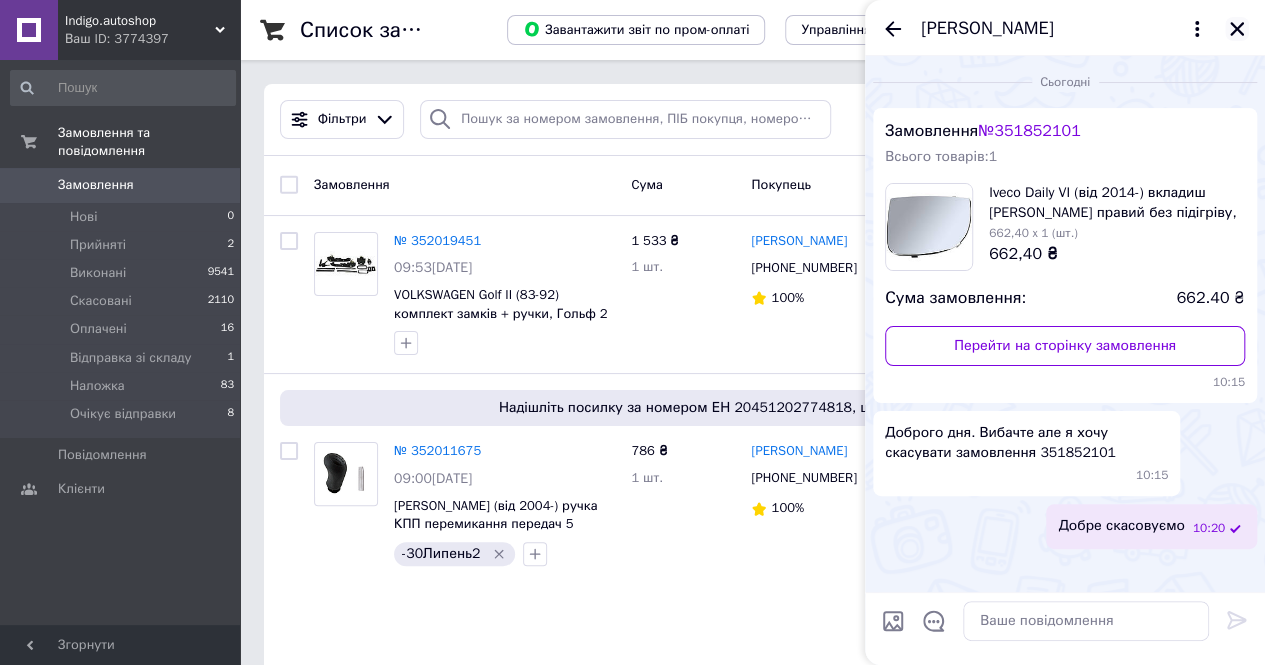 click 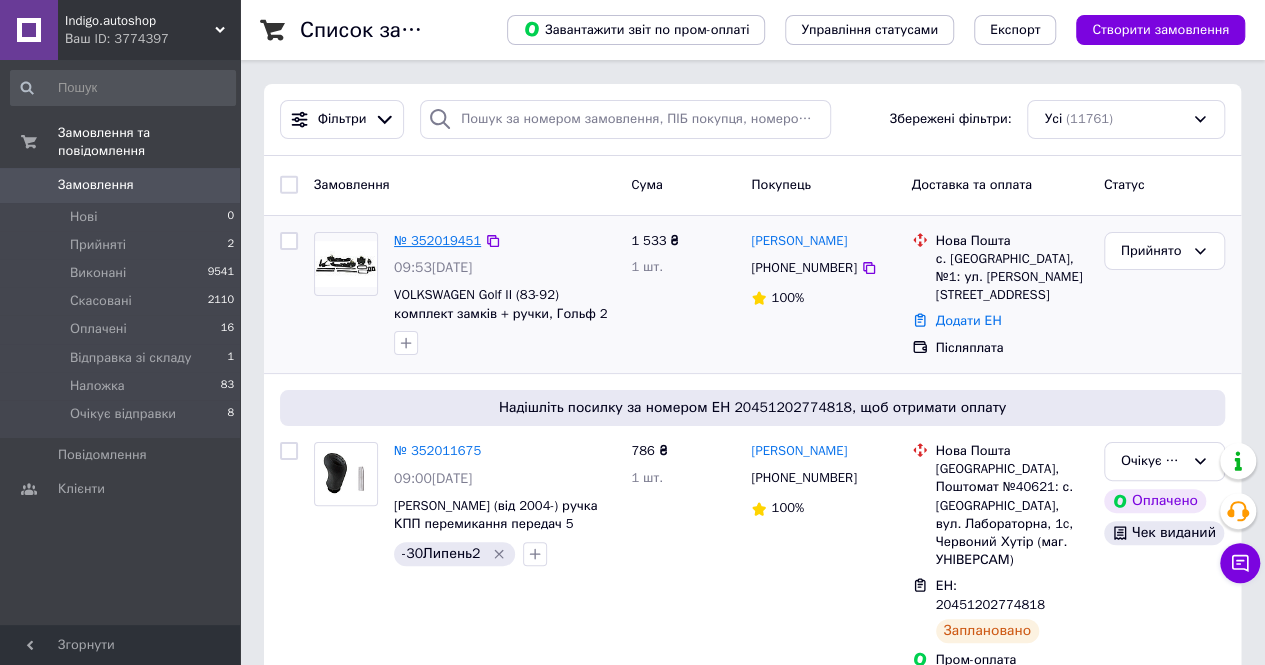 click on "№ 352019451" at bounding box center (437, 240) 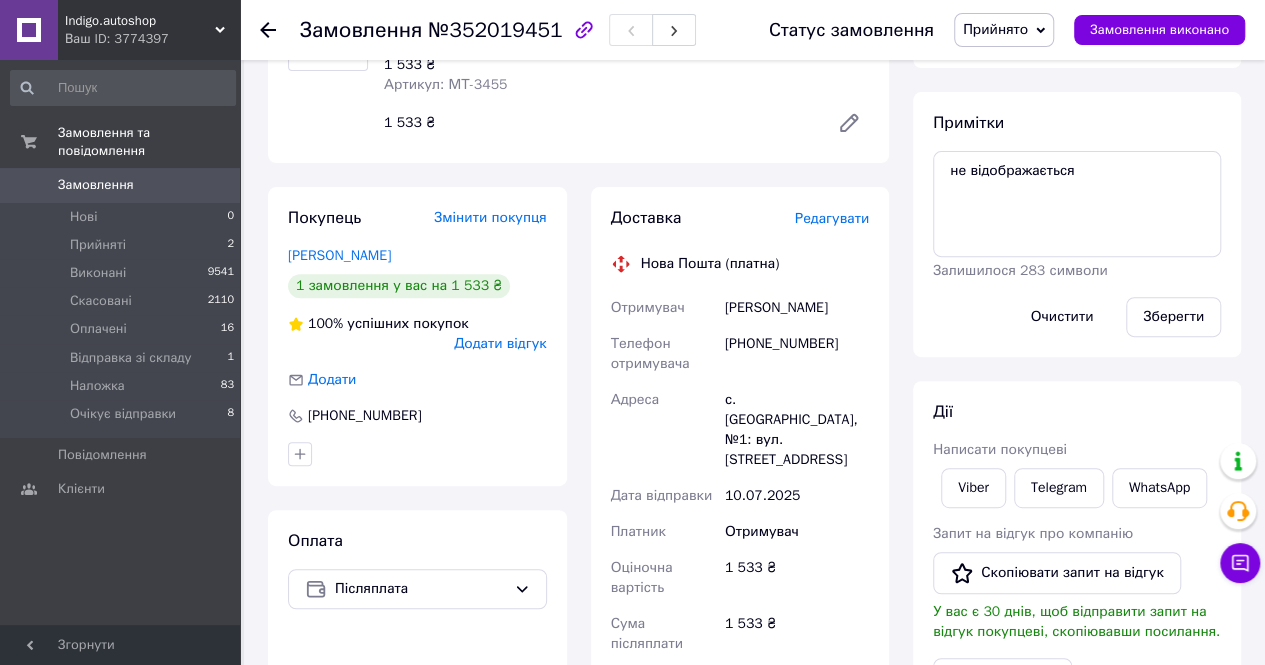 scroll, scrollTop: 300, scrollLeft: 0, axis: vertical 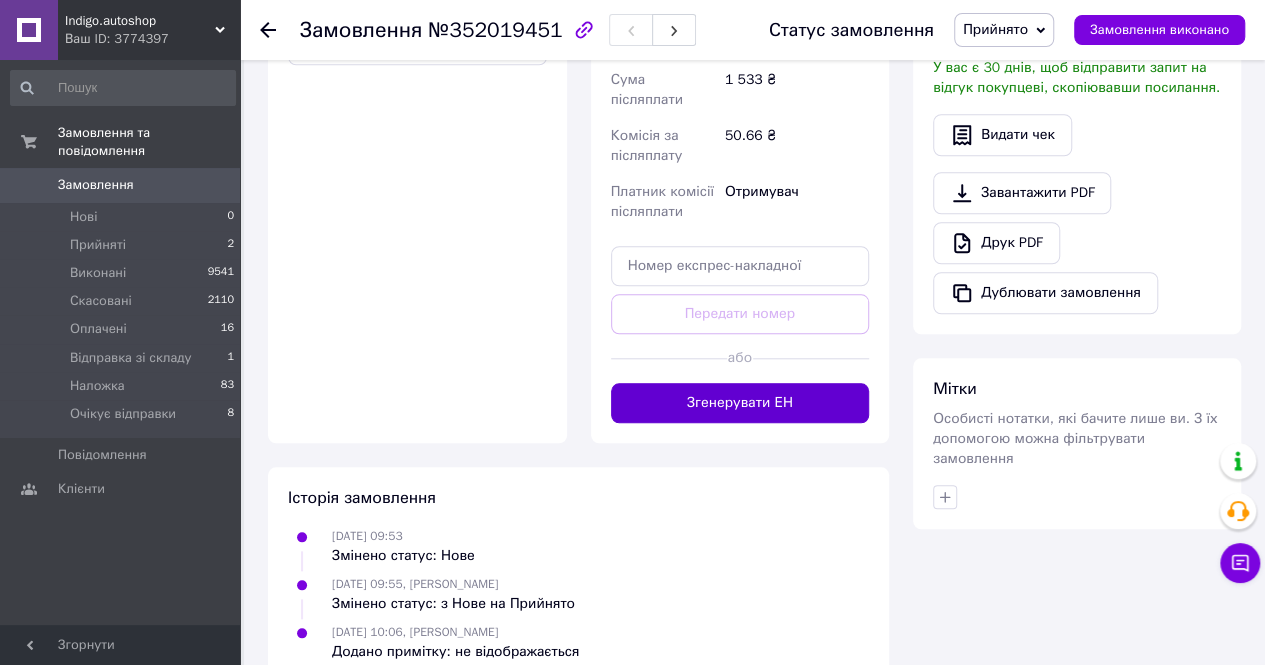 click on "Згенерувати ЕН" at bounding box center [740, 403] 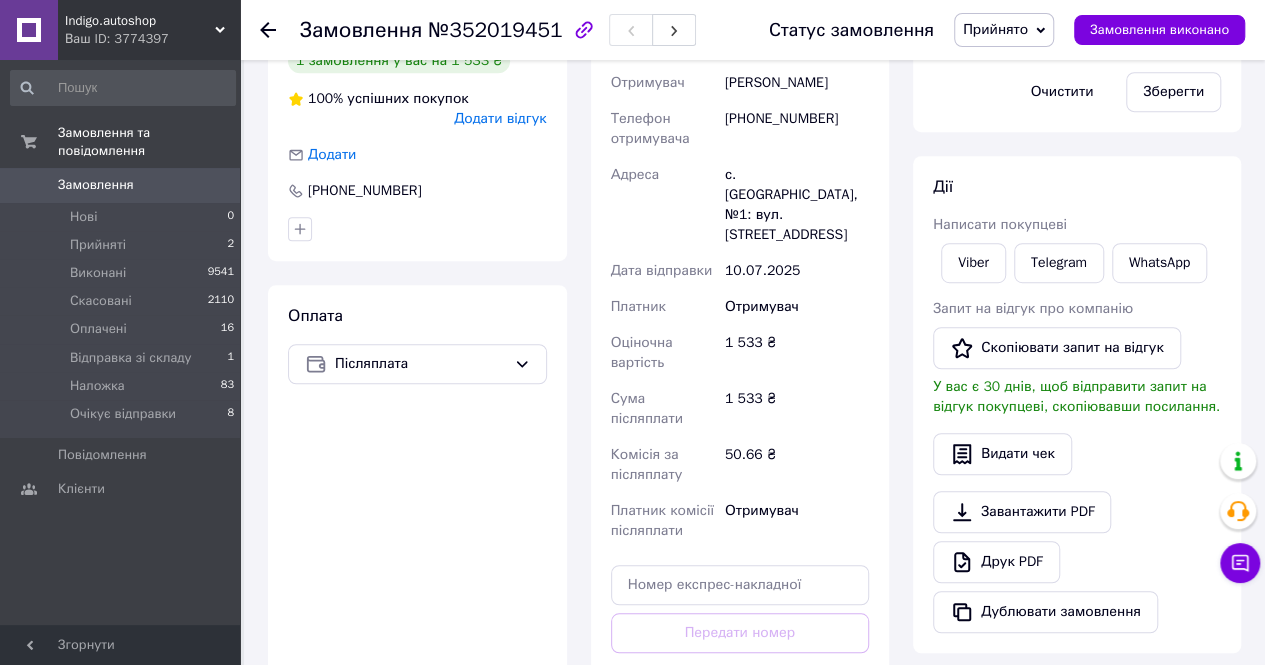 scroll, scrollTop: 384, scrollLeft: 0, axis: vertical 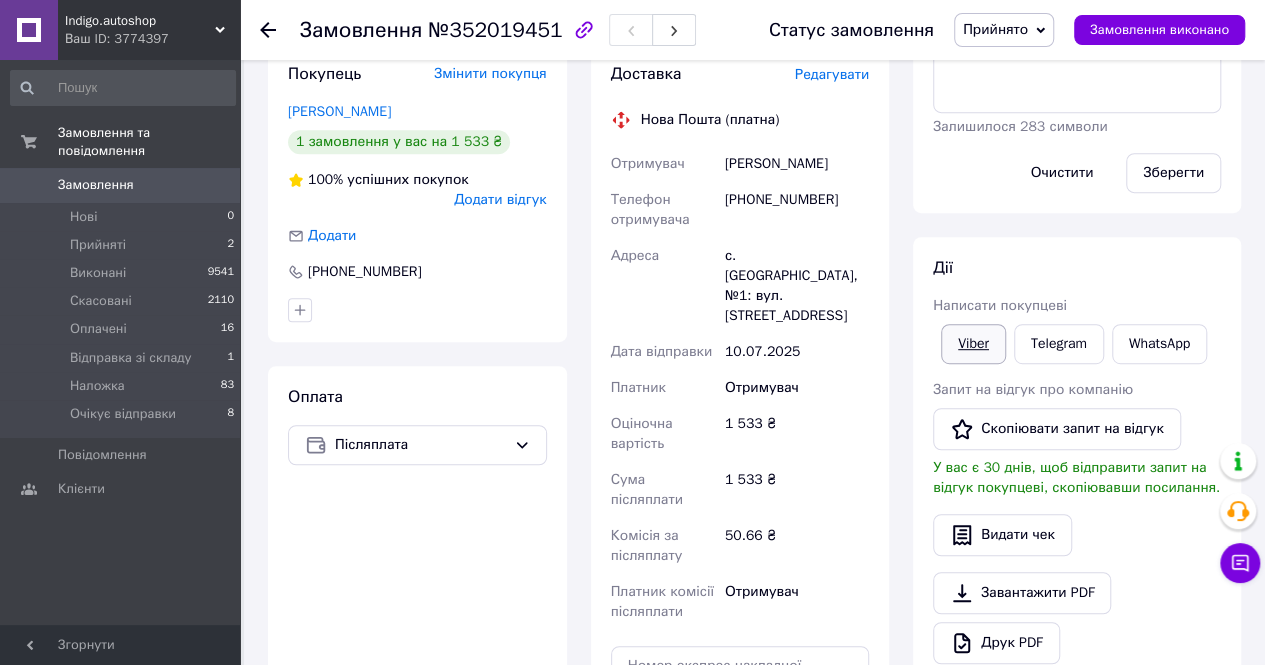 click on "Viber" at bounding box center [973, 344] 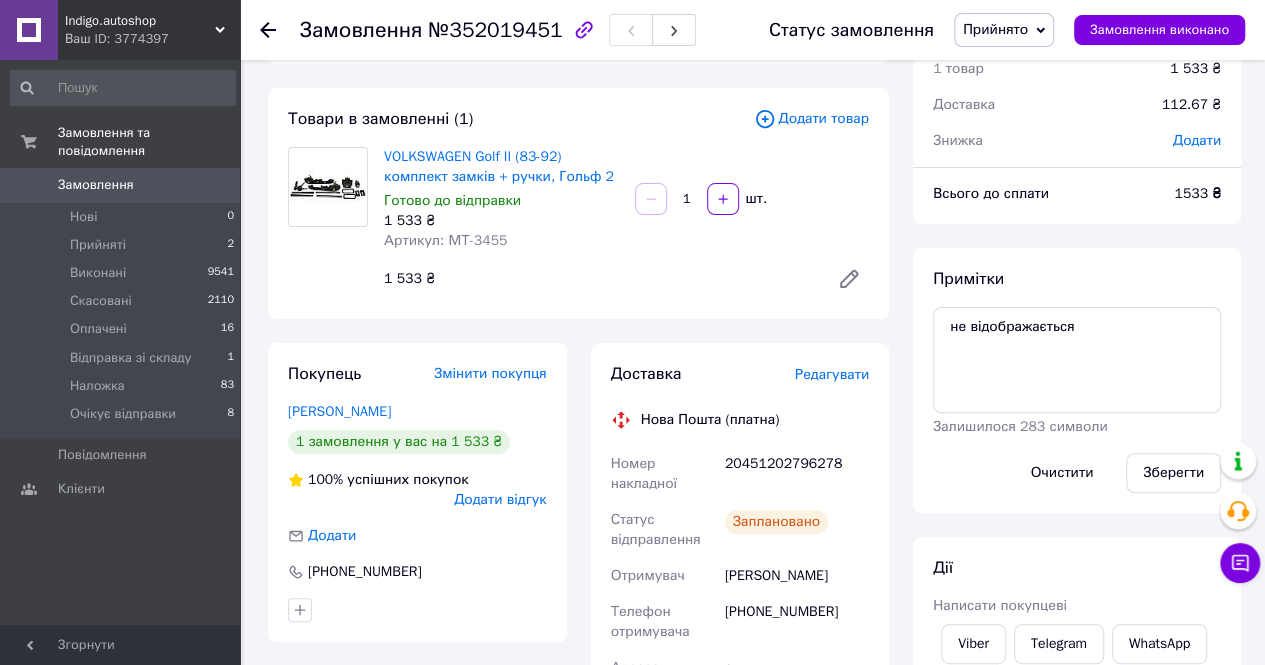 scroll, scrollTop: 0, scrollLeft: 0, axis: both 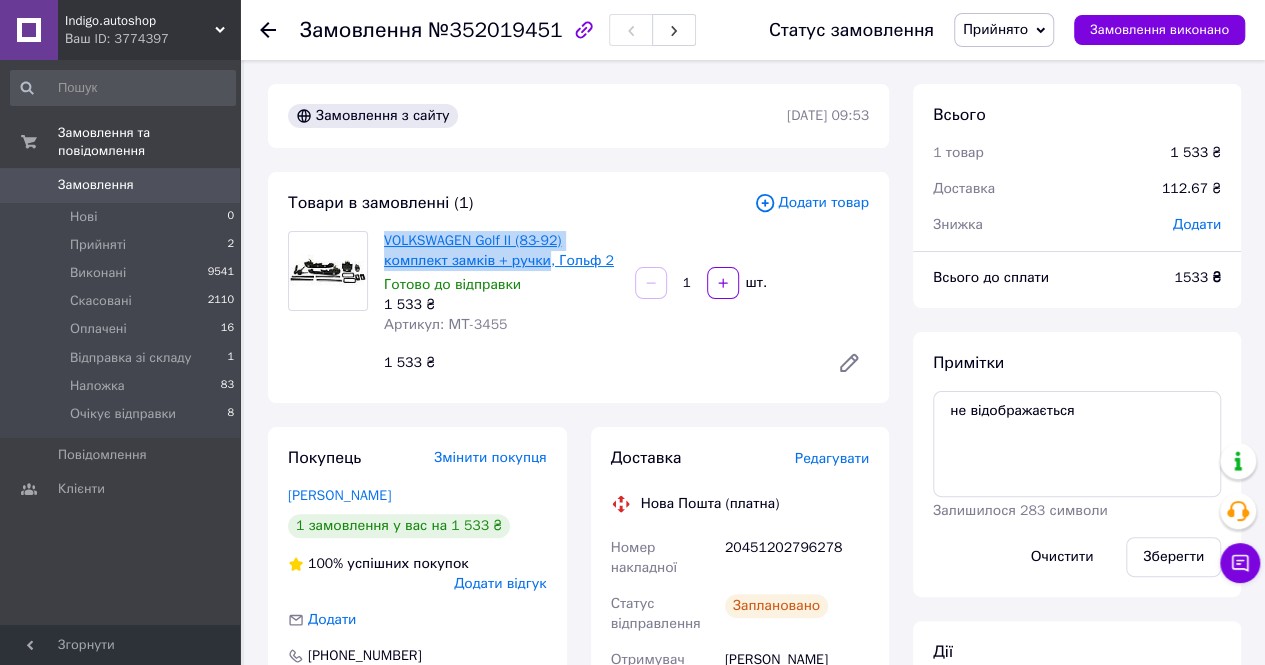 drag, startPoint x: 379, startPoint y: 239, endPoint x: 544, endPoint y: 269, distance: 167.7051 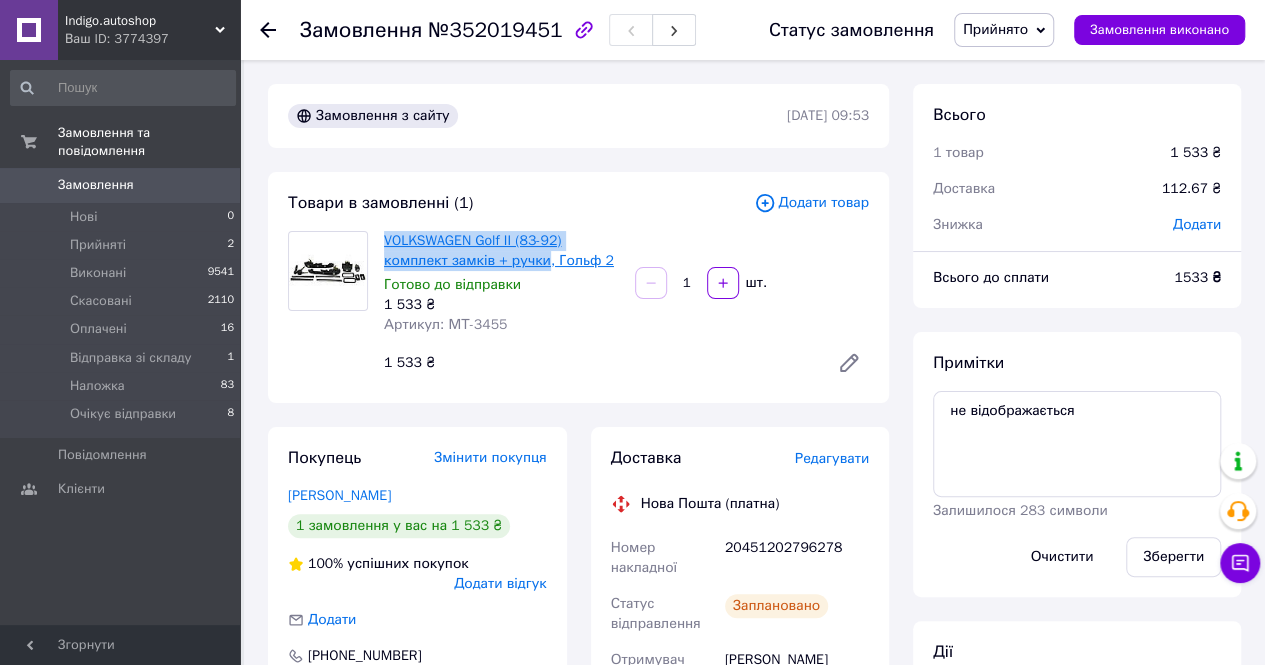 copy on "VOLKSWAGEN Golf II (83-92) комплект замків + ручки" 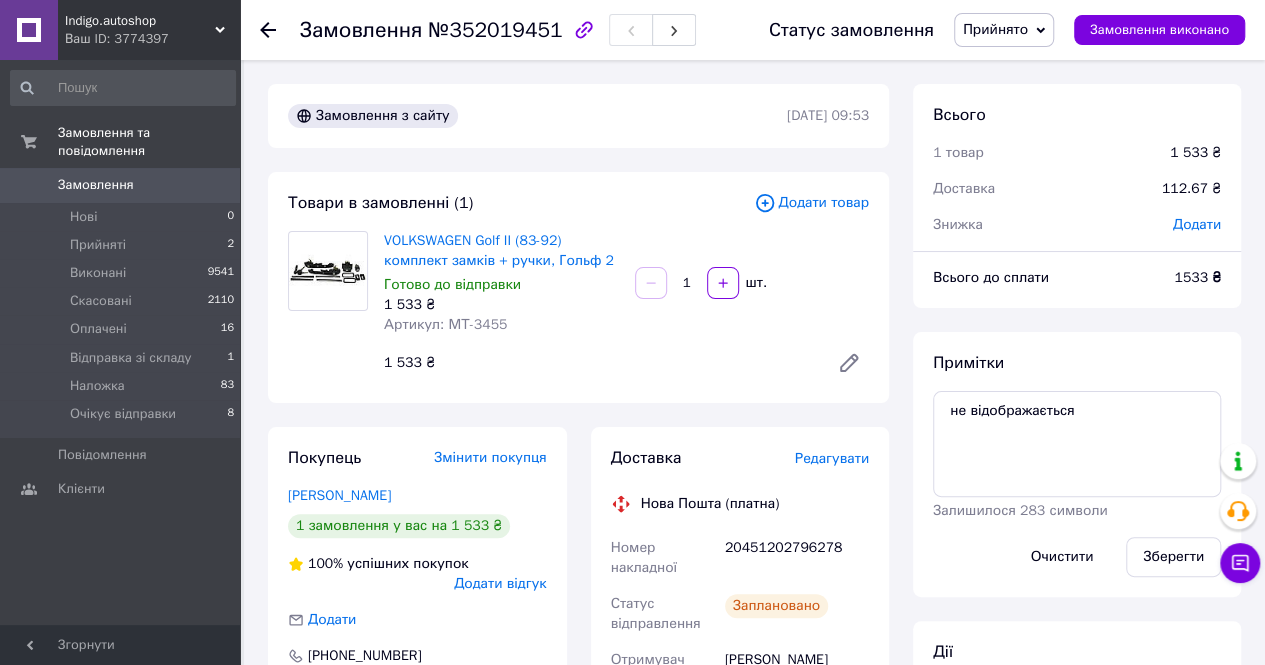 click on "20451202796278" at bounding box center (797, 558) 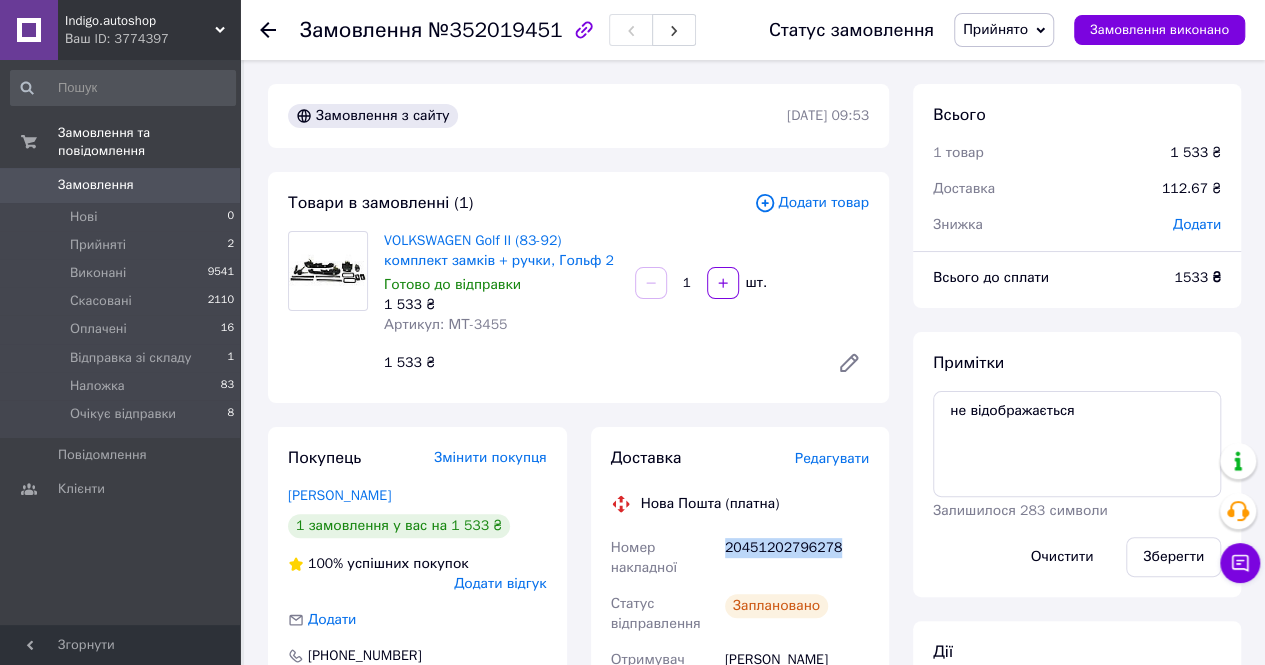 click on "20451202796278" at bounding box center [797, 558] 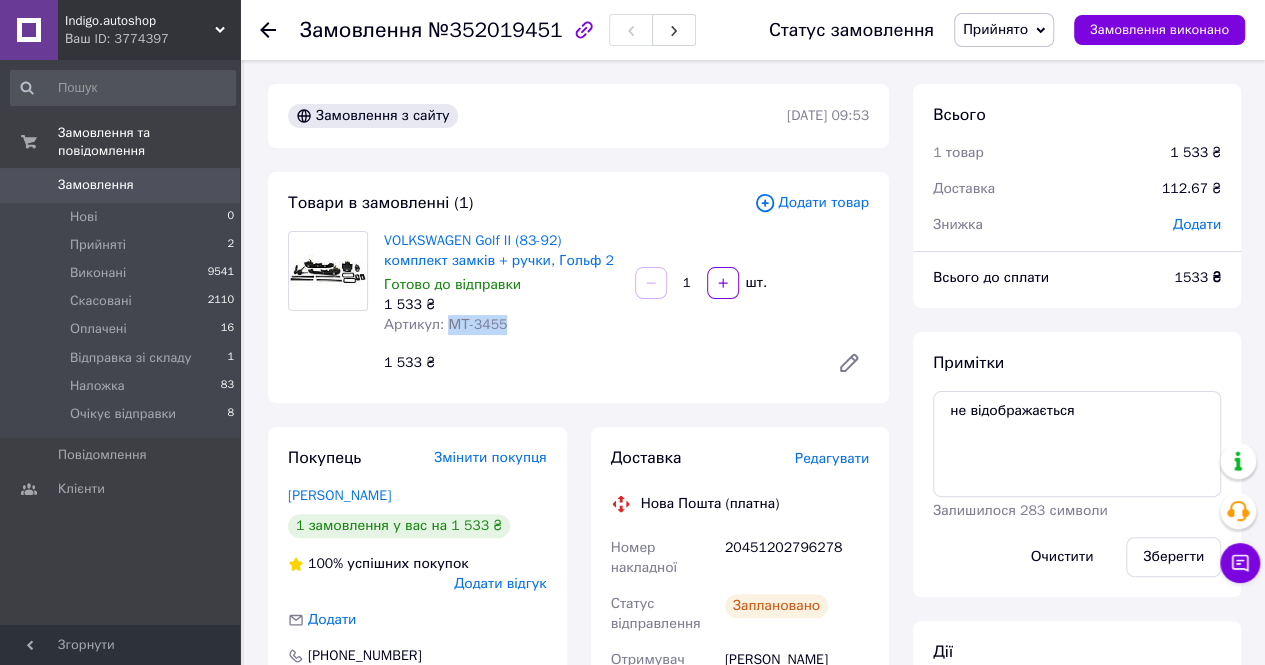 drag, startPoint x: 447, startPoint y: 325, endPoint x: 509, endPoint y: 329, distance: 62.1289 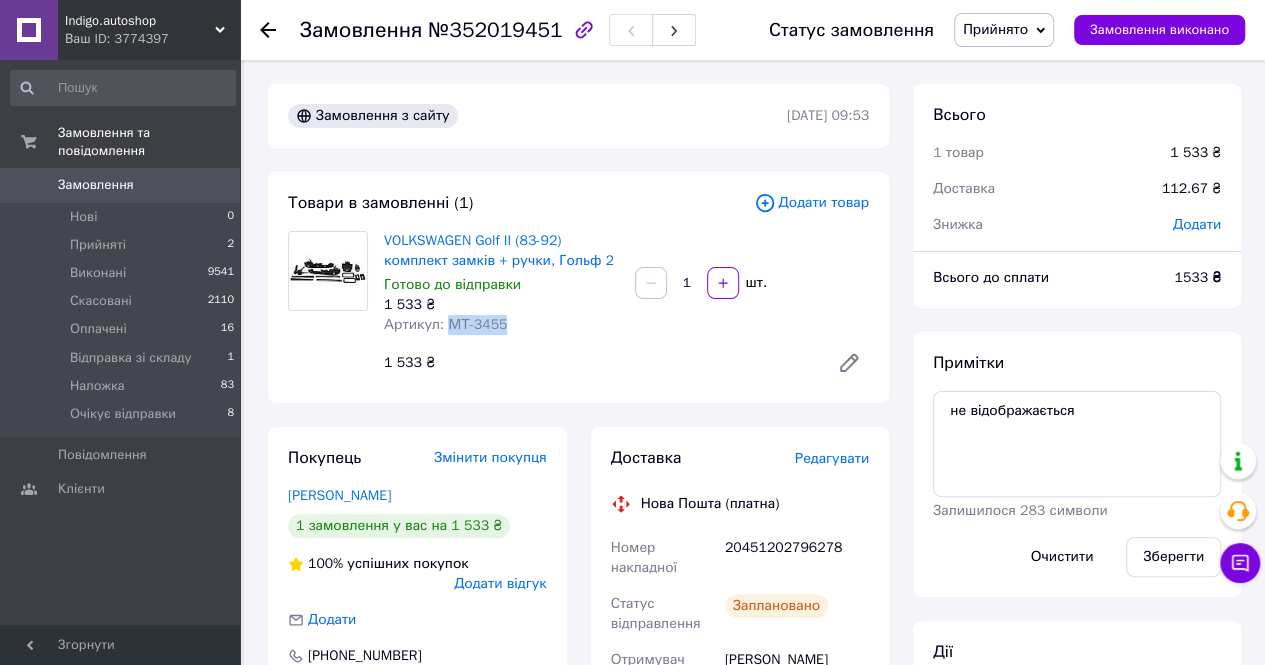 copy on "МТ-3455" 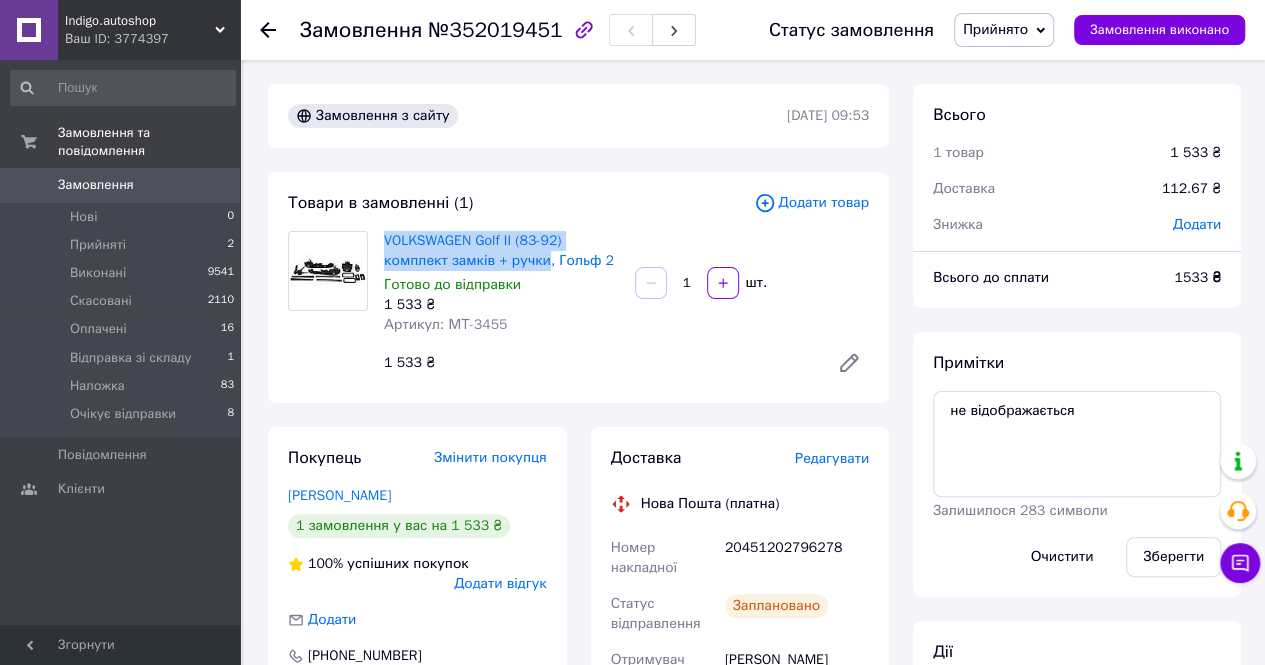 drag, startPoint x: 379, startPoint y: 238, endPoint x: 542, endPoint y: 271, distance: 166.30695 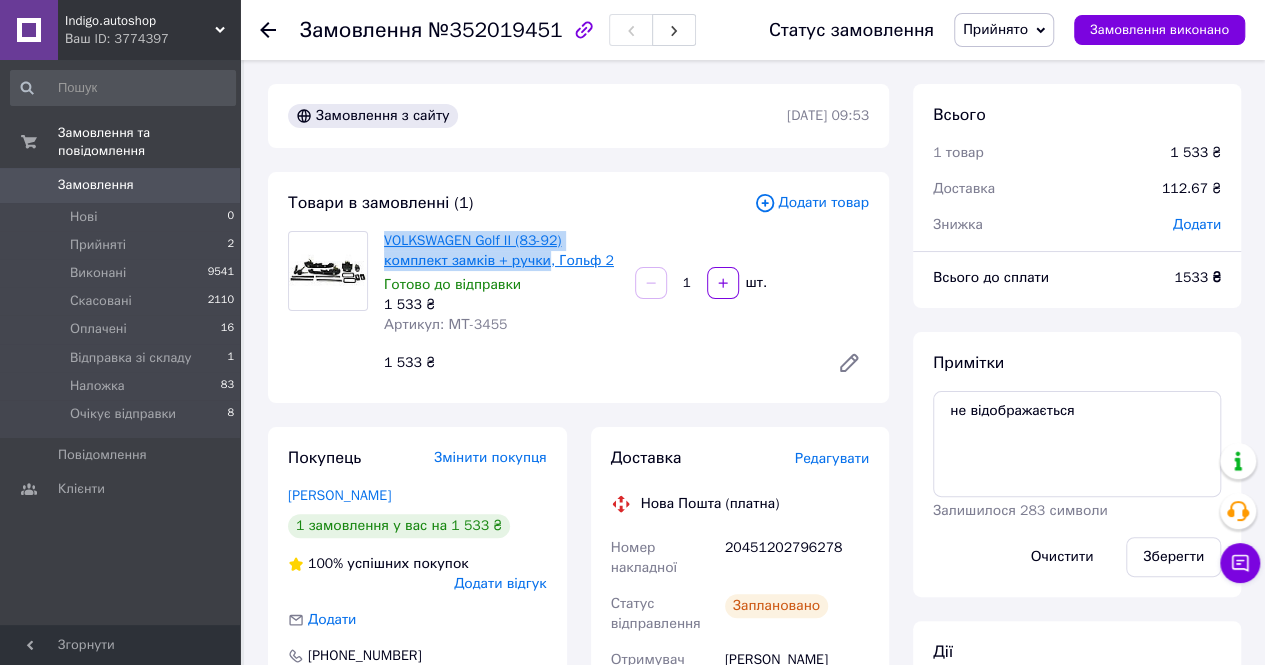 copy on "VOLKSWAGEN Golf II (83-92) комплект замків + ручки" 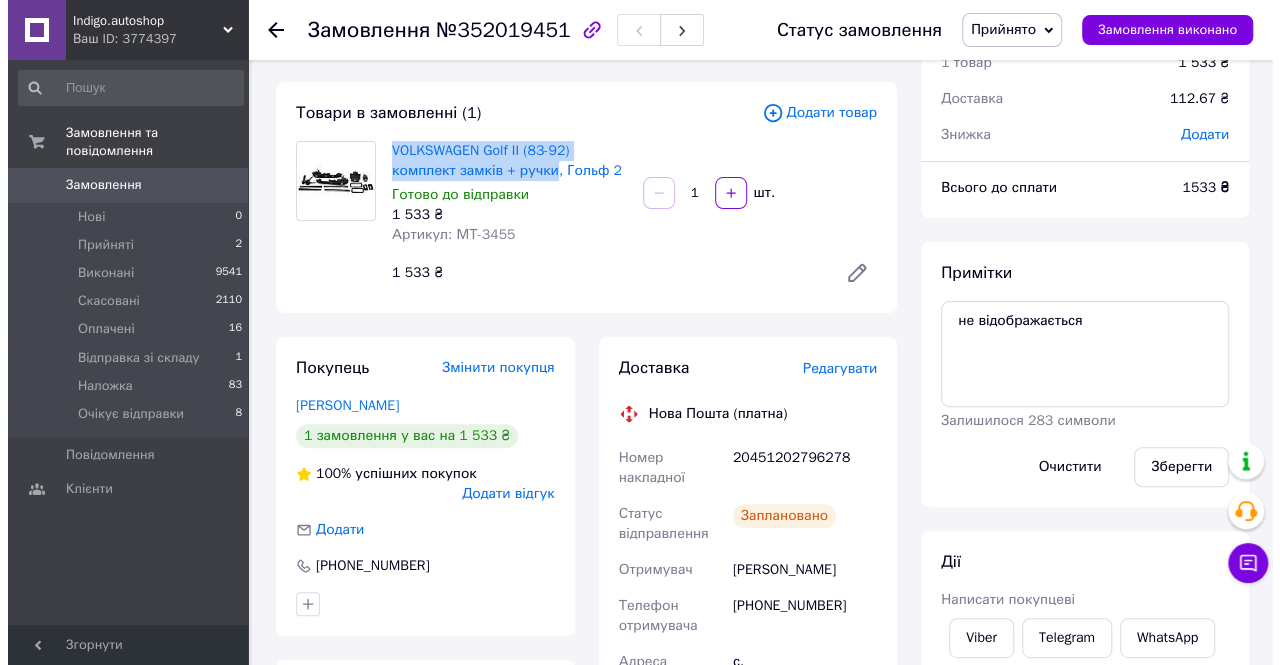 scroll, scrollTop: 400, scrollLeft: 0, axis: vertical 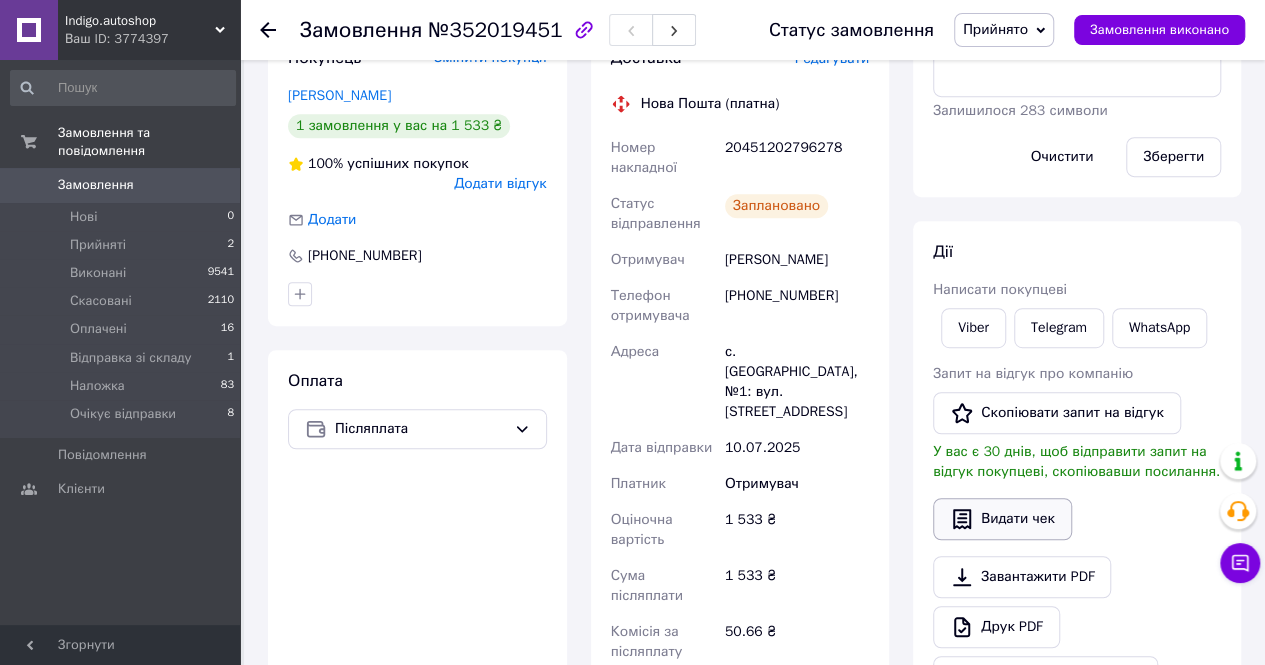click on "Видати чек" at bounding box center [1002, 519] 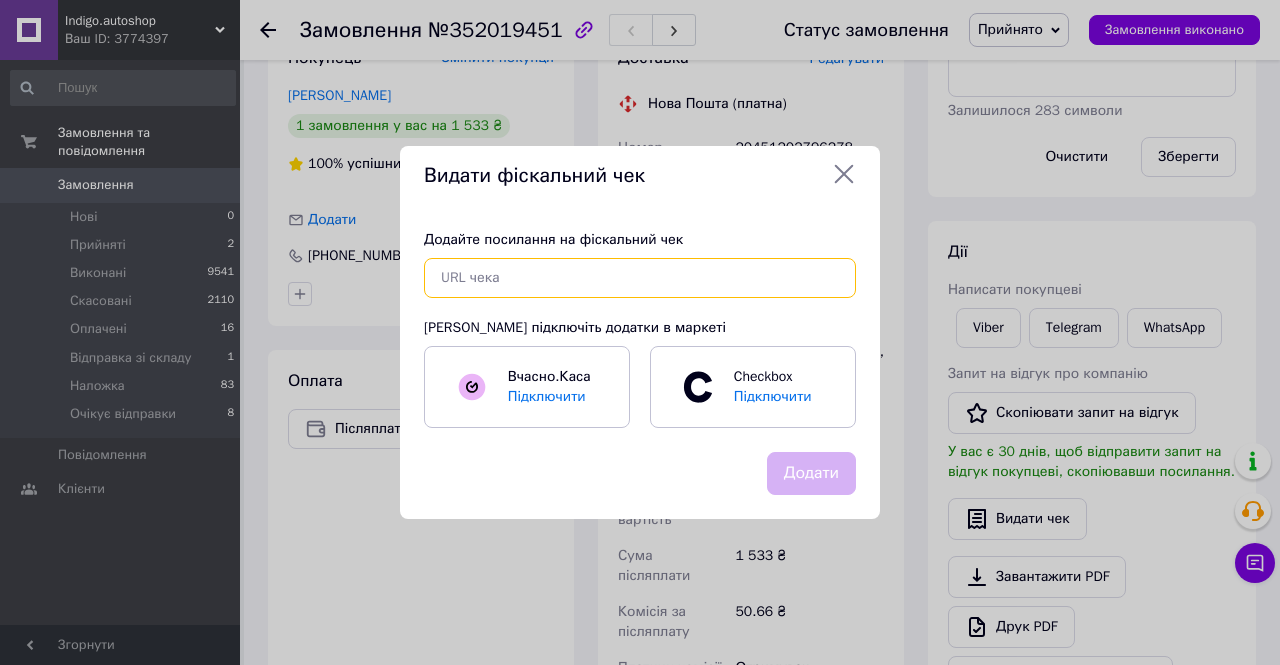 click at bounding box center (640, 278) 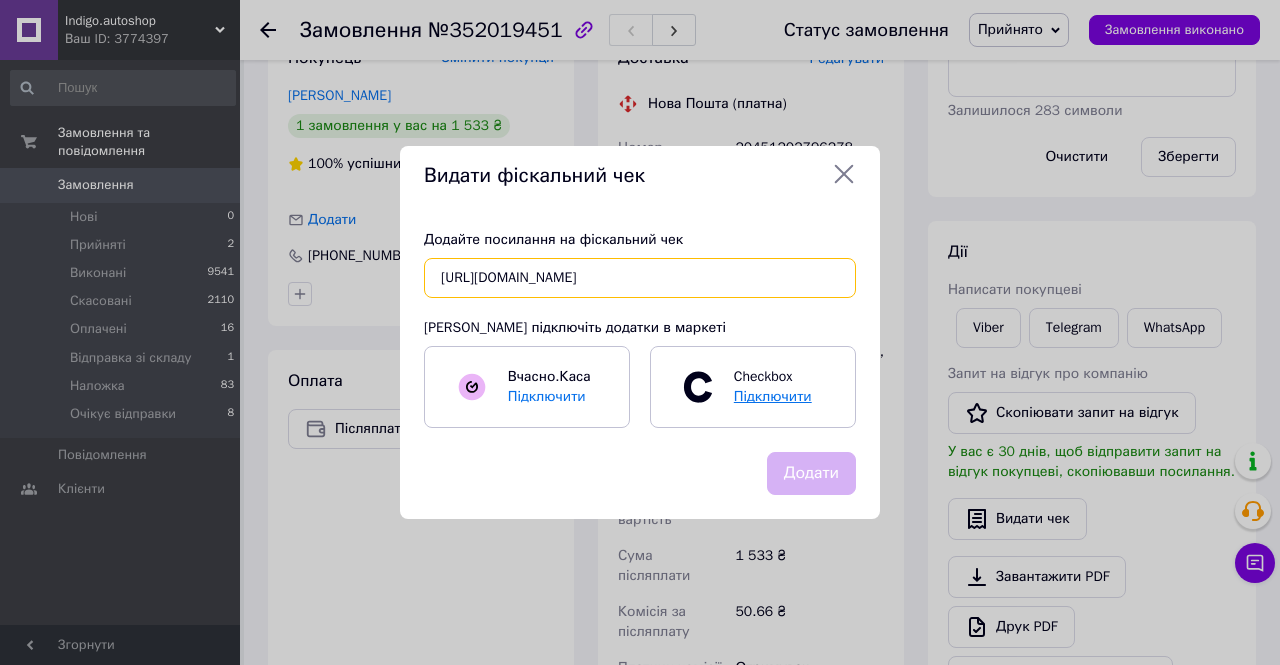 scroll, scrollTop: 0, scrollLeft: 18, axis: horizontal 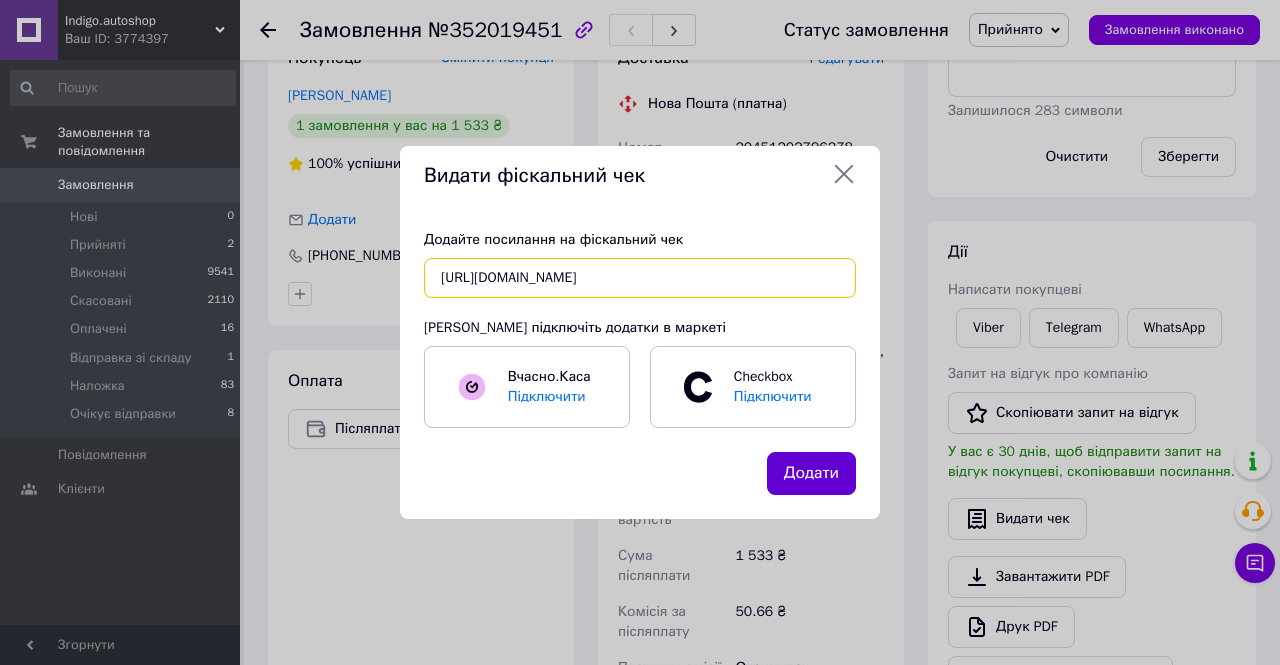 type on "https://check.checkbox.ua/fd9f8cbf-2da7-4f95-90ee-0468a70d3260" 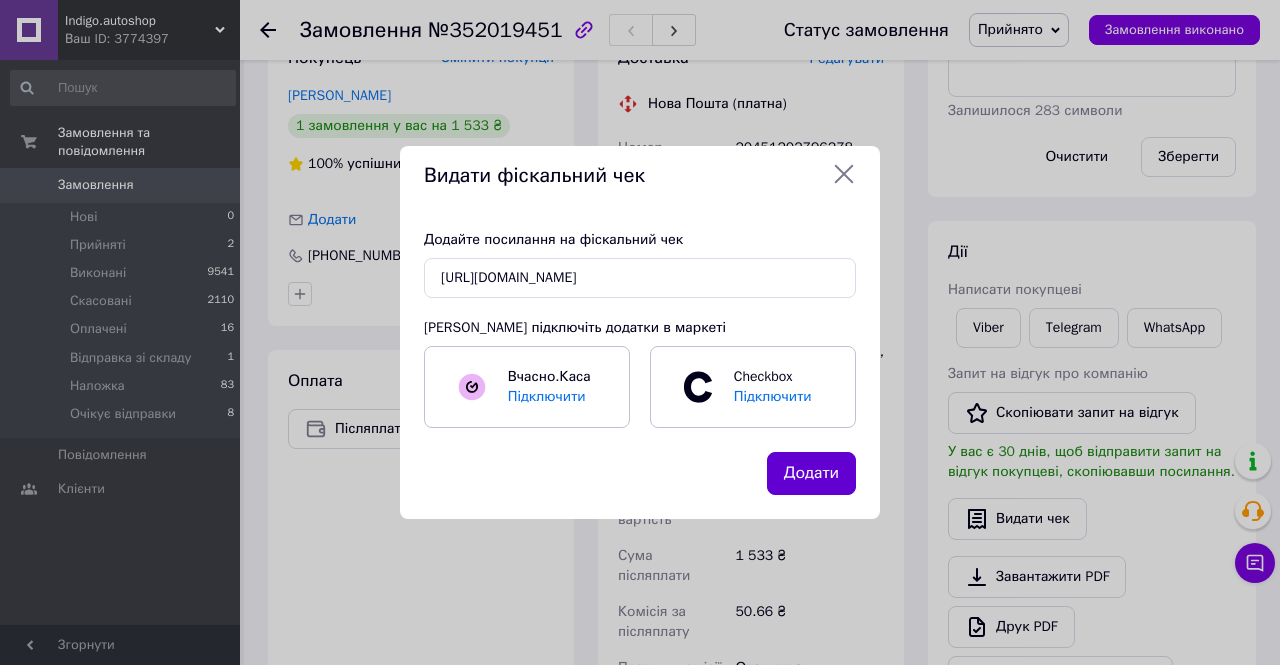 click on "Додати" at bounding box center [811, 473] 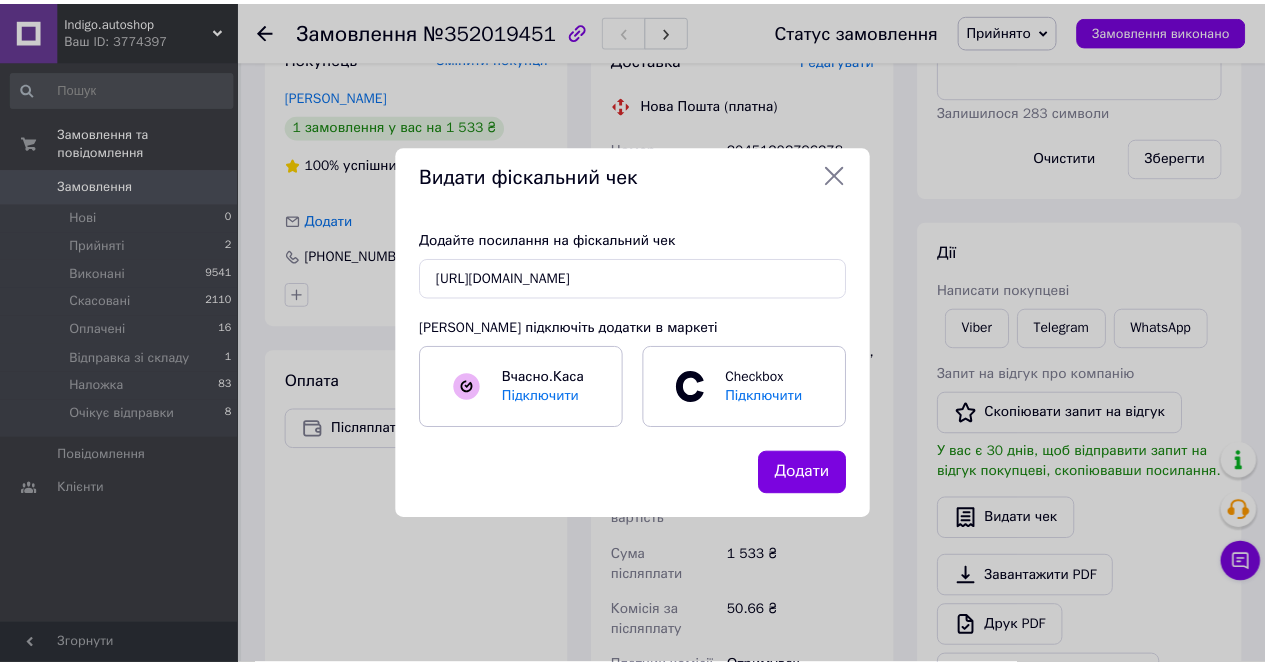 scroll, scrollTop: 0, scrollLeft: 0, axis: both 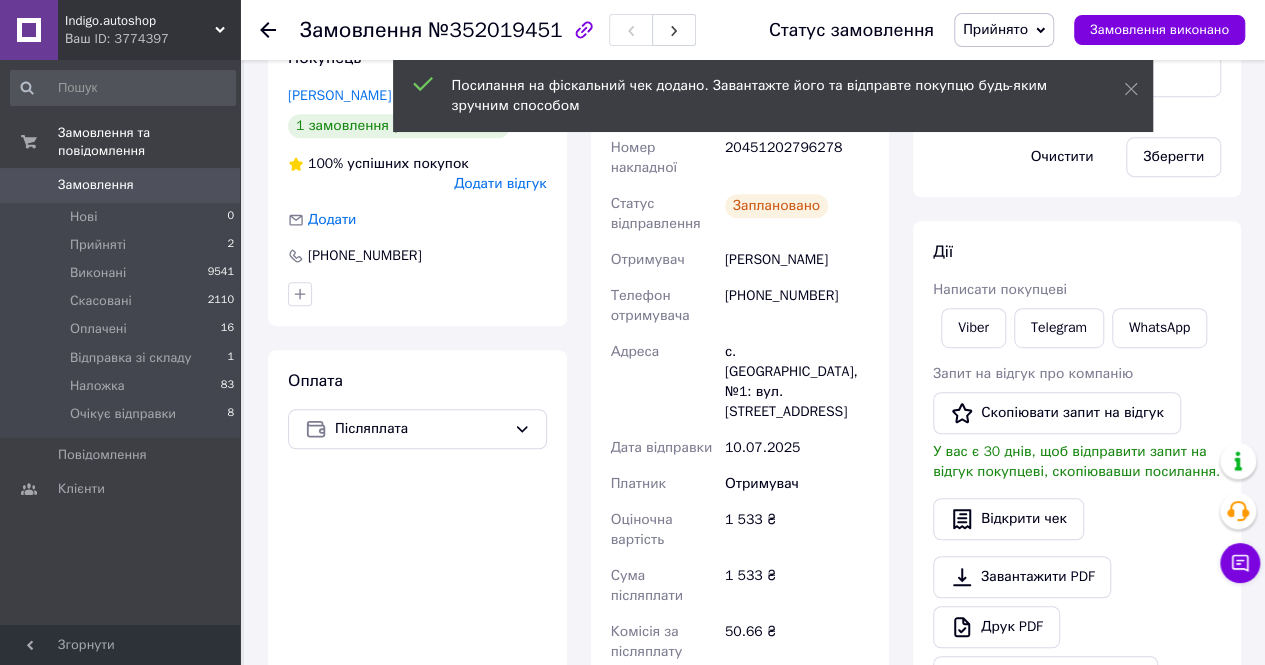 click on "Козлович Валерий" at bounding box center (797, 260) 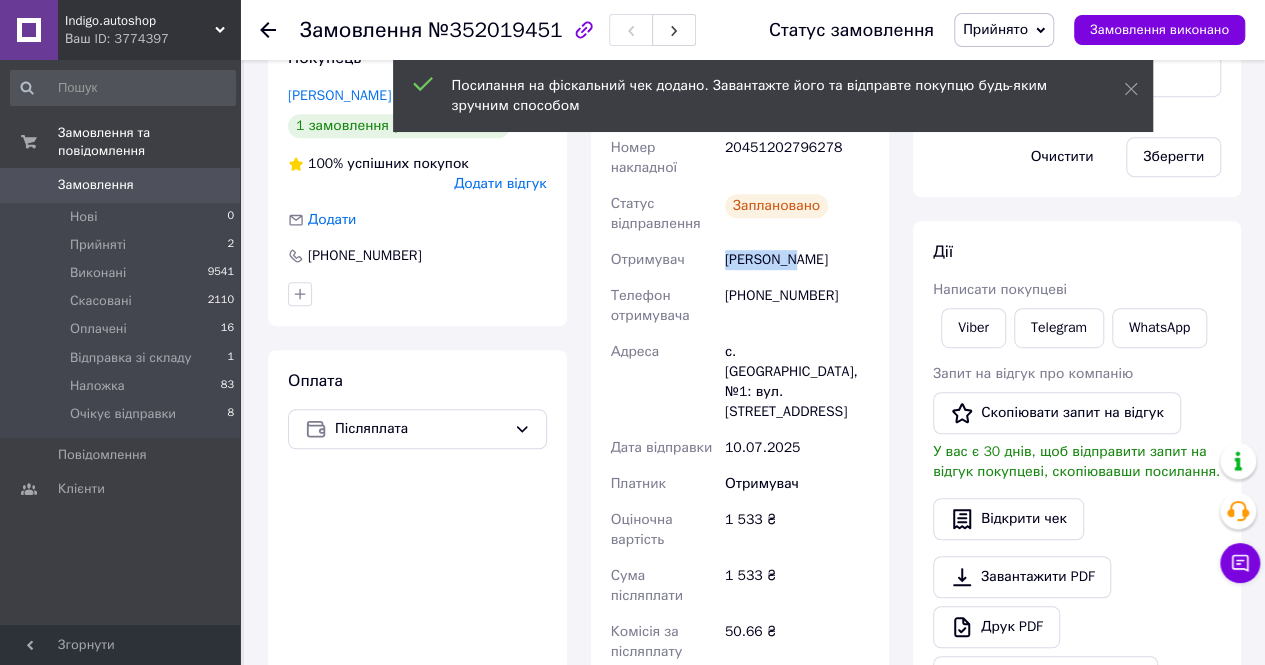 click on "Козлович Валерий" at bounding box center (797, 260) 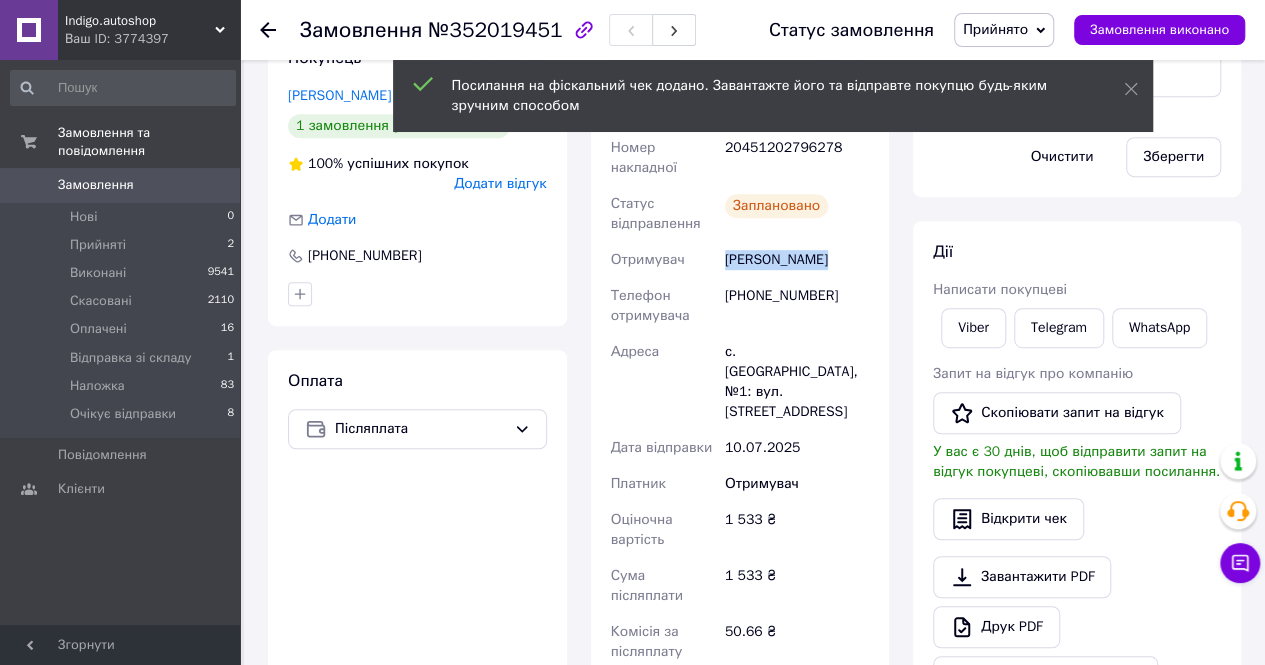 click on "Козлович Валерий" at bounding box center (797, 260) 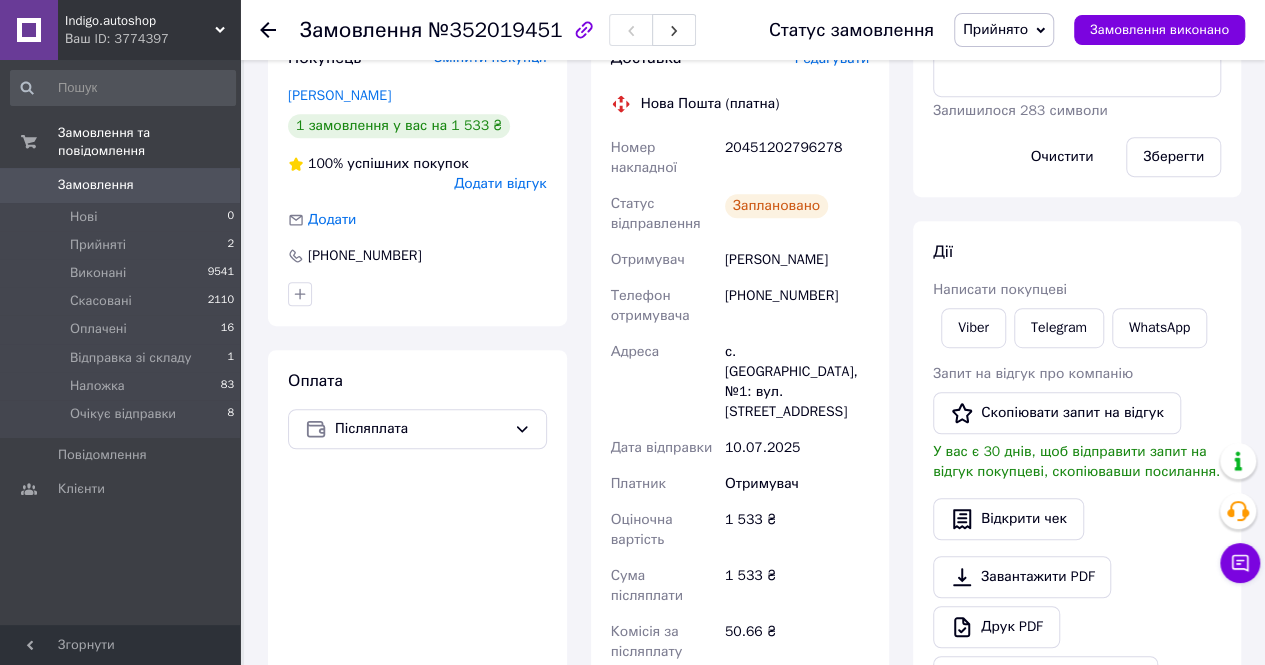 click on "Доставка Редагувати Нова Пошта (платна) Номер накладної 20451202796278 Статус відправлення Заплановано Отримувач Козлович Валерий Телефон отримувача +380957474401 Адреса с. Великий Омеляник, №1: вул. Володимирська, 91Д Дата відправки 10.07.2025 Платник Отримувач Оціночна вартість 1 533 ₴ Сума післяплати 1 533 ₴ Комісія за післяплату 50.66 ₴ Платник комісії післяплати Отримувач Вартість доставки 112.67 ₴ Роздрукувати ЕН" at bounding box center [740, 442] 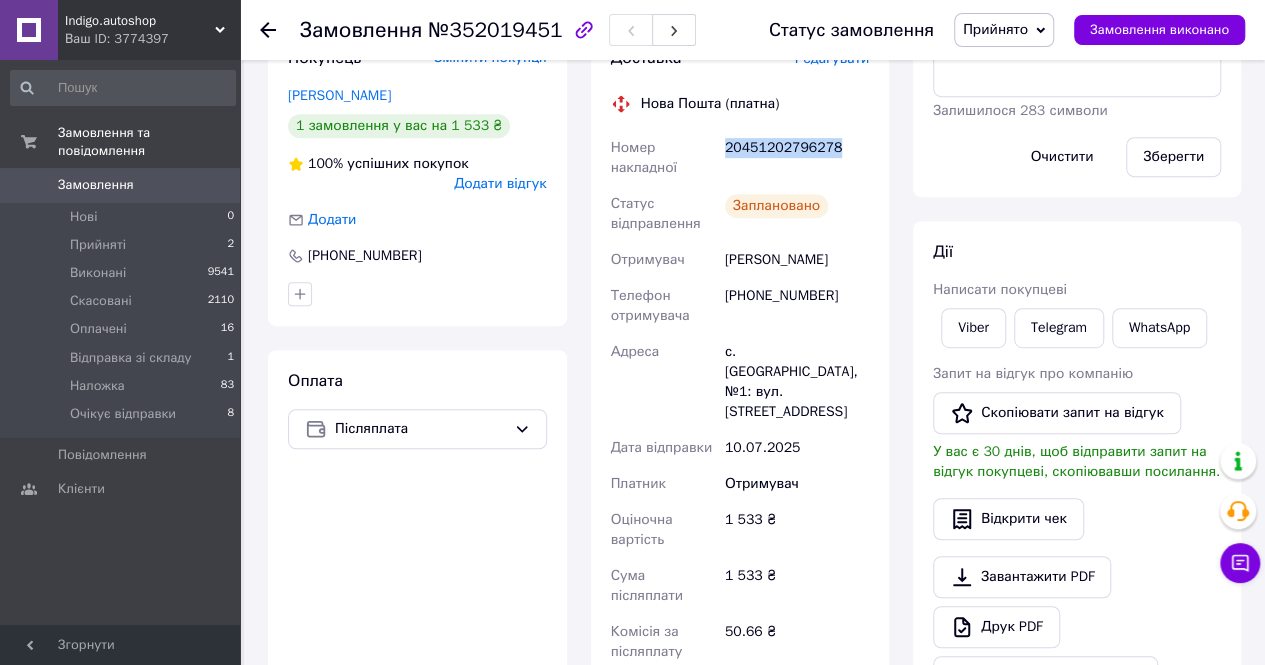 click on "20451202796278" at bounding box center [797, 158] 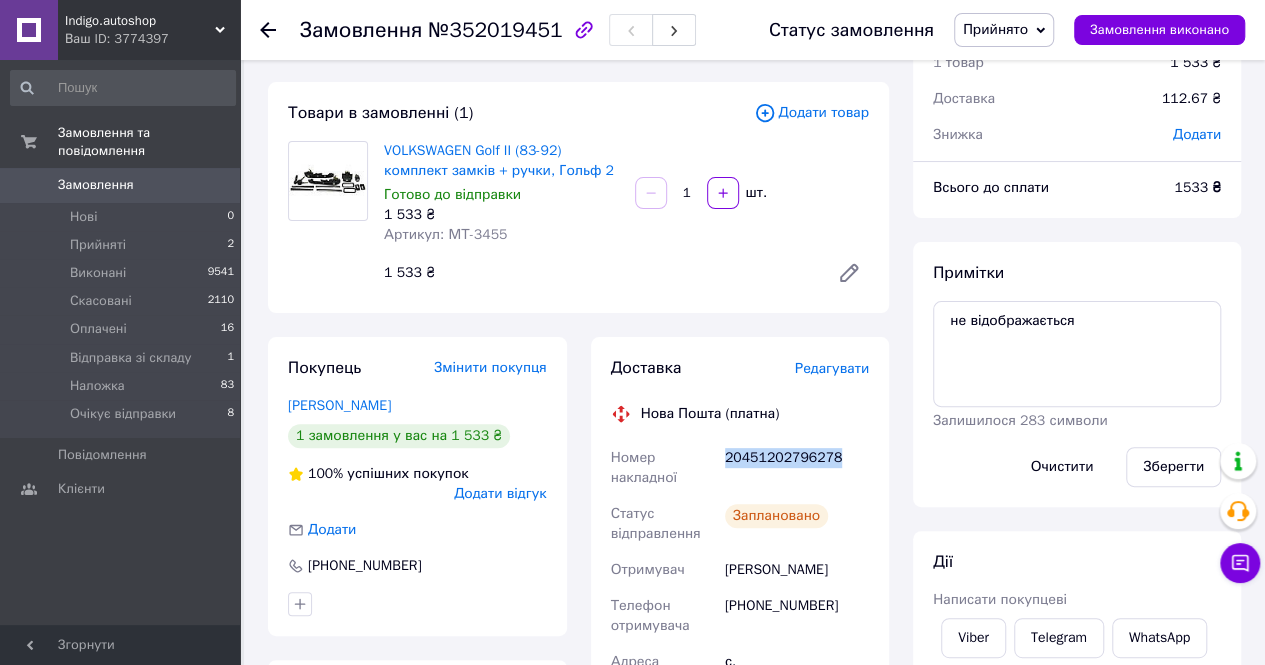 scroll, scrollTop: 0, scrollLeft: 0, axis: both 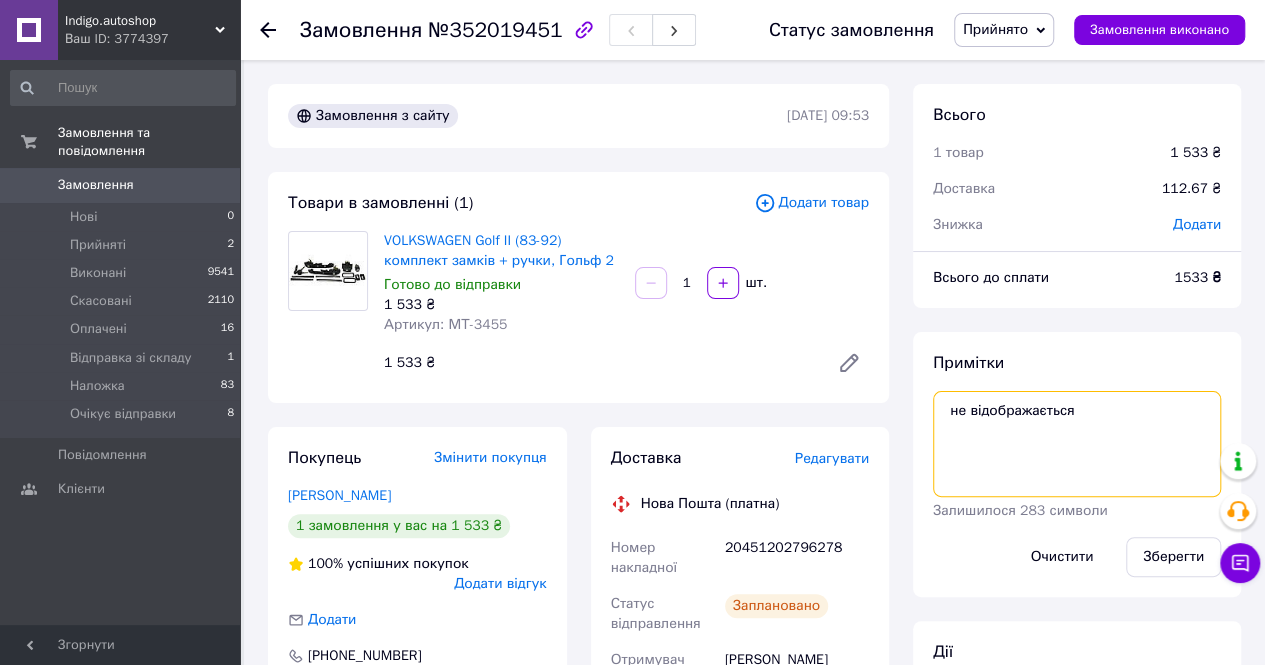 click on "не відображається" at bounding box center (1077, 444) 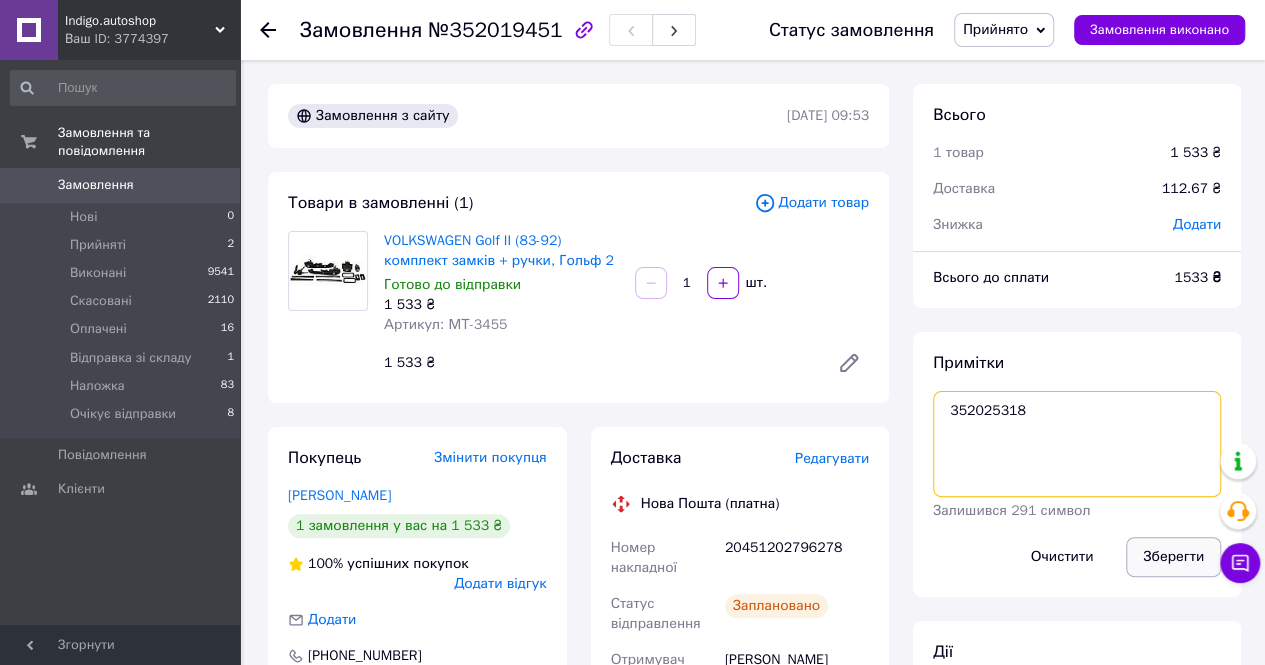 type on "352025318" 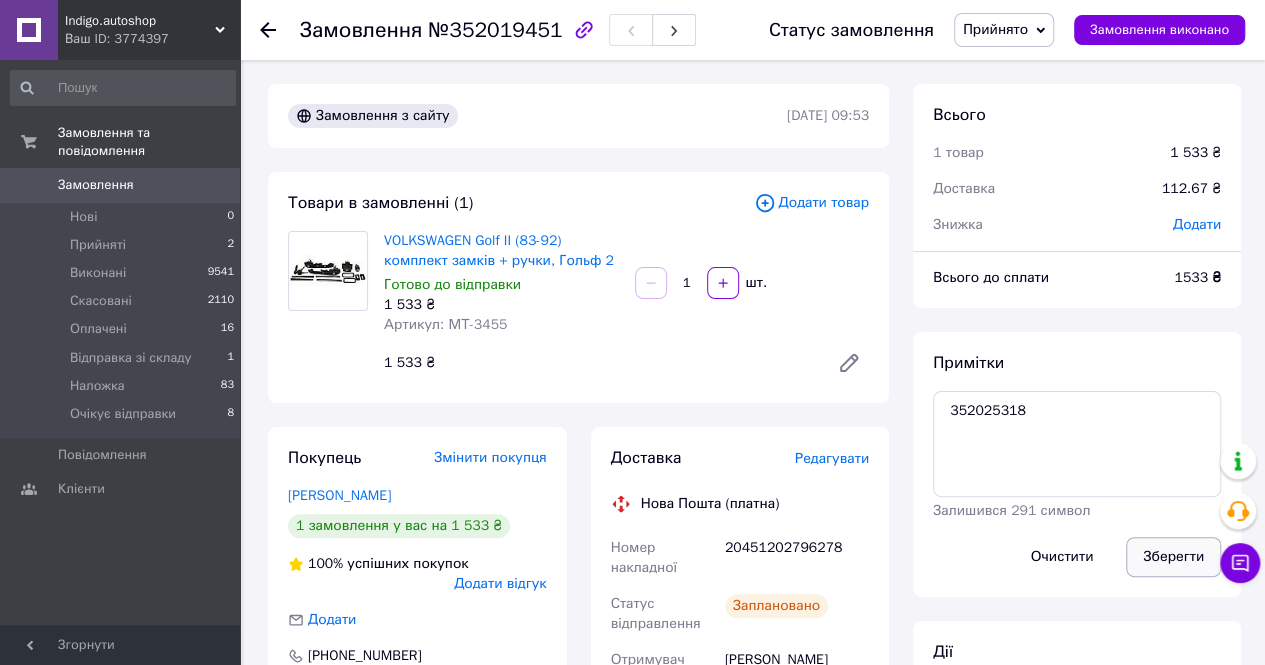 click on "Зберегти" at bounding box center [1173, 557] 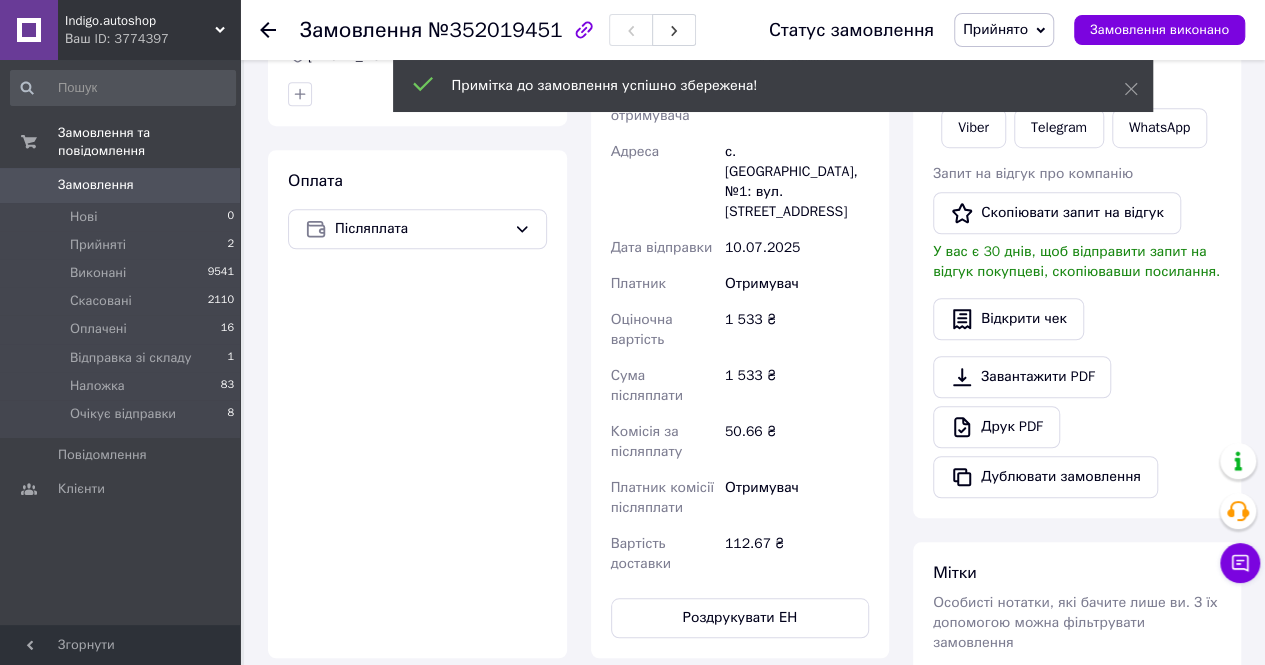 scroll, scrollTop: 900, scrollLeft: 0, axis: vertical 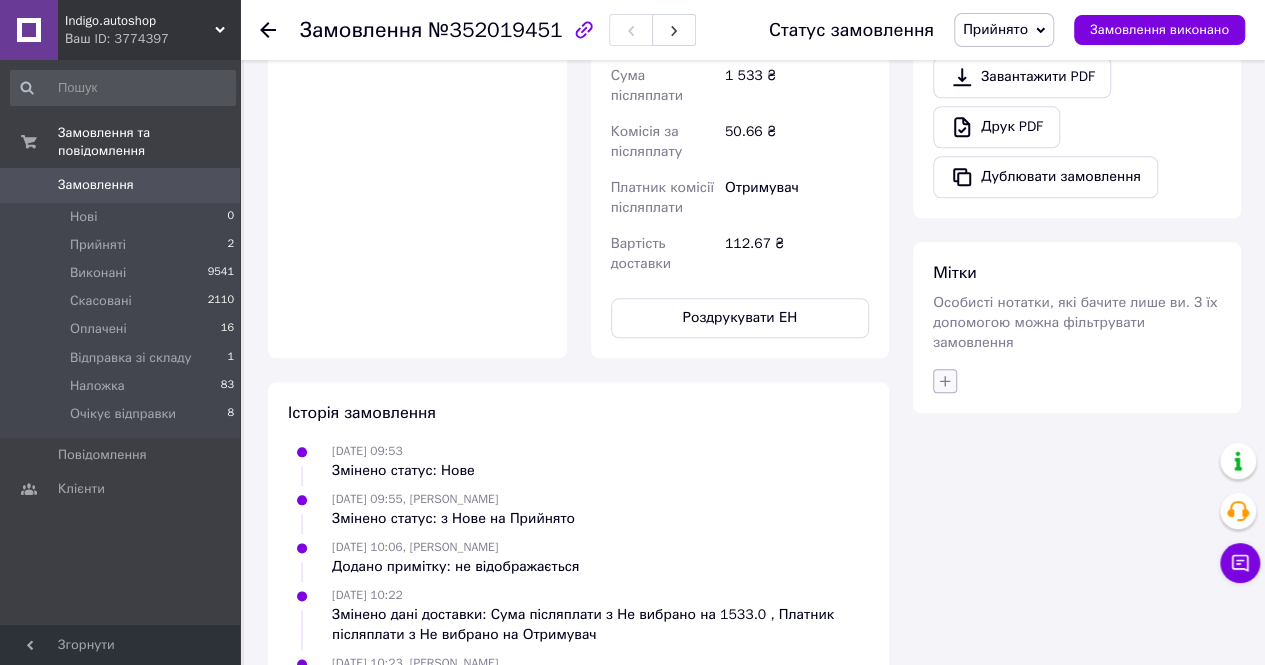 click 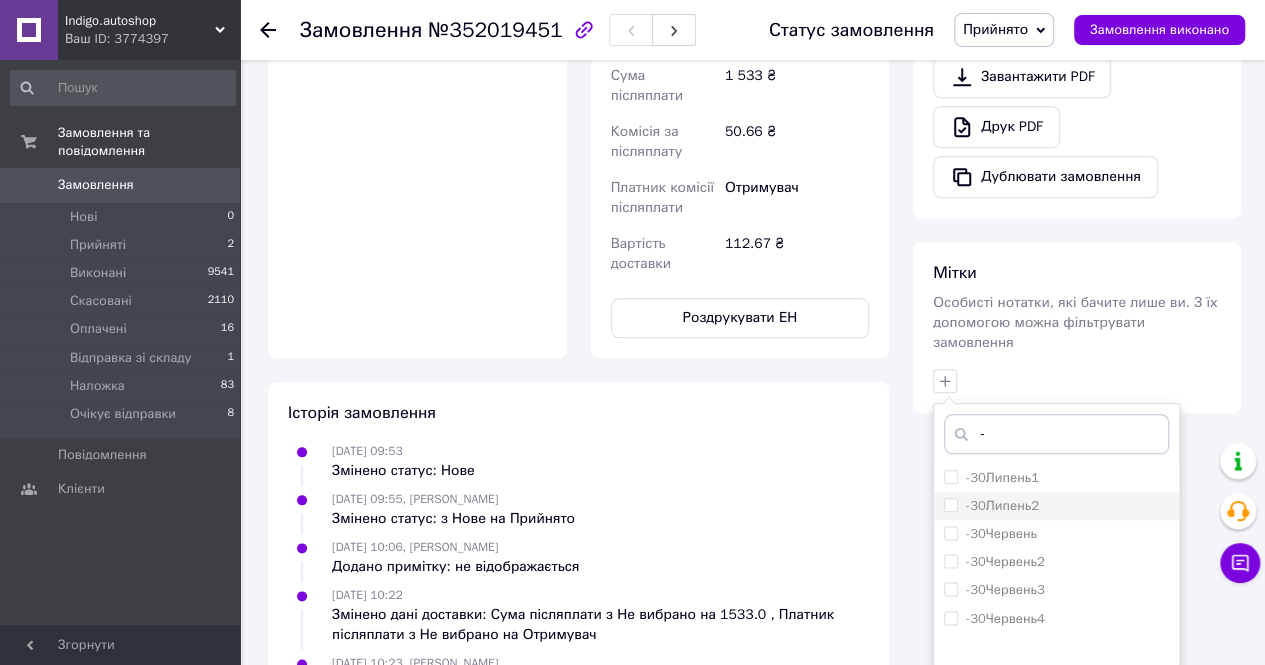 type on "-" 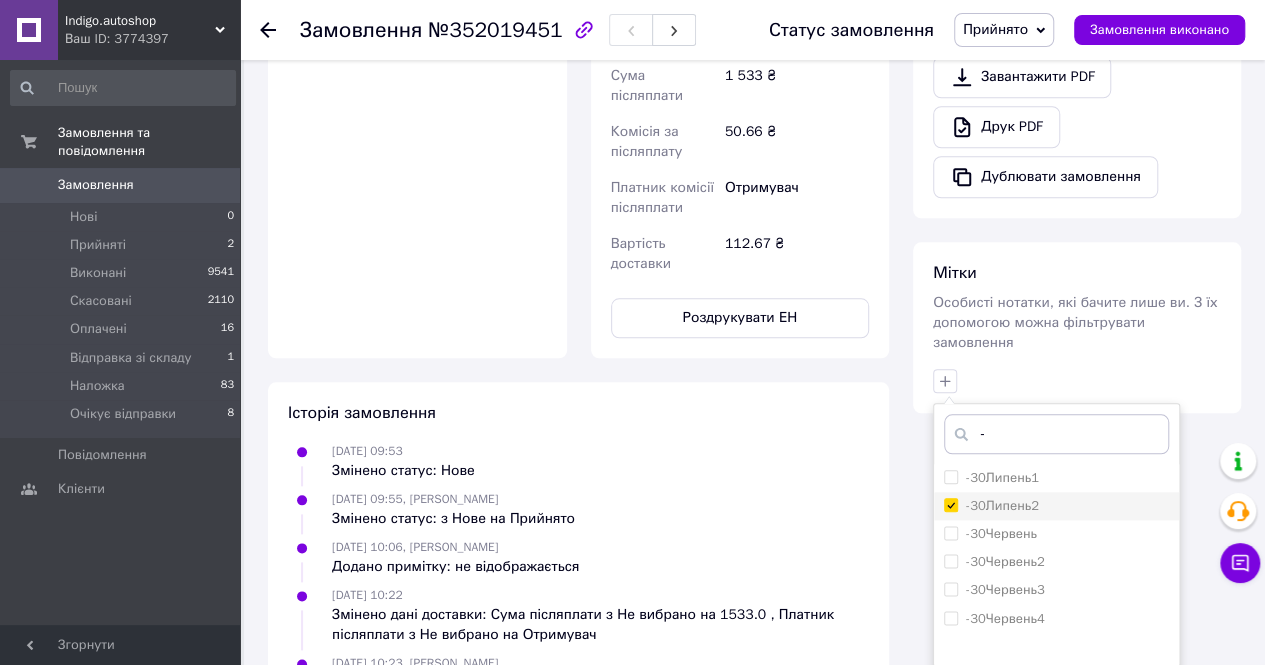 checkbox on "true" 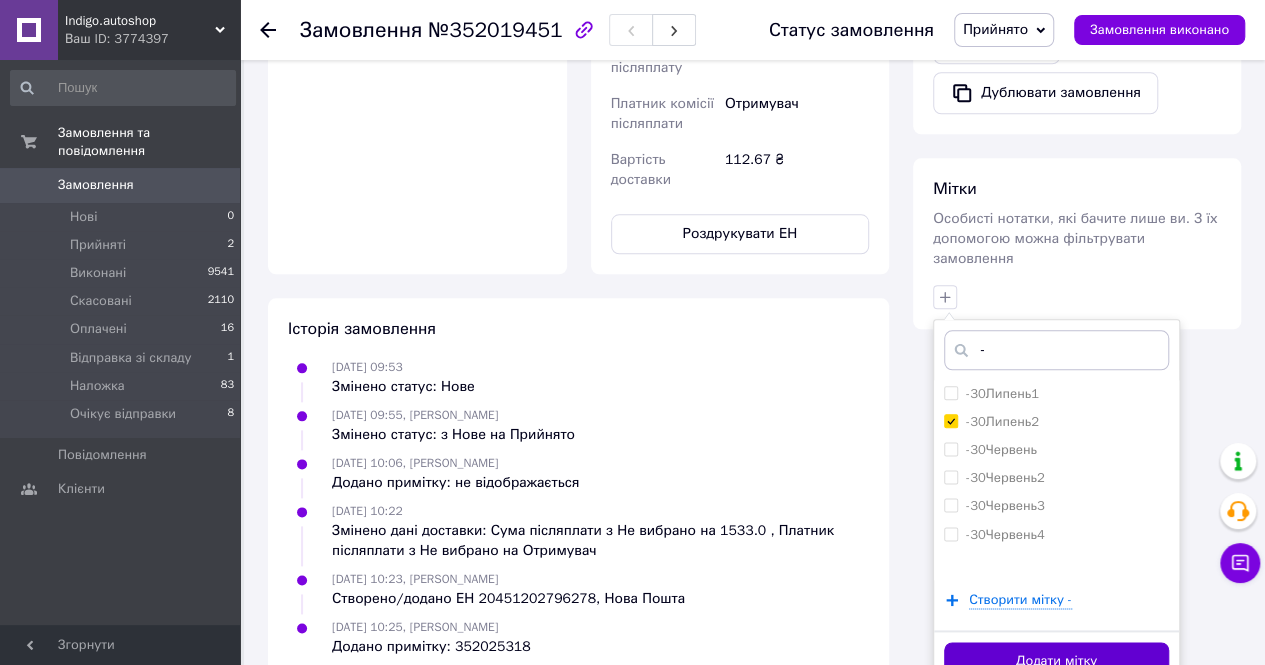 click on "Додати мітку" at bounding box center [1056, 661] 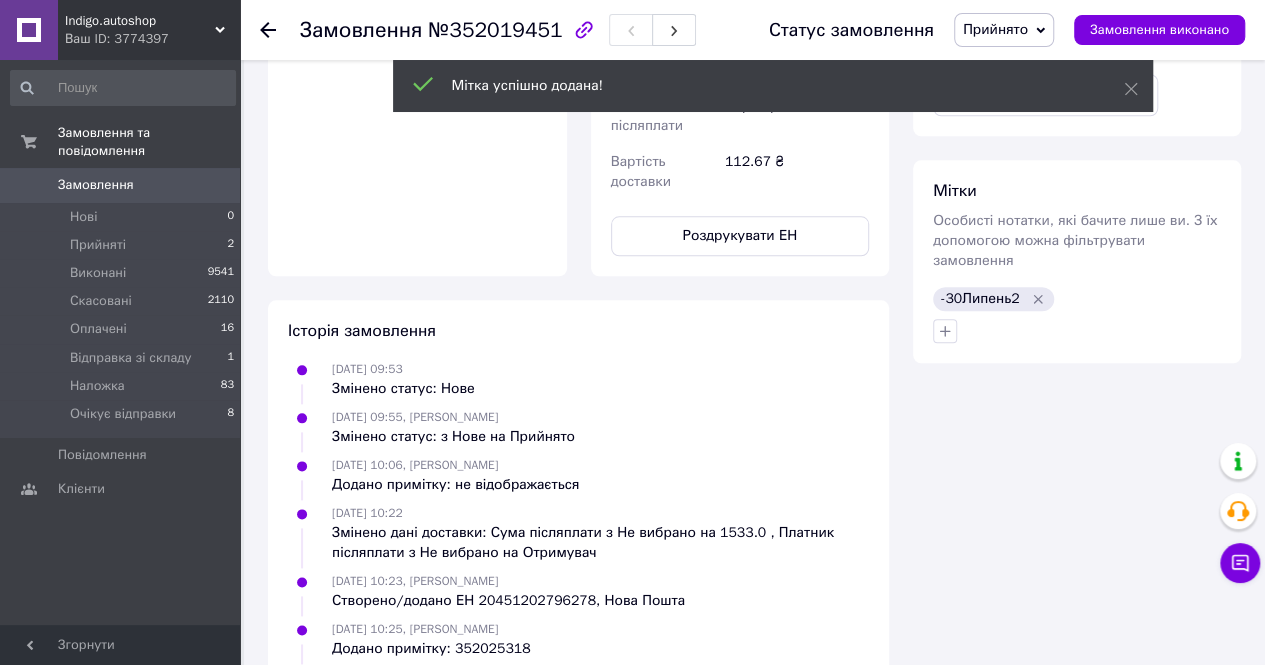 scroll, scrollTop: 984, scrollLeft: 0, axis: vertical 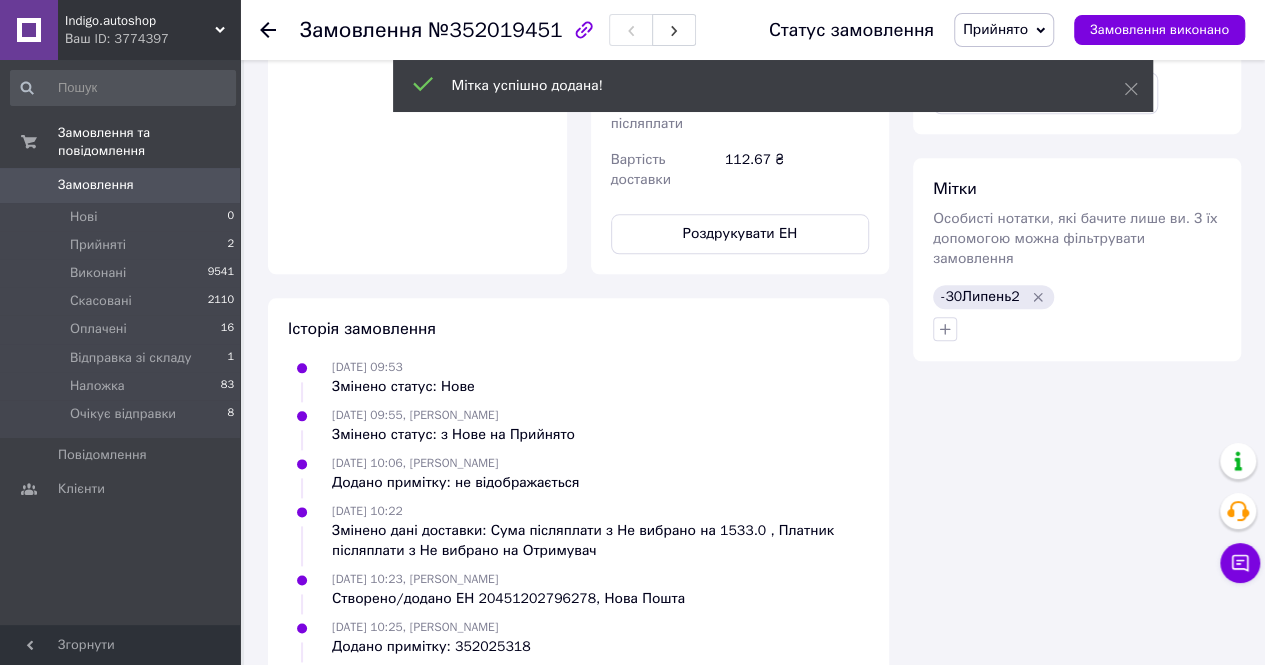 click on "Прийнято" at bounding box center [995, 29] 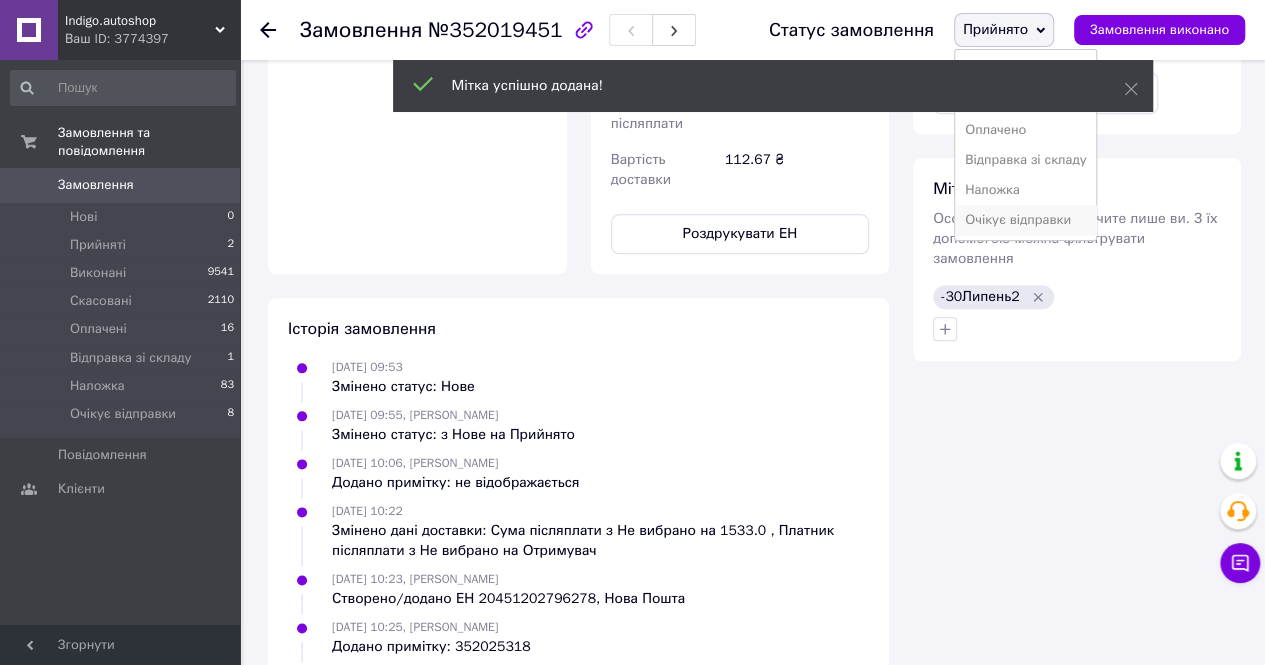 click on "Очікує відправки" at bounding box center [1026, 220] 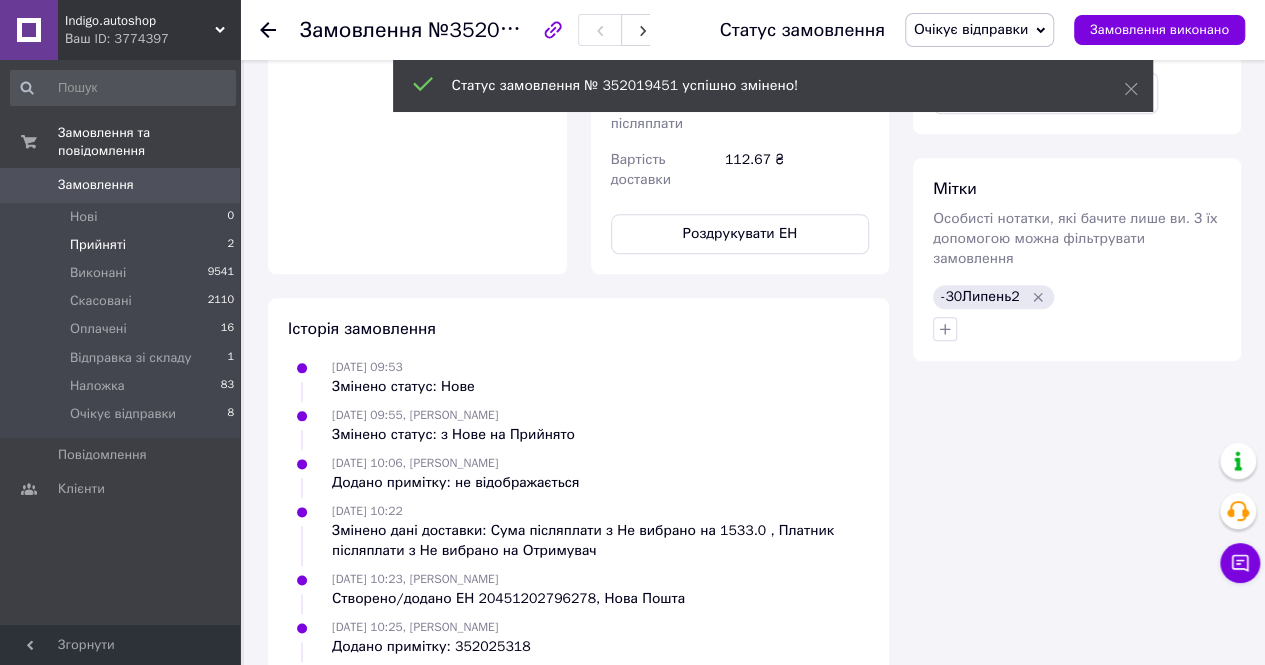 click on "Прийняті 2" at bounding box center [123, 245] 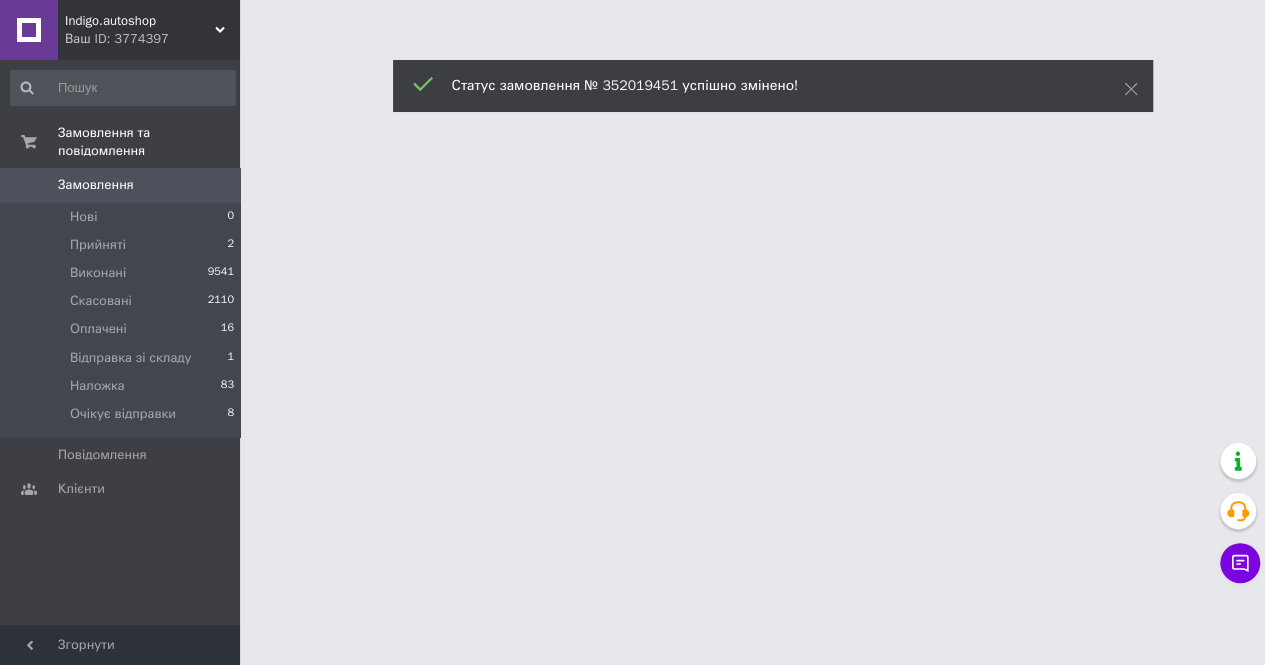 scroll, scrollTop: 0, scrollLeft: 0, axis: both 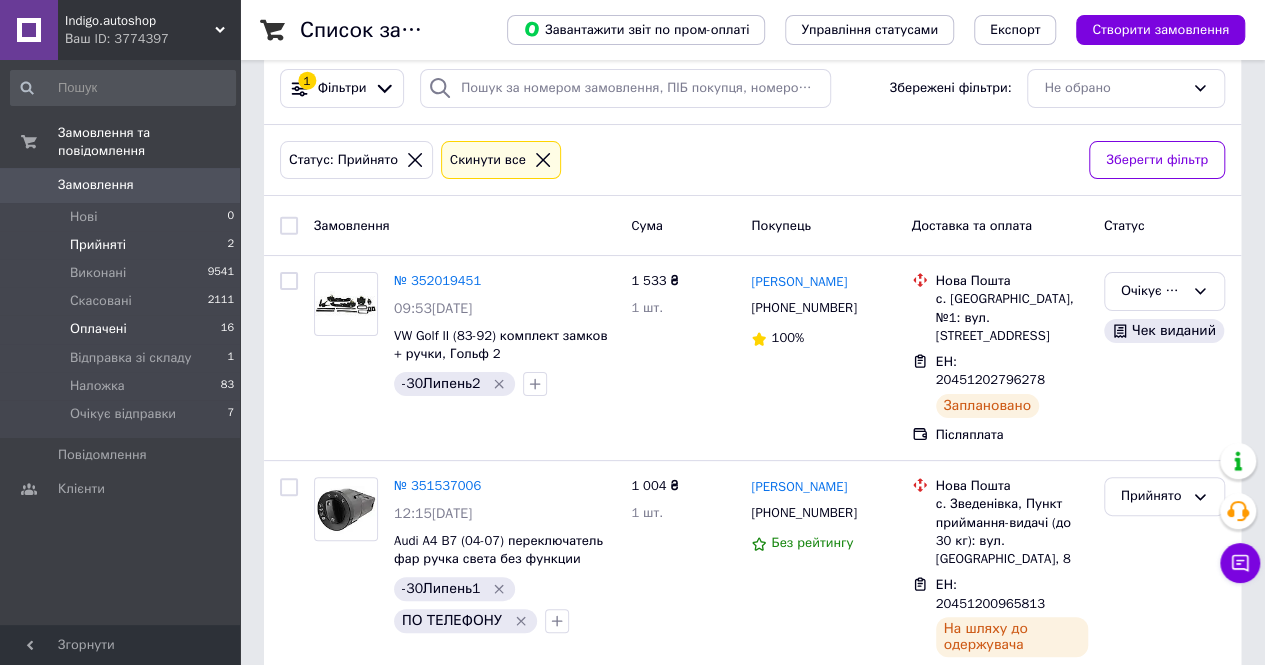 click on "Оплачені 16" at bounding box center [123, 329] 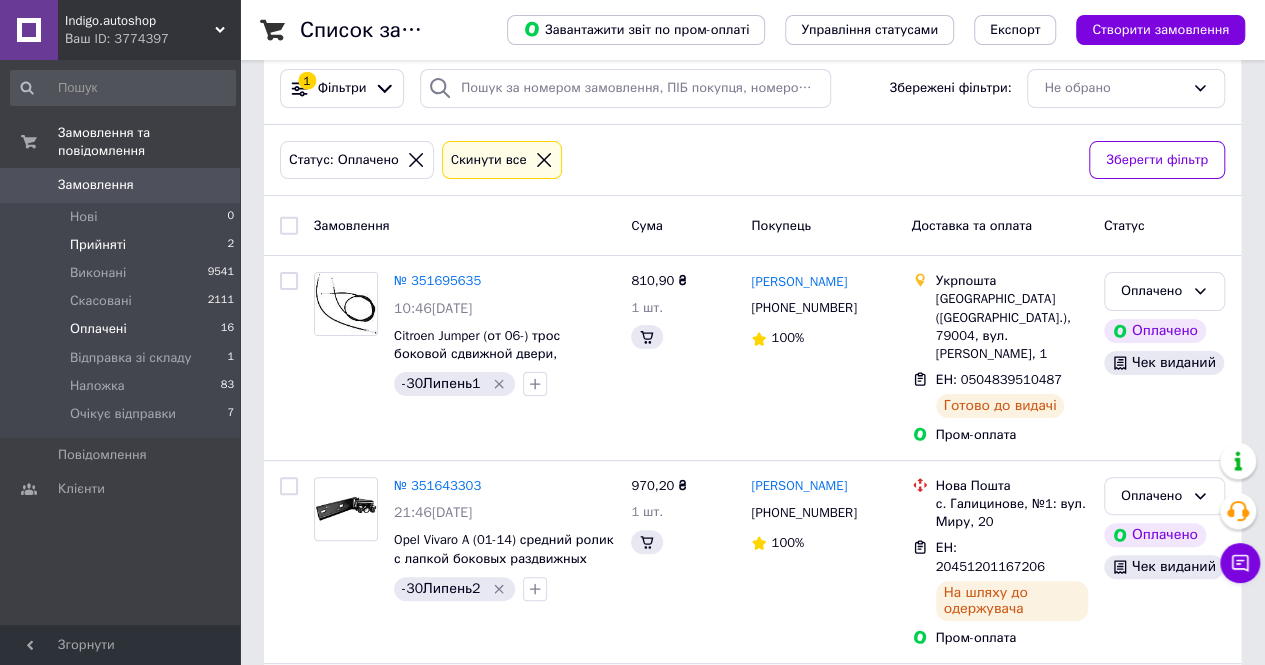 scroll, scrollTop: 0, scrollLeft: 0, axis: both 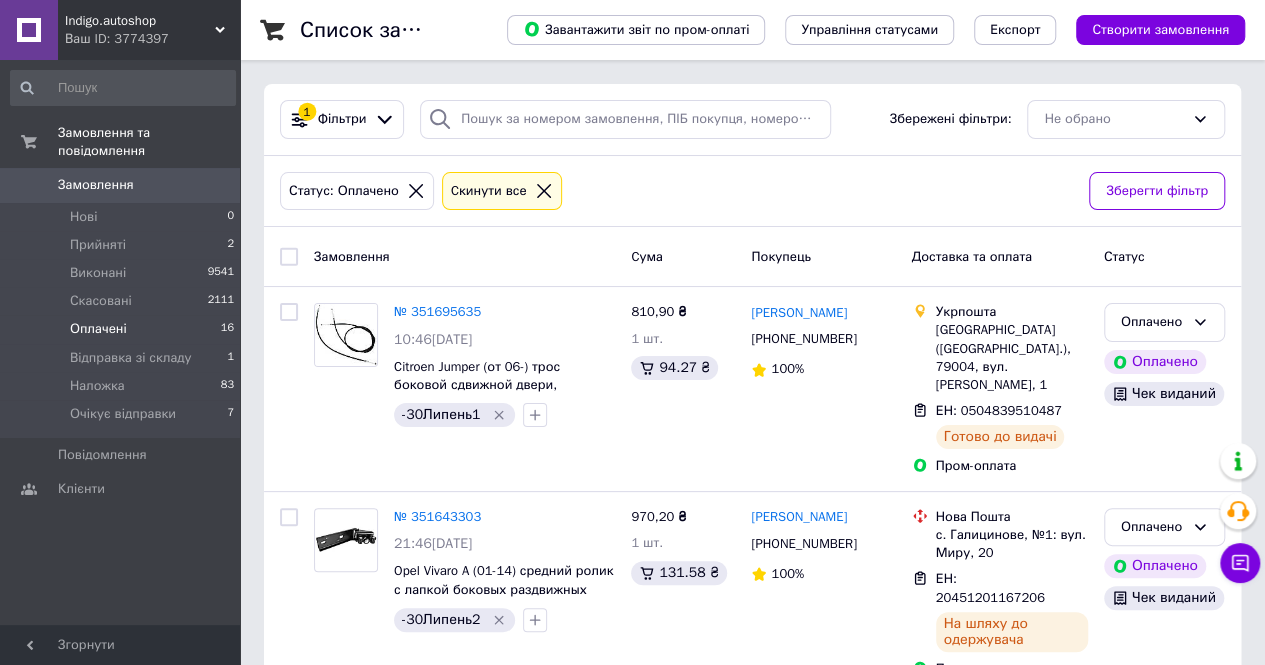 click on "Indigo.autoshop" at bounding box center [140, 21] 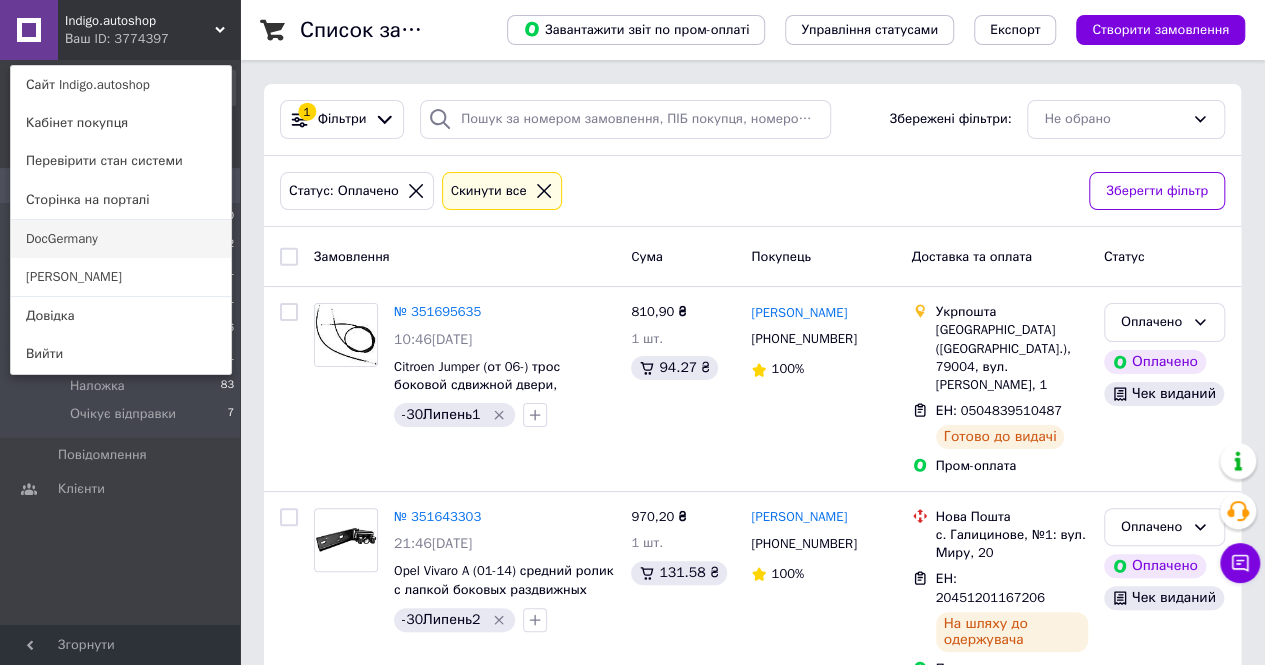 click on "DocGermany" at bounding box center (121, 239) 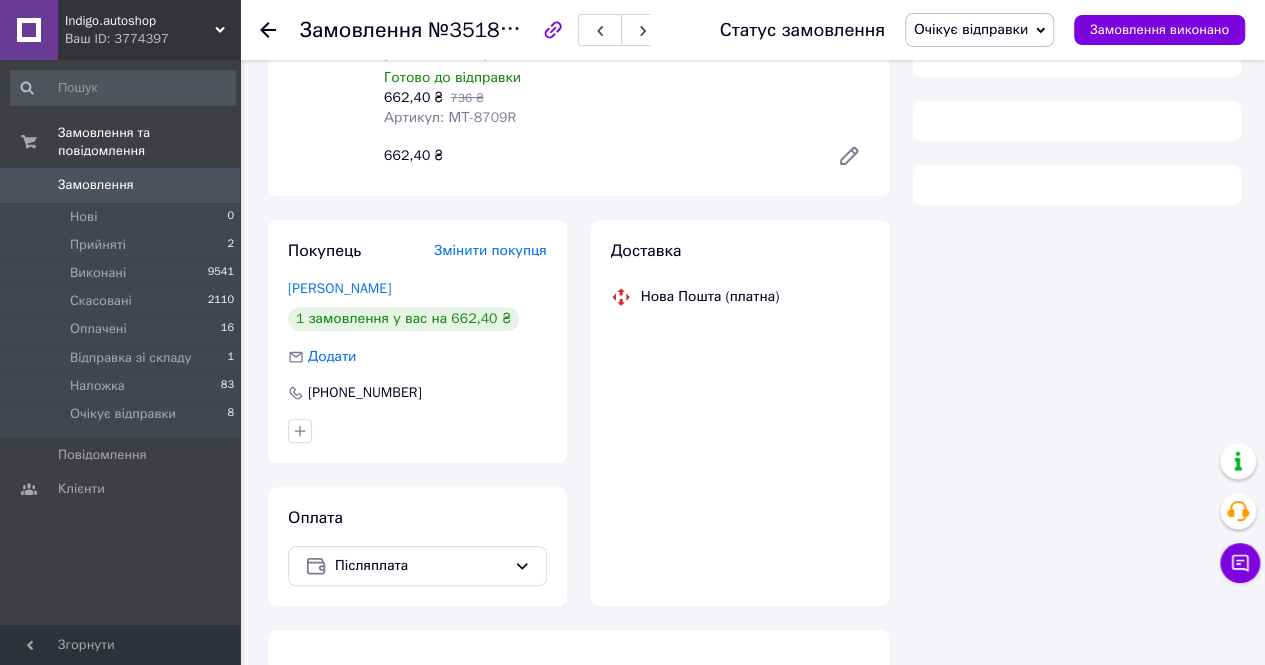 scroll, scrollTop: 300, scrollLeft: 0, axis: vertical 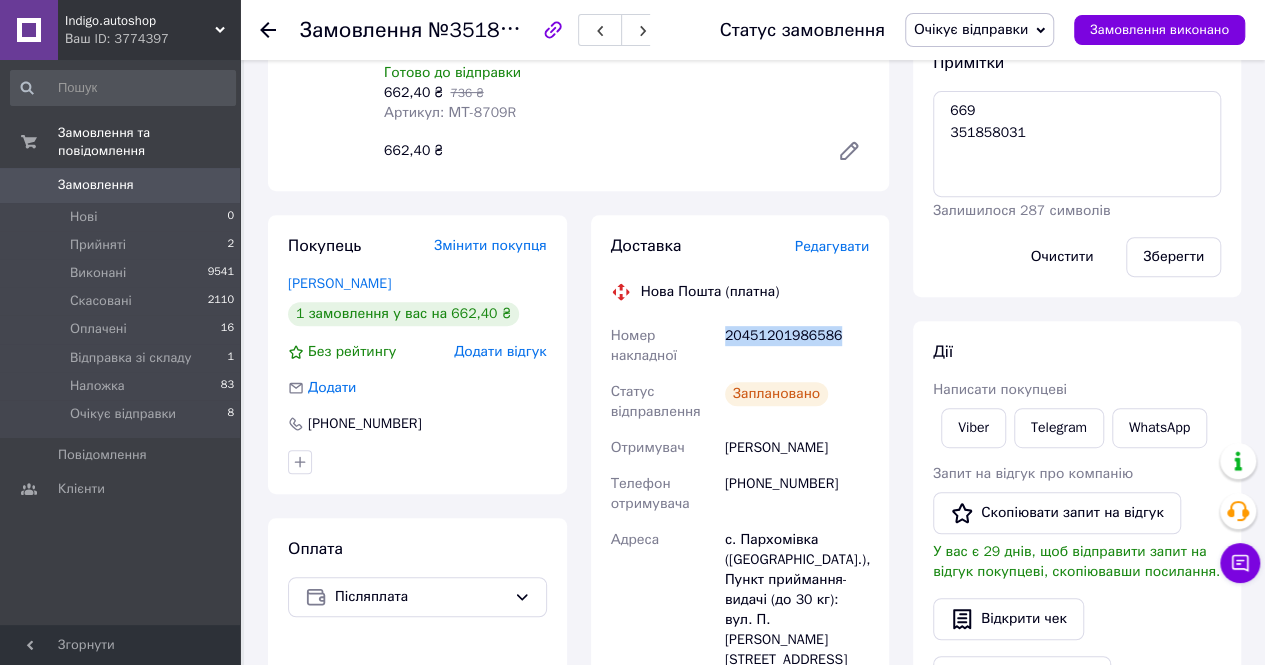 click on "20451201986586" at bounding box center [797, 346] 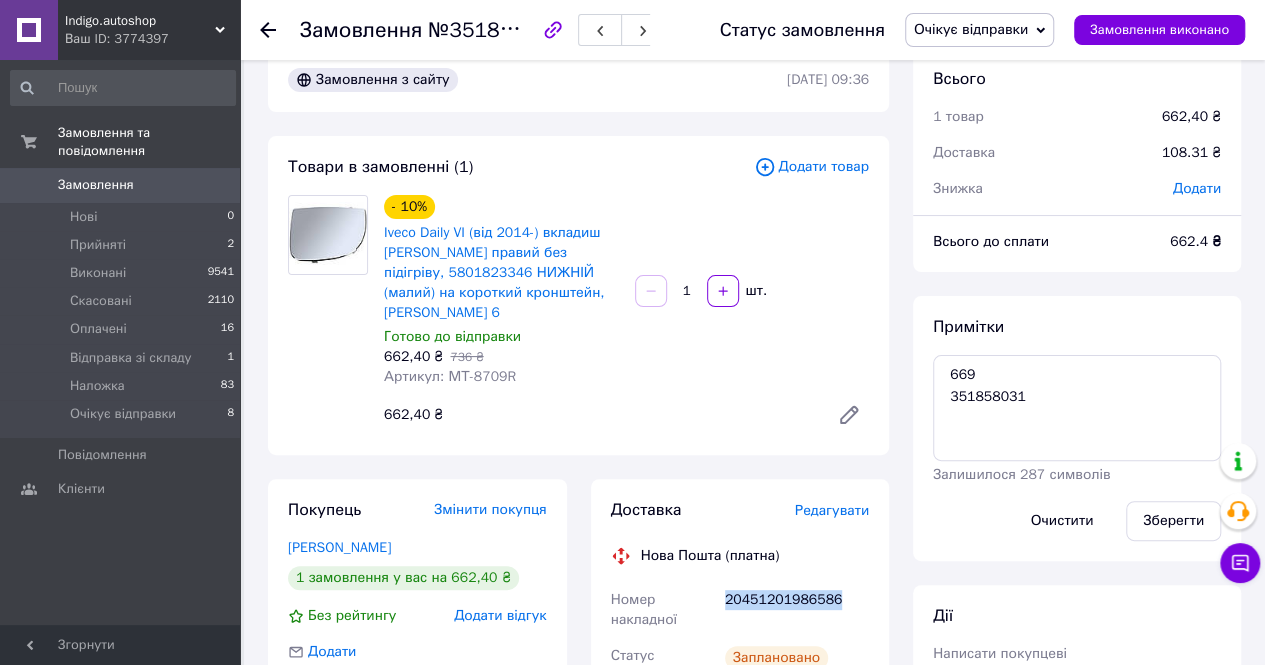 scroll, scrollTop: 0, scrollLeft: 0, axis: both 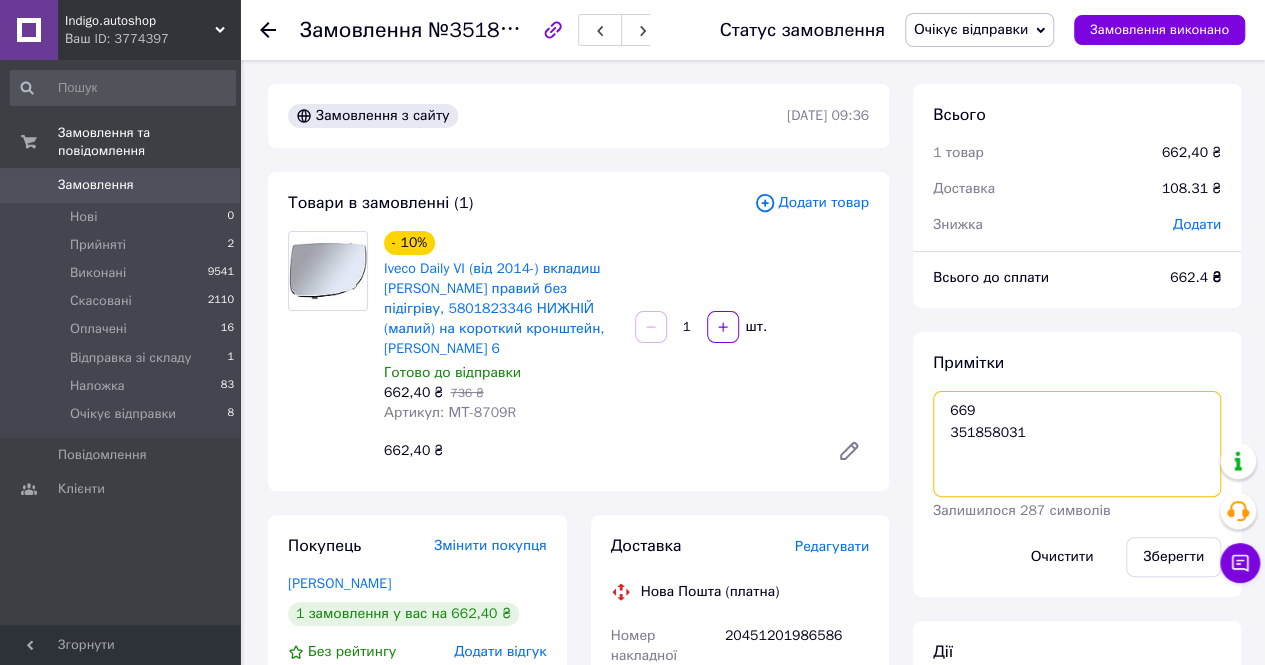 click on "669
351858031" at bounding box center (1077, 444) 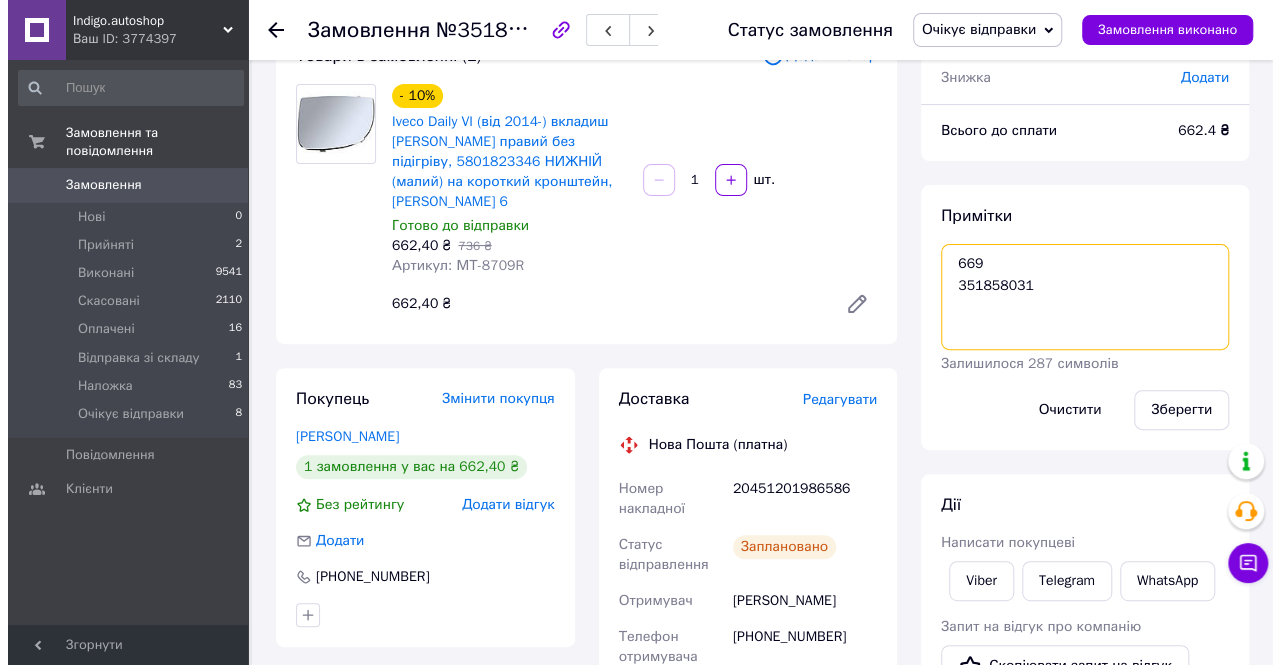 scroll, scrollTop: 300, scrollLeft: 0, axis: vertical 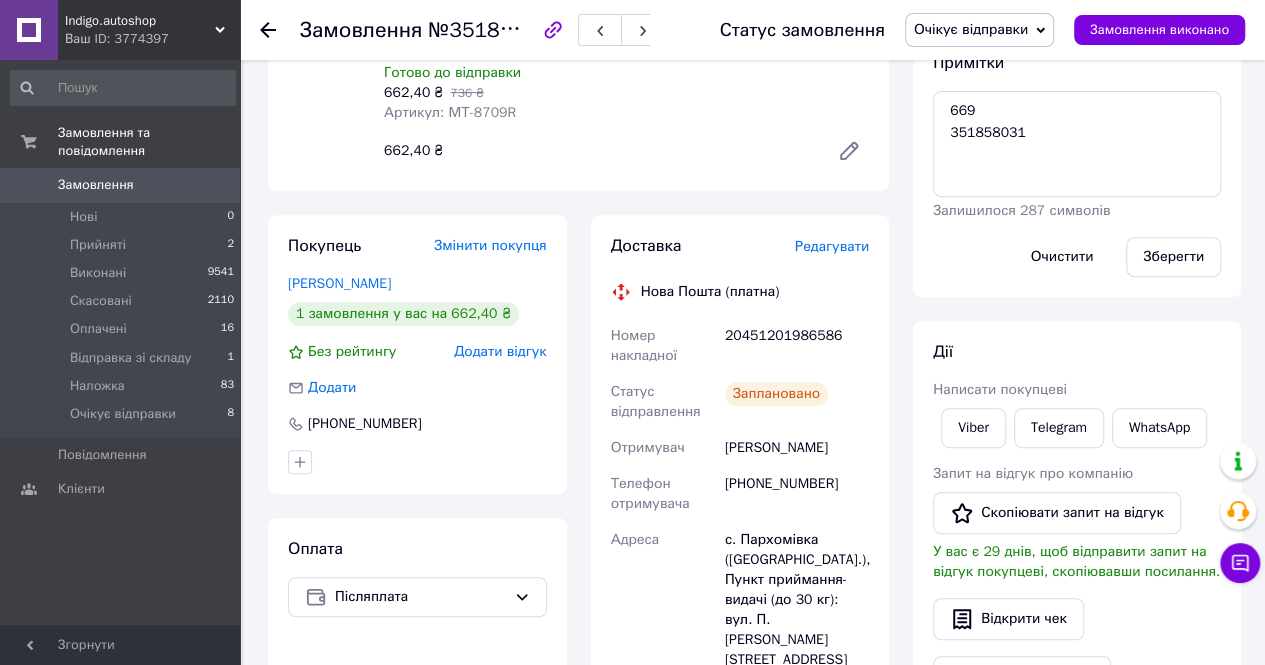 click on "[PERSON_NAME]" at bounding box center (797, 448) 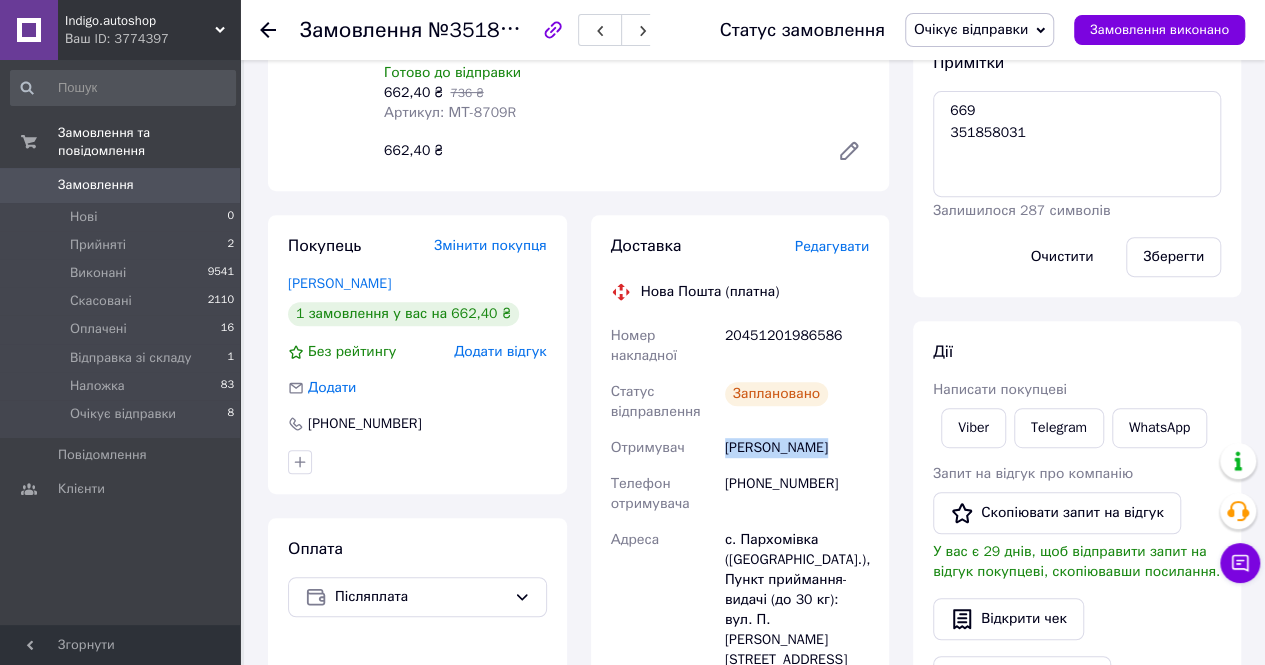 click on "[PERSON_NAME]" at bounding box center [797, 448] 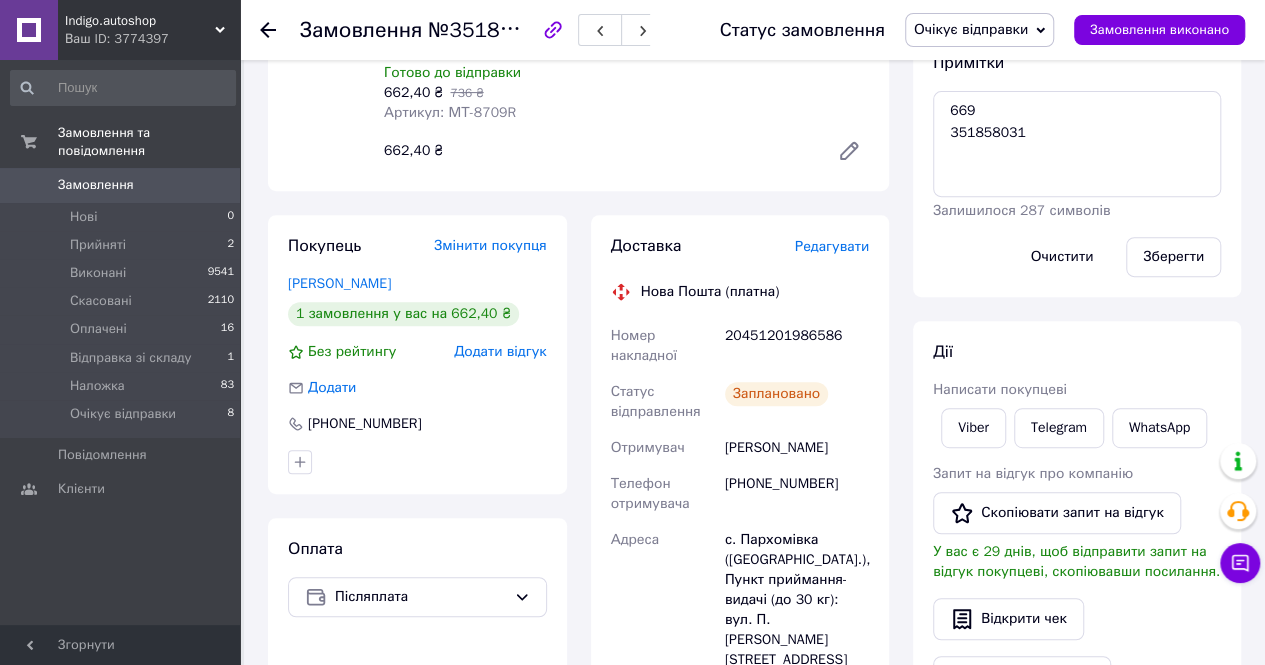 click on "Редагувати" at bounding box center [832, 246] 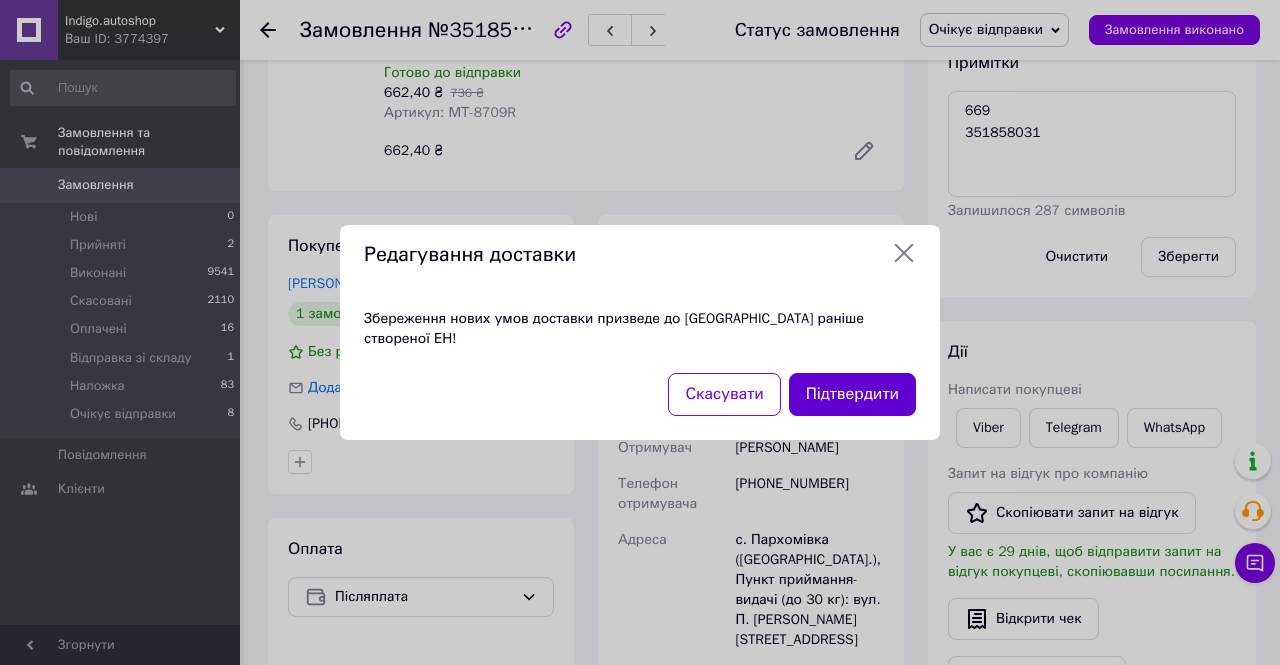 click on "Підтвердити" at bounding box center [852, 394] 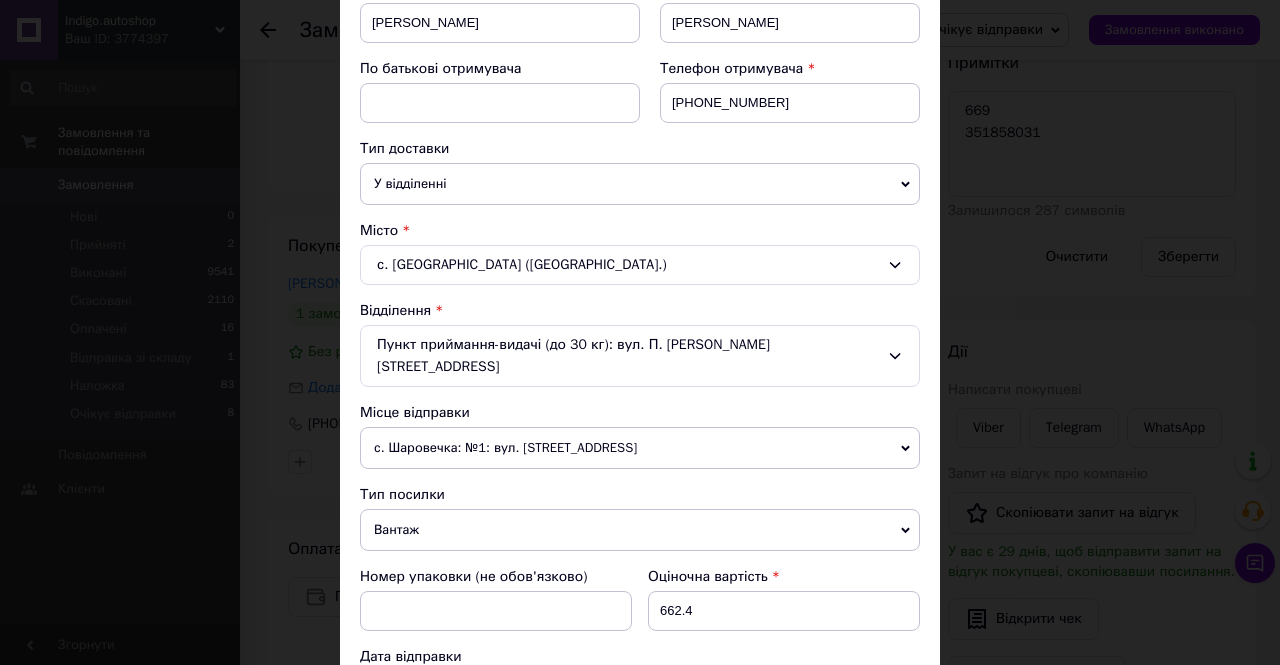 scroll, scrollTop: 700, scrollLeft: 0, axis: vertical 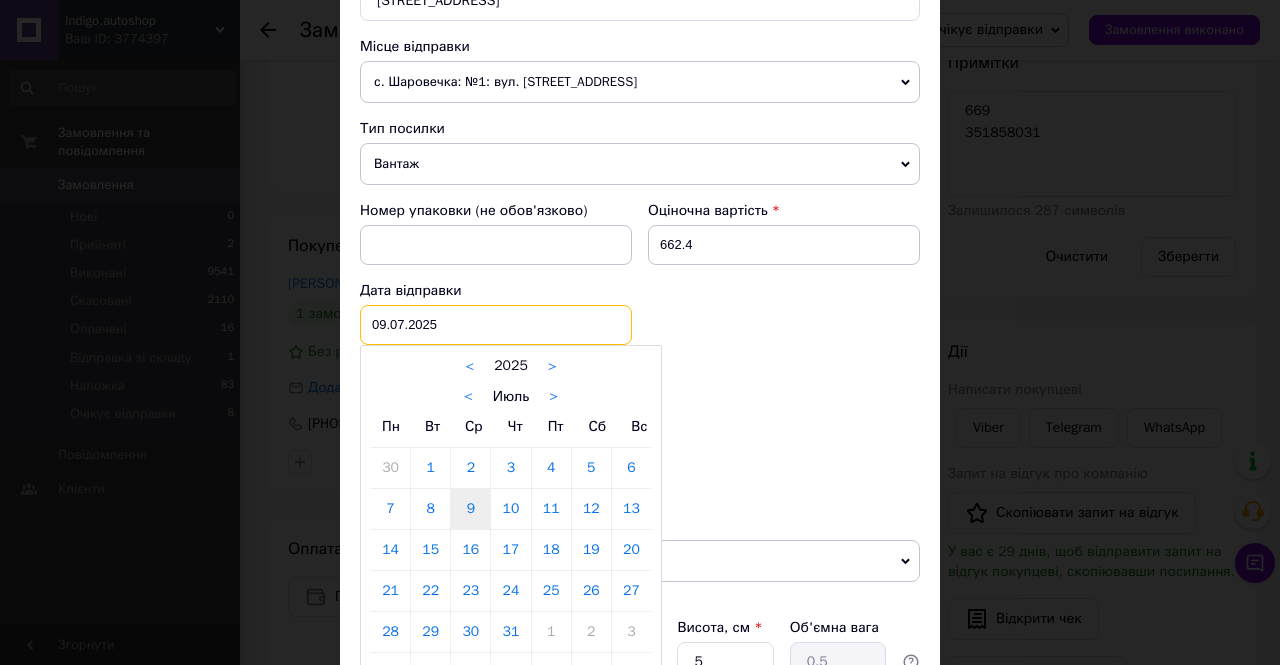 click on "[DATE] < 2025 > < Июль > Пн Вт Ср Чт Пт Сб Вс 30 1 2 3 4 5 6 7 8 9 10 11 12 13 14 15 16 17 18 19 20 21 22 23 24 25 26 27 28 29 30 31 1 2 3 4 5 6 7 8 9 10" at bounding box center [496, 325] 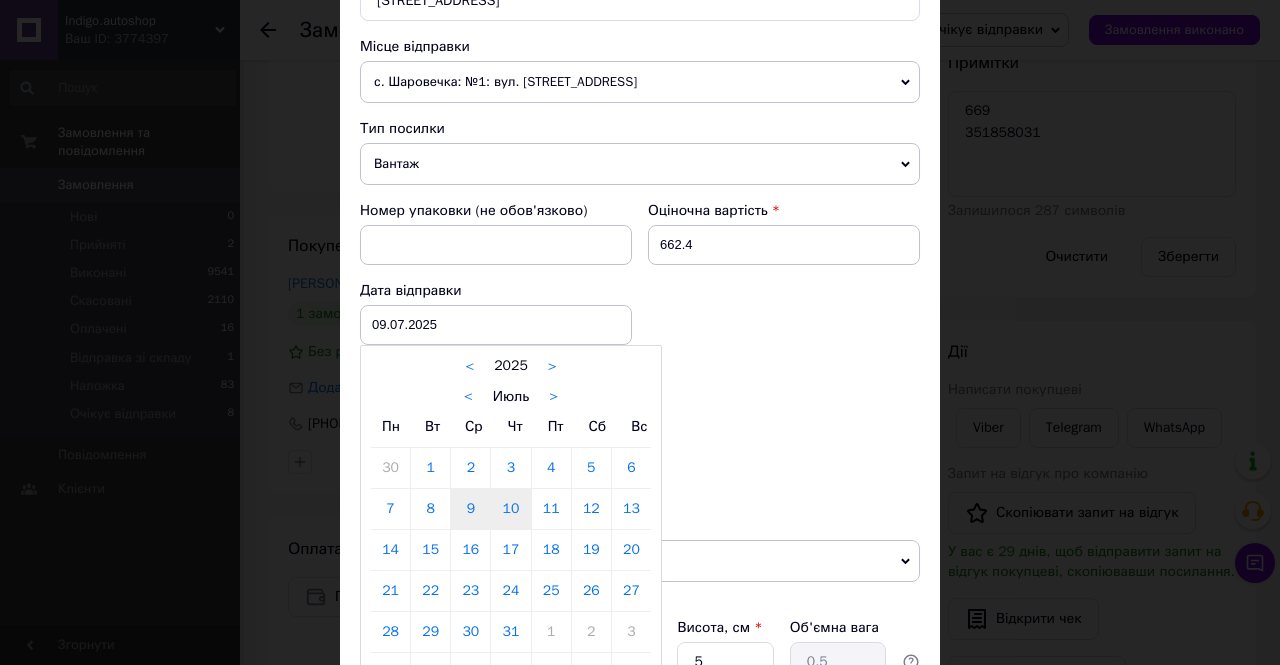 click on "10" at bounding box center (510, 509) 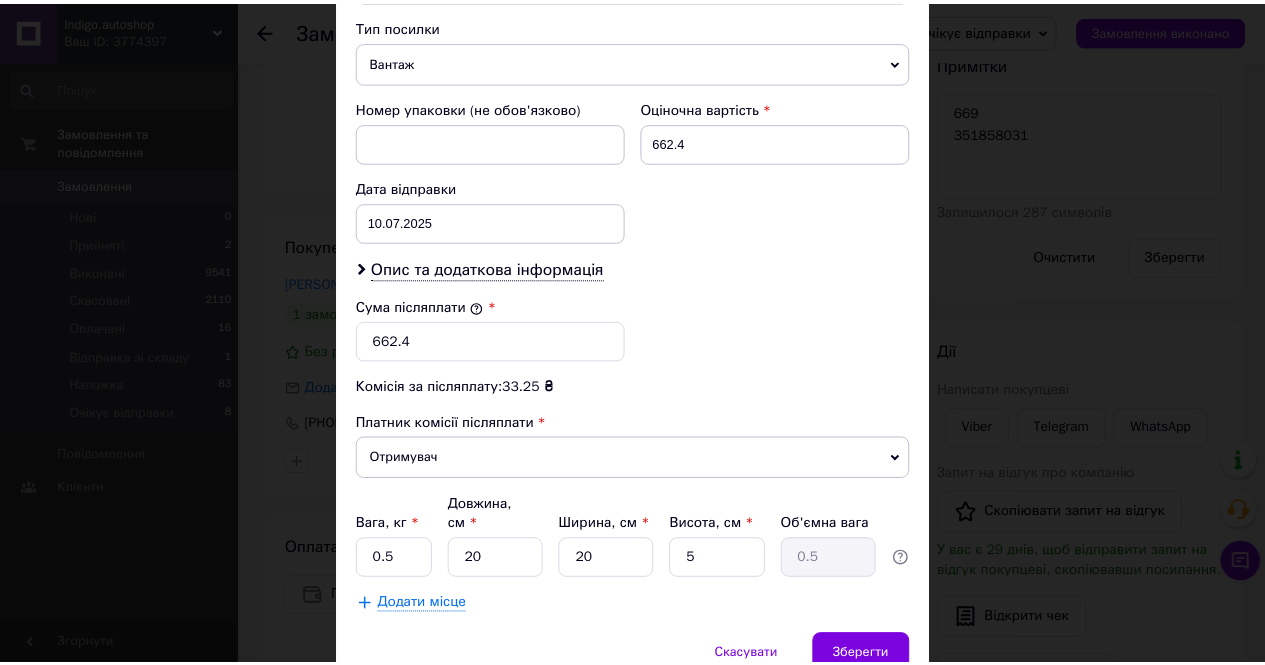 scroll, scrollTop: 850, scrollLeft: 0, axis: vertical 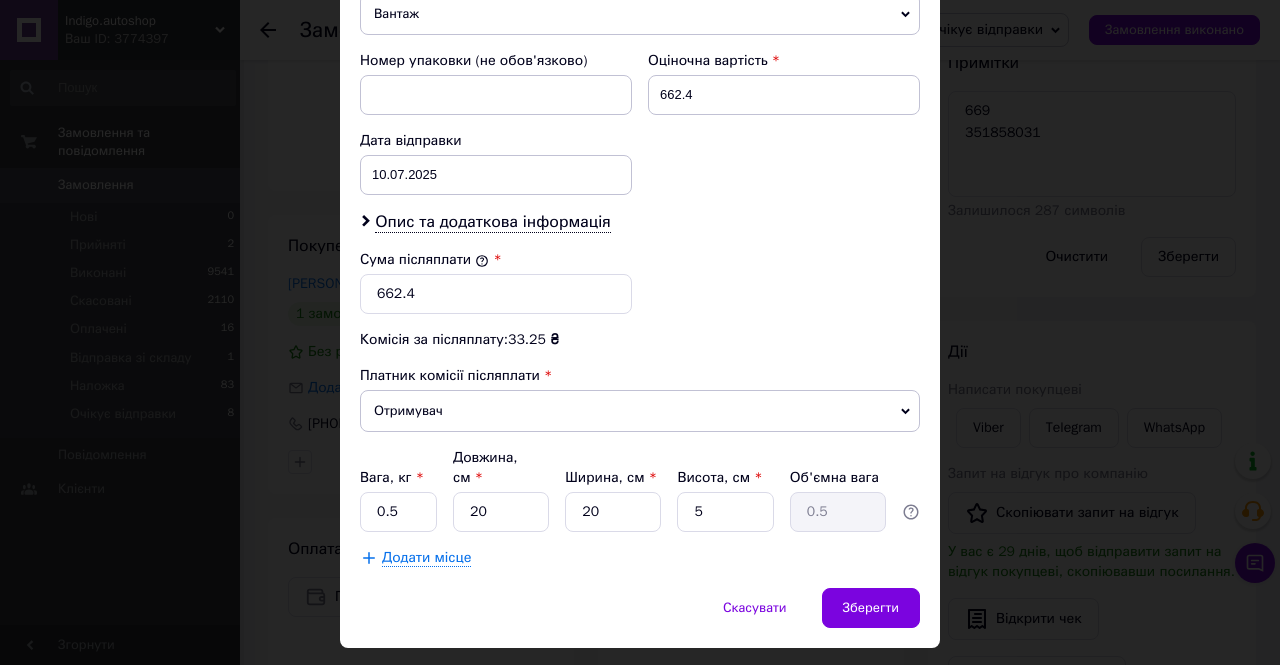 click on "Скасувати   Зберегти" at bounding box center (640, 618) 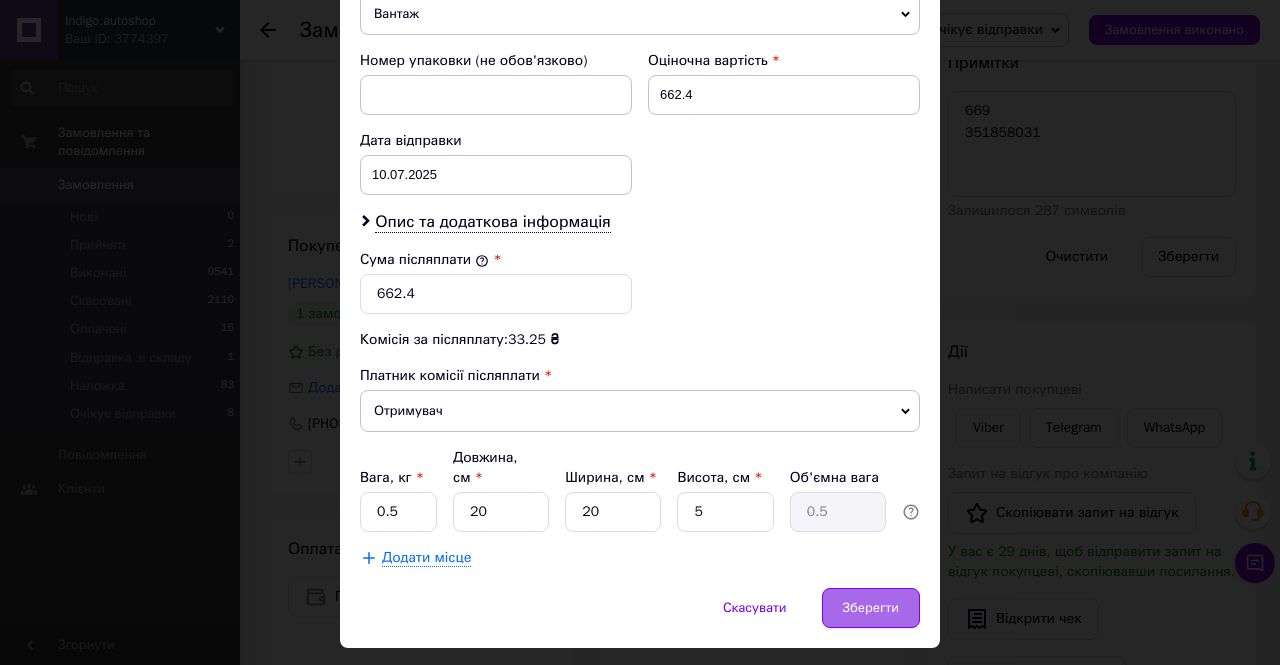 click on "Зберегти" at bounding box center [871, 608] 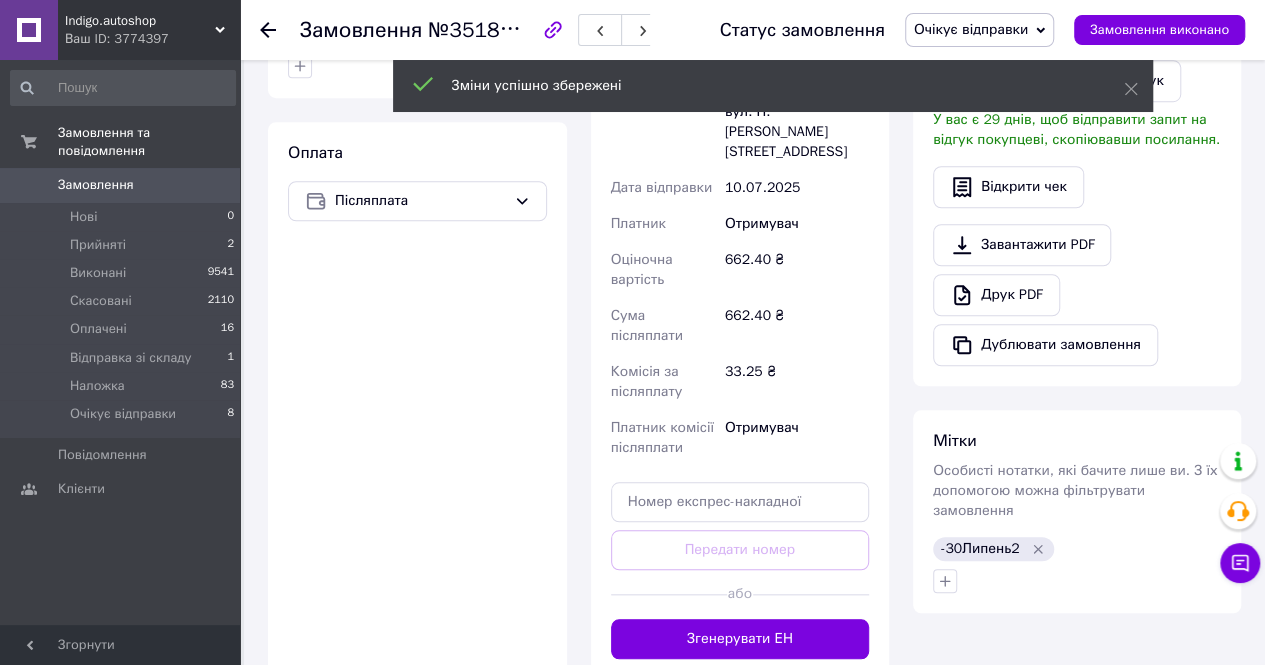 scroll, scrollTop: 700, scrollLeft: 0, axis: vertical 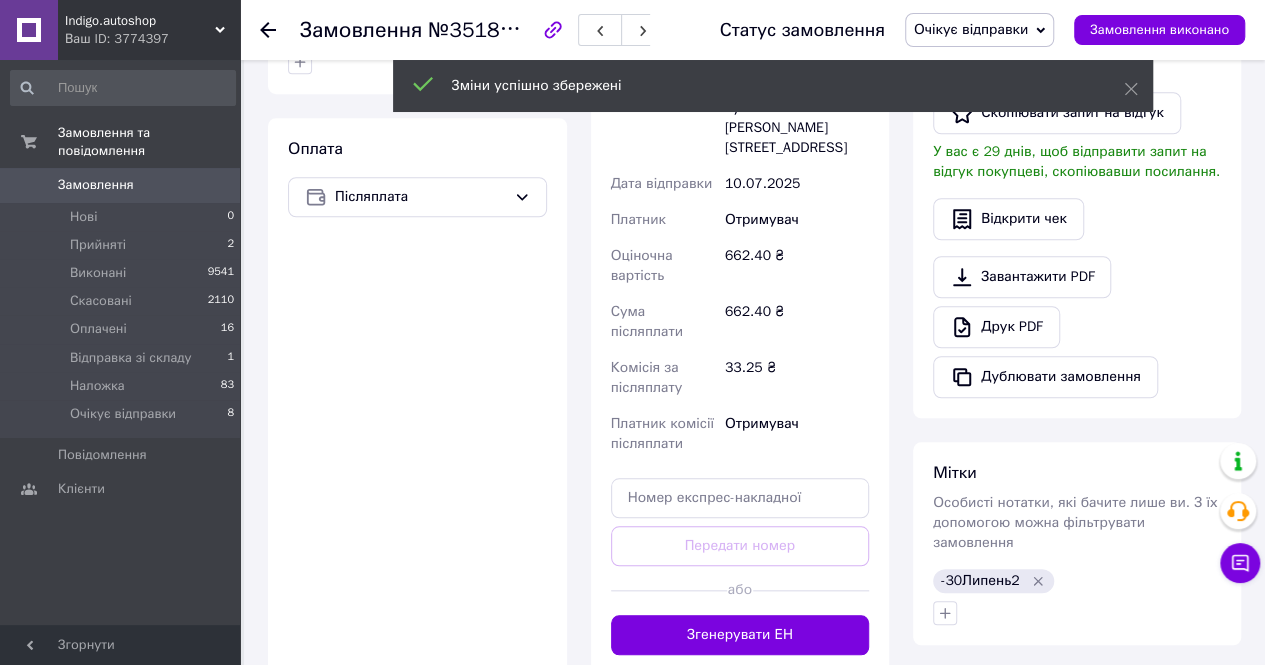 click 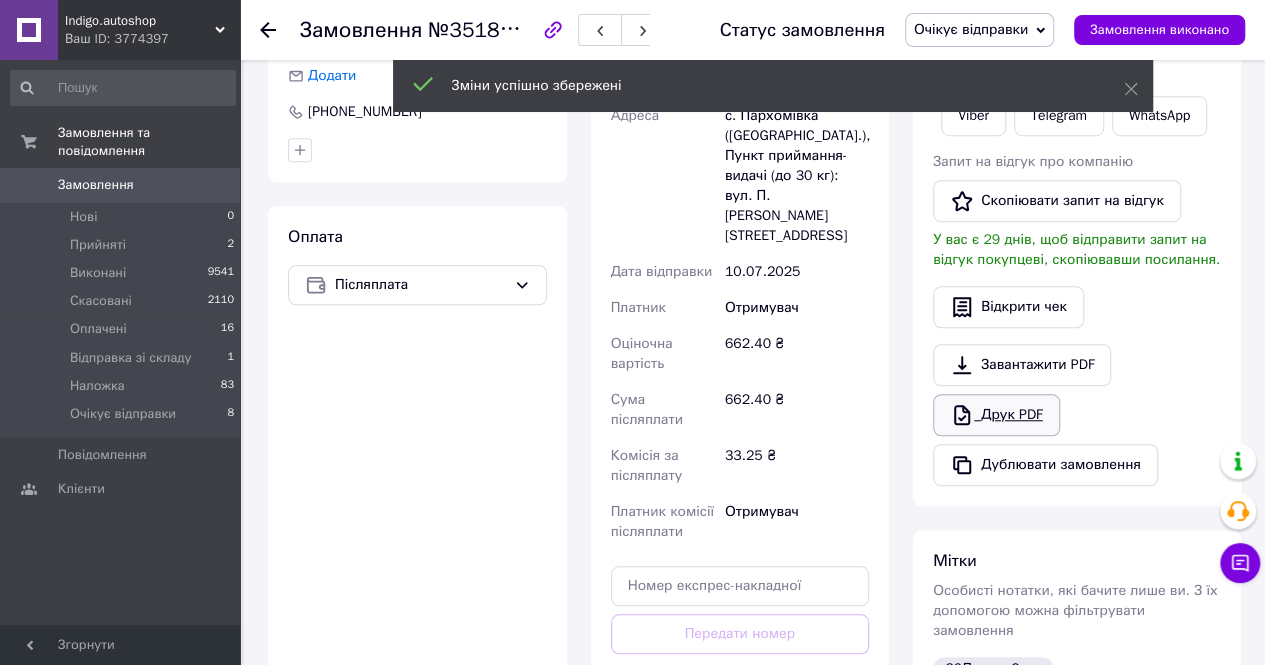 scroll, scrollTop: 500, scrollLeft: 0, axis: vertical 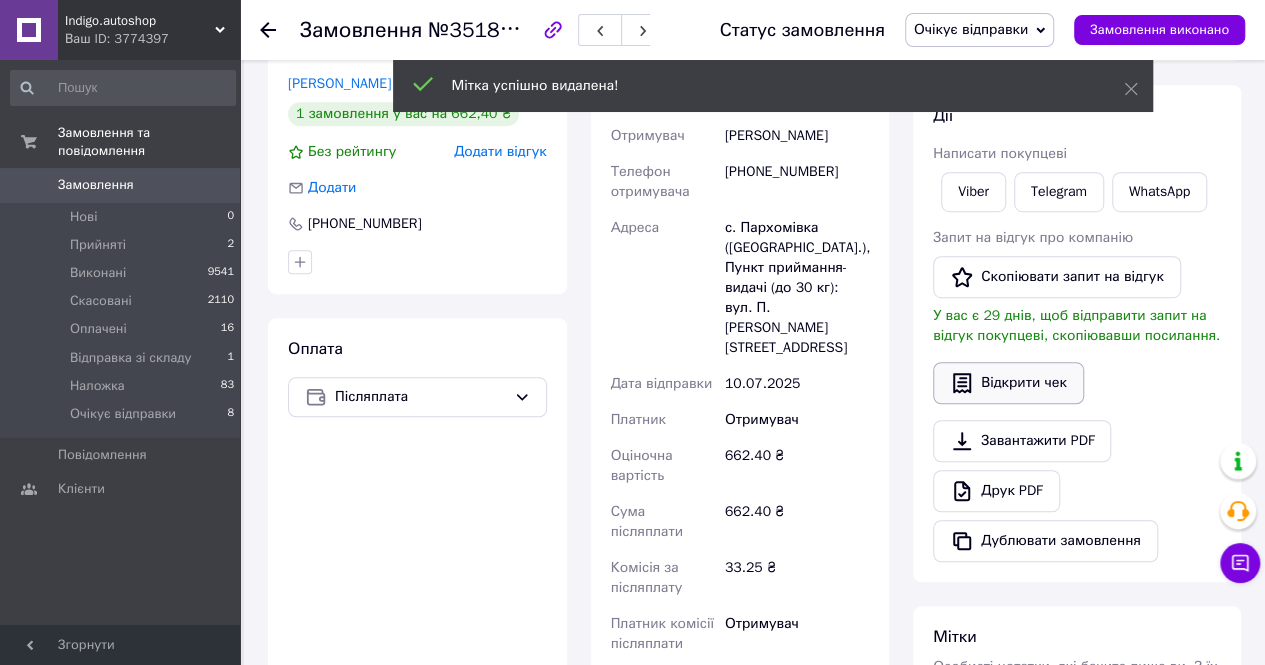 click on "Дії Написати покупцеві Viber Telegram WhatsApp Запит на відгук про компанію   Скопіювати запит на відгук У вас є 29 днів, щоб відправити запит на відгук покупцеві, скопіювавши посилання.   Відкрити чек   Завантажити PDF   Друк PDF   Дублювати замовлення" at bounding box center (1077, 333) 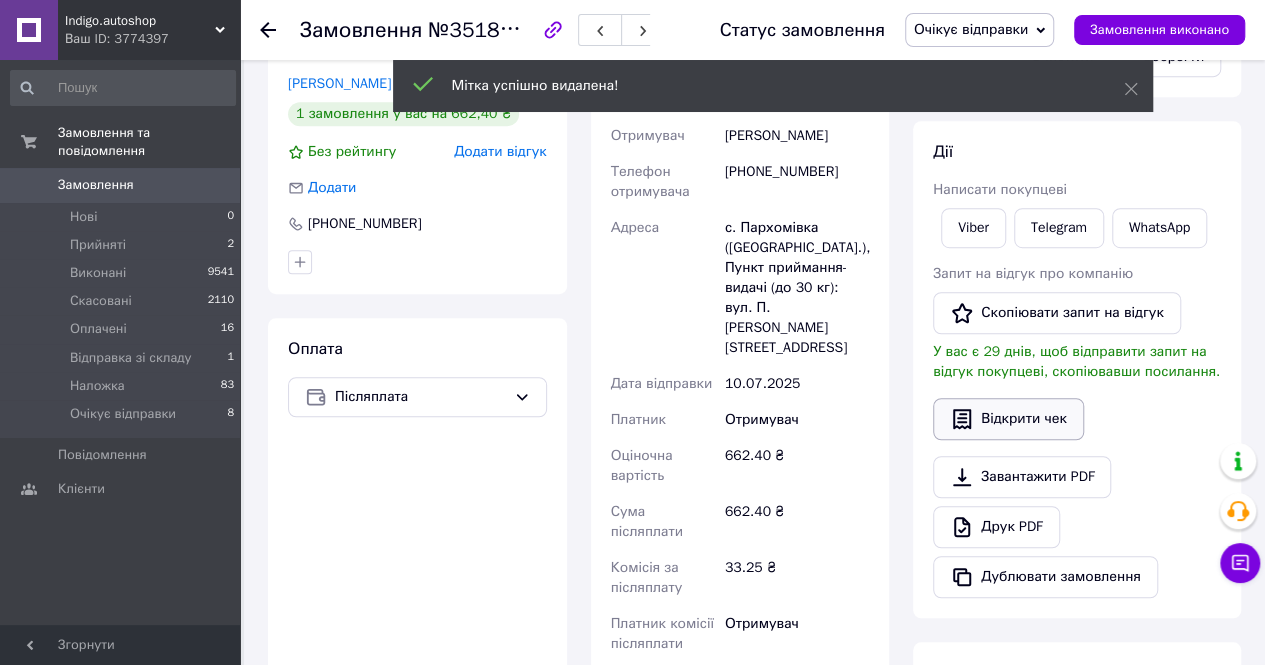 click on "Відкрити чек" at bounding box center [1008, 419] 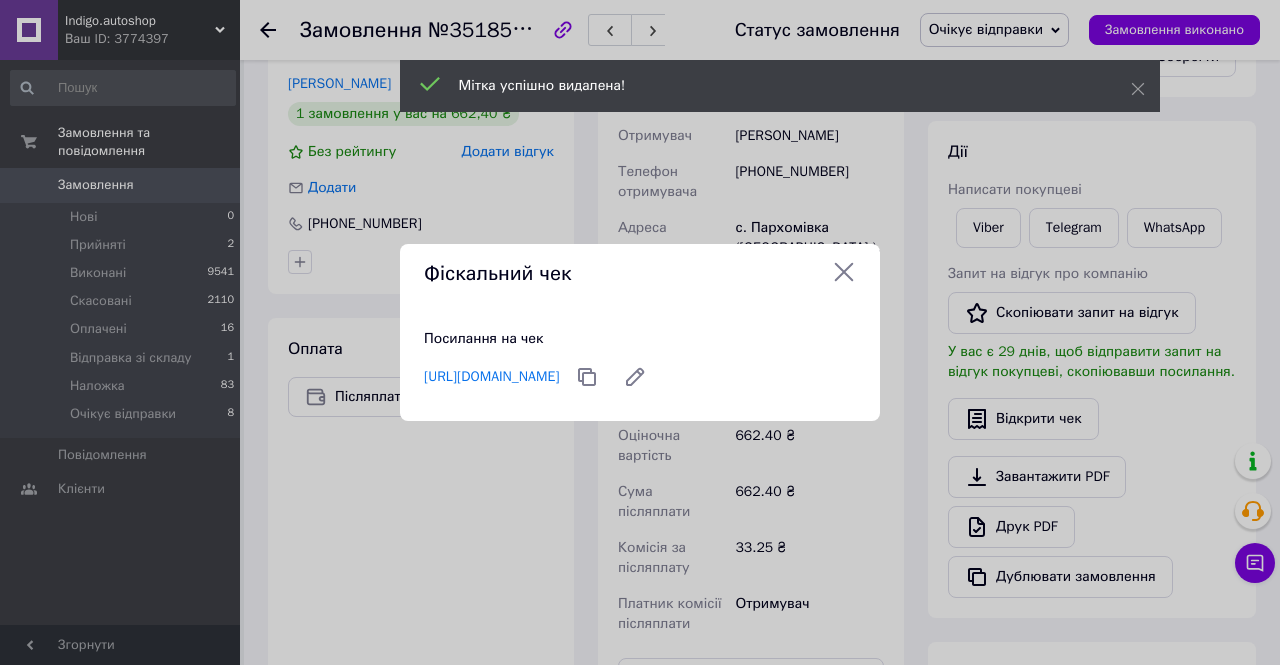 click on "https://check.checkbox.ua/acbf2961-2efe-490e-92bc-e6eca4eb6a15" at bounding box center (491, 377) 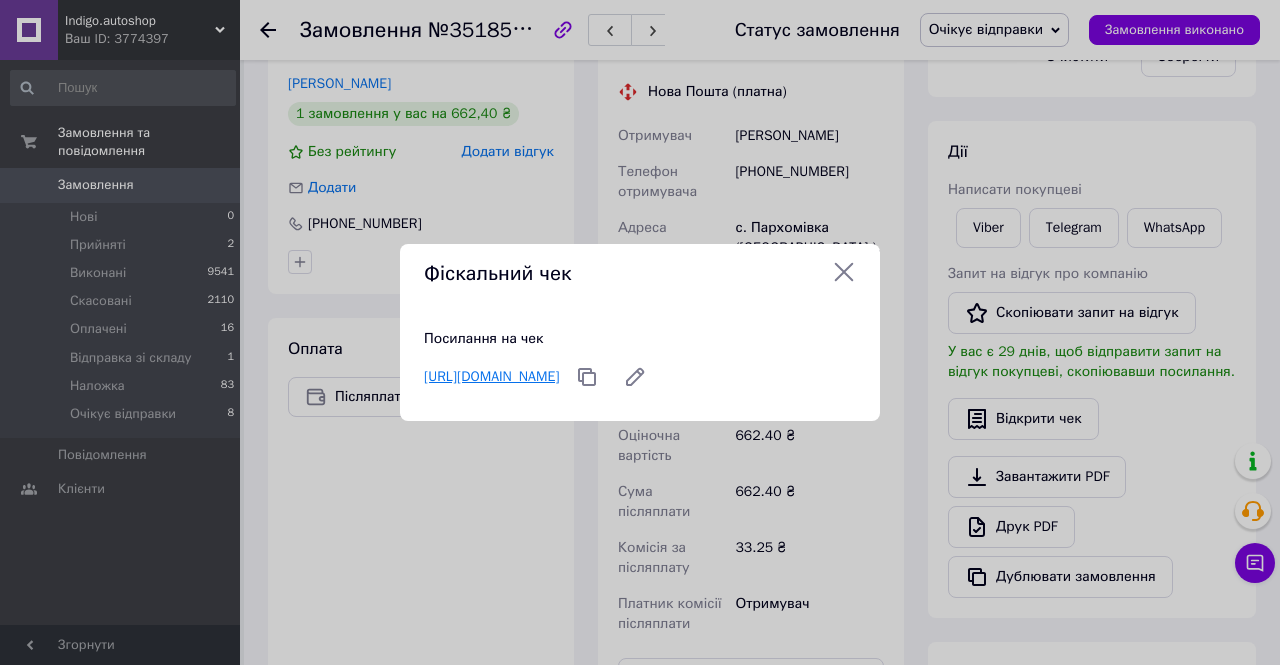 click on "https://check.checkbox.ua/acbf2961-2efe-490e-92bc-e6eca4eb6a15" at bounding box center [491, 376] 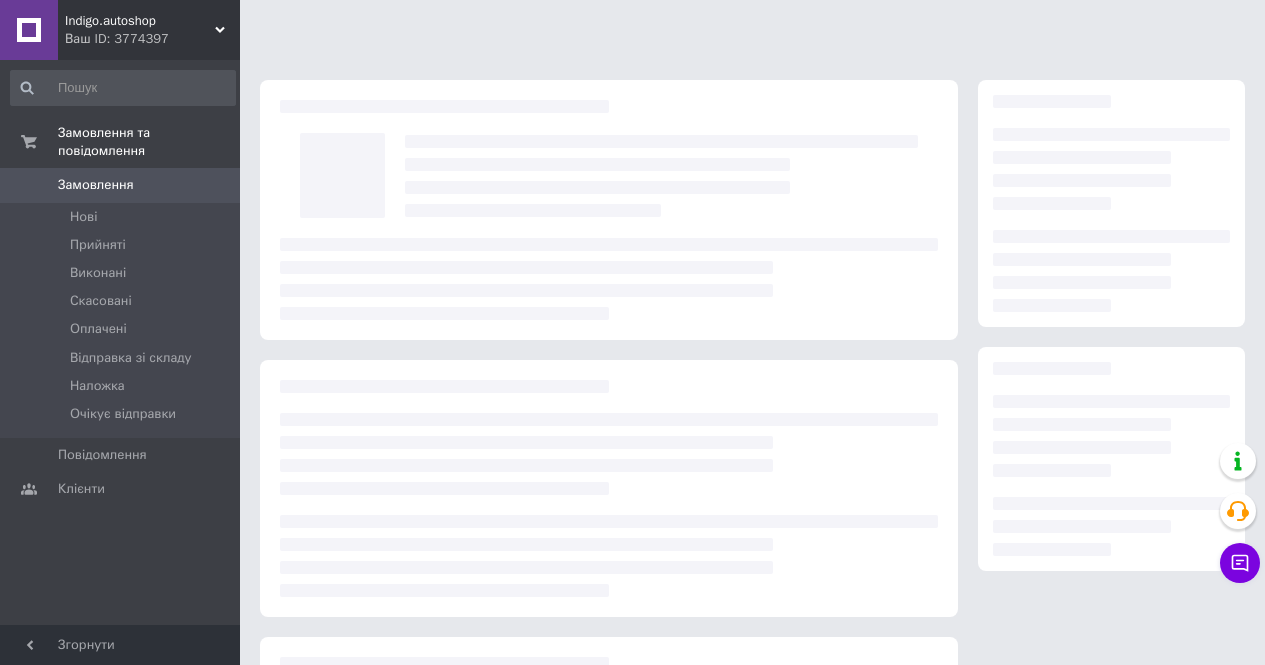 scroll, scrollTop: 0, scrollLeft: 0, axis: both 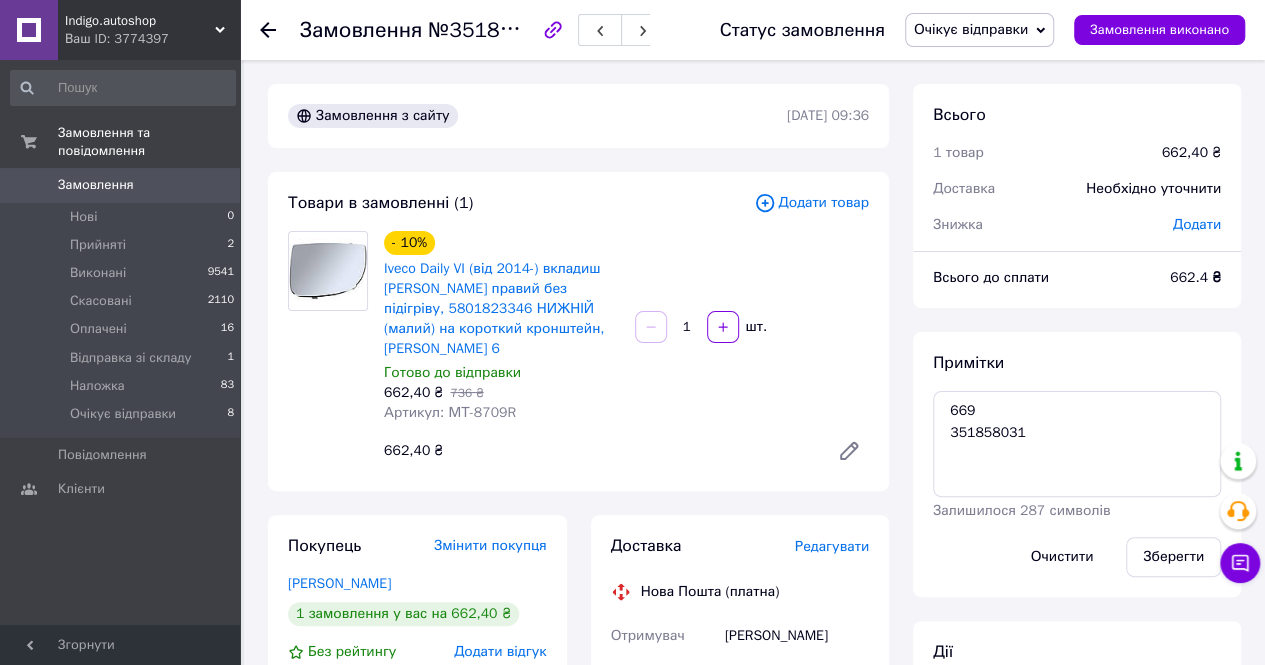 click on "Очікує відправки" at bounding box center [971, 29] 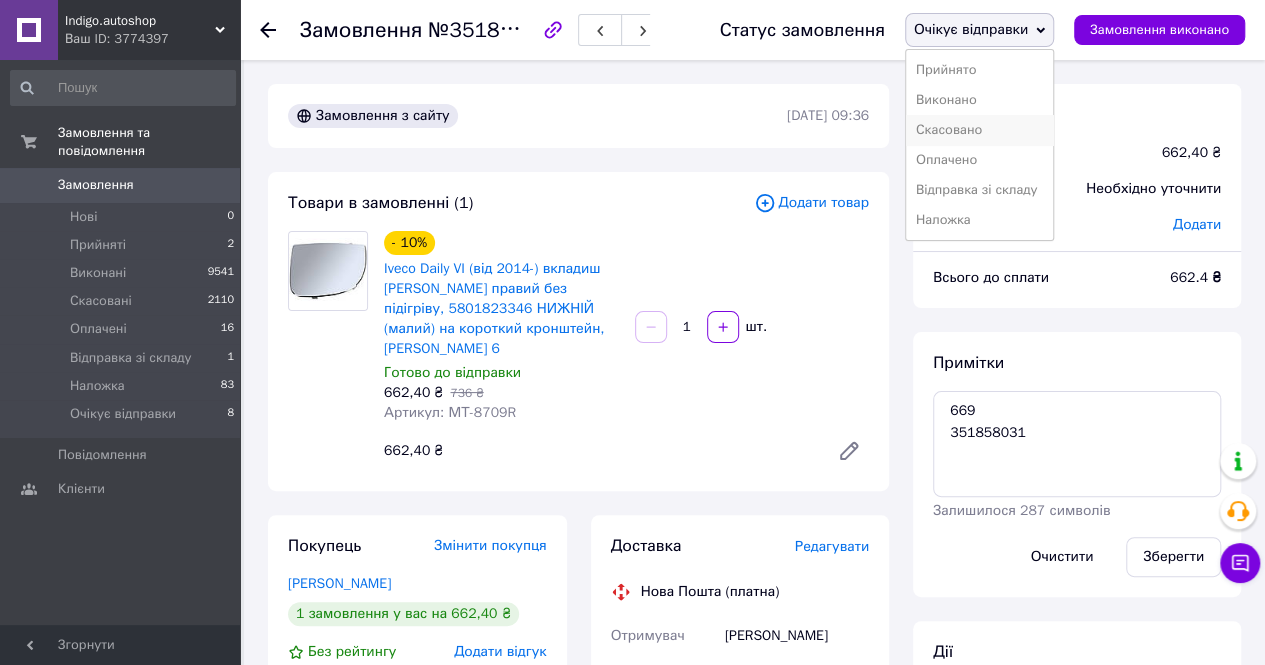click on "Скасовано" at bounding box center (979, 130) 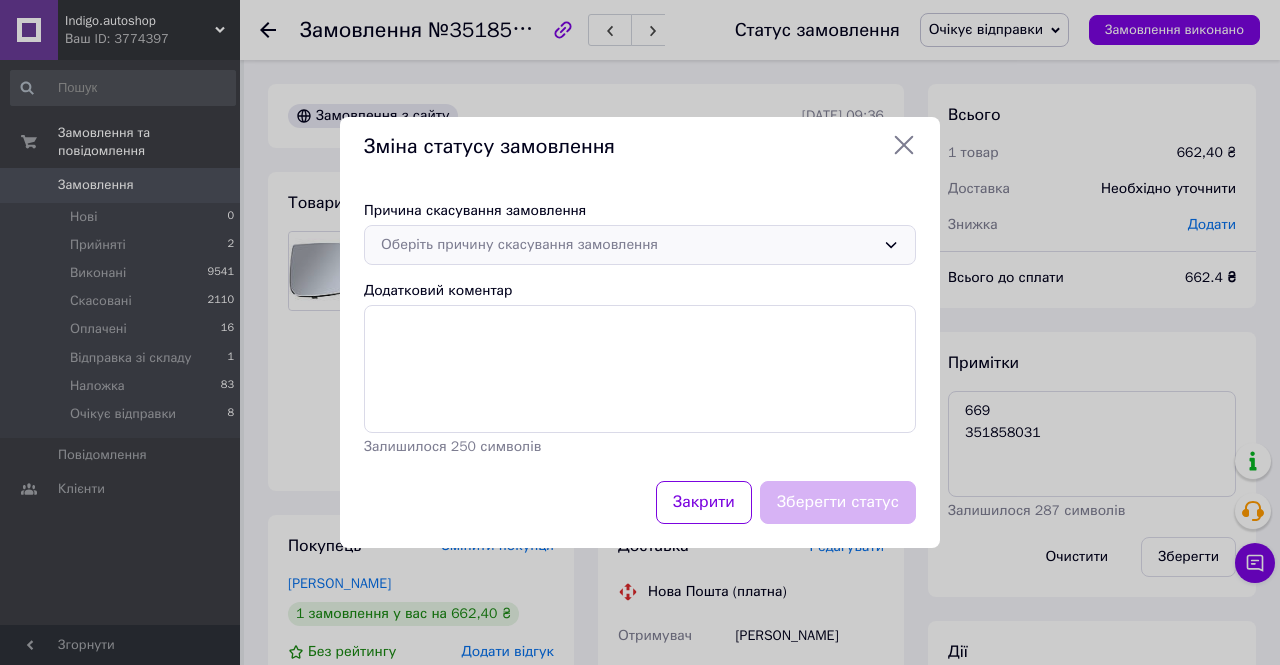 click on "Оберіть причину скасування замовлення" at bounding box center [640, 245] 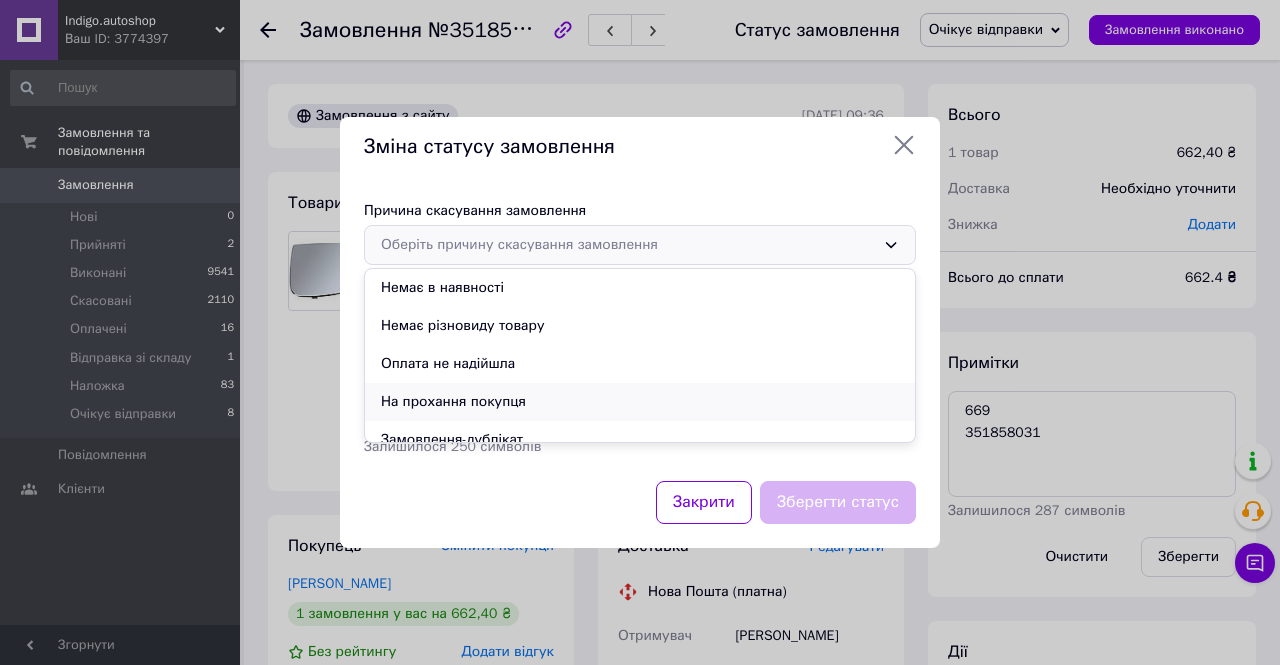 click on "На прохання покупця" at bounding box center (640, 402) 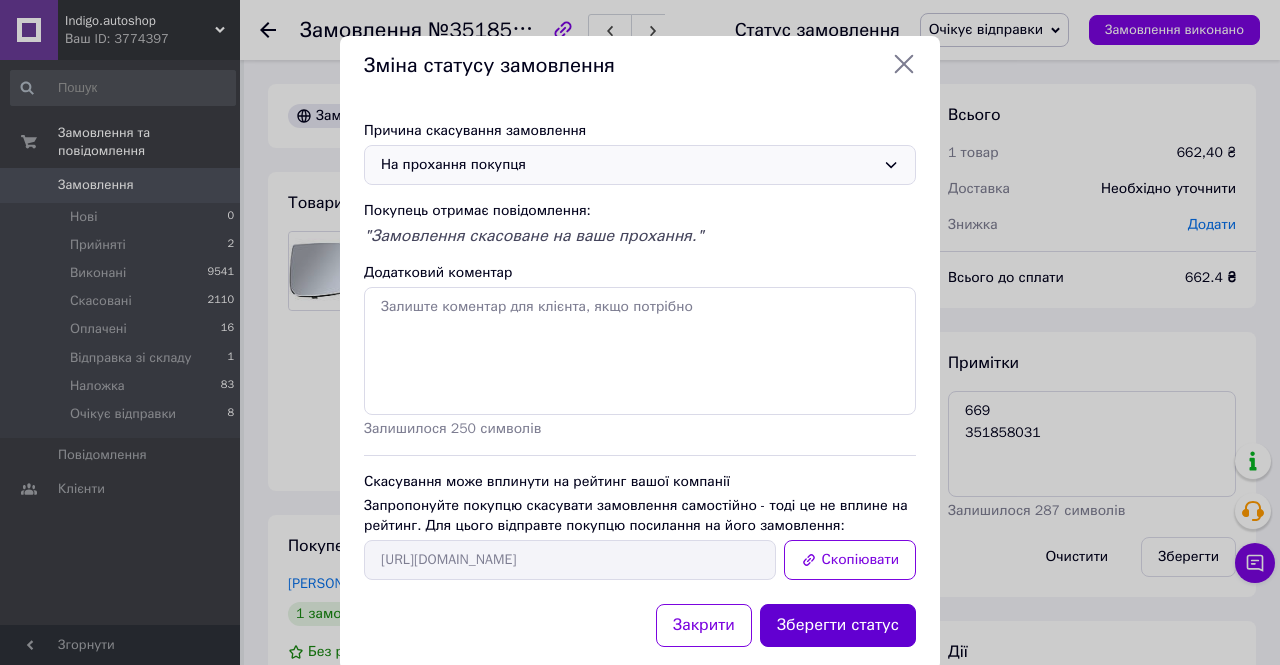 click on "Зберегти статус" at bounding box center (838, 625) 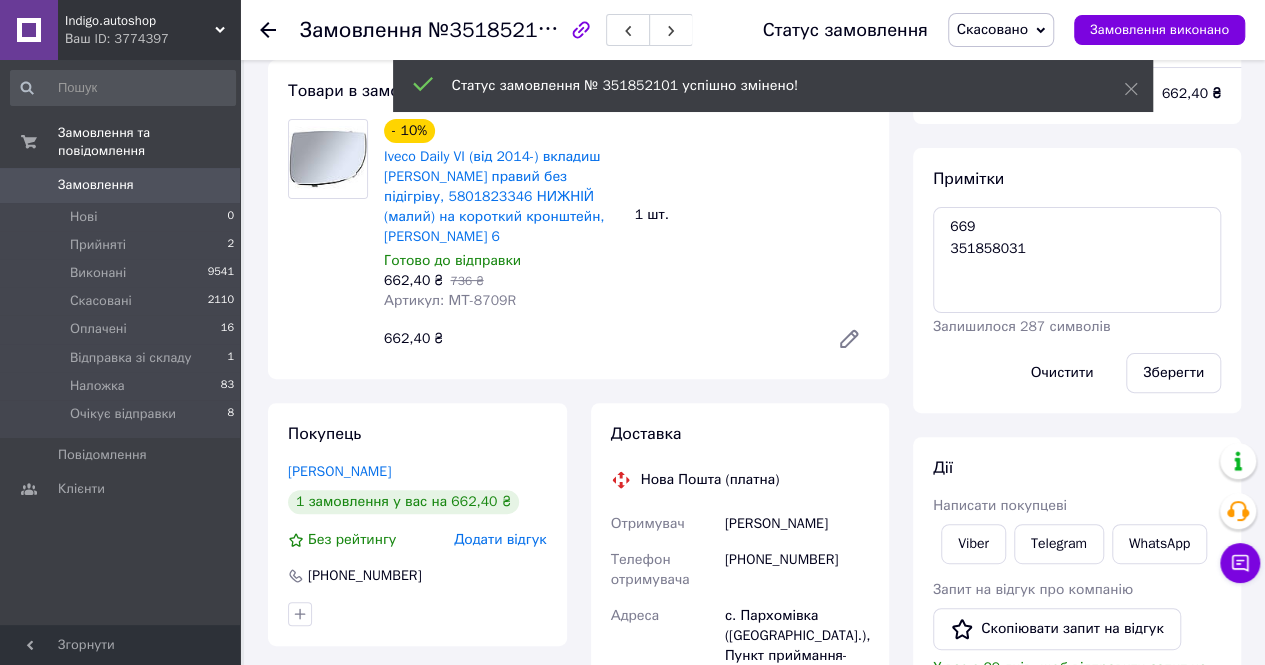 scroll, scrollTop: 0, scrollLeft: 0, axis: both 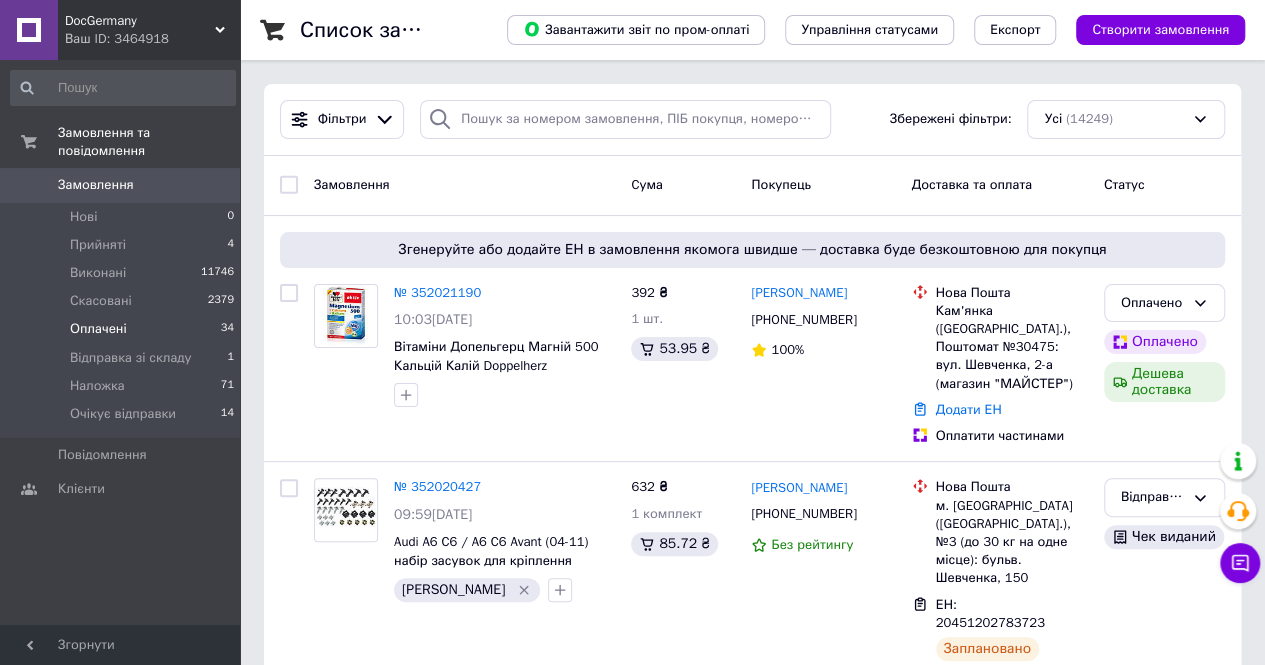 click on "Оплачені 34" at bounding box center (123, 329) 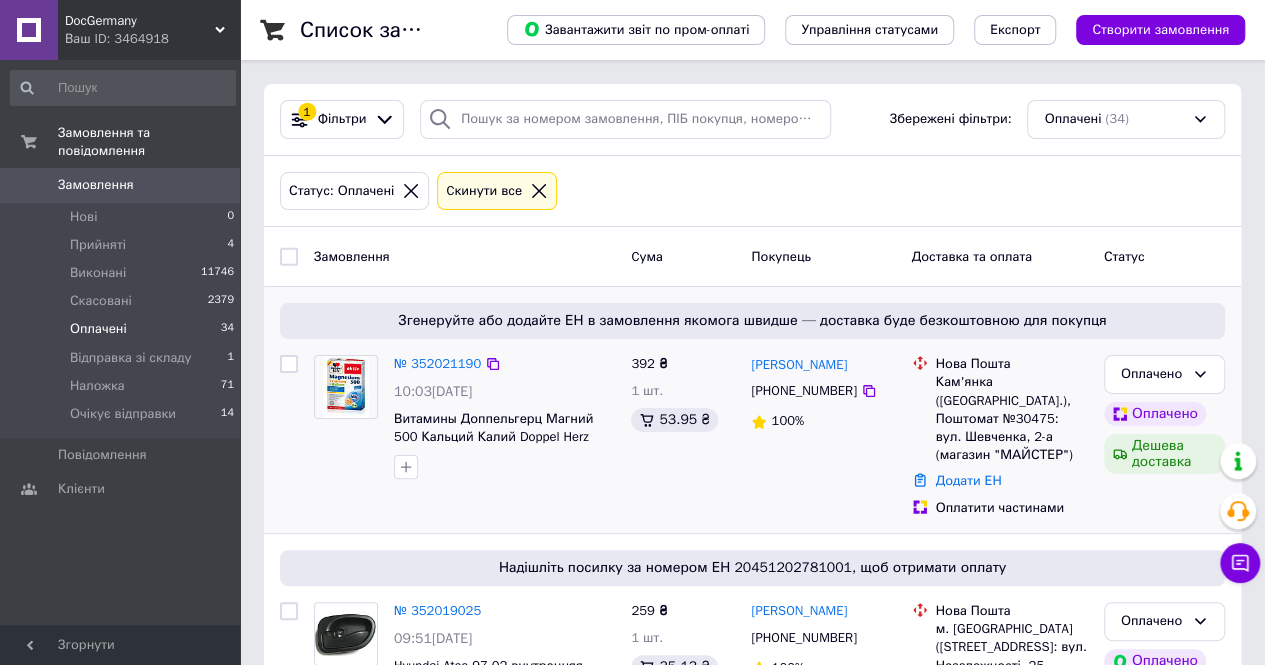 scroll, scrollTop: 300, scrollLeft: 0, axis: vertical 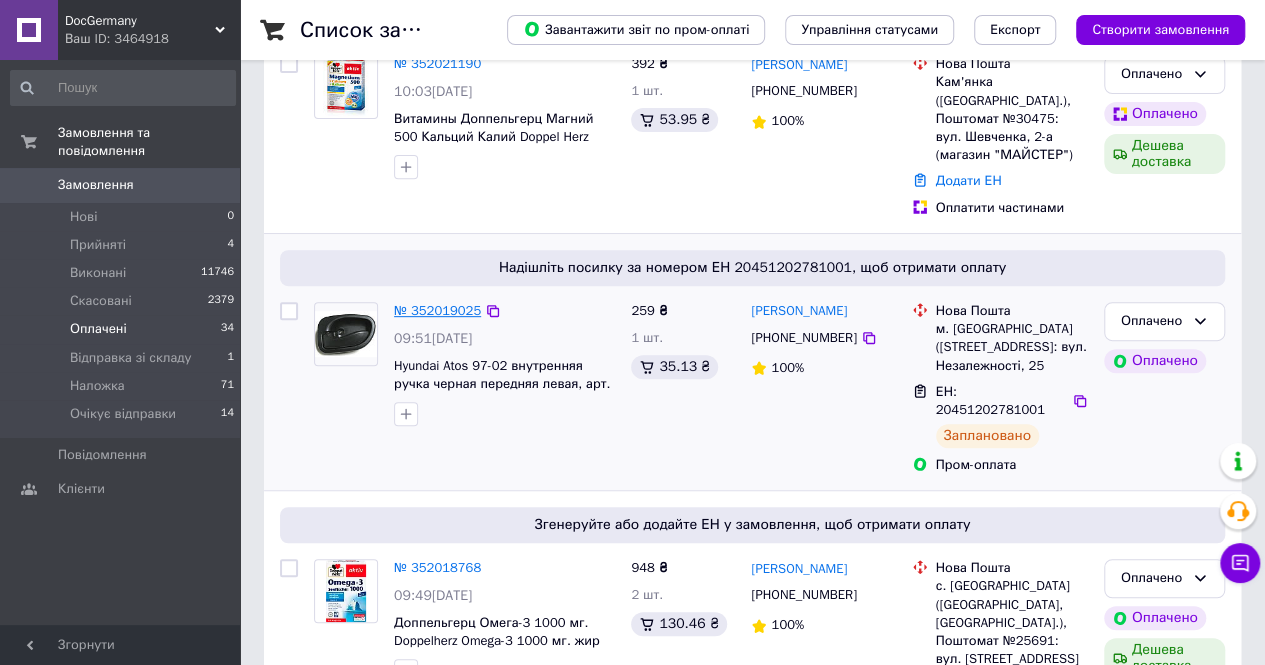 click on "№ 352019025" at bounding box center (437, 310) 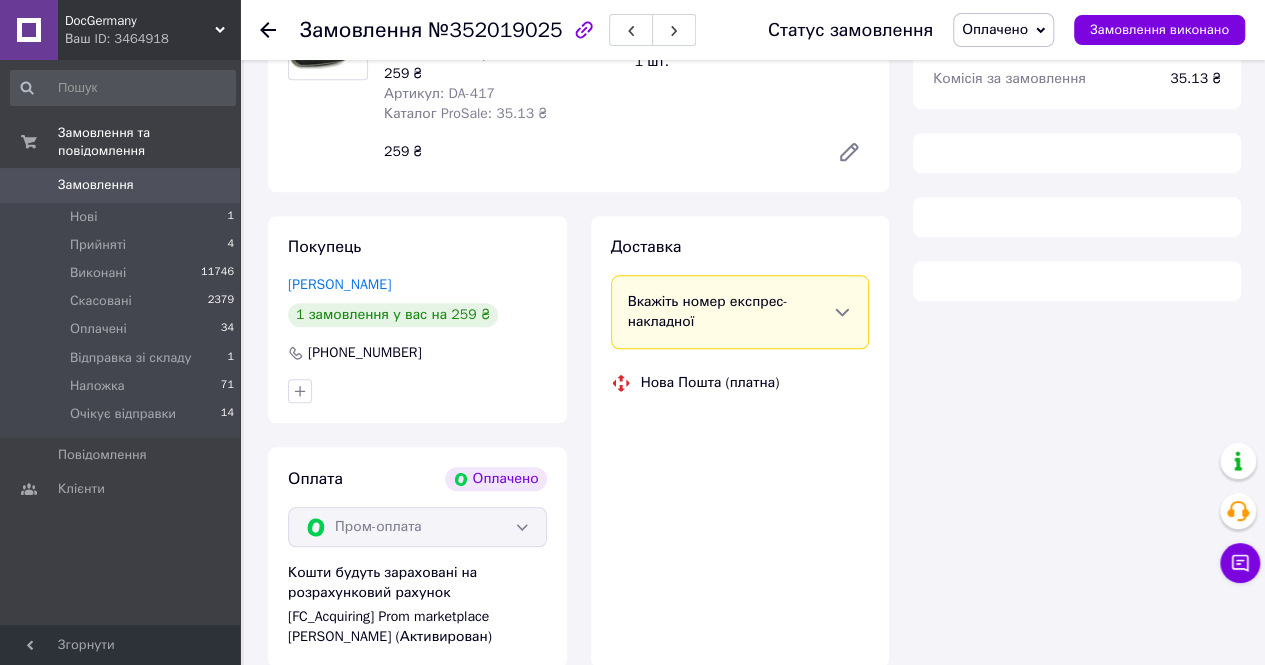 scroll, scrollTop: 900, scrollLeft: 0, axis: vertical 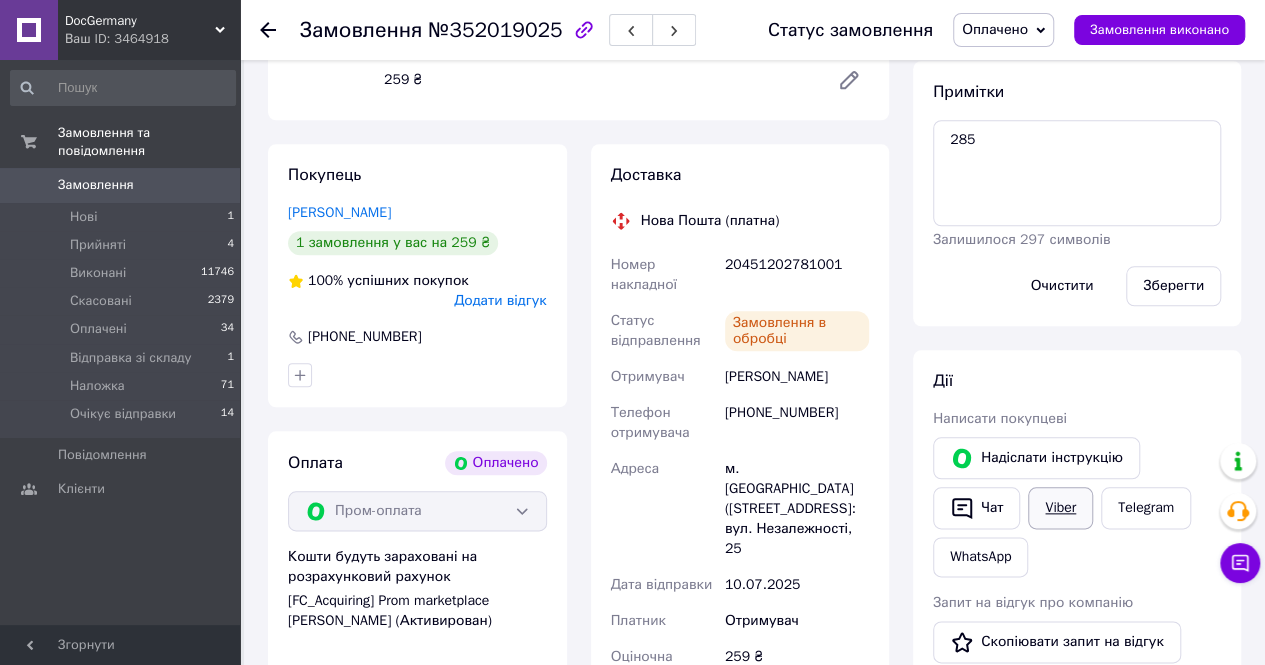 click on "Viber" at bounding box center [1060, 508] 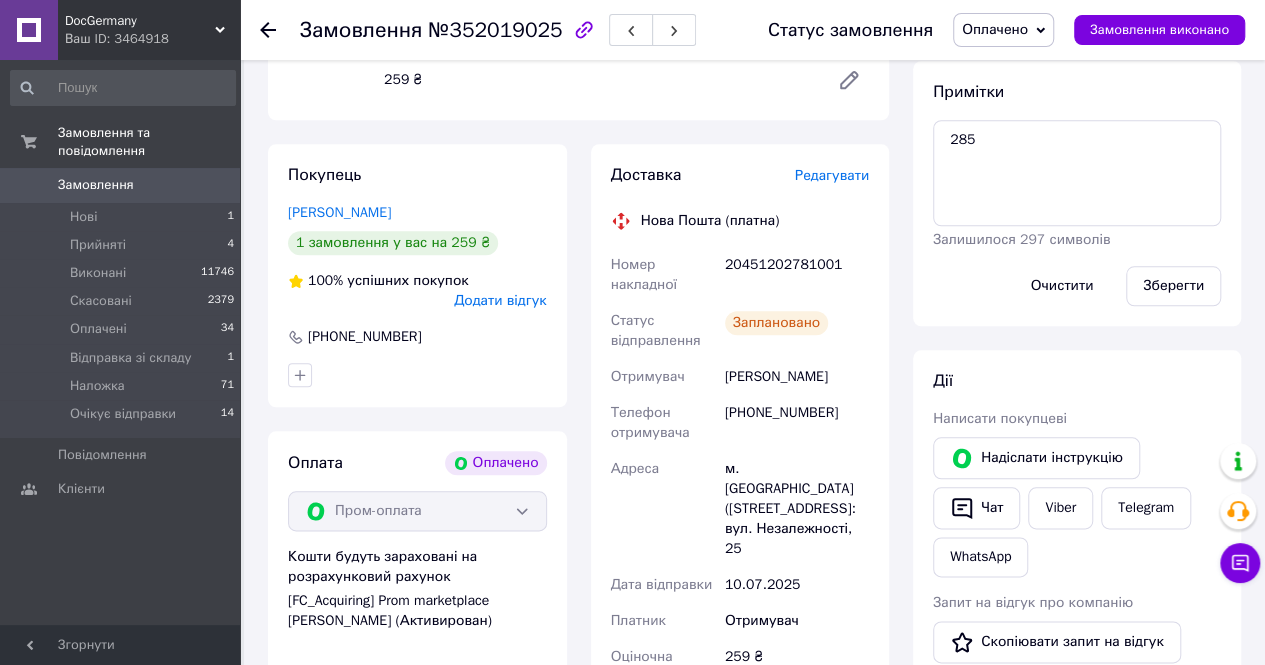 scroll, scrollTop: 600, scrollLeft: 0, axis: vertical 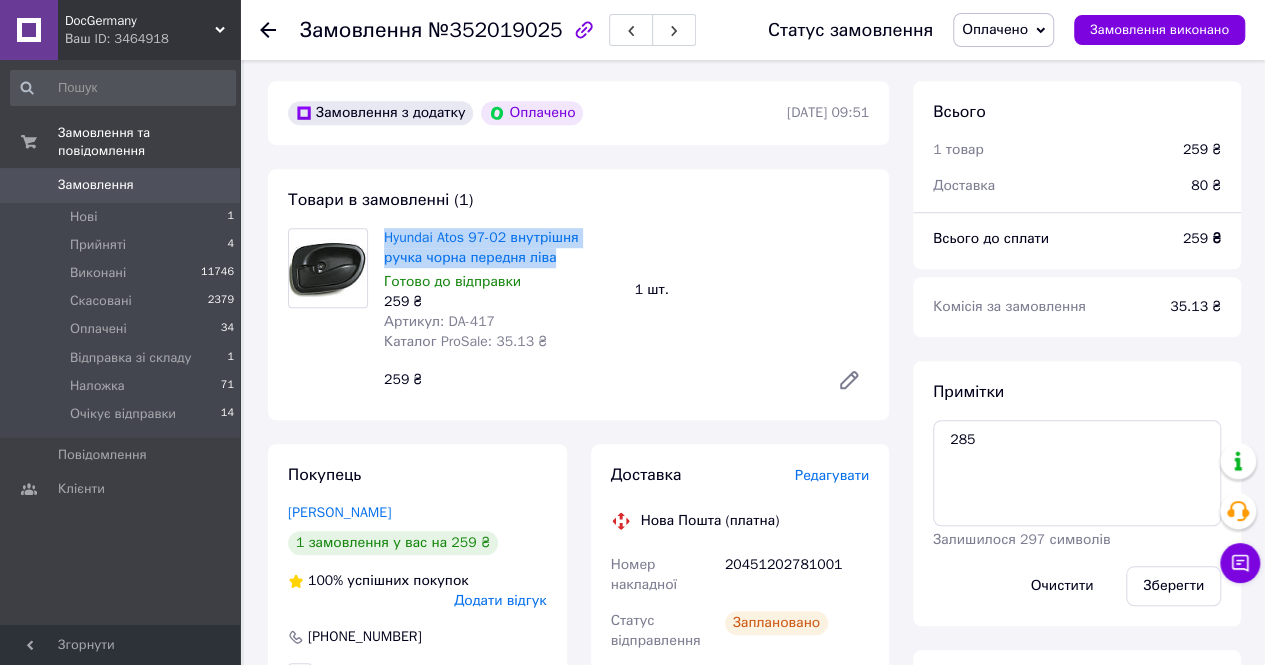 drag, startPoint x: 382, startPoint y: 241, endPoint x: 539, endPoint y: 263, distance: 158.5339 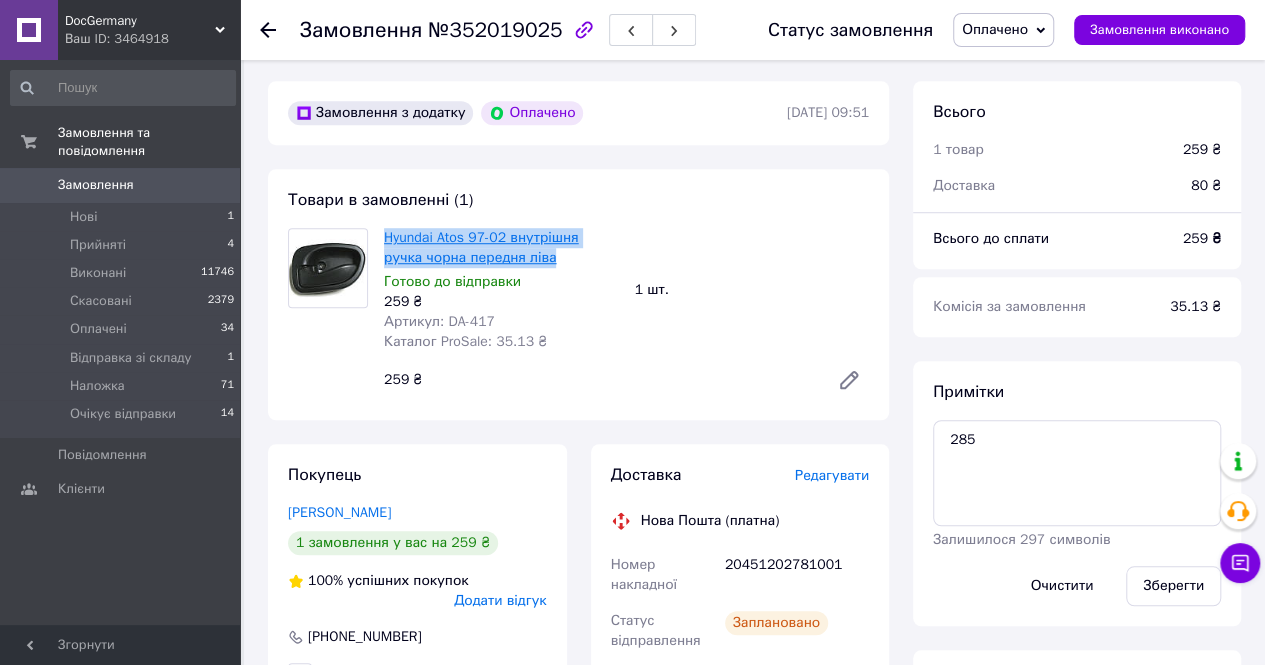 copy on "Hyundai Atos 97-02 внутрішня ручка чорна передня ліва" 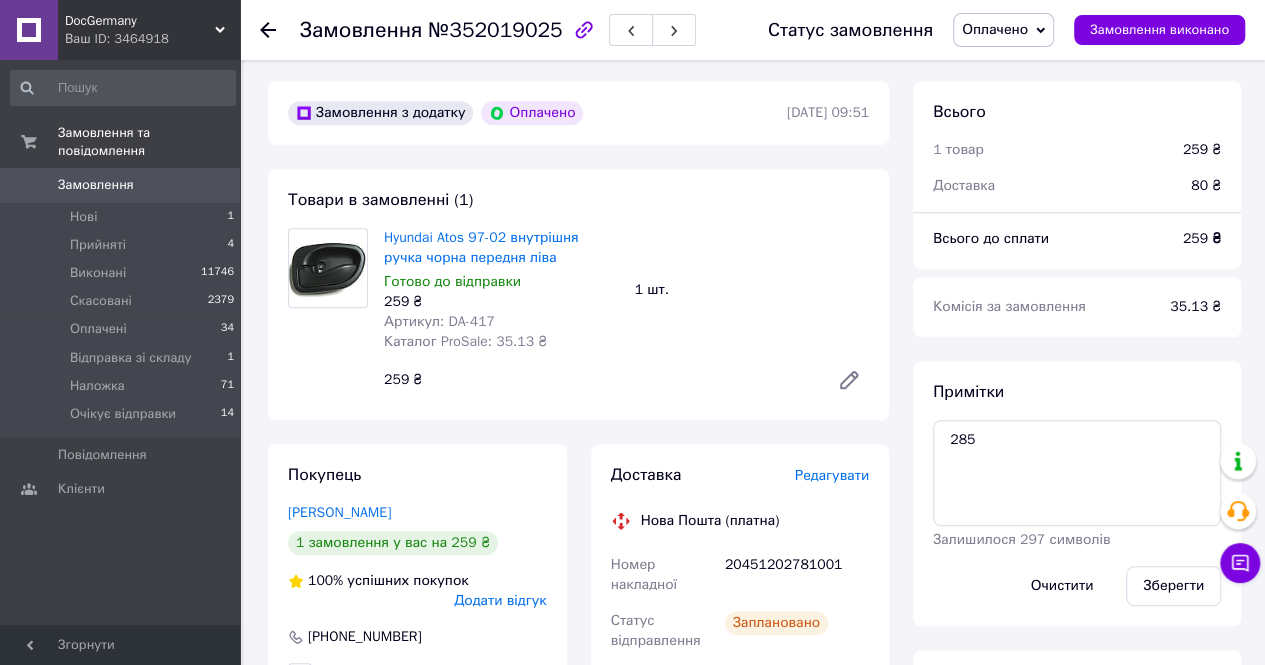 click on "20451202781001" at bounding box center [797, 575] 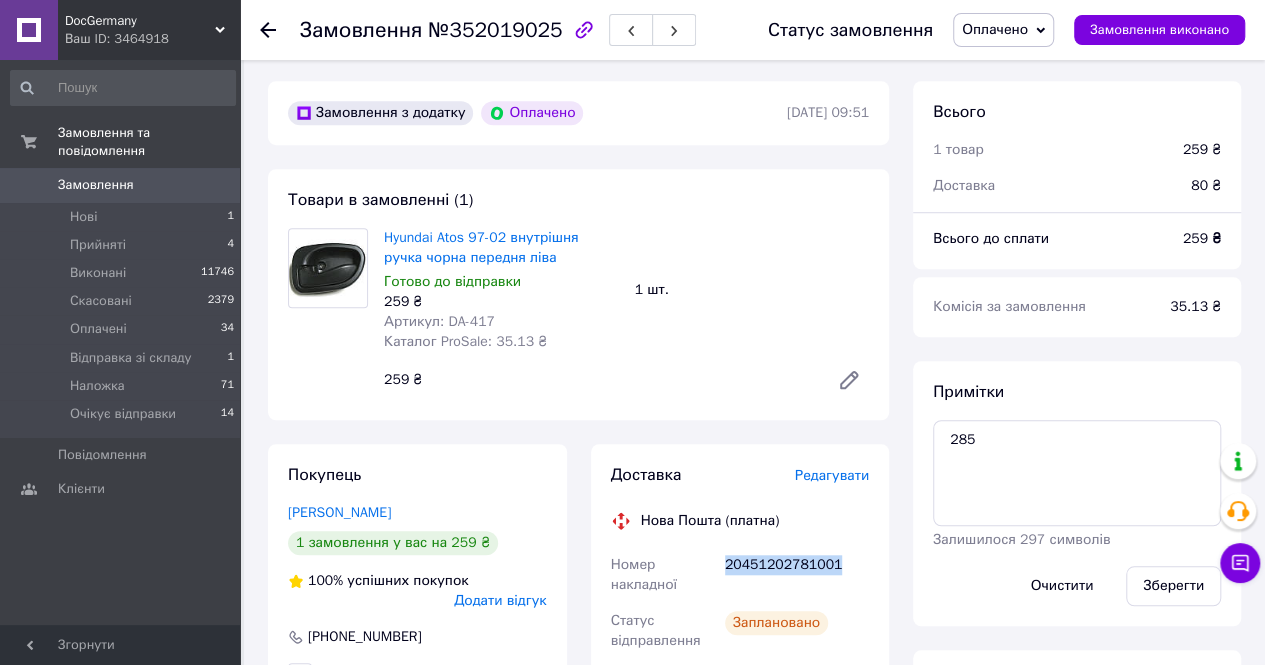 click on "20451202781001" at bounding box center (797, 575) 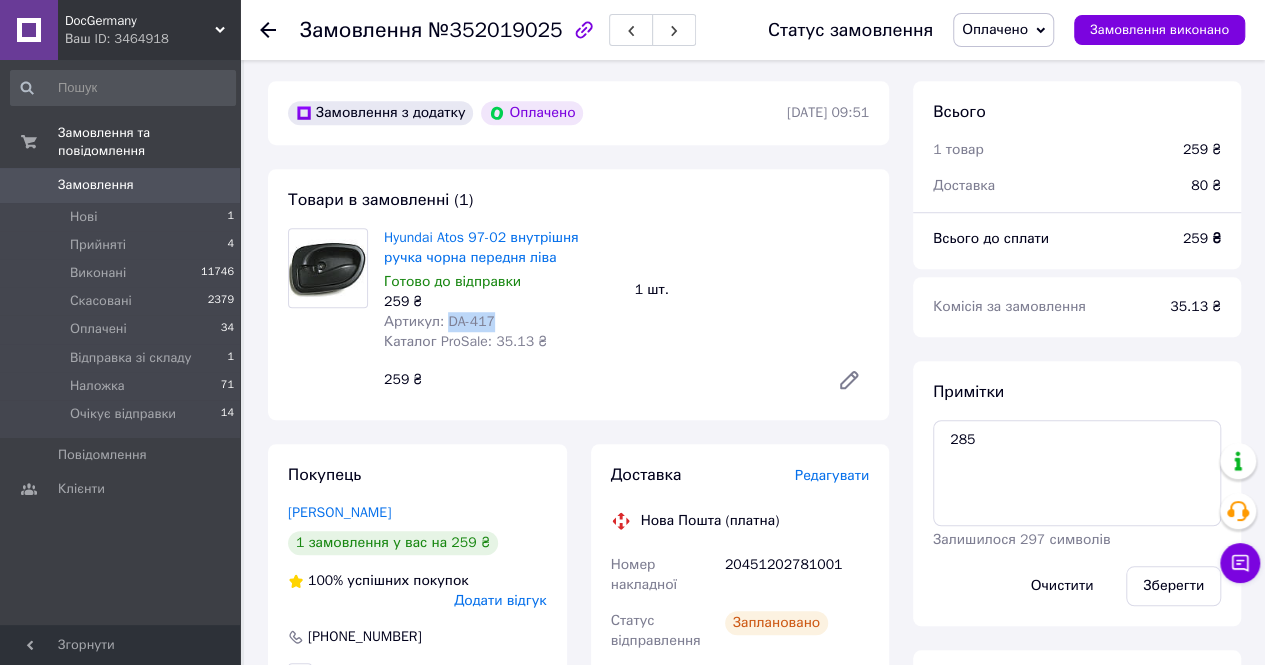drag, startPoint x: 442, startPoint y: 323, endPoint x: 500, endPoint y: 332, distance: 58.694122 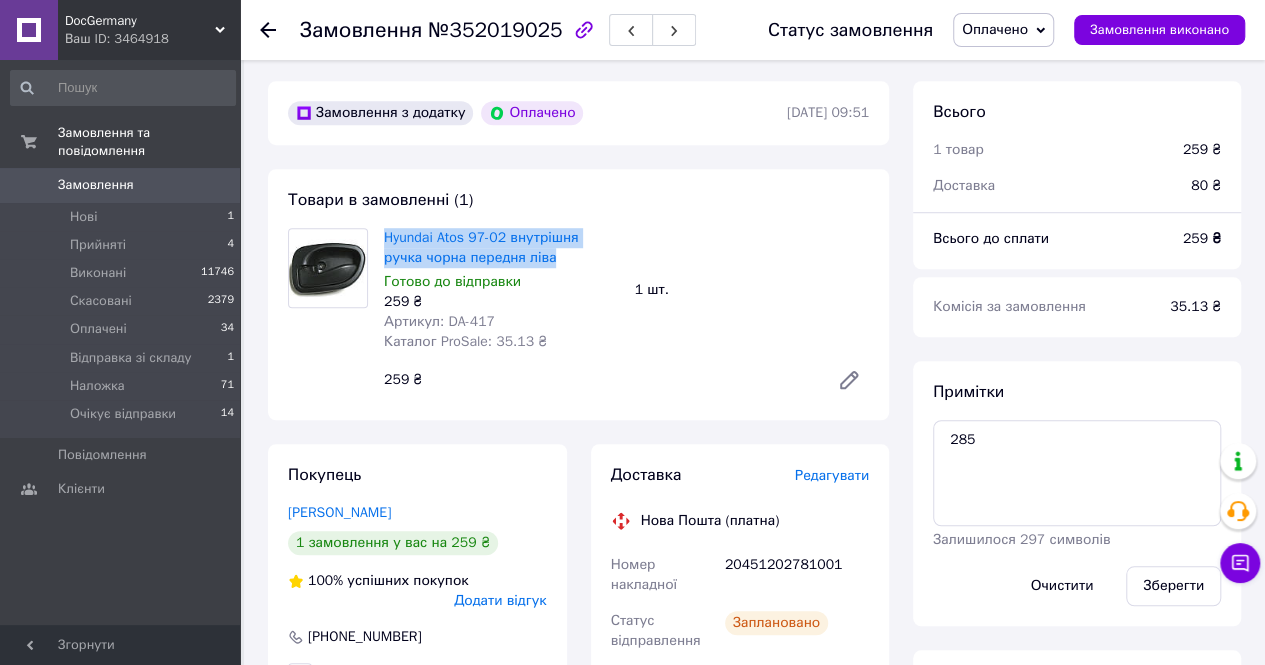drag, startPoint x: 382, startPoint y: 241, endPoint x: 515, endPoint y: 265, distance: 135.14807 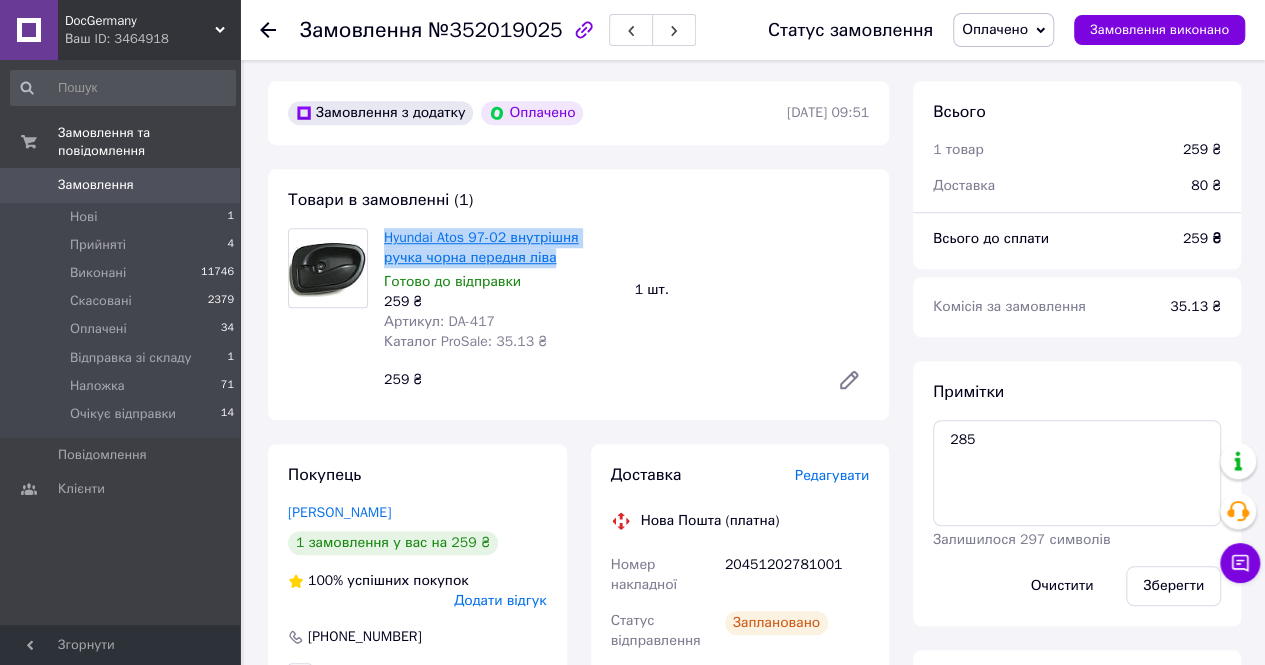 copy on "Hyundai Atos 97-02 внутрішня ручка чорна передня ліва" 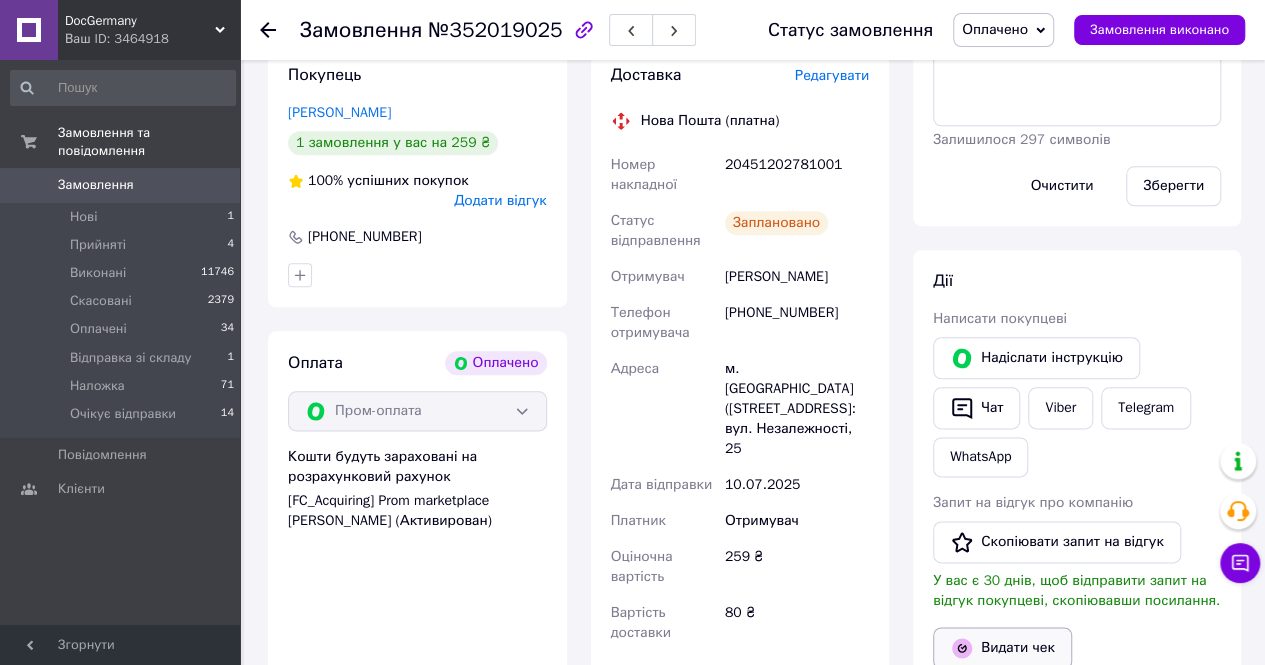 click on "Видати чек" at bounding box center (1002, 648) 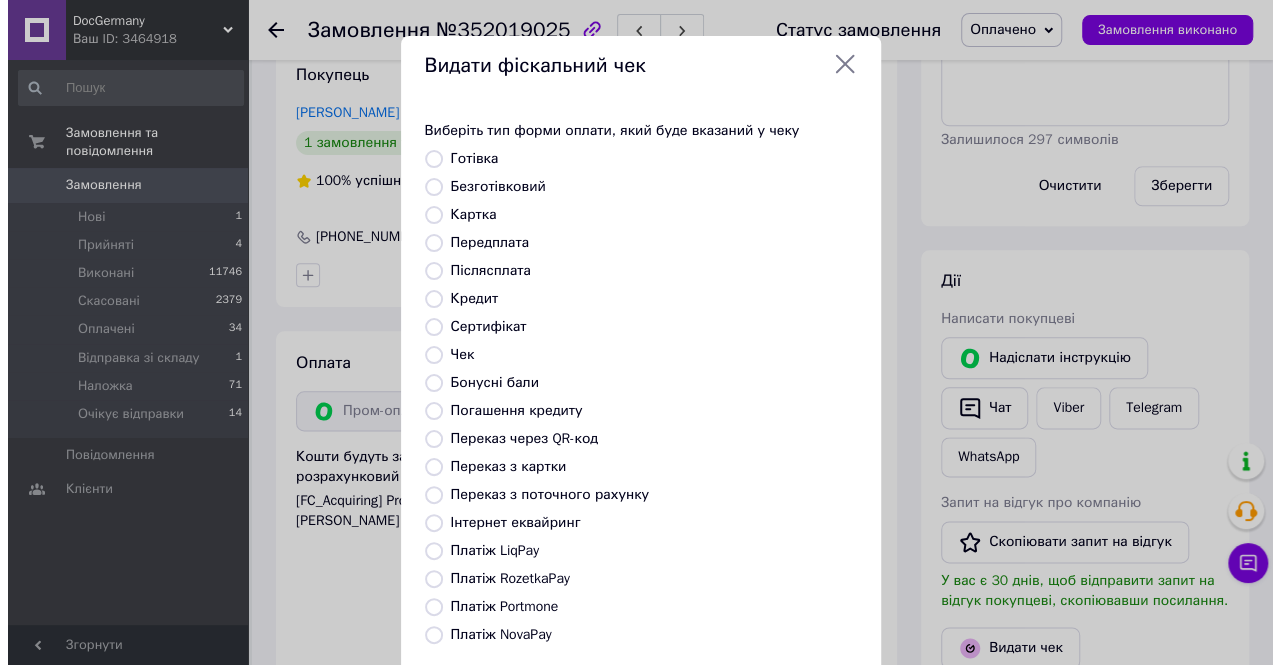 scroll, scrollTop: 980, scrollLeft: 0, axis: vertical 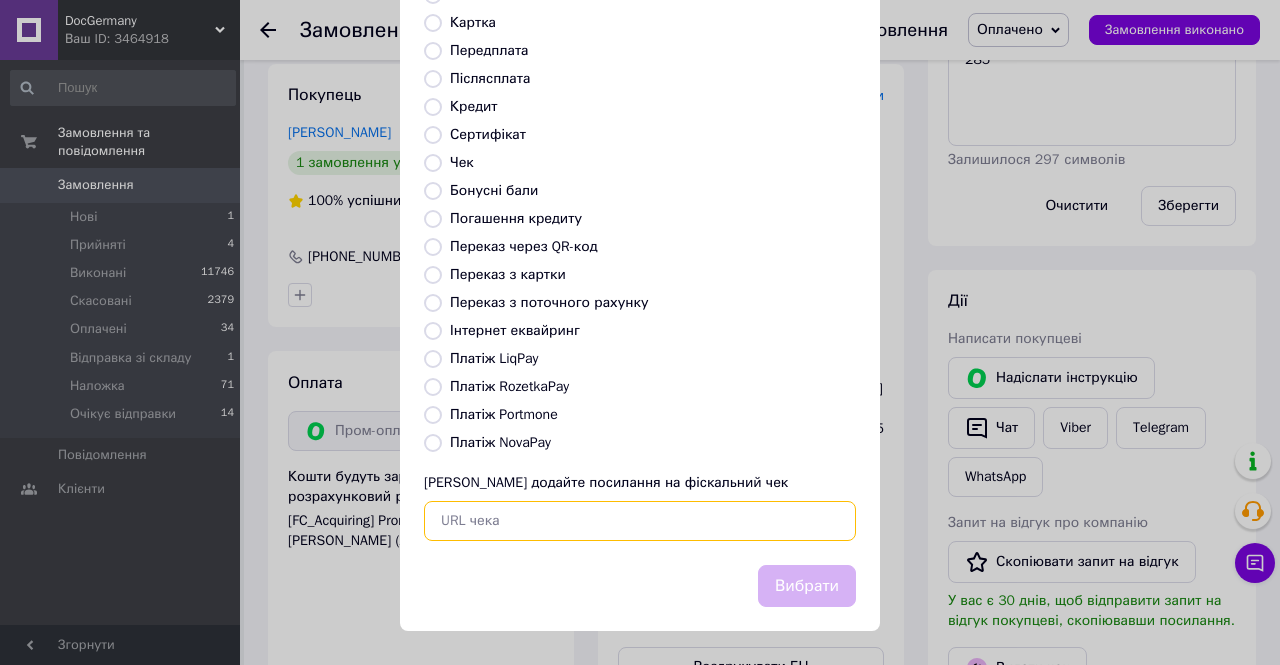 click at bounding box center [640, 521] 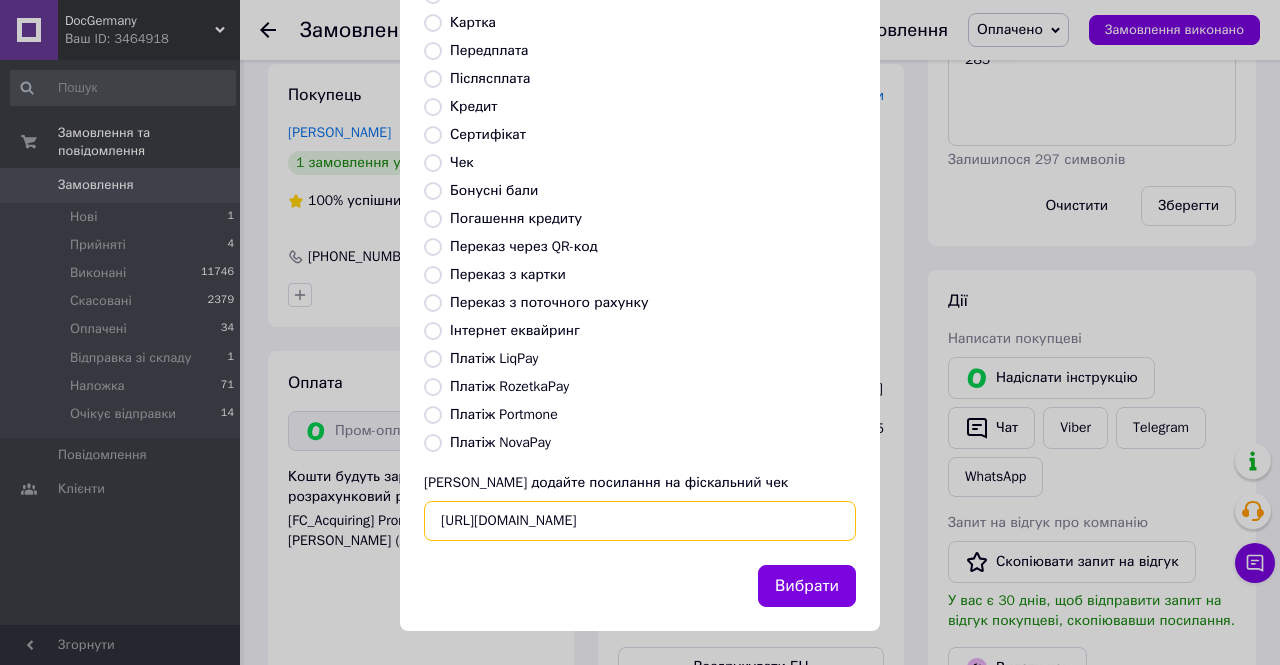 scroll, scrollTop: 0, scrollLeft: 23, axis: horizontal 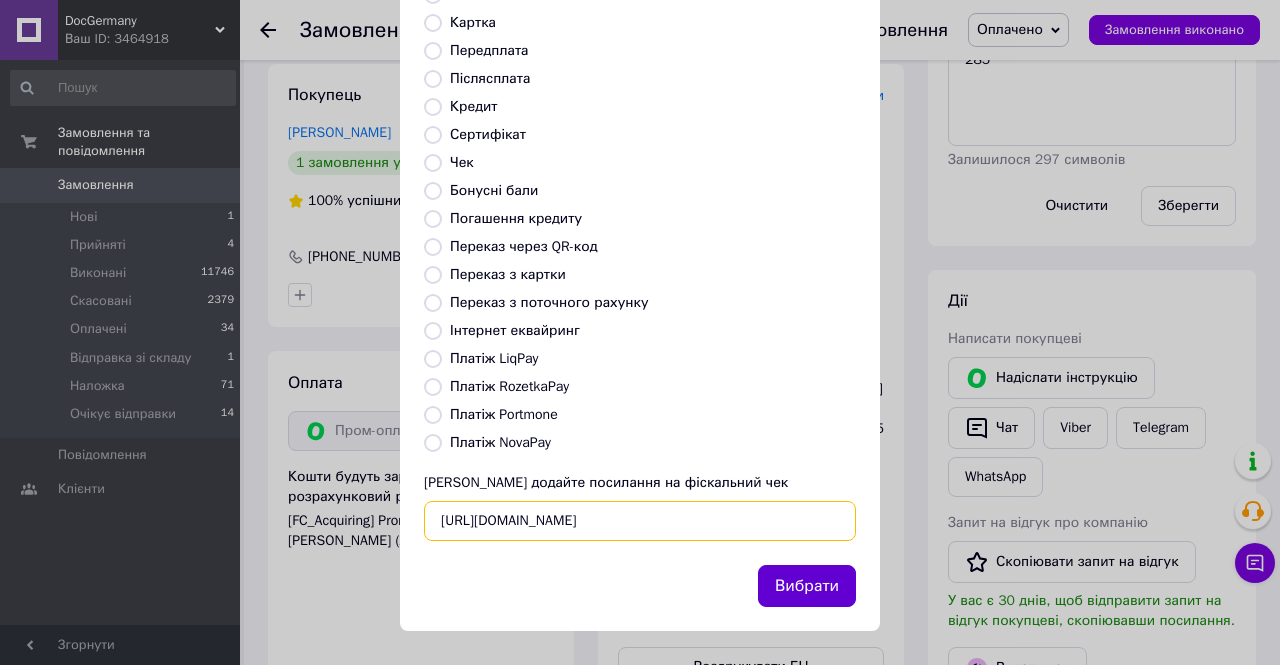 type on "https://check.checkbox.ua/ab279f9e-c91a-42c5-9ee4-ce682dc4766b" 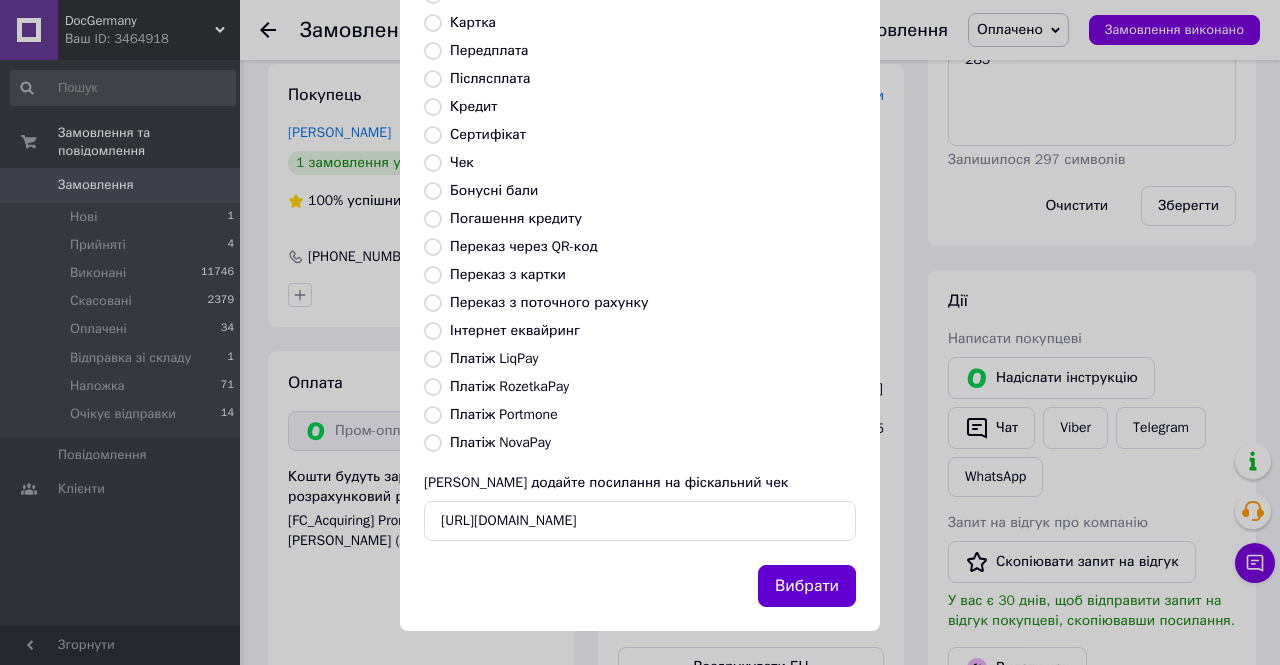 click on "Вибрати" at bounding box center (807, 586) 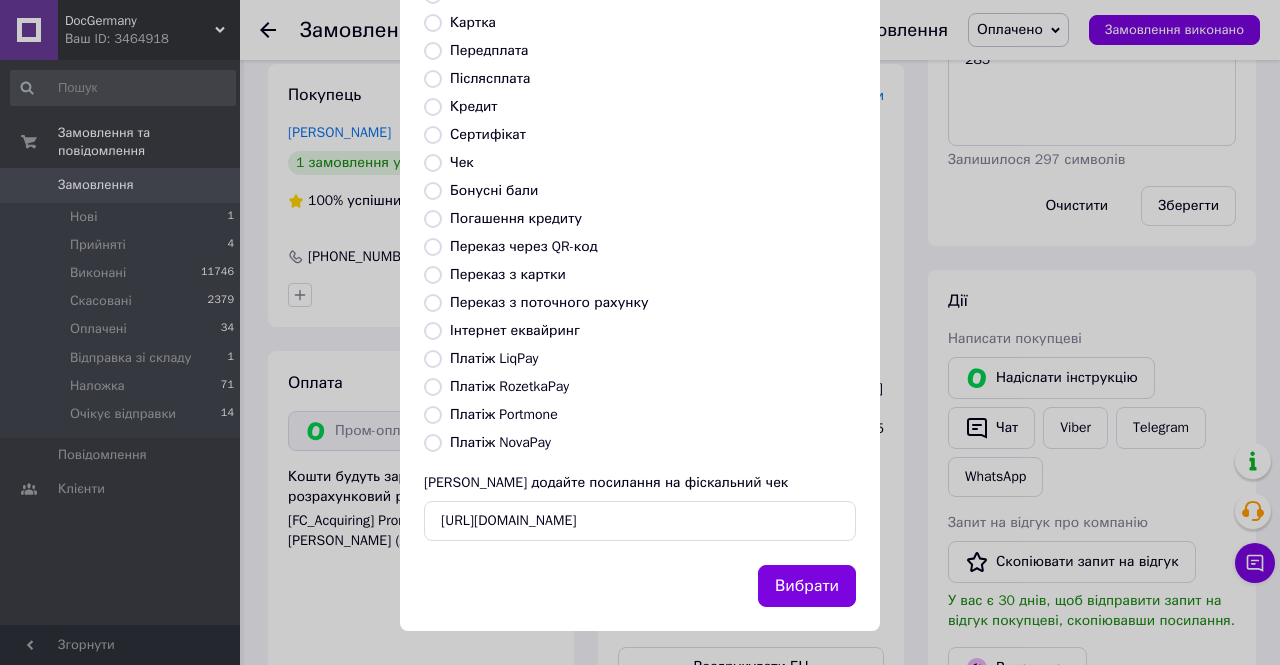 scroll, scrollTop: 0, scrollLeft: 0, axis: both 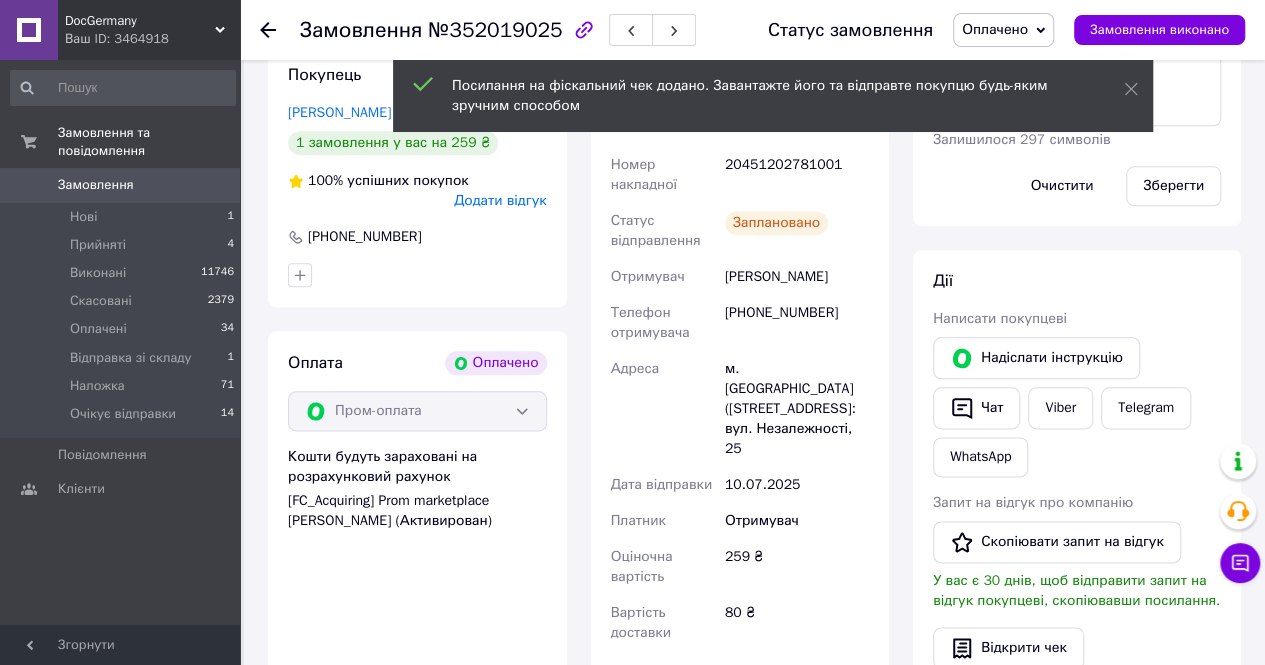 click on "Сокот Вікторія" at bounding box center [797, 277] 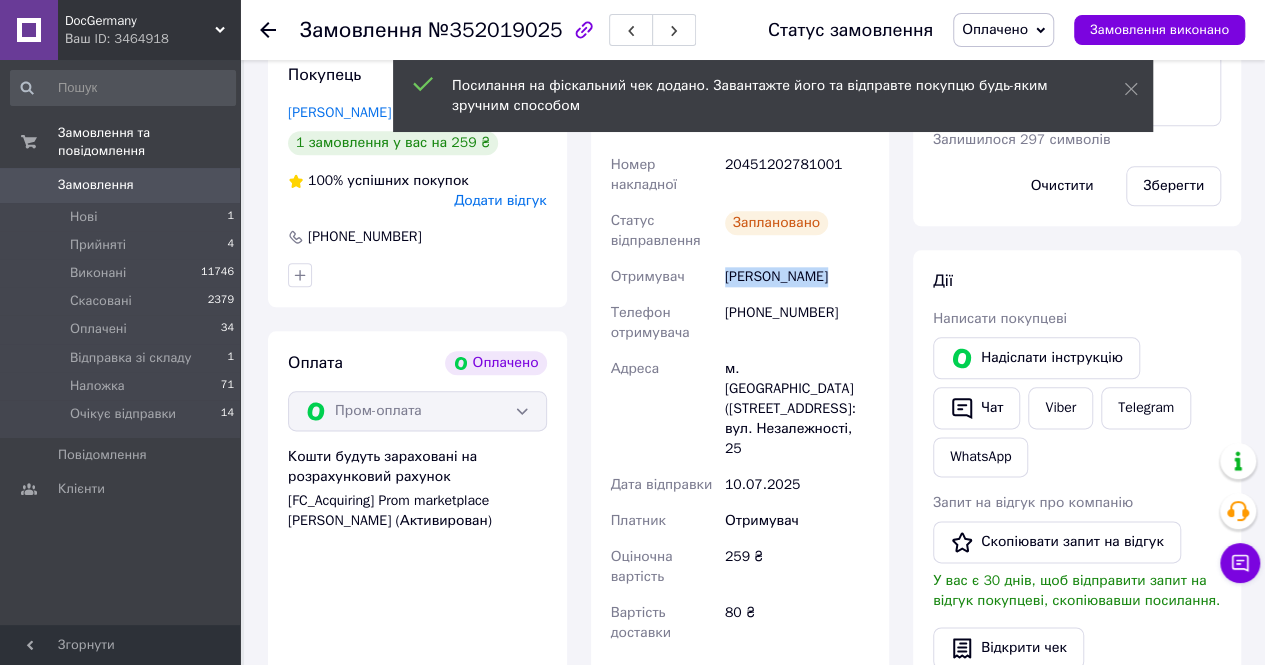 click on "Сокот Вікторія" at bounding box center [797, 277] 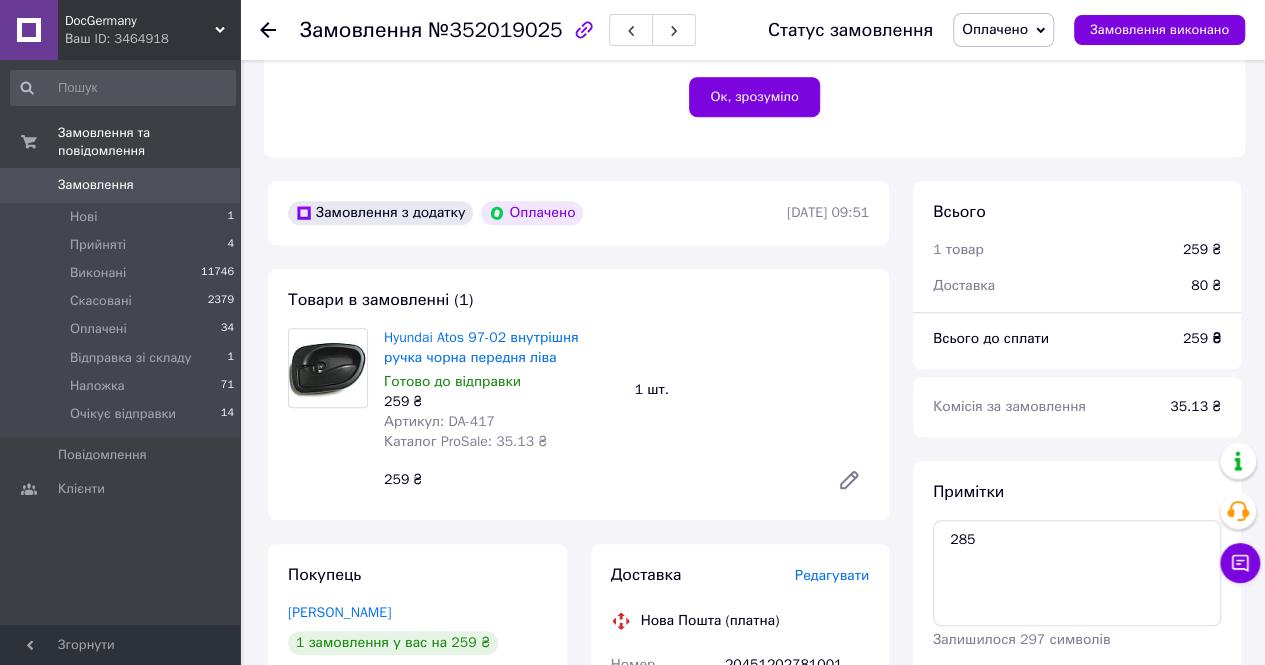 scroll, scrollTop: 900, scrollLeft: 0, axis: vertical 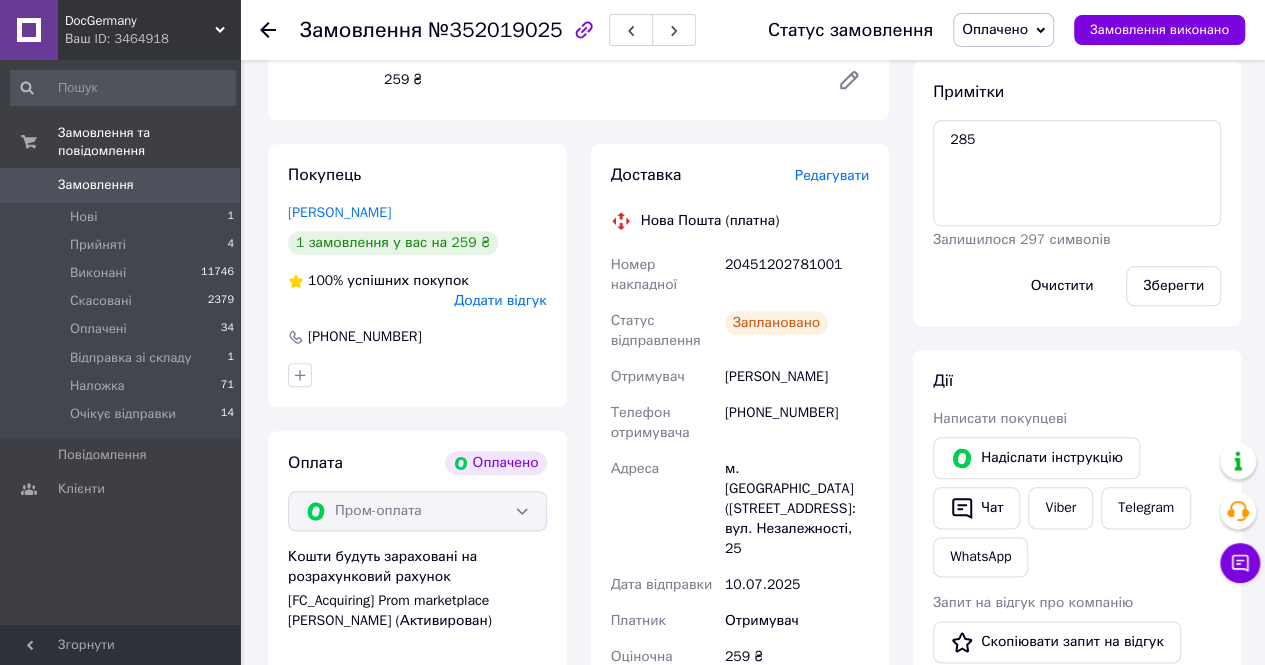 drag, startPoint x: 760, startPoint y: 246, endPoint x: 766, endPoint y: 265, distance: 19.924858 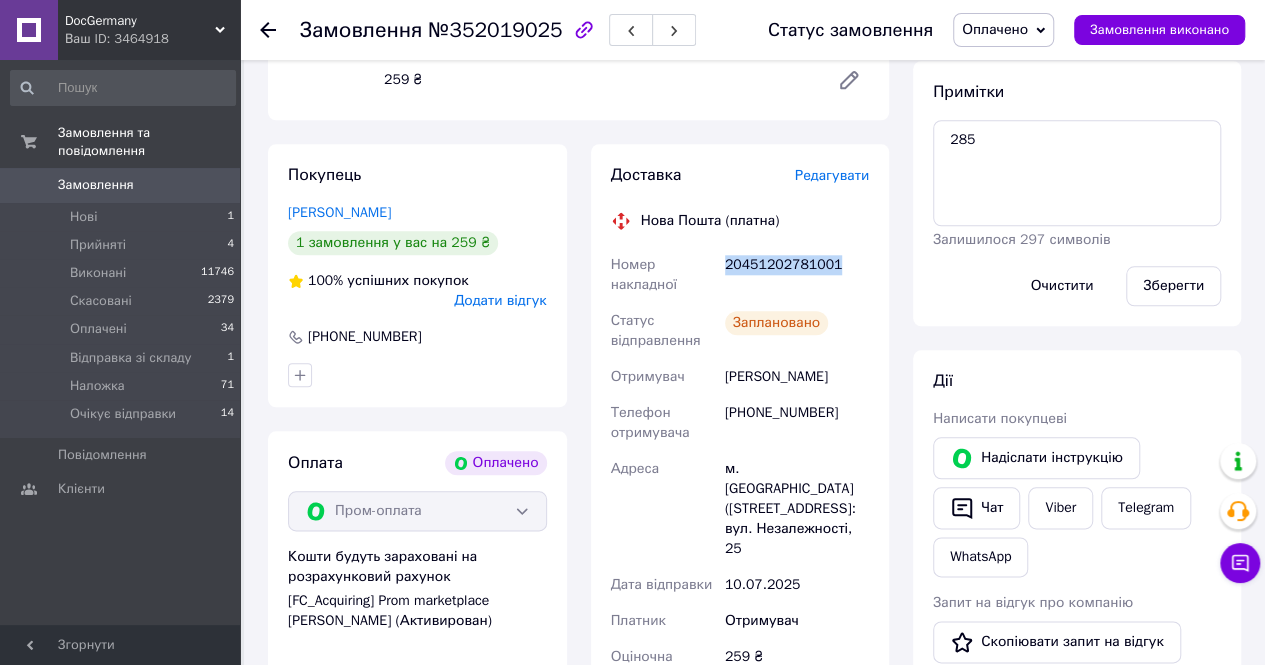click on "20451202781001" at bounding box center [797, 275] 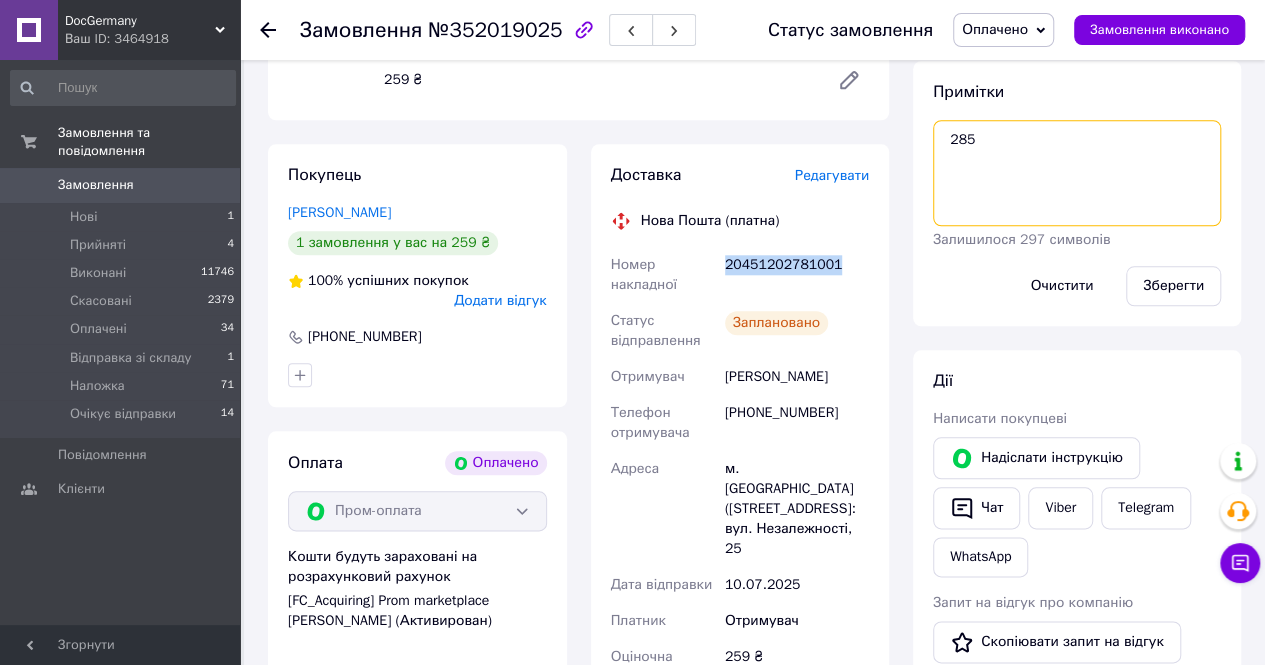 click on "285" at bounding box center (1077, 173) 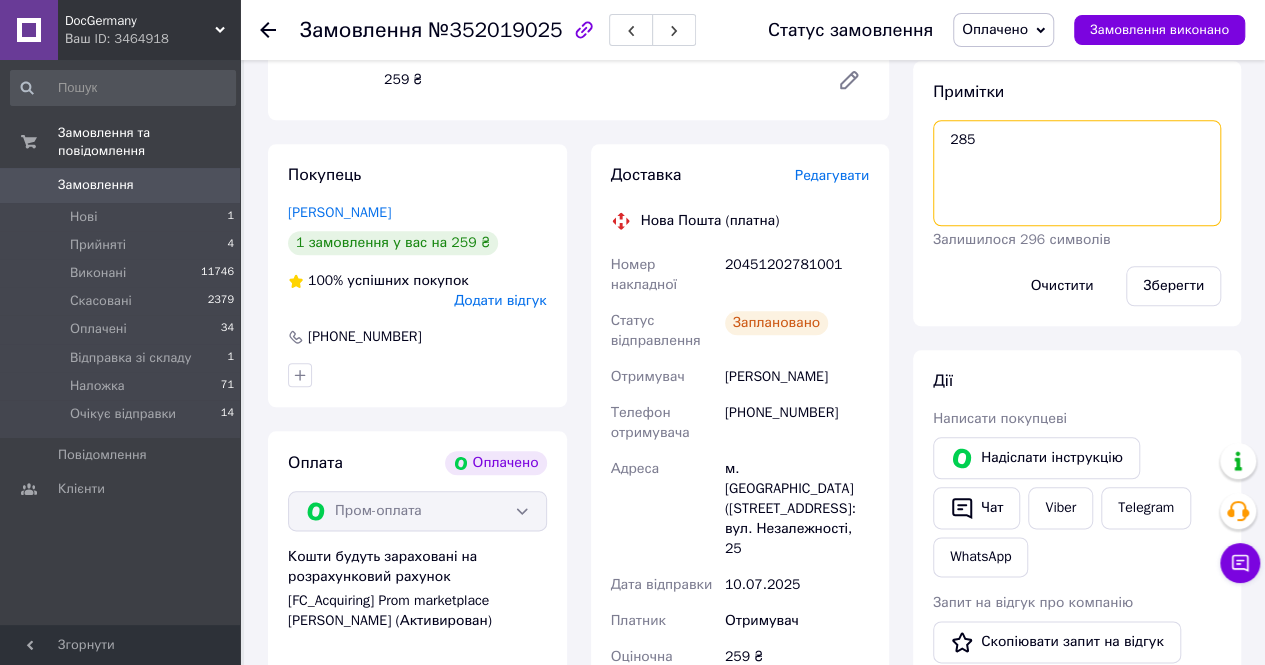 paste on "352025912" 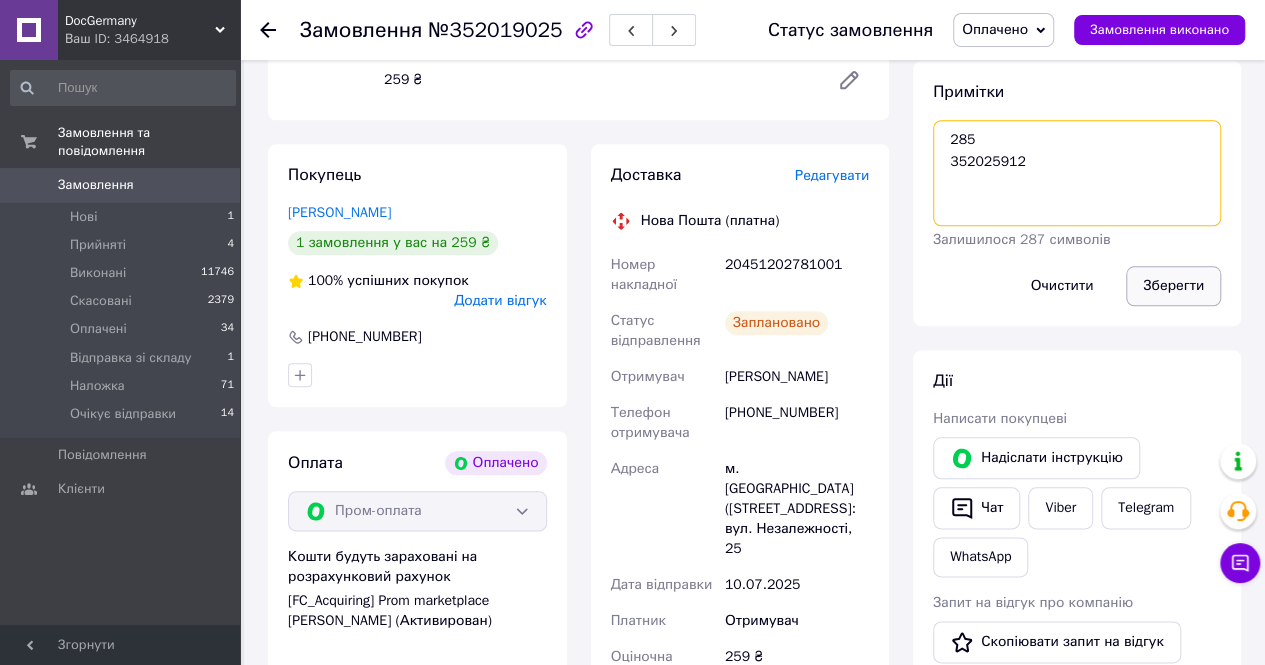 type on "285
352025912" 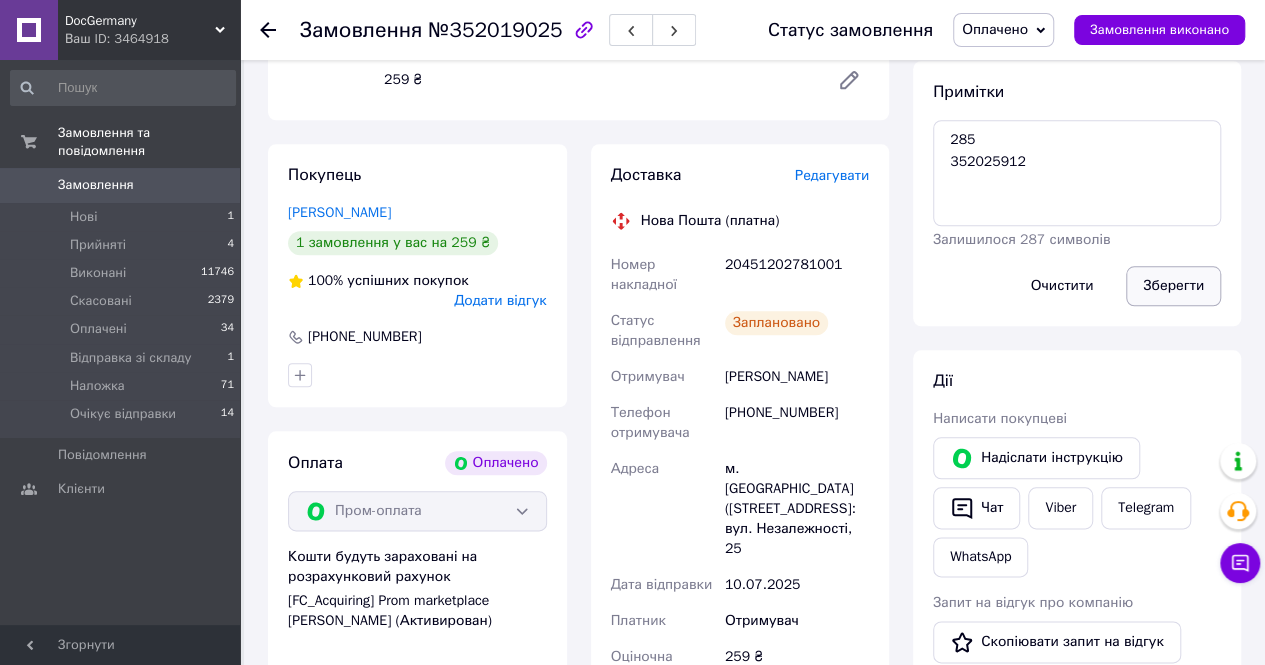 click on "Зберегти" at bounding box center (1173, 286) 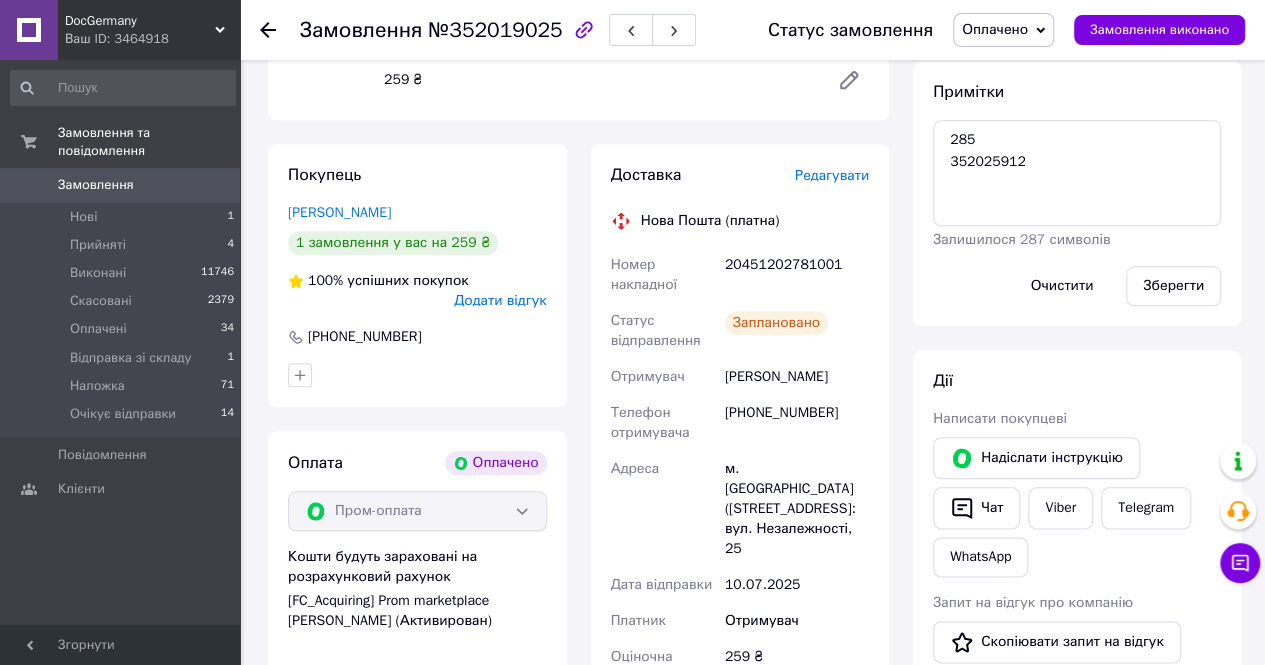 scroll, scrollTop: 1593, scrollLeft: 0, axis: vertical 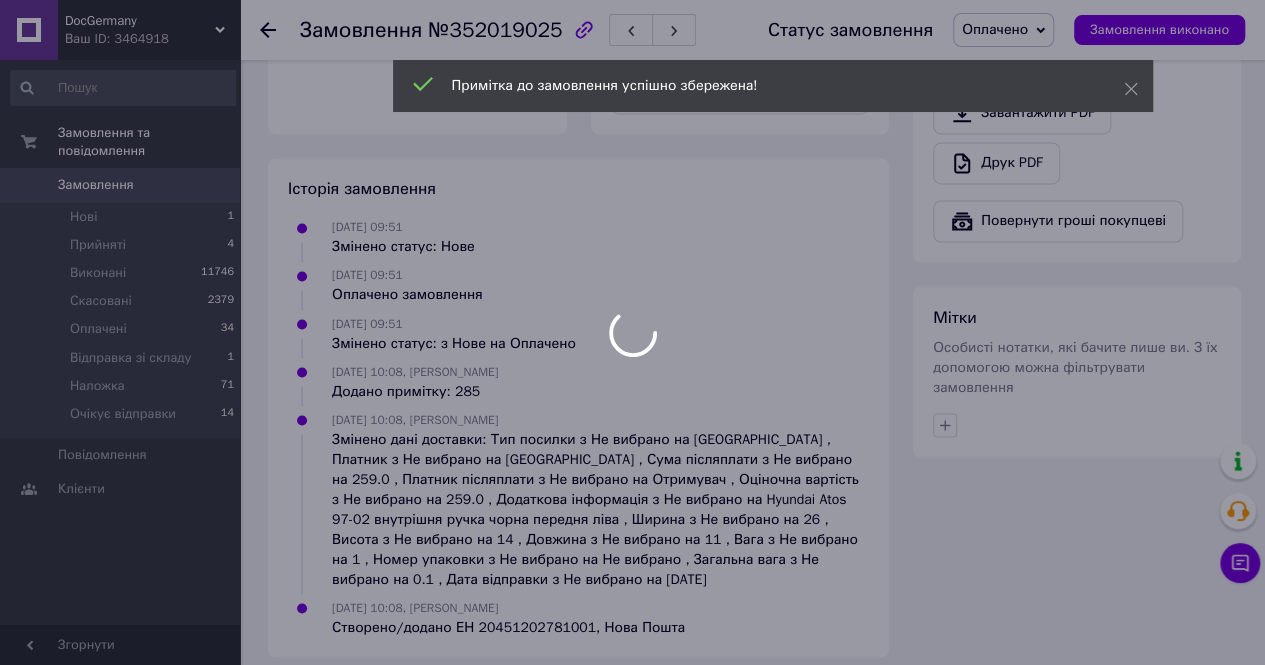 click at bounding box center [632, 332] 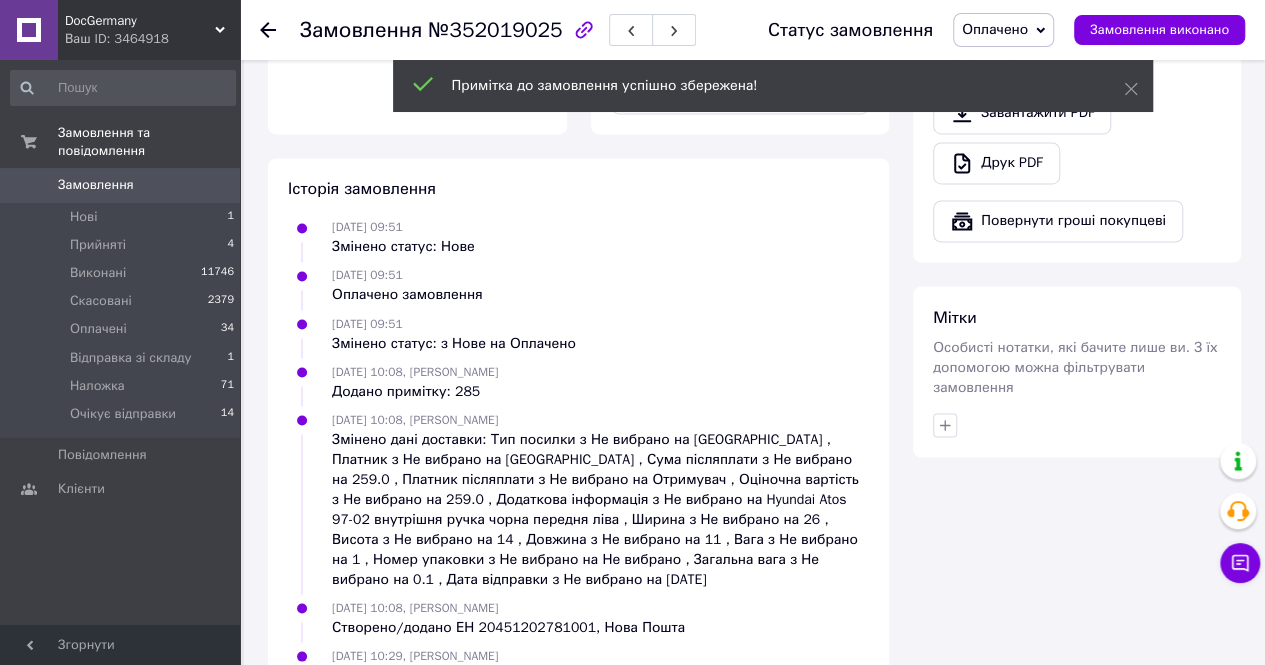 click 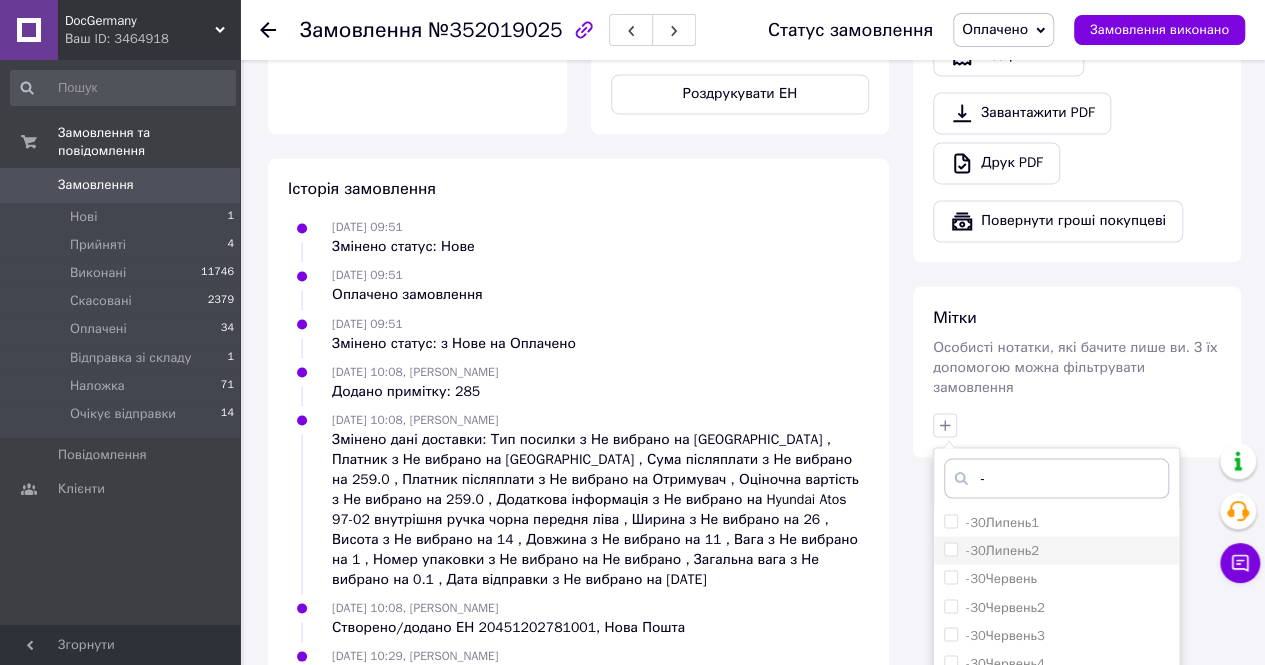 type on "-" 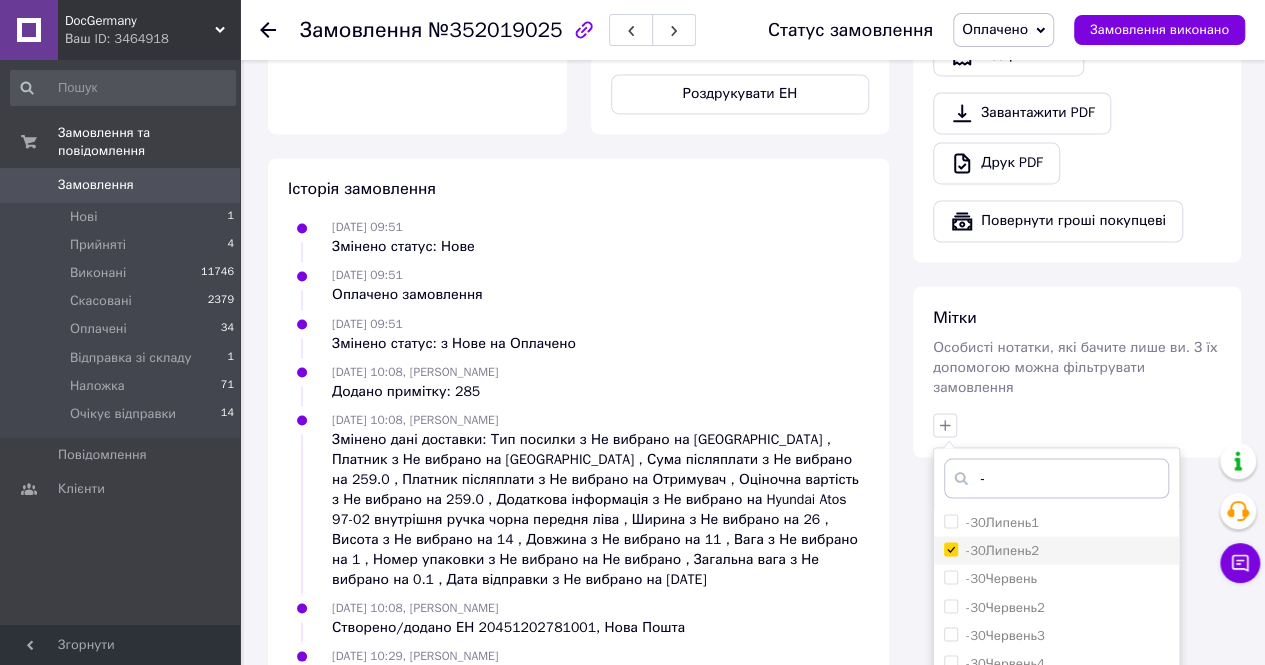 checkbox on "true" 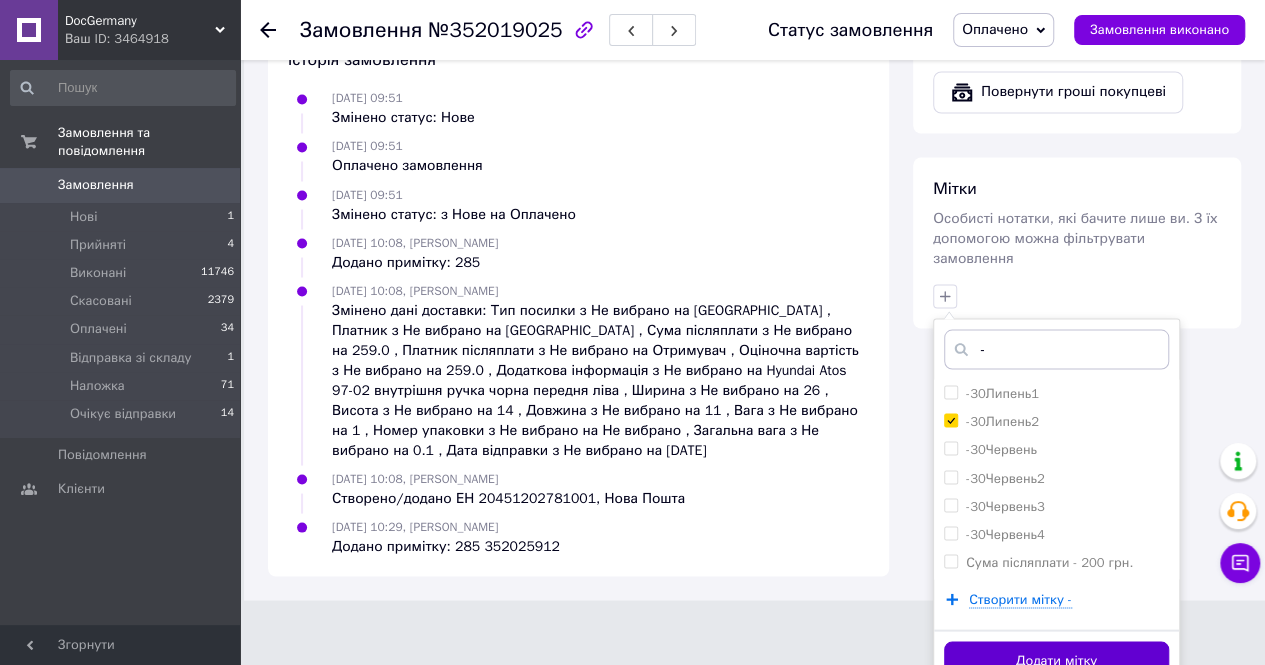 click on "Додати мітку" at bounding box center [1056, 660] 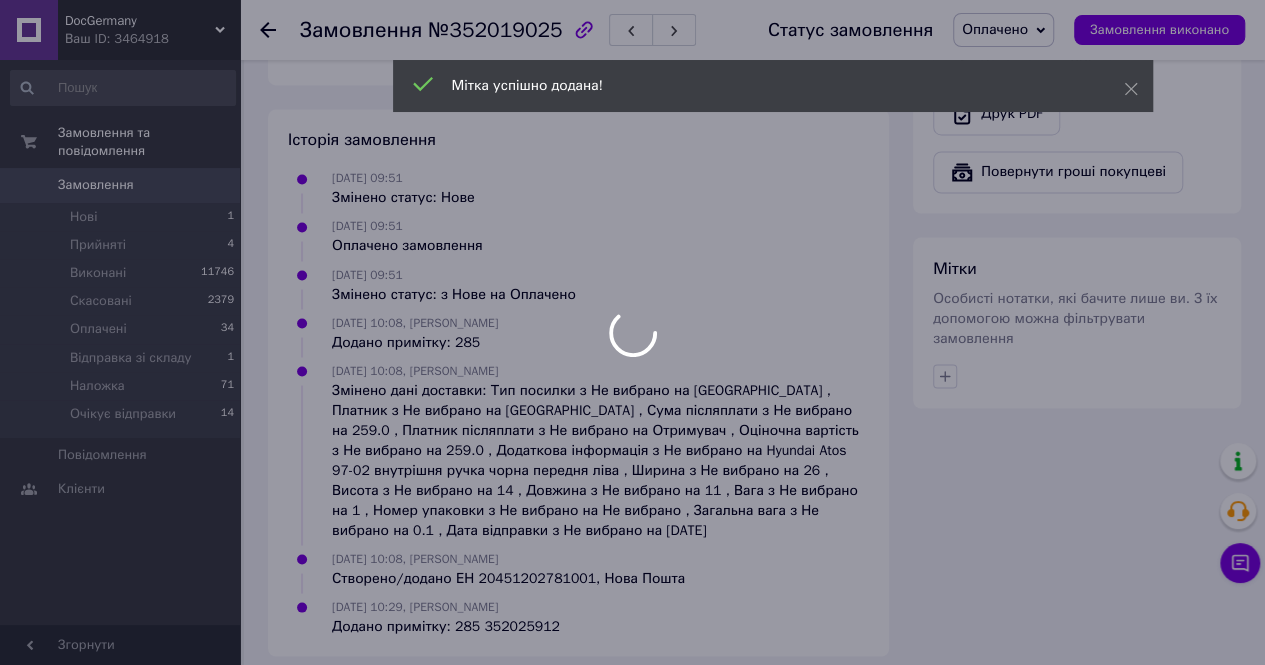 scroll, scrollTop: 1690, scrollLeft: 0, axis: vertical 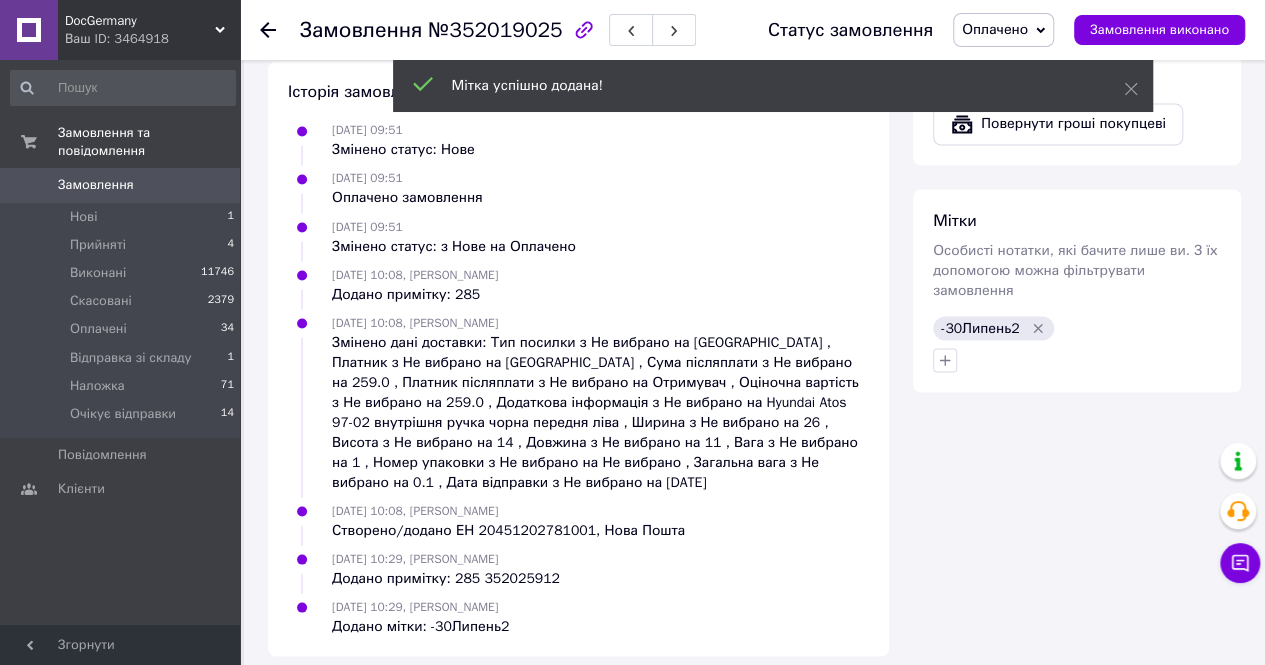 click on "Оплачено" at bounding box center [995, 29] 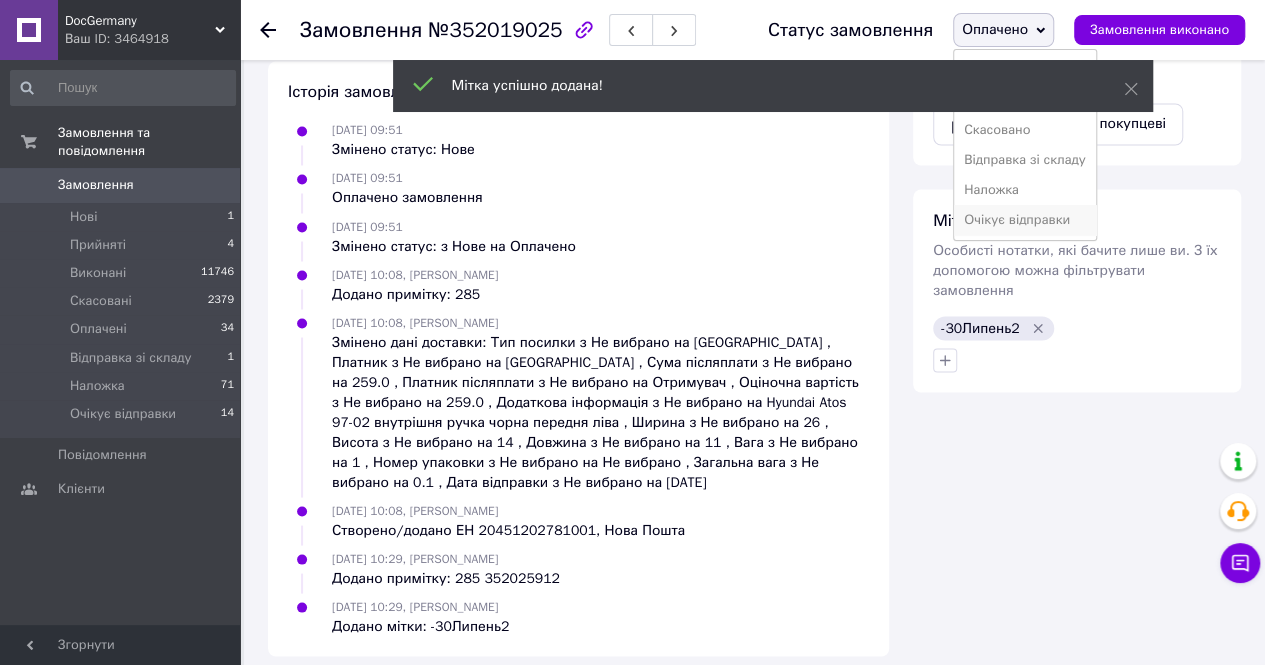 click on "Очікує відправки" at bounding box center [1025, 220] 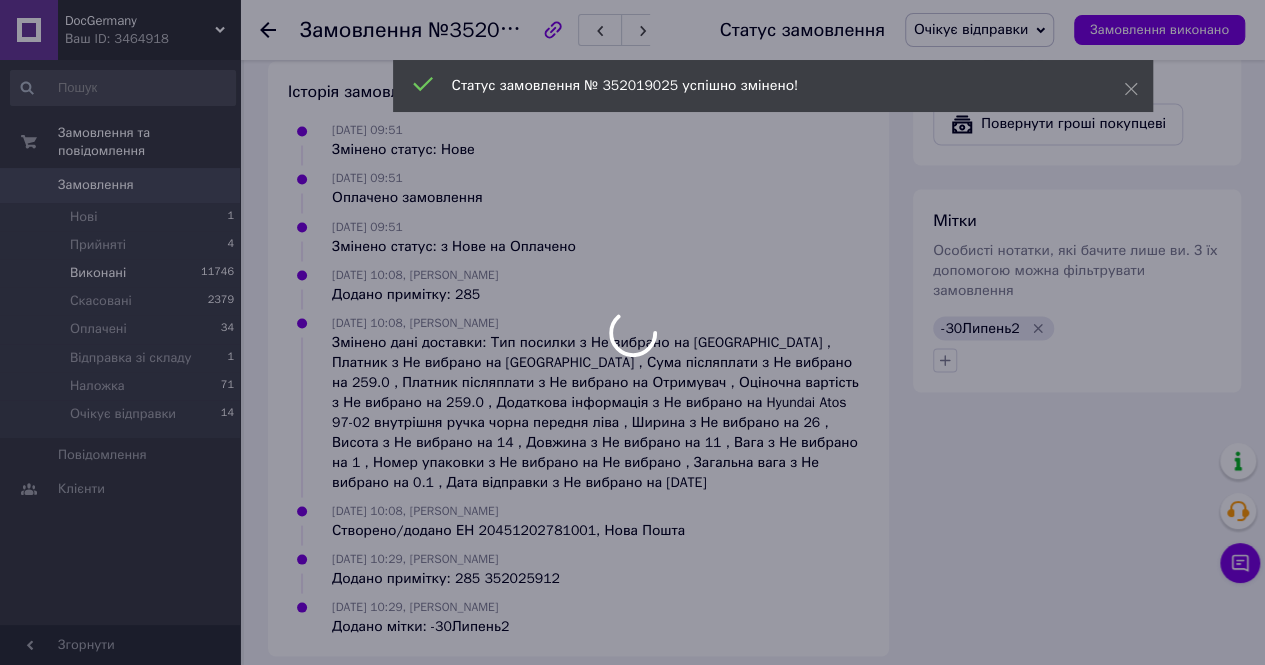 scroll, scrollTop: 1722, scrollLeft: 0, axis: vertical 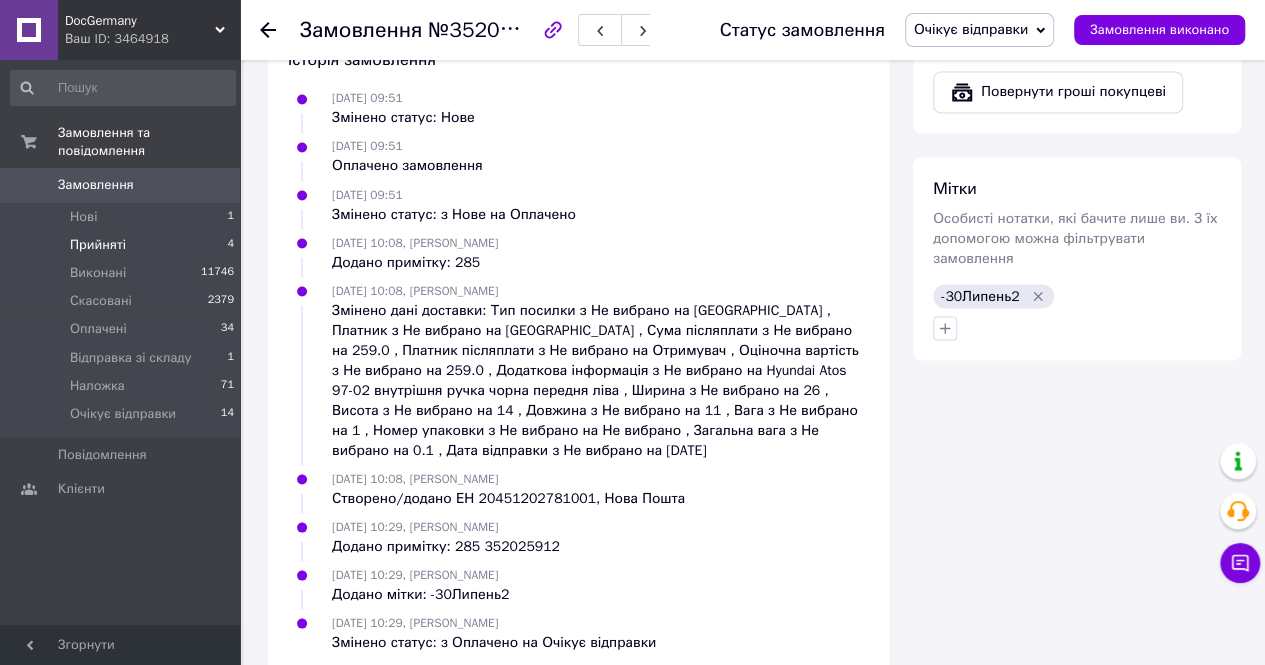 click on "Прийняті" at bounding box center (98, 245) 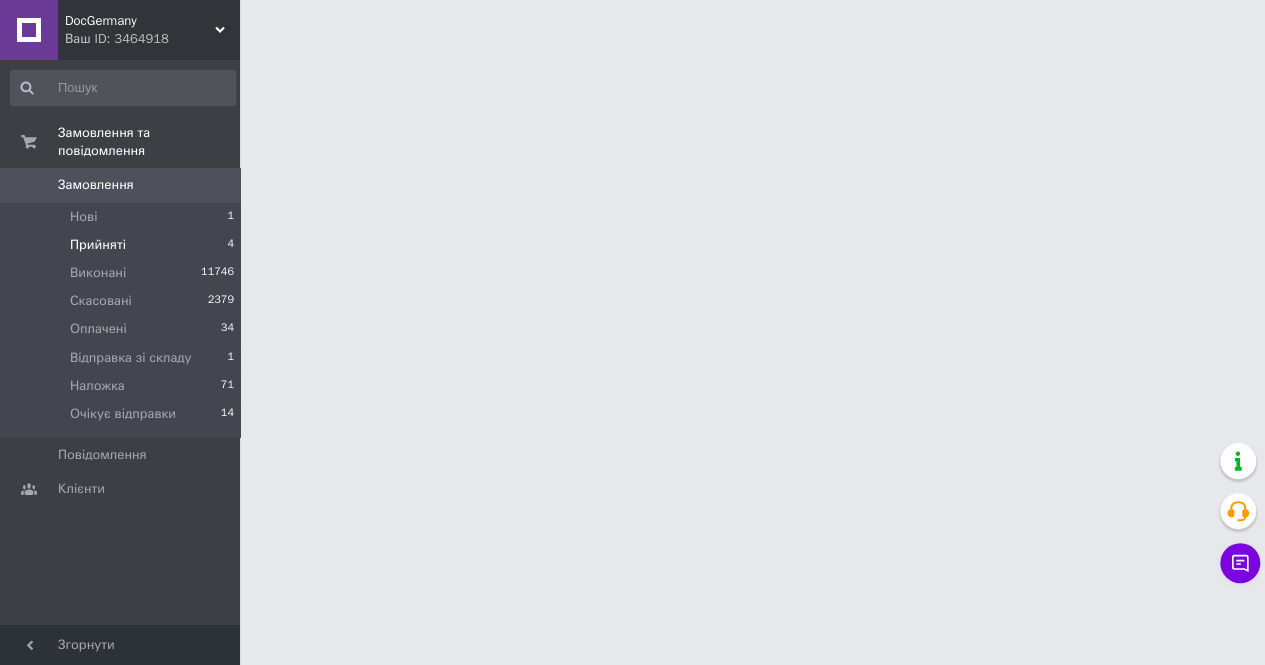 scroll, scrollTop: 0, scrollLeft: 0, axis: both 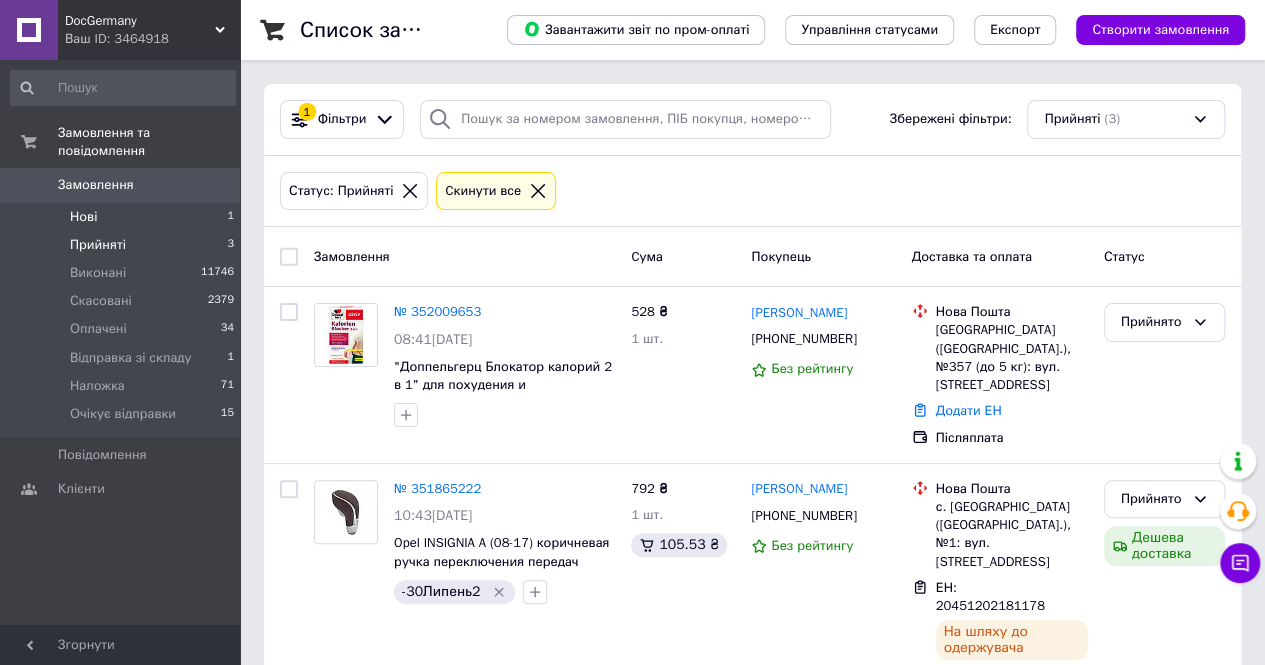 click on "Нові 1" at bounding box center (123, 217) 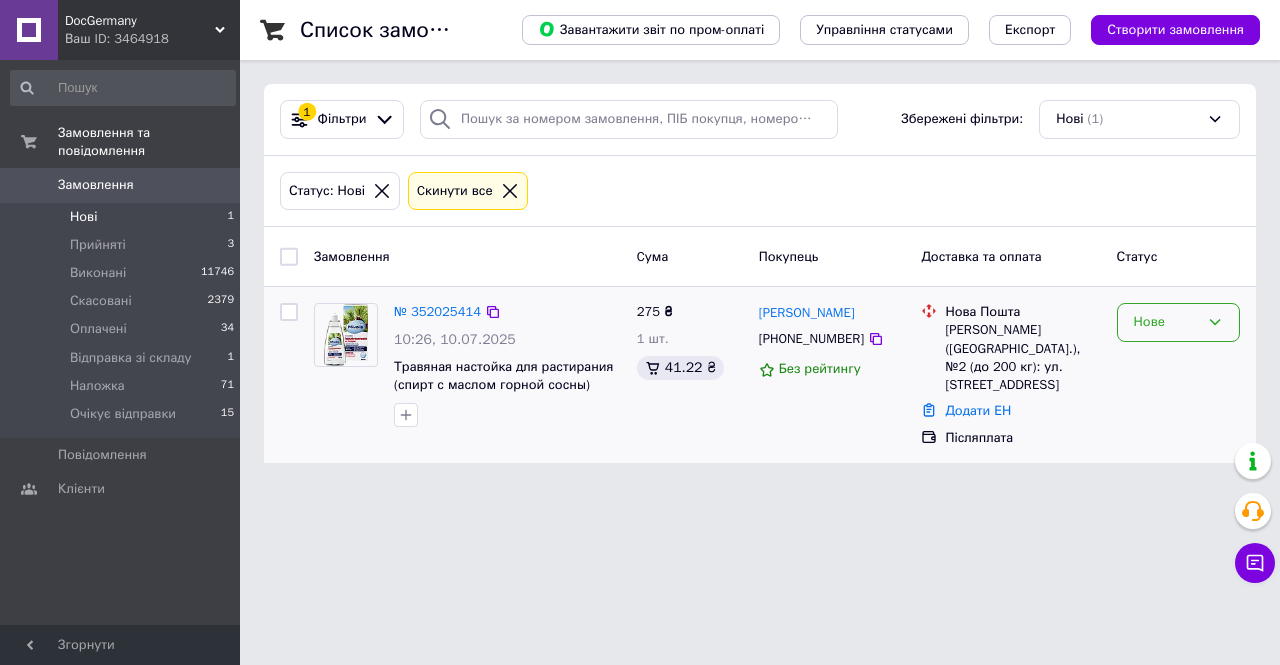 click on "Нове" at bounding box center [1166, 322] 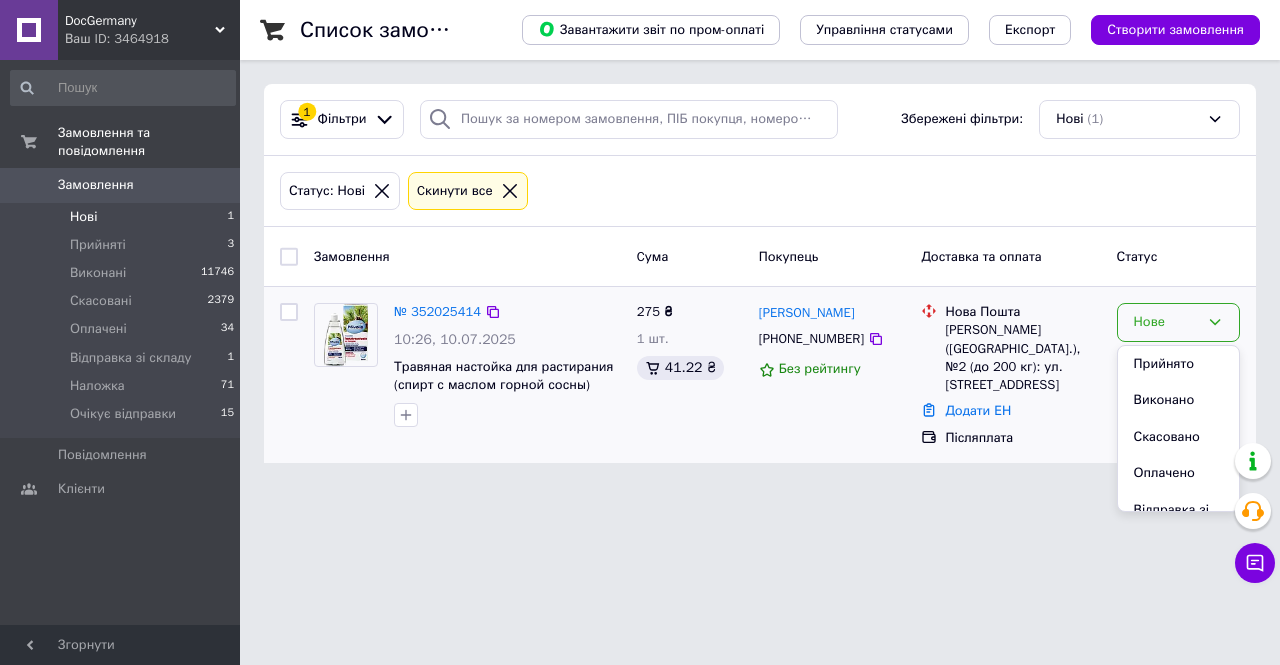click on "Прийнято" at bounding box center (1178, 364) 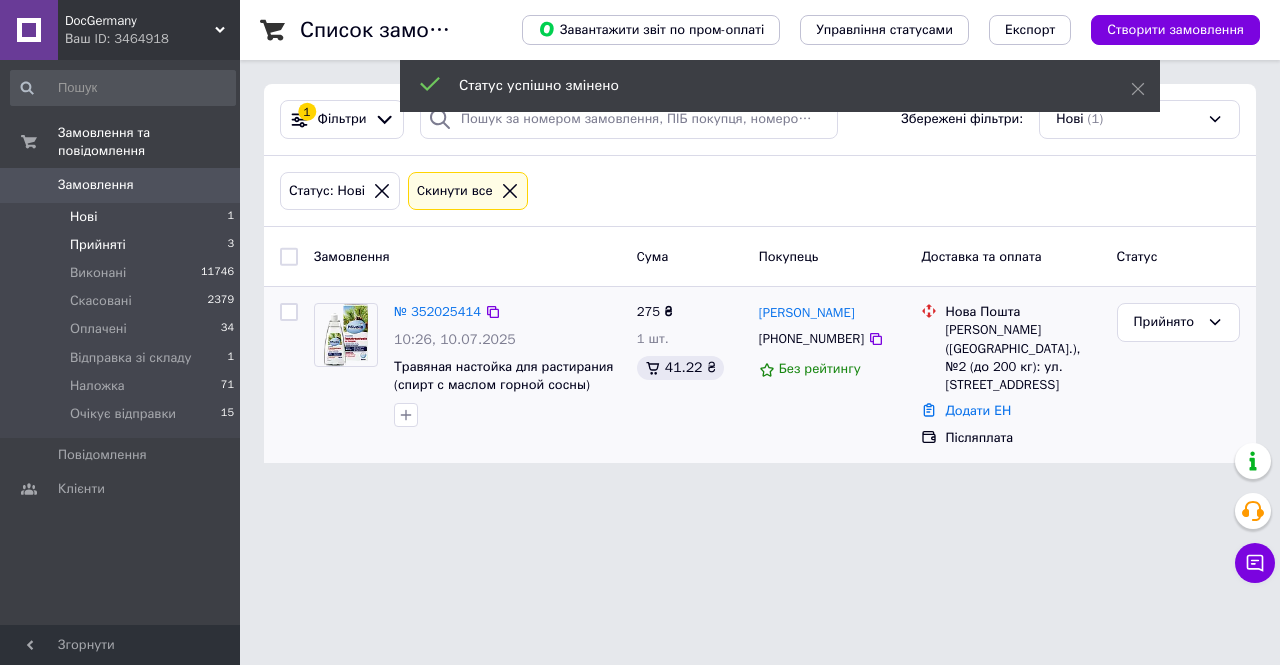 click on "Прийняті" at bounding box center [98, 245] 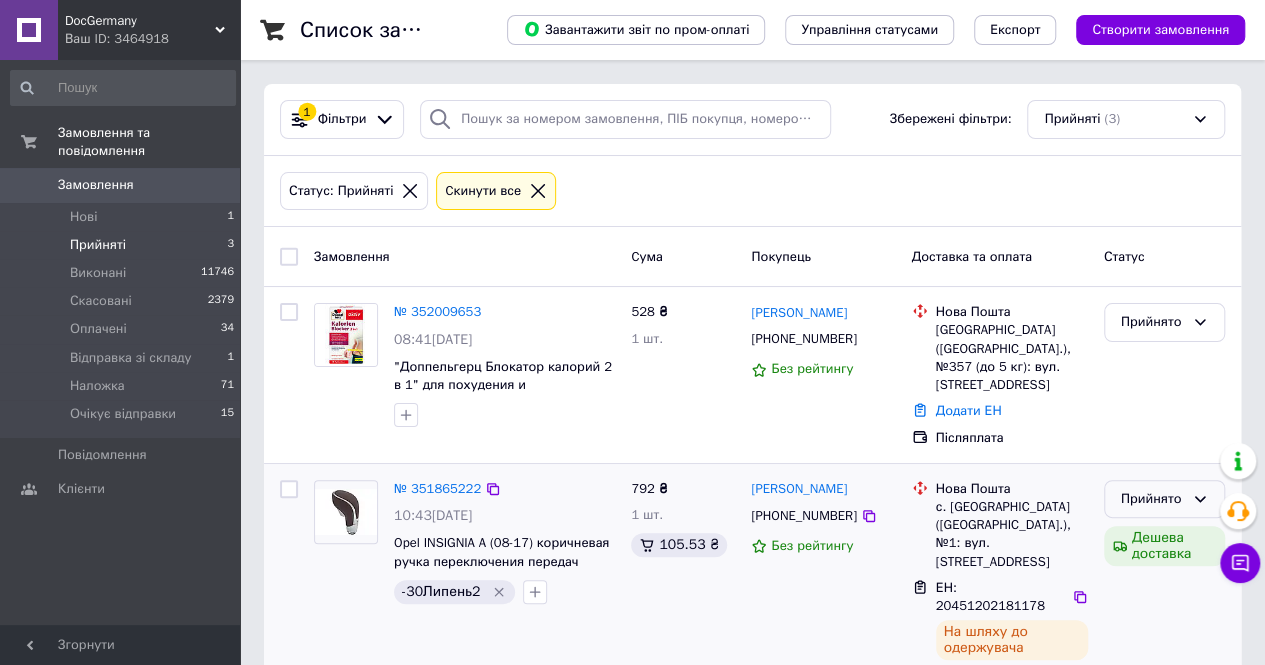click on "Прийнято" at bounding box center [1152, 499] 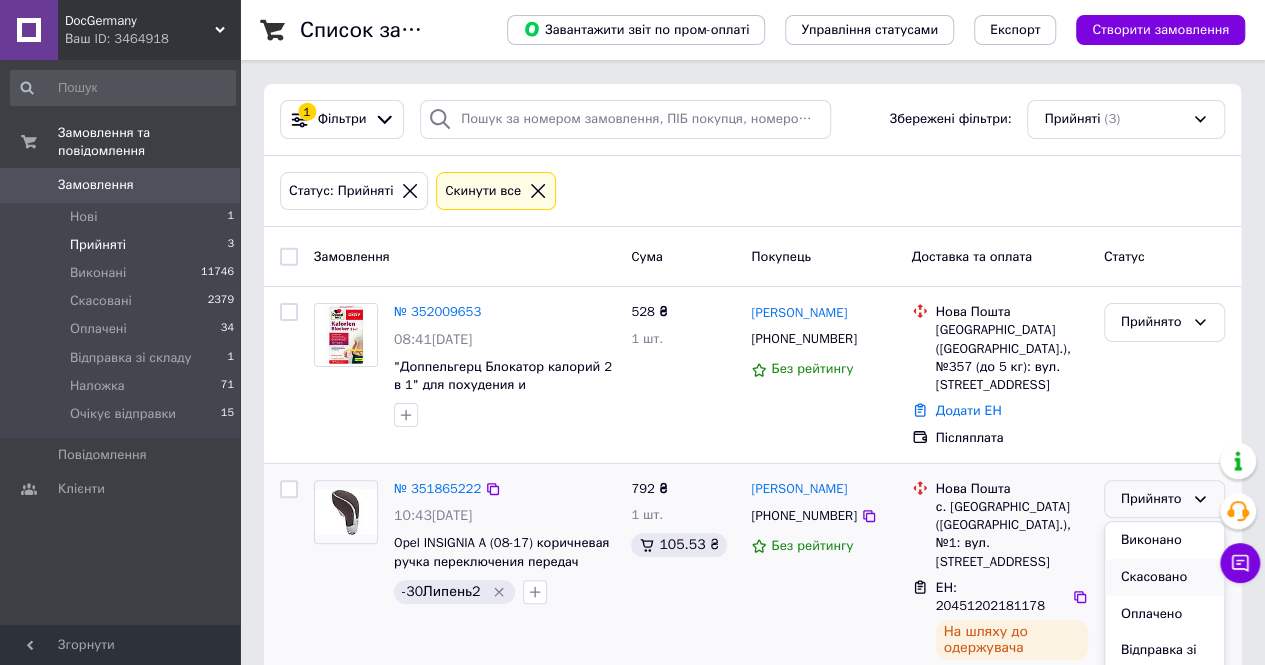 scroll, scrollTop: 94, scrollLeft: 0, axis: vertical 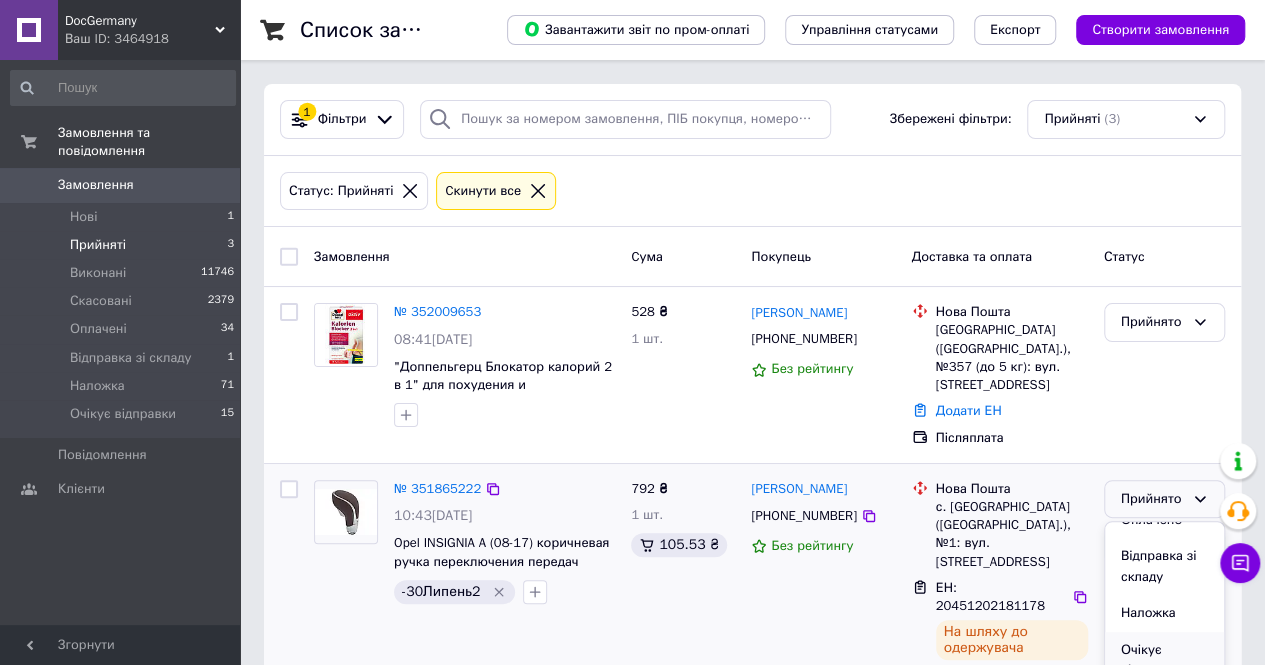 click on "Очікує відправки" at bounding box center [1164, 660] 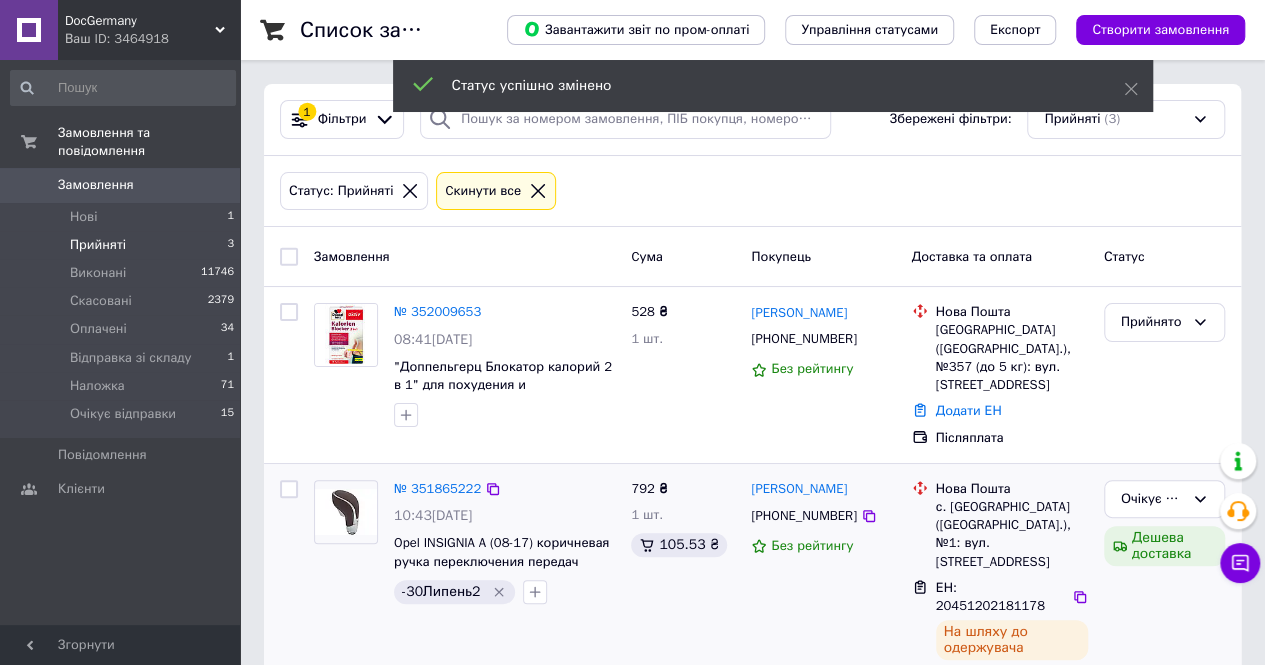 click on "Прийняті" at bounding box center (98, 245) 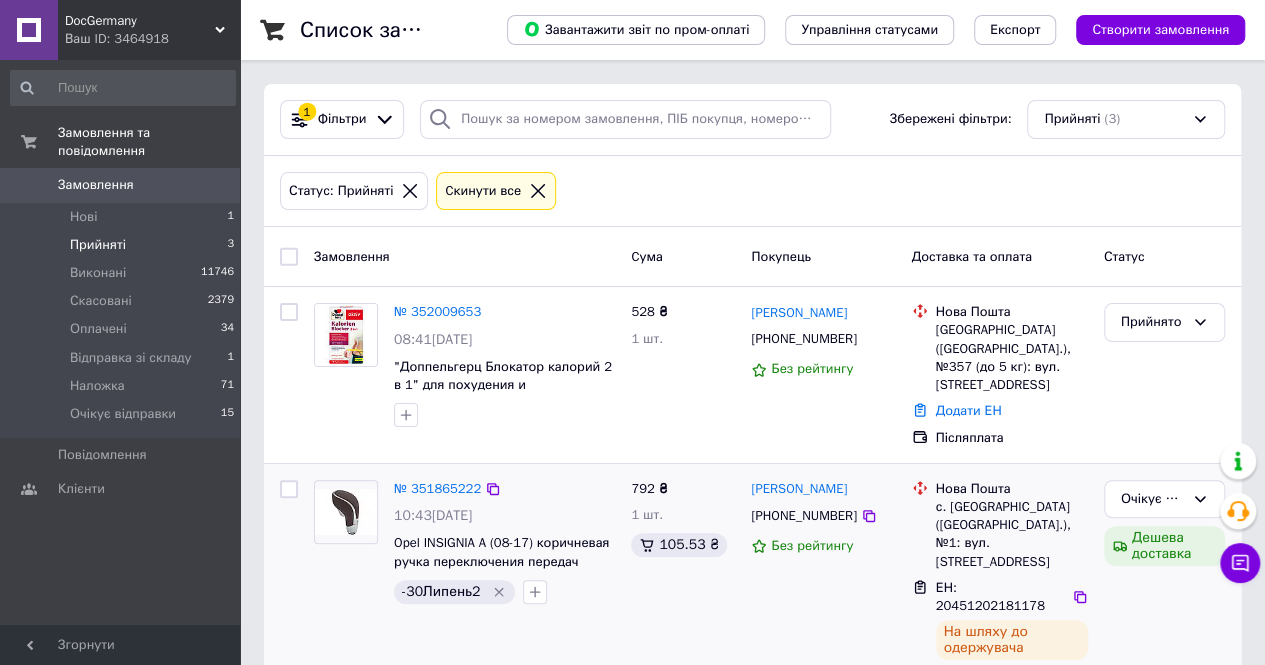 click on "Прийняті" at bounding box center (98, 245) 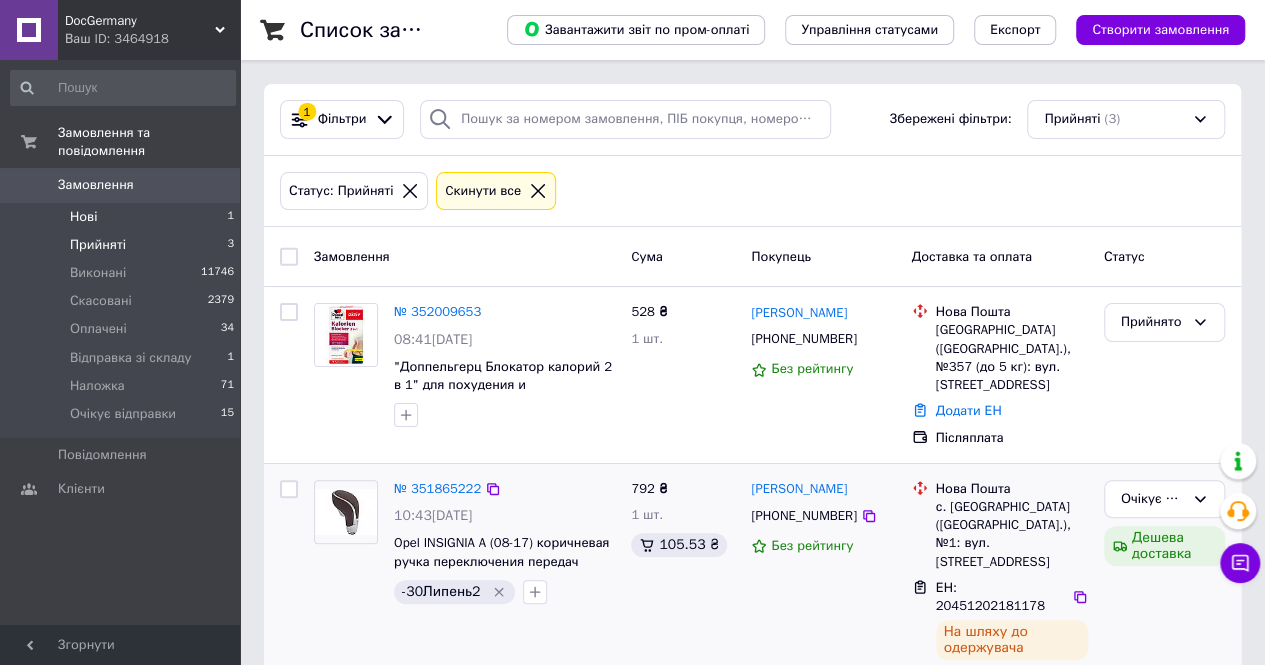 click on "Нові 1" at bounding box center (123, 217) 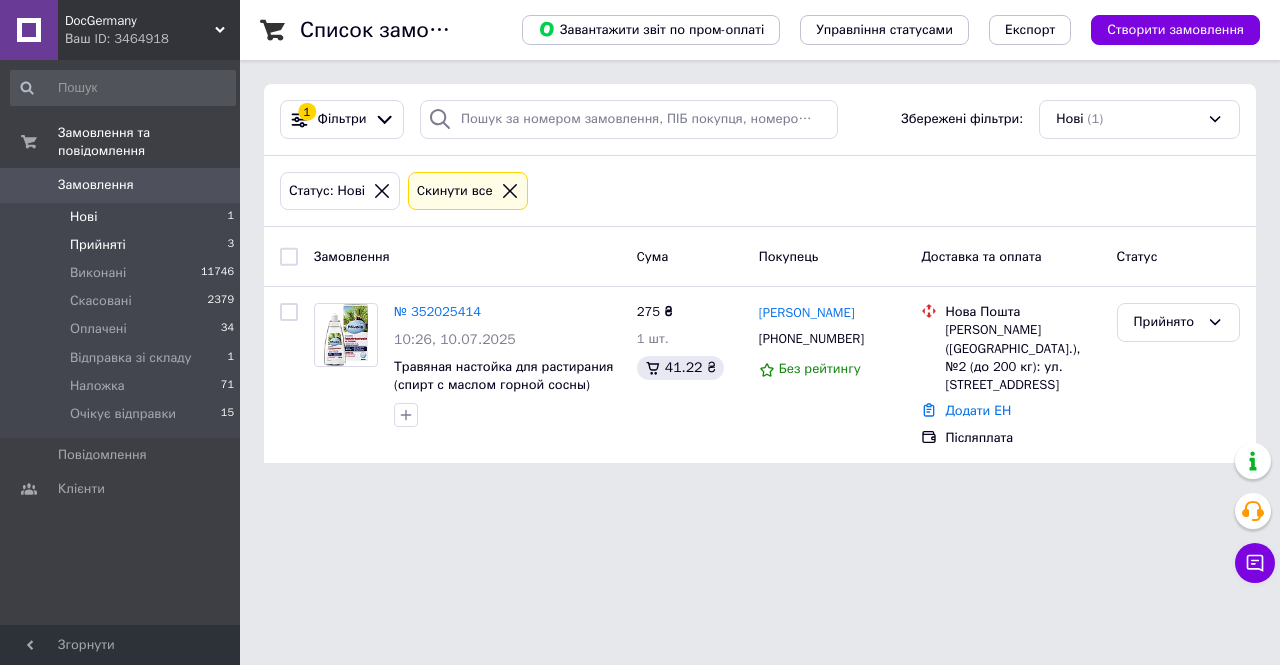 click on "Прийняті 3" at bounding box center (123, 245) 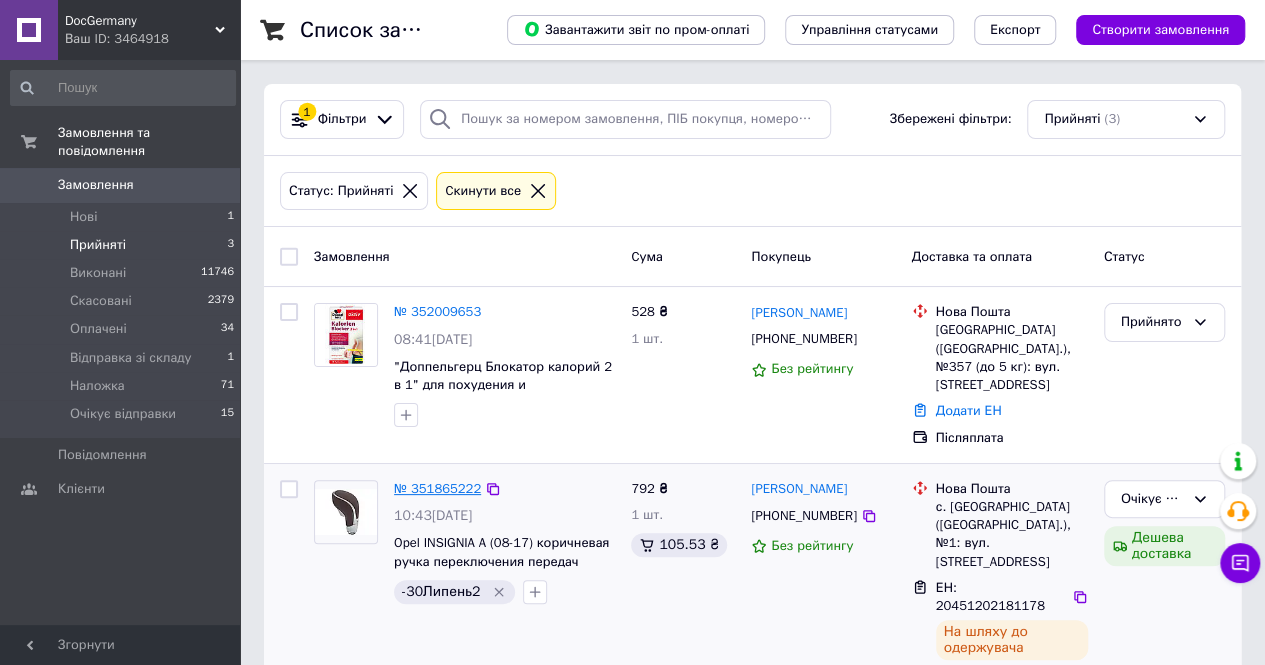 click on "№ 351865222" at bounding box center (437, 488) 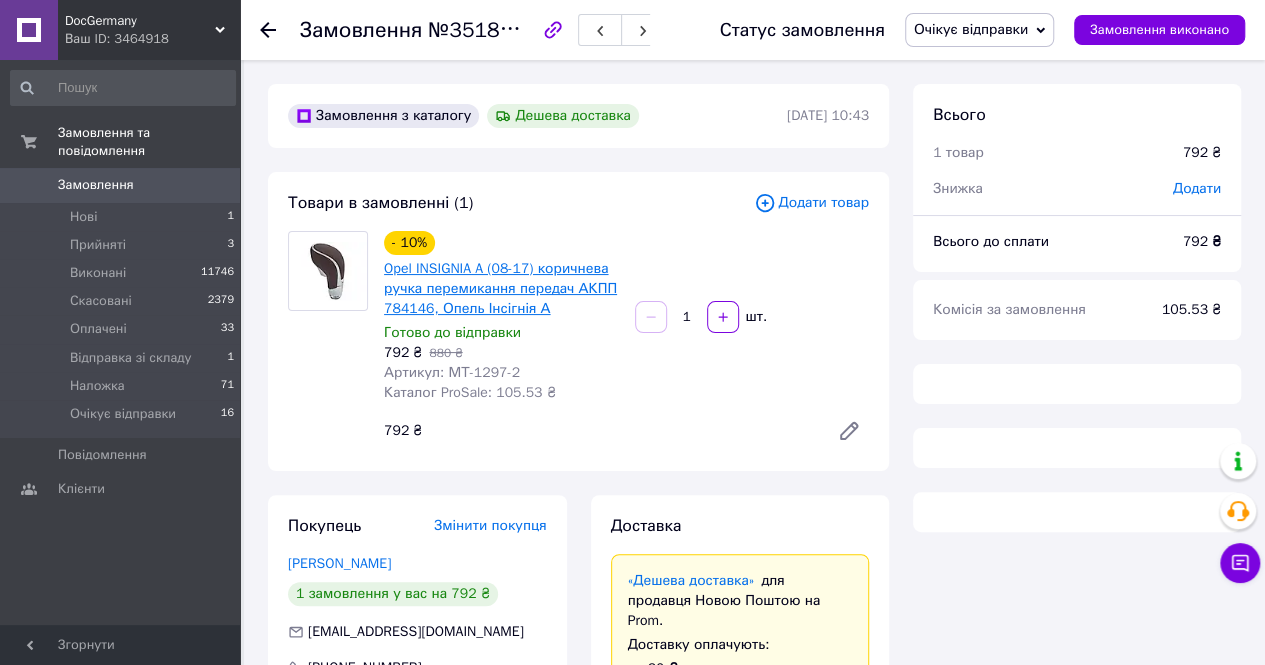 click on "- 10% Opel INSIGNIA A (08-17) коричнева ручка перемикання передач АКПП 784146, Опель Інсігнія А" at bounding box center (501, 275) 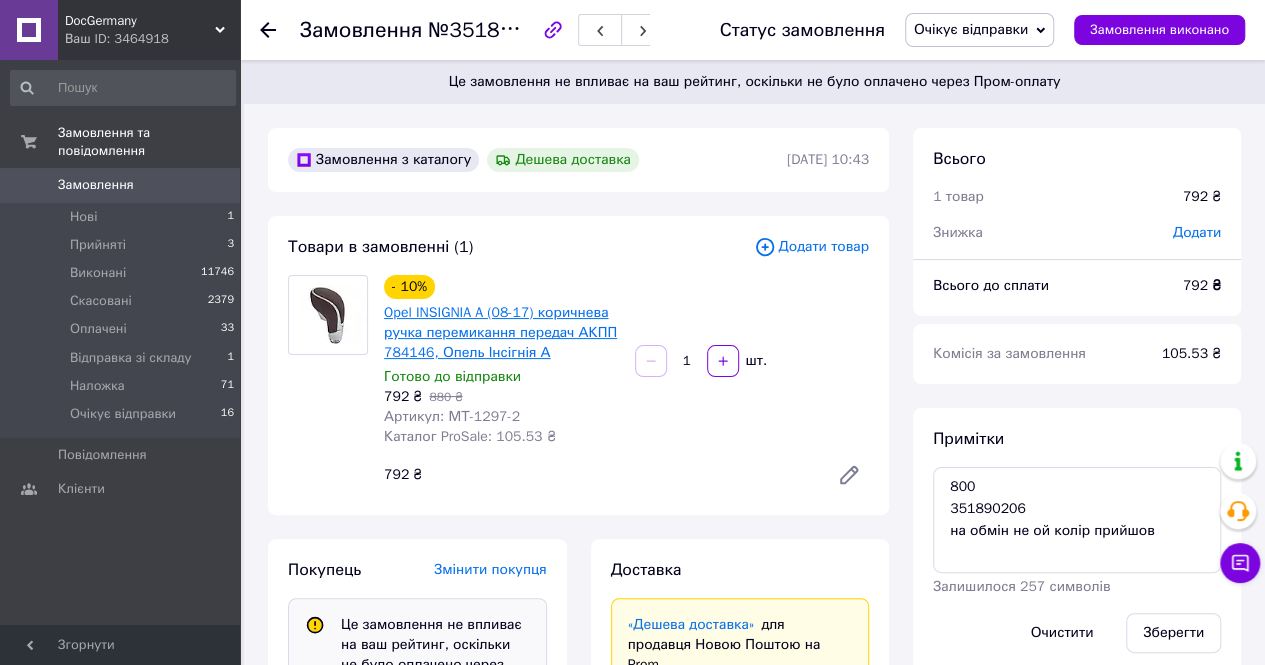 scroll, scrollTop: 339, scrollLeft: 0, axis: vertical 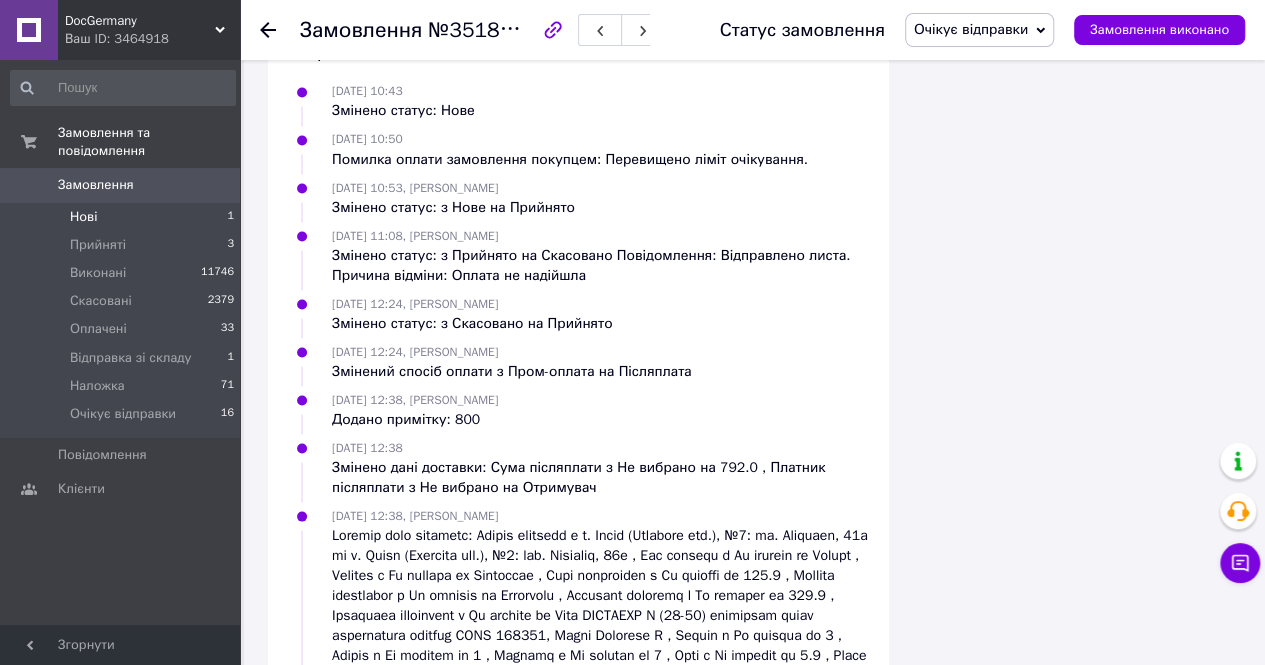 click on "Нові 1" at bounding box center (123, 217) 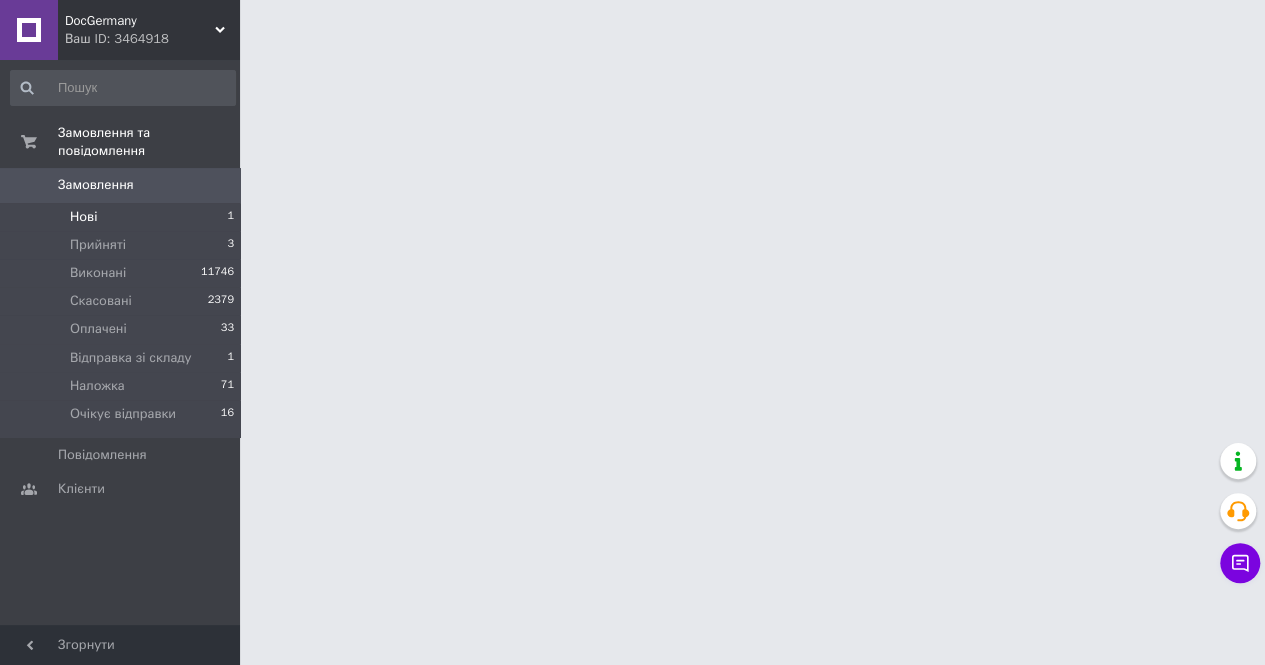 scroll, scrollTop: 0, scrollLeft: 0, axis: both 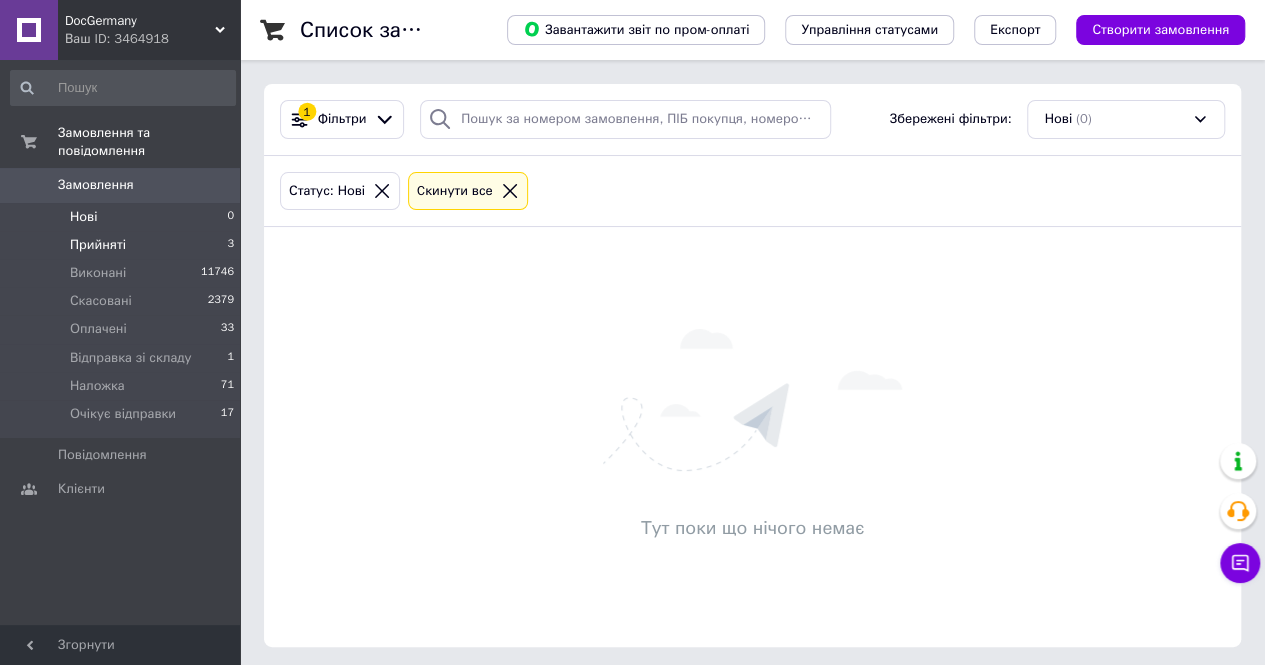 click on "Прийняті" at bounding box center (98, 245) 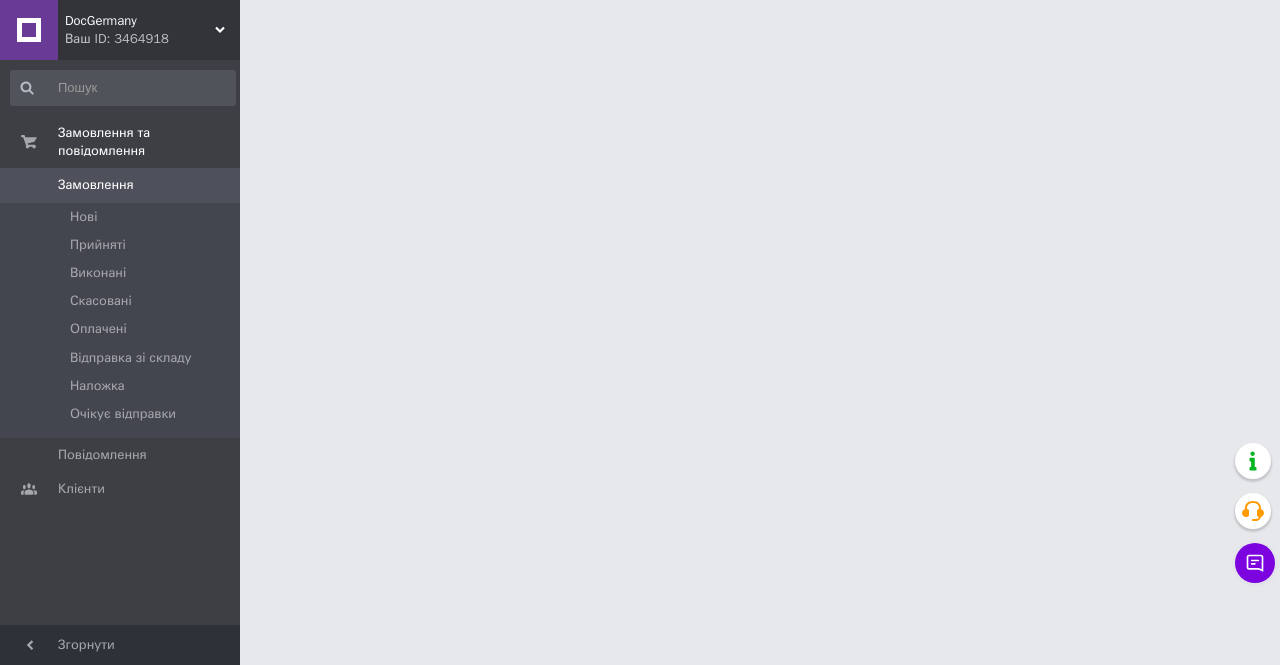 scroll, scrollTop: 0, scrollLeft: 0, axis: both 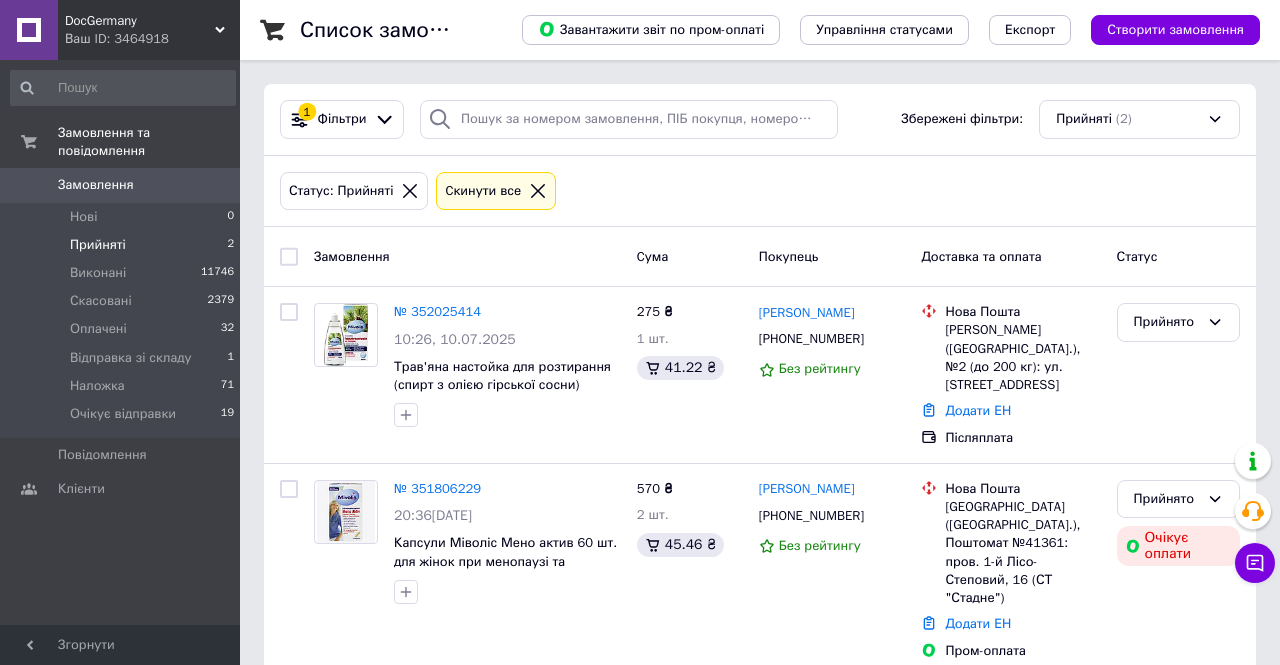 click on "Прийняті" at bounding box center (98, 245) 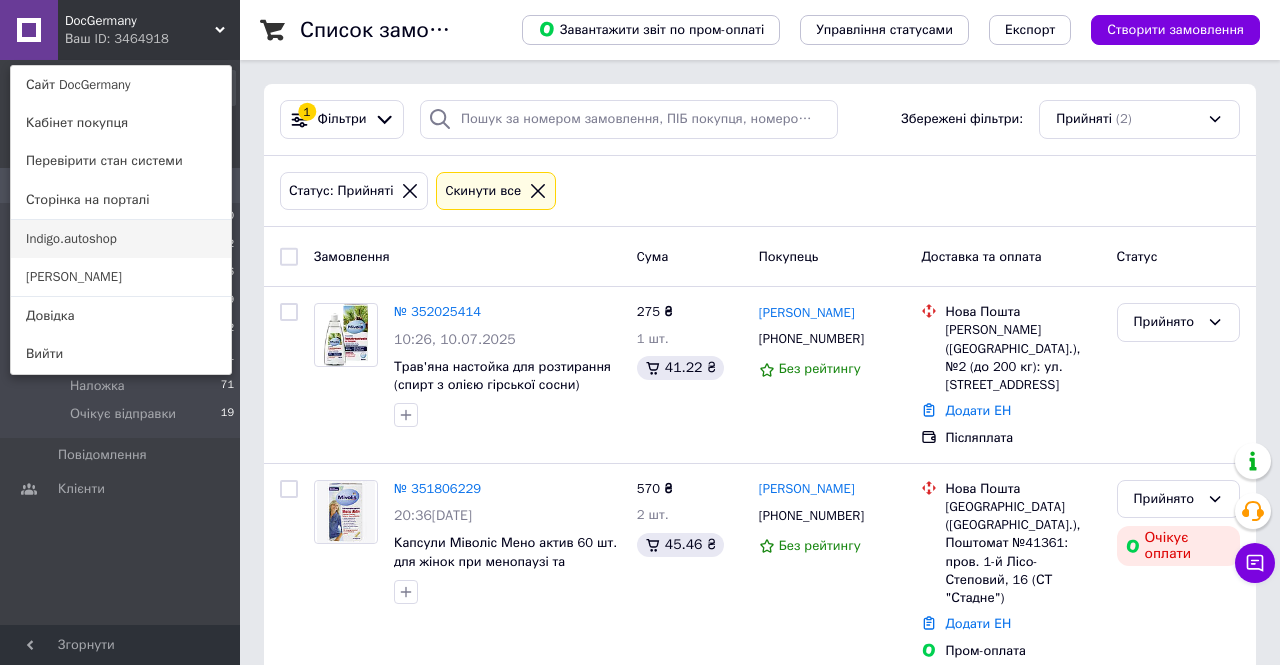 click on "Indigo.autoshop" at bounding box center (121, 239) 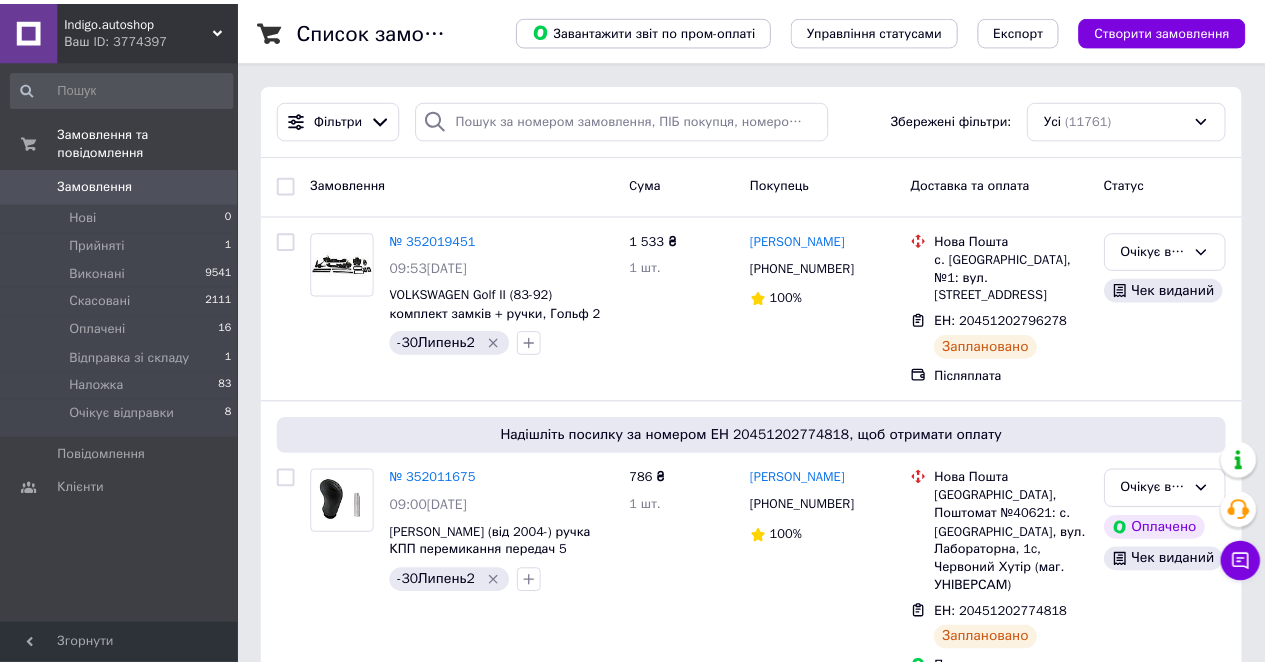 scroll, scrollTop: 0, scrollLeft: 0, axis: both 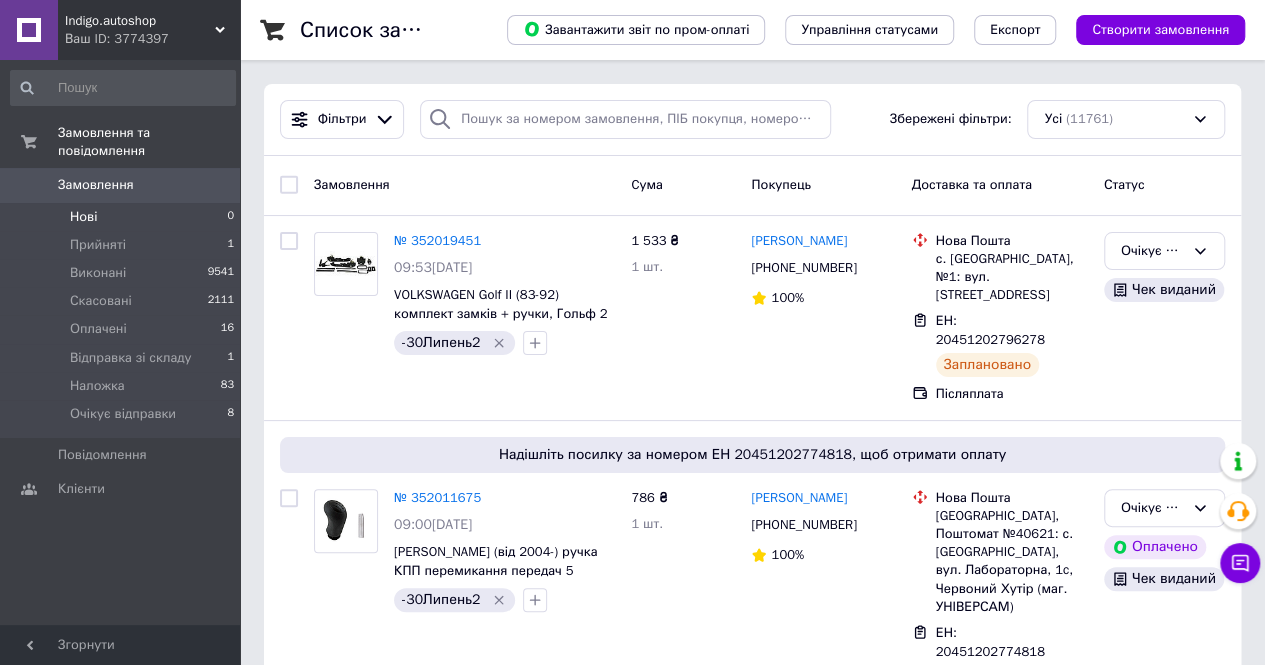 click on "Нові" at bounding box center (83, 217) 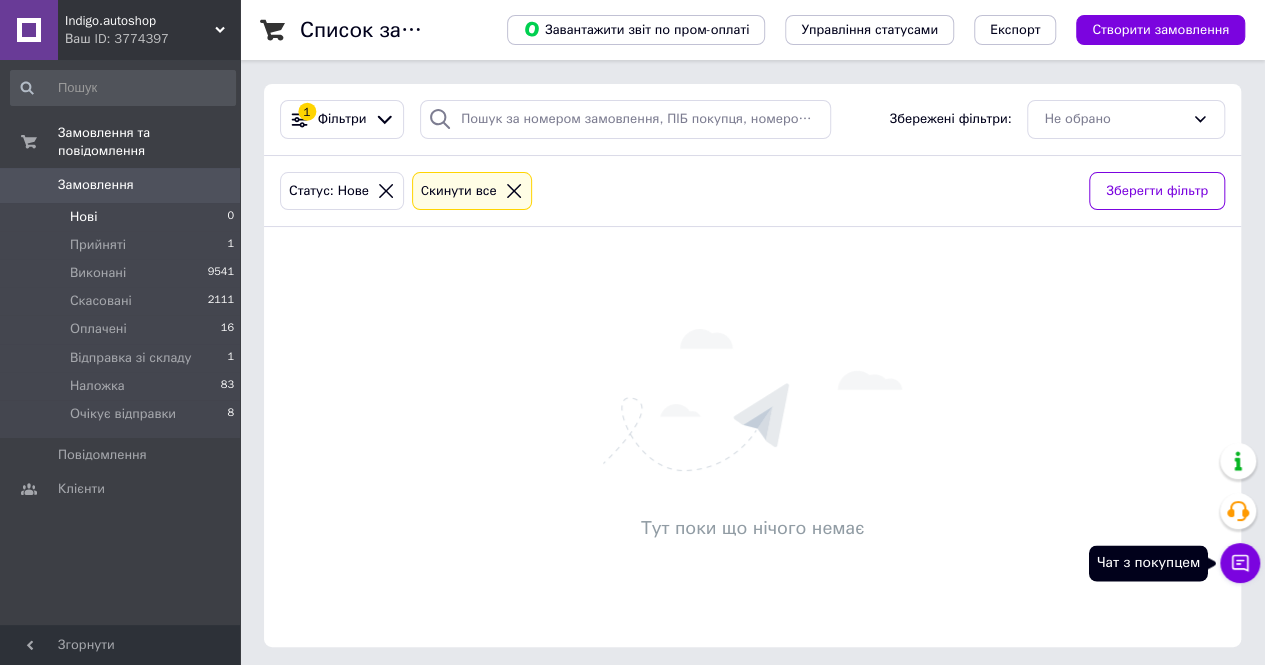 click on "Чат з покупцем" at bounding box center [1240, 563] 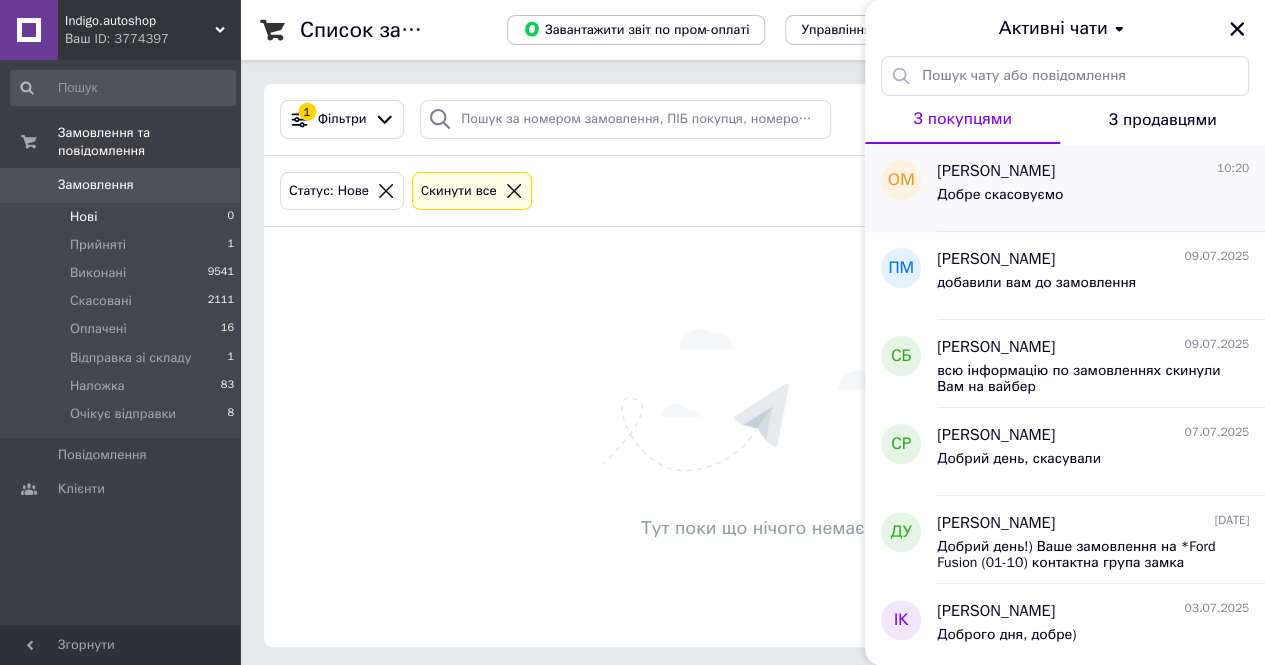click on "Добре скасовуємо" at bounding box center (1093, 199) 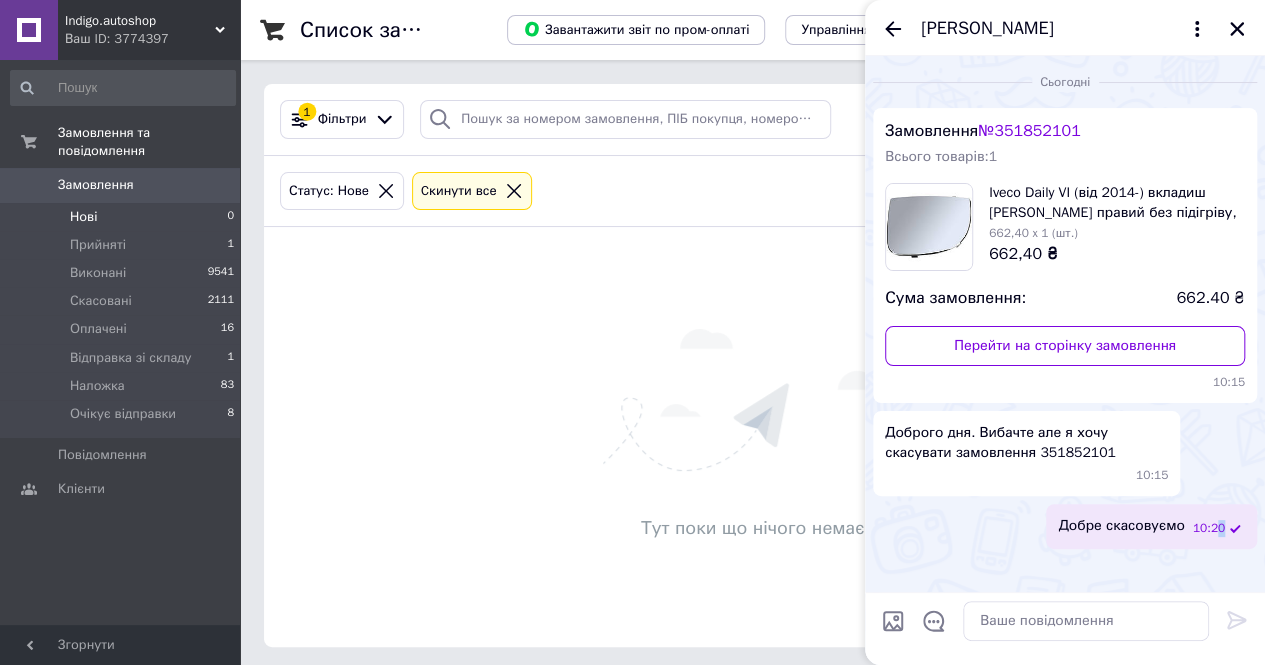 drag, startPoint x: 1166, startPoint y: 542, endPoint x: 1222, endPoint y: 524, distance: 58.821766 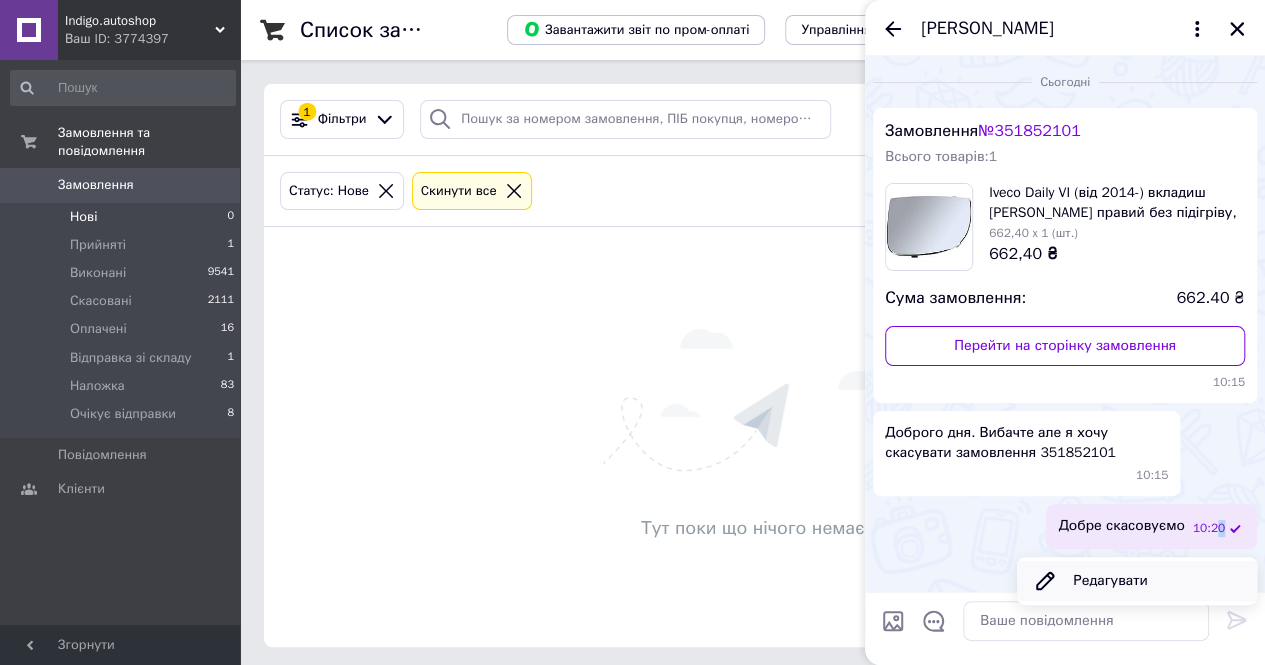 click on "Редагувати" at bounding box center (1137, 581) 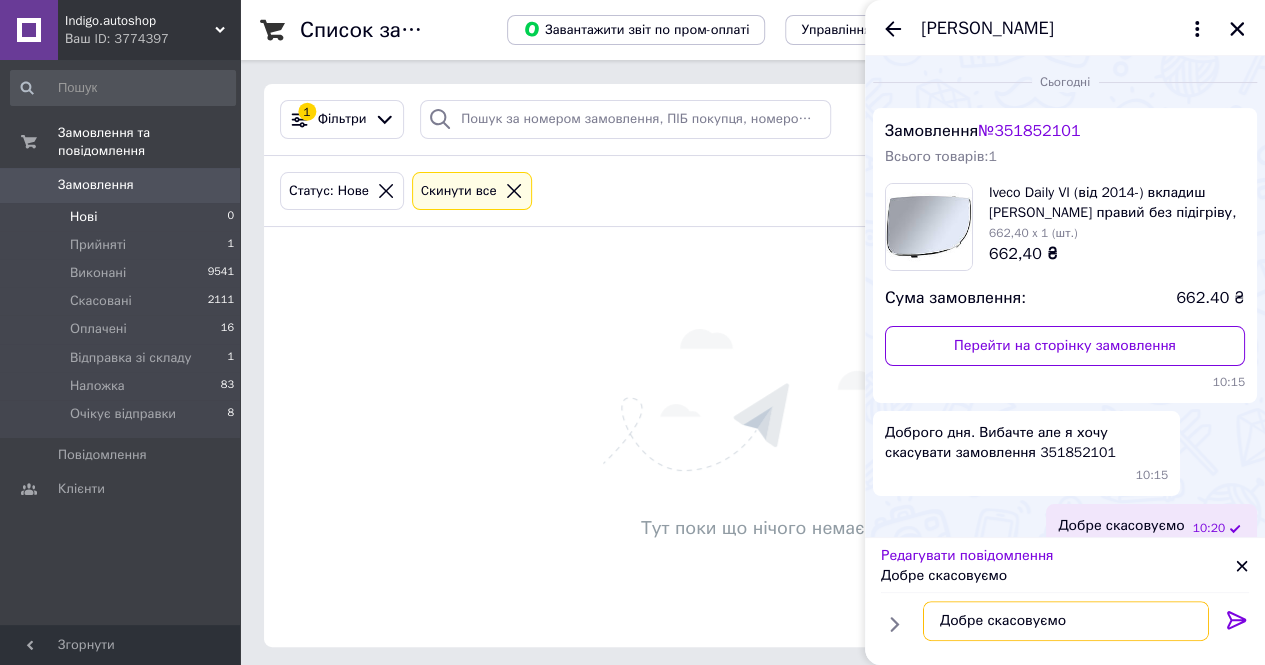 click on "Добре скасовуємо" at bounding box center [1066, 621] 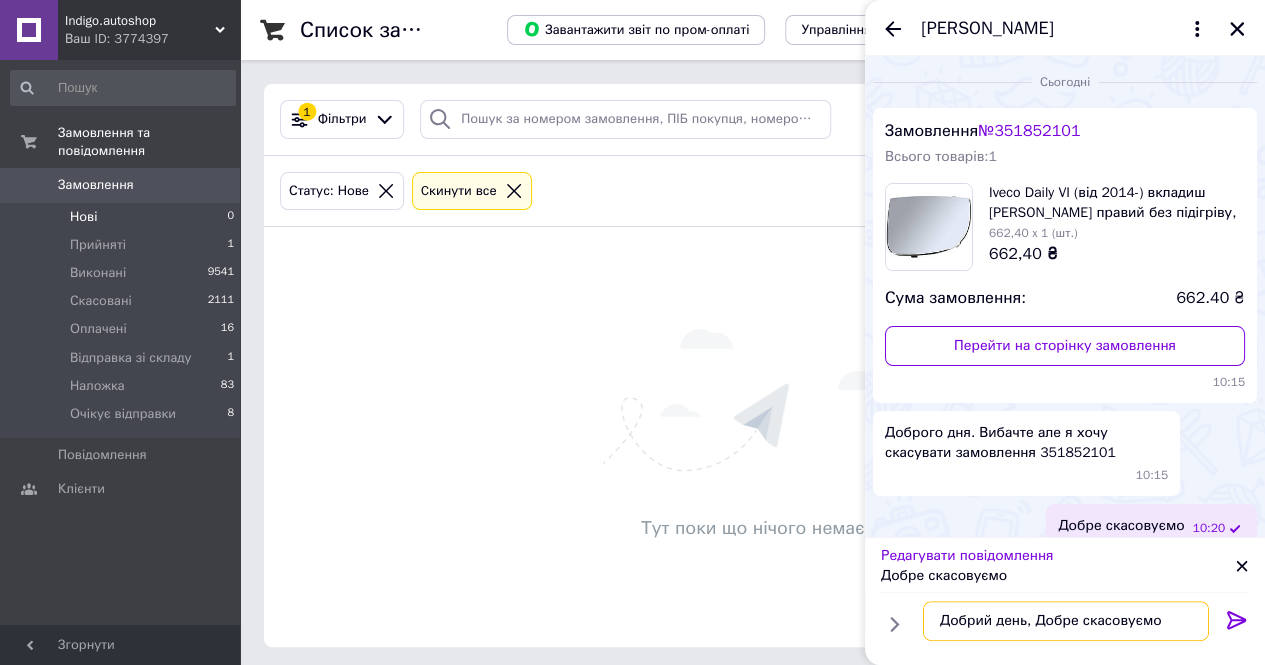 click on "Добрий день, Добре скасовуємо" at bounding box center [1066, 621] 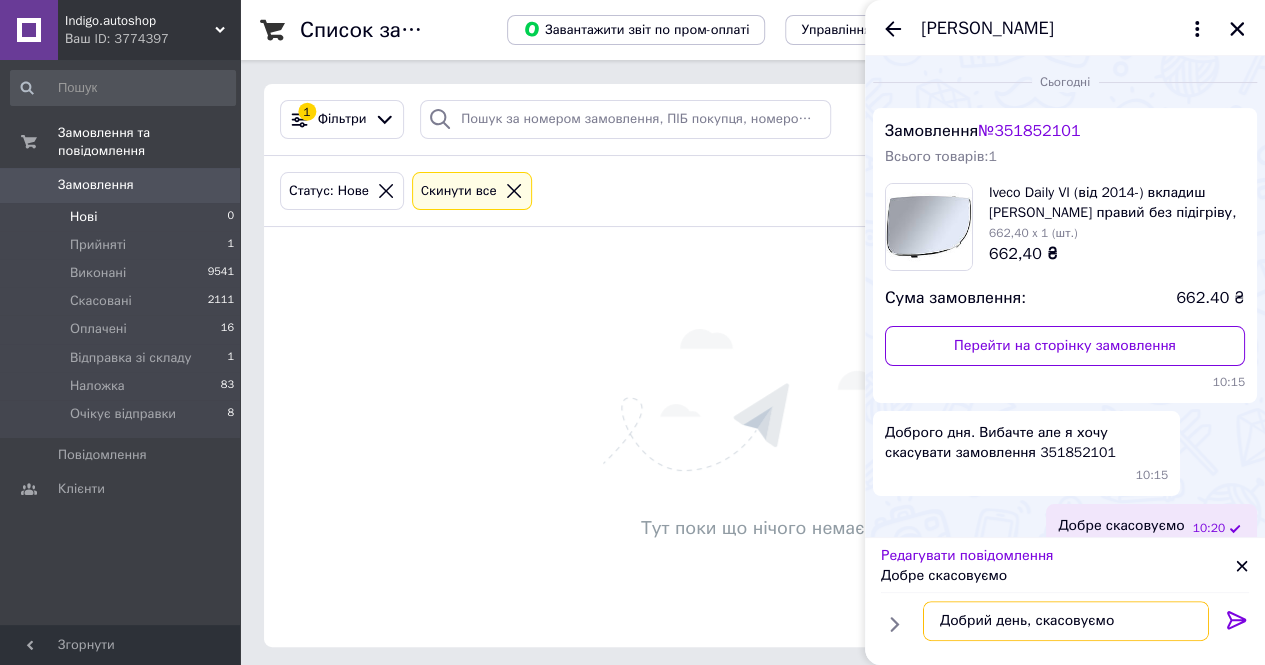 click on "Добрий день, скасовуємо" at bounding box center (1066, 621) 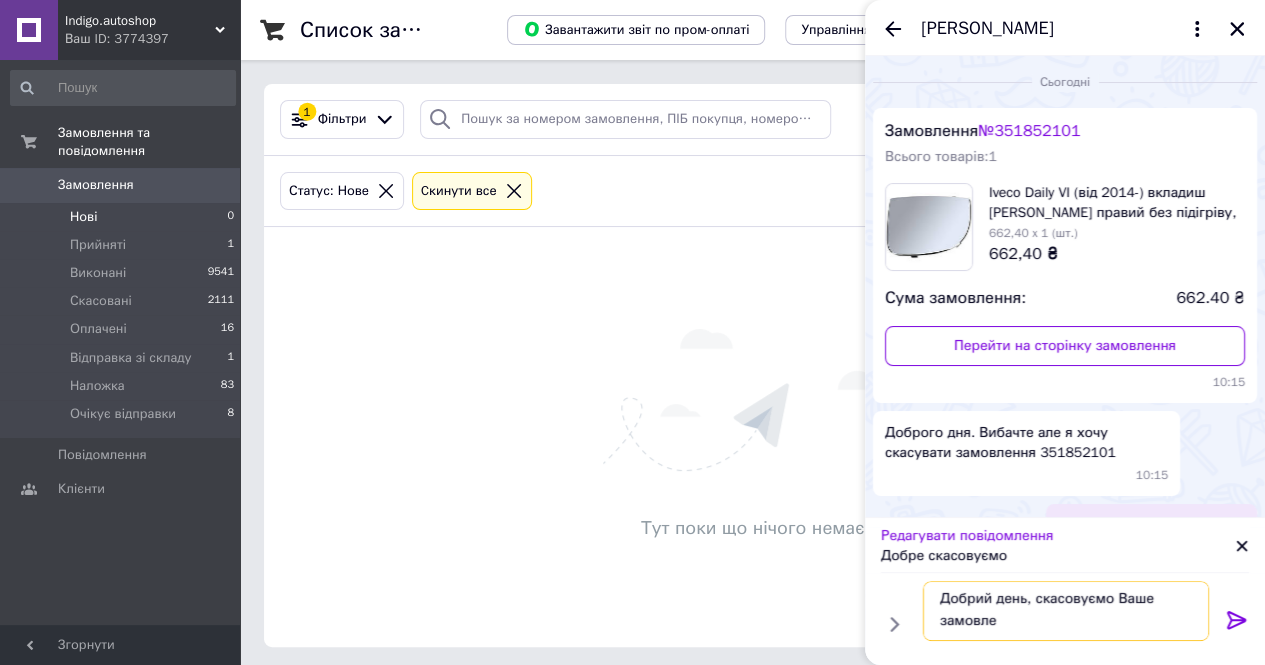 scroll, scrollTop: 1, scrollLeft: 0, axis: vertical 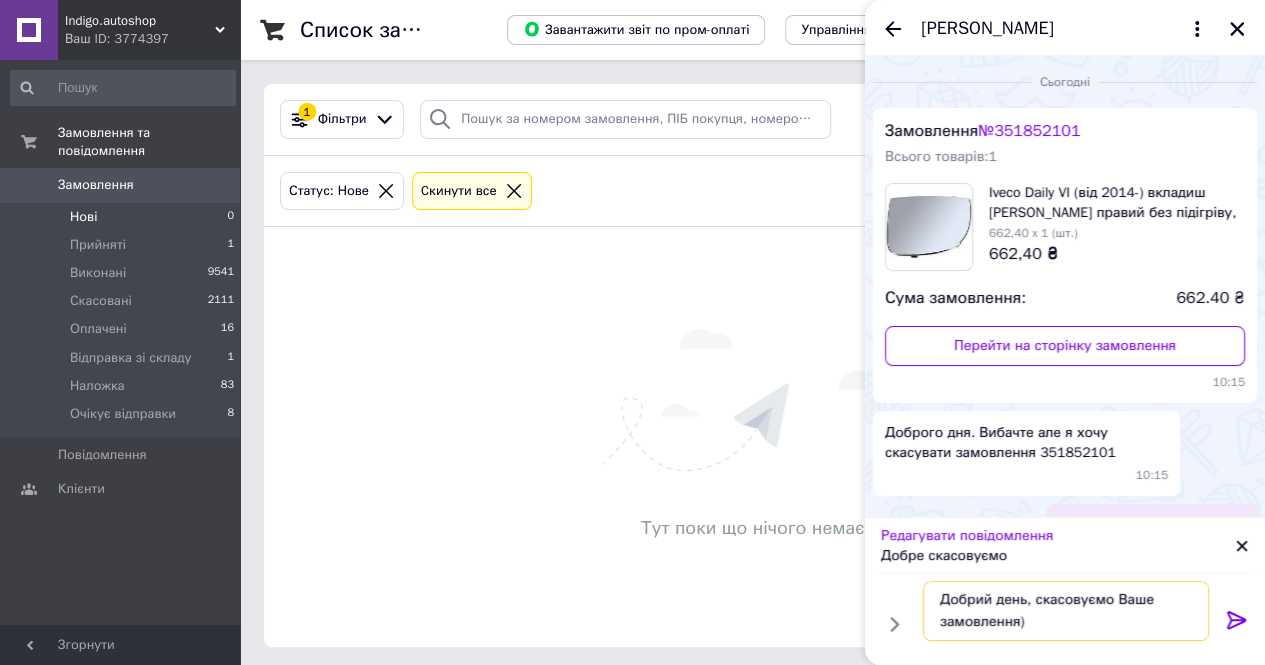 type on "Добрий день, скасовуємо Ваше замовлення" 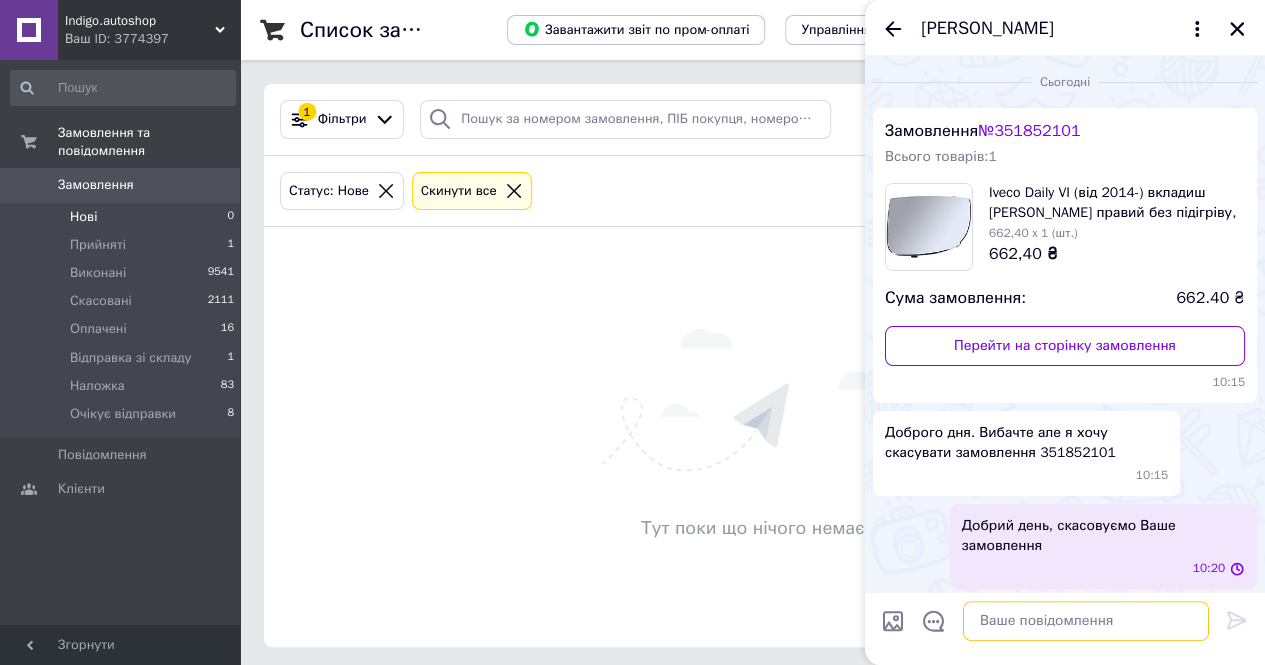 scroll, scrollTop: 0, scrollLeft: 0, axis: both 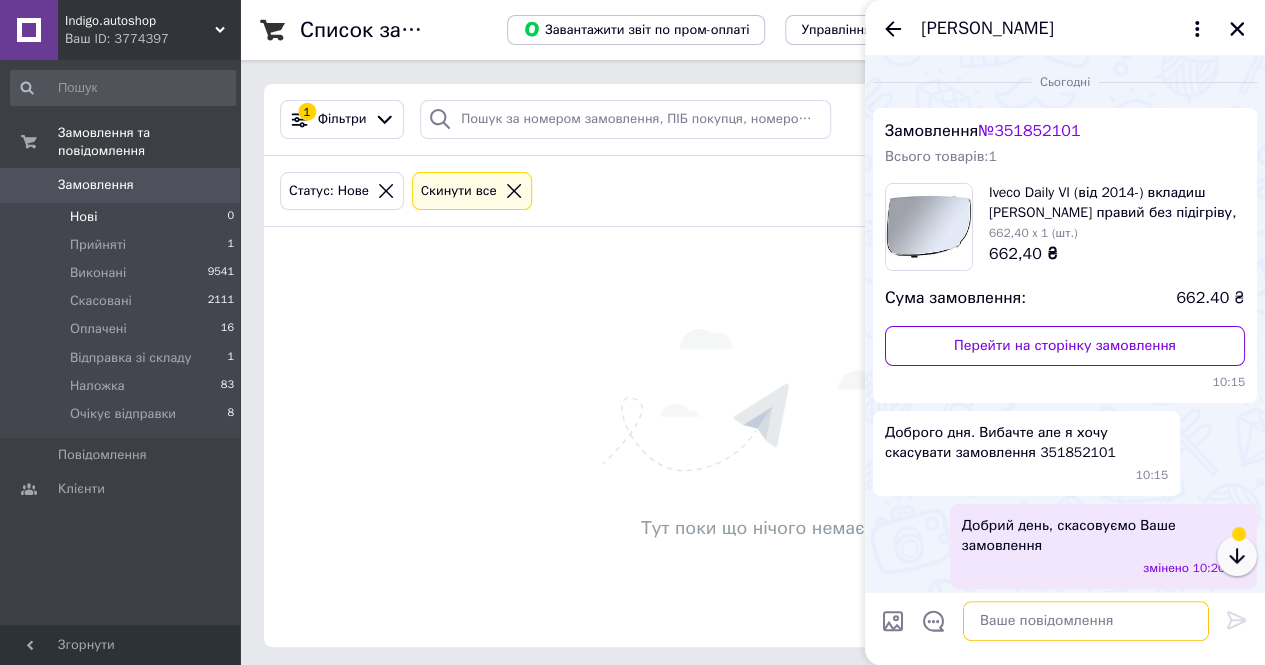type 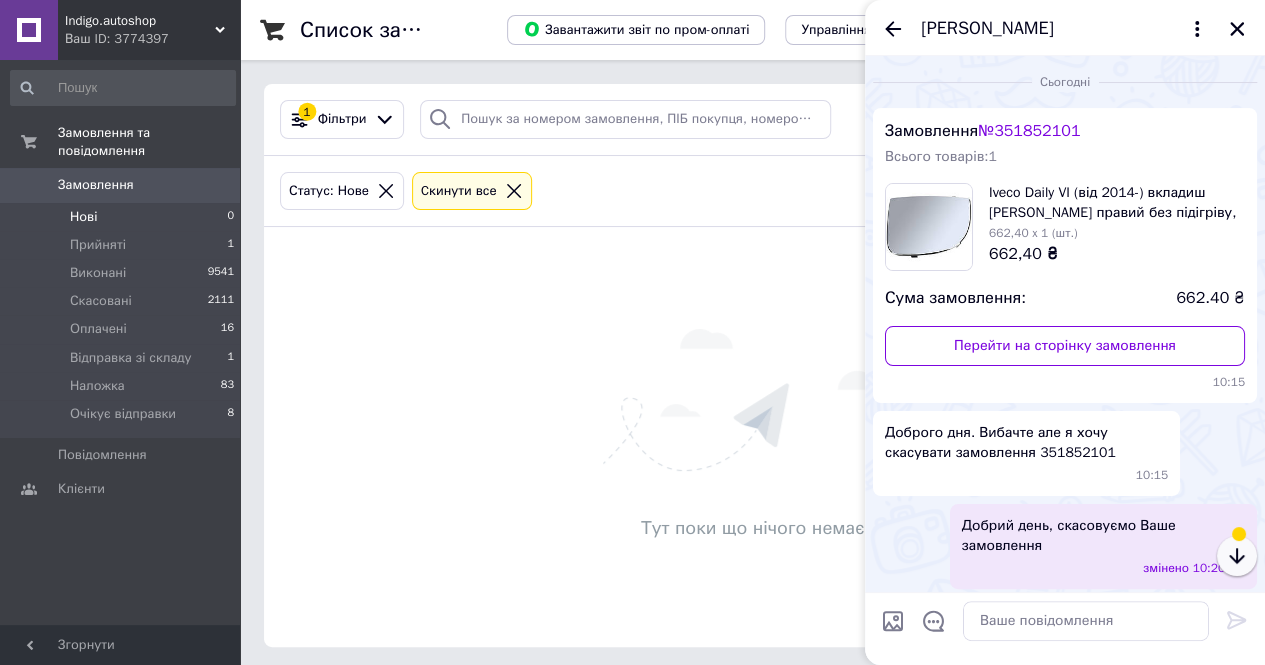 click at bounding box center [1237, 556] 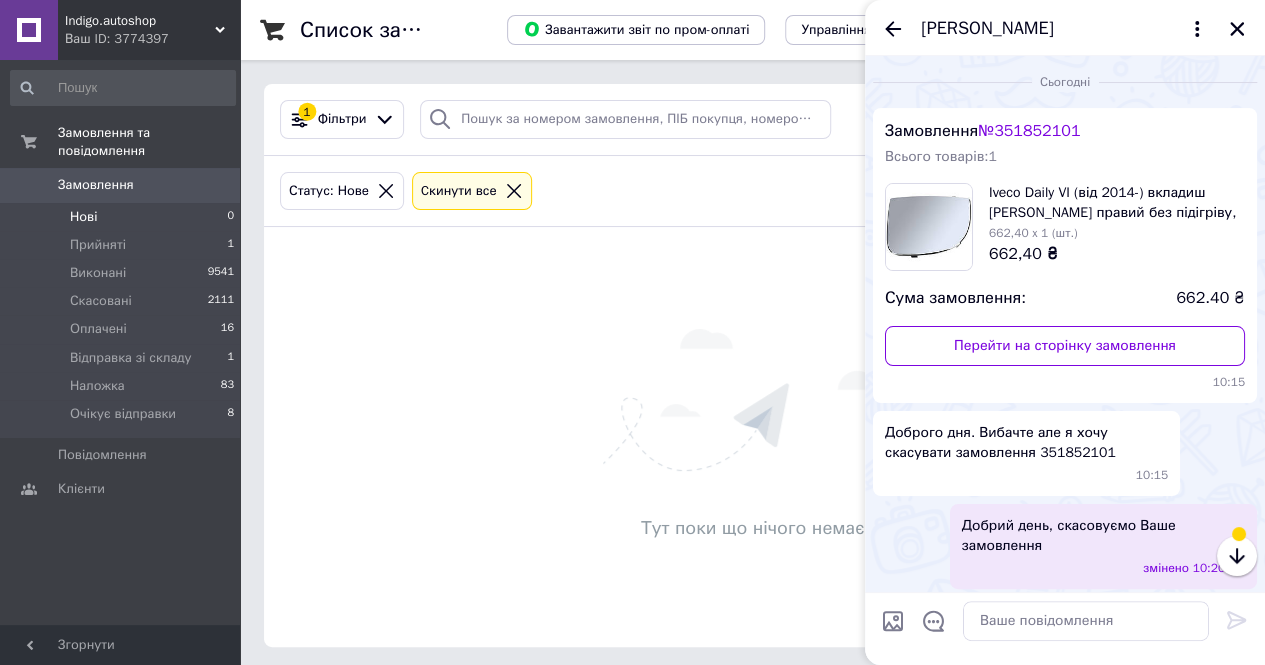 scroll, scrollTop: 4, scrollLeft: 0, axis: vertical 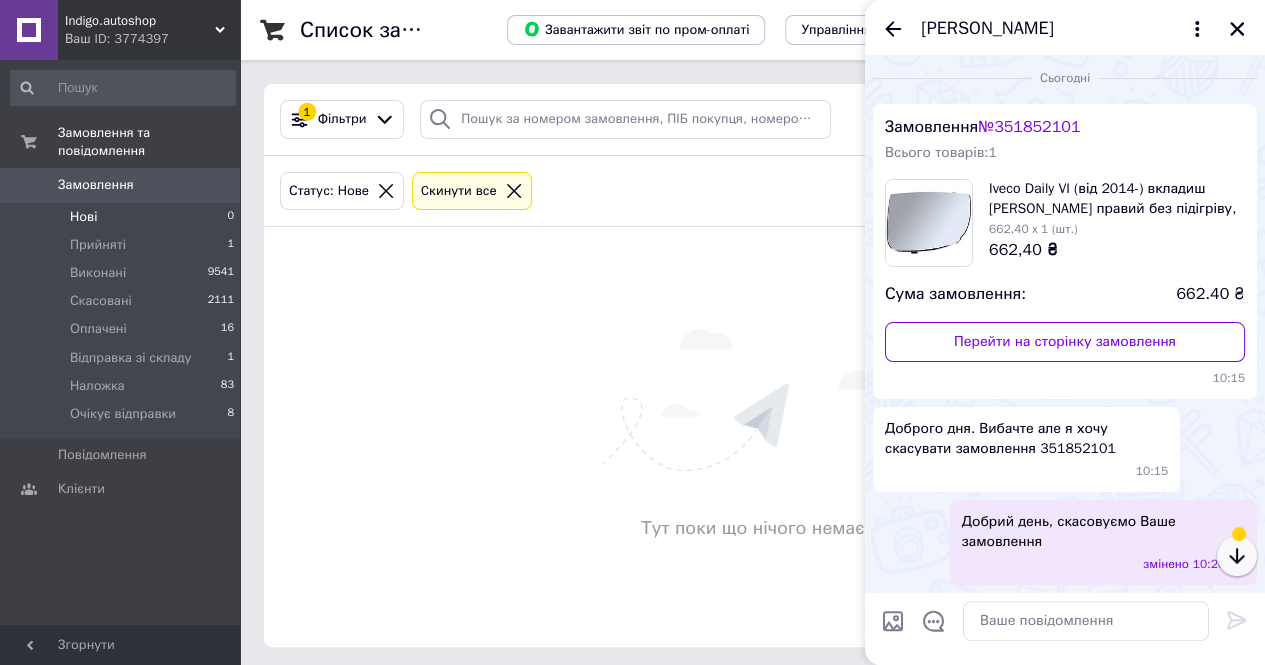 click 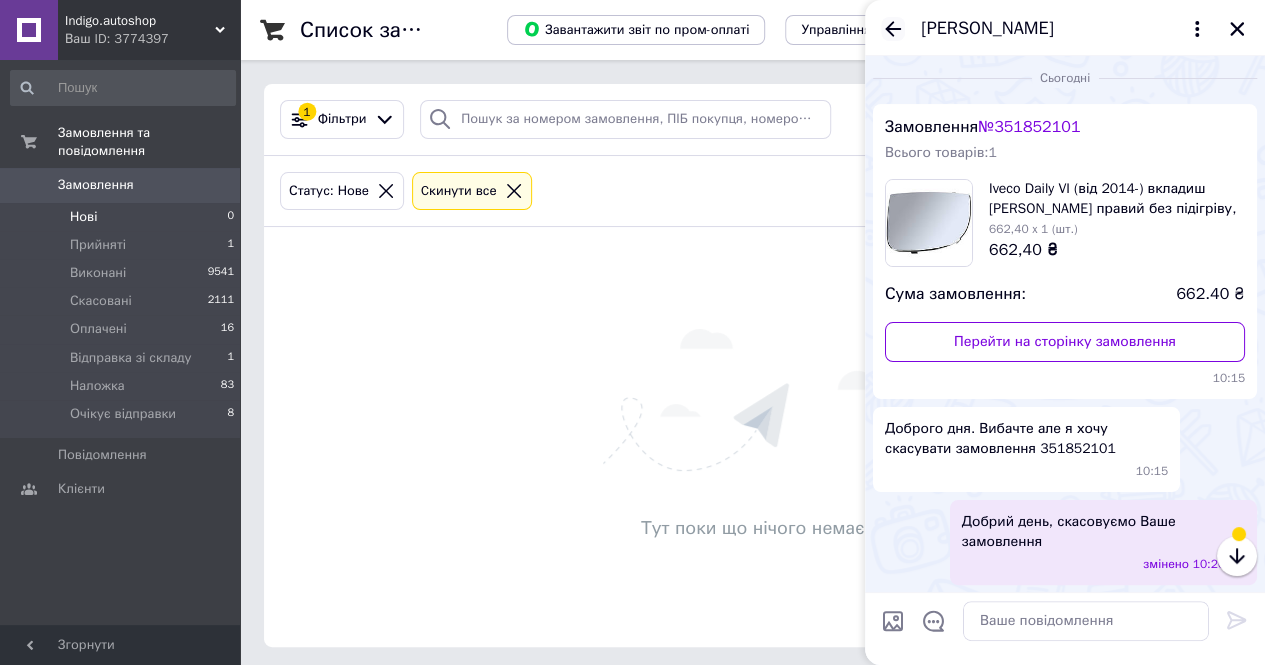 click 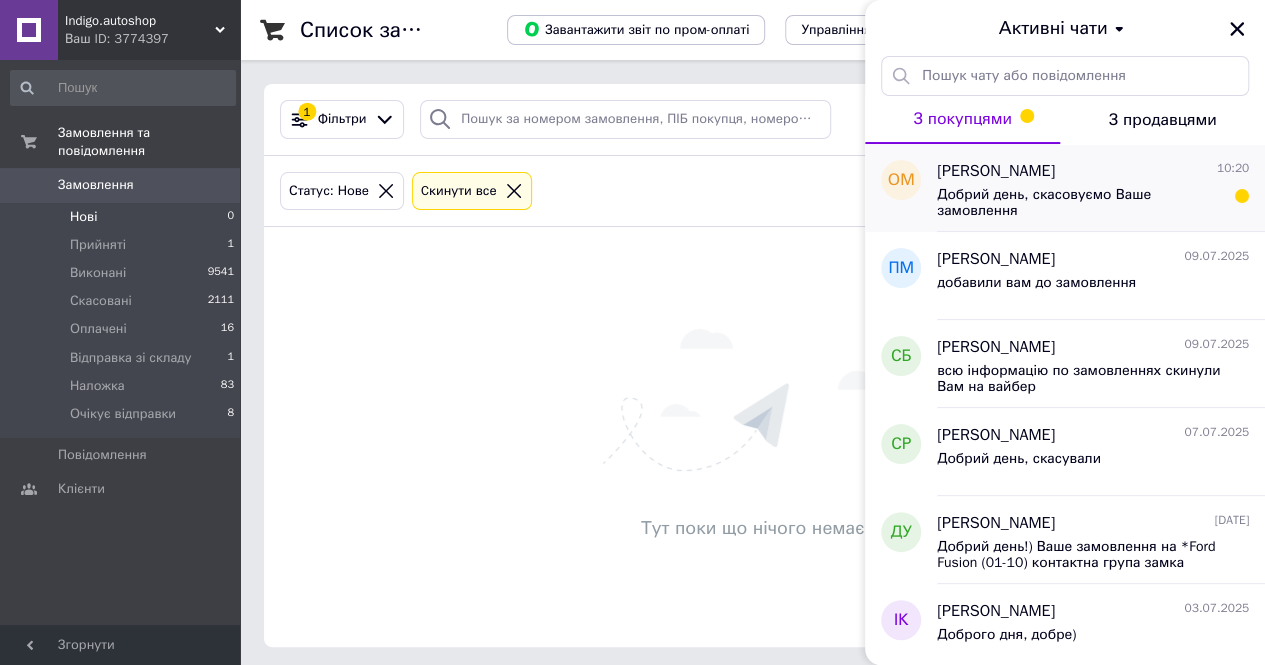 click on "Добрий день, скасовуємо Ваше замовлення" at bounding box center [1079, 203] 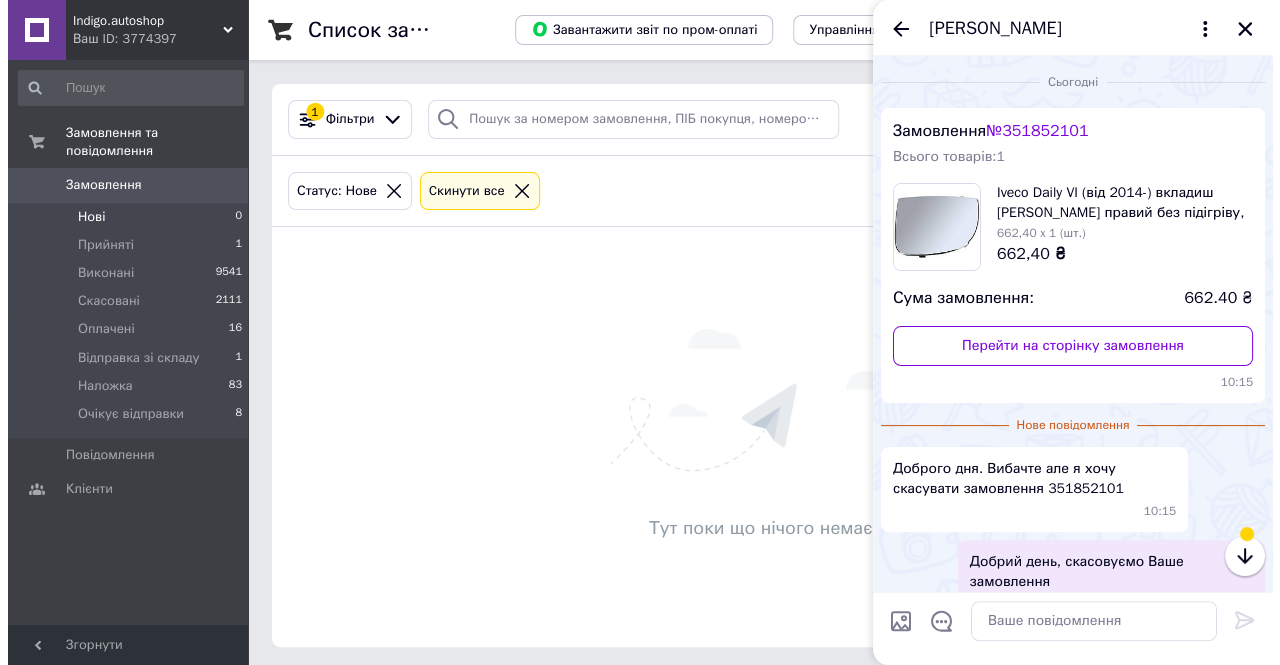 scroll, scrollTop: 40, scrollLeft: 0, axis: vertical 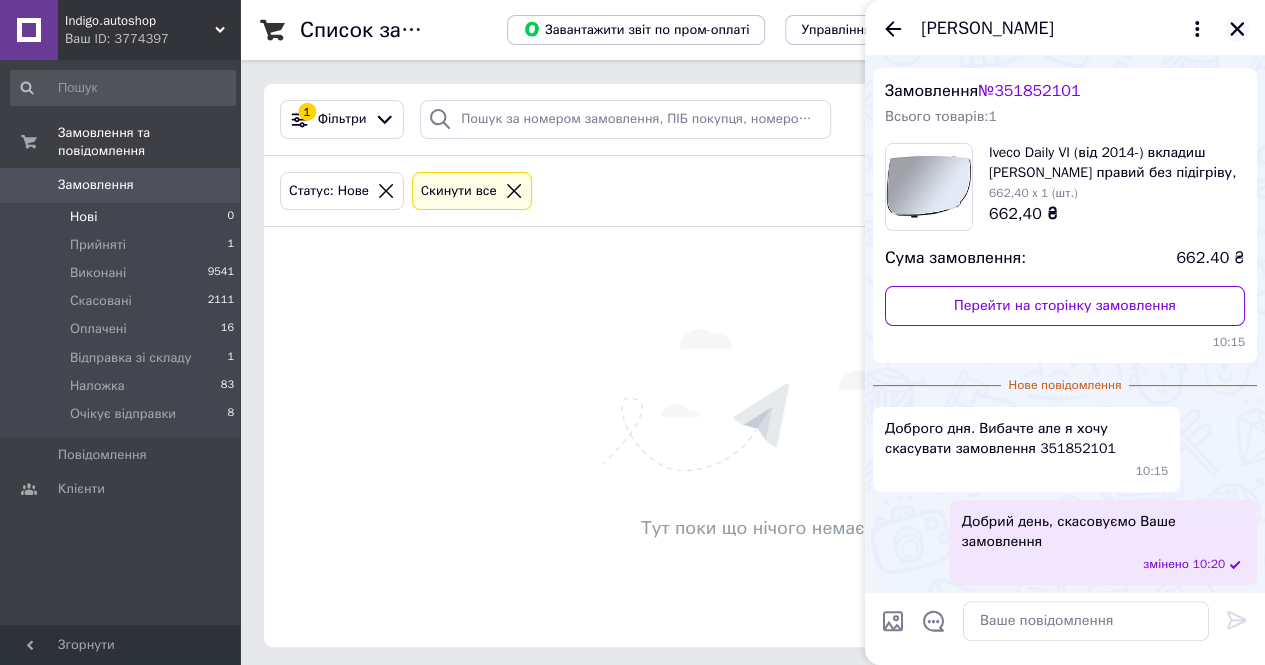 click 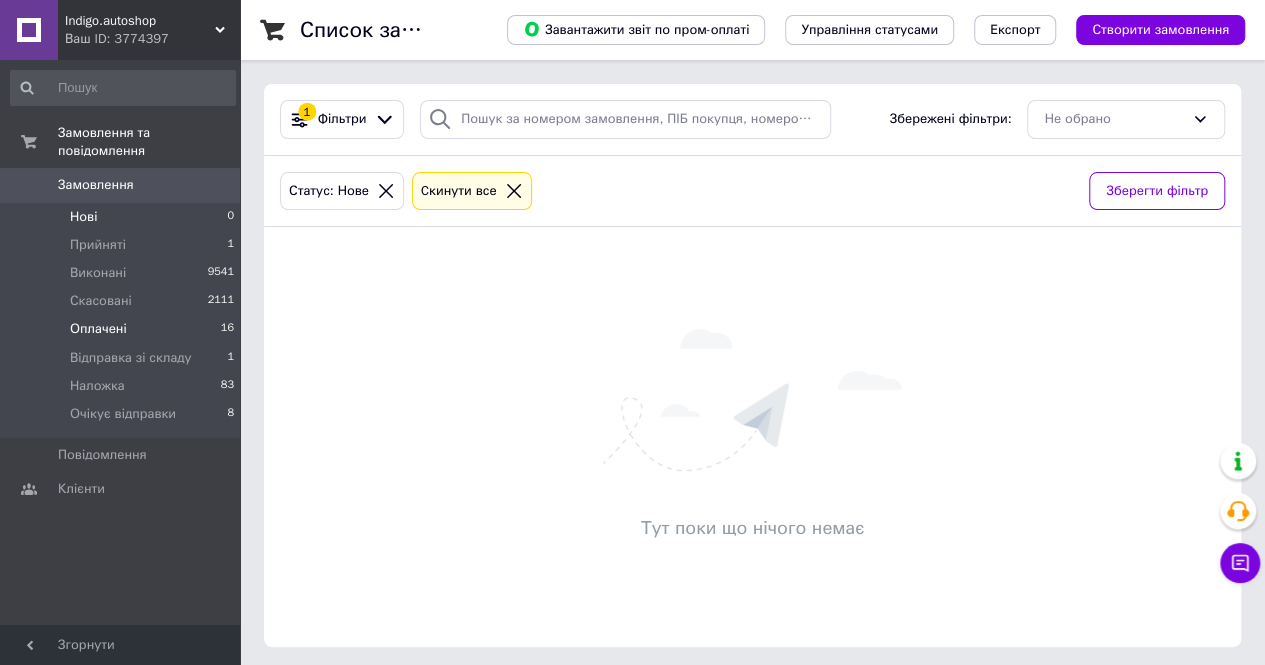 click on "Оплачені 16" at bounding box center (123, 329) 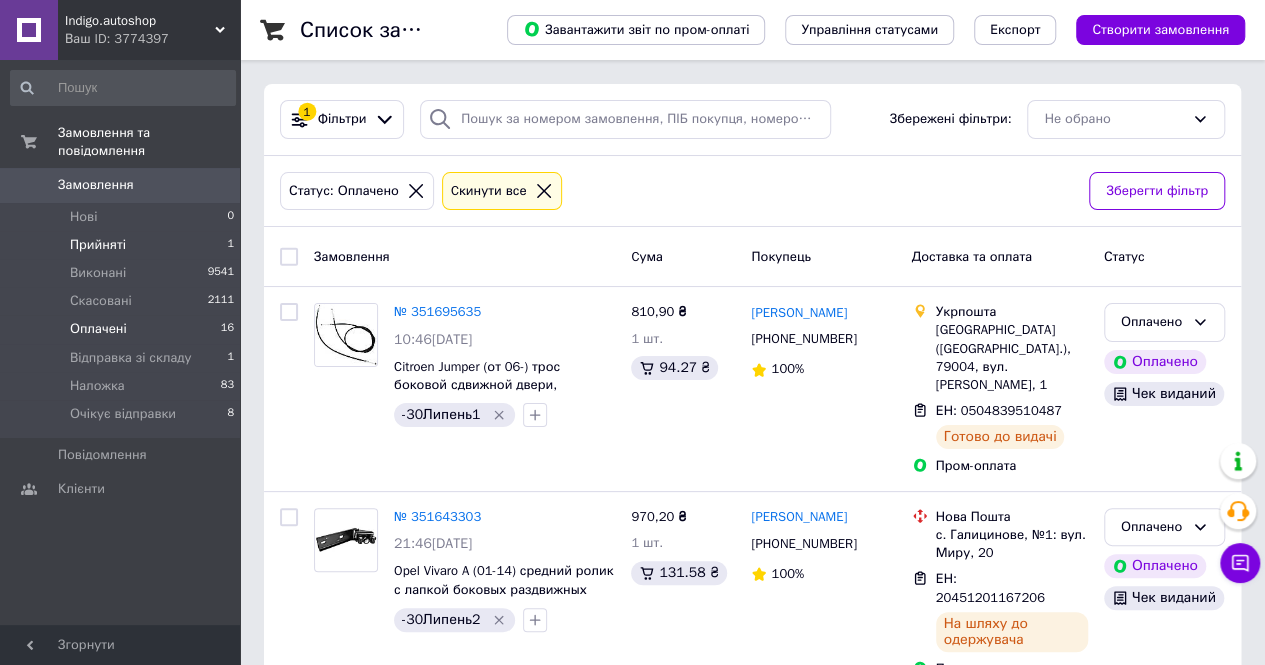 click on "Прийняті" at bounding box center (98, 245) 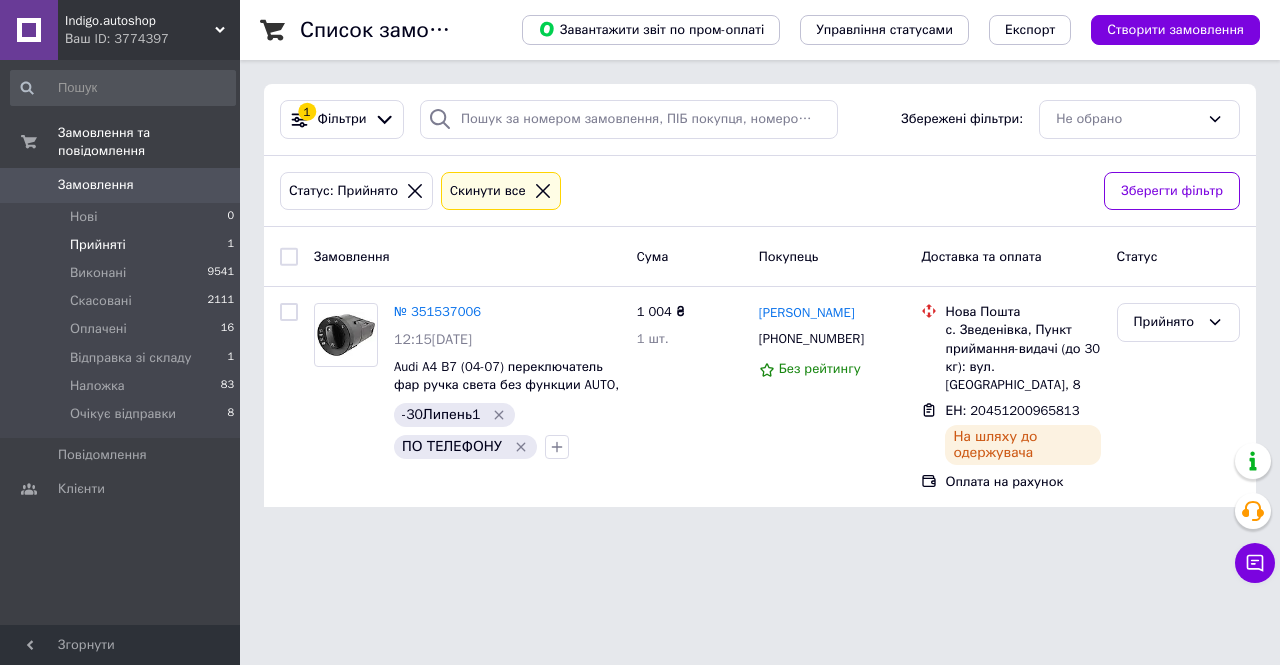 click on "Ваш ID: 3774397" at bounding box center [152, 39] 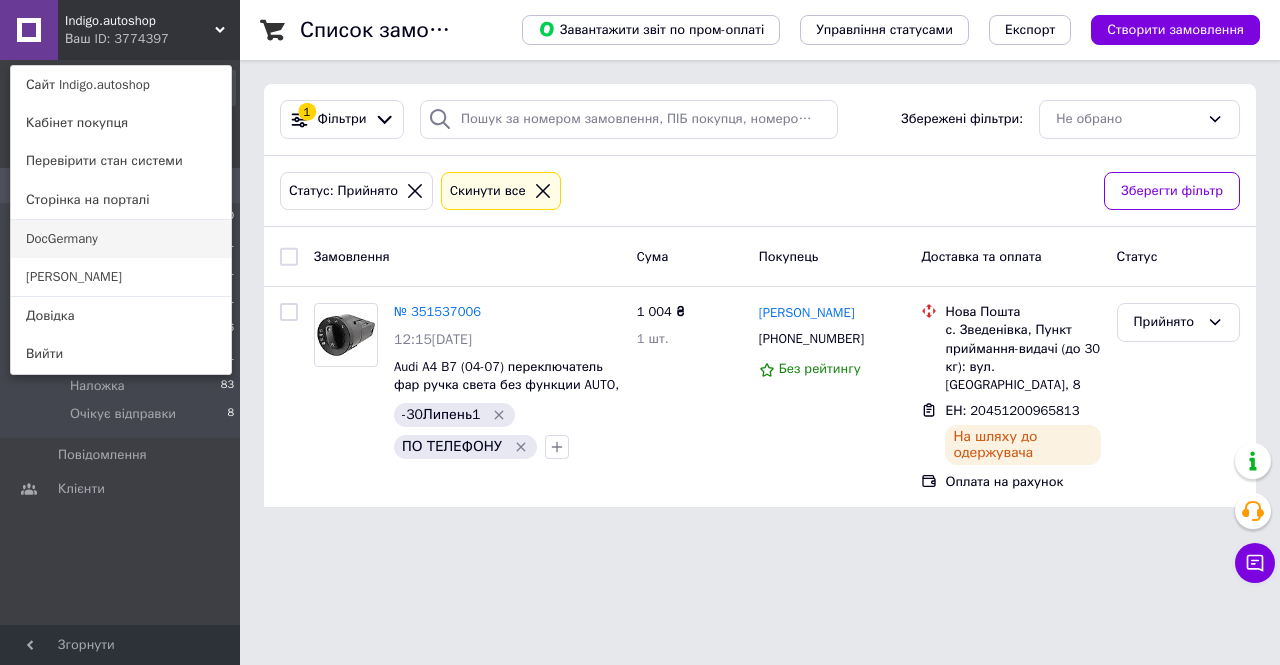 click on "DocGermany" at bounding box center [121, 239] 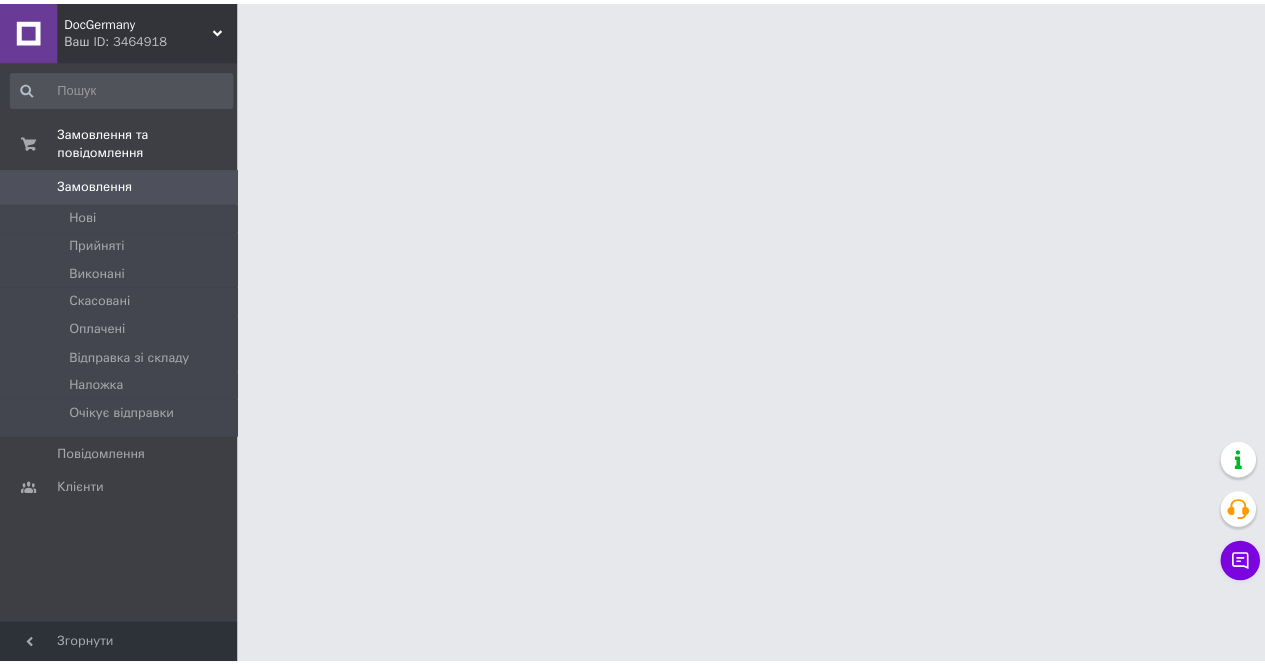 scroll, scrollTop: 0, scrollLeft: 0, axis: both 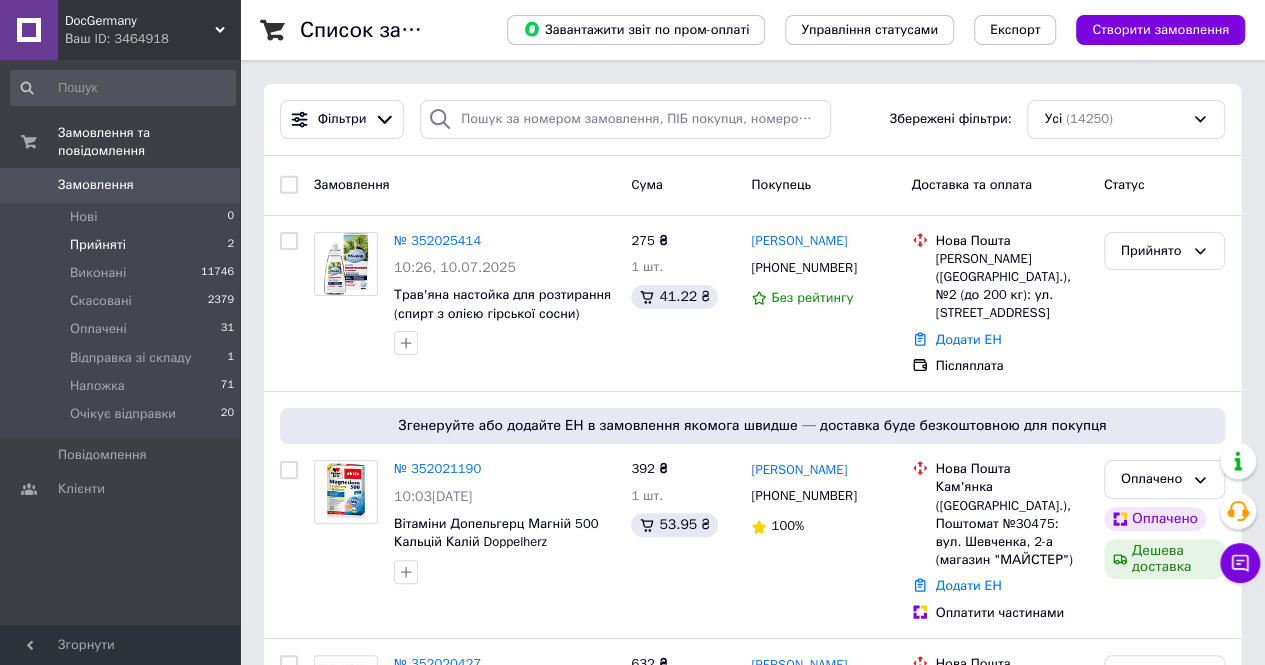click on "Прийняті 2" at bounding box center [123, 245] 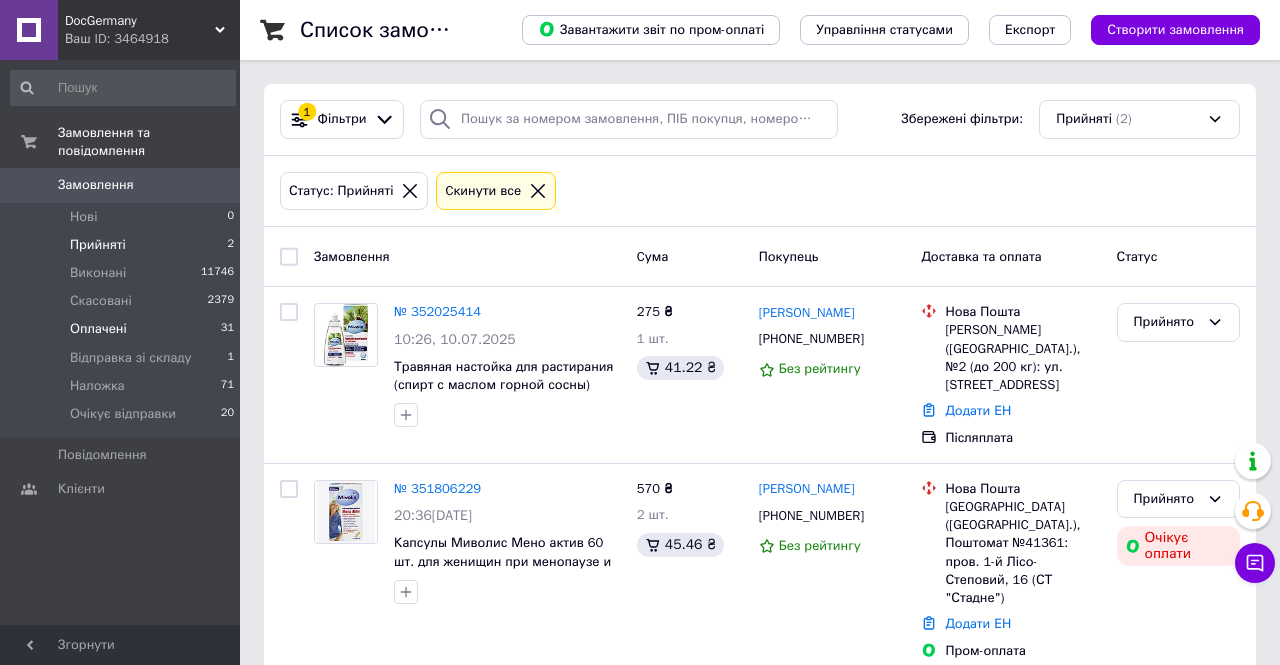 click on "Оплачені" at bounding box center [98, 329] 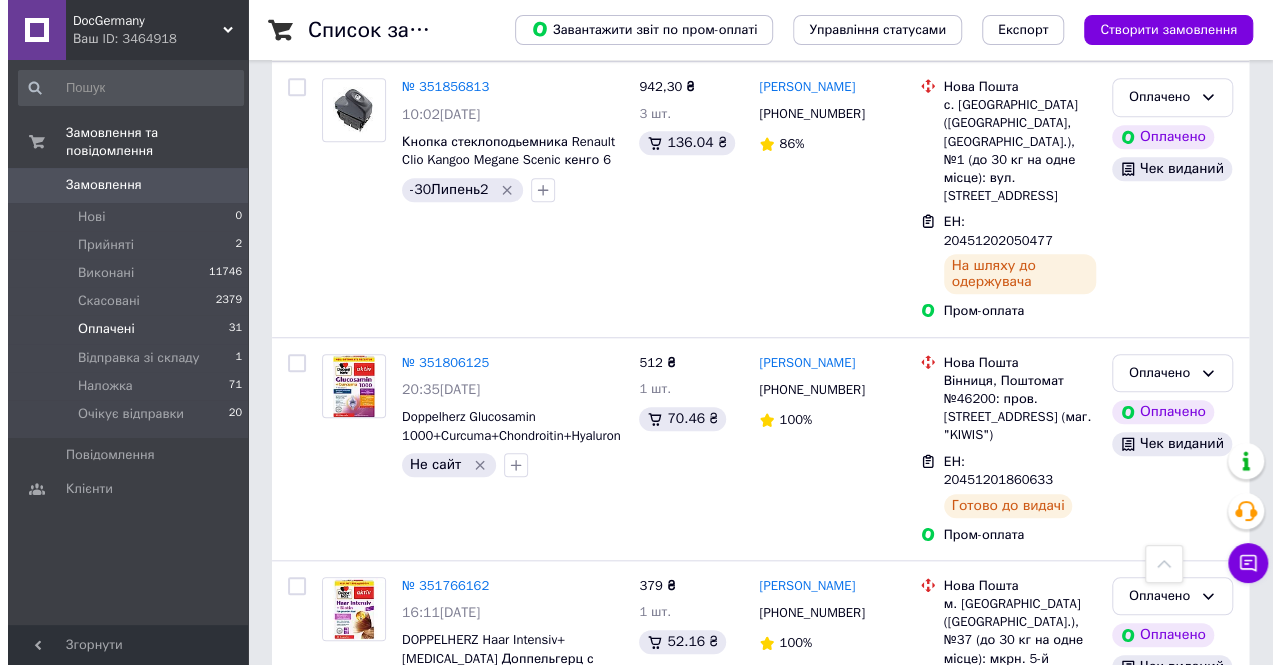 scroll, scrollTop: 0, scrollLeft: 0, axis: both 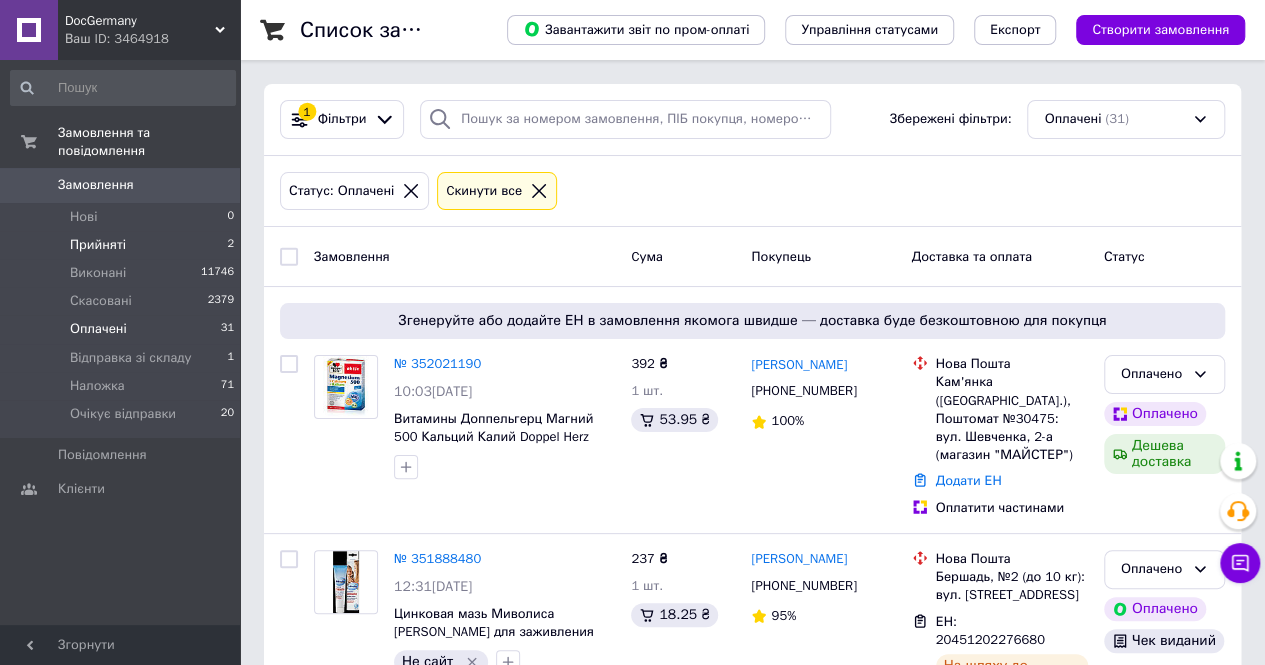 click on "Прийняті" at bounding box center [98, 245] 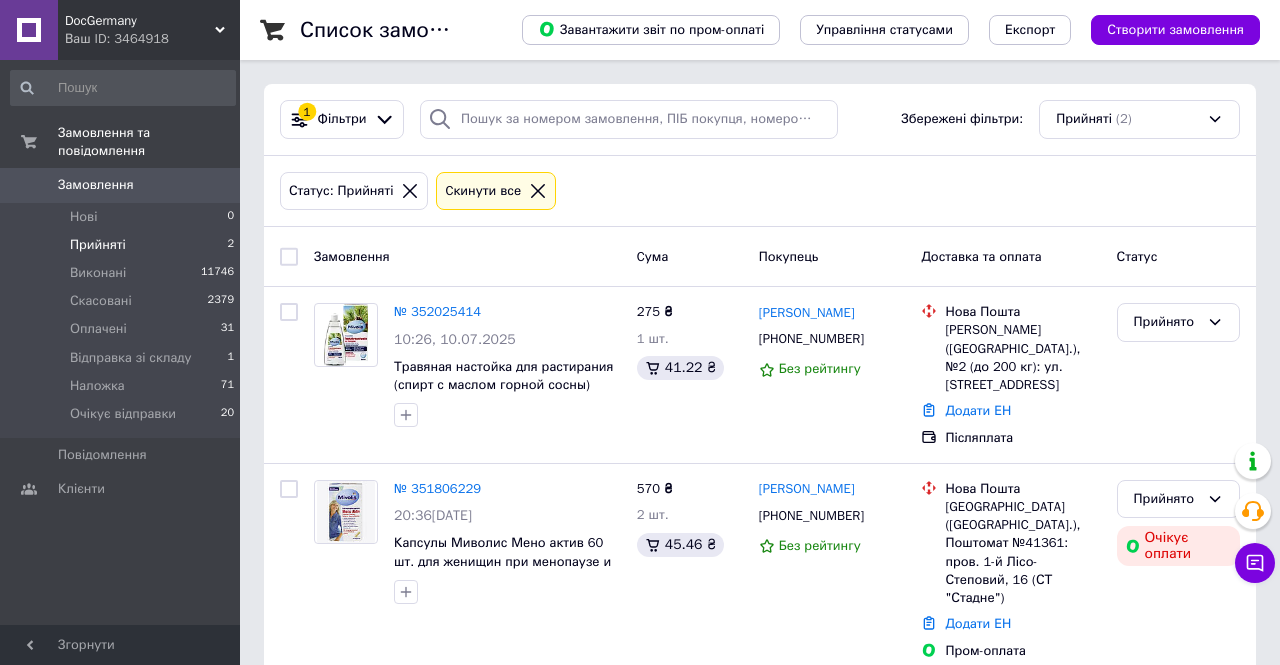 click on "0" at bounding box center (212, 185) 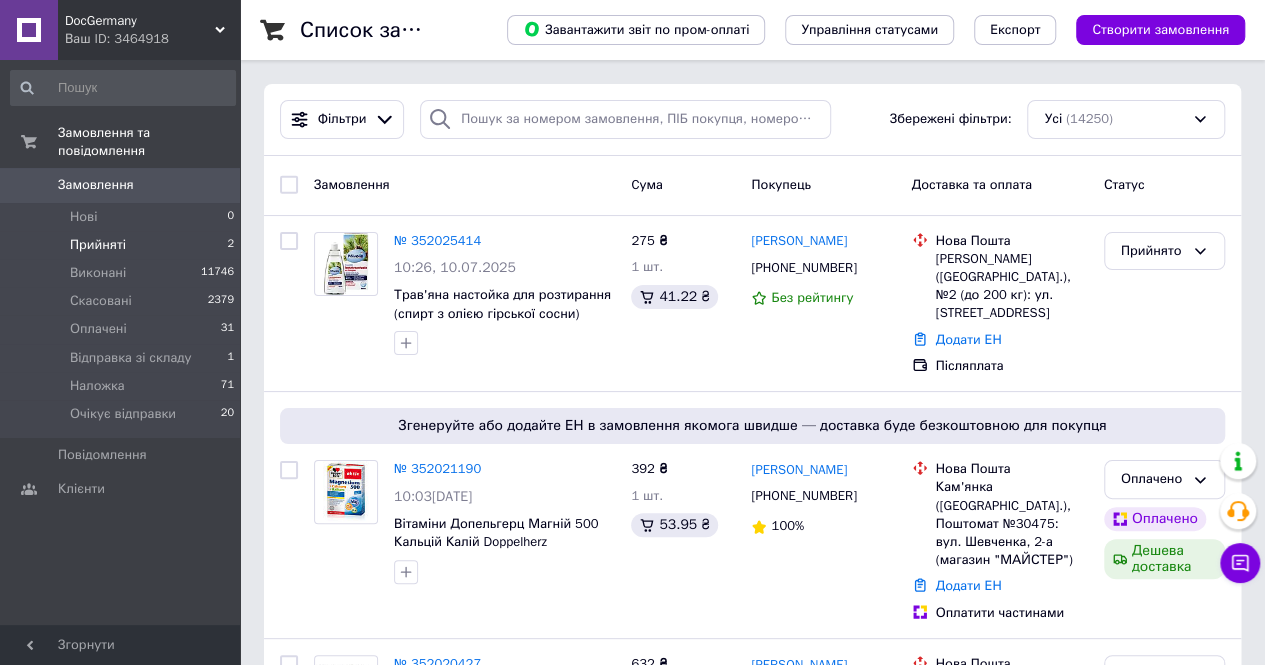 click on "Прийняті" at bounding box center [98, 245] 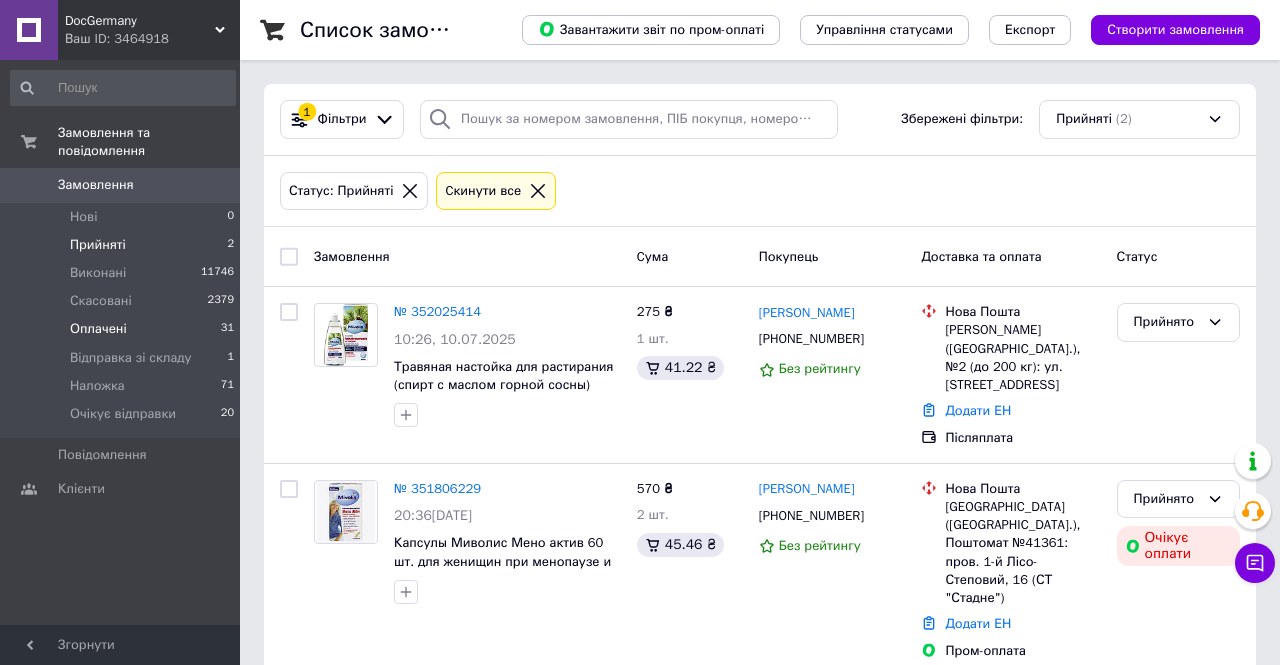 click on "Оплачені 31" at bounding box center (123, 329) 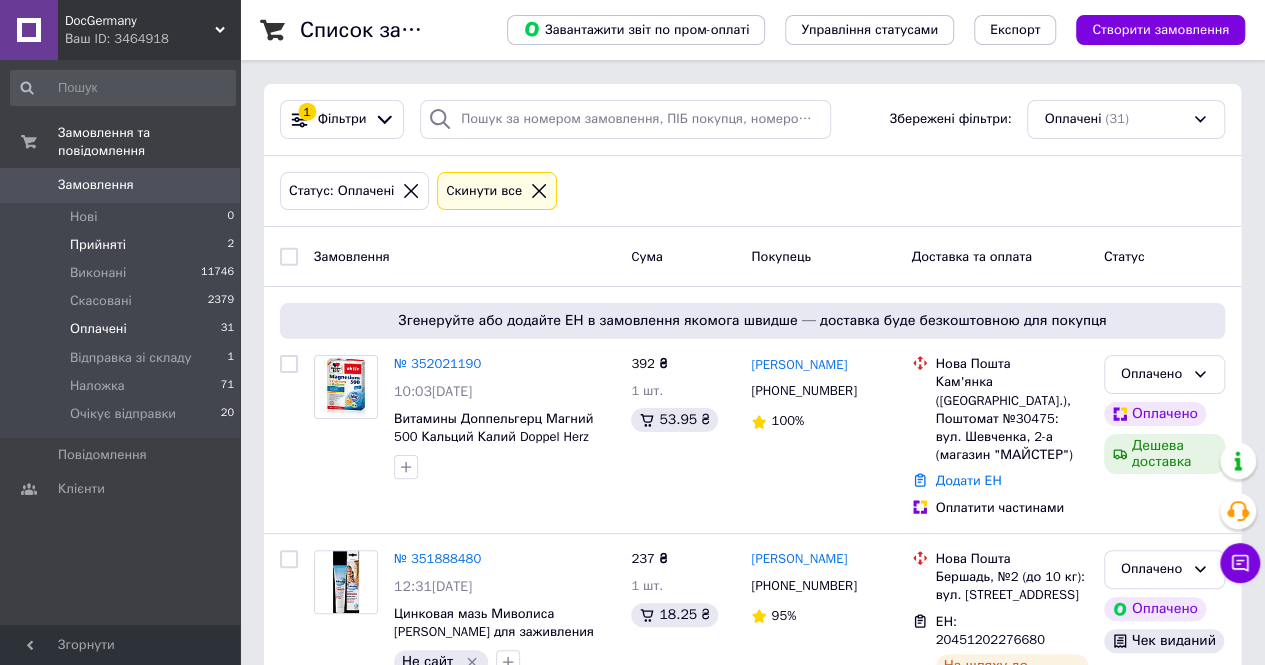 click on "Прийняті" at bounding box center (98, 245) 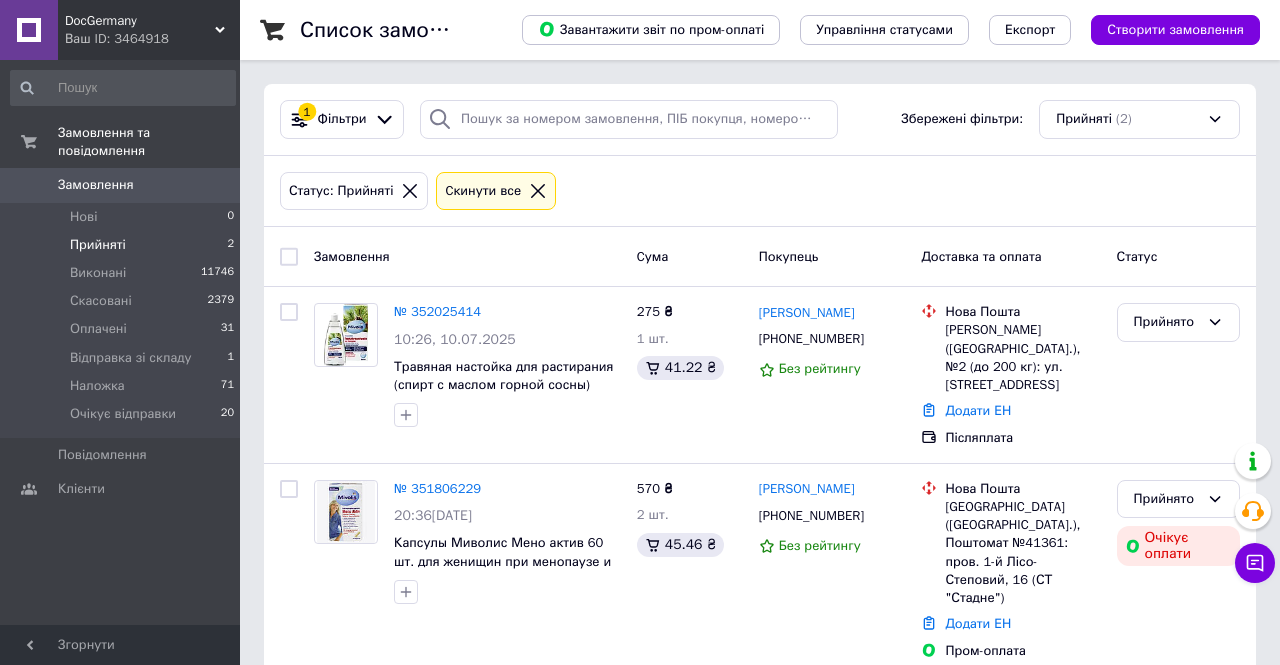 click on "DocGermany" at bounding box center (140, 21) 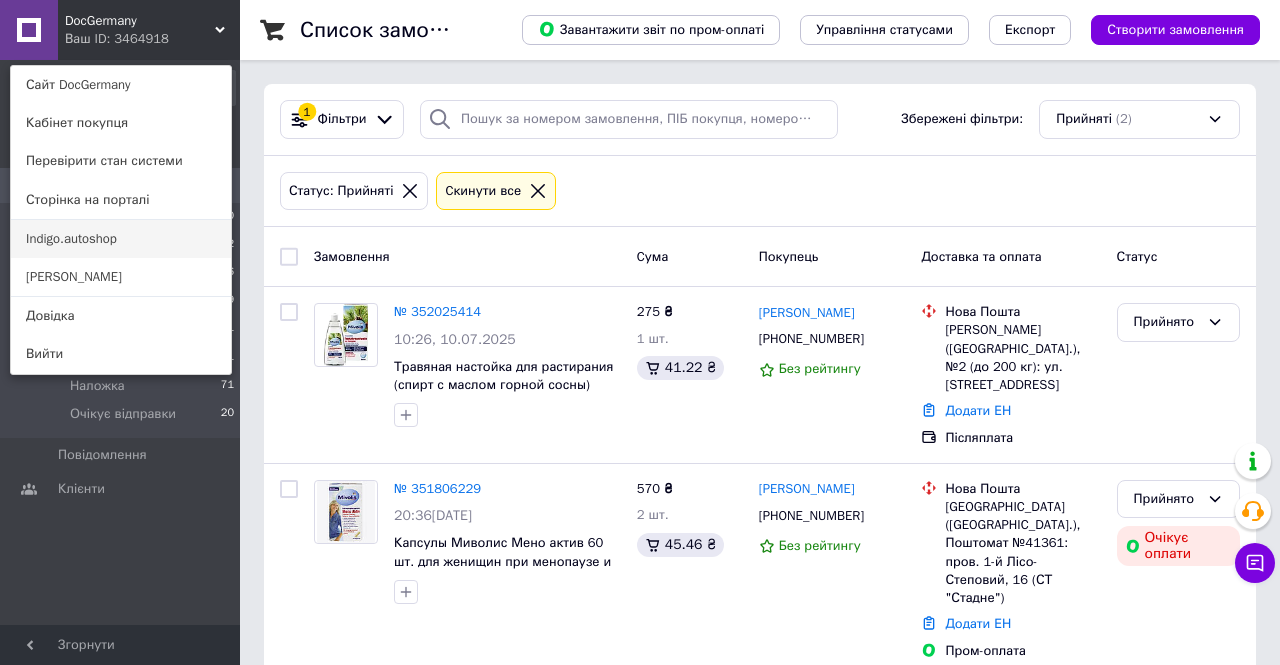 click on "Indigo.autoshop" at bounding box center (121, 239) 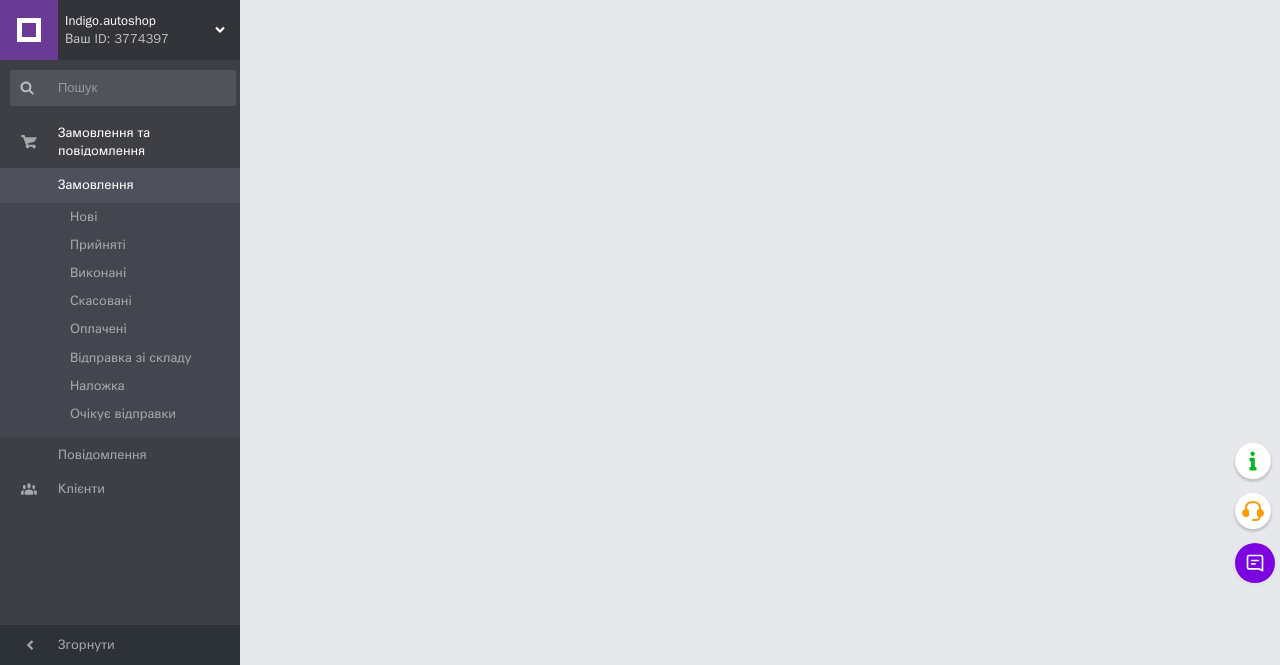 scroll, scrollTop: 0, scrollLeft: 0, axis: both 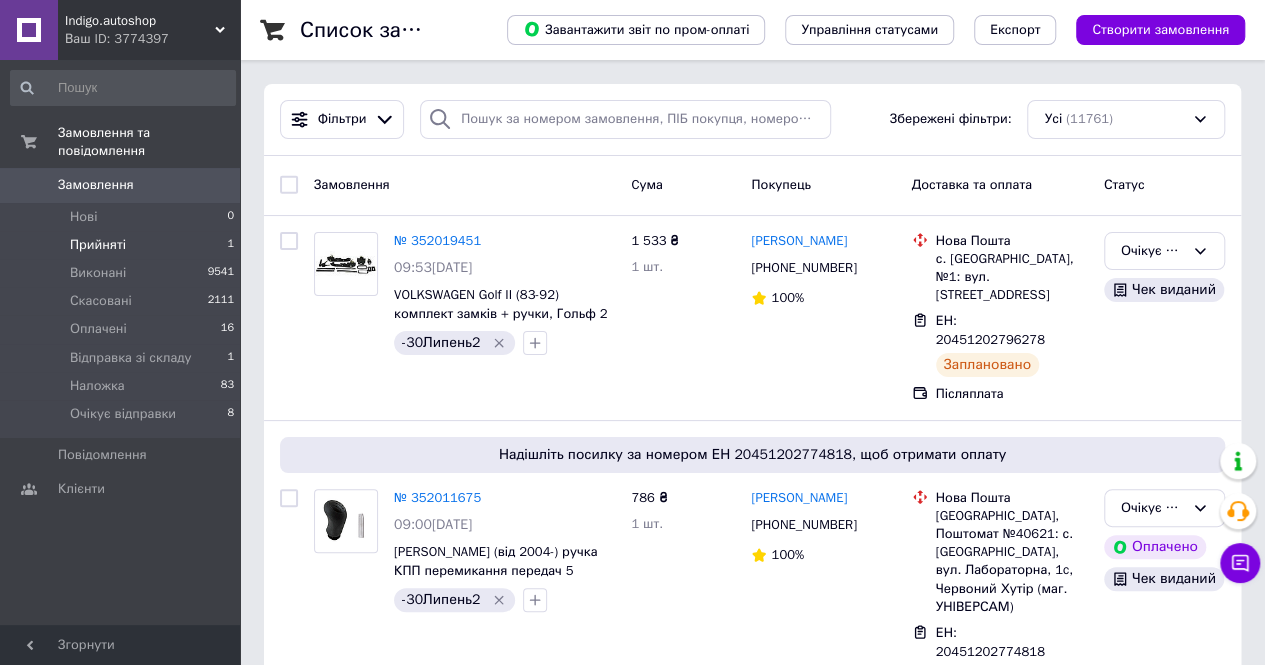 click on "Прийняті 1" at bounding box center [123, 245] 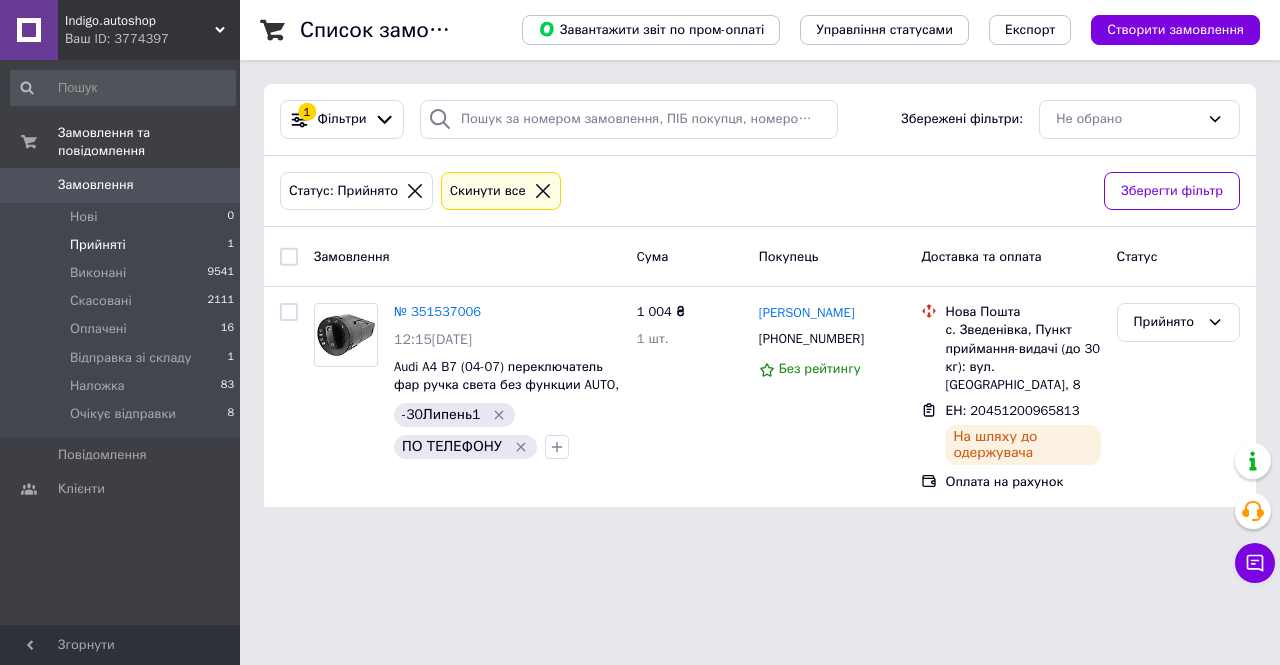 click on "Ваш ID: 3774397" at bounding box center (152, 39) 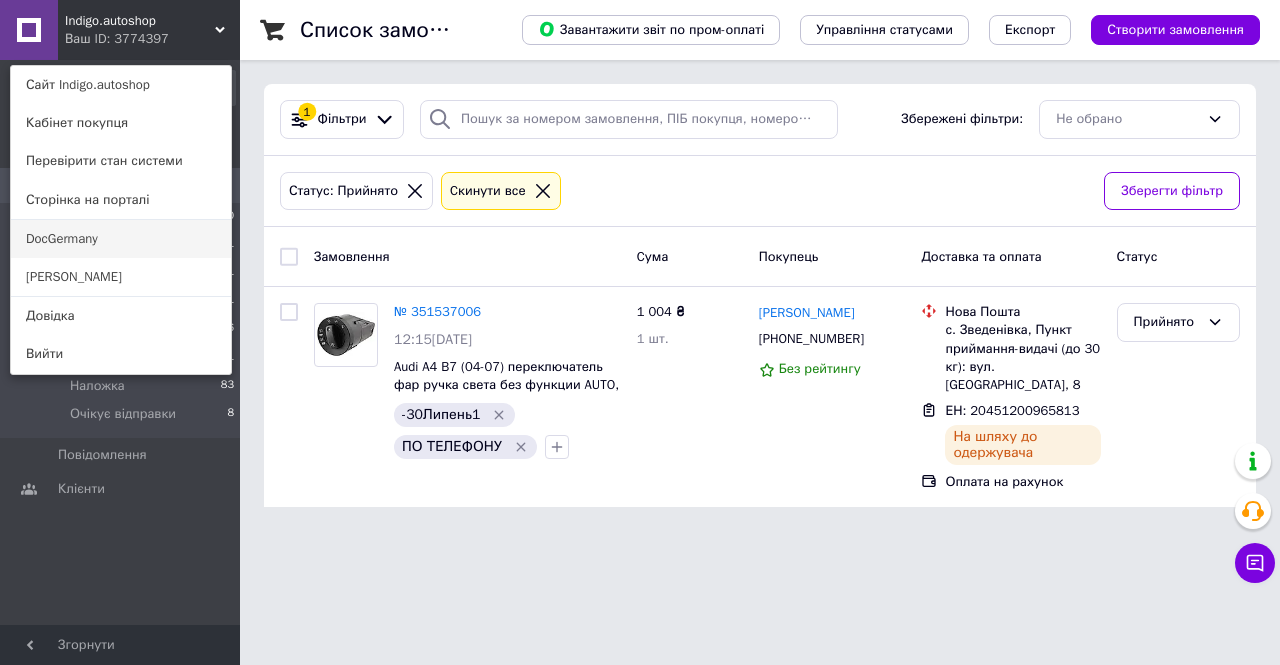 click on "DocGermany" at bounding box center (121, 239) 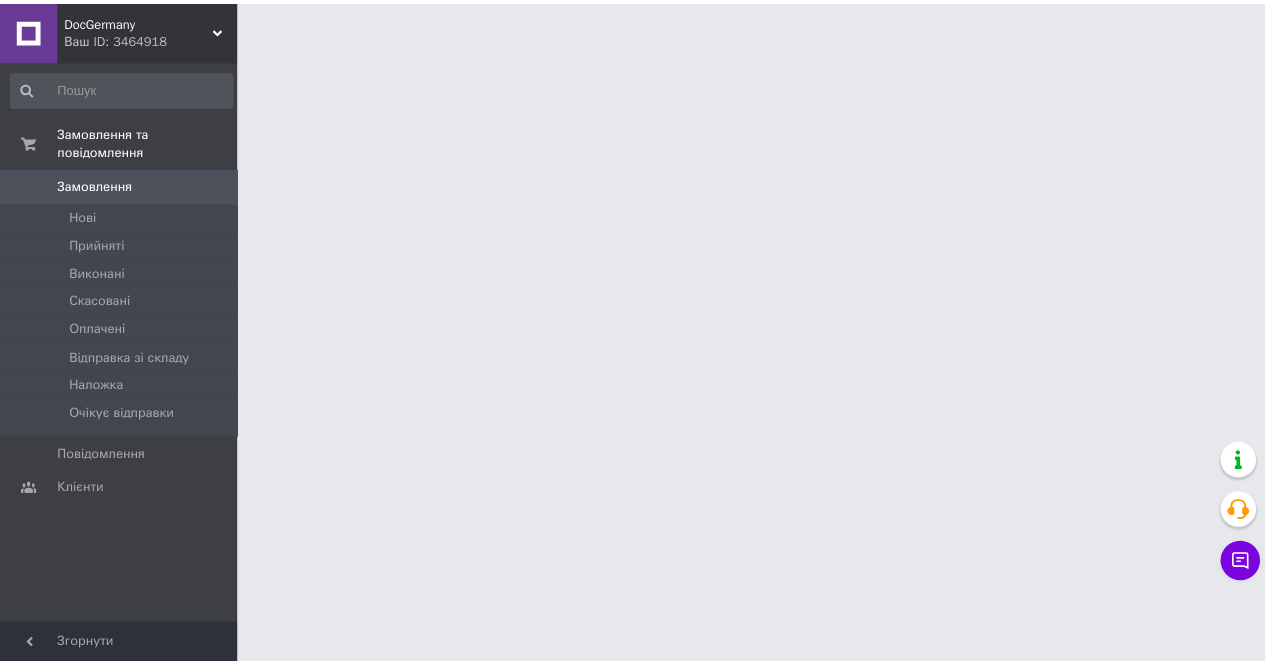 scroll, scrollTop: 0, scrollLeft: 0, axis: both 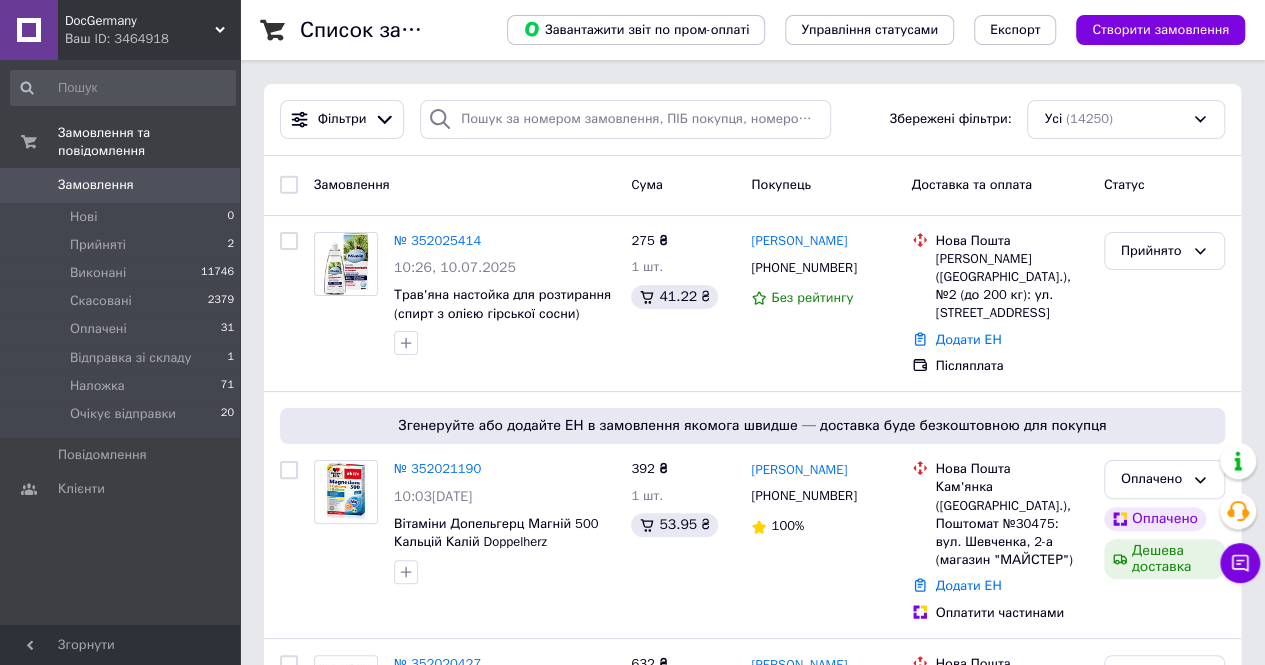 click on "DocGermany" at bounding box center (140, 21) 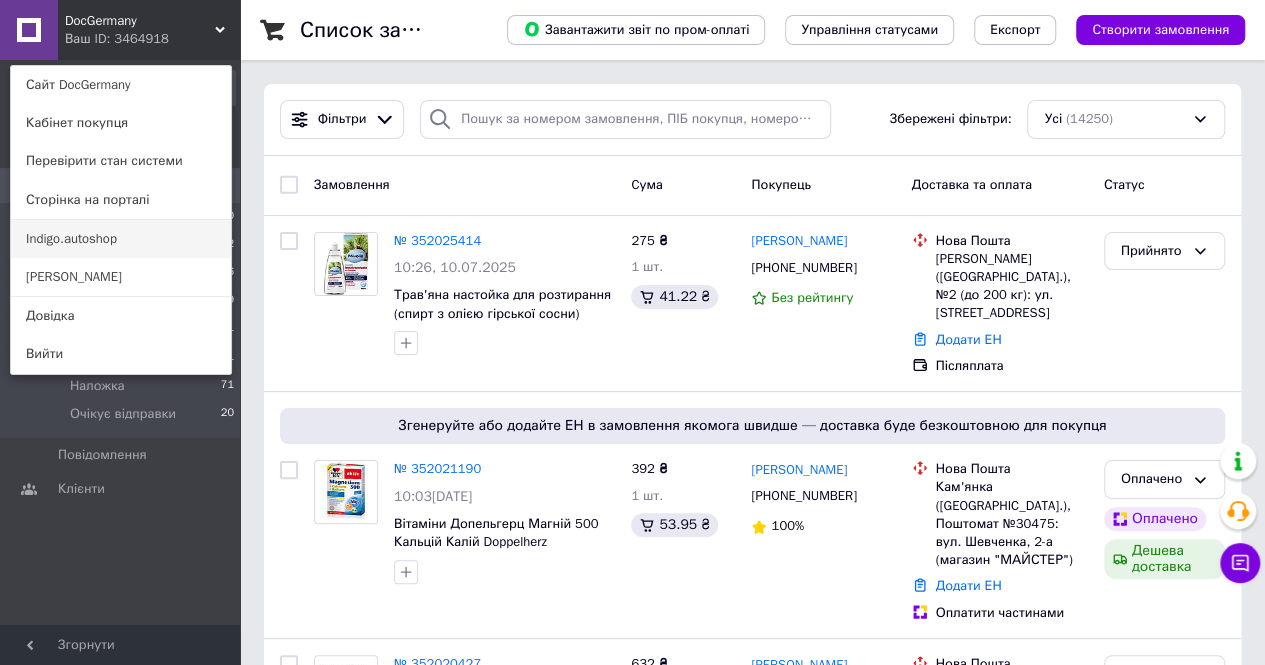 click on "Indigo.autoshop" at bounding box center (121, 239) 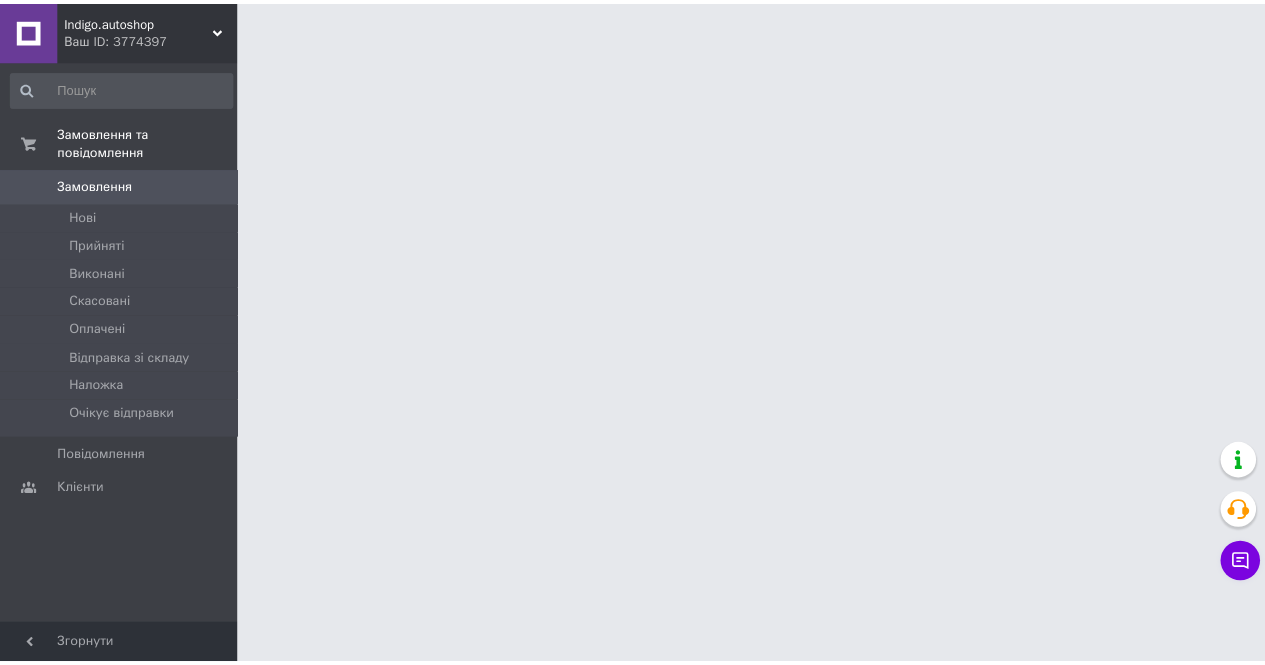 scroll, scrollTop: 0, scrollLeft: 0, axis: both 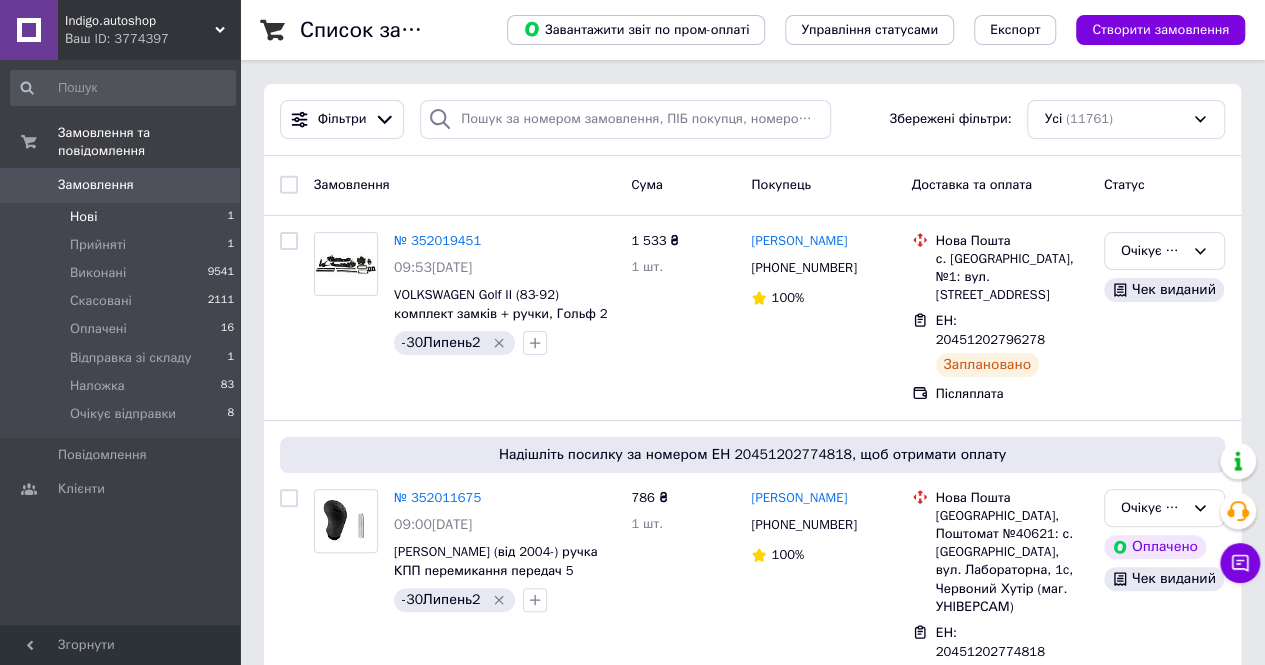 click on "Нові 1" at bounding box center [123, 217] 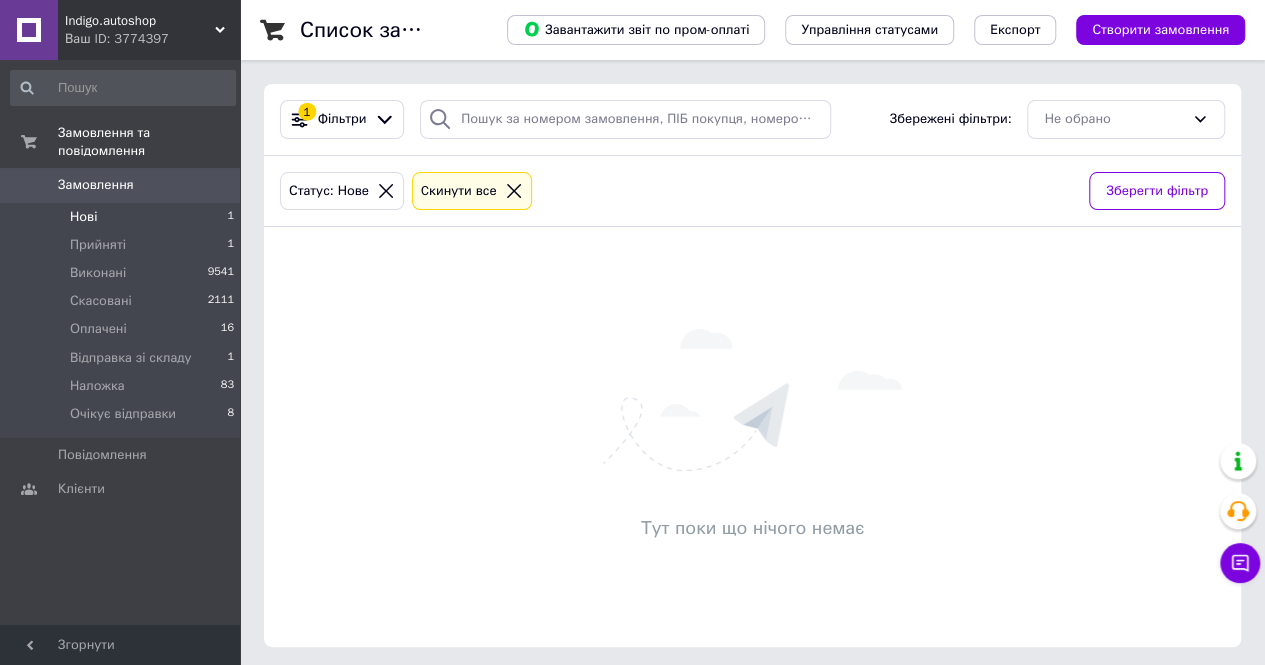 click on "Нові 1" at bounding box center [123, 217] 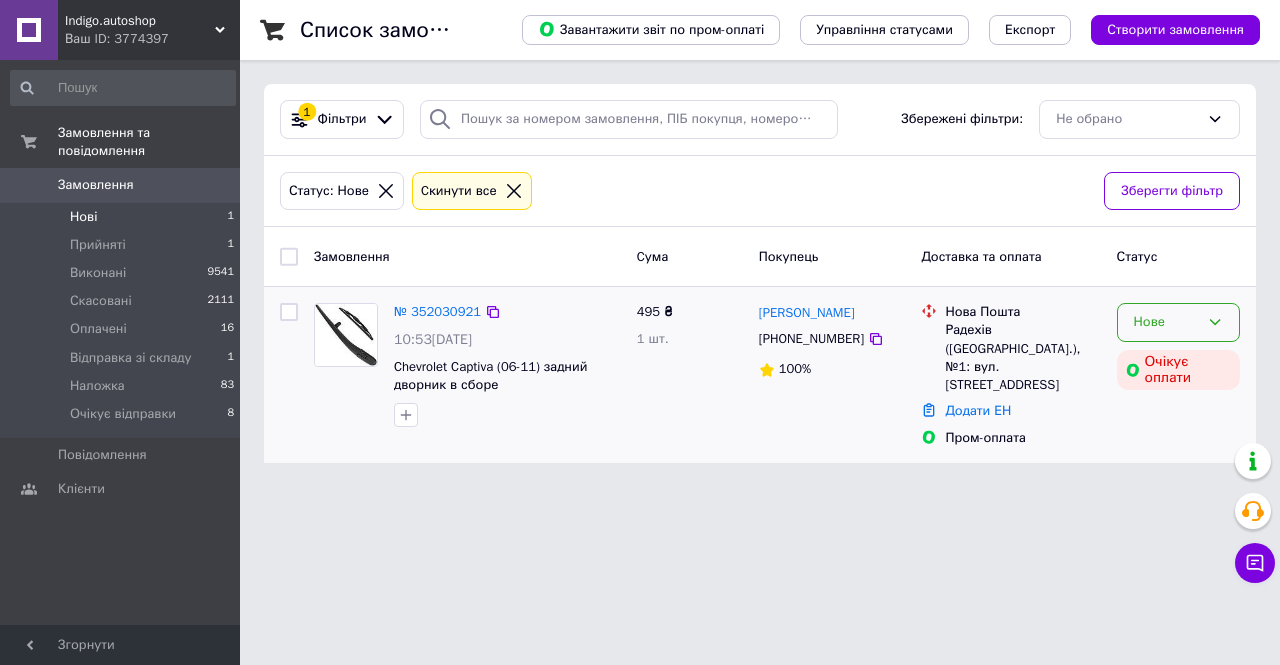 click on "Нове" at bounding box center [1166, 322] 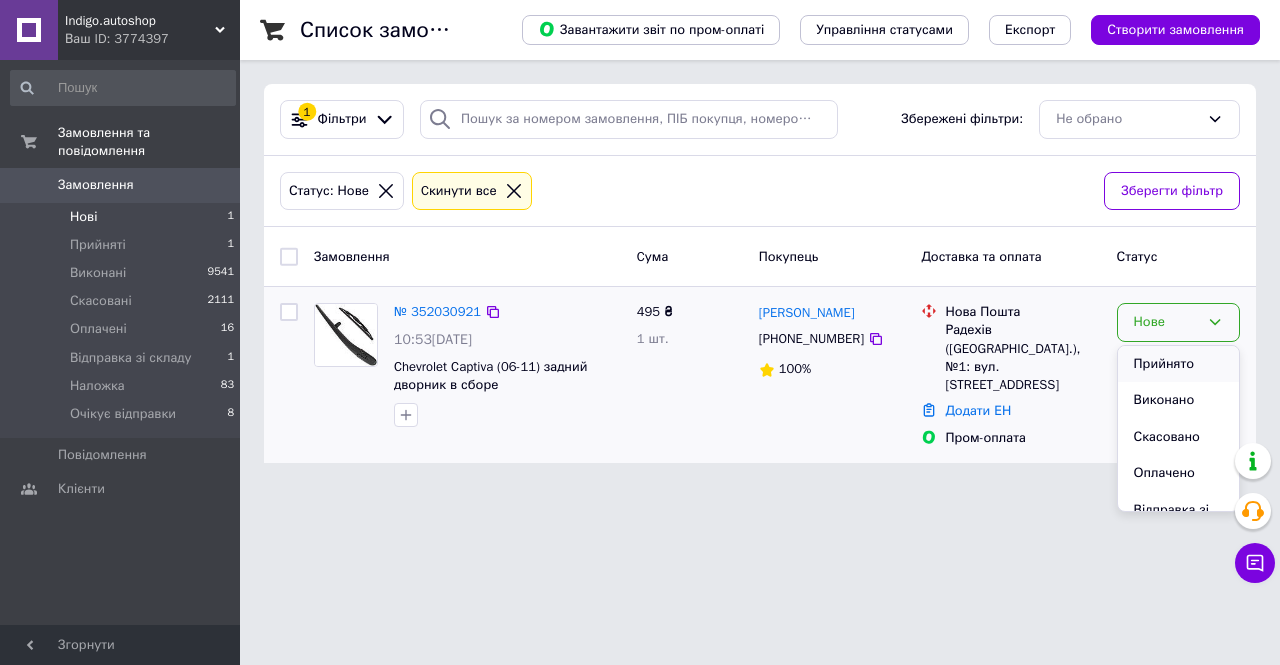 click on "Прийнято" at bounding box center (1178, 364) 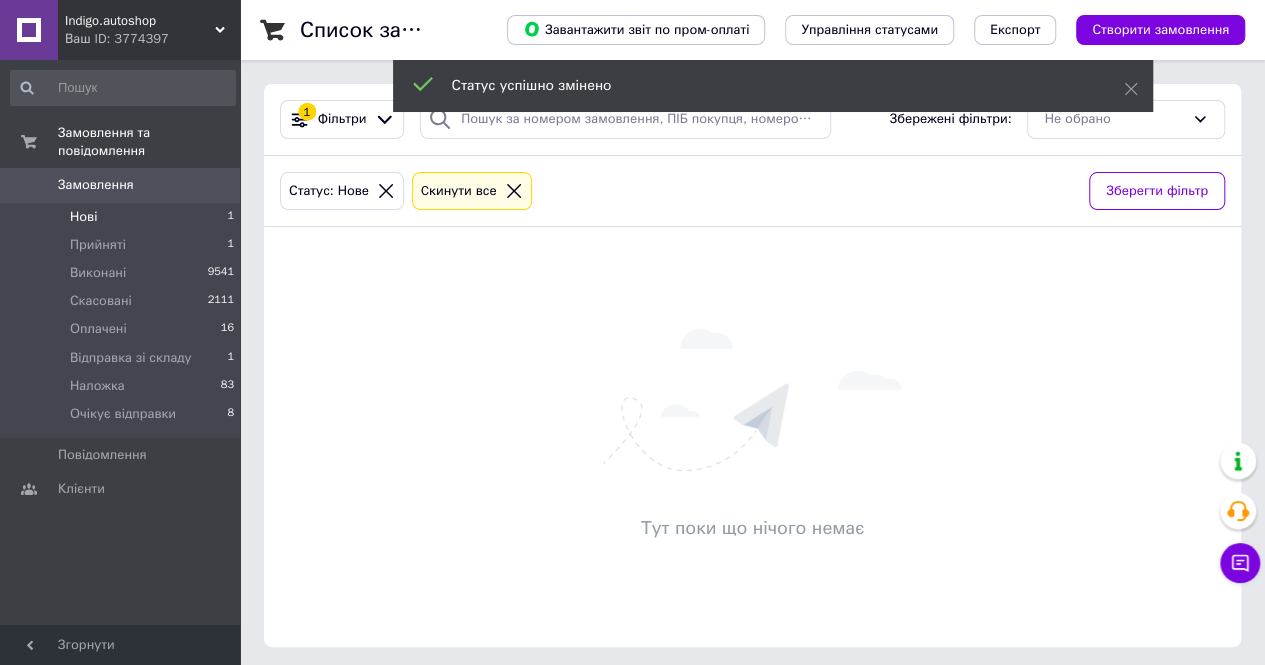 click on "Нові 1" at bounding box center [123, 217] 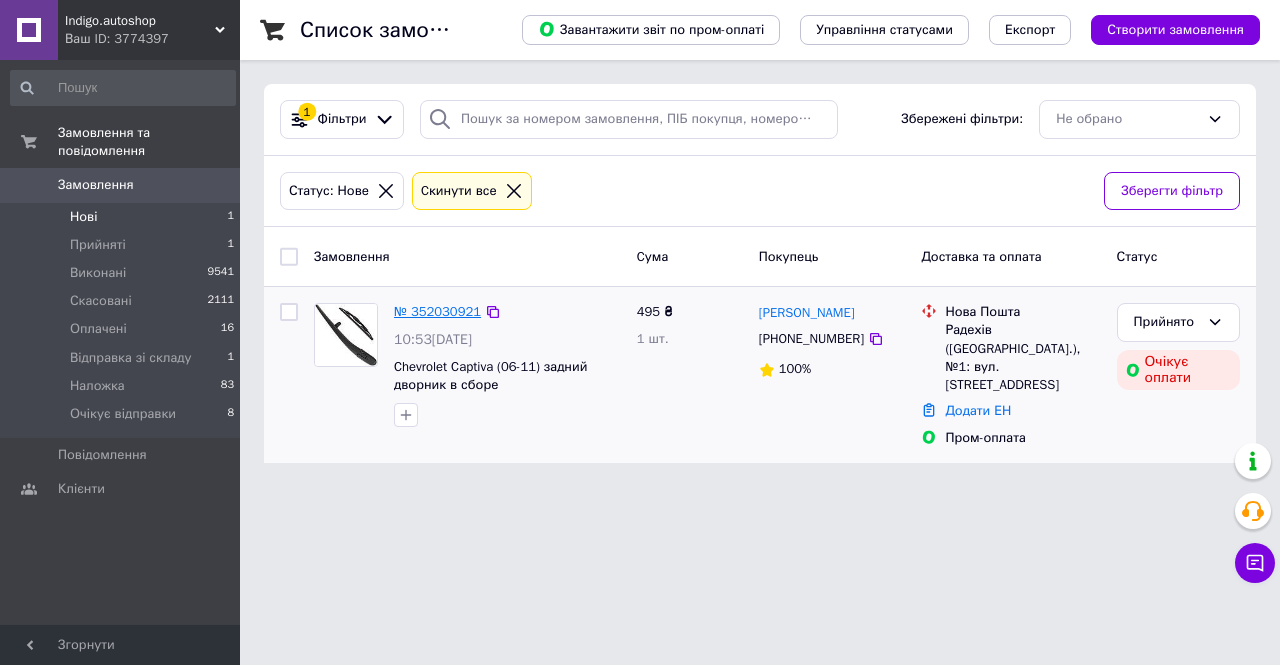 click on "№ 352030921" at bounding box center [437, 311] 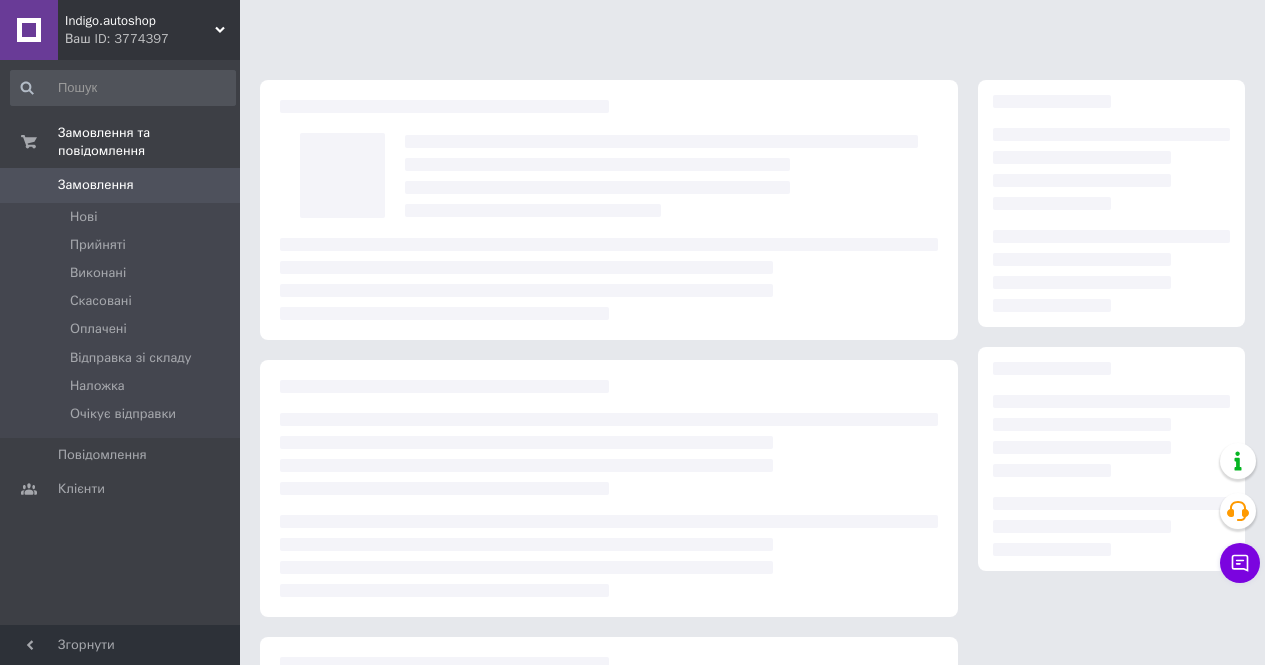 scroll, scrollTop: 0, scrollLeft: 0, axis: both 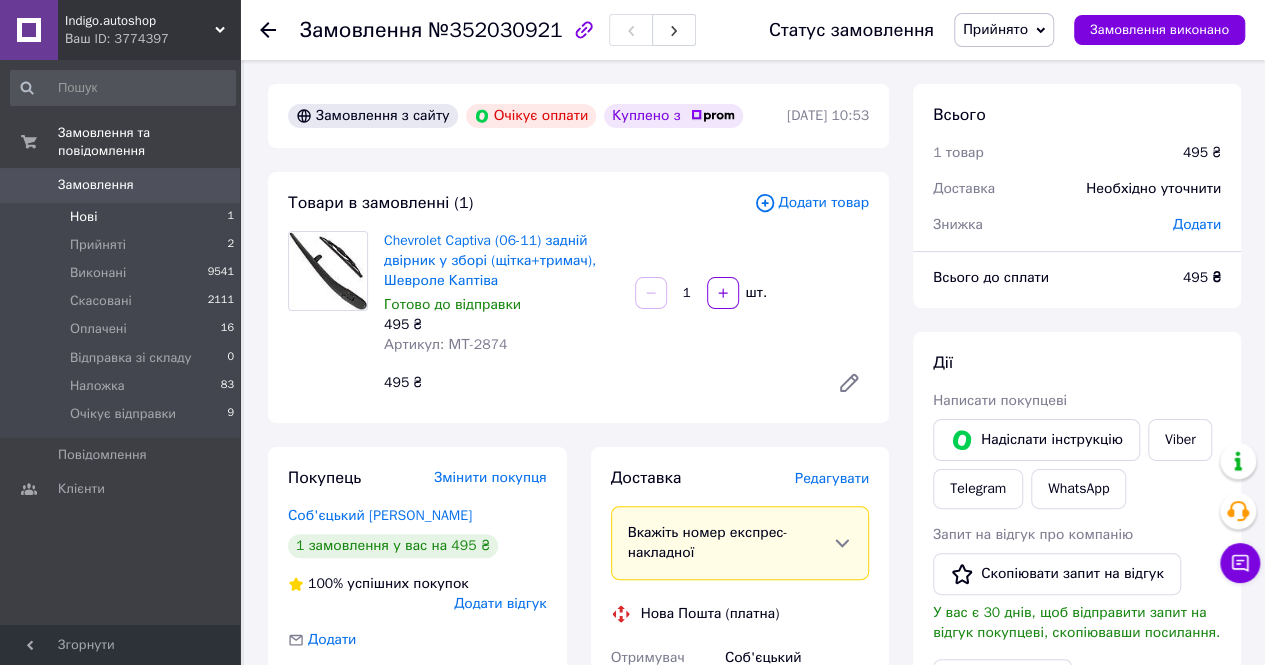 click on "Нові 1" at bounding box center (123, 217) 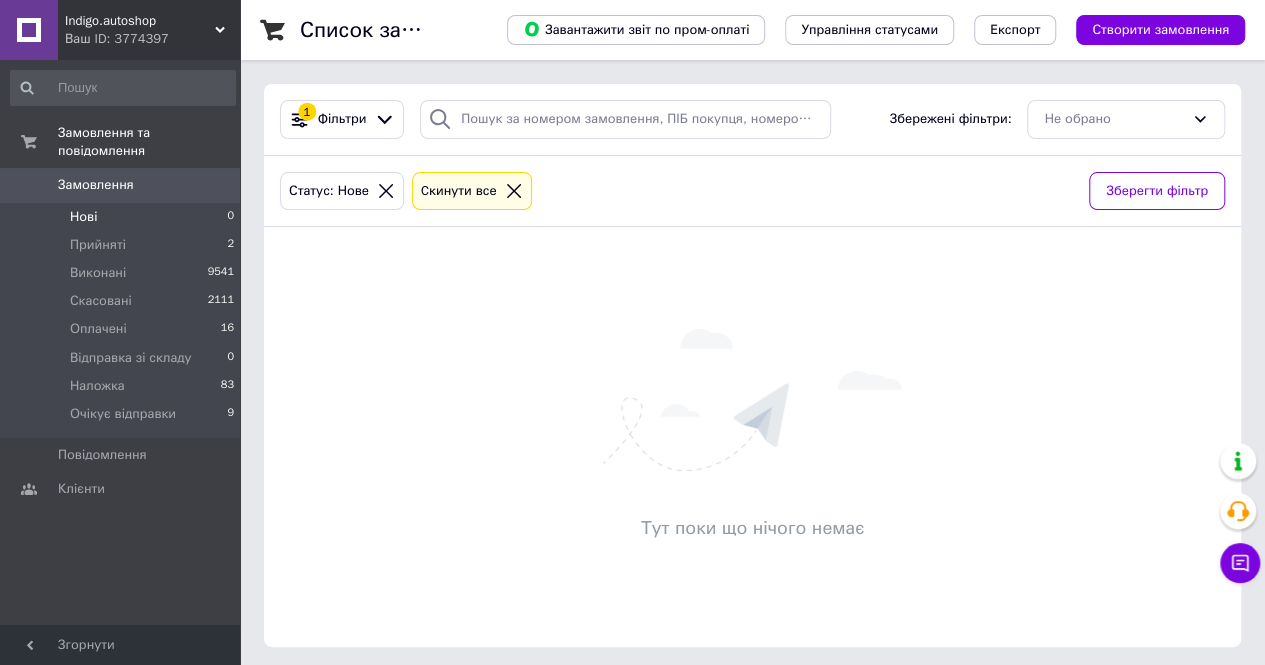 click on "Нові" at bounding box center (83, 217) 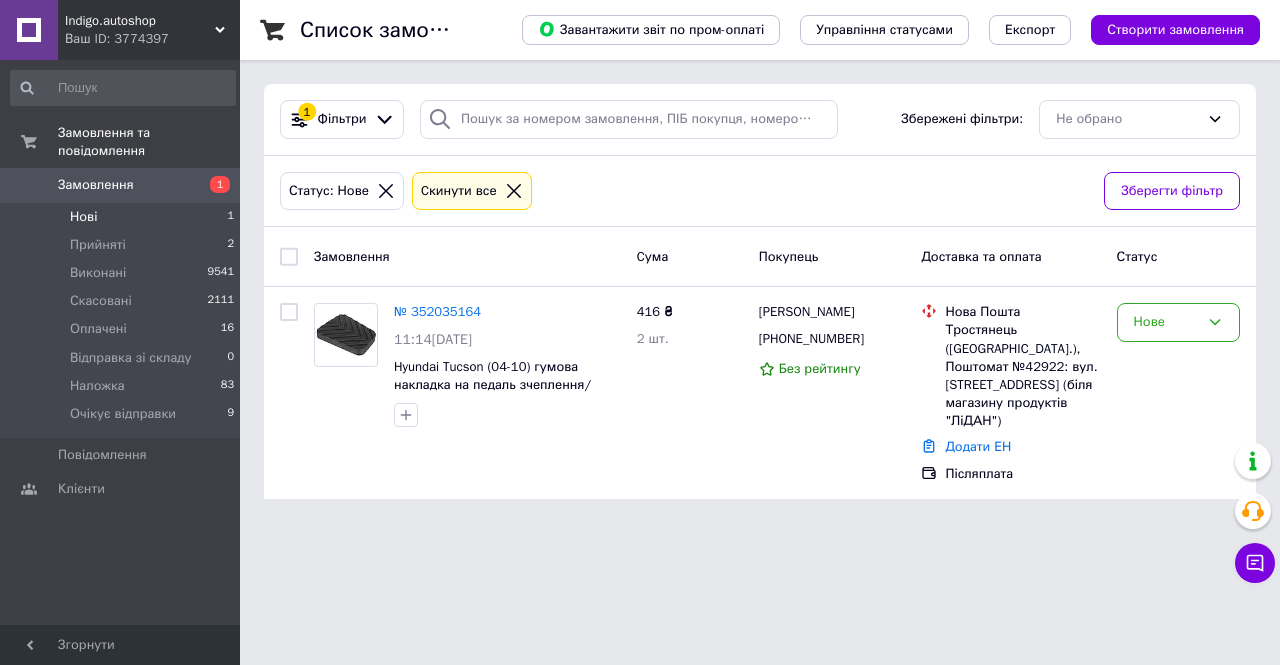 scroll, scrollTop: 0, scrollLeft: 0, axis: both 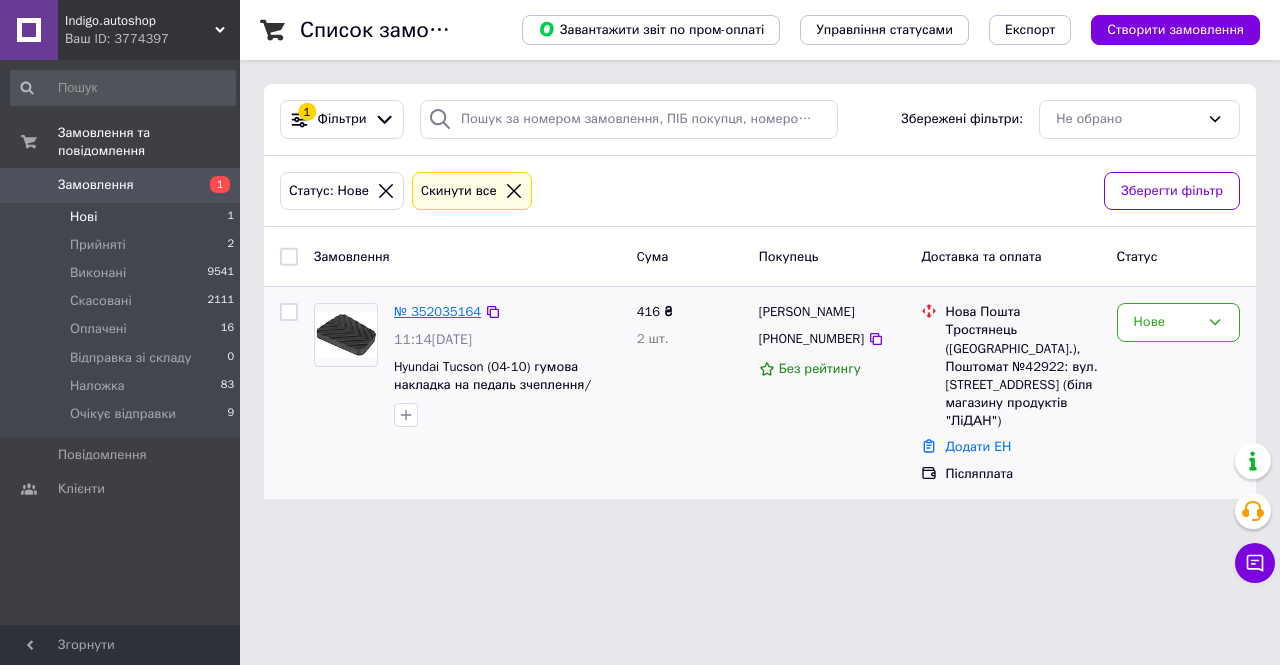 click on "№ 352035164" at bounding box center [437, 311] 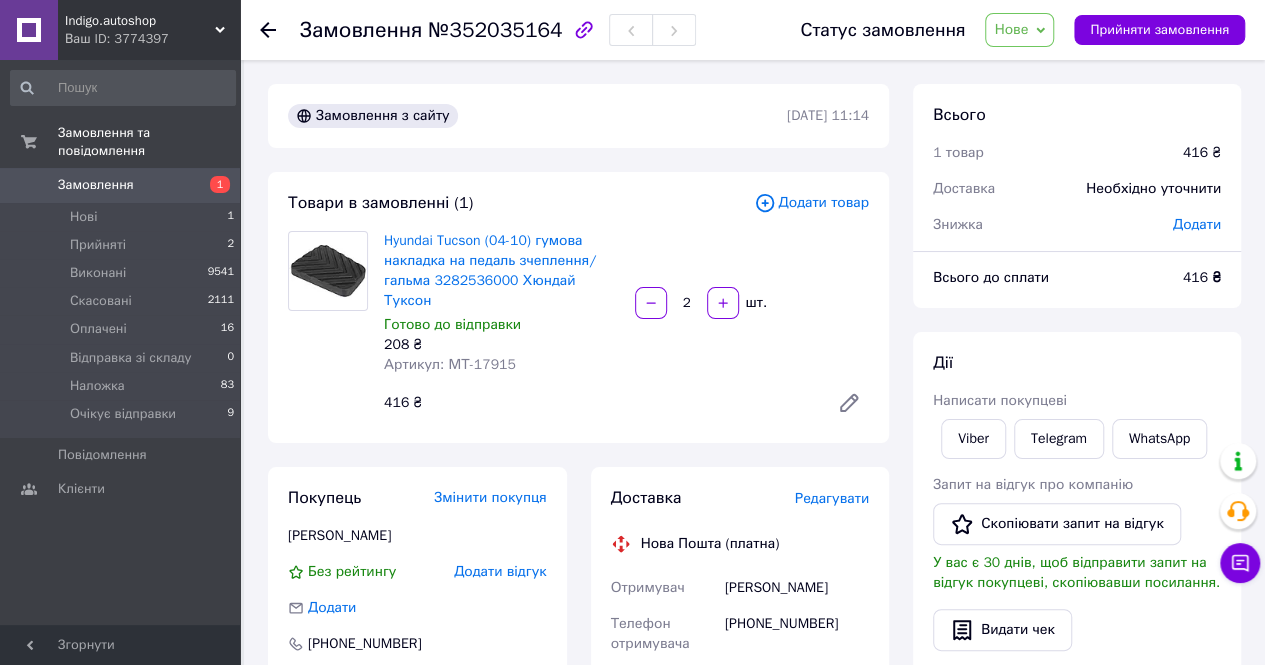 click on "Нове" at bounding box center [1011, 29] 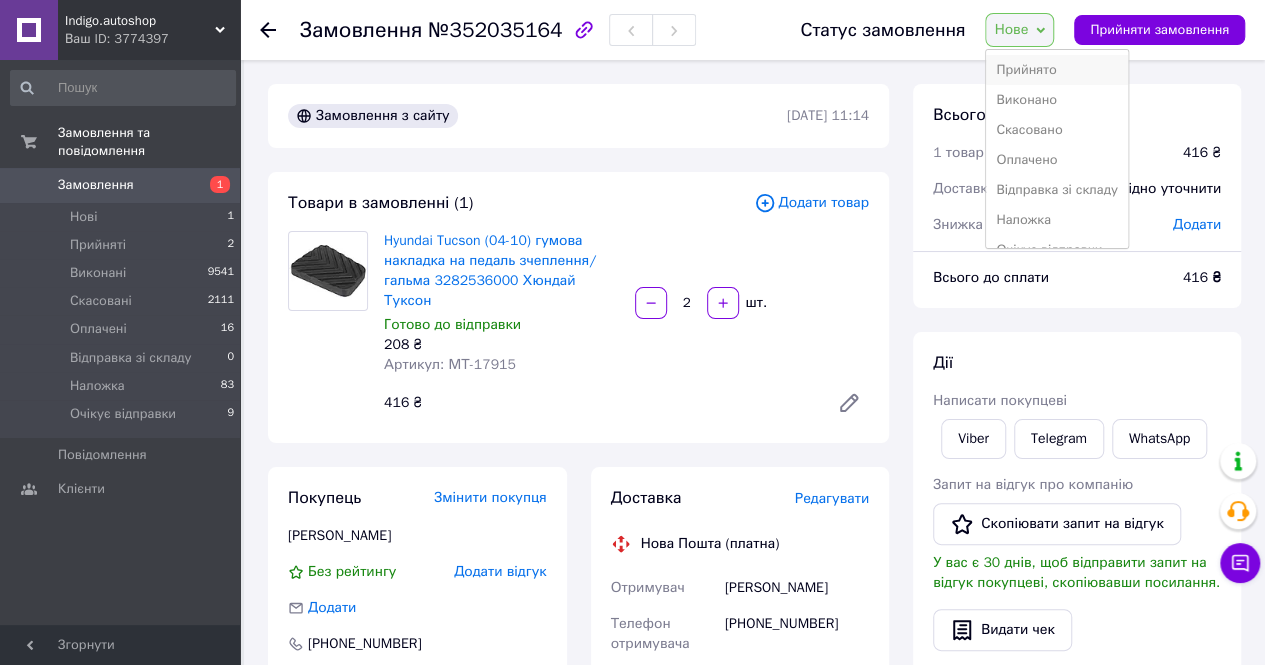 click on "Прийнято" at bounding box center (1057, 70) 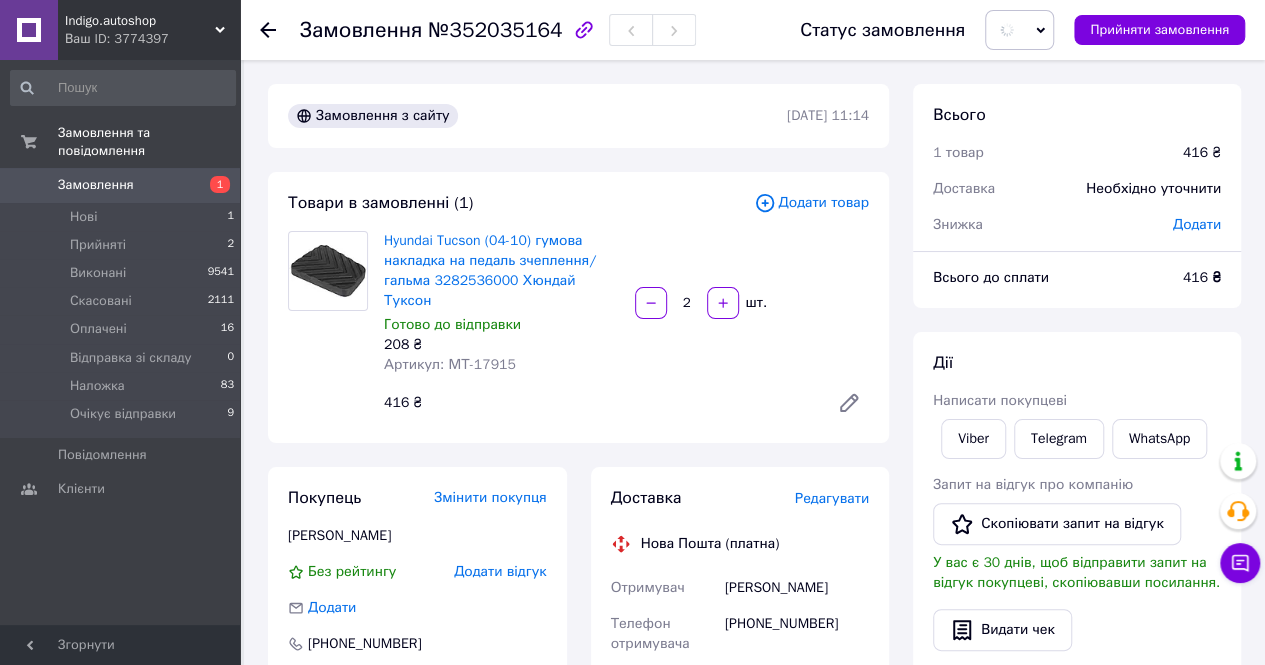 click on "Редагувати" at bounding box center (832, 498) 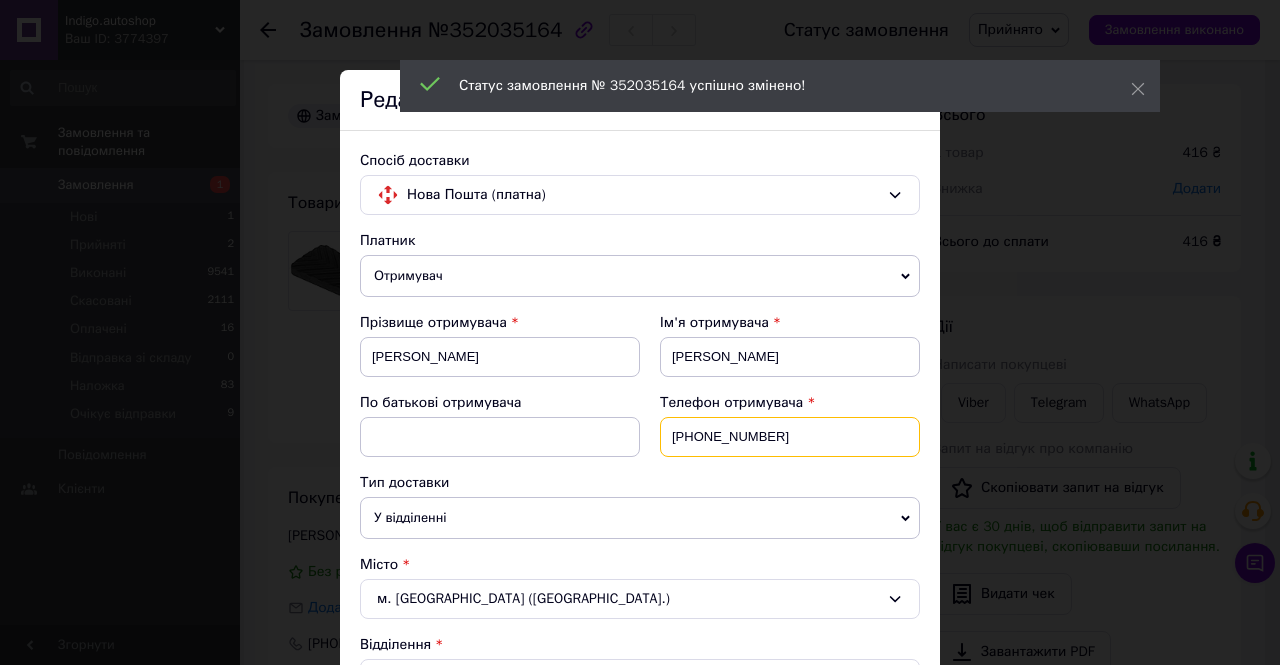 drag, startPoint x: 797, startPoint y: 435, endPoint x: 696, endPoint y: 433, distance: 101.0198 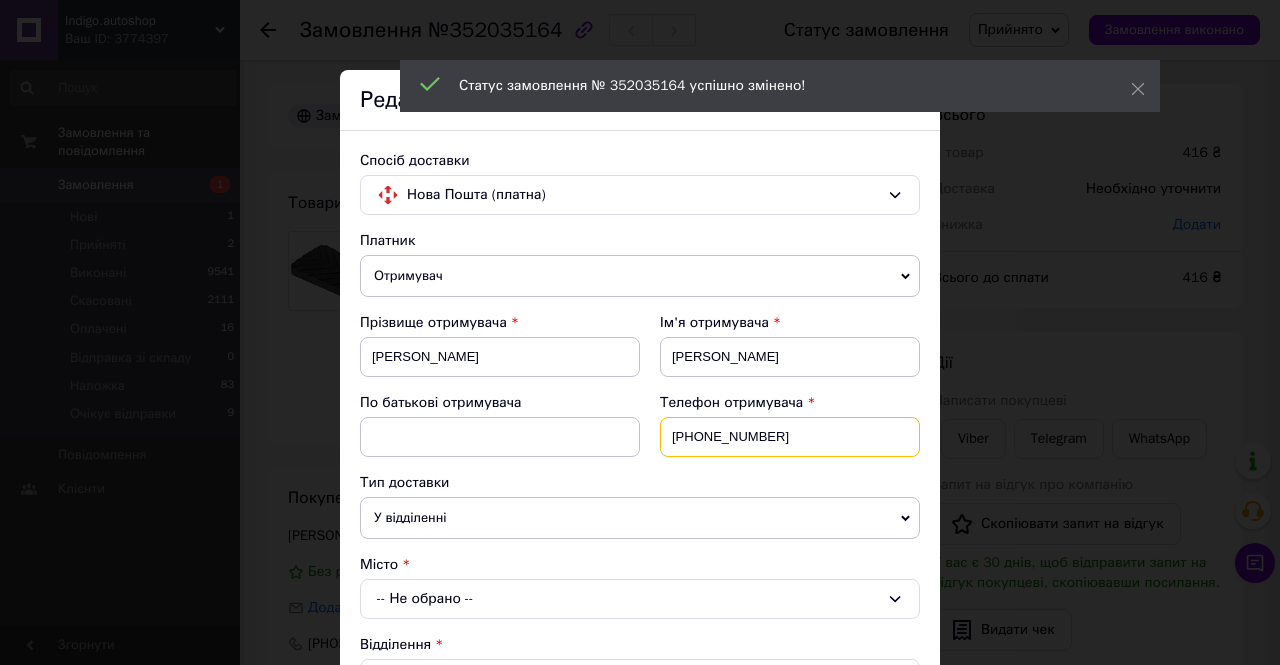 paste on "73690535" 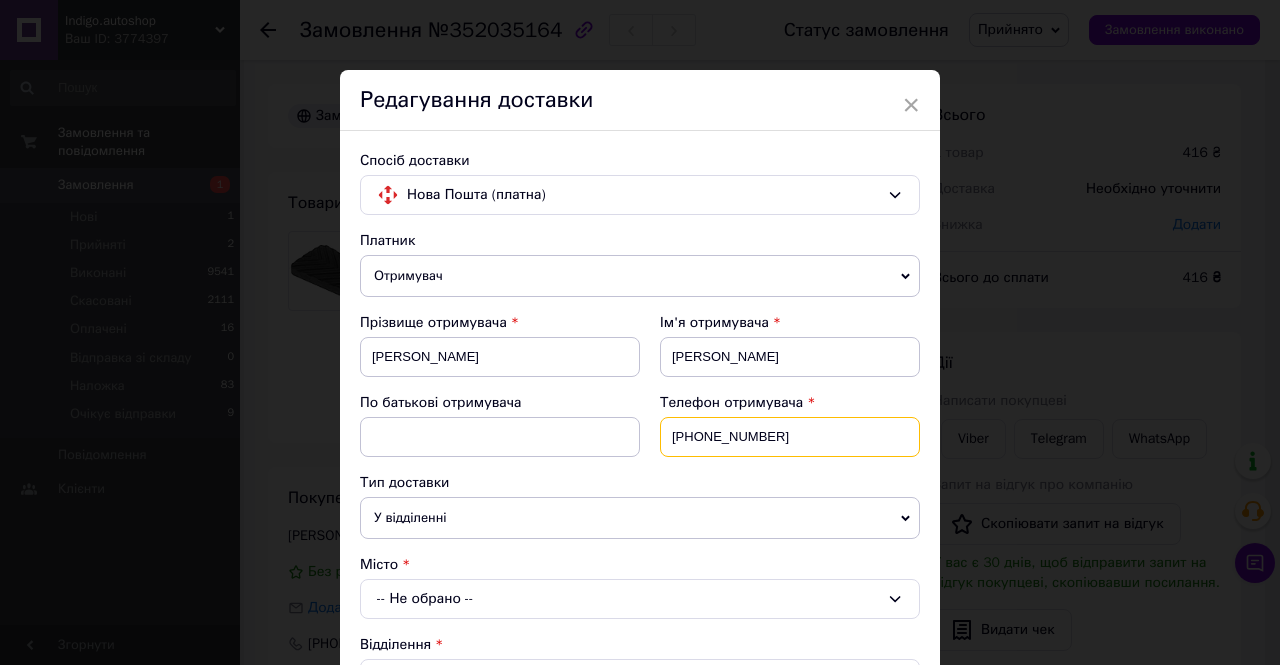 click on "+380736905351" at bounding box center (790, 437) 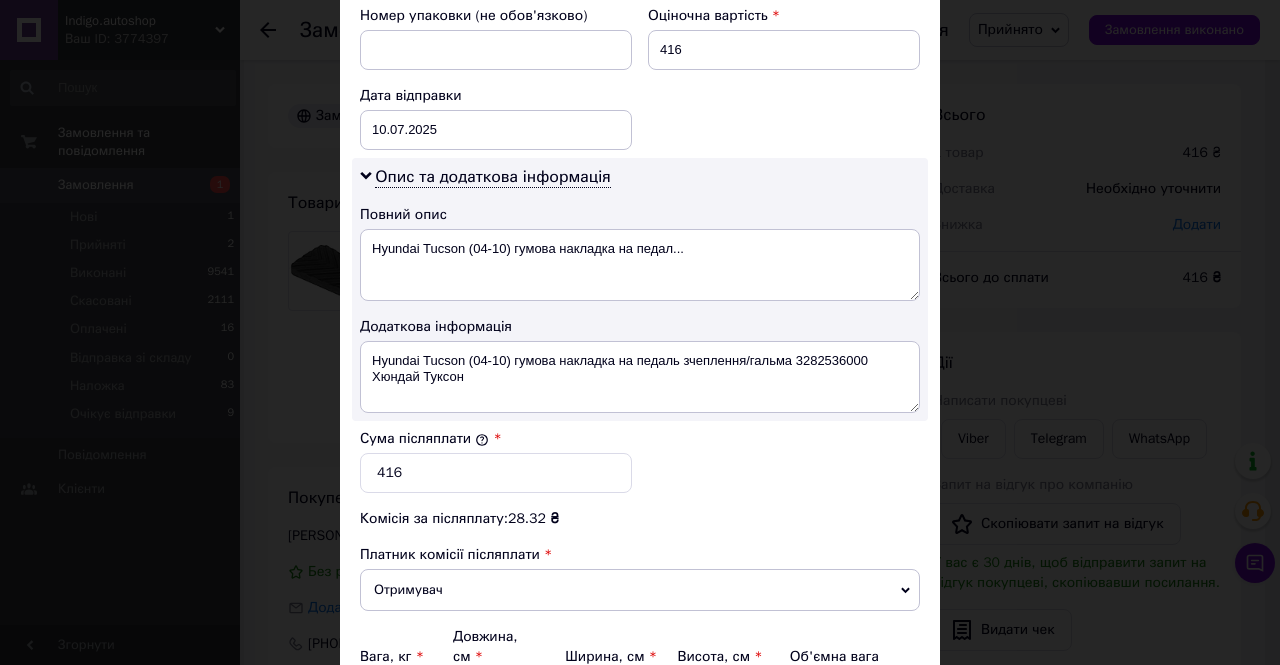 scroll, scrollTop: 695, scrollLeft: 0, axis: vertical 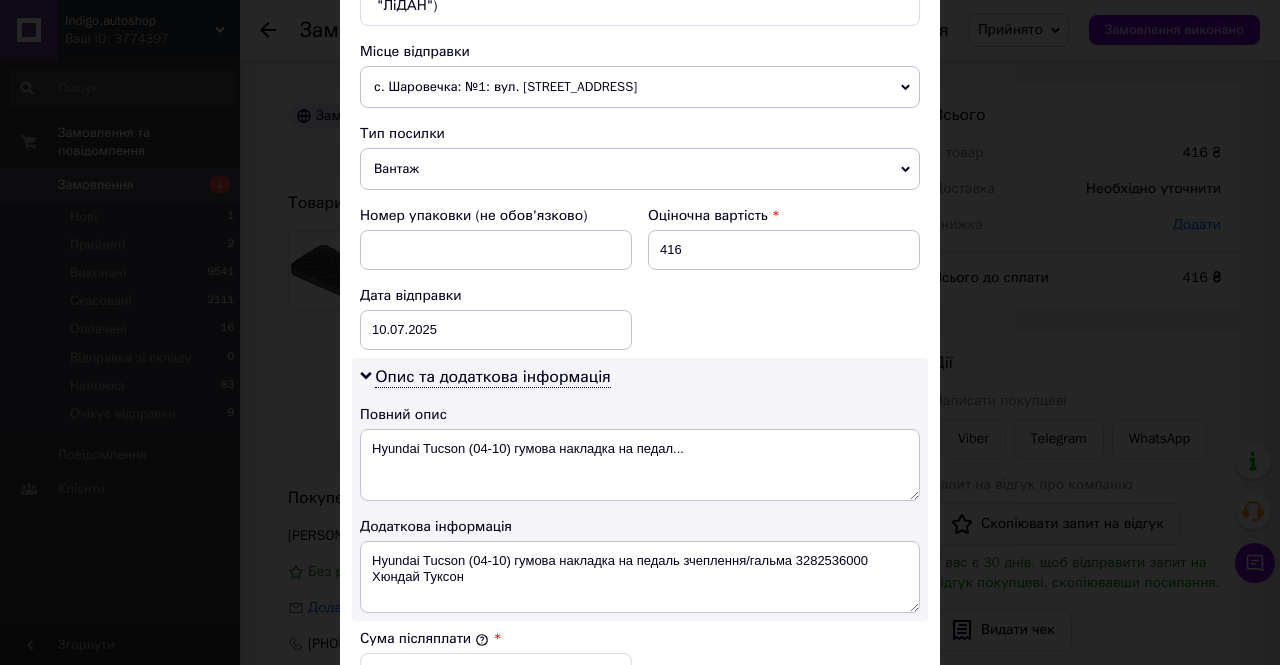 type on "+380506905351" 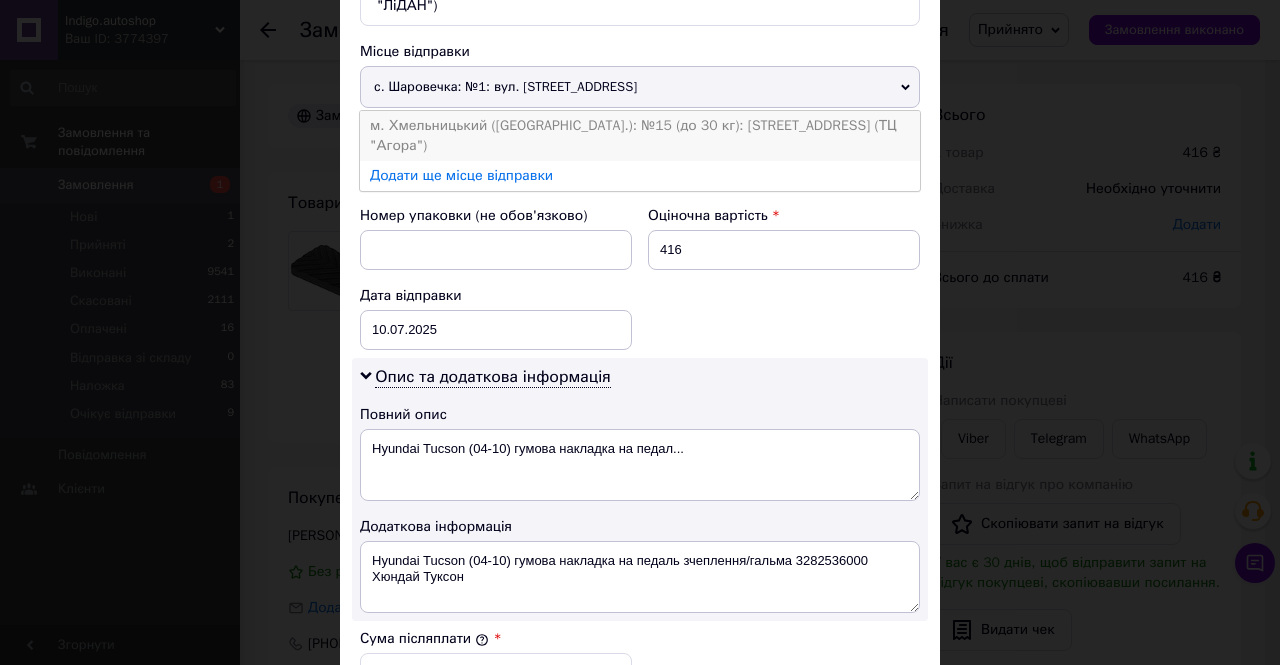 click on "м. Хмельницький ([GEOGRAPHIC_DATA].): №15 (до 30 кг): [STREET_ADDRESS] (ТЦ "Агора")" at bounding box center (640, 136) 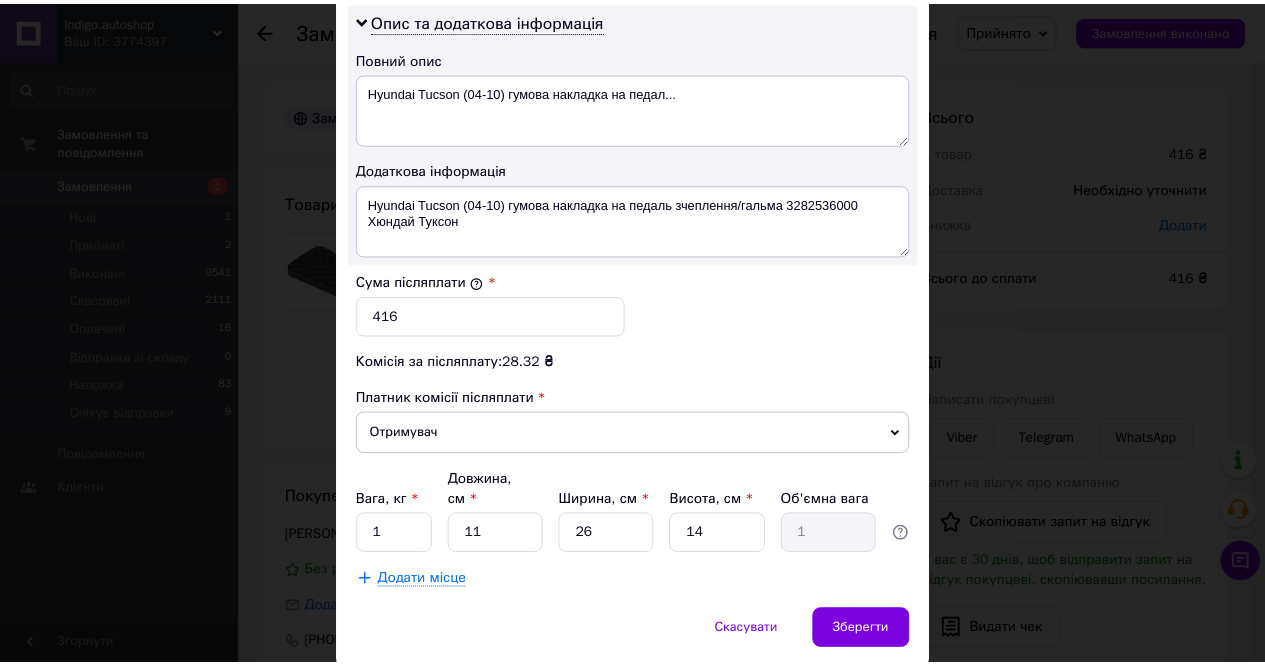 scroll, scrollTop: 1115, scrollLeft: 0, axis: vertical 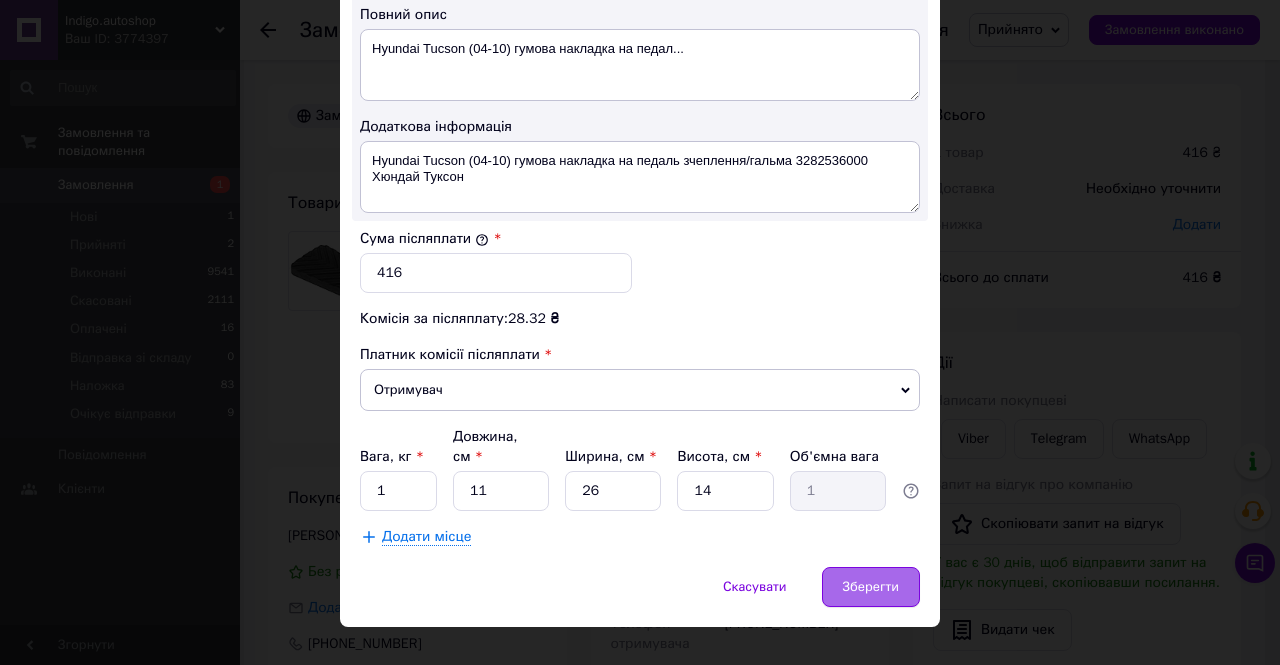 click on "Зберегти" at bounding box center [871, 587] 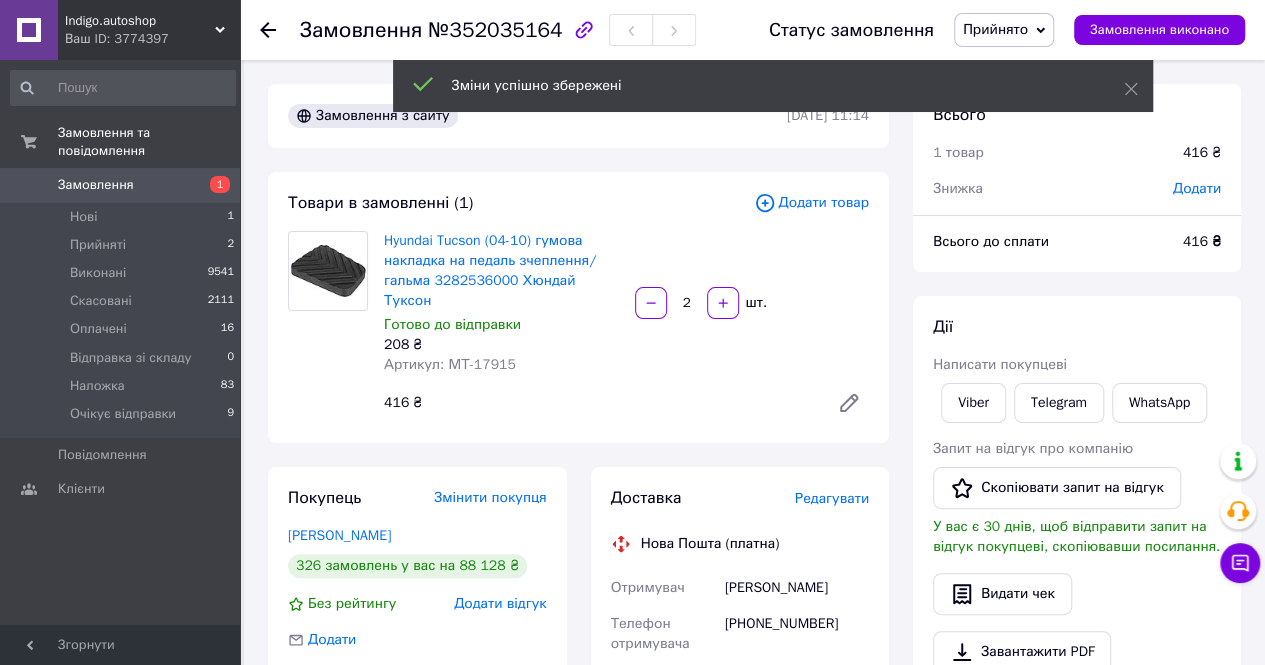 click on "Артикул: МТ-17915" at bounding box center (450, 364) 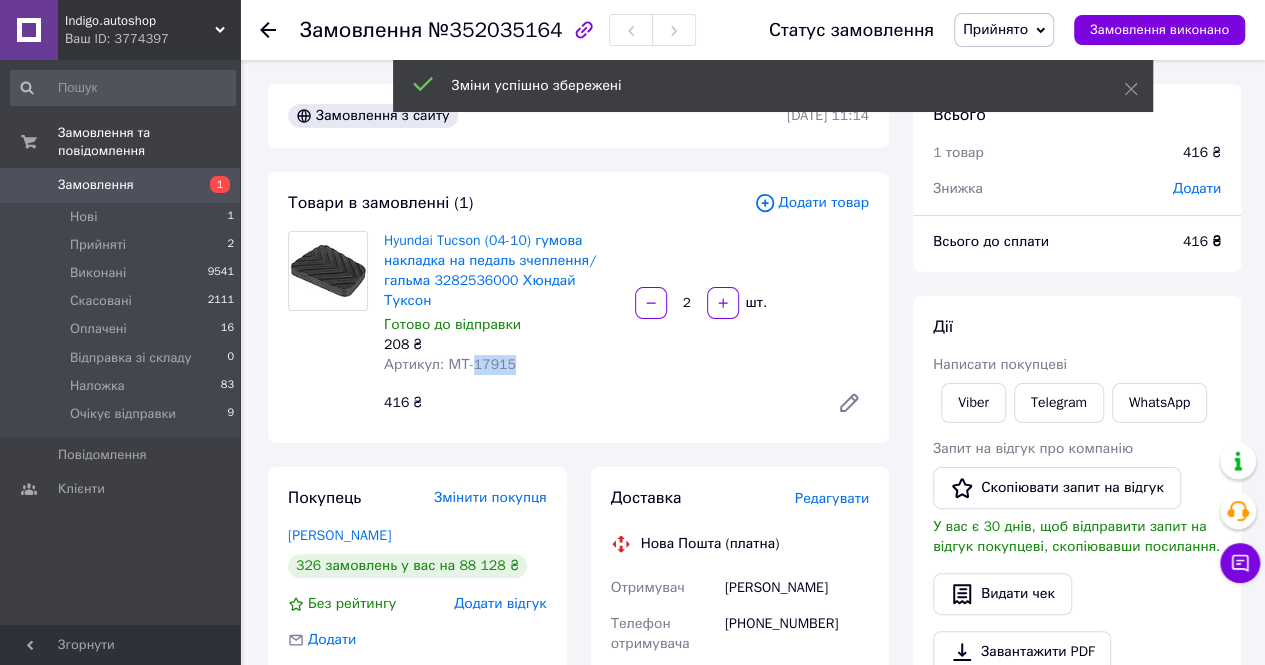 click on "Артикул: МТ-17915" at bounding box center [450, 364] 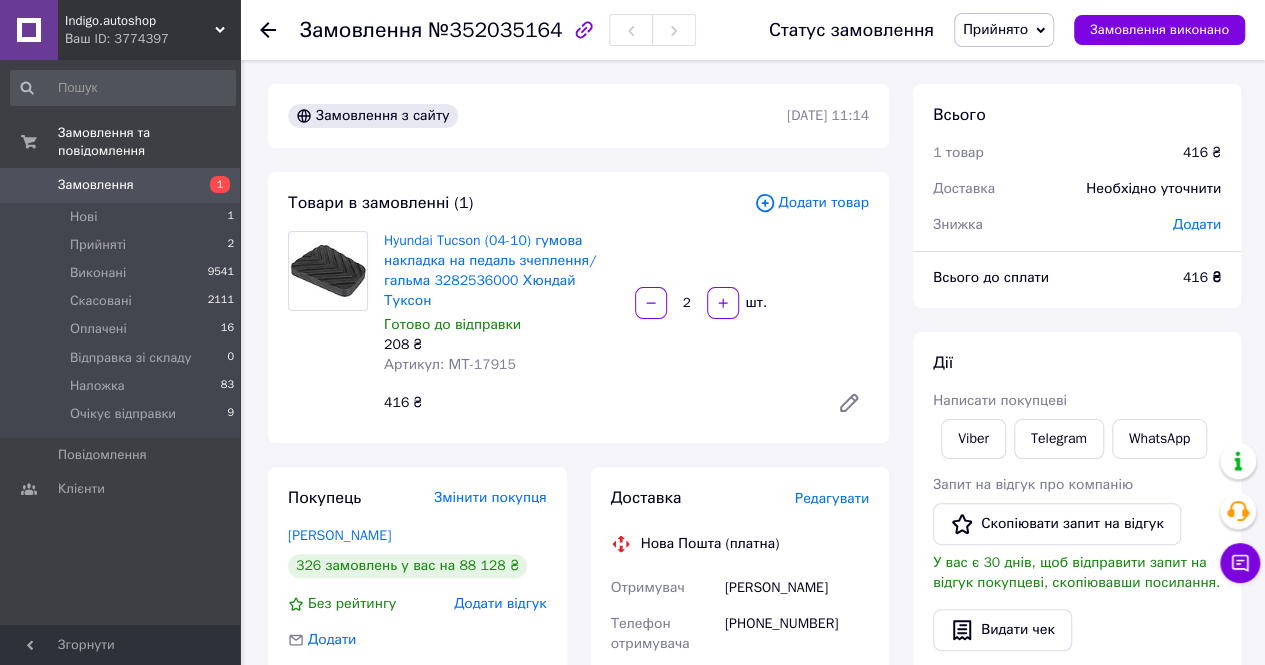 click 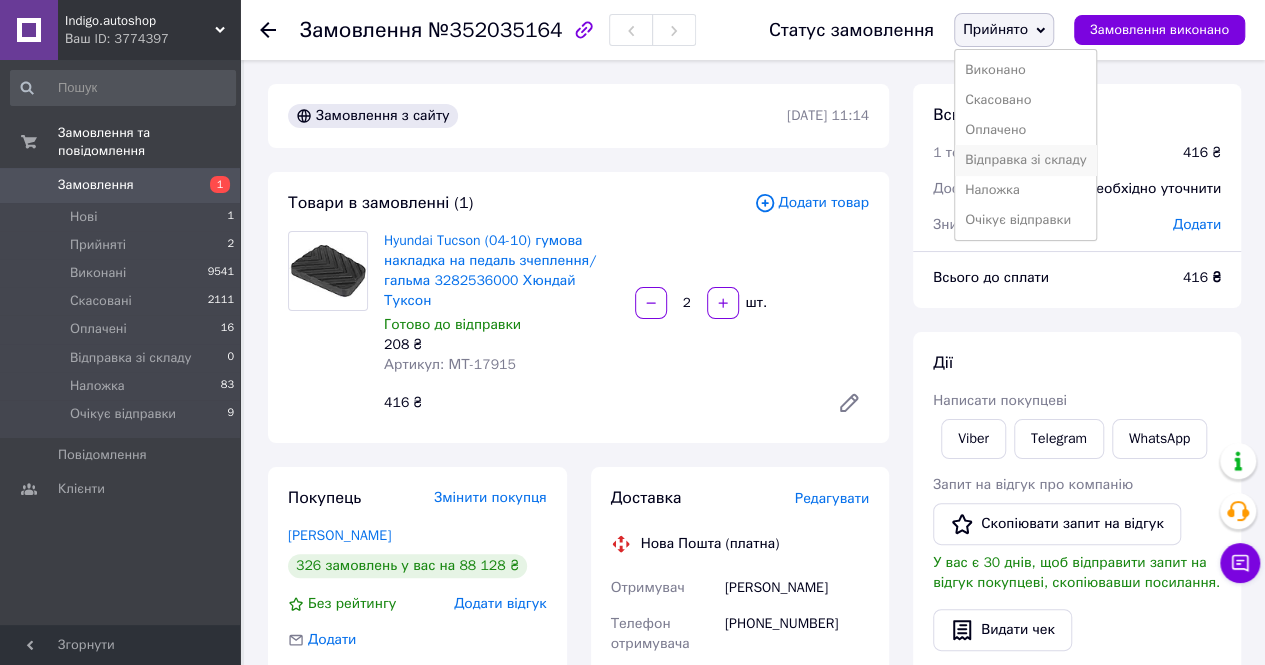 click on "Відправка зі складу" at bounding box center [1026, 160] 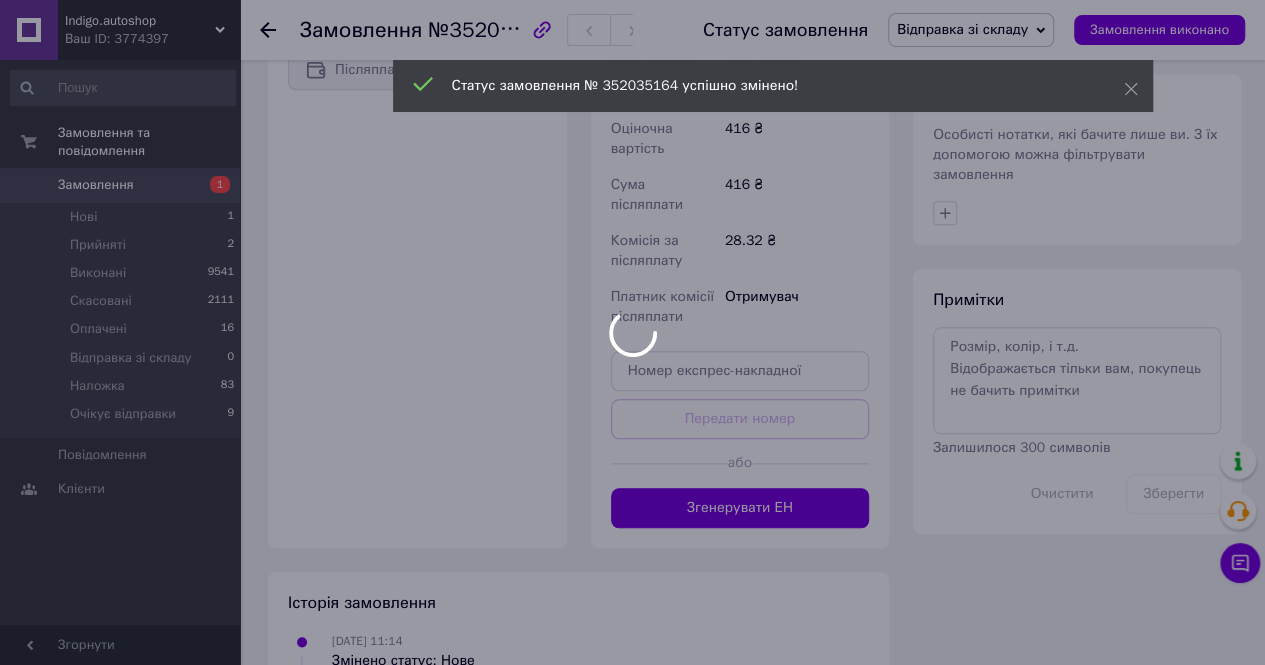 scroll, scrollTop: 800, scrollLeft: 0, axis: vertical 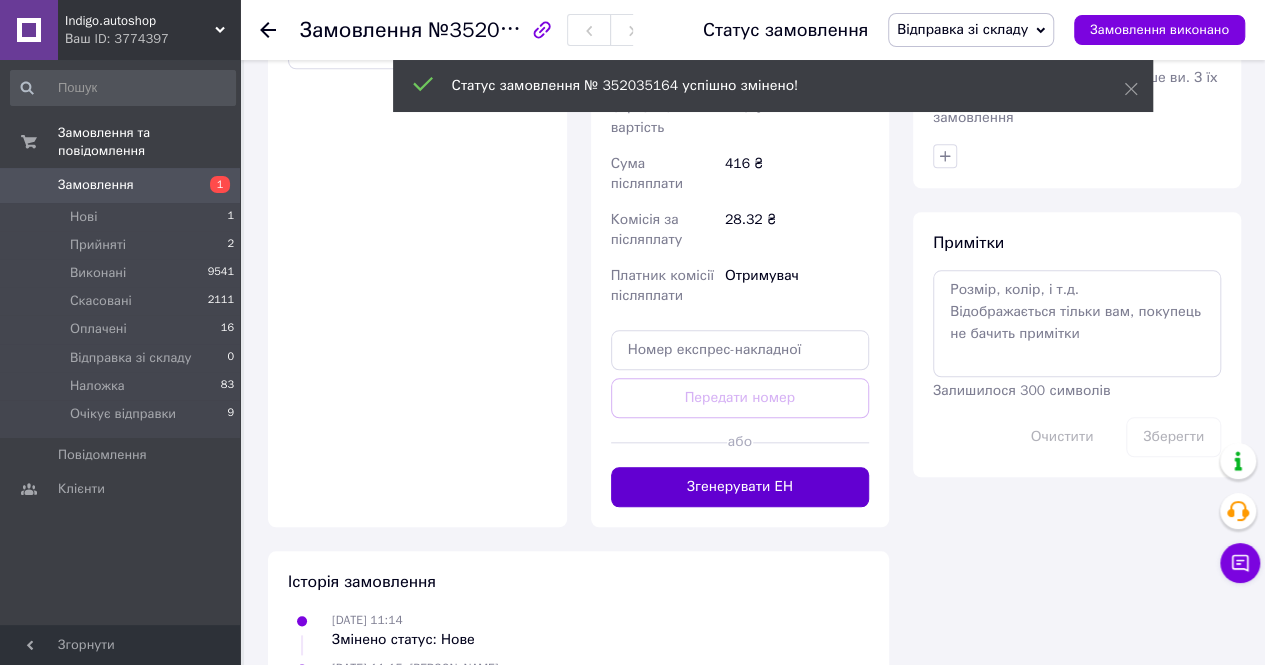 click on "Згенерувати ЕН" at bounding box center [740, 487] 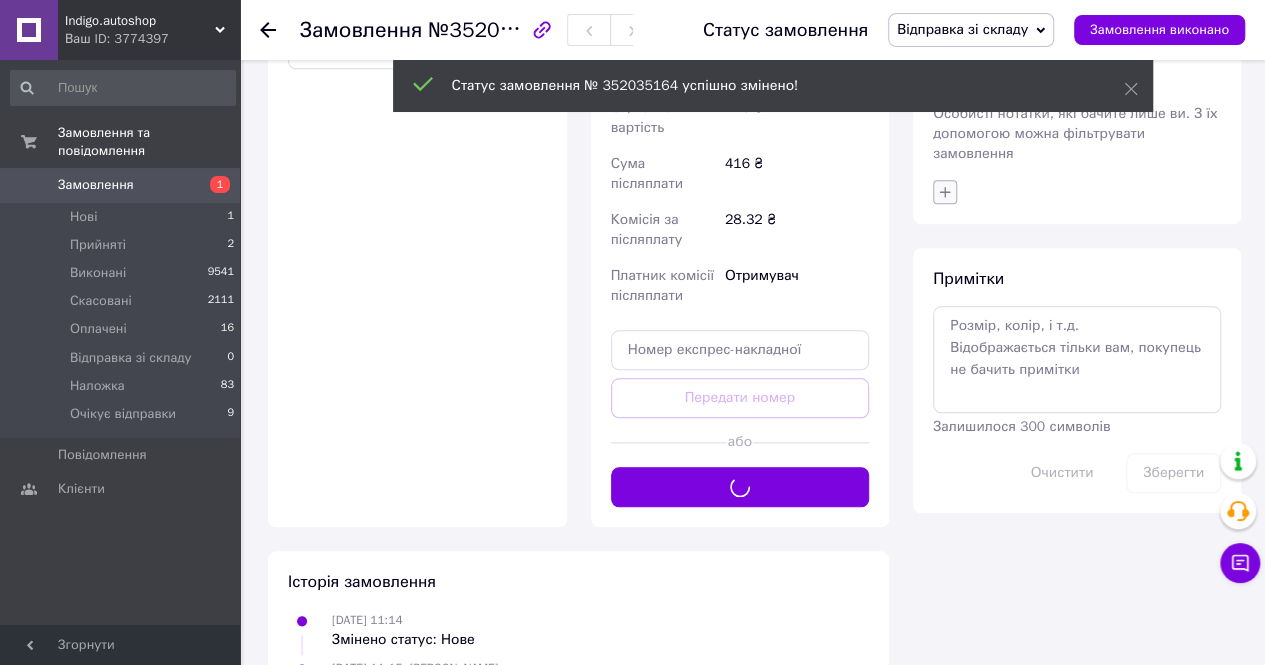 click 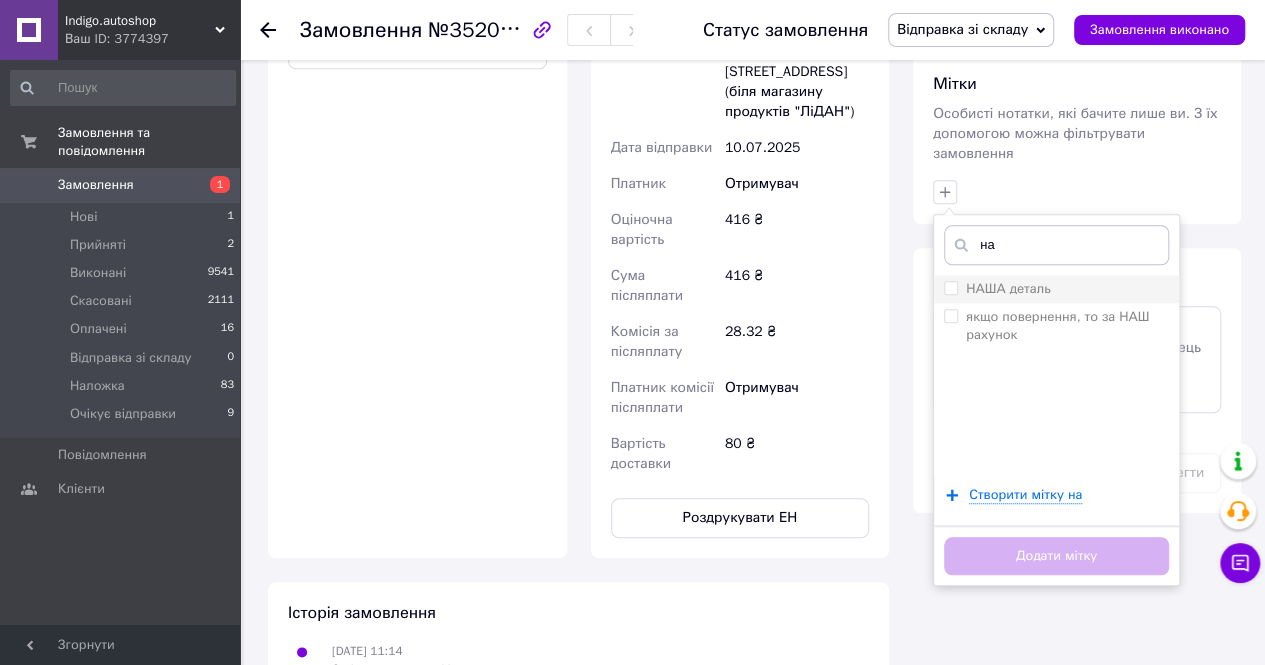 type on "на" 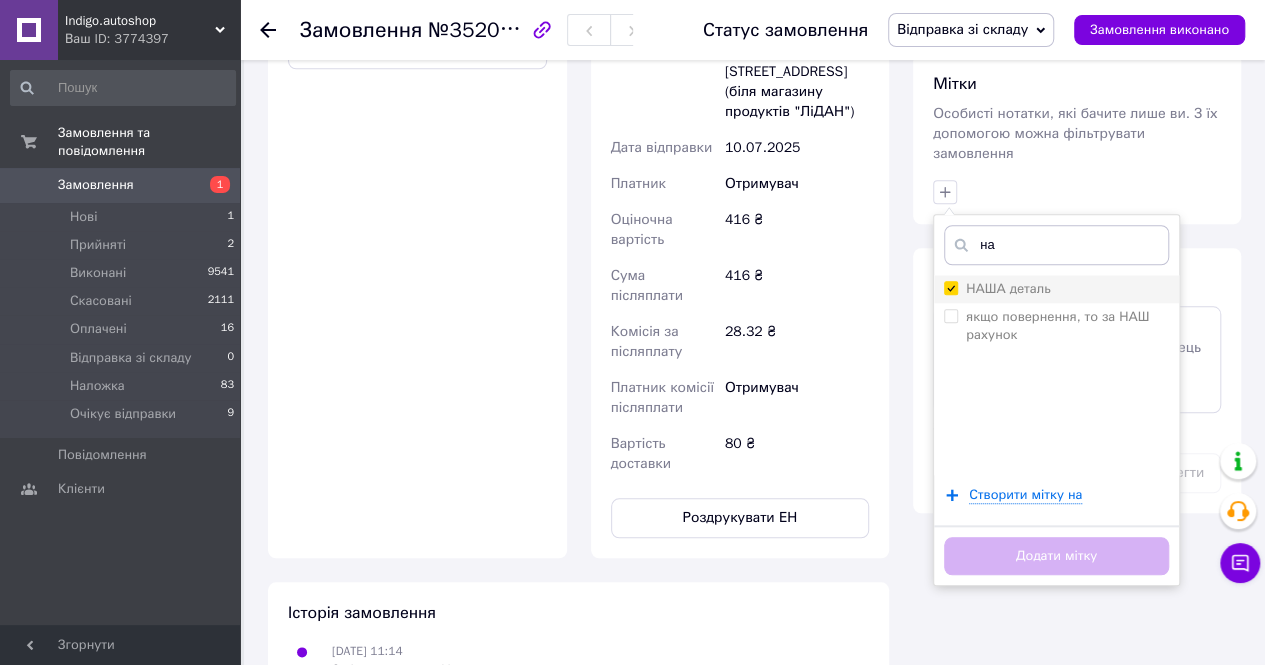 checkbox on "true" 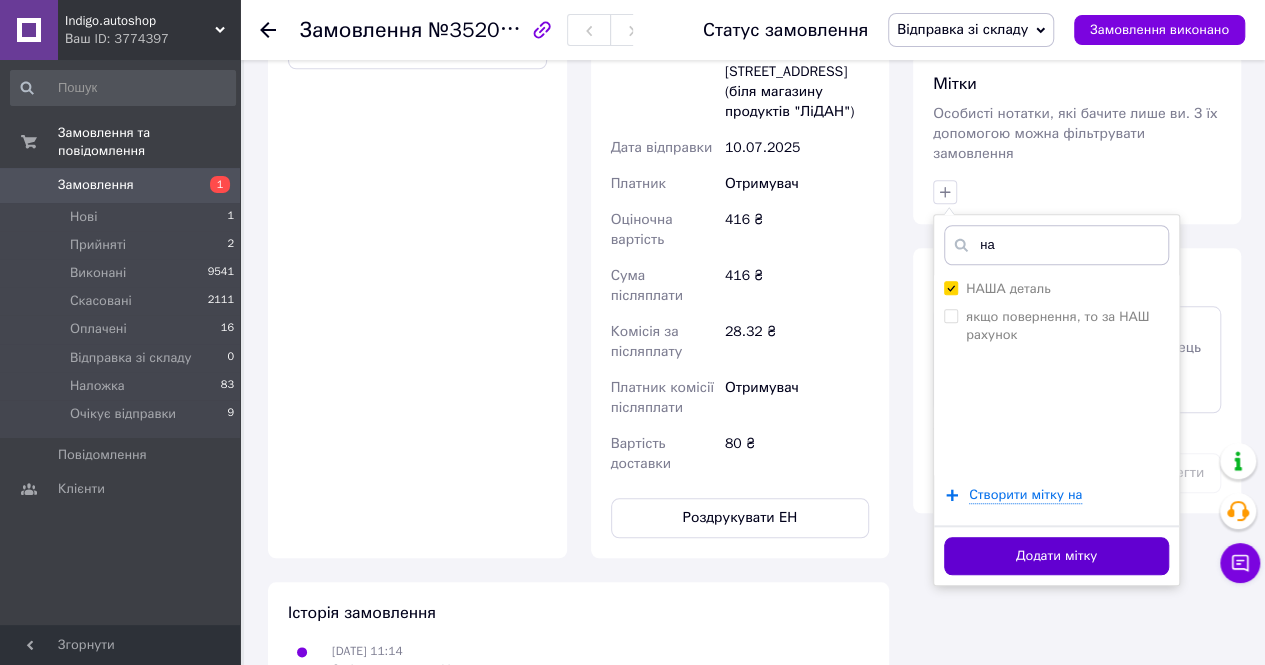 click on "Додати мітку" at bounding box center [1056, 556] 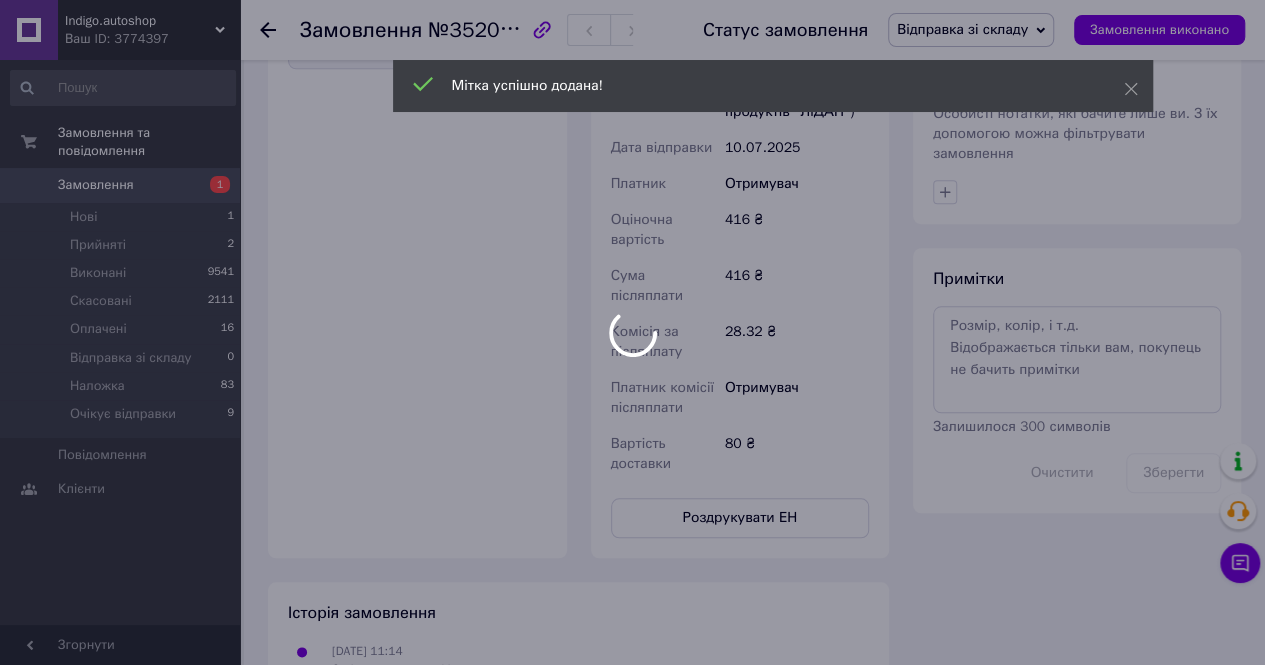 click at bounding box center (632, 332) 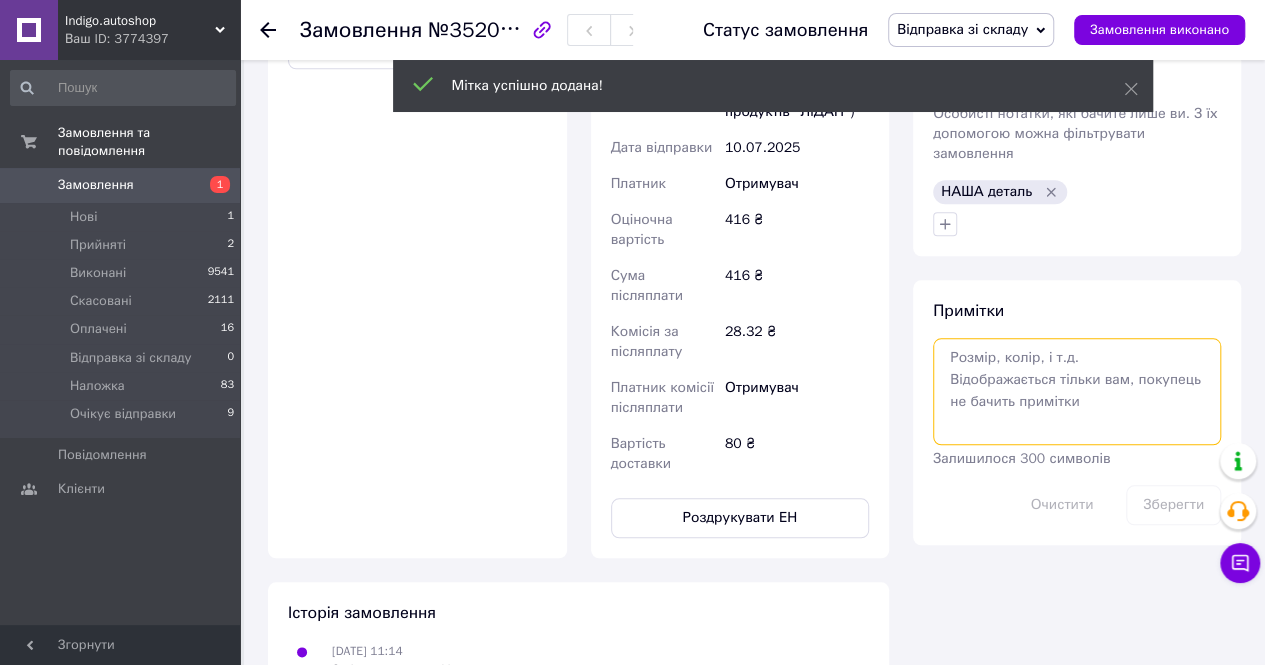 click at bounding box center (1077, 391) 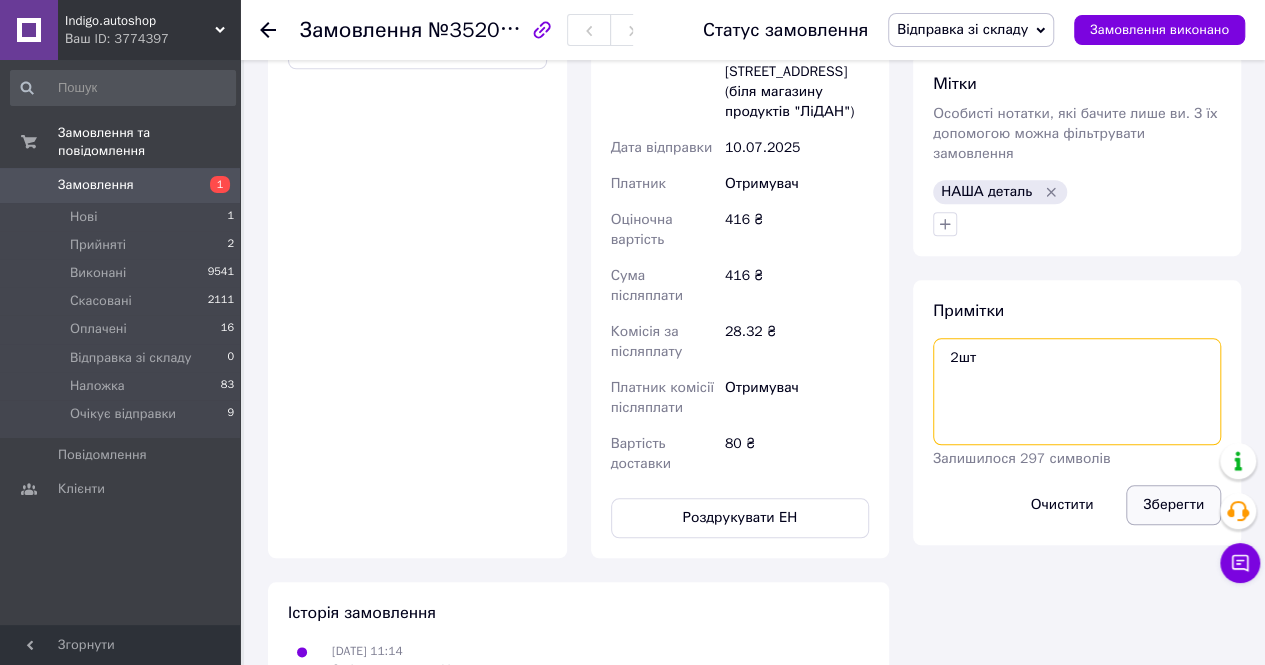 type on "2шт" 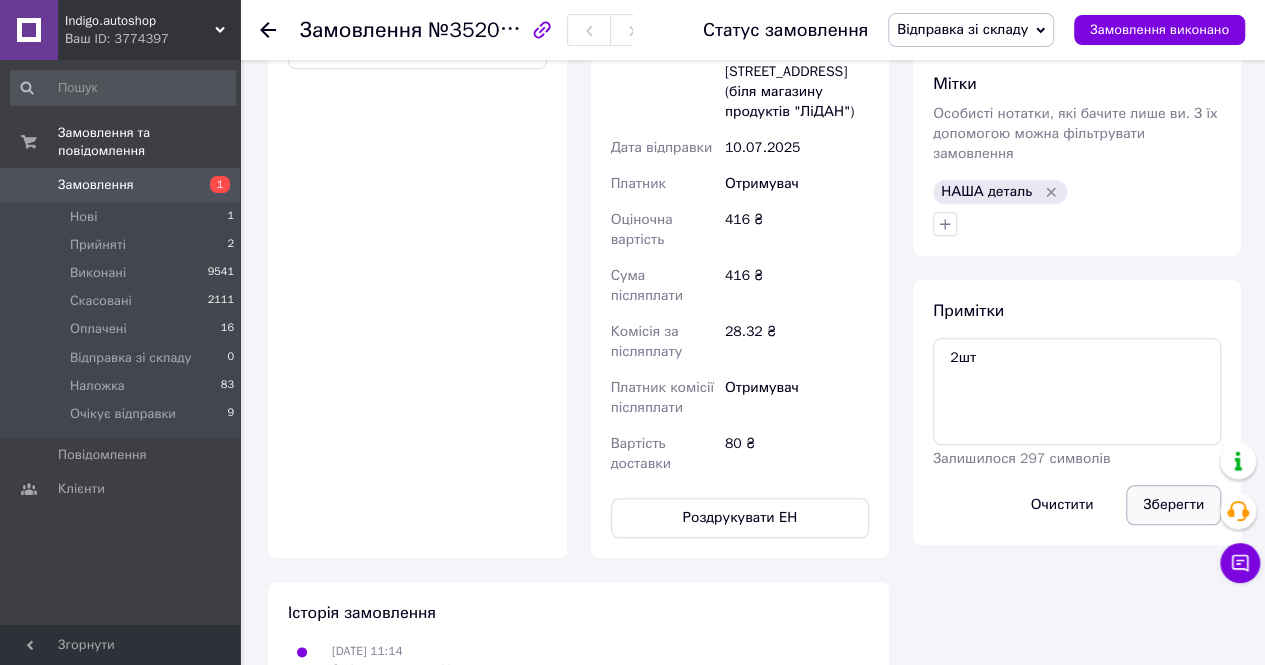 click on "Зберегти" at bounding box center (1173, 505) 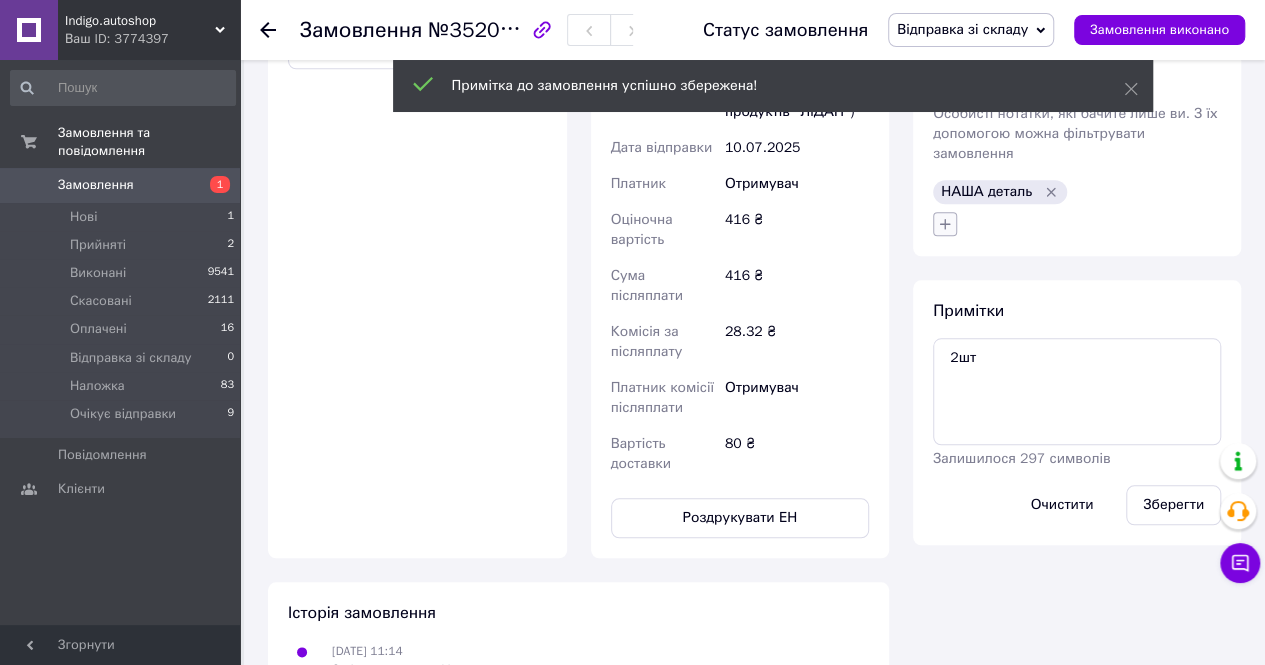 click 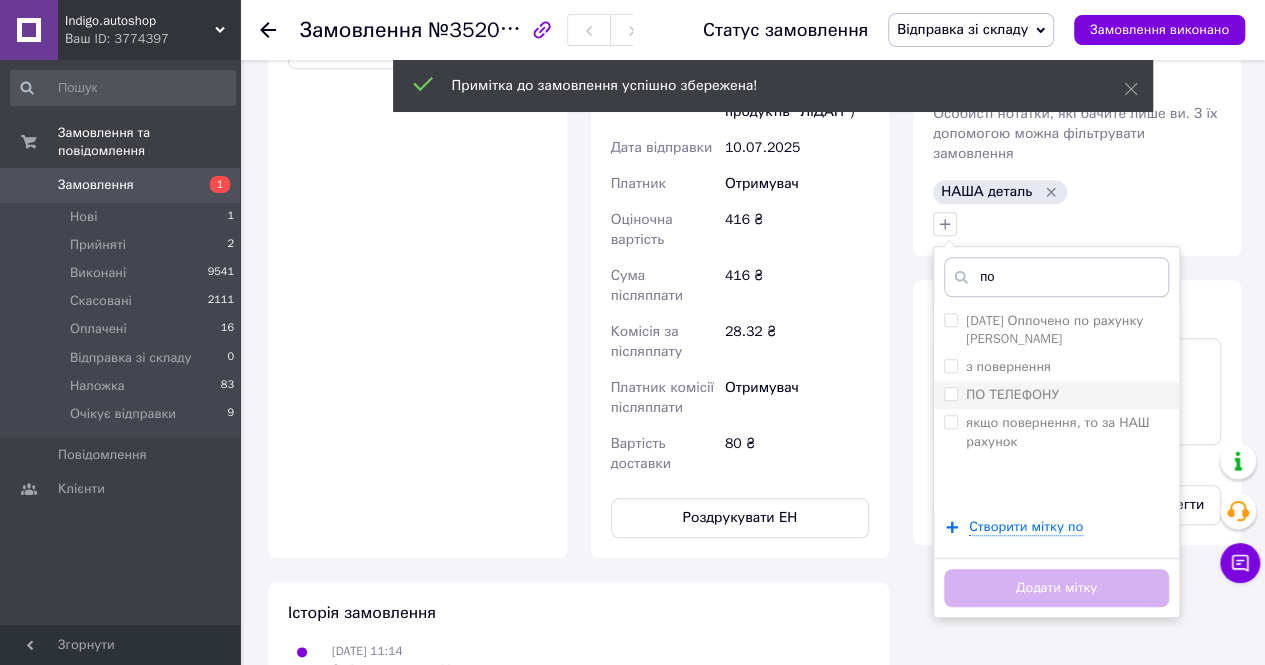 type on "по" 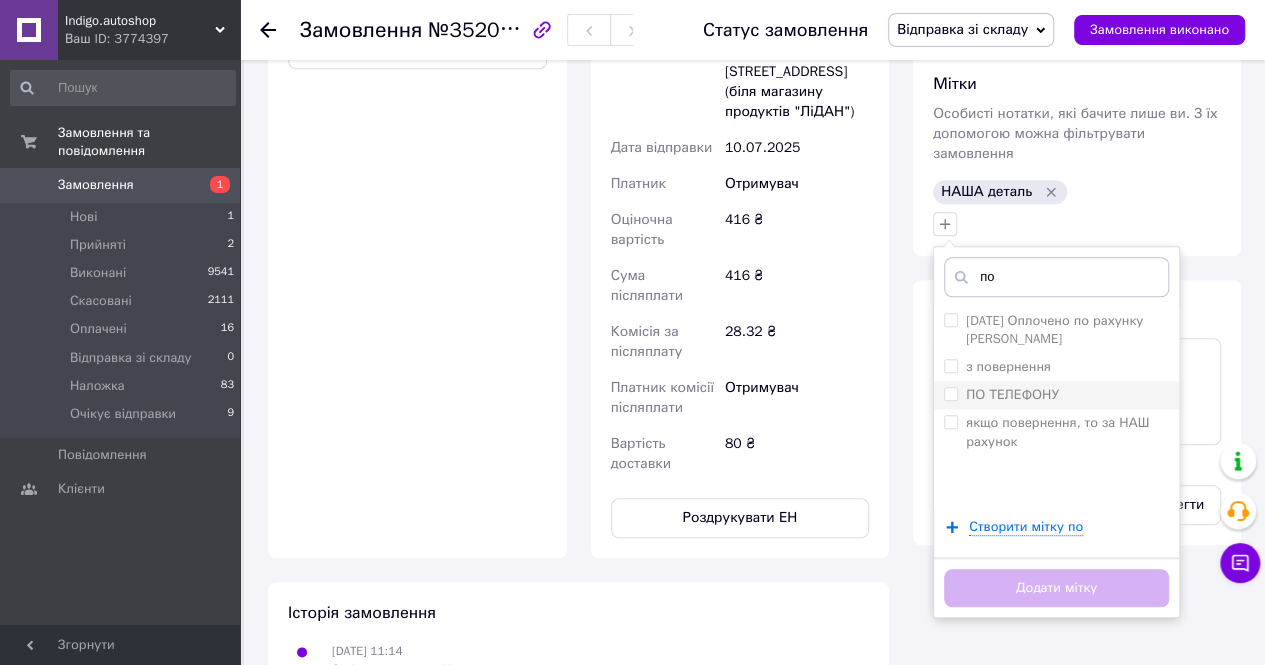 click on "ПО ТЕЛЕФОНУ" at bounding box center [1012, 394] 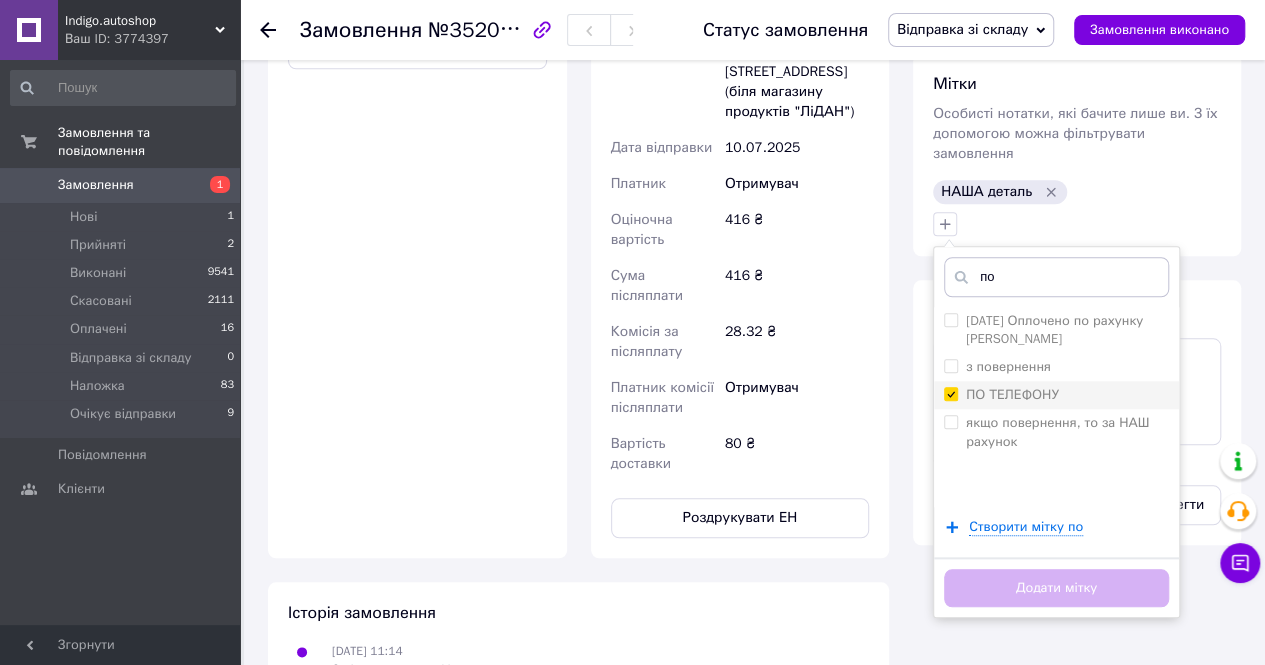 checkbox on "true" 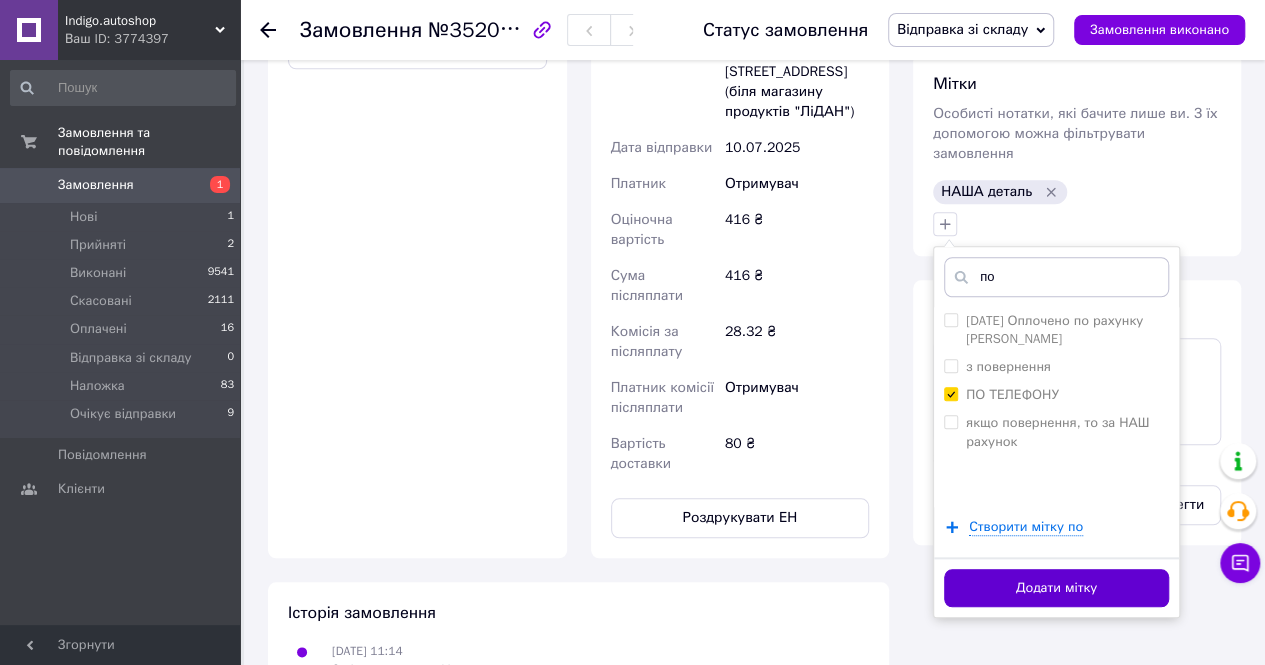 click on "Додати мітку" at bounding box center (1056, 588) 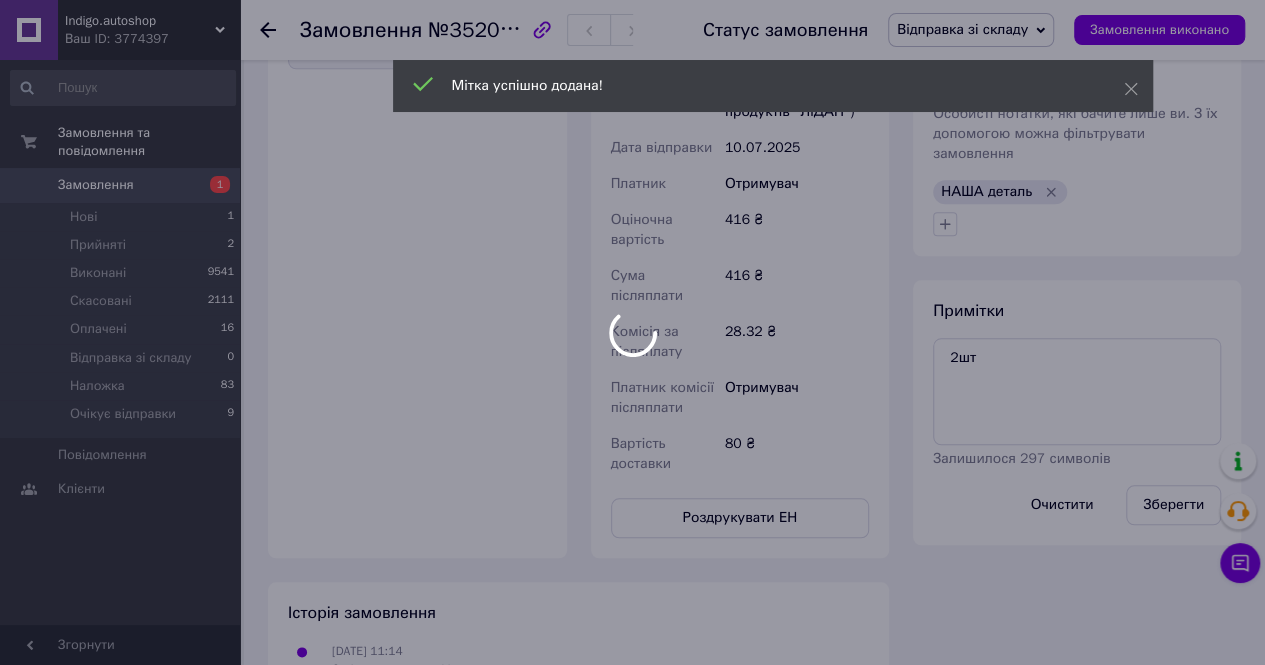 scroll, scrollTop: 8, scrollLeft: 0, axis: vertical 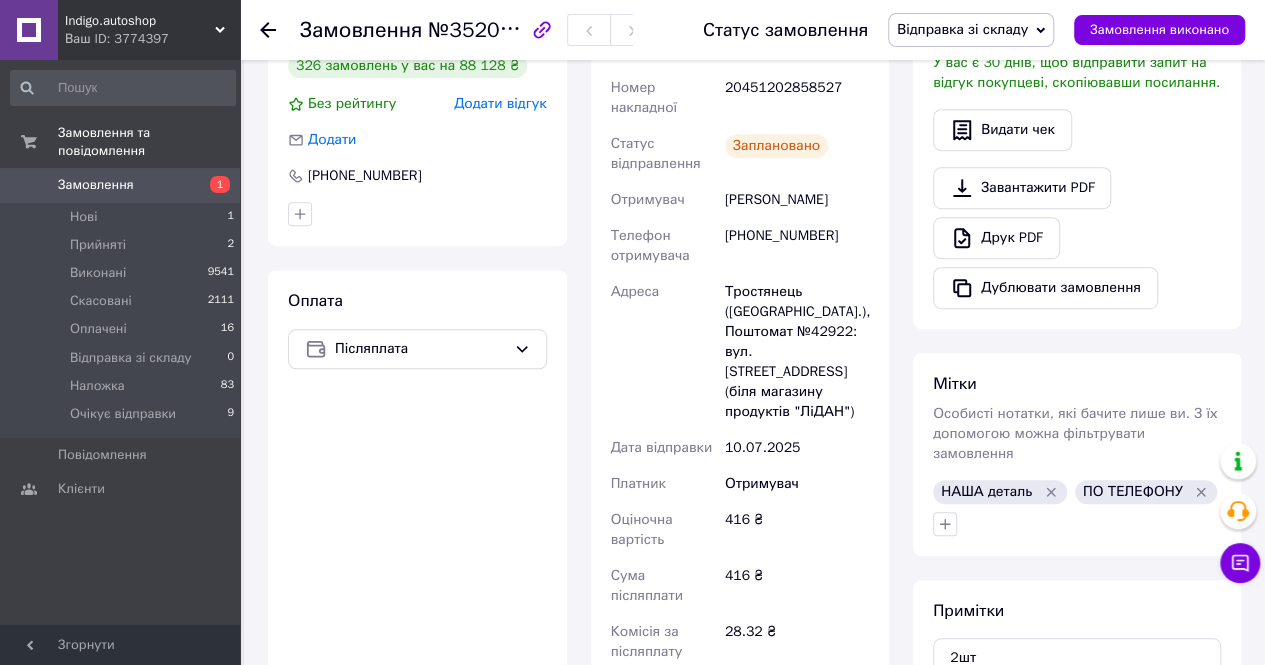 click on "+380506905351" at bounding box center (797, 246) 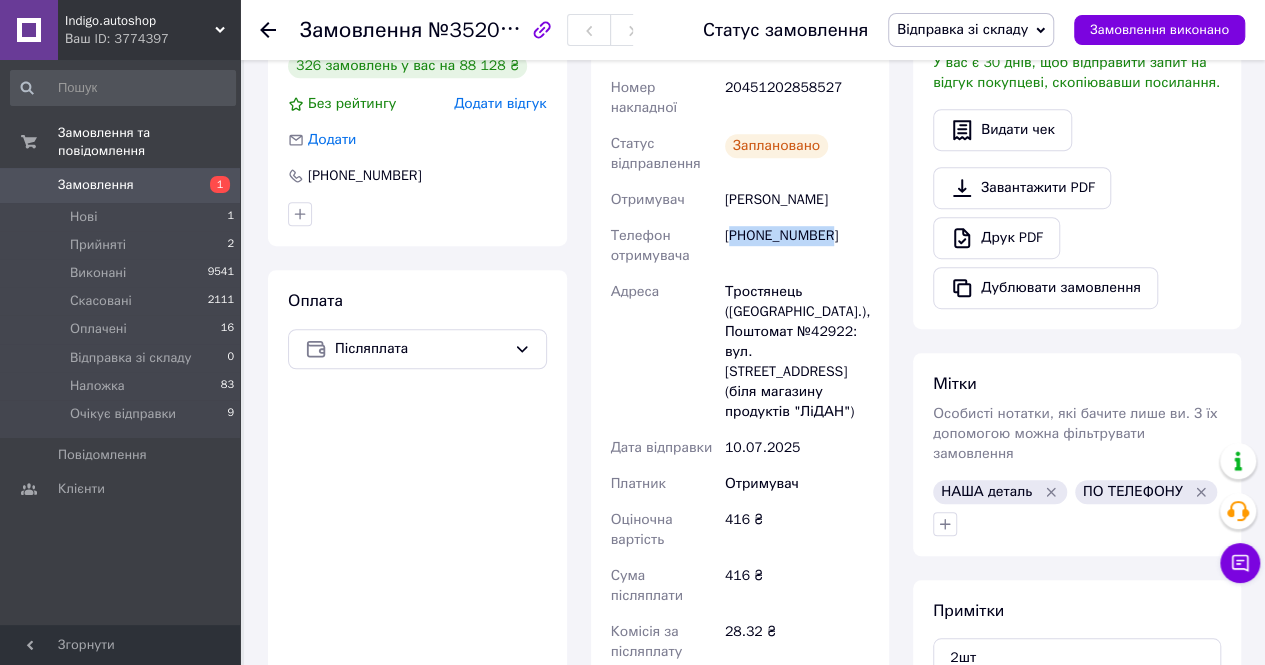 click on "+380506905351" at bounding box center [797, 246] 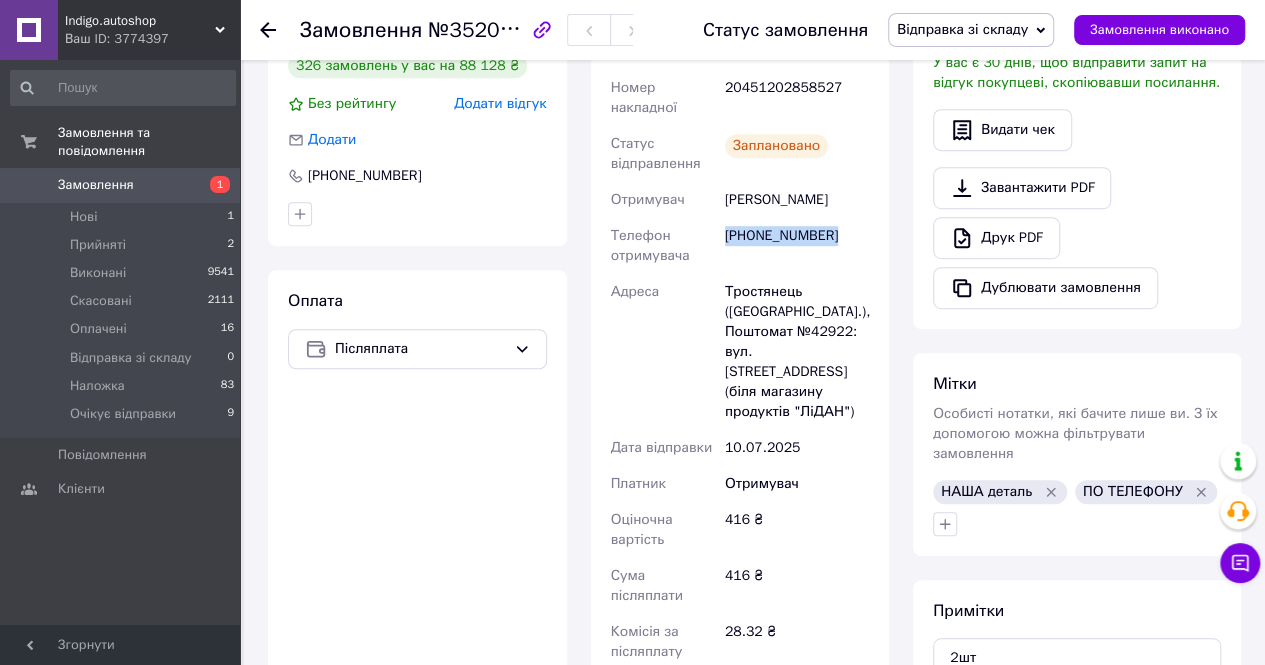 click on "+380506905351" at bounding box center [797, 246] 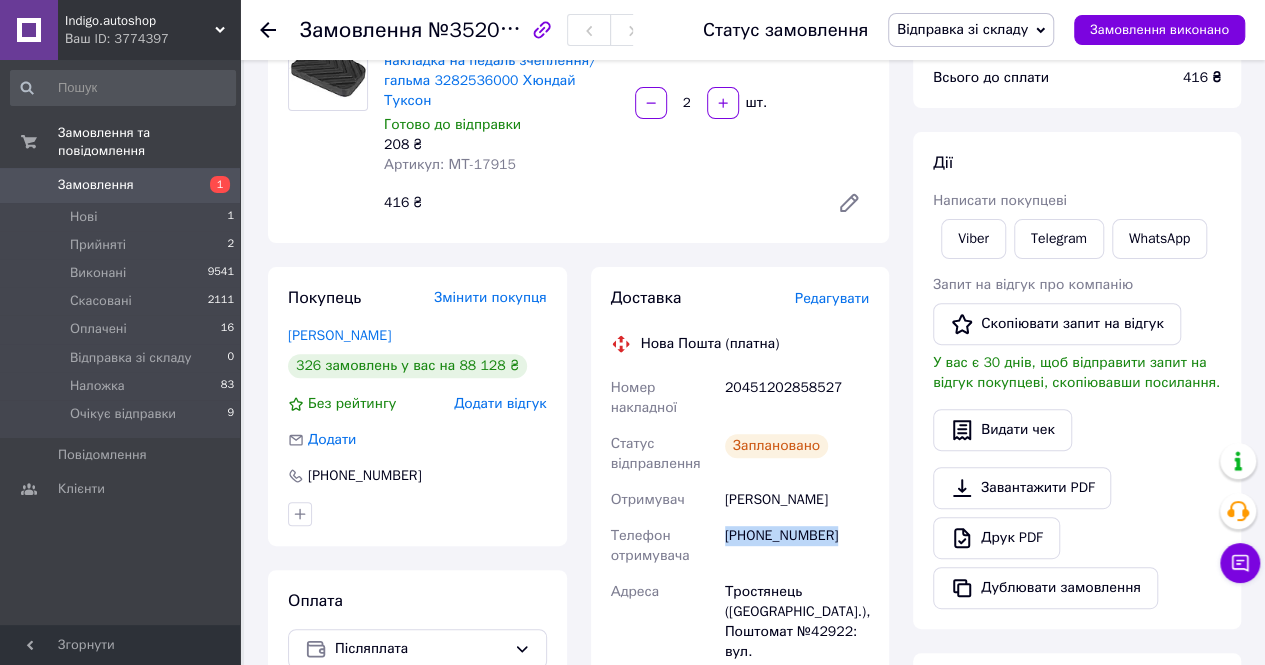 scroll, scrollTop: 0, scrollLeft: 0, axis: both 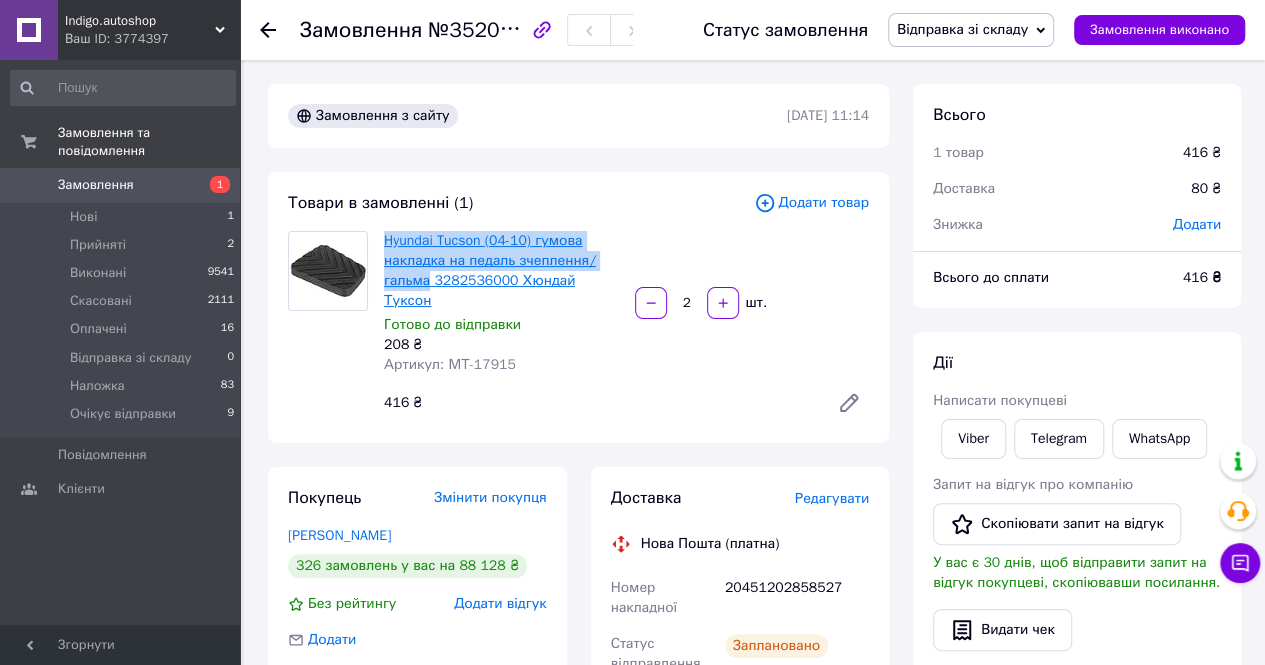 drag, startPoint x: 380, startPoint y: 242, endPoint x: 426, endPoint y: 277, distance: 57.801384 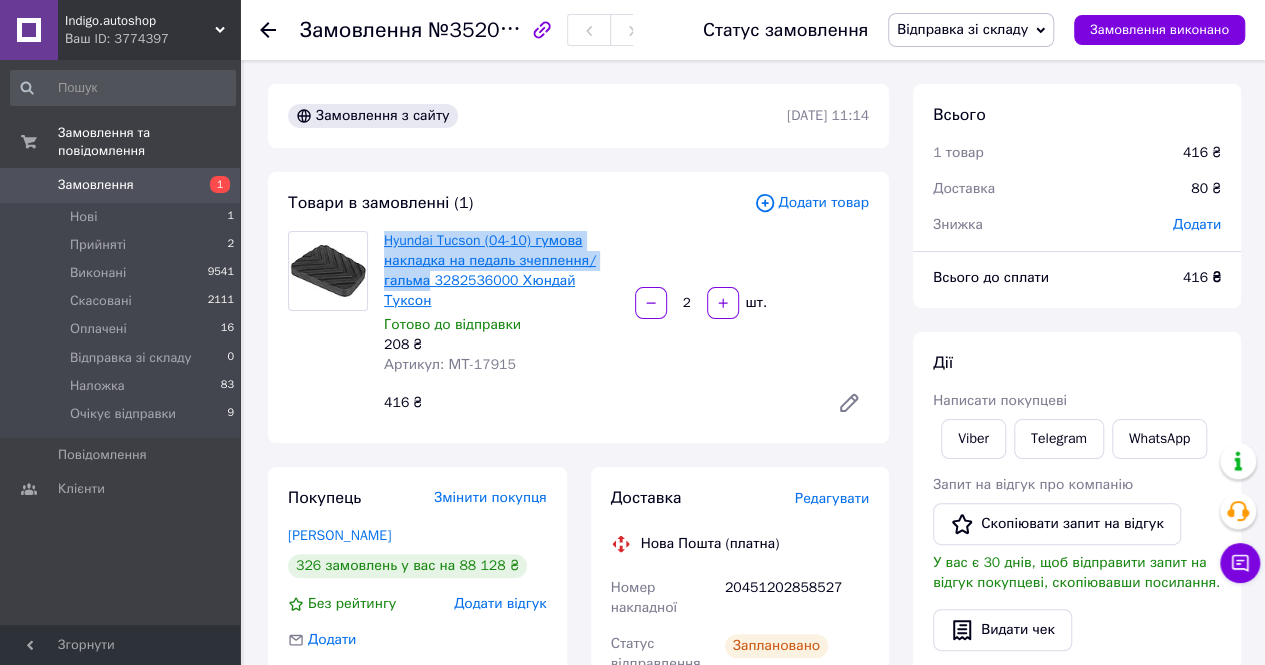 copy on "Hyundai Tucson (04-10) гумова накладка на педаль зчеплення/гальма" 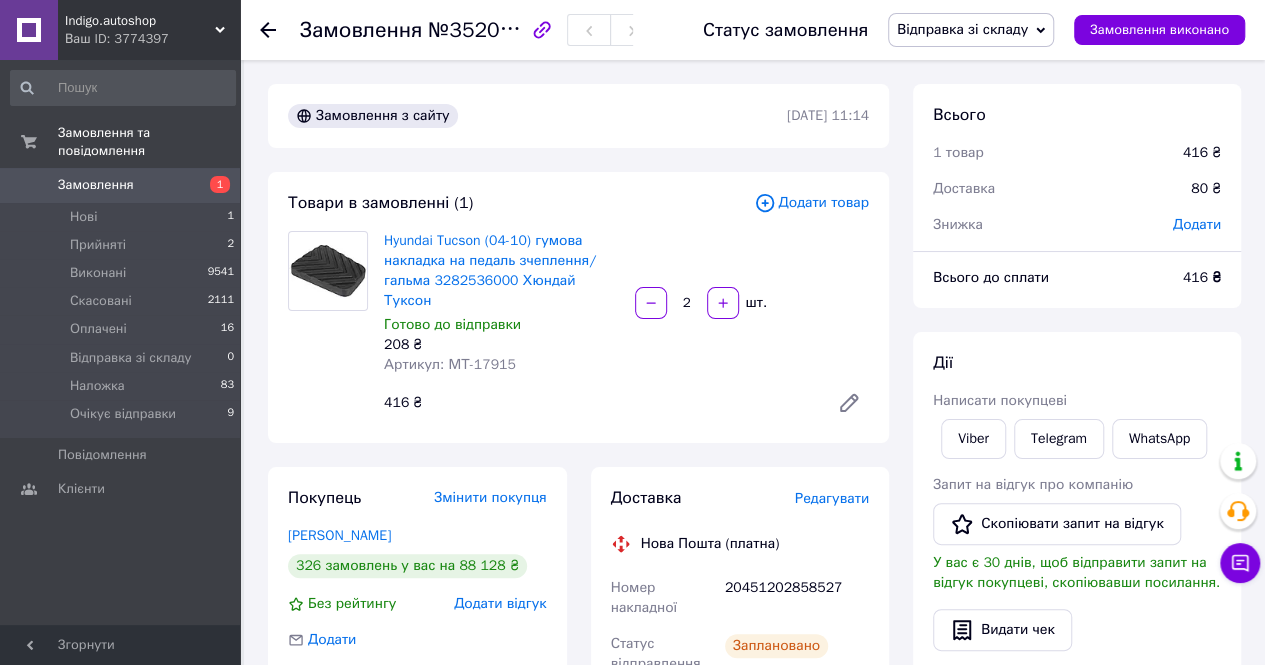 click on "20451202858527" at bounding box center [797, 598] 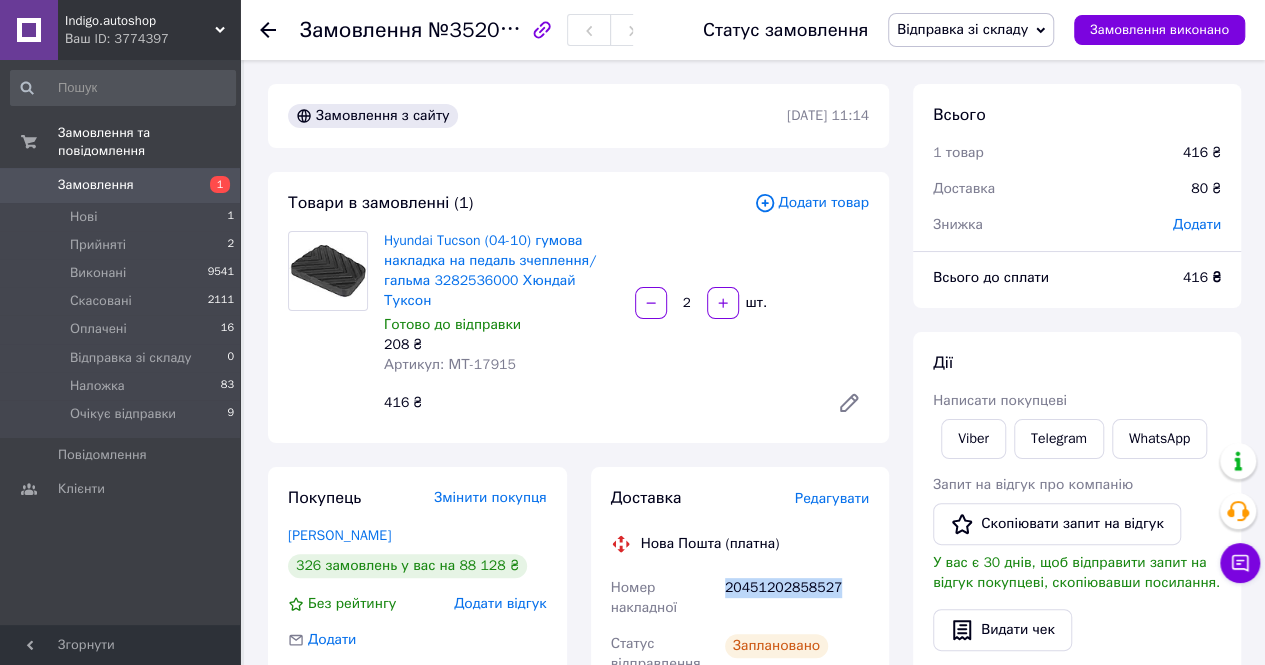 click on "20451202858527" at bounding box center [797, 598] 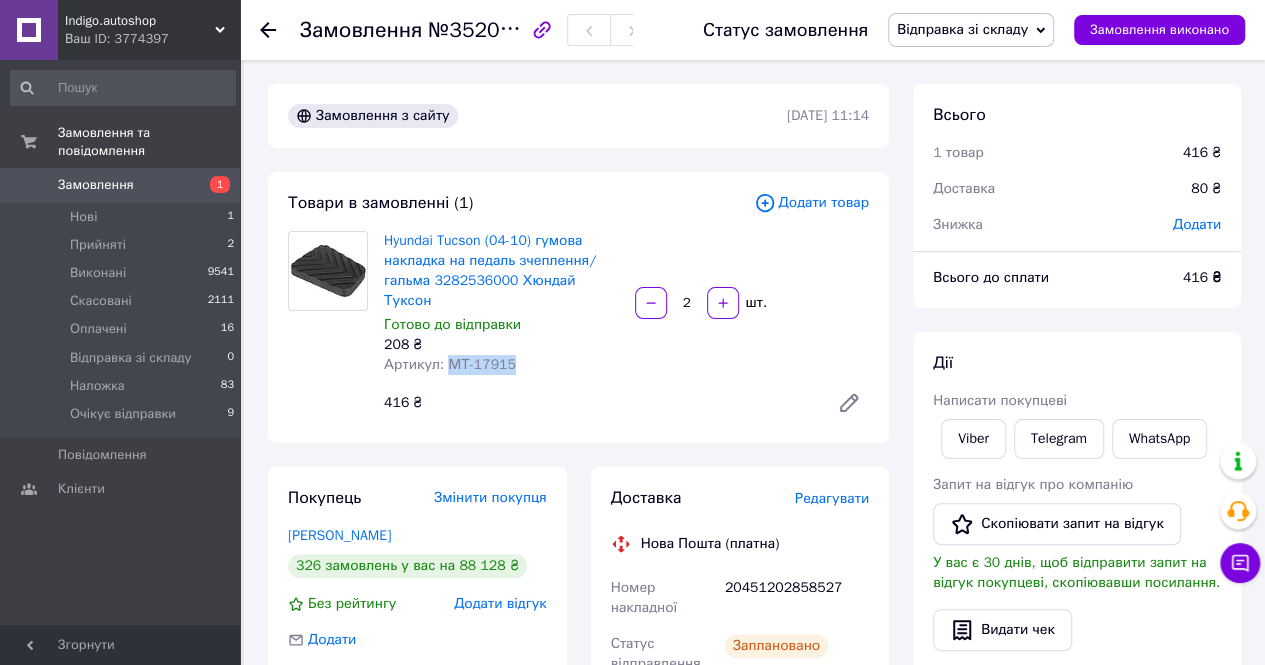drag, startPoint x: 445, startPoint y: 349, endPoint x: 508, endPoint y: 357, distance: 63.505905 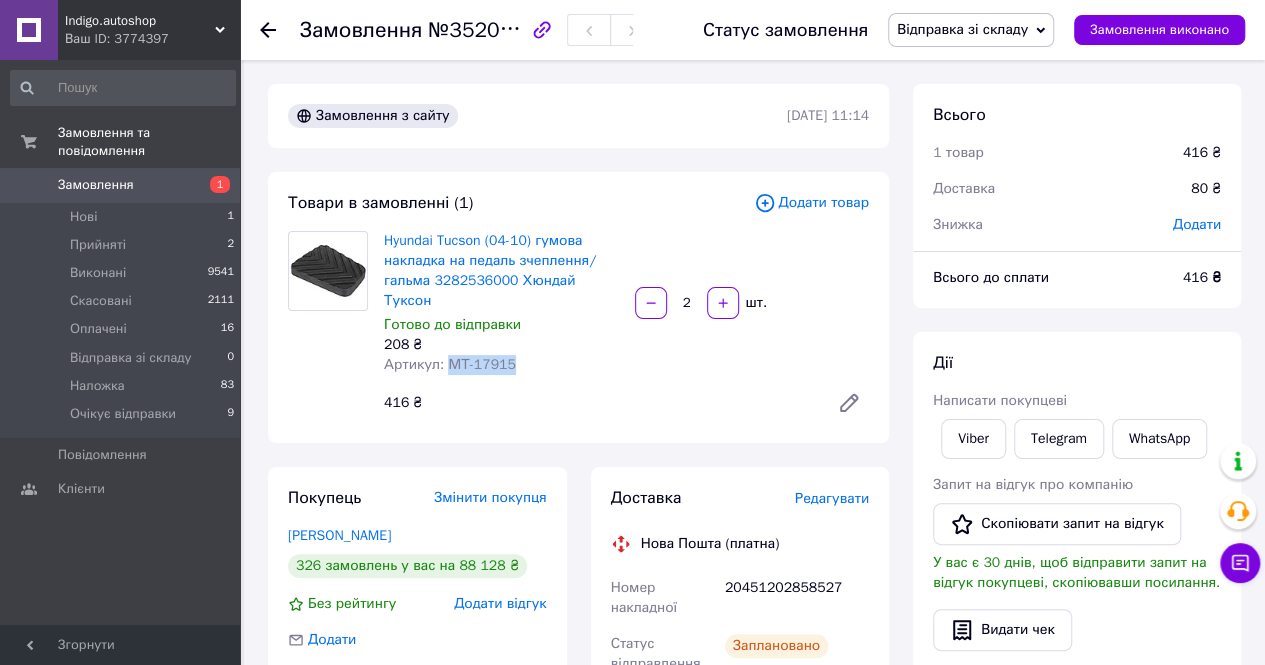 copy on "МТ-17915" 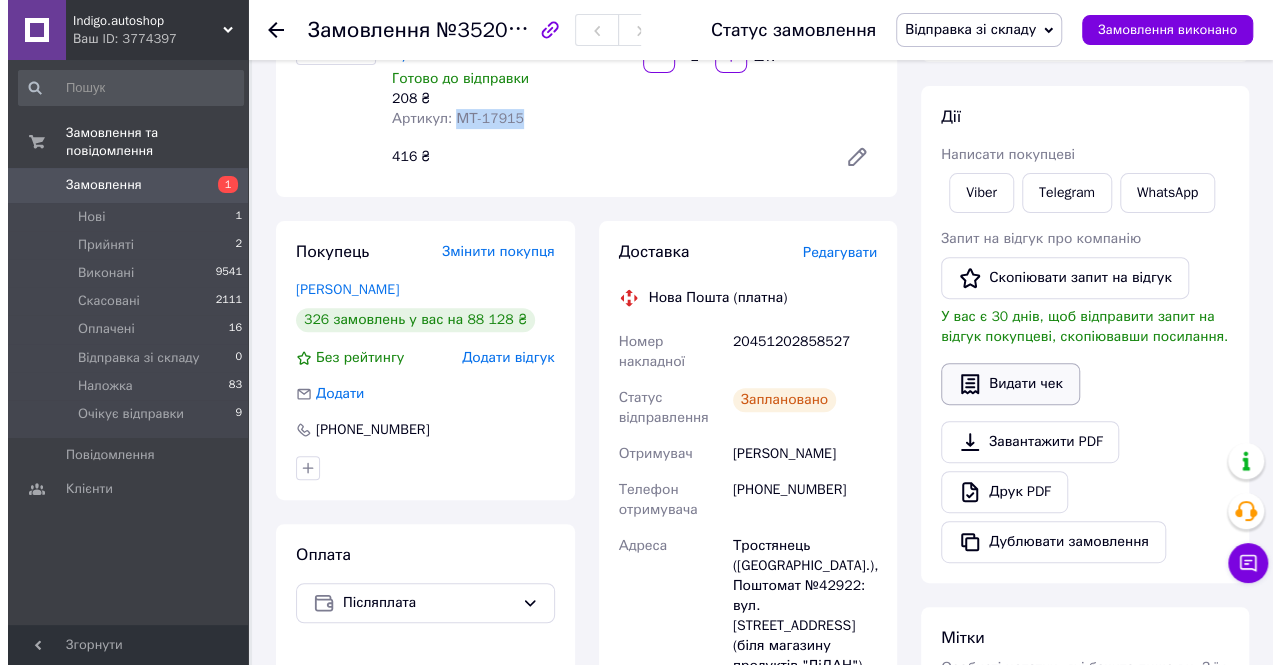 scroll, scrollTop: 300, scrollLeft: 0, axis: vertical 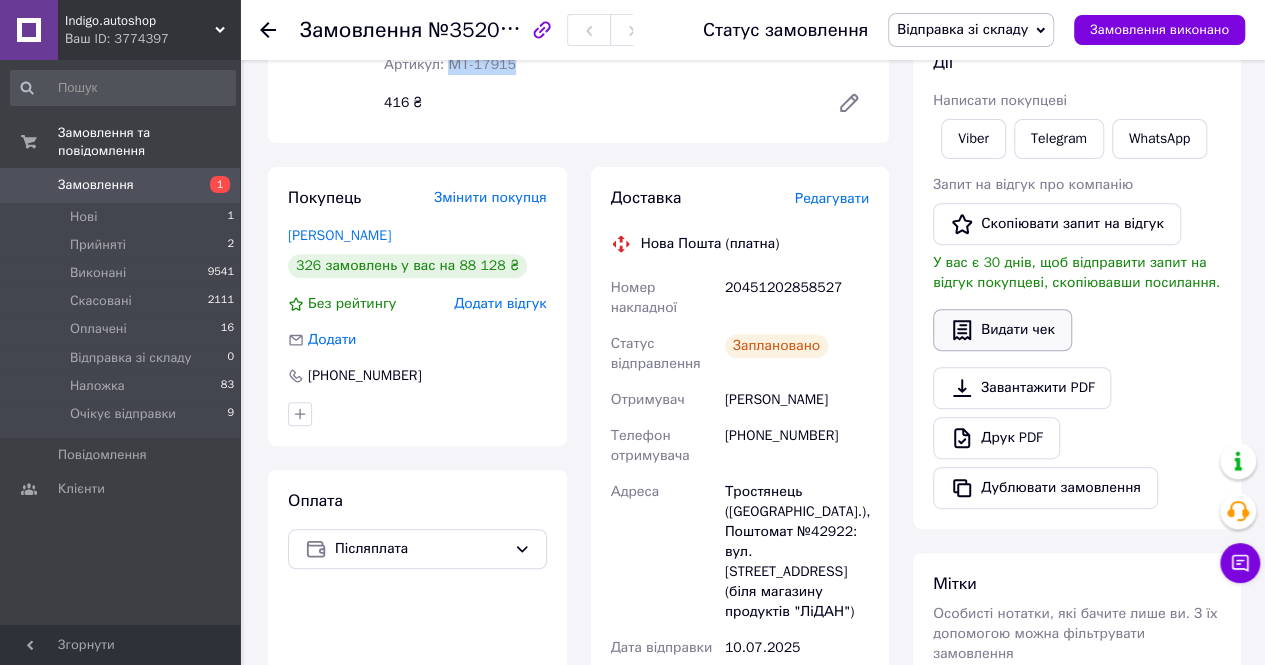 click on "Видати чек" at bounding box center [1002, 330] 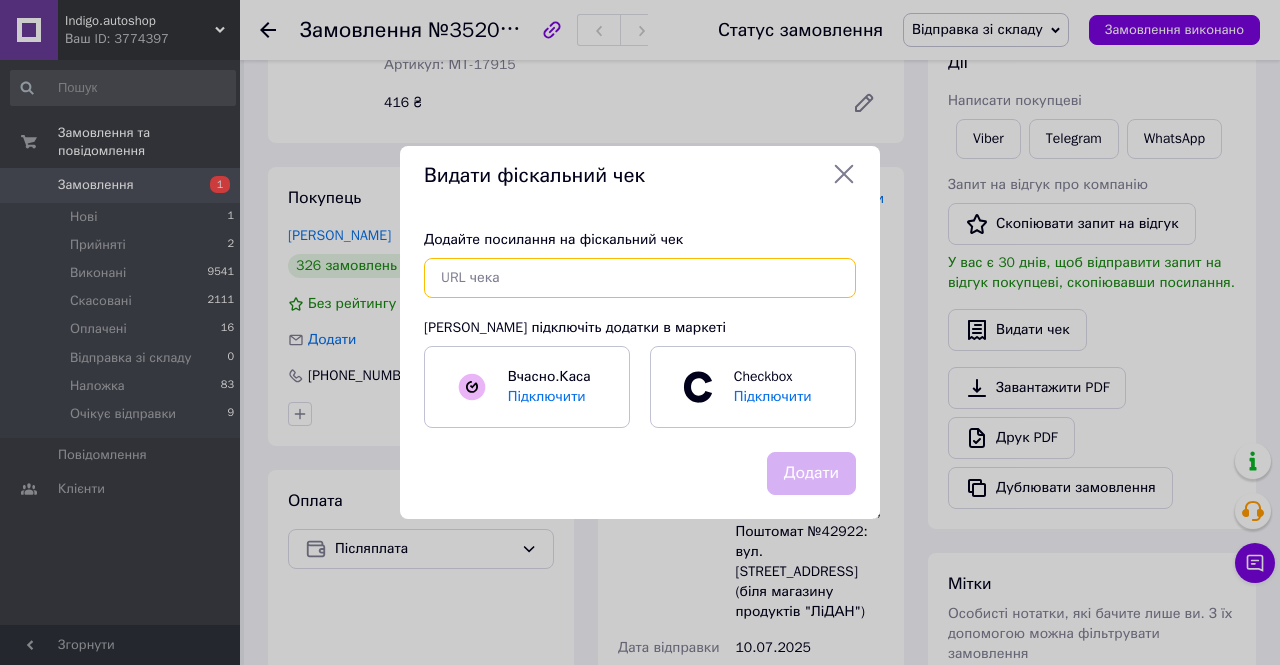click at bounding box center (640, 278) 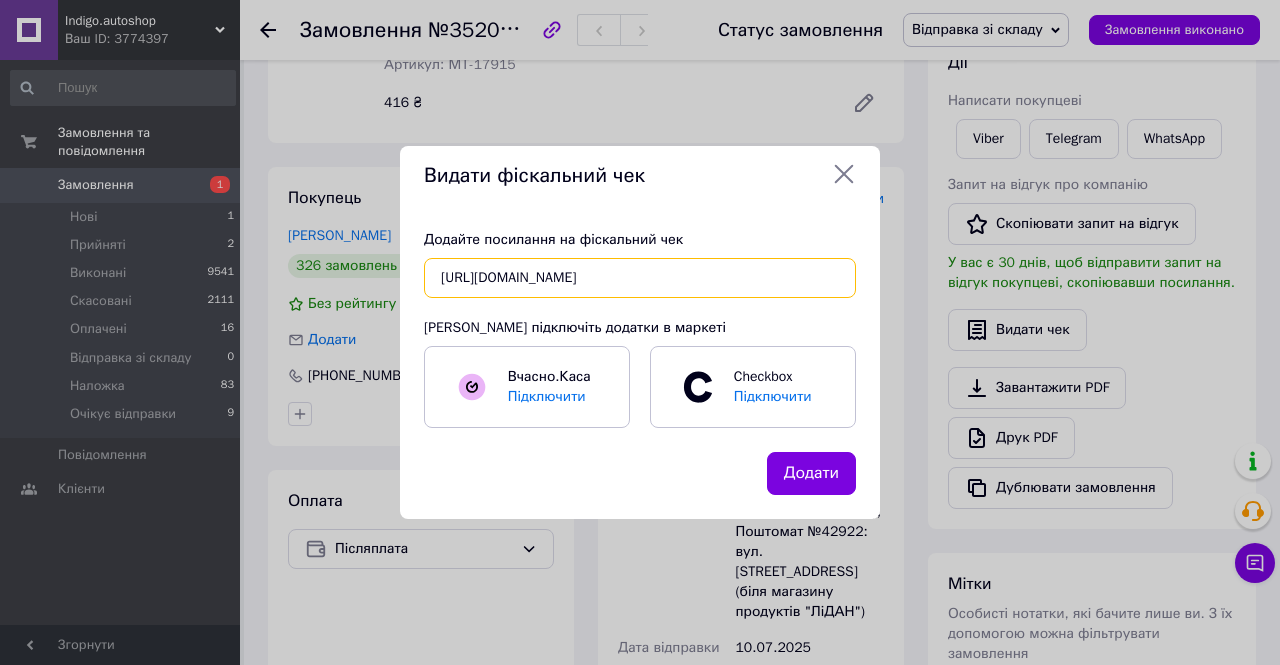 scroll, scrollTop: 0, scrollLeft: 22, axis: horizontal 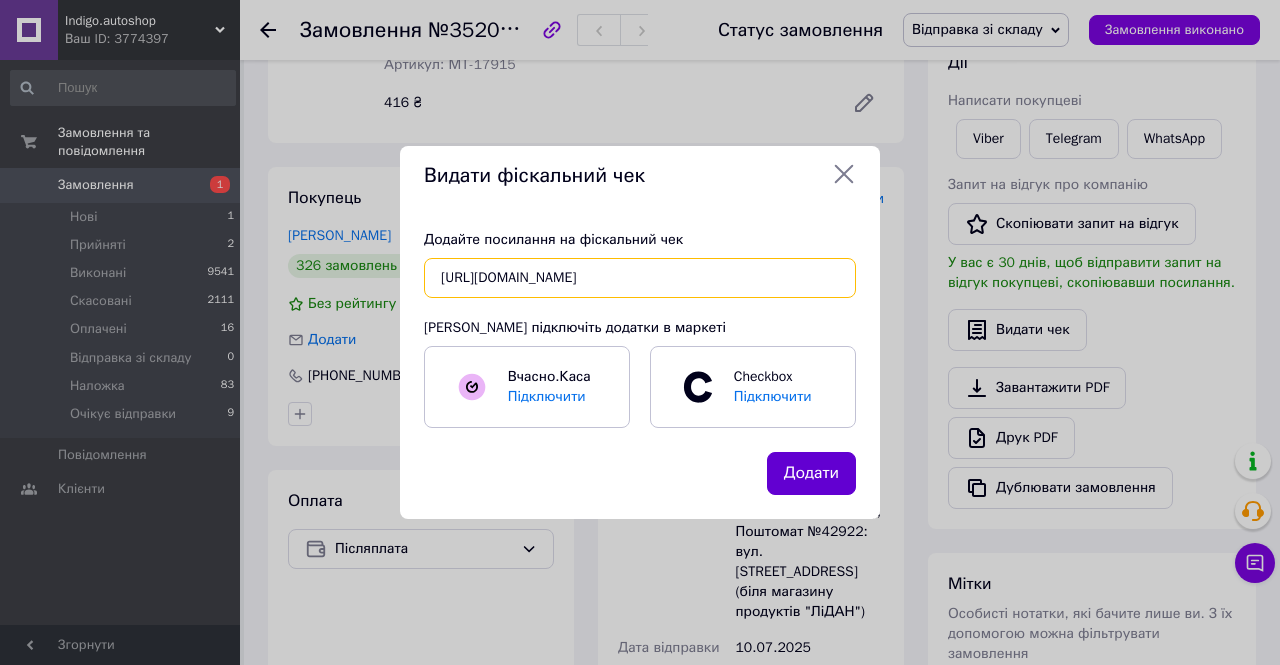 type on "https://check.checkbox.ua/3fb95747-227b-4f73-893a-2389f43725d3" 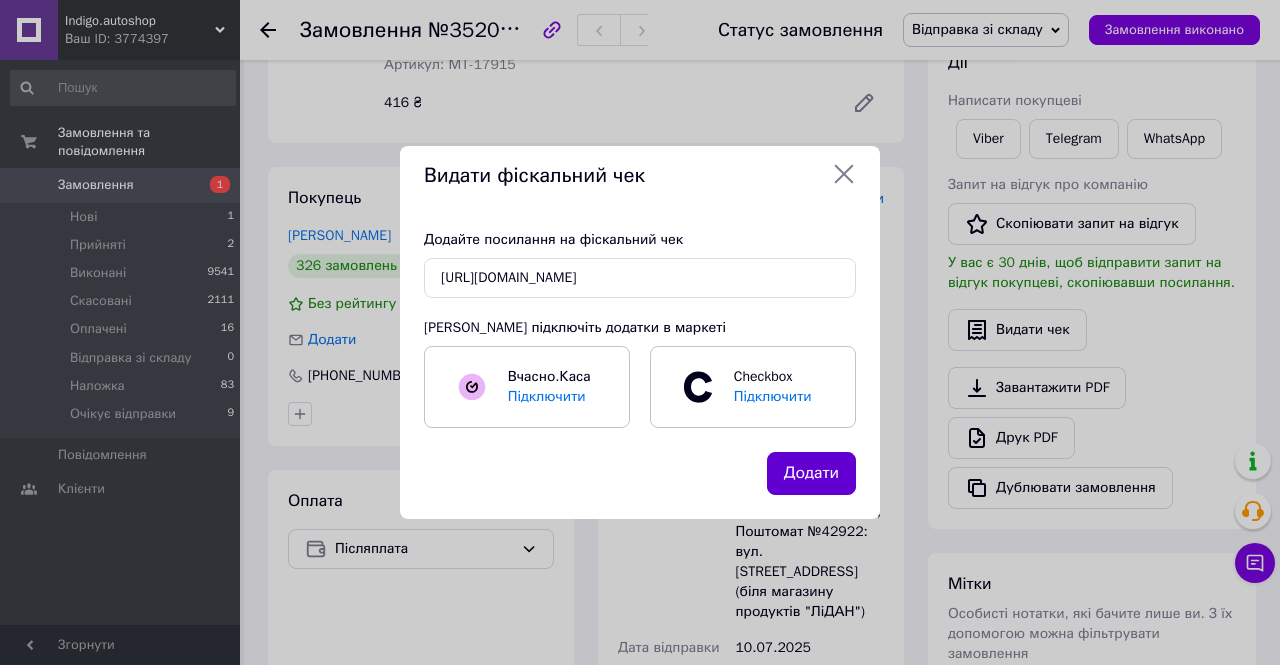 click on "Додати" at bounding box center (811, 473) 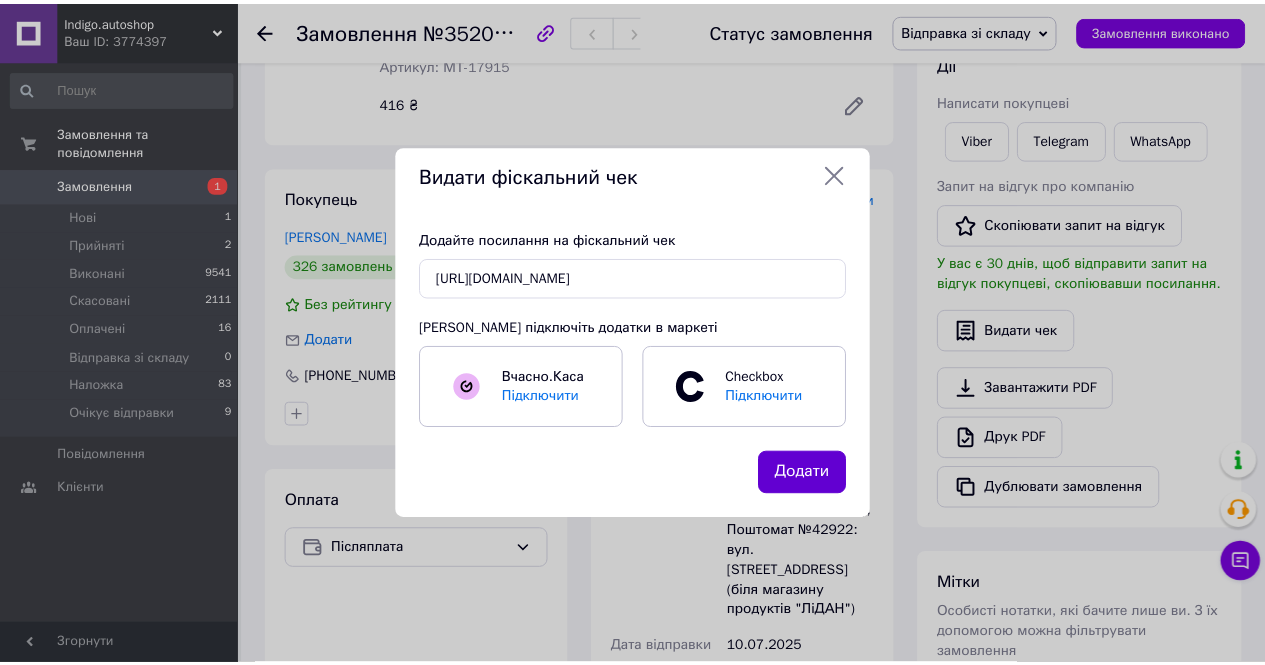 scroll, scrollTop: 0, scrollLeft: 0, axis: both 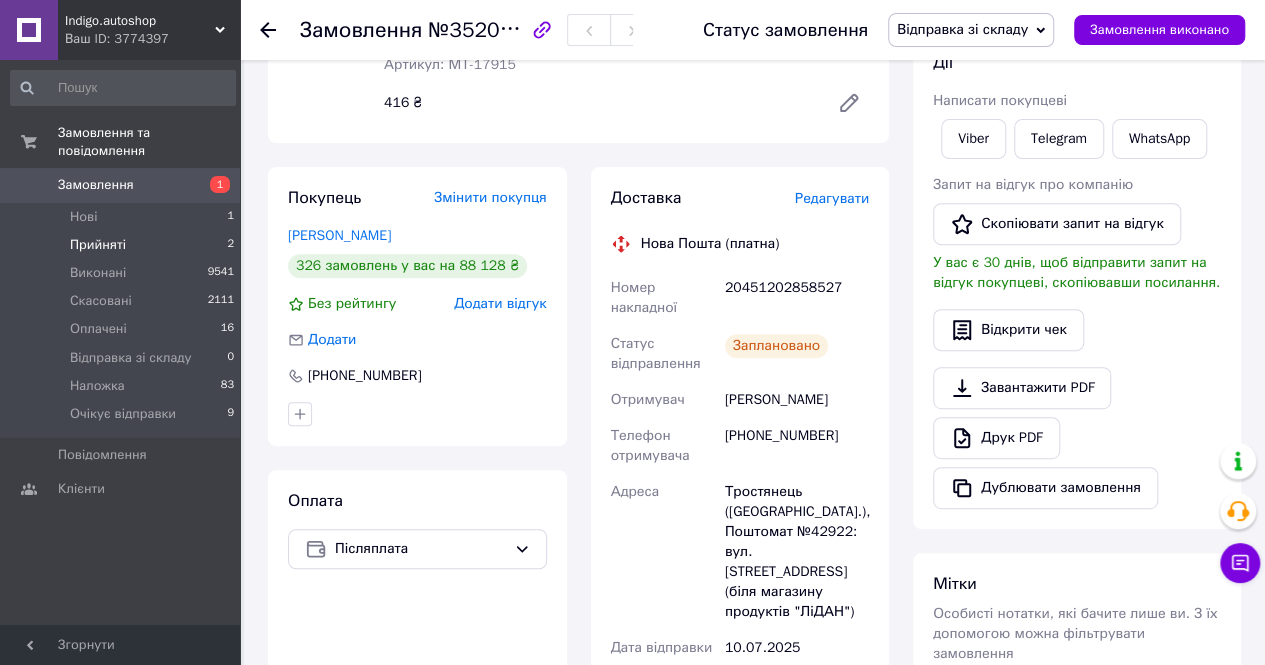 click on "Прийняті 2" at bounding box center (123, 245) 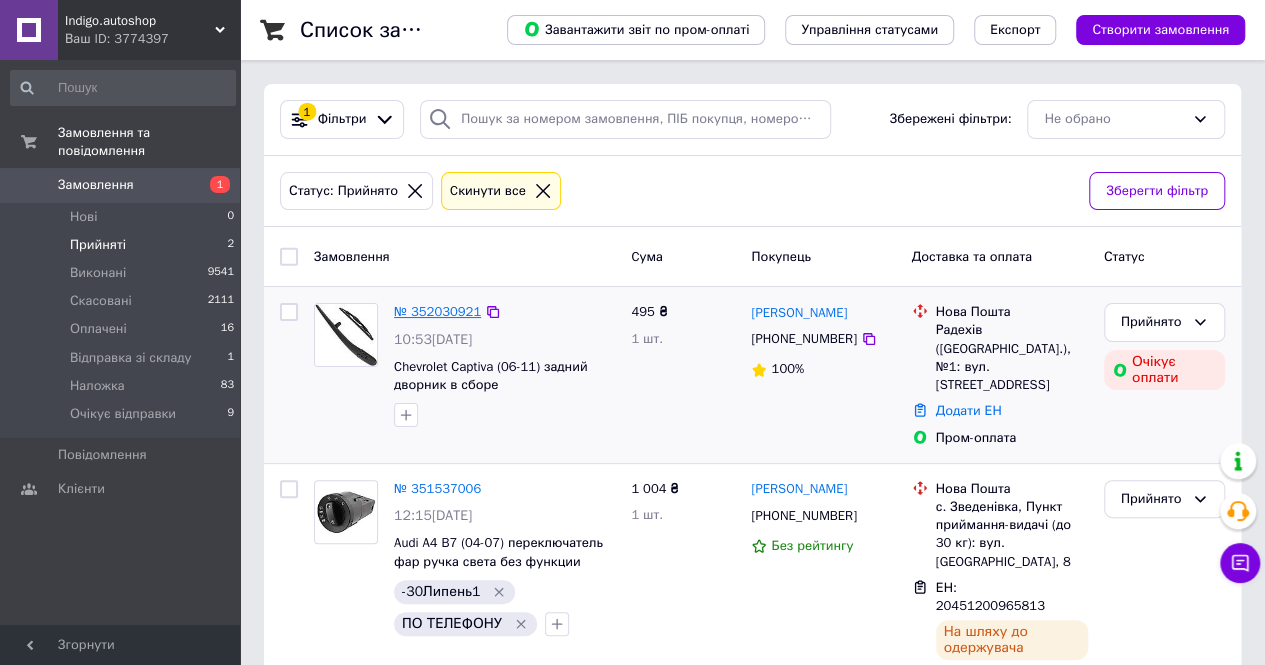 click on "№ 352030921" at bounding box center (437, 311) 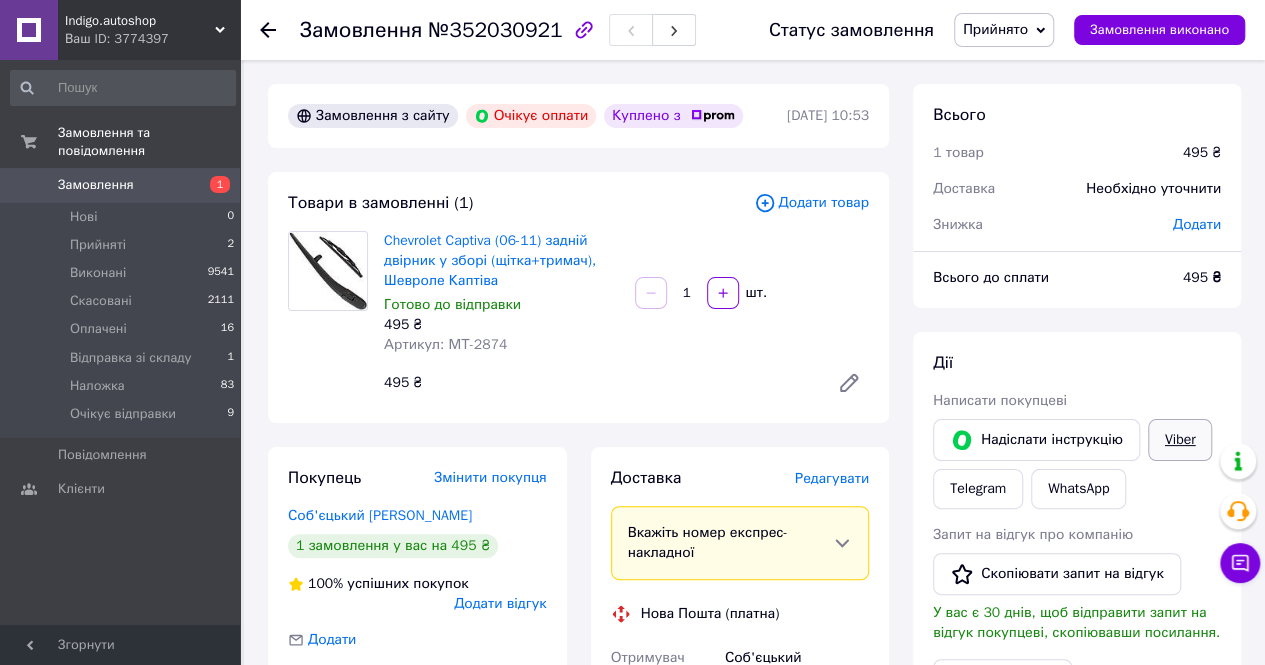 click on "Viber" at bounding box center (1180, 440) 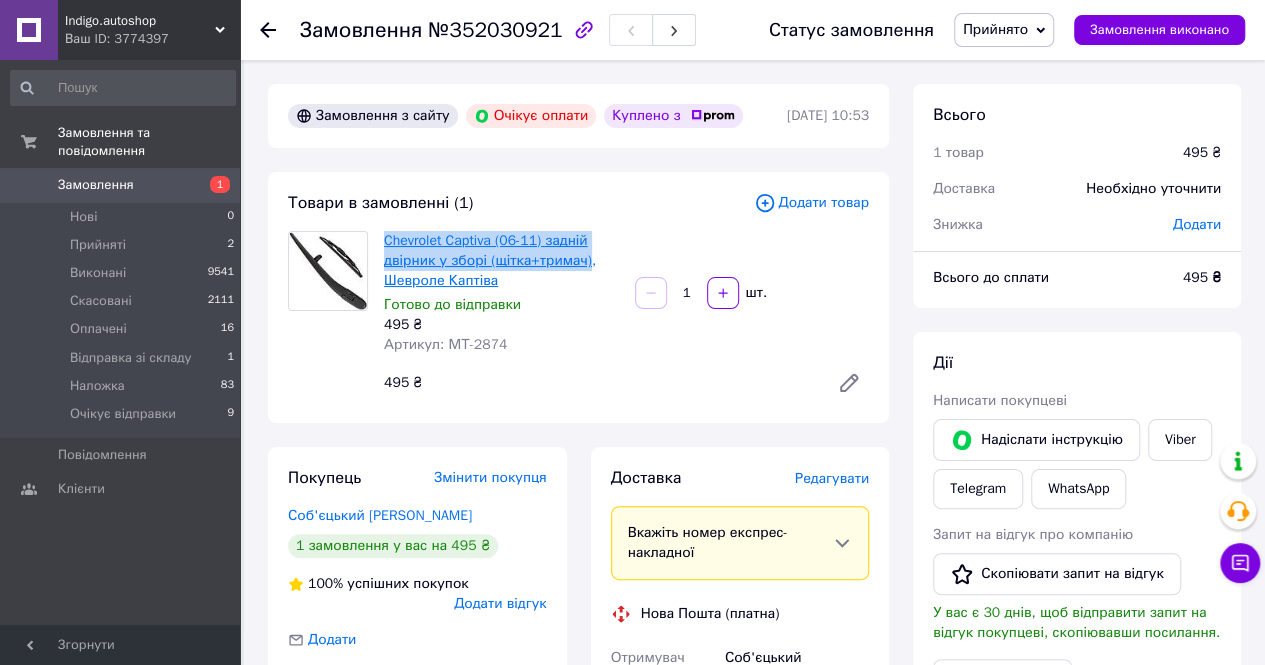 drag, startPoint x: 376, startPoint y: 239, endPoint x: 587, endPoint y: 266, distance: 212.72047 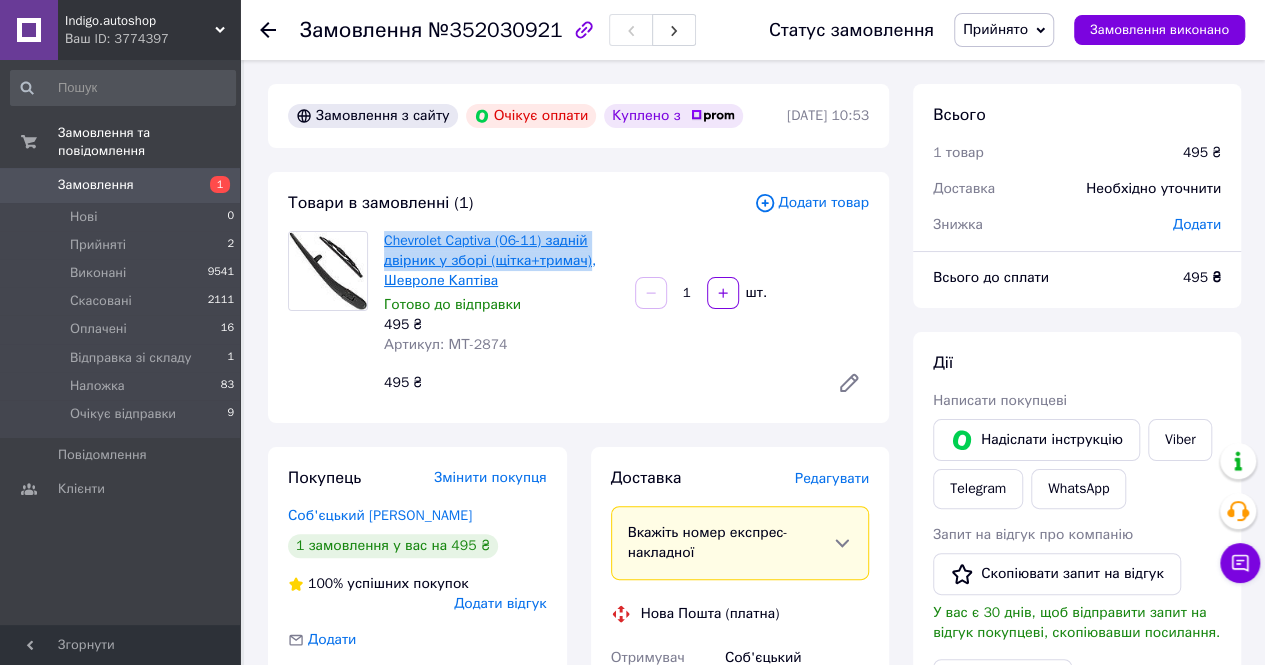 copy on "Chevrolet Captiva (06-11) задній двірник у зборі (щітка+тримач)" 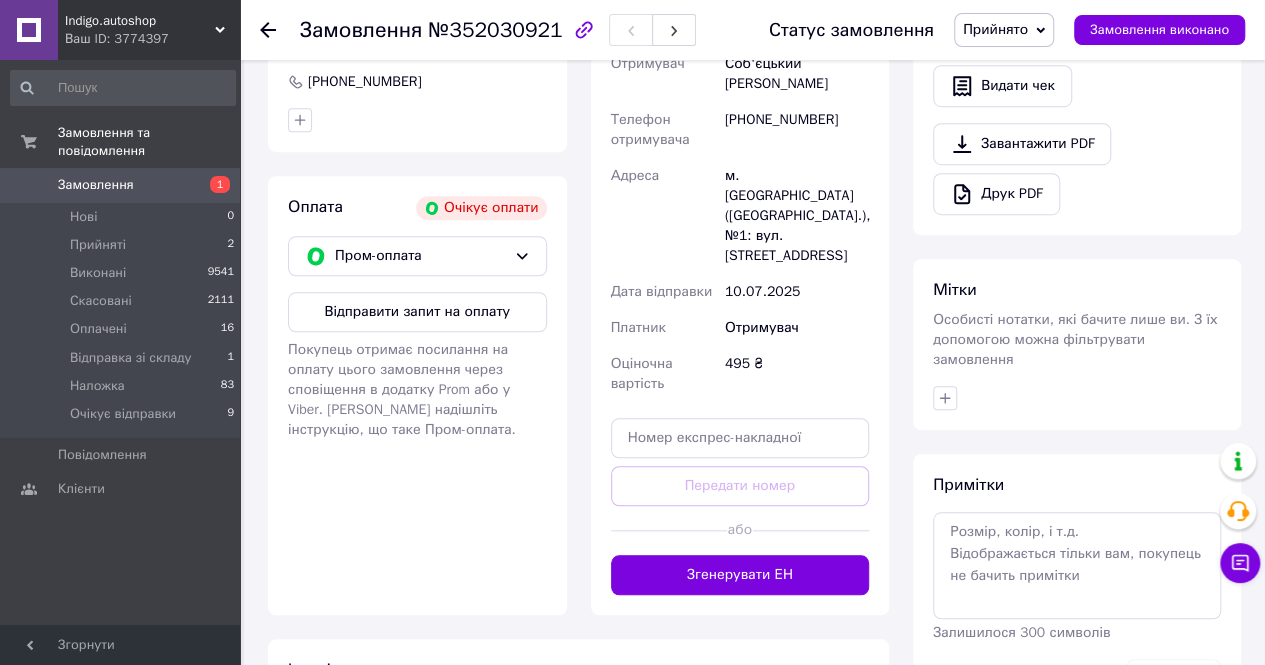 scroll, scrollTop: 696, scrollLeft: 0, axis: vertical 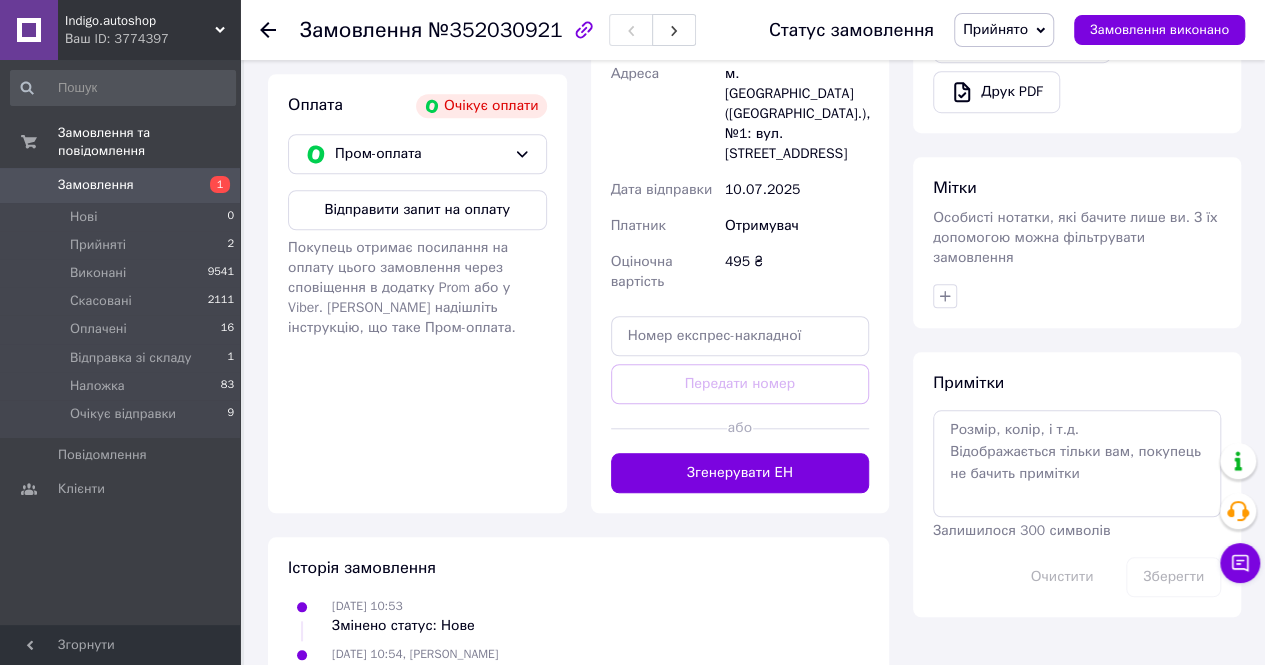 click on "Залишилося 300 символів" at bounding box center [1021, 531] 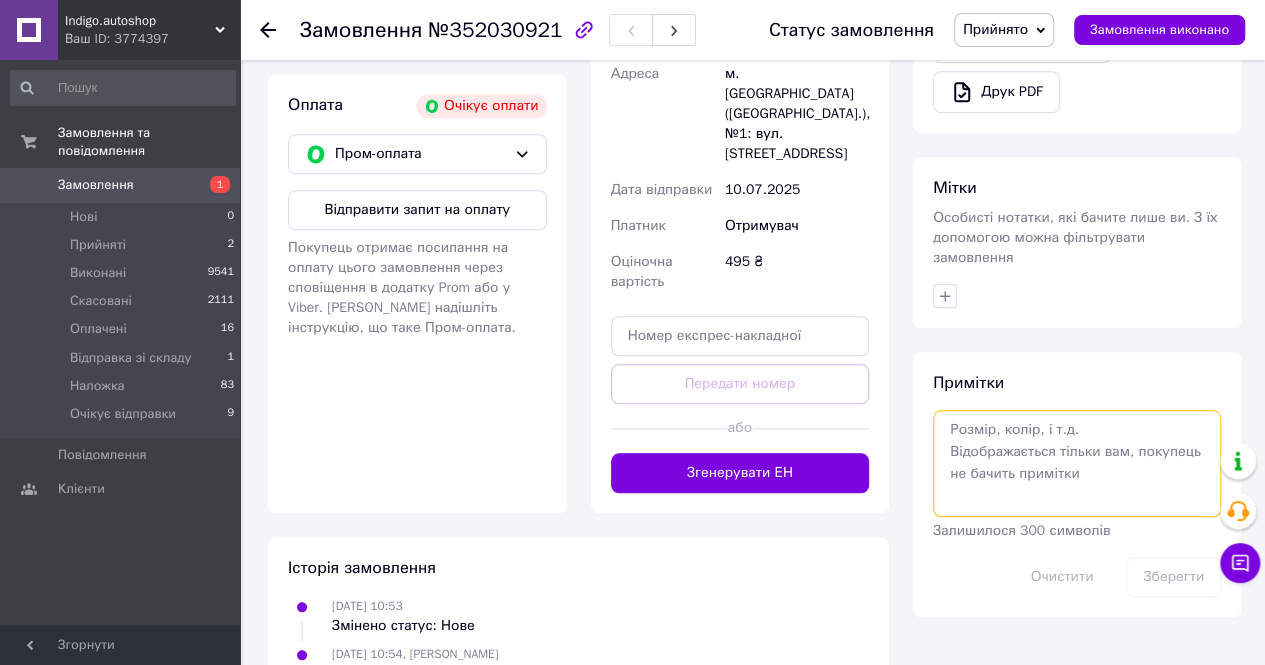 click at bounding box center (1077, 463) 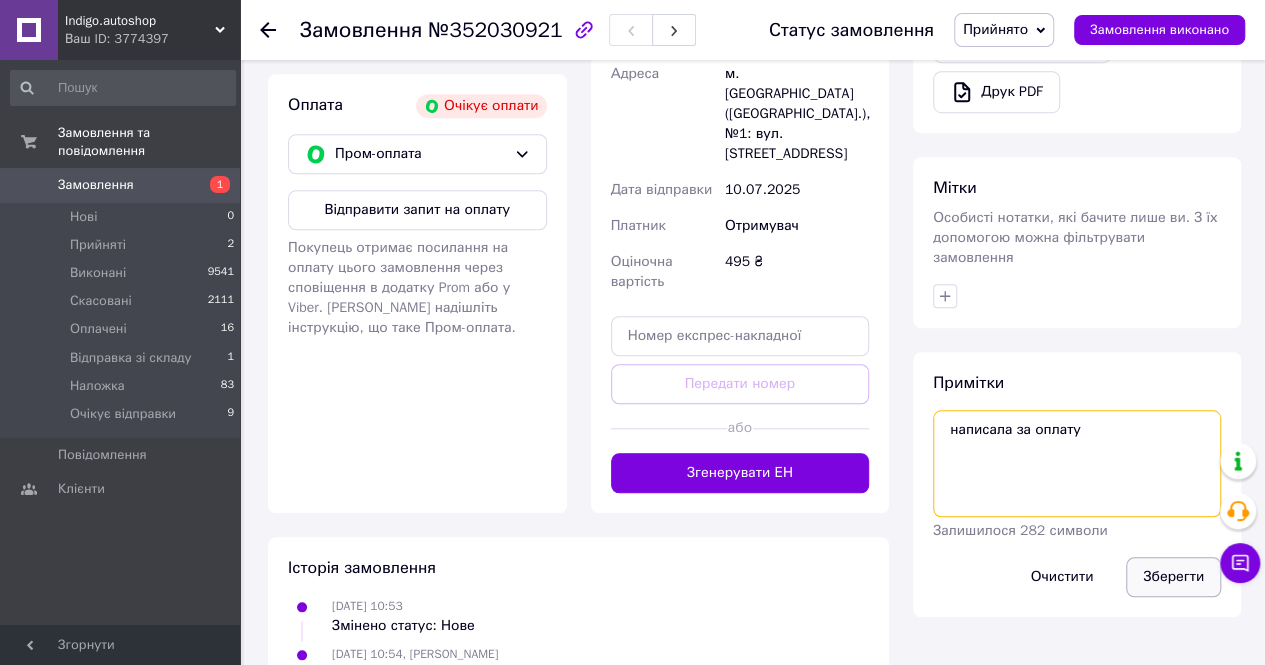 type on "написала за оплату" 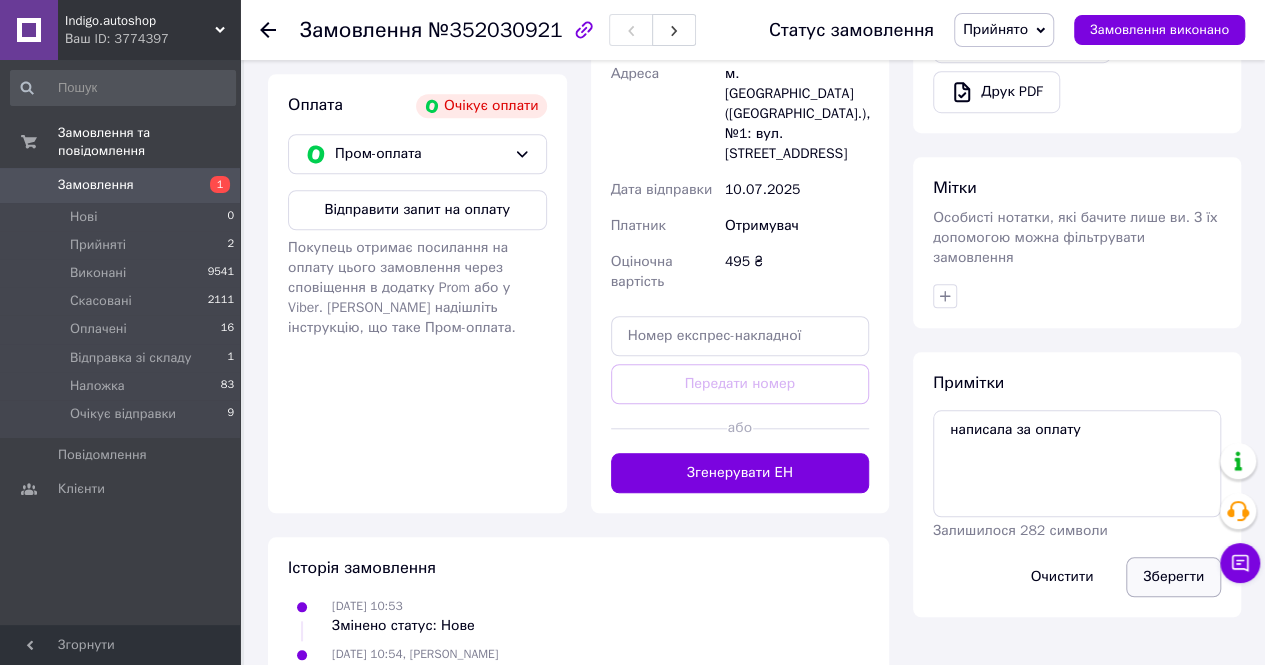 click on "Зберегти" at bounding box center (1173, 577) 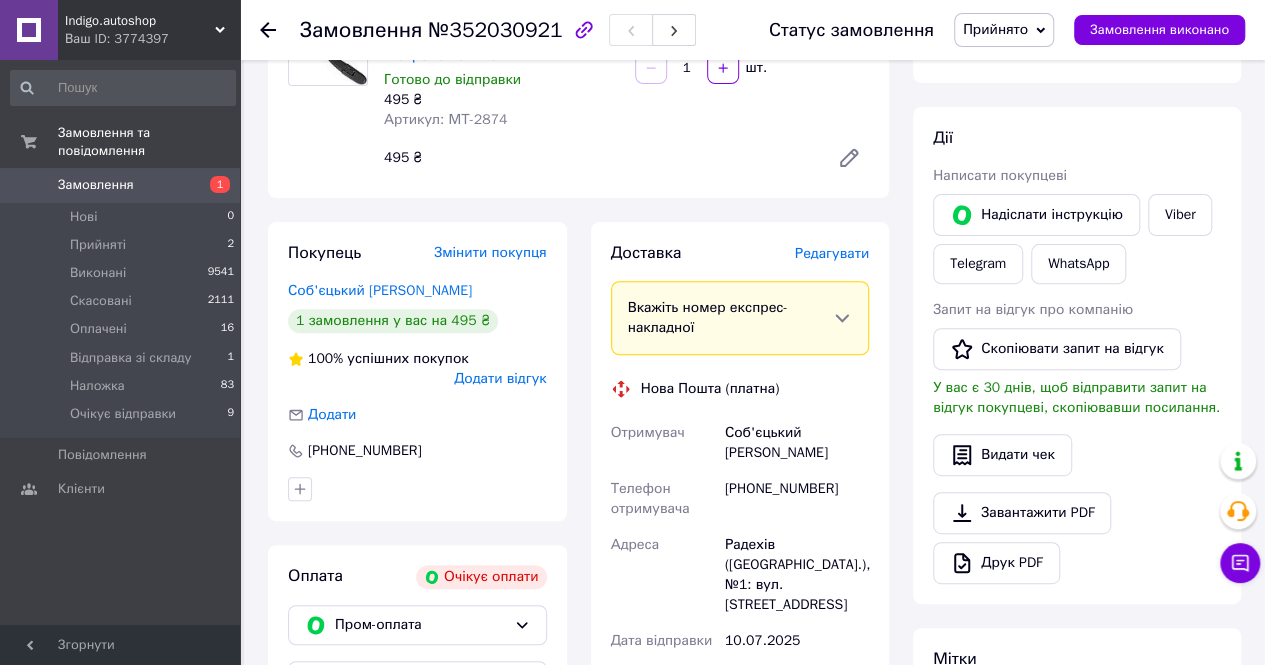 scroll, scrollTop: 0, scrollLeft: 0, axis: both 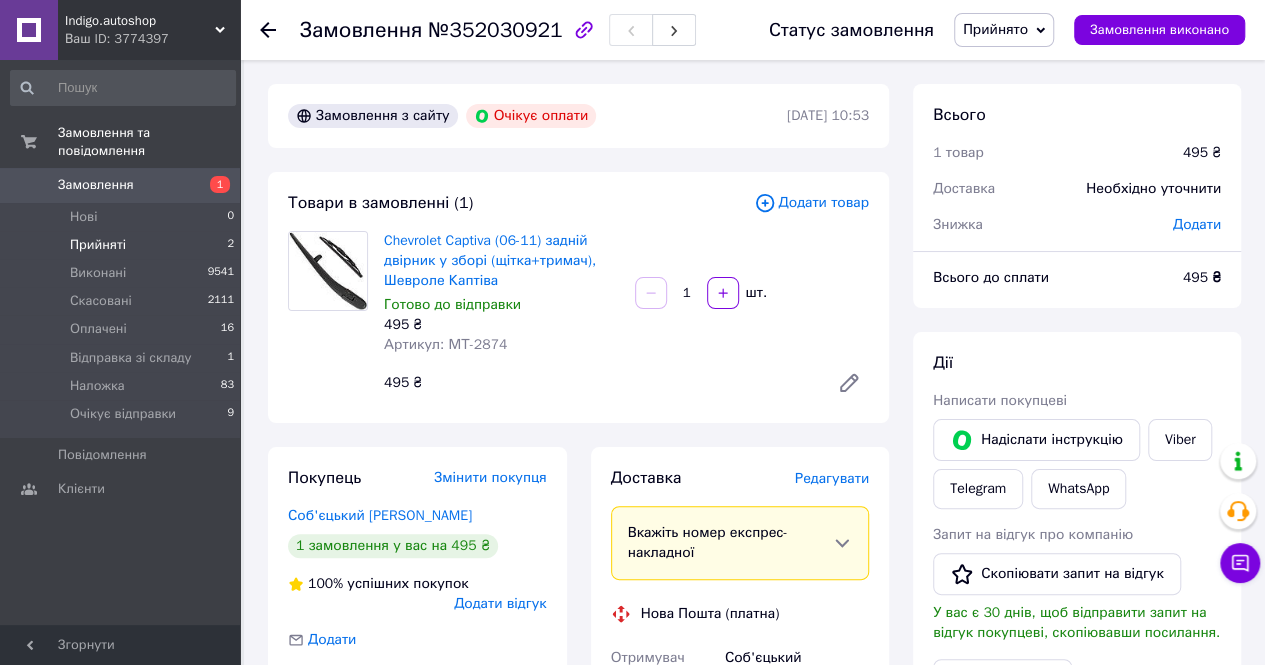 click on "Прийняті" at bounding box center (98, 245) 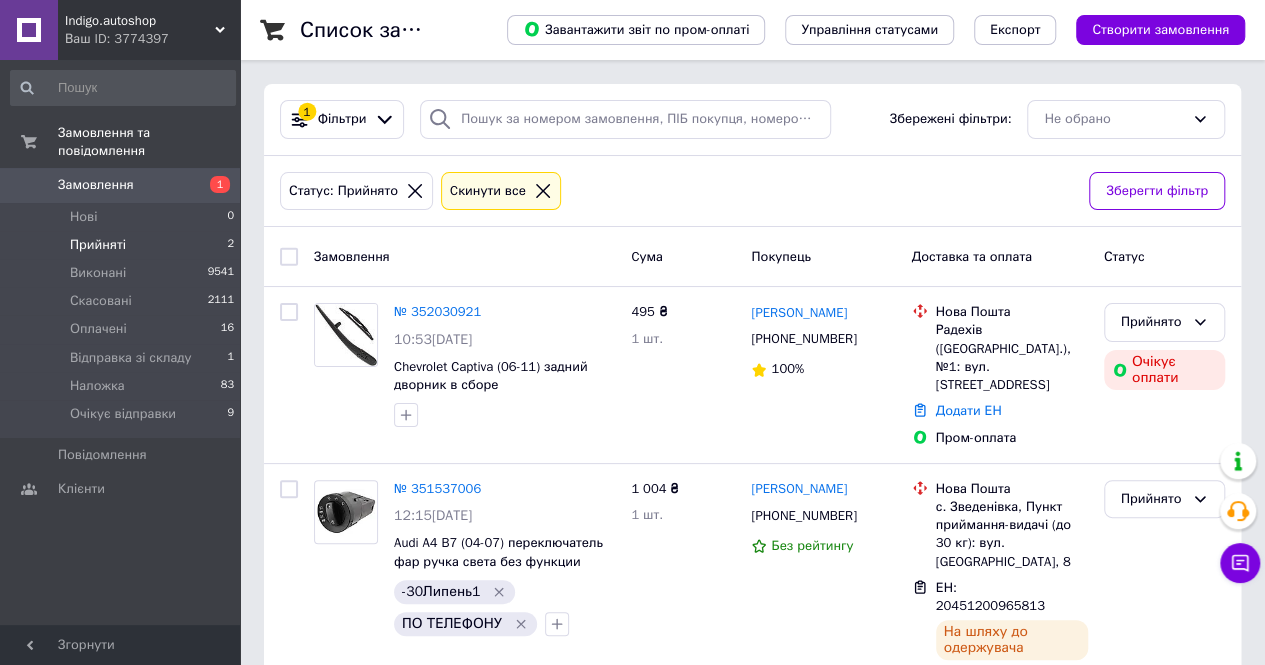 click on "Indigo.autoshop" at bounding box center (140, 21) 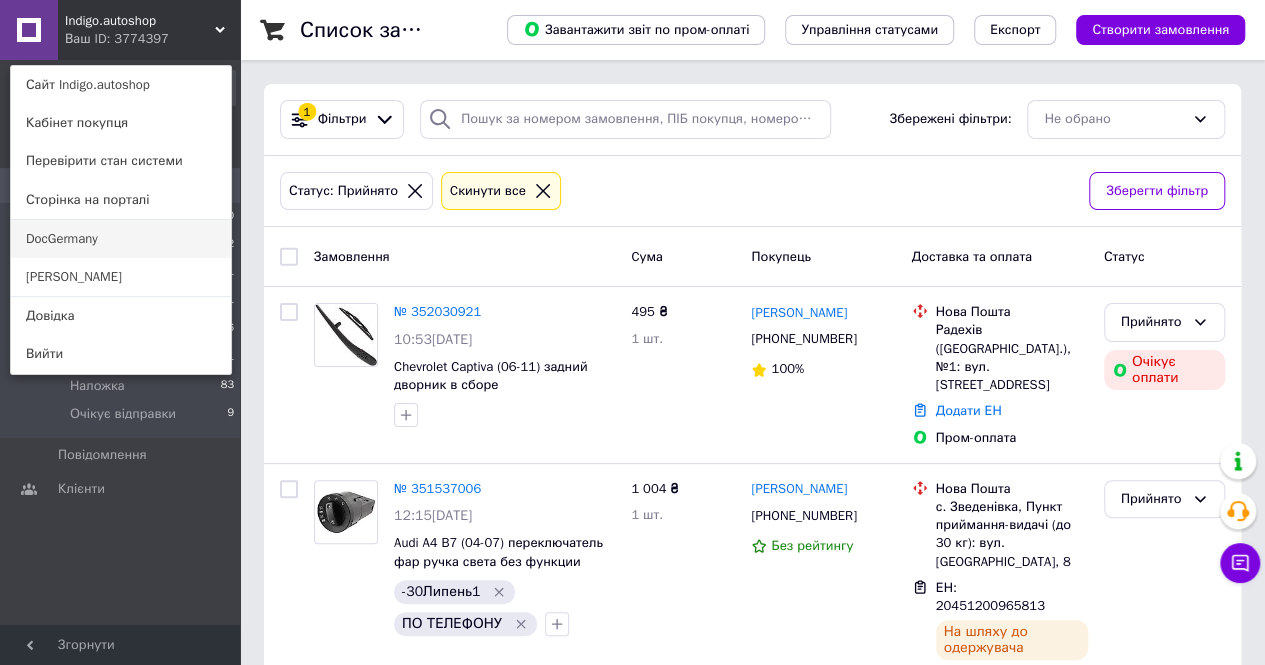 click on "DocGermany" at bounding box center [121, 239] 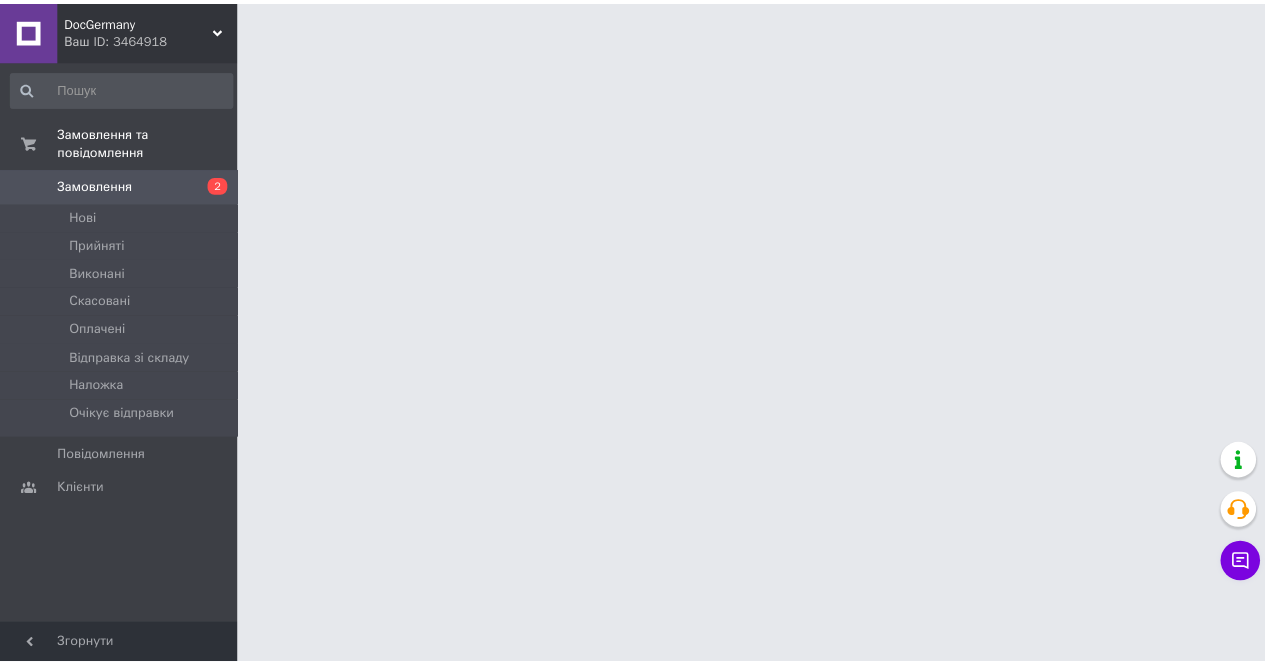 scroll, scrollTop: 0, scrollLeft: 0, axis: both 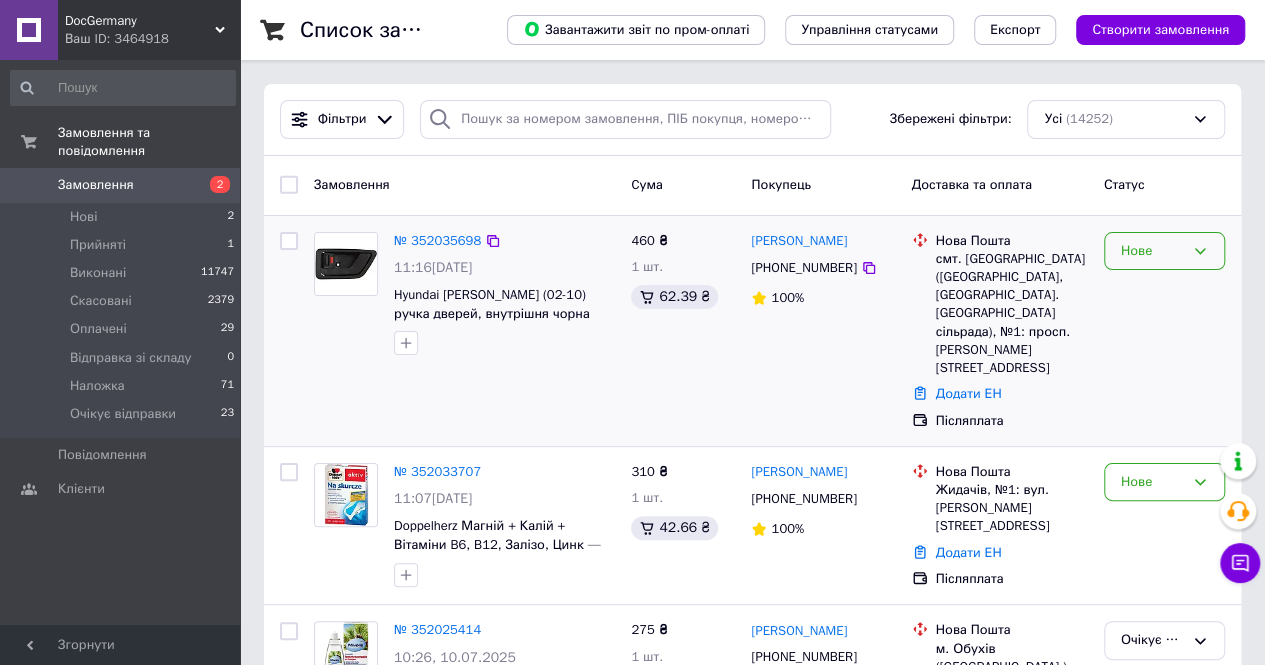 click on "Нове" at bounding box center (1164, 251) 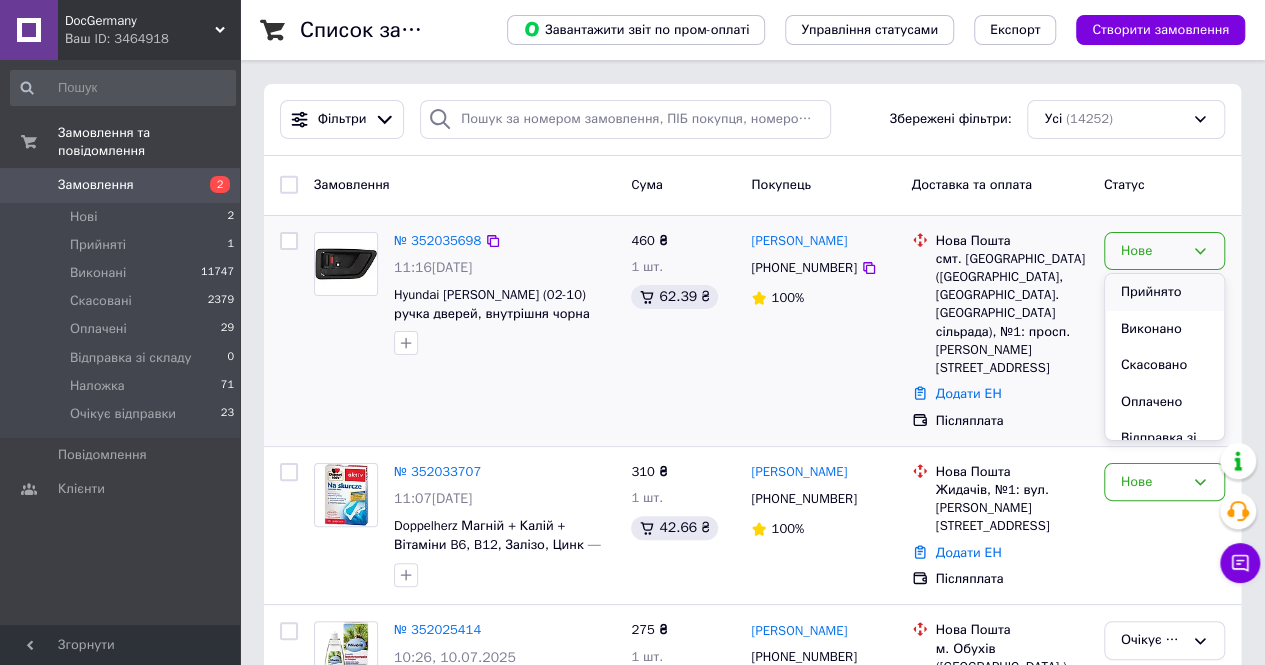 click on "Прийнято" at bounding box center [1164, 292] 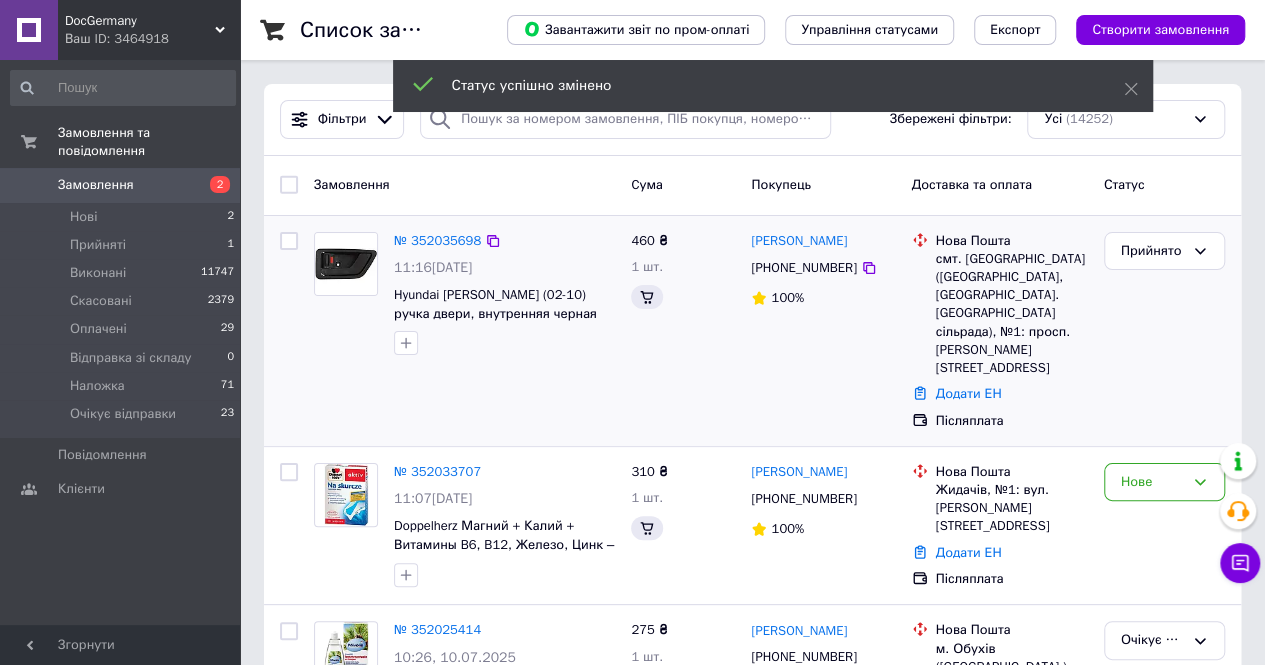 click on "Нове" at bounding box center (1152, 482) 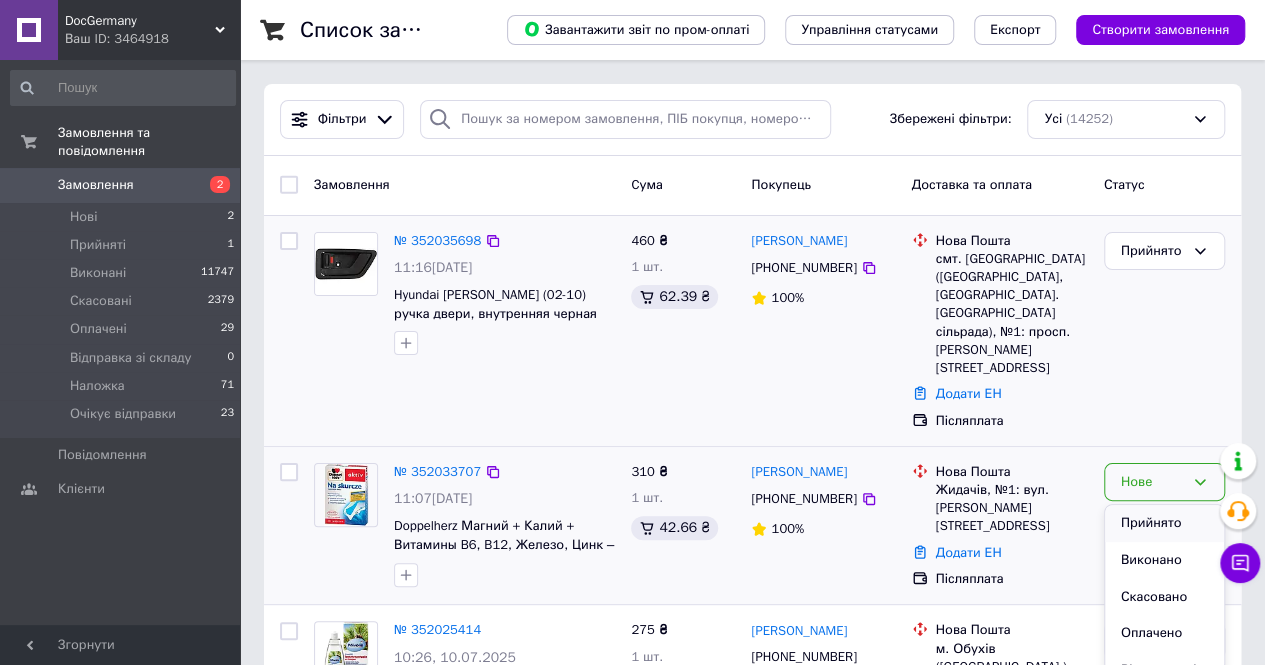 drag, startPoint x: 1154, startPoint y: 497, endPoint x: 1027, endPoint y: 481, distance: 128.0039 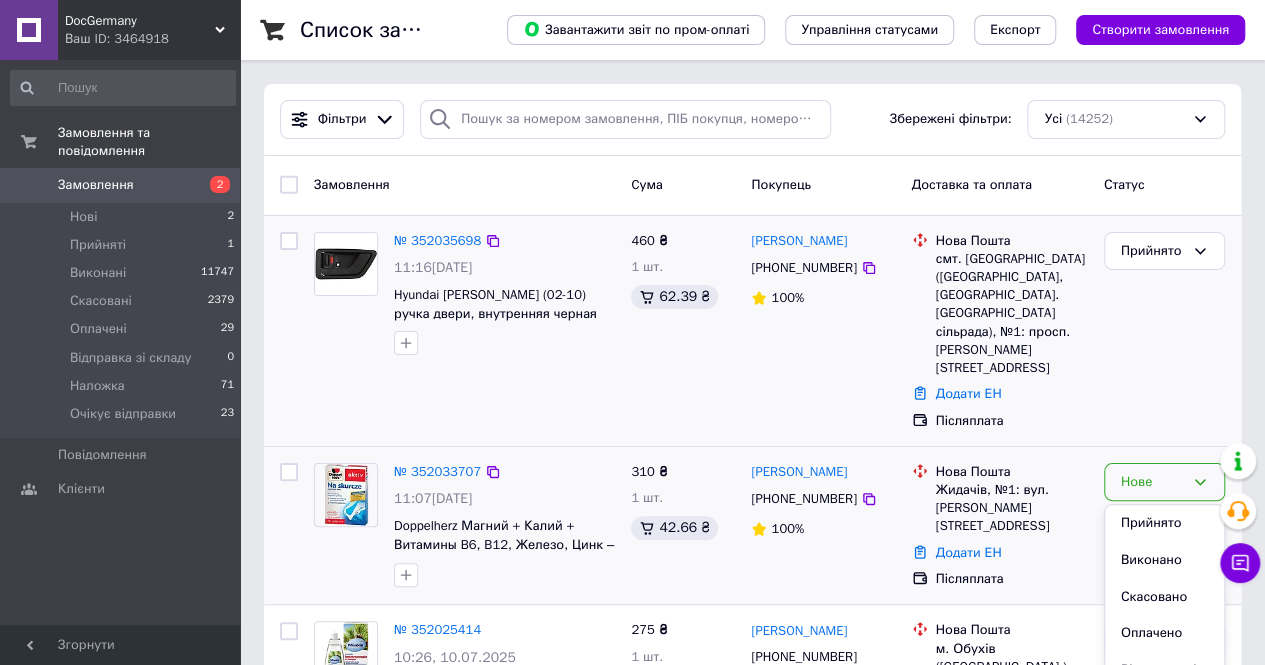 click on "Прийнято" at bounding box center (1164, 523) 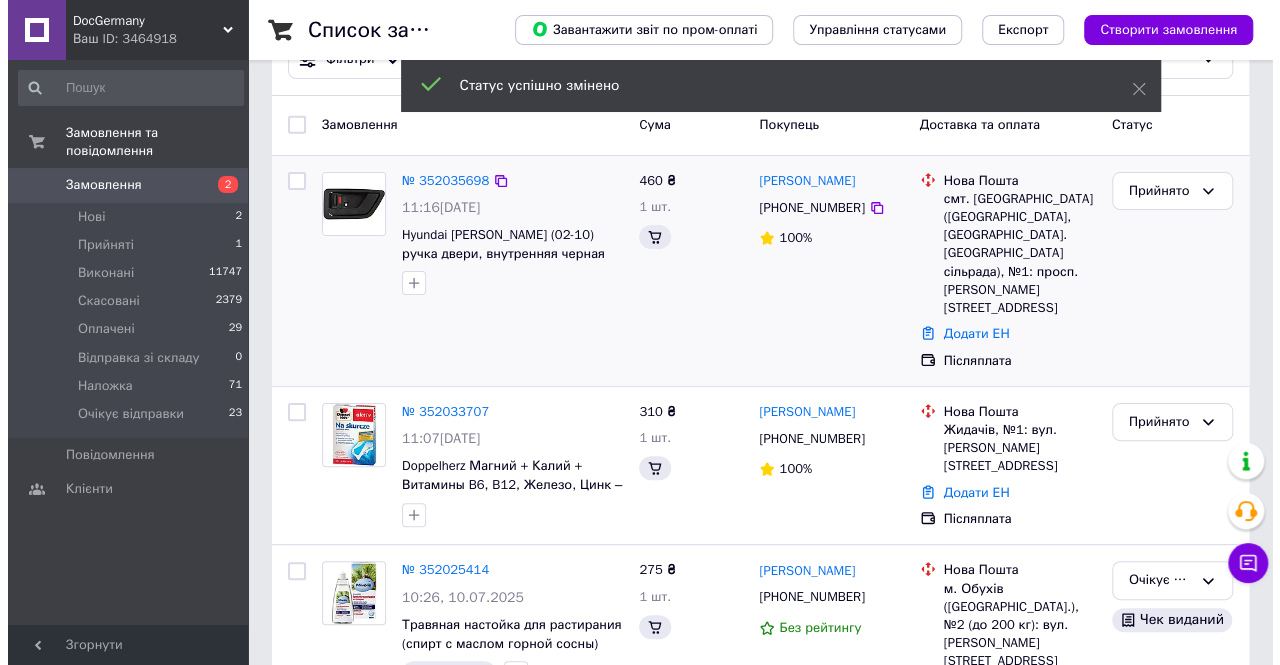 scroll, scrollTop: 0, scrollLeft: 0, axis: both 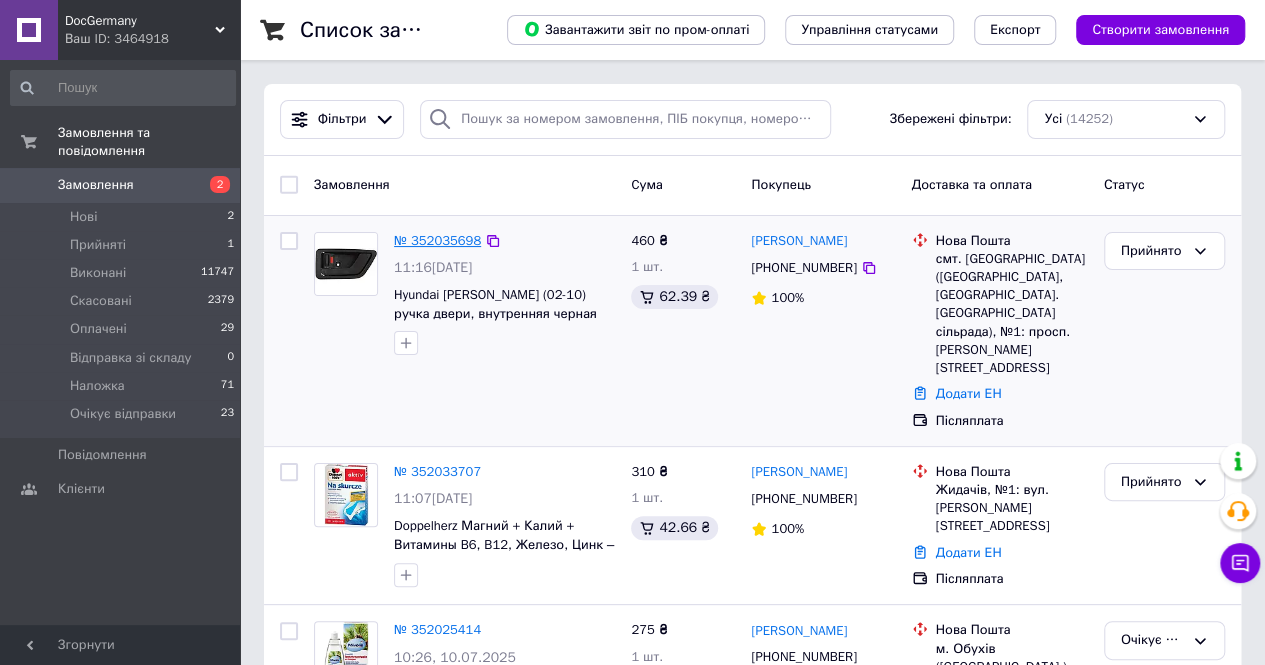 click on "№ 352035698" at bounding box center (437, 240) 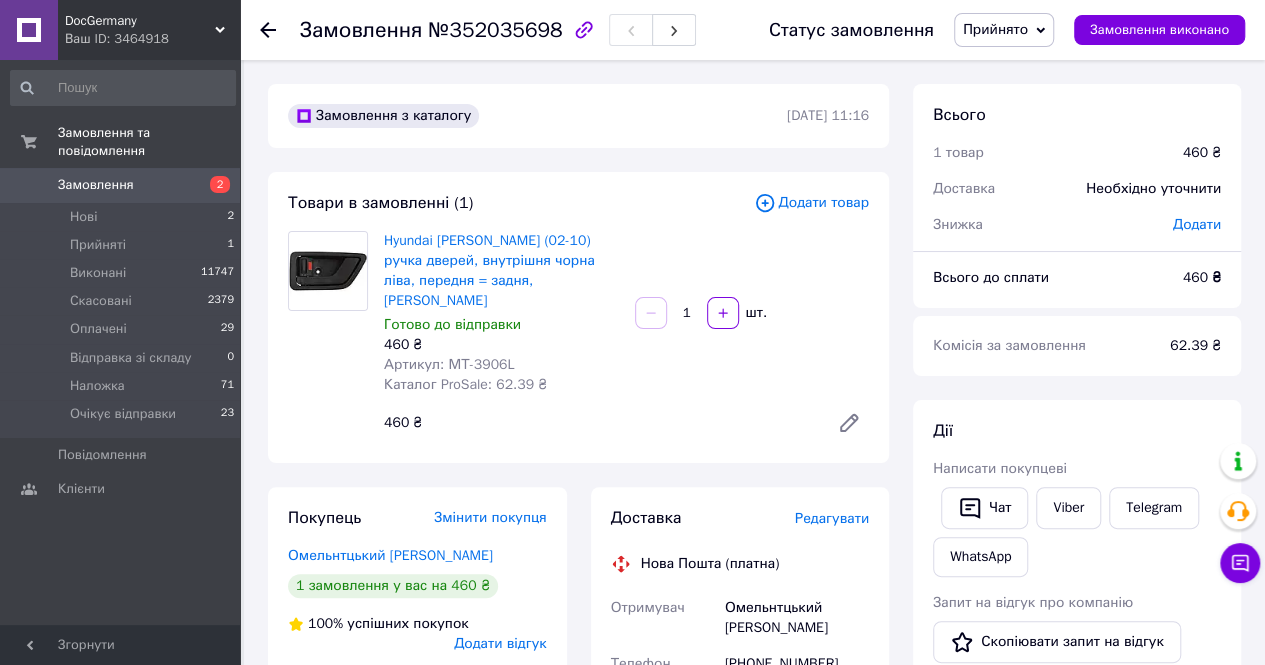 click on "Артикул: МТ-3906L" at bounding box center [449, 364] 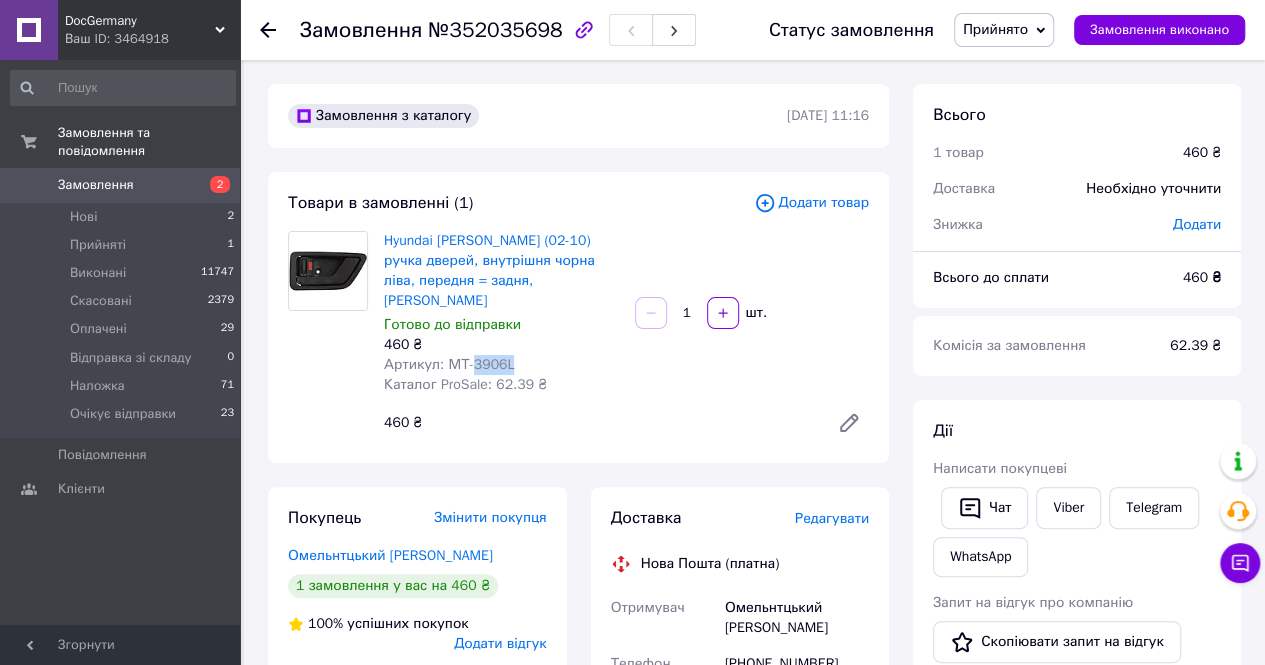 click on "Артикул: МТ-3906L" at bounding box center [449, 364] 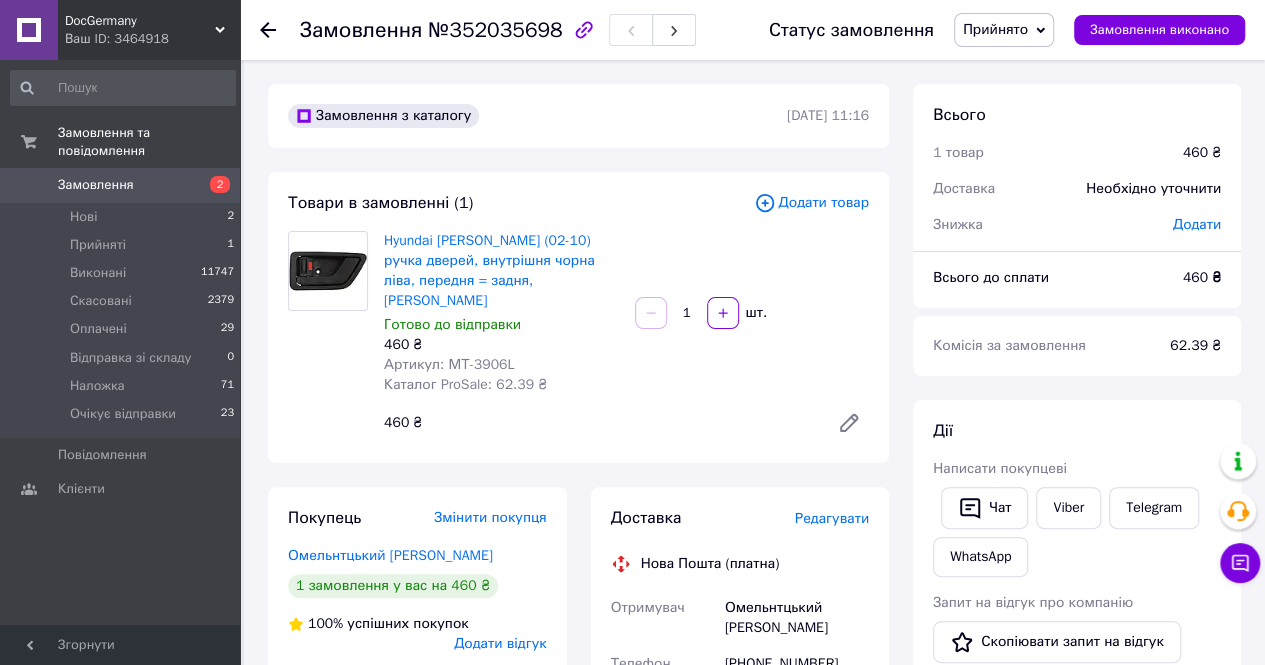 click on "Редагувати" at bounding box center (832, 518) 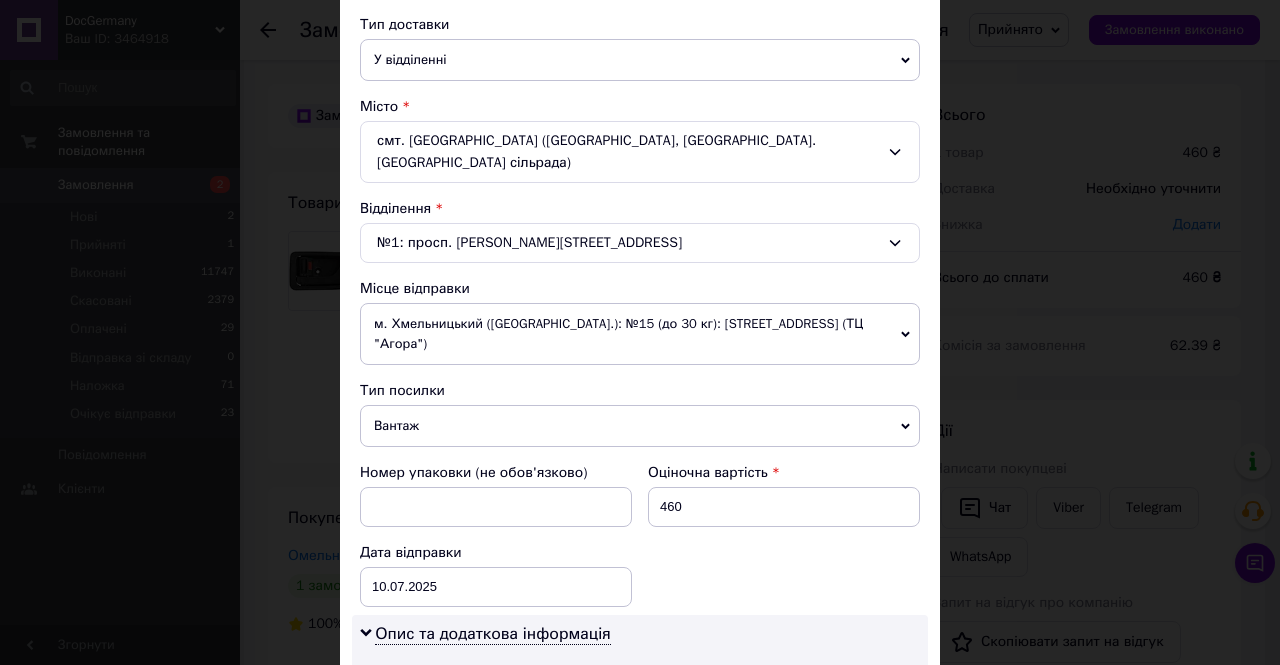 scroll, scrollTop: 700, scrollLeft: 0, axis: vertical 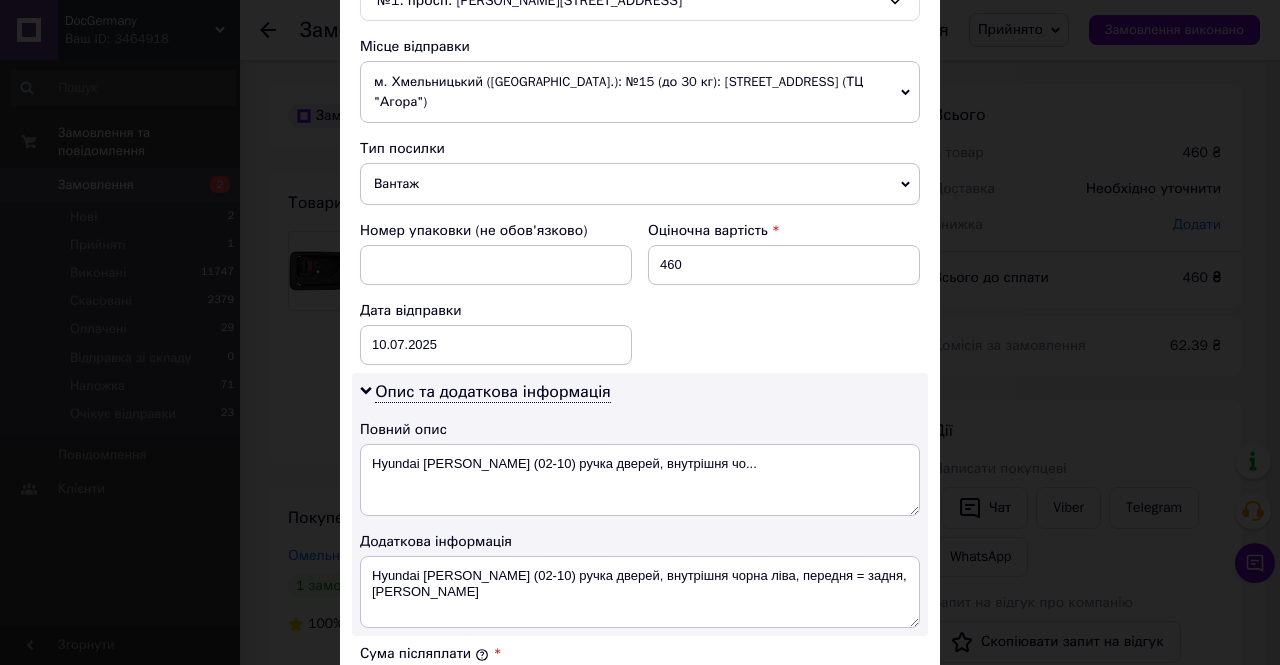 click on "м. Хмельницький ([GEOGRAPHIC_DATA].): №15 (до 30 кг): [STREET_ADDRESS] (ТЦ "Агора")" at bounding box center [640, 92] 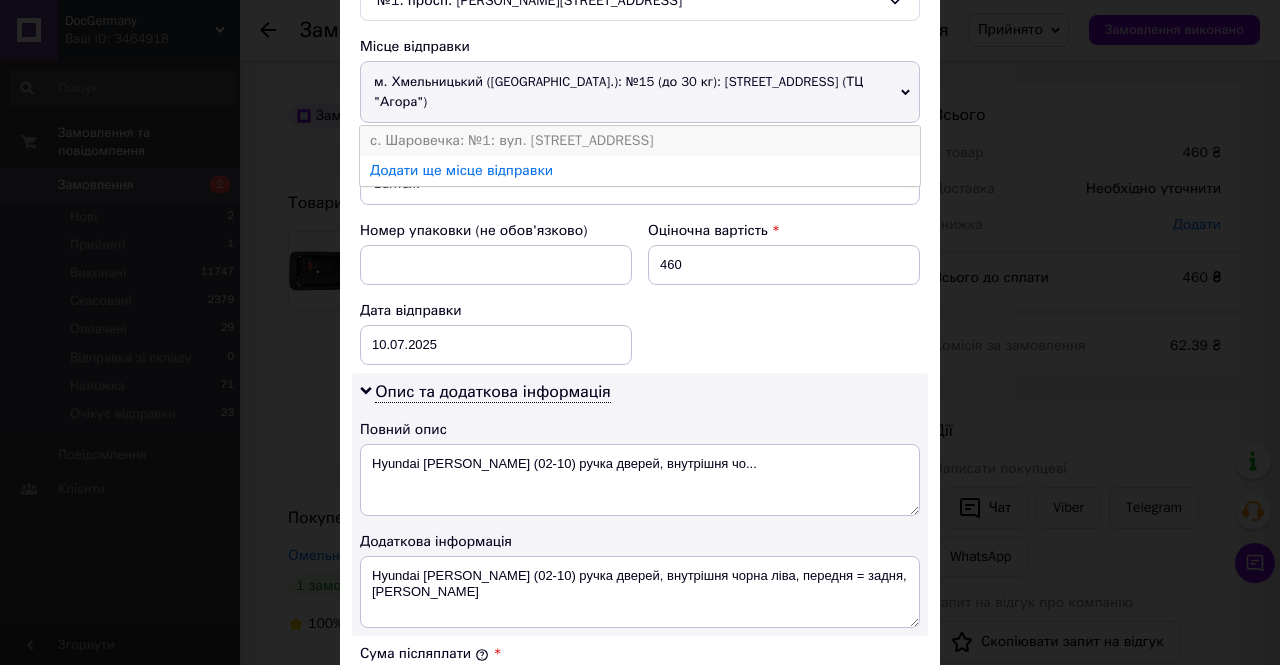click on "с. Шаровечка: №1: вул. [STREET_ADDRESS]" at bounding box center (640, 141) 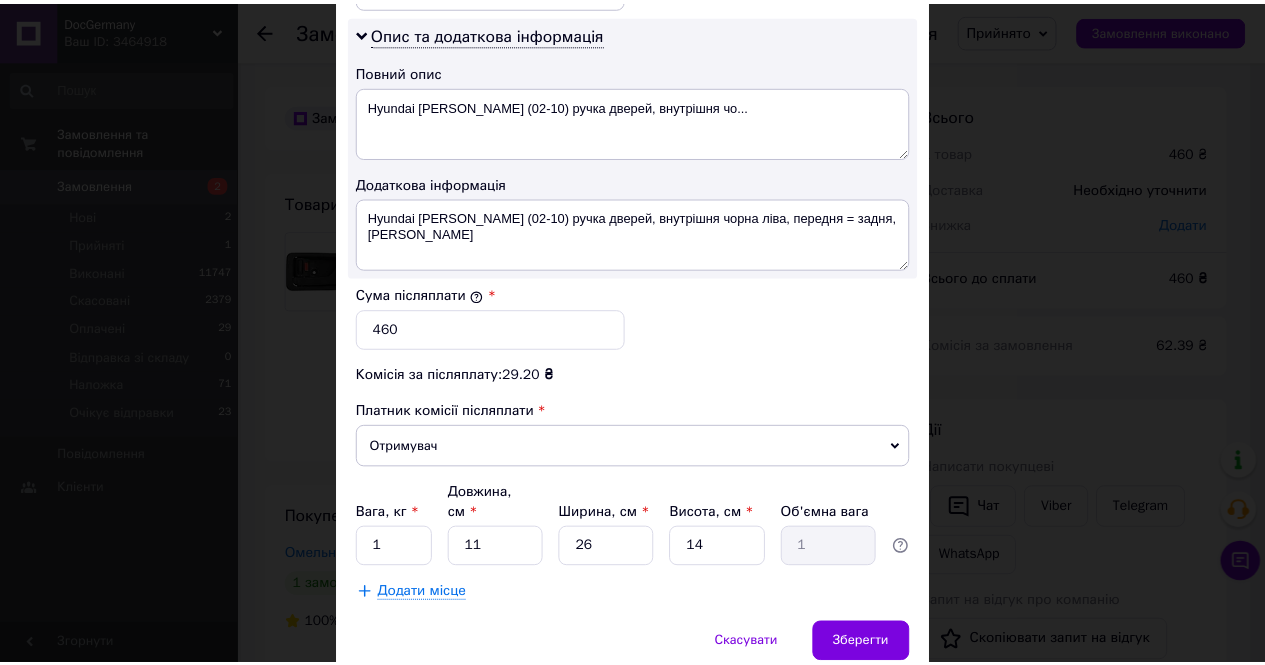 scroll, scrollTop: 1095, scrollLeft: 0, axis: vertical 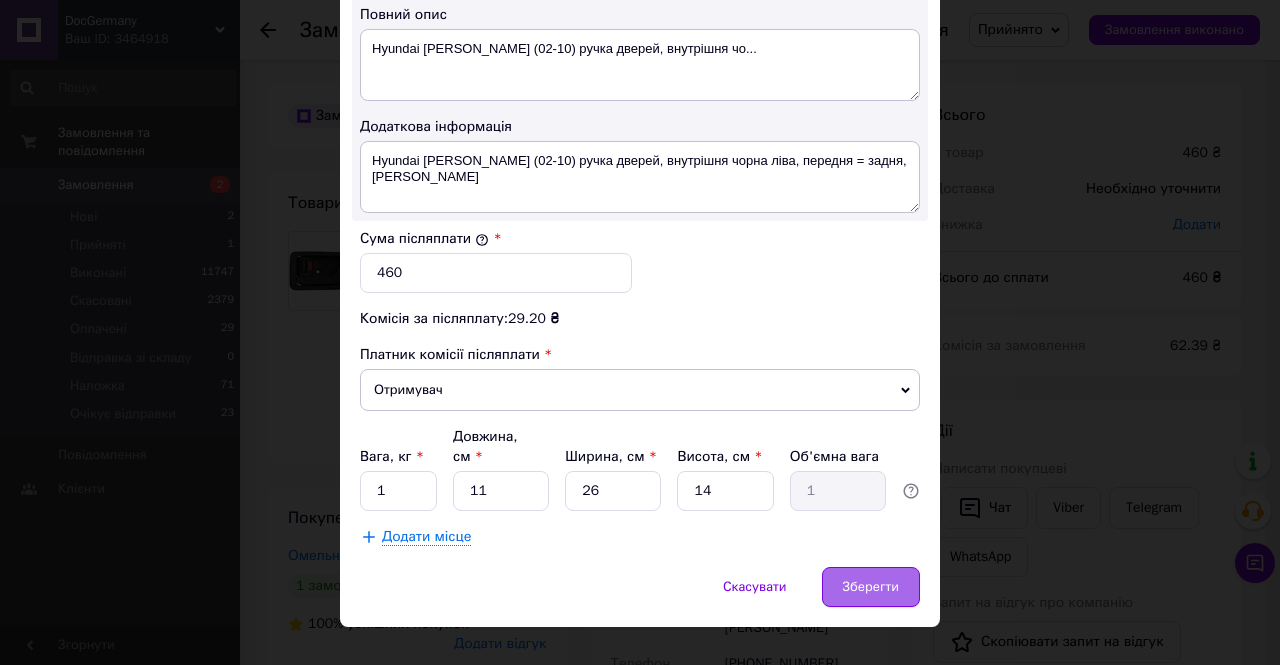 click on "Зберегти" at bounding box center [871, 587] 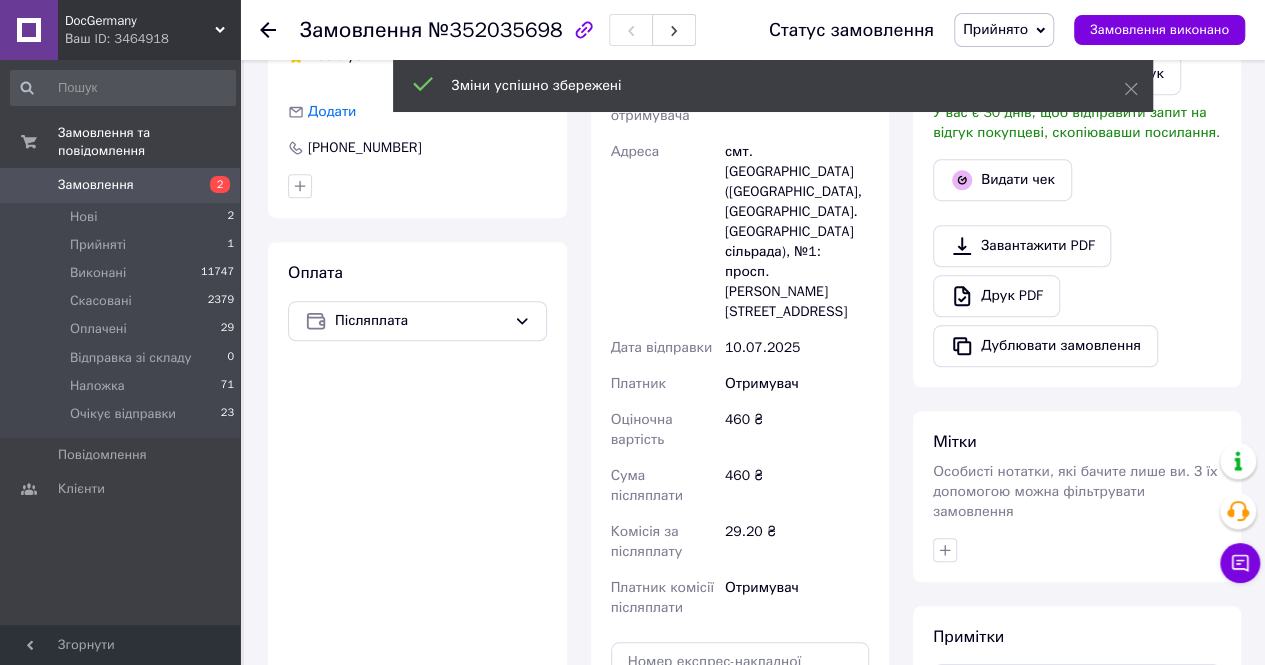scroll, scrollTop: 700, scrollLeft: 0, axis: vertical 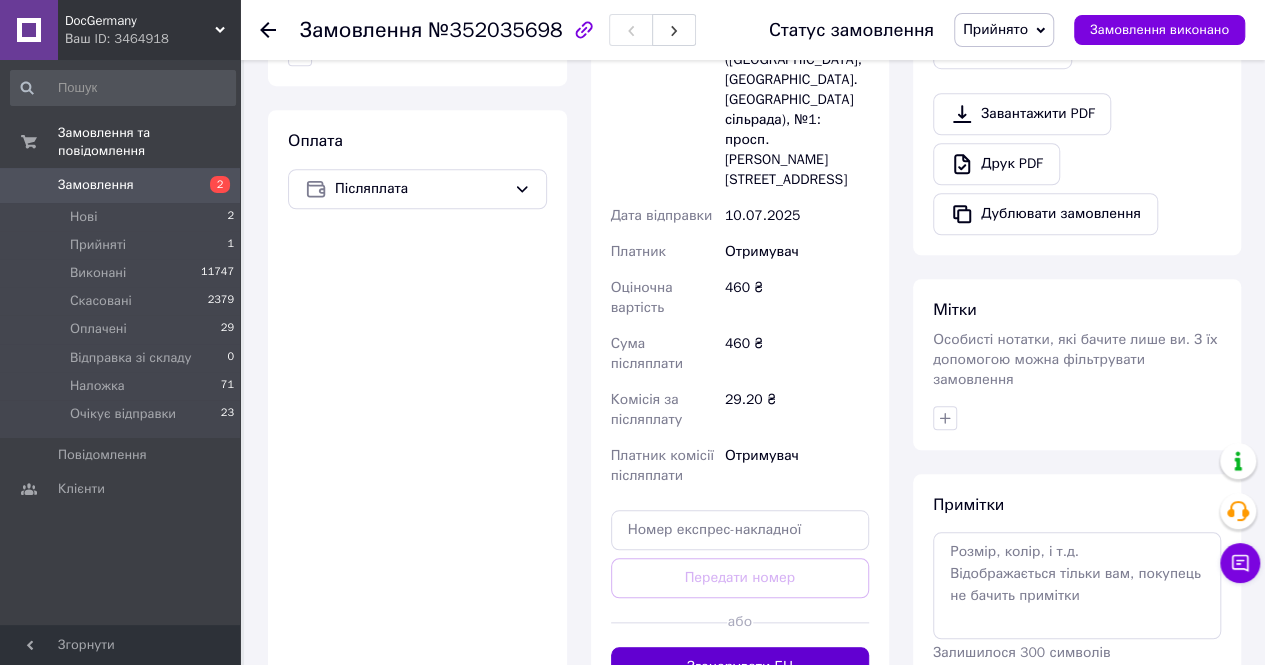 click on "Згенерувати ЕН" at bounding box center (740, 667) 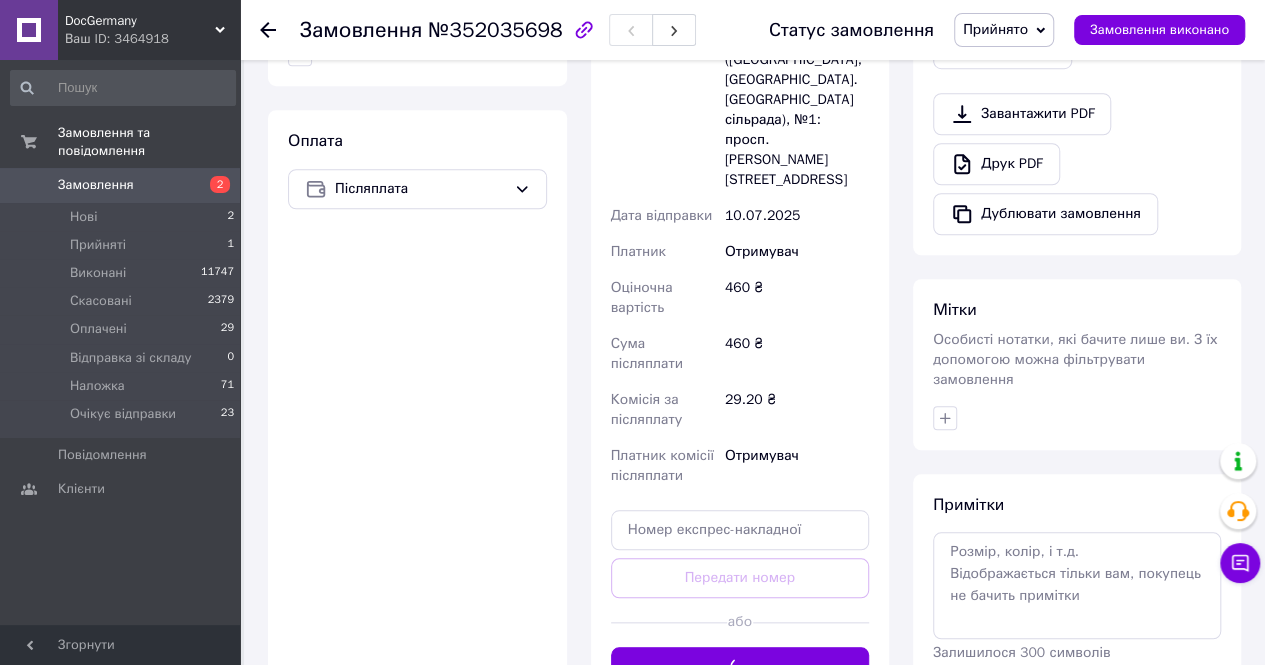 scroll, scrollTop: 0, scrollLeft: 0, axis: both 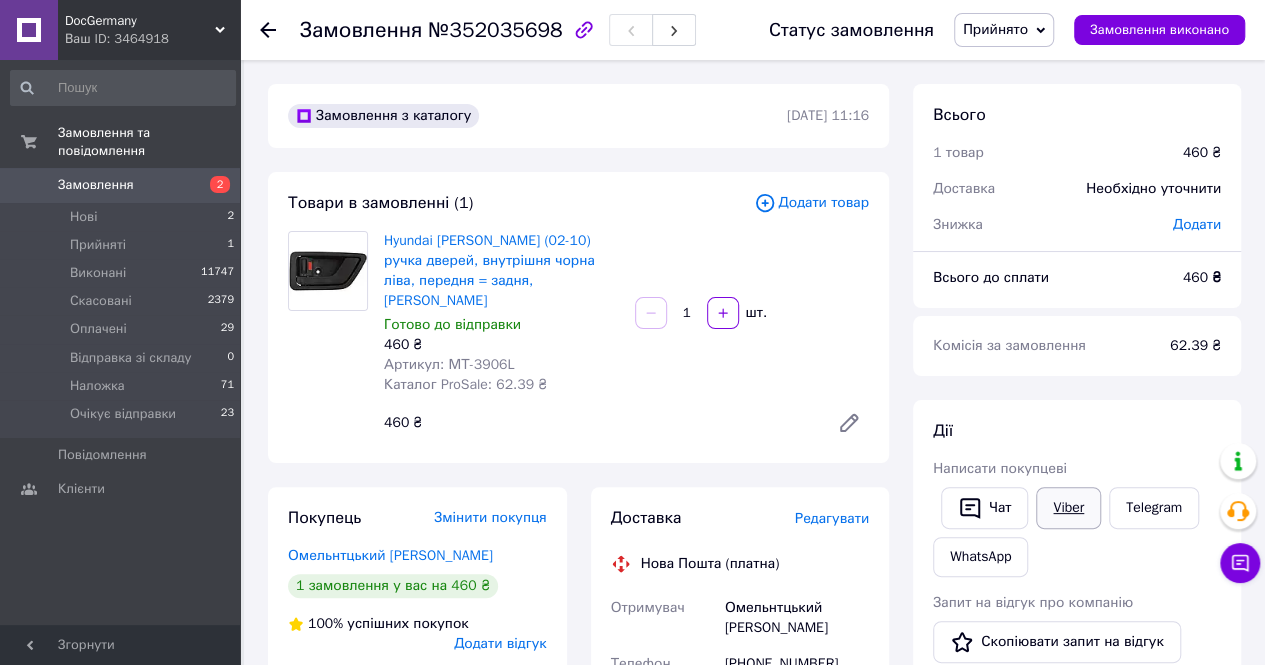 click on "Viber" at bounding box center [1068, 508] 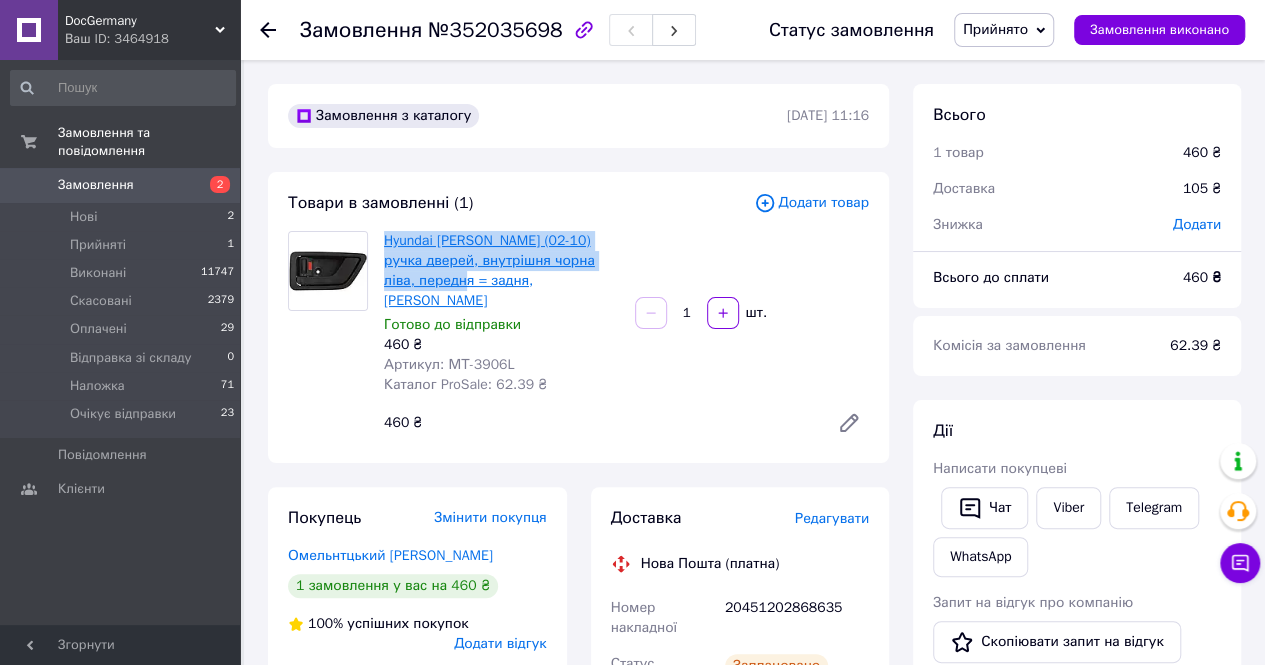 drag, startPoint x: 379, startPoint y: 239, endPoint x: 419, endPoint y: 290, distance: 64.815125 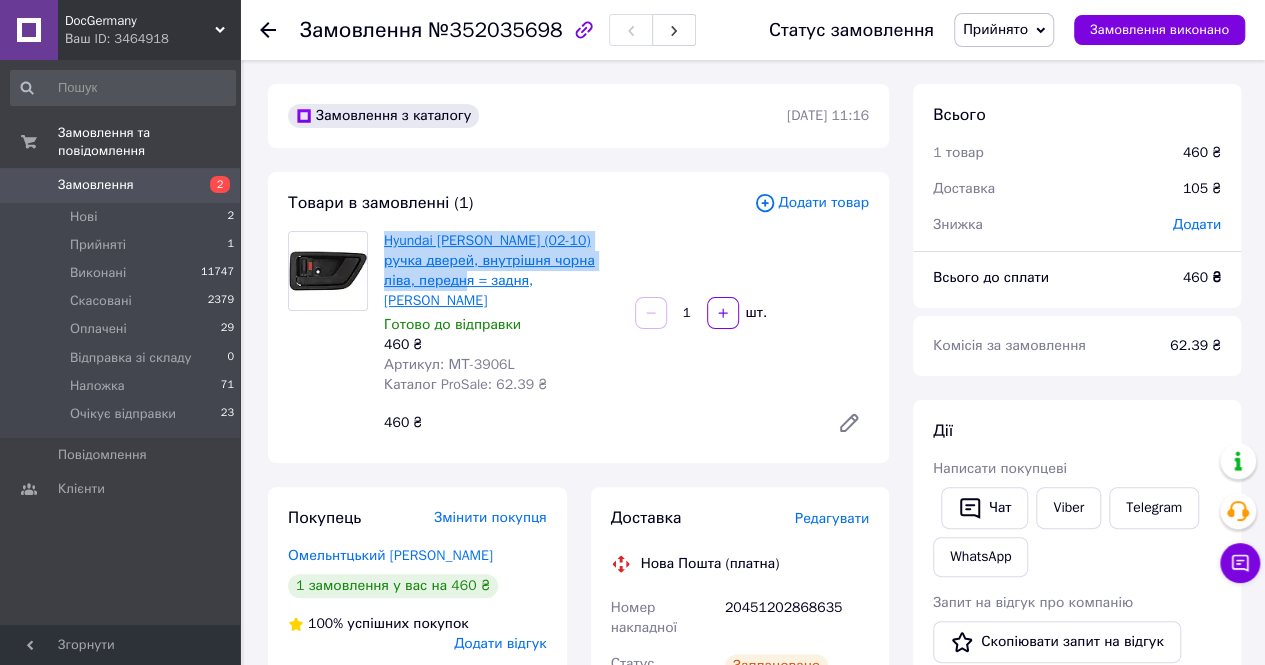 copy on "Hyundai Getz (02-10) ручка дверей, внутрішня чорна ліва, передня = задня" 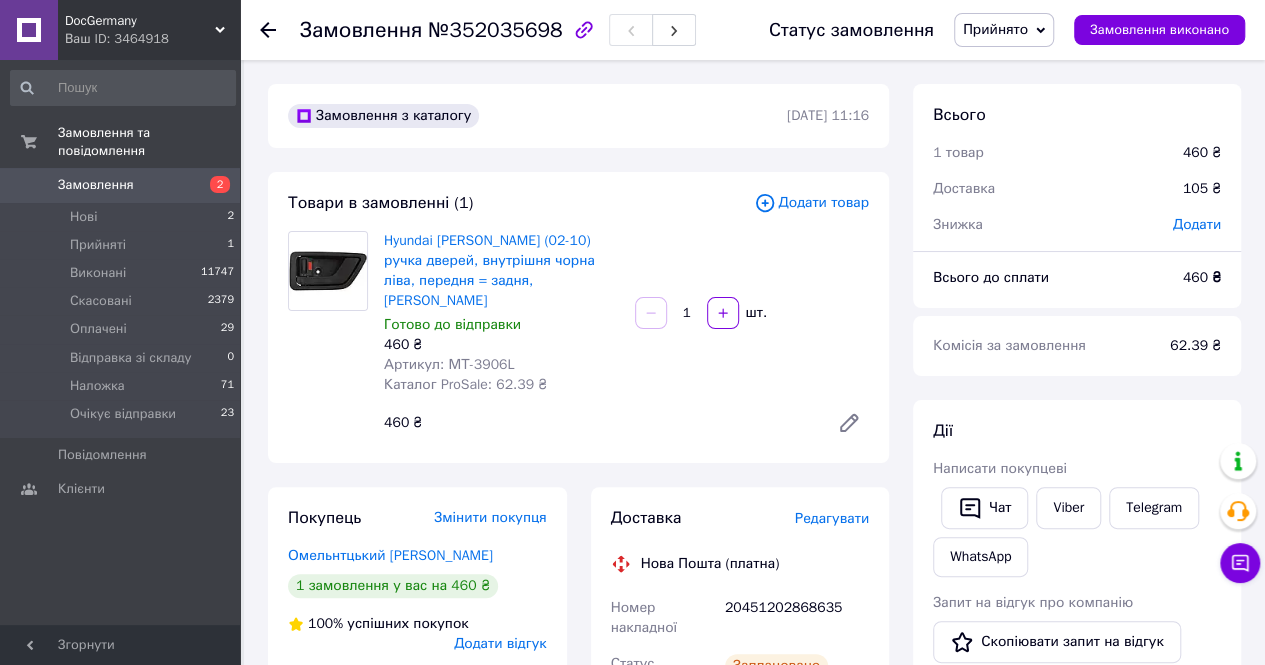 click on "20451202868635" at bounding box center [797, 618] 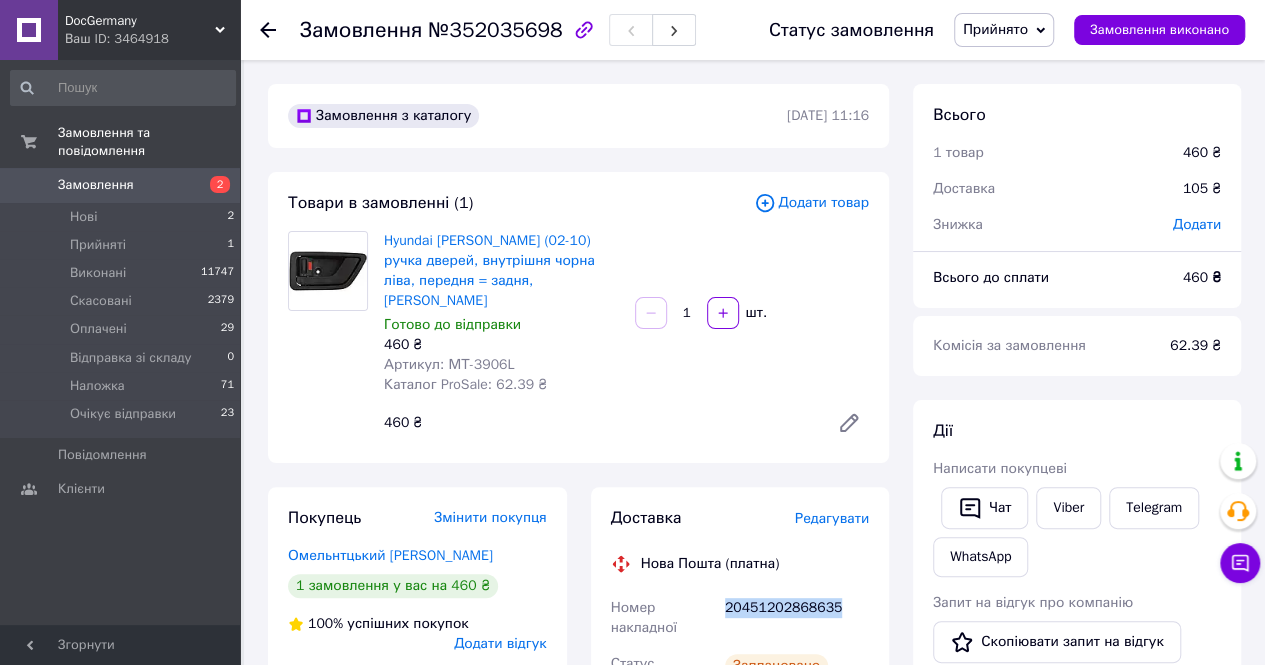 click on "20451202868635" at bounding box center [797, 618] 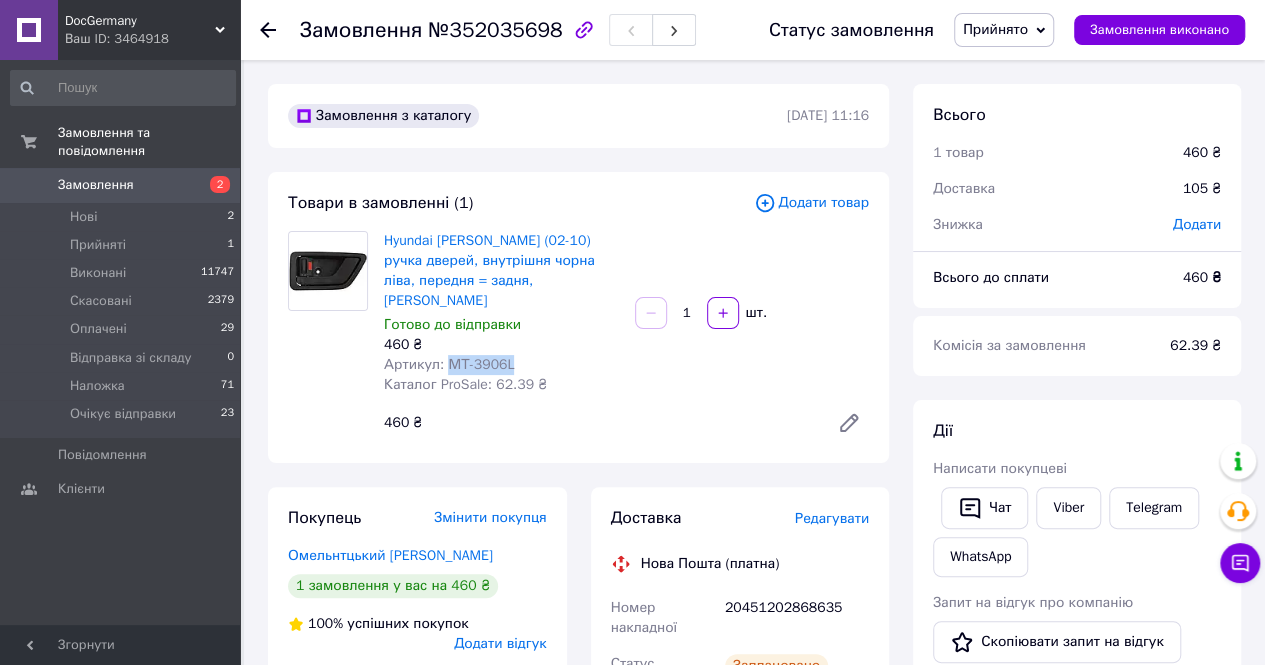 drag, startPoint x: 445, startPoint y: 343, endPoint x: 514, endPoint y: 345, distance: 69.02898 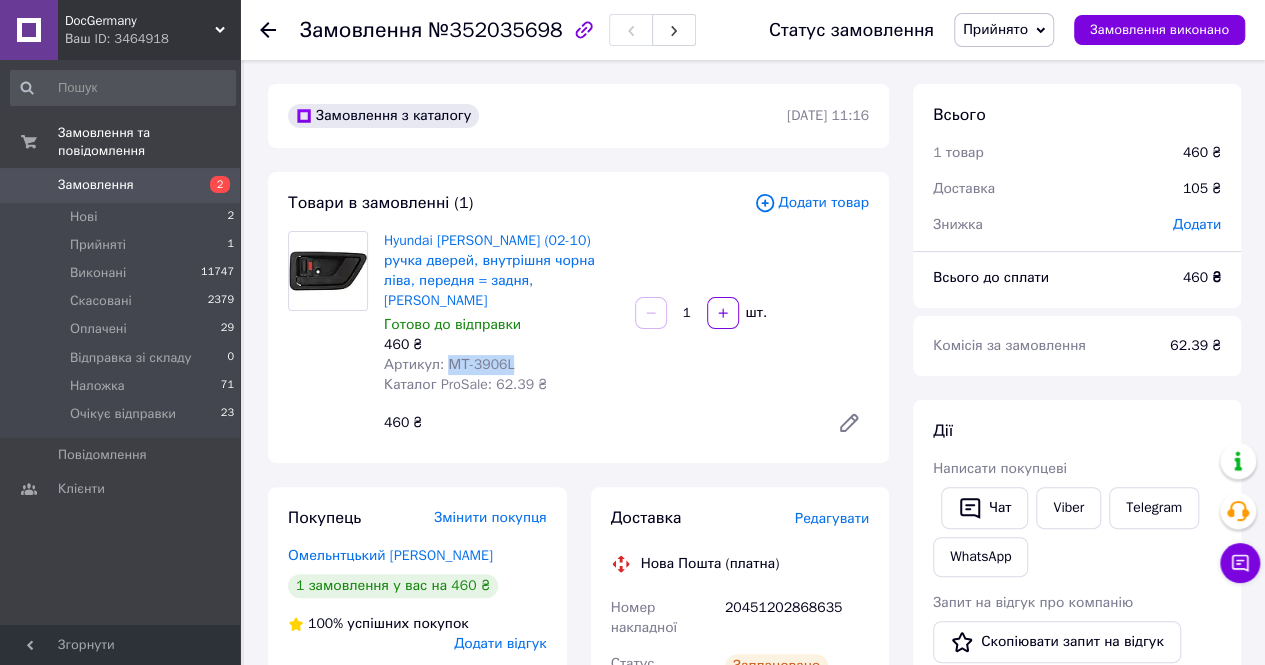 copy on "МТ-3906L" 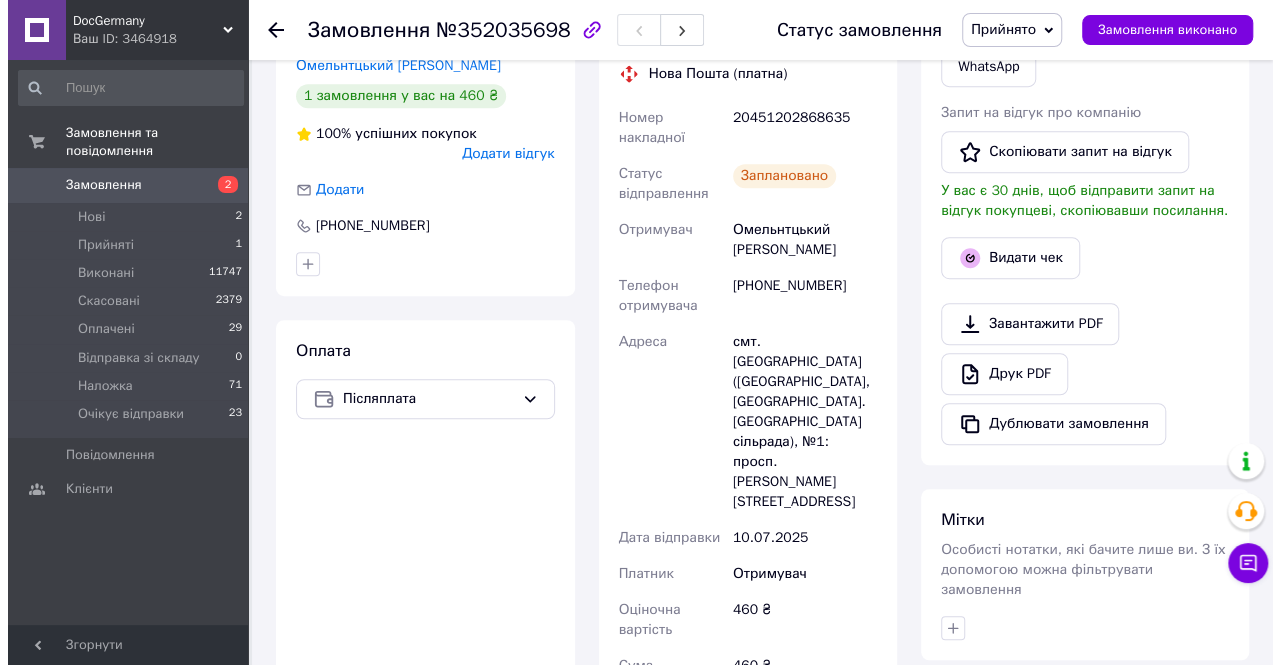 scroll, scrollTop: 500, scrollLeft: 0, axis: vertical 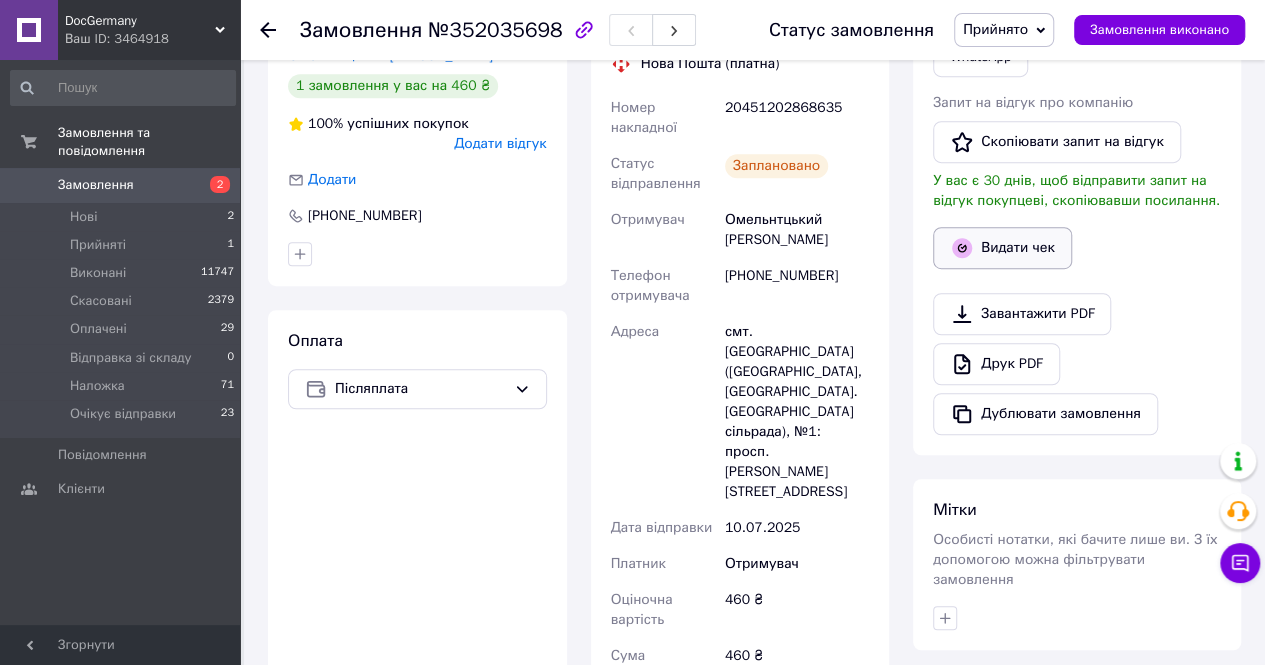 click on "Видати чек" at bounding box center (1002, 248) 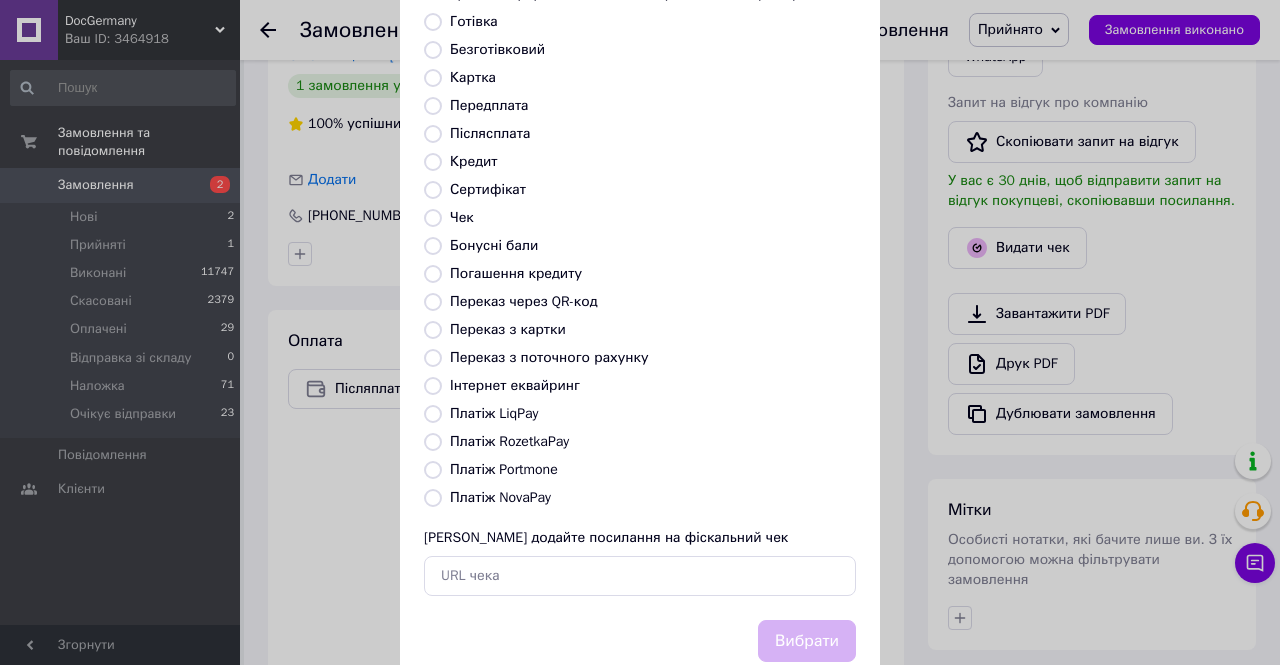 scroll, scrollTop: 192, scrollLeft: 0, axis: vertical 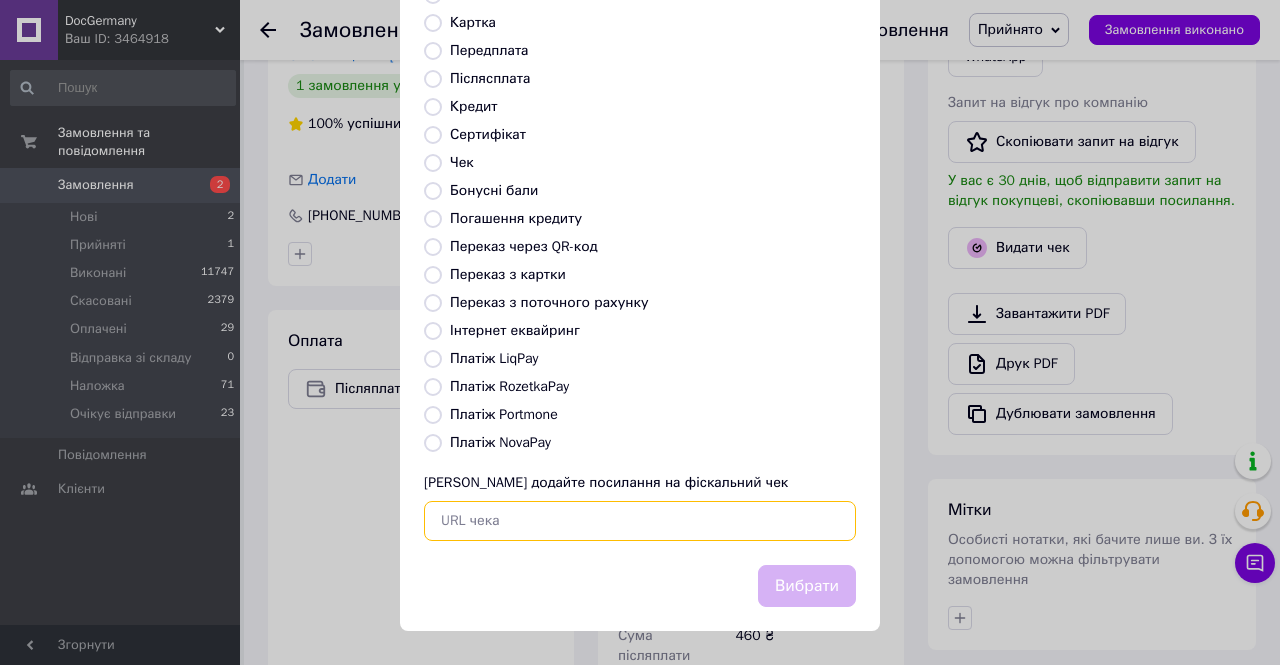 click at bounding box center (640, 521) 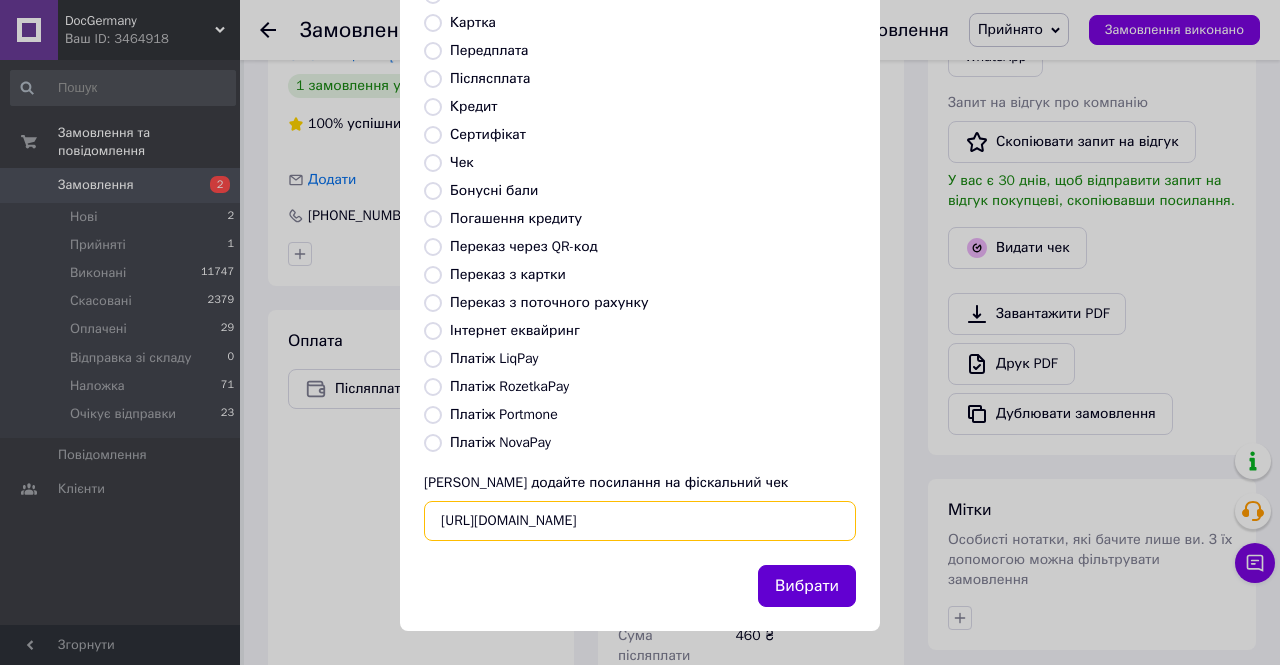 scroll, scrollTop: 0, scrollLeft: 24, axis: horizontal 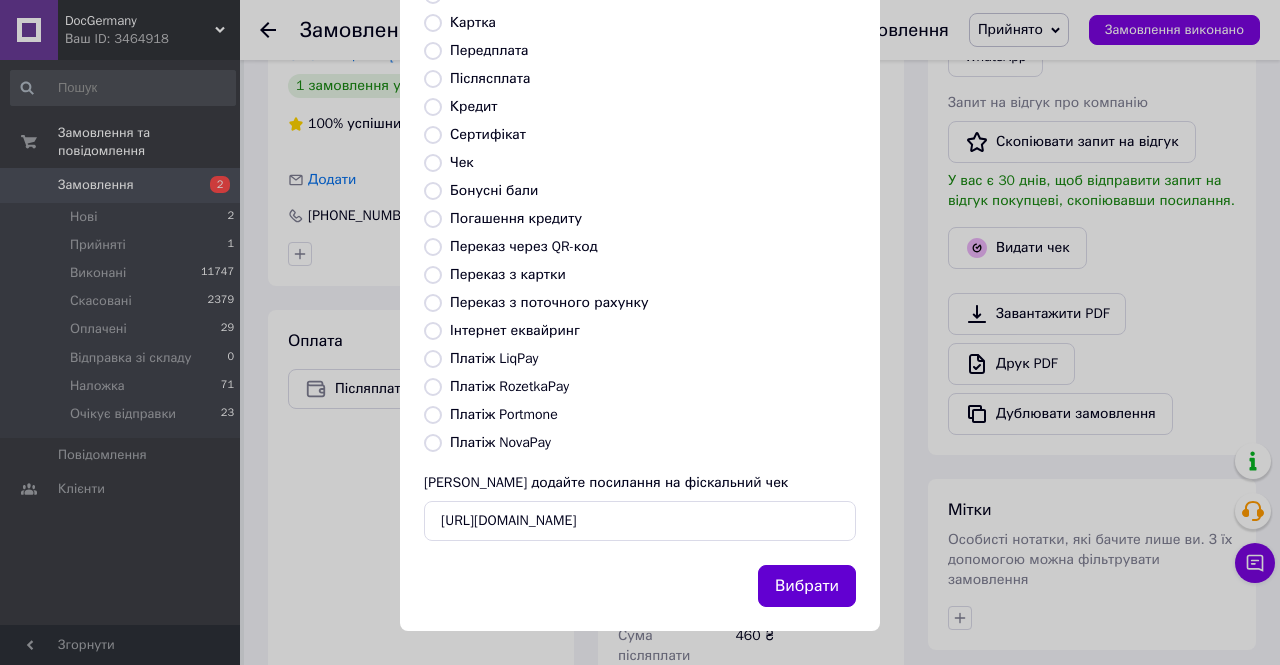 click on "Вибрати" at bounding box center (807, 586) 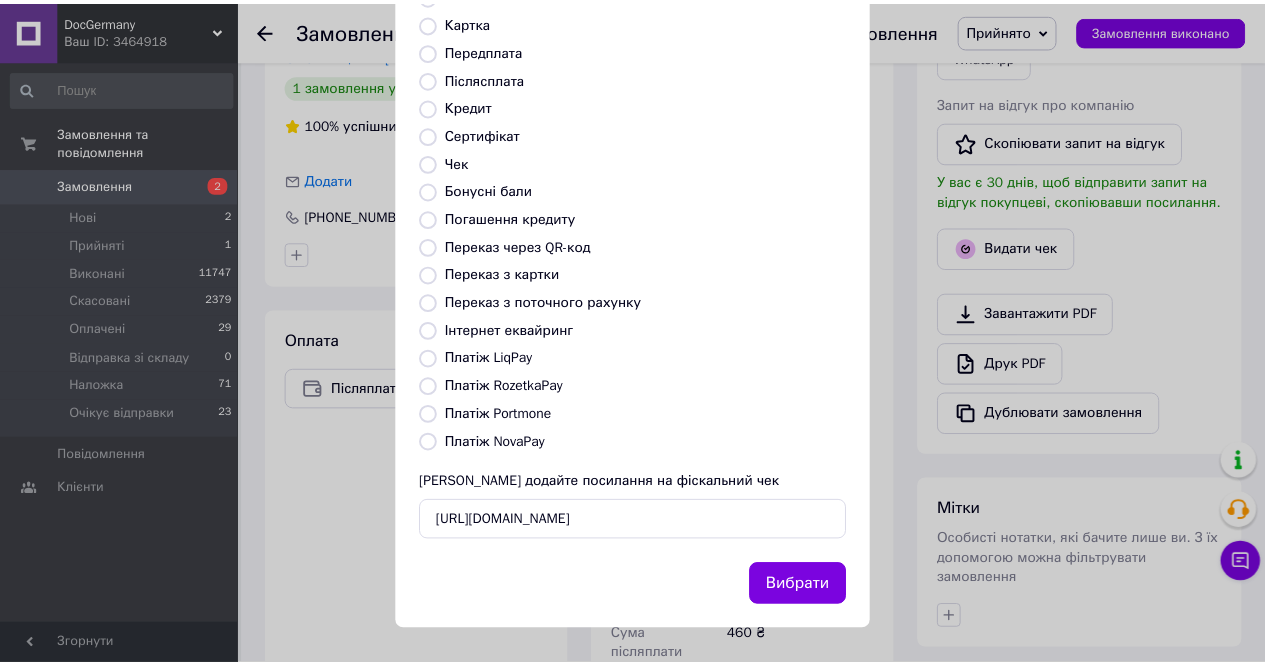 scroll, scrollTop: 0, scrollLeft: 0, axis: both 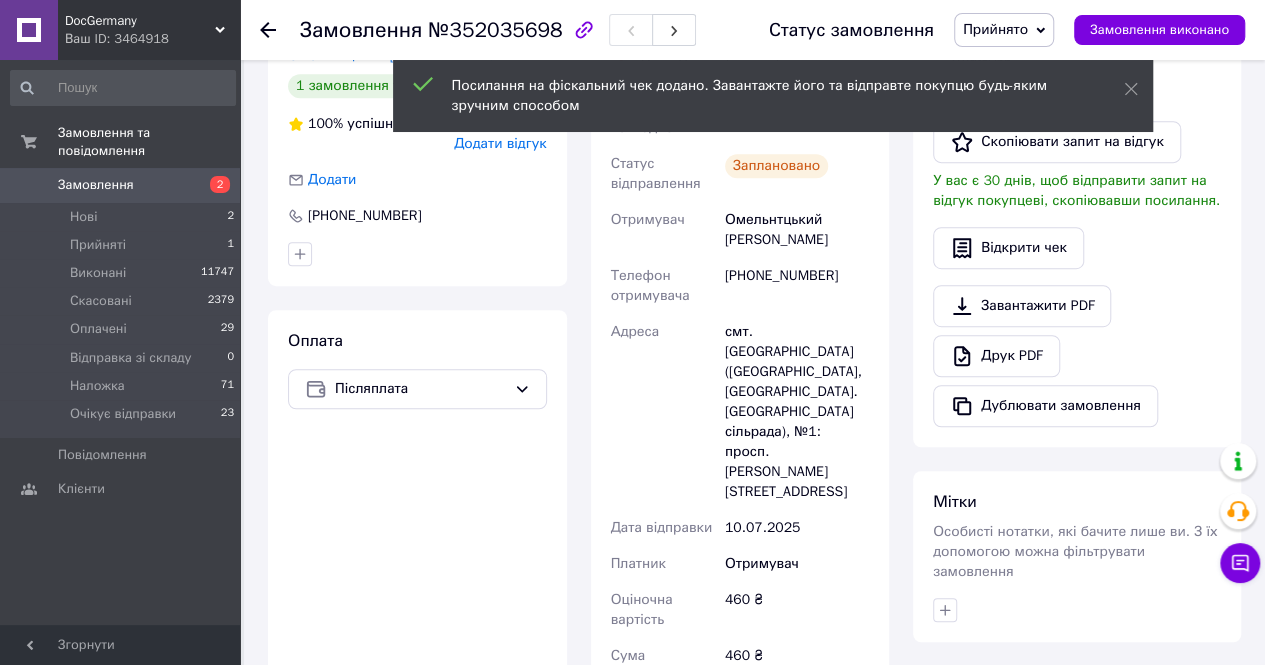click on "Омельнтцький Костянтин" at bounding box center [797, 230] 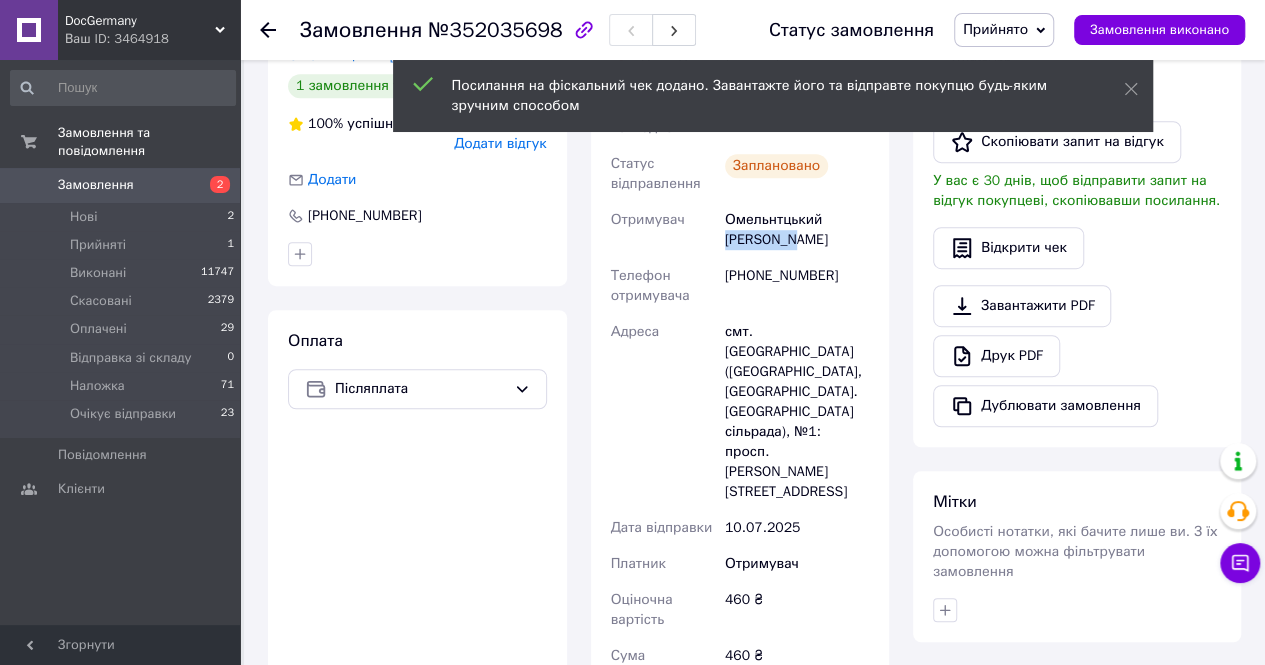 click on "Омельнтцький Костянтин" at bounding box center (797, 230) 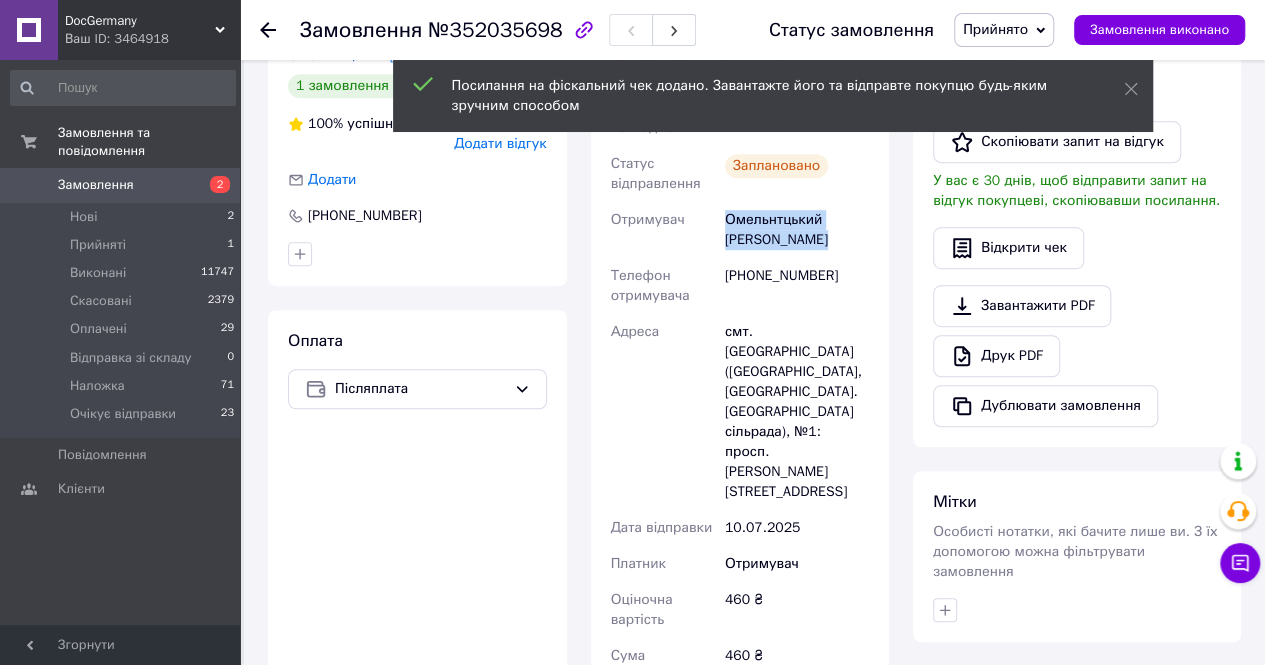 click on "Омельнтцький Костянтин" at bounding box center [797, 230] 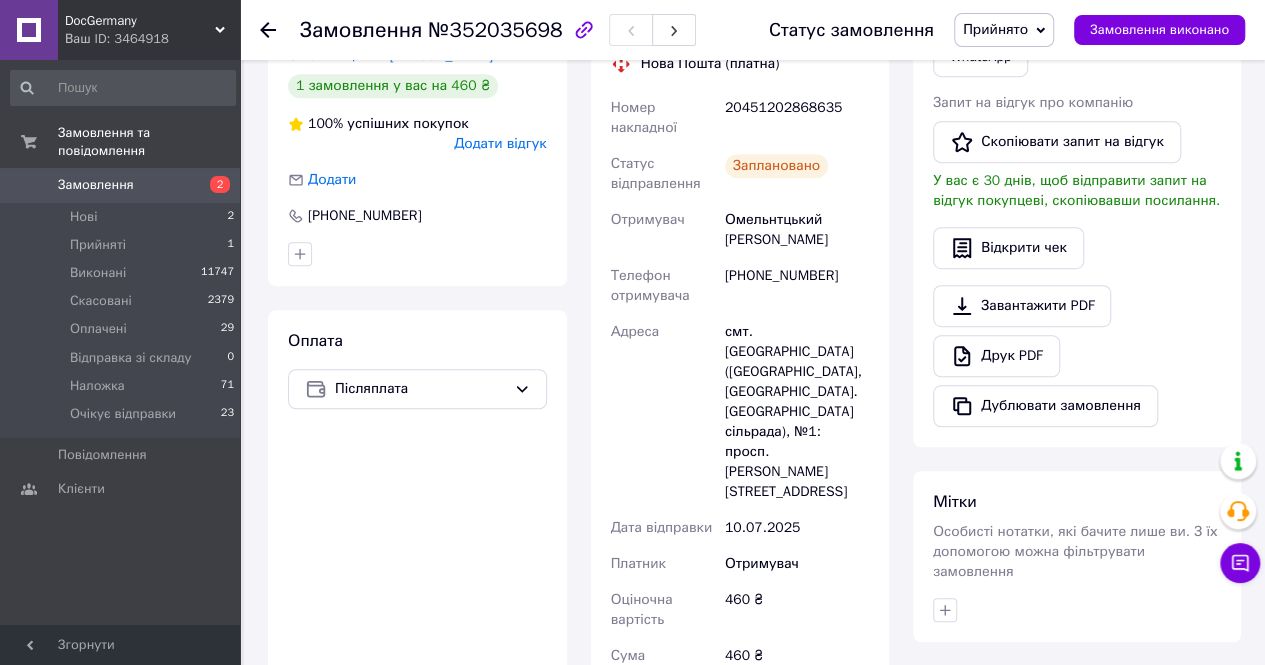 click on "20451202868635" at bounding box center (797, 118) 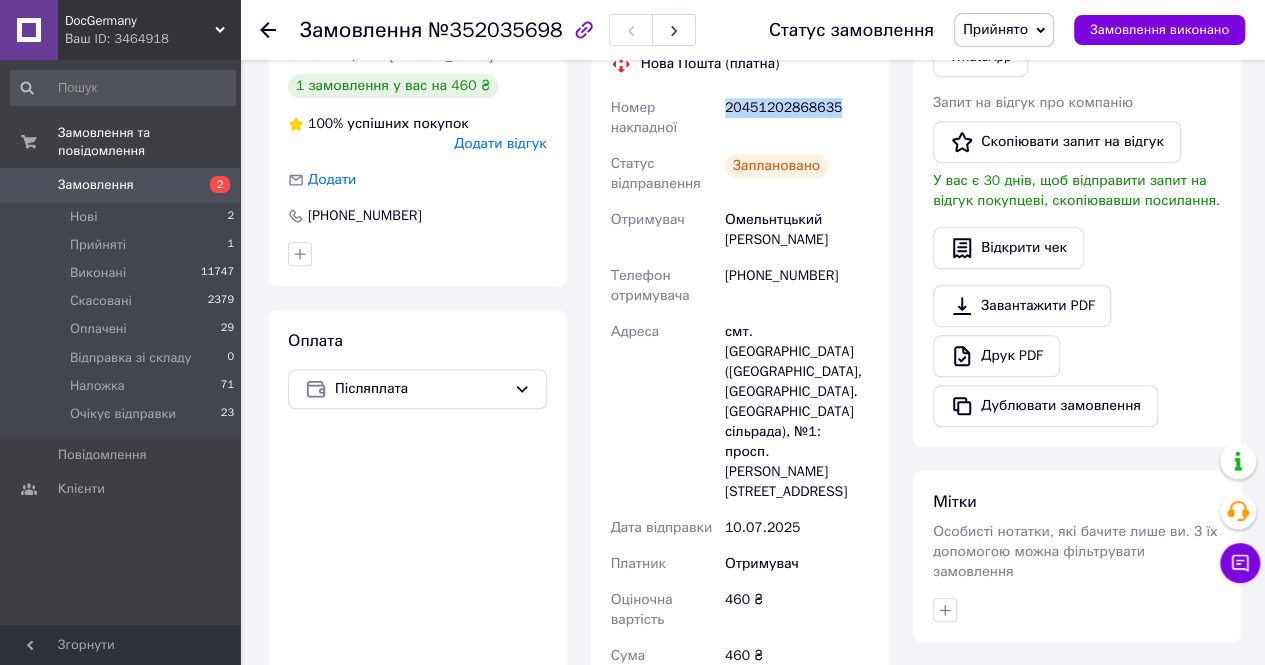 click on "20451202868635" at bounding box center (797, 118) 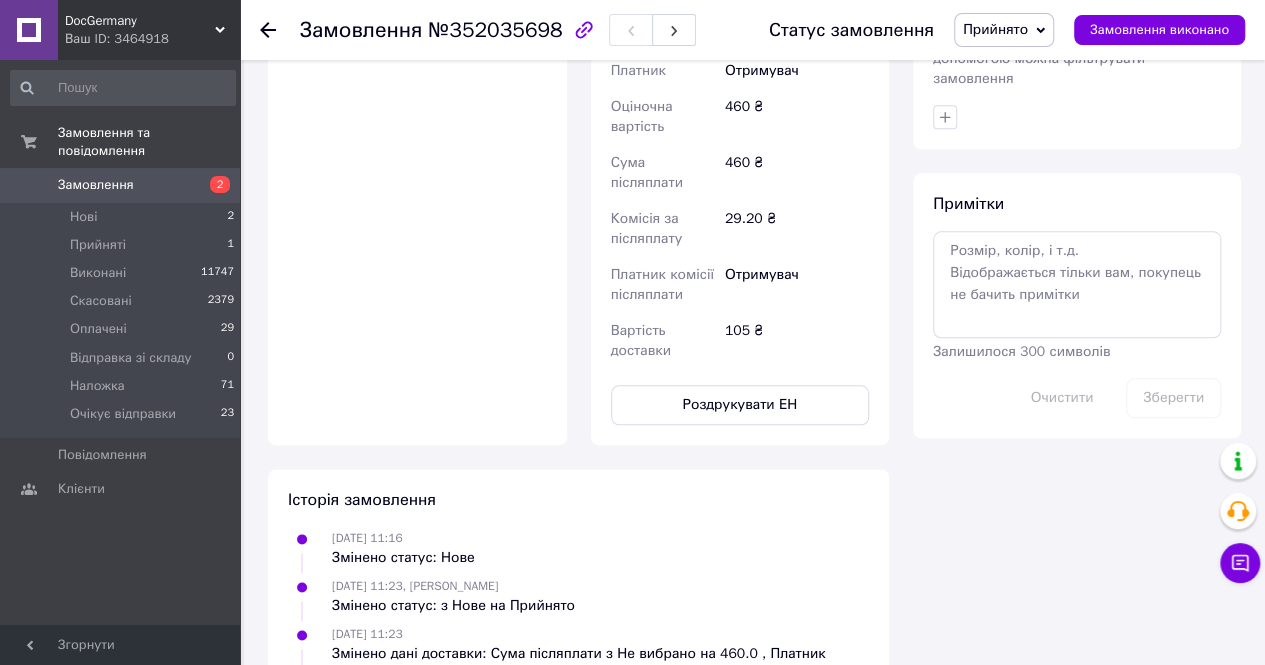 scroll, scrollTop: 1000, scrollLeft: 0, axis: vertical 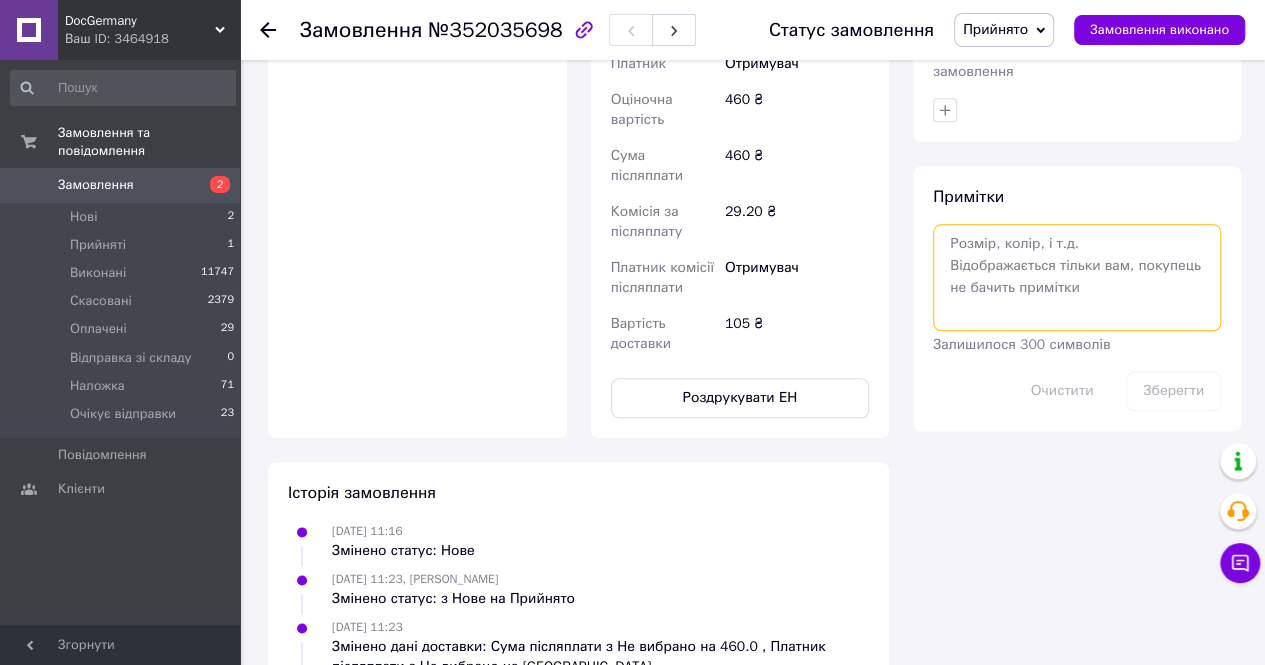click at bounding box center (1077, 277) 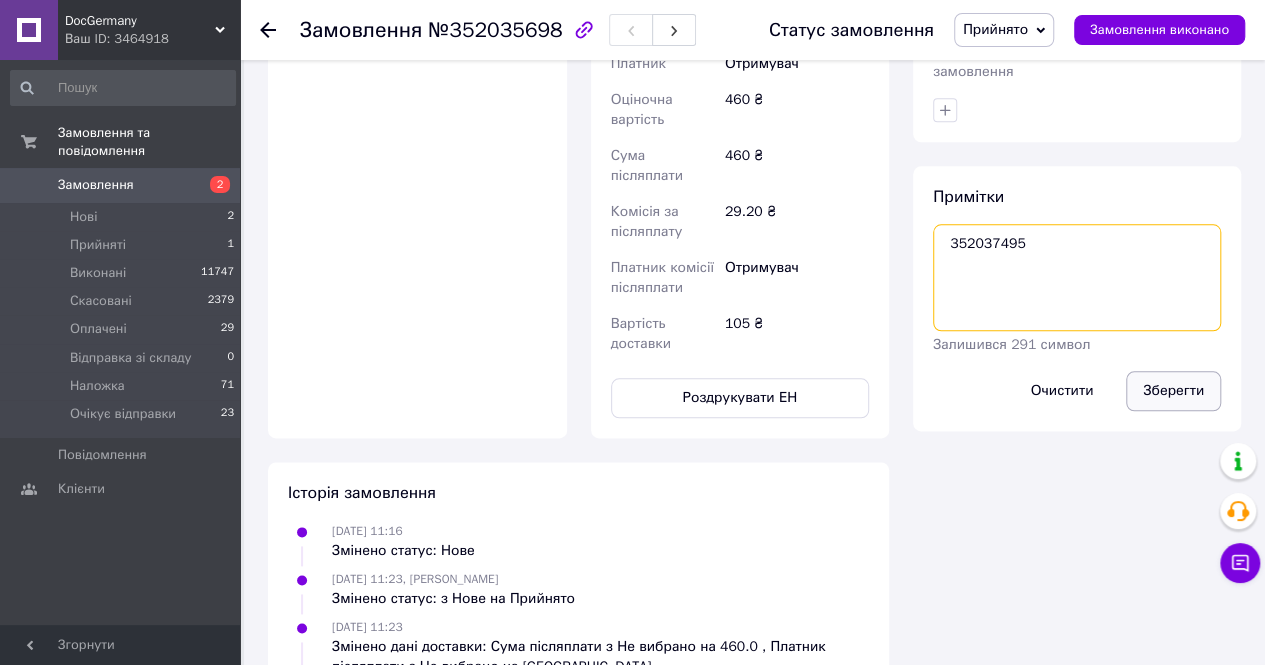 type on "352037495" 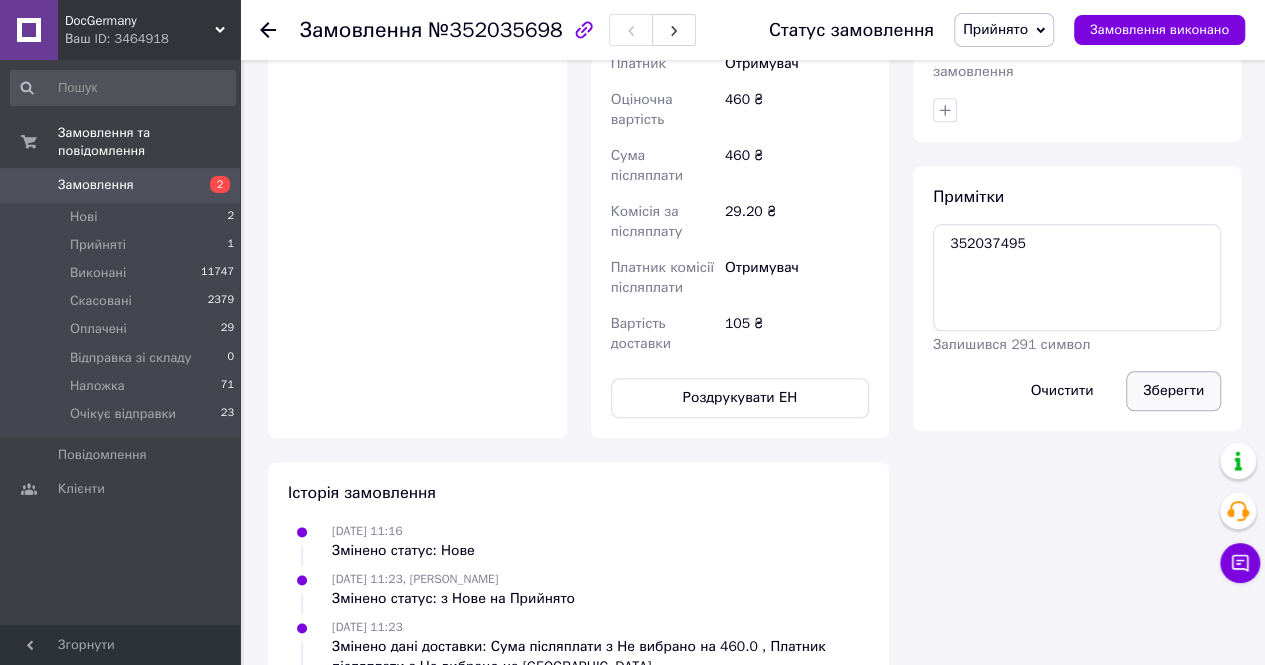 click on "Зберегти" at bounding box center (1173, 391) 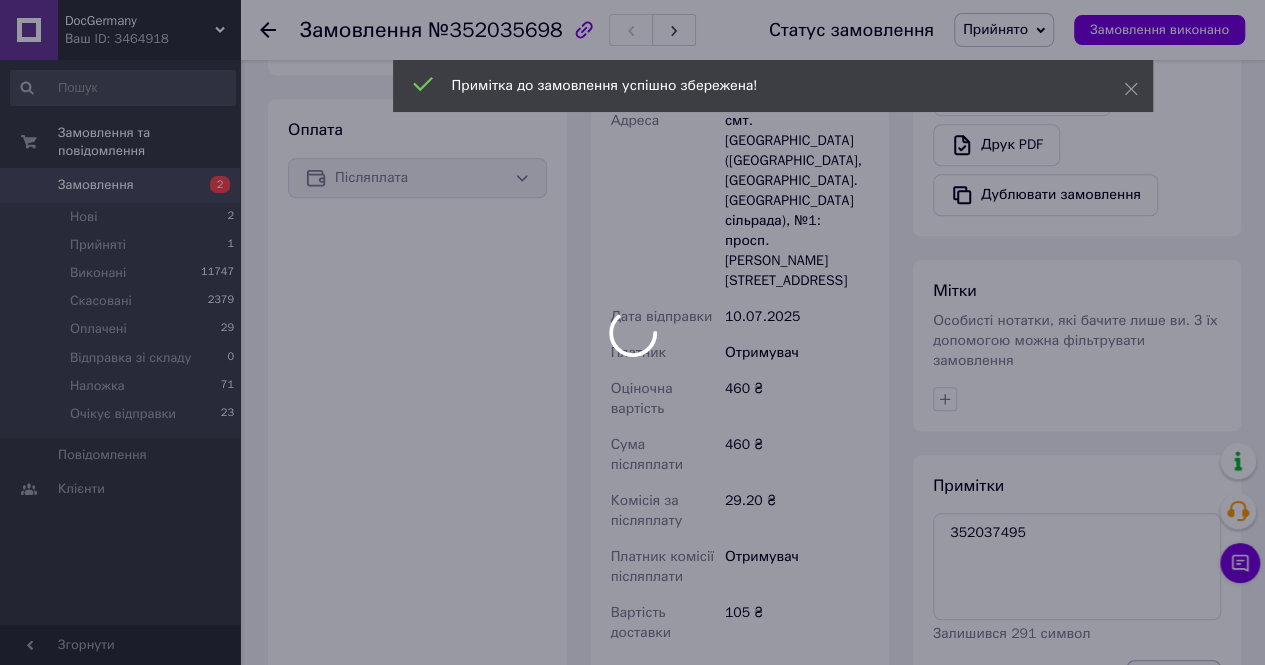 scroll, scrollTop: 700, scrollLeft: 0, axis: vertical 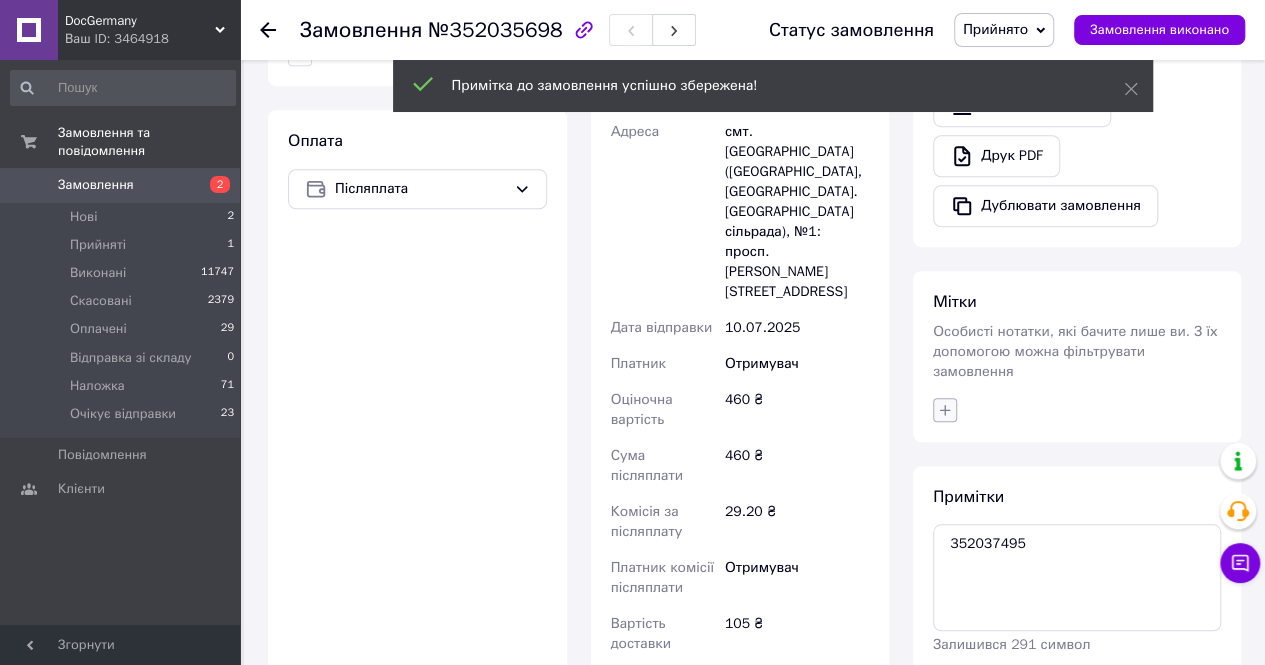 click 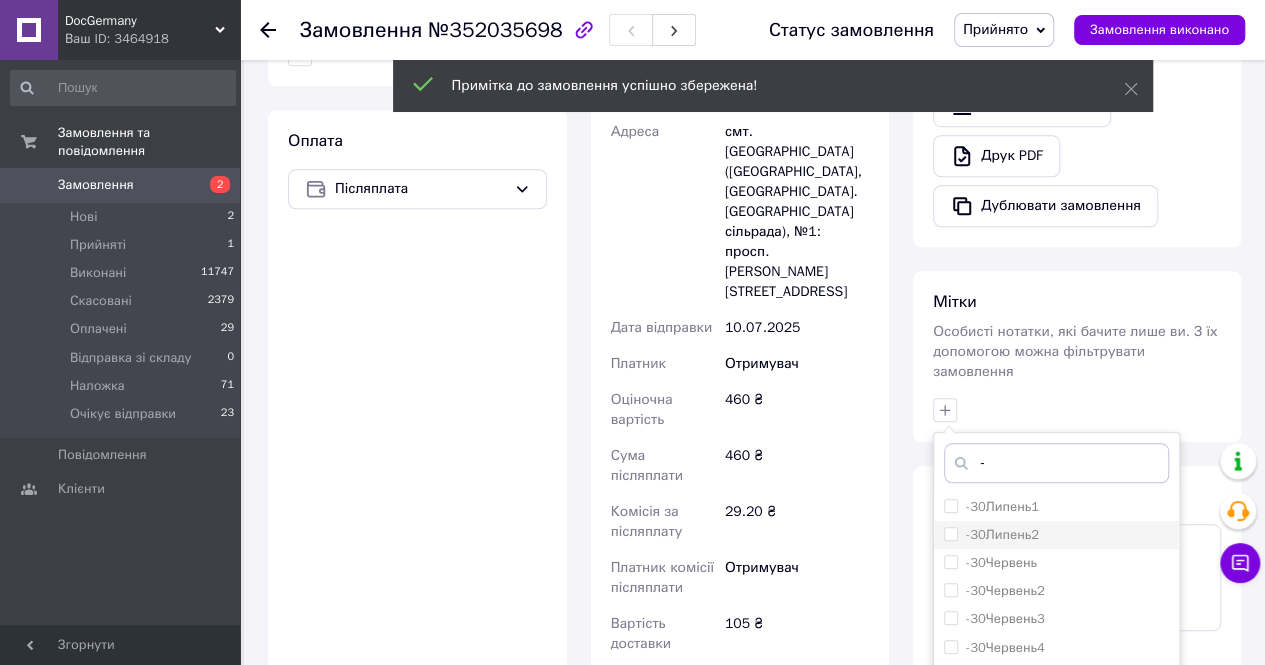 type on "-" 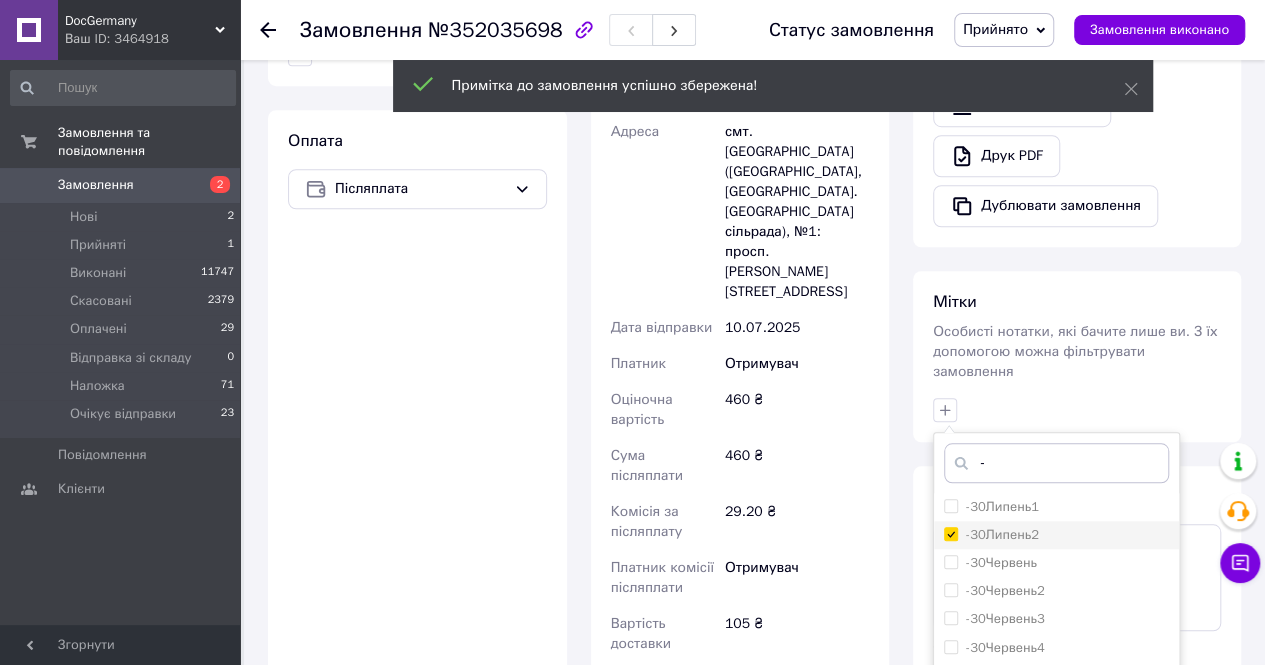 checkbox on "true" 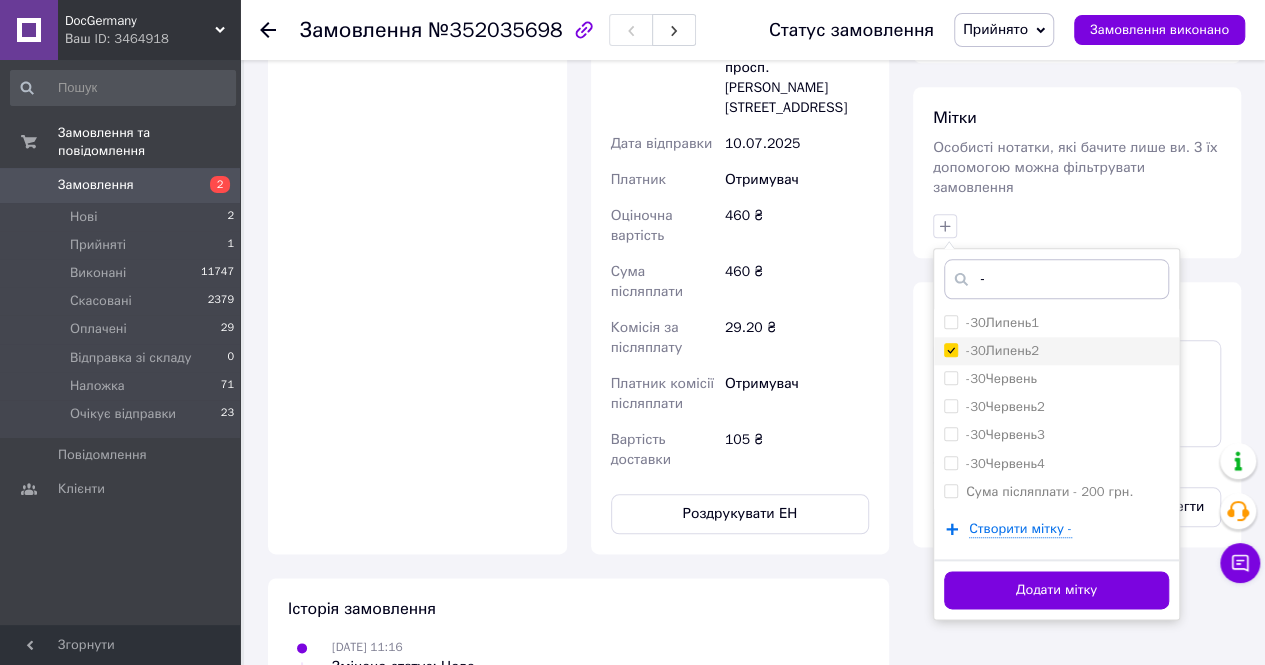 scroll, scrollTop: 1000, scrollLeft: 0, axis: vertical 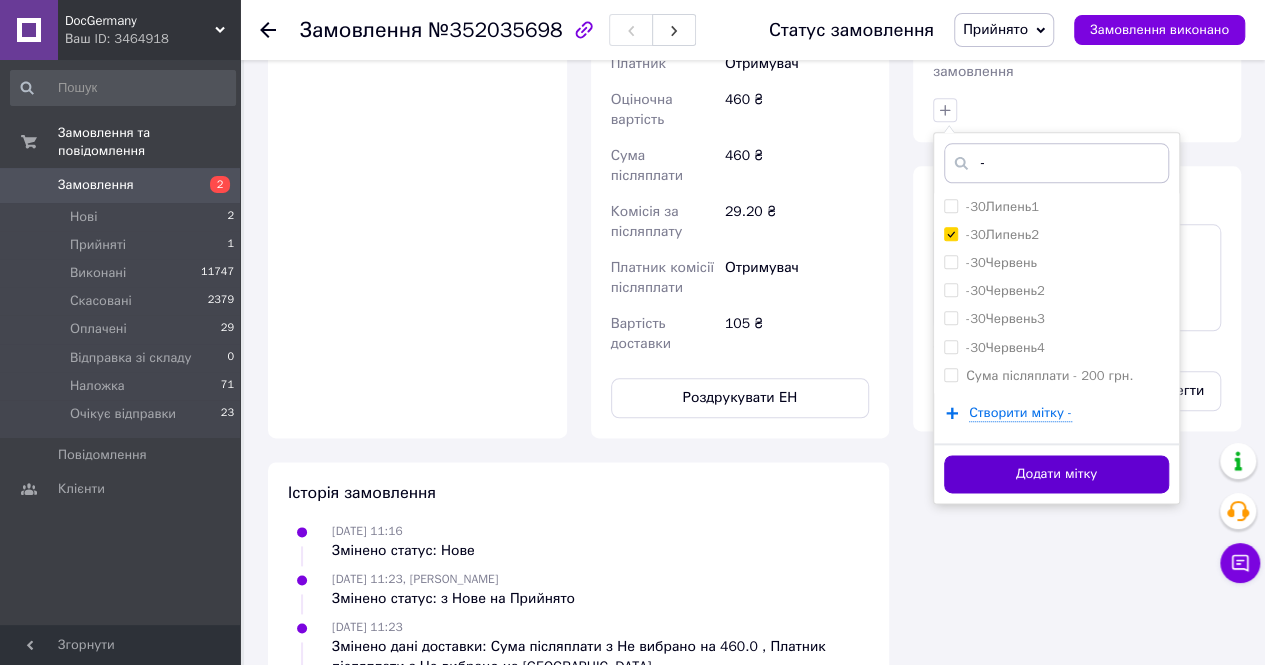 click on "Додати мітку" at bounding box center (1056, 474) 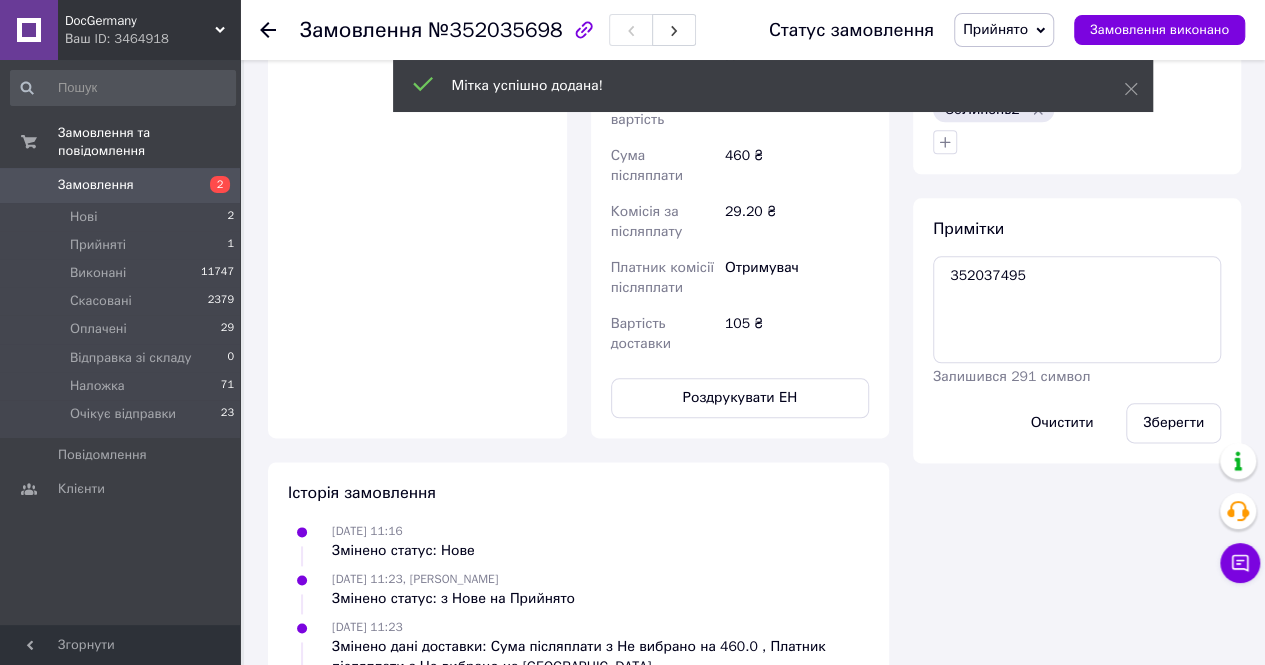 click on "Прийнято" at bounding box center (995, 29) 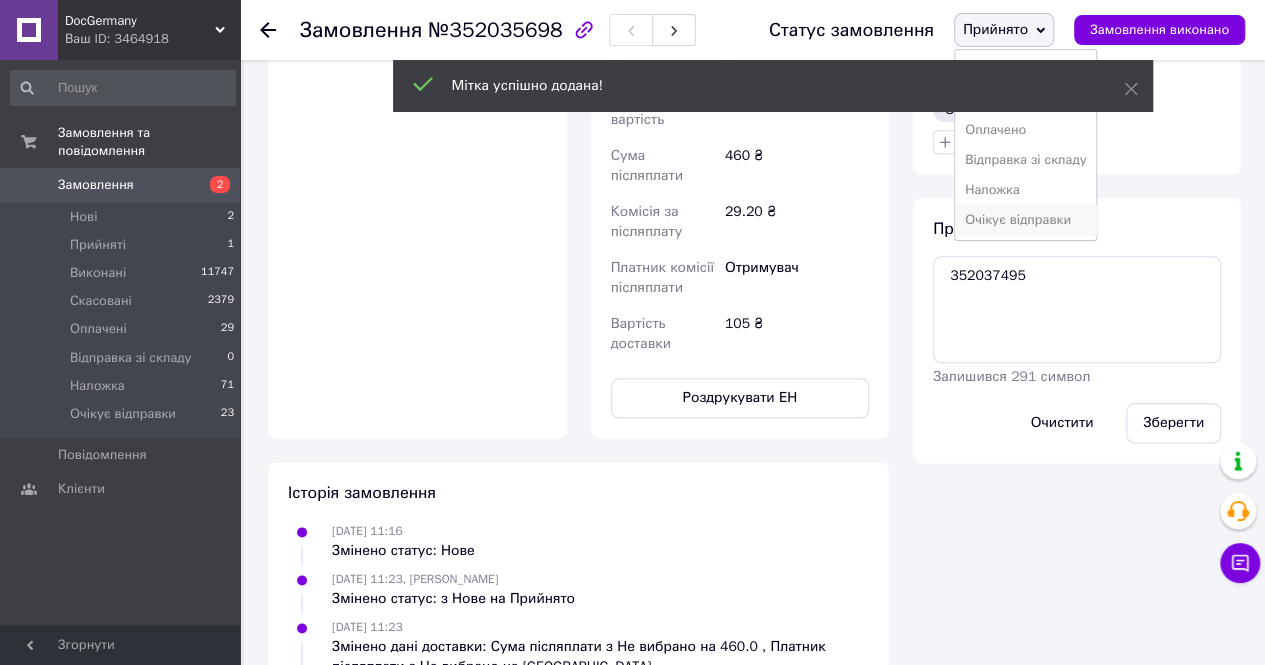click on "Очікує відправки" at bounding box center (1026, 220) 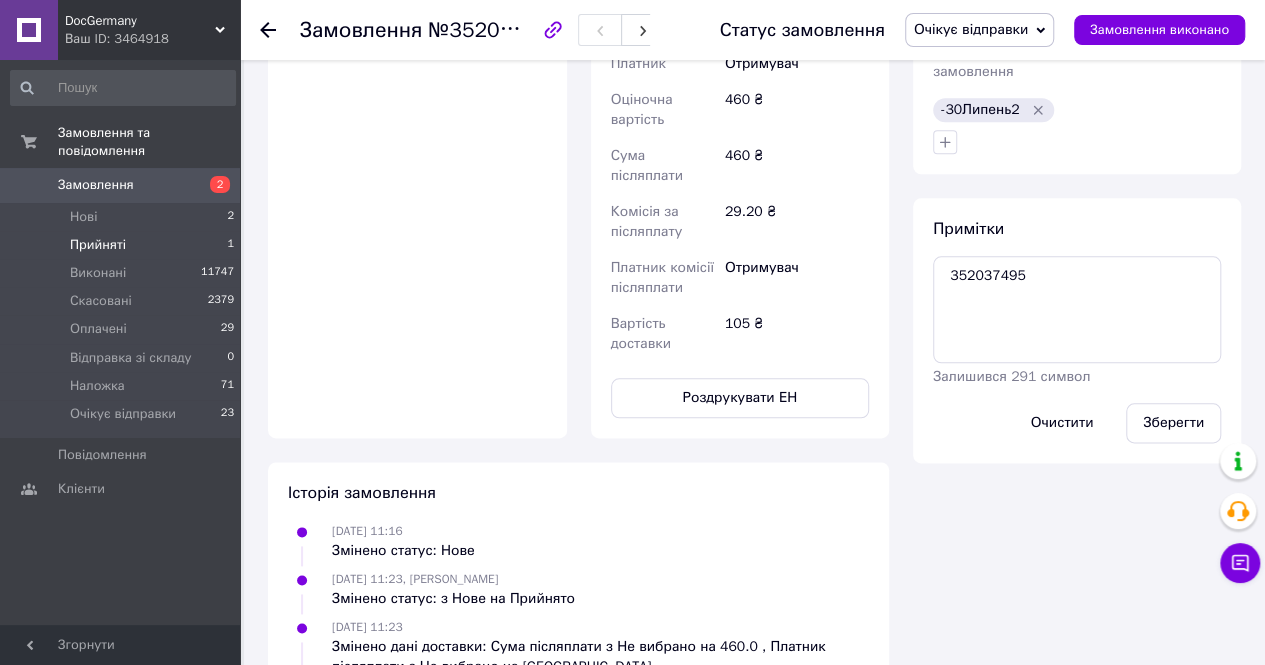 click on "Прийняті" at bounding box center [98, 245] 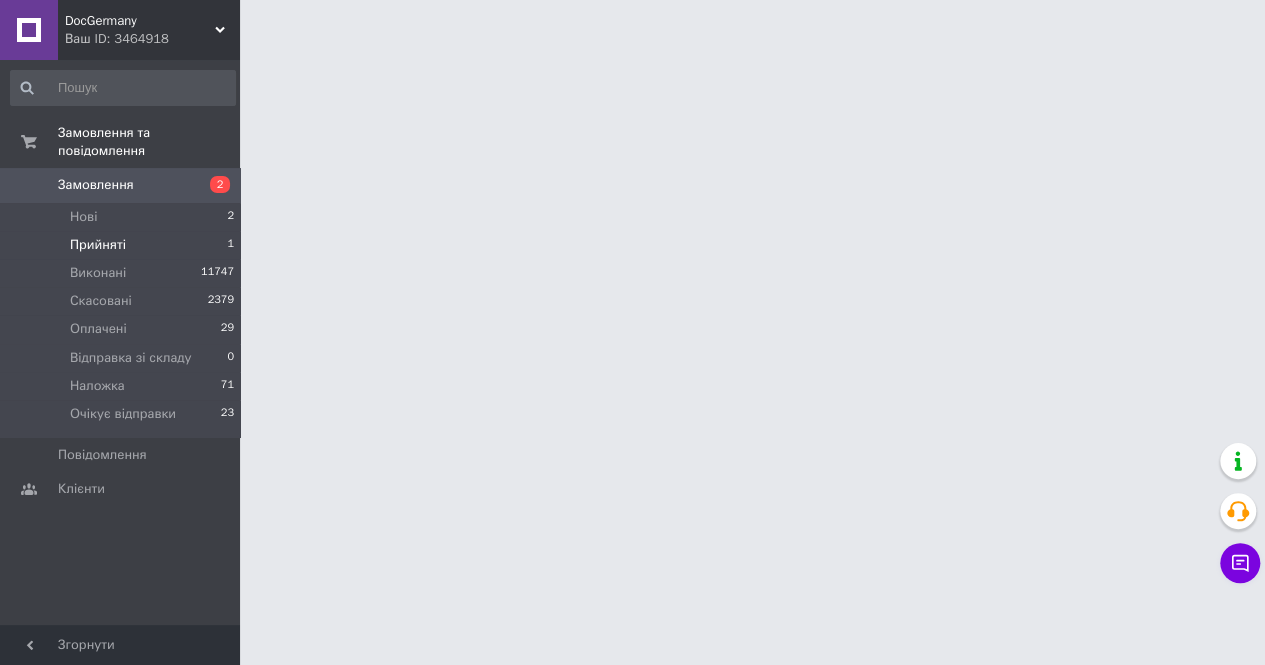 scroll, scrollTop: 0, scrollLeft: 0, axis: both 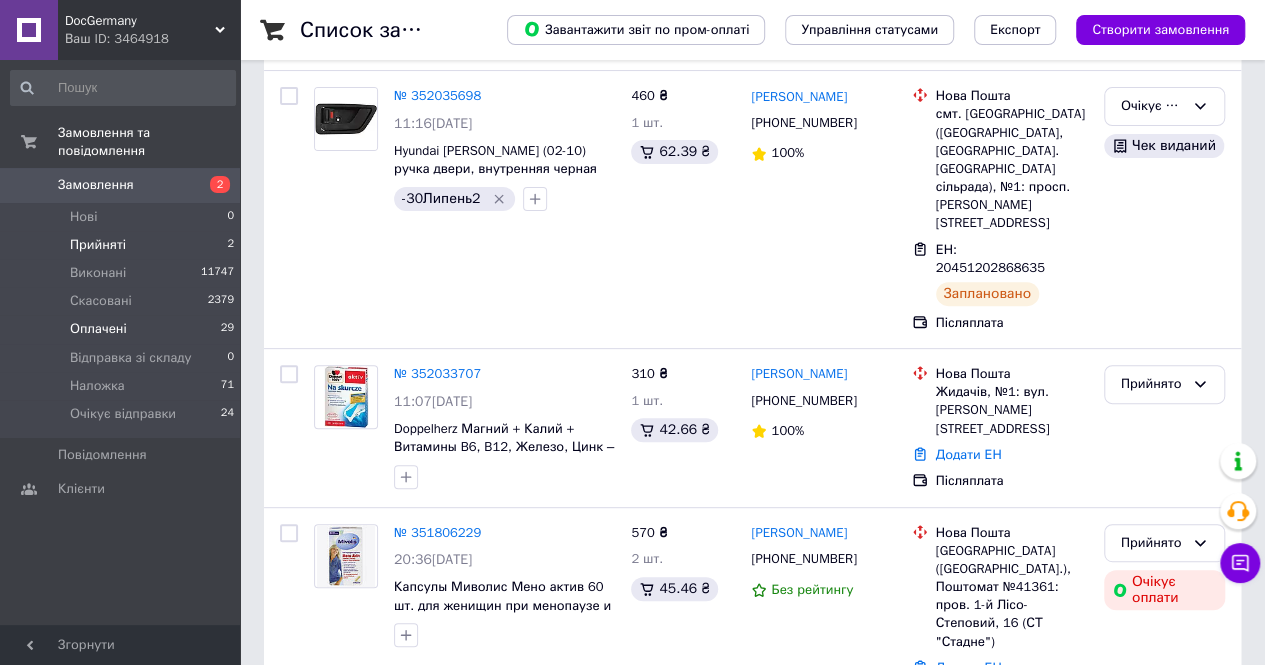 click on "Оплачені" at bounding box center (98, 329) 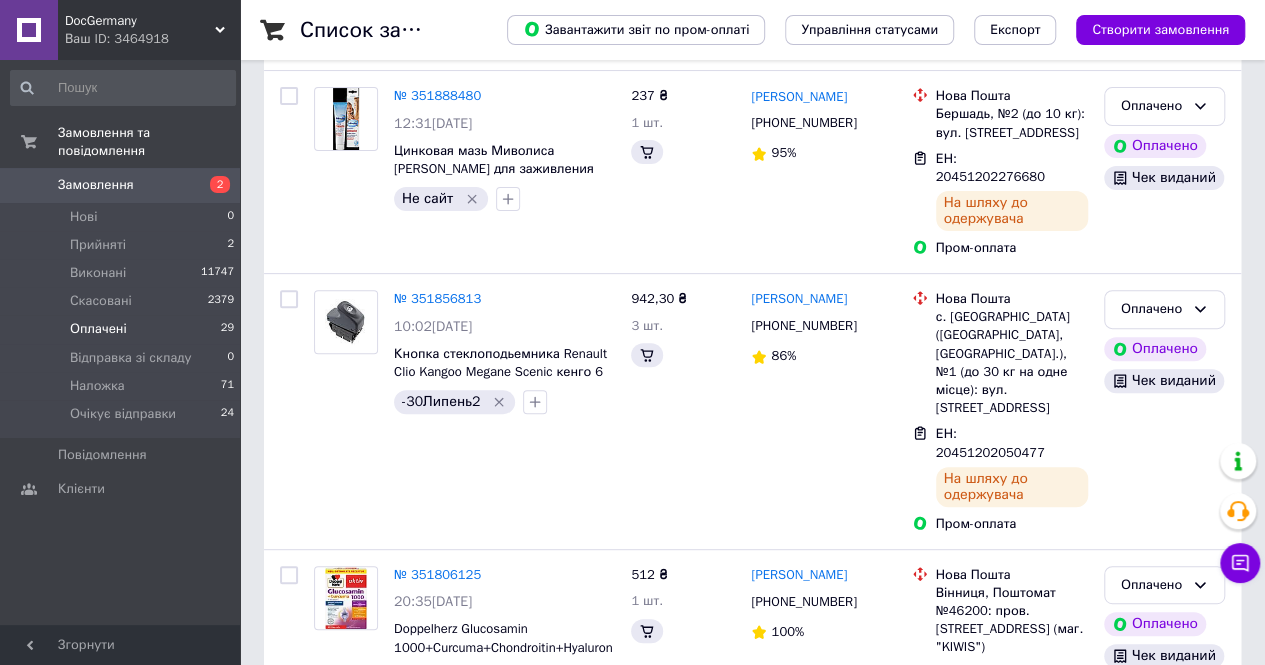 scroll, scrollTop: 0, scrollLeft: 0, axis: both 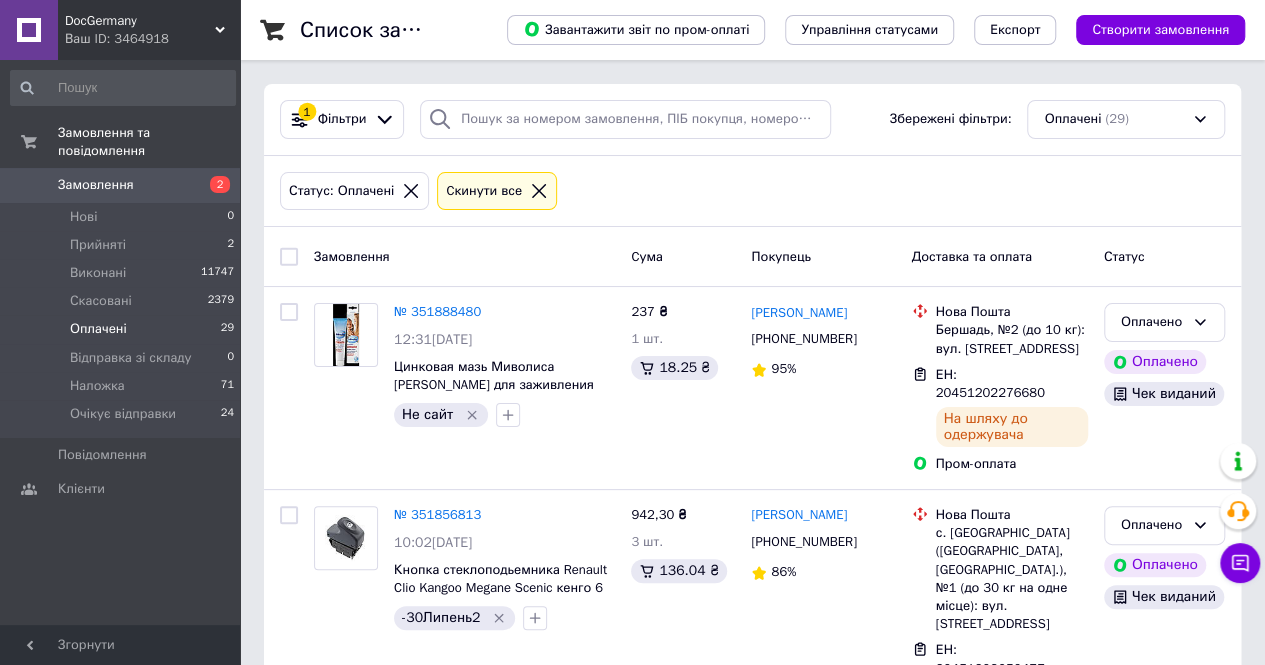 click on "DocGermany" at bounding box center [140, 21] 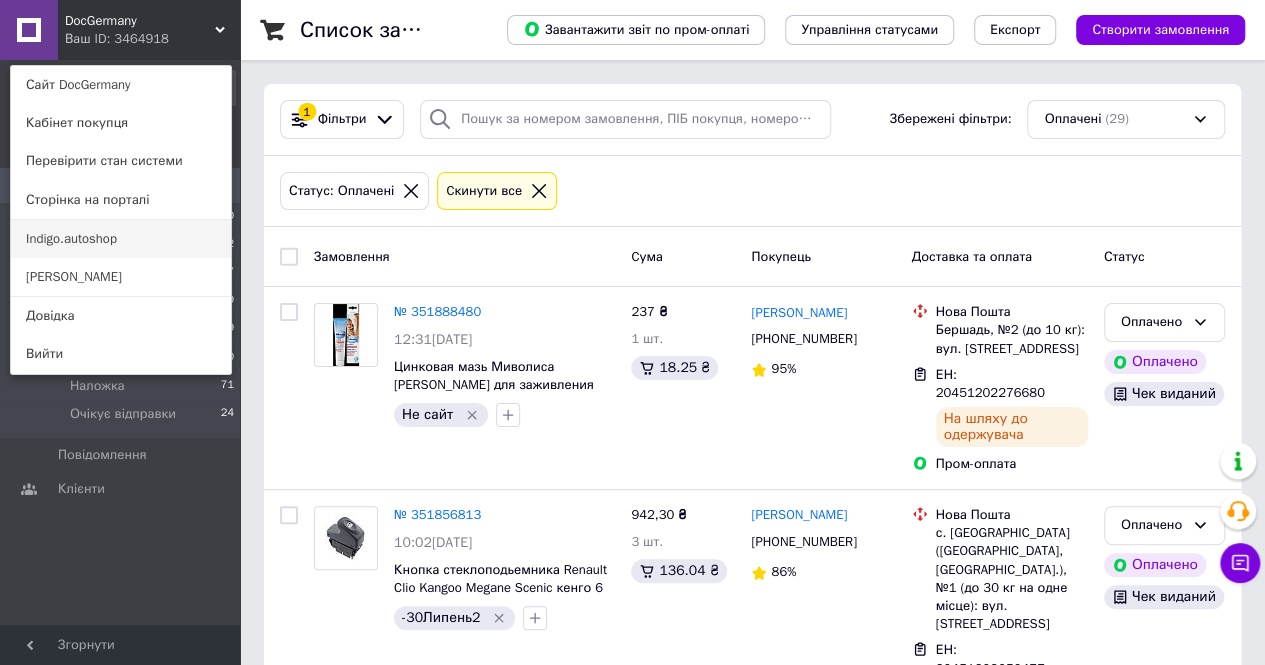 click on "Indigo.autoshop" at bounding box center (121, 239) 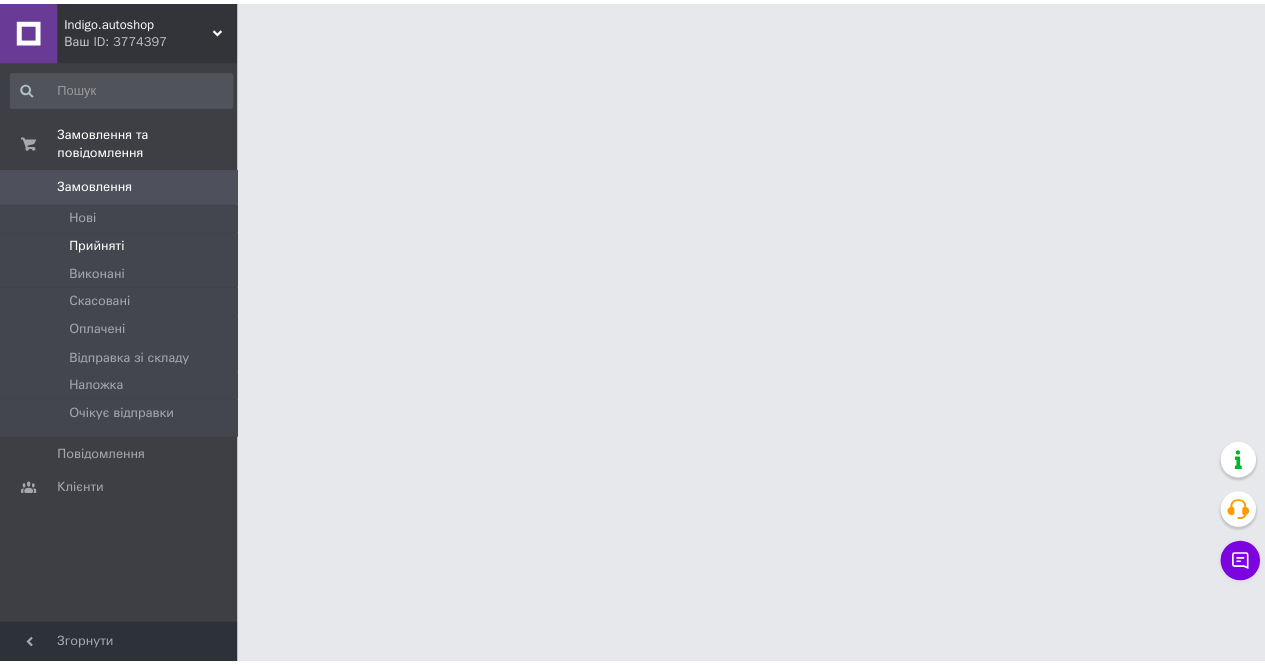 scroll, scrollTop: 0, scrollLeft: 0, axis: both 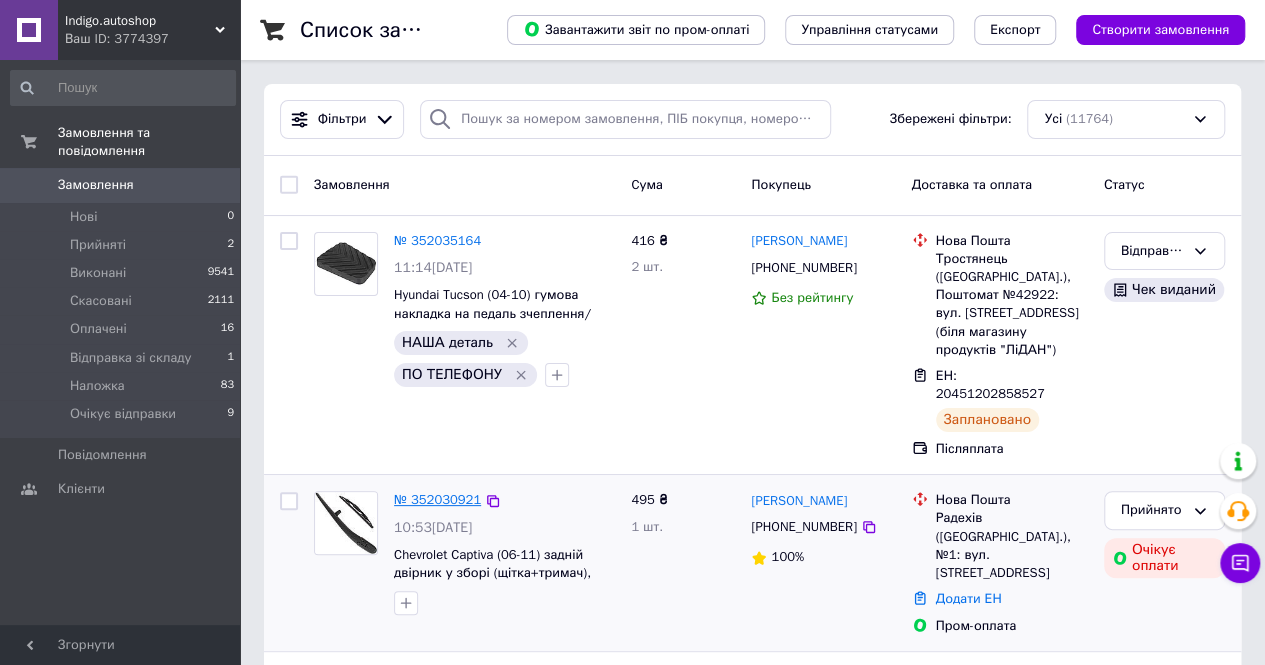 click on "№ 352030921" at bounding box center [437, 499] 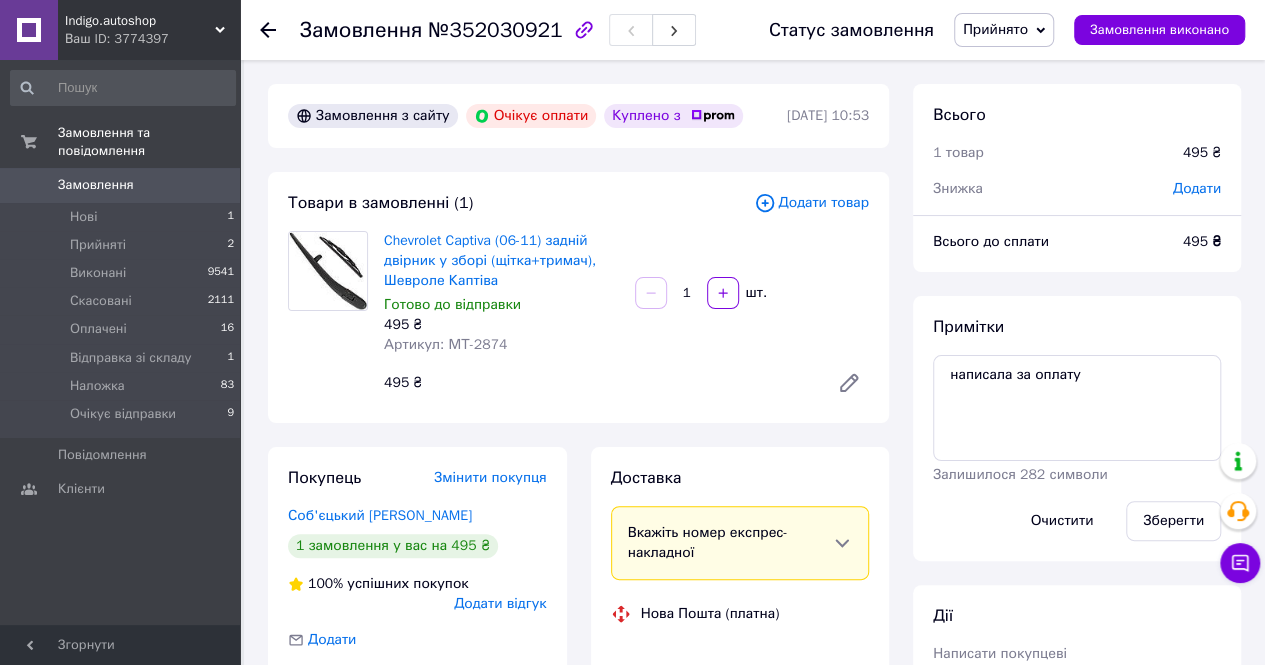click on "Артикул: МТ-2874" at bounding box center [445, 344] 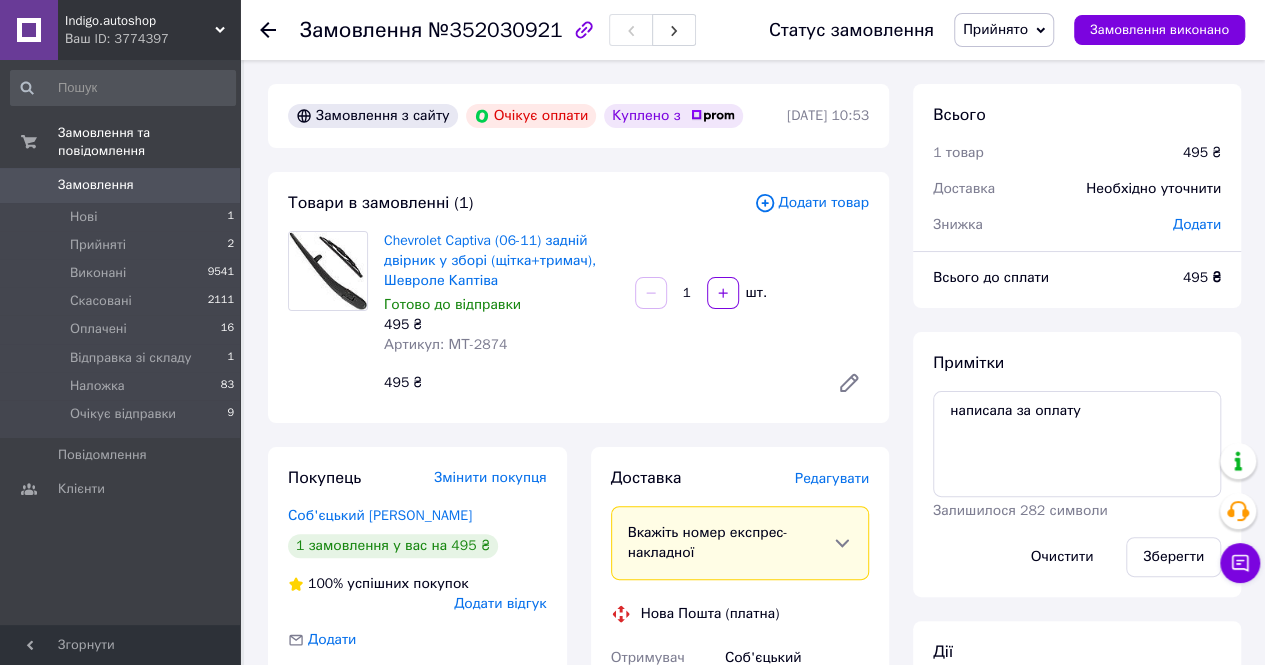 click on "Артикул: МТ-2874" at bounding box center (445, 344) 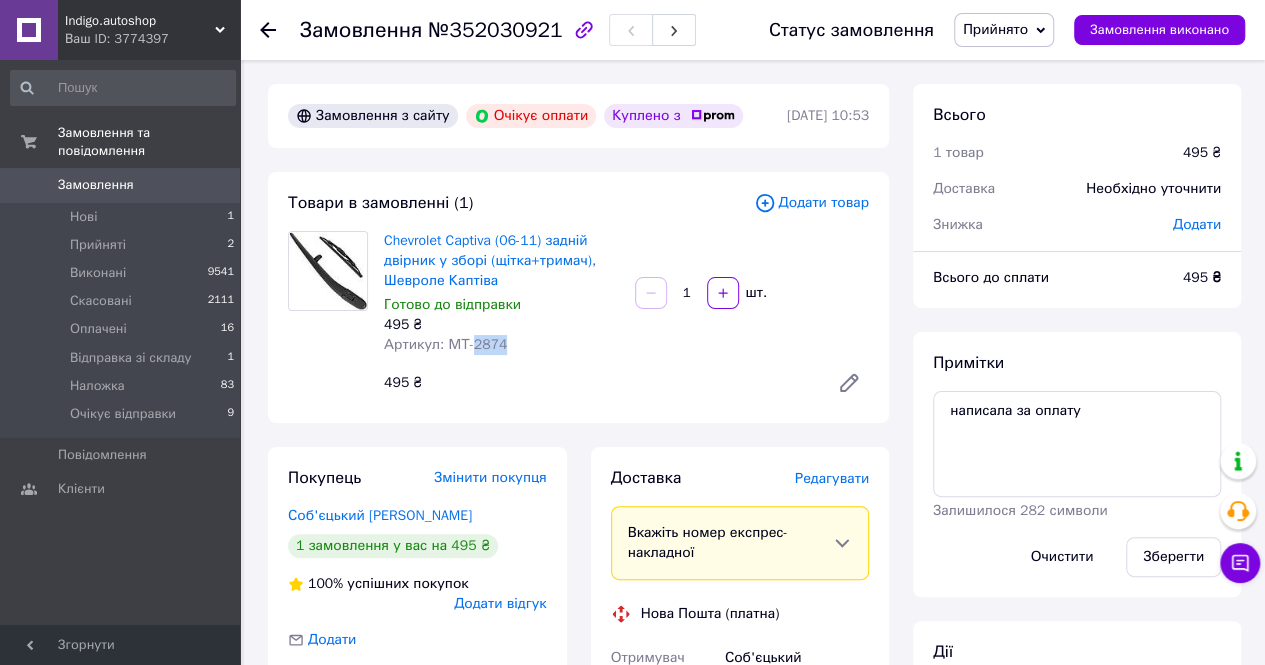 copy on "2874" 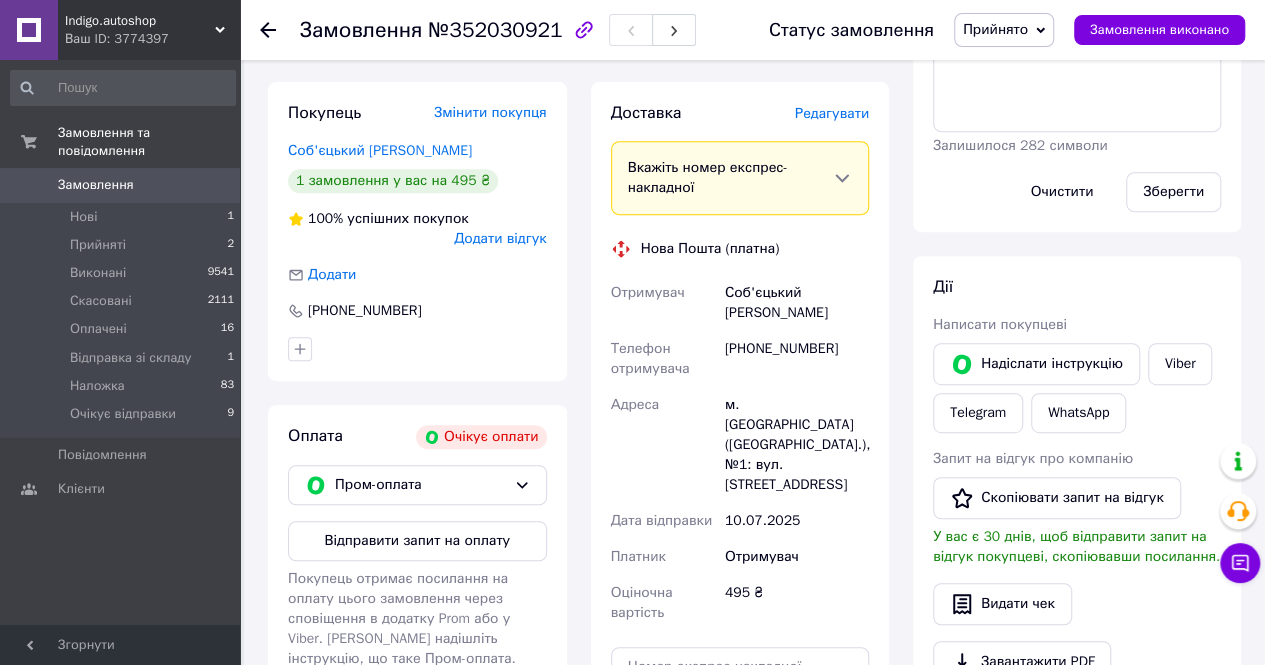 scroll, scrollTop: 700, scrollLeft: 0, axis: vertical 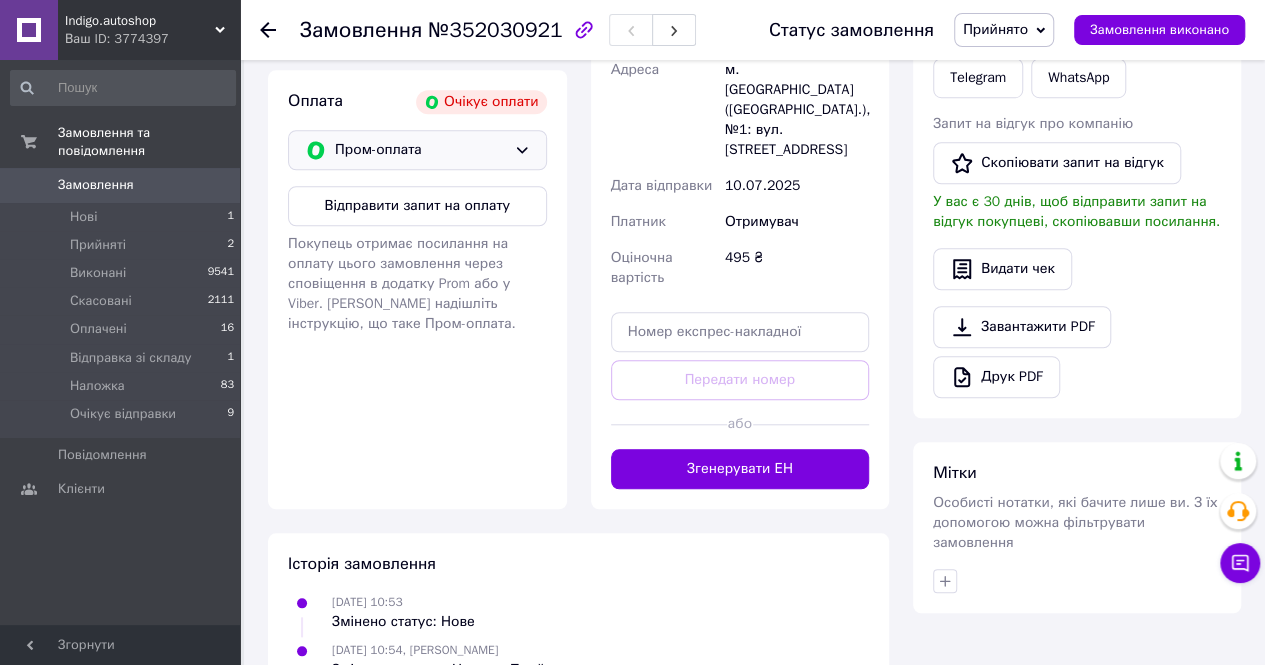 click on "Пром-оплата" at bounding box center [420, 150] 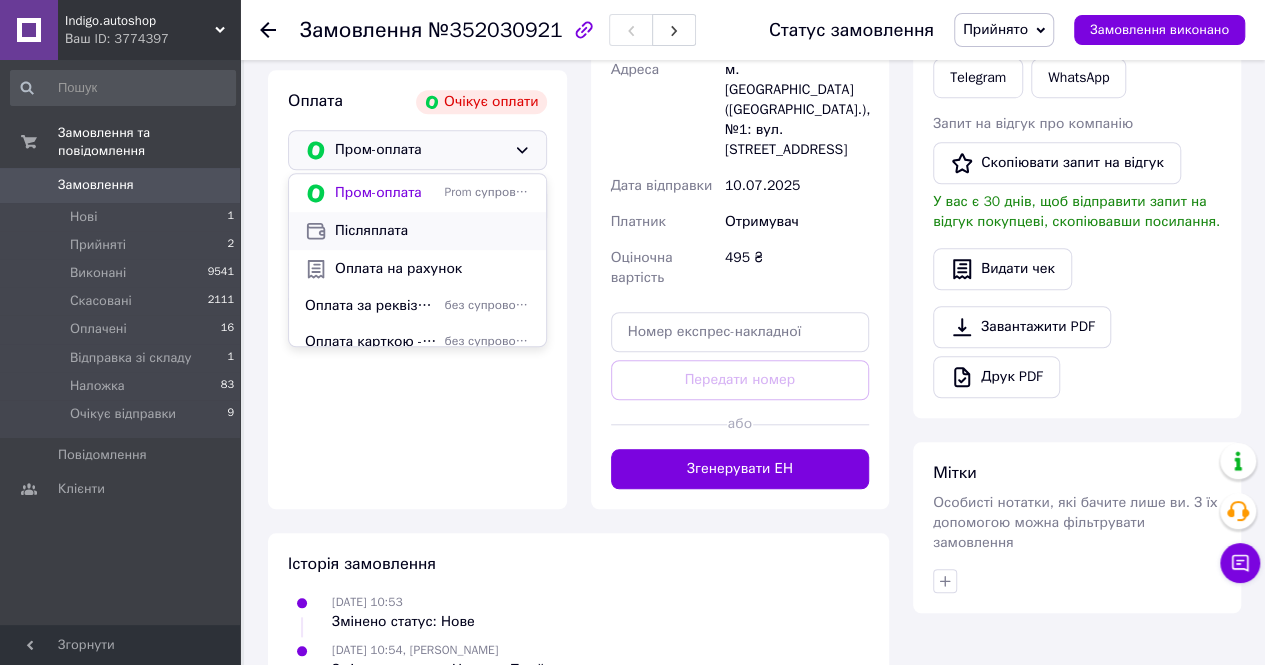 click on "Післяплата" at bounding box center [432, 231] 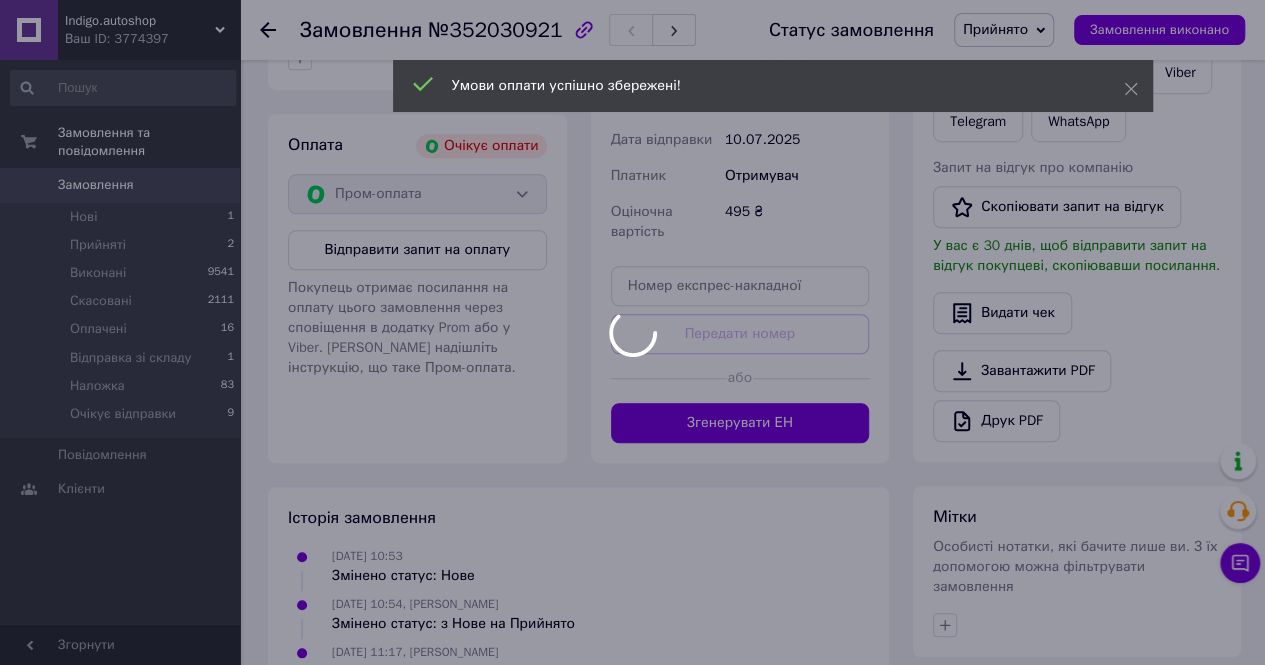 scroll, scrollTop: 700, scrollLeft: 0, axis: vertical 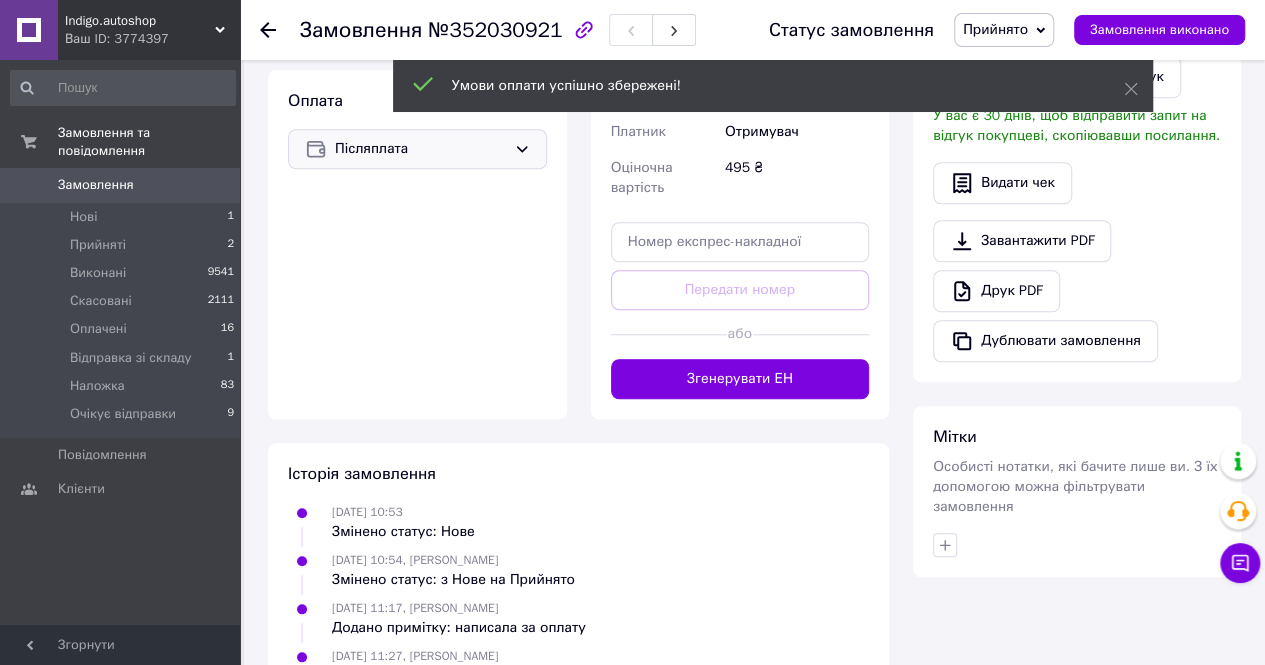 click on "Прийнято" at bounding box center (995, 29) 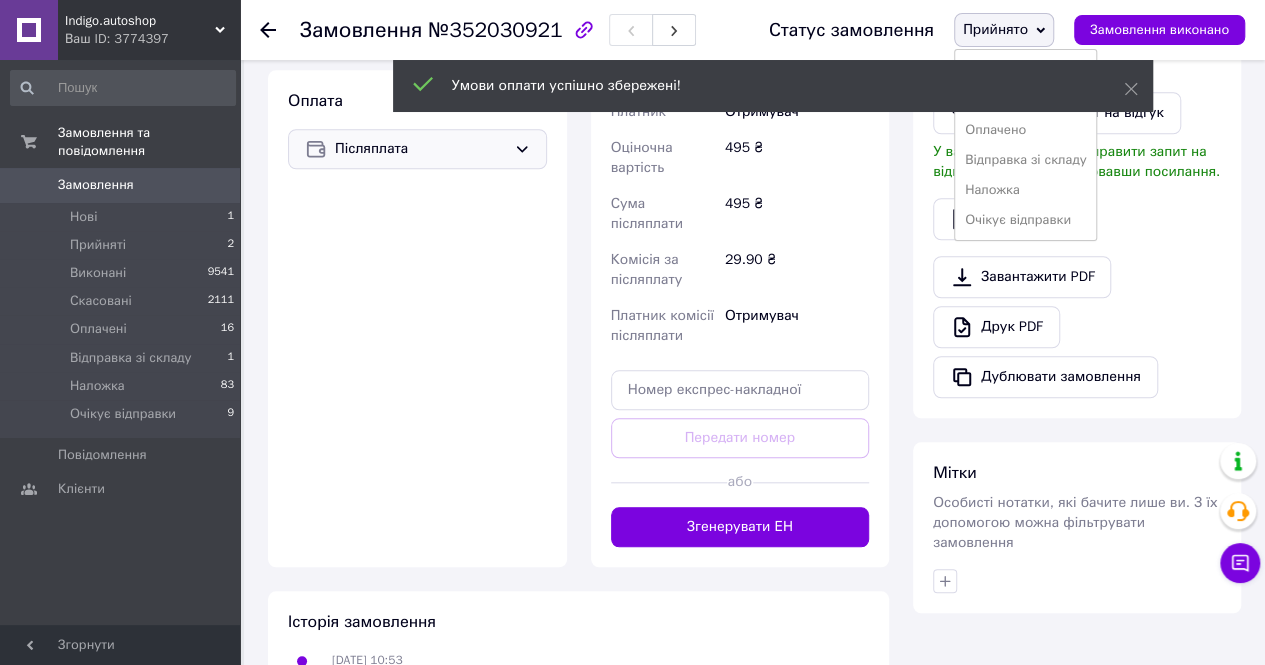 click on "Відправка зі складу" at bounding box center [1026, 160] 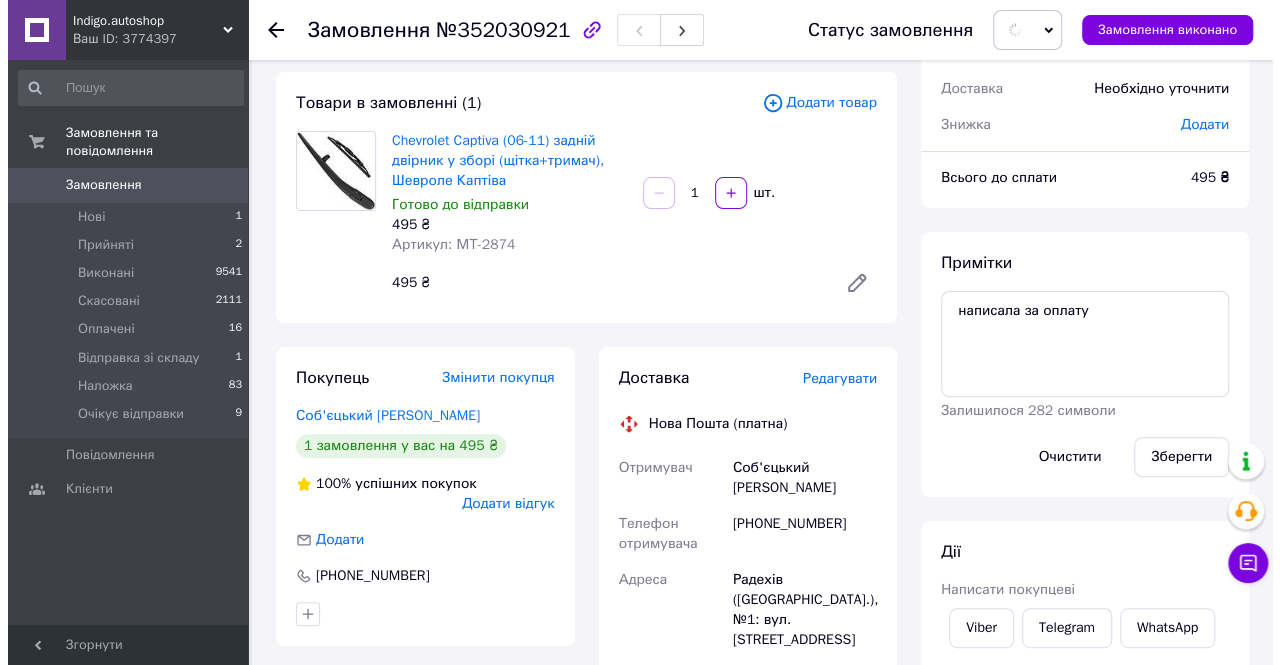 scroll, scrollTop: 100, scrollLeft: 0, axis: vertical 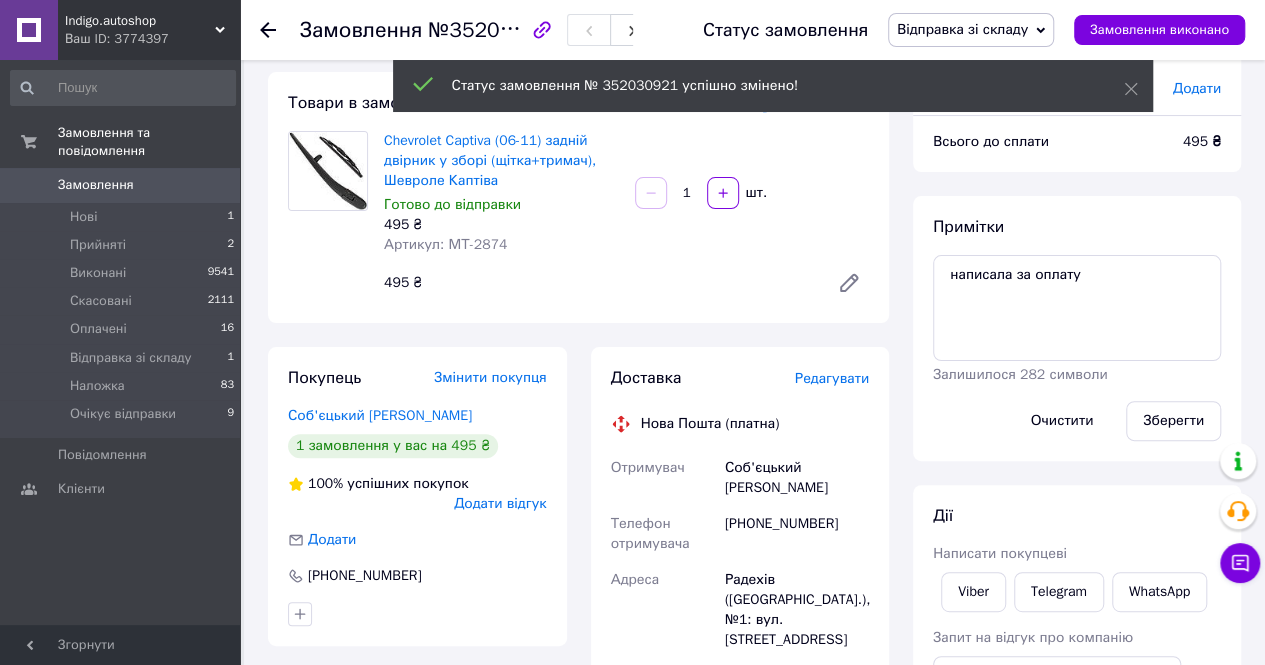 click on "Редагувати" at bounding box center (832, 378) 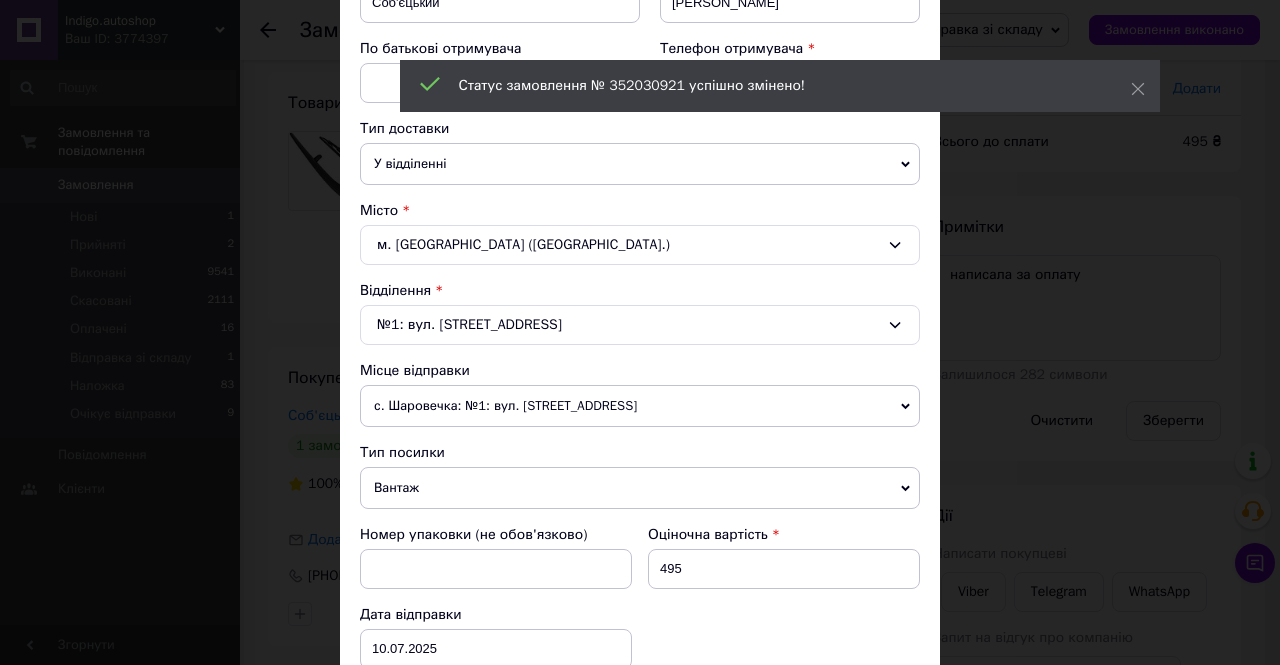 scroll, scrollTop: 600, scrollLeft: 0, axis: vertical 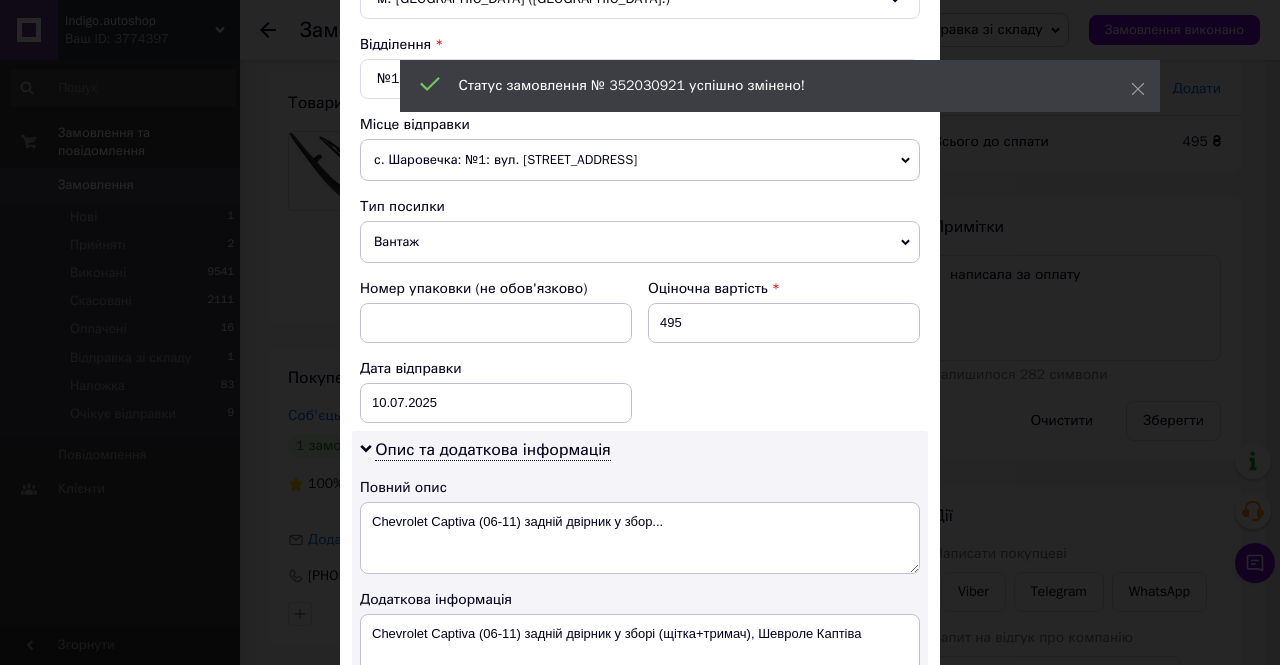 click on "Платник Отримувач Відправник Прізвище отримувача [PERSON_NAME] Ім'я отримувача [PERSON_NAME] батькові отримувача Телефон отримувача [PHONE_NUMBER] Тип доставки У відділенні Кур'єром В поштоматі Місто м. [GEOGRAPHIC_DATA] ([GEOGRAPHIC_DATA].) Відділення №1: вул. Транзитна, 19 Місце відправки с. Шаровечка: №1: вул. Центральна, 100/2 м. Хмельницький ([GEOGRAPHIC_DATA].): №15 (до 30 кг): [STREET_ADDRESS] (ТЦ "Агора") Додати ще місце відправки Тип посилки Вантаж Документи Номер упаковки (не обов'язково) Оціночна вартість 495 Дата відправки [DATE] < 2025 > < Июль > Пн Вт Ср Чт Пт Сб Вс 30 1 2 3 4 5 6 7 8 9 1" at bounding box center [640, 325] 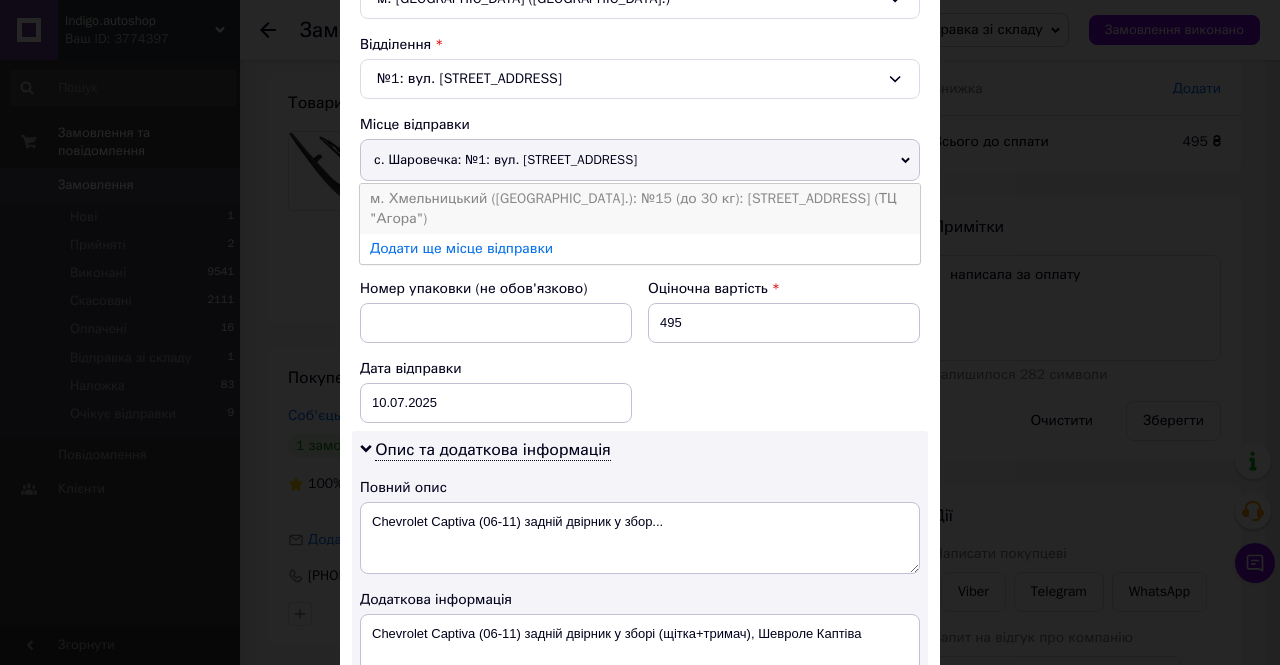 click on "м. Хмельницький ([GEOGRAPHIC_DATA].): №15 (до 30 кг): [STREET_ADDRESS] (ТЦ "Агора")" at bounding box center (640, 209) 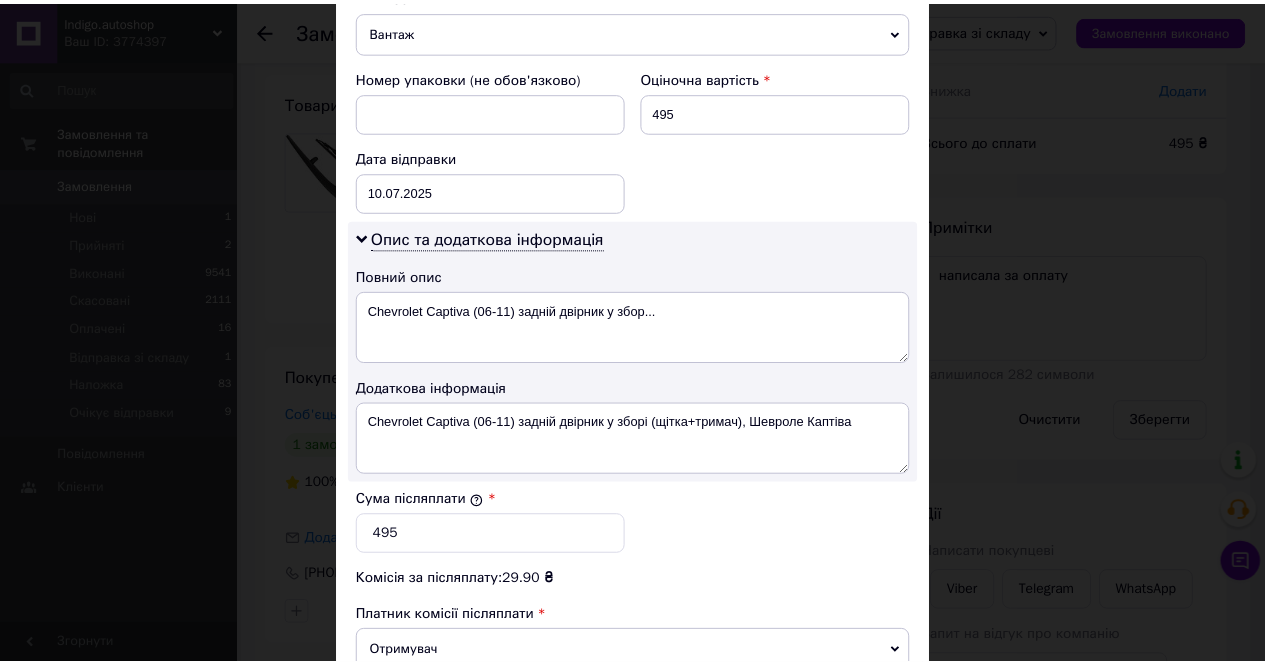 scroll, scrollTop: 1093, scrollLeft: 0, axis: vertical 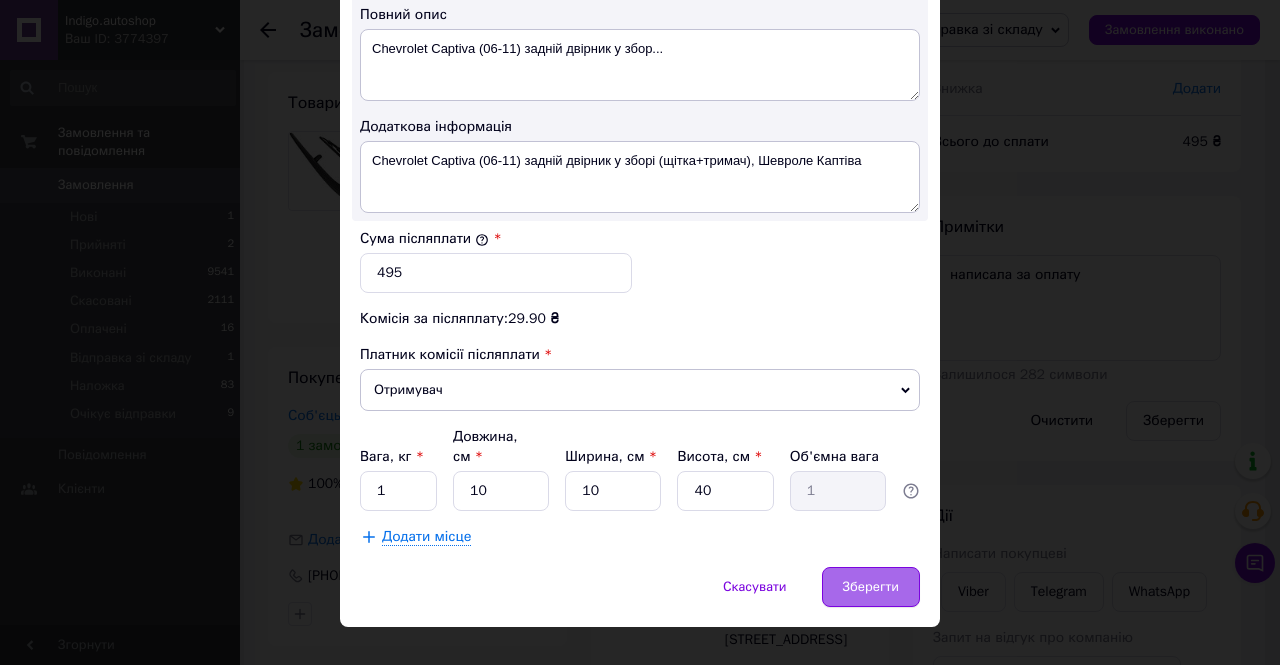 click on "Зберегти" at bounding box center [871, 587] 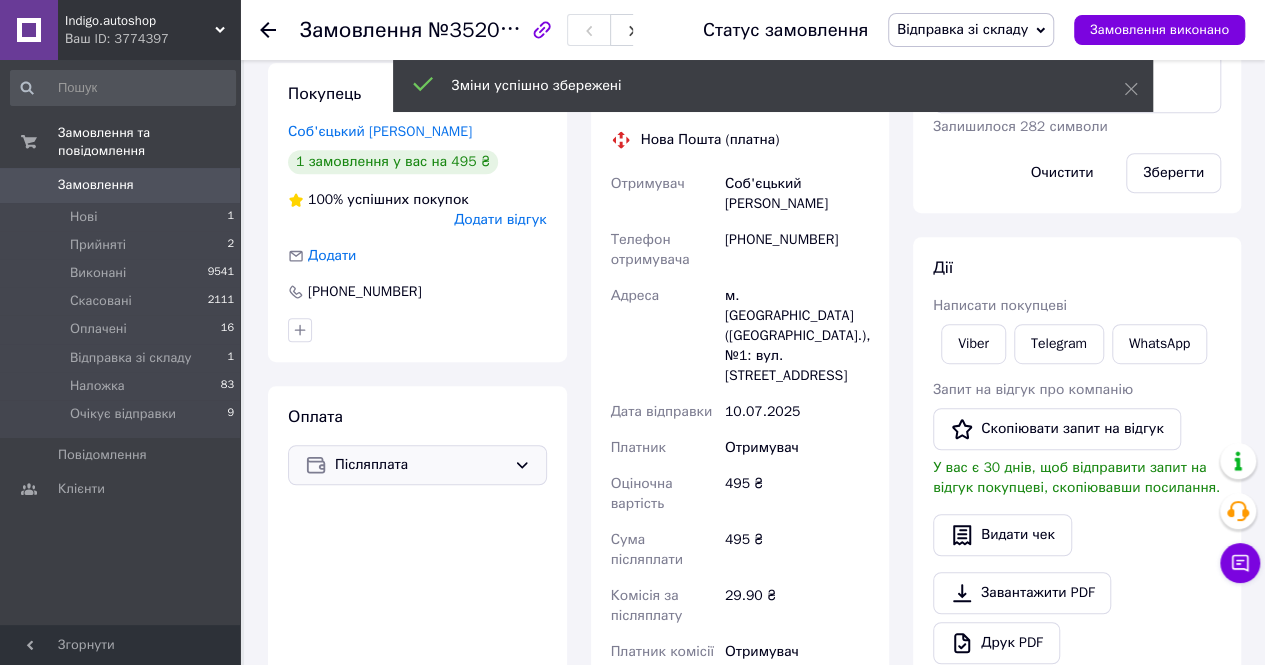 scroll, scrollTop: 800, scrollLeft: 0, axis: vertical 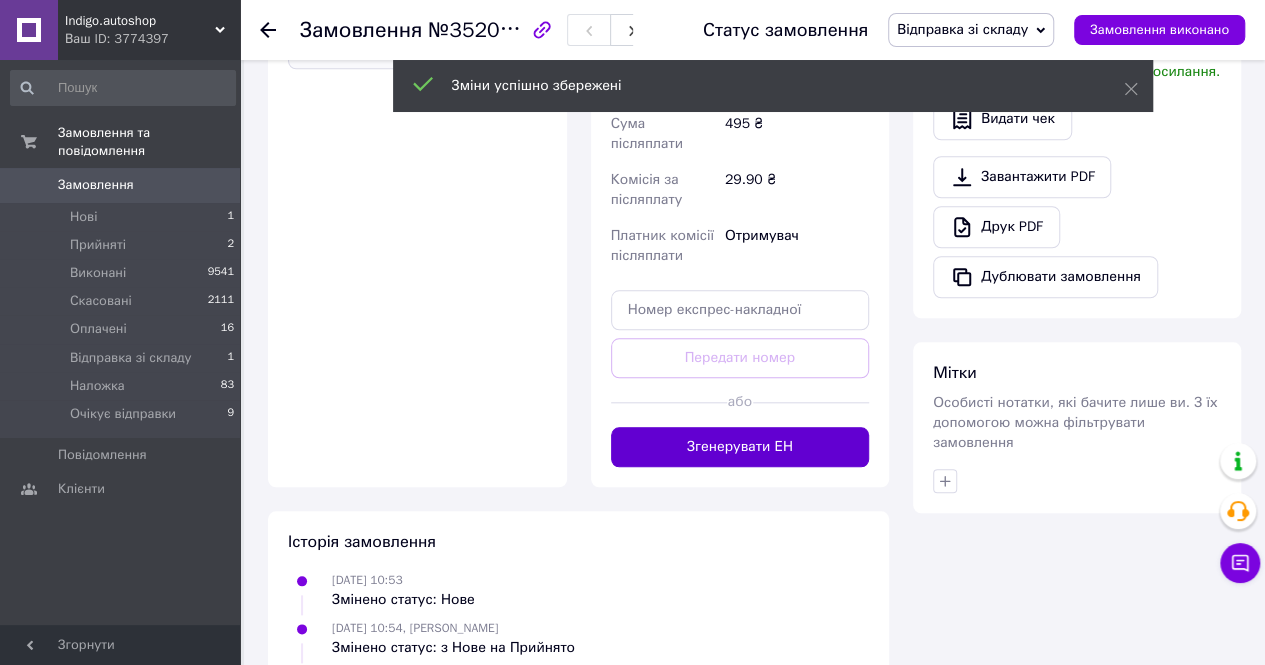 click on "Згенерувати ЕН" at bounding box center [740, 447] 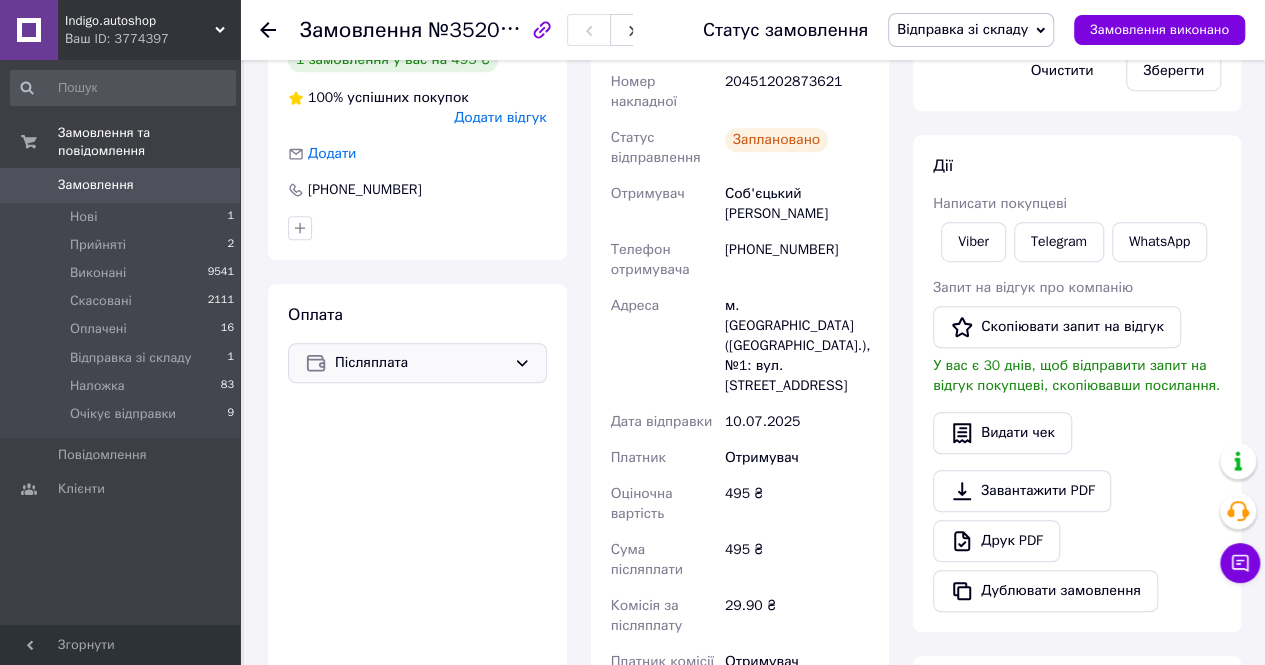 scroll, scrollTop: 300, scrollLeft: 0, axis: vertical 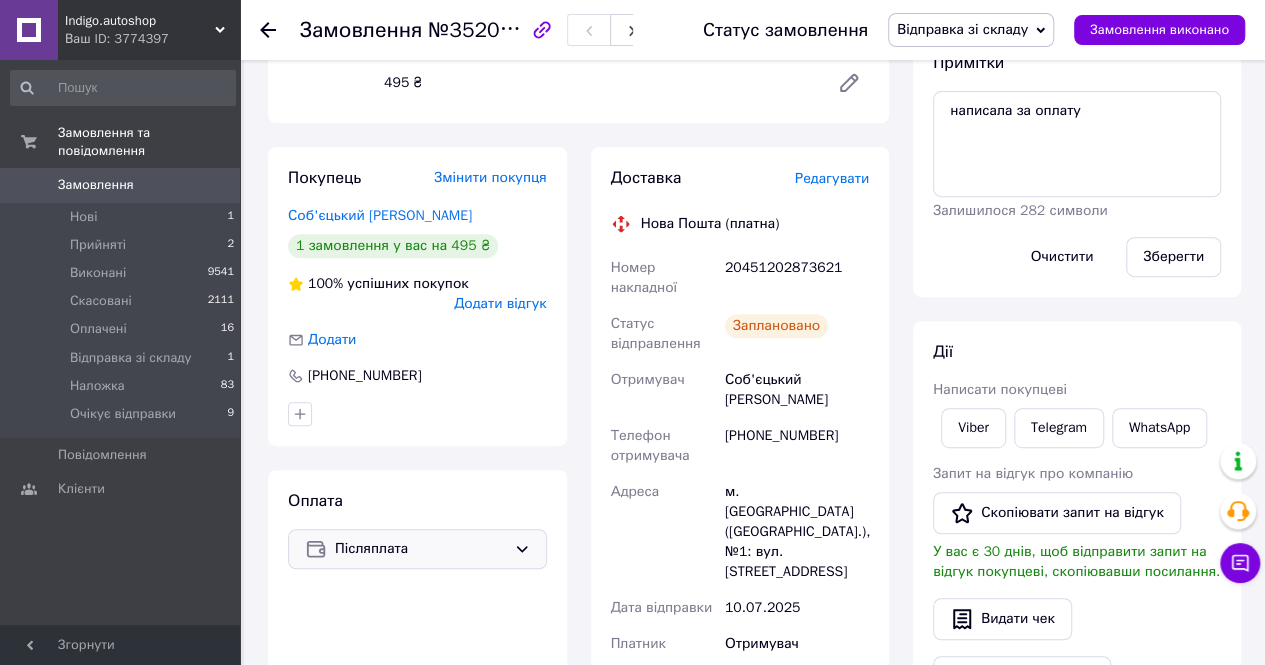 click on "20451202873621" at bounding box center [797, 278] 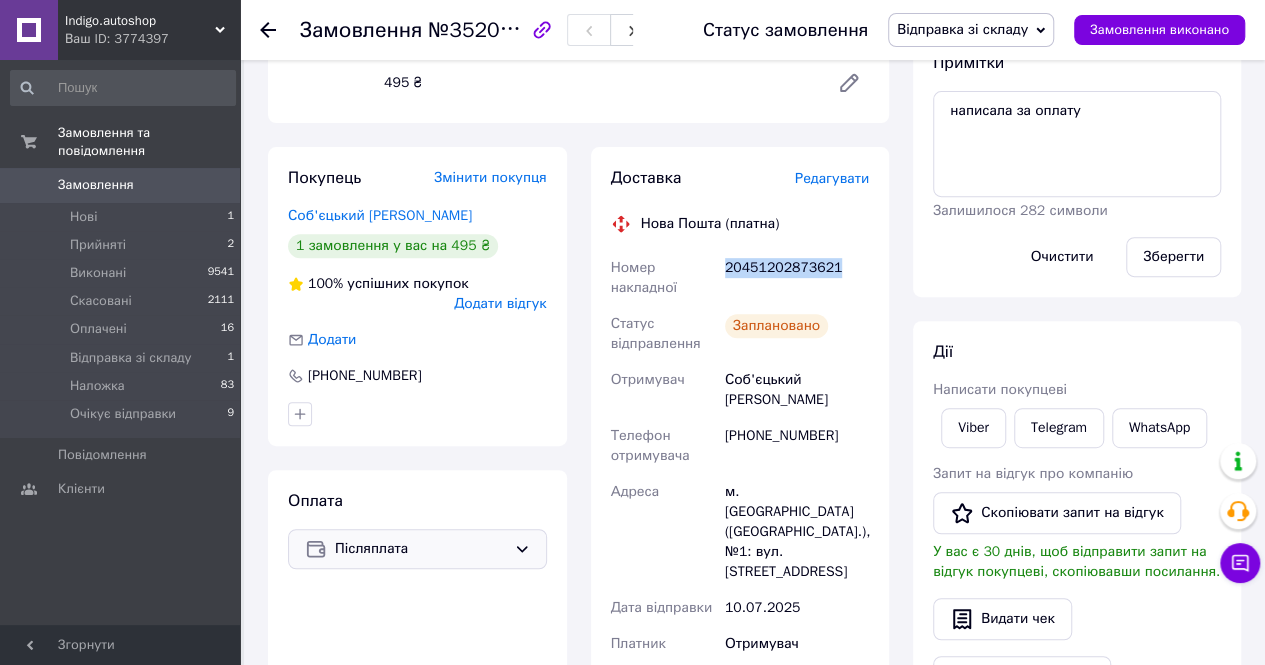 click on "20451202873621" at bounding box center [797, 278] 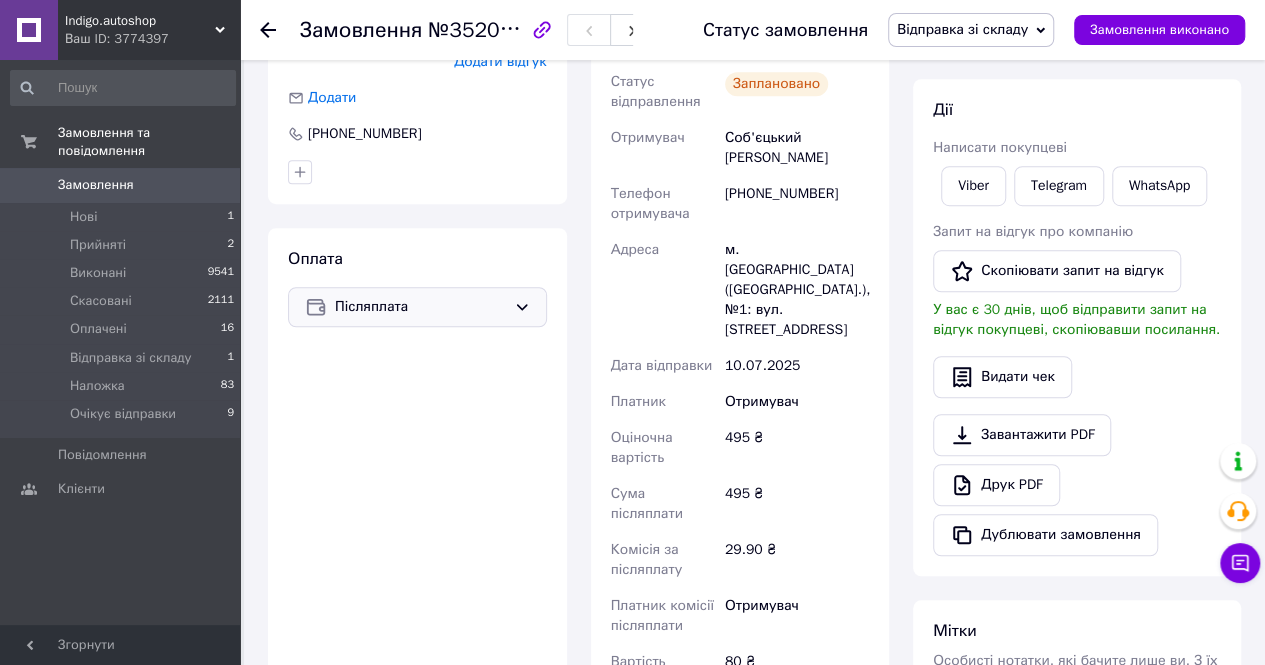 scroll, scrollTop: 1000, scrollLeft: 0, axis: vertical 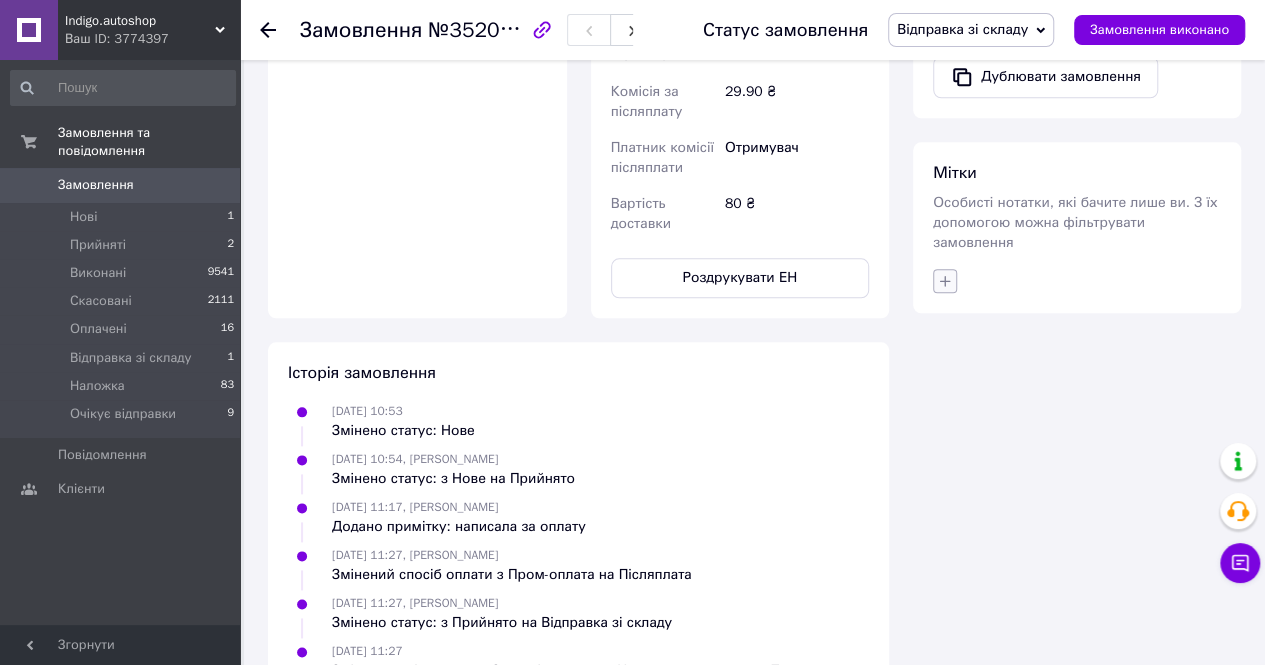 click 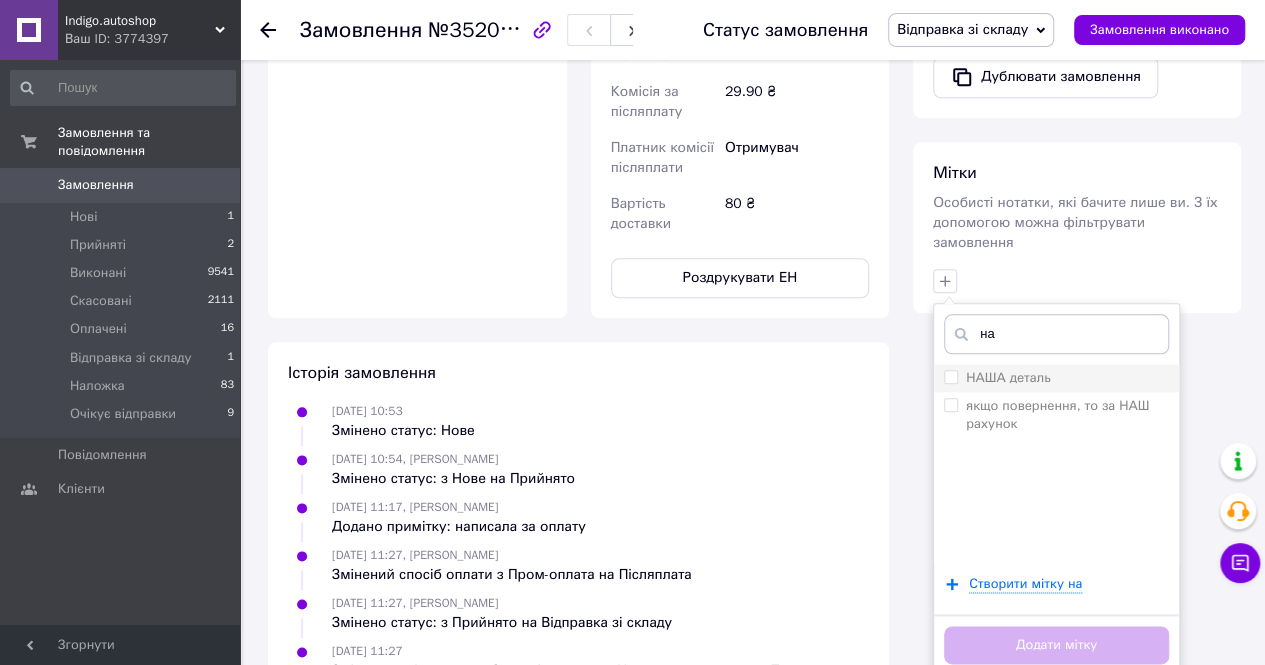 type on "на" 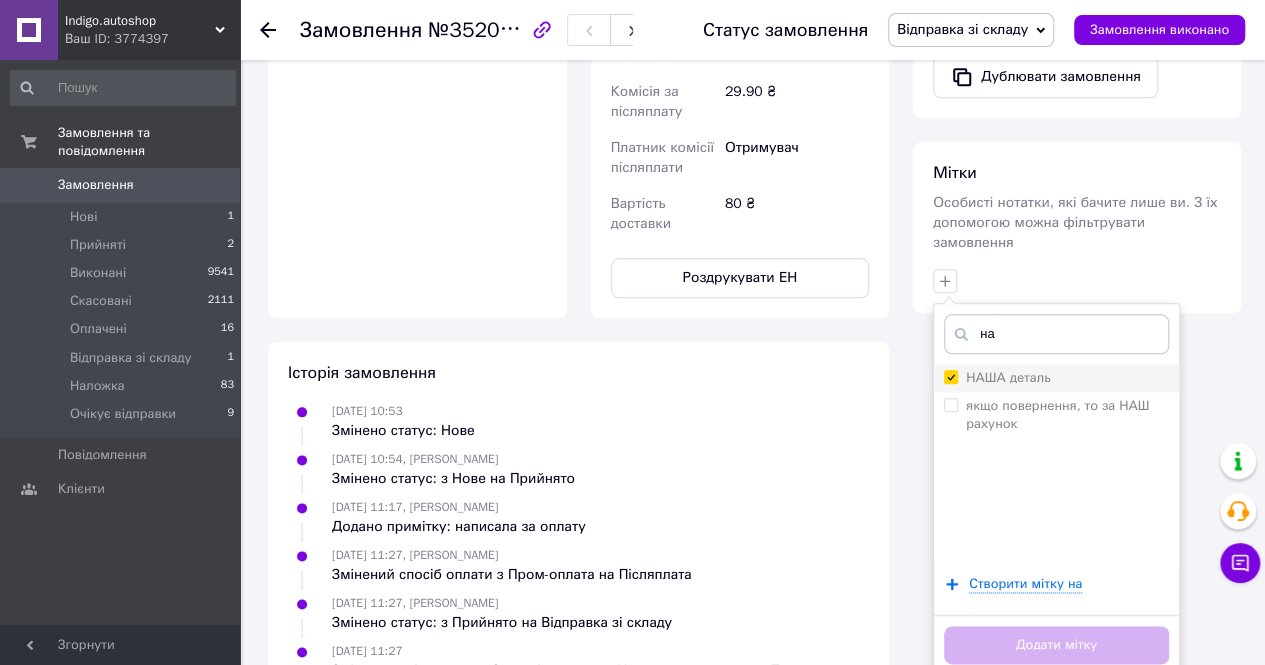 checkbox on "true" 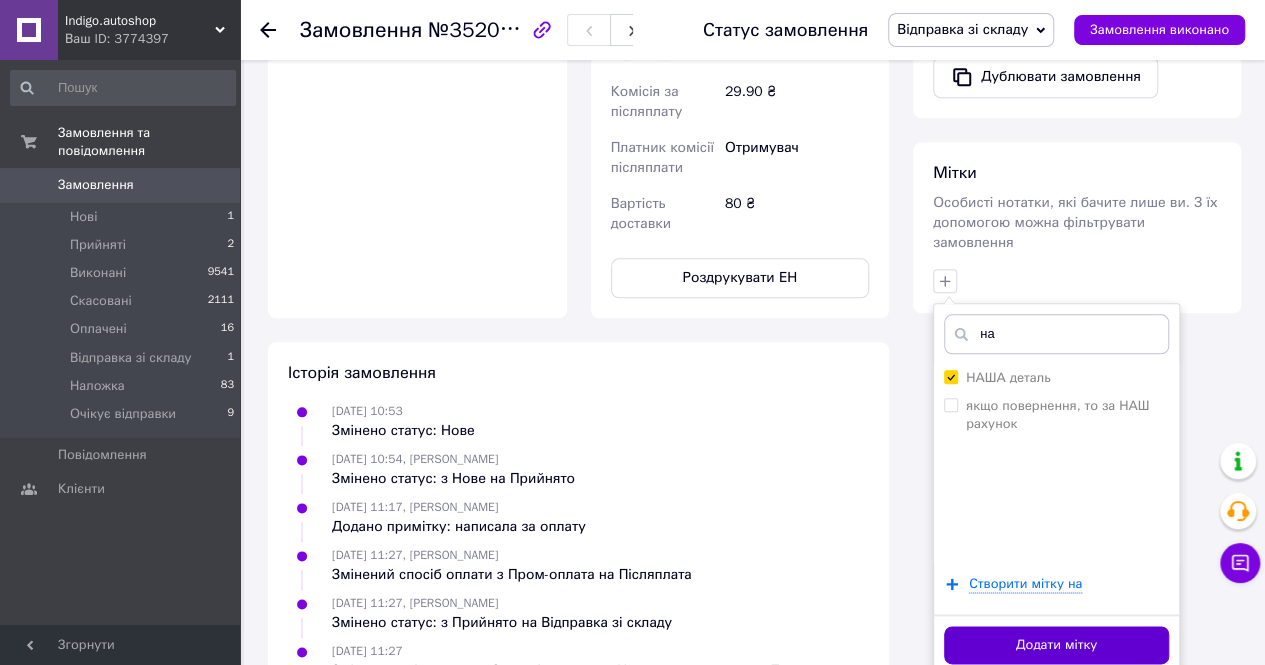 click on "Додати мітку" at bounding box center [1056, 645] 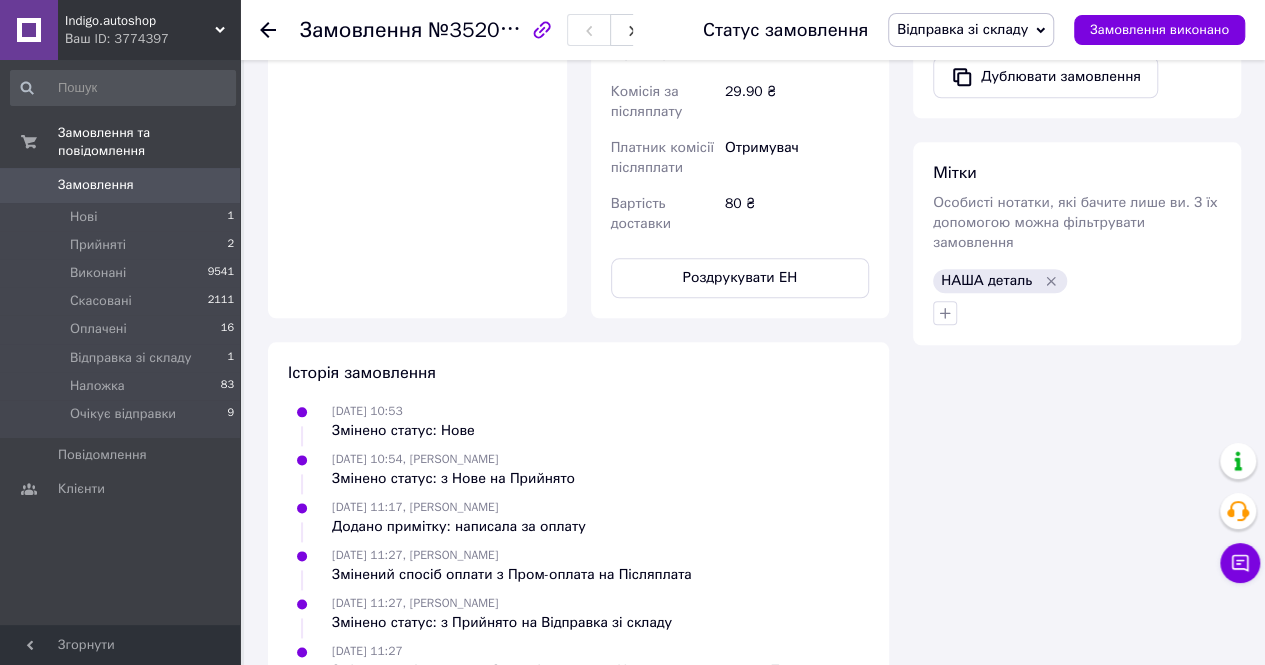 scroll, scrollTop: 28, scrollLeft: 0, axis: vertical 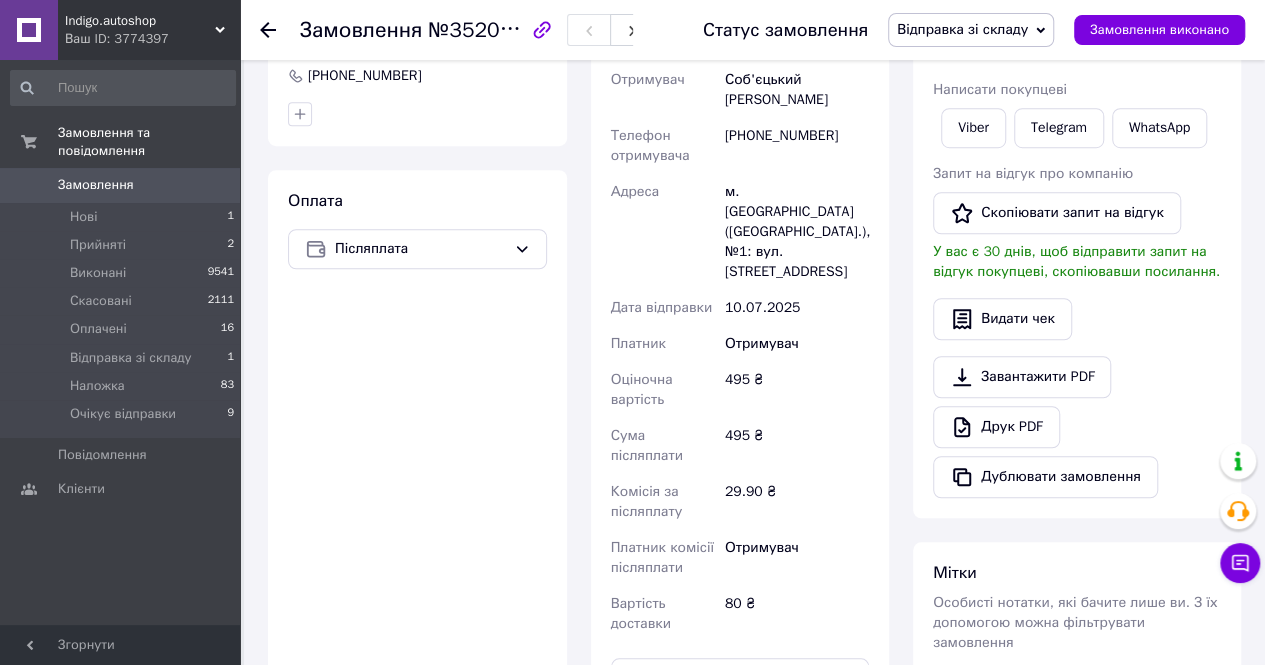 drag, startPoint x: 482, startPoint y: 231, endPoint x: 423, endPoint y: 335, distance: 119.57006 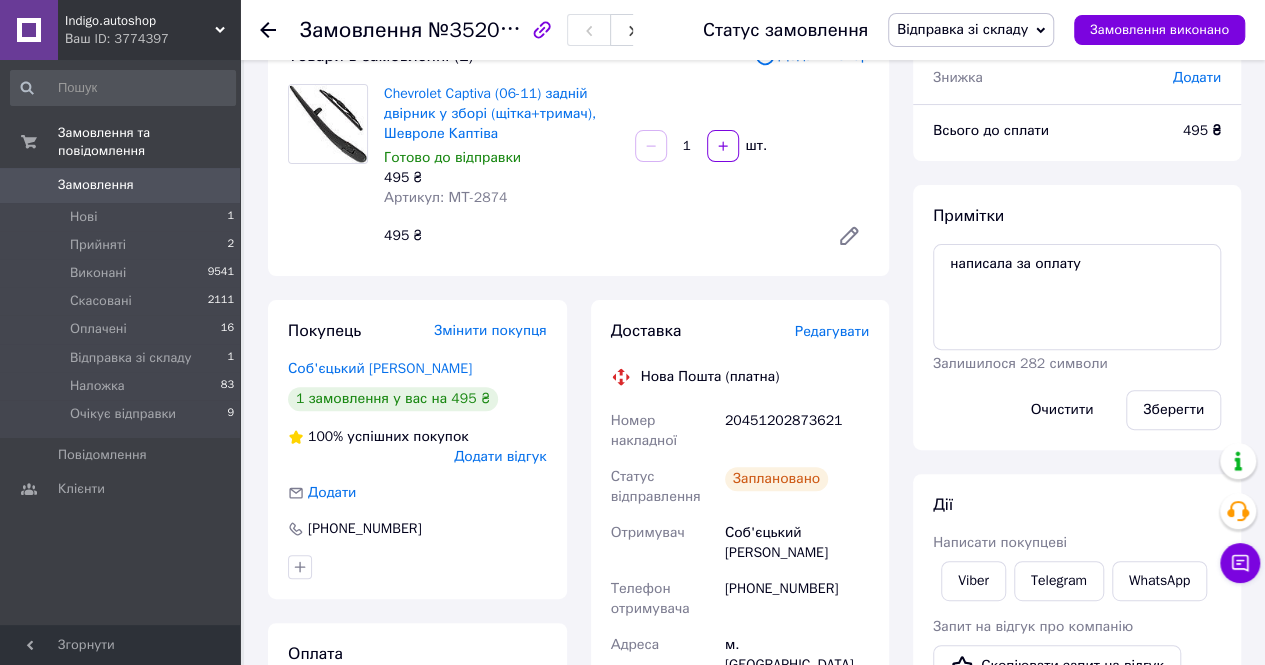 scroll, scrollTop: 100, scrollLeft: 0, axis: vertical 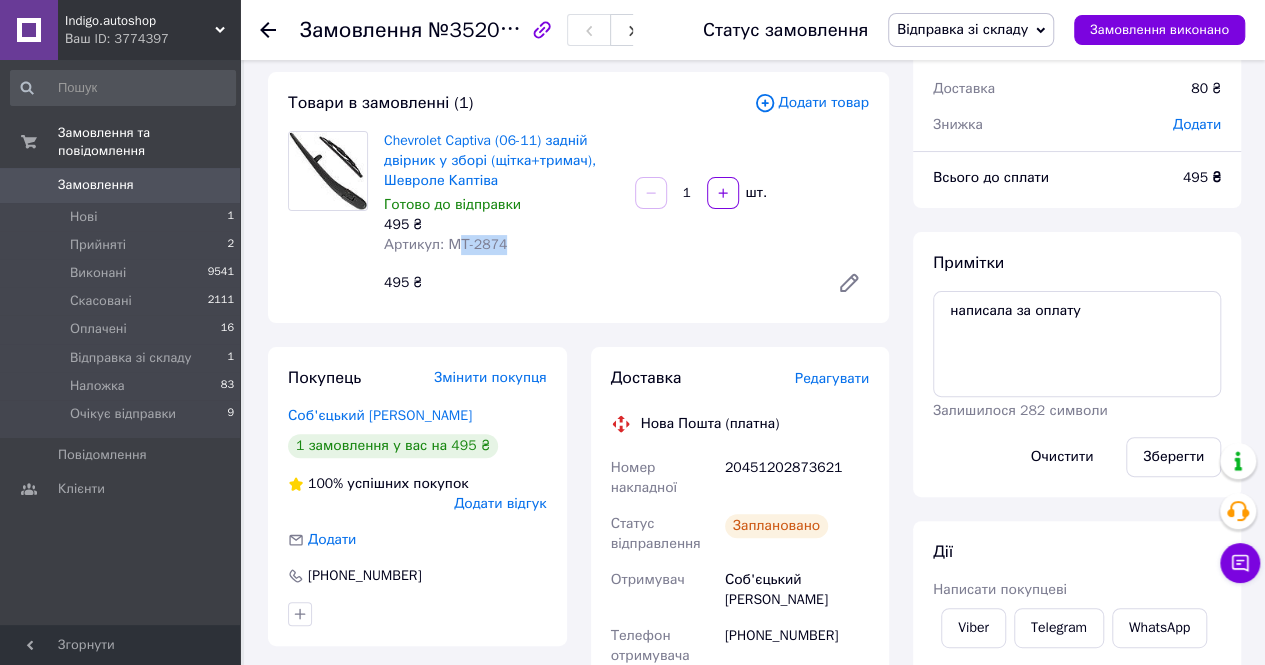 drag, startPoint x: 450, startPoint y: 251, endPoint x: 562, endPoint y: 260, distance: 112.36102 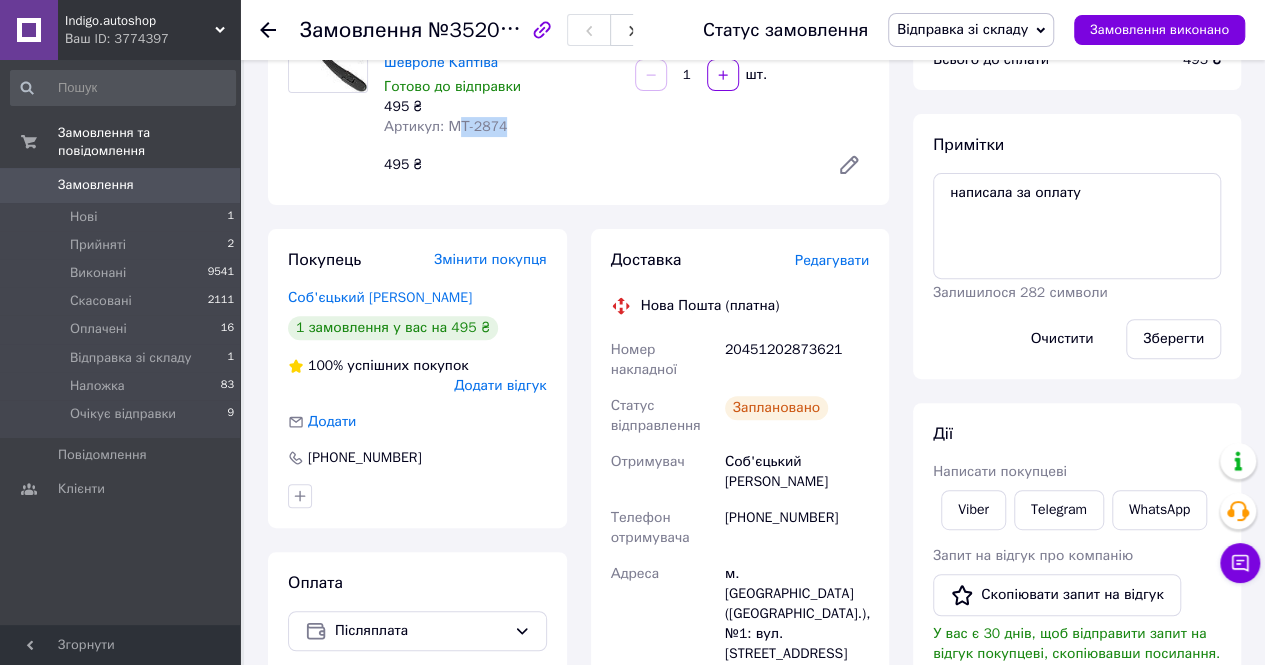 scroll, scrollTop: 200, scrollLeft: 0, axis: vertical 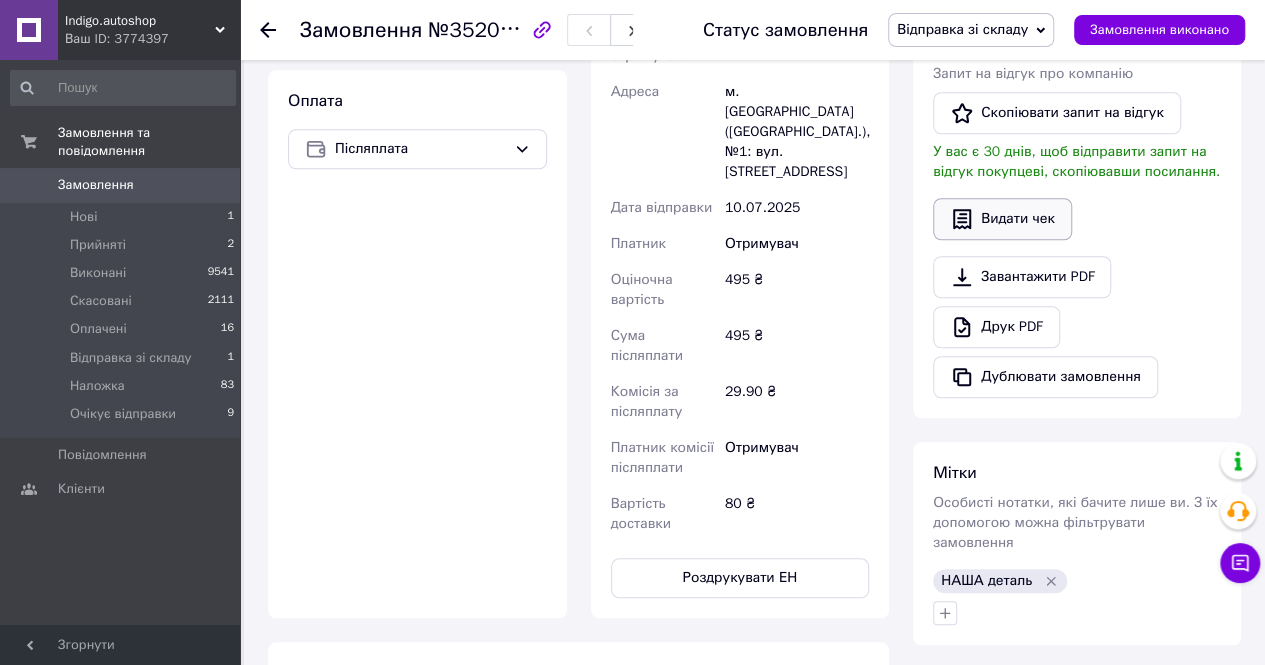 click on "Видати чек" at bounding box center [1002, 219] 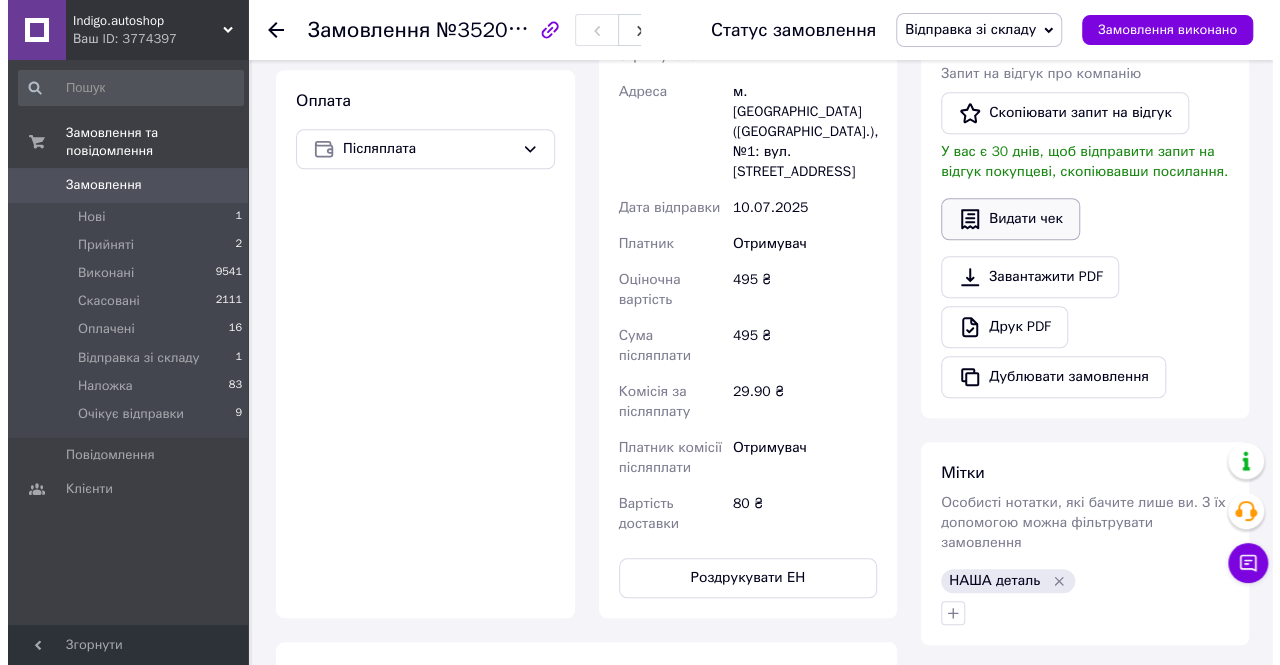 scroll, scrollTop: 680, scrollLeft: 0, axis: vertical 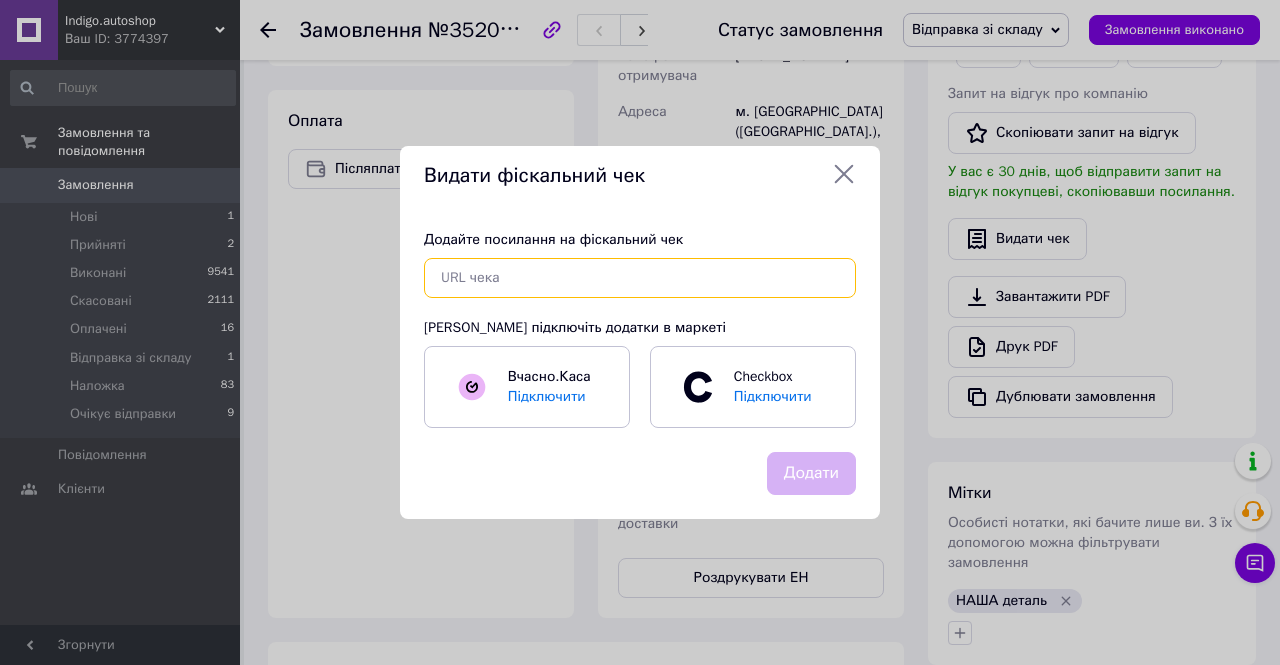click at bounding box center [640, 278] 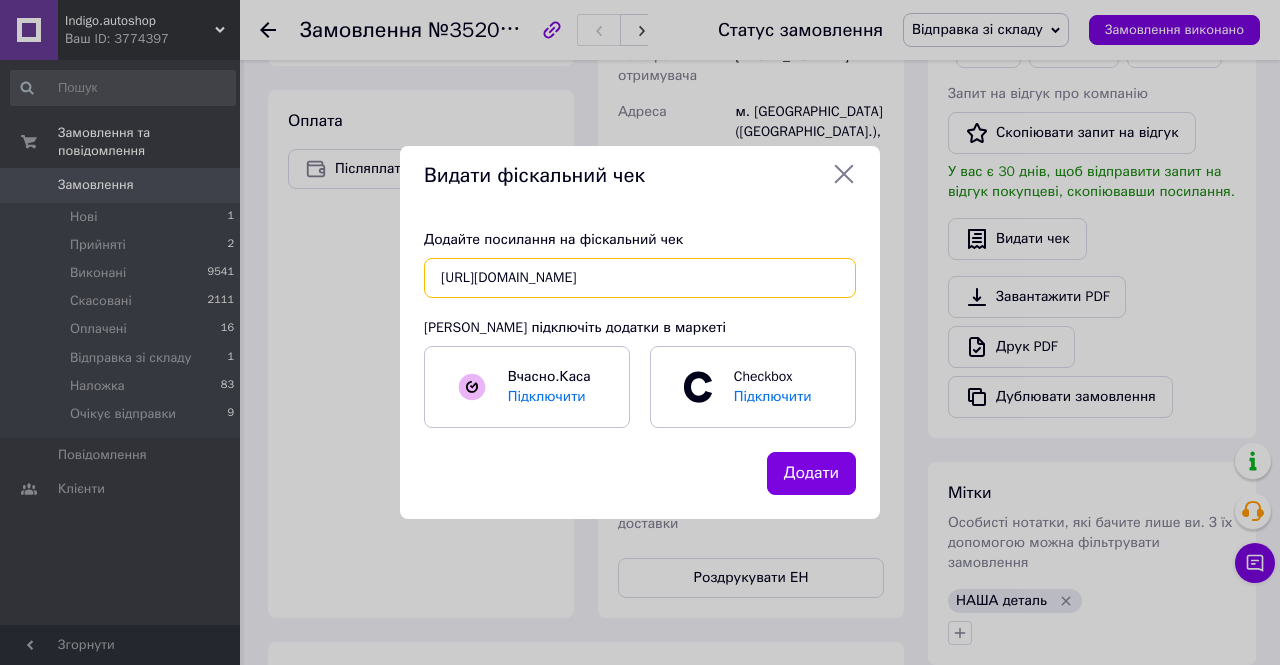 scroll, scrollTop: 0, scrollLeft: 26, axis: horizontal 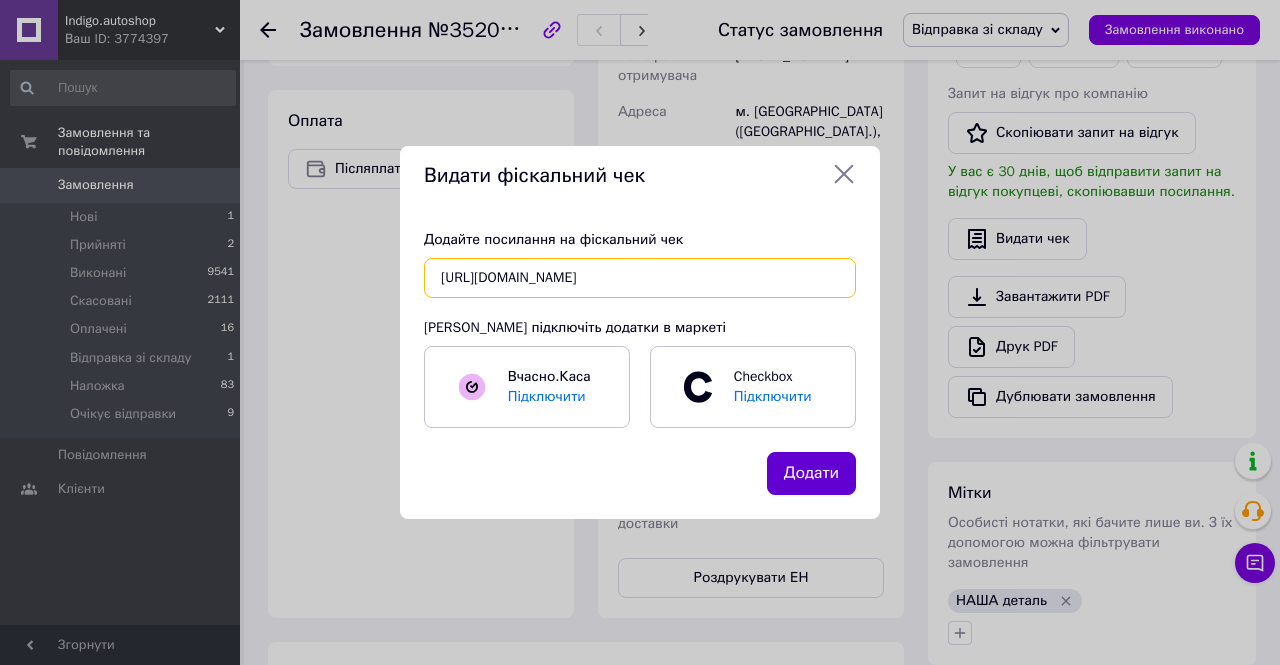 type on "[URL][DOMAIN_NAME]" 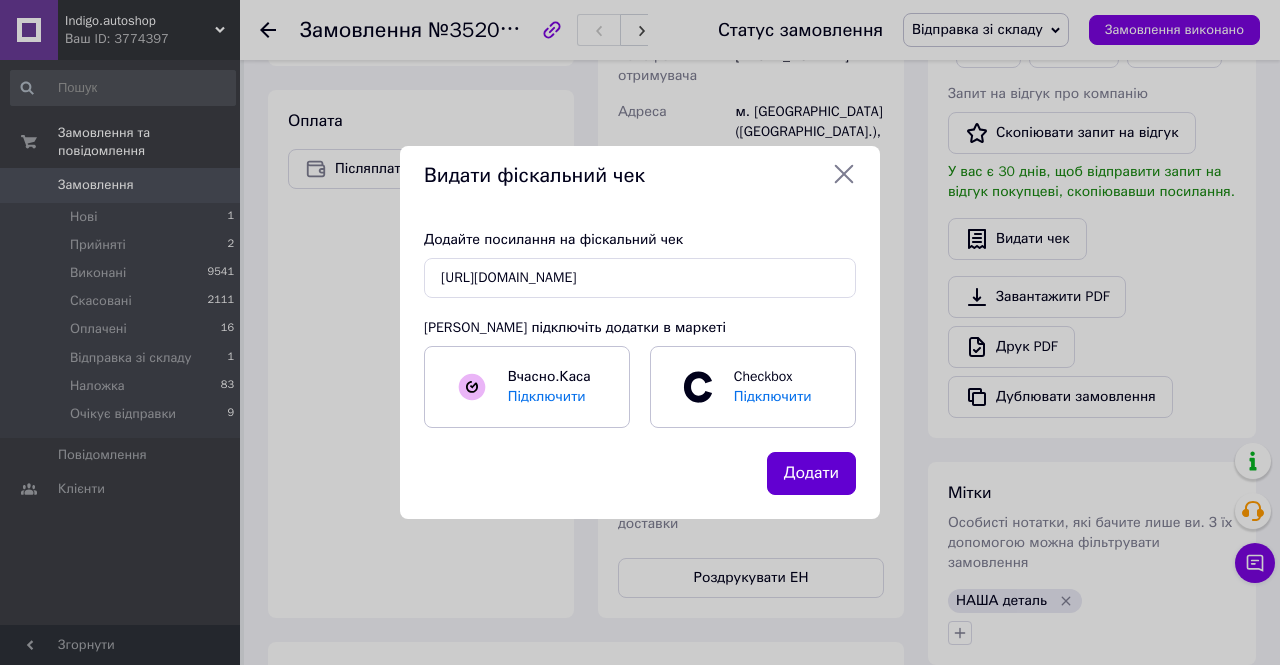 click on "Додати" at bounding box center (811, 473) 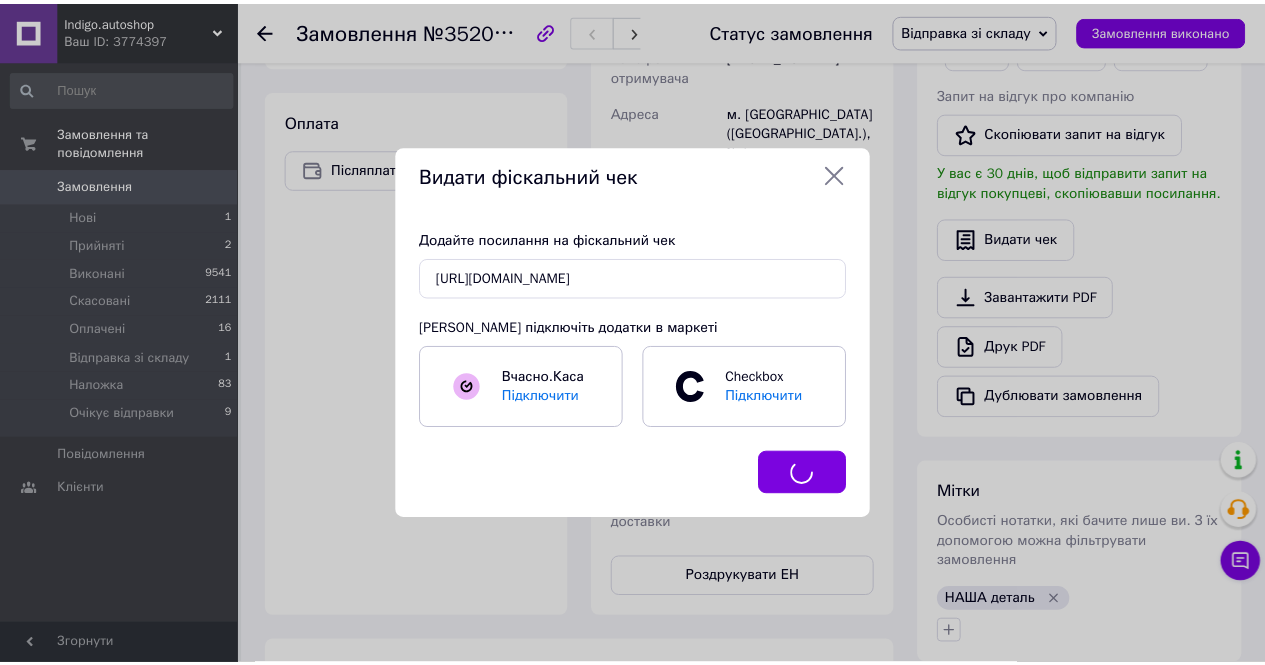 scroll, scrollTop: 700, scrollLeft: 0, axis: vertical 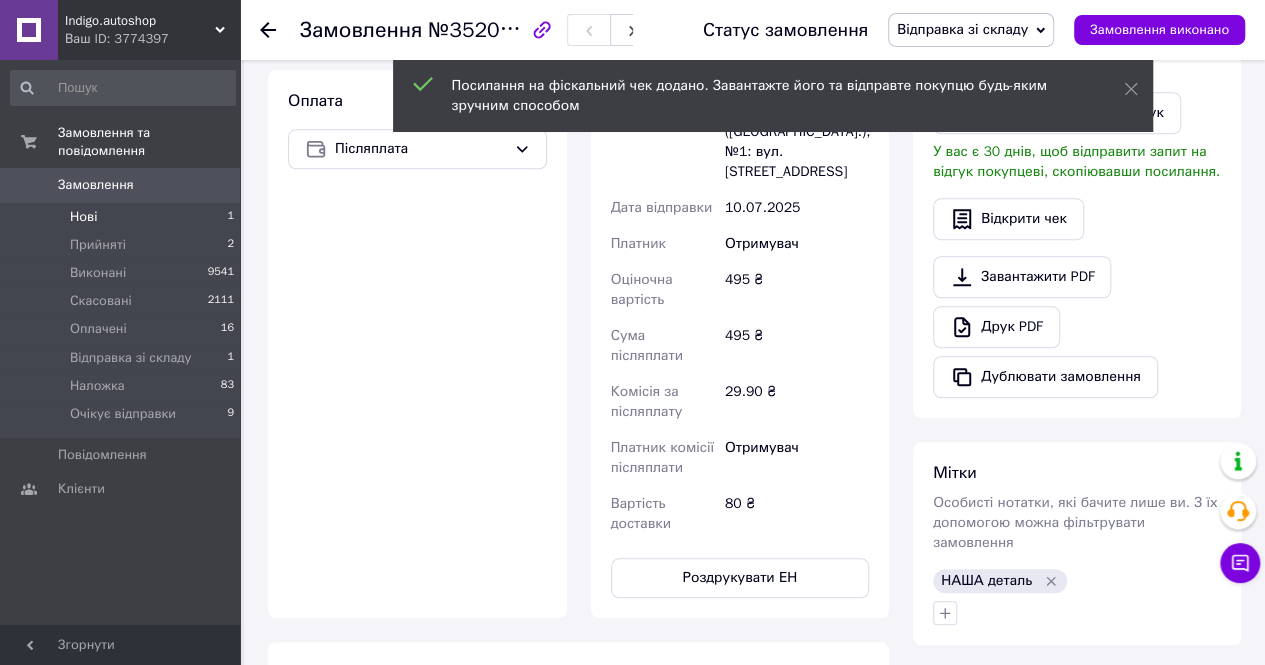 click on "Нові 1" at bounding box center (123, 217) 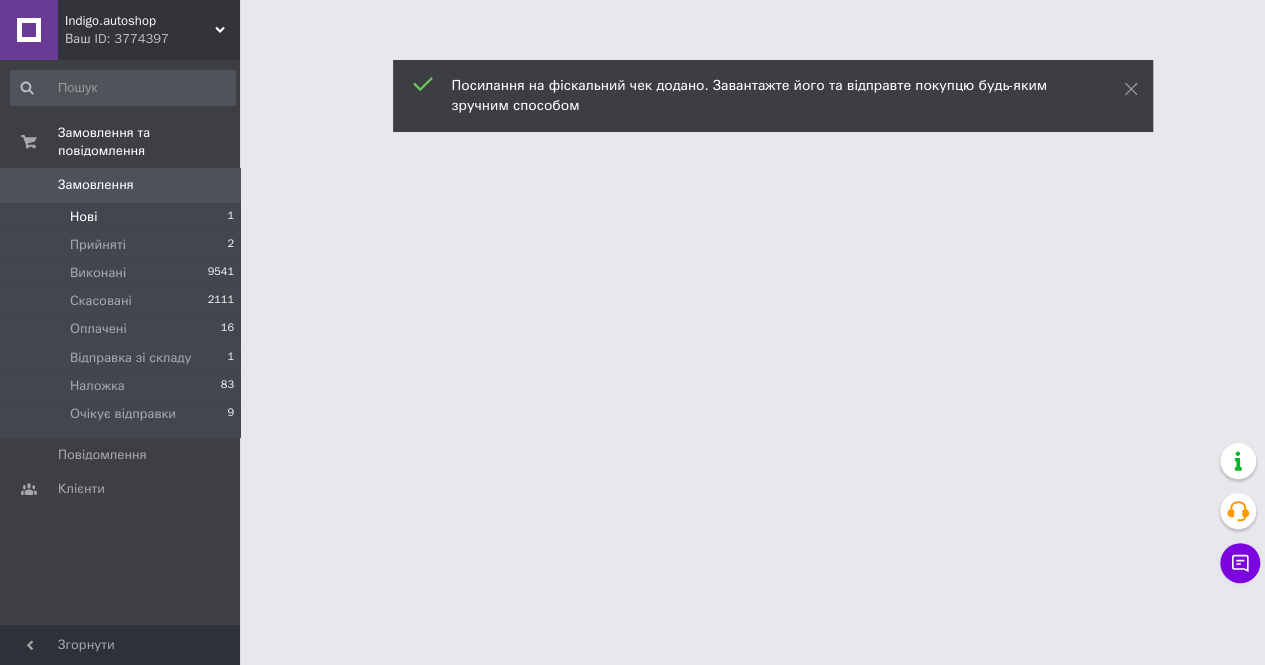scroll, scrollTop: 0, scrollLeft: 0, axis: both 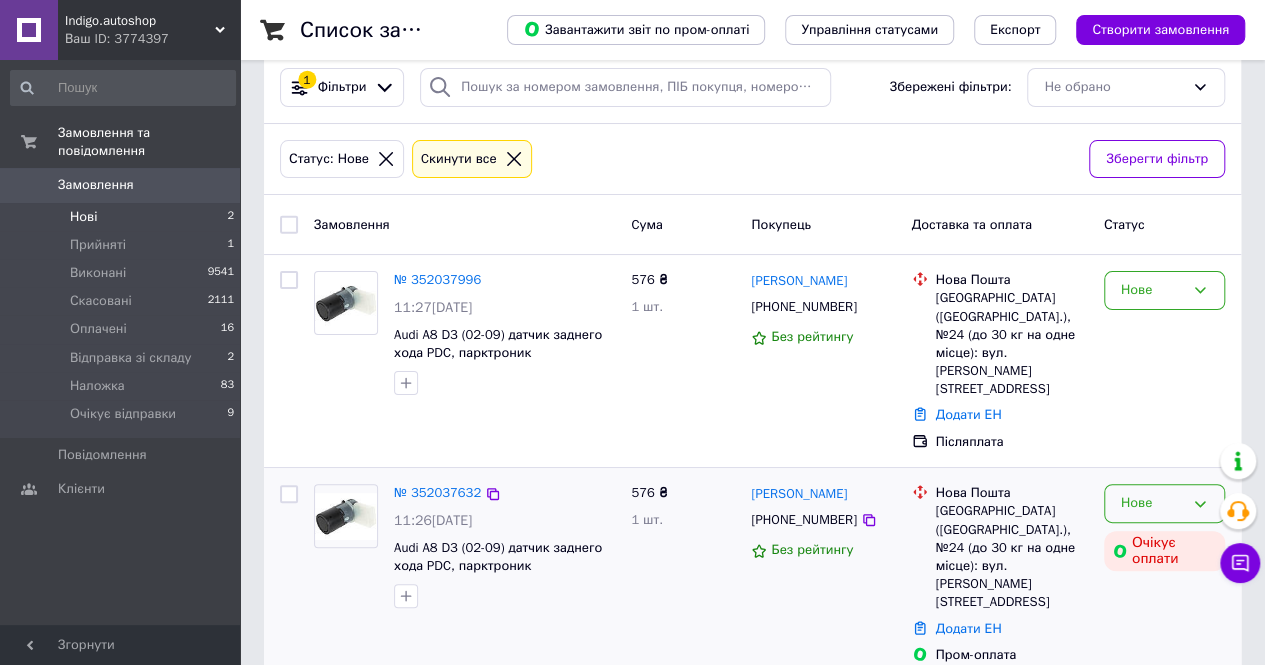 click on "Нове" at bounding box center (1152, 503) 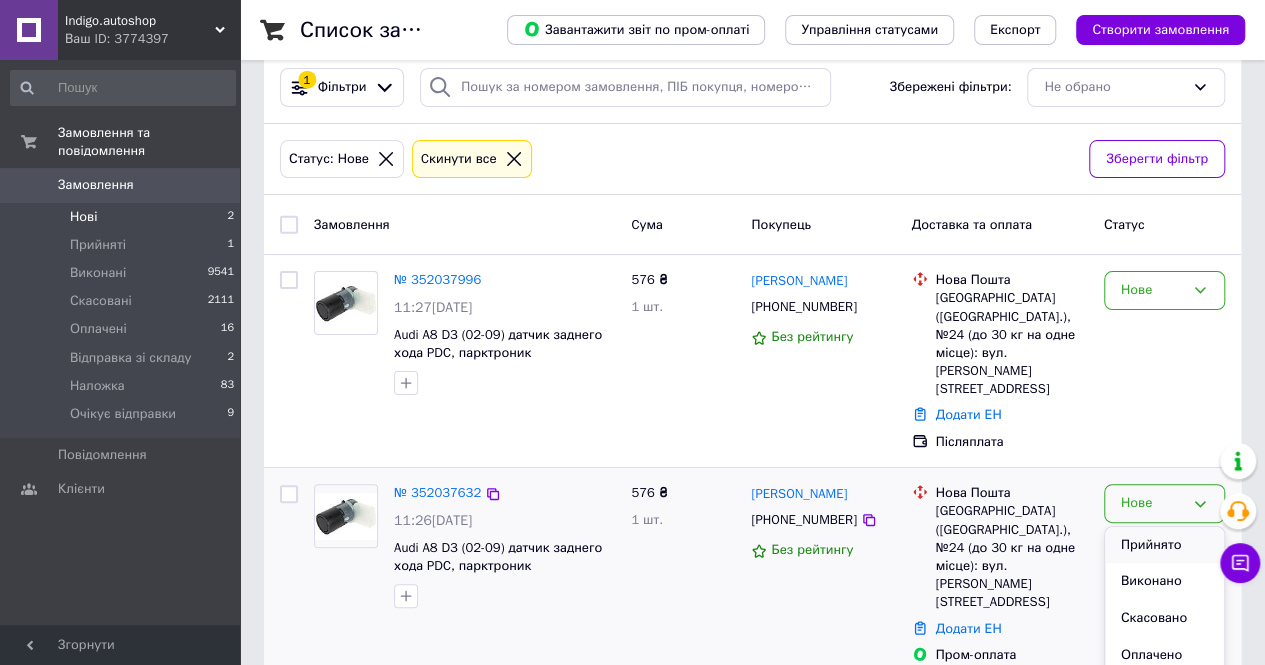click on "Прийнято" at bounding box center [1164, 545] 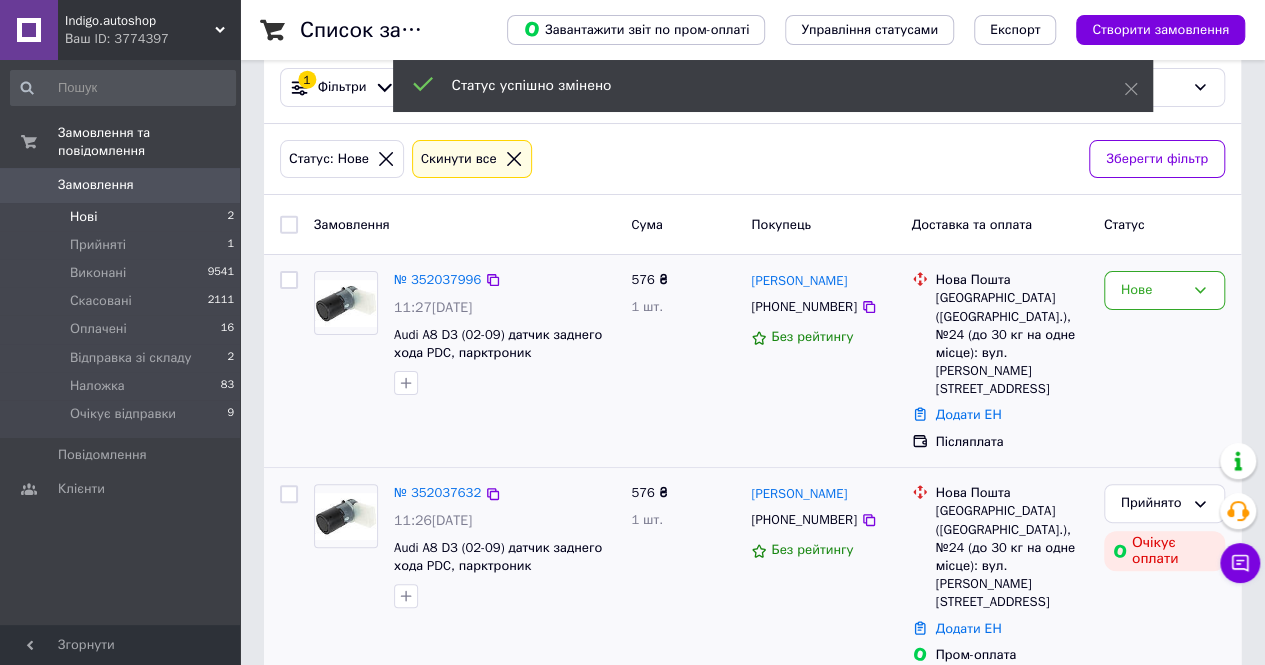 drag, startPoint x: 1137, startPoint y: 293, endPoint x: 1137, endPoint y: 309, distance: 16 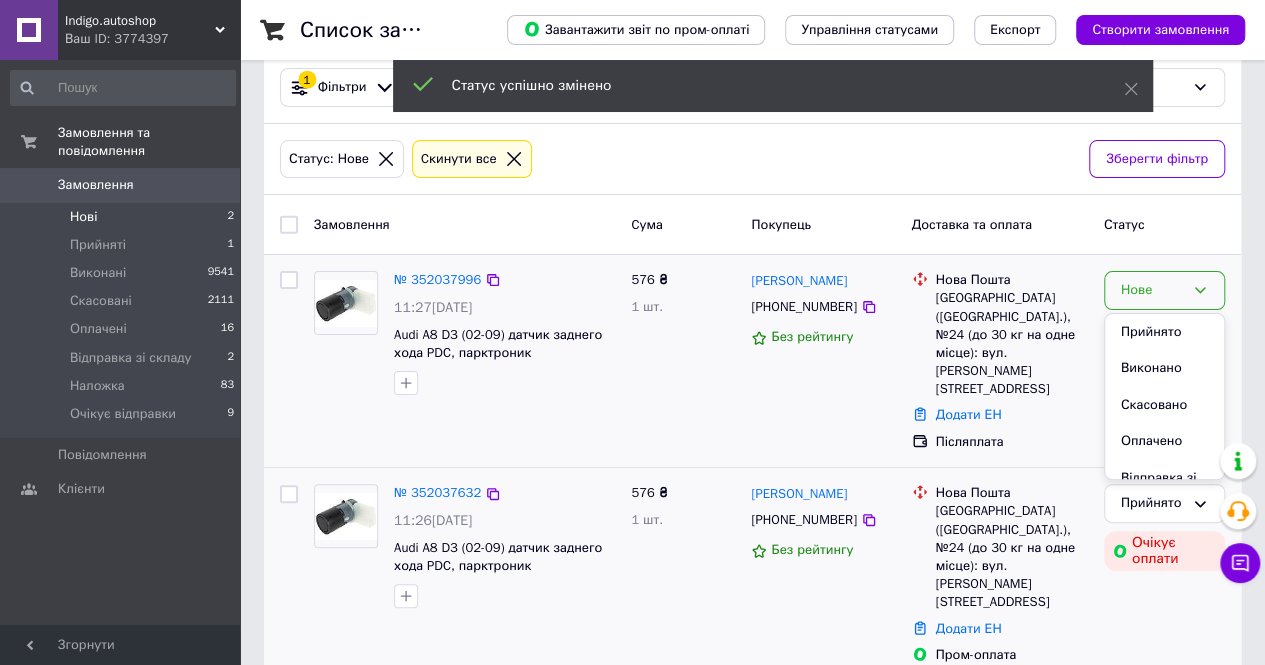 click on "Прийнято" at bounding box center (1164, 332) 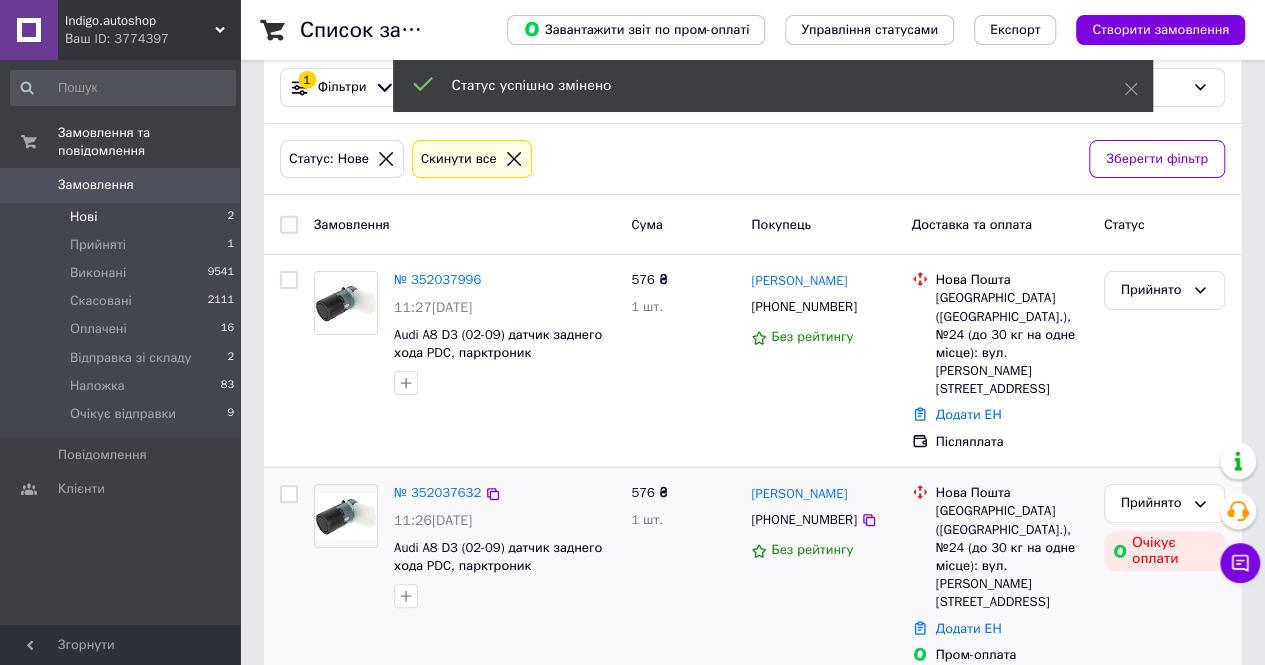 click on "№ 352037996" at bounding box center (437, 279) 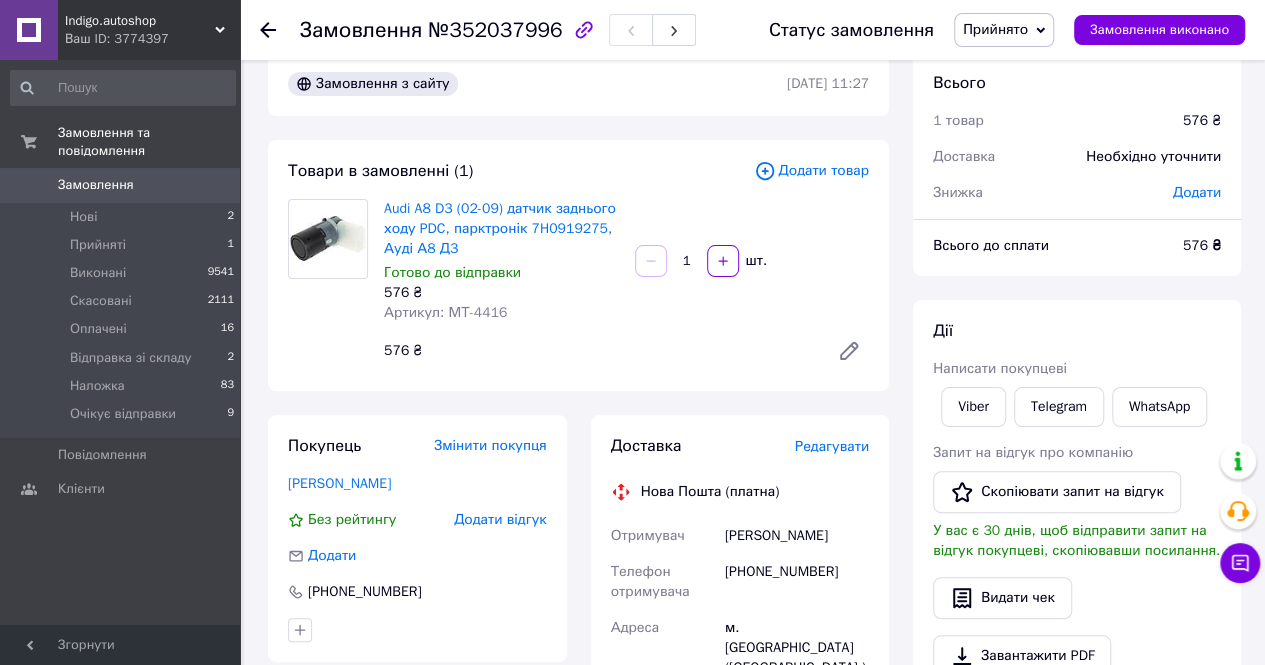 click on "Артикул: МТ-4416" at bounding box center [445, 312] 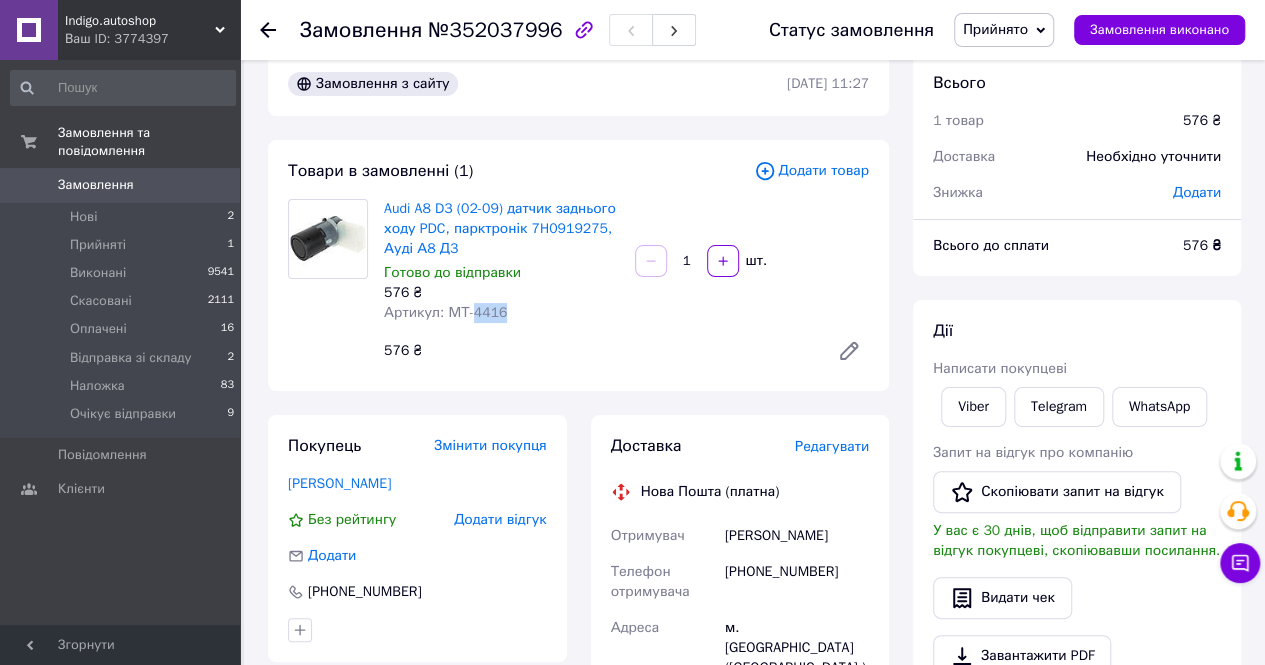 click on "Артикул: МТ-4416" at bounding box center (445, 312) 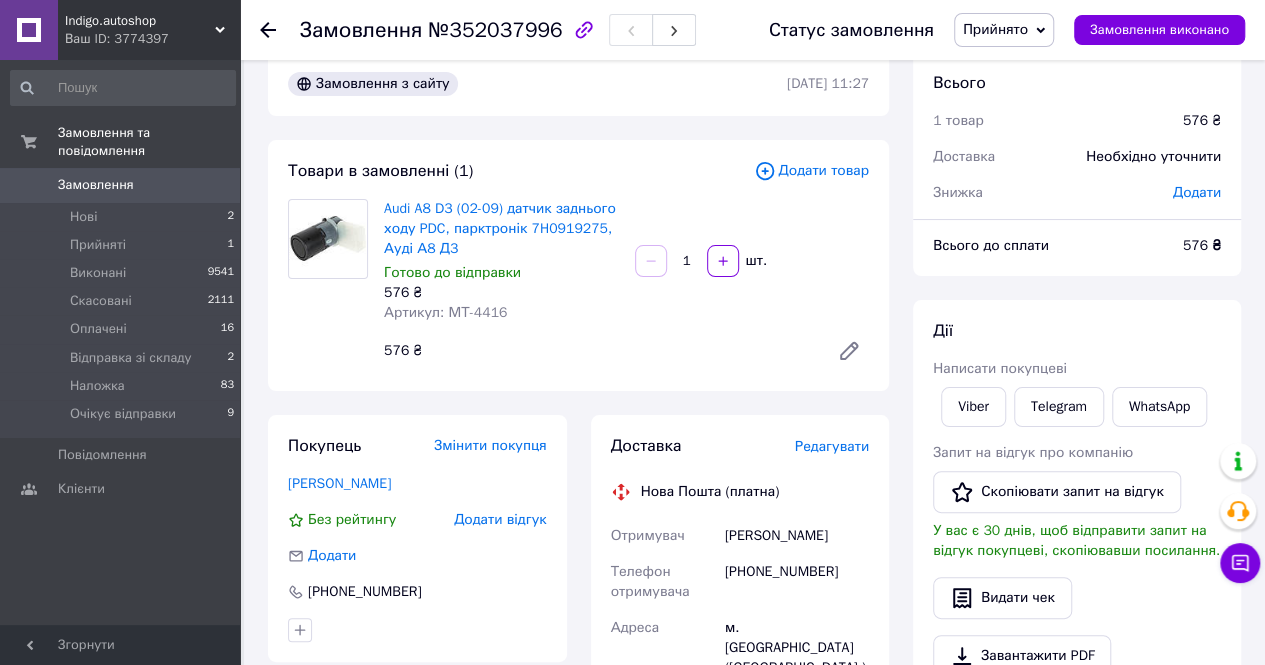 click on "Редагувати" at bounding box center [832, 446] 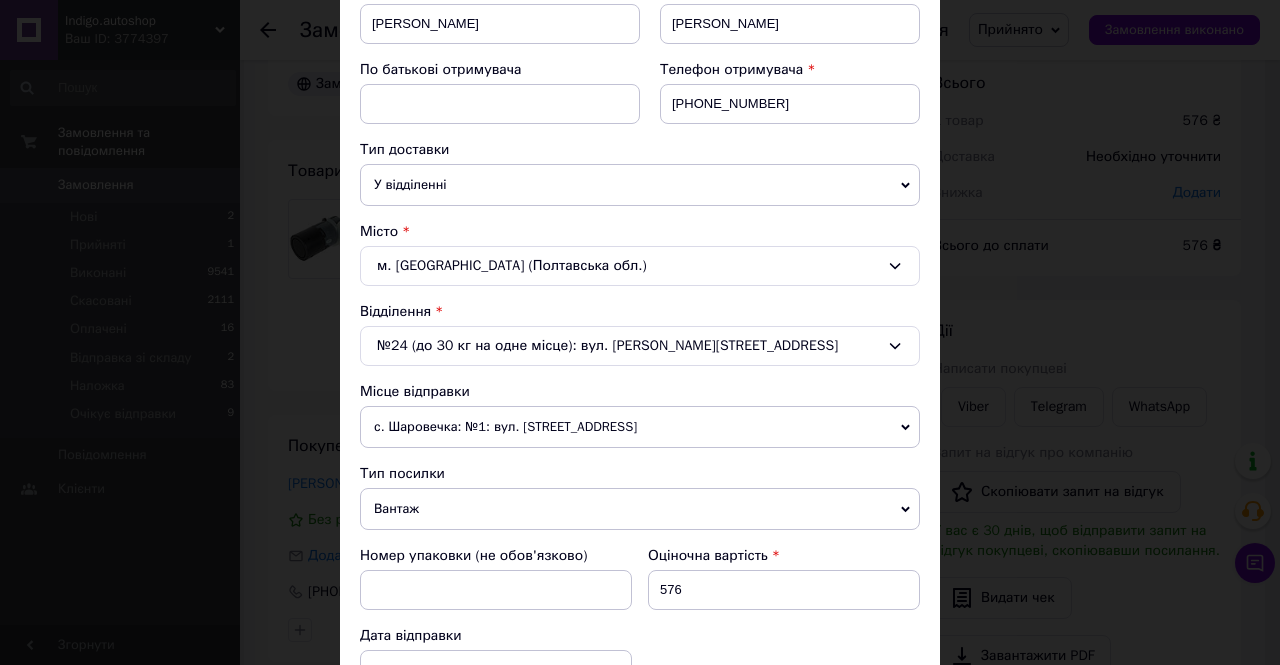 scroll, scrollTop: 700, scrollLeft: 0, axis: vertical 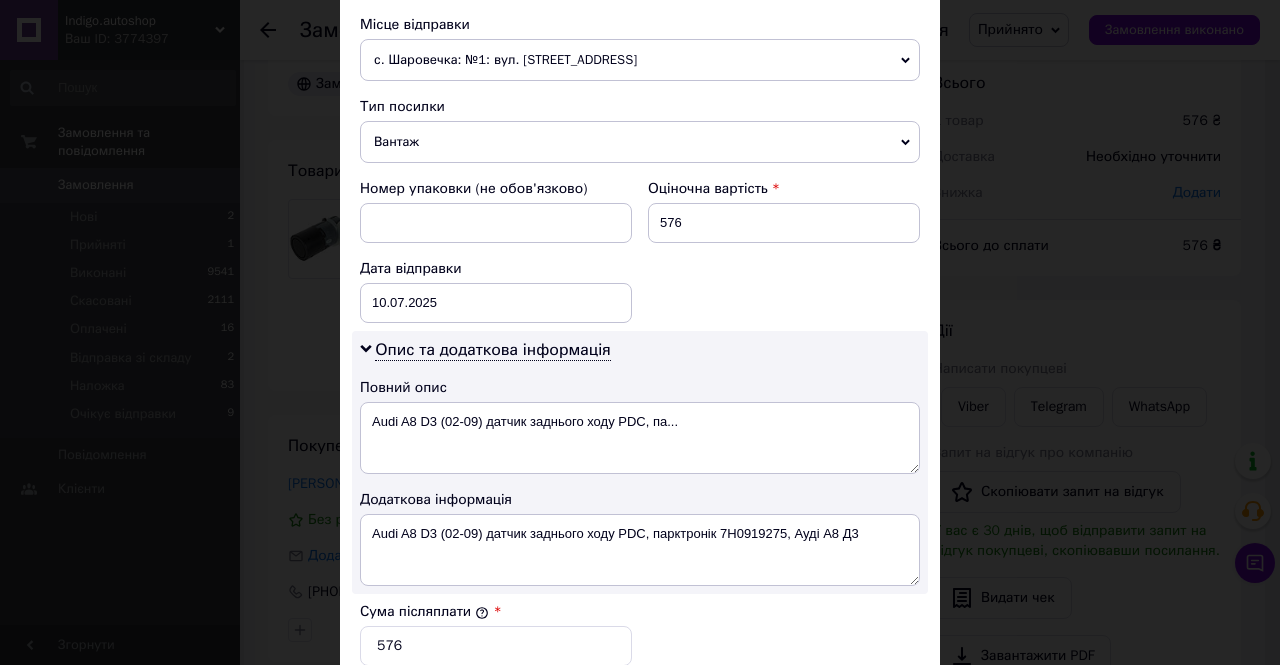 click on "с. Шаровечка: №1: вул. [STREET_ADDRESS]" at bounding box center [640, 60] 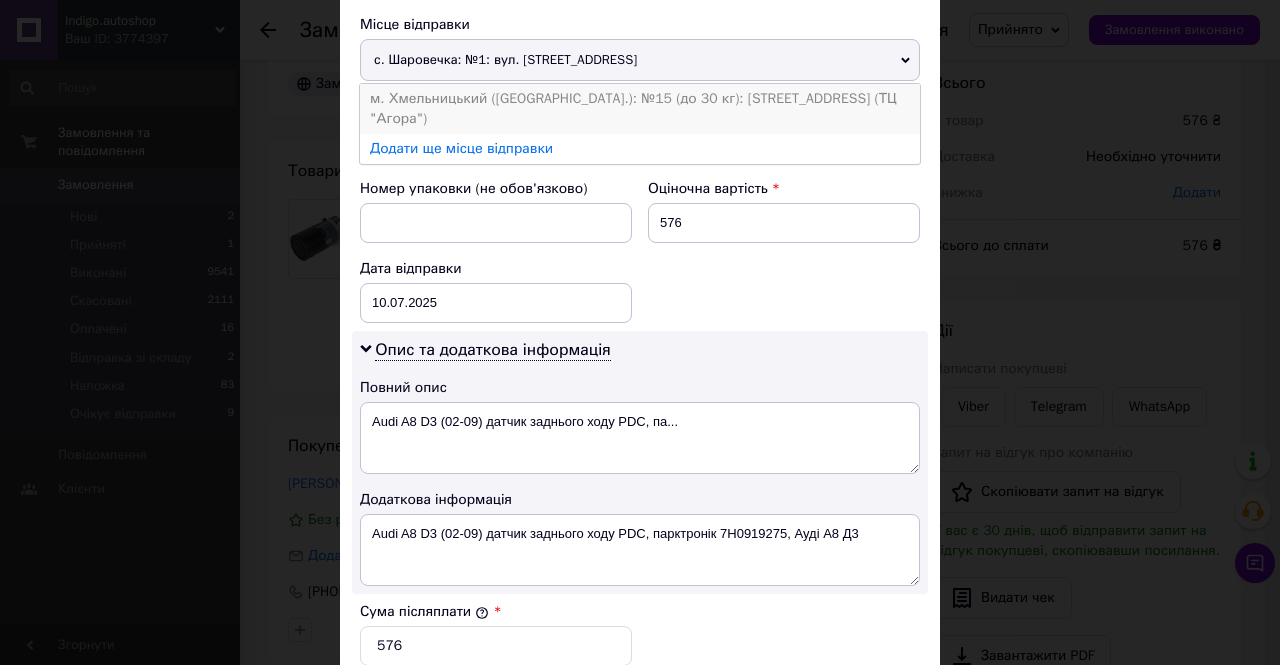 click on "м. Хмельницький ([GEOGRAPHIC_DATA].): №15 (до 30 кг): [STREET_ADDRESS] (ТЦ "Агора")" at bounding box center (640, 109) 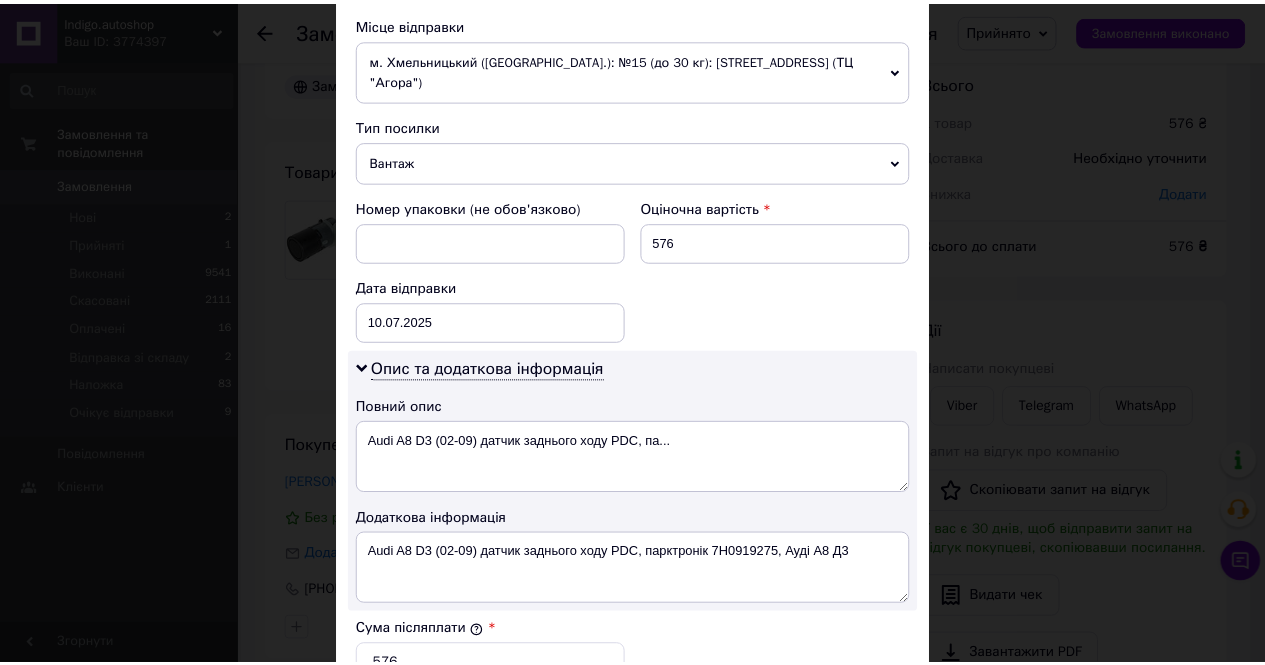 scroll, scrollTop: 1093, scrollLeft: 0, axis: vertical 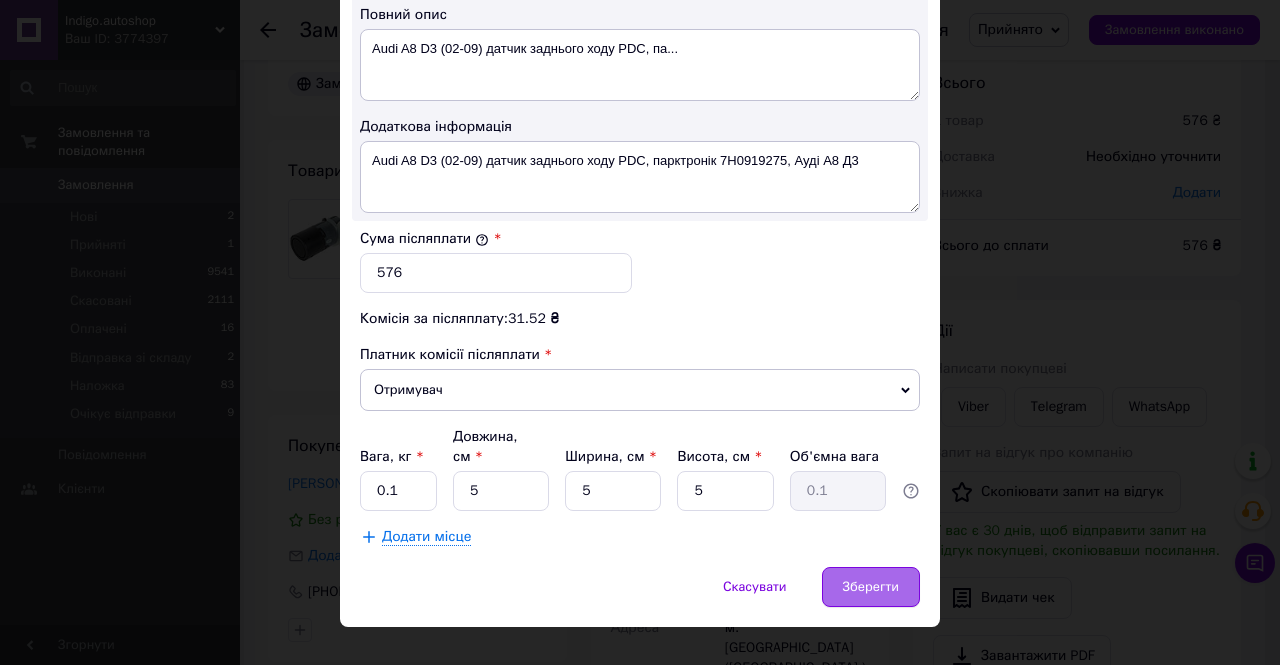 click on "Зберегти" at bounding box center [871, 587] 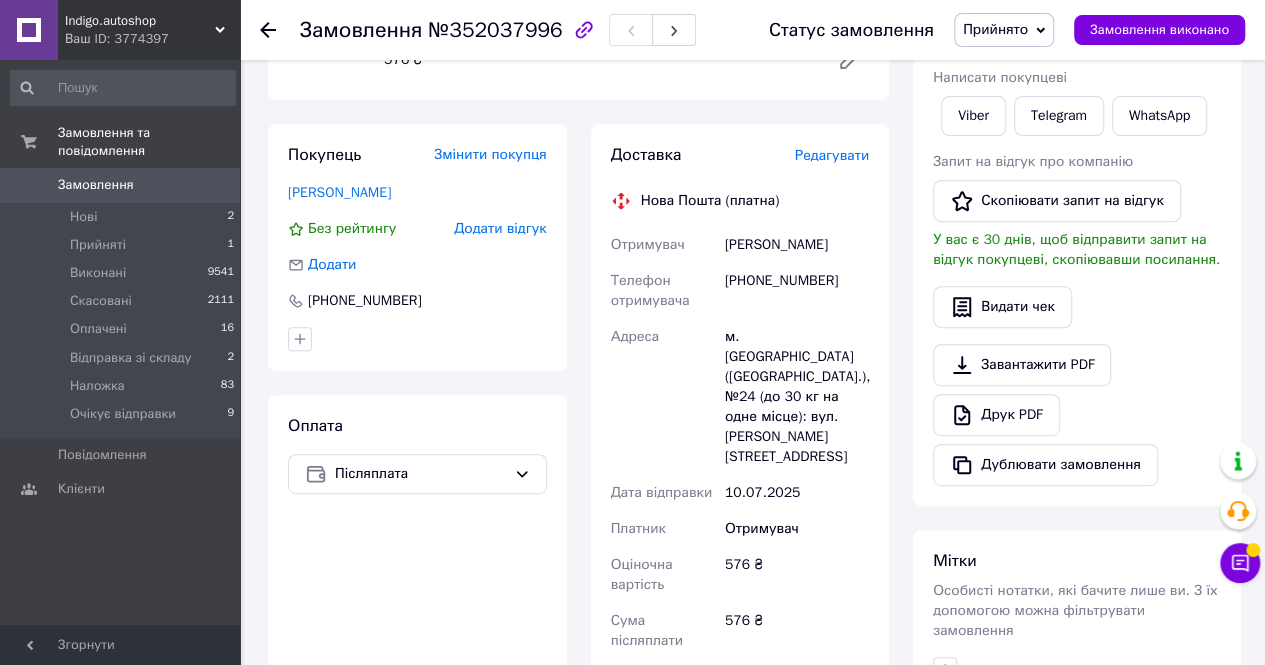 scroll, scrollTop: 632, scrollLeft: 0, axis: vertical 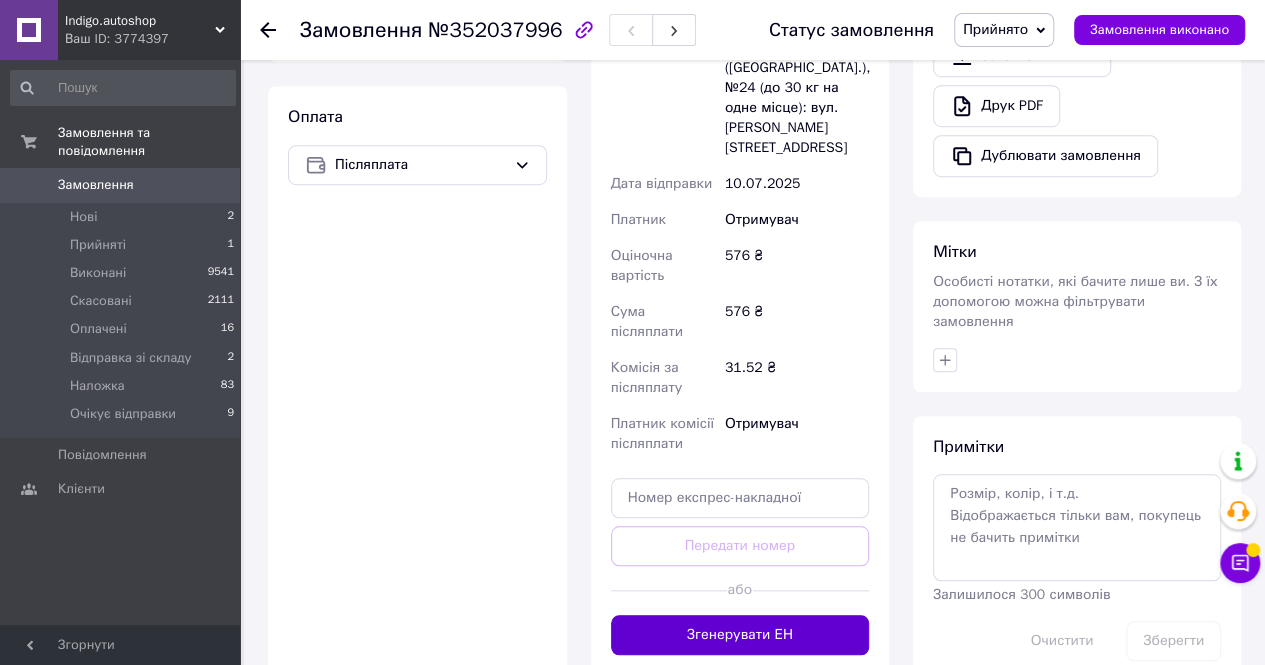 click on "Згенерувати ЕН" at bounding box center [740, 635] 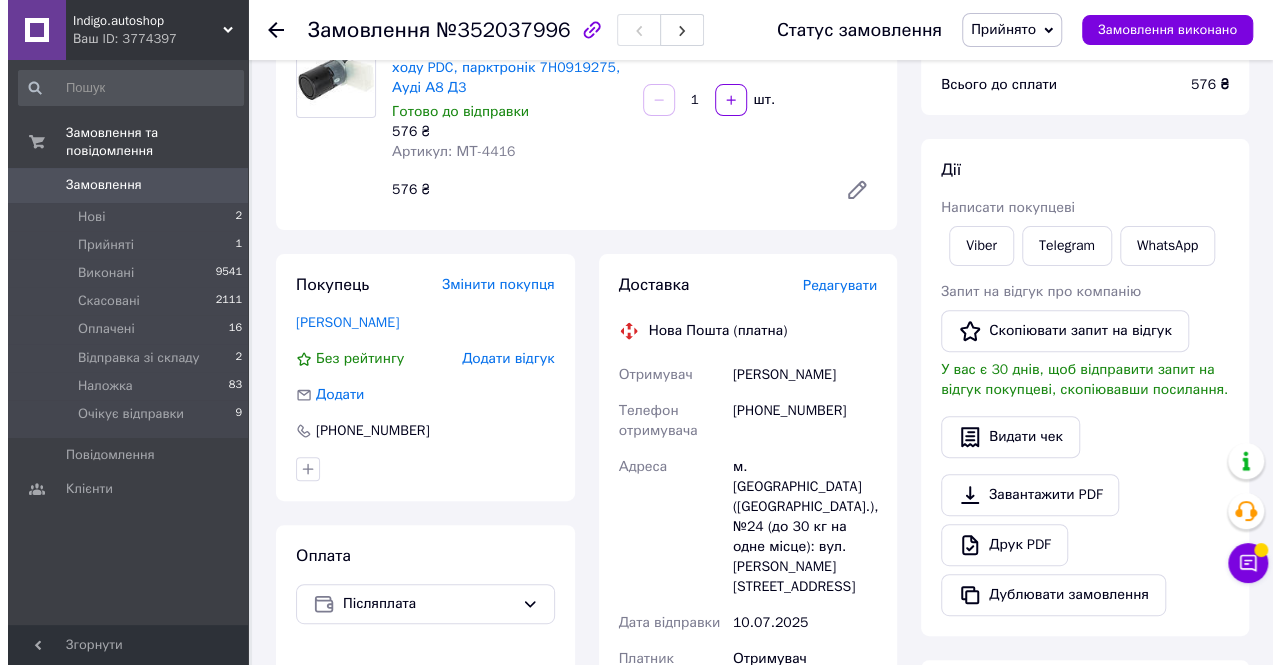scroll, scrollTop: 0, scrollLeft: 0, axis: both 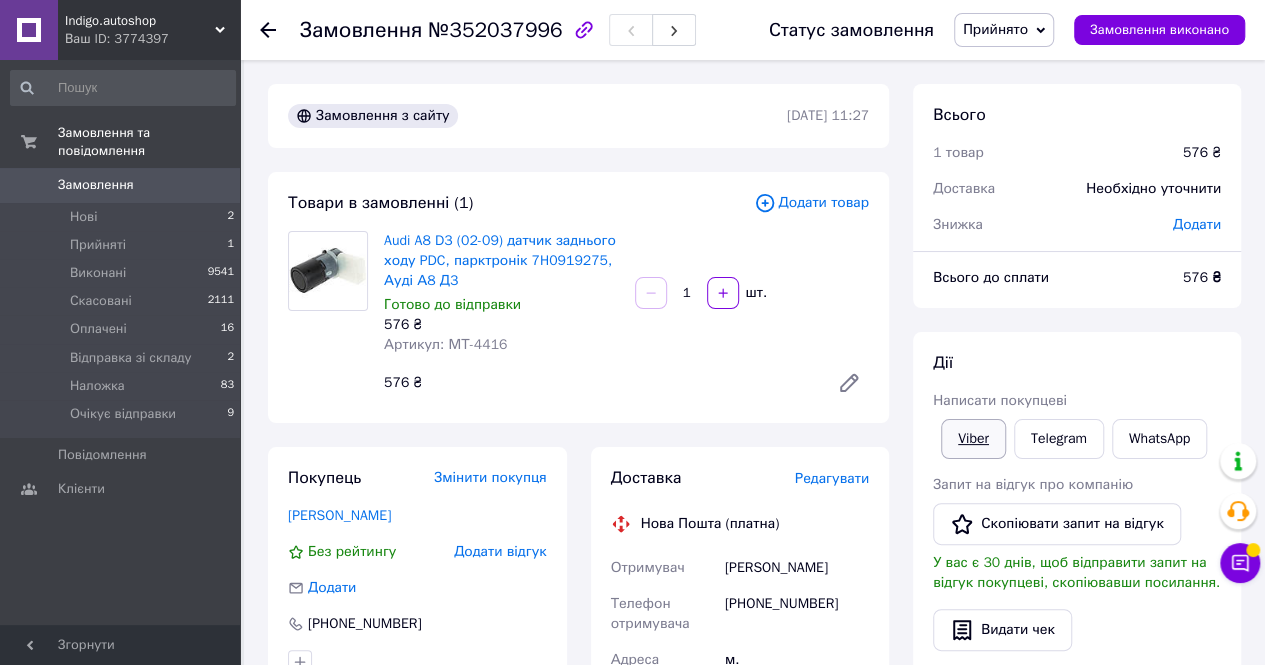 click on "Viber" at bounding box center (973, 439) 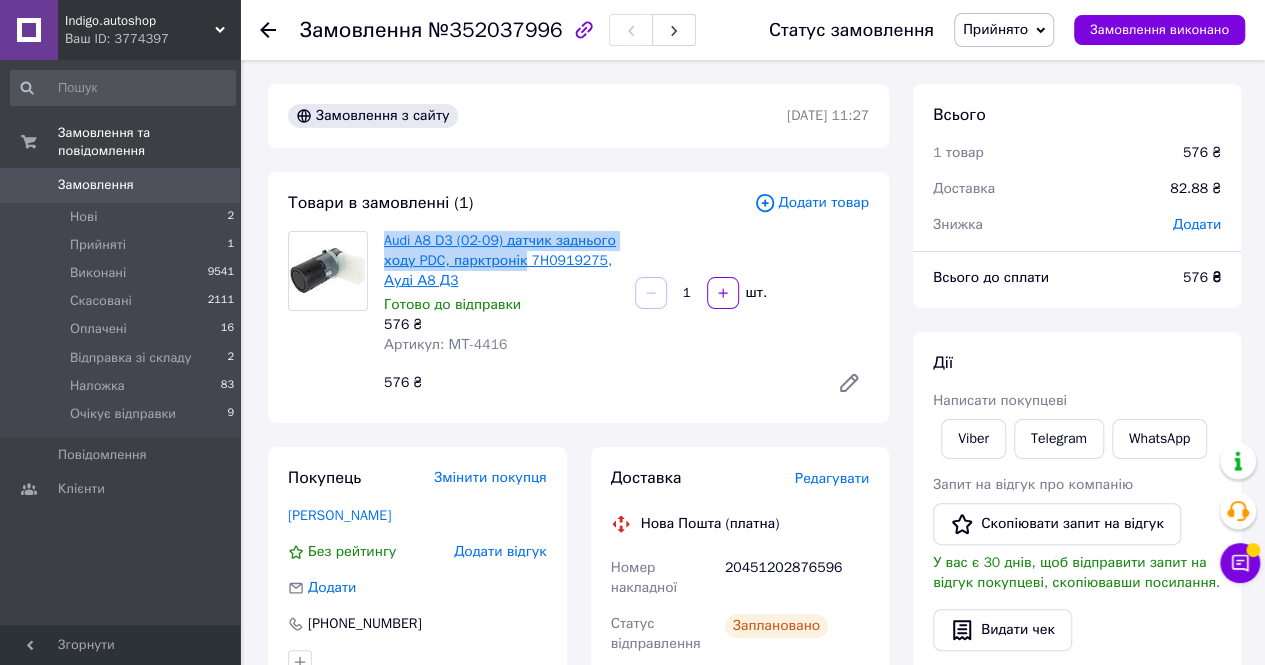 drag, startPoint x: 379, startPoint y: 243, endPoint x: 520, endPoint y: 263, distance: 142.41138 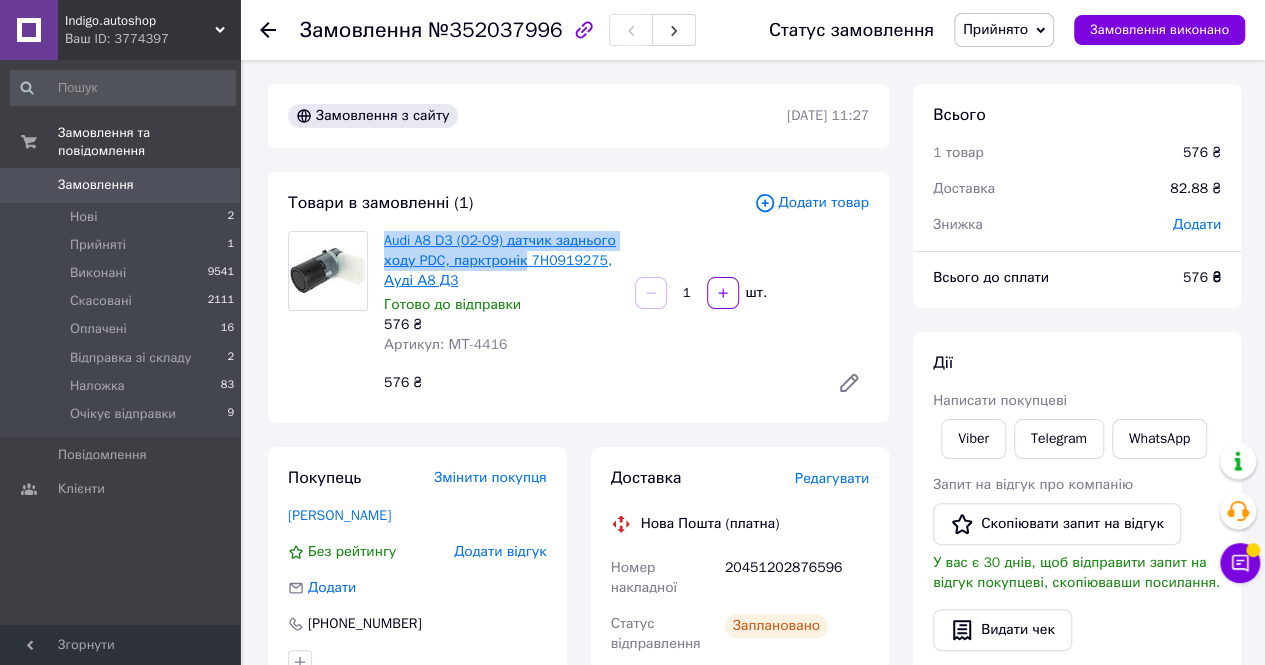 click on "Audi A8 D3 (02-09) датчик заднього ходу PDC, парктронік 7H0919275, Ауді А8 Д3 Готово до відправки 576 ₴ Артикул: МТ-4416" at bounding box center (501, 293) 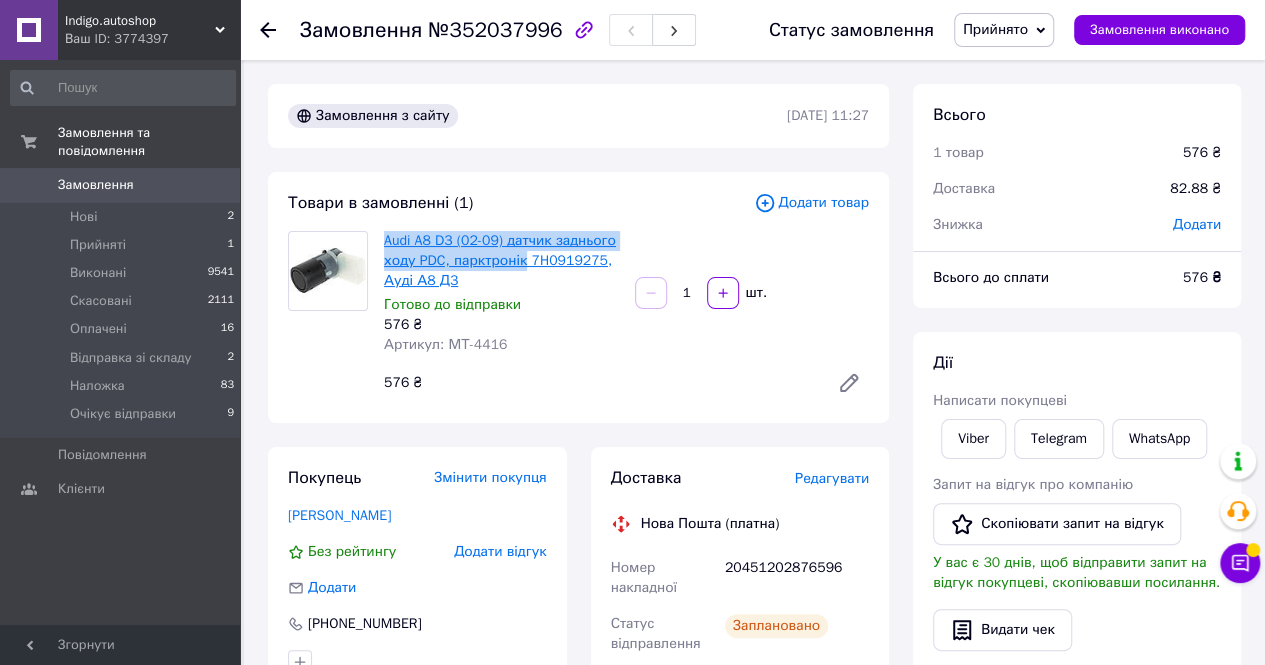 copy on "Audi A8 D3 (02-09) датчик заднього ходу PDC, парктронік" 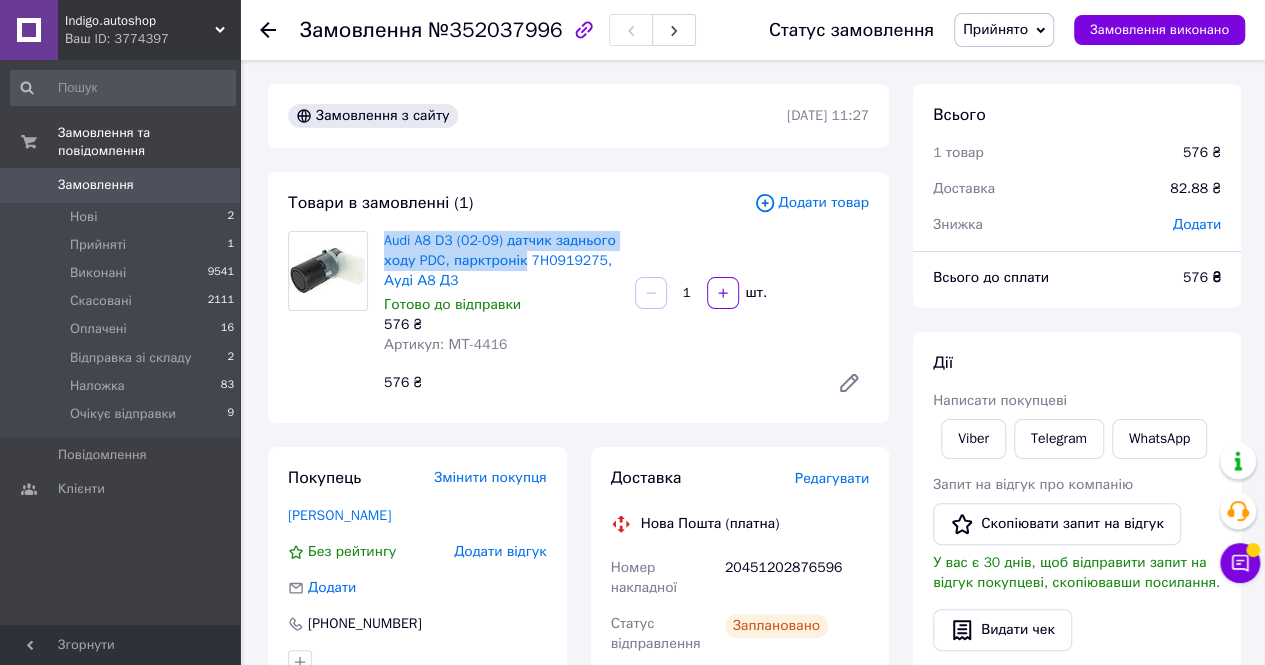 click on "20451202876596" at bounding box center [797, 578] 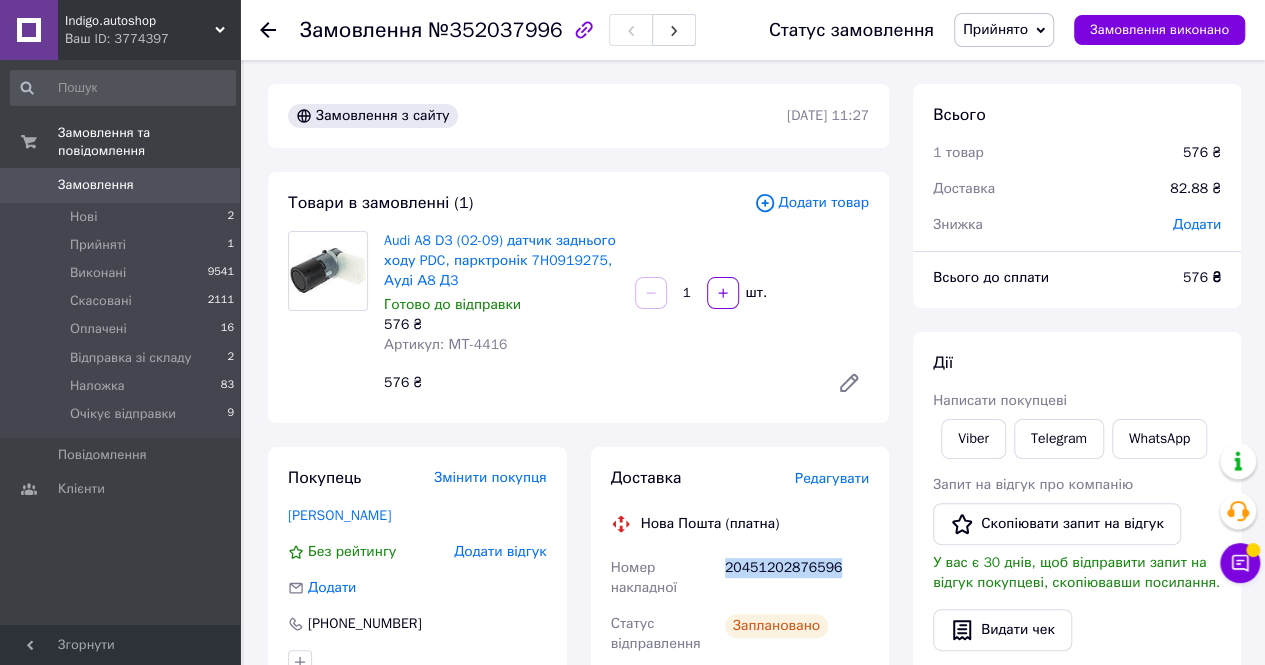 click on "20451202876596" at bounding box center (797, 578) 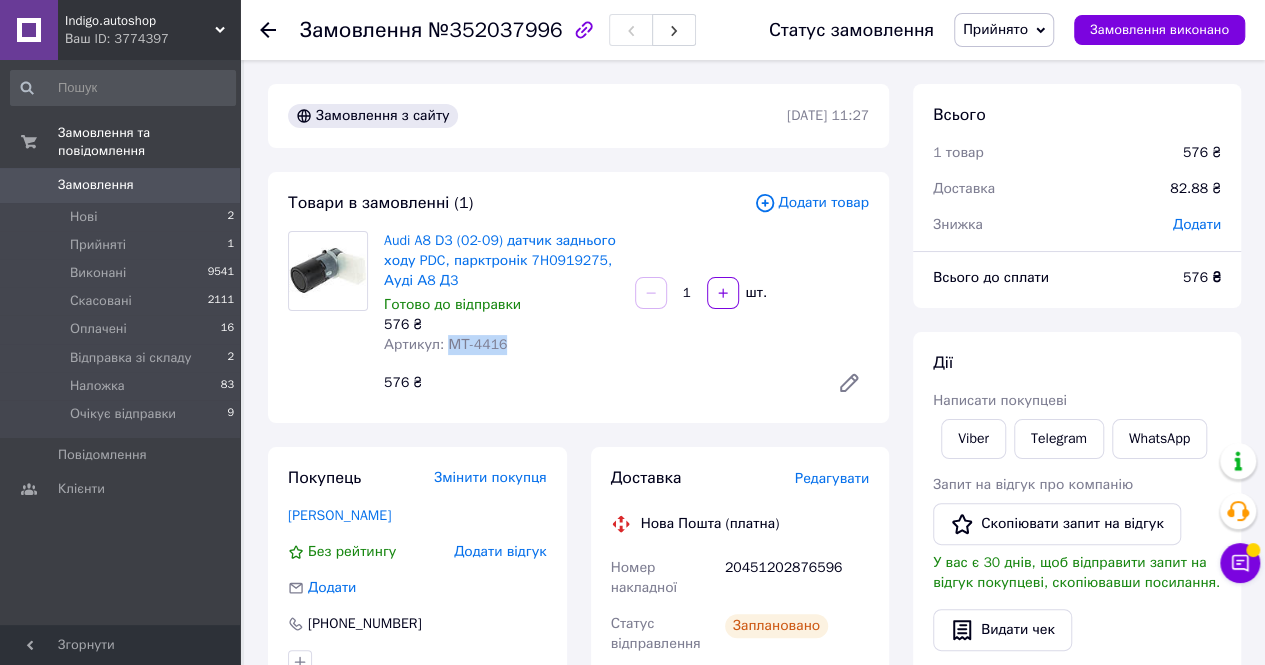 drag, startPoint x: 446, startPoint y: 351, endPoint x: 520, endPoint y: 359, distance: 74.431175 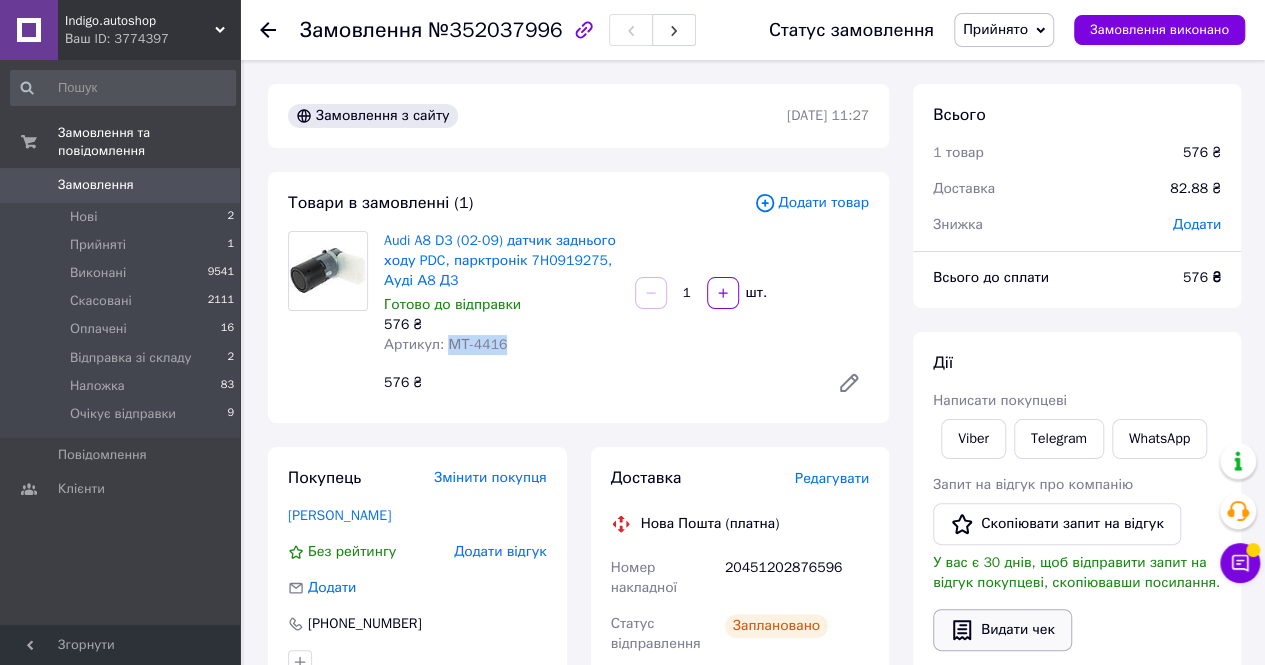 click on "Видати чек" at bounding box center [1002, 630] 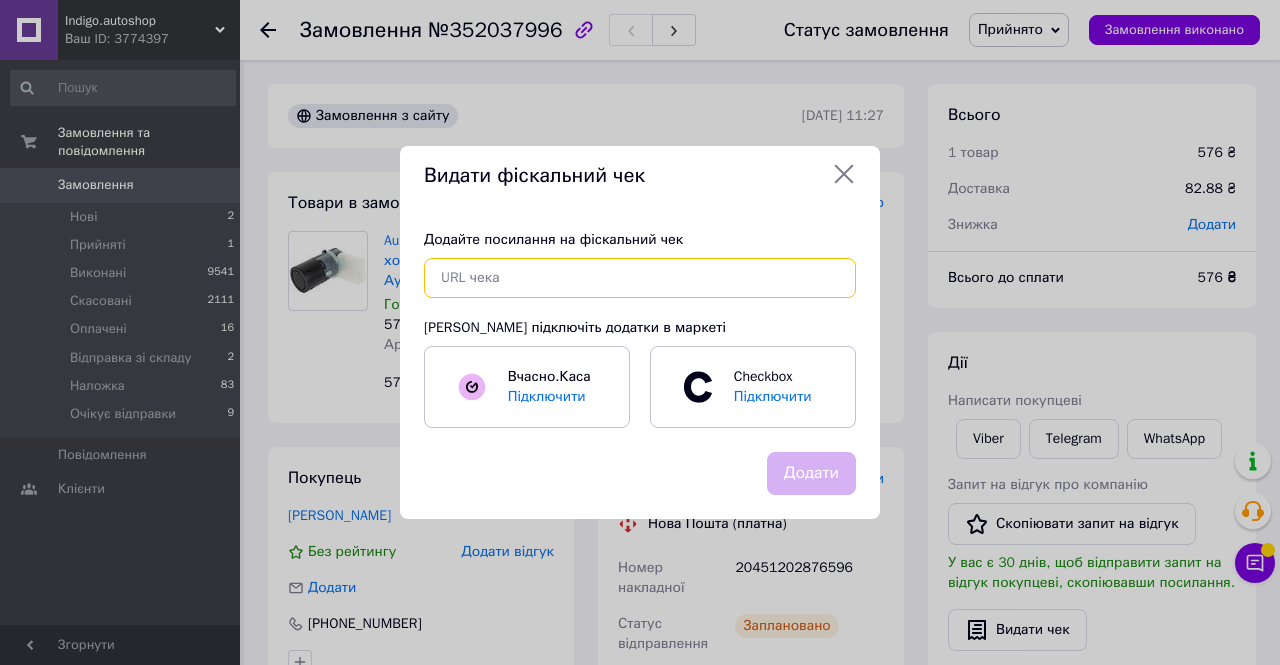 click at bounding box center [640, 278] 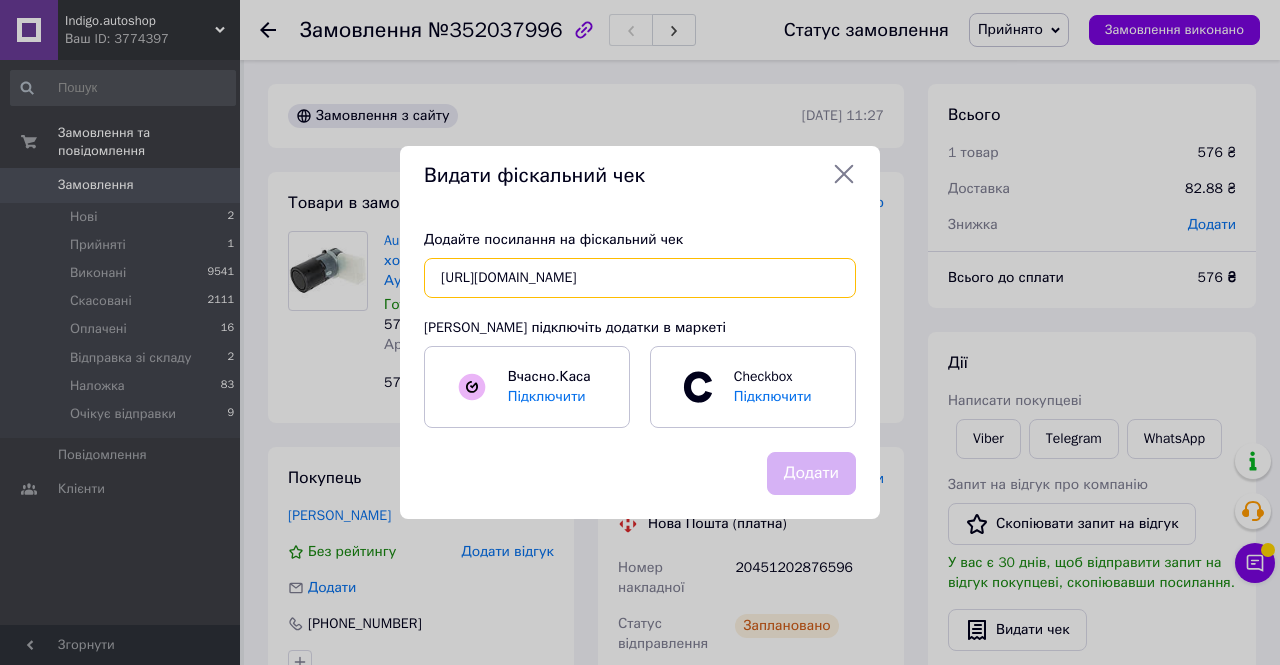 scroll, scrollTop: 0, scrollLeft: 23, axis: horizontal 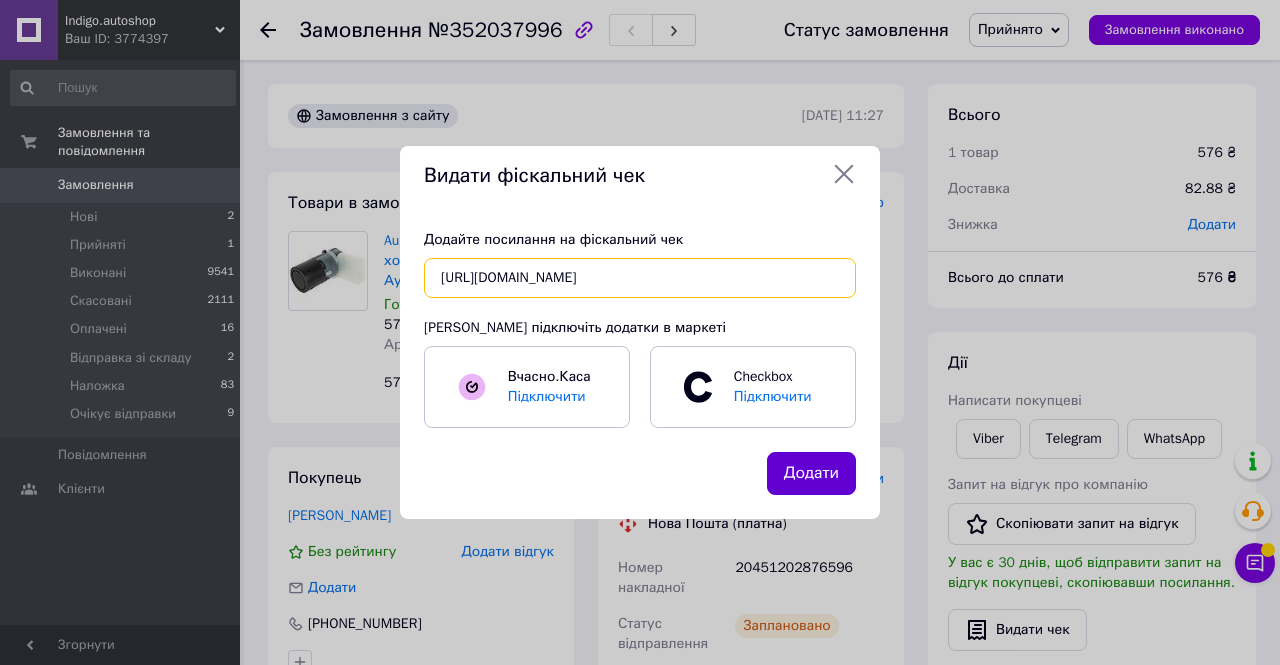 type on "https://check.checkbox.ua/eb90ff69-3fde-444a-b879-1e937b07b824" 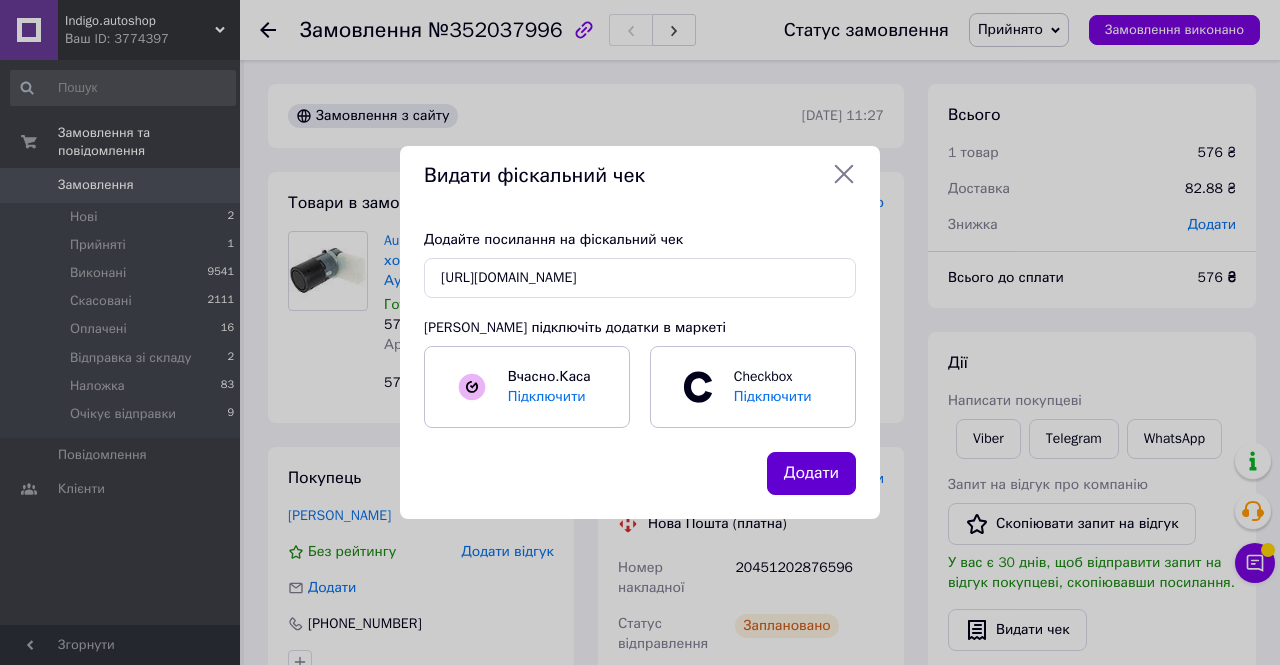 click on "Додати" at bounding box center (811, 473) 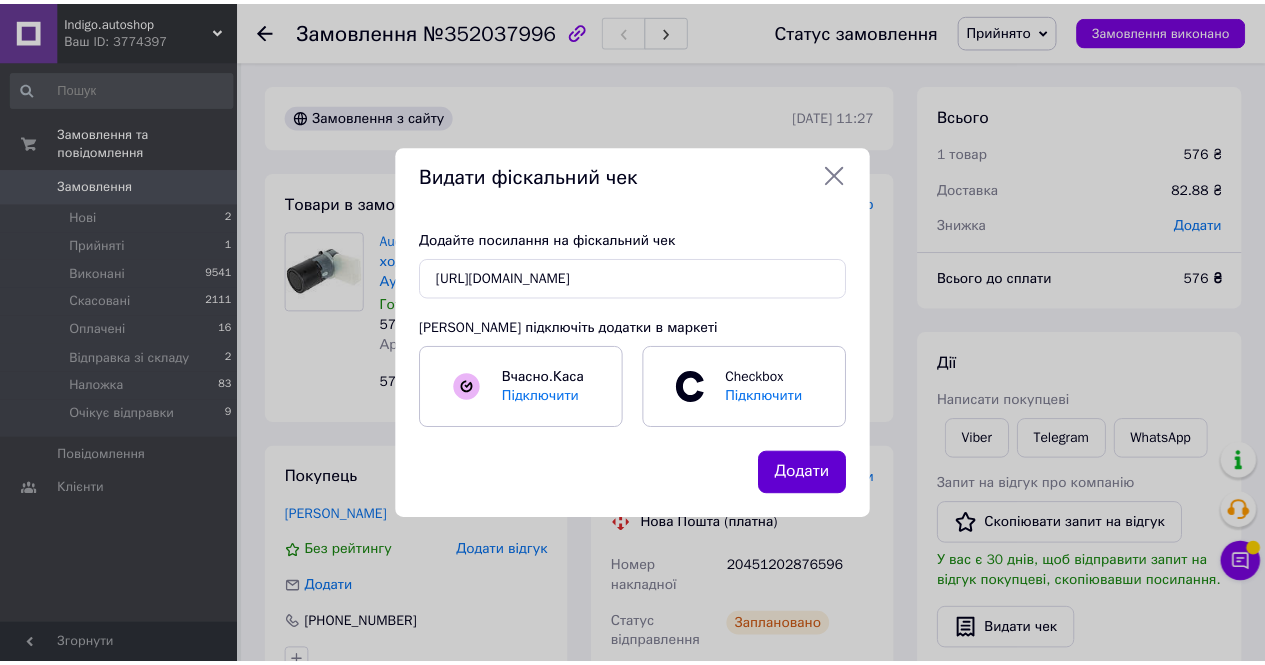 scroll, scrollTop: 0, scrollLeft: 0, axis: both 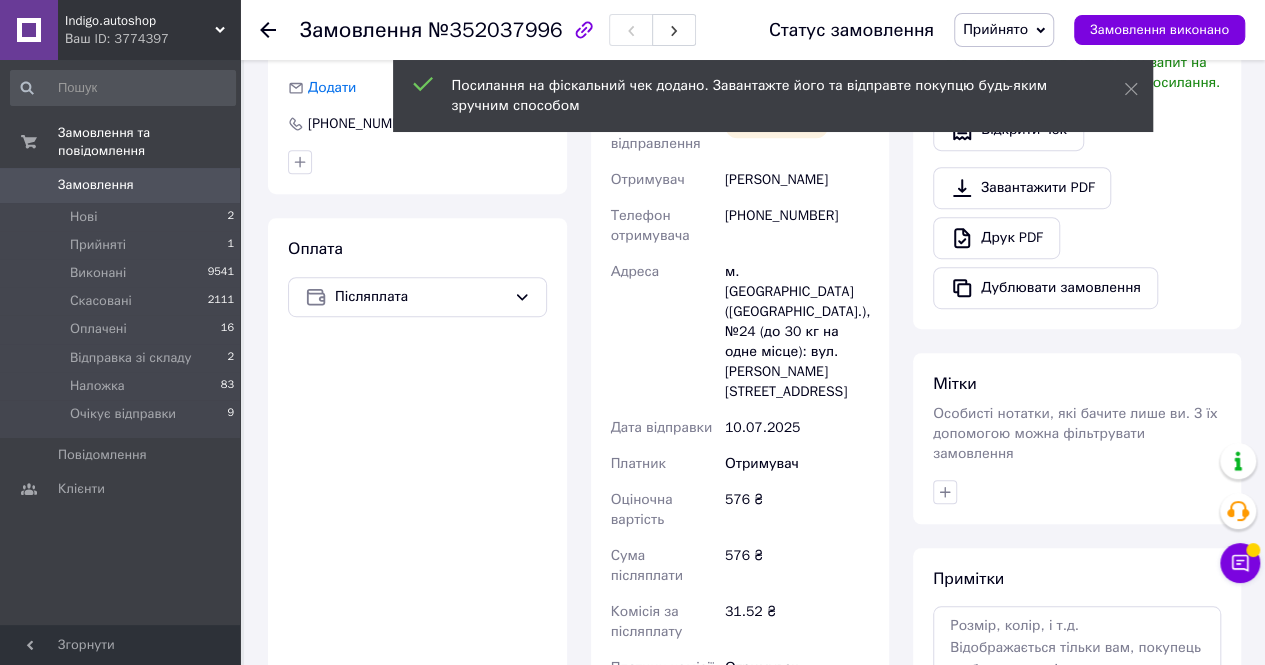 click on "Мищенко Дмитро" at bounding box center (797, 180) 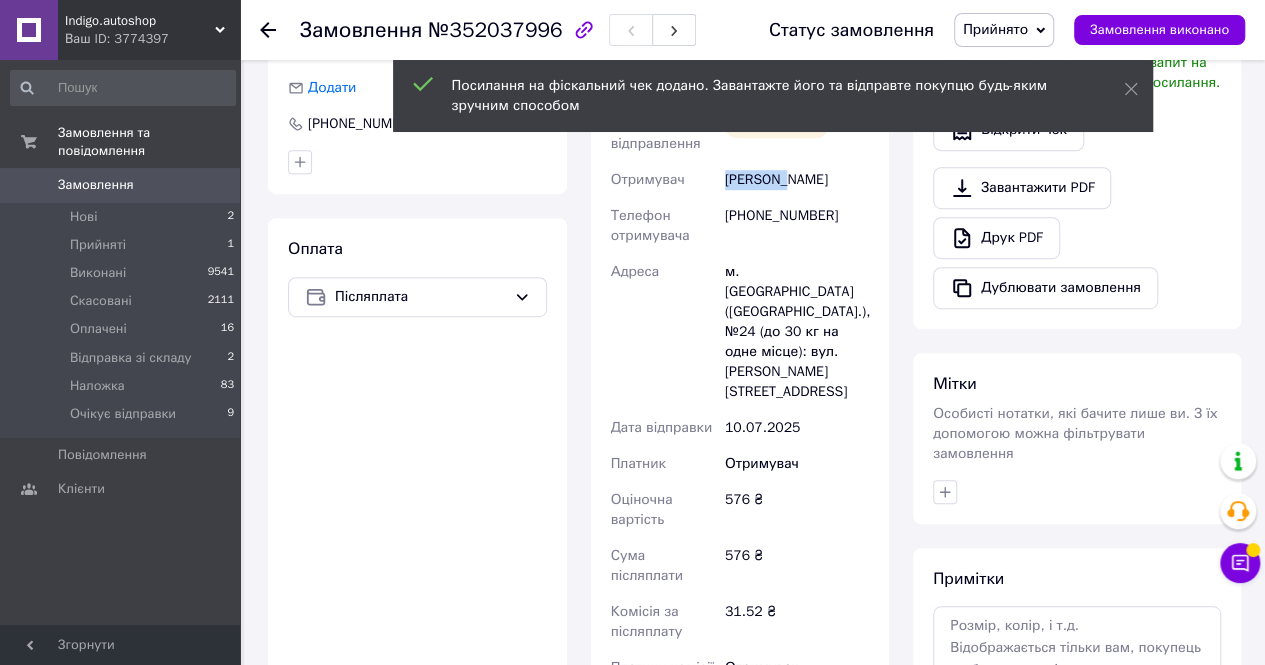 click on "Мищенко Дмитро" at bounding box center [797, 180] 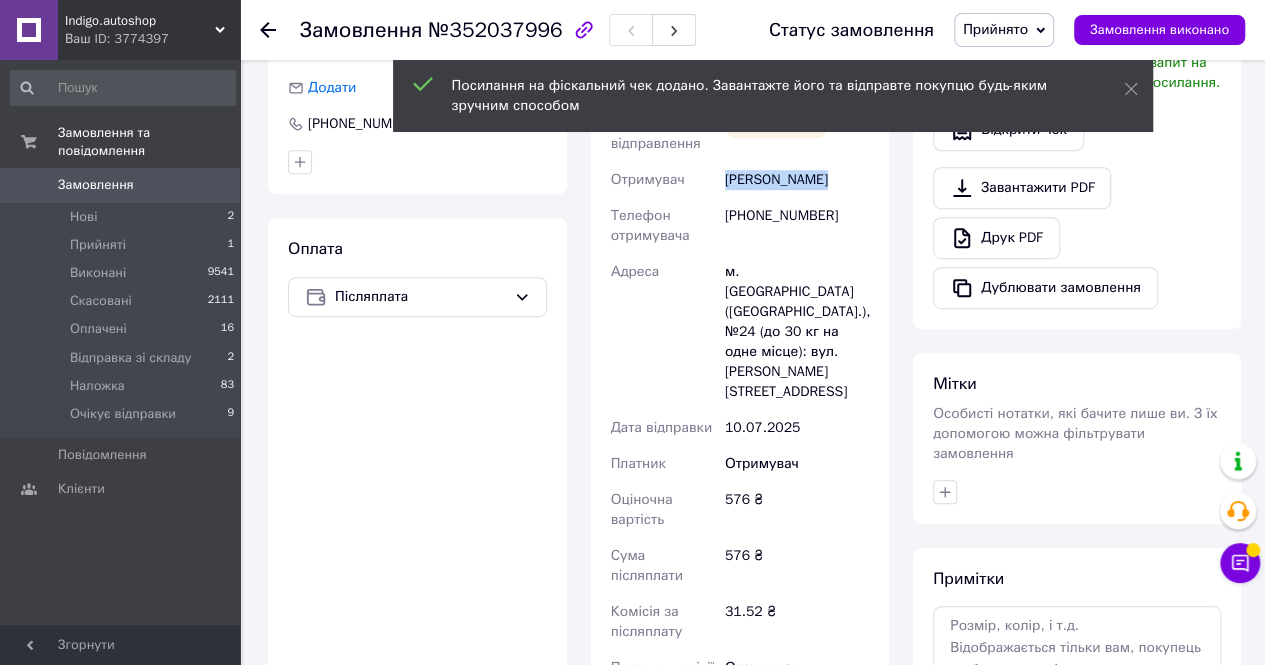click on "Мищенко Дмитро" at bounding box center (797, 180) 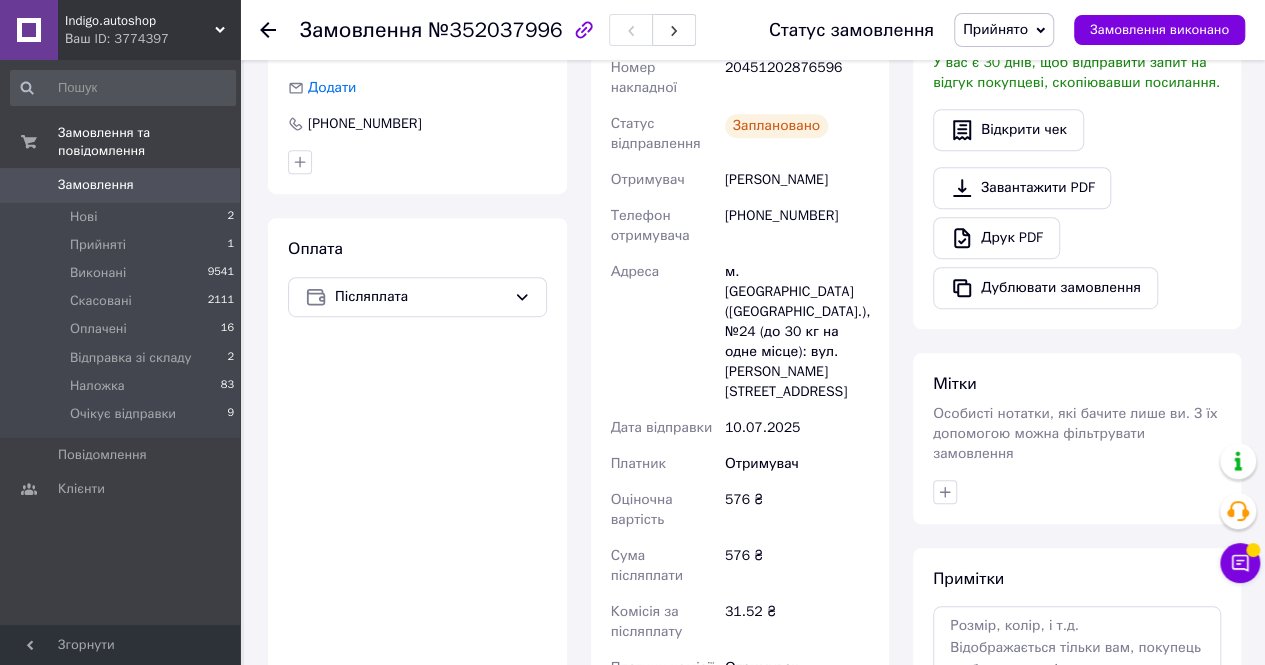 click on "20451202876596" at bounding box center [797, 78] 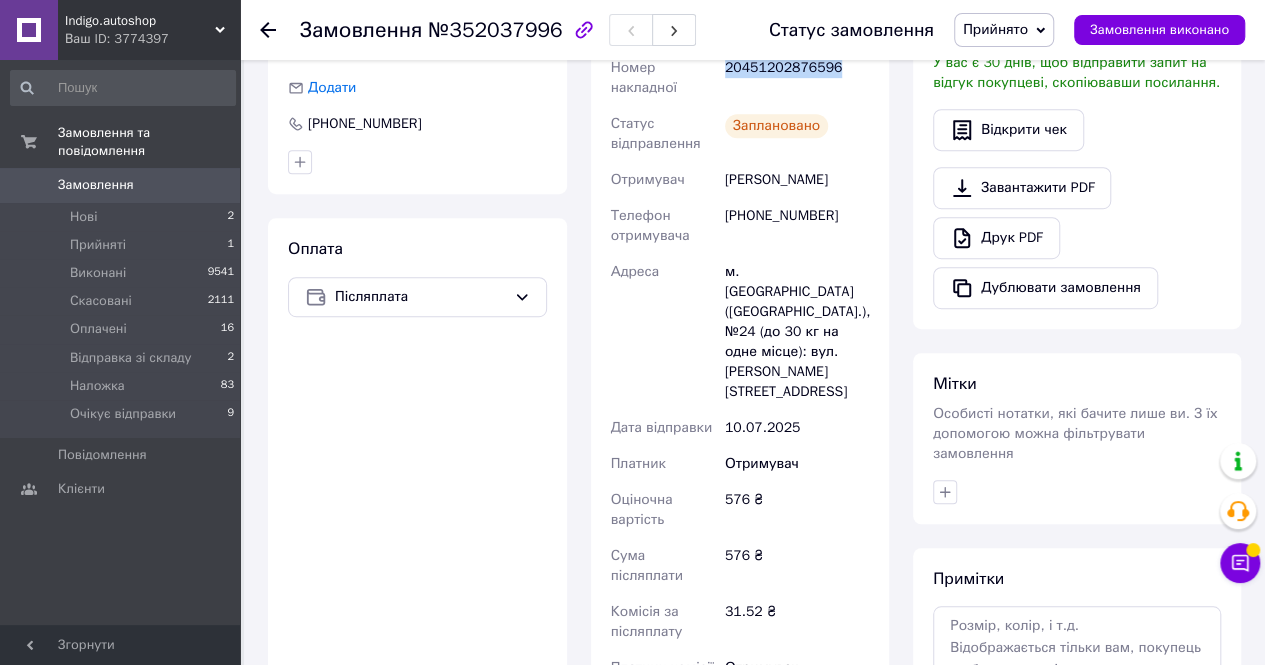 click on "20451202876596" at bounding box center [797, 78] 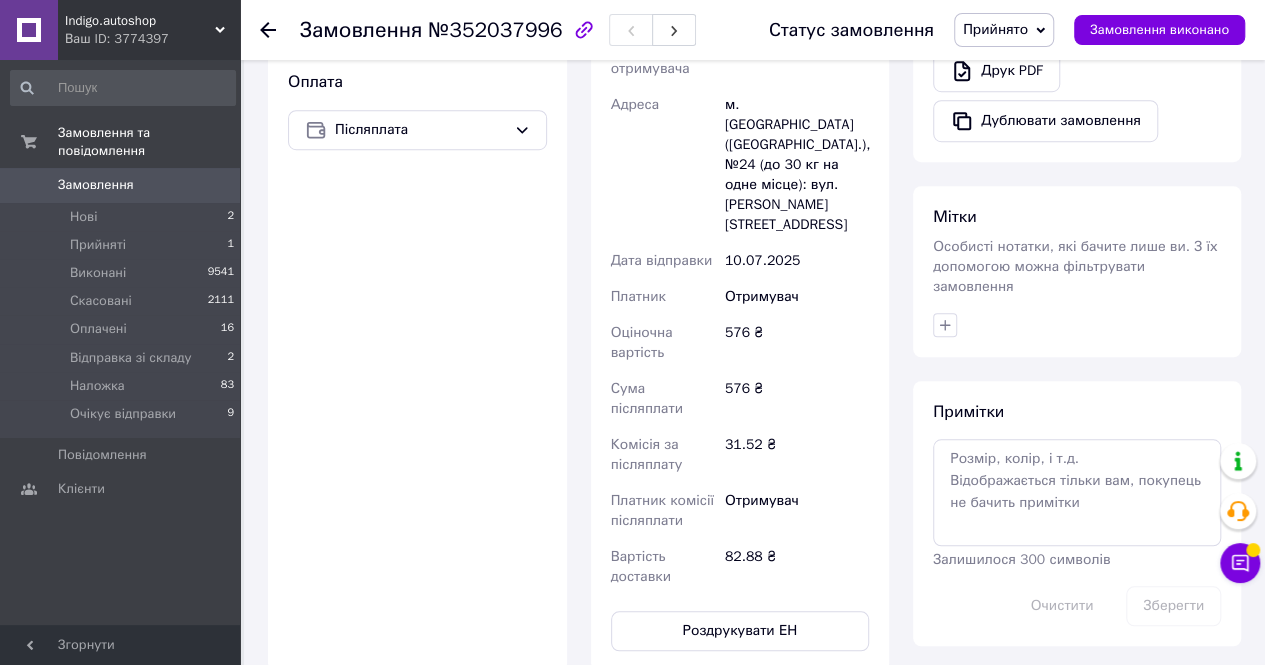 scroll, scrollTop: 1000, scrollLeft: 0, axis: vertical 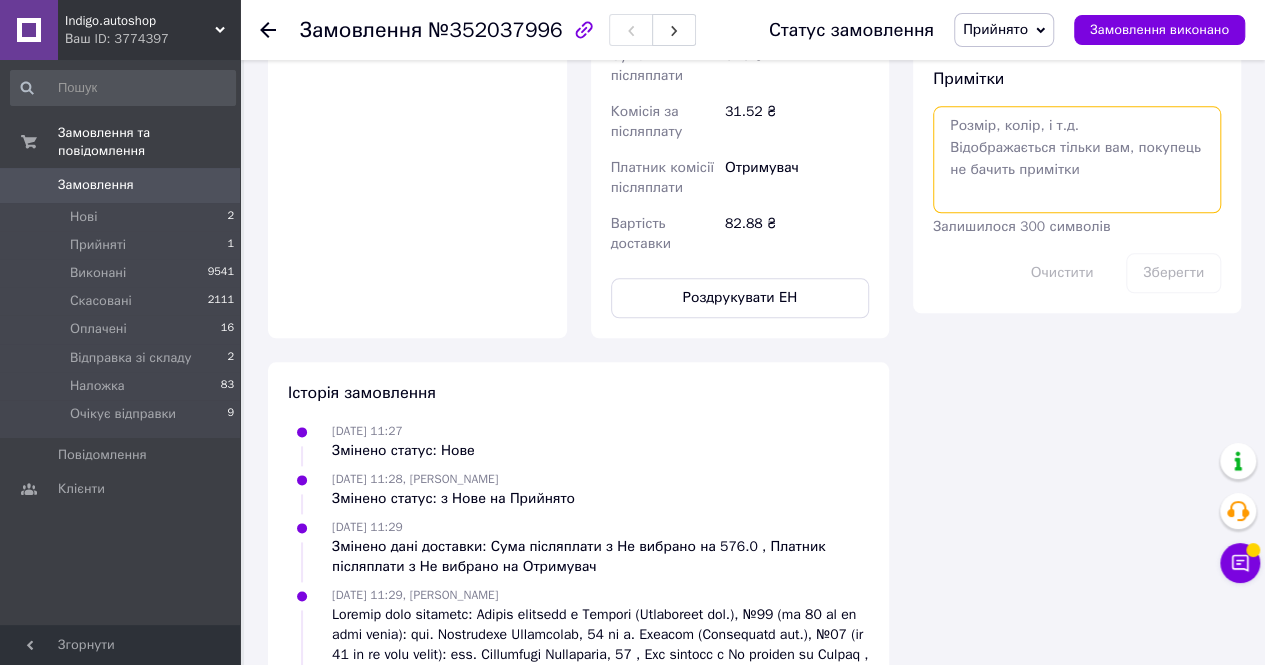 click at bounding box center (1077, 159) 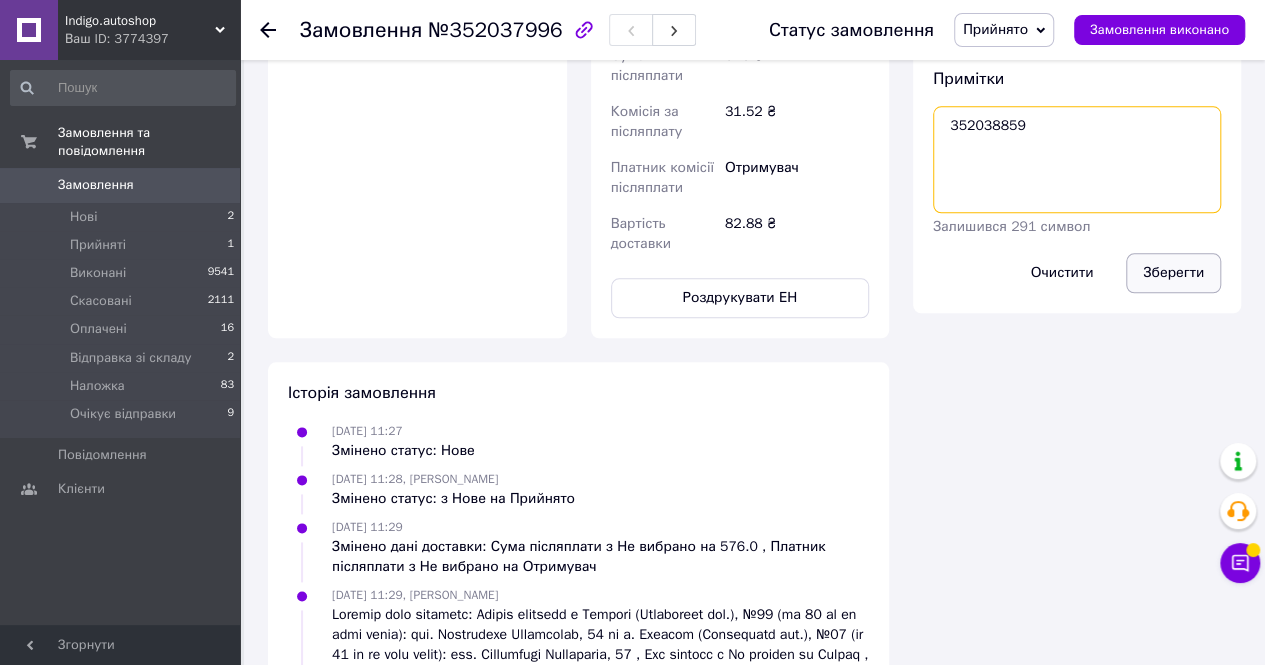 type on "352038859" 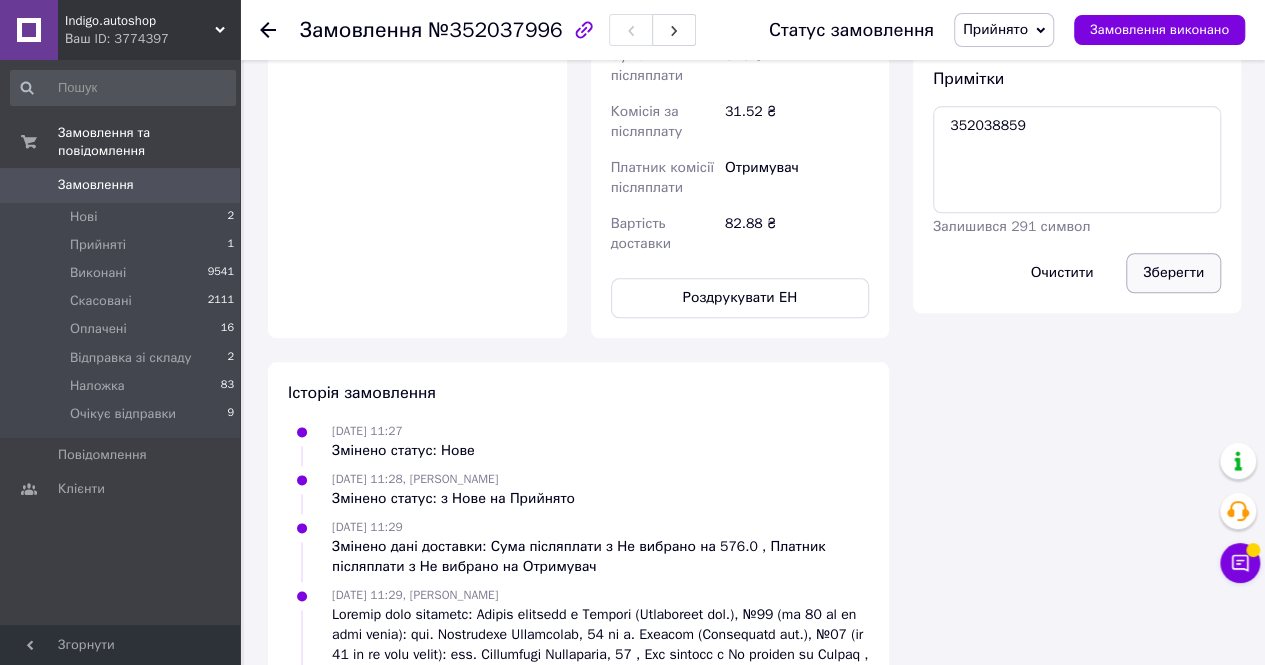 click on "Зберегти" at bounding box center [1173, 273] 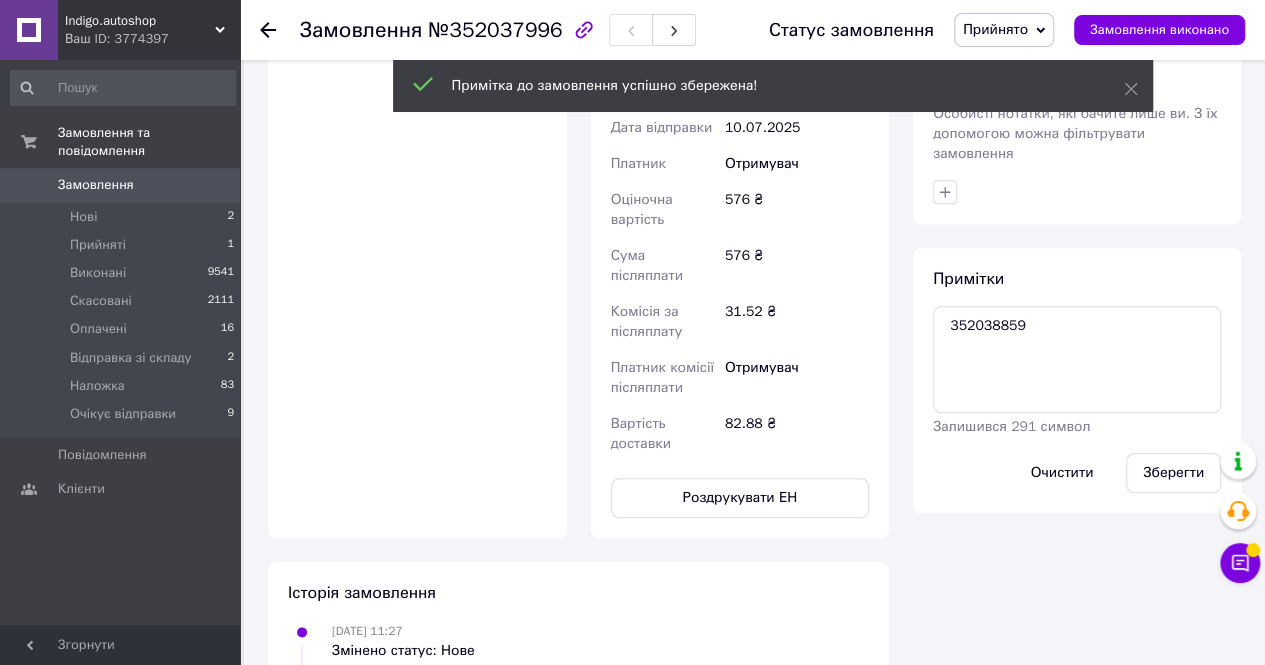 scroll, scrollTop: 832, scrollLeft: 0, axis: vertical 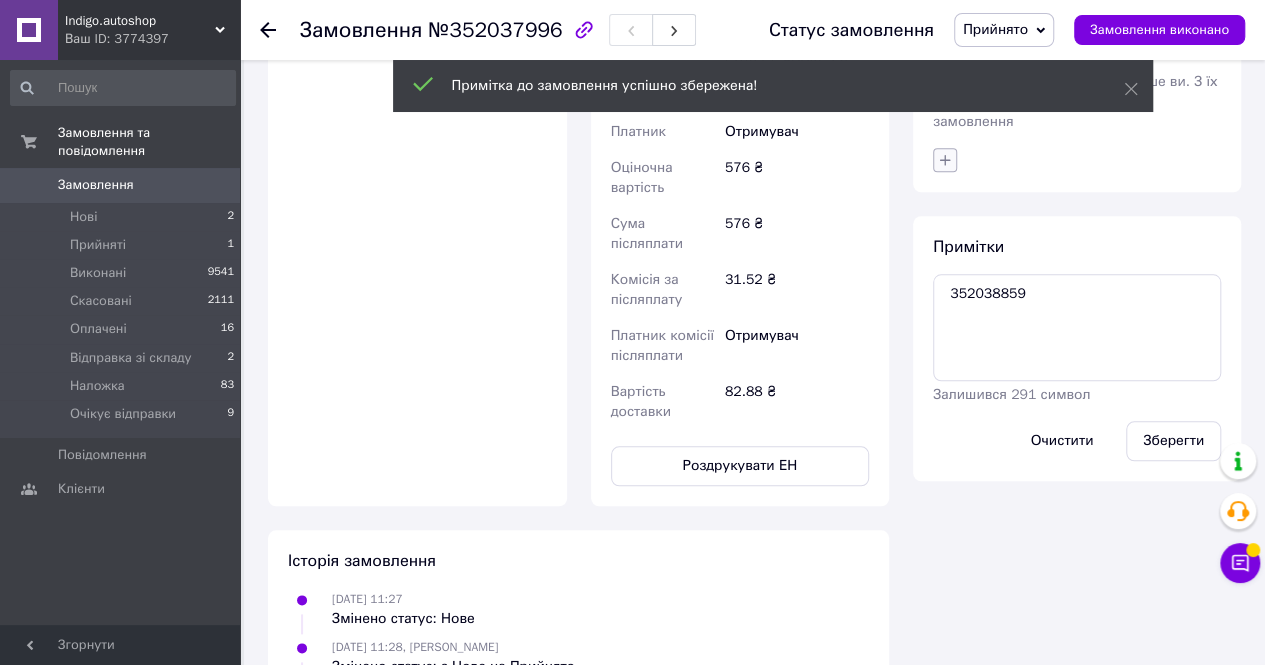 click 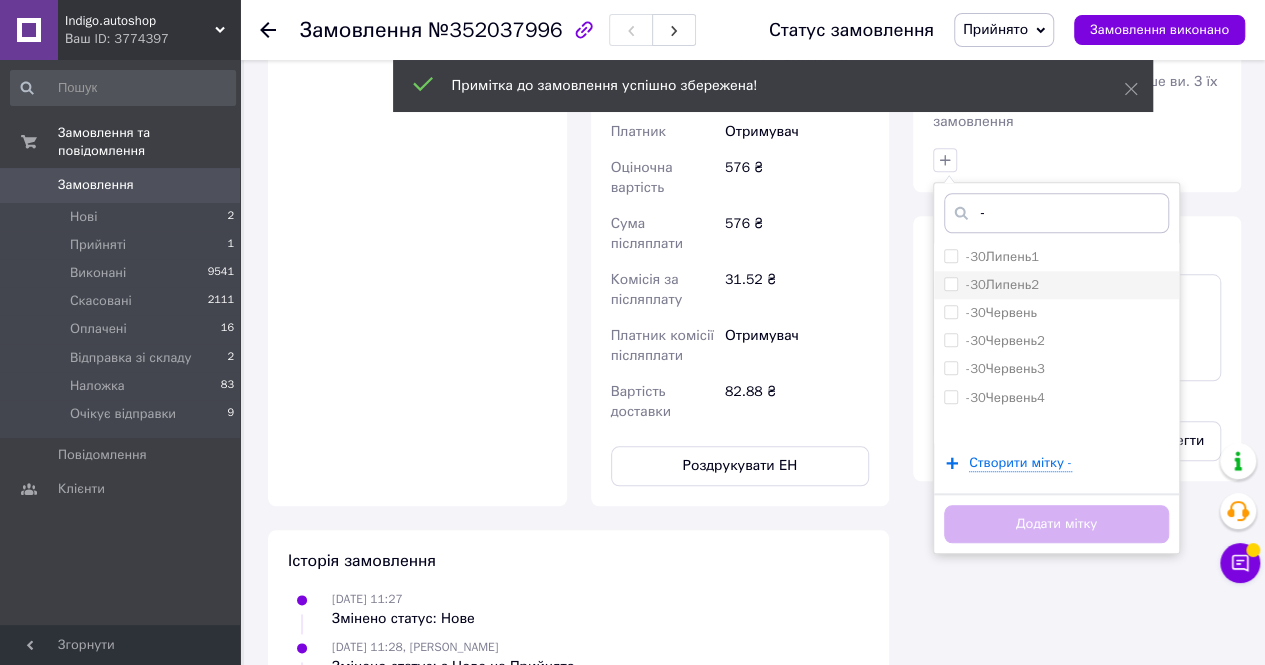 type on "-" 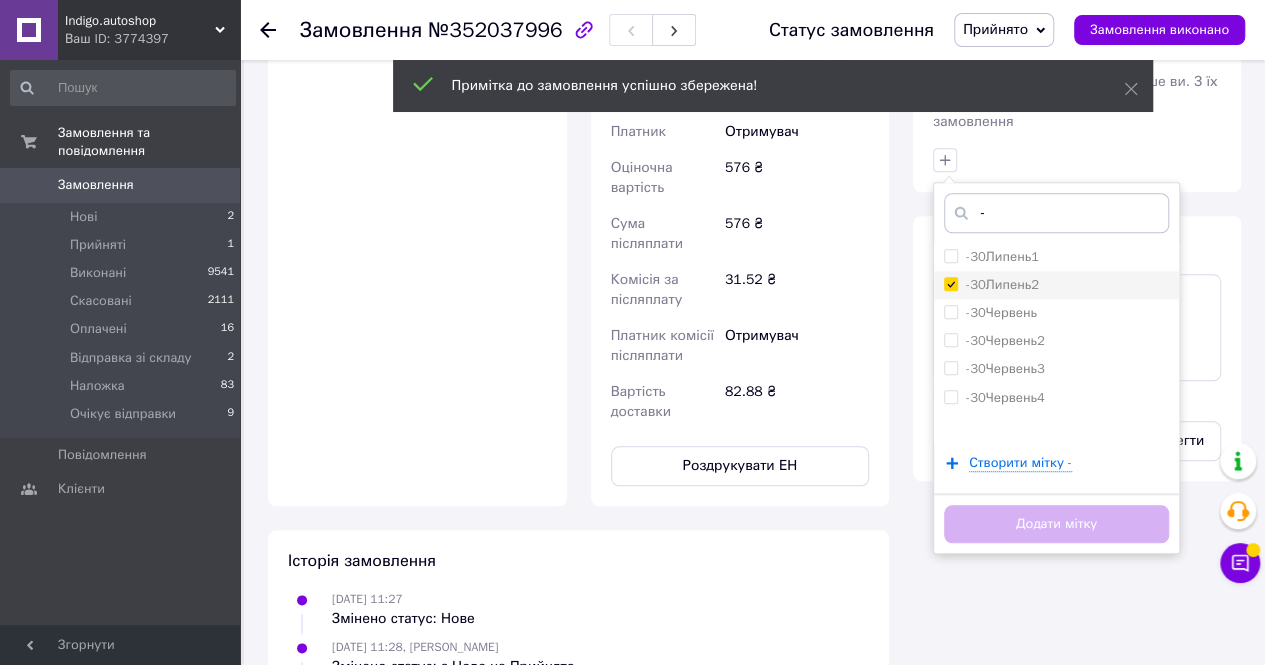 checkbox on "true" 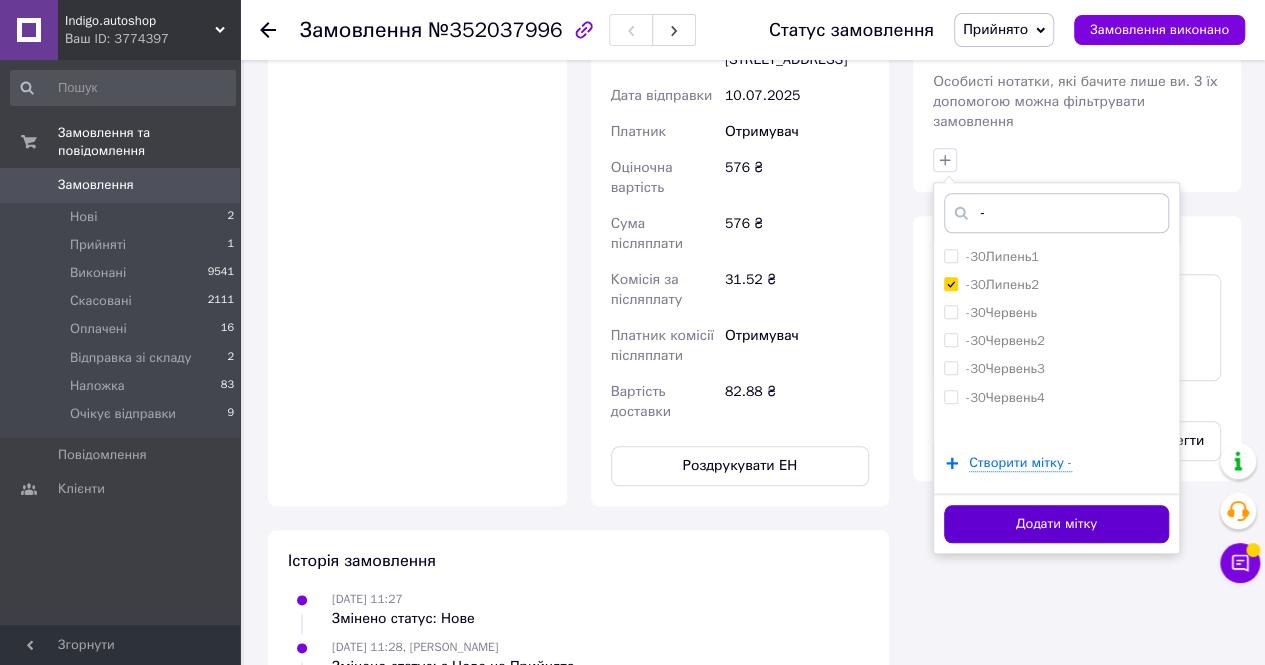 click on "Додати мітку" at bounding box center [1056, 524] 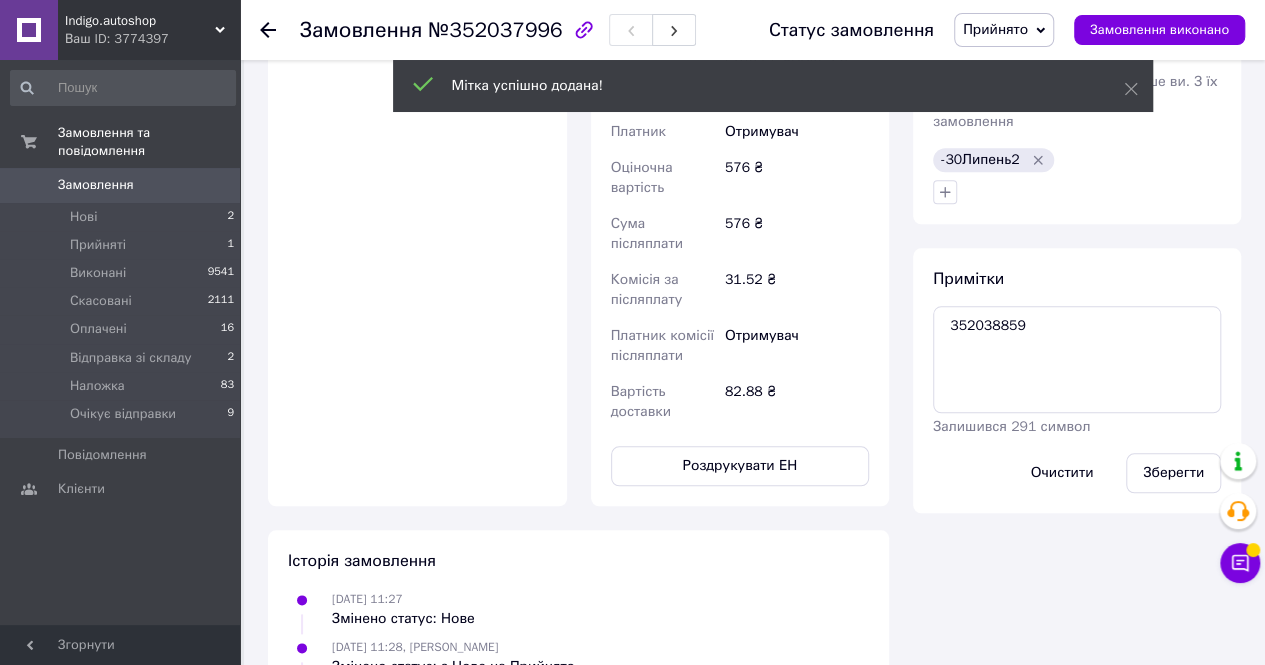 click on "Прийнято" at bounding box center [995, 29] 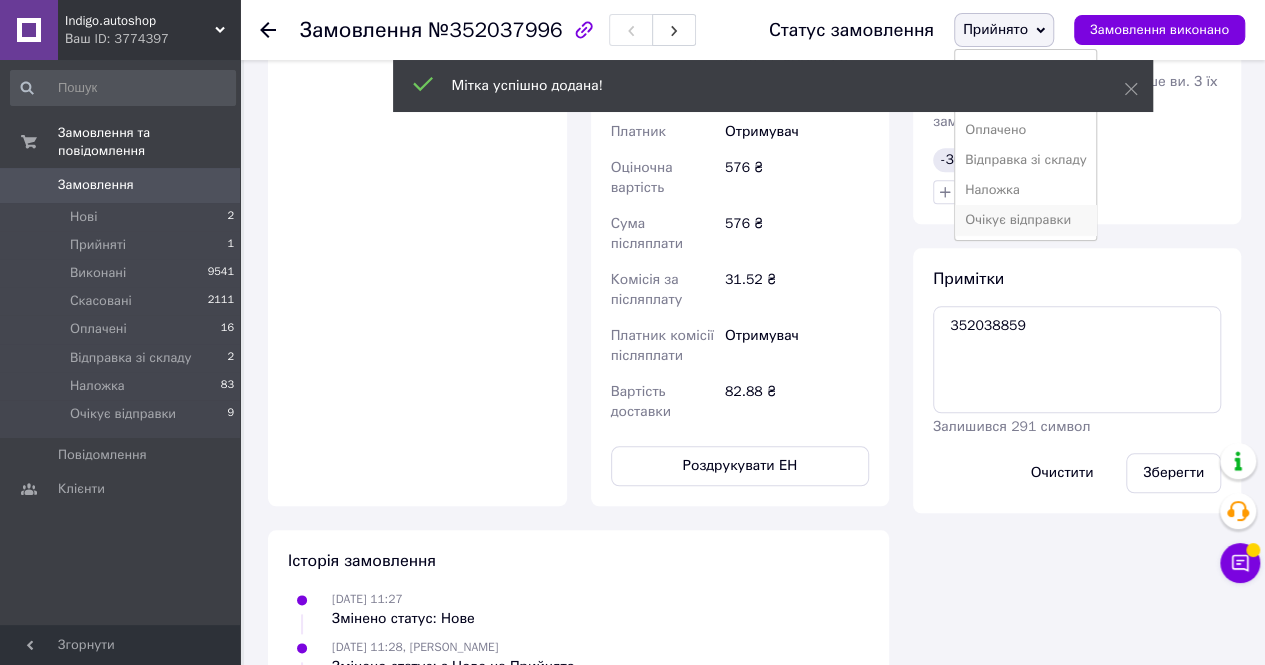 click on "Очікує відправки" at bounding box center (1026, 220) 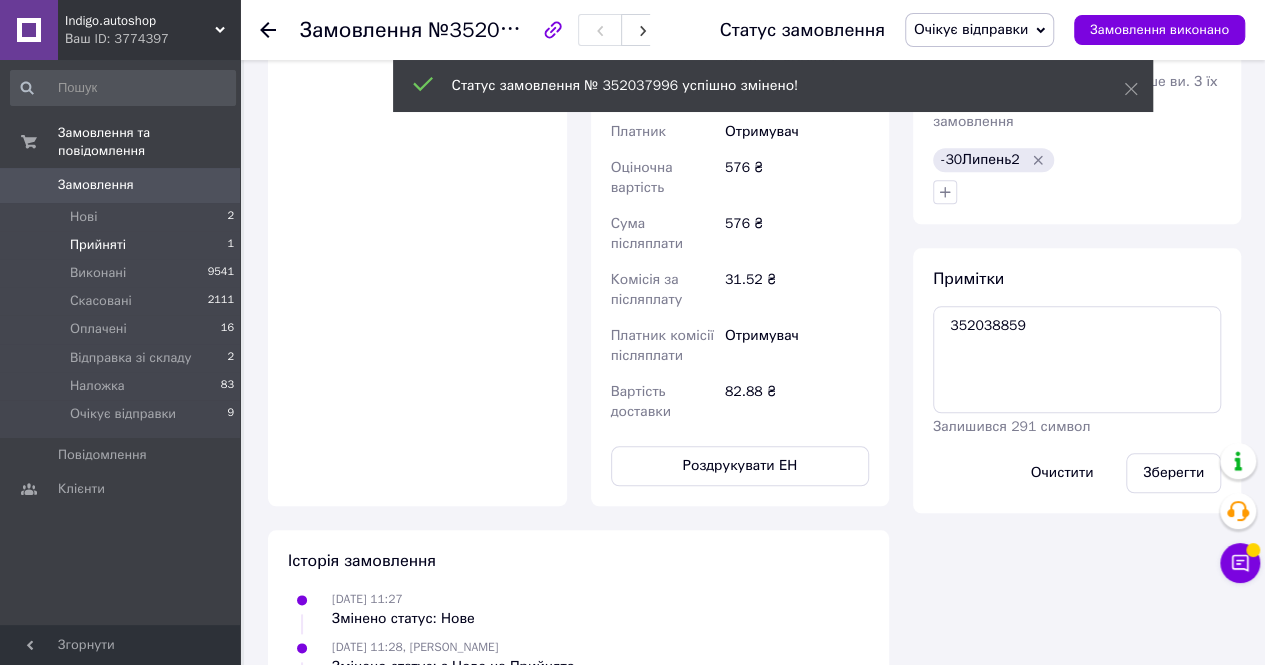 click on "Прийняті" at bounding box center (98, 245) 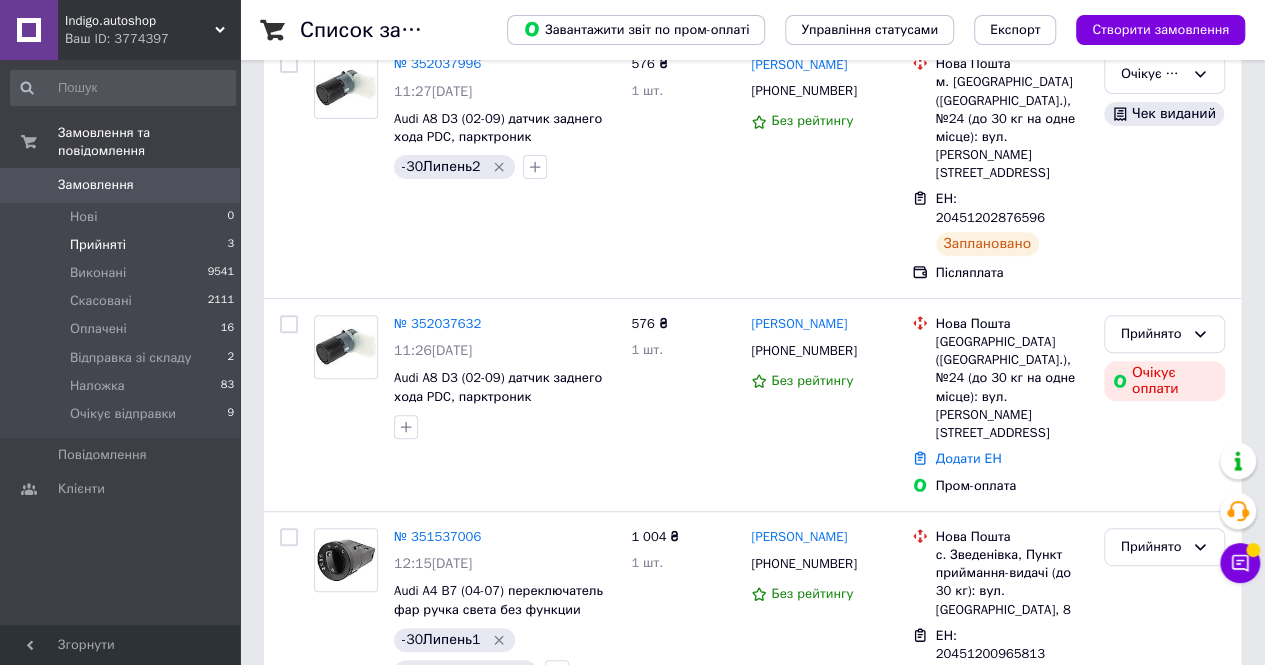 scroll, scrollTop: 262, scrollLeft: 0, axis: vertical 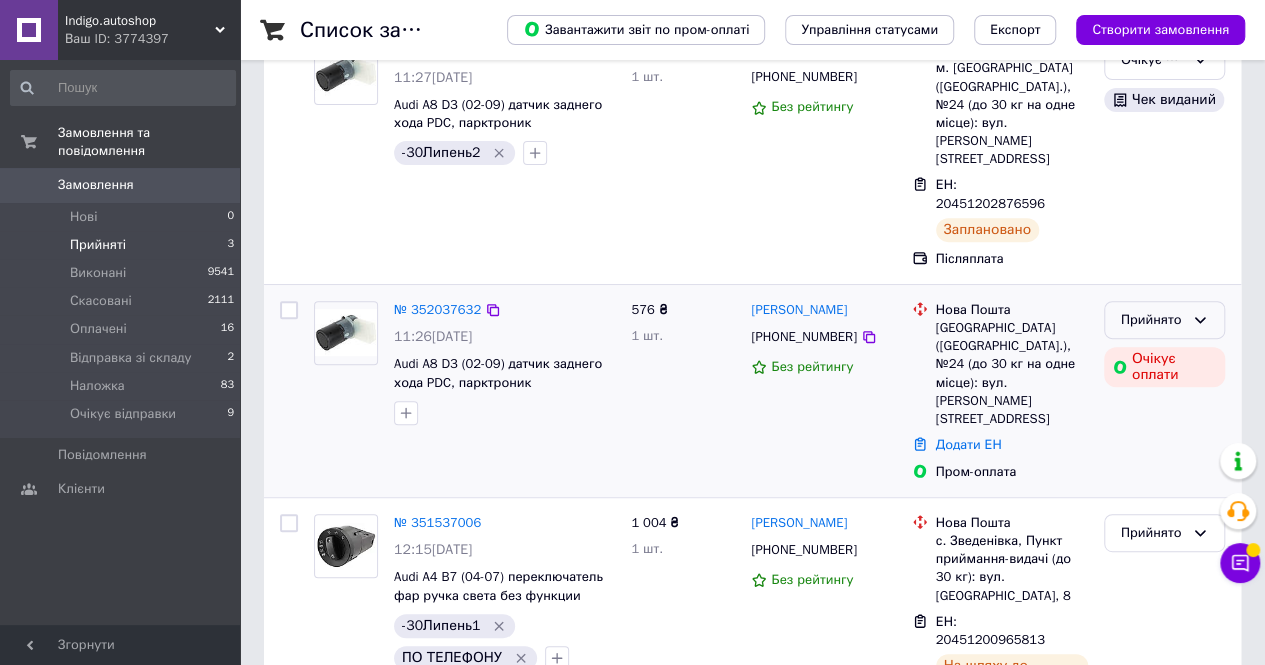 click on "Прийнято" at bounding box center (1164, 320) 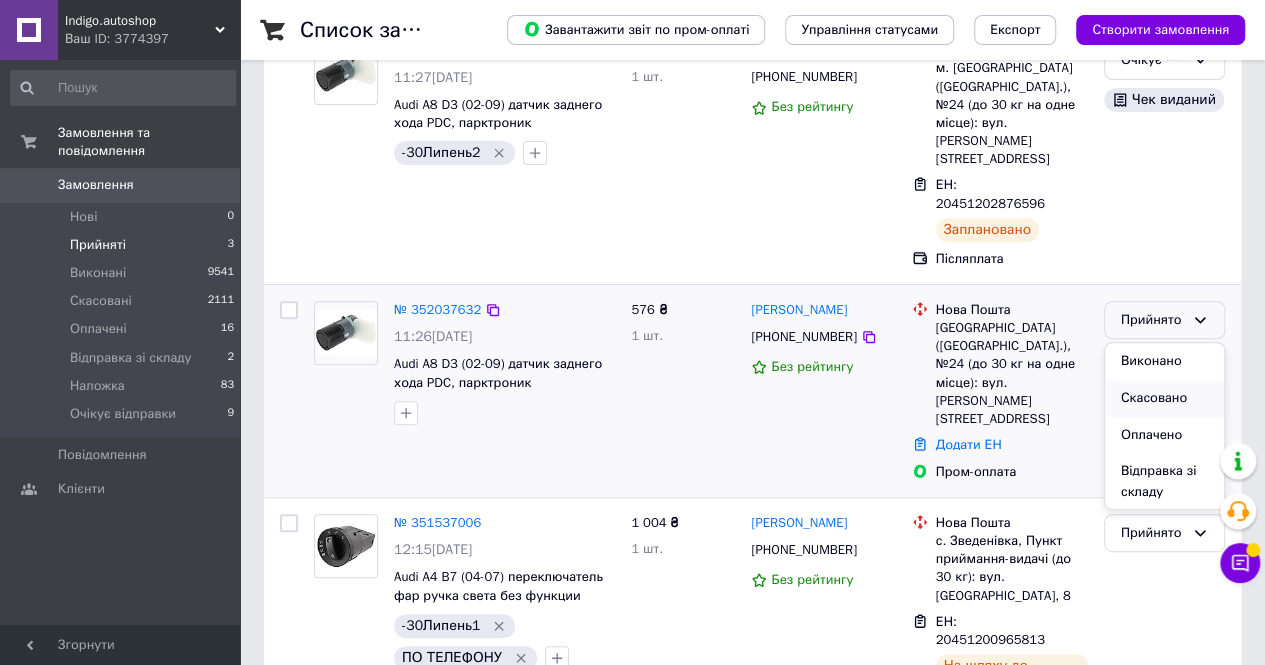 click on "Скасовано" at bounding box center (1164, 398) 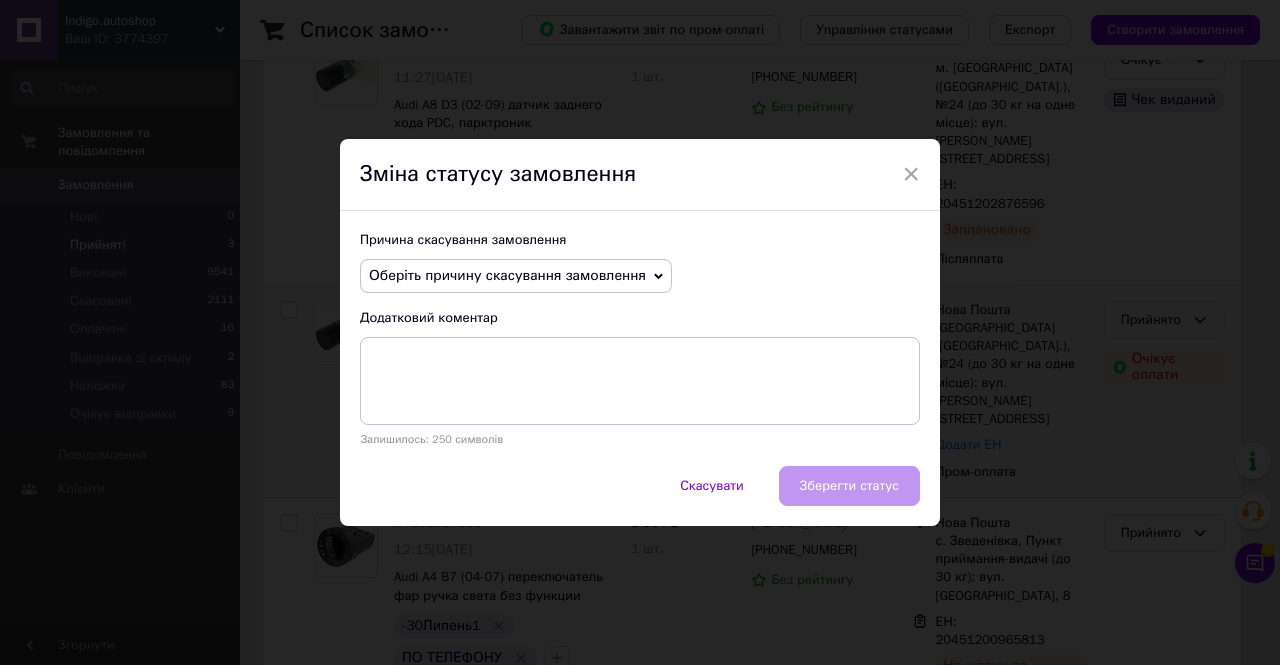 click on "Оберіть причину скасування замовлення" at bounding box center [507, 275] 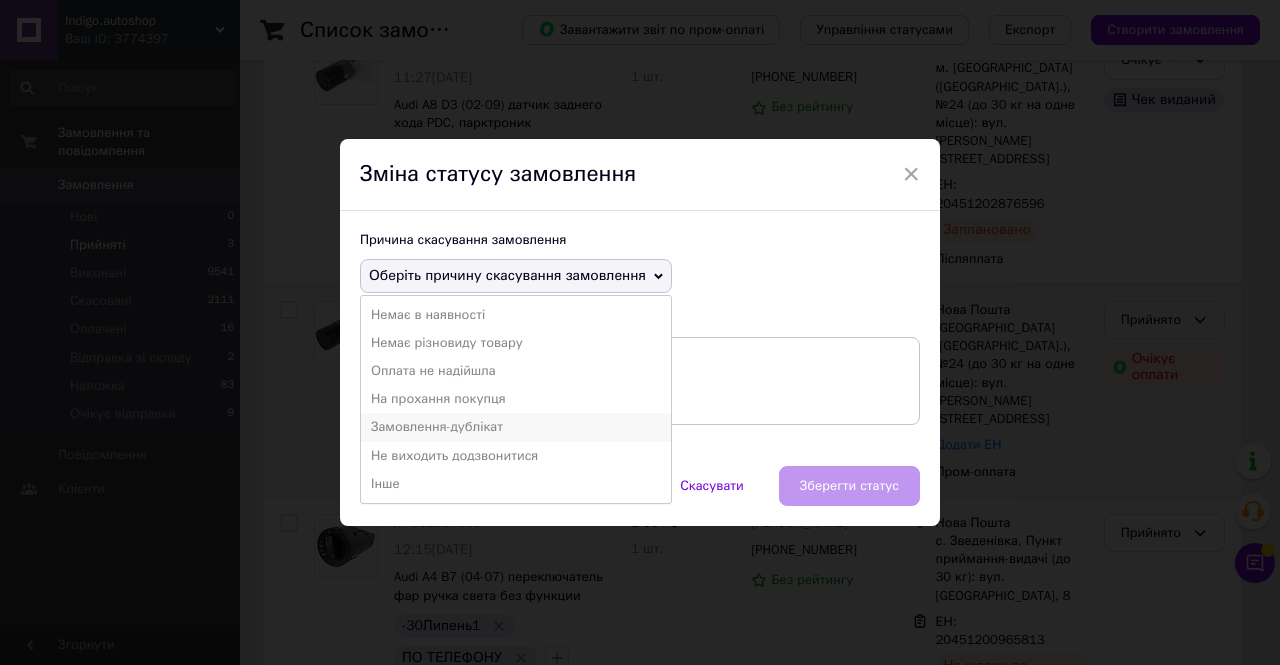 click on "Замовлення-дублікат" at bounding box center [516, 427] 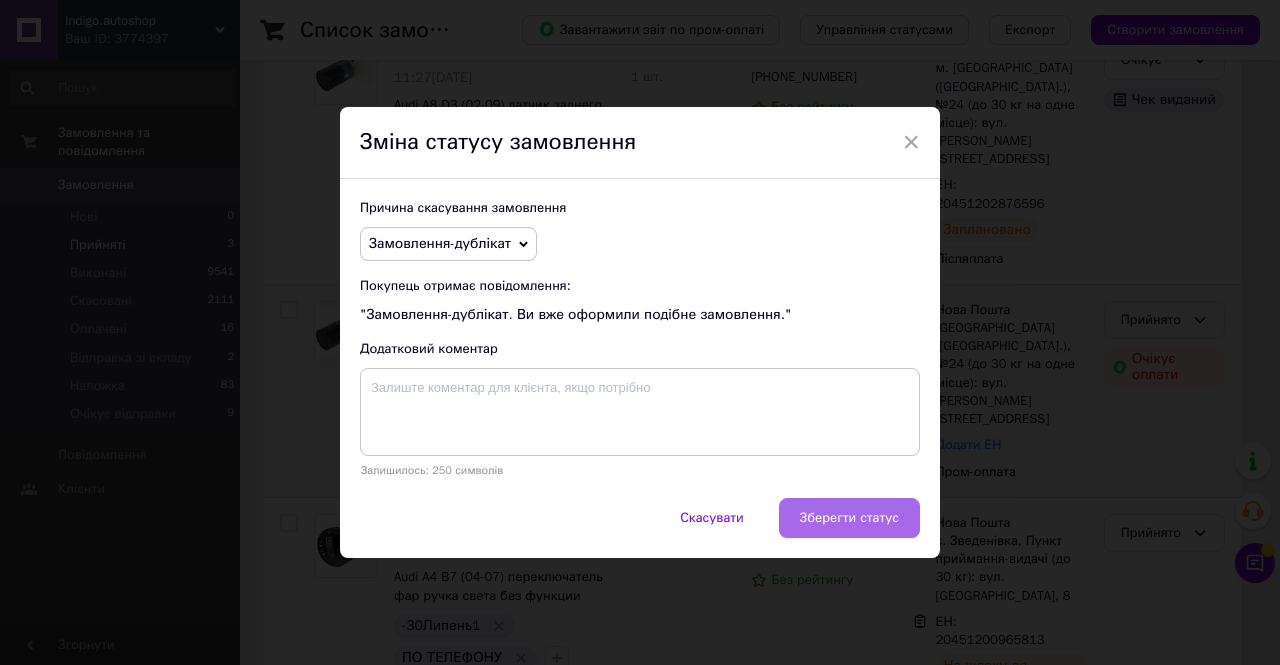 click on "Зберегти статус" at bounding box center [849, 518] 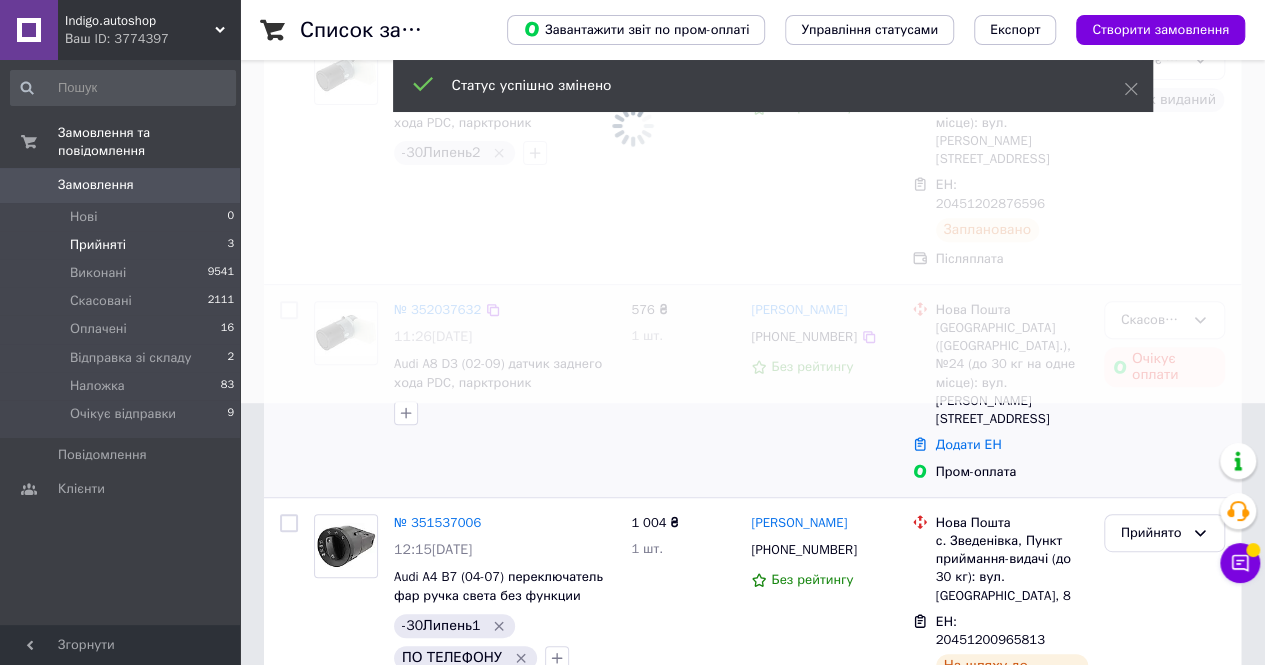 scroll, scrollTop: 236, scrollLeft: 0, axis: vertical 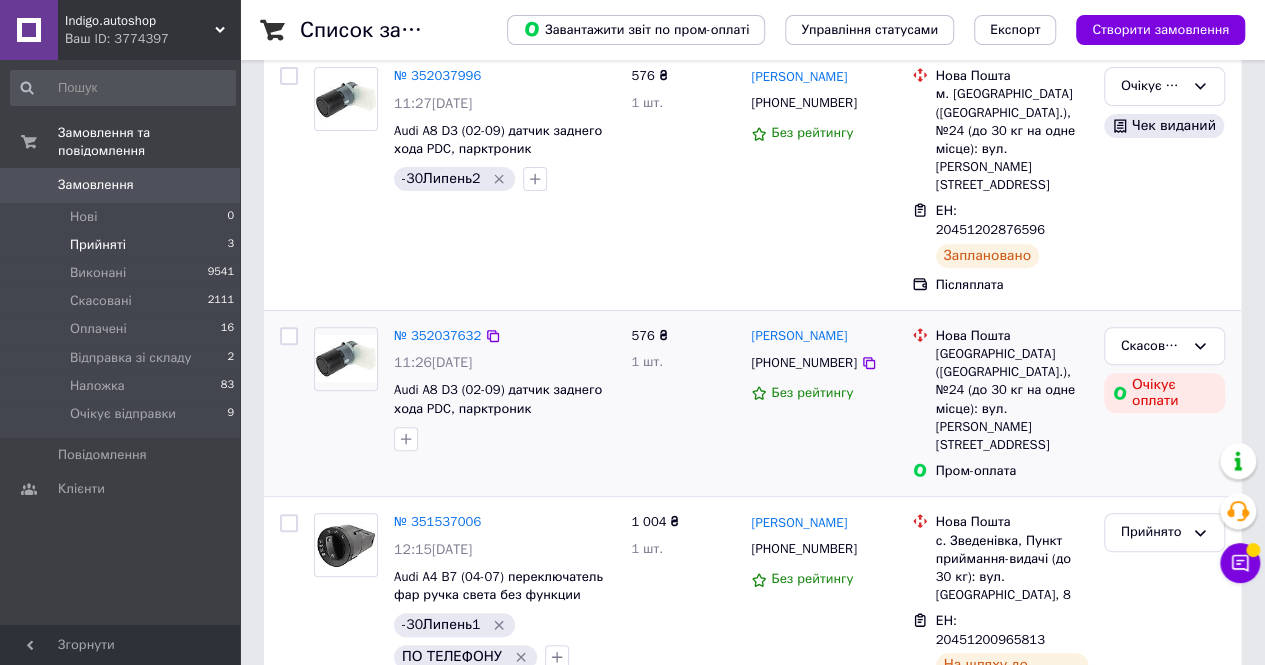 click on "Замовлення" at bounding box center [96, 185] 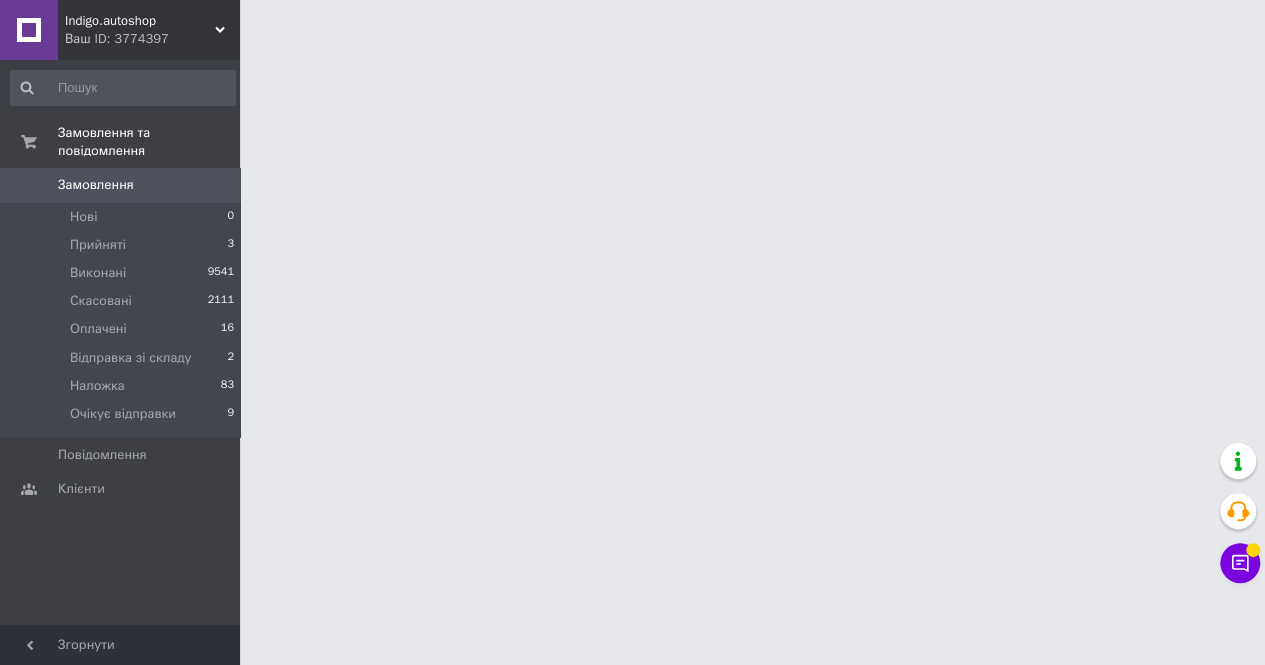 scroll, scrollTop: 0, scrollLeft: 0, axis: both 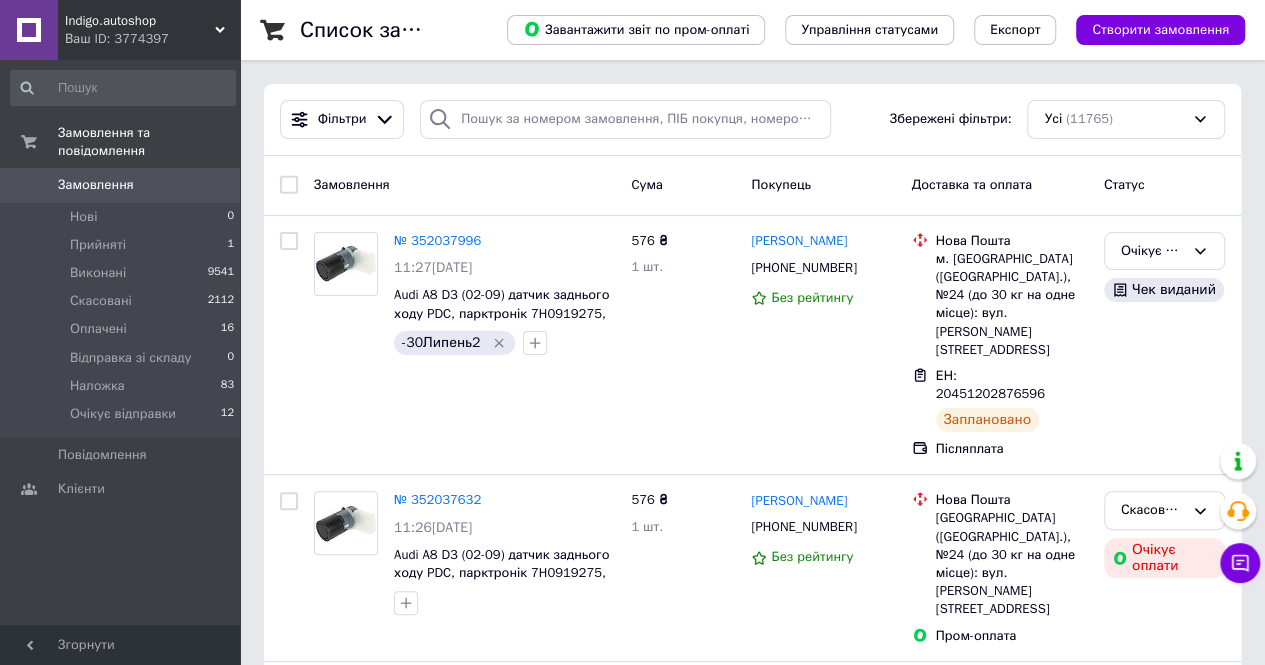 click on "Ваш ID: 3774397" at bounding box center (152, 39) 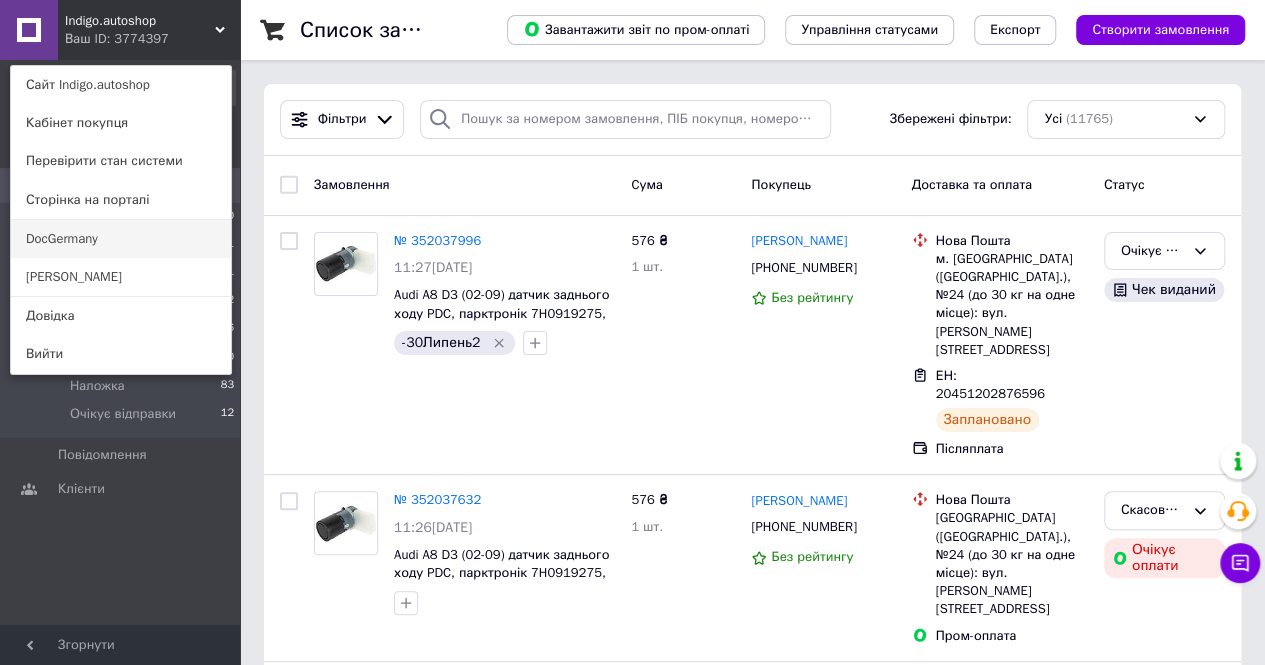 click on "DocGermany" at bounding box center [121, 239] 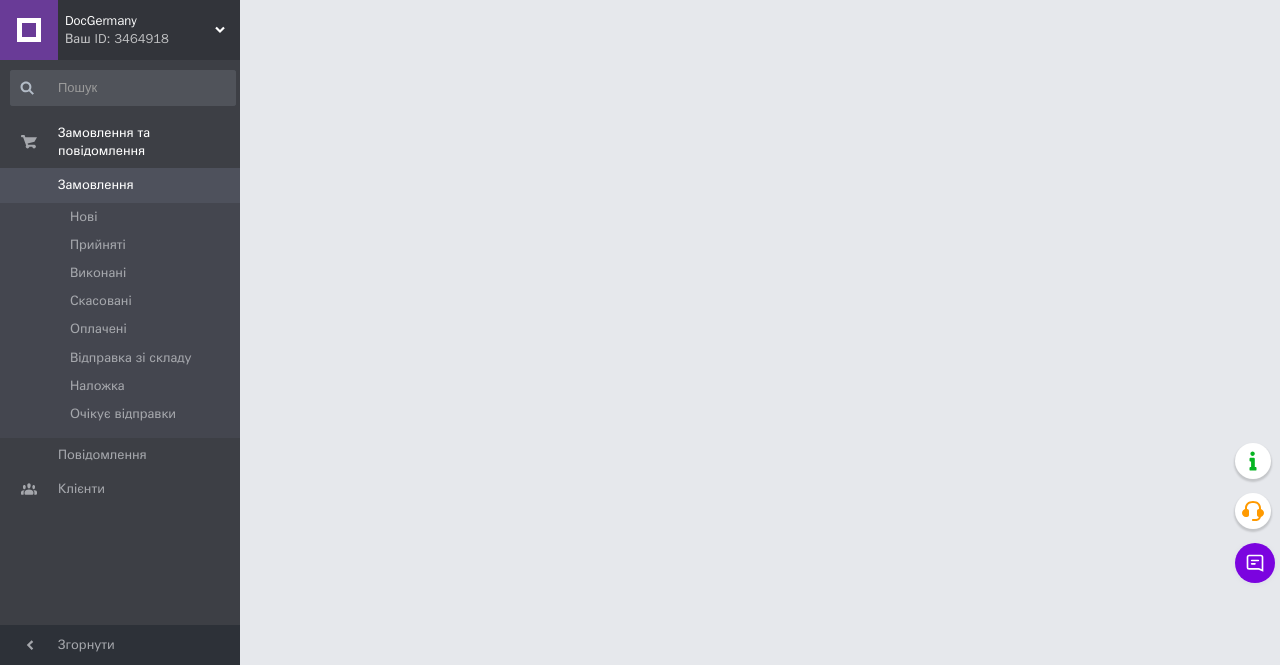 scroll, scrollTop: 0, scrollLeft: 0, axis: both 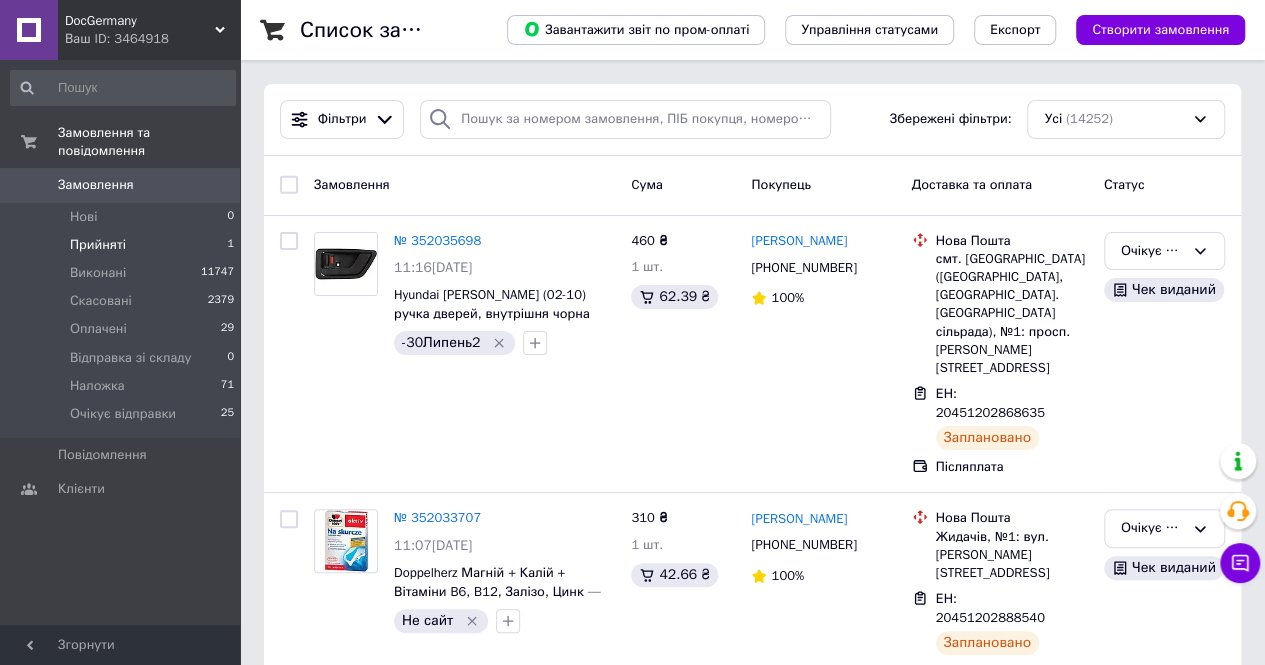 click on "Прийняті 1" at bounding box center (123, 245) 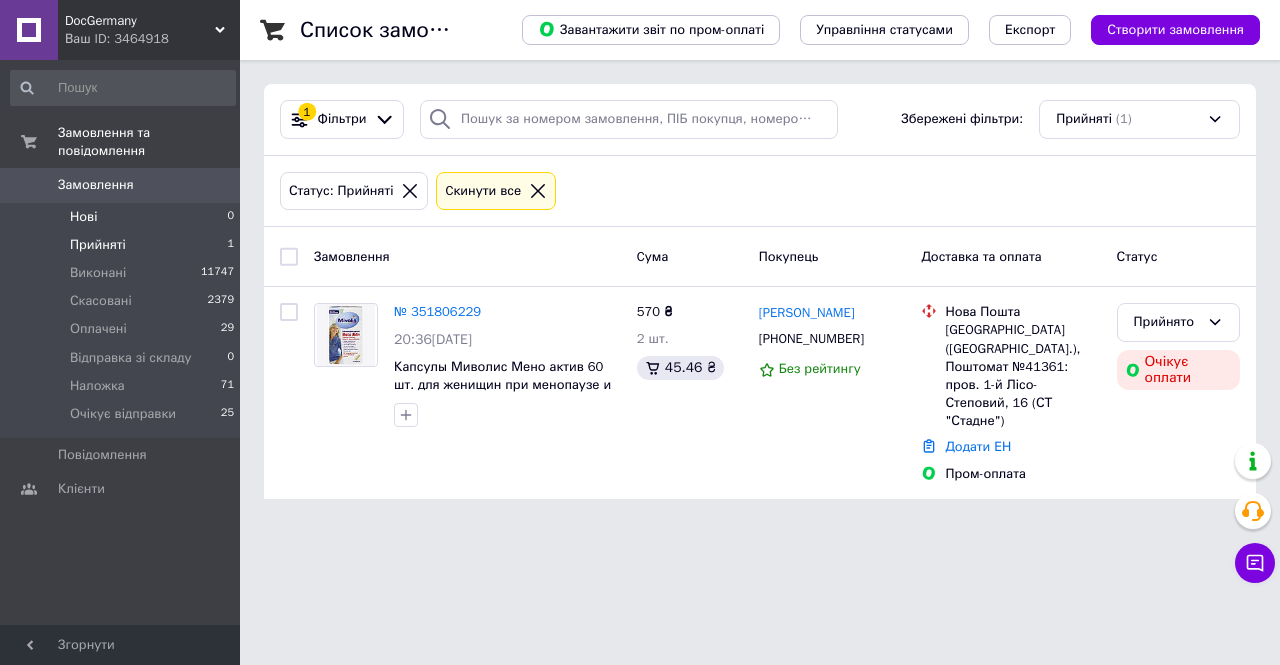 click on "Нові 0" at bounding box center [123, 217] 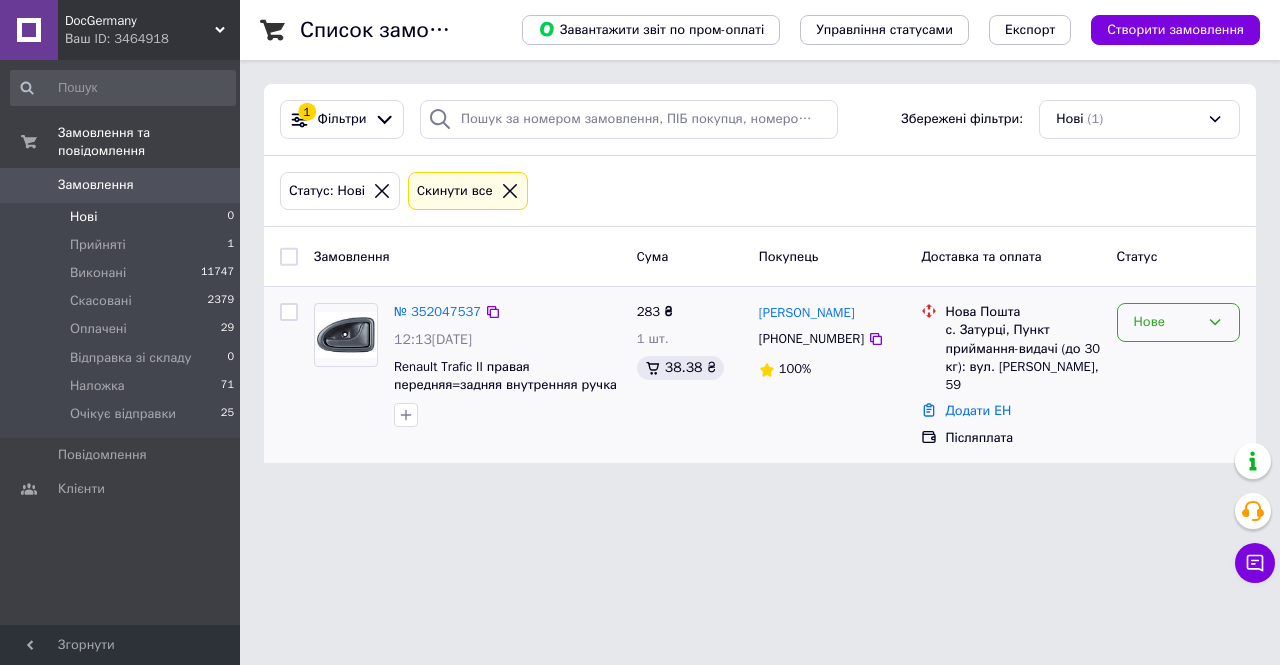 click on "Нове" at bounding box center [1178, 322] 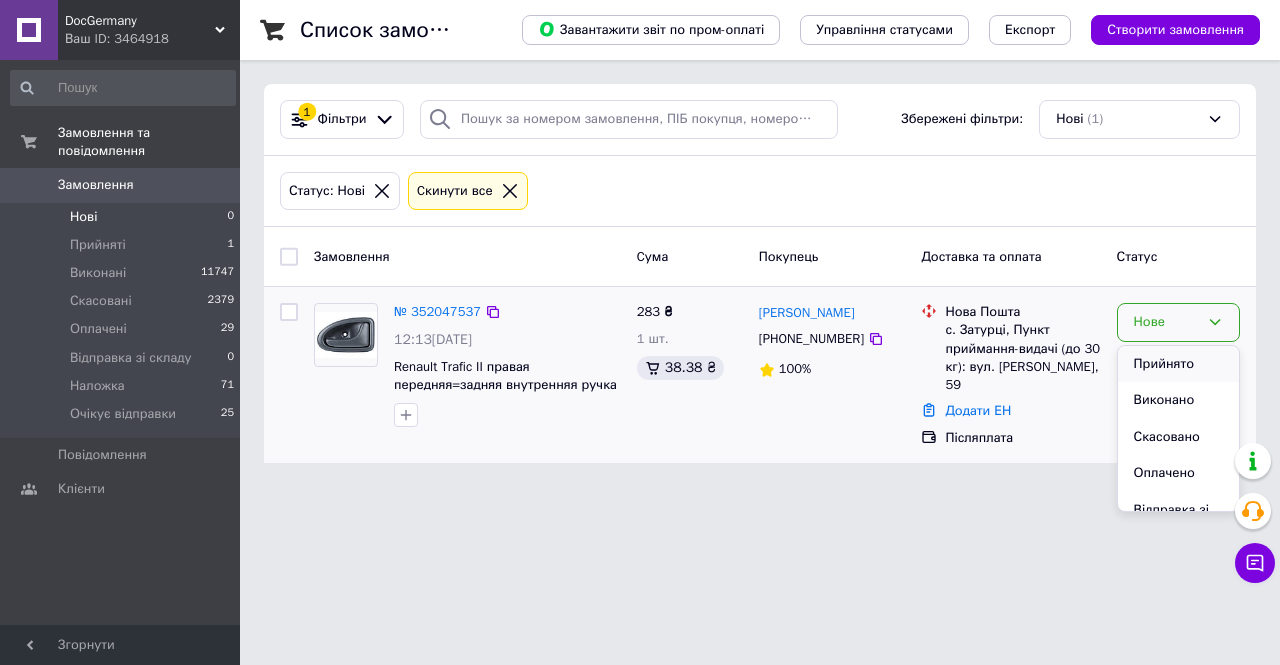 click on "Прийнято" at bounding box center [1178, 364] 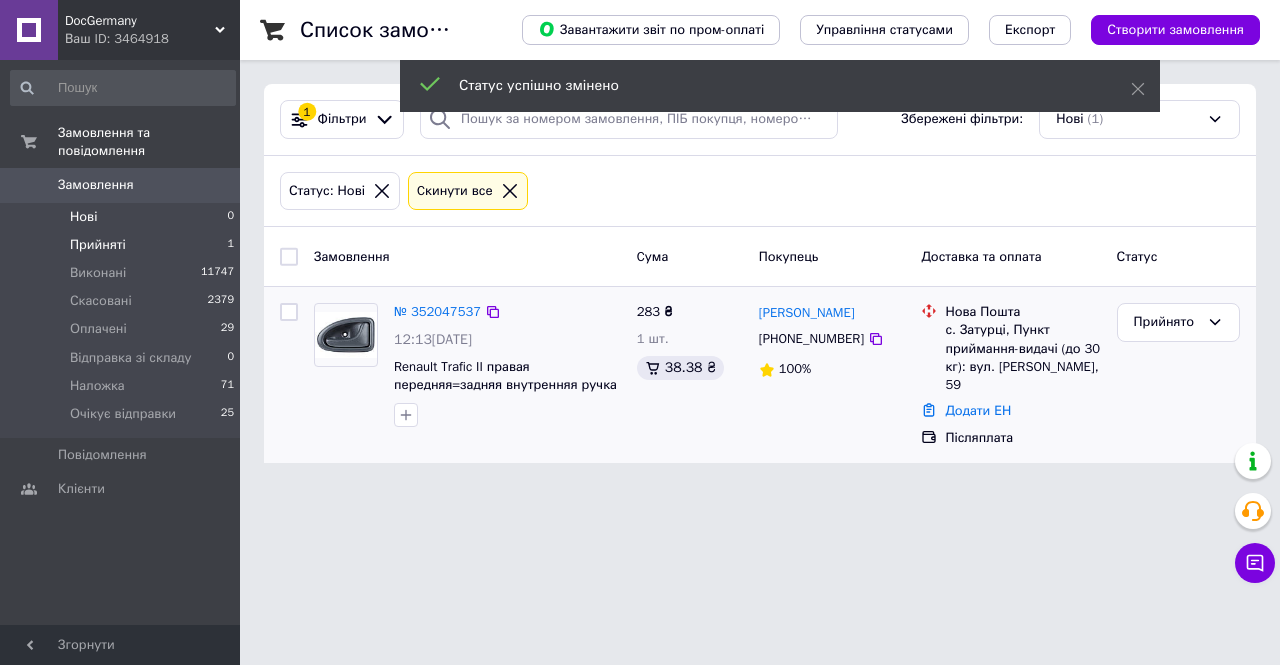 click on "Прийняті" at bounding box center [98, 245] 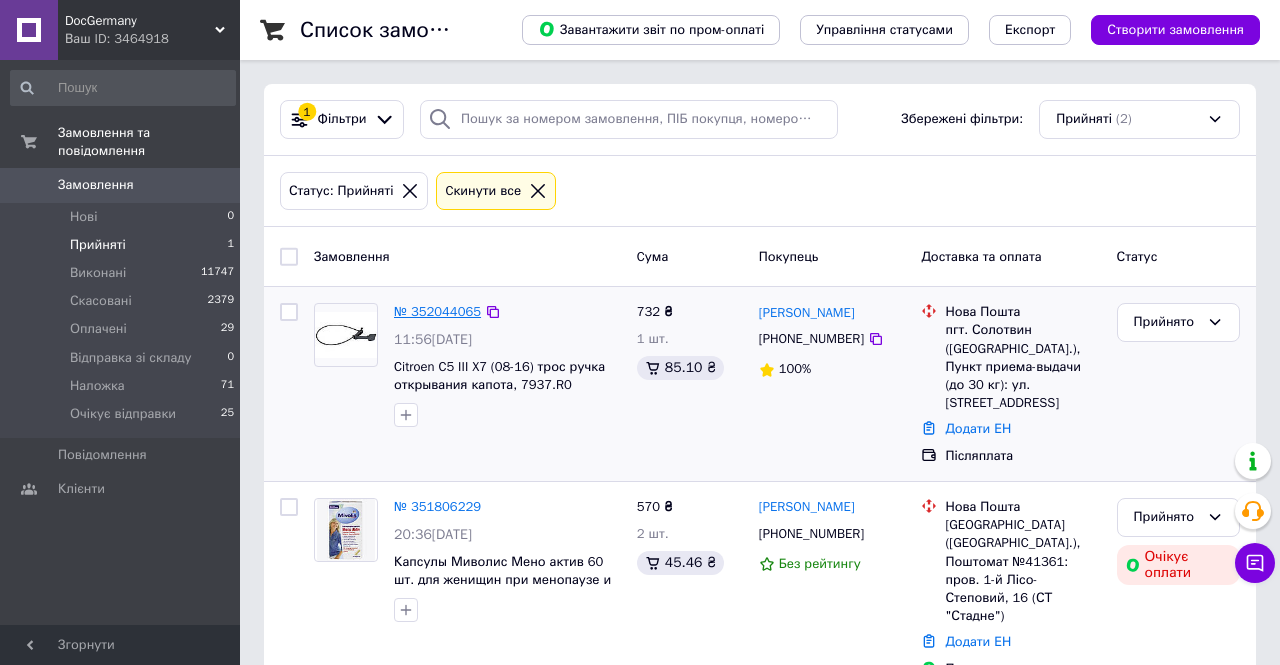 click on "№ 352044065" at bounding box center [437, 311] 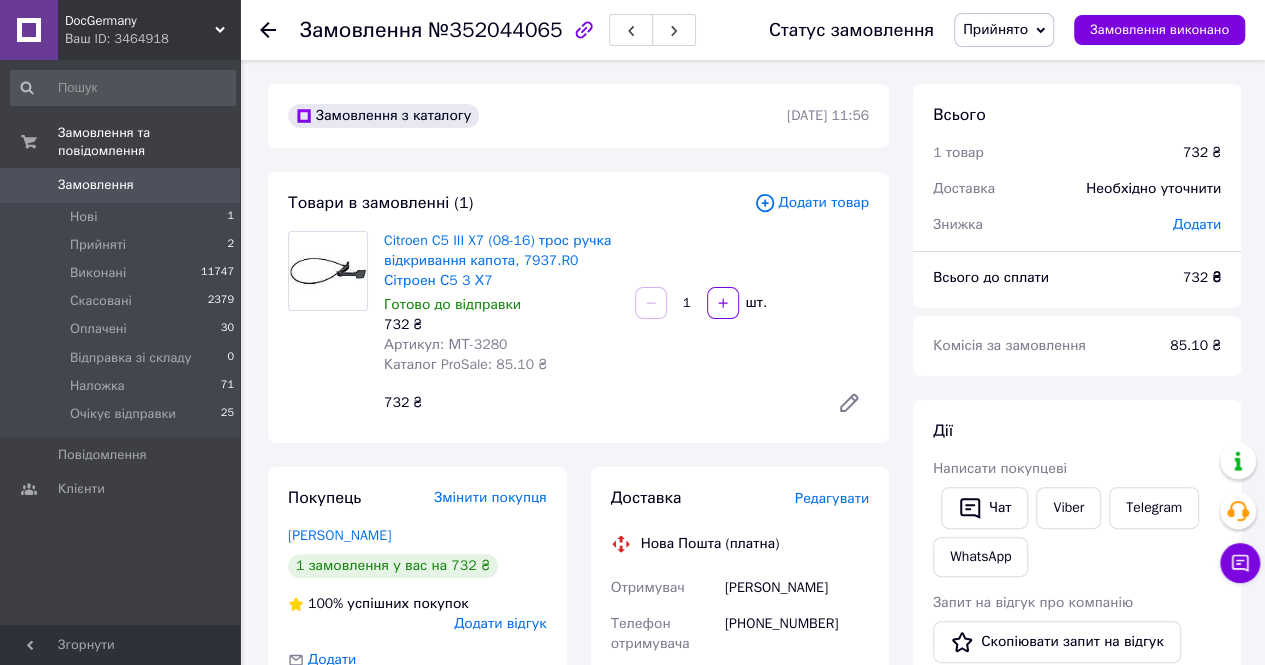 click on "Артикул: МТ-3280" at bounding box center (445, 344) 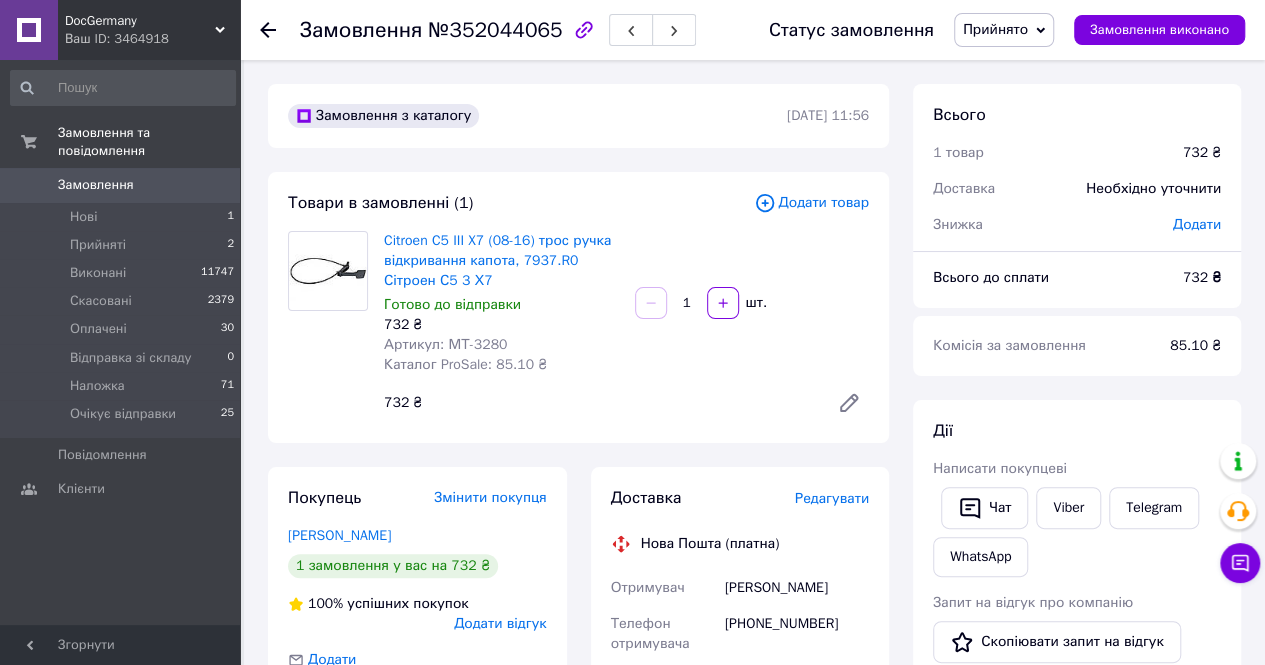 drag, startPoint x: 496, startPoint y: 347, endPoint x: 485, endPoint y: 340, distance: 13.038404 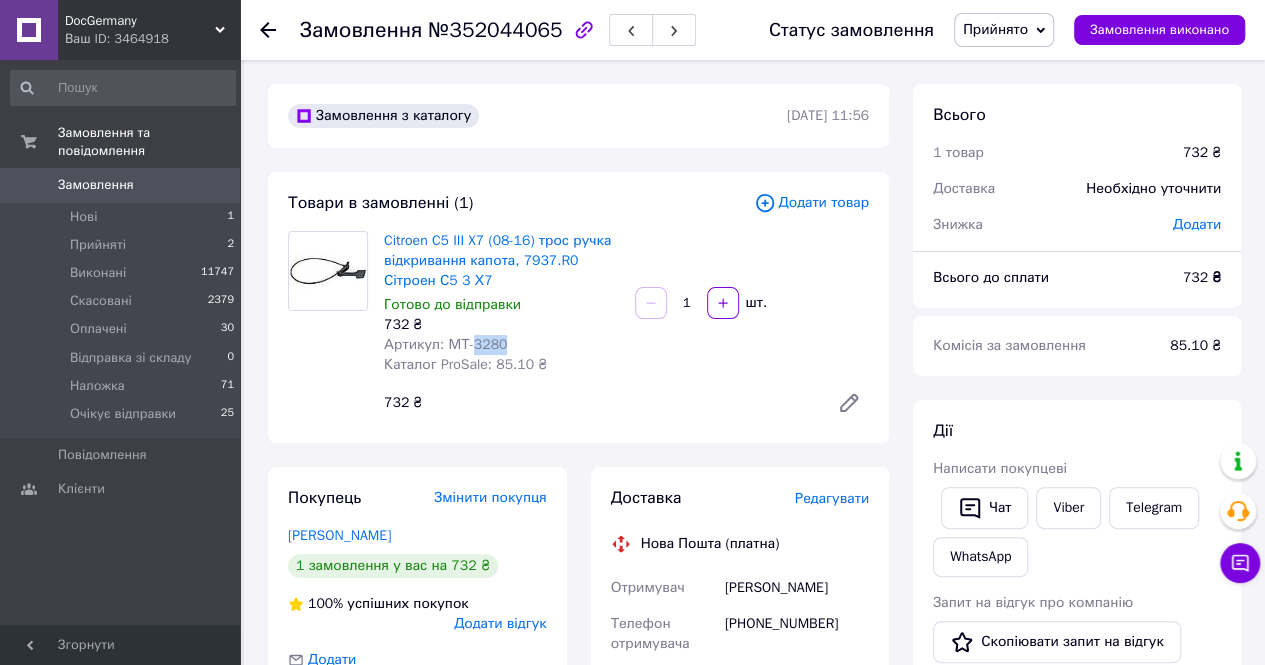 click on "Артикул: МТ-3280" at bounding box center (445, 344) 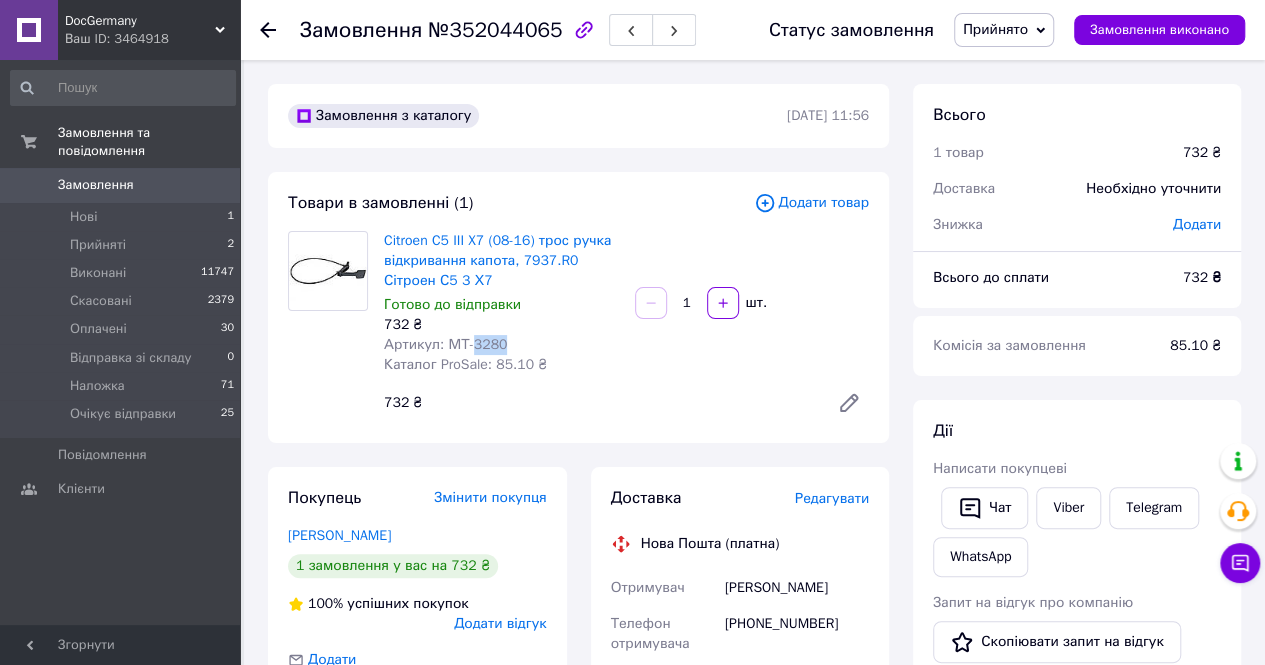 click on "Прийнято" at bounding box center [1004, 30] 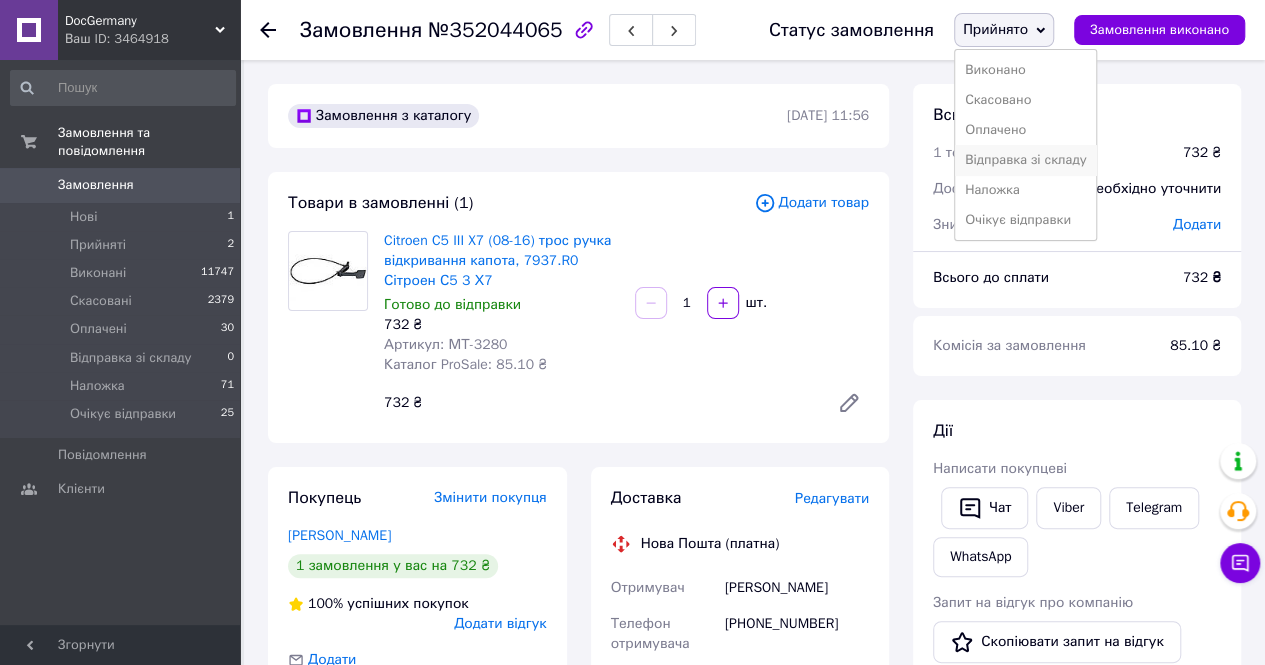 click on "Відправка зі складу" at bounding box center [1026, 160] 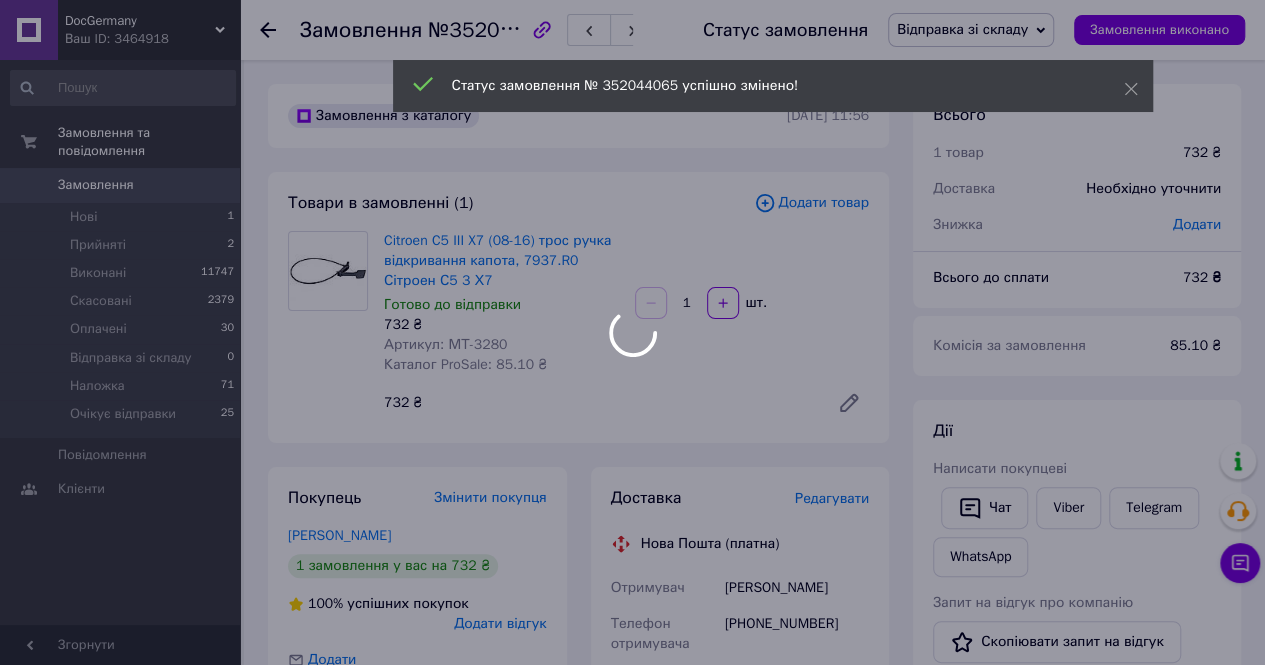 click on "DocGermany Ваш ID: 3464918 Сайт DocGermany Кабінет покупця Перевірити стан системи Сторінка на порталі Indigo.autoshop Юрій Чубрей Довідка Вийти Замовлення та повідомлення Замовлення 0 Нові 1 Прийняті 2 Виконані 11747 Скасовані 2379 Оплачені 30 Відправка зі складу 0 Наложка 71 Очікує відправки 25 Повідомлення 0 Клієнти Згорнути
Замовлення №352044065 Статус замовлення Відправка зі складу Прийнято Виконано Скасовано Оплачено Наложка Очікує відправки Замовлення виконано Замовлення з каталогу 10.07.2025 | 11:56 Товари в замовленні (1) 732 ₴" at bounding box center (632, 761) 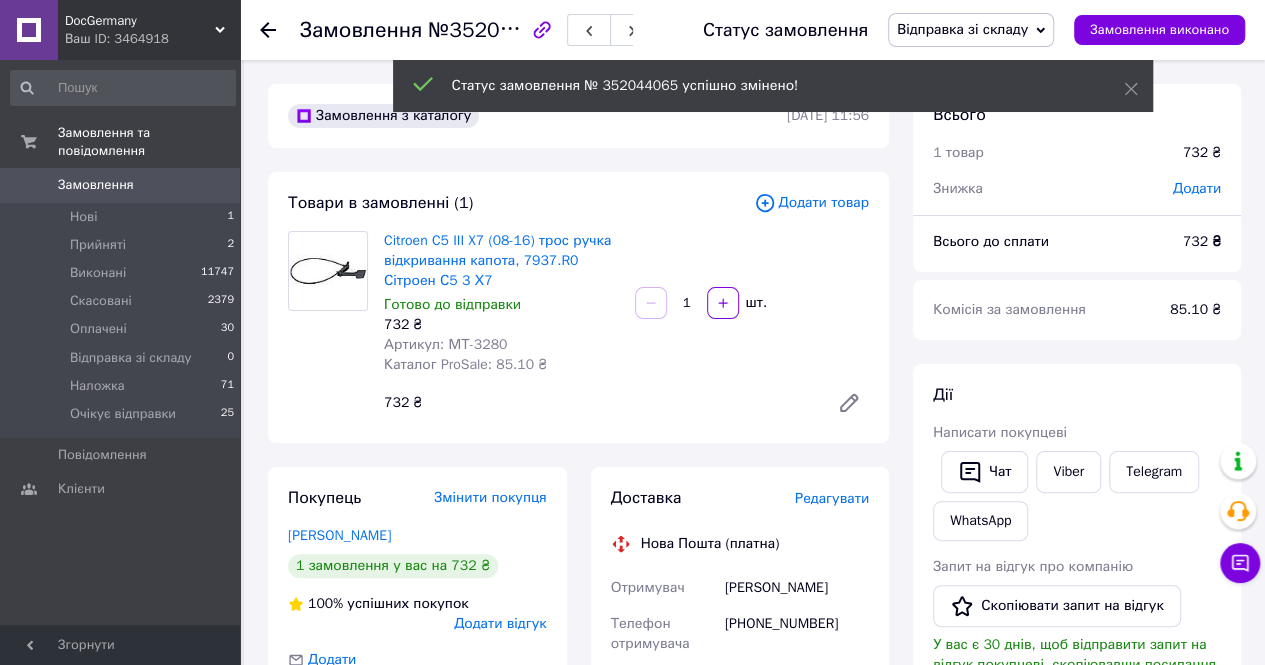 click on "Редагувати" at bounding box center (832, 498) 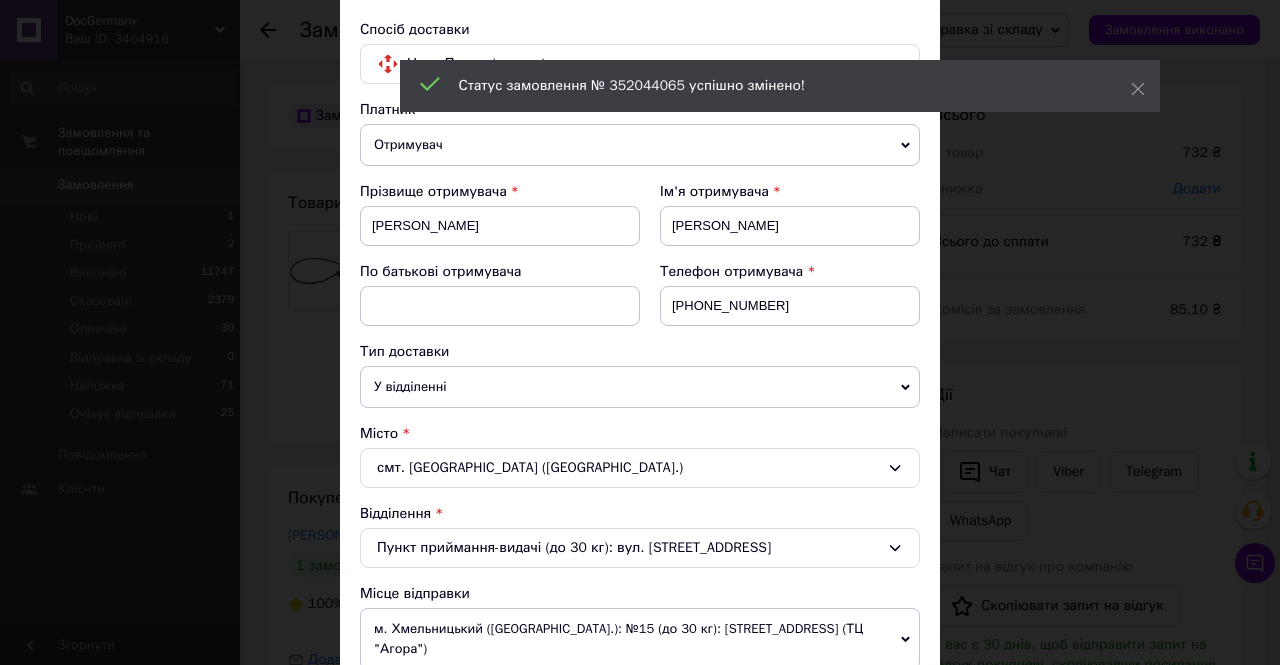 scroll, scrollTop: 600, scrollLeft: 0, axis: vertical 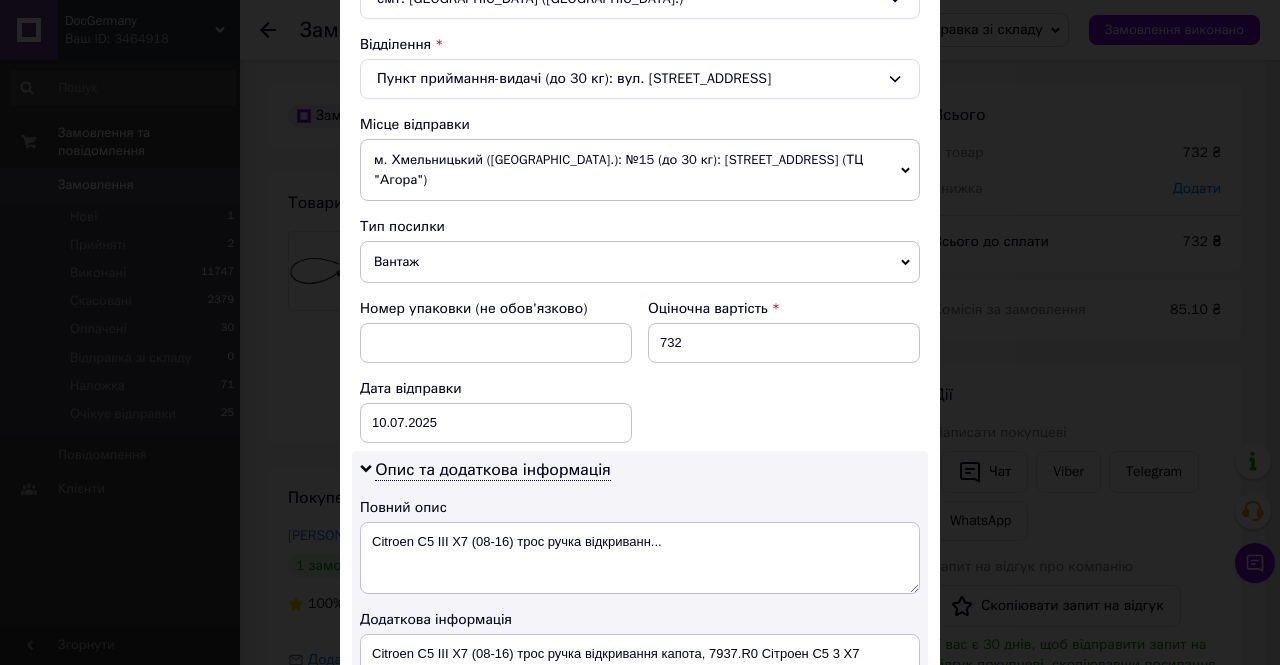 click on "м. Хмельницький ([GEOGRAPHIC_DATA].): №15 (до 30 кг): [STREET_ADDRESS] (ТЦ "Агора")" at bounding box center (640, 170) 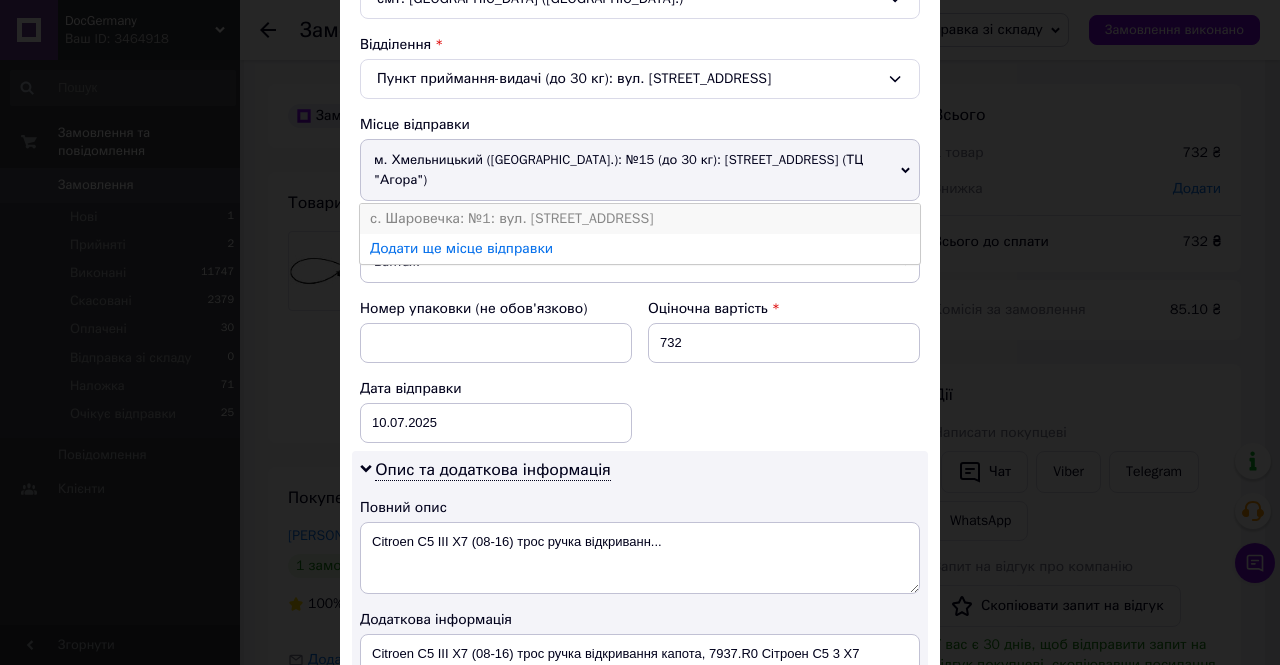 click on "с. Шаровечка: №1: вул. [STREET_ADDRESS]" at bounding box center [640, 219] 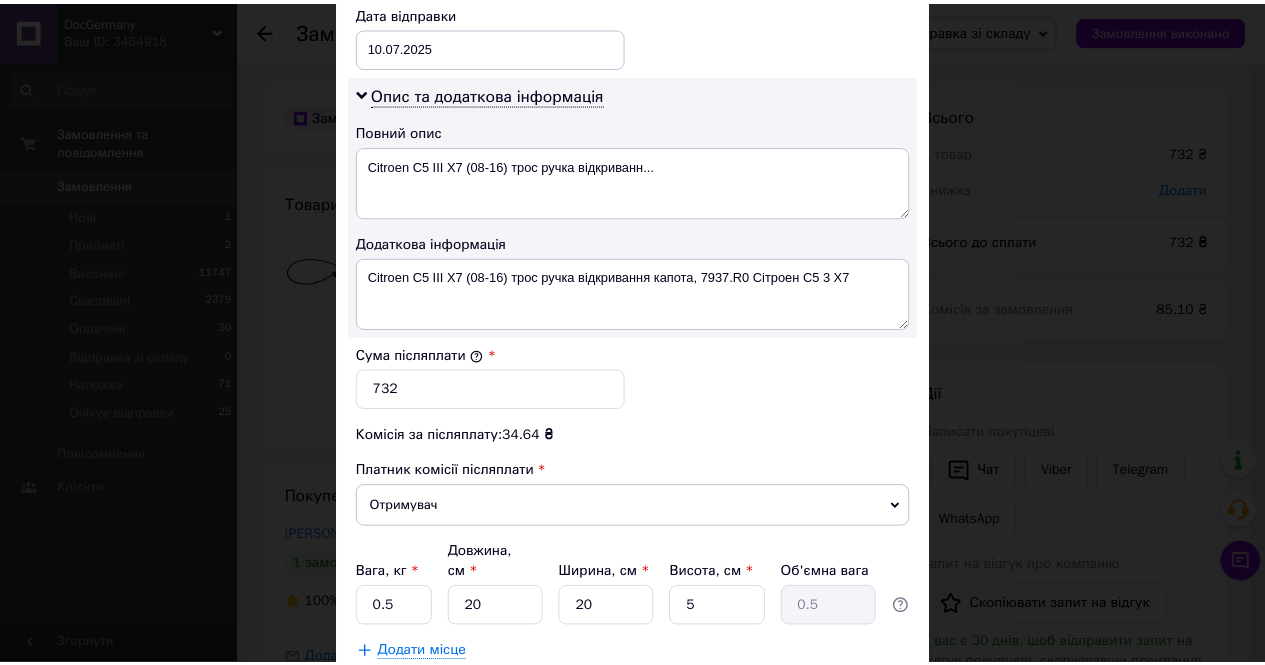 scroll, scrollTop: 1073, scrollLeft: 0, axis: vertical 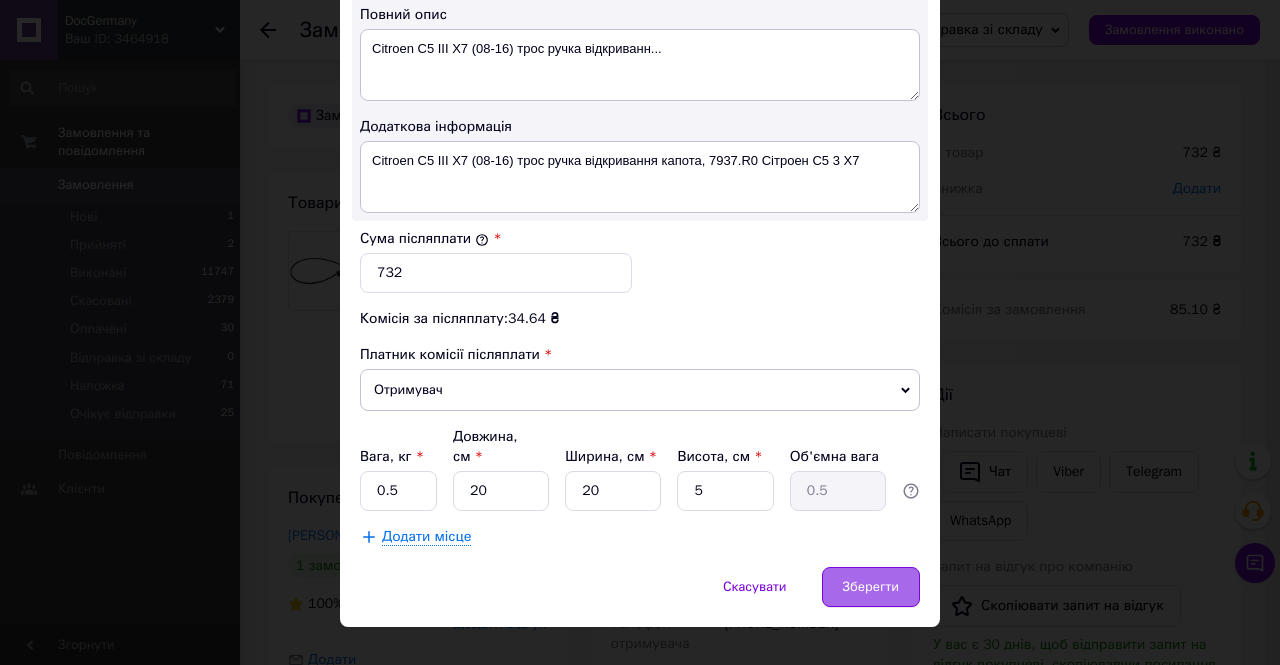 click on "Зберегти" at bounding box center (871, 587) 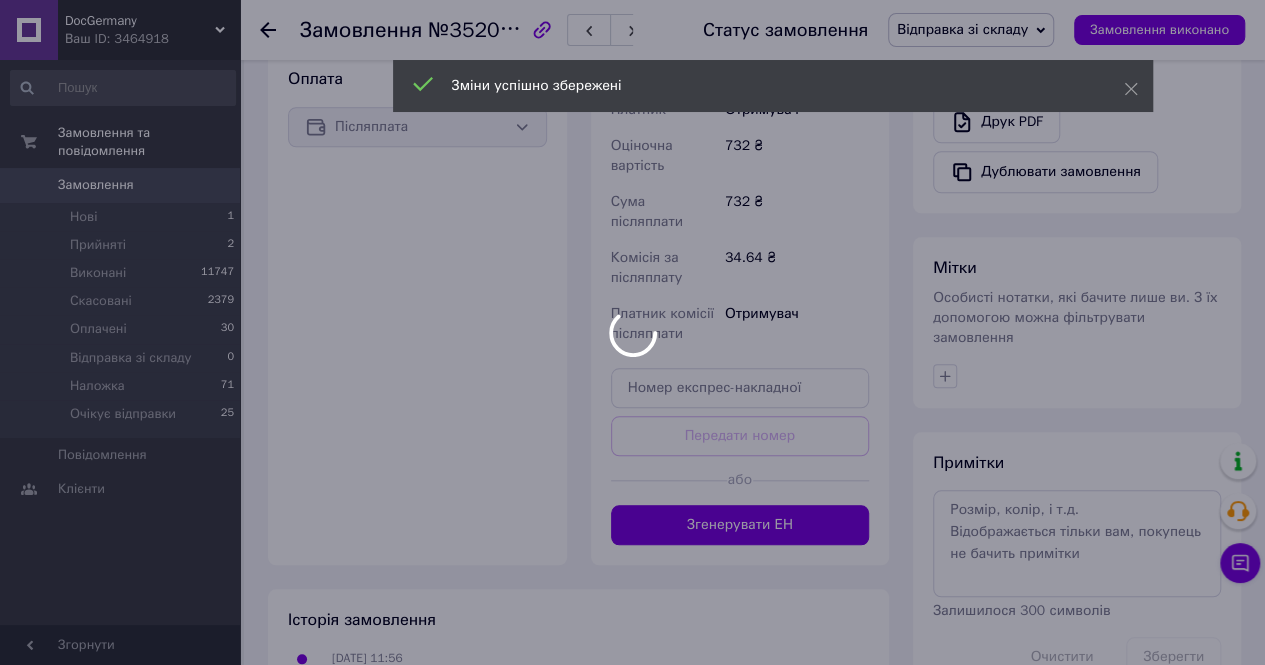 scroll, scrollTop: 800, scrollLeft: 0, axis: vertical 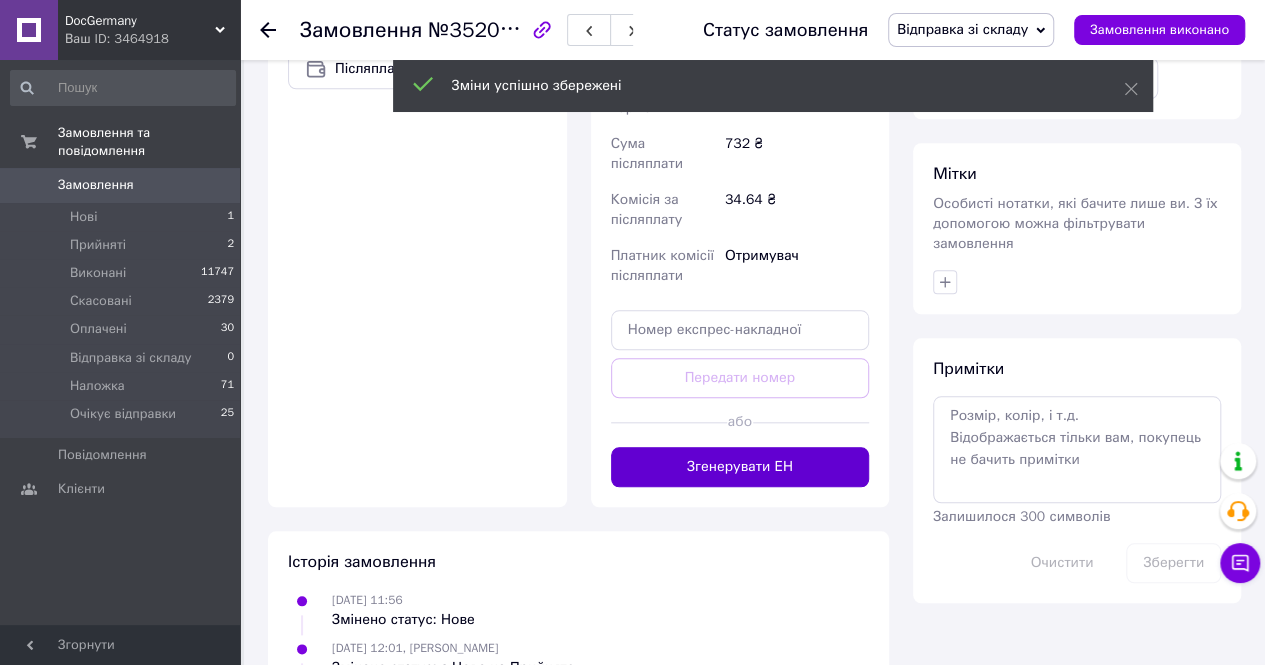 click on "Згенерувати ЕН" at bounding box center (740, 467) 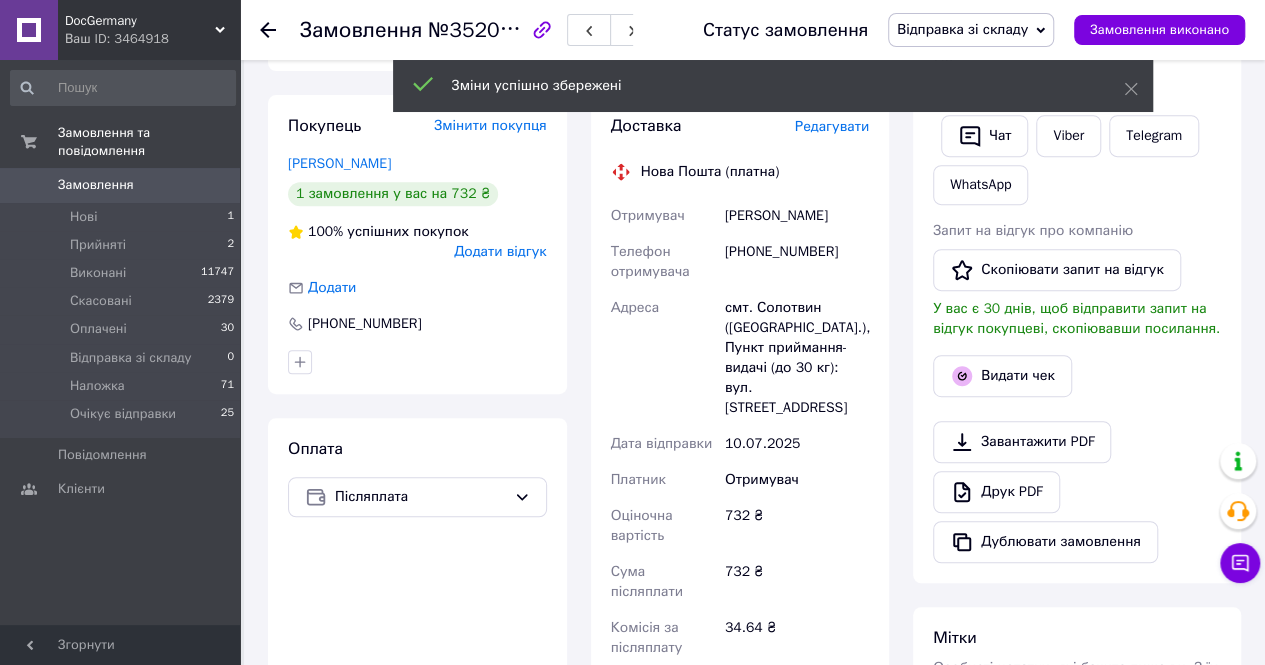 scroll, scrollTop: 100, scrollLeft: 0, axis: vertical 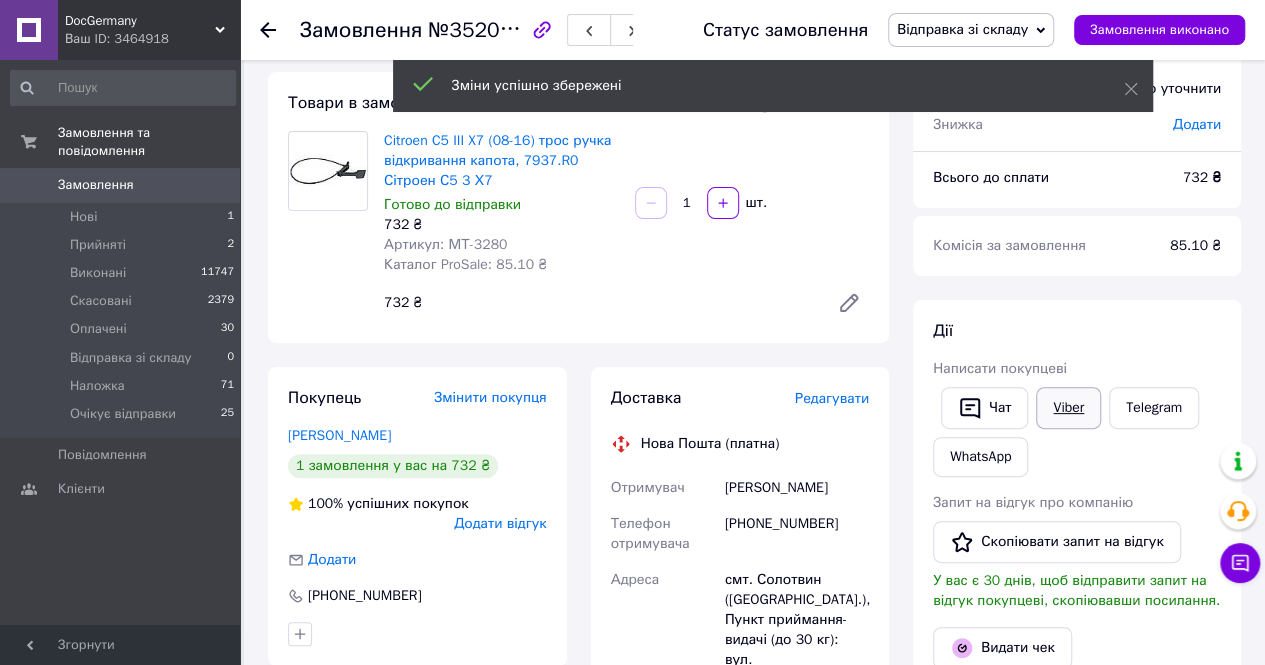 click on "Viber" at bounding box center (1068, 408) 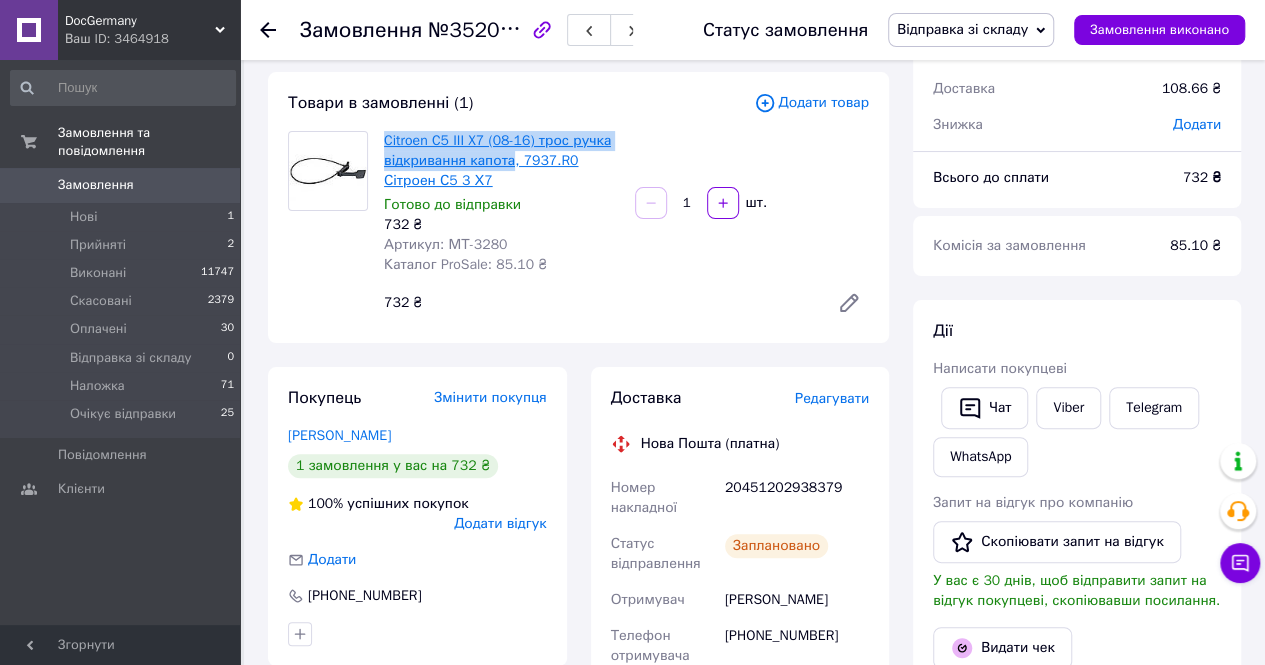 drag, startPoint x: 380, startPoint y: 145, endPoint x: 510, endPoint y: 165, distance: 131.52946 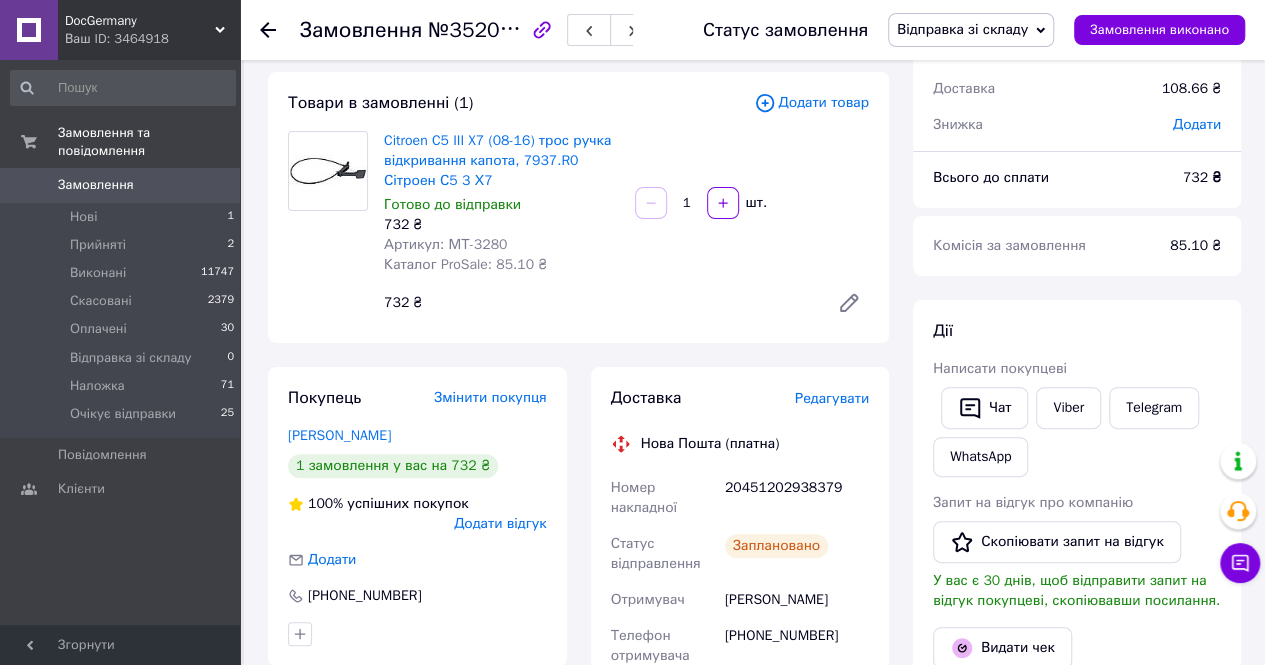 click on "20451202938379" at bounding box center (797, 498) 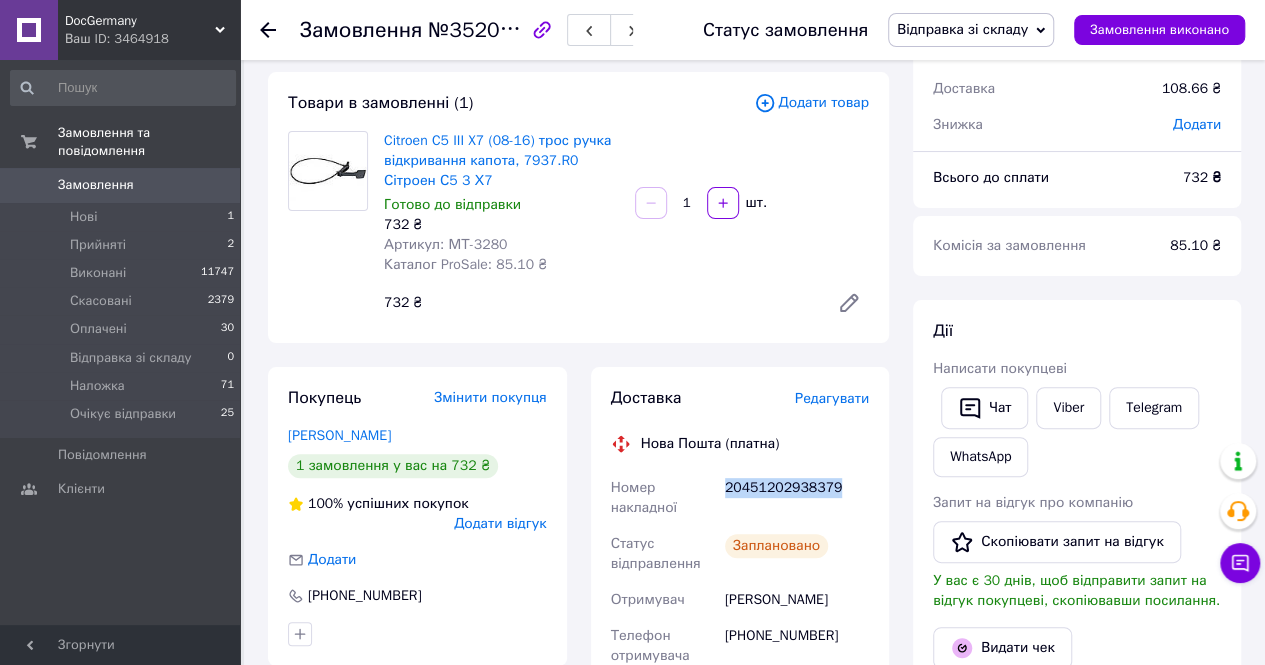 click on "20451202938379" at bounding box center (797, 498) 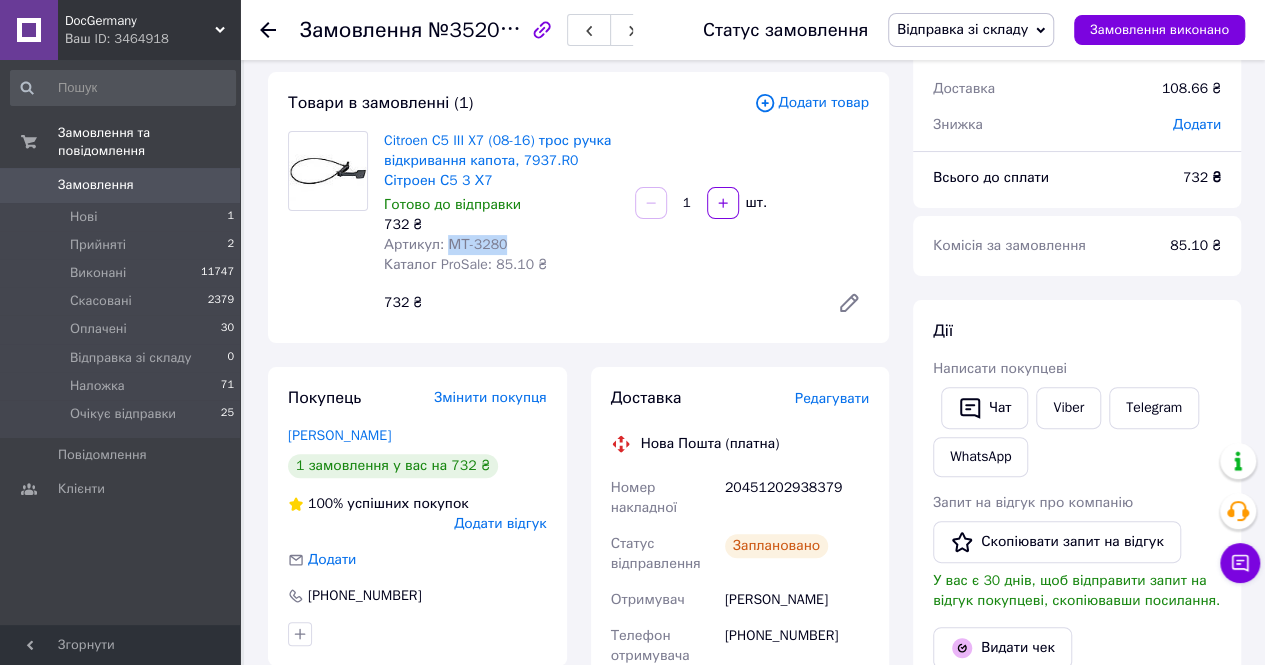 drag, startPoint x: 447, startPoint y: 249, endPoint x: 530, endPoint y: 244, distance: 83.15047 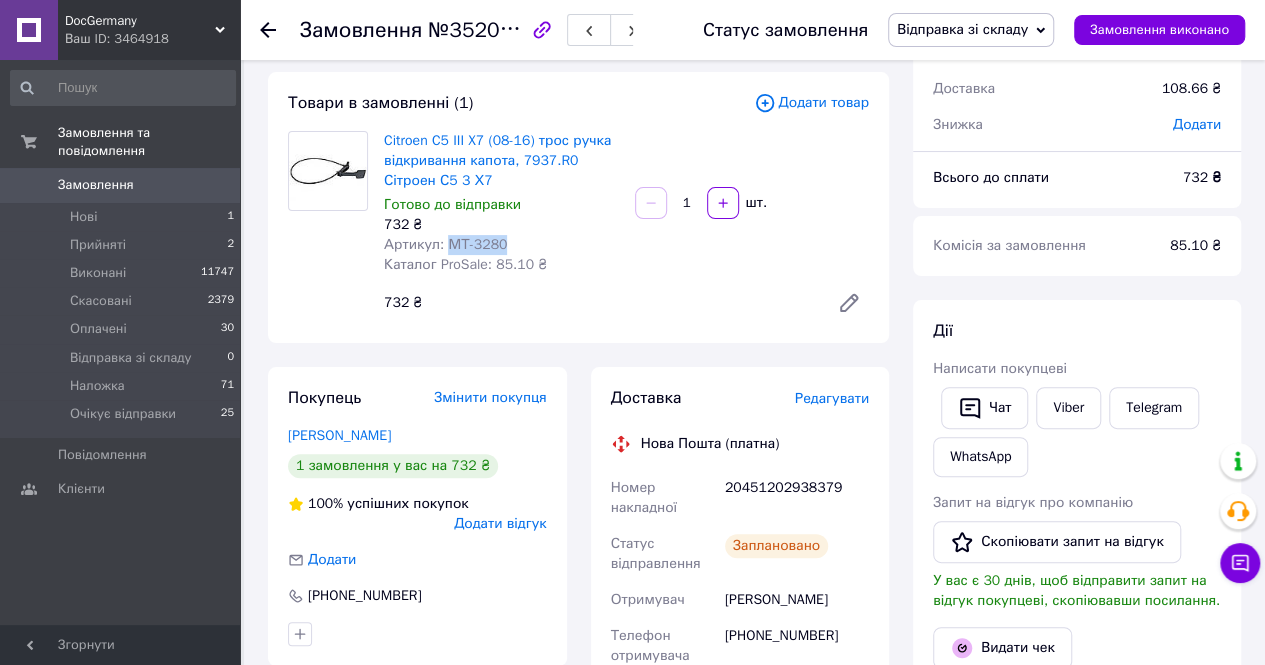 copy on "МТ-3280" 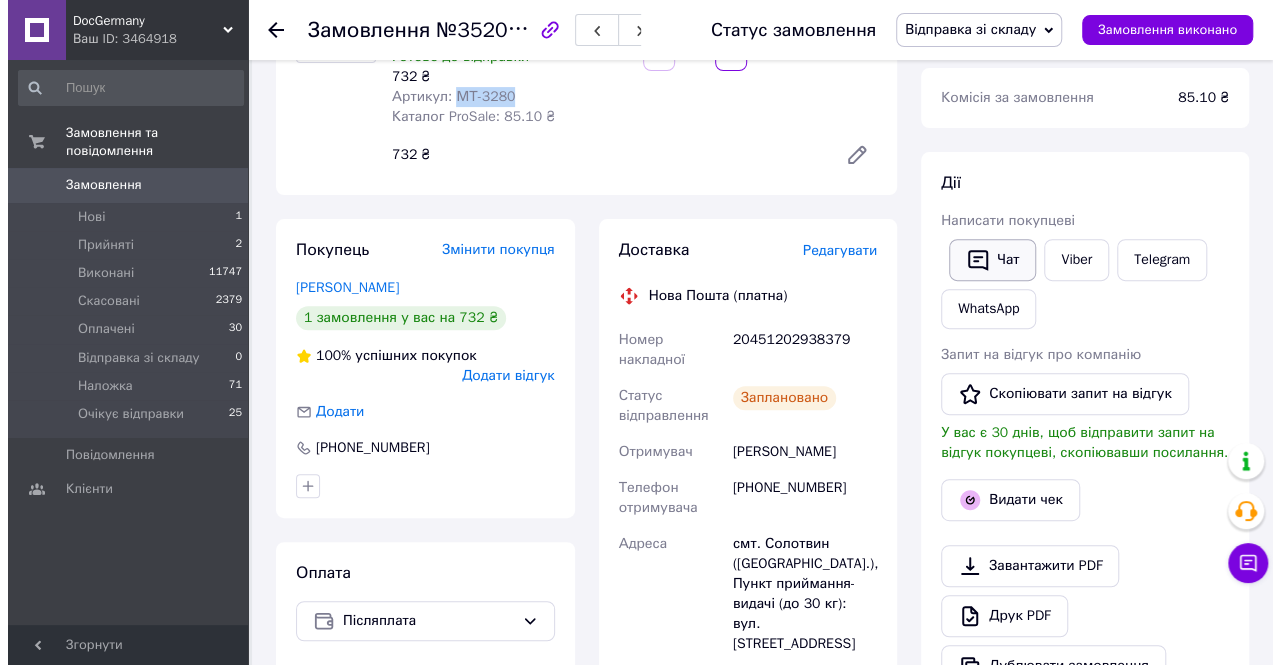 scroll, scrollTop: 300, scrollLeft: 0, axis: vertical 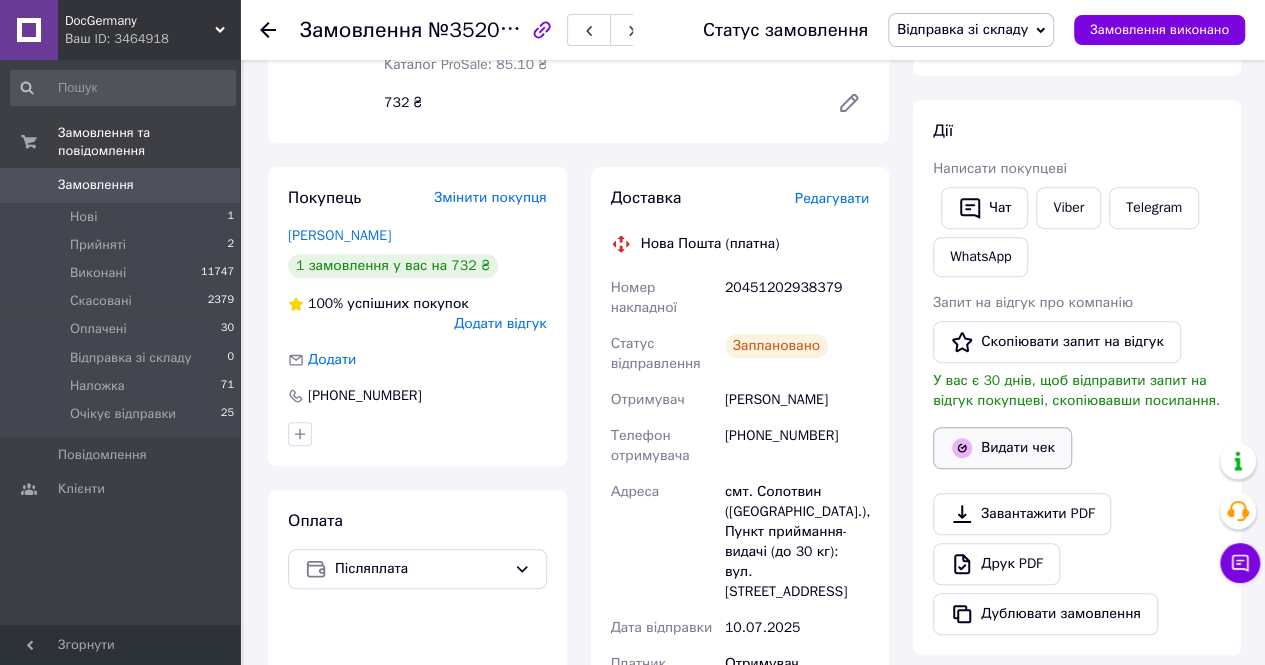 click on "Видати чек" at bounding box center [1002, 448] 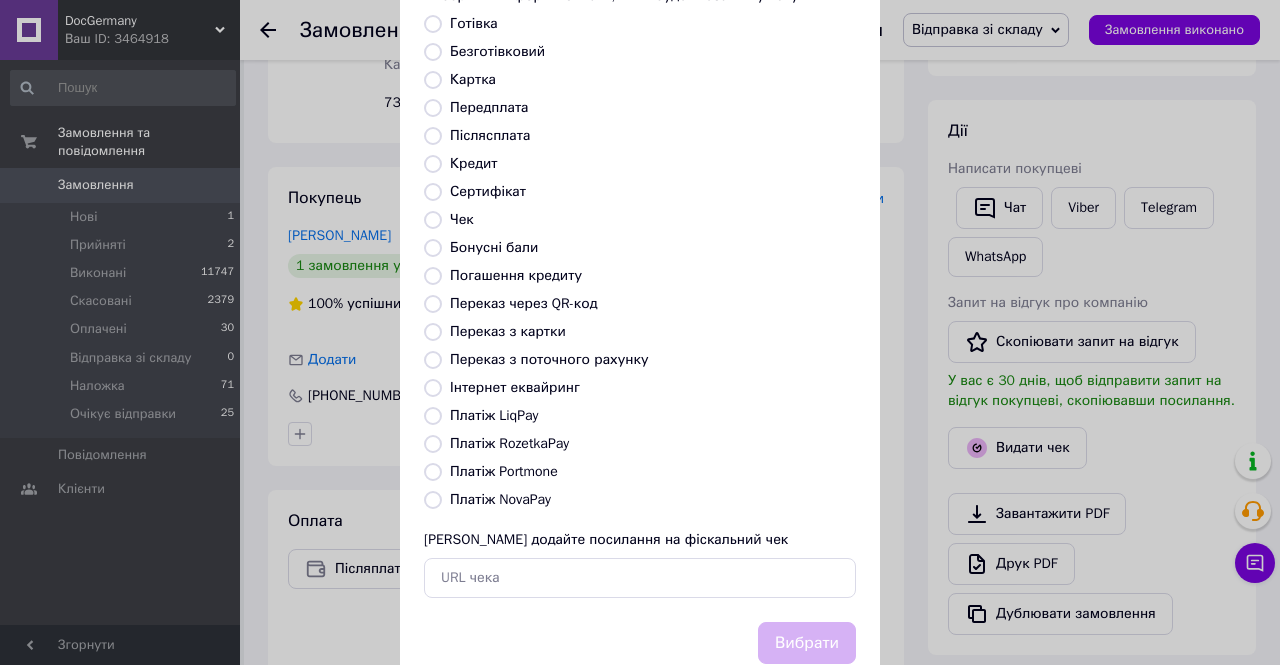 scroll, scrollTop: 192, scrollLeft: 0, axis: vertical 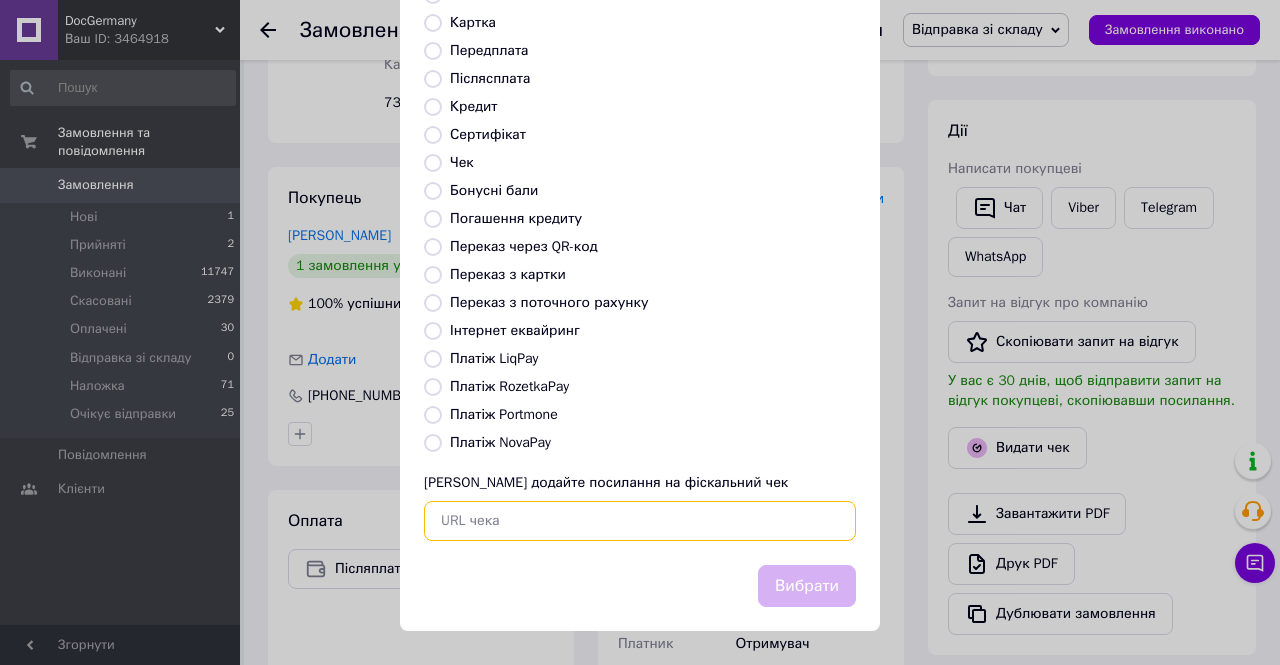 click at bounding box center [640, 521] 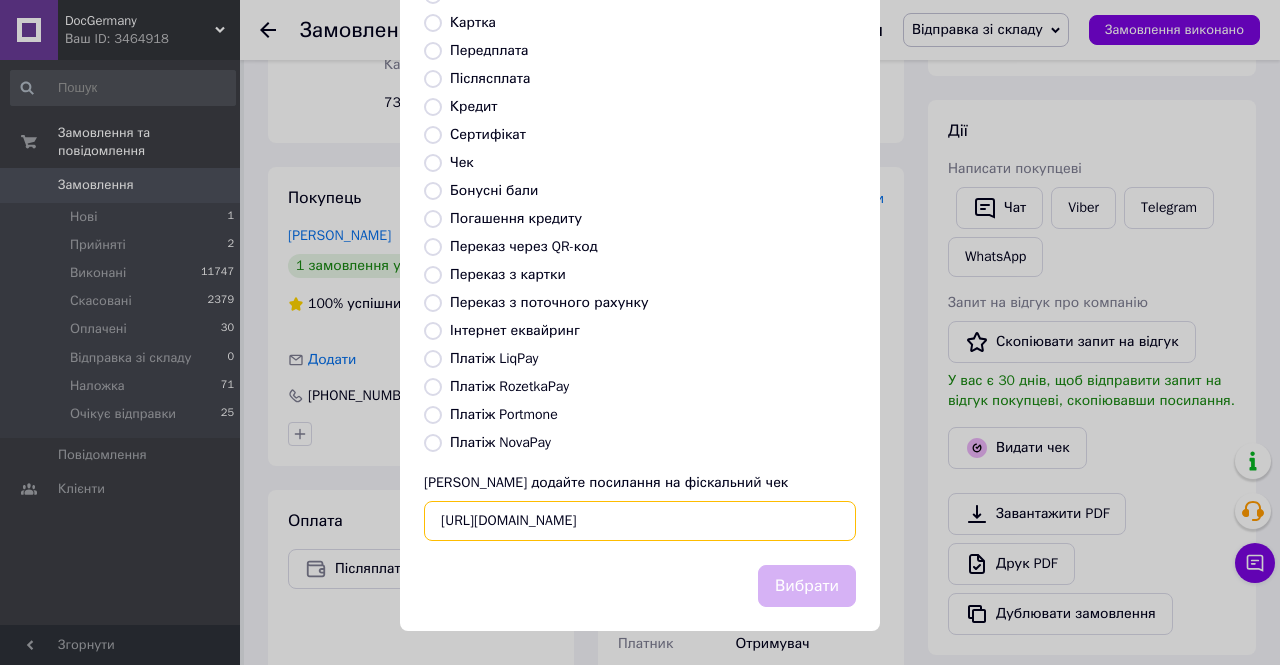 scroll, scrollTop: 0, scrollLeft: 28, axis: horizontal 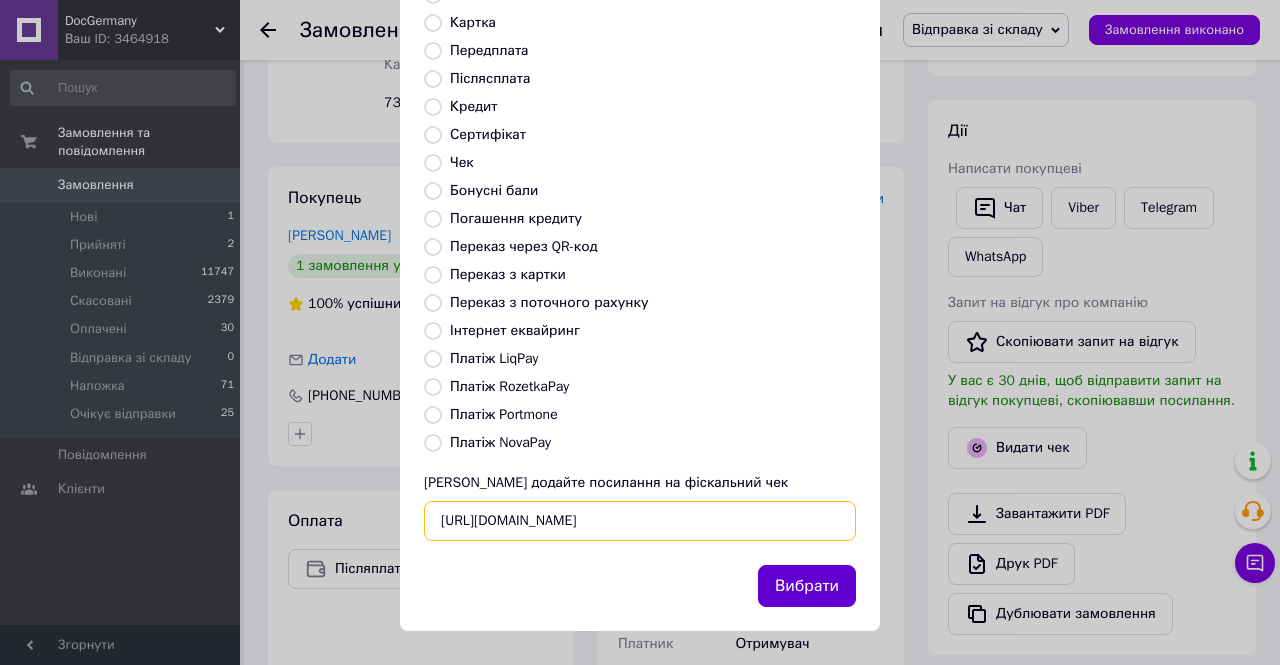 type on "https://check.checkbox.ua/a141e608-ce7d-43ad-a733-44727c02b681" 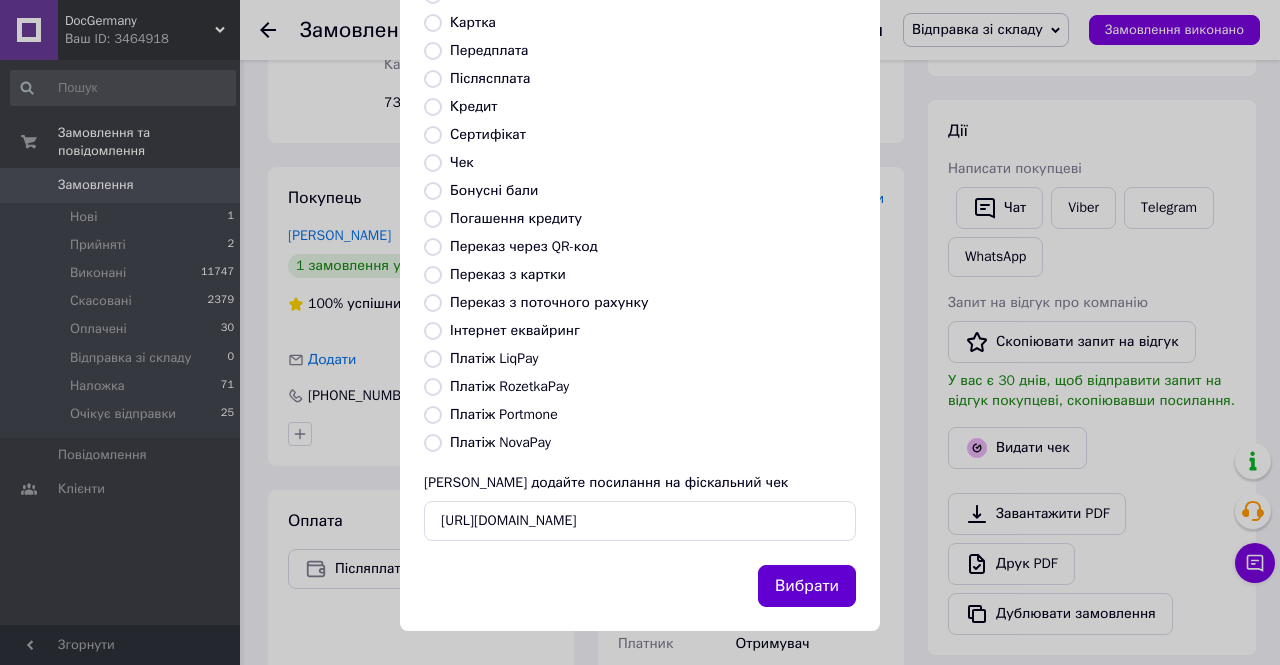 click on "Вибрати" at bounding box center (807, 586) 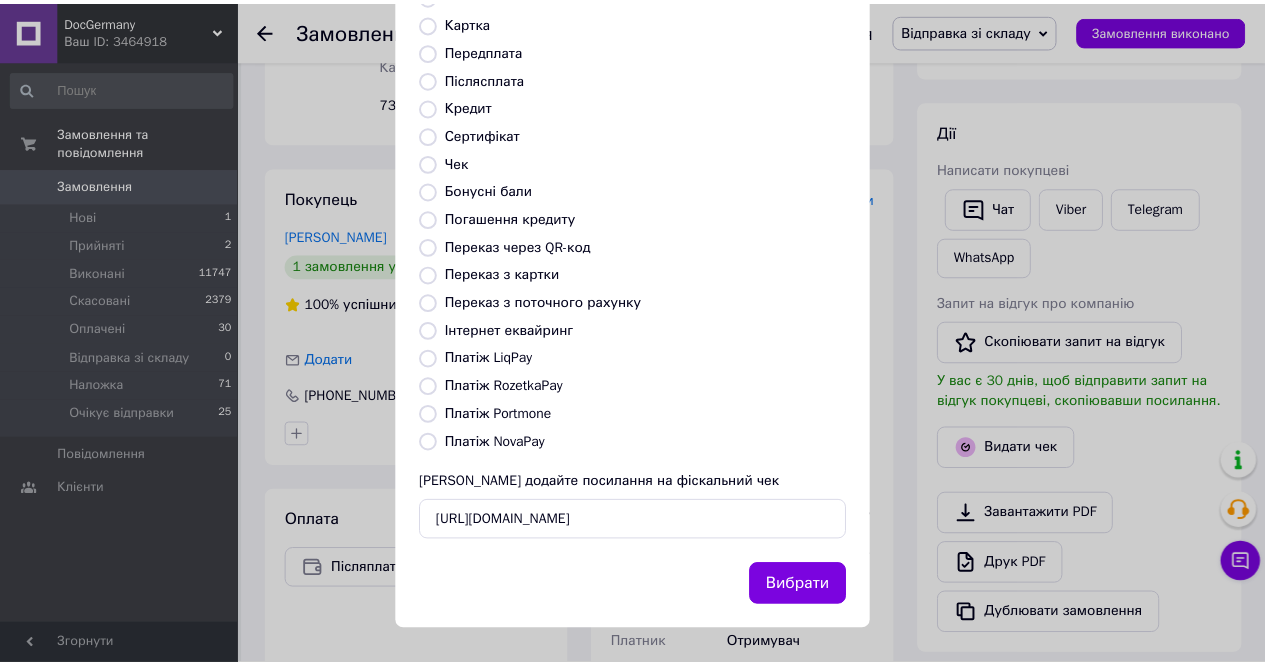 scroll, scrollTop: 0, scrollLeft: 0, axis: both 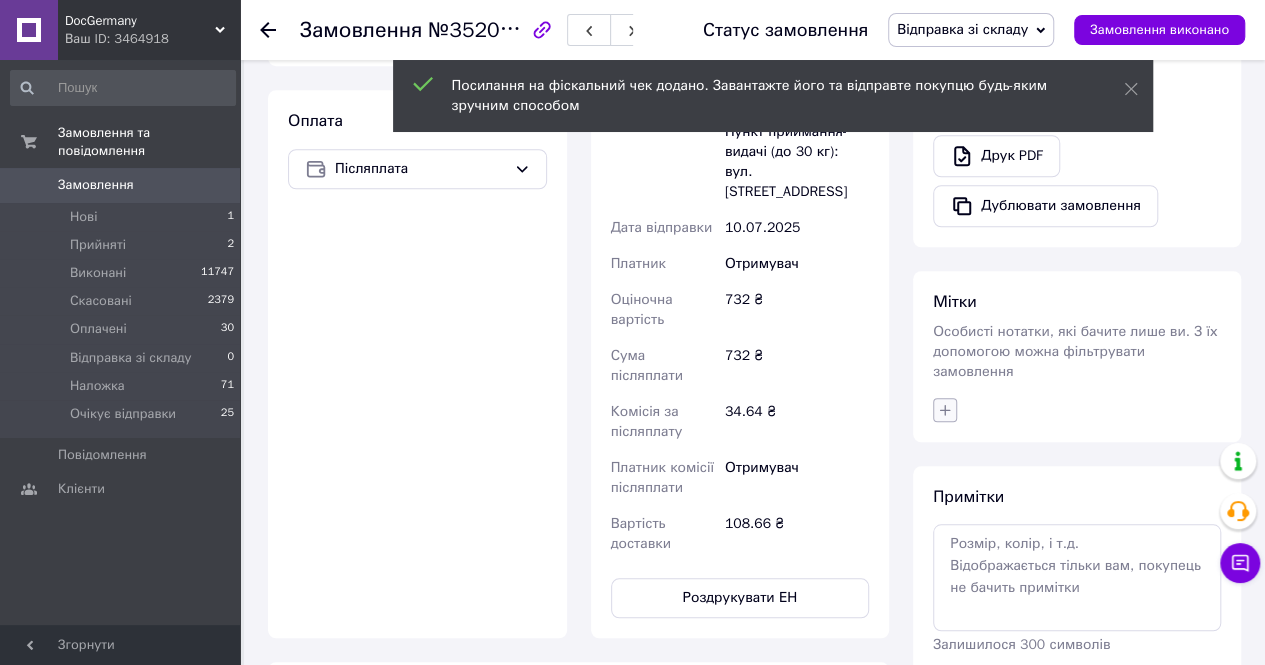 click 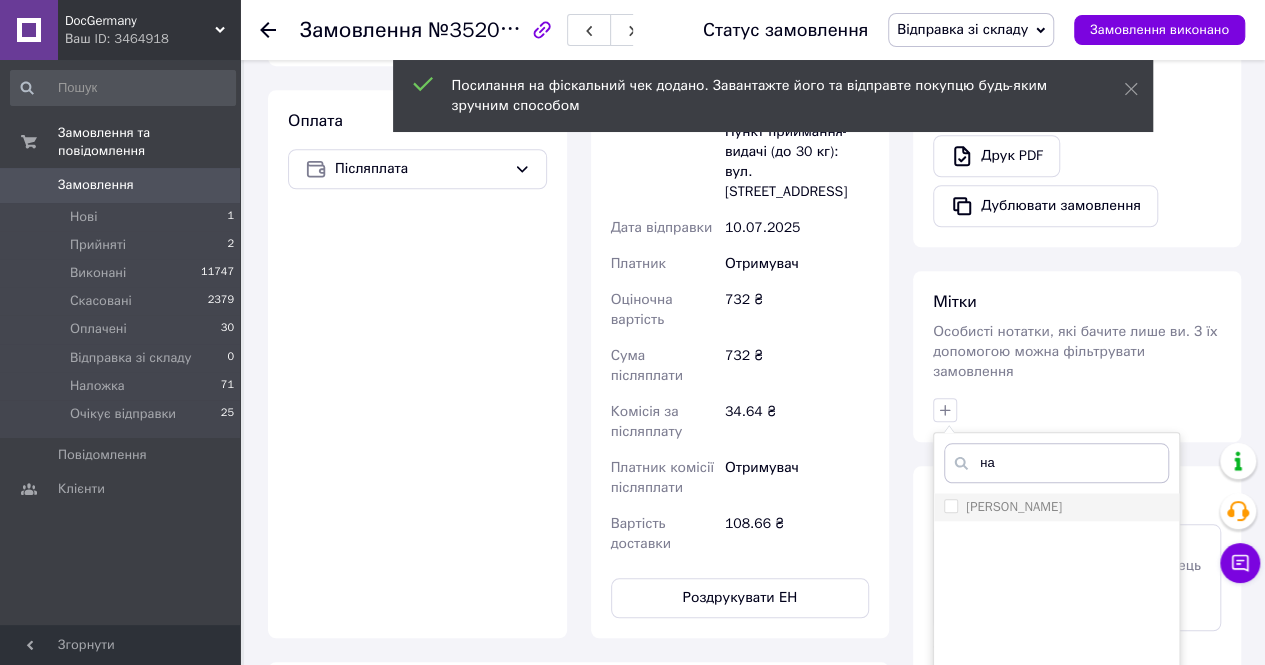 type on "на" 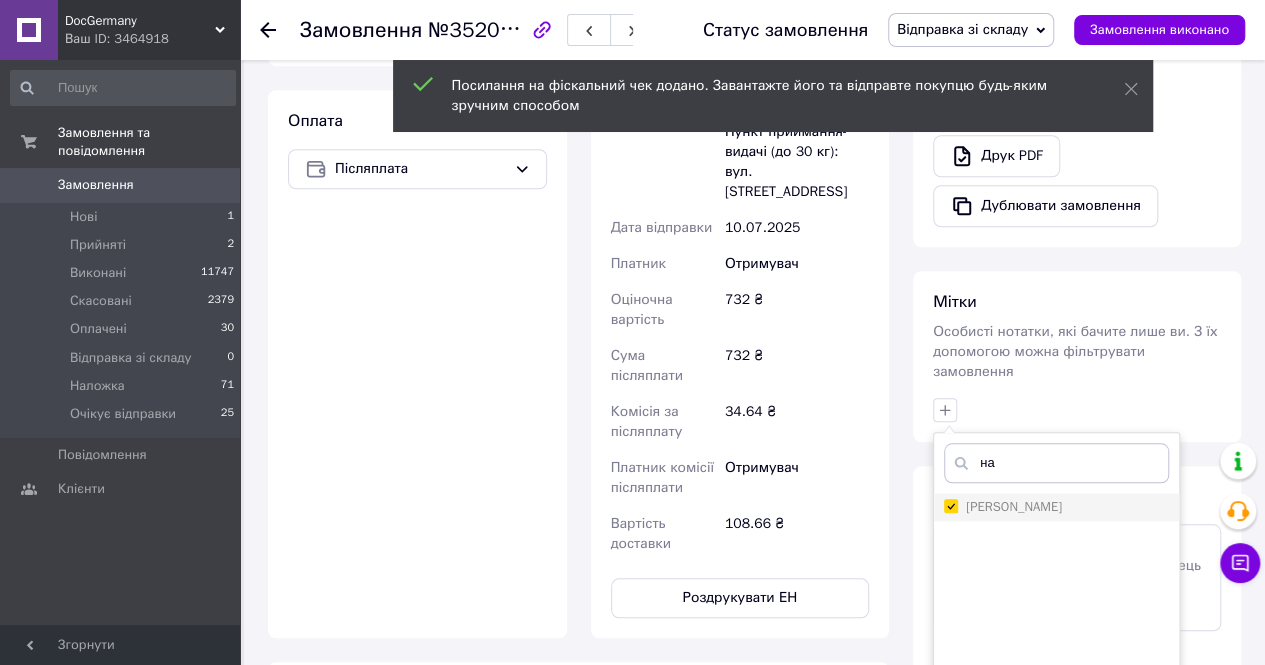 checkbox on "true" 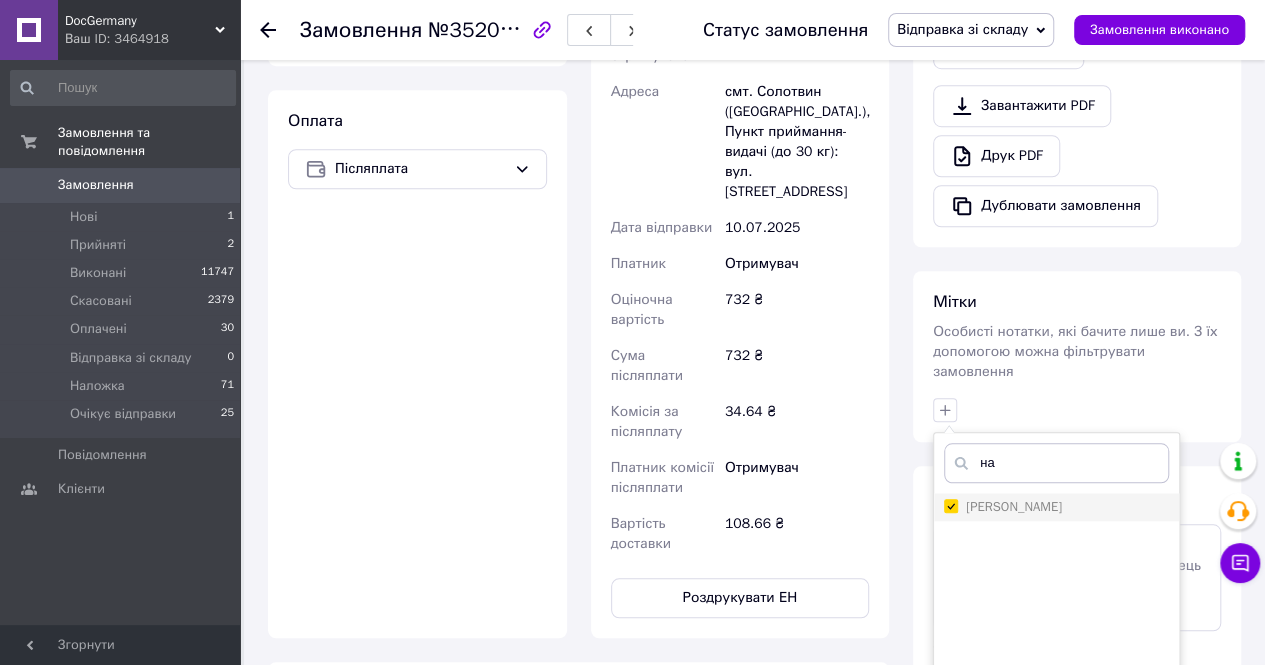 scroll, scrollTop: 800, scrollLeft: 0, axis: vertical 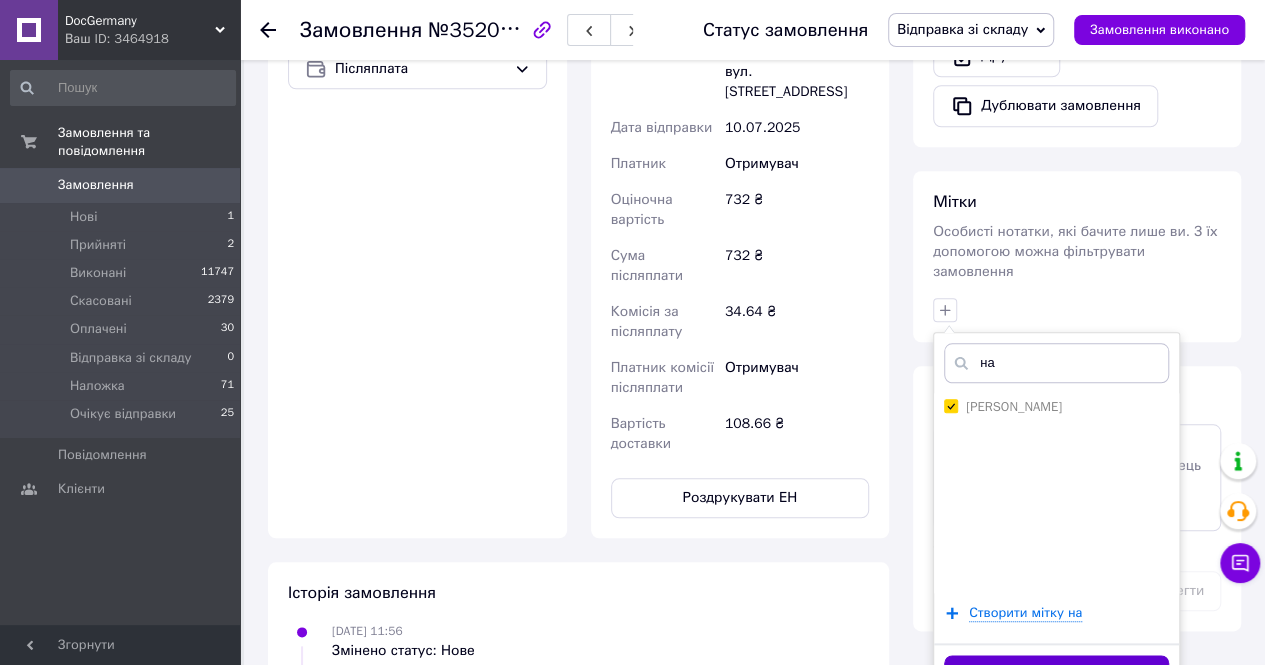 click on "Додати мітку" at bounding box center (1056, 674) 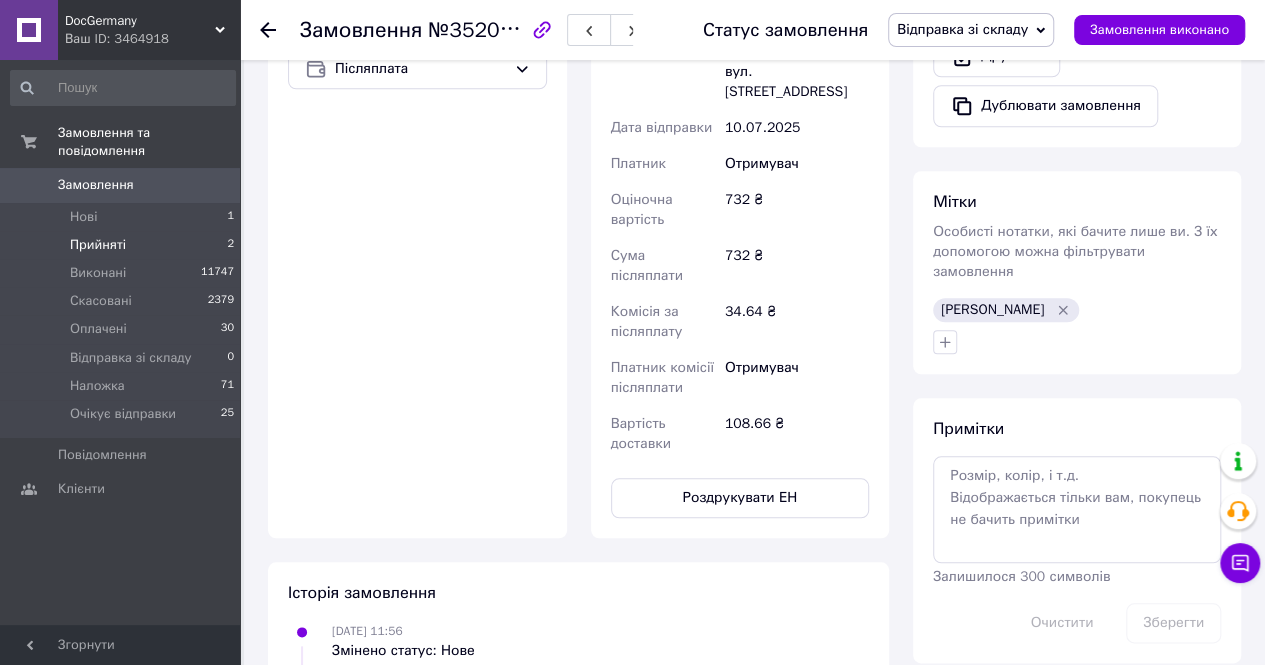 click on "Прийняті 2" at bounding box center (123, 245) 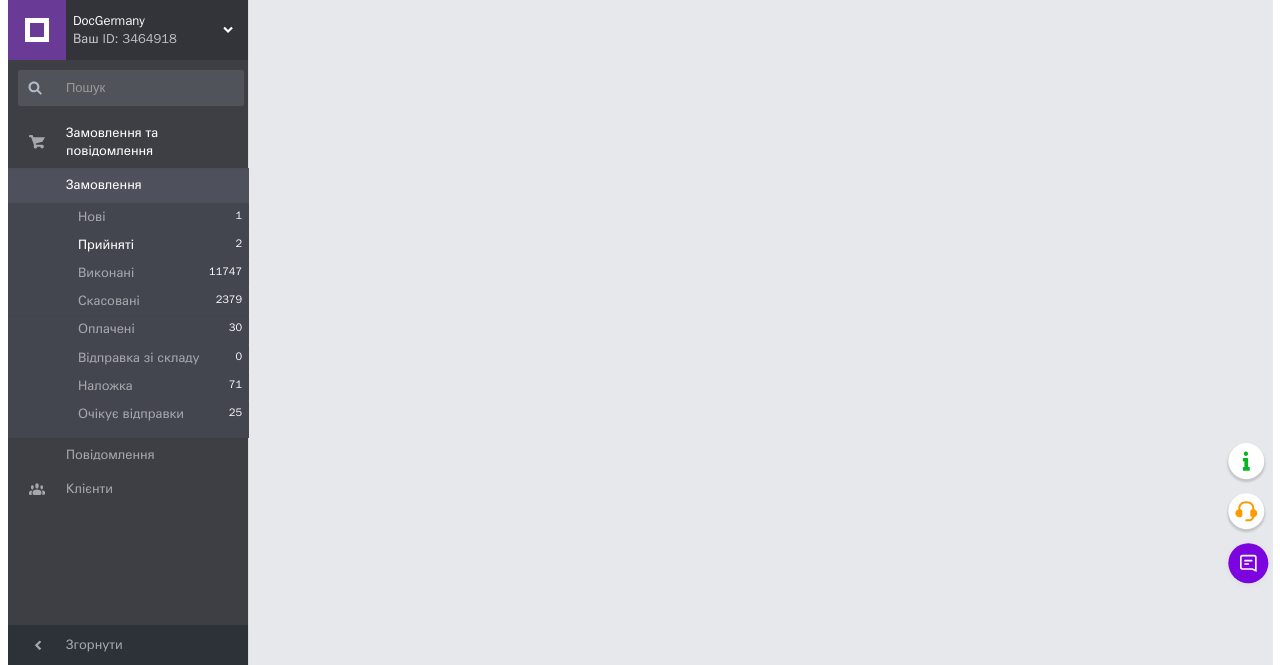 scroll, scrollTop: 0, scrollLeft: 0, axis: both 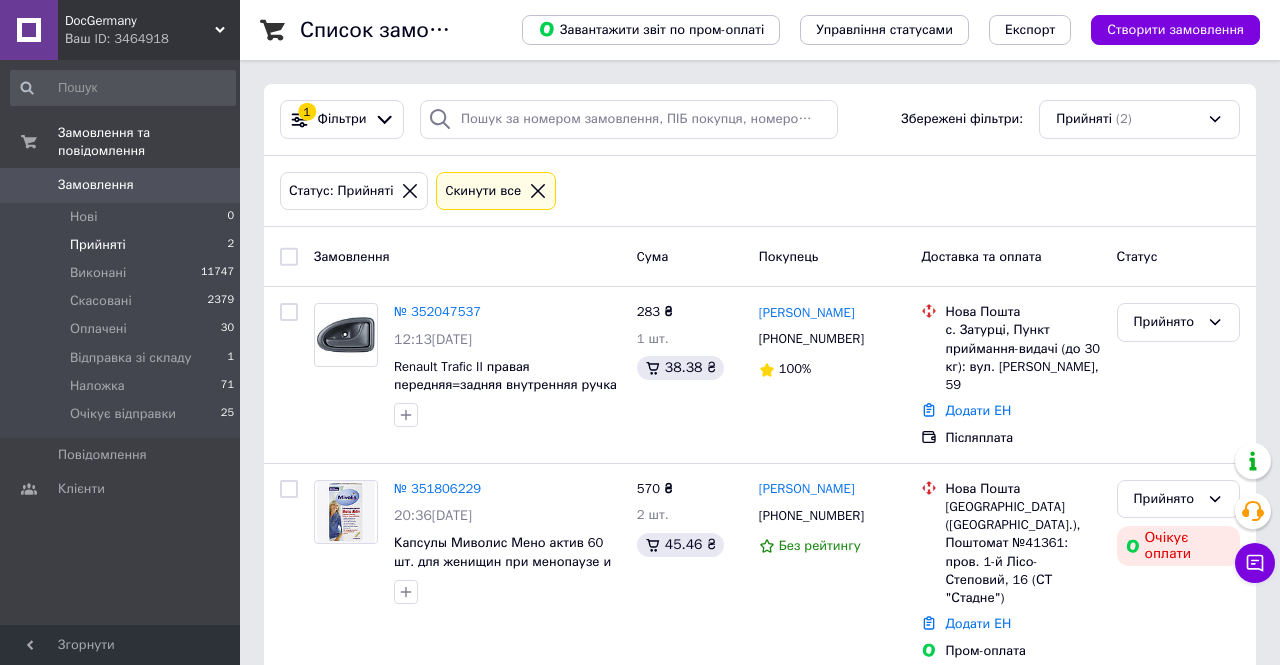 click on "DocGermany" at bounding box center (140, 21) 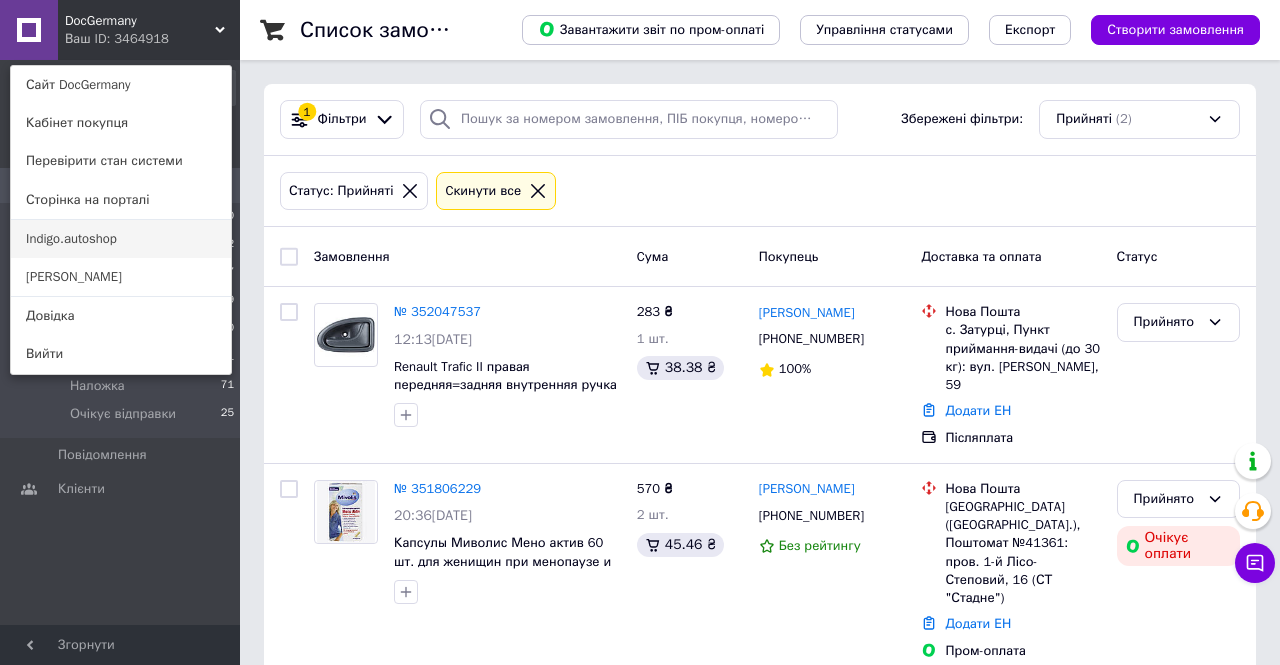 click on "Indigo.autoshop" at bounding box center [121, 239] 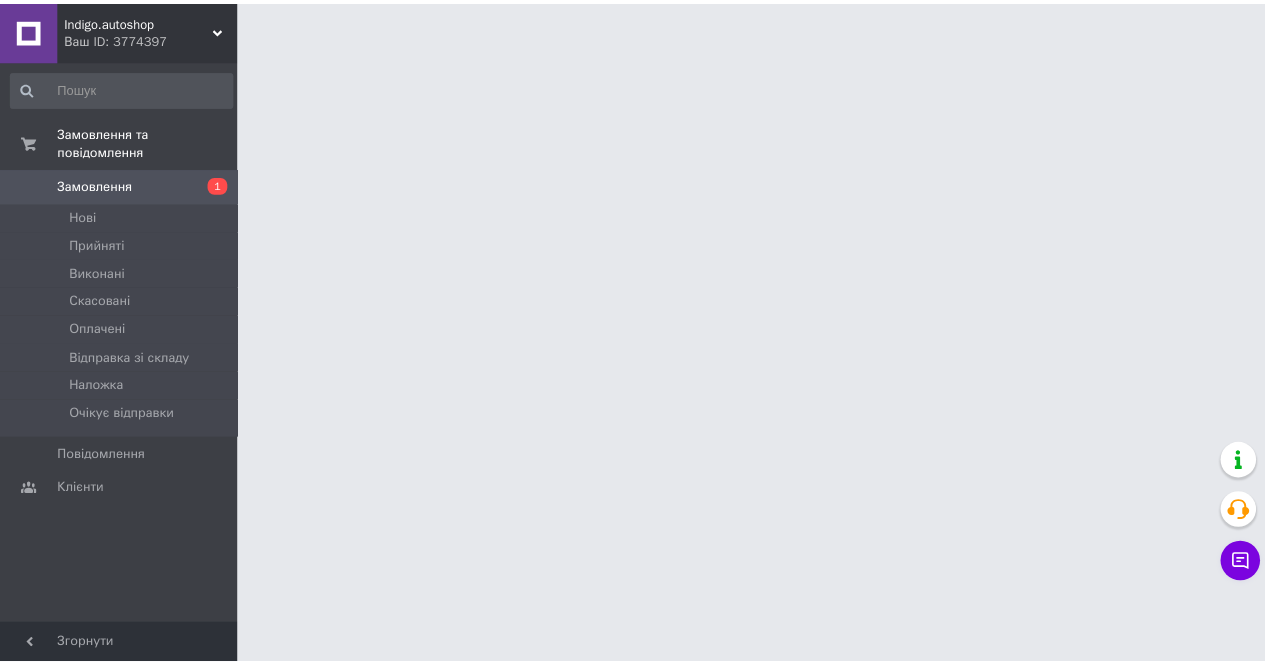 scroll, scrollTop: 0, scrollLeft: 0, axis: both 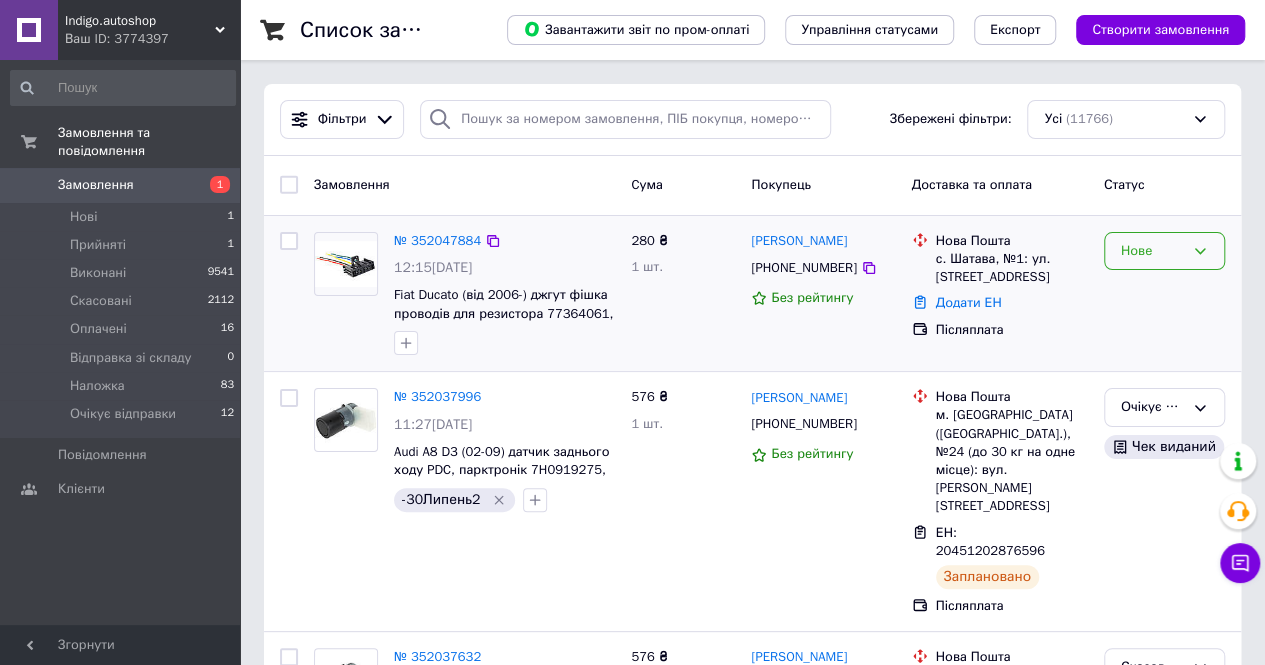 click on "Нове" at bounding box center [1152, 251] 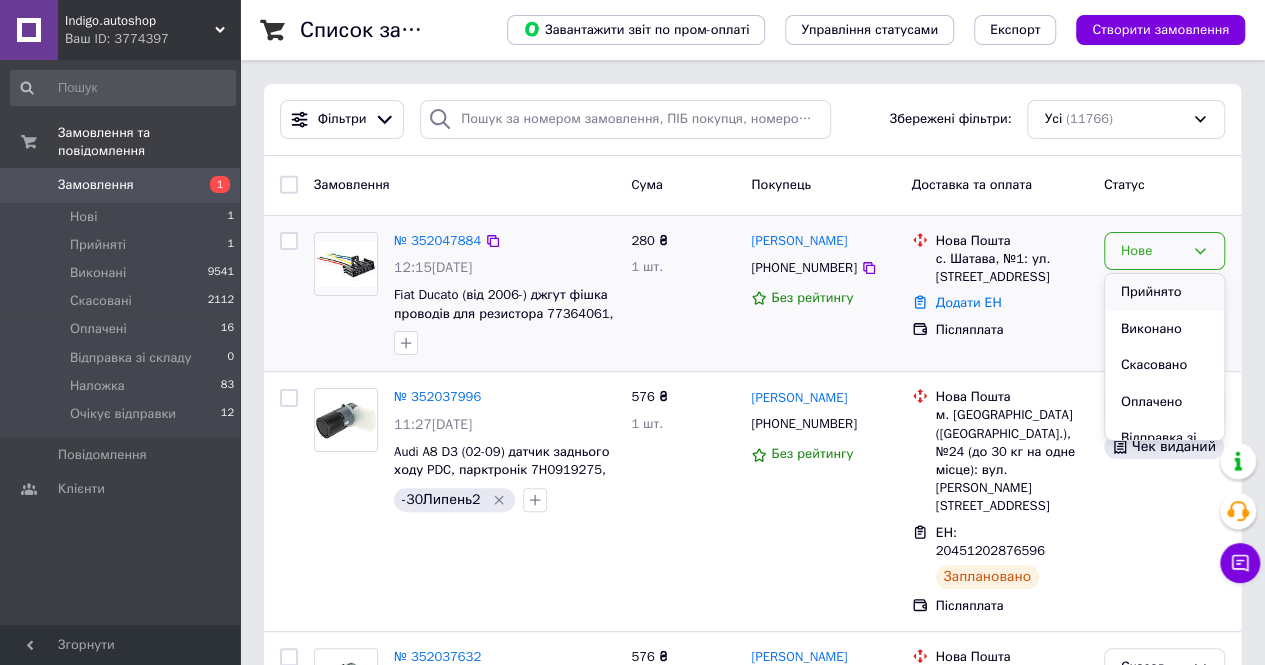 click on "Прийнято" at bounding box center [1164, 292] 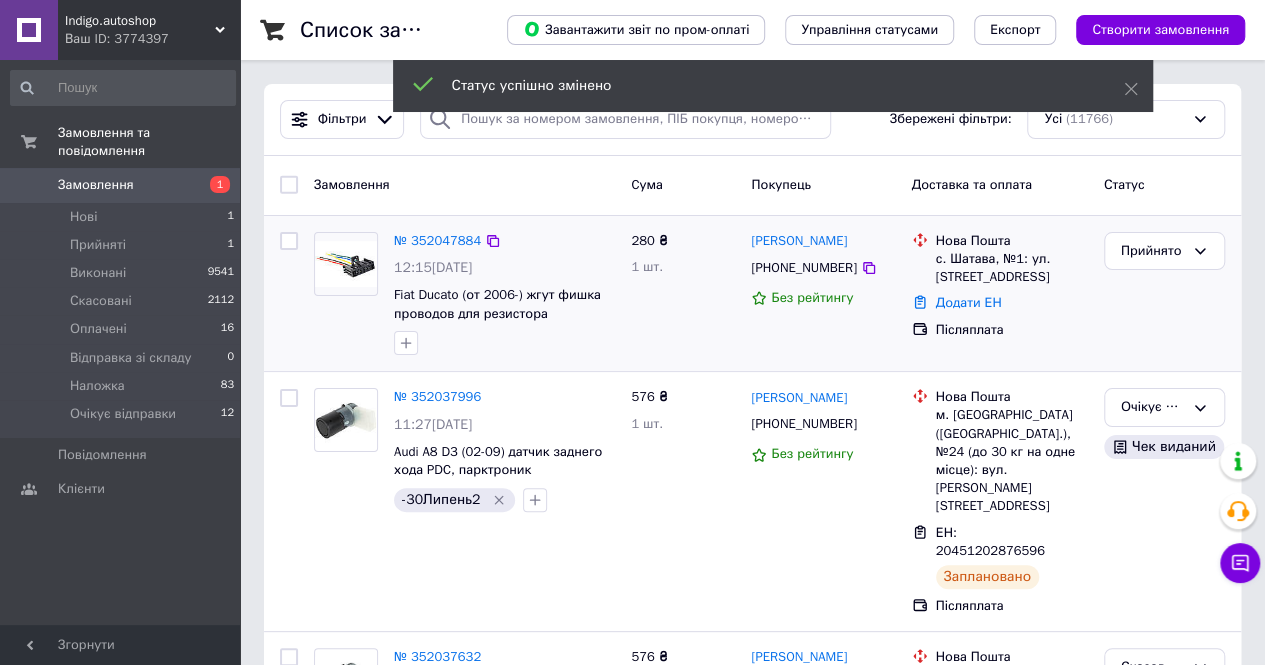 click on "№ 352047884" at bounding box center [437, 240] 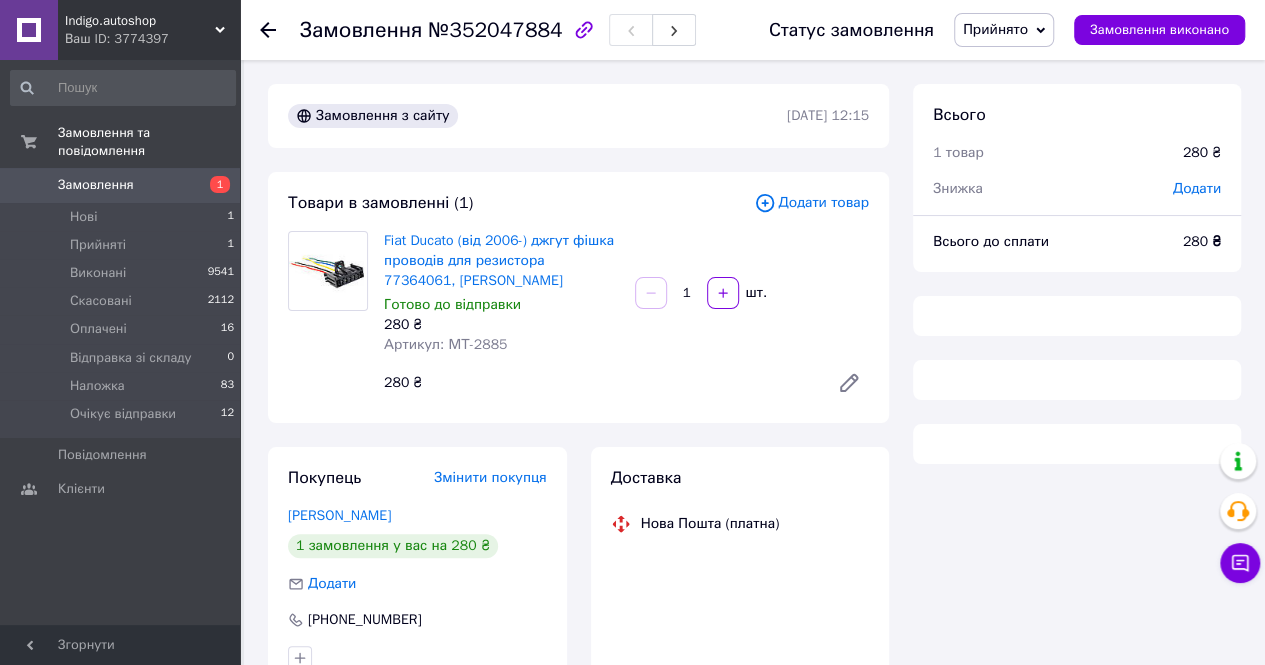 click on "Артикул: МТ-2885" at bounding box center (445, 344) 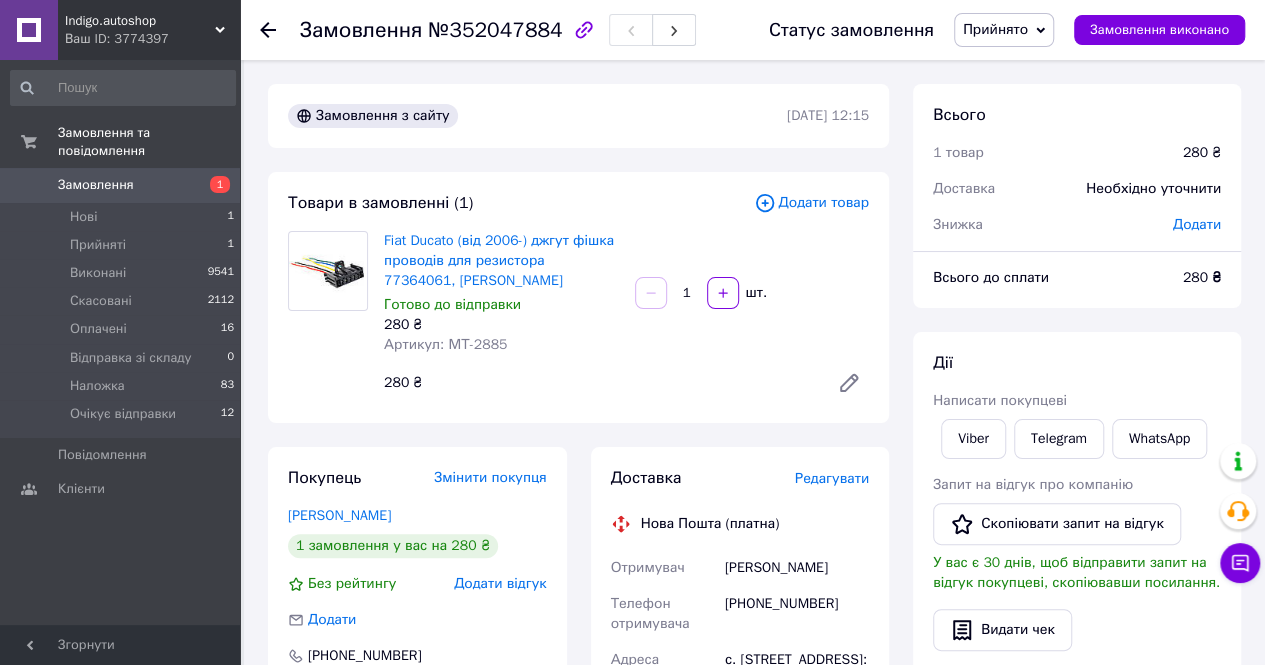 drag, startPoint x: 497, startPoint y: 343, endPoint x: 467, endPoint y: 342, distance: 30.016663 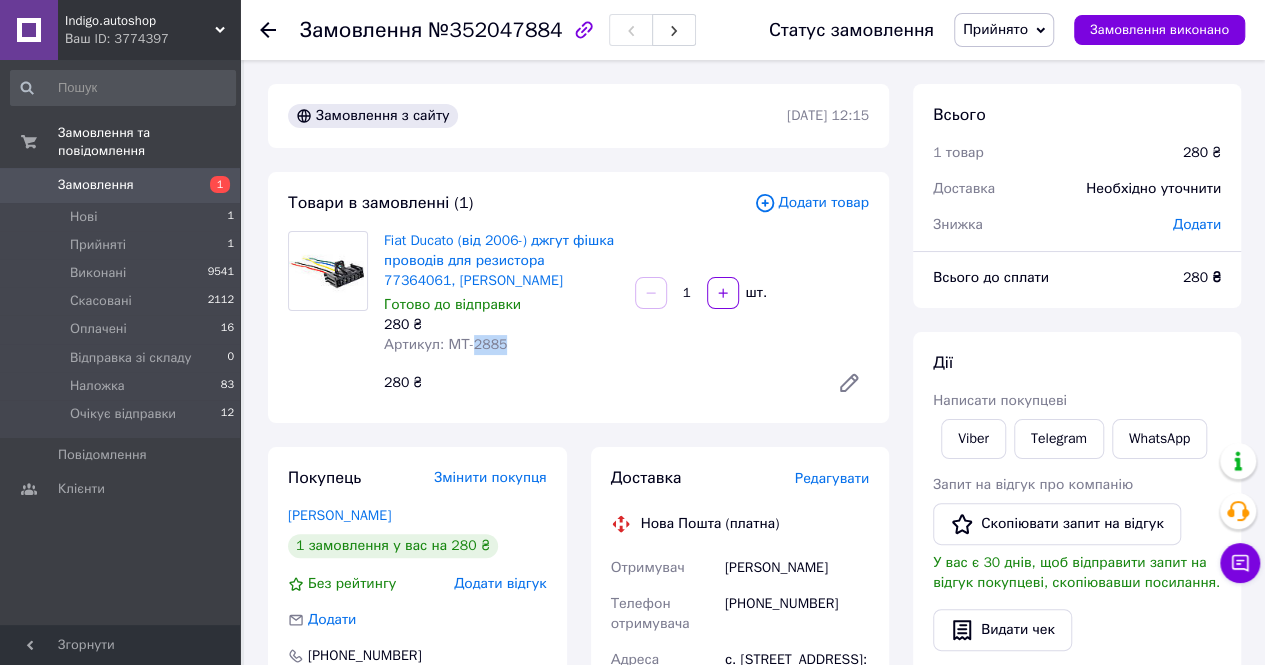 click on "Артикул: МТ-2885" at bounding box center [445, 344] 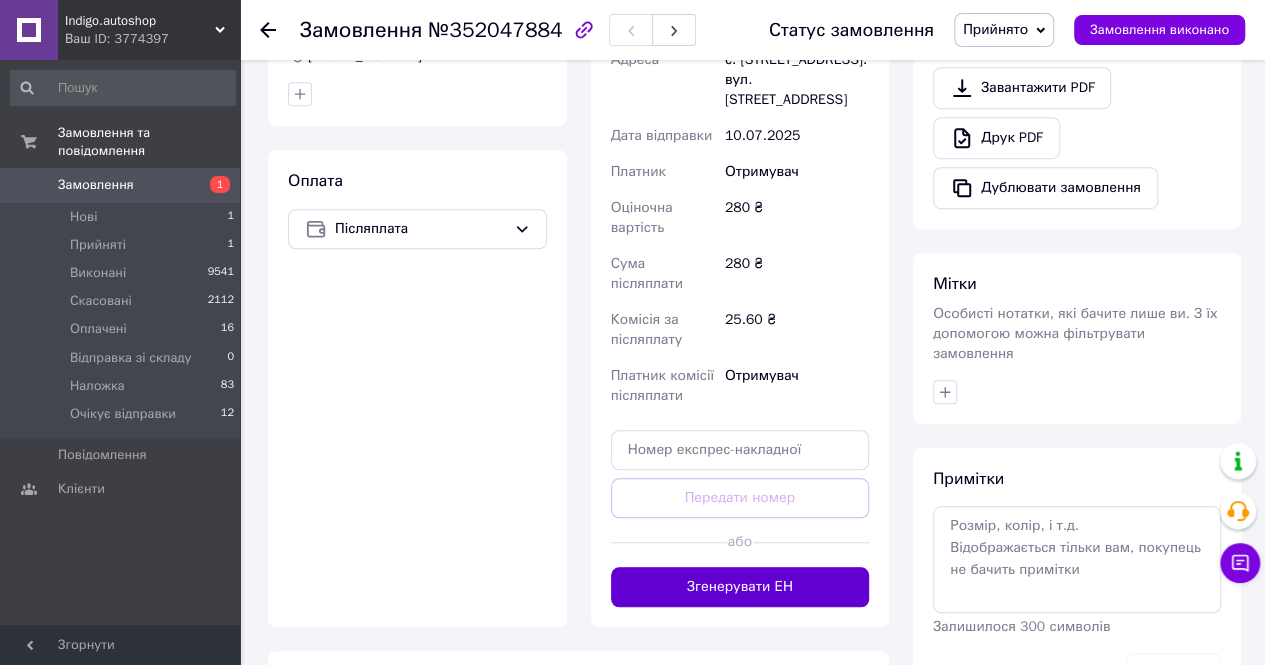 click on "Згенерувати ЕН" at bounding box center (740, 587) 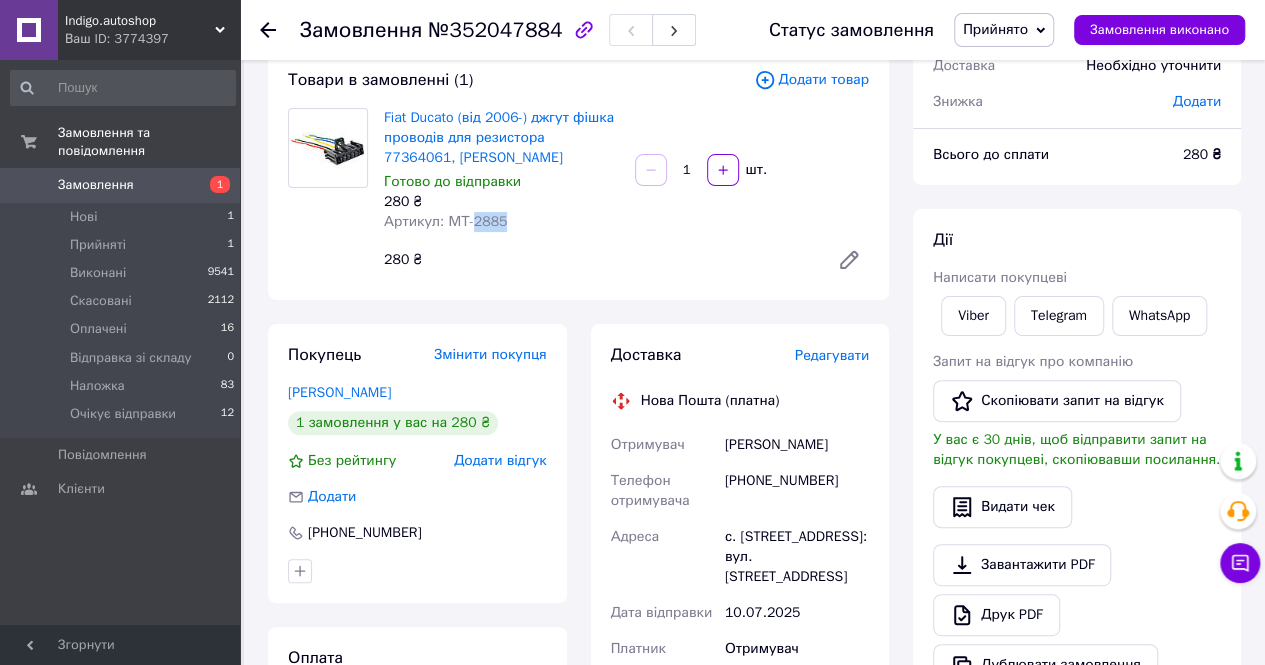scroll, scrollTop: 0, scrollLeft: 0, axis: both 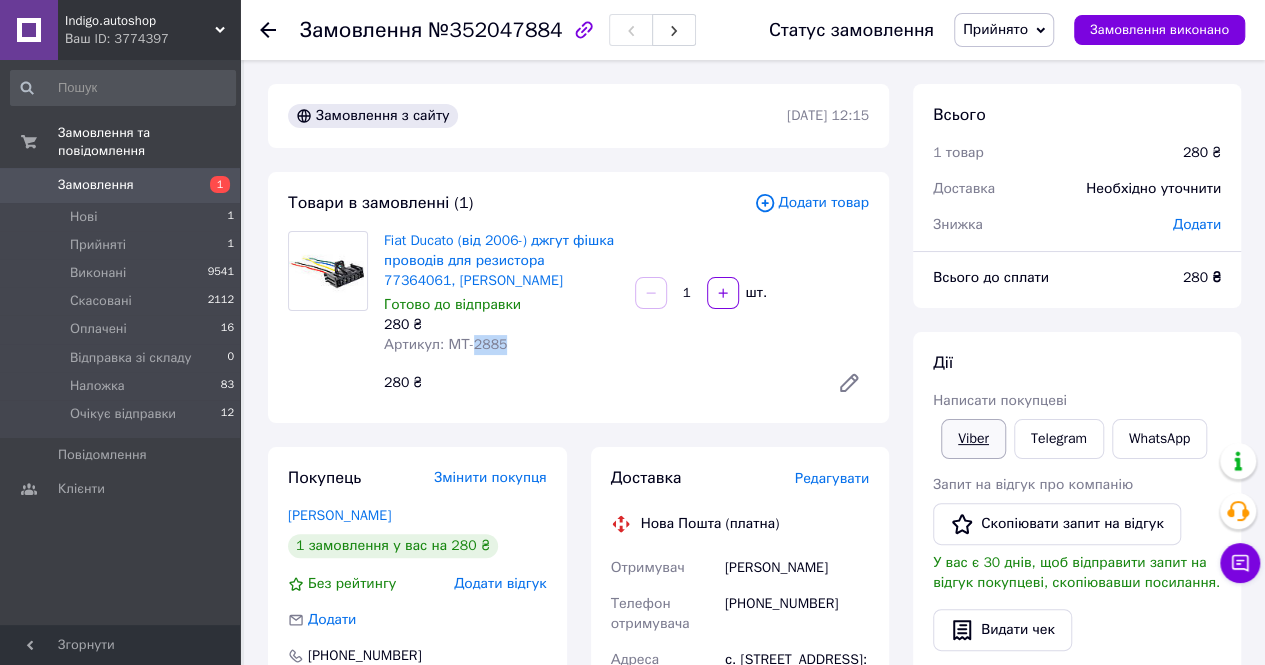 click on "Viber" at bounding box center (973, 439) 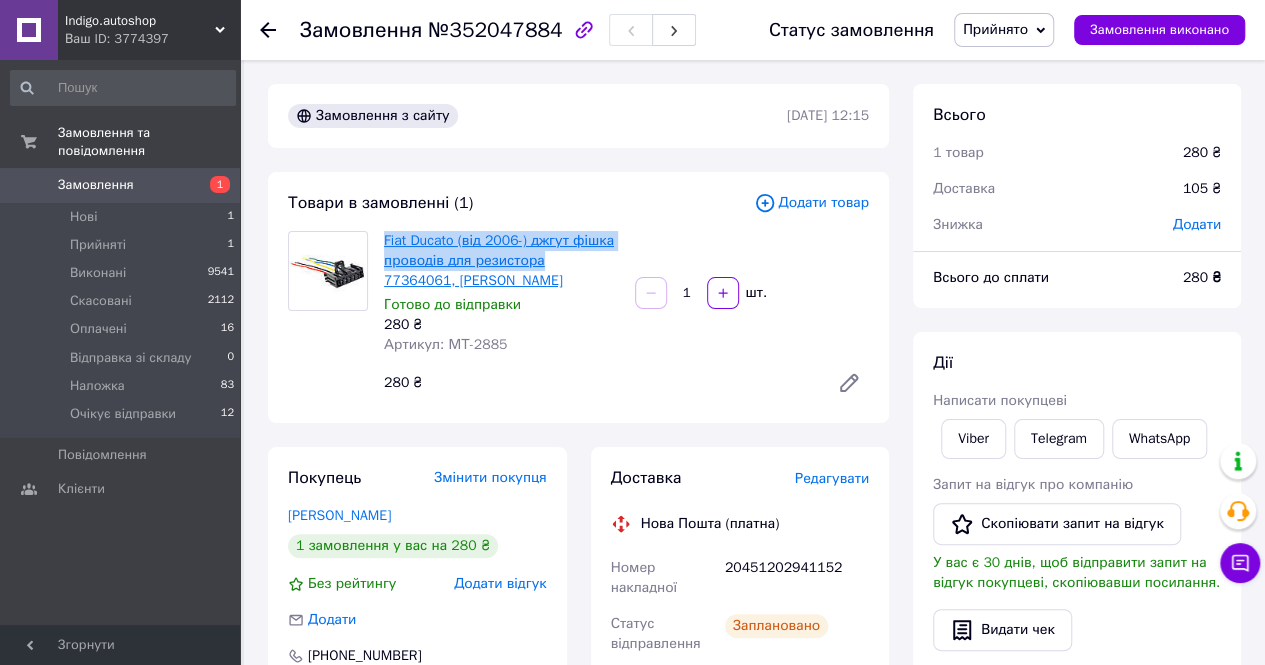 drag, startPoint x: 382, startPoint y: 241, endPoint x: 538, endPoint y: 261, distance: 157.27682 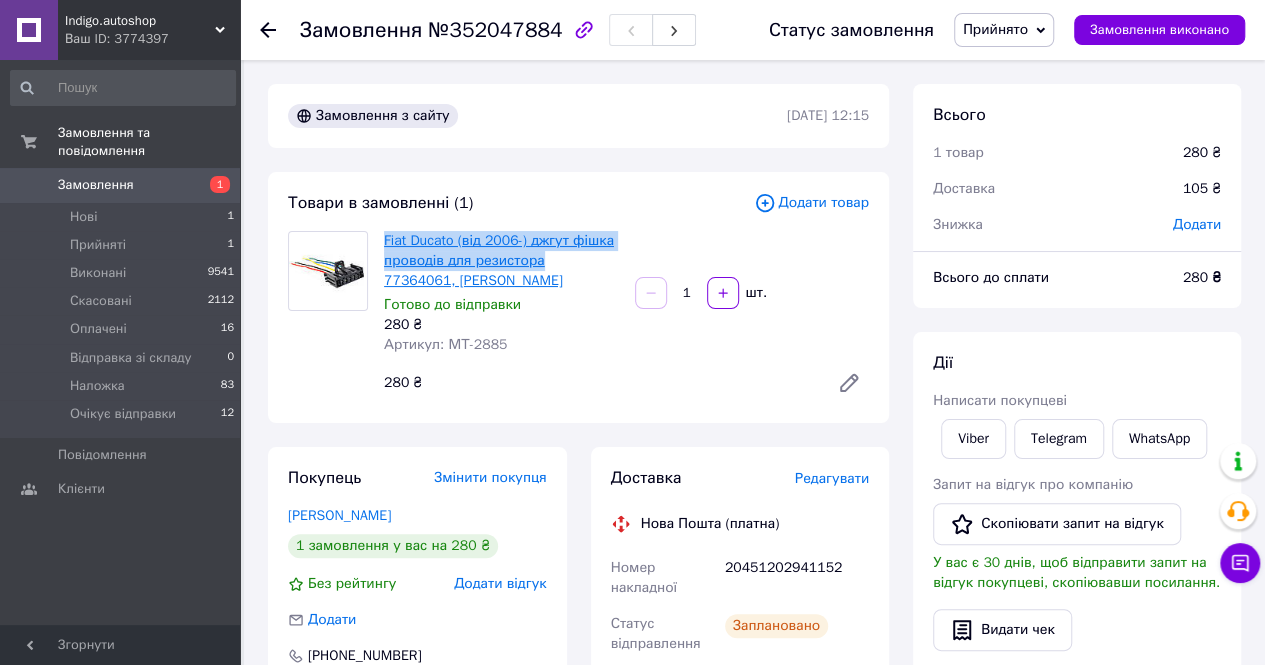 copy on "Fiat Ducato (від 2006-) джгут фішка проводів для резистора" 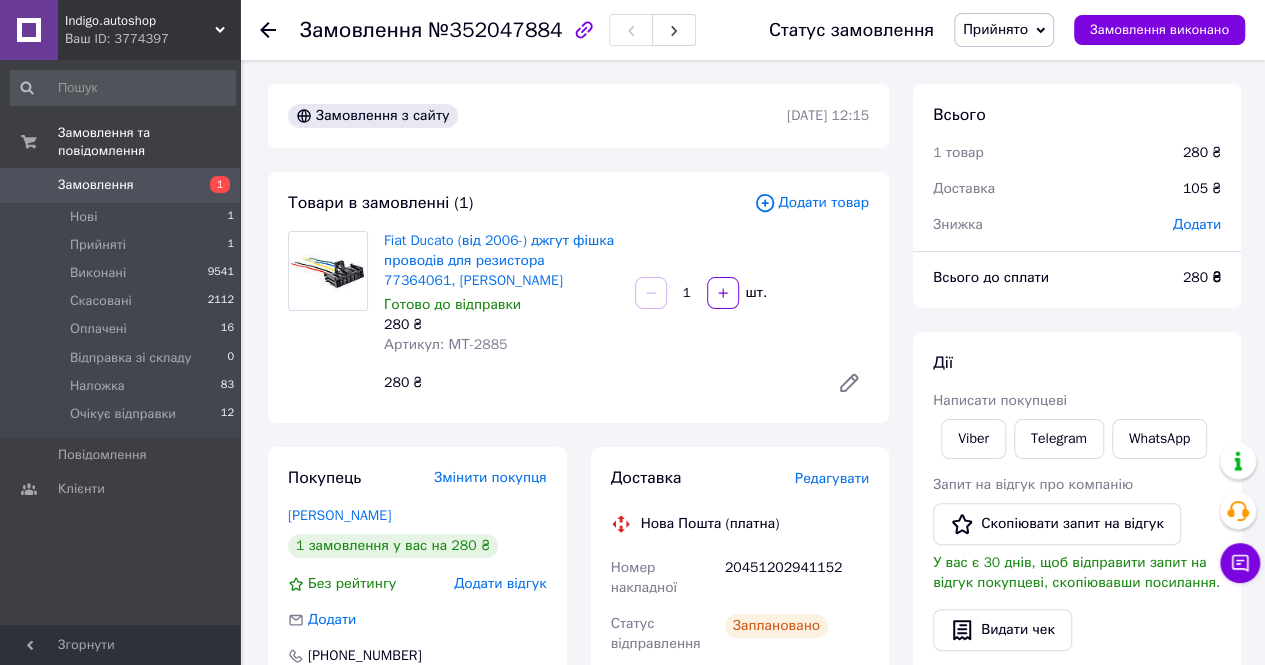 click on "20451202941152" at bounding box center (797, 578) 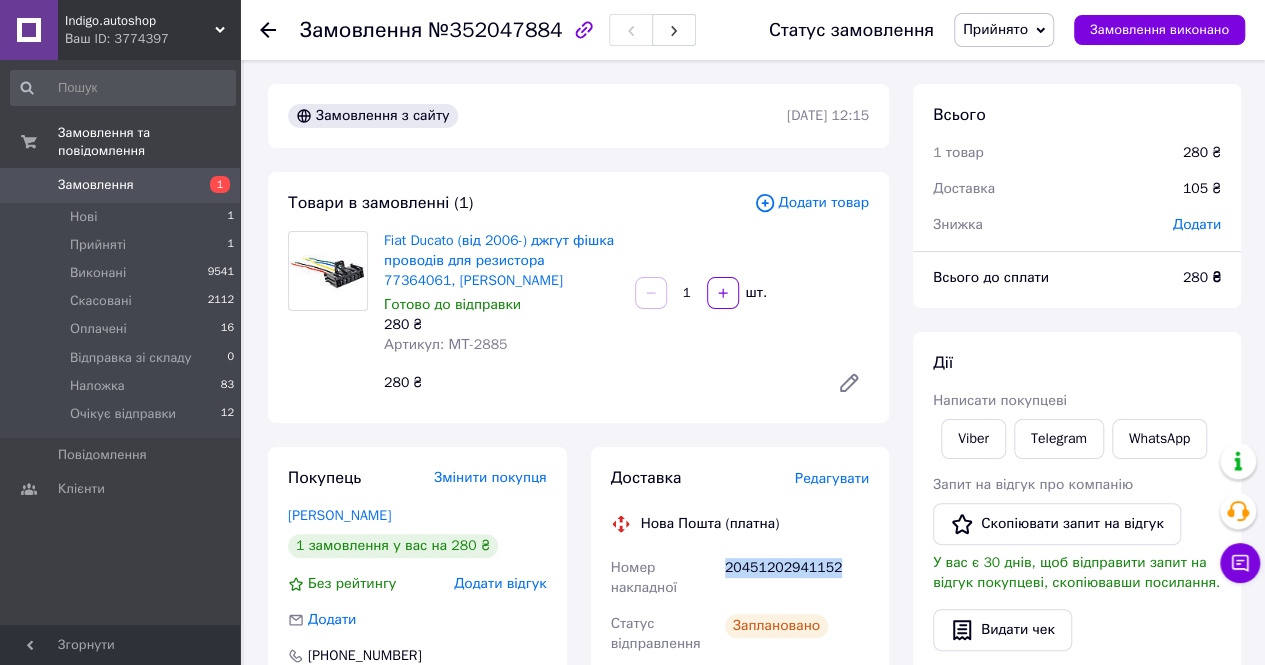 click on "20451202941152" at bounding box center [797, 578] 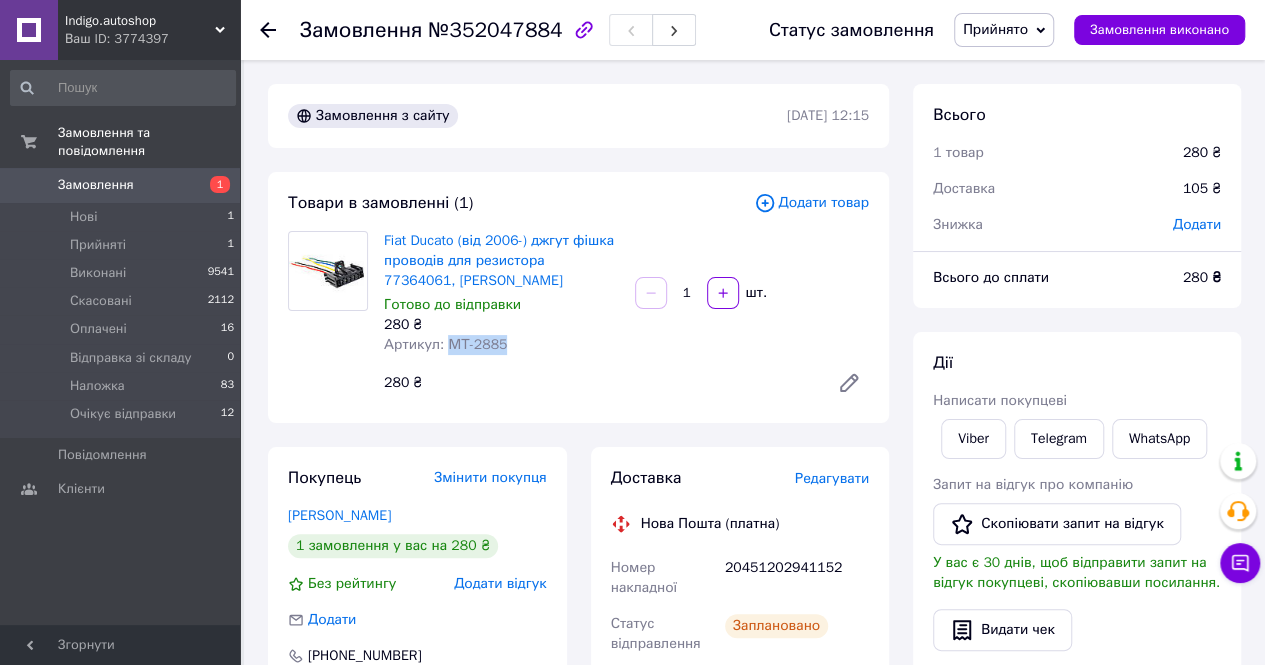 drag, startPoint x: 445, startPoint y: 346, endPoint x: 563, endPoint y: 347, distance: 118.004234 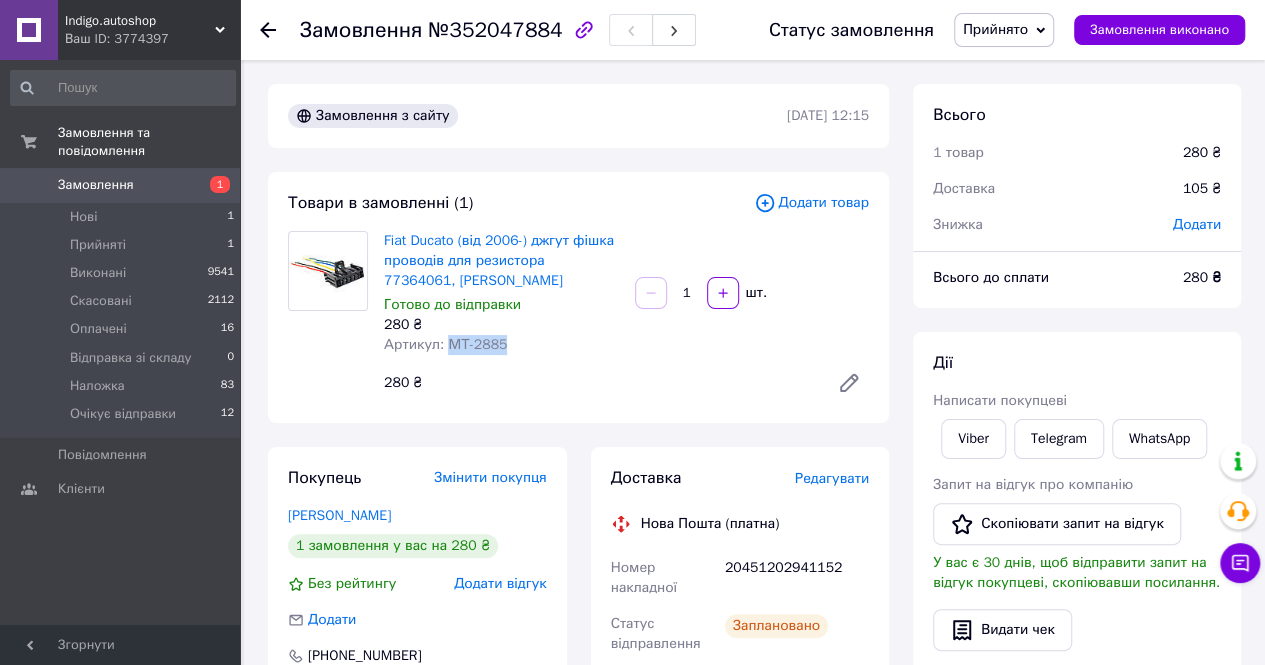 copy on "МТ-2885" 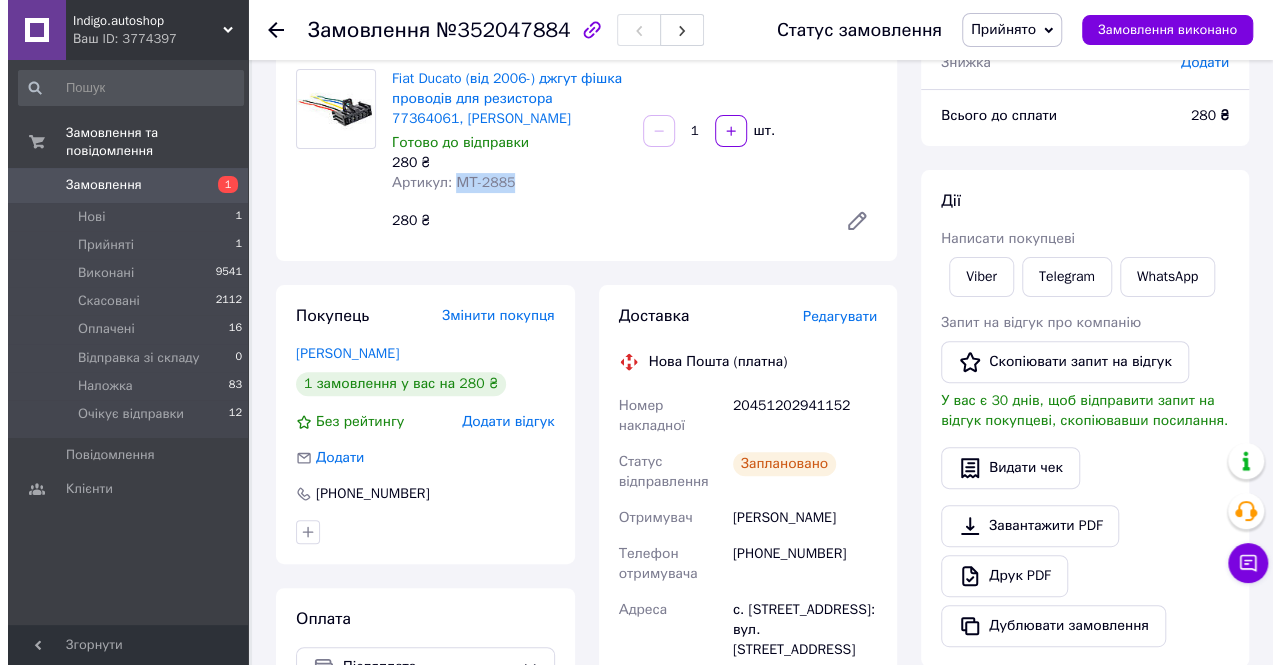 scroll, scrollTop: 300, scrollLeft: 0, axis: vertical 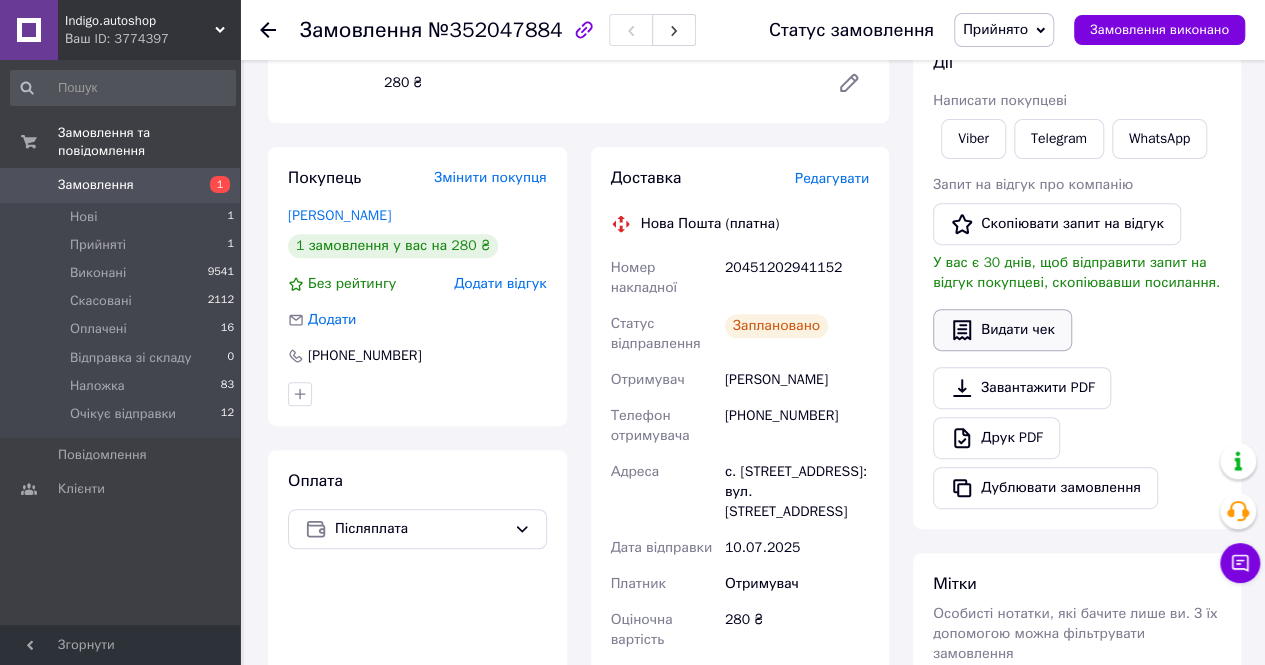 click on "Видати чек" at bounding box center [1002, 330] 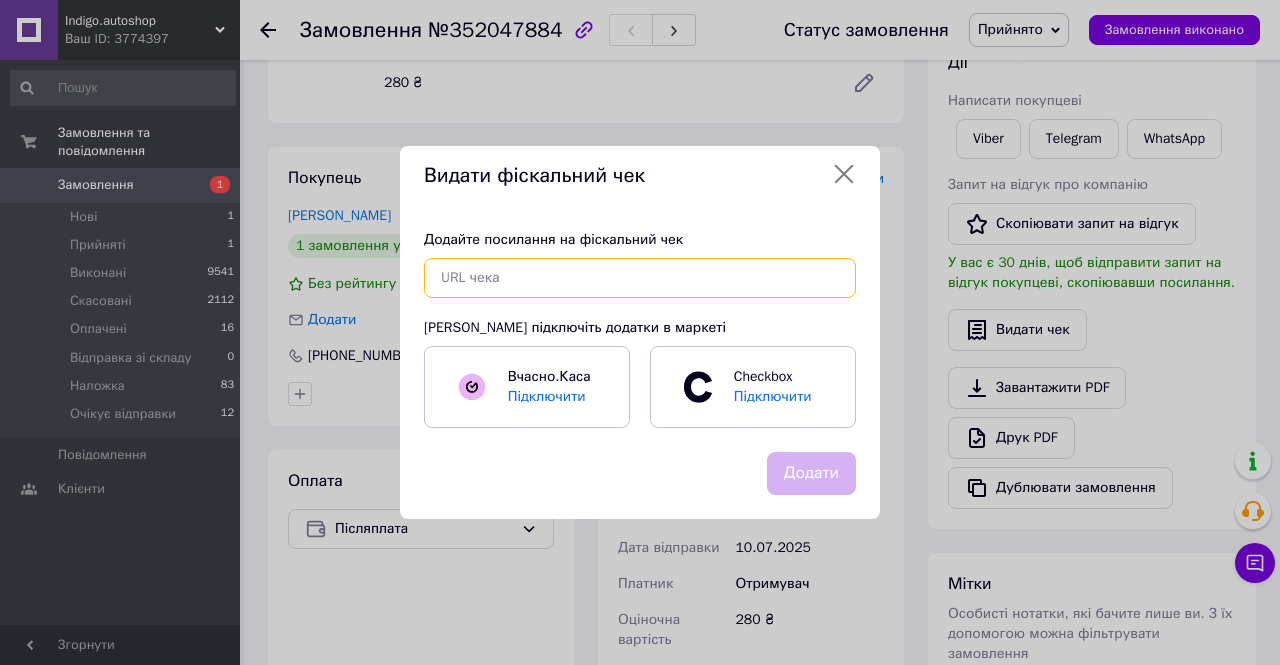 click at bounding box center (640, 278) 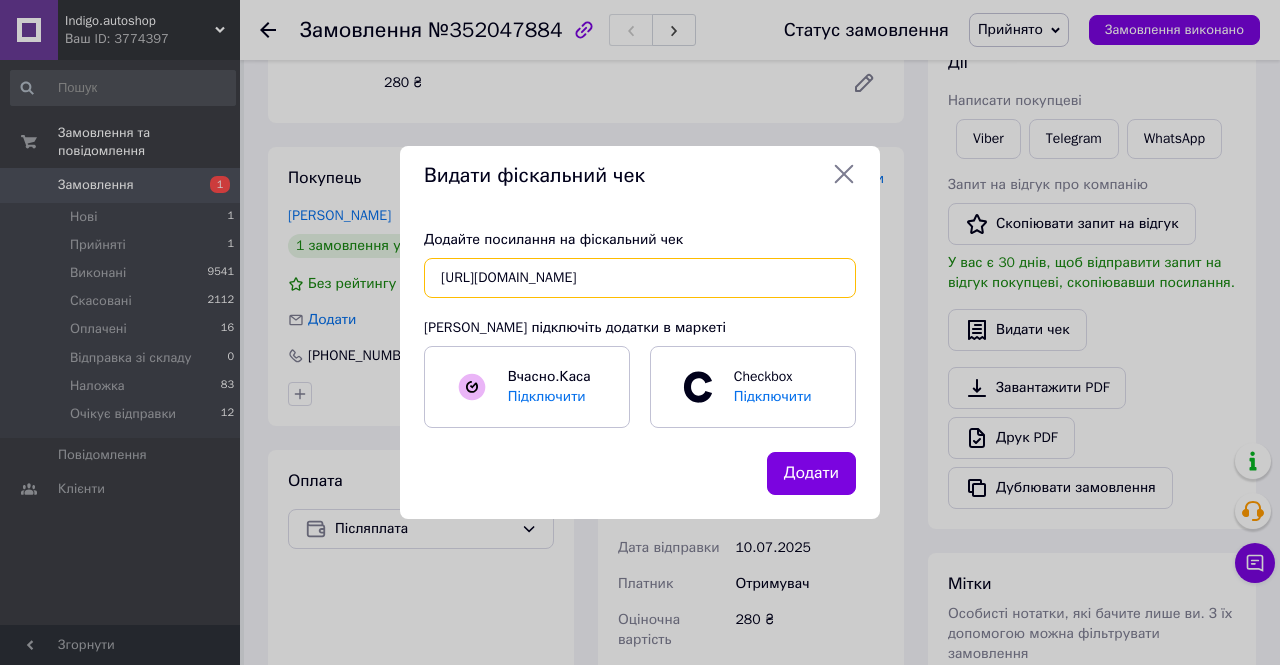 scroll, scrollTop: 0, scrollLeft: 23, axis: horizontal 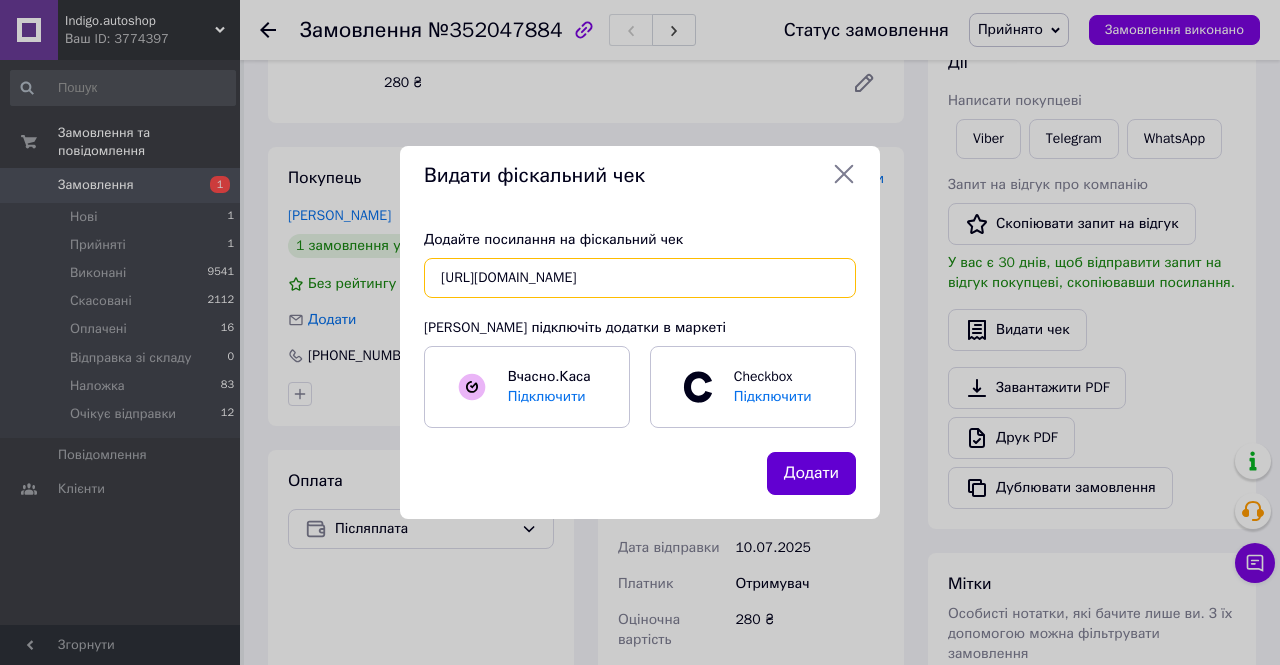 type on "https://check.checkbox.ua/66922bf7-a538-4180-9881-1857c48edf6e" 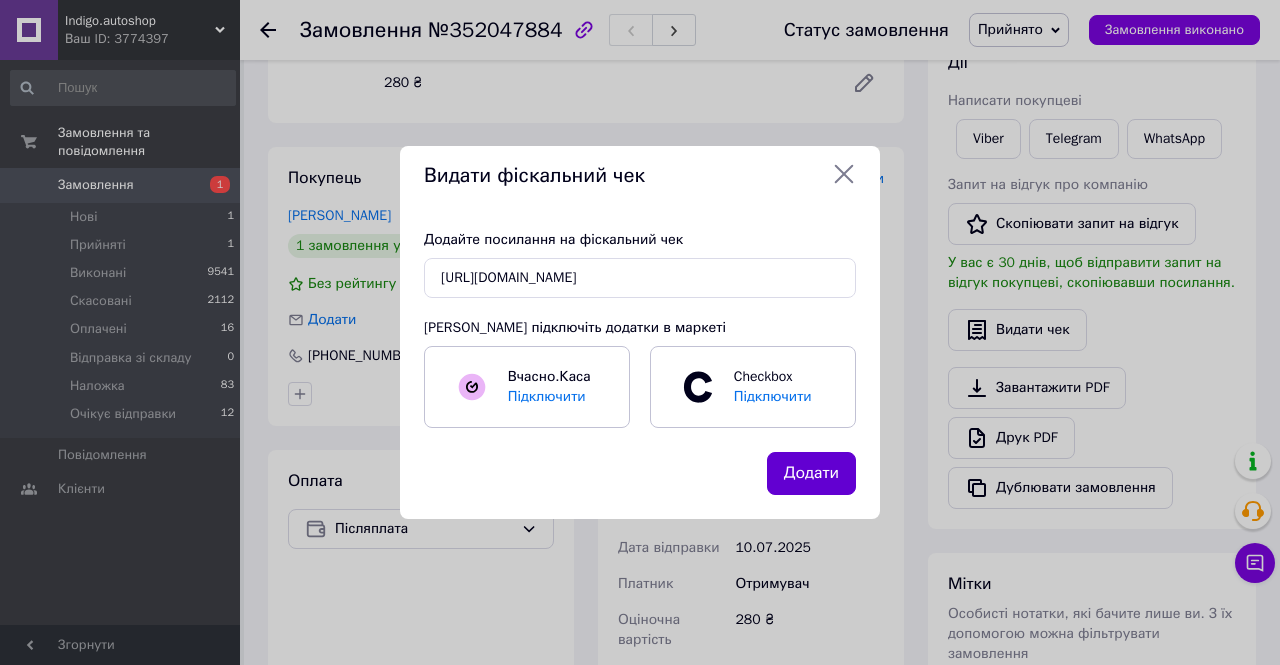 click on "Додати" at bounding box center [811, 473] 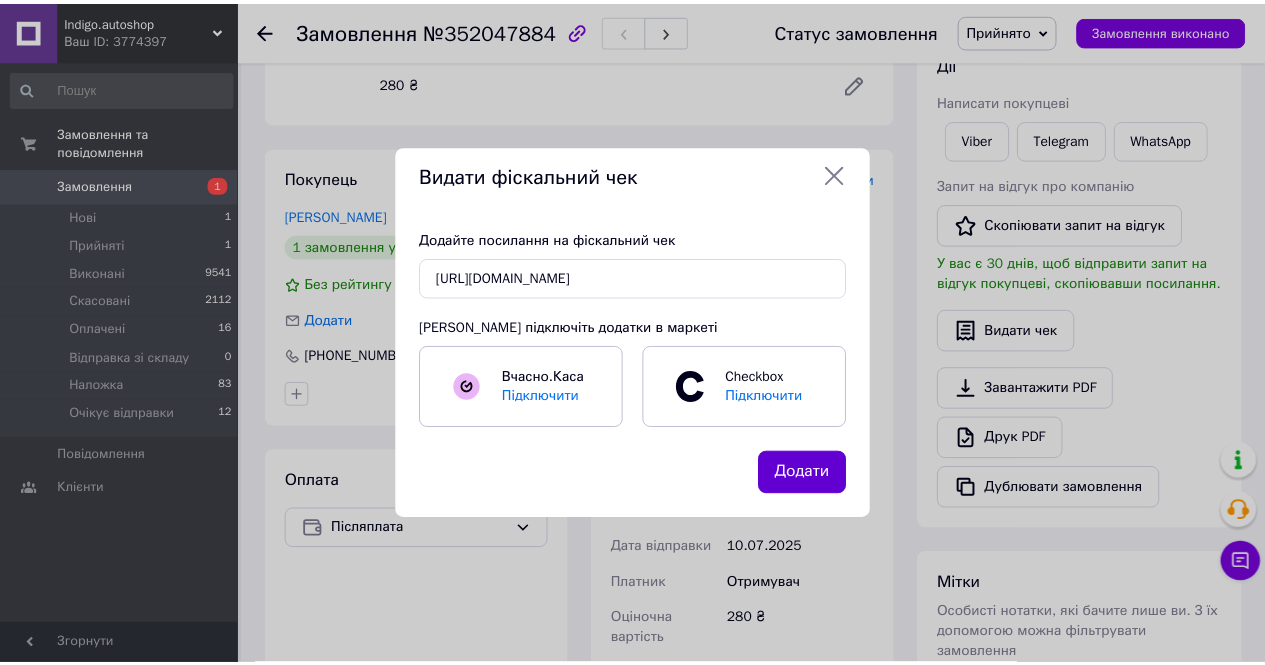 scroll, scrollTop: 0, scrollLeft: 0, axis: both 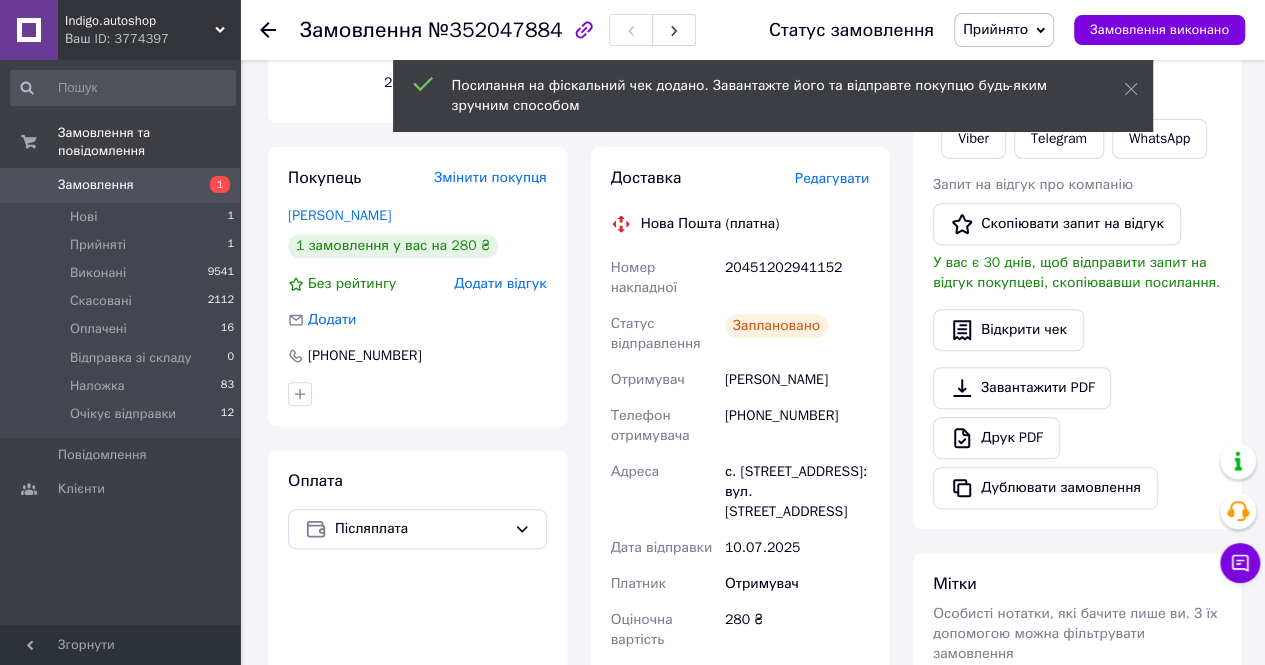 click on "Данішевський Сергій" at bounding box center [797, 380] 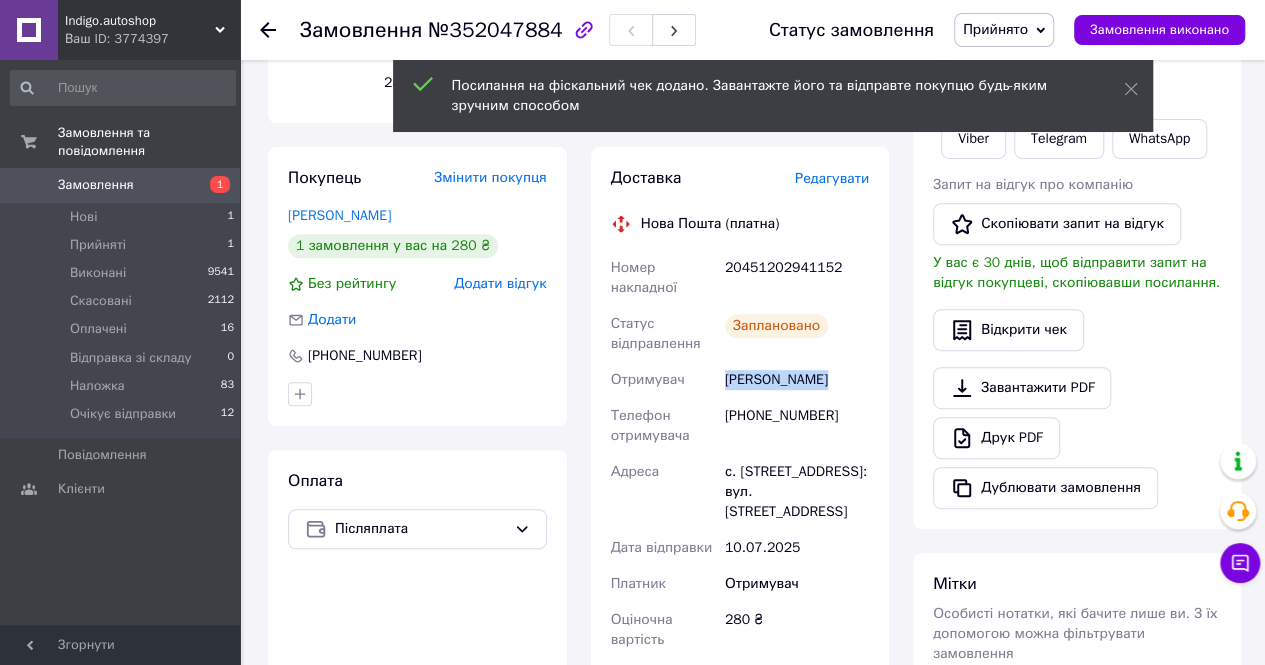 click on "Данішевський Сергій" at bounding box center [797, 380] 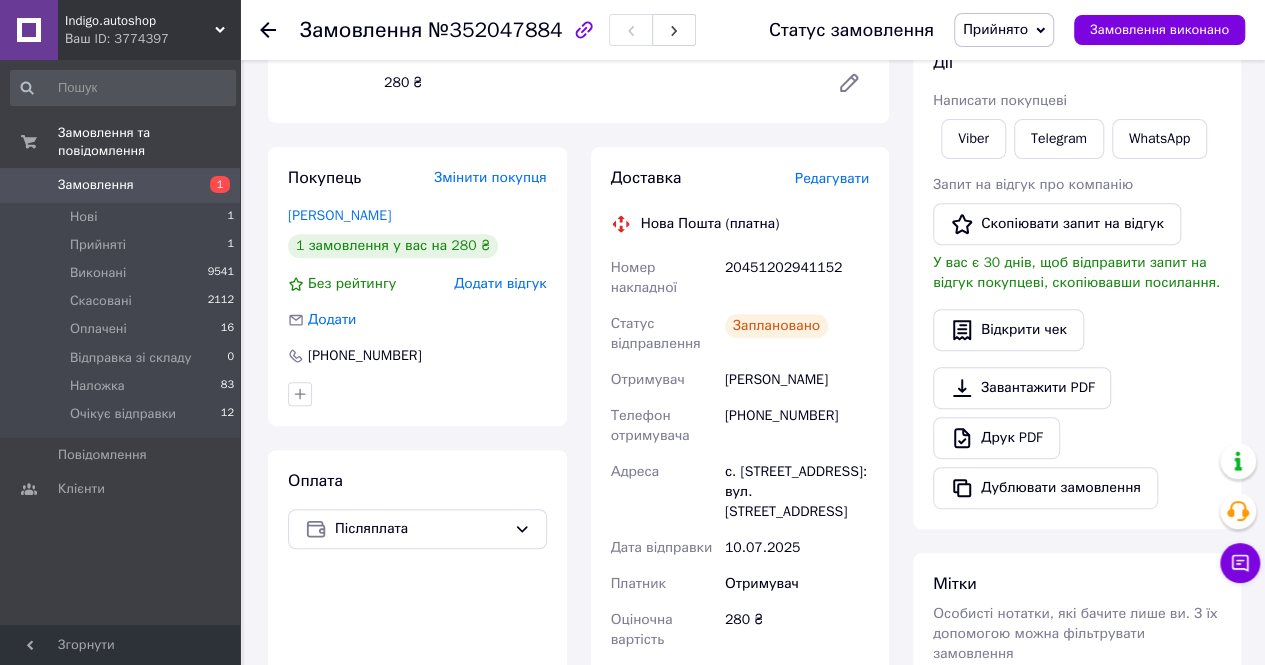 click on "20451202941152" at bounding box center [797, 278] 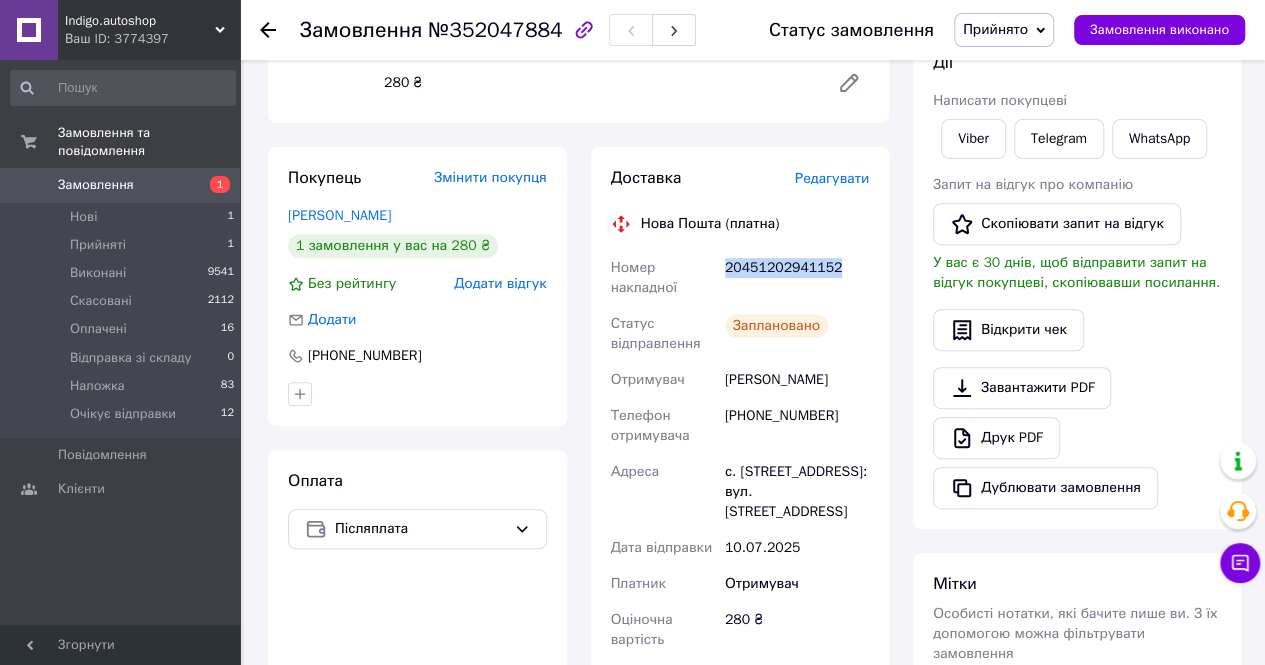click on "20451202941152" at bounding box center (797, 278) 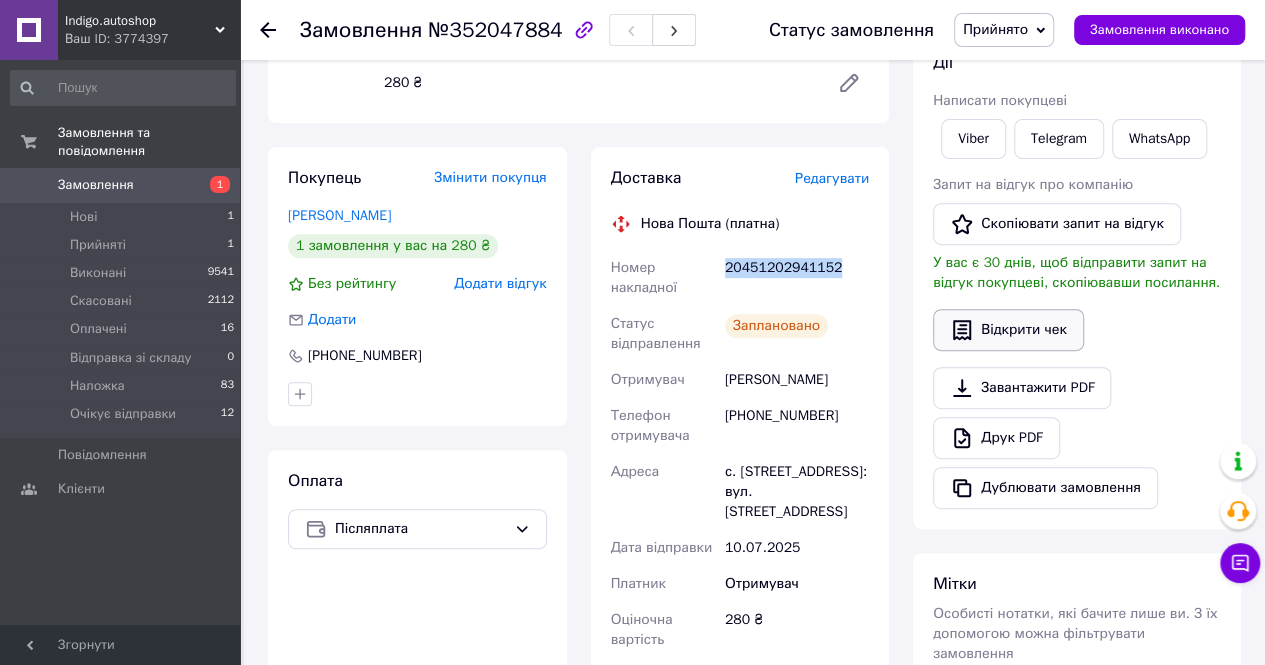 scroll, scrollTop: 700, scrollLeft: 0, axis: vertical 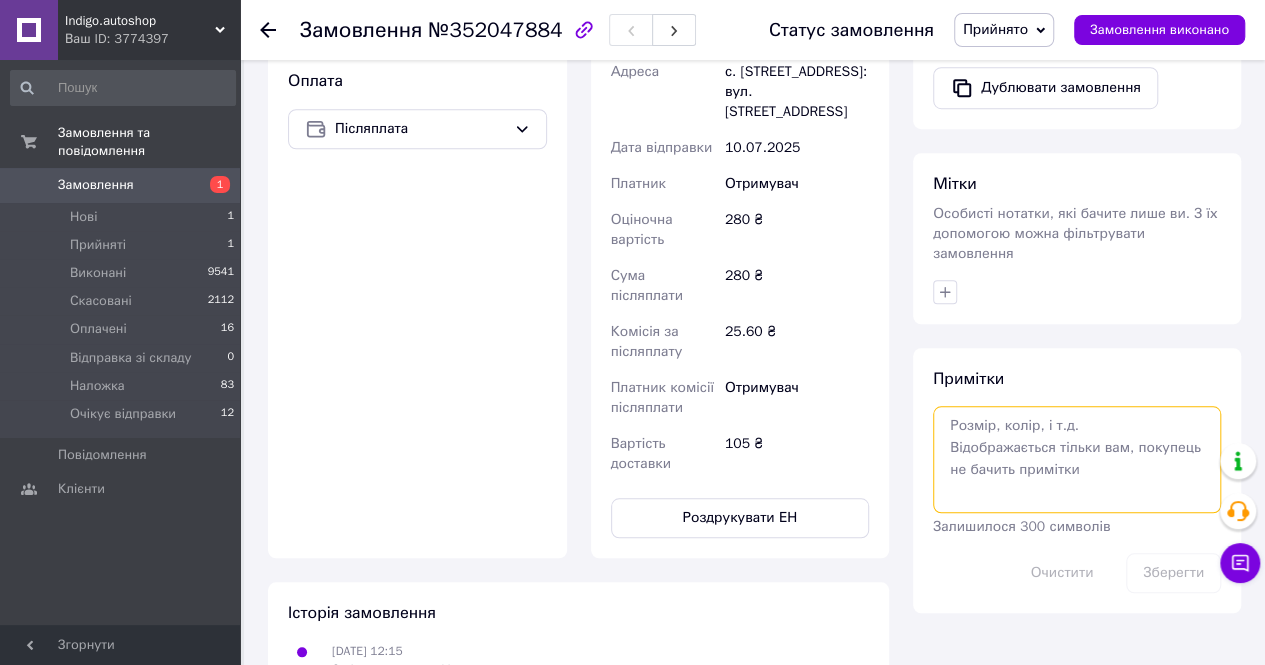 click at bounding box center [1077, 459] 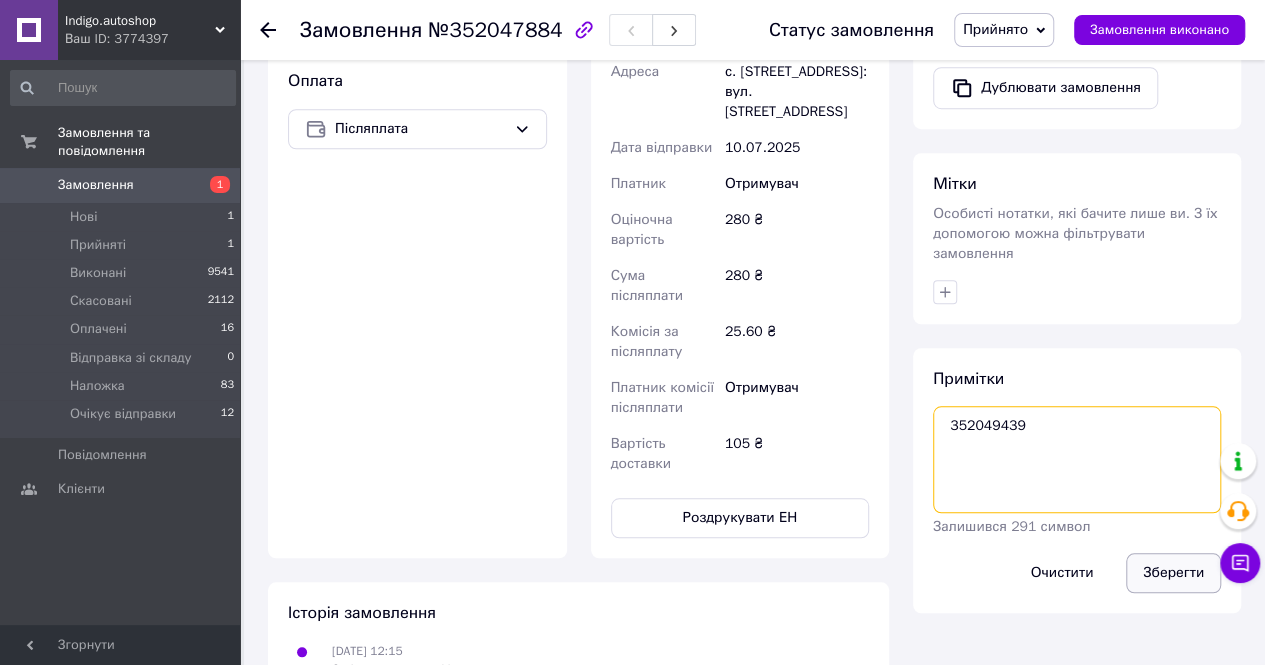 type on "352049439" 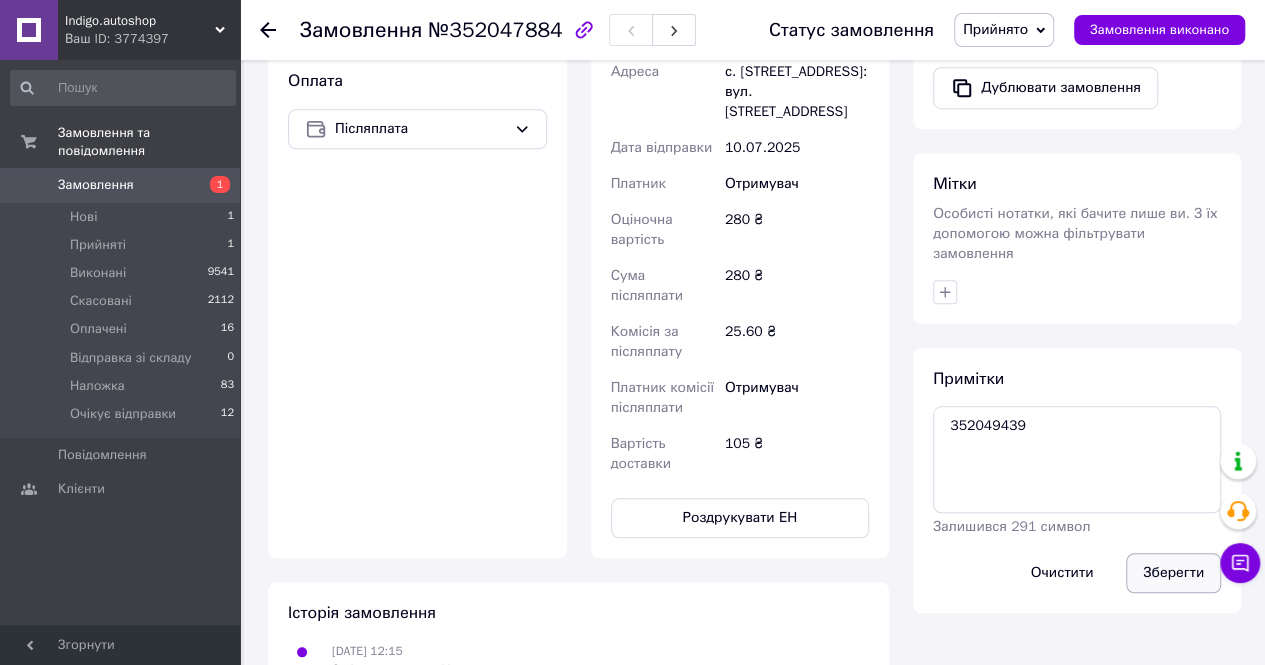 click on "Зберегти" at bounding box center [1173, 573] 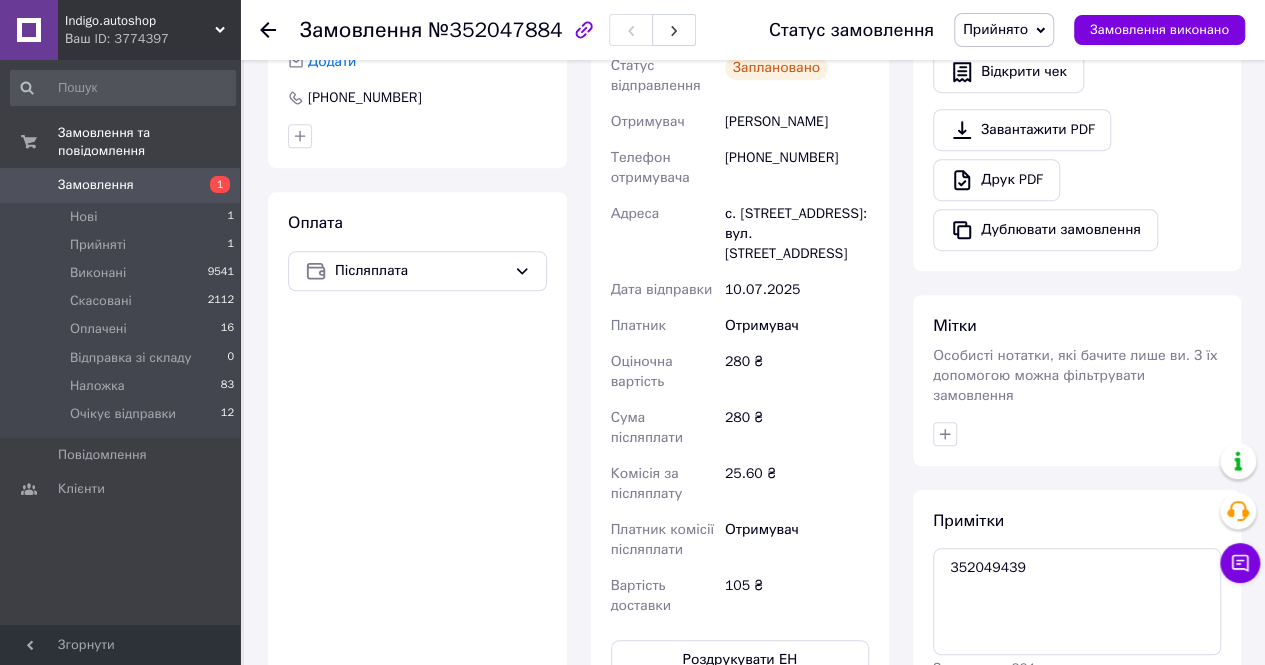 scroll, scrollTop: 500, scrollLeft: 0, axis: vertical 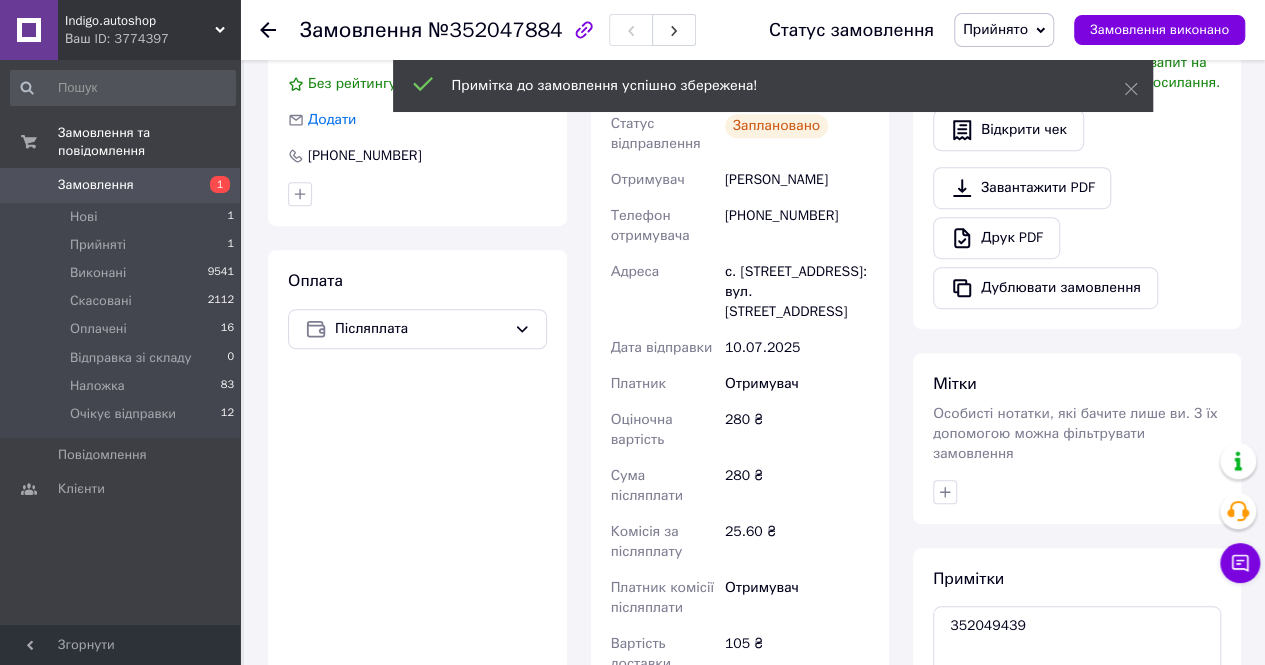 click 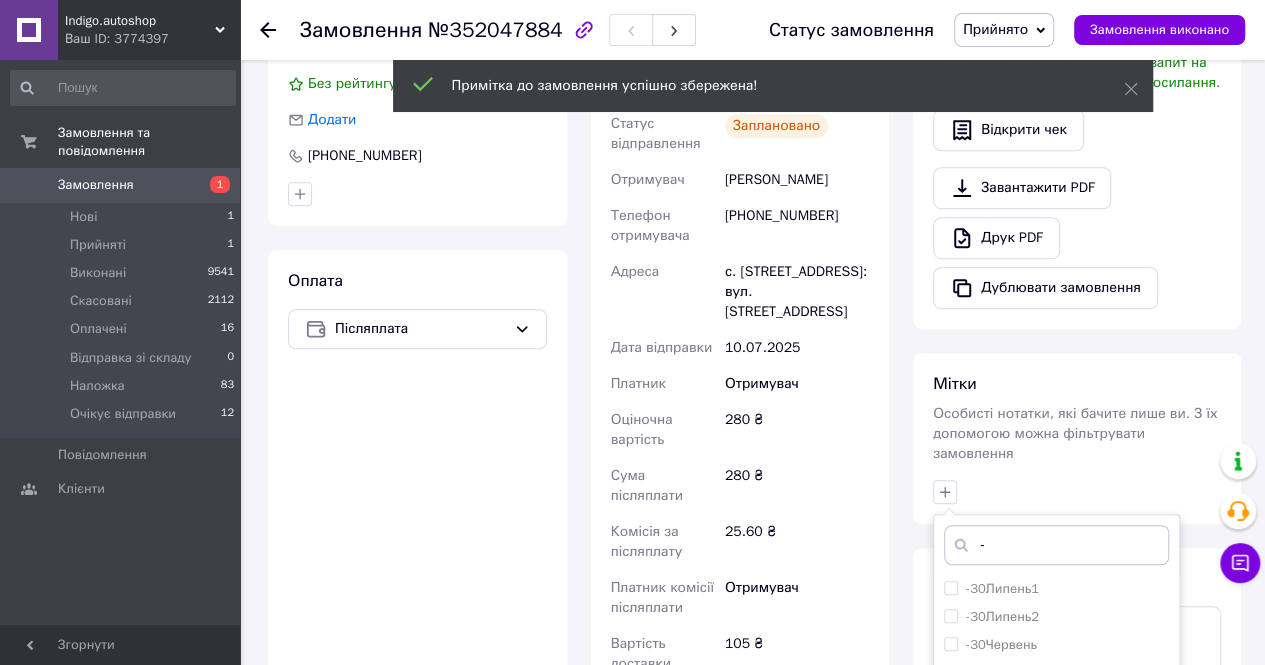 scroll, scrollTop: 700, scrollLeft: 0, axis: vertical 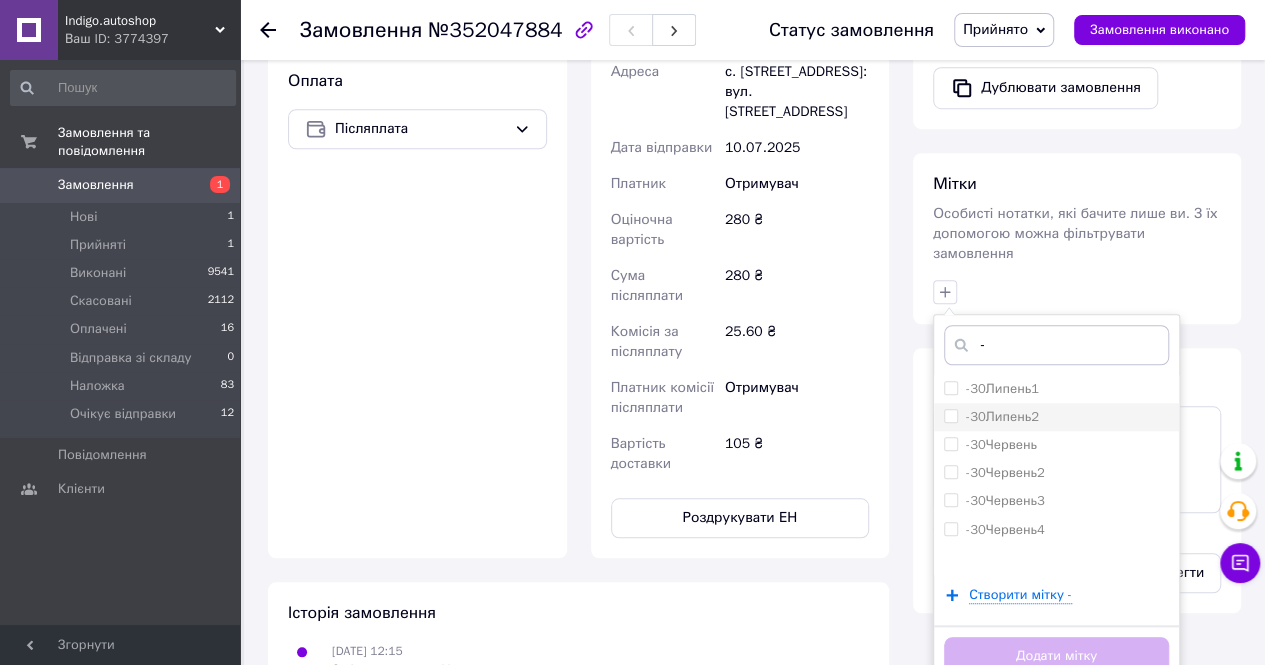 type on "-" 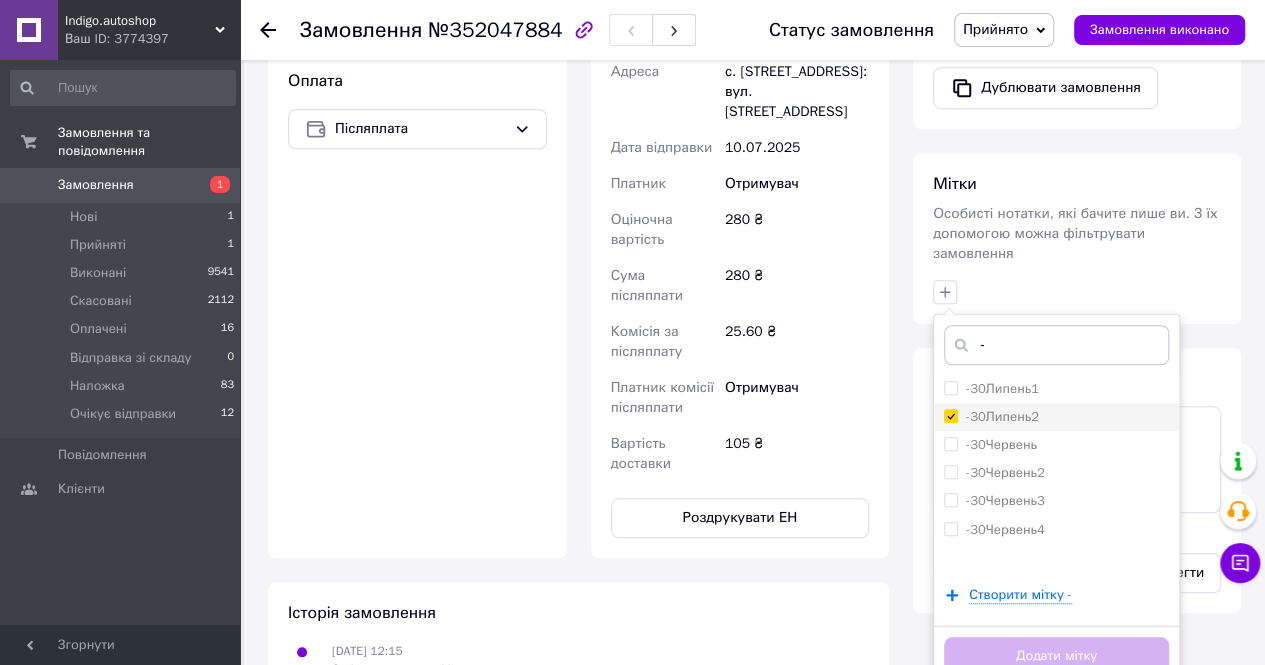 checkbox on "true" 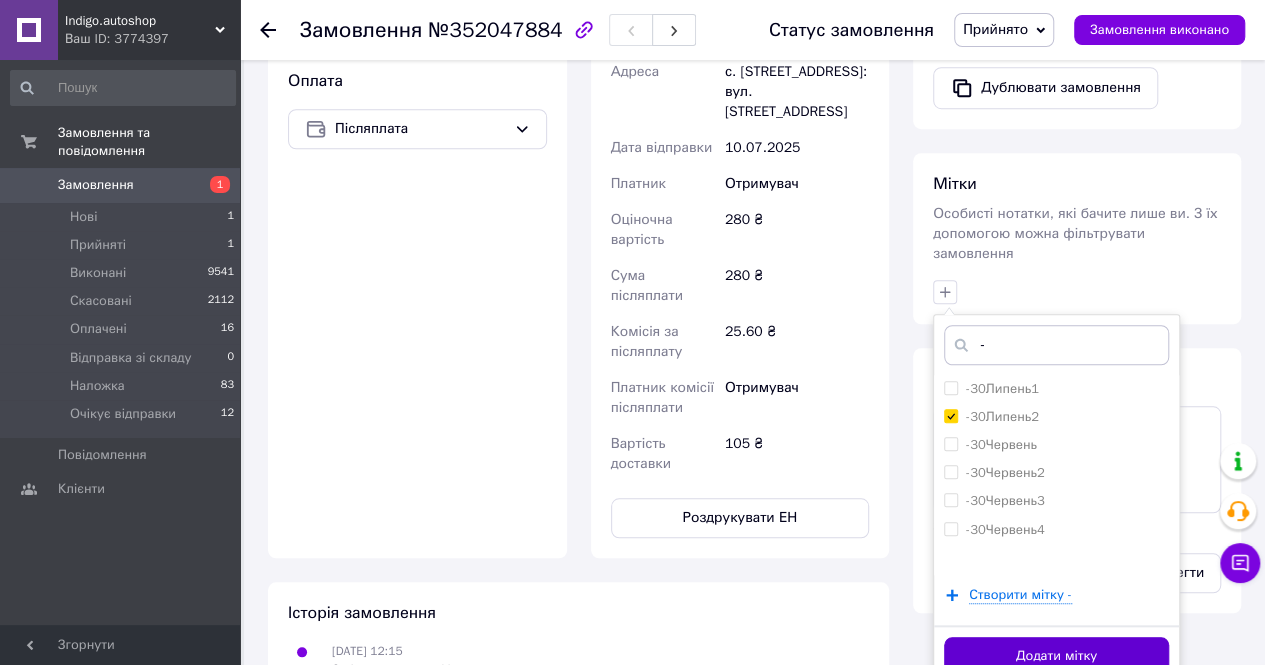 click on "Додати мітку" at bounding box center [1056, 656] 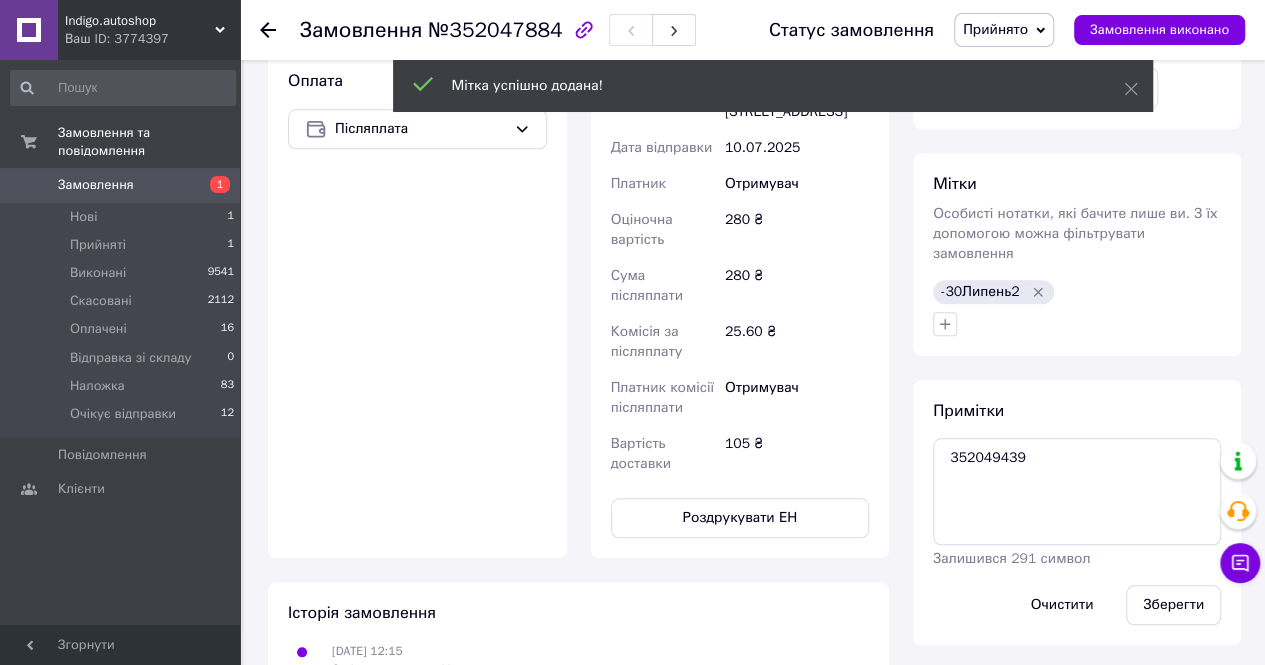 click on "Прийнято" at bounding box center (995, 29) 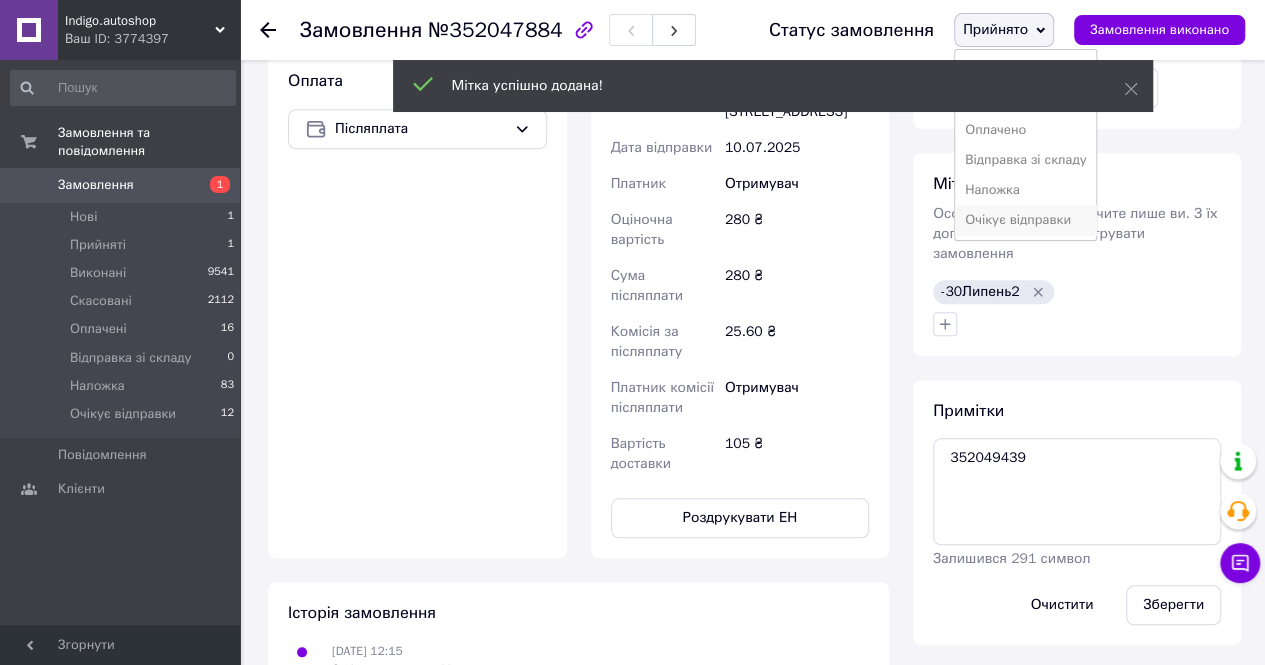 click on "Очікує відправки" at bounding box center [1026, 220] 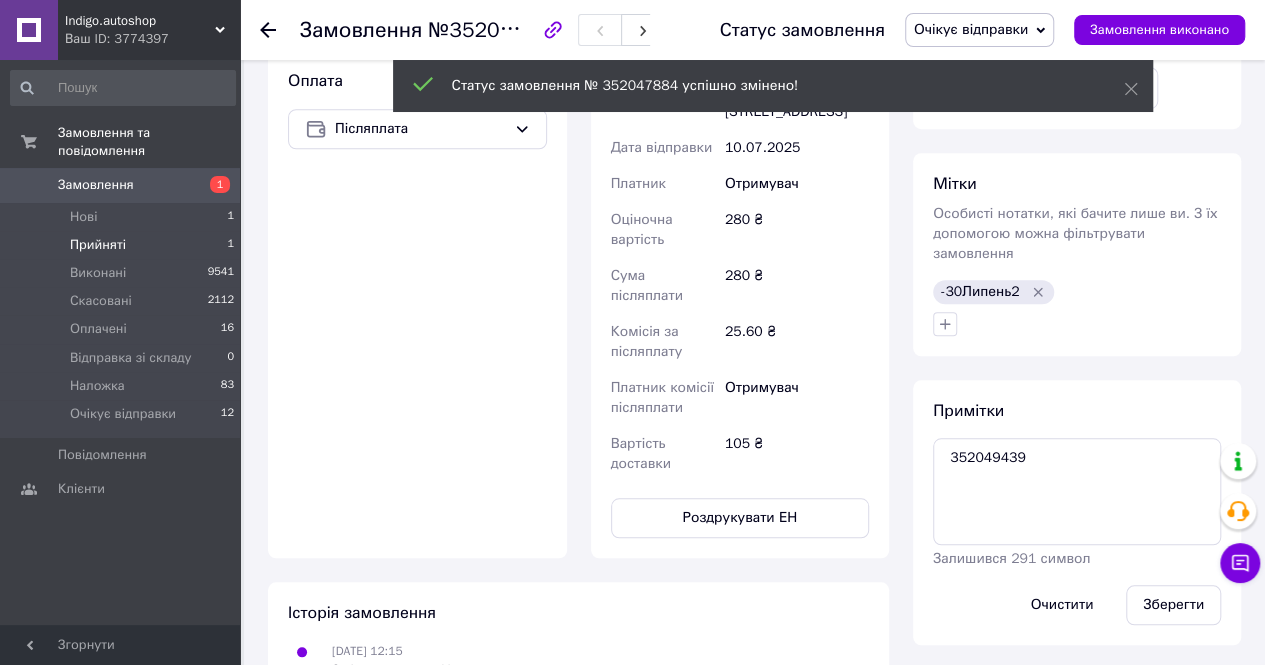 click on "Прийняті" at bounding box center [98, 245] 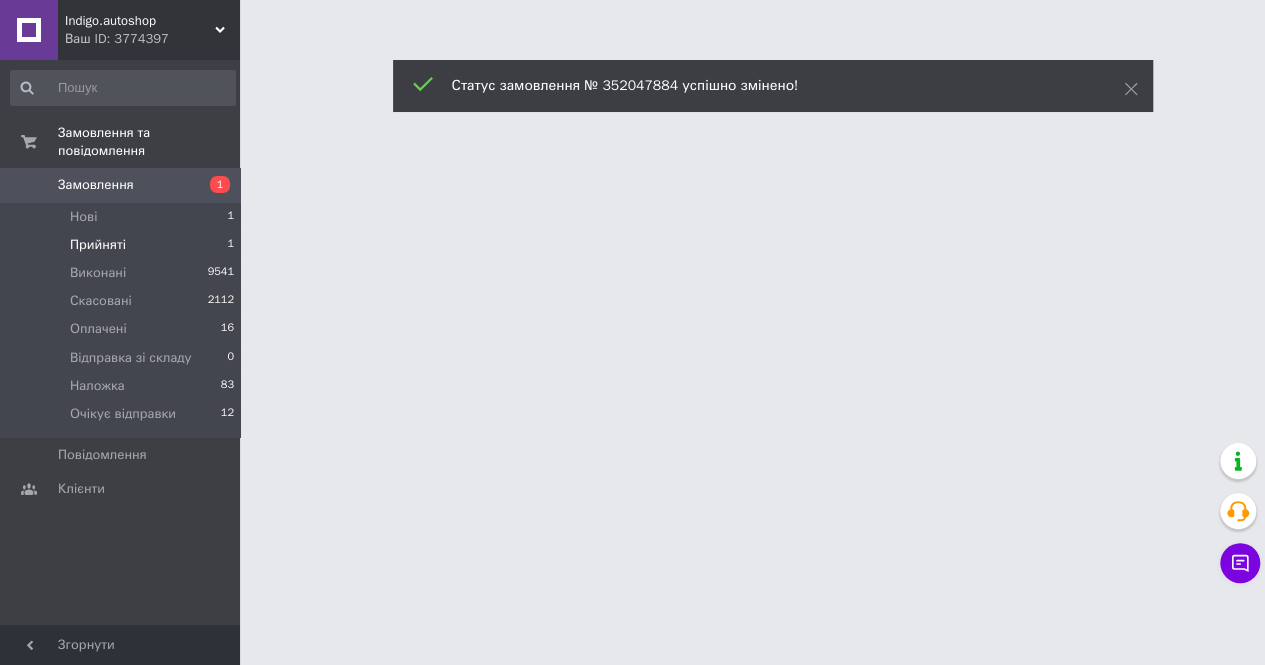 scroll, scrollTop: 0, scrollLeft: 0, axis: both 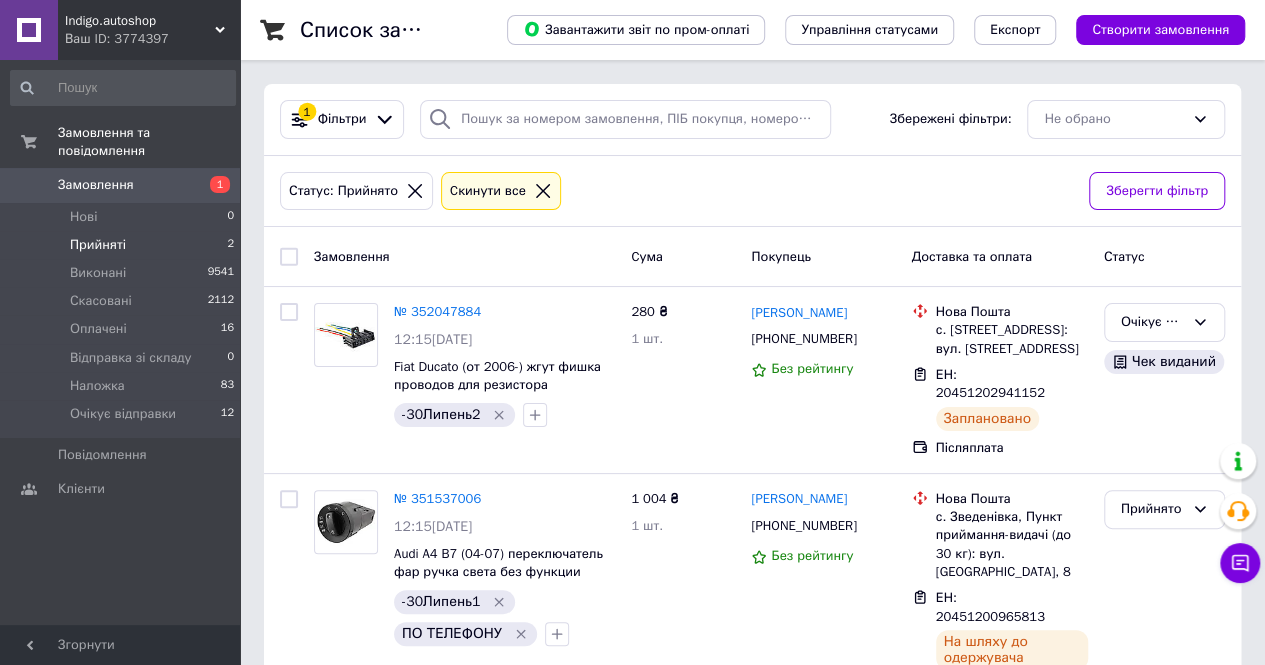 click on "Indigo.autoshop" at bounding box center [140, 21] 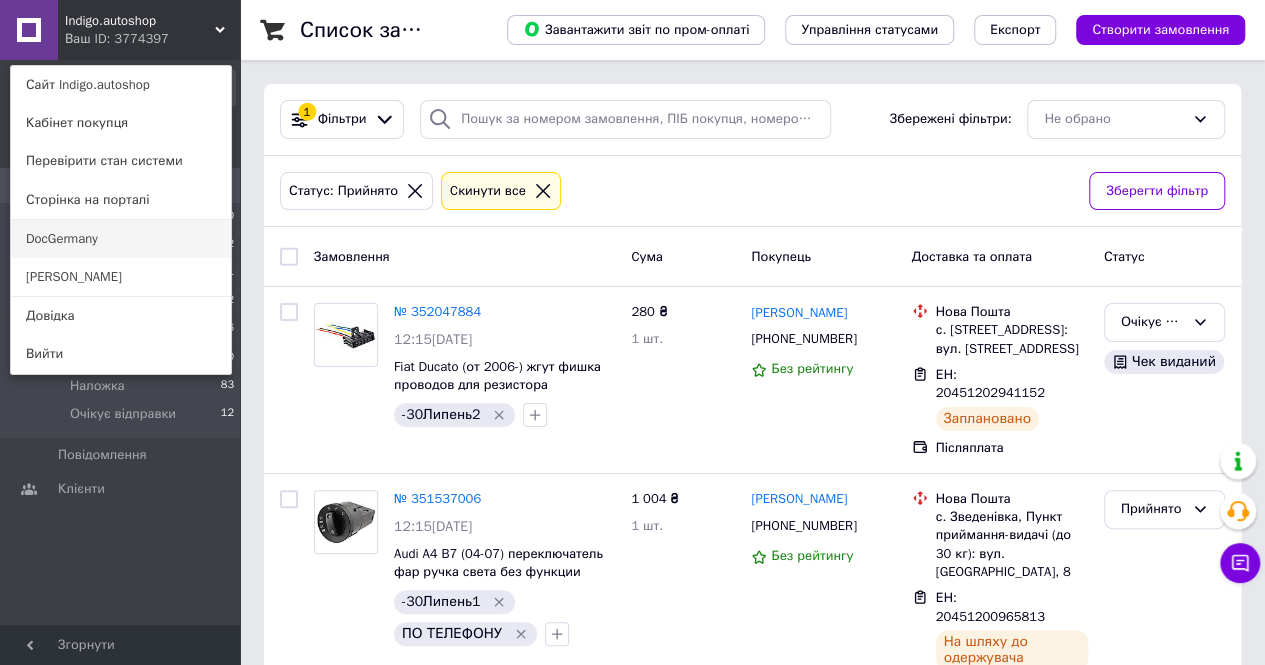 click on "DocGermany" at bounding box center (121, 239) 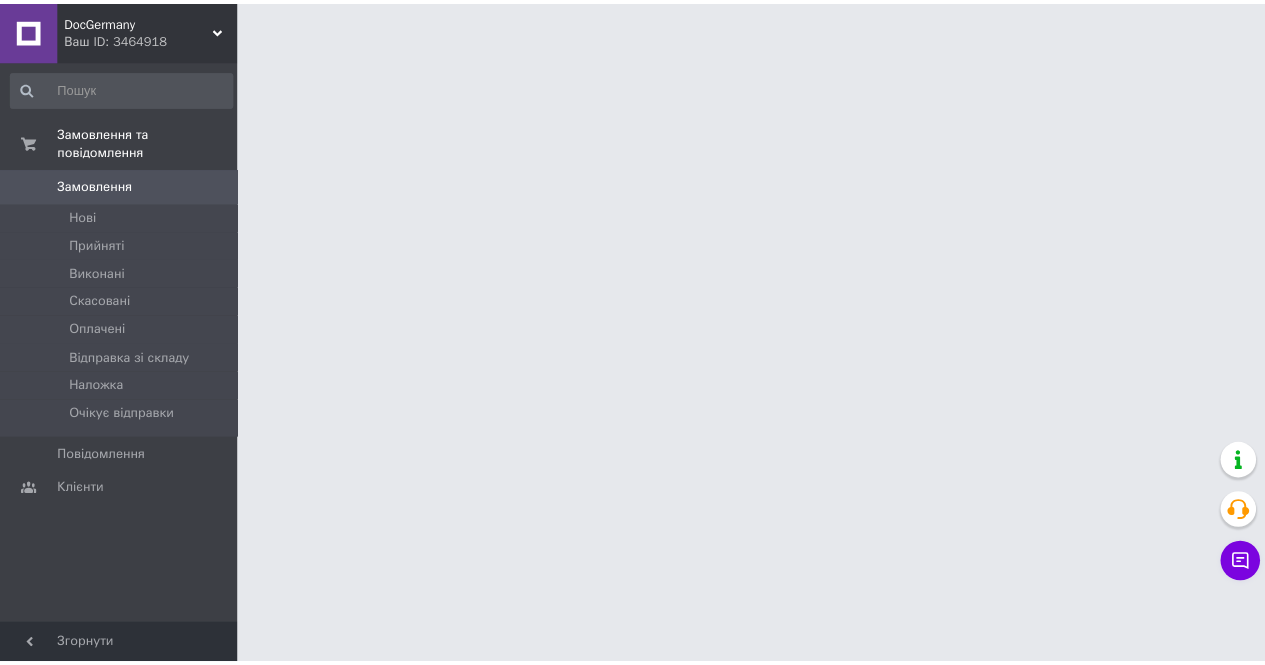 scroll, scrollTop: 0, scrollLeft: 0, axis: both 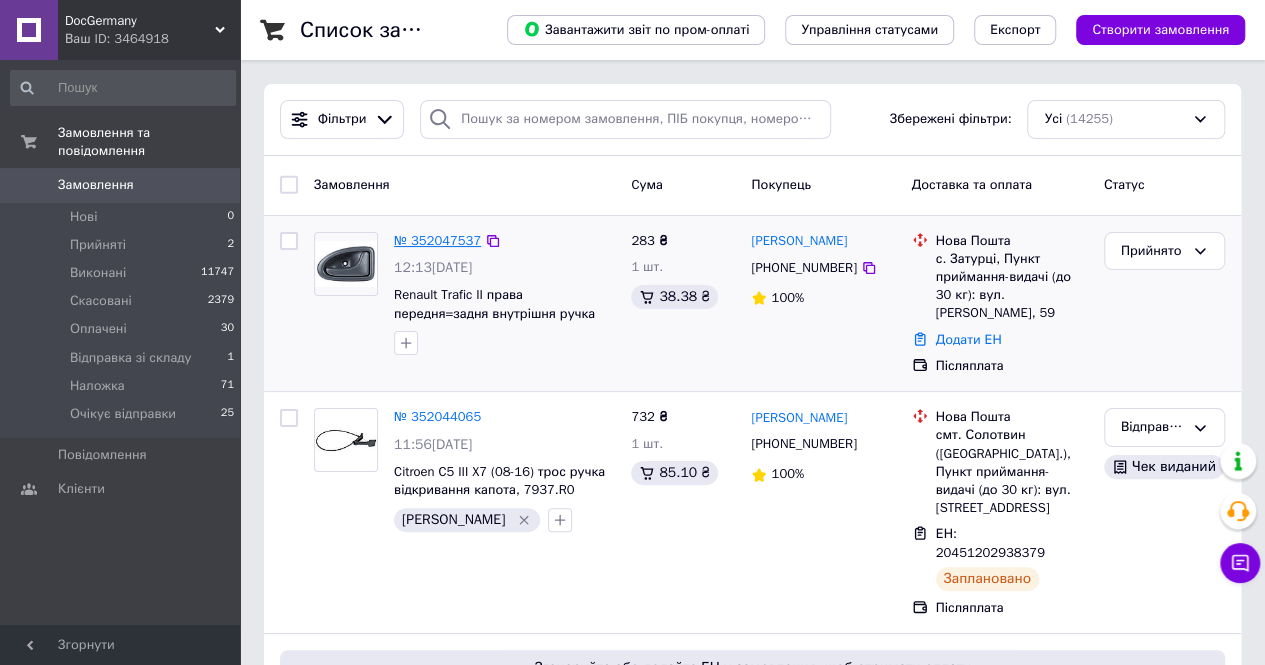 click on "№ 352047537" at bounding box center [437, 240] 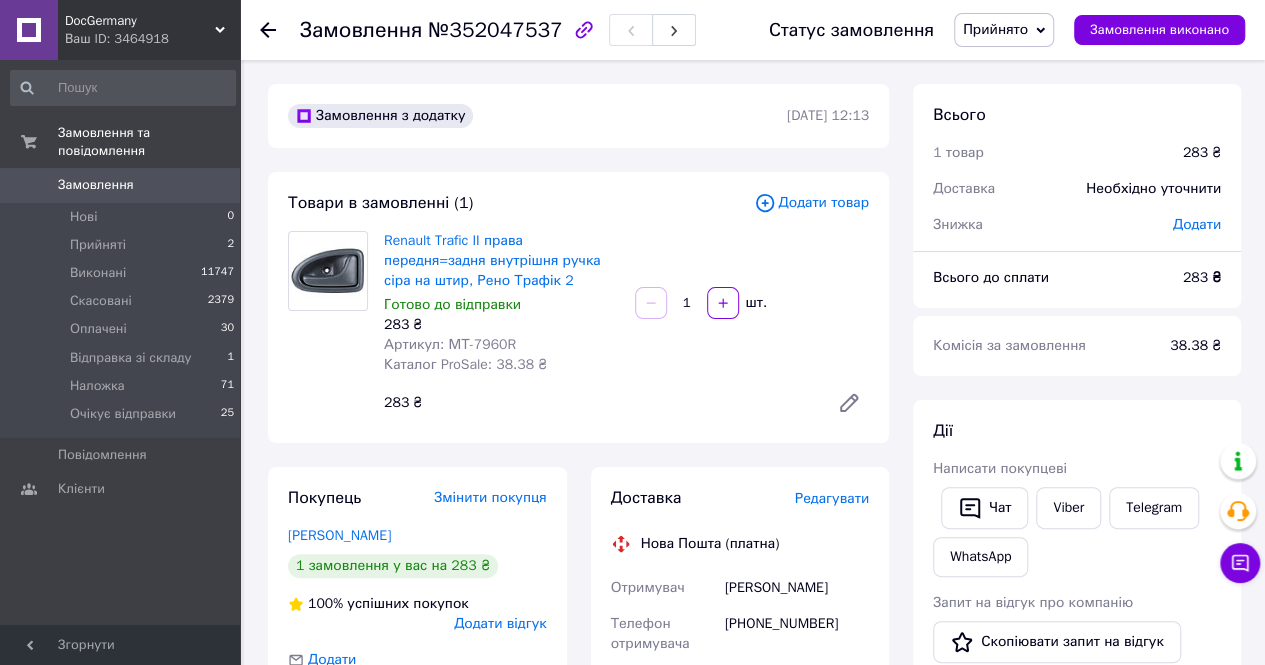 click on "Артикул: МТ-7960R" at bounding box center [450, 344] 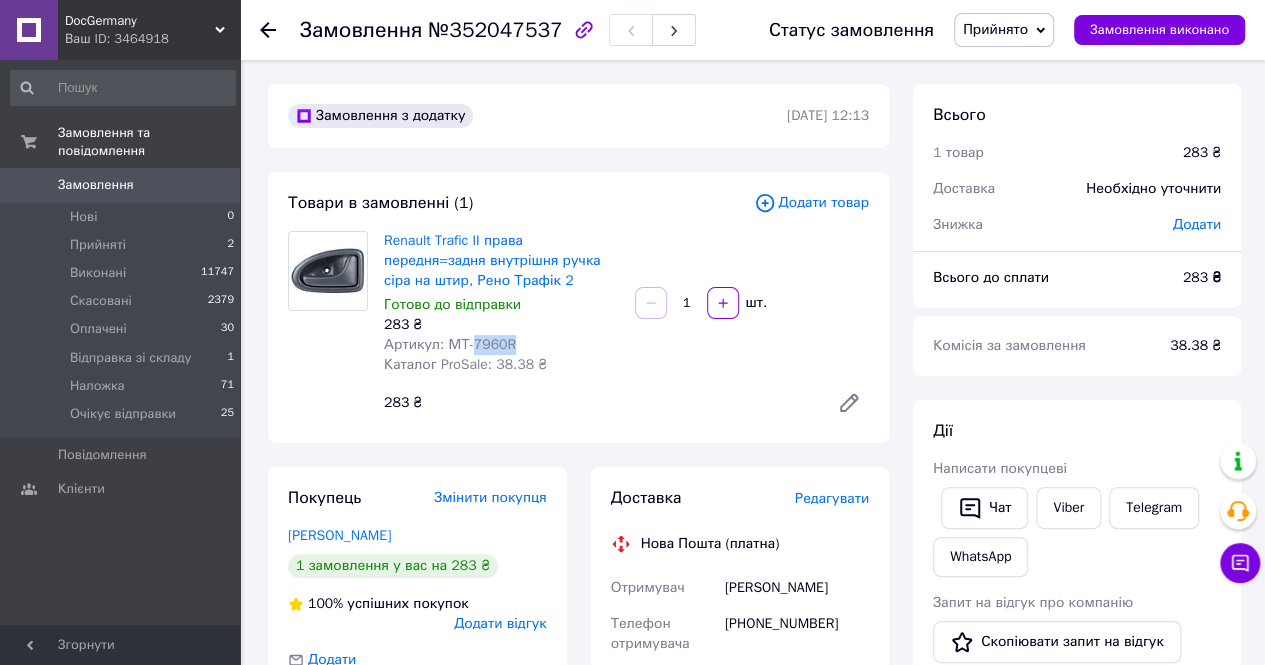 click on "Артикул: МТ-7960R" at bounding box center (450, 344) 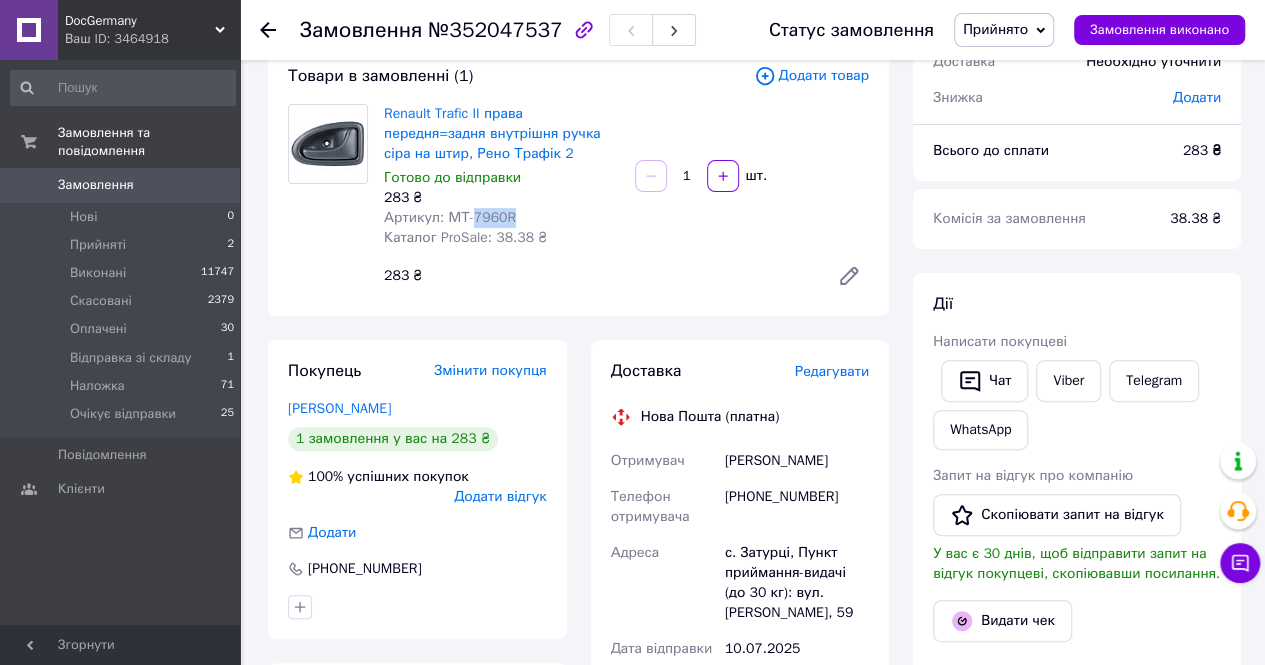 scroll, scrollTop: 700, scrollLeft: 0, axis: vertical 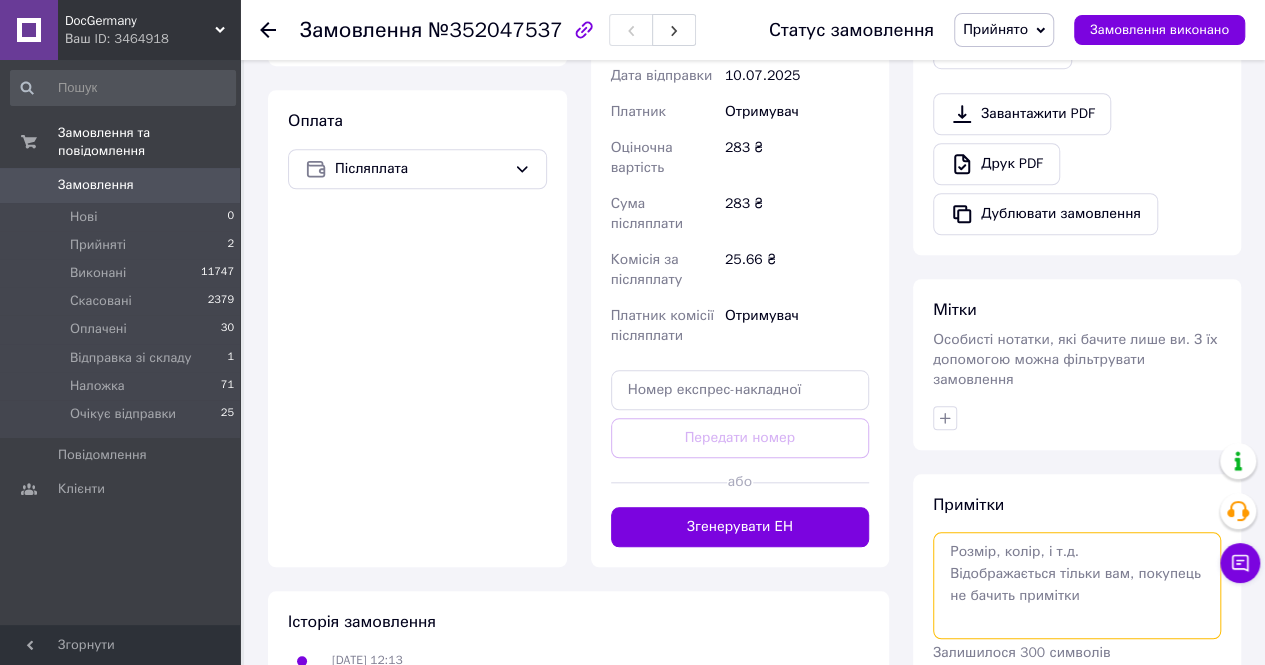 click at bounding box center [1077, 585] 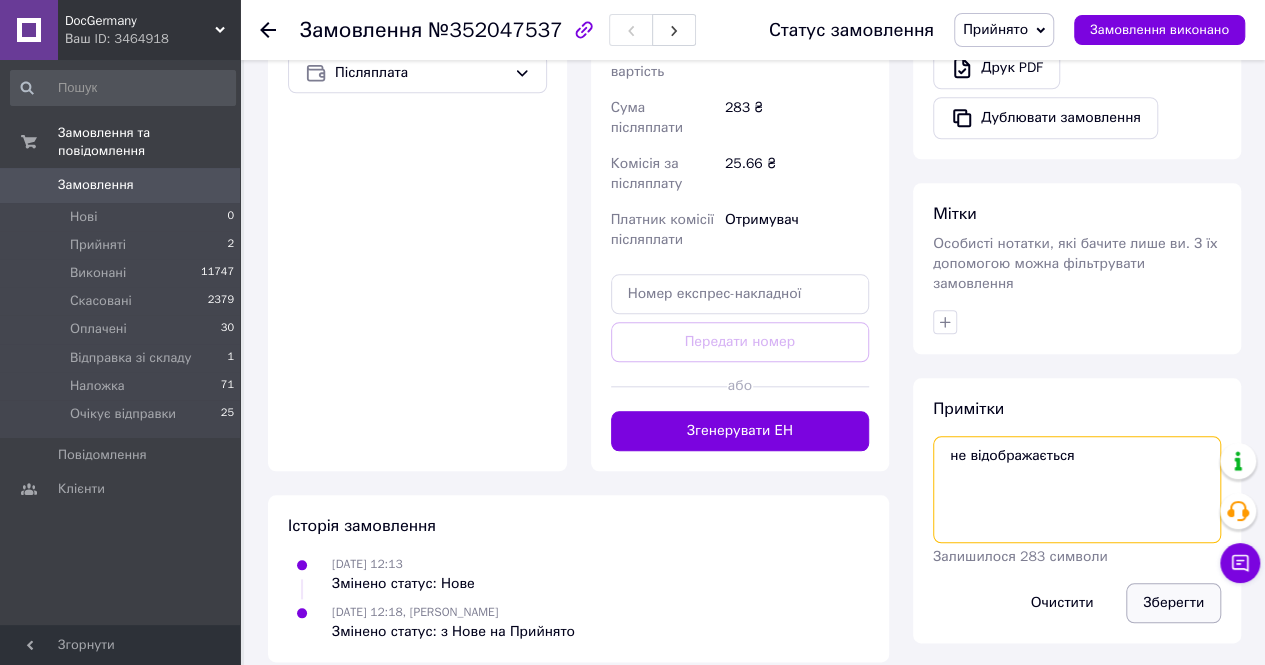type on "не відображається" 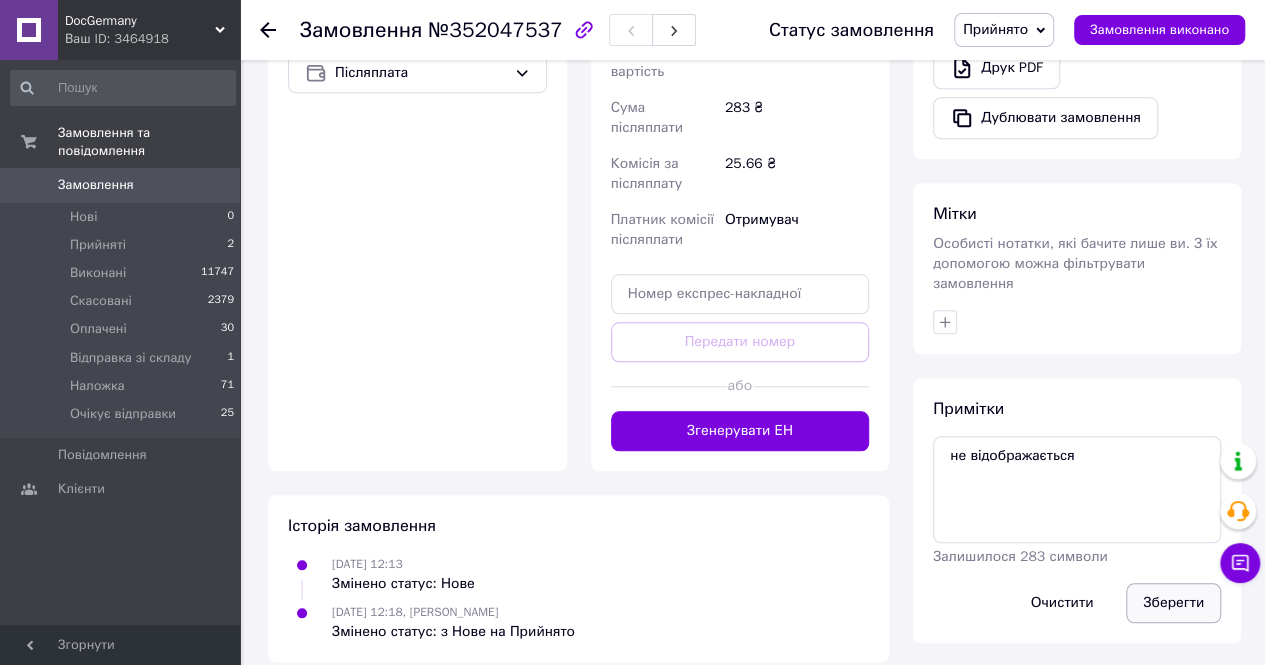 click on "Зберегти" at bounding box center (1173, 603) 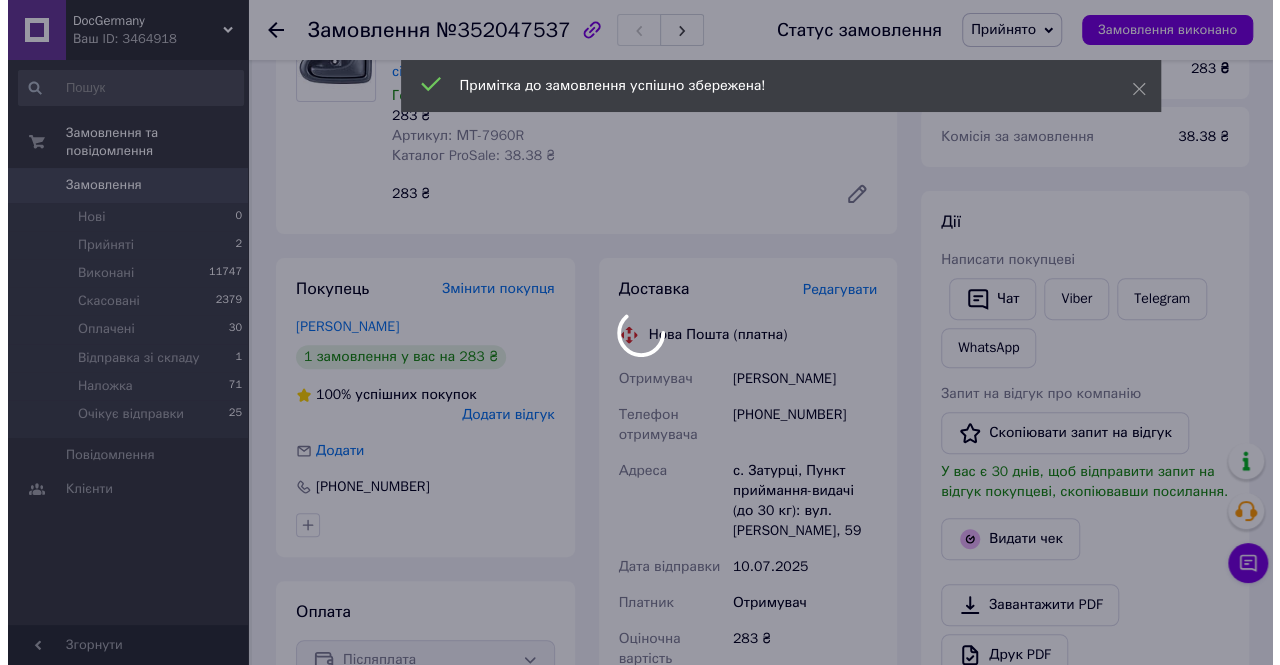 scroll, scrollTop: 96, scrollLeft: 0, axis: vertical 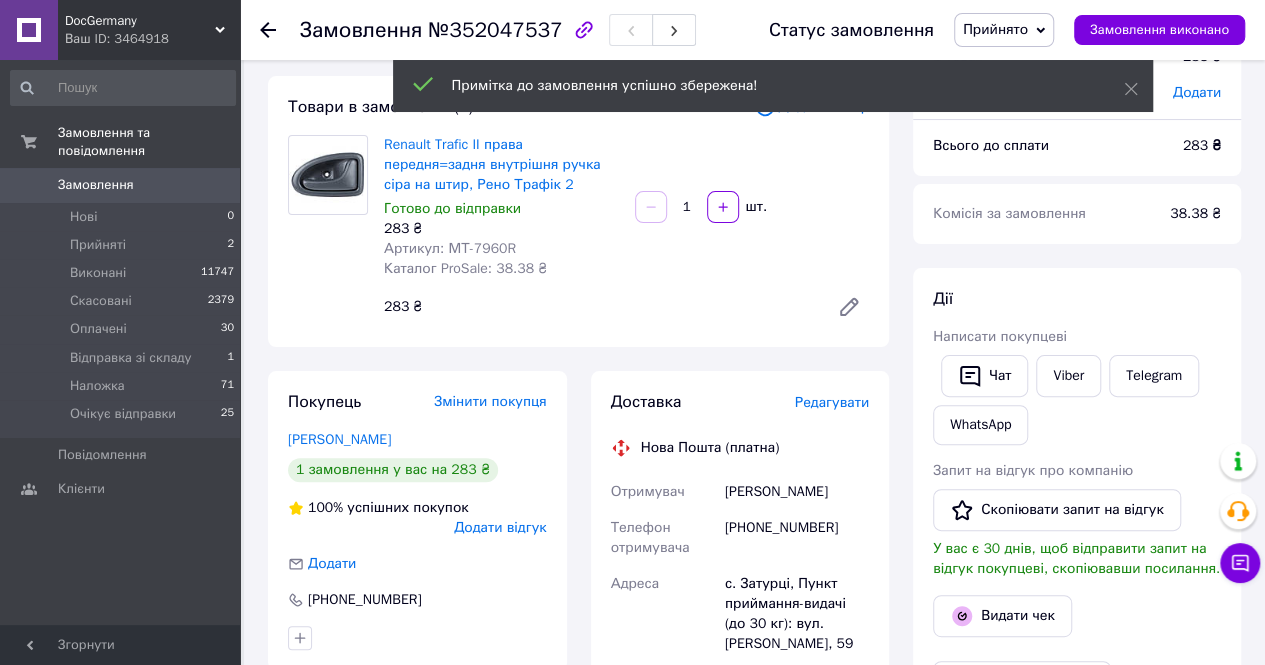 click on "Редагувати" at bounding box center [832, 402] 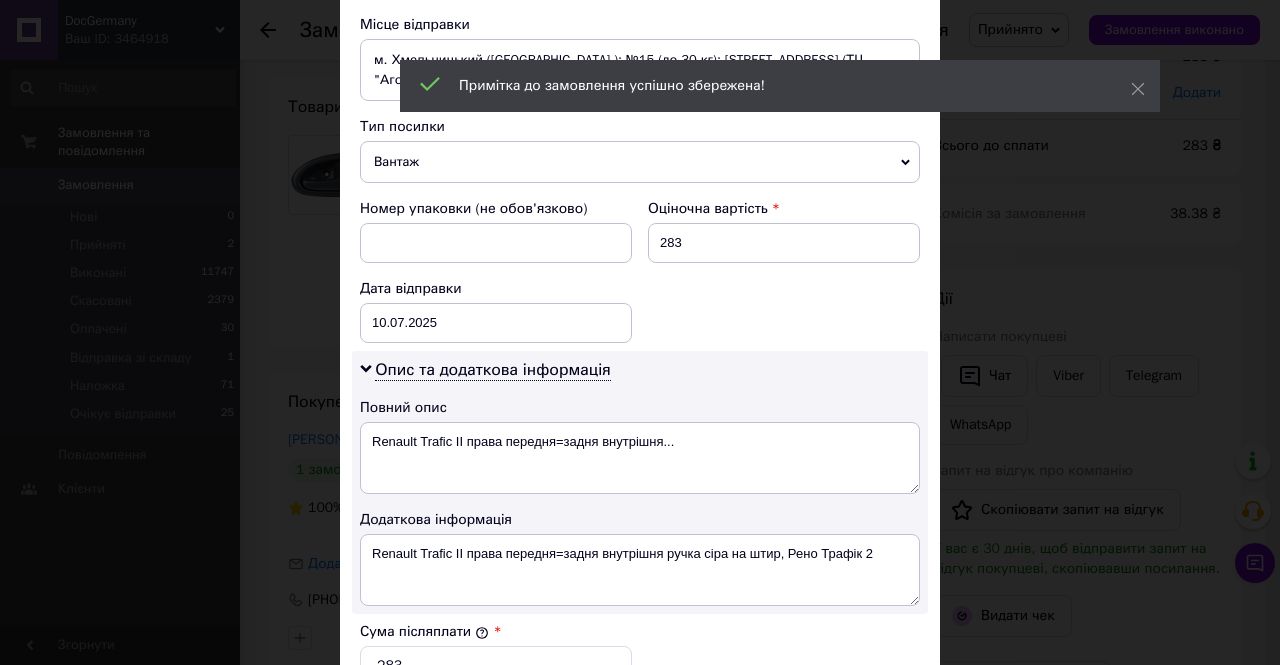 scroll, scrollTop: 600, scrollLeft: 0, axis: vertical 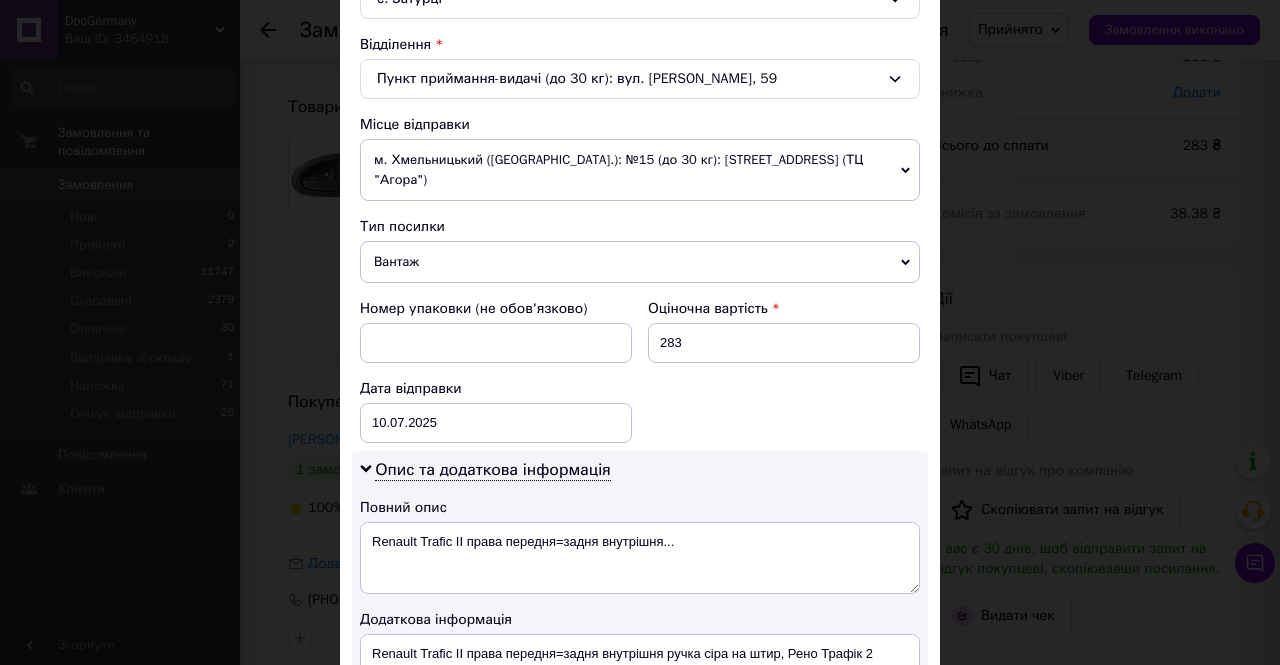 click on "м. Хмельницький ([GEOGRAPHIC_DATA].): №15 (до 30 кг): [STREET_ADDRESS] (ТЦ "Агора")" at bounding box center [640, 170] 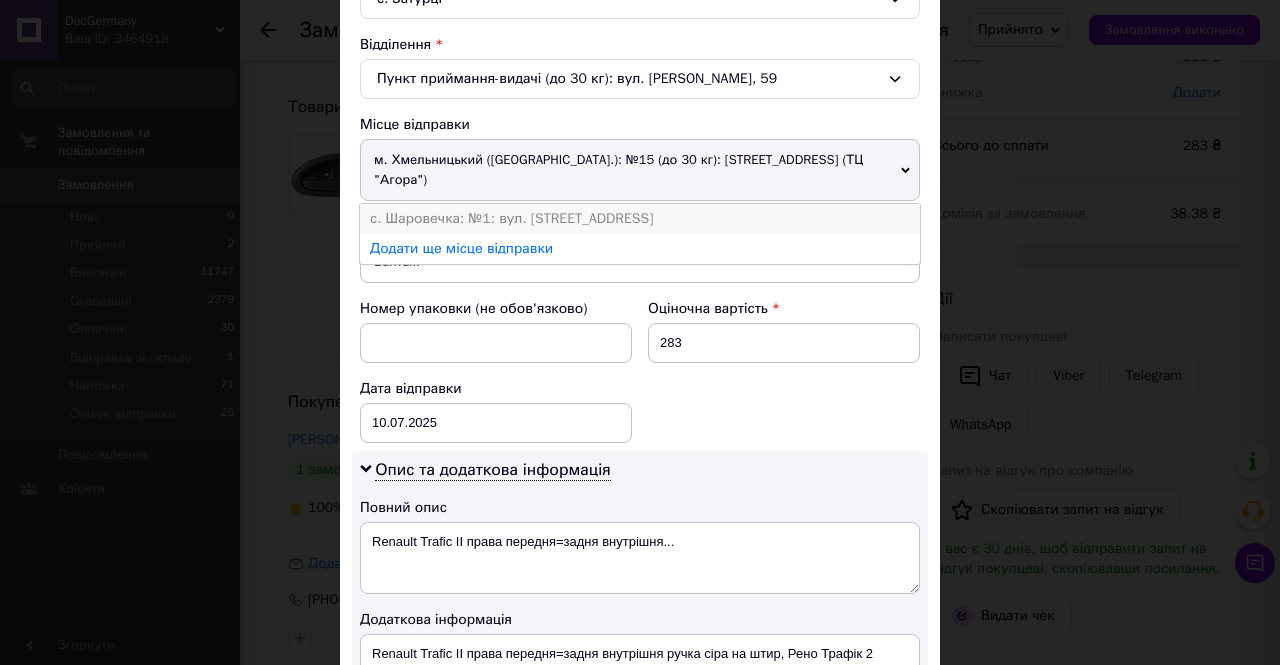 click on "с. Шаровечка: №1: вул. [STREET_ADDRESS]" at bounding box center [640, 219] 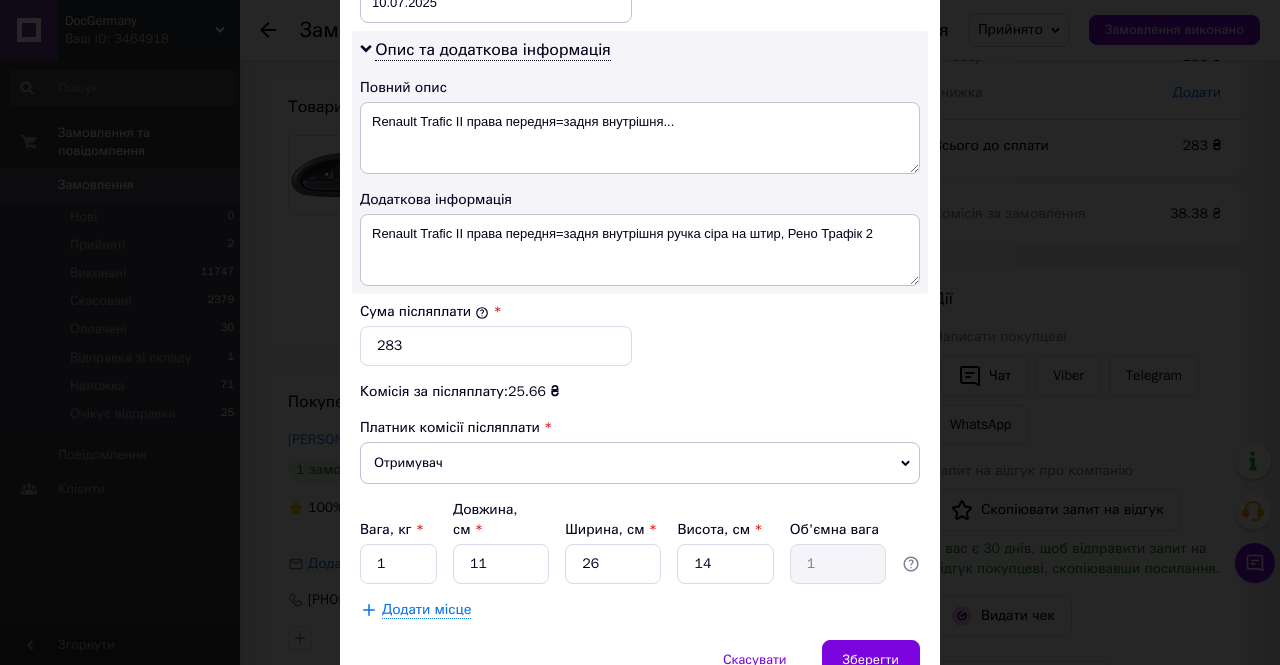 scroll, scrollTop: 1073, scrollLeft: 0, axis: vertical 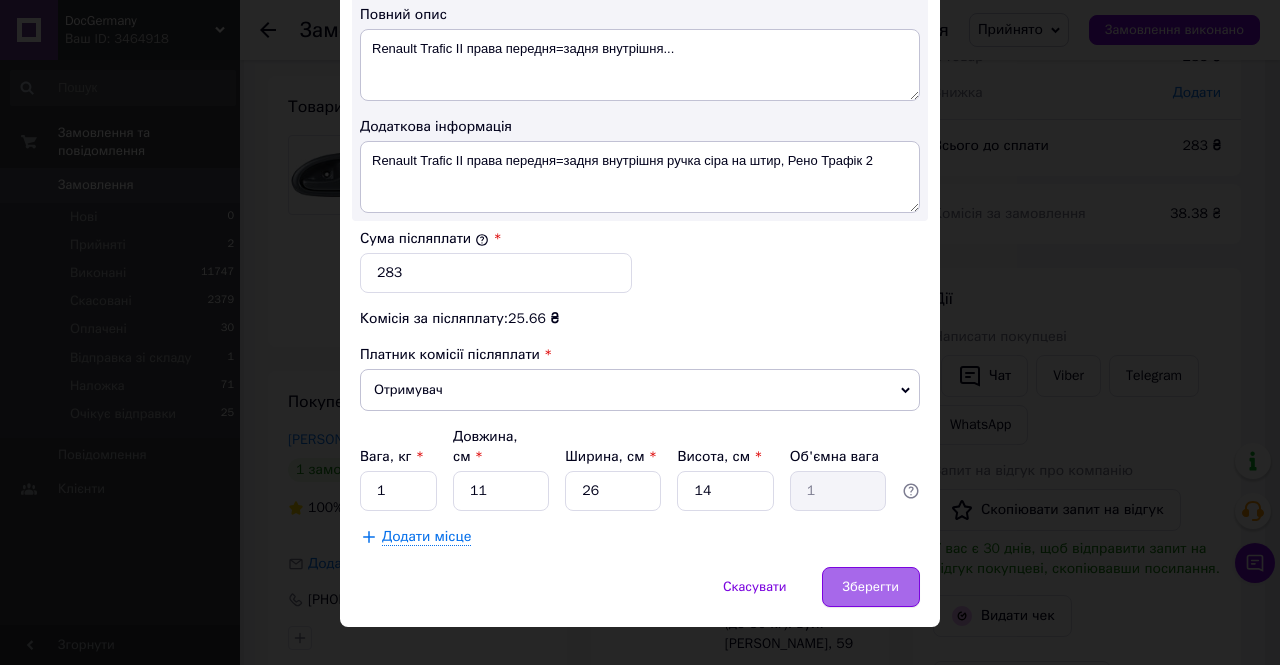 click on "Зберегти" at bounding box center [871, 587] 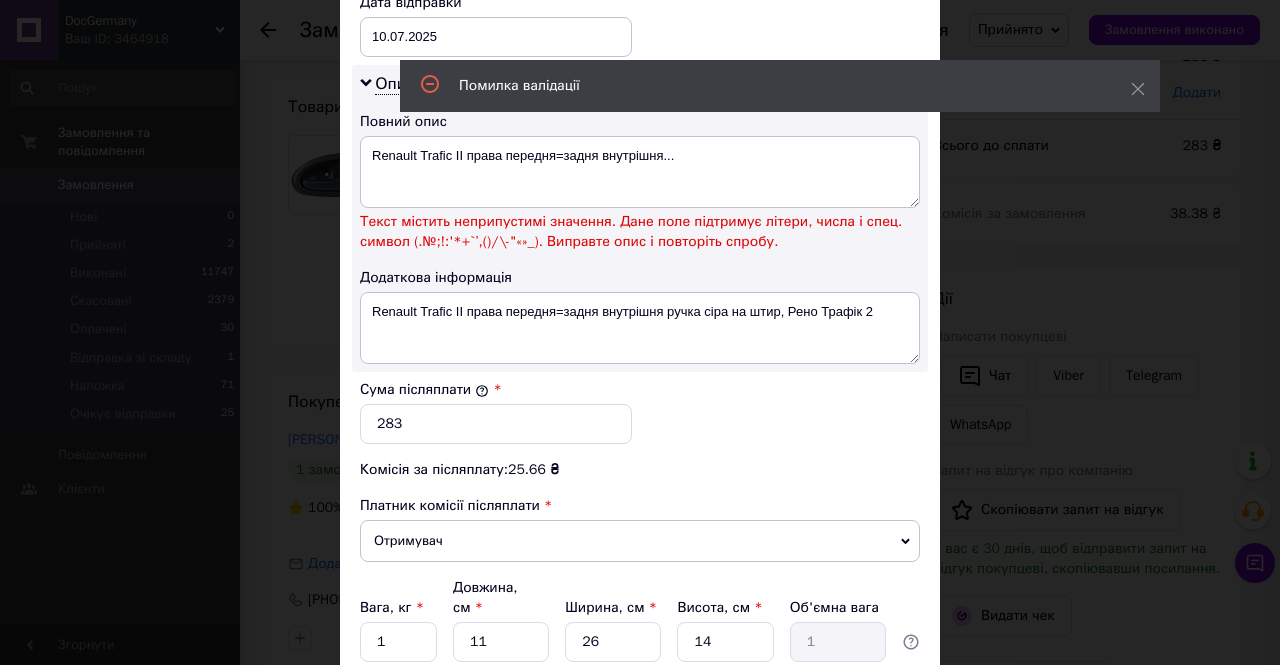 scroll, scrollTop: 873, scrollLeft: 0, axis: vertical 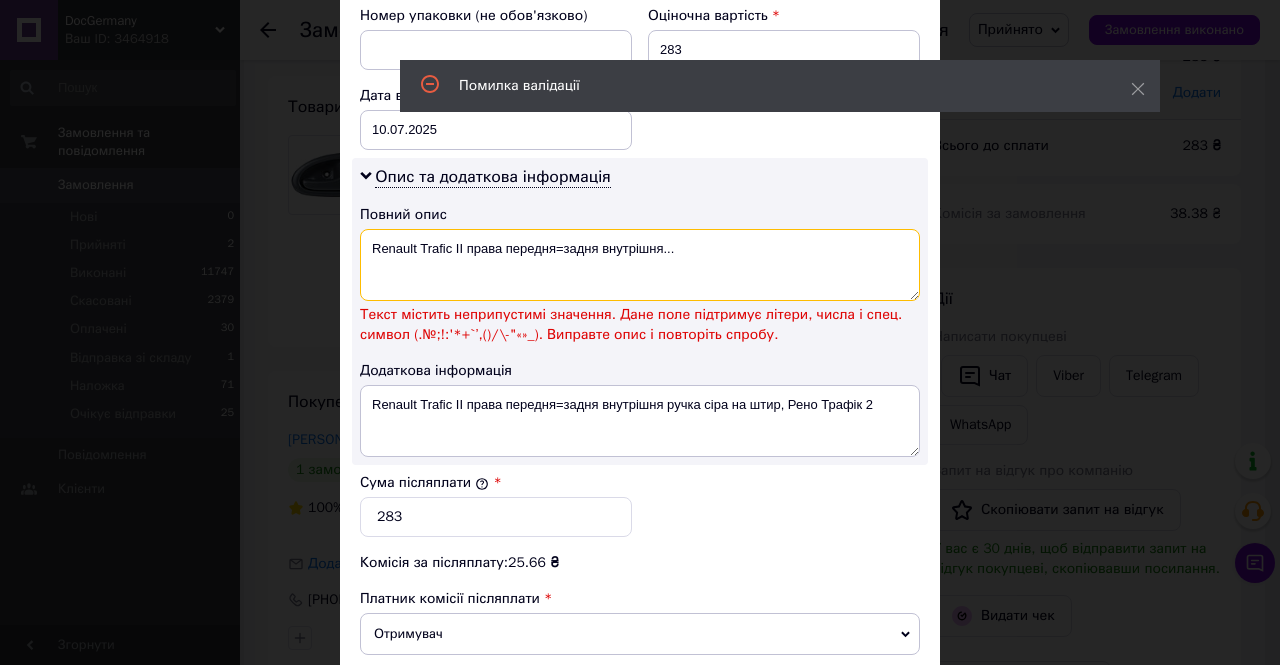 click on "Renault Trafic II права передня=задня внутрішня..." at bounding box center (640, 265) 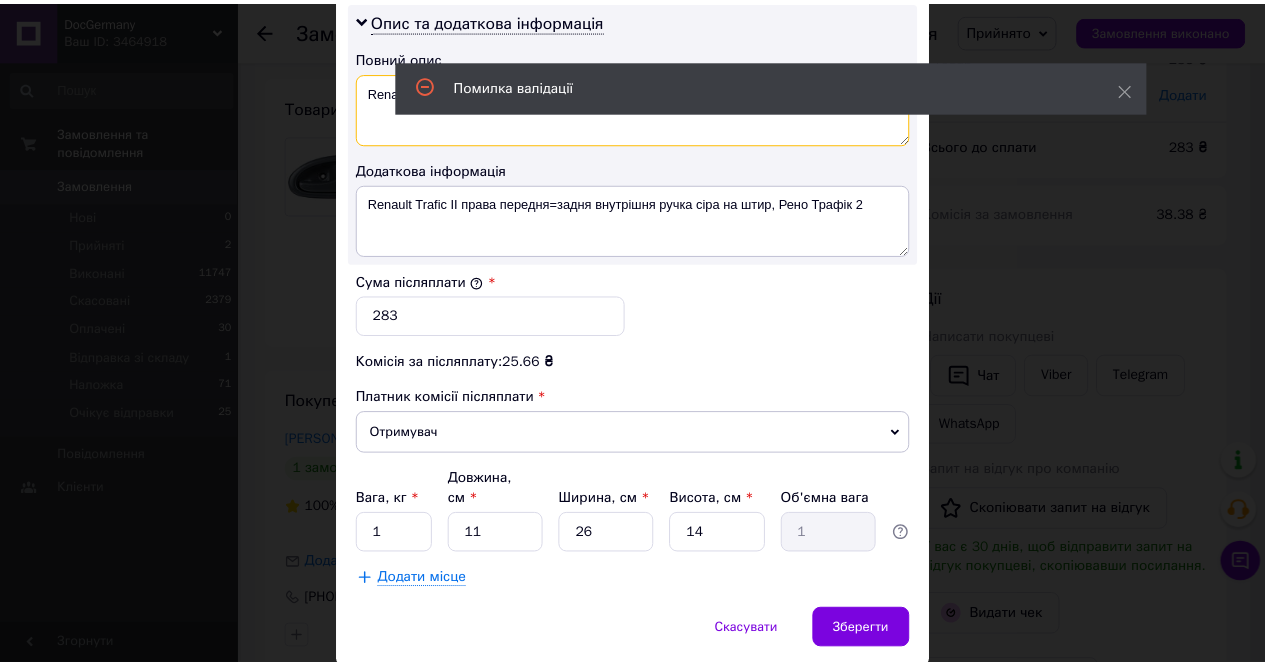 scroll, scrollTop: 1073, scrollLeft: 0, axis: vertical 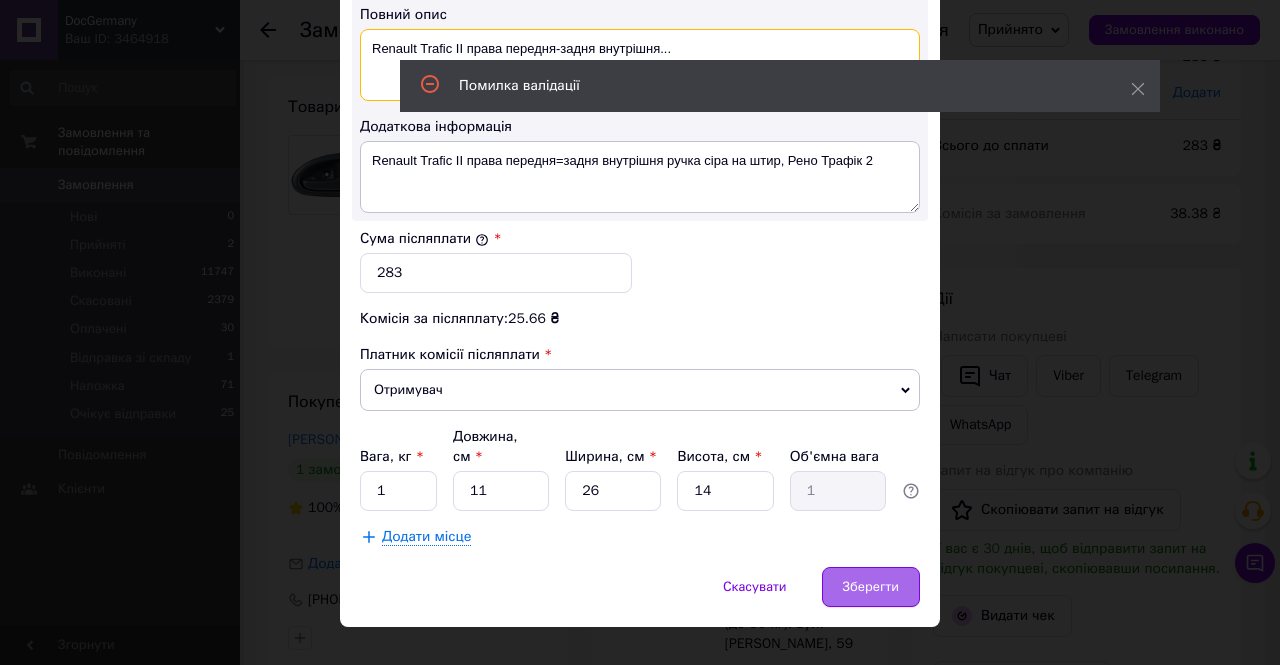 type on "Renault Trafic II права передня-задня внутрішня..." 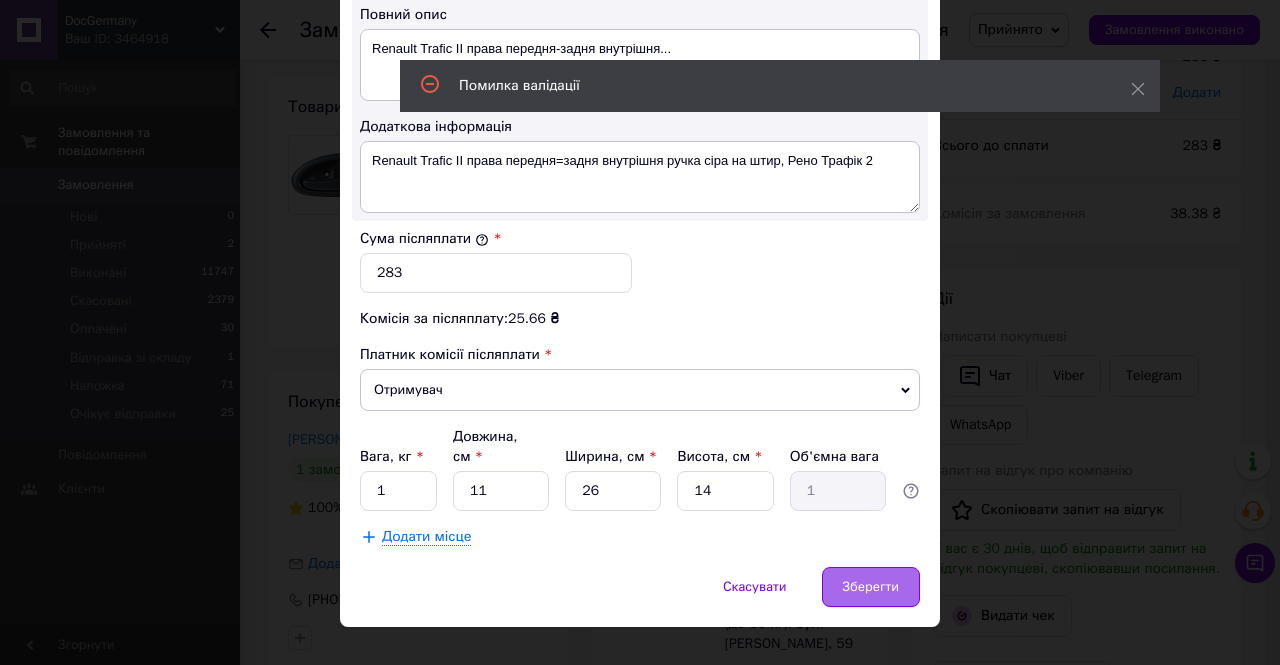 click on "Зберегти" at bounding box center (871, 587) 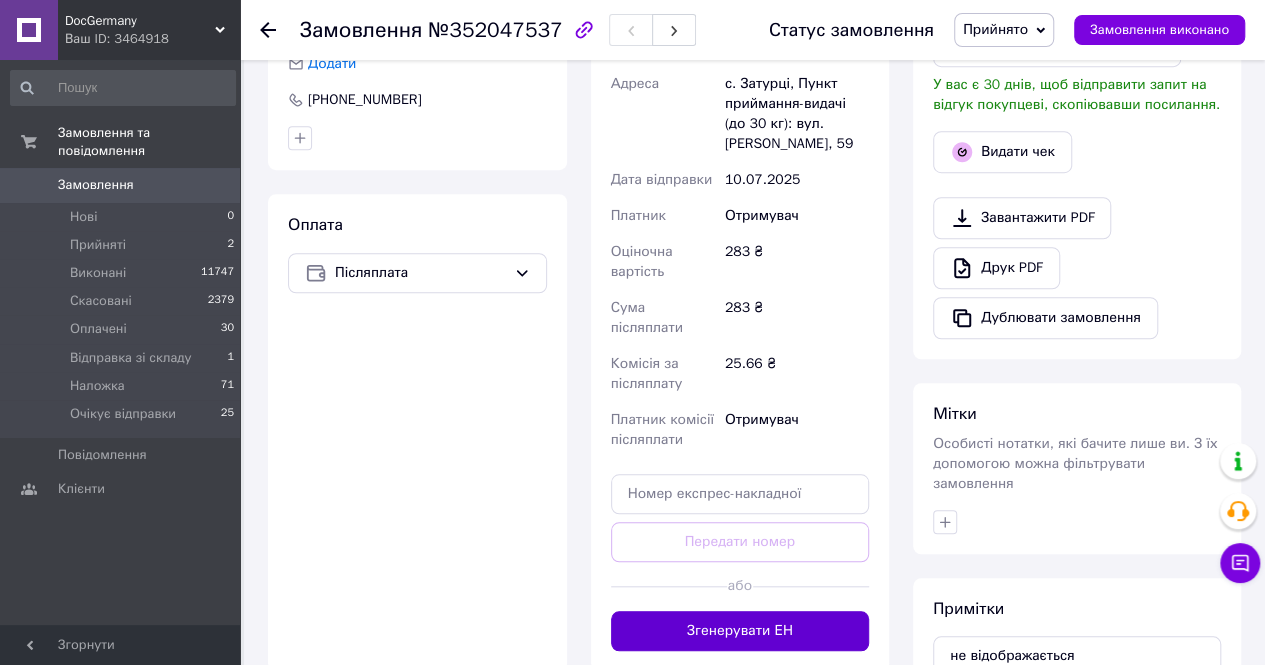 click on "Згенерувати ЕН" at bounding box center [740, 631] 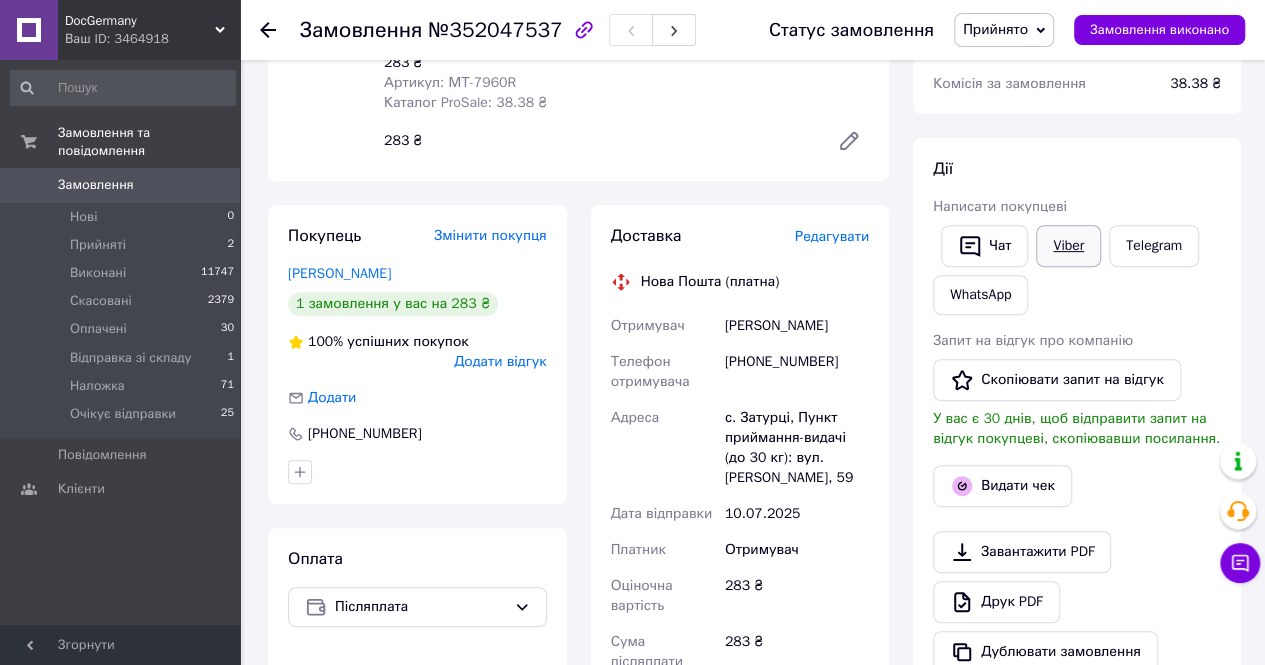 scroll, scrollTop: 96, scrollLeft: 0, axis: vertical 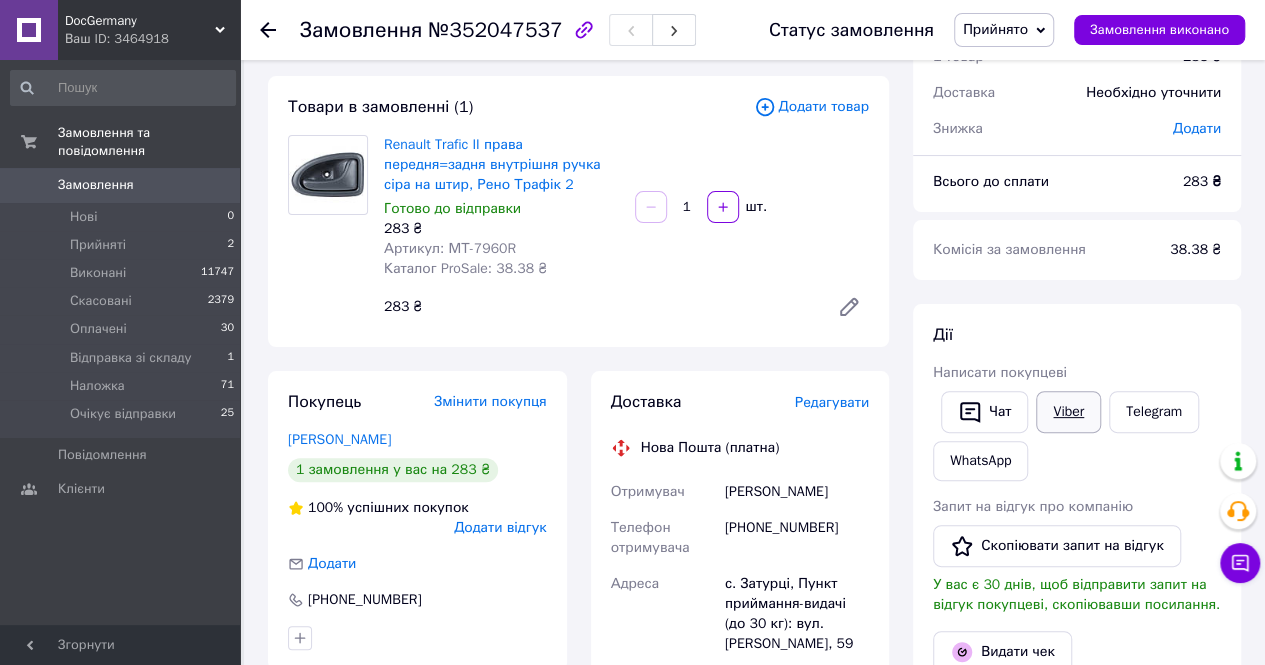 click on "Viber" at bounding box center [1068, 412] 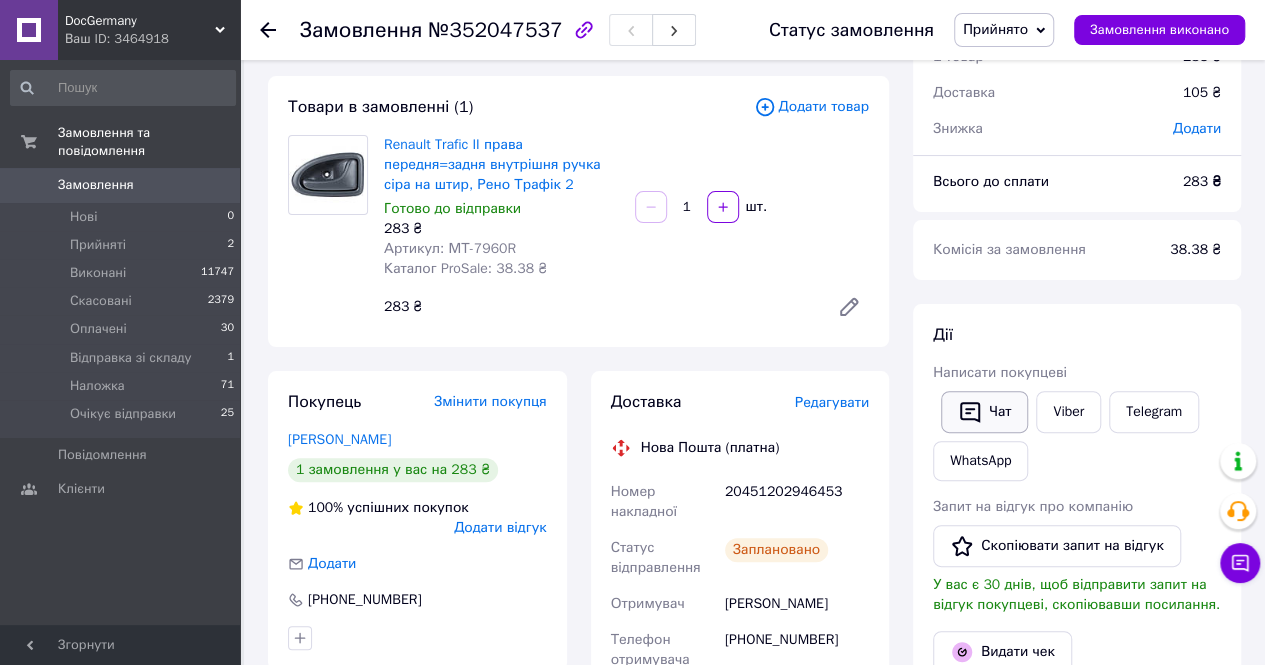 click on "Чат" at bounding box center [984, 412] 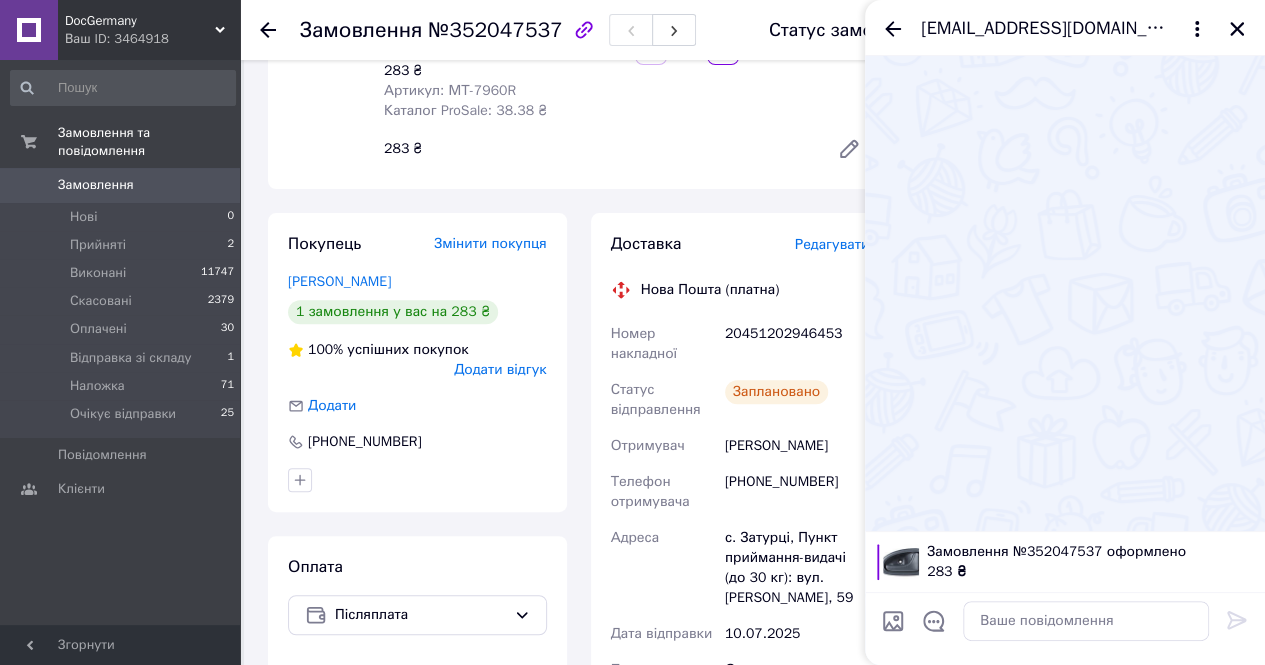 scroll, scrollTop: 100, scrollLeft: 0, axis: vertical 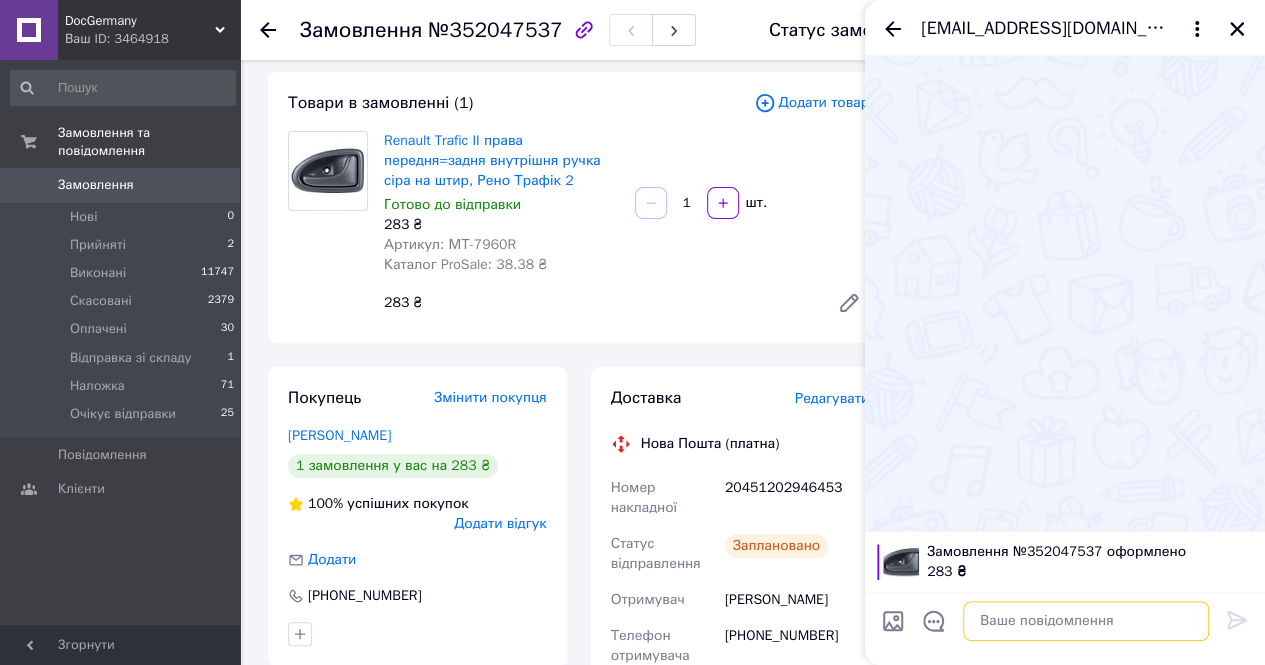 click at bounding box center (1086, 621) 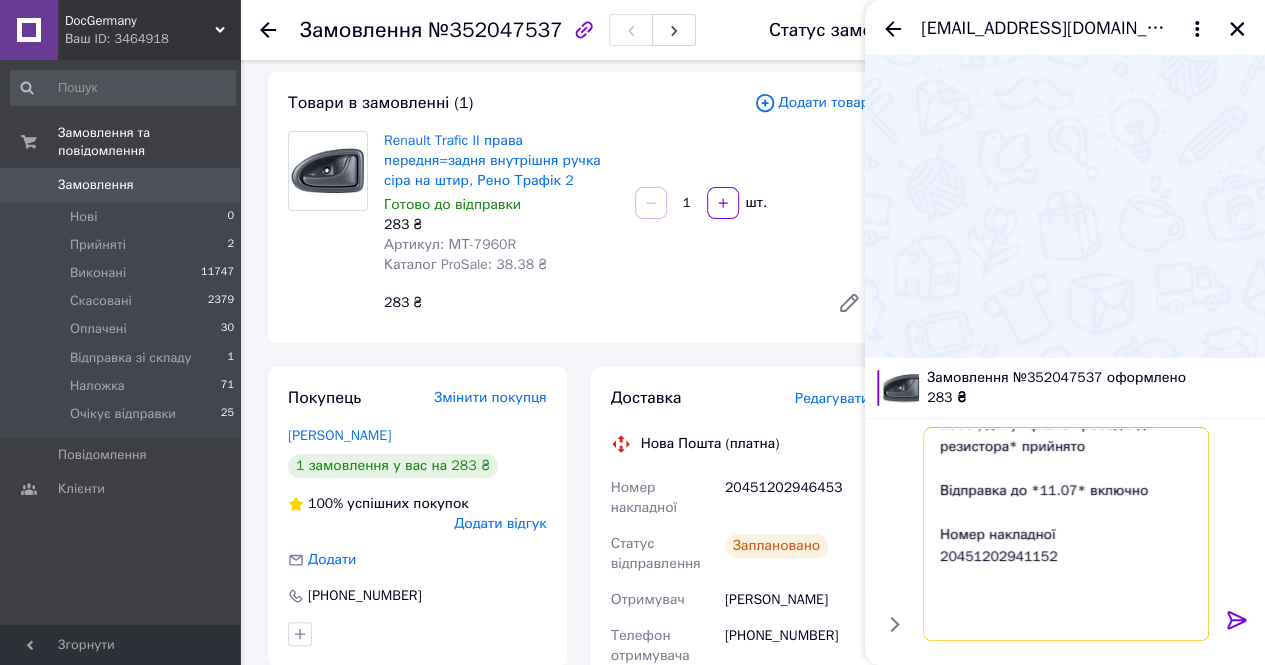 scroll, scrollTop: 0, scrollLeft: 0, axis: both 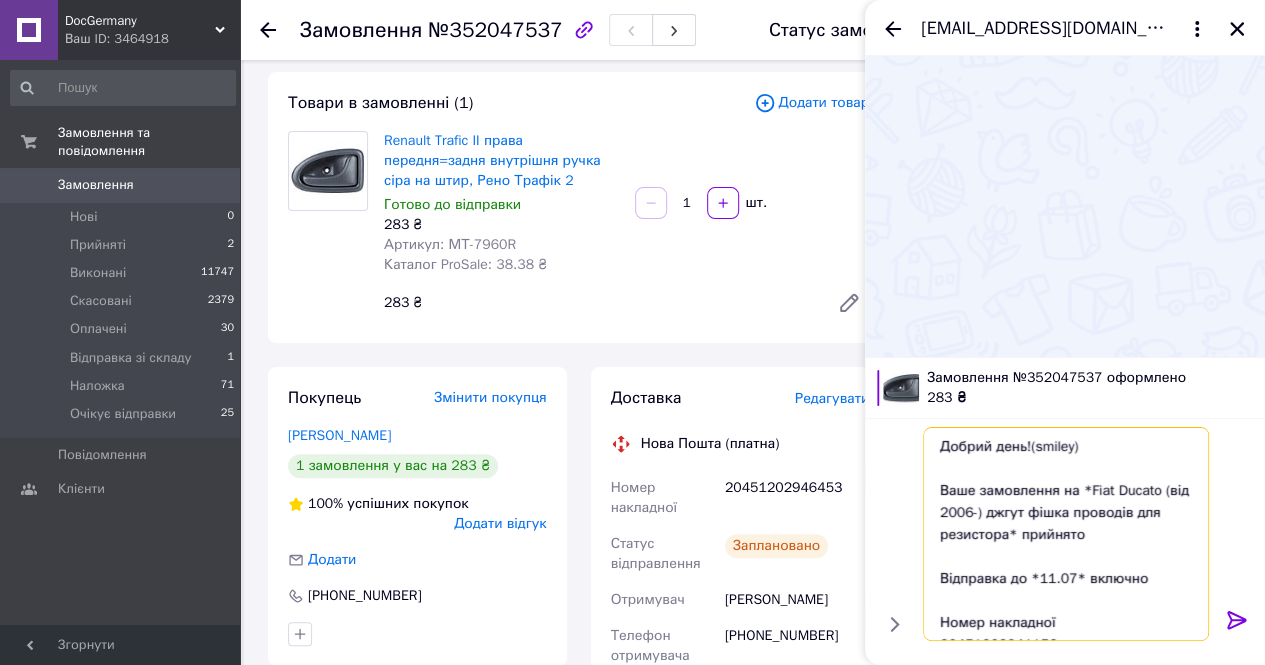 click on "Добрий день!(smiley)
Ваше замовлення на *Fiat Ducato (від 2006-) джгут фішка проводів для резистора* прийнято
Відправка до *11.07* включно
Номер накладної
20451202941152
Ваш чек:
https://check.checkbox.ua/66922bf7-a538-4180-9881-1857c48edf6e" at bounding box center [1066, 534] 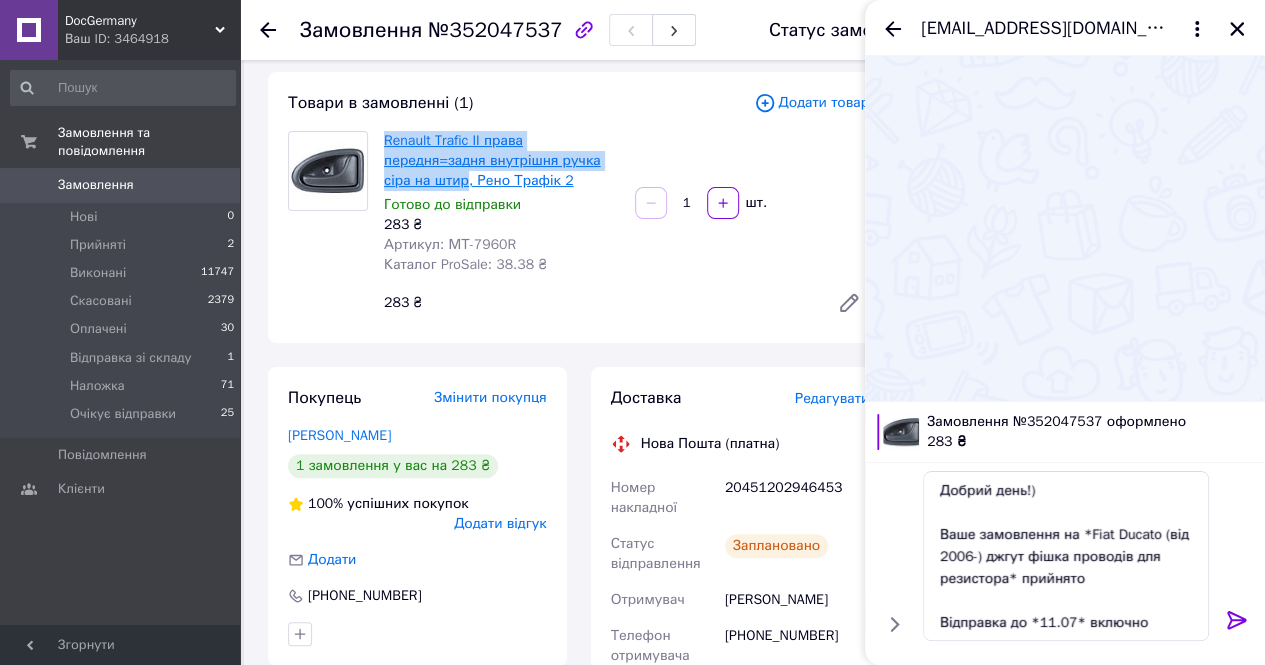drag, startPoint x: 376, startPoint y: 141, endPoint x: 464, endPoint y: 183, distance: 97.50897 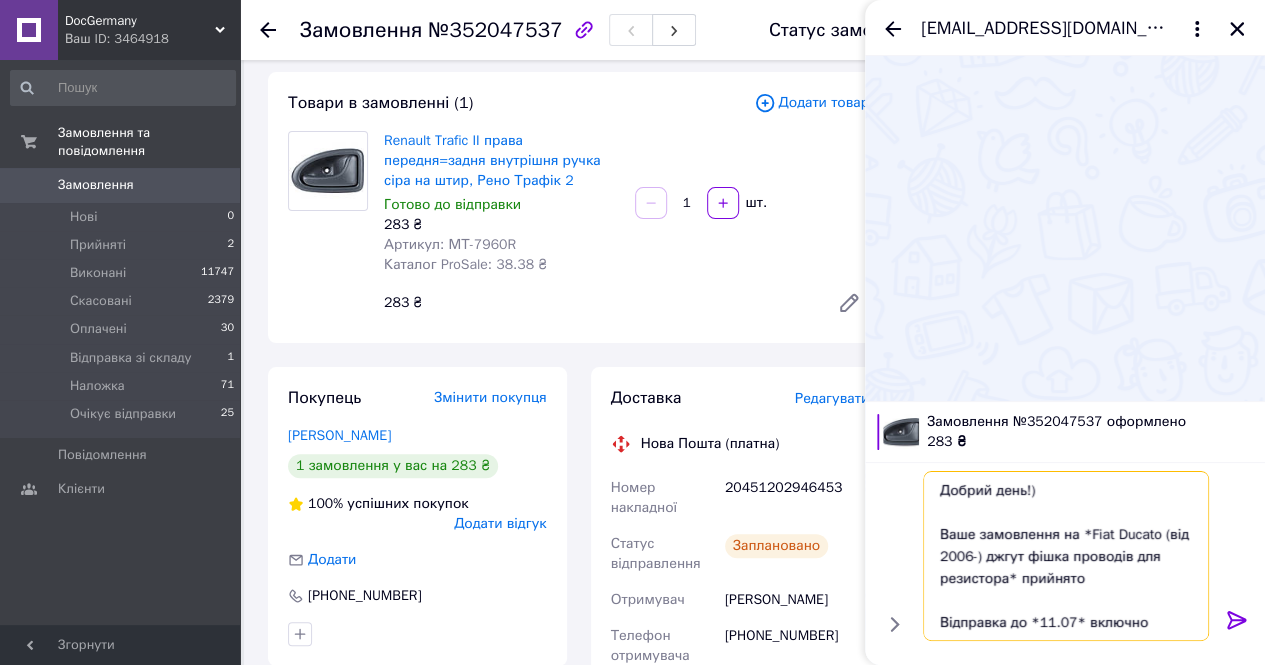 drag, startPoint x: 1083, startPoint y: 539, endPoint x: 1004, endPoint y: 580, distance: 89.005615 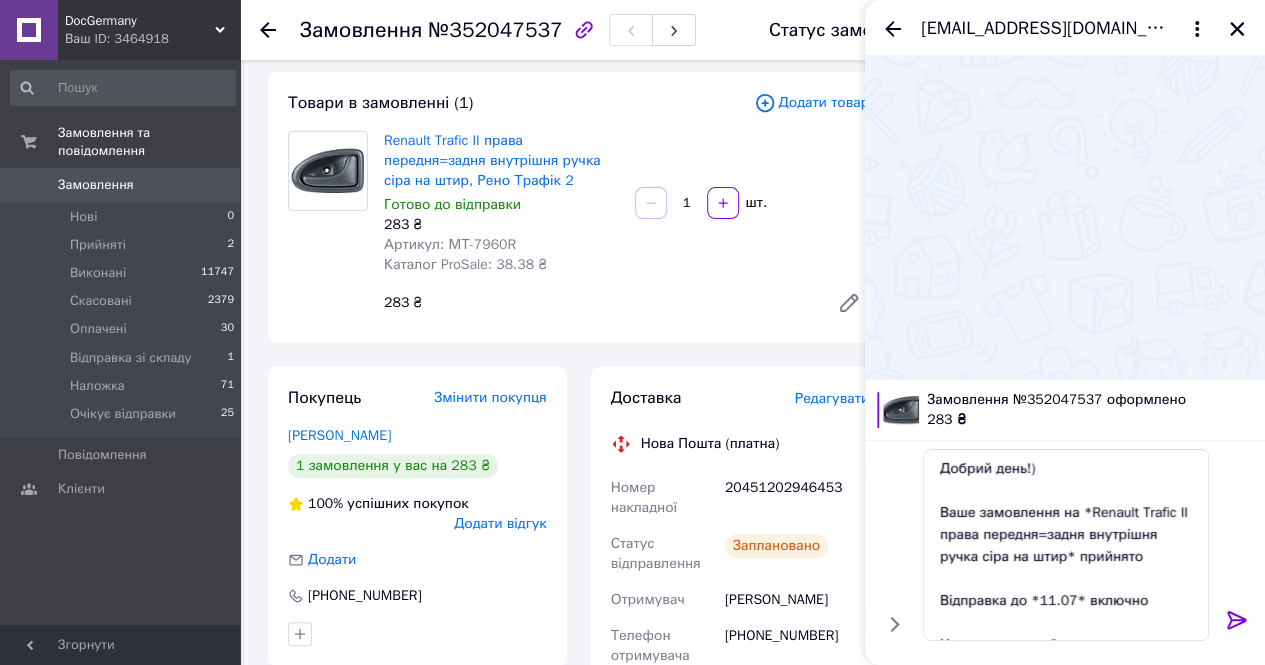 click on "20451202946453" at bounding box center (797, 498) 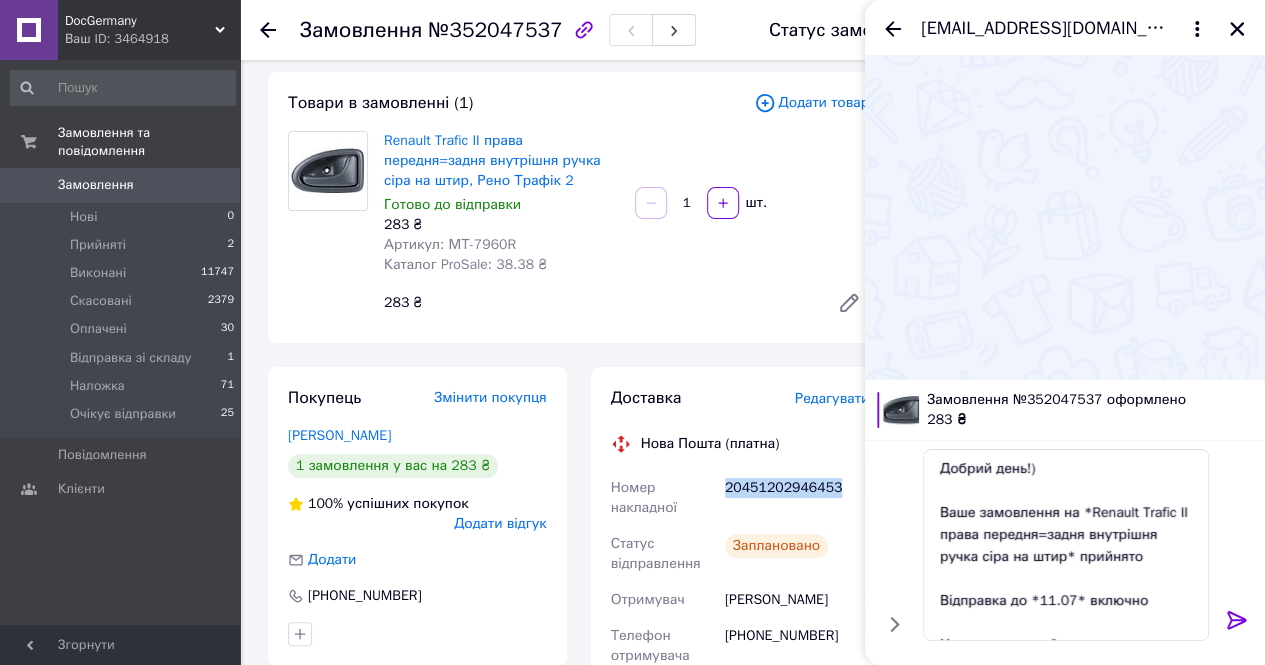click on "20451202946453" at bounding box center [797, 498] 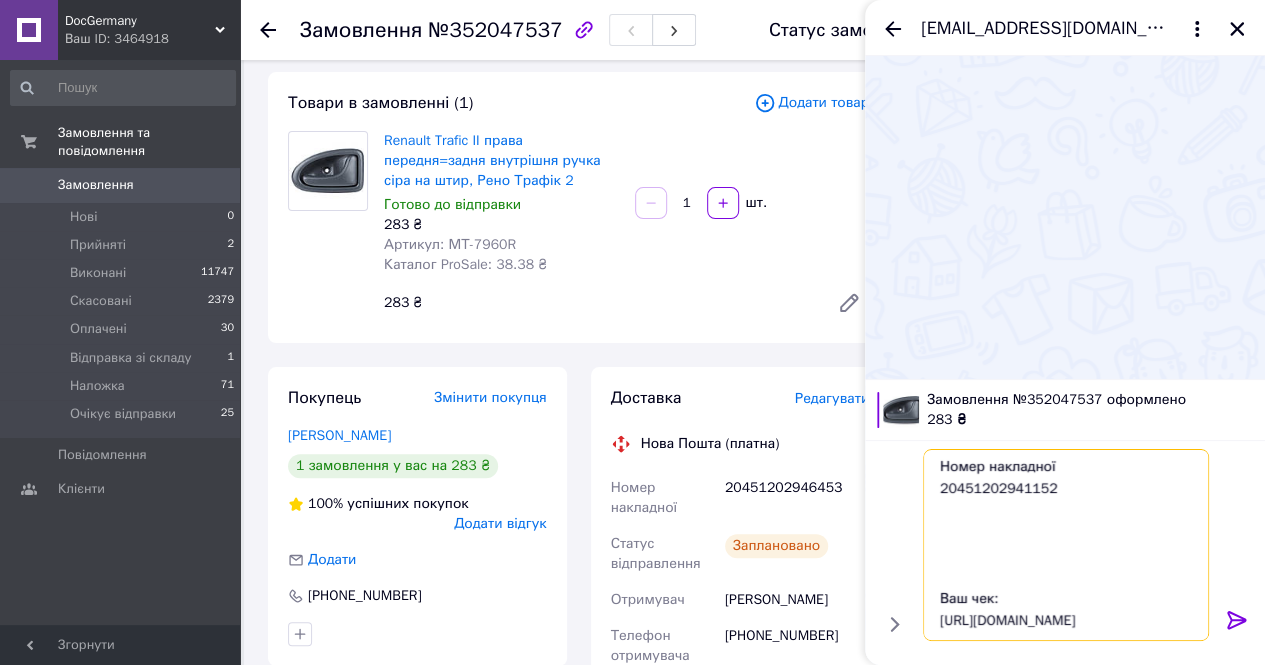 click on "Добрий день!)
Ваше замовлення на *Renault Trafic II права передня=задня внутрішня ручка сіра на штир* прийнято
Відправка до *11.07* включно
Номер накладної
20451202941152
Ваш чек:
https://check.checkbox.ua/66922bf7-a538-4180-9881-1857c48edf6e" at bounding box center (1066, 545) 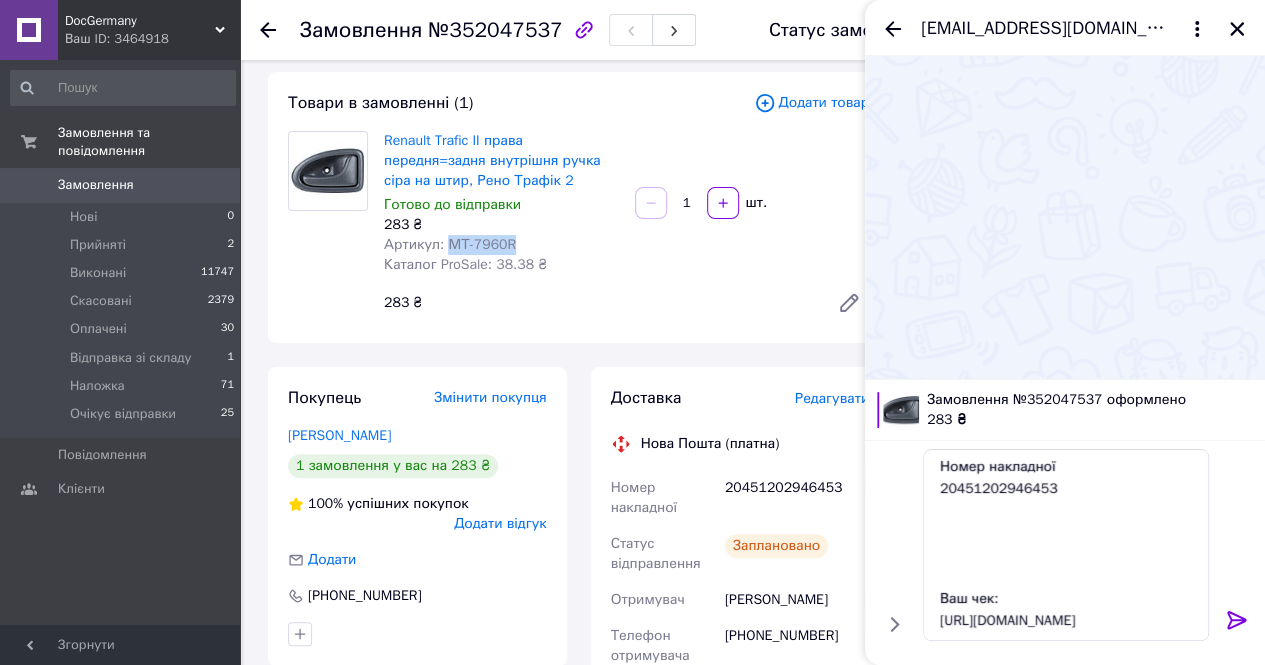 drag, startPoint x: 445, startPoint y: 246, endPoint x: 570, endPoint y: 237, distance: 125.32358 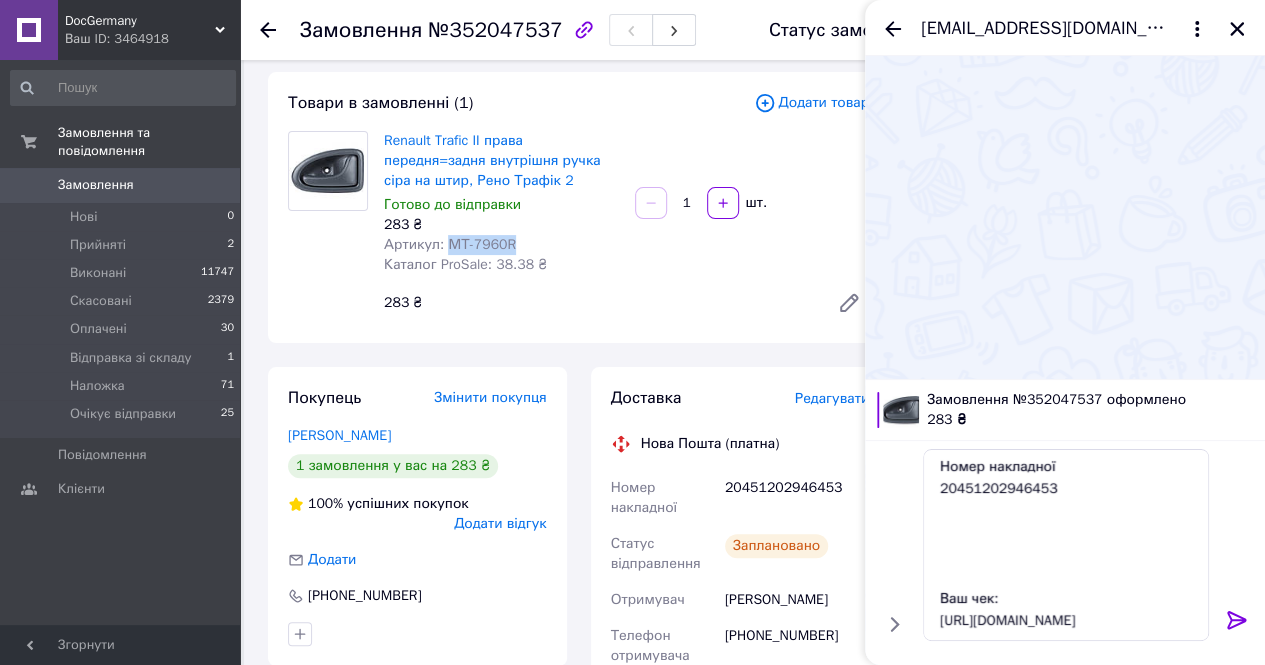 copy on "МТ-7960R" 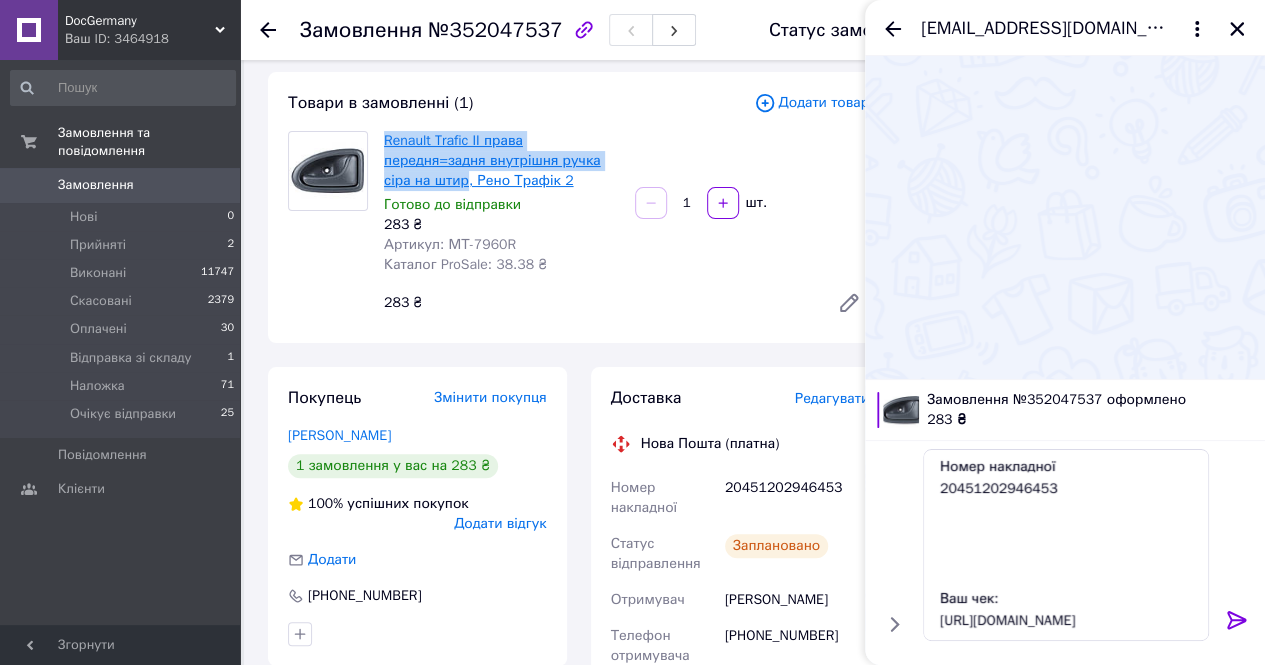 drag, startPoint x: 379, startPoint y: 139, endPoint x: 462, endPoint y: 179, distance: 92.13577 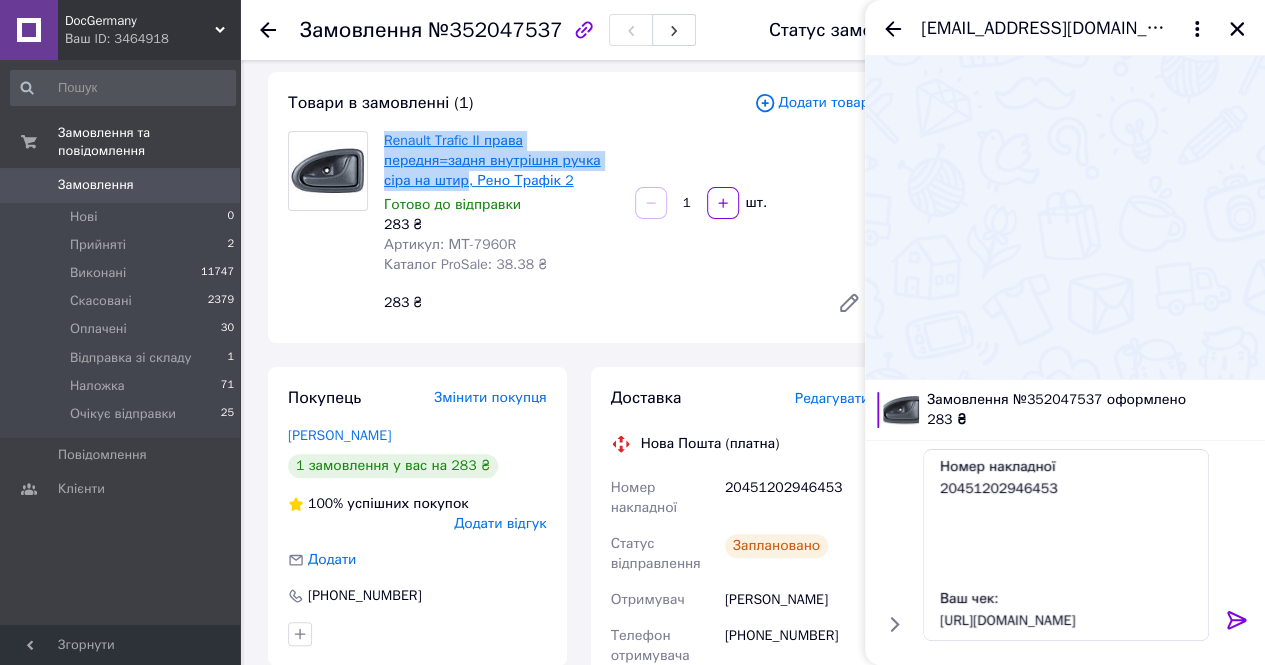 copy on "Renault Trafic II права передня=задня внутрішня ручка сіра на штир" 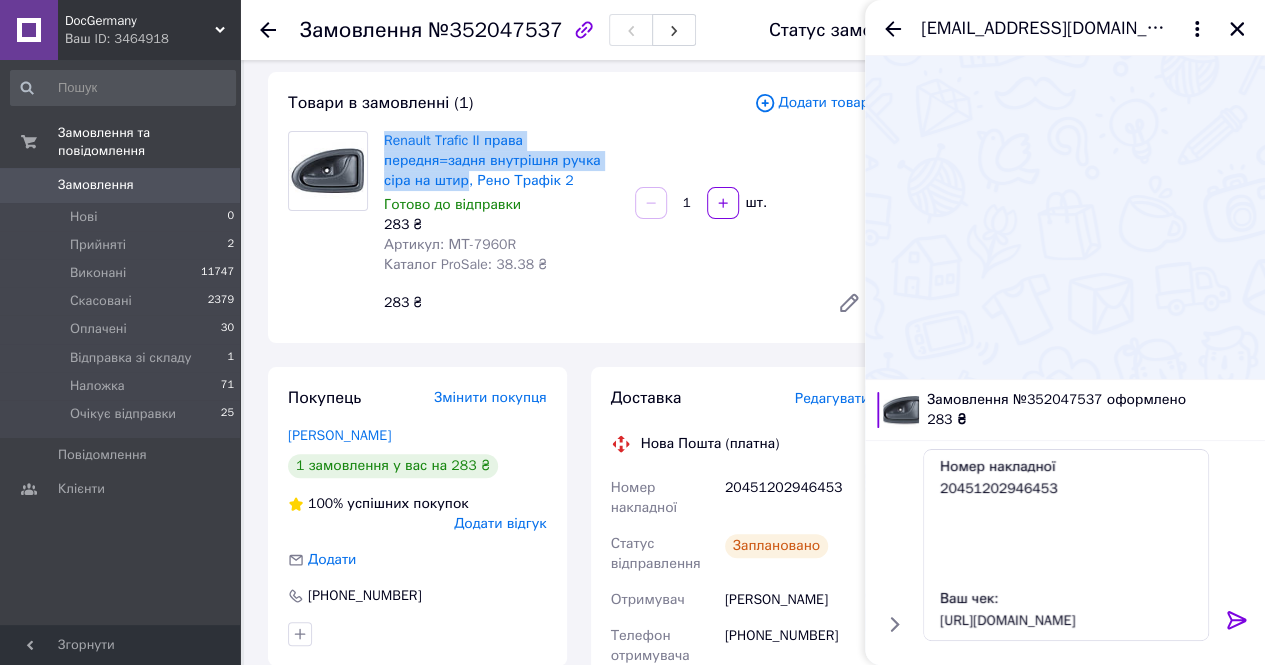 scroll, scrollTop: 200, scrollLeft: 0, axis: vertical 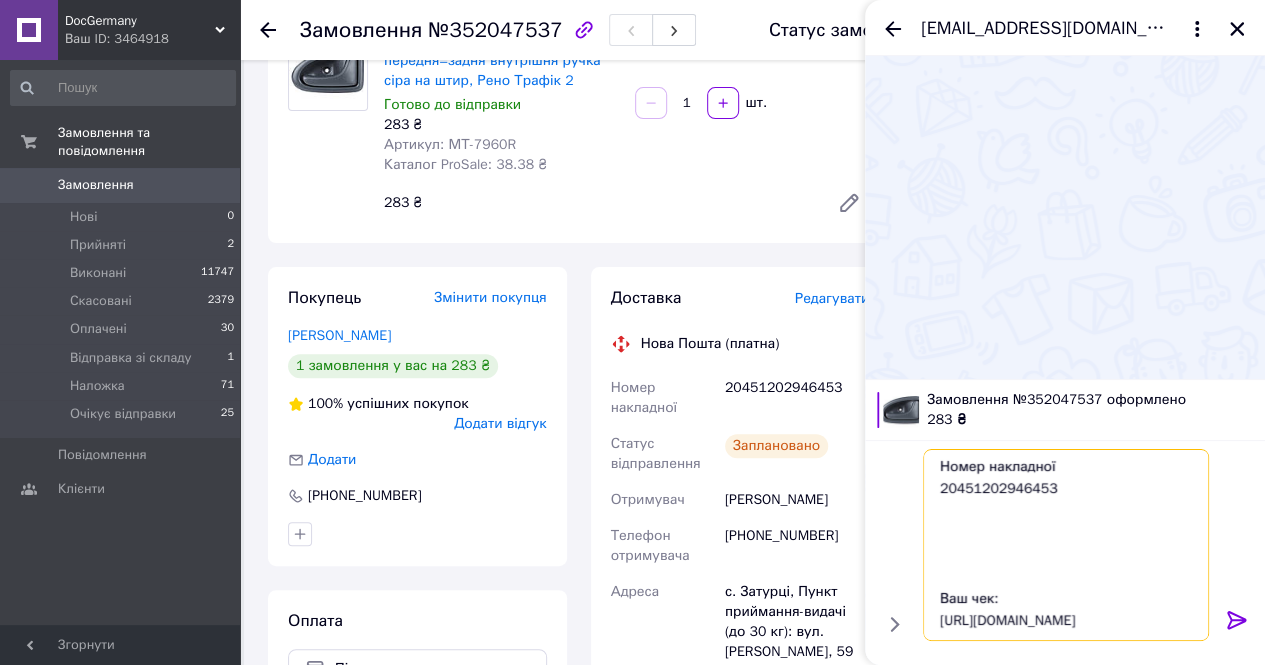 drag, startPoint x: 1162, startPoint y: 633, endPoint x: 892, endPoint y: 599, distance: 272.13232 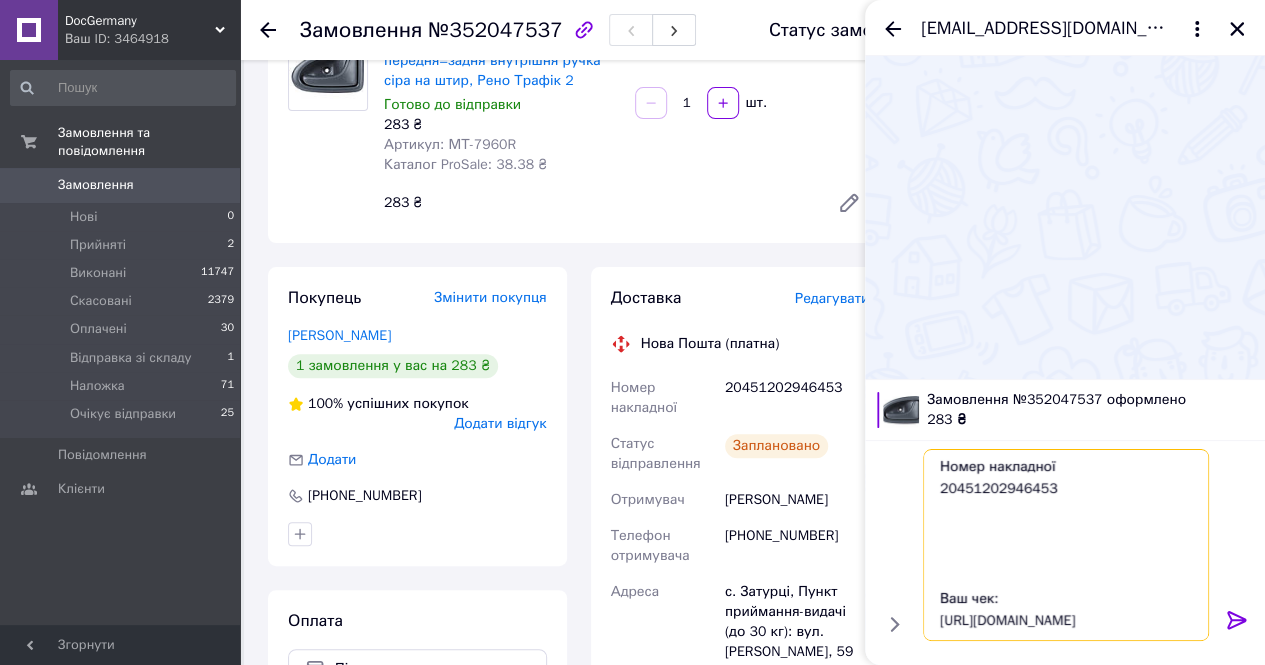 paste on "c34bb052-0931-4fce-96f6-dc9975f1acf9" 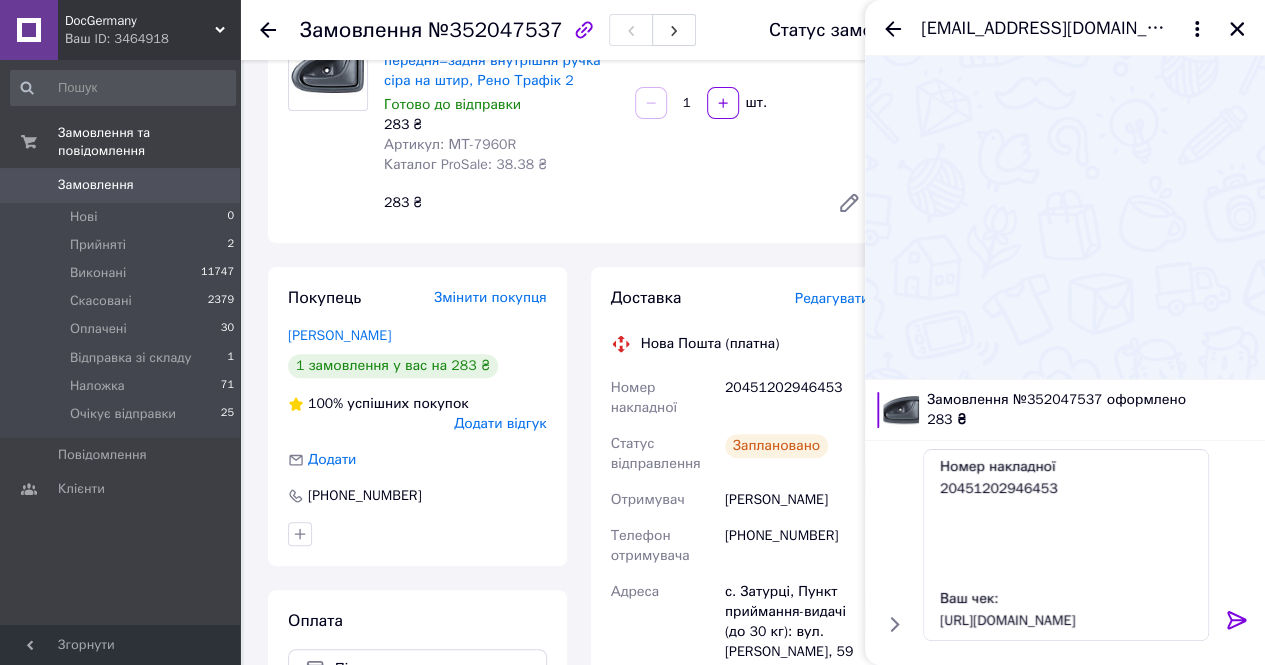 click 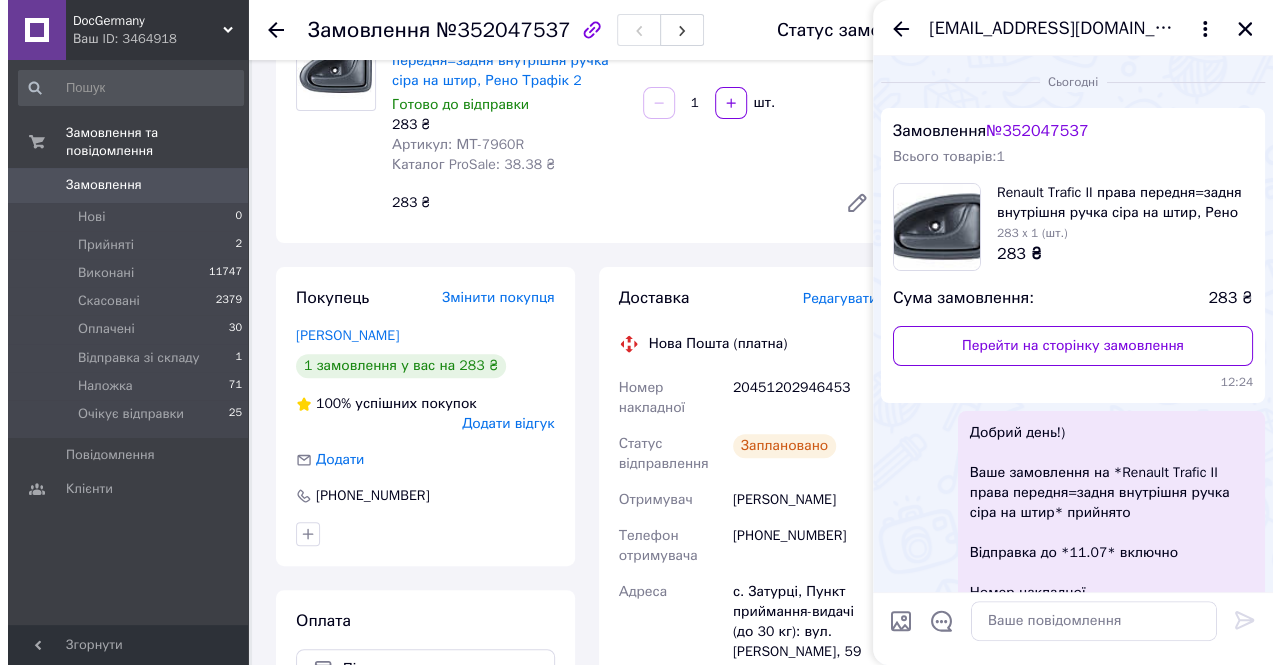 scroll, scrollTop: 0, scrollLeft: 0, axis: both 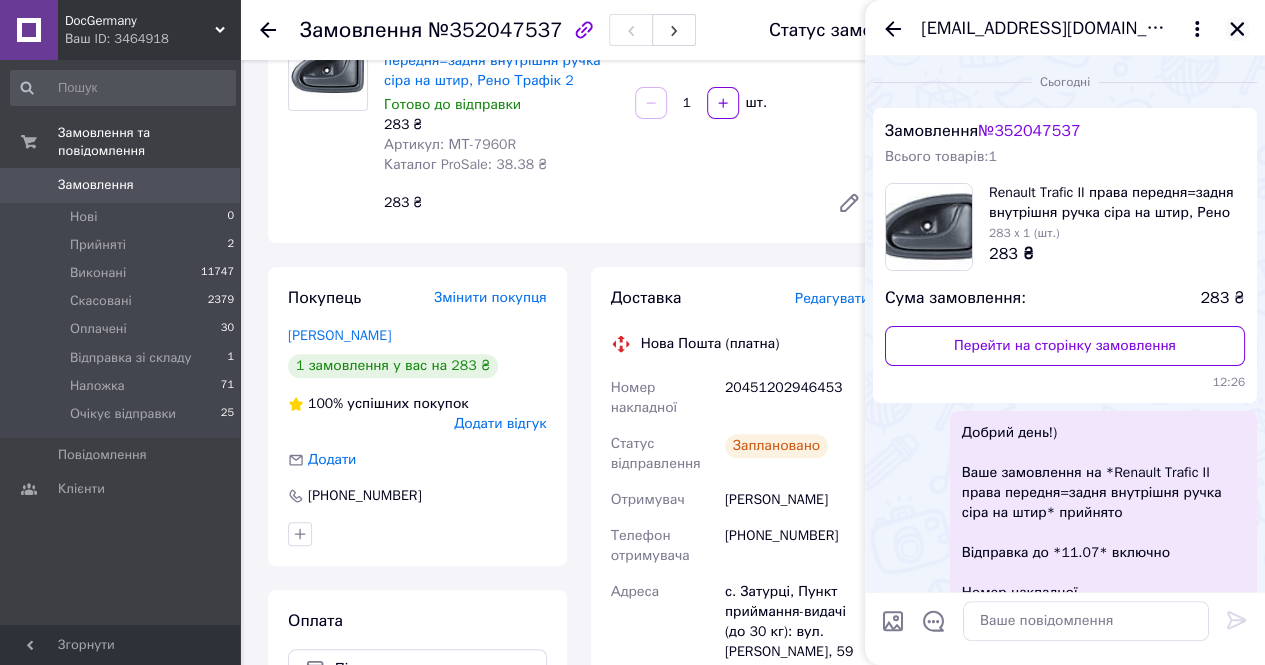 click 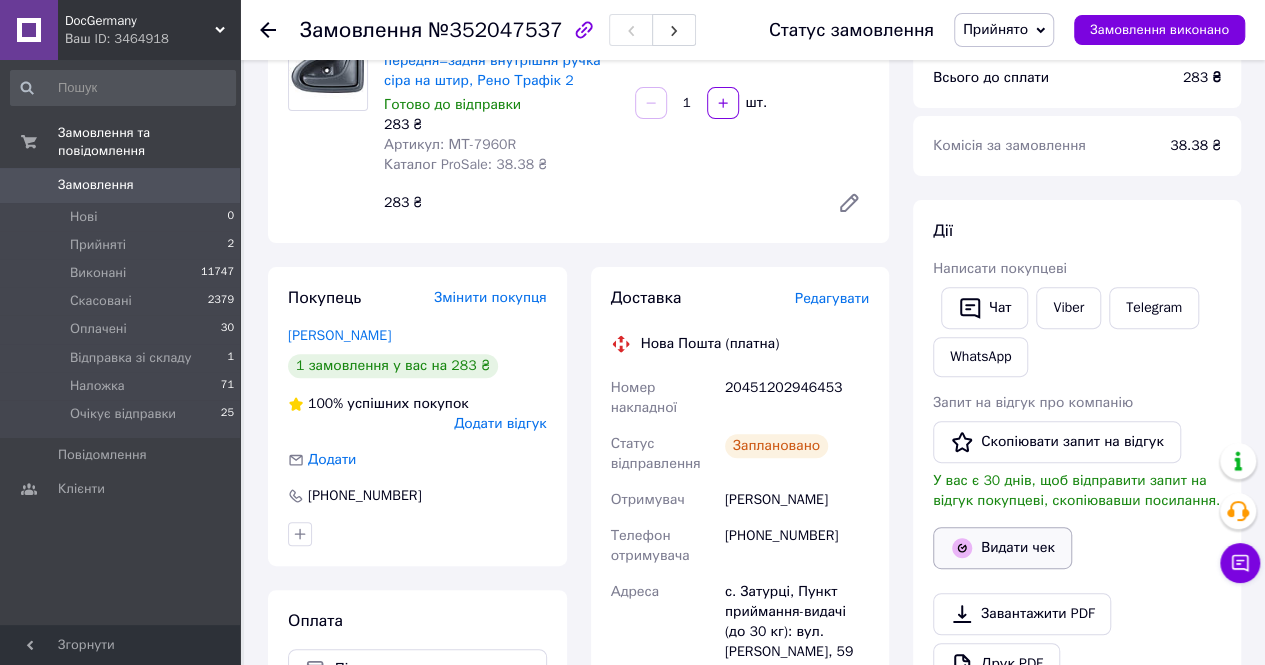 click on "Видати чек" at bounding box center [1002, 548] 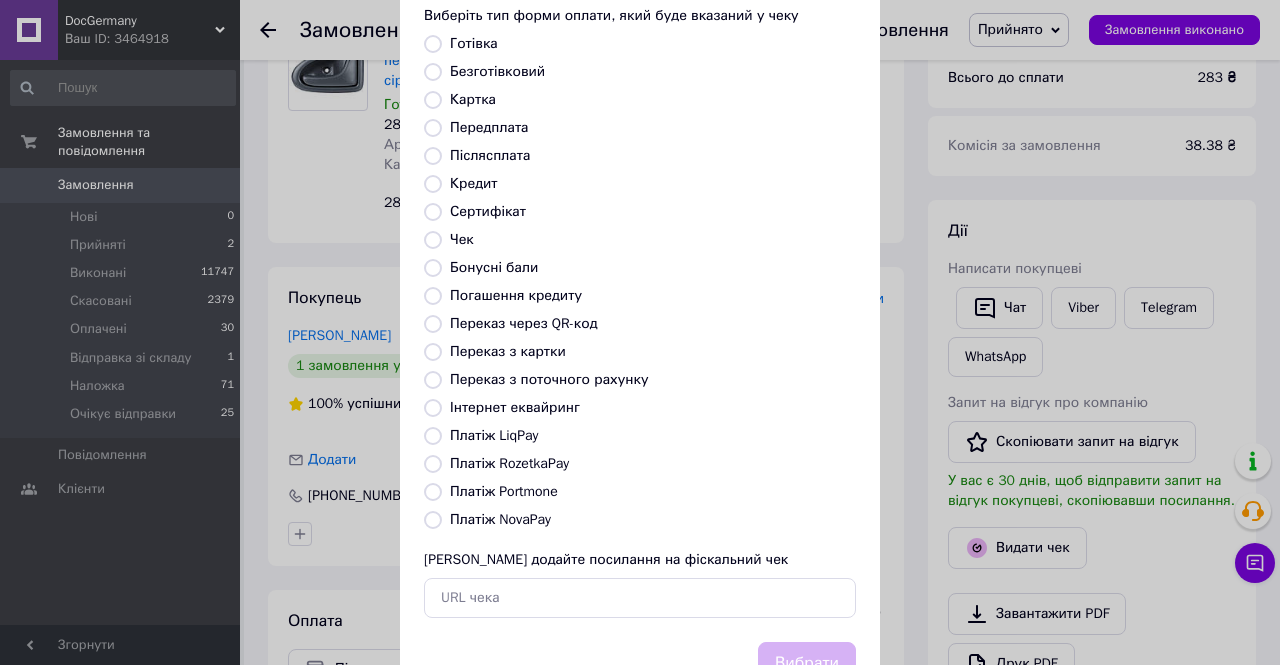 scroll, scrollTop: 192, scrollLeft: 0, axis: vertical 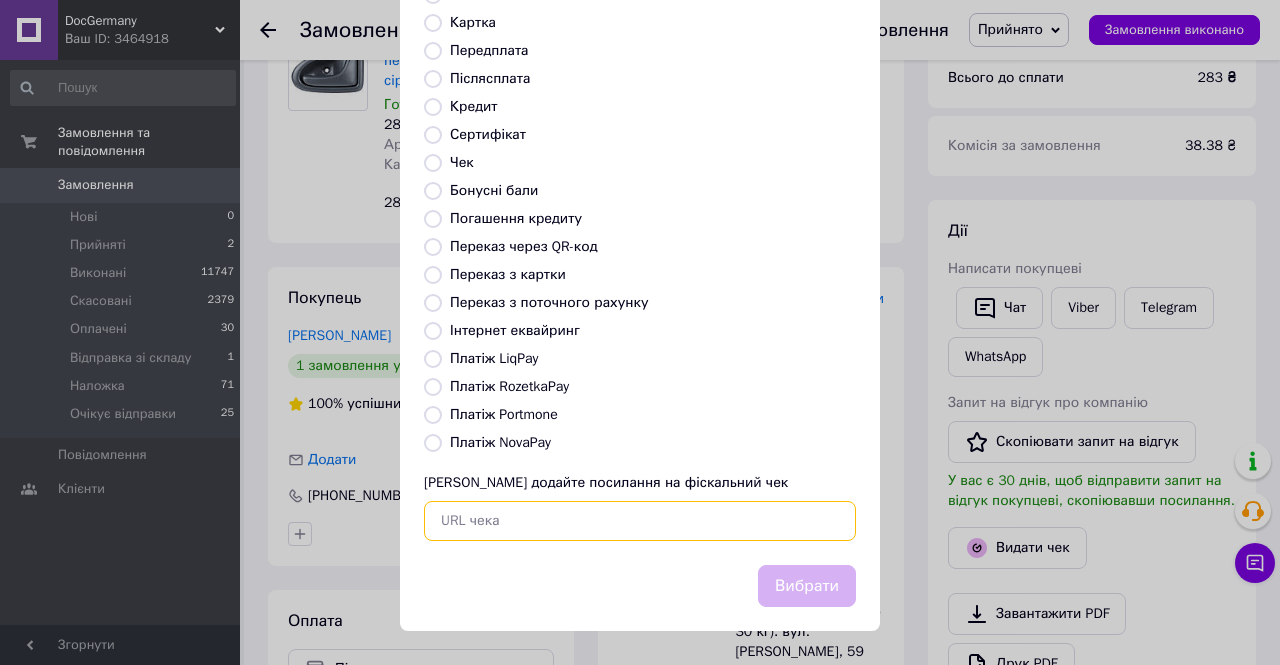 click at bounding box center (640, 521) 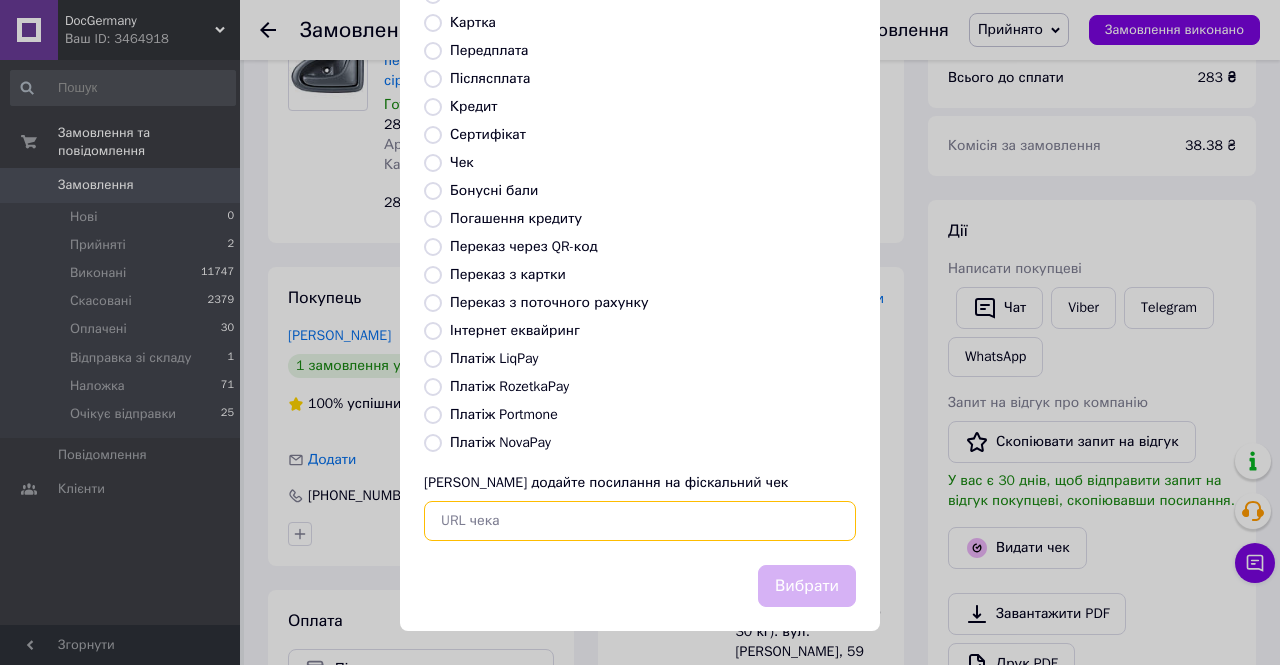 paste on "https://check.checkbox.ua/c34bb052-0931-4fce-96f6-dc9975f1acf9" 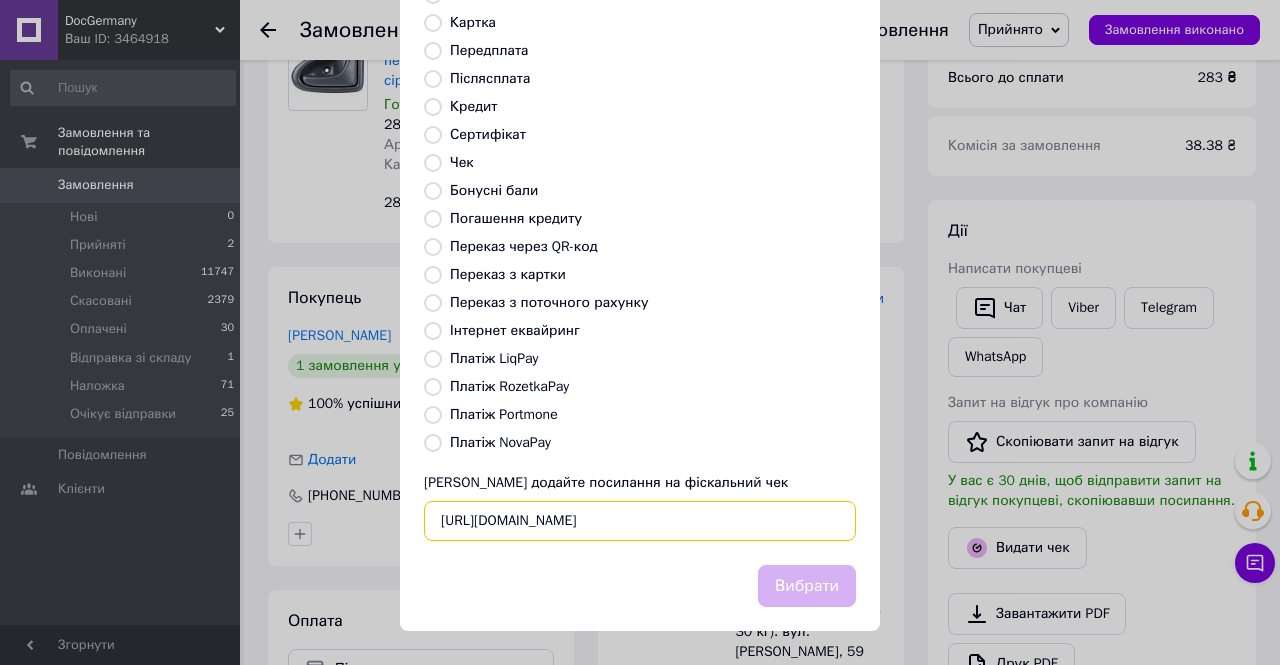 scroll, scrollTop: 0, scrollLeft: 14, axis: horizontal 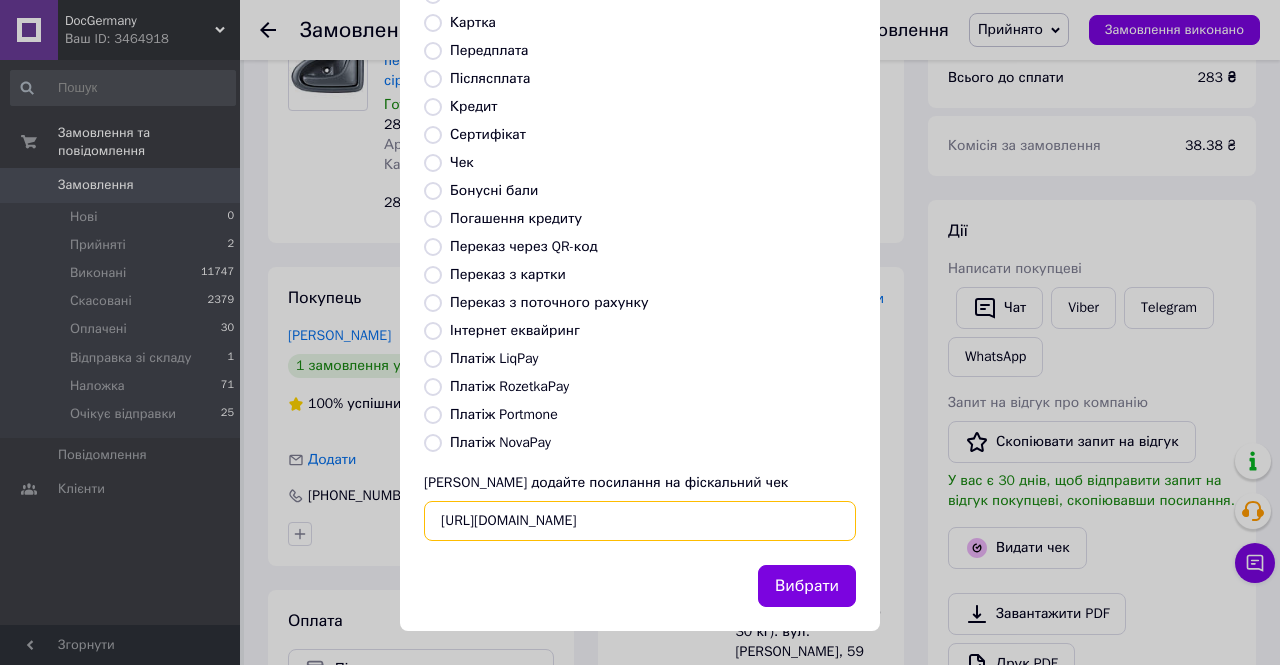 type on "https://check.checkbox.ua/c34bb052-0931-4fce-96f6-dc9975f1acf9" 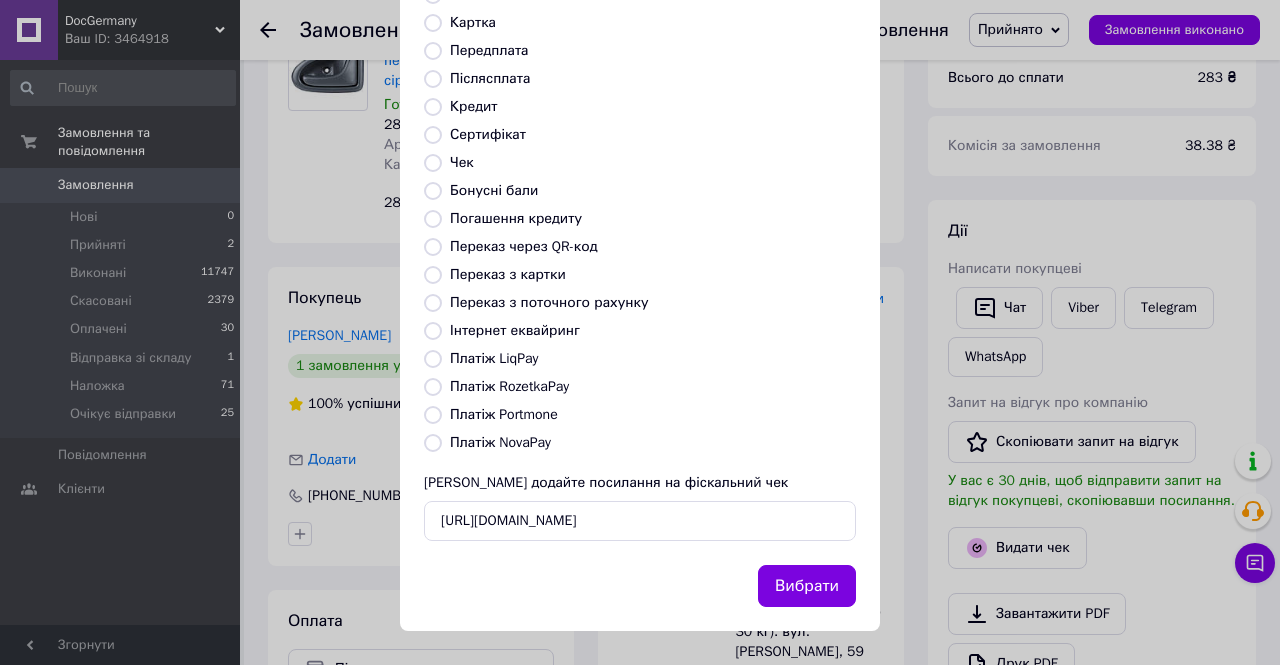 click on "Вибрати" at bounding box center (807, 586) 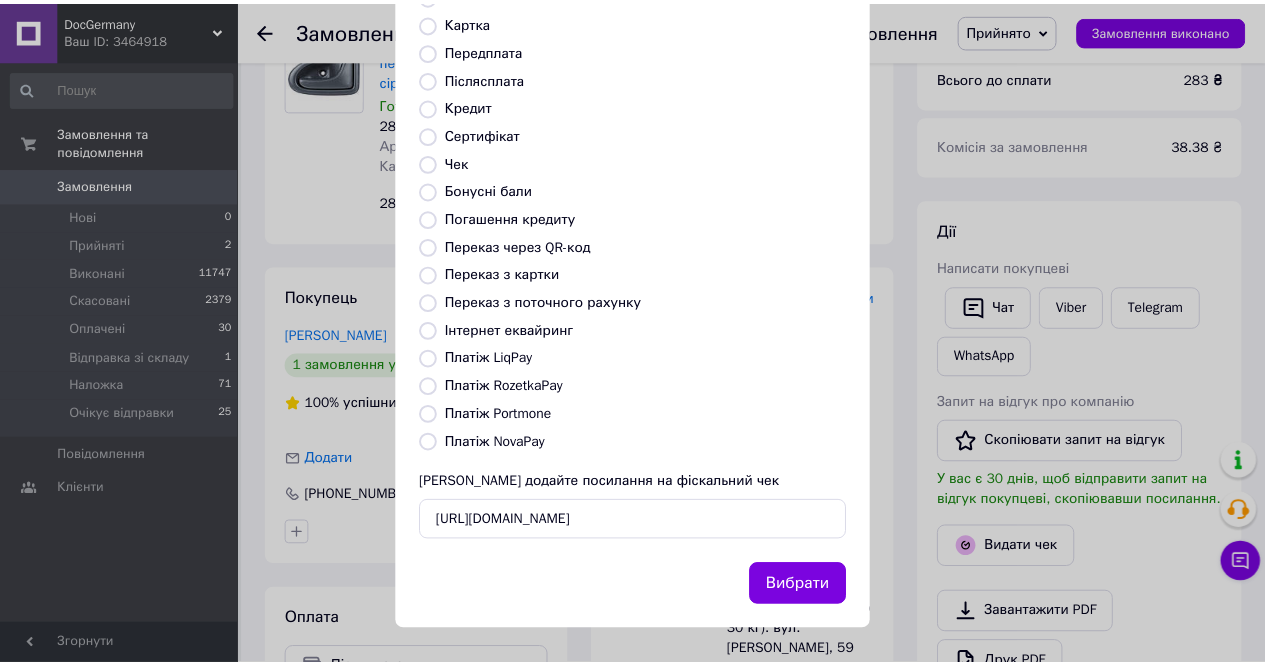 scroll, scrollTop: 0, scrollLeft: 0, axis: both 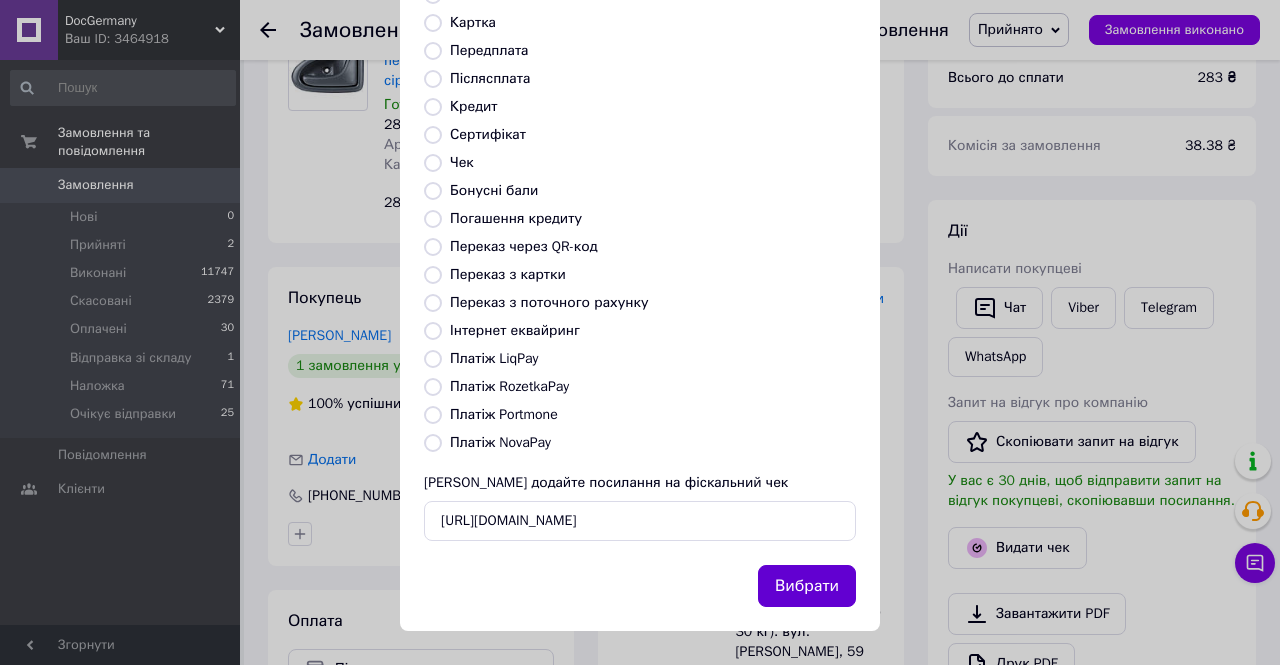 click on "Вибрати" at bounding box center [807, 586] 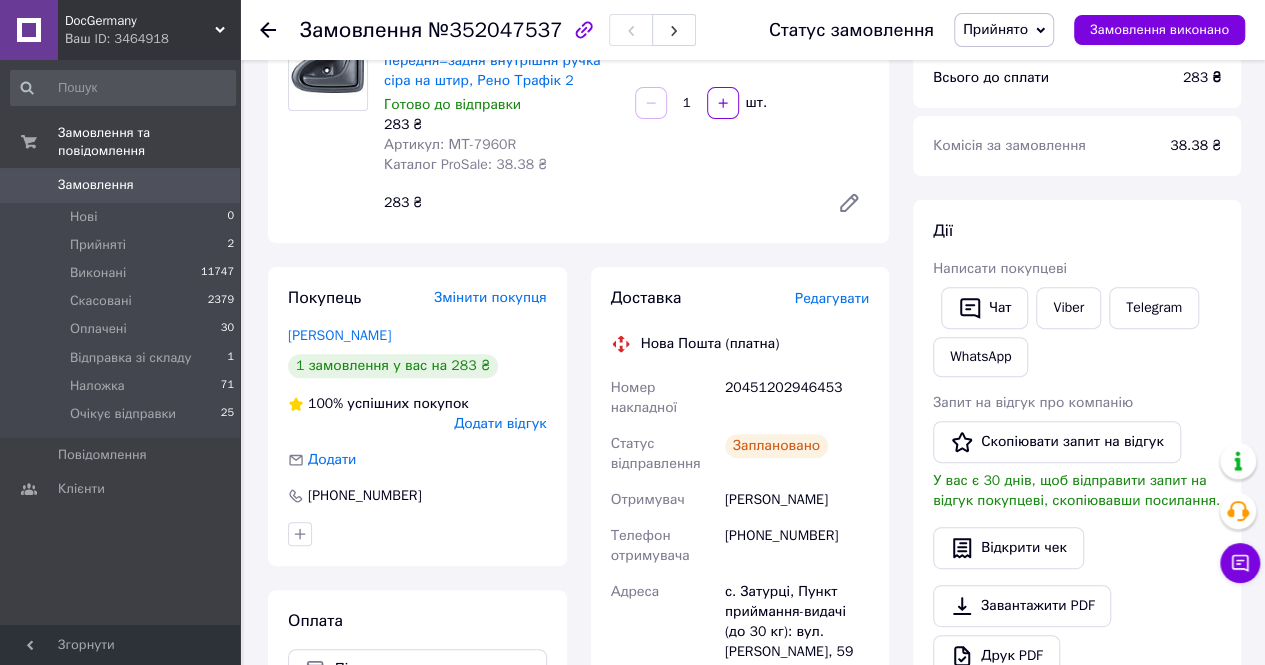 click on "Мороз Віталік" at bounding box center (797, 500) 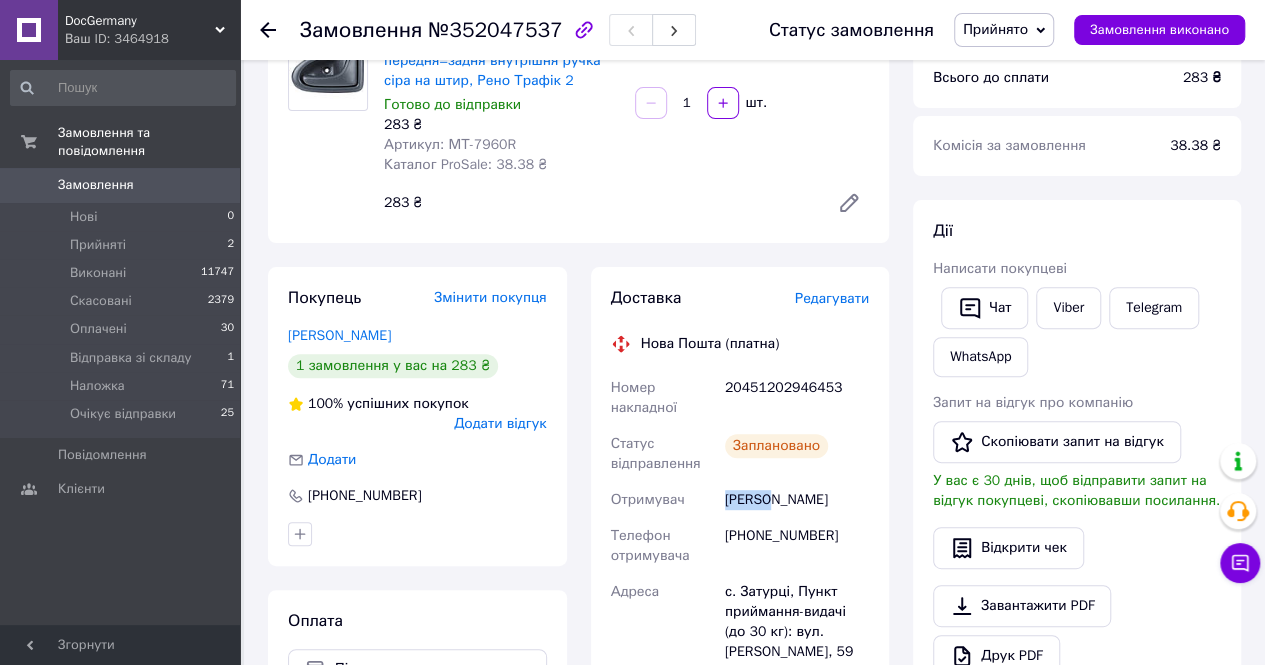 click on "Мороз Віталік" at bounding box center [797, 500] 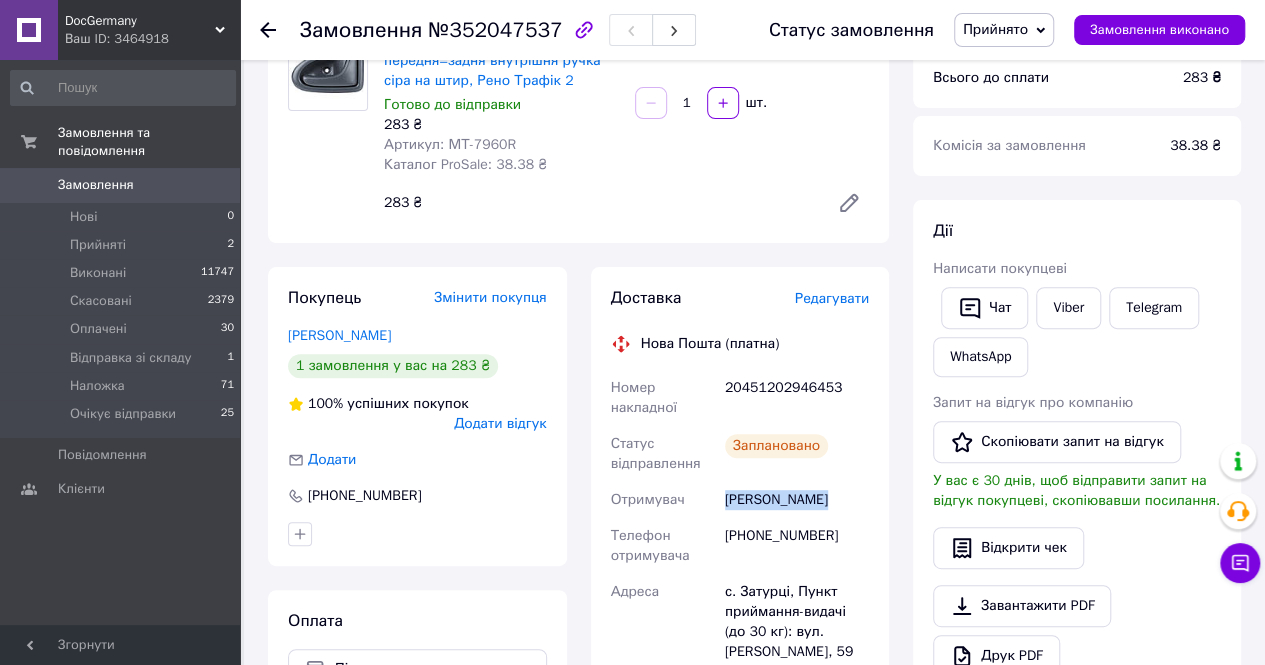 click on "Мороз Віталік" at bounding box center (797, 500) 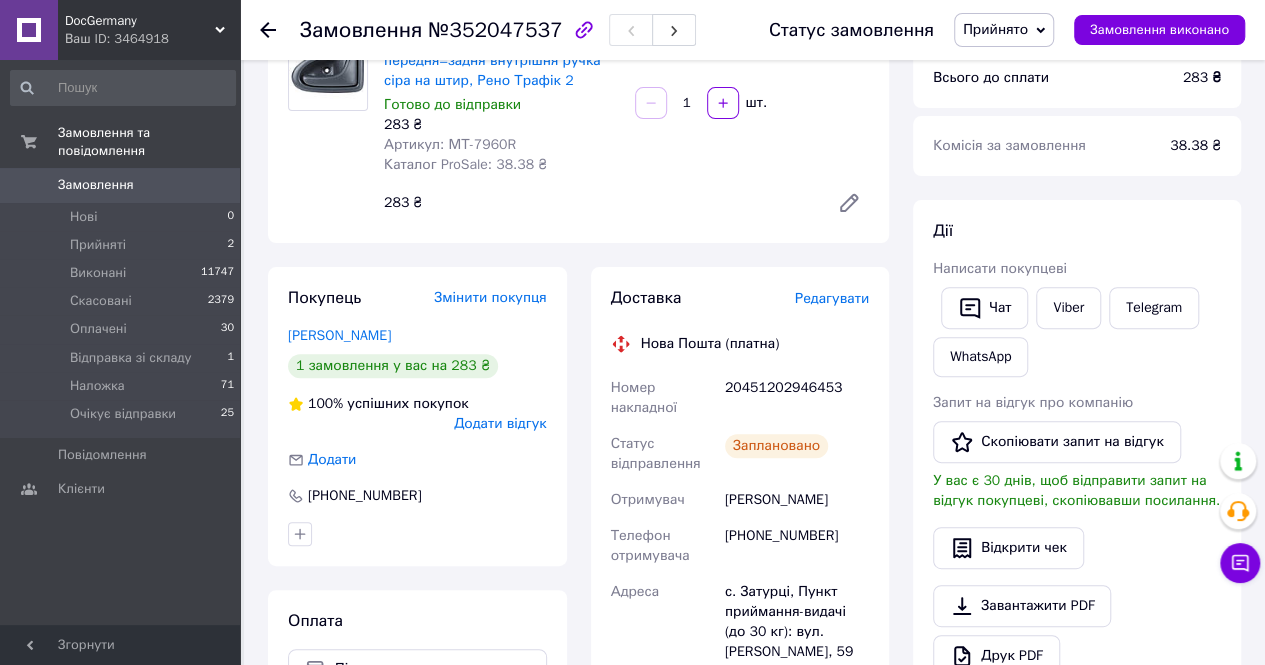 click on "20451202946453" at bounding box center [797, 398] 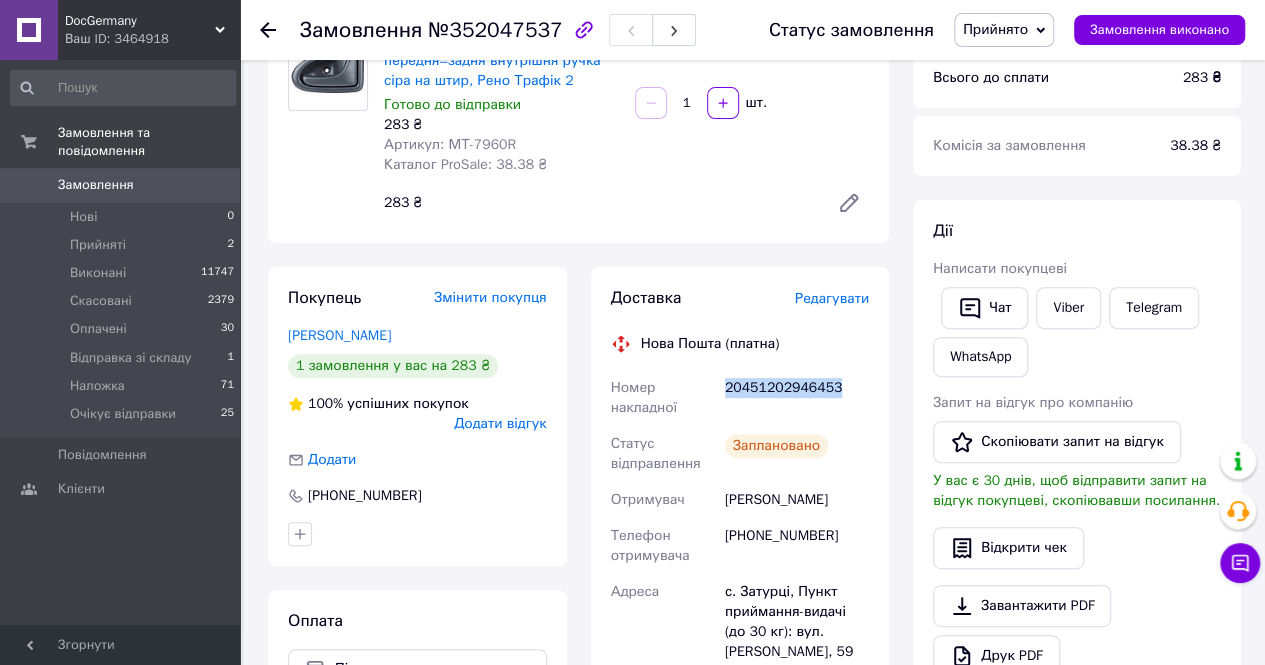 click on "20451202946453" at bounding box center [797, 398] 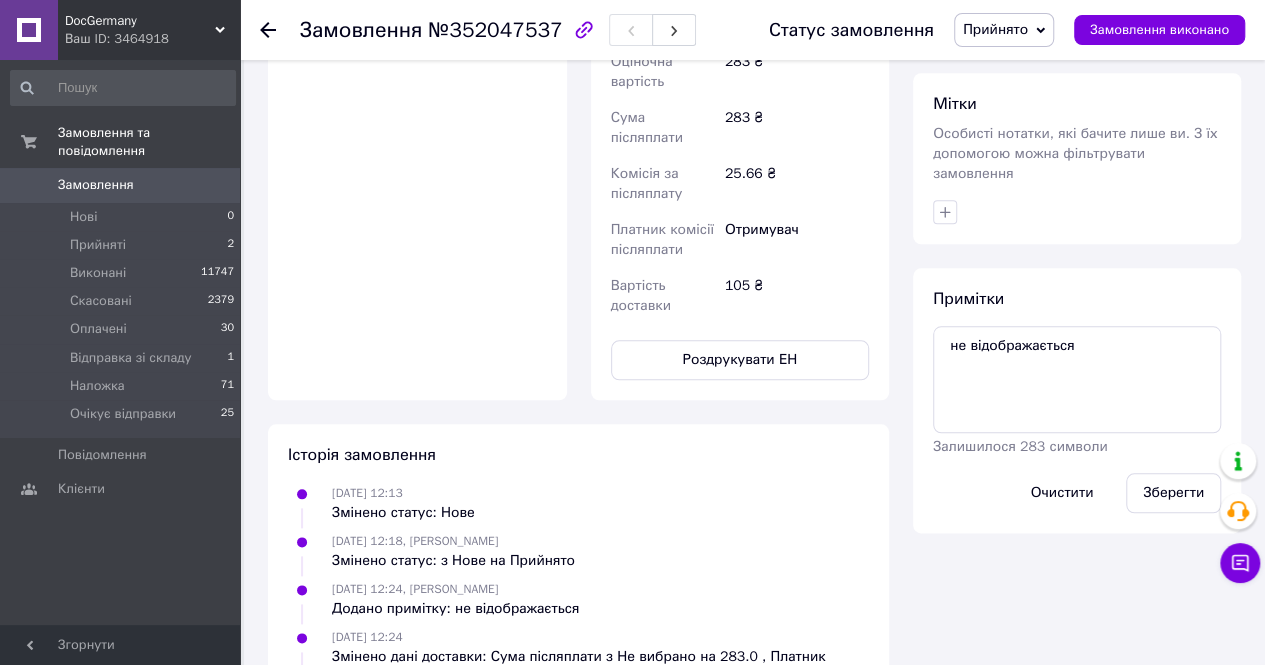 scroll, scrollTop: 900, scrollLeft: 0, axis: vertical 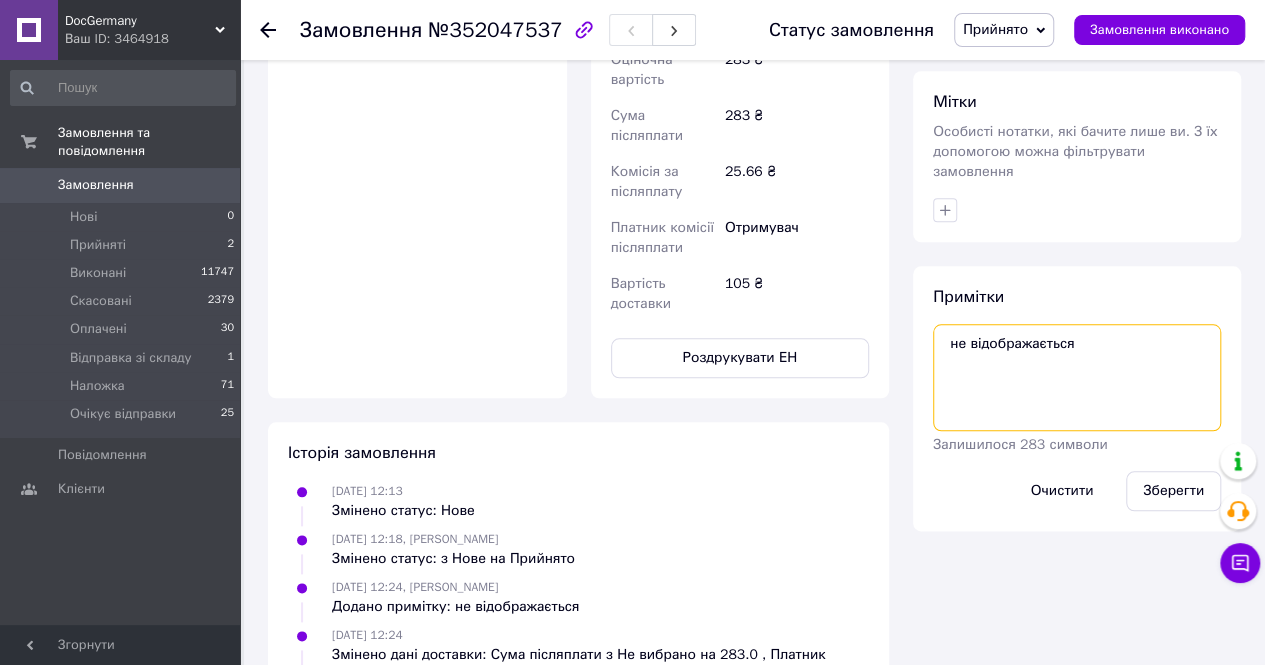 click on "не відображається" at bounding box center [1077, 377] 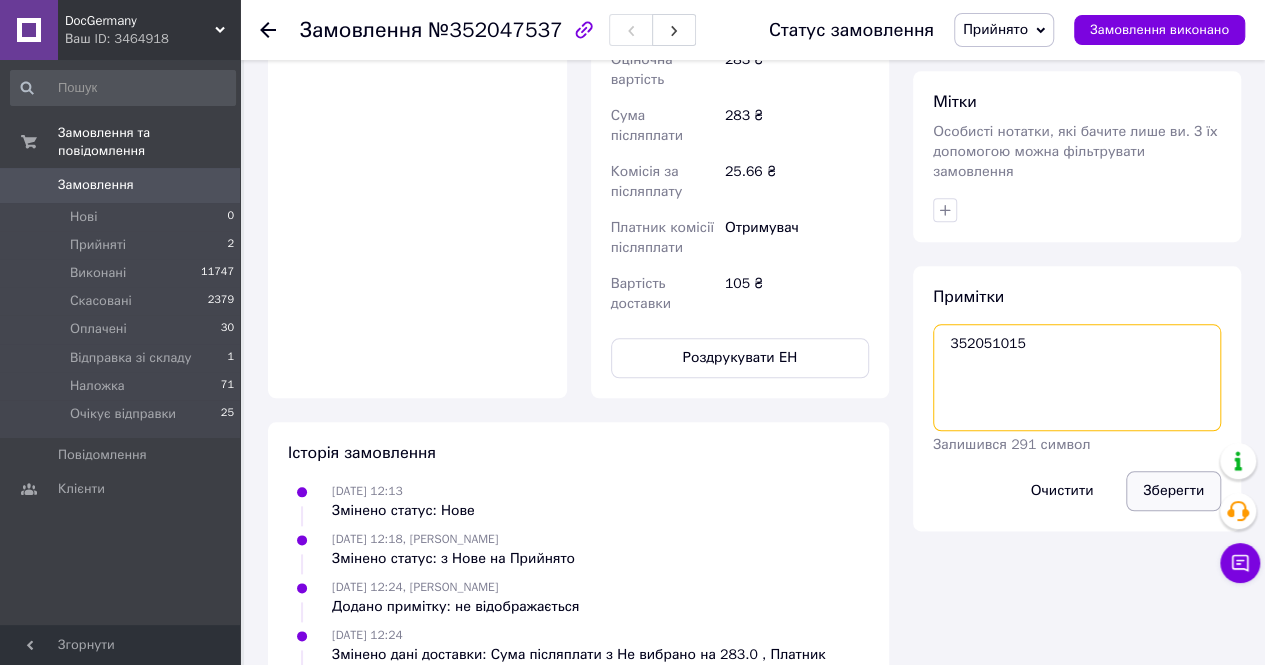 type on "352051015" 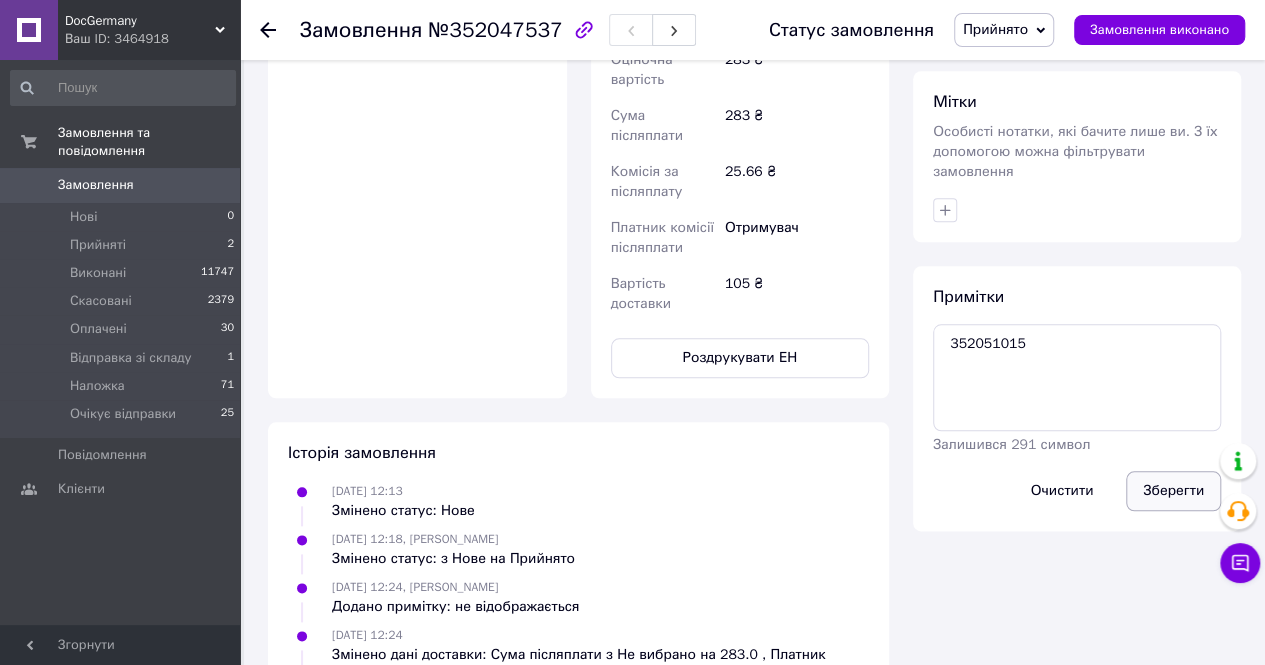 click on "Зберегти" at bounding box center (1173, 491) 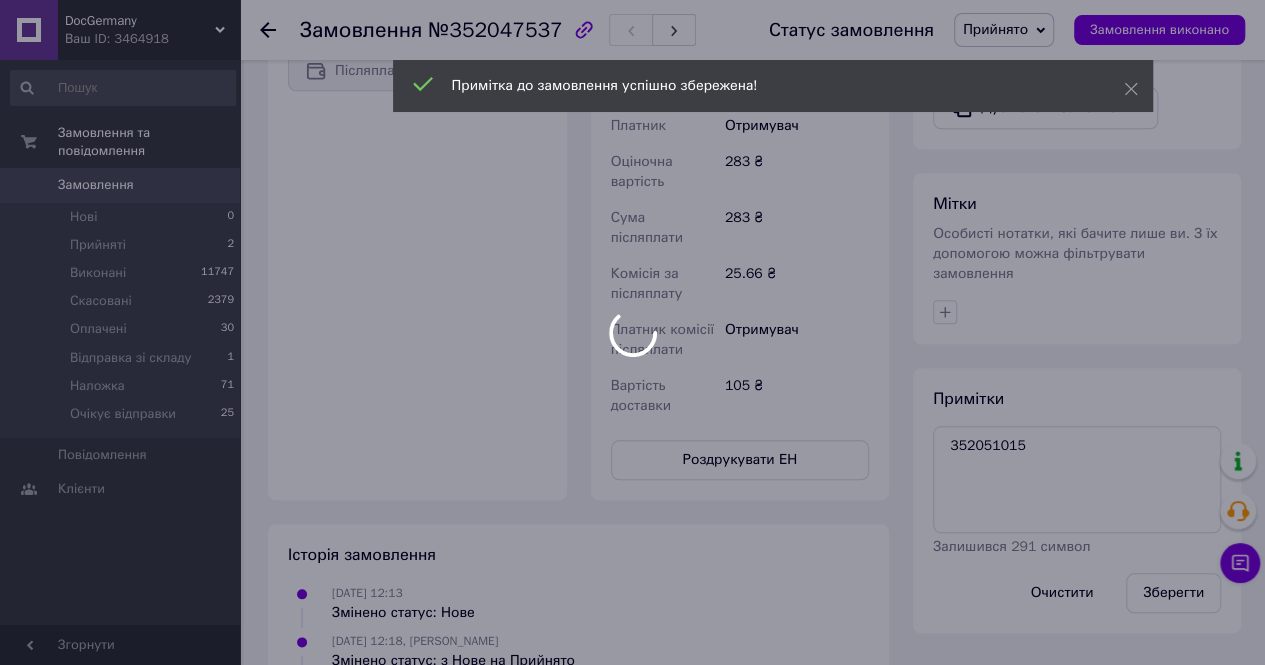 scroll, scrollTop: 700, scrollLeft: 0, axis: vertical 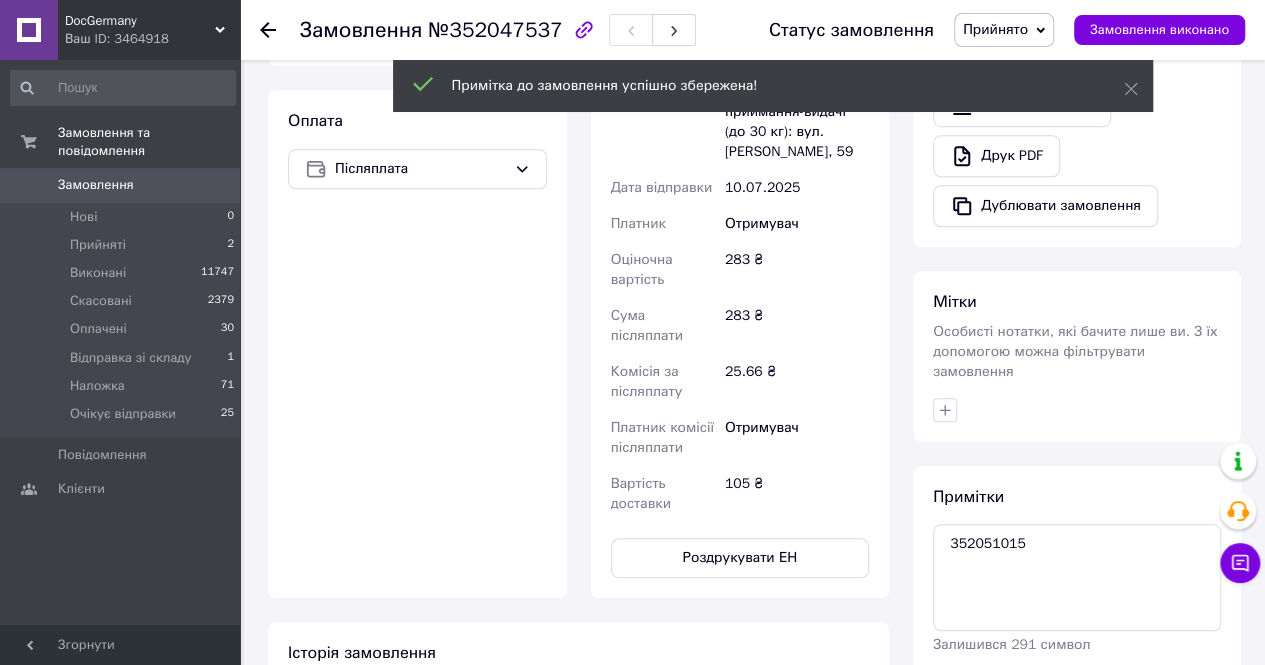 click 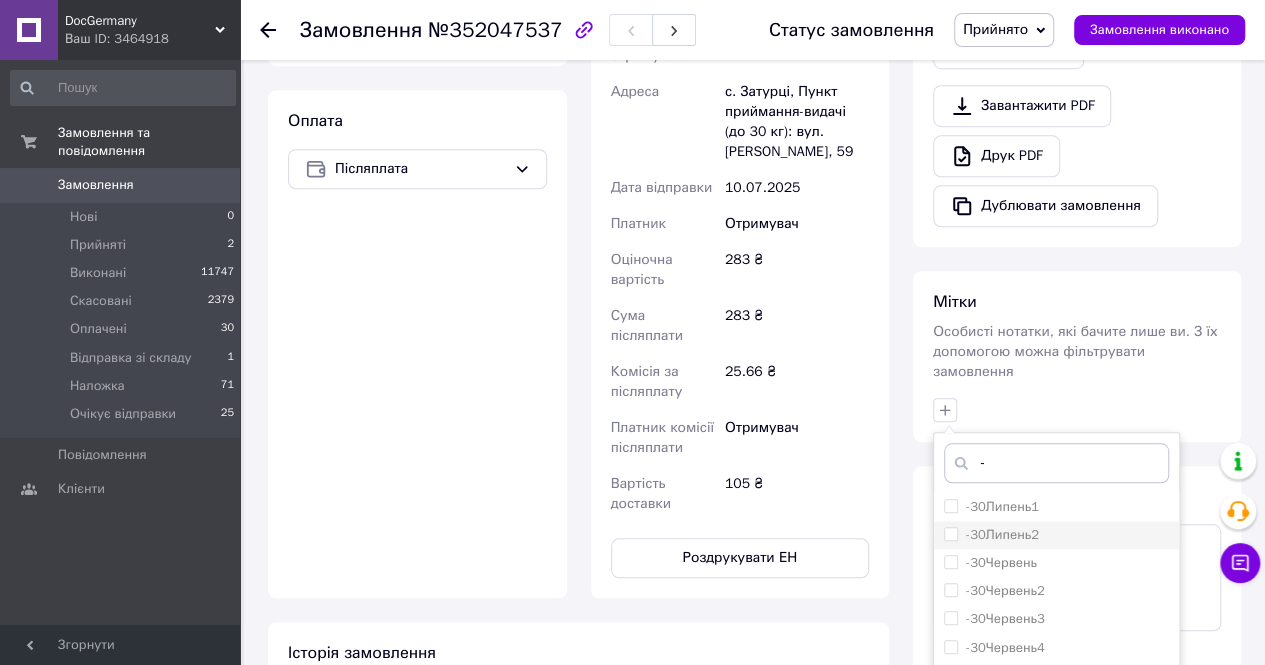 type on "-" 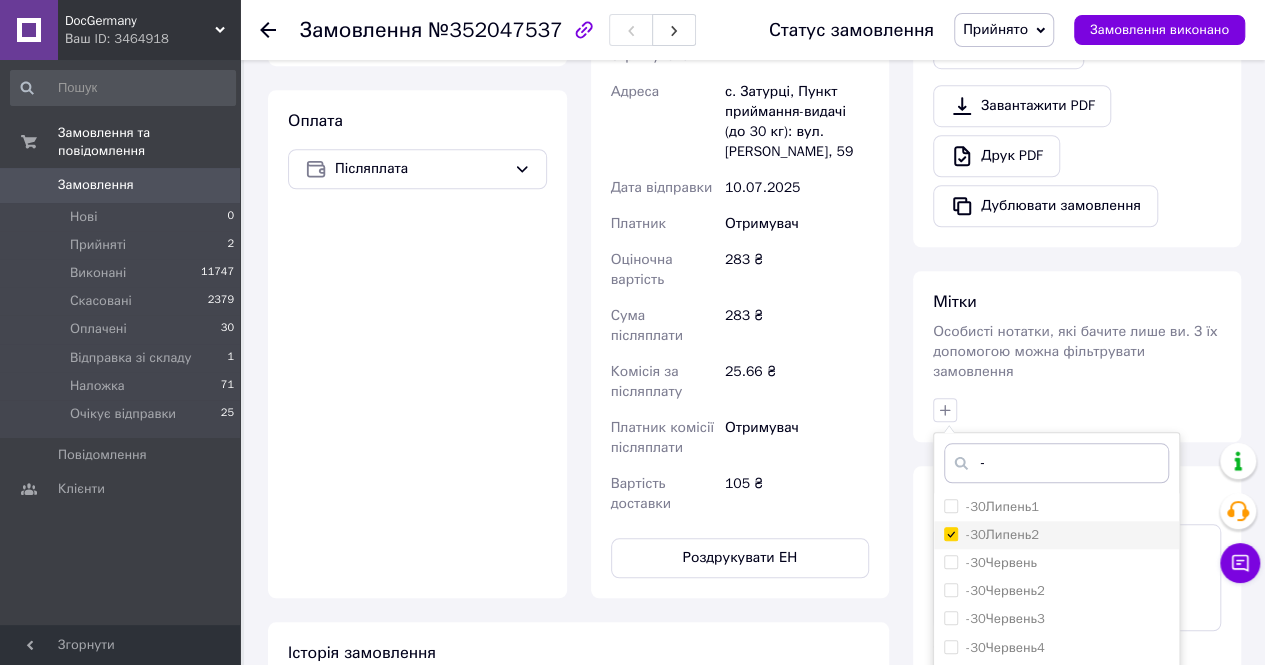 checkbox on "true" 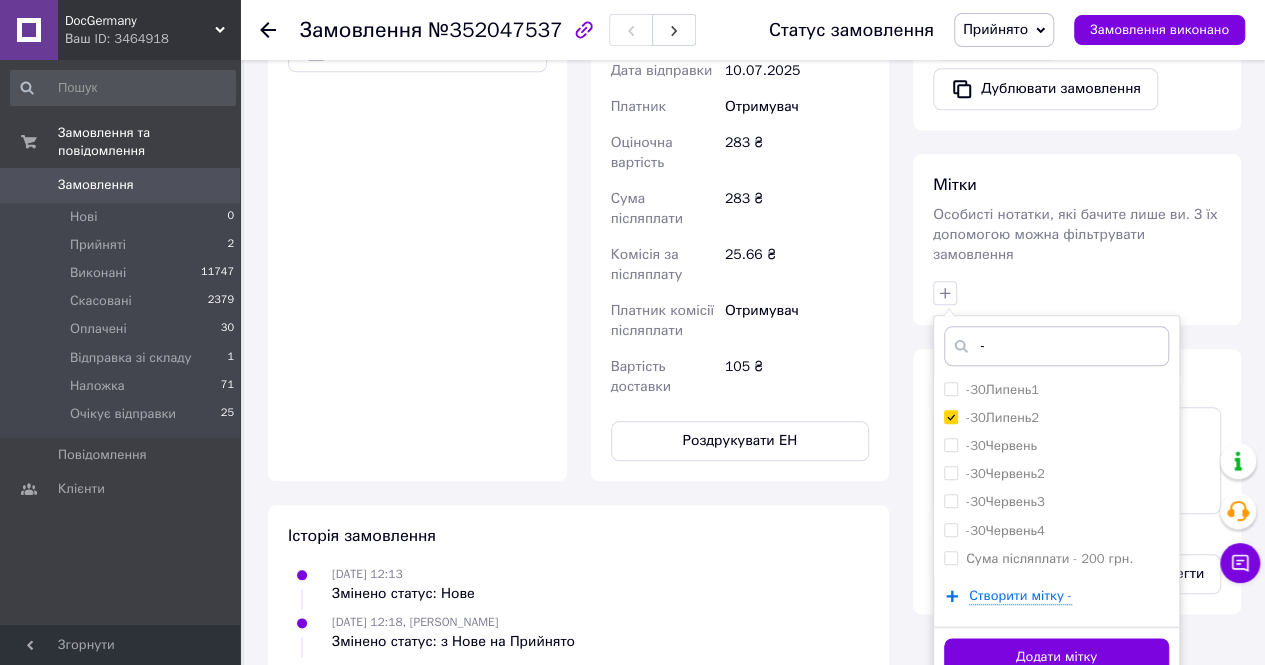 scroll, scrollTop: 900, scrollLeft: 0, axis: vertical 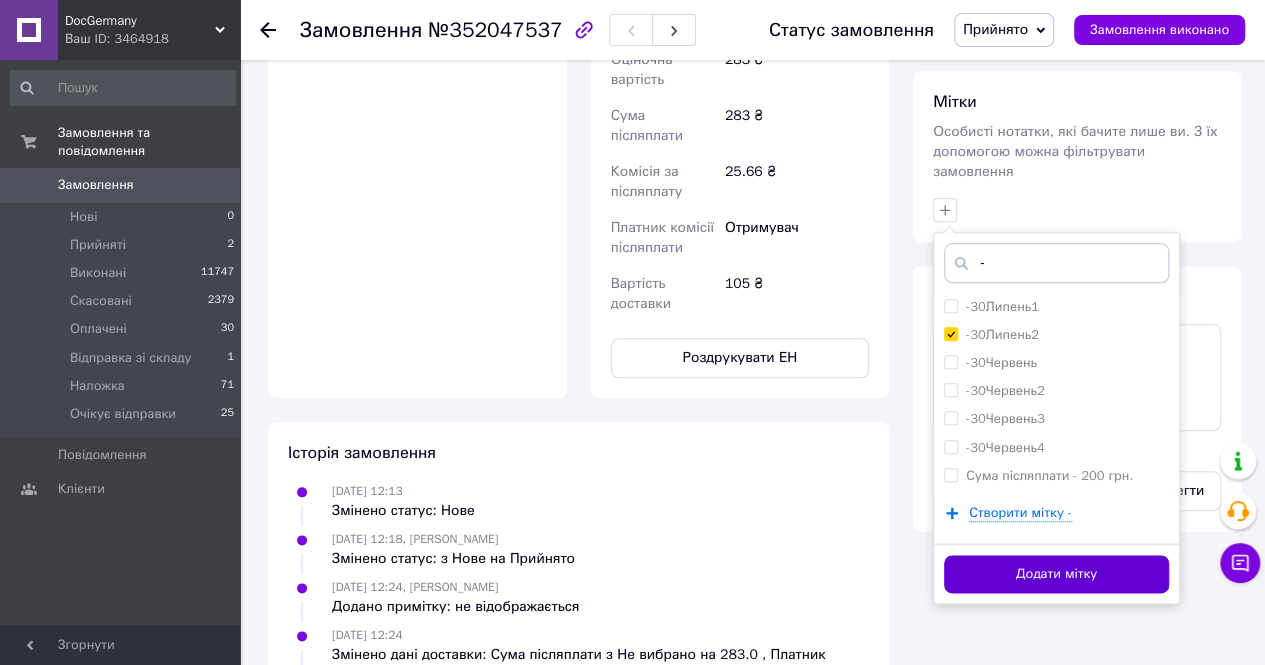 click on "Додати мітку" at bounding box center [1056, 574] 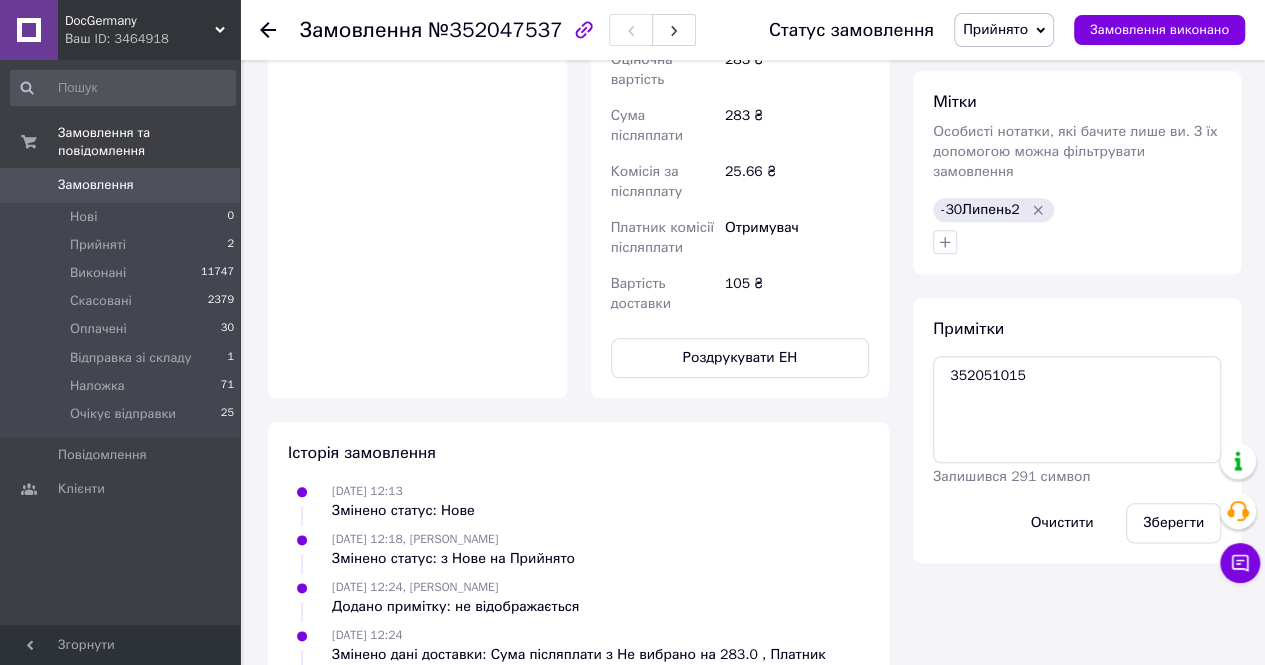 click on "Прийнято" at bounding box center (995, 29) 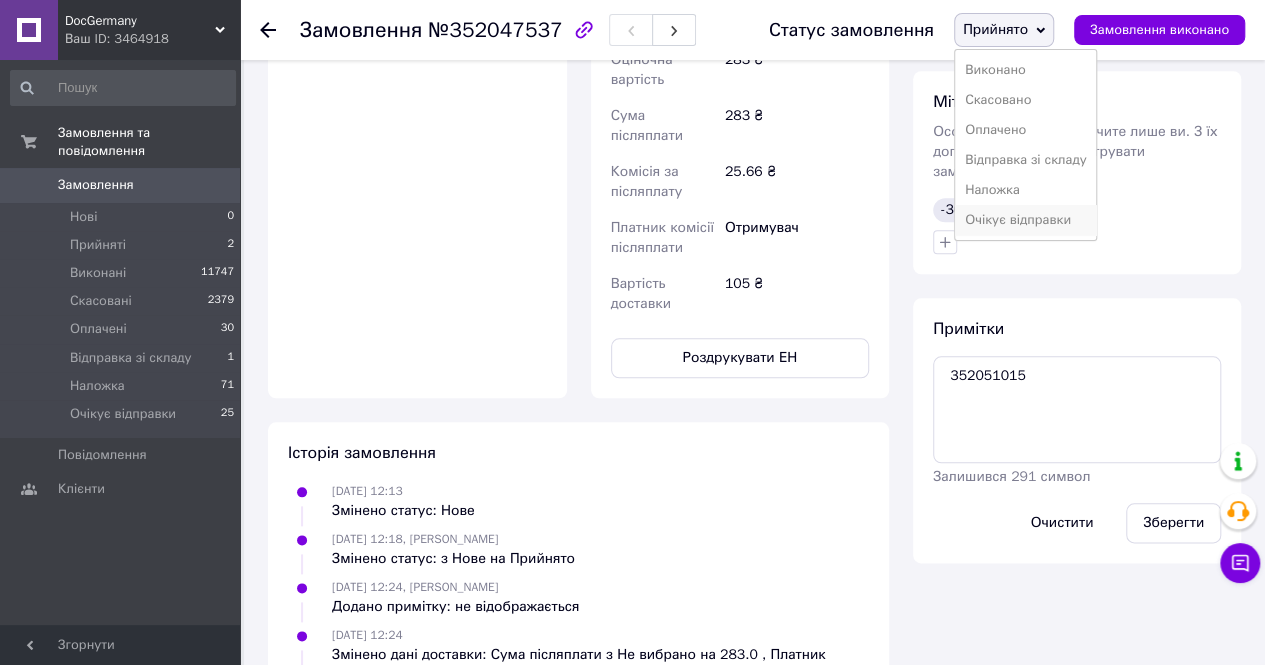 click on "Очікує відправки" at bounding box center (1026, 220) 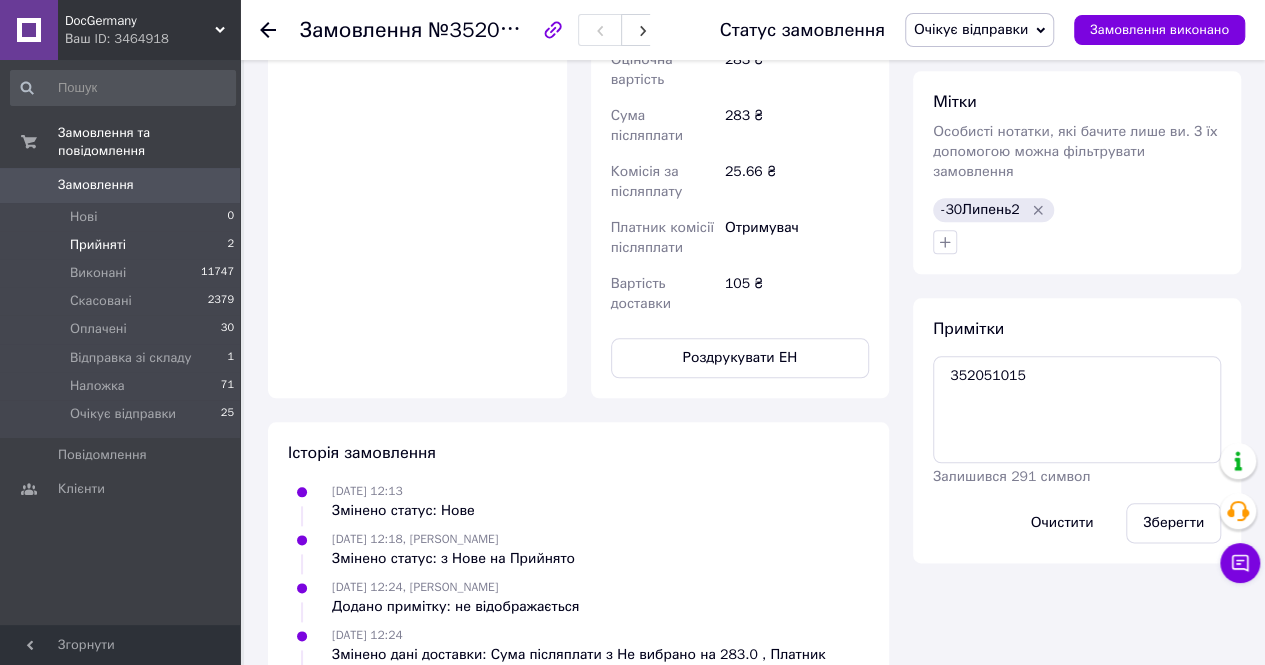 click on "Прийняті" at bounding box center (98, 245) 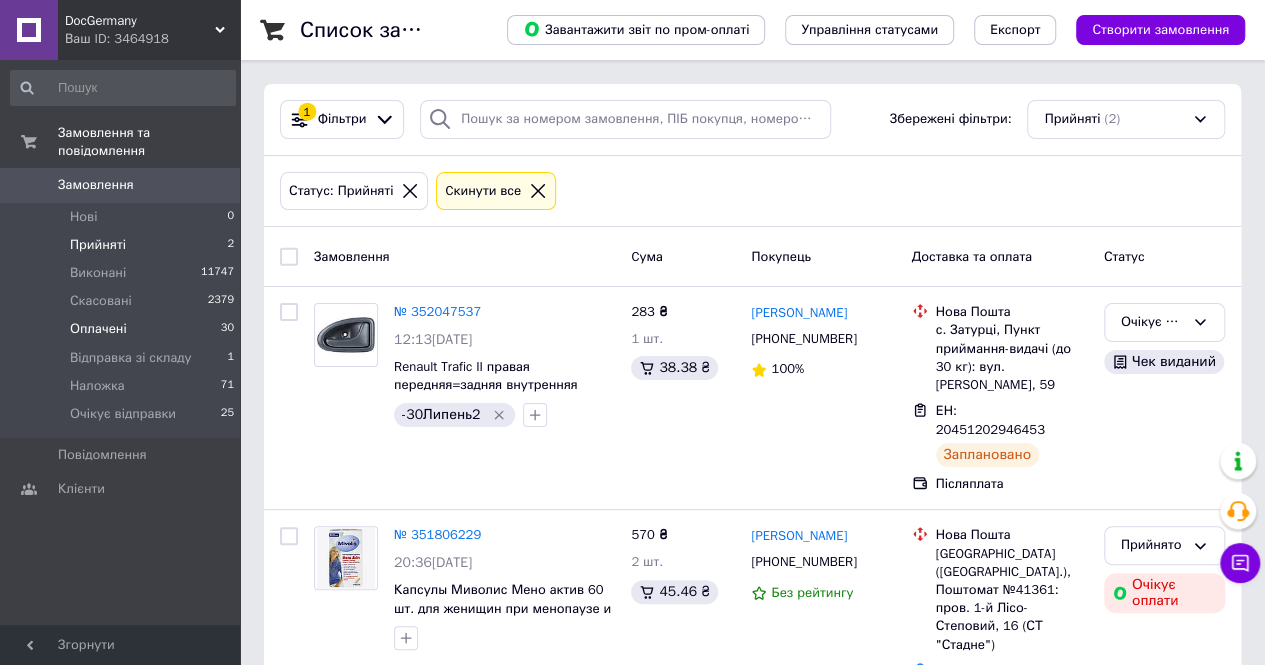 click on "Оплачені 30" at bounding box center (123, 329) 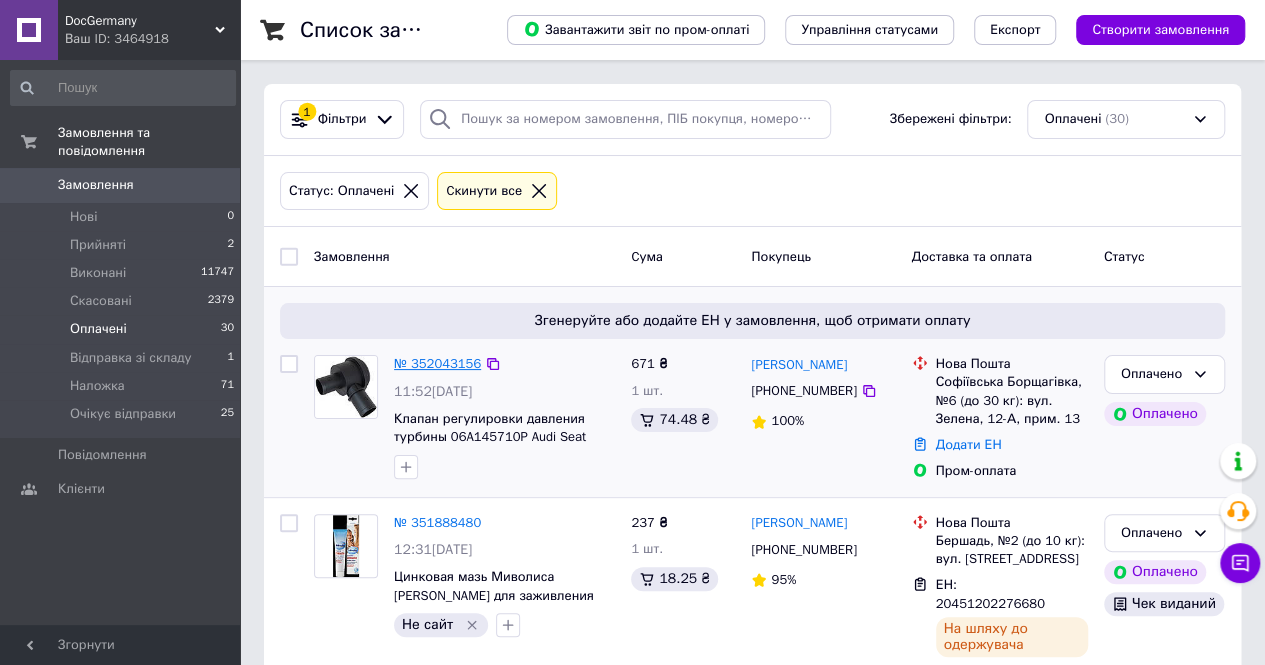 click on "№ 352043156" at bounding box center (437, 363) 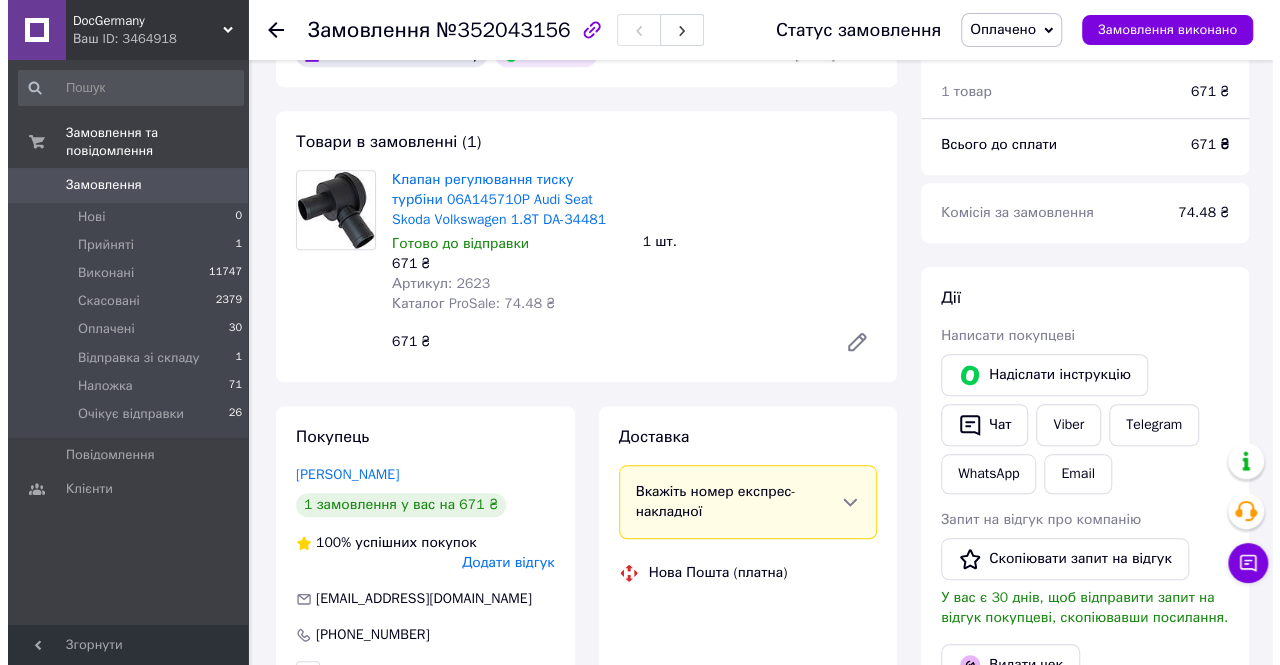 scroll, scrollTop: 700, scrollLeft: 0, axis: vertical 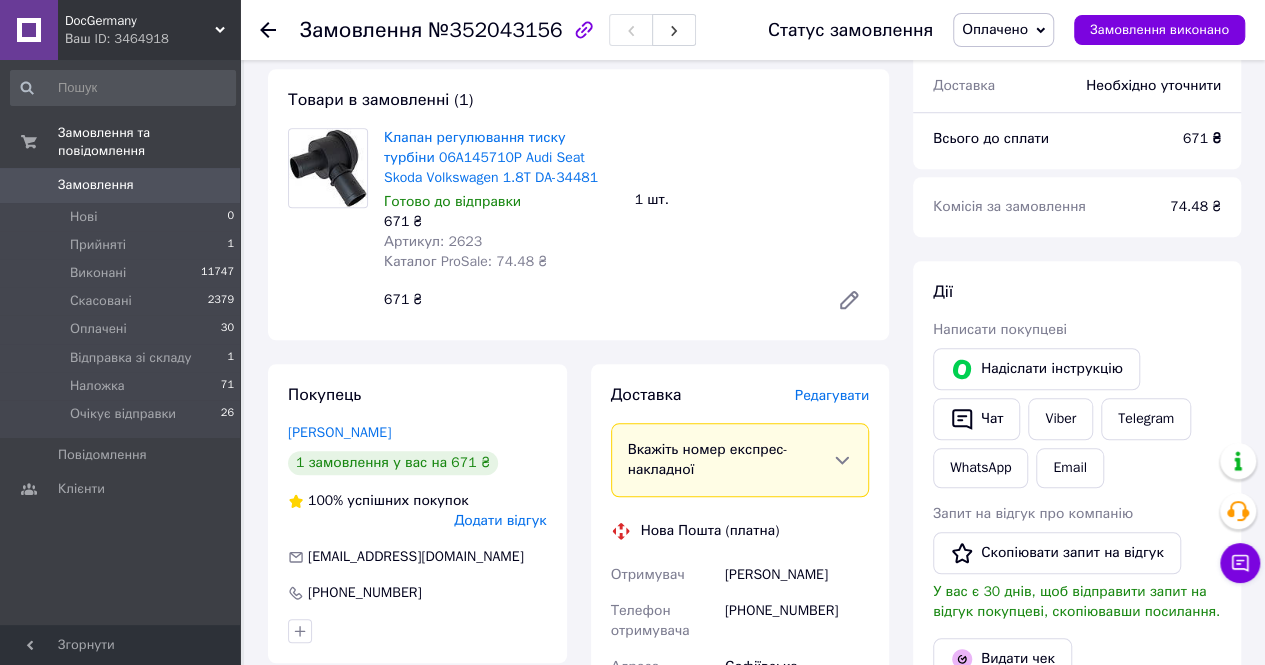 click on "Артикул: 2623" at bounding box center [433, 241] 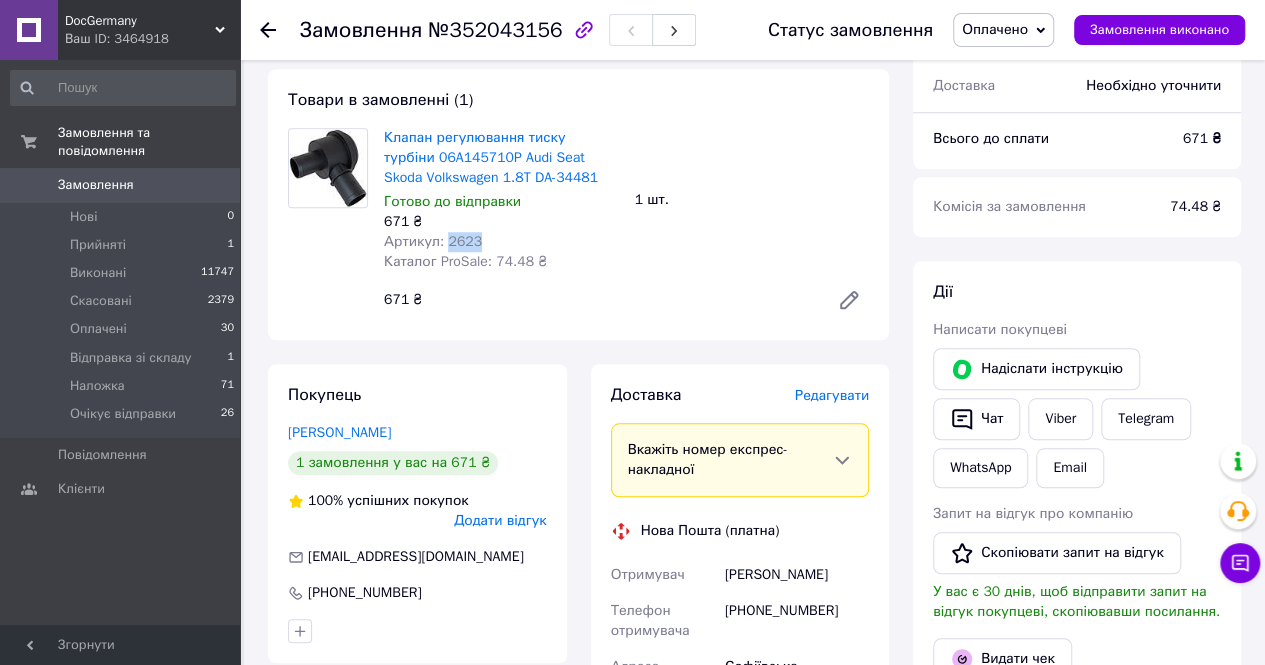click on "Артикул: 2623" at bounding box center (433, 241) 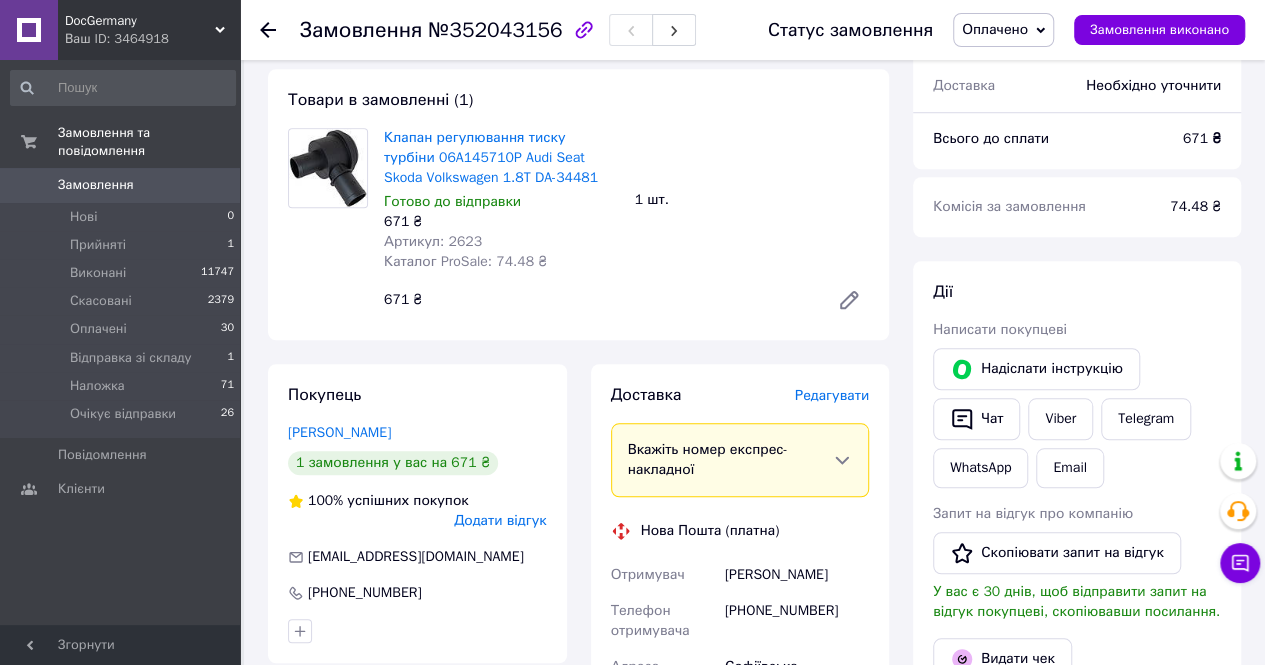 click on "Редагувати" at bounding box center (832, 395) 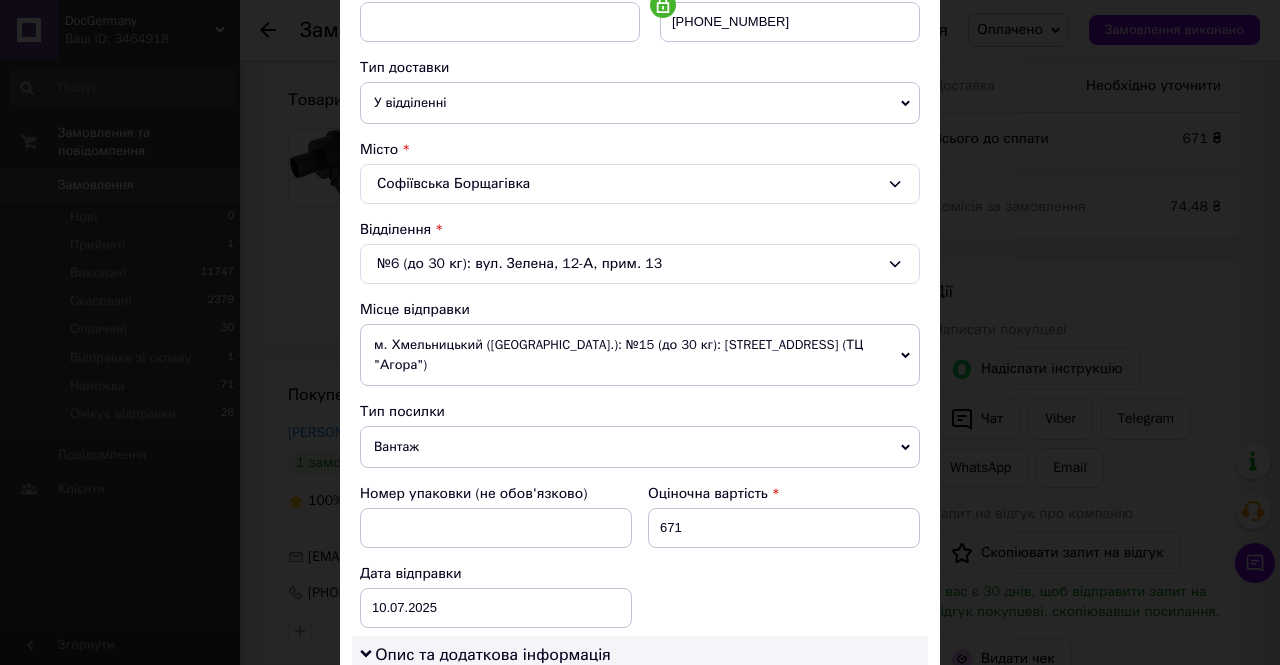 scroll, scrollTop: 600, scrollLeft: 0, axis: vertical 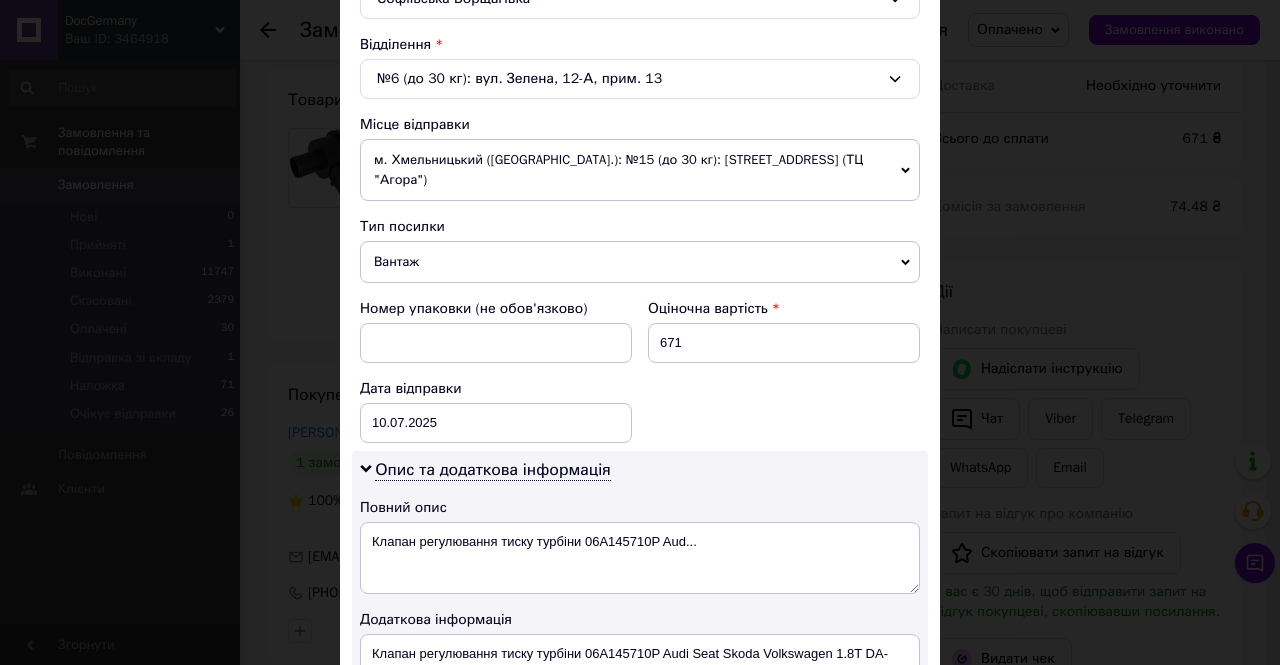 click on "м. Хмельницький ([GEOGRAPHIC_DATA].): №15 (до 30 кг): [STREET_ADDRESS] (ТЦ "Агора")" at bounding box center [640, 170] 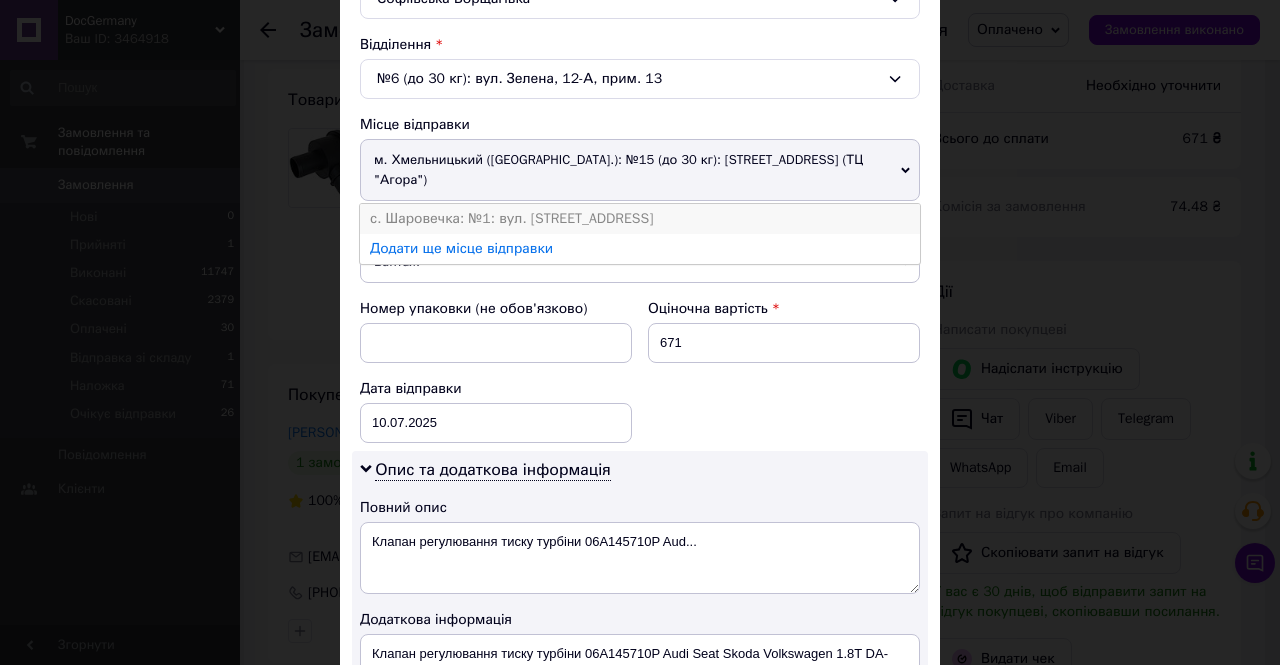 click on "с. Шаровечка: №1: вул. [STREET_ADDRESS]" at bounding box center [640, 219] 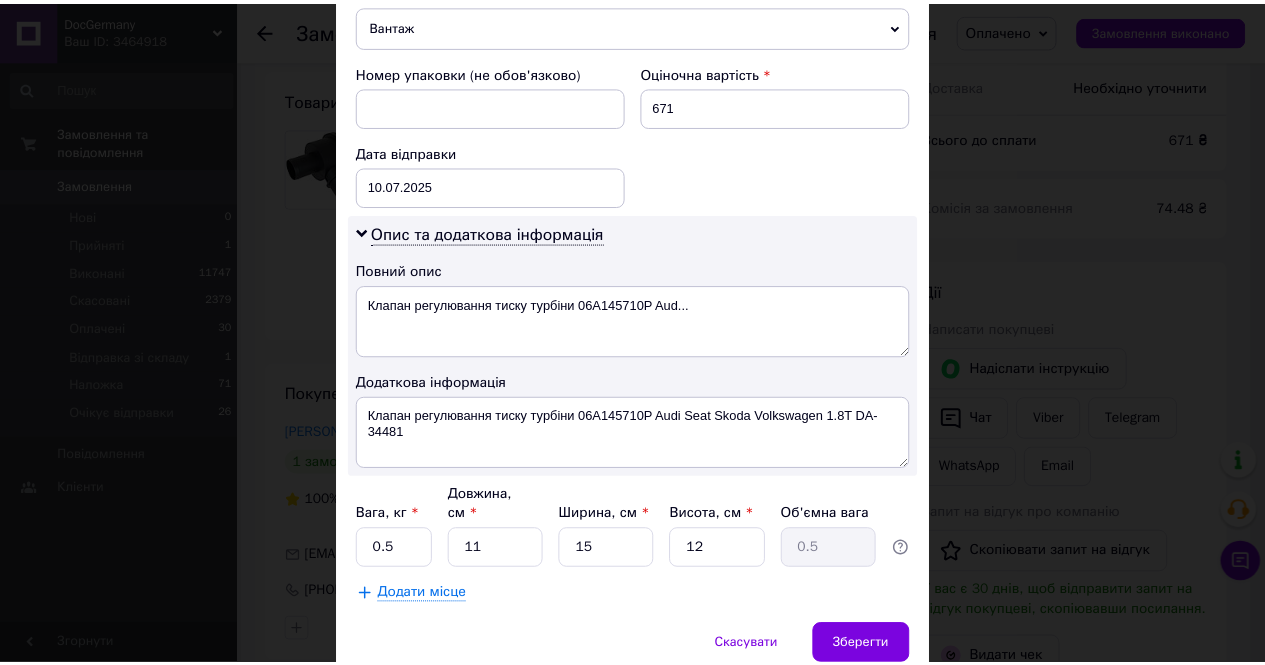 scroll, scrollTop: 876, scrollLeft: 0, axis: vertical 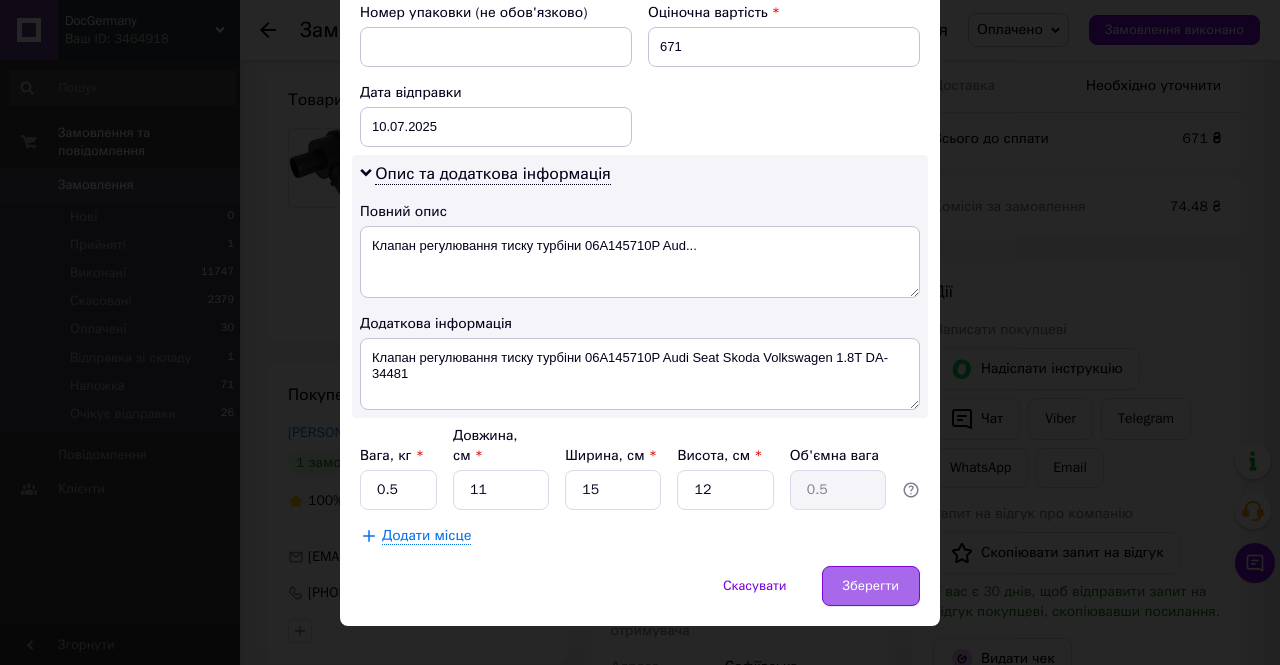 click on "Зберегти" at bounding box center (871, 586) 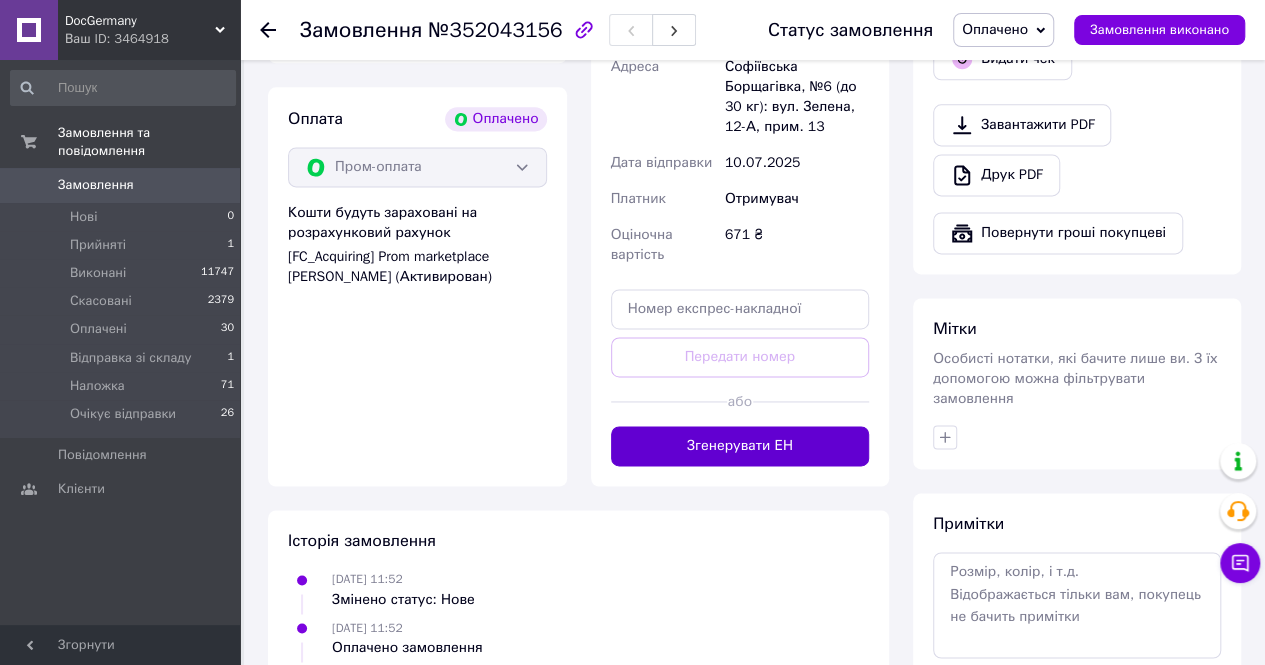 click on "Згенерувати ЕН" at bounding box center (740, 446) 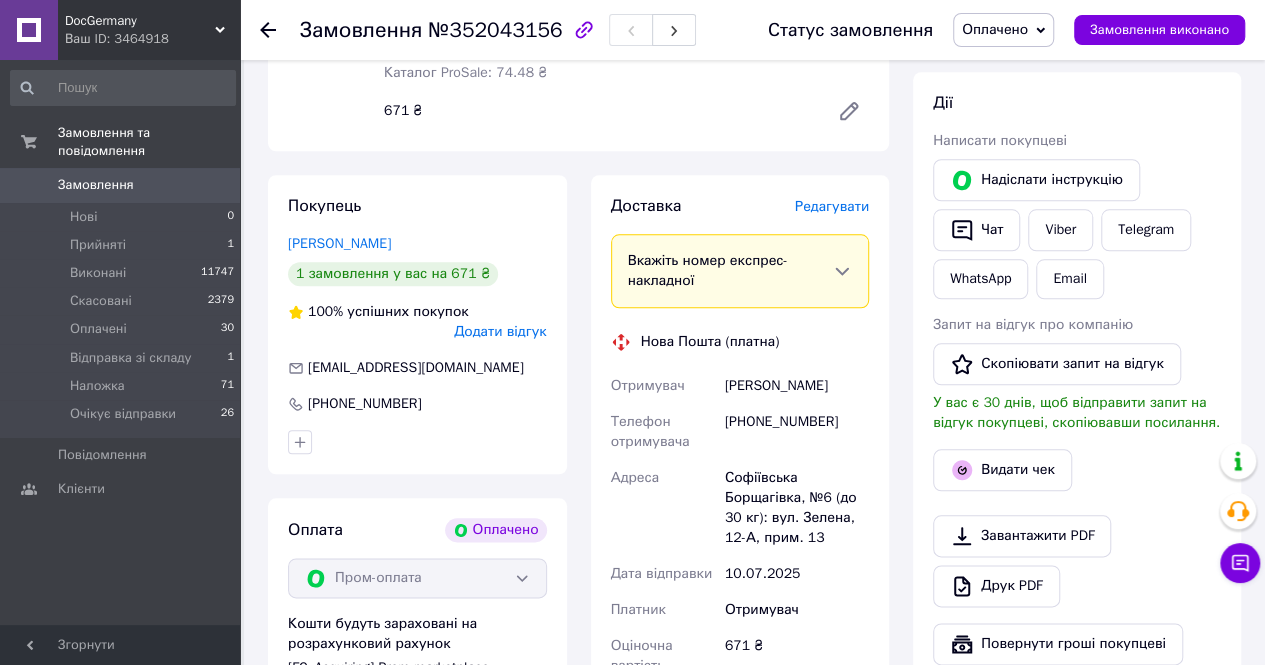 scroll, scrollTop: 700, scrollLeft: 0, axis: vertical 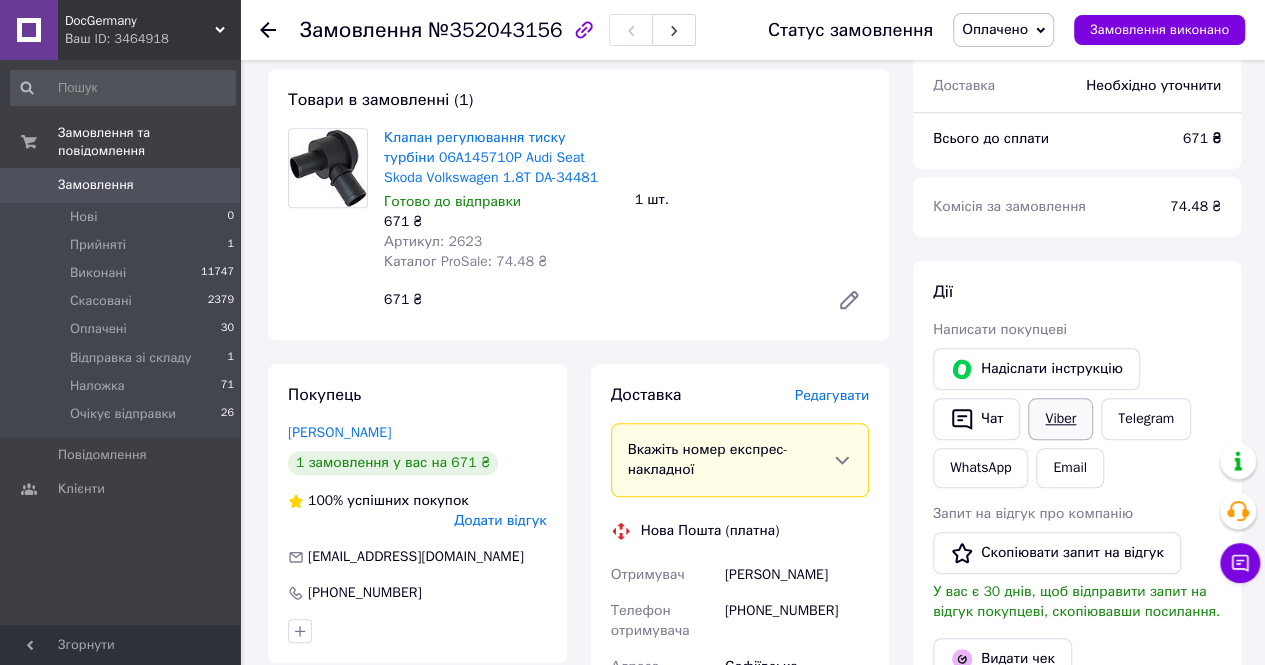 click on "Viber" at bounding box center (1060, 419) 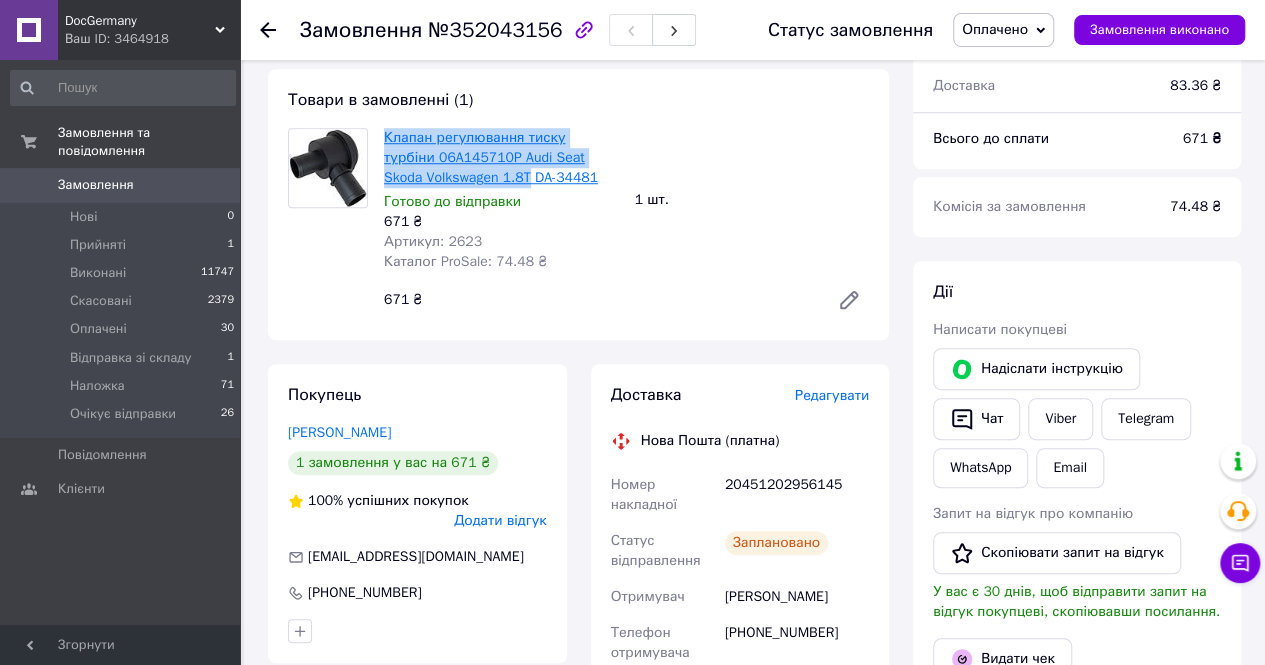 drag, startPoint x: 379, startPoint y: 139, endPoint x: 485, endPoint y: 184, distance: 115.15642 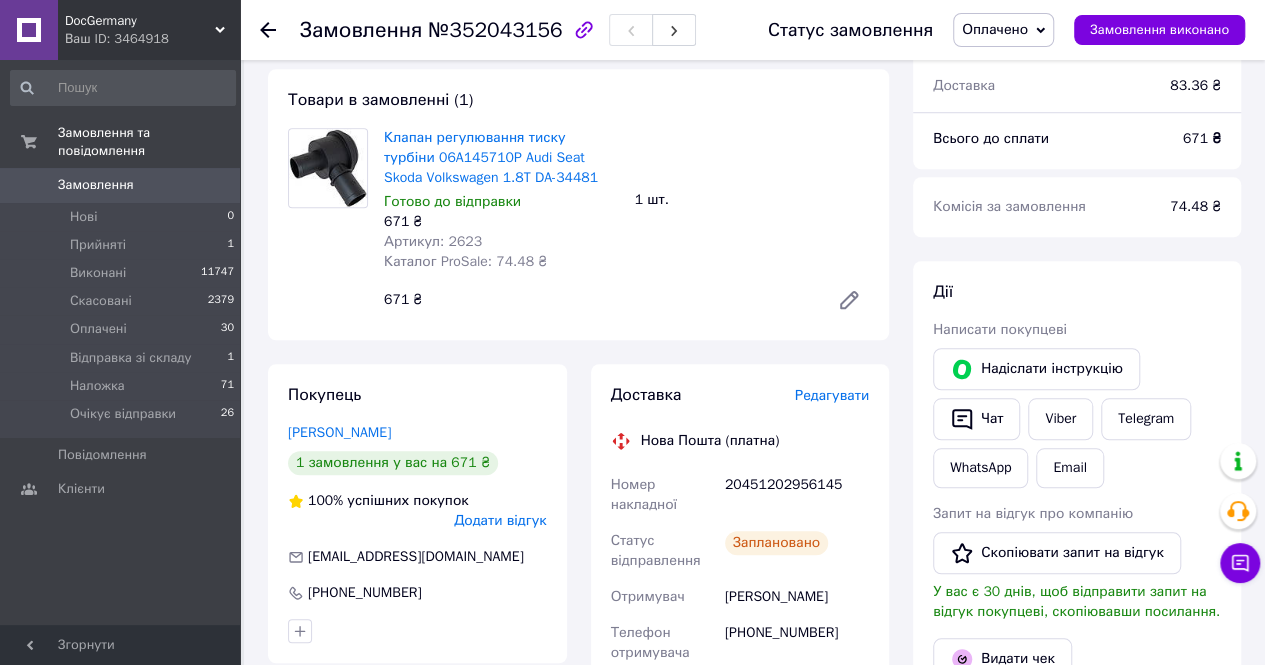 click on "20451202956145" at bounding box center [797, 495] 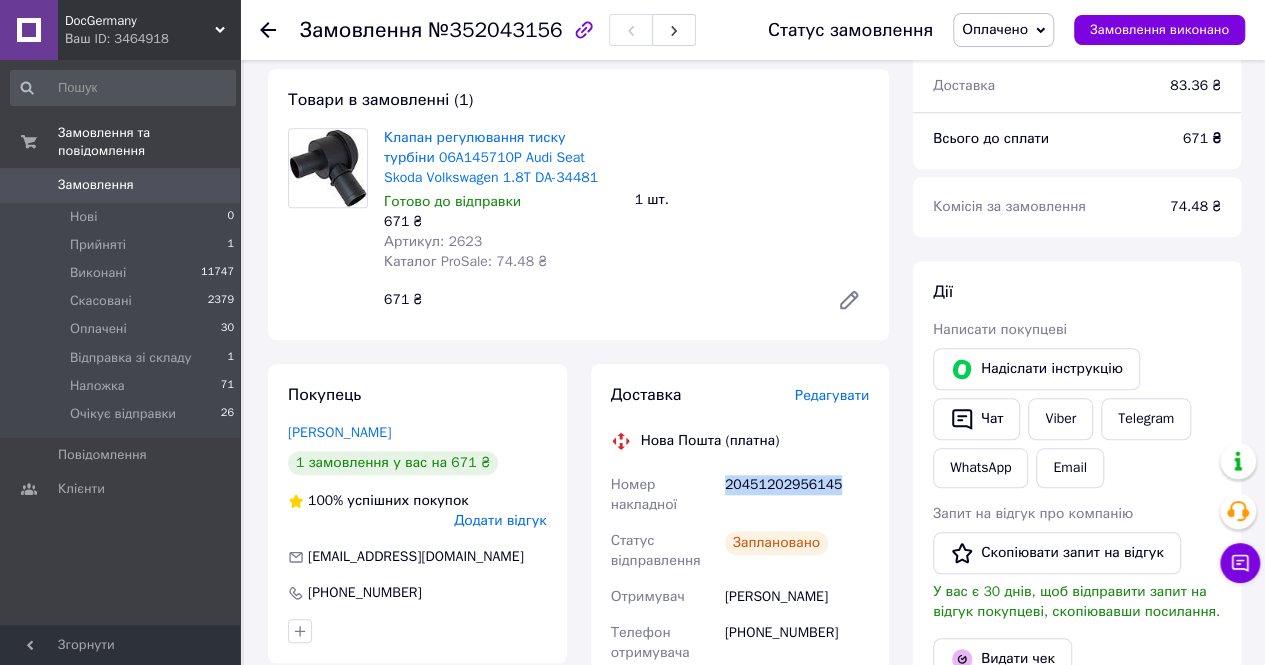 click on "20451202956145" at bounding box center [797, 495] 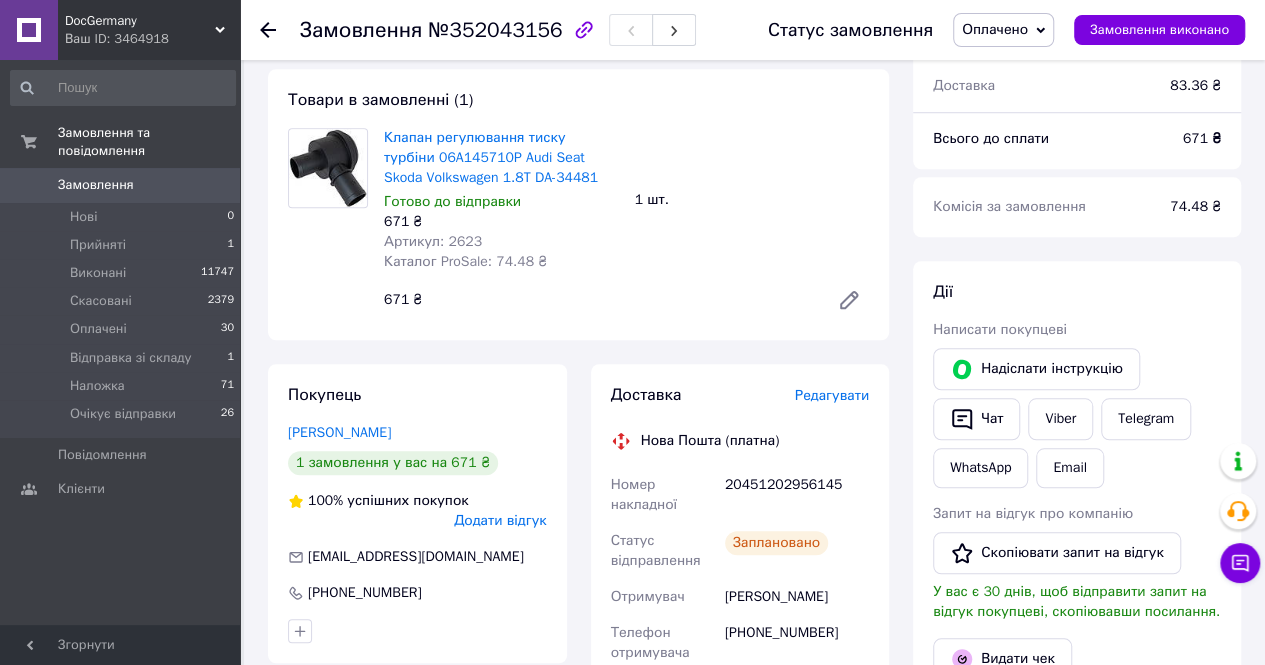 click on "Артикул: 2623" at bounding box center [433, 241] 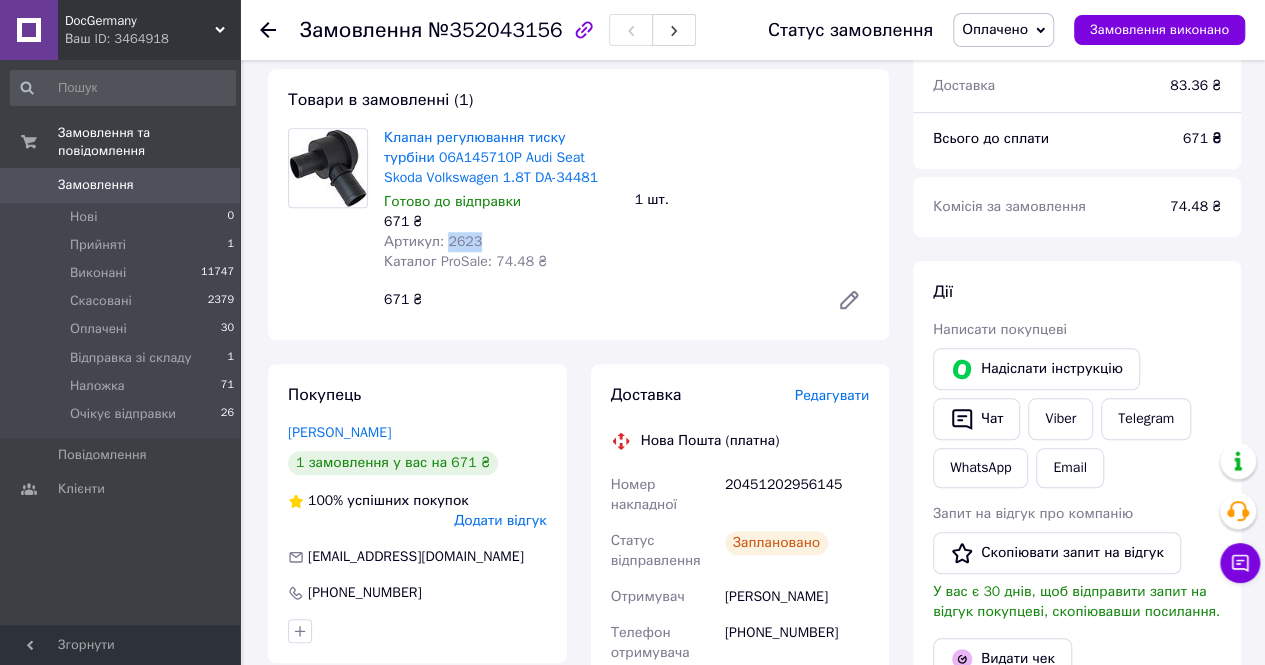 click on "Артикул: 2623" at bounding box center [433, 241] 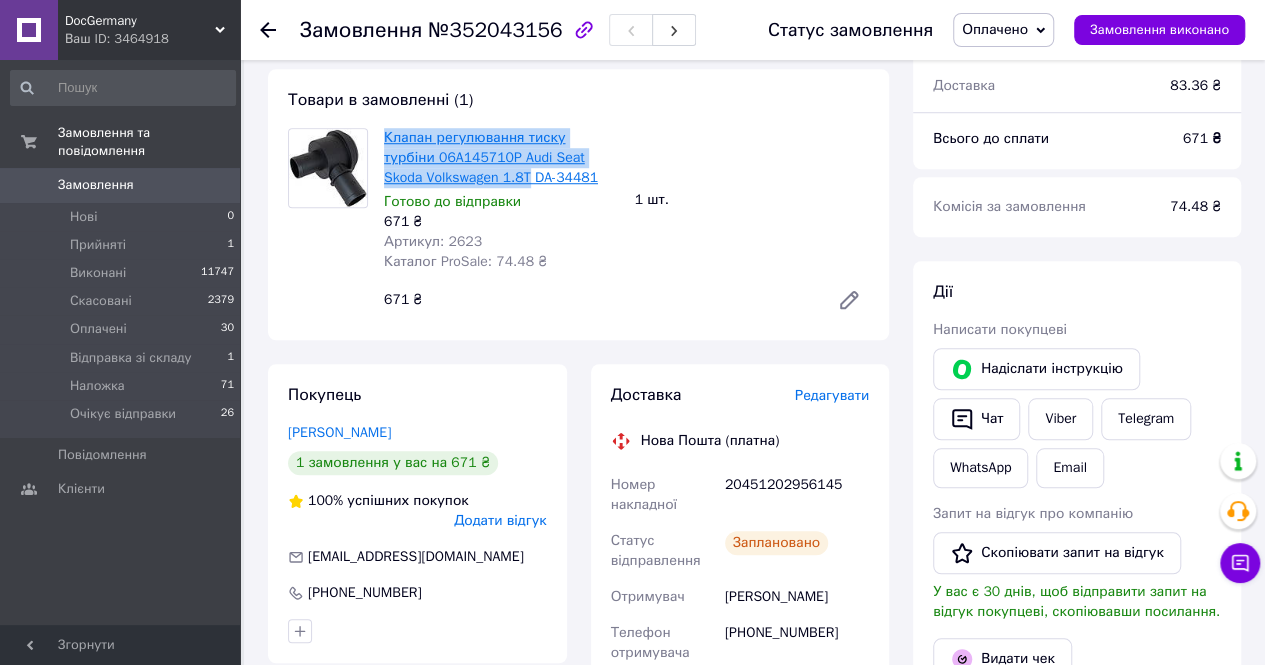 drag, startPoint x: 392, startPoint y: 139, endPoint x: 485, endPoint y: 186, distance: 104.20173 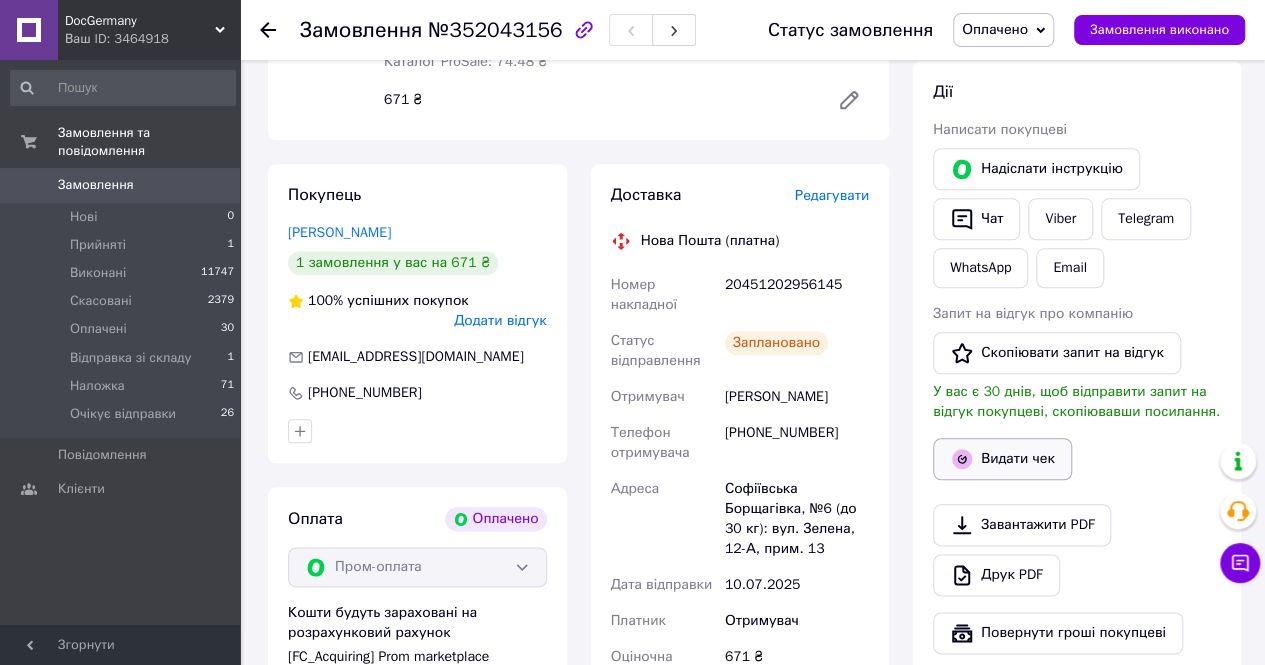 click on "Видати чек" at bounding box center [1002, 459] 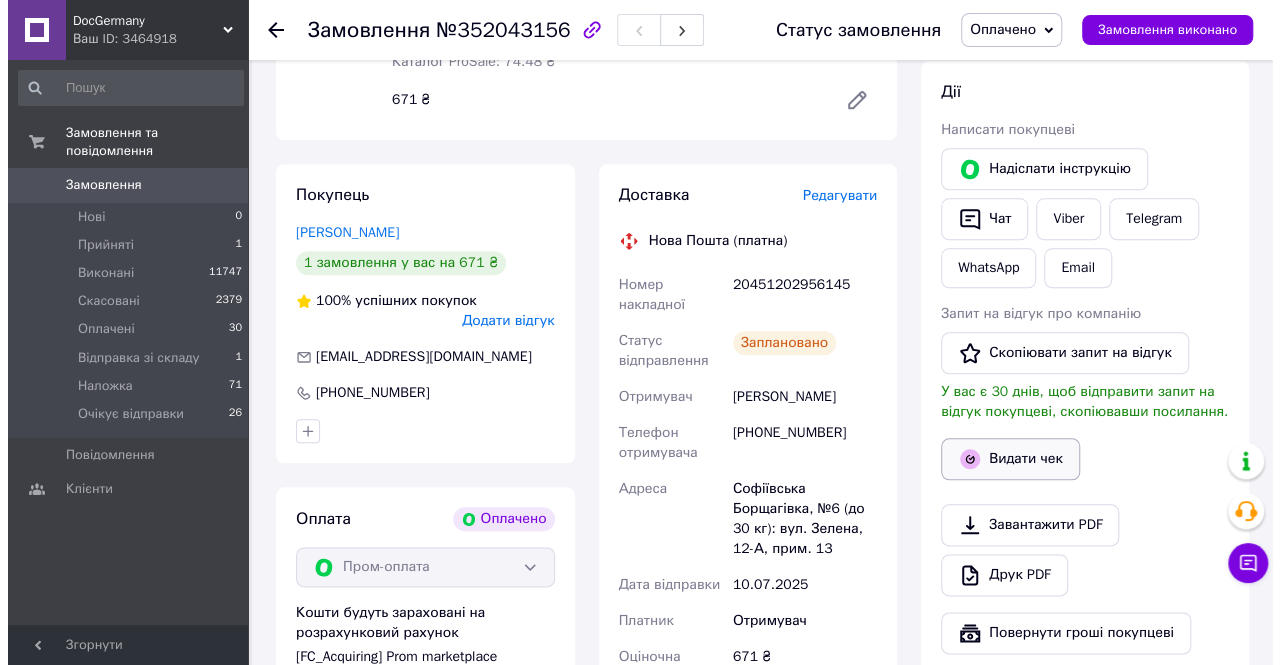 scroll, scrollTop: 880, scrollLeft: 0, axis: vertical 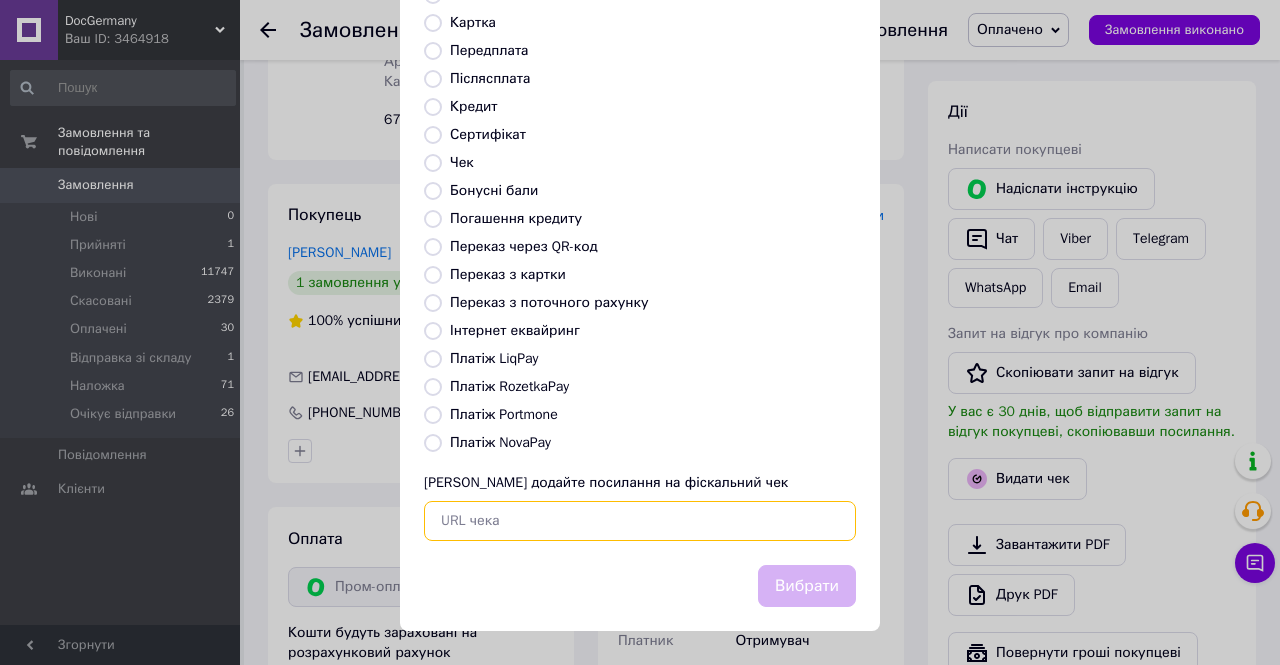 click at bounding box center [640, 521] 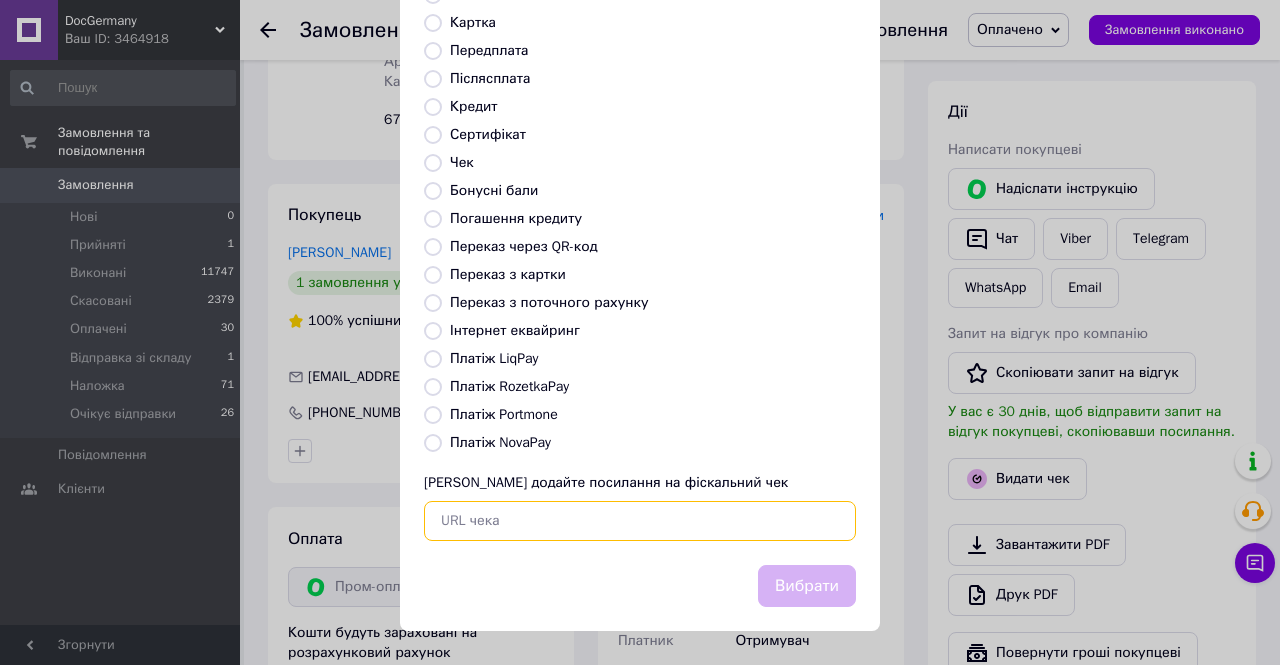 paste on "https://check.checkbox.ua/2796bc66-3d23-440e-bc23-dde809674783" 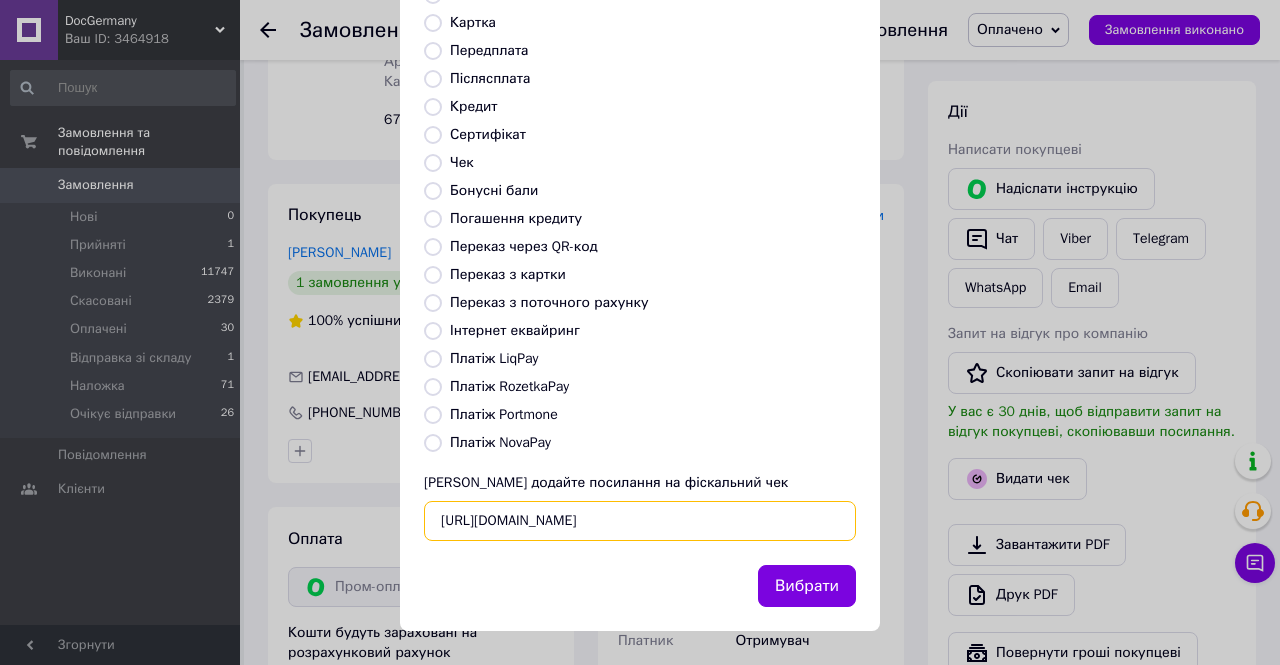scroll, scrollTop: 0, scrollLeft: 31, axis: horizontal 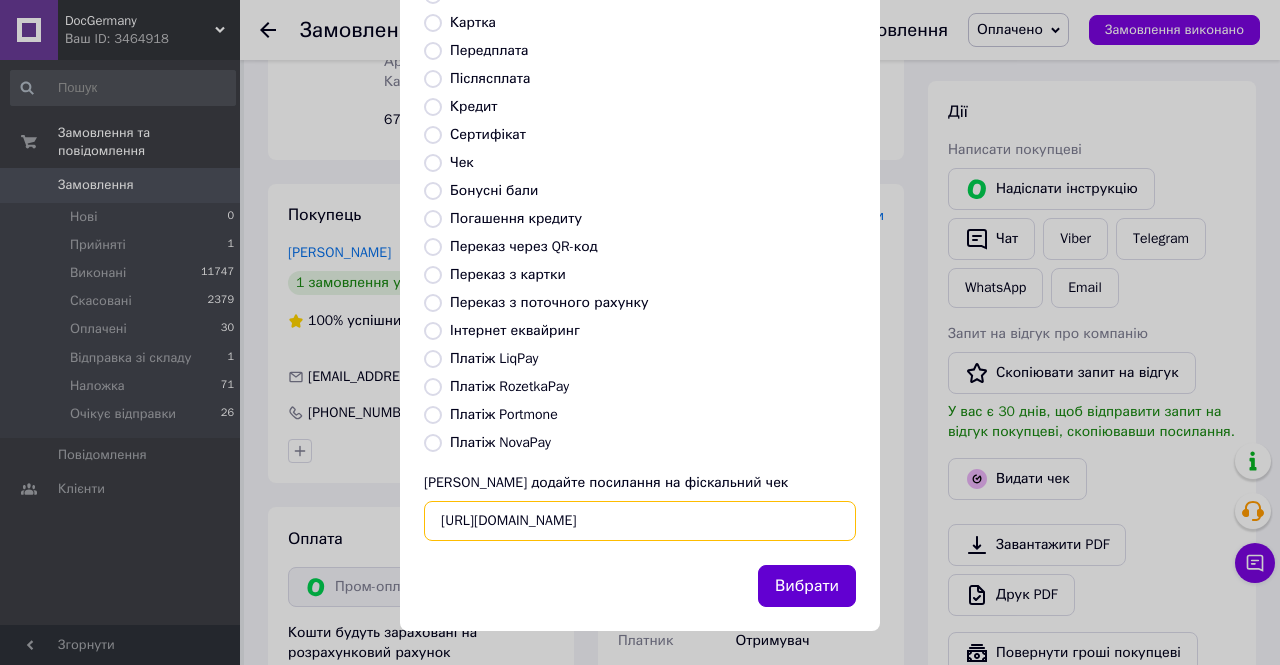 type on "https://check.checkbox.ua/2796bc66-3d23-440e-bc23-dde809674783" 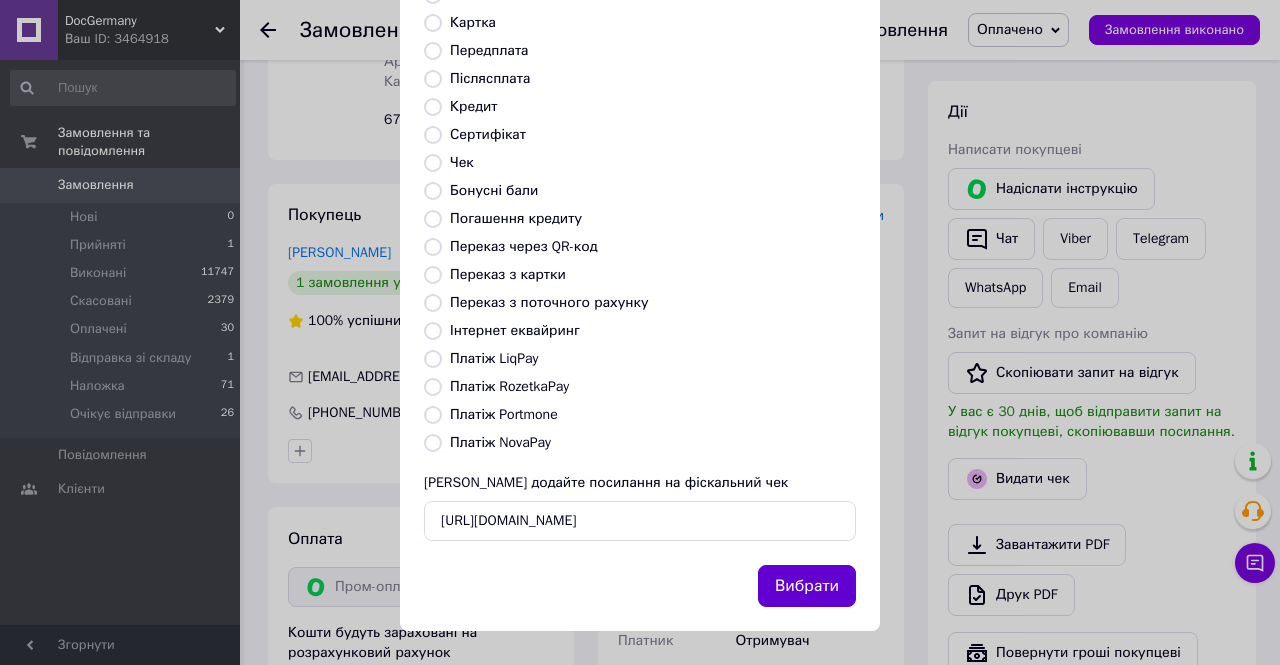 click on "Вибрати" at bounding box center [807, 586] 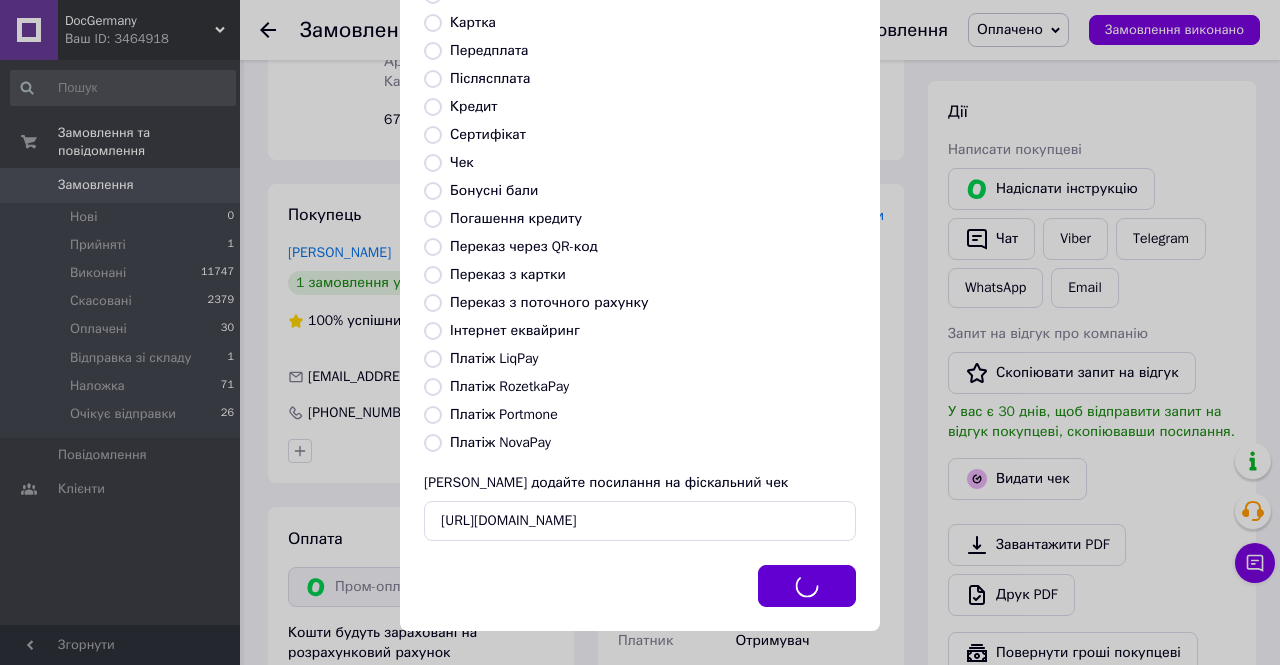 scroll, scrollTop: 0, scrollLeft: 0, axis: both 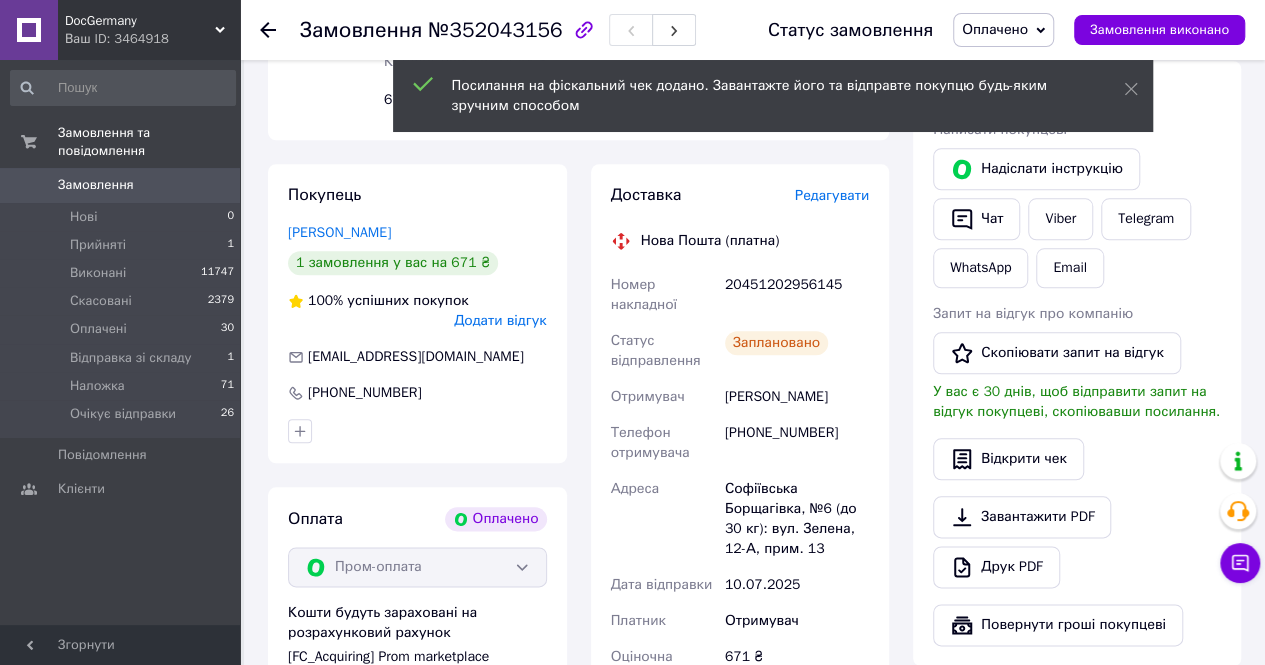 click on "Гусейнов Андрій" at bounding box center (797, 397) 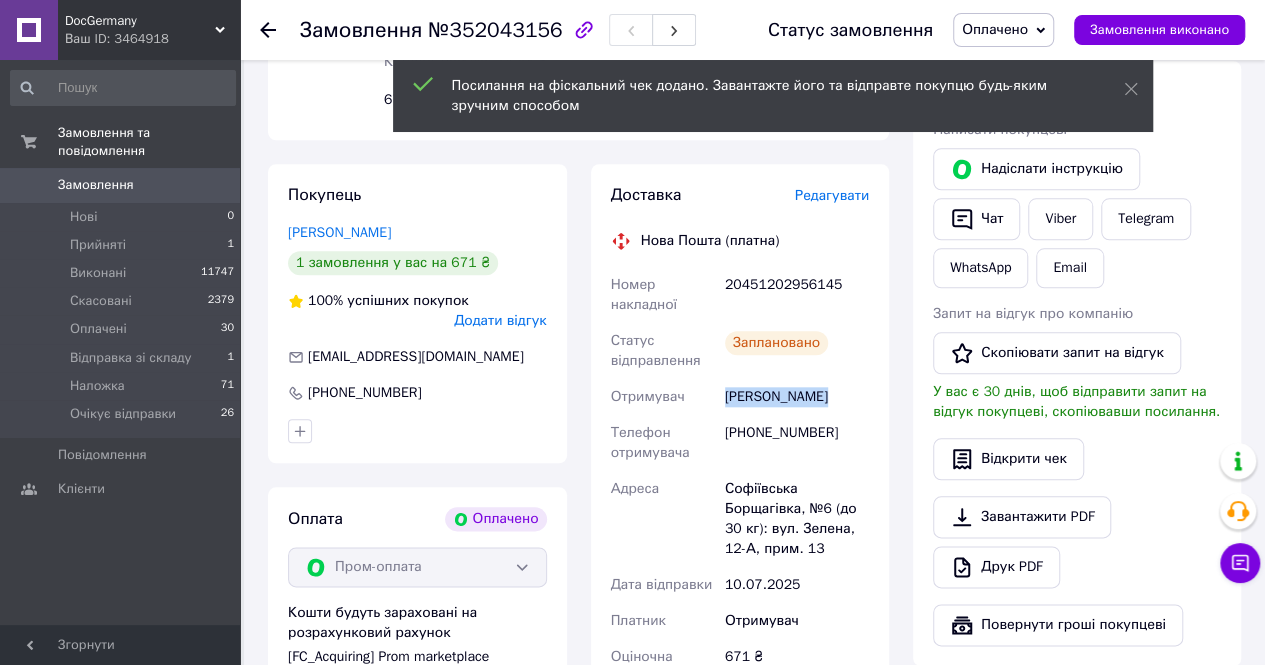click on "Гусейнов Андрій" at bounding box center (797, 397) 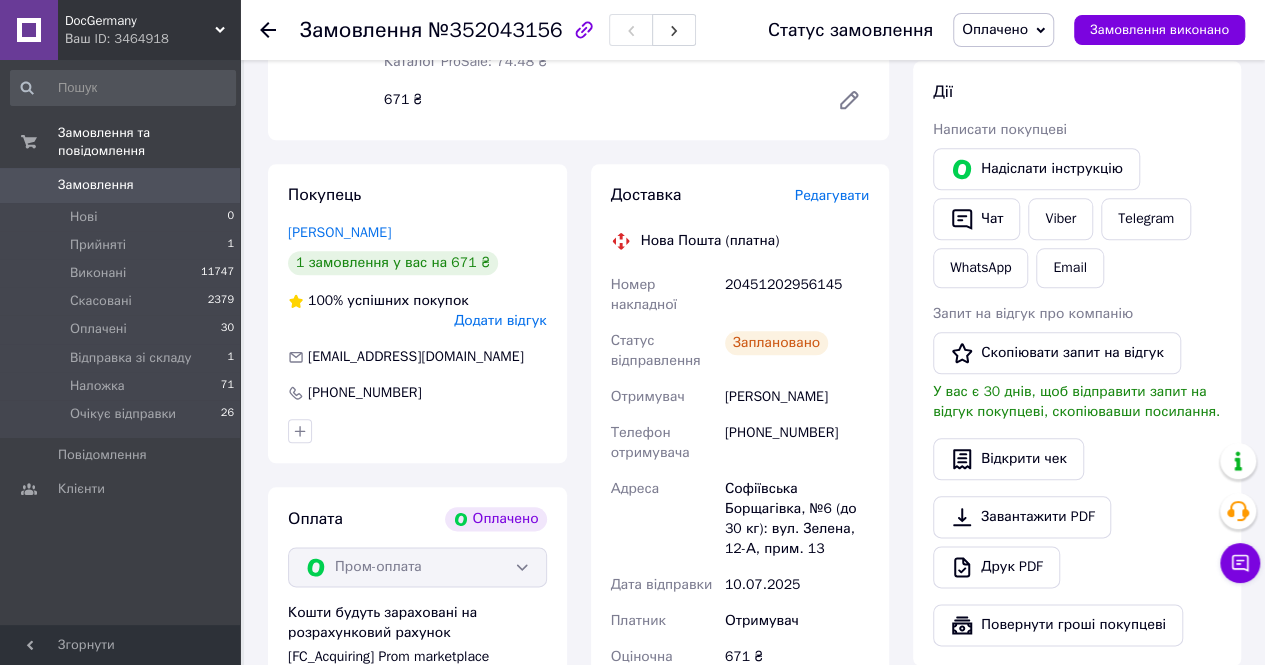 click on "20451202956145" at bounding box center (797, 295) 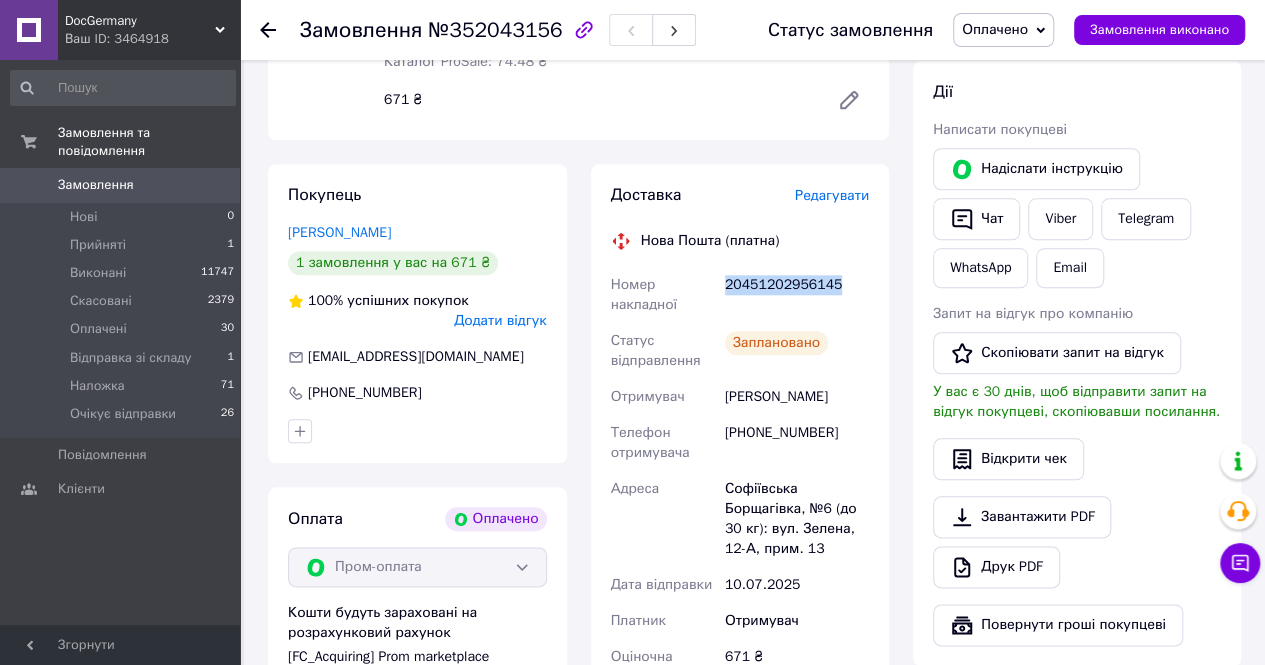 click on "20451202956145" at bounding box center [797, 295] 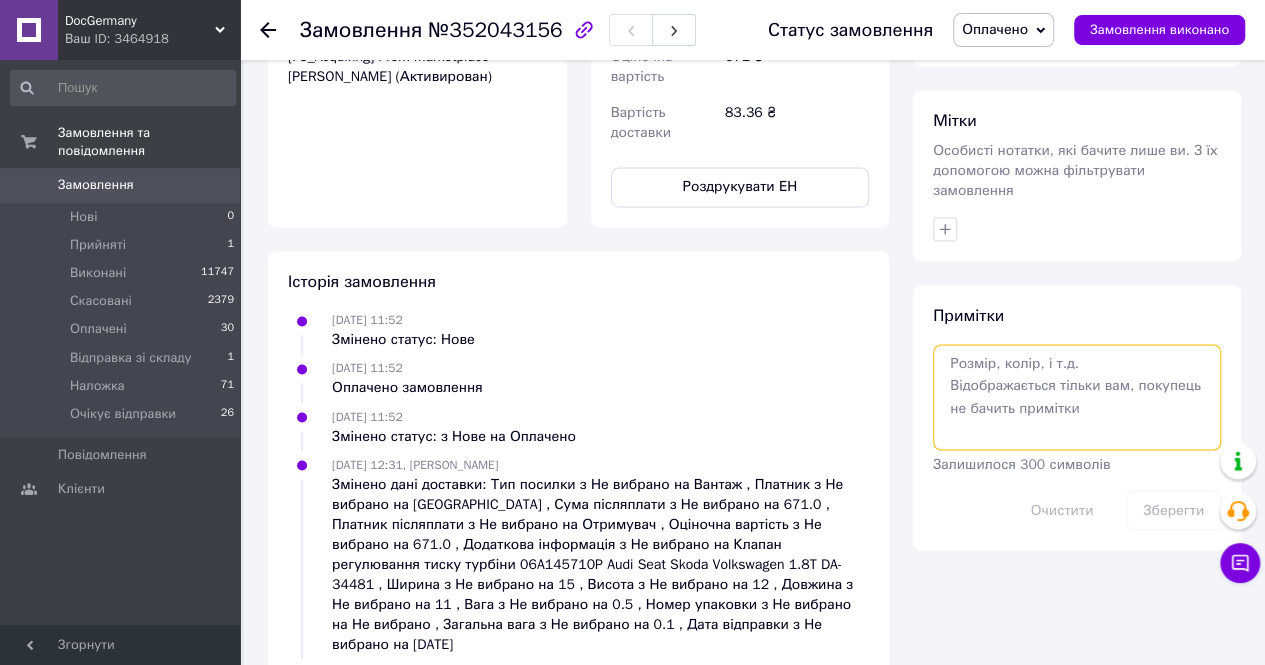 click at bounding box center [1077, 397] 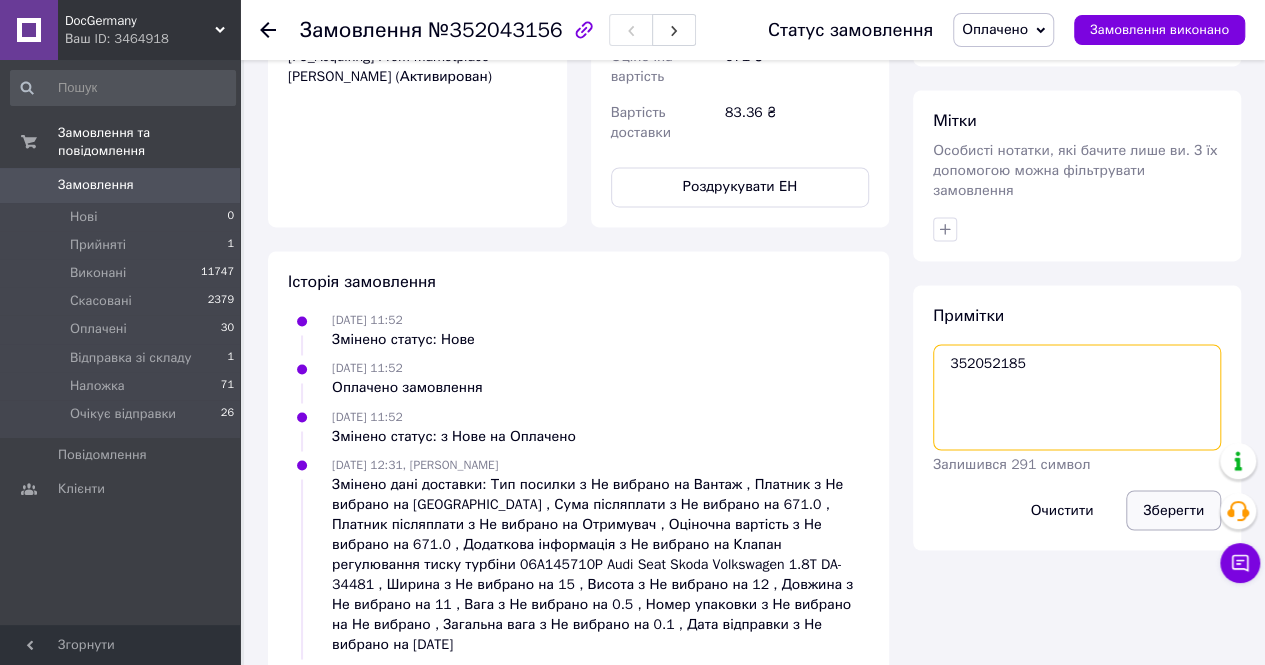 type on "352052185" 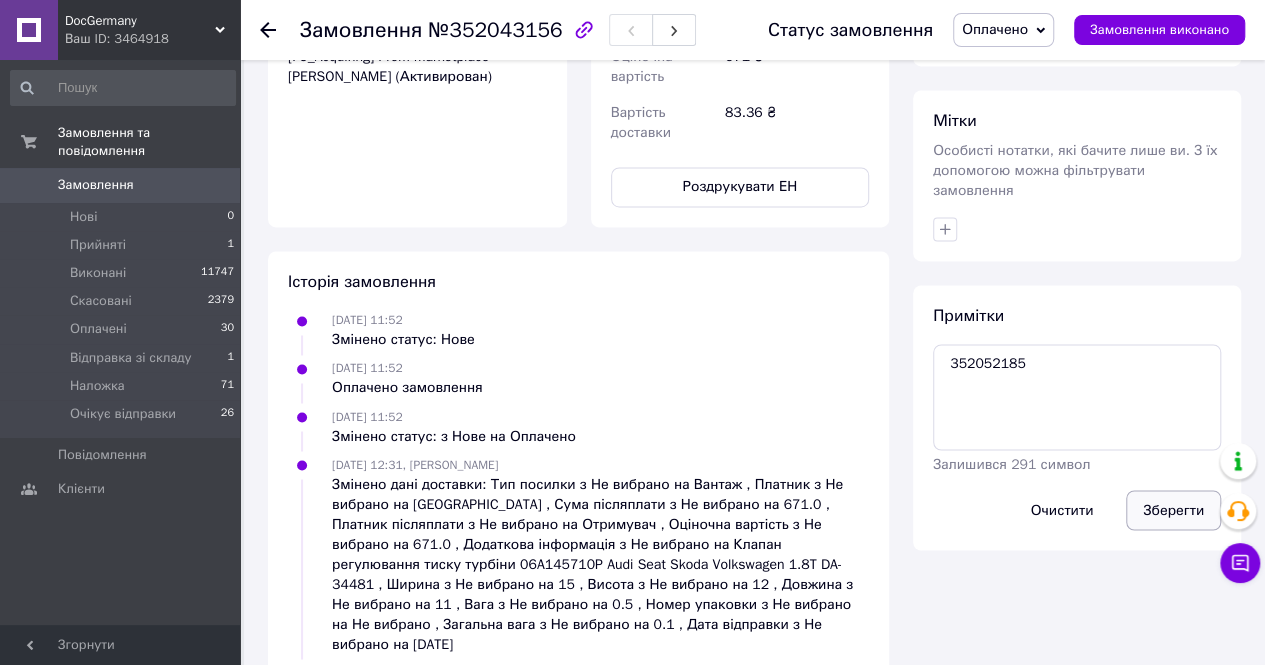 click on "Зберегти" at bounding box center [1173, 510] 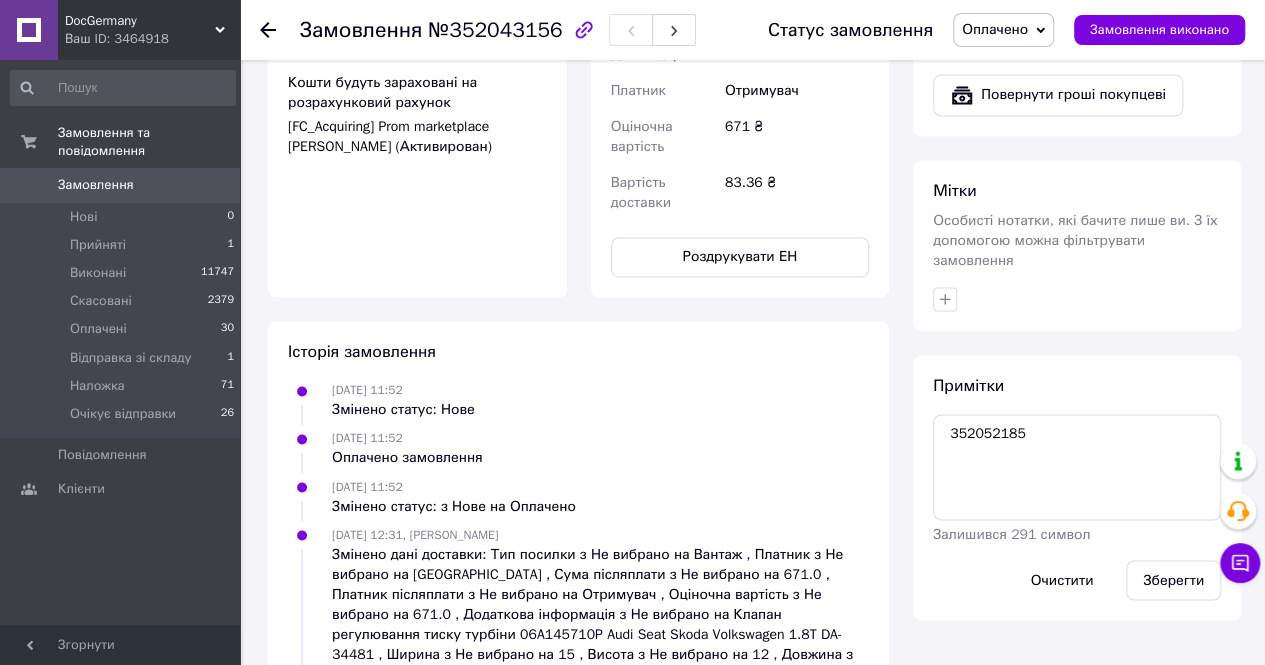 scroll, scrollTop: 1400, scrollLeft: 0, axis: vertical 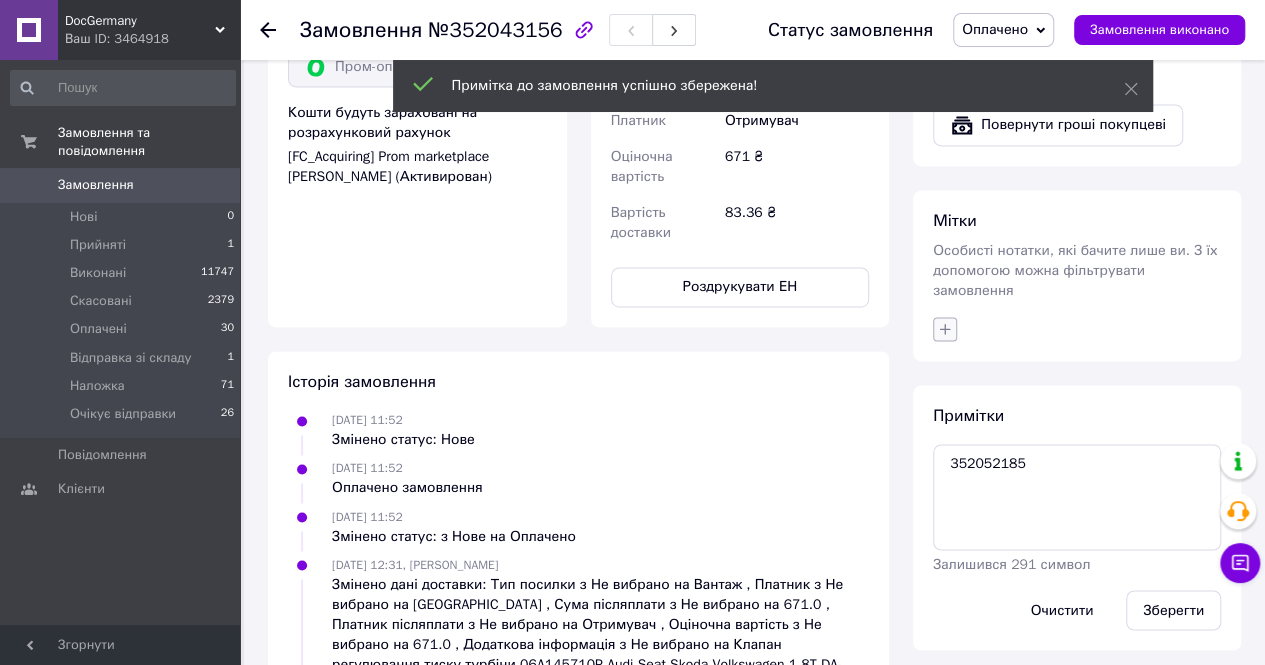 click 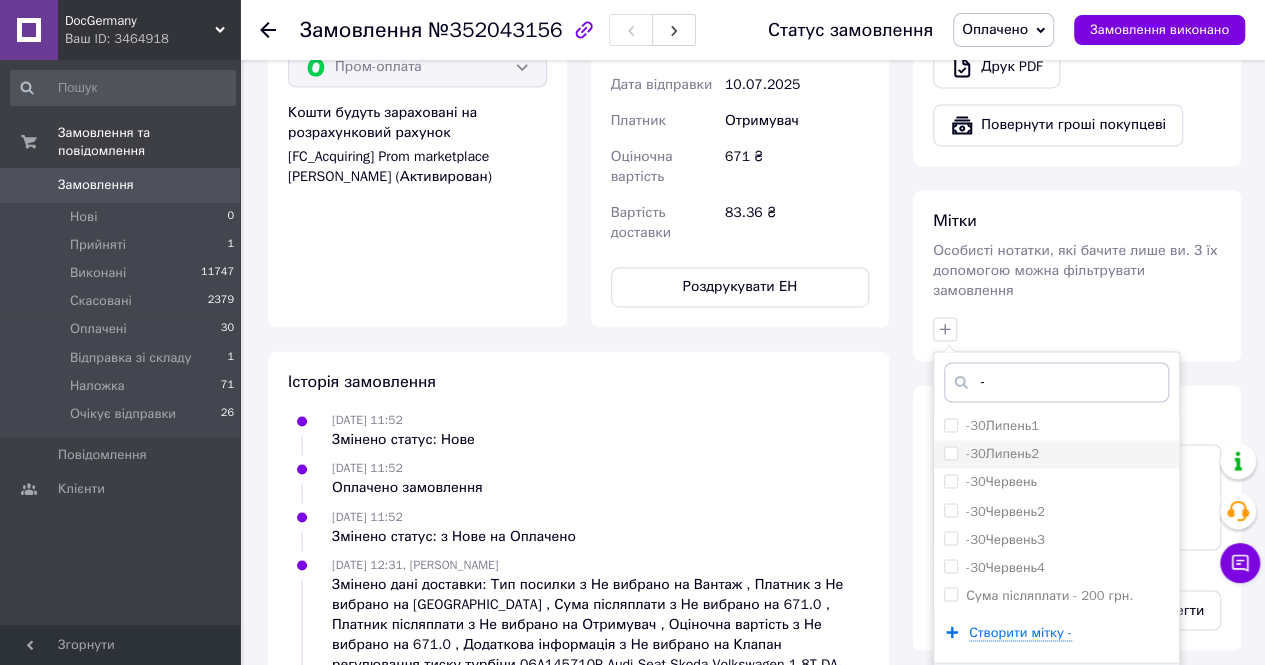 type on "-" 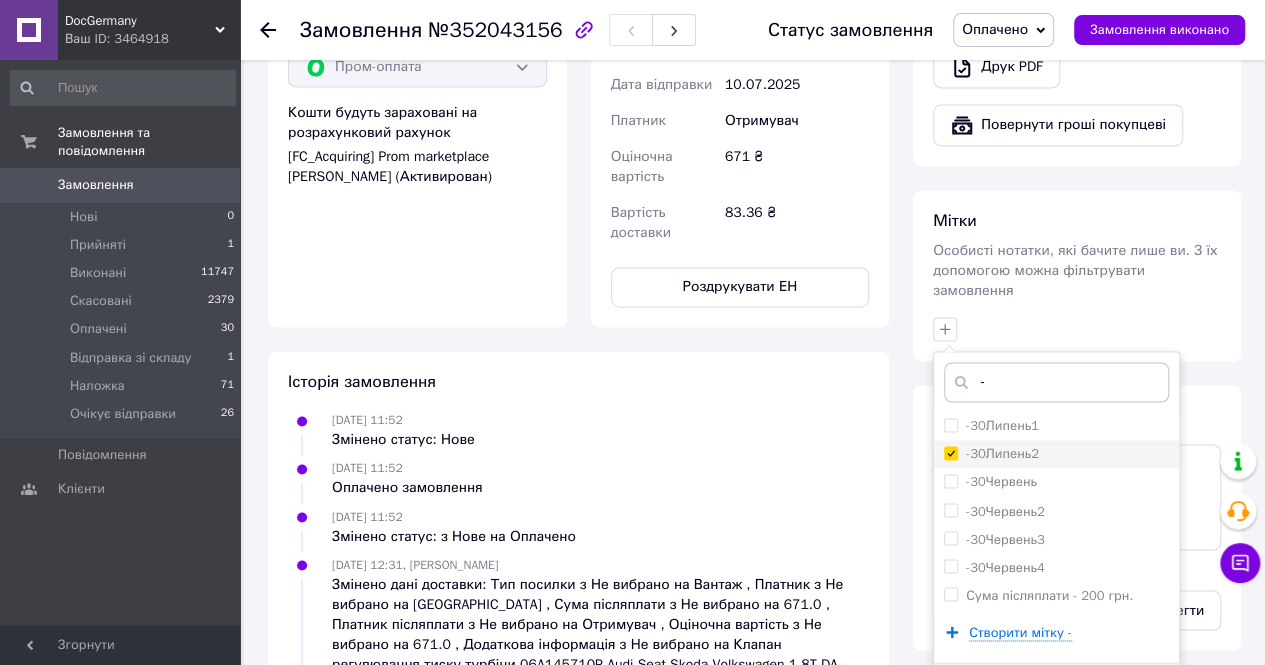 checkbox on "true" 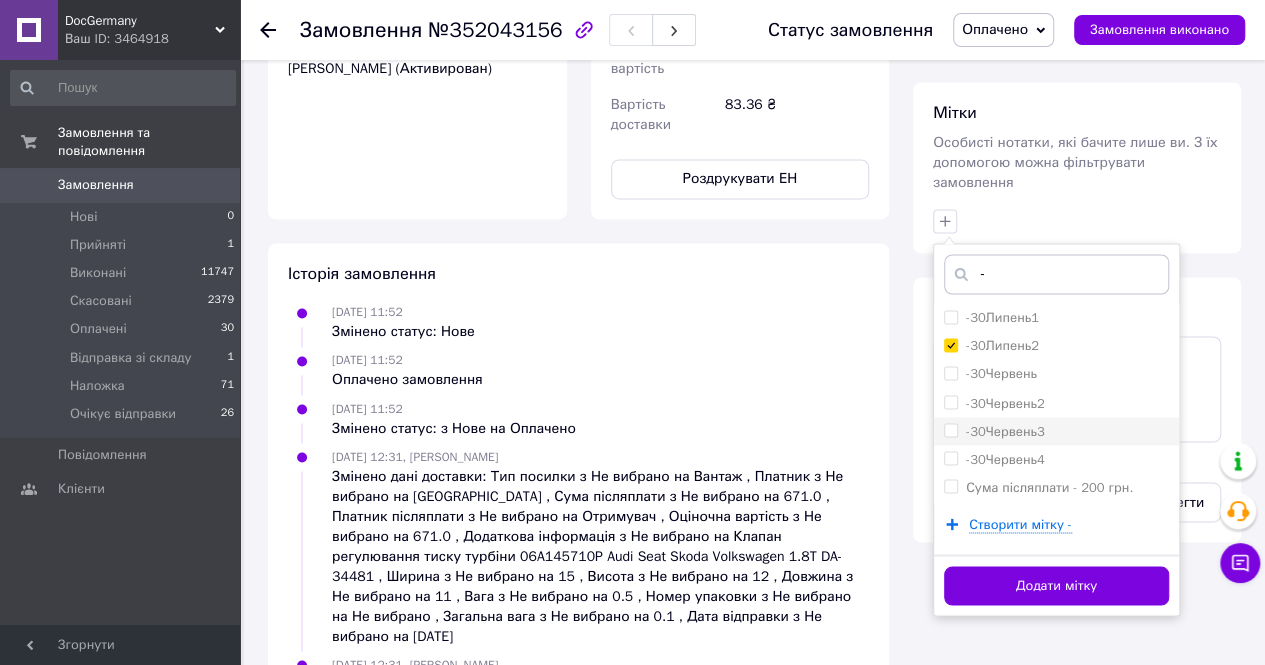 scroll, scrollTop: 1600, scrollLeft: 0, axis: vertical 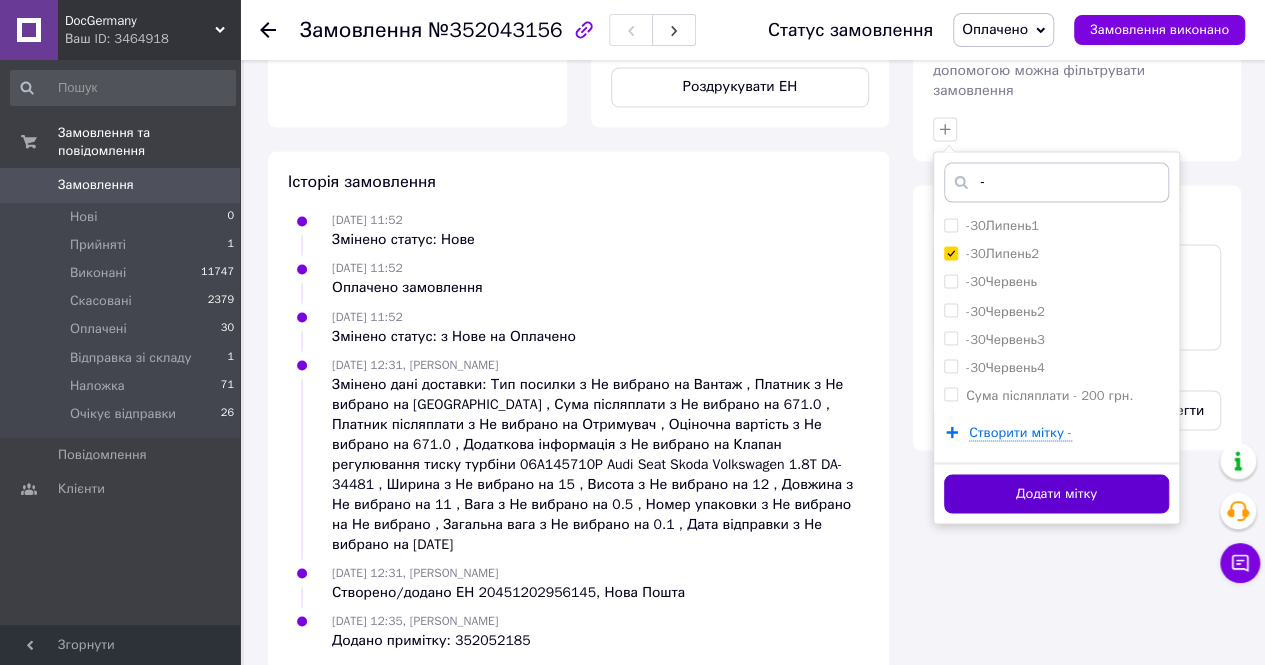 click on "Додати мітку" at bounding box center (1056, 493) 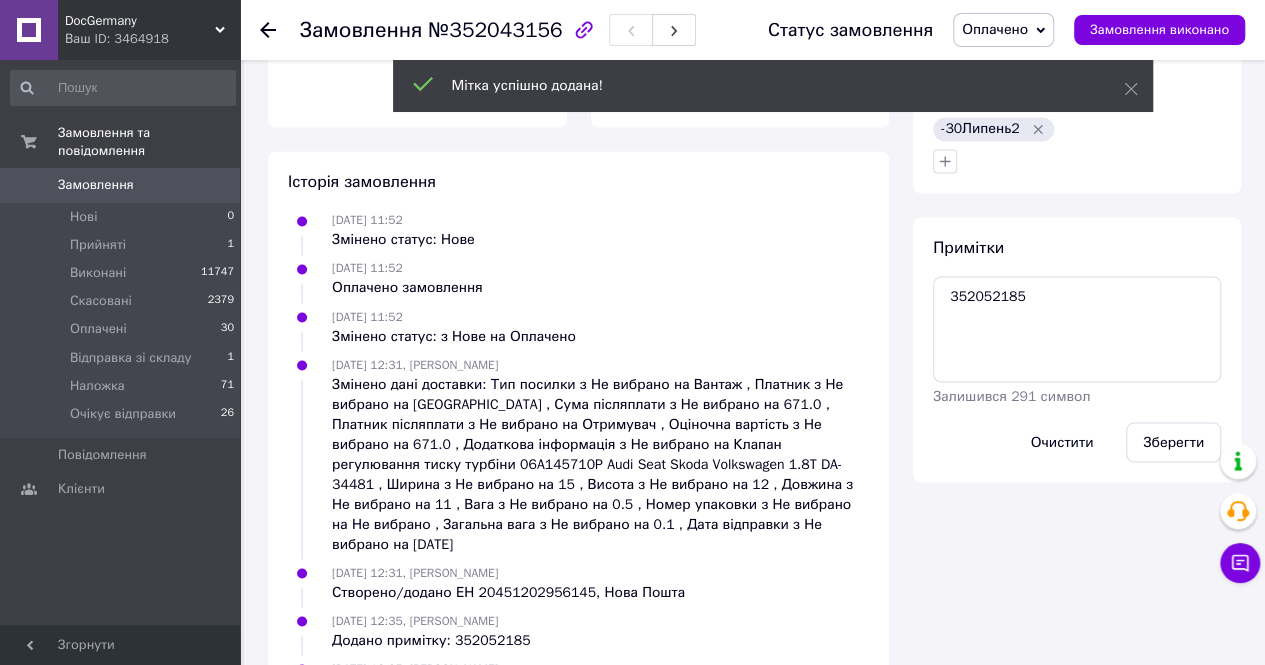 click on "Оплачено" at bounding box center [995, 29] 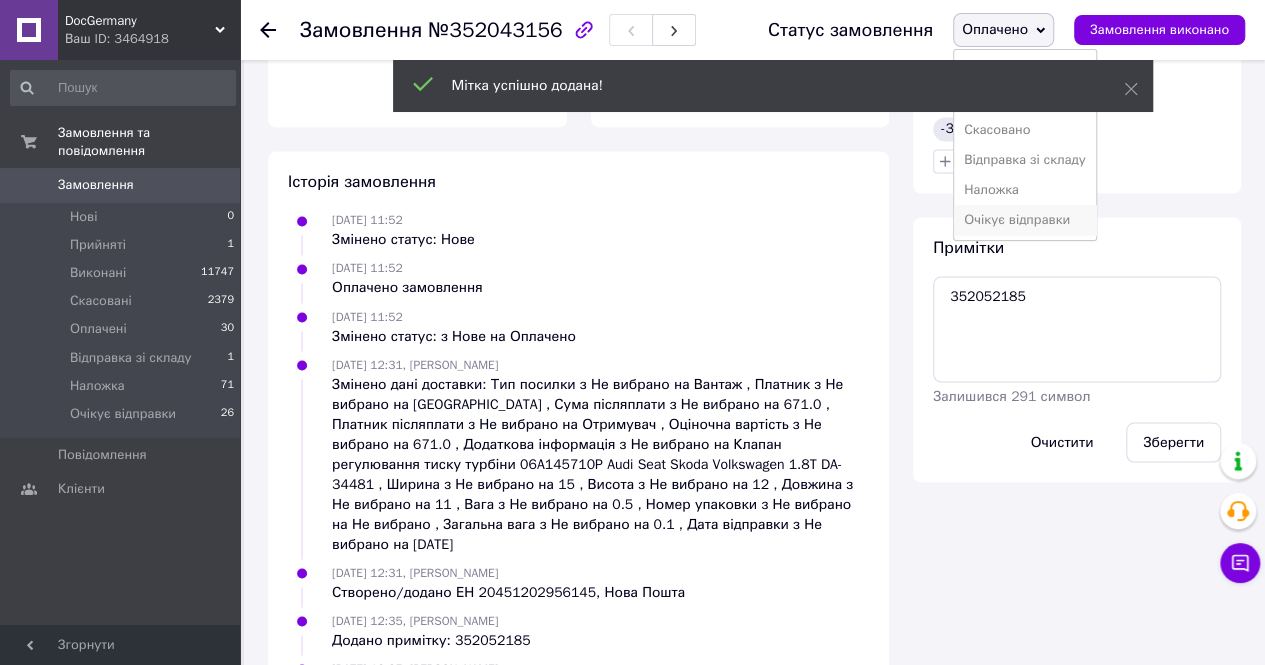 click on "Очікує відправки" at bounding box center (1025, 220) 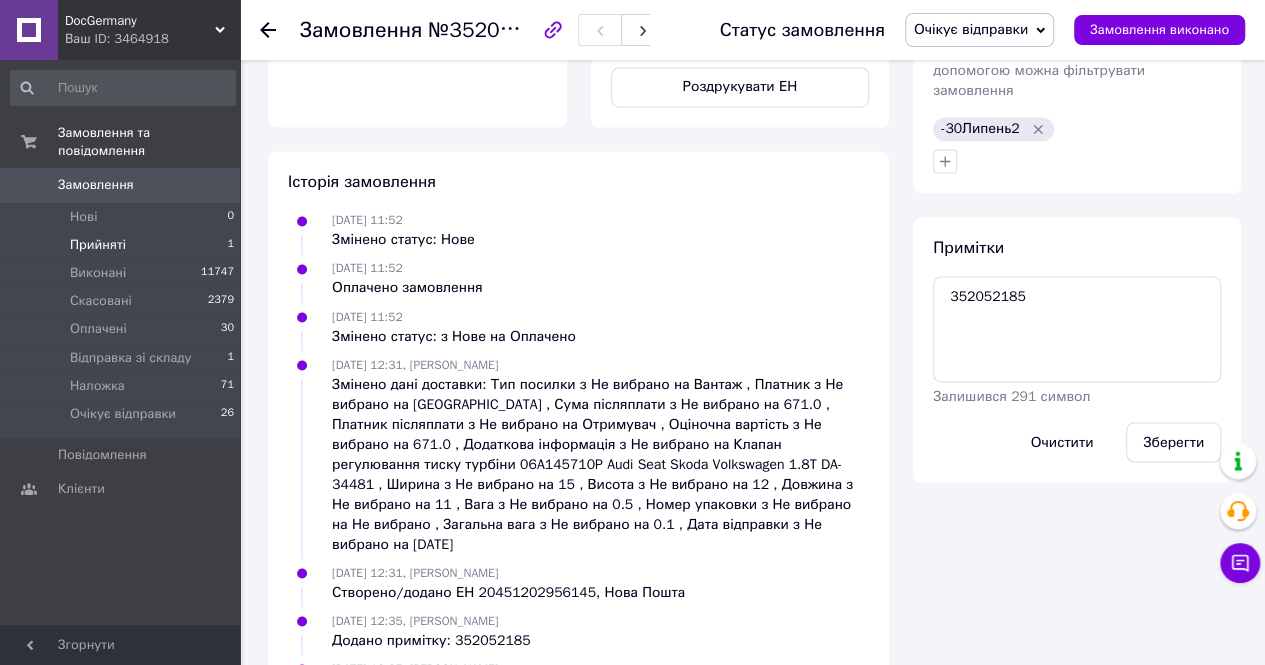 click on "Прийняті" at bounding box center [98, 245] 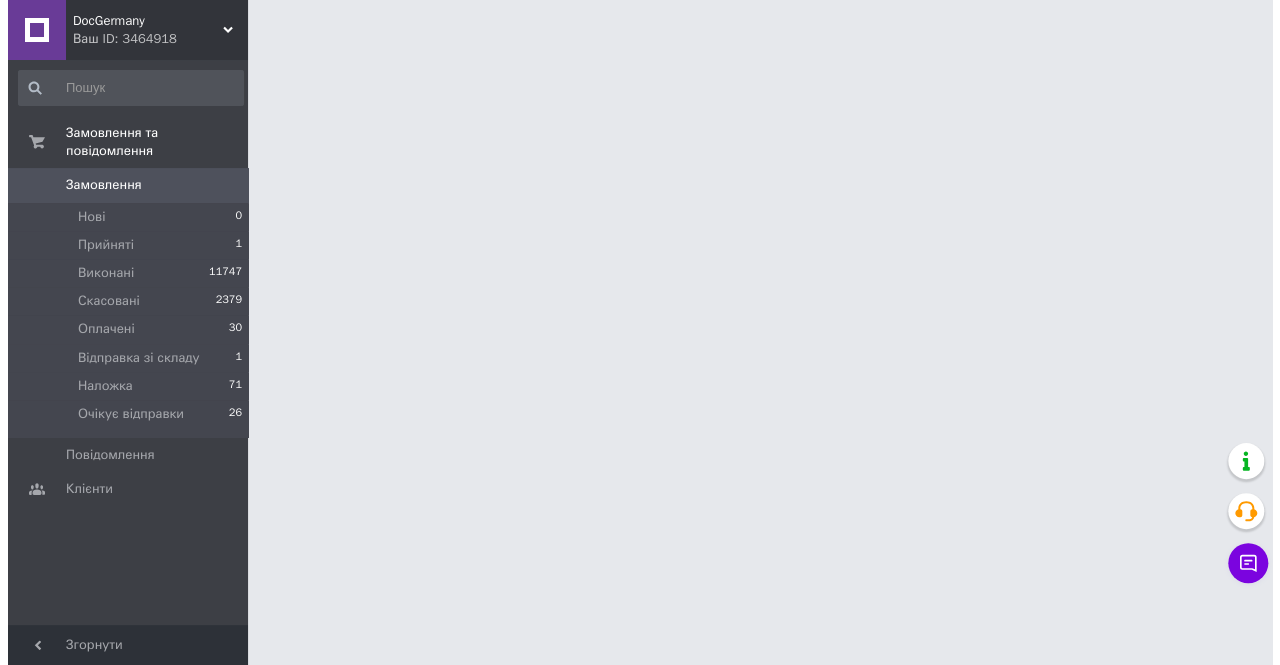 scroll, scrollTop: 0, scrollLeft: 0, axis: both 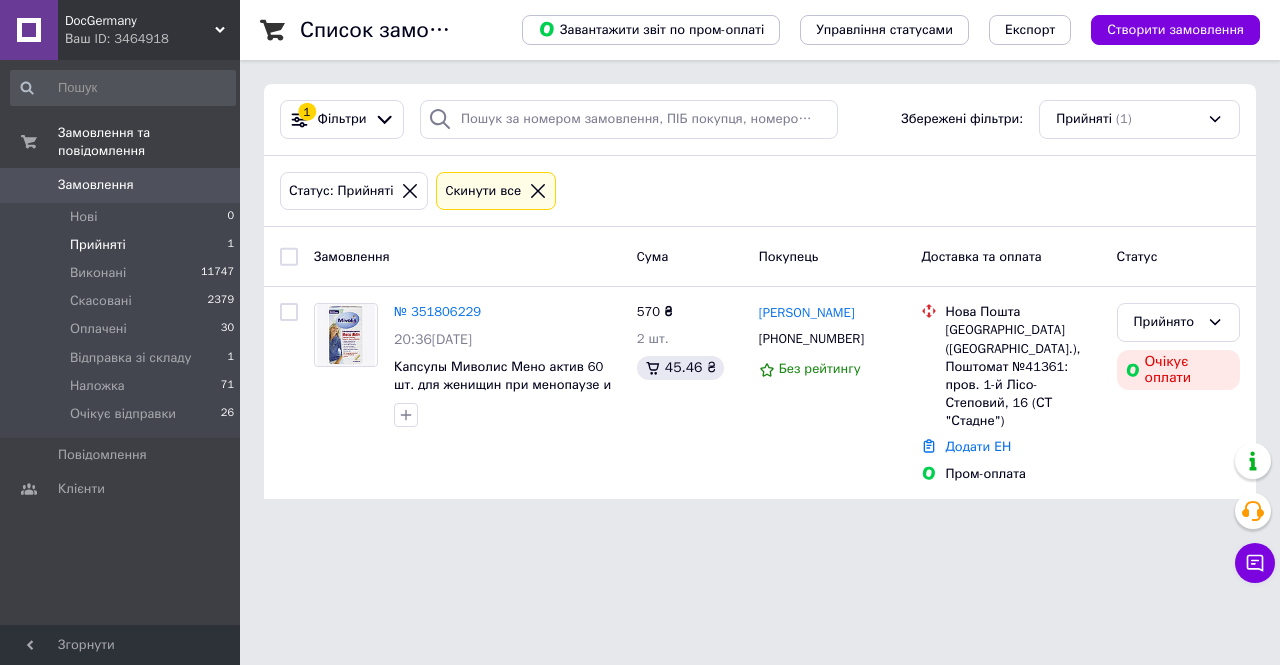 click on "Замовлення" at bounding box center [96, 185] 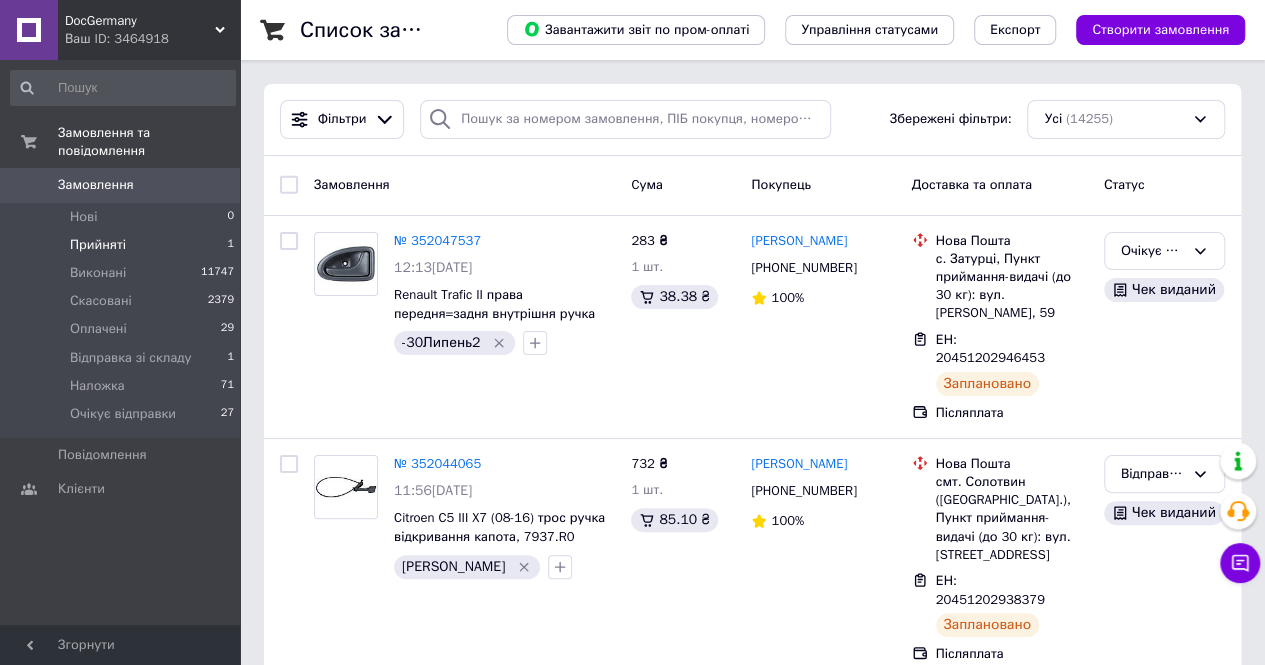 click on "Прийняті" at bounding box center (98, 245) 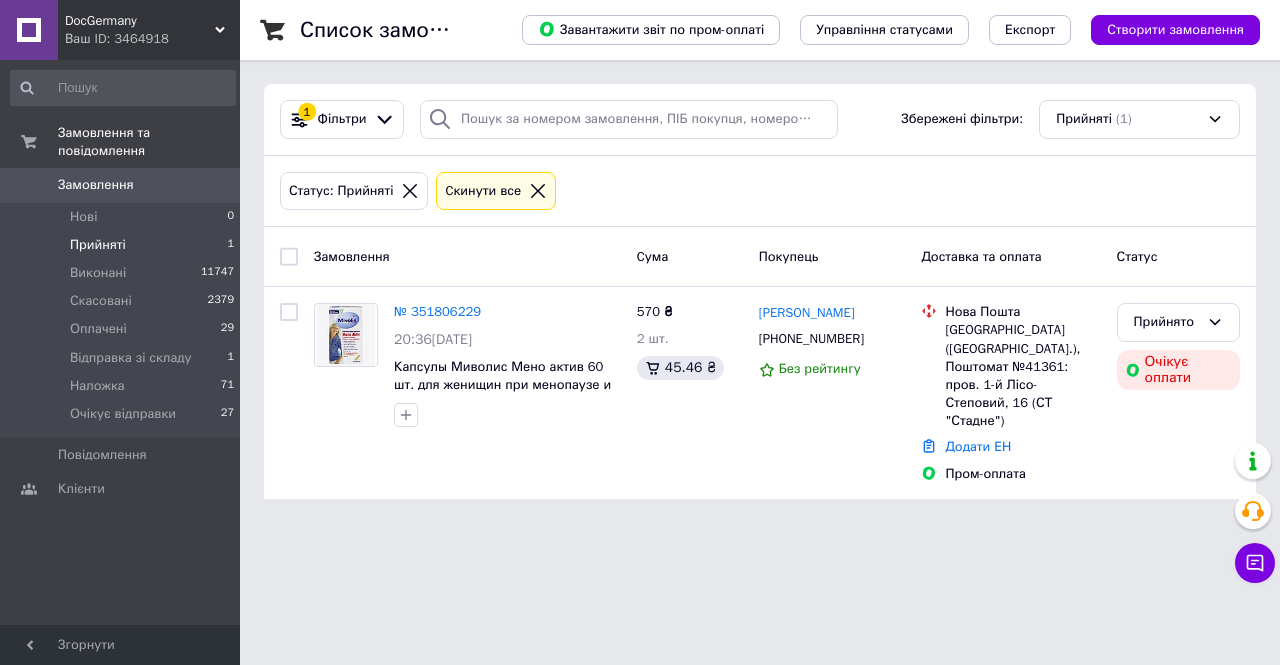 click on "Ваш ID: 3464918" at bounding box center (152, 39) 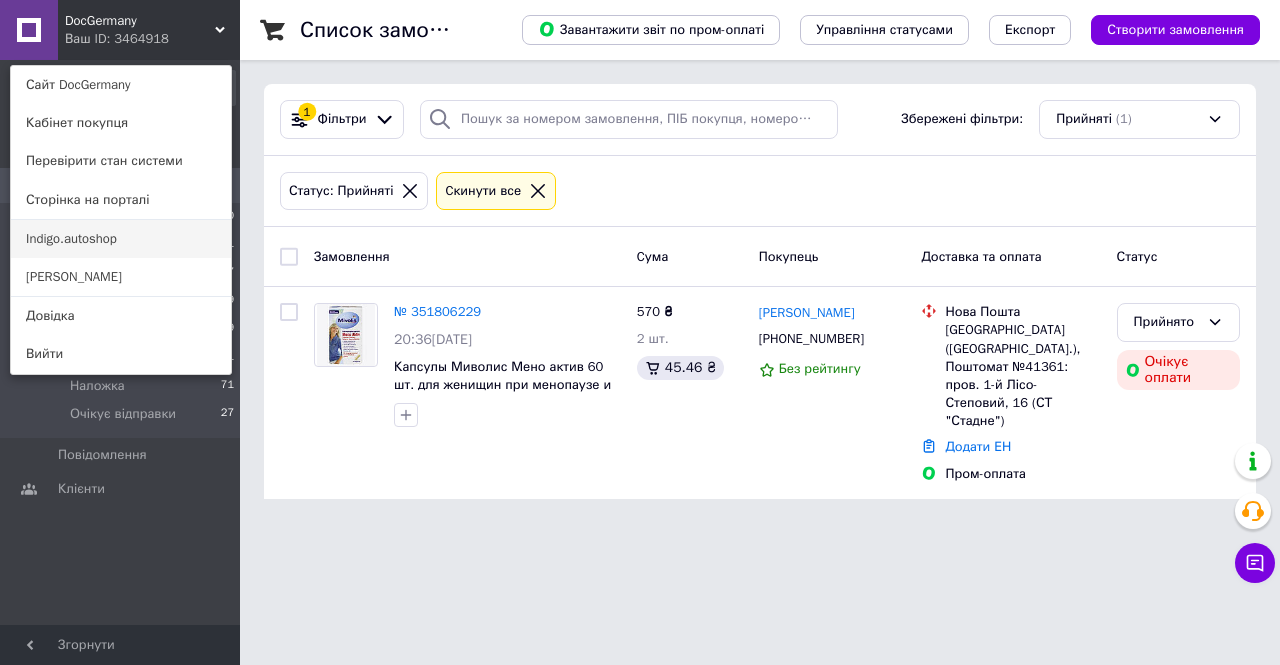click on "Indigo.autoshop" at bounding box center [121, 239] 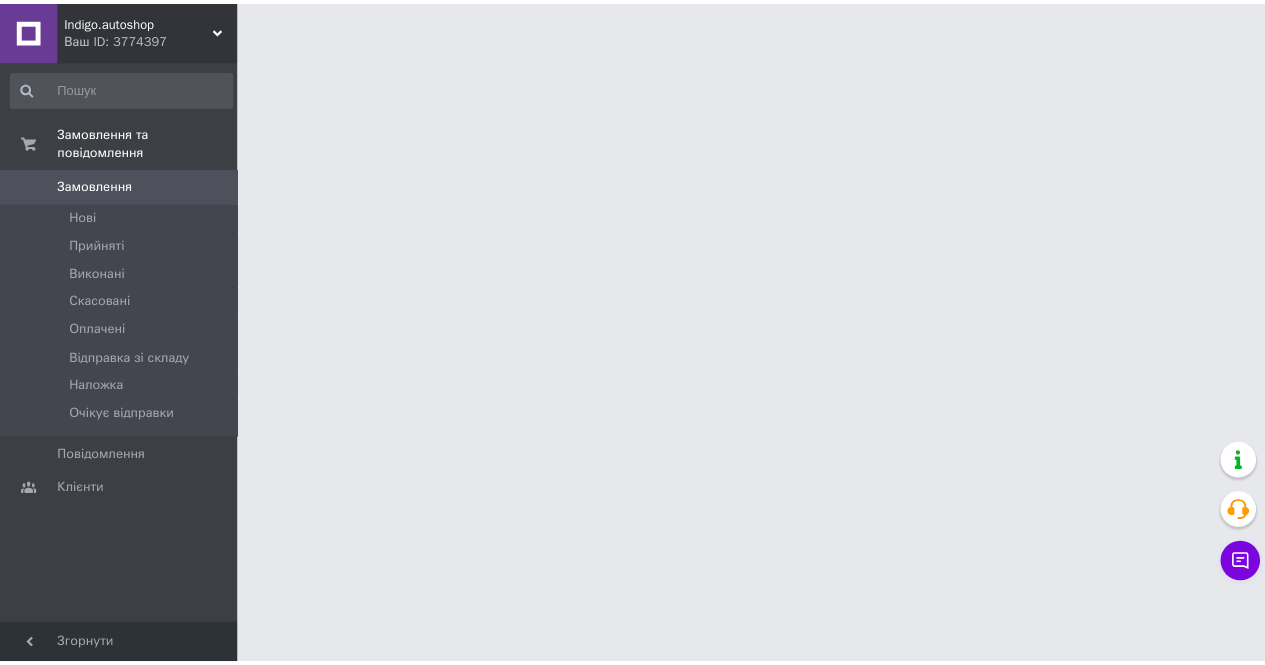 scroll, scrollTop: 0, scrollLeft: 0, axis: both 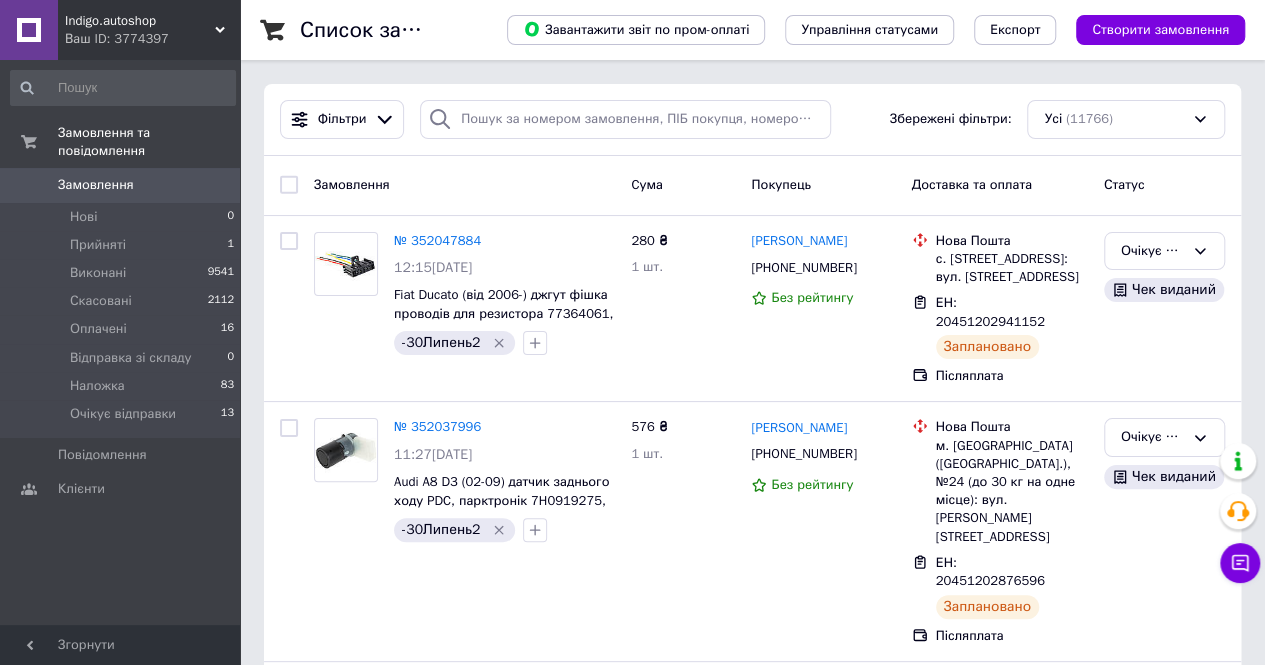 click on "Замовлення" at bounding box center [96, 185] 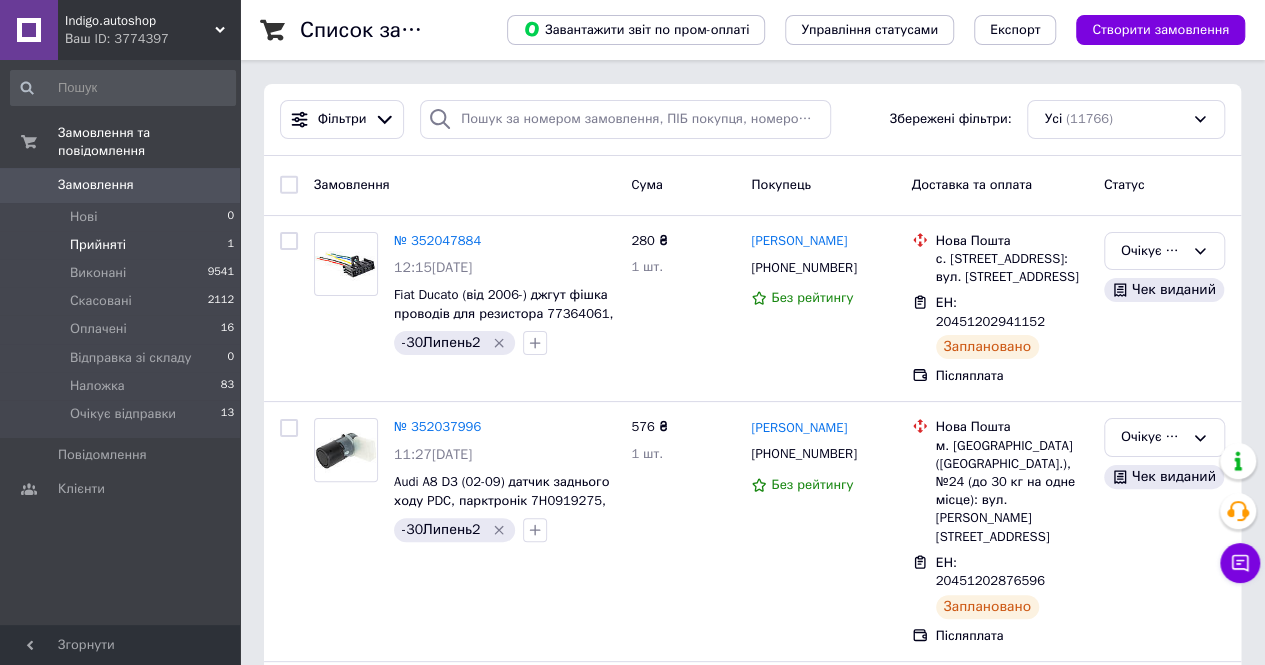 click on "Прийняті" at bounding box center (98, 245) 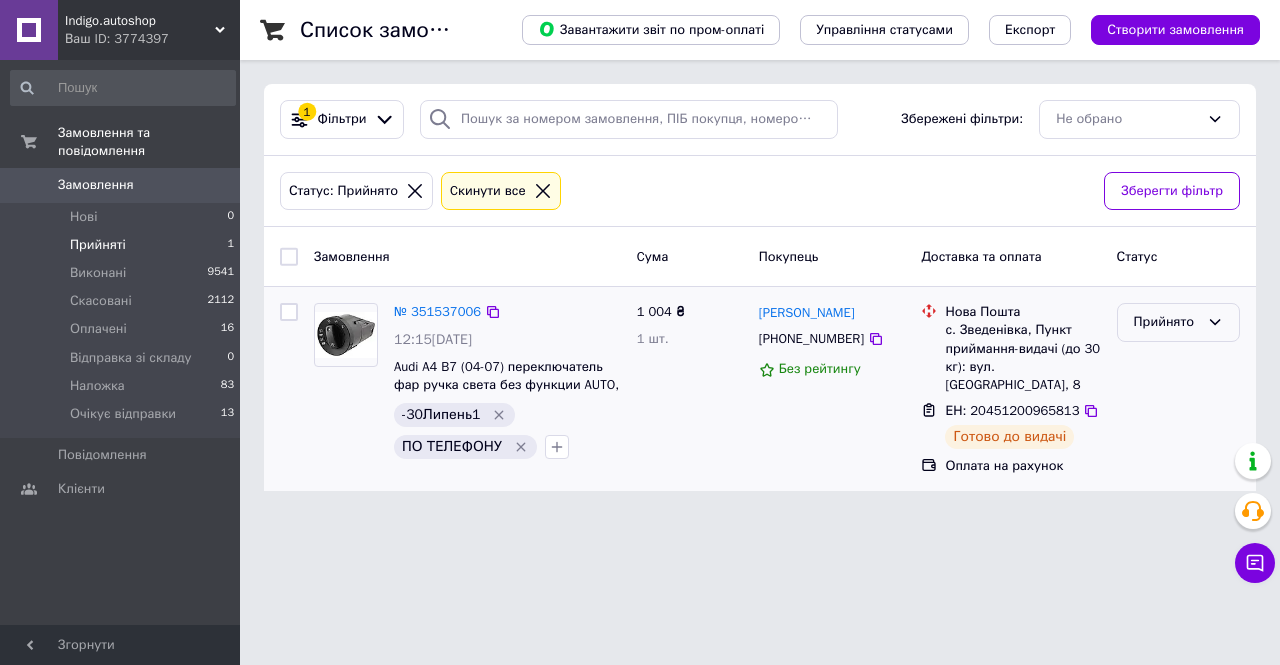 click on "Прийнято" at bounding box center (1166, 322) 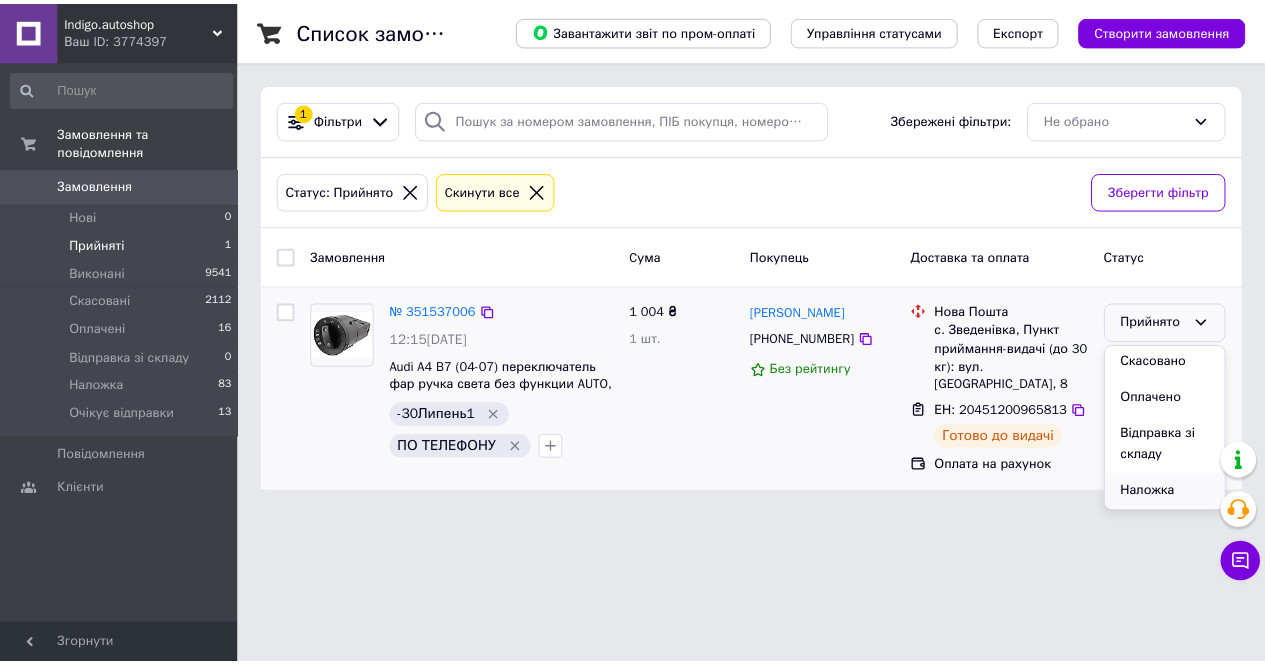scroll, scrollTop: 94, scrollLeft: 0, axis: vertical 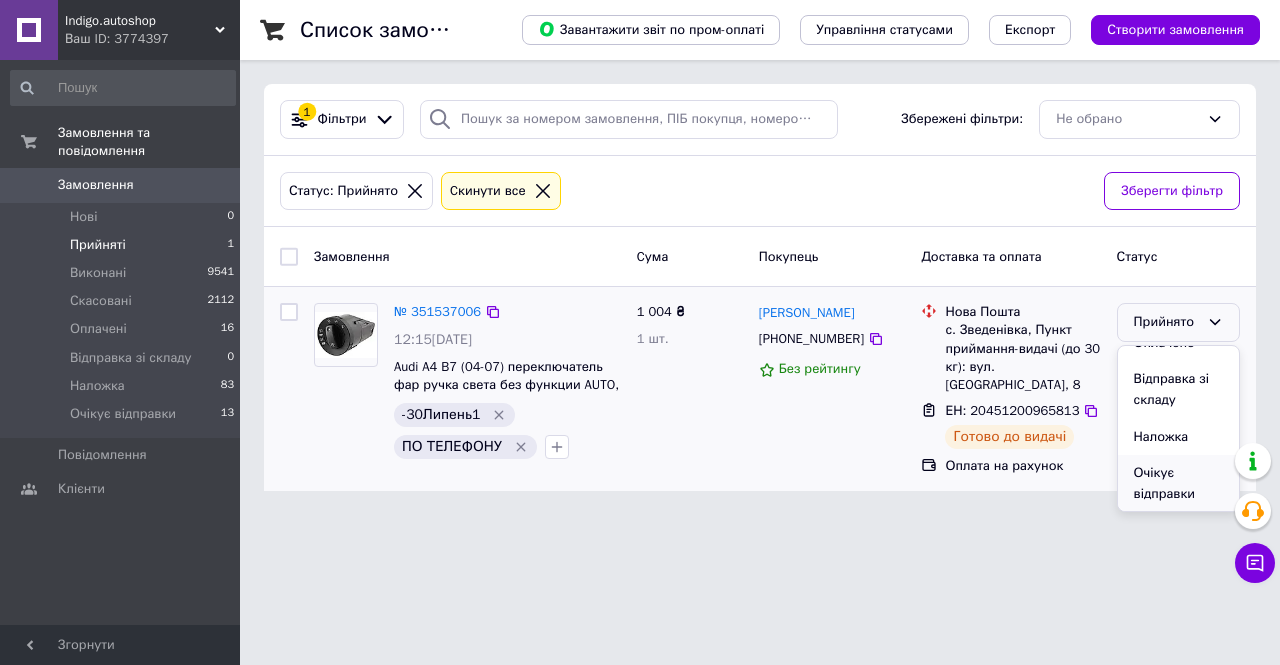 click on "Очікує відправки" at bounding box center (1178, 483) 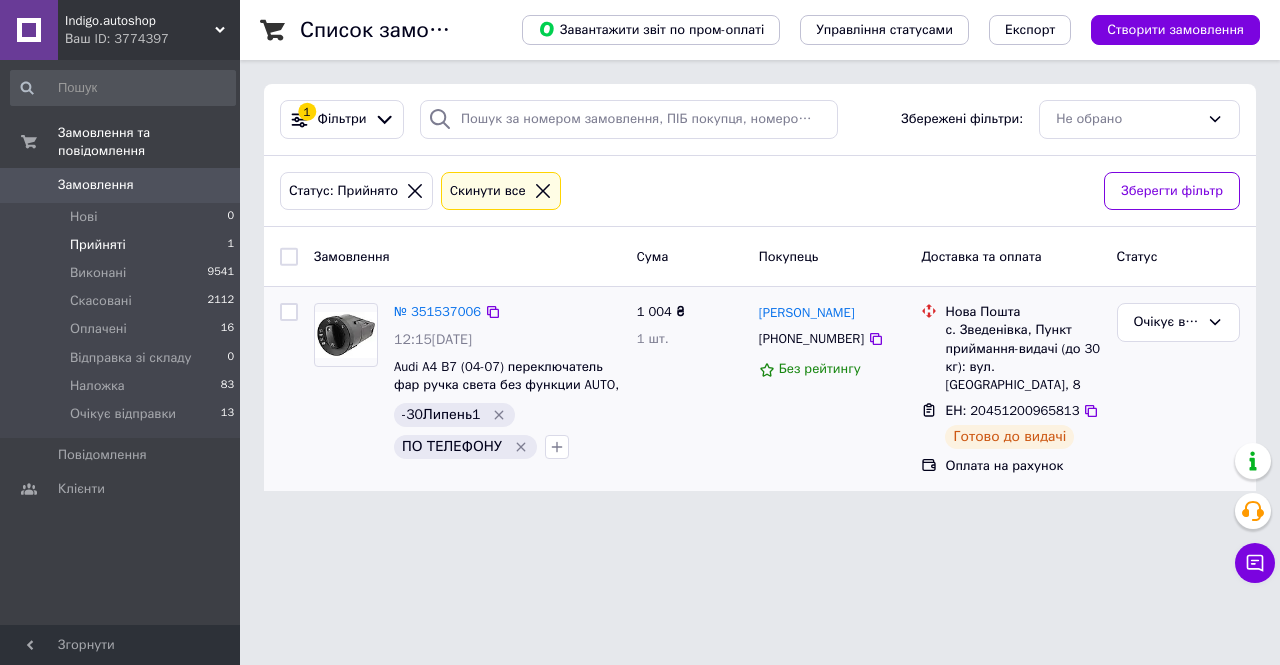 click on "Замовлення" at bounding box center [121, 185] 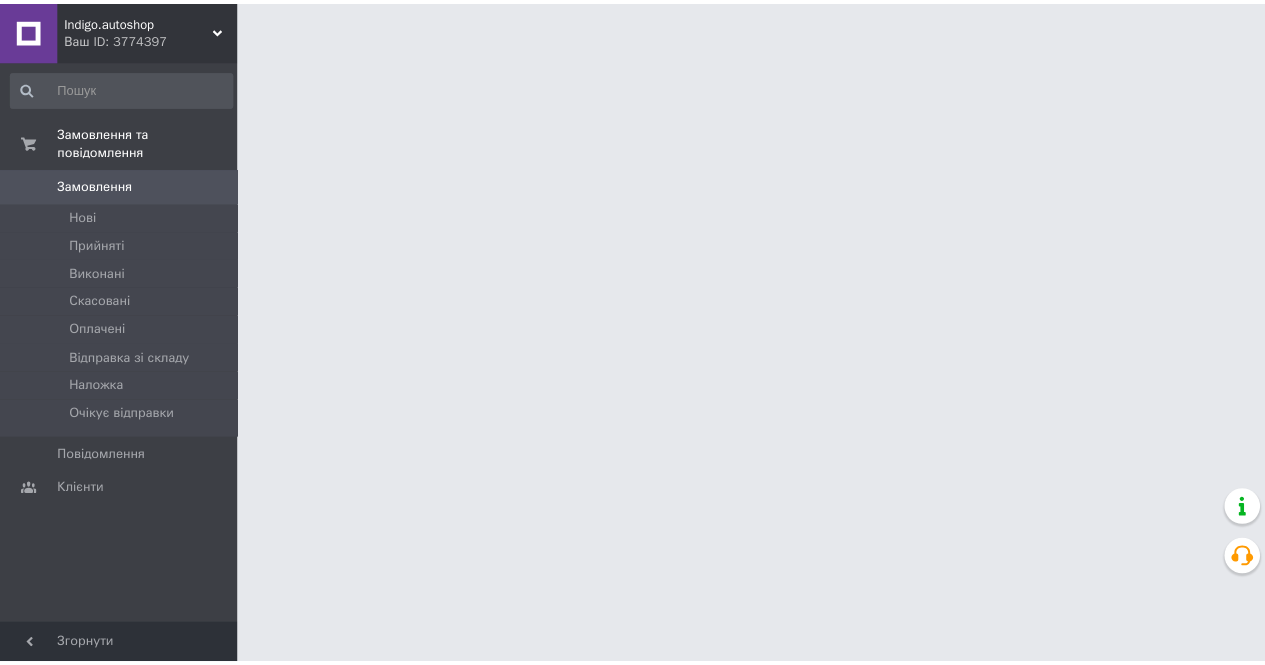 scroll, scrollTop: 0, scrollLeft: 0, axis: both 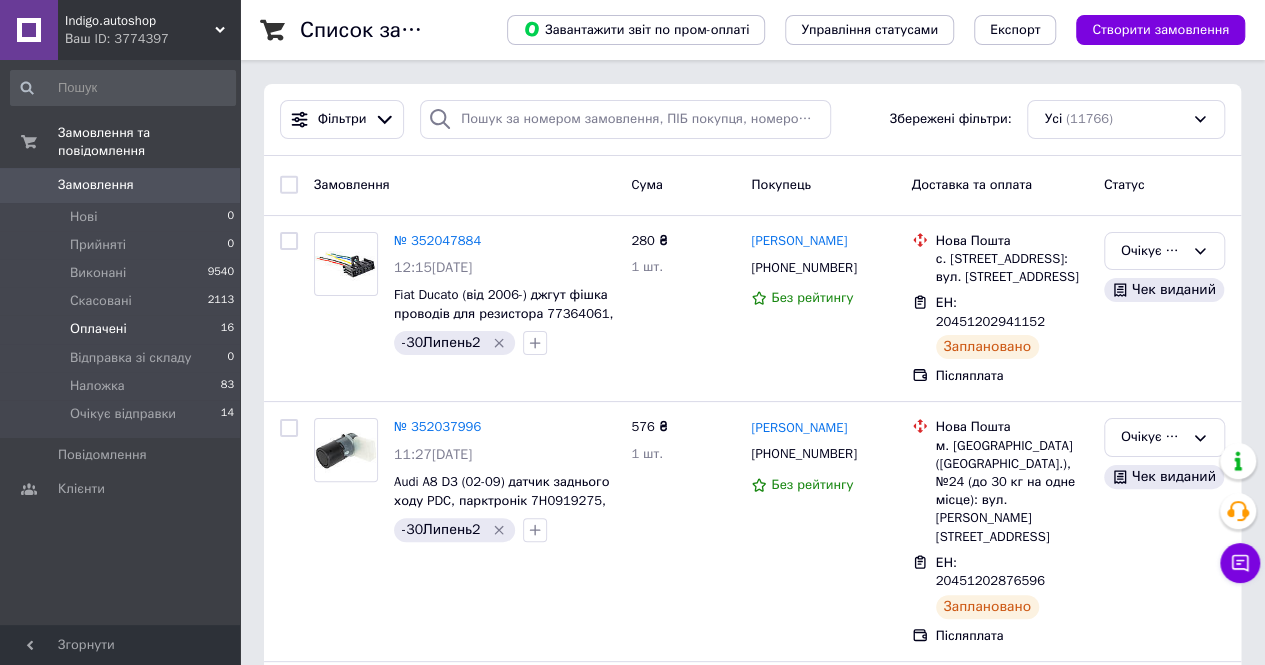click on "Оплачені" at bounding box center [98, 329] 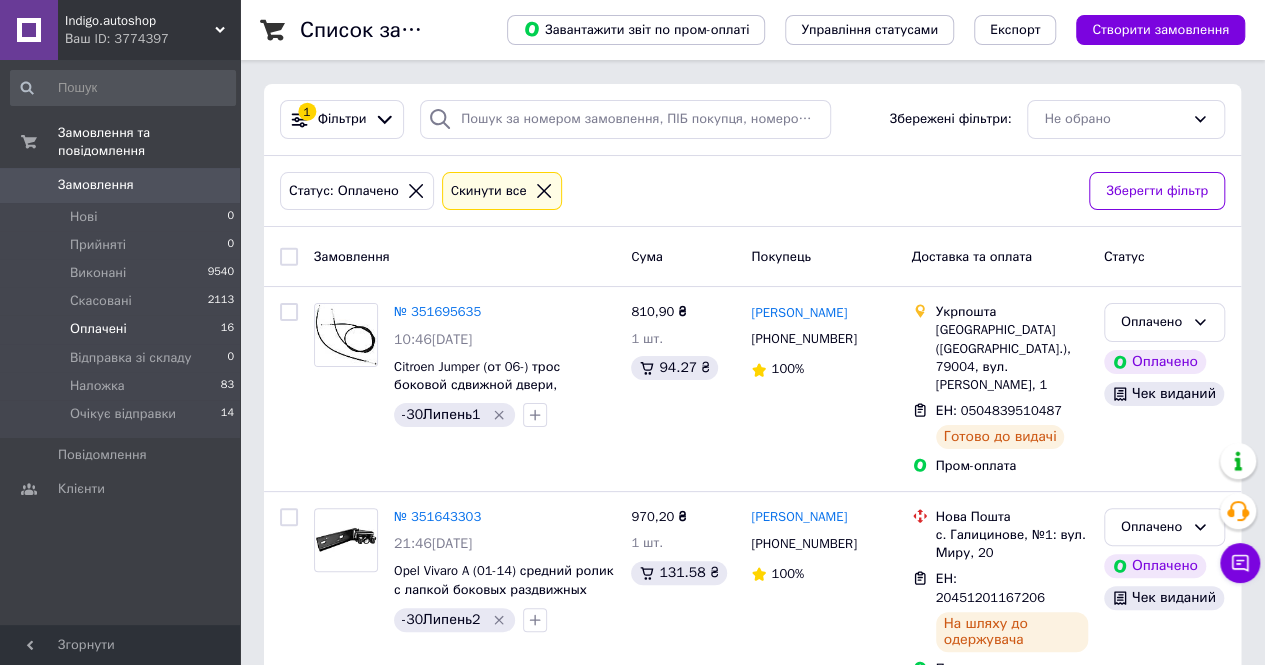 click on "Indigo.autoshop" at bounding box center (140, 21) 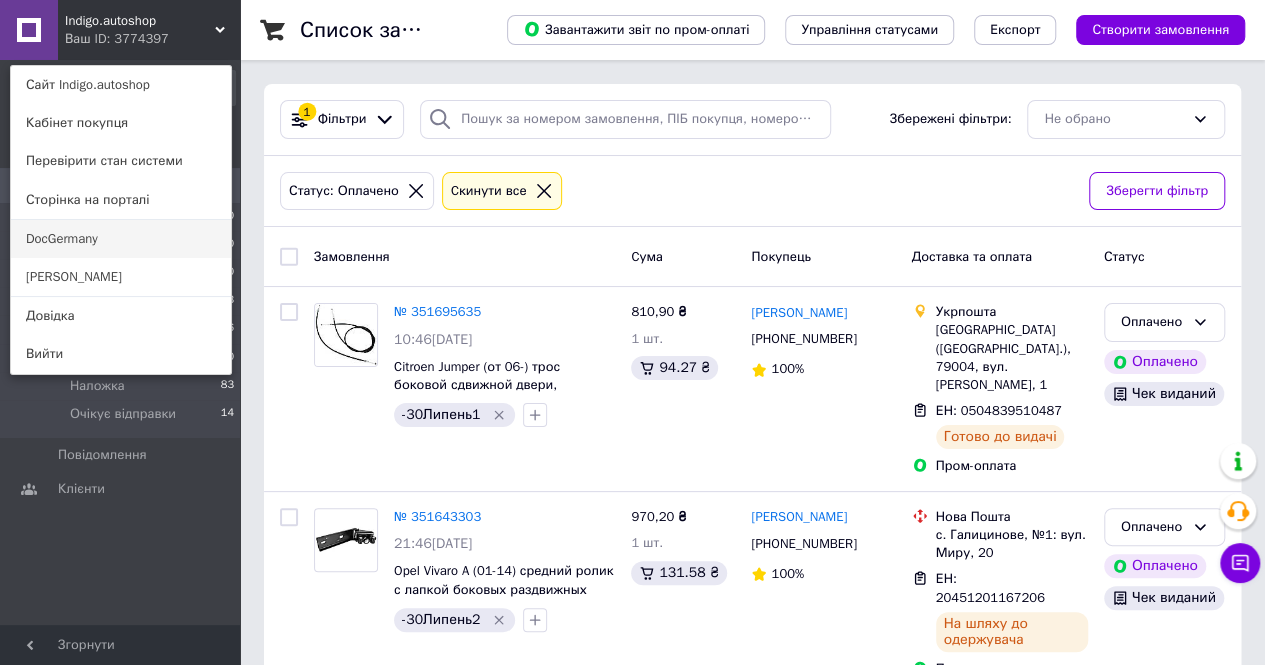 click on "DocGermany" at bounding box center (121, 239) 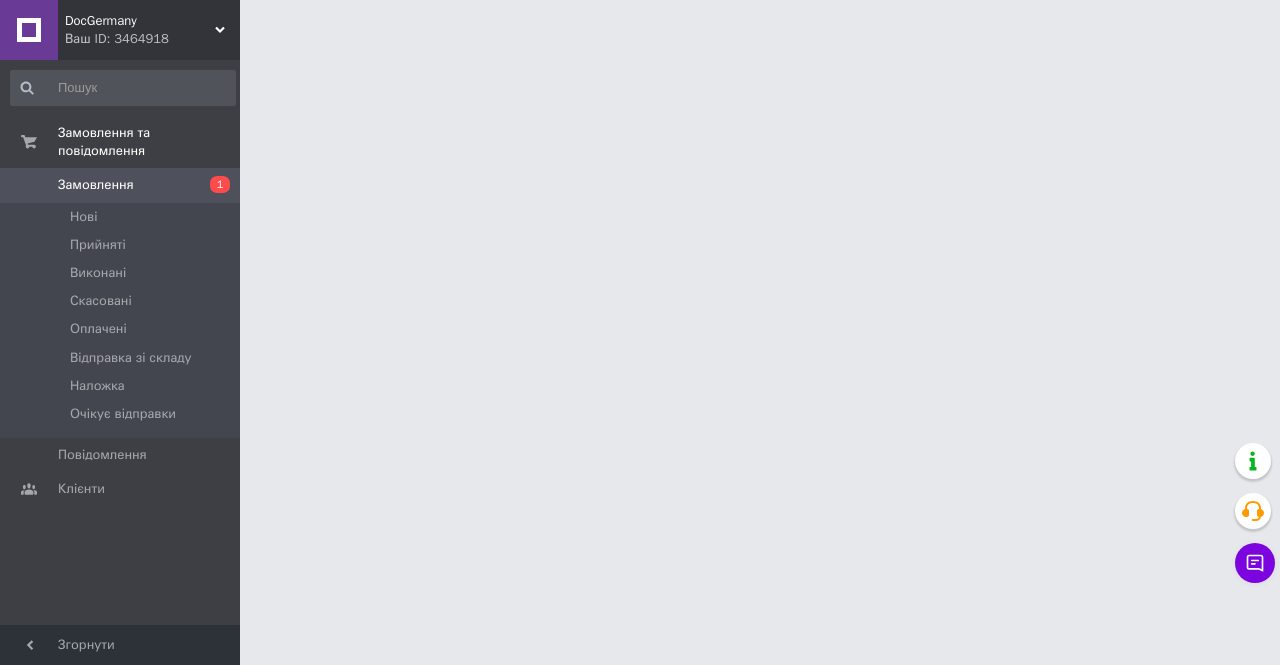 scroll, scrollTop: 0, scrollLeft: 0, axis: both 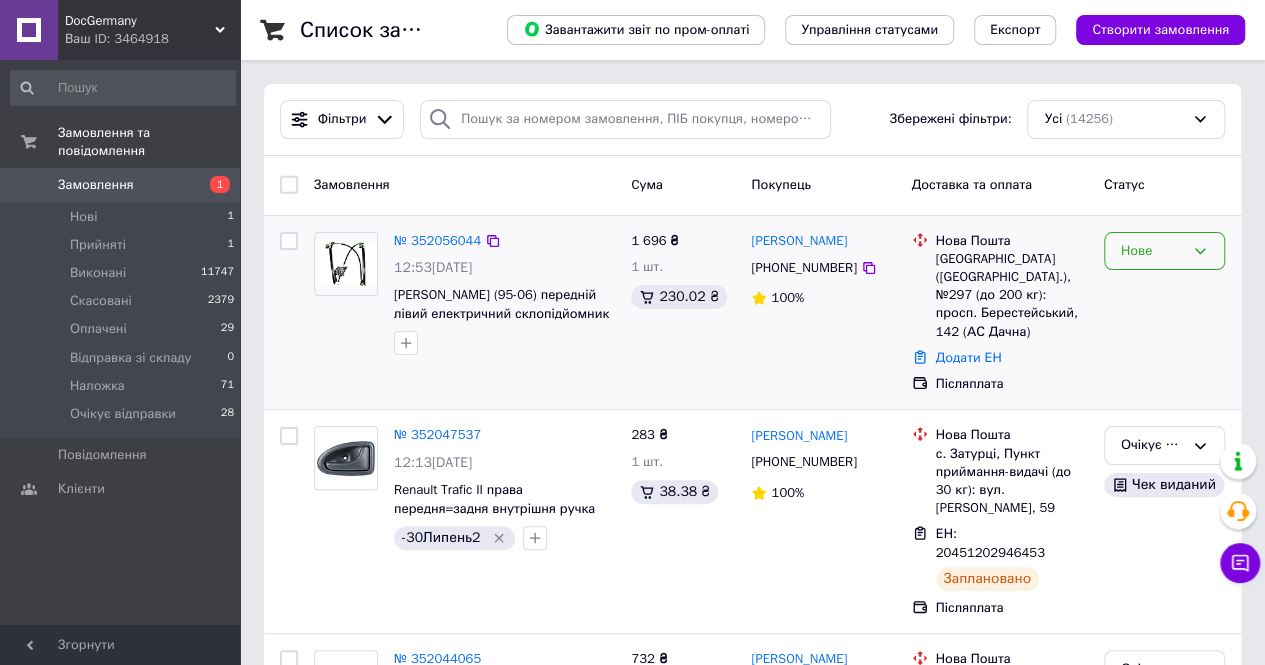 click on "Нове" at bounding box center (1152, 251) 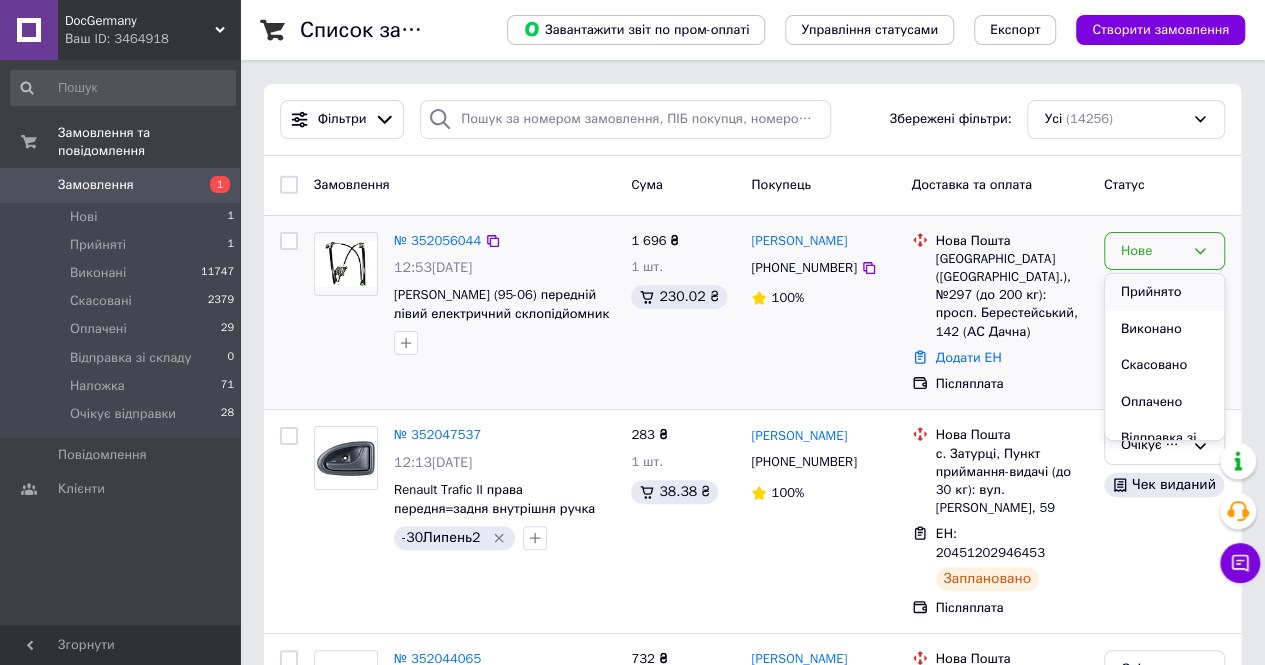 click on "Прийнято" at bounding box center [1164, 292] 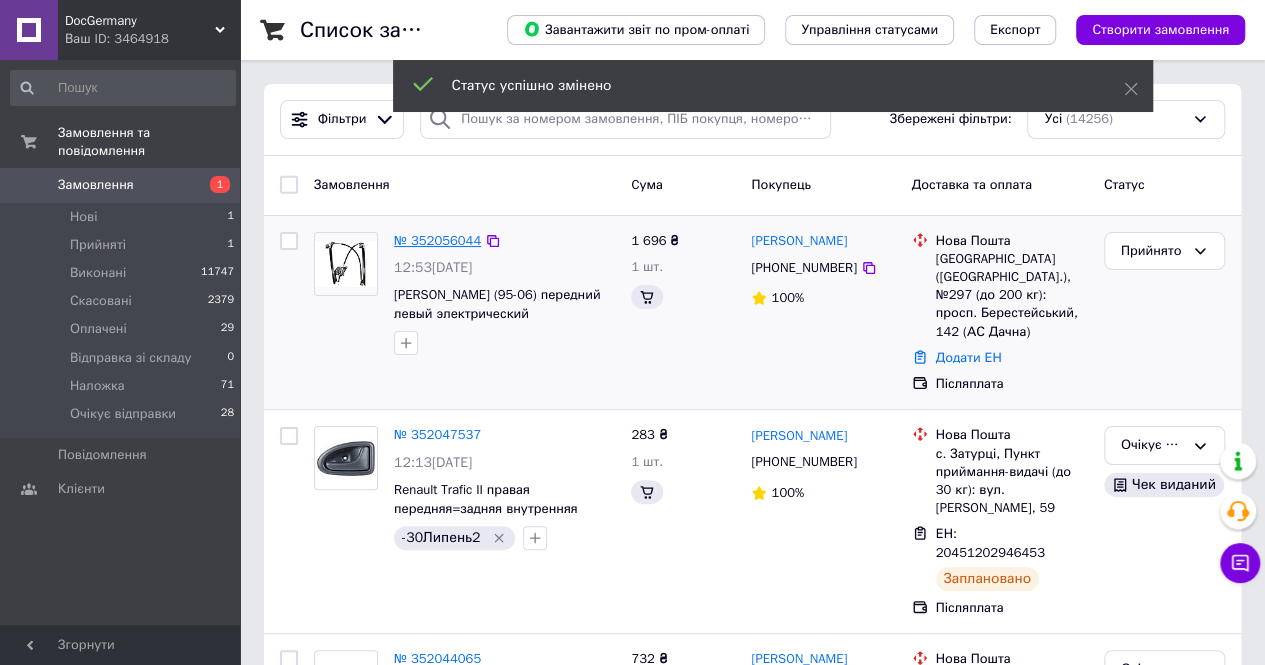 click on "№ 352056044" at bounding box center (437, 240) 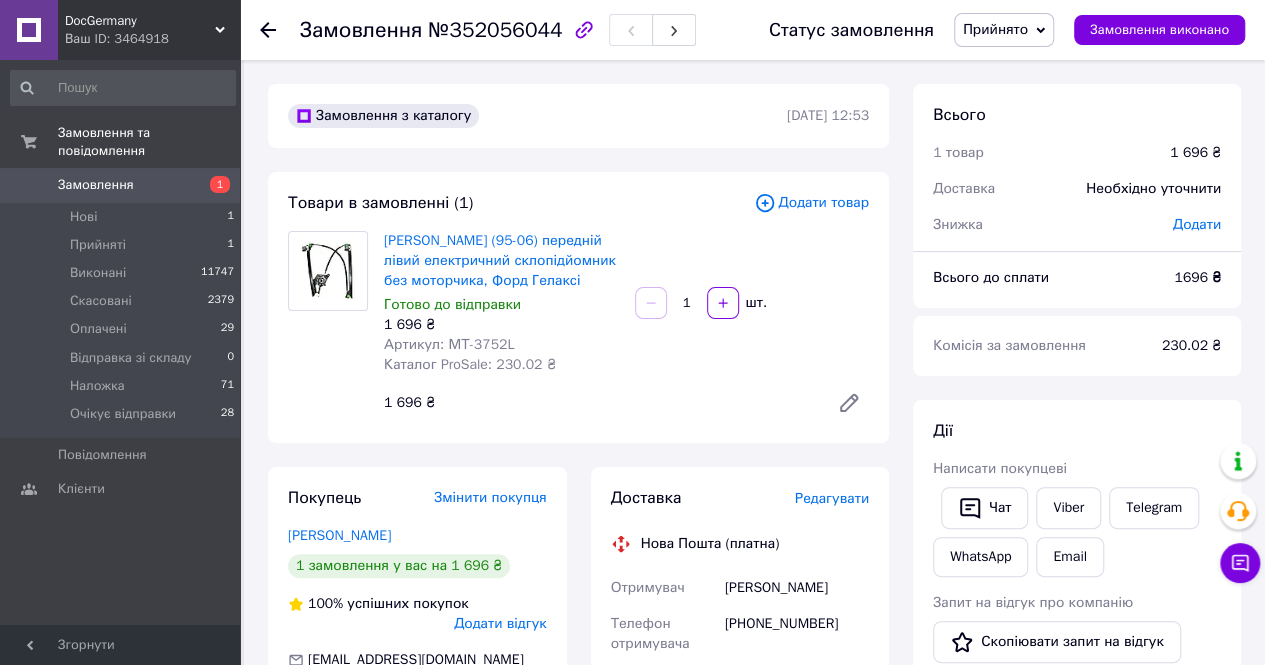 click on "Артикул: МТ-3752L" at bounding box center [449, 344] 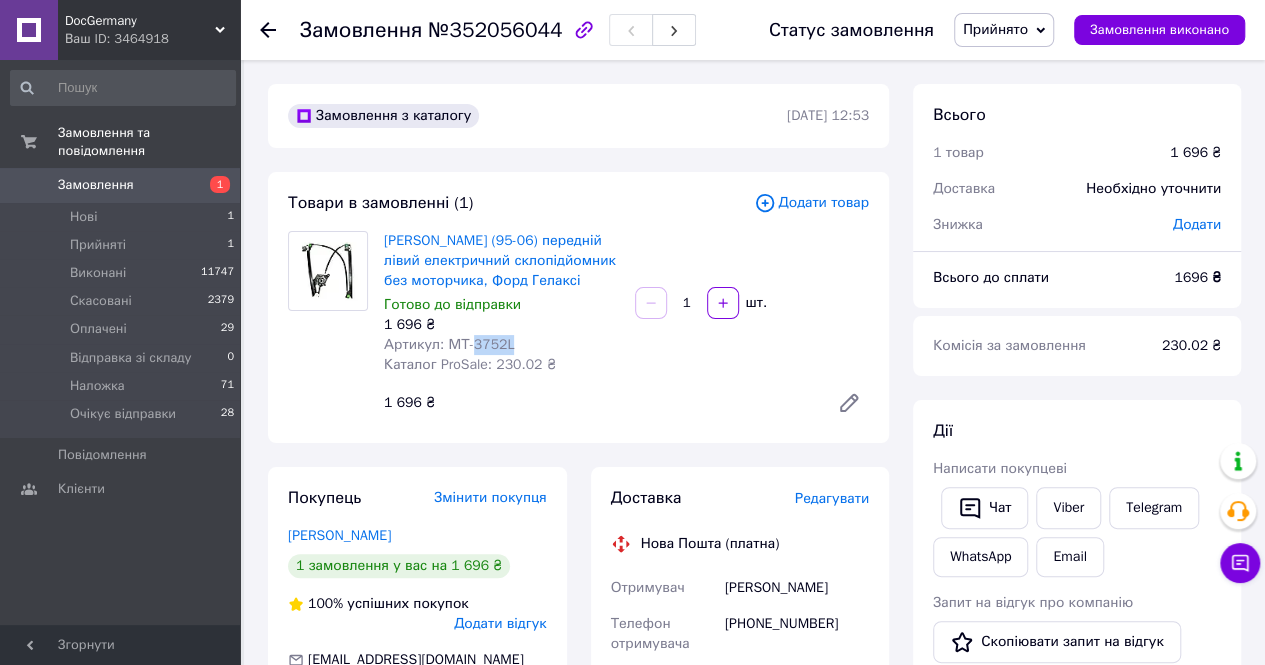click on "Артикул: МТ-3752L" at bounding box center (449, 344) 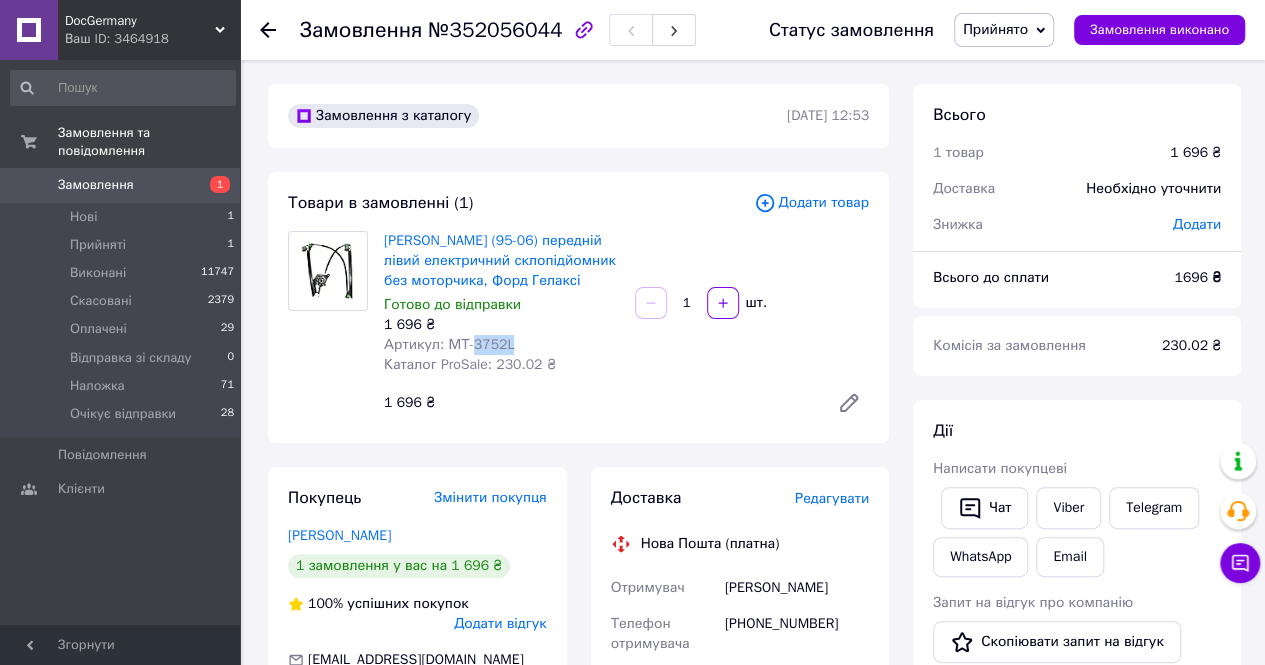 click on "Замовлення" at bounding box center (96, 185) 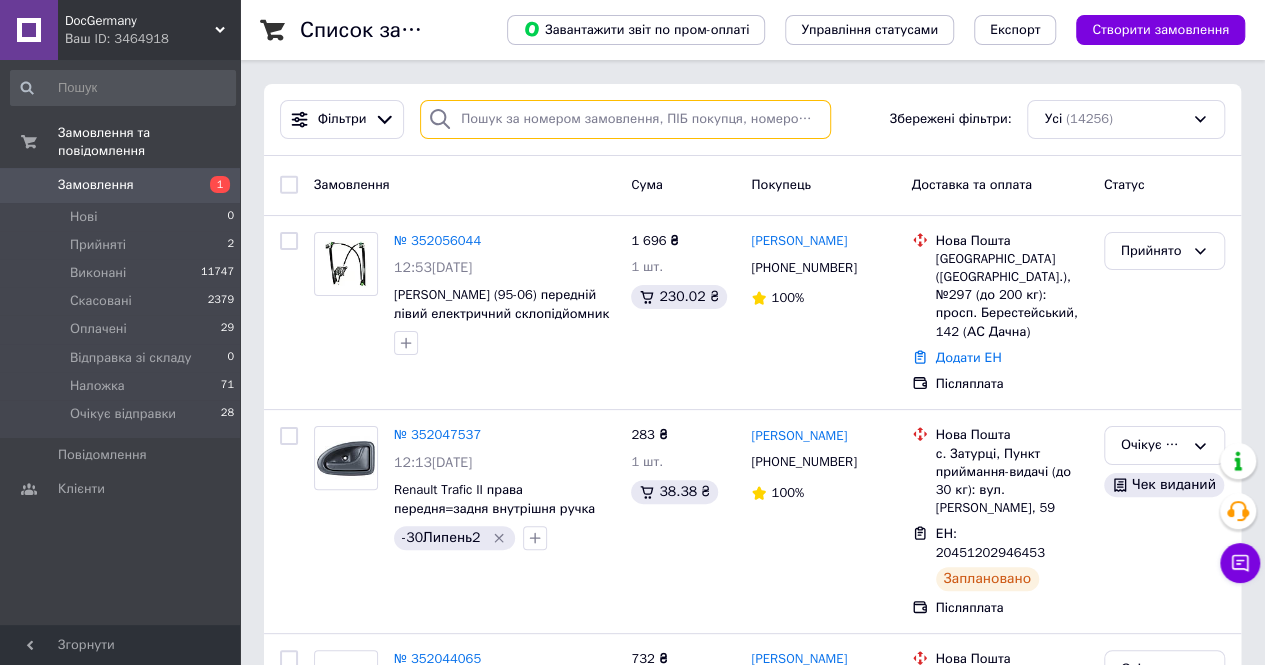 click at bounding box center [625, 119] 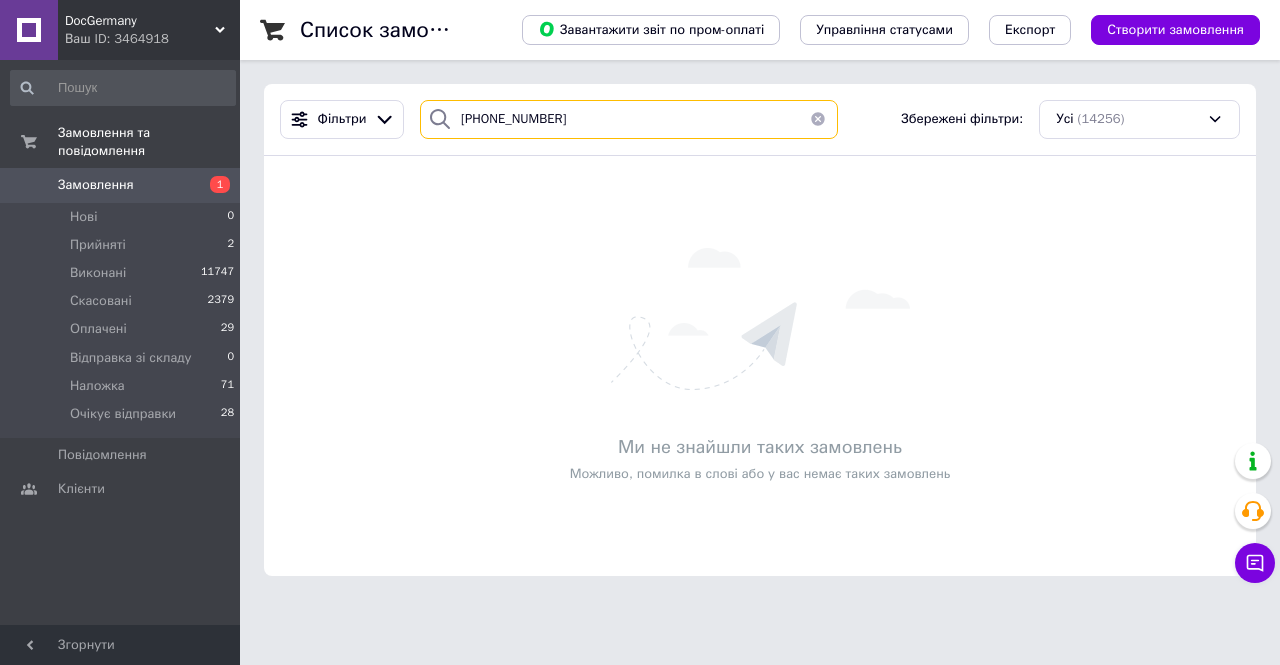 type on "+380636740729" 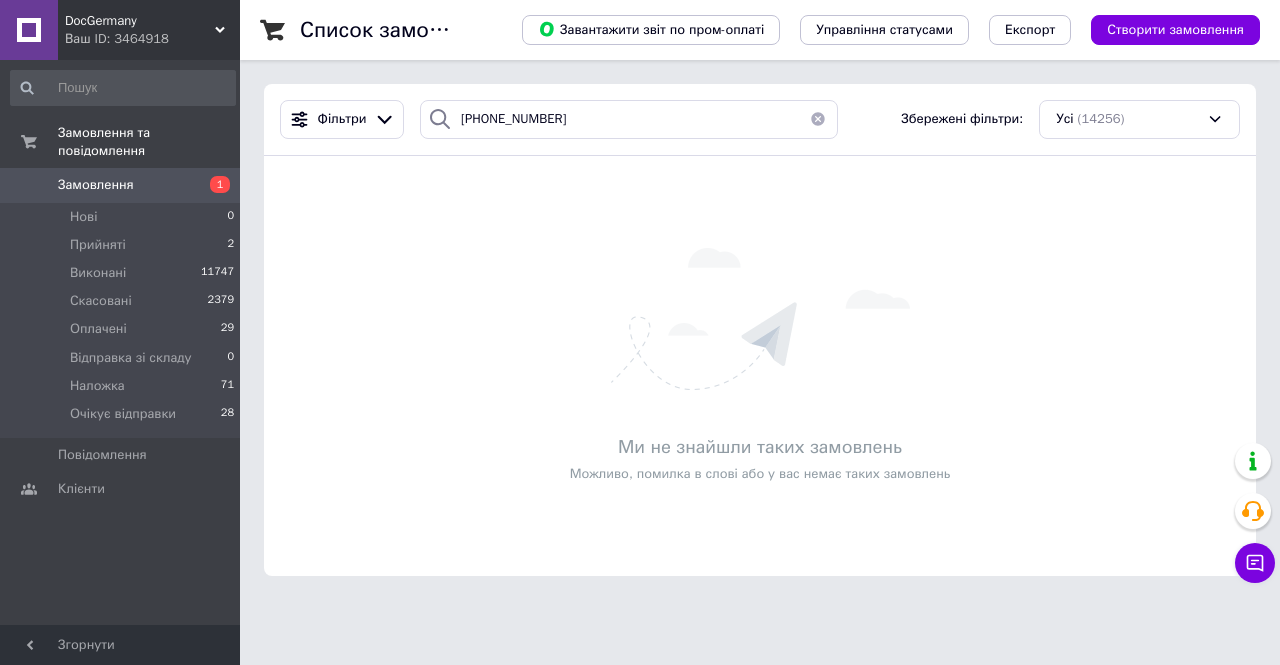 click on "Ваш ID: 3464918" at bounding box center [152, 39] 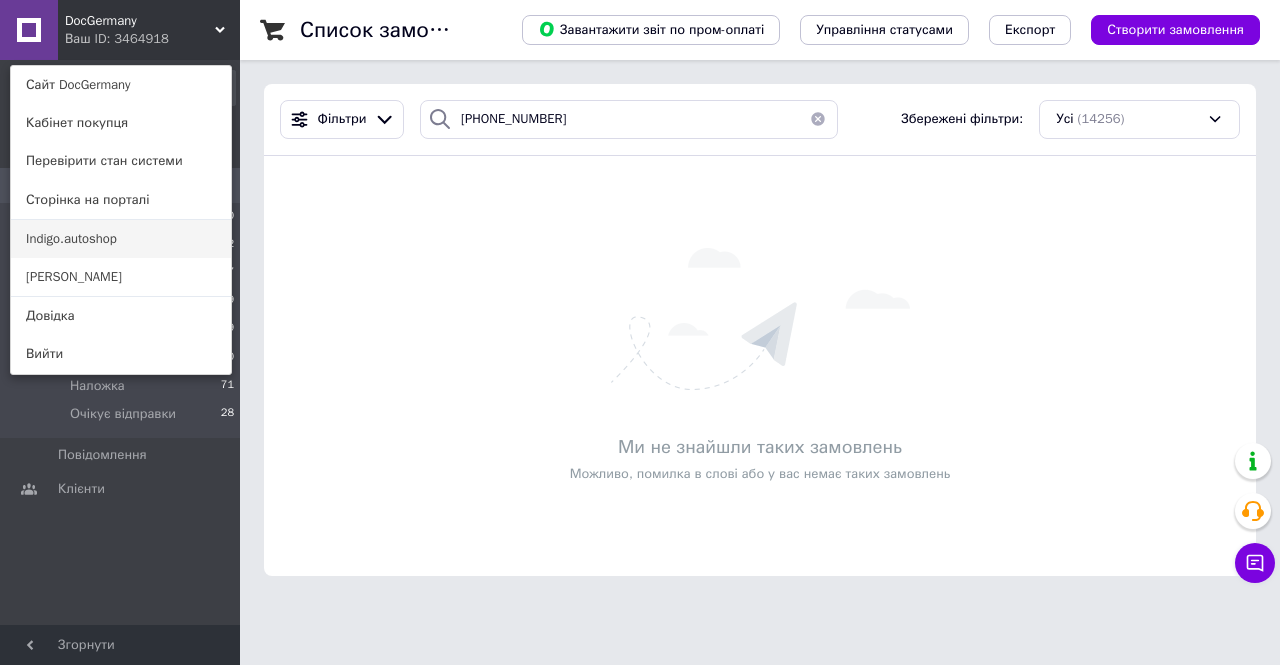 click on "Indigo.autoshop" at bounding box center (121, 239) 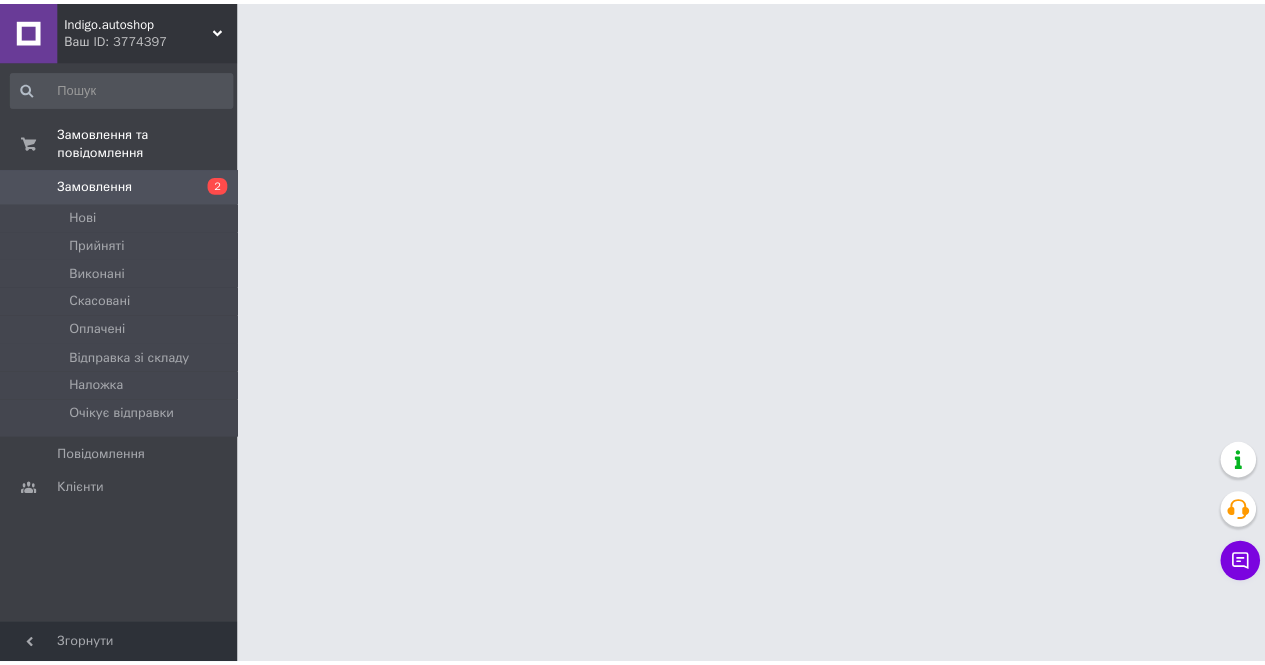 scroll, scrollTop: 0, scrollLeft: 0, axis: both 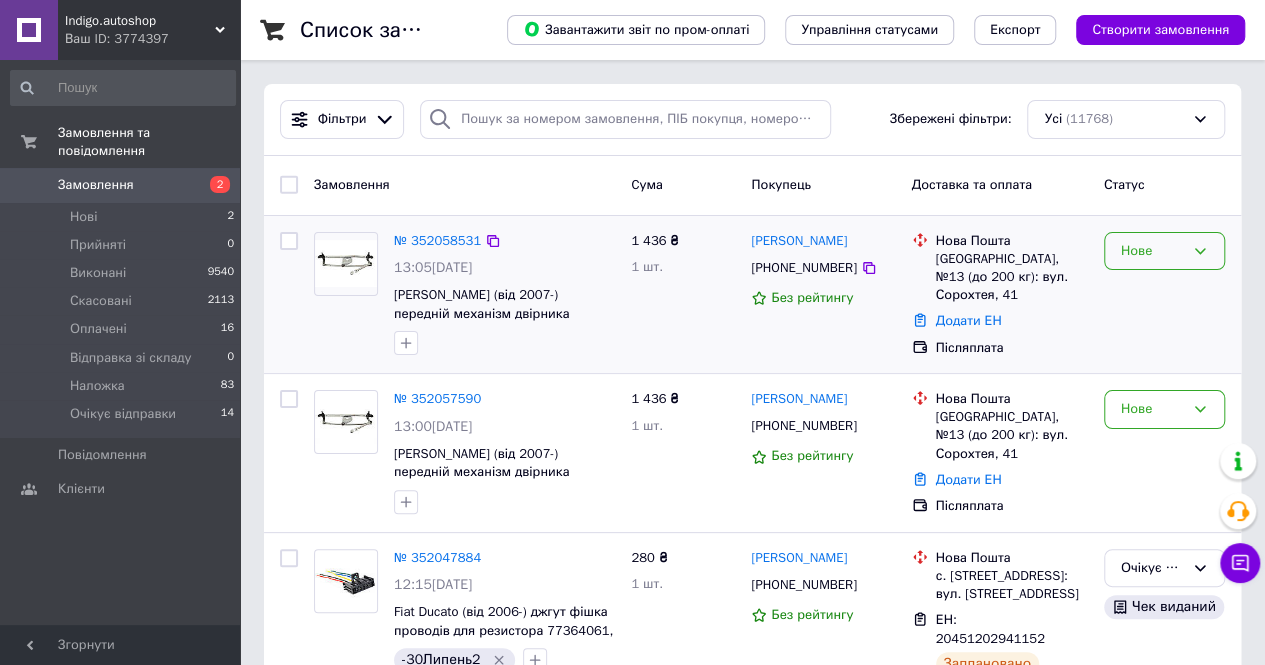 click on "Нове" at bounding box center [1152, 251] 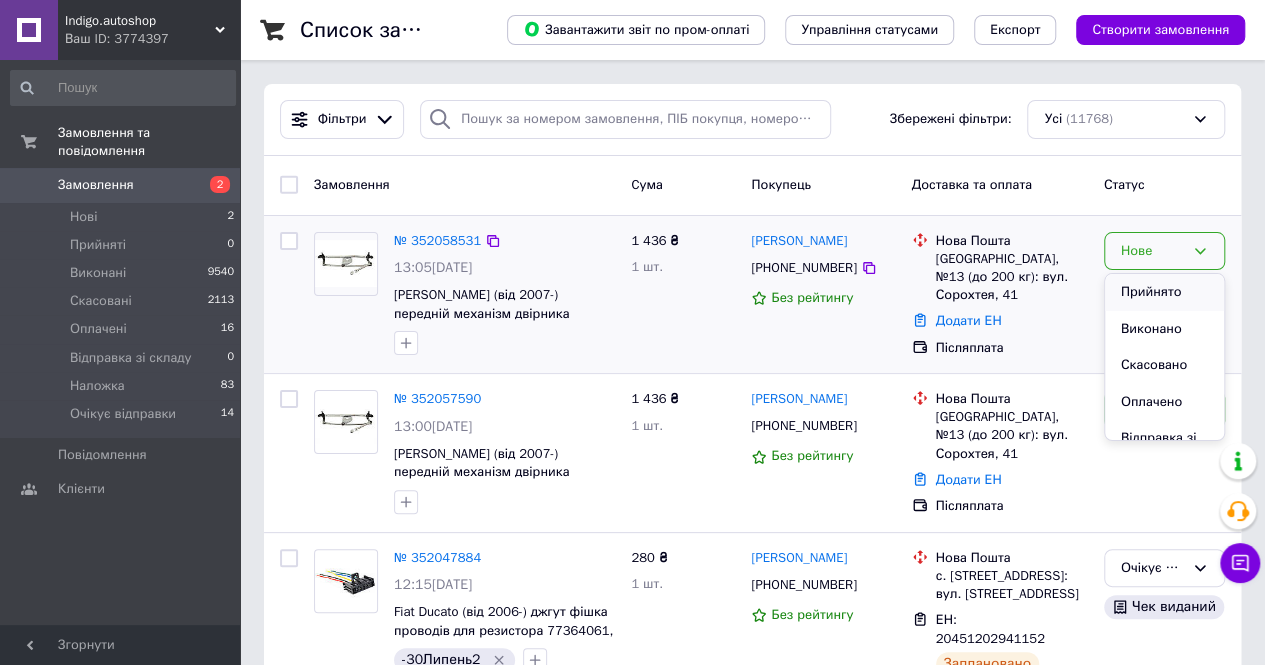 click on "Прийнято" at bounding box center [1164, 292] 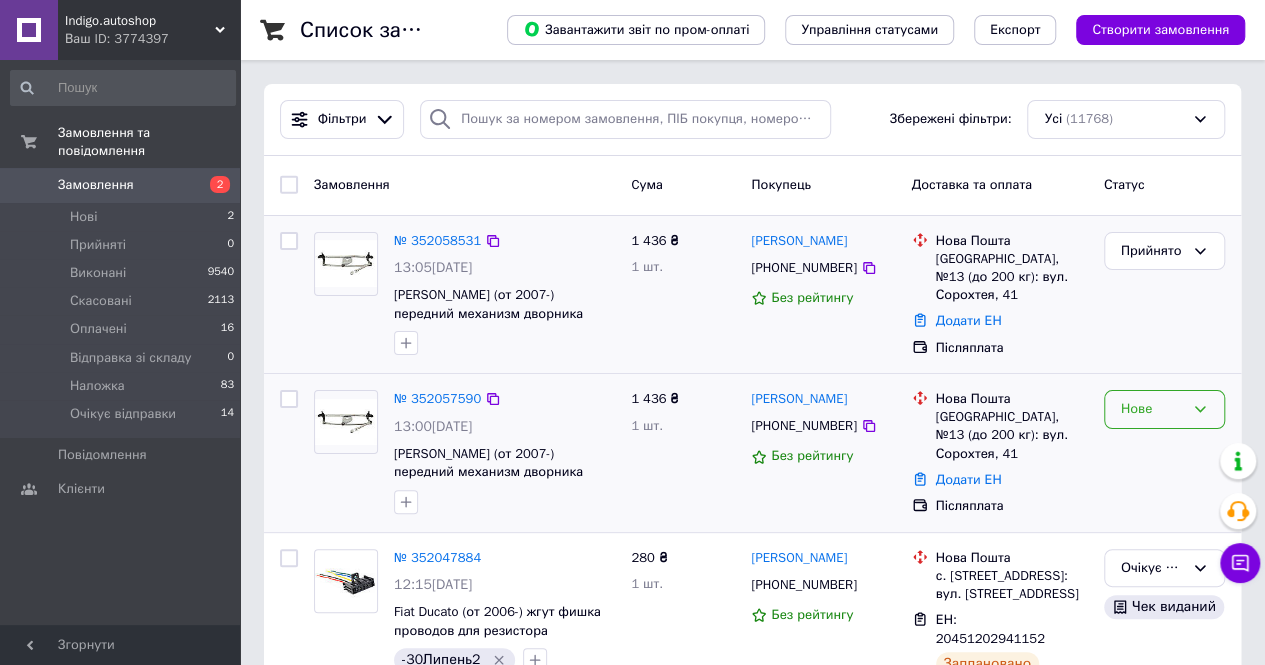 click on "Нове" at bounding box center (1152, 409) 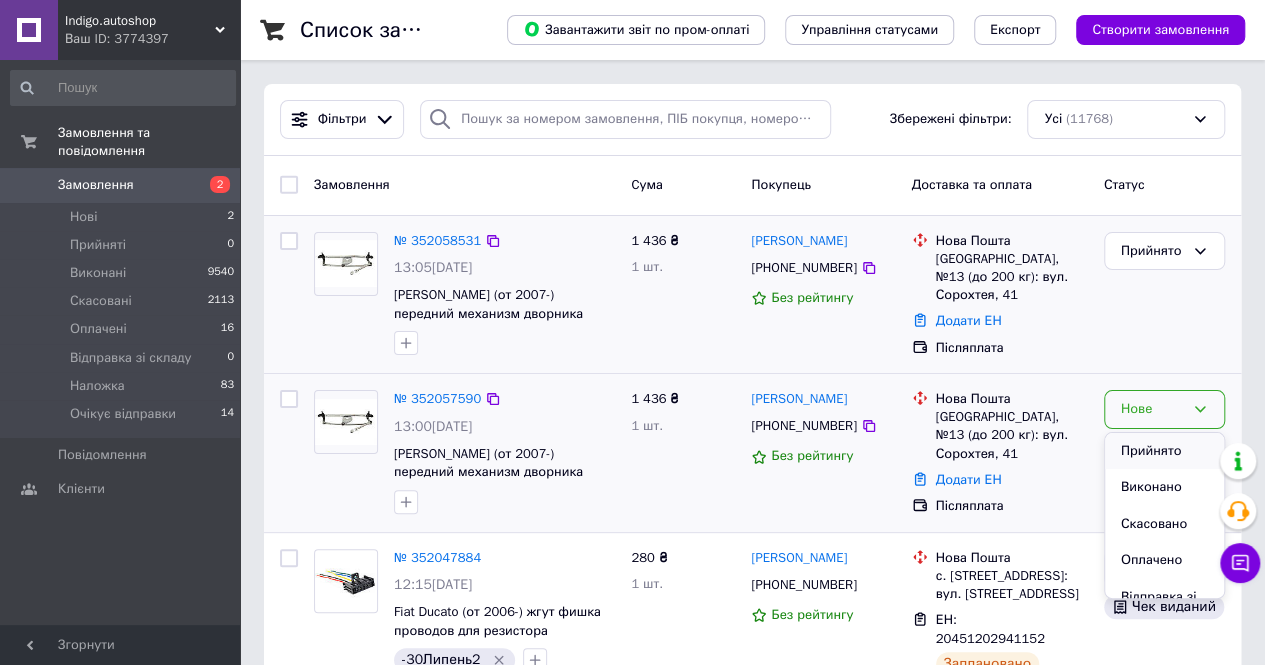 click on "Прийнято" at bounding box center (1164, 451) 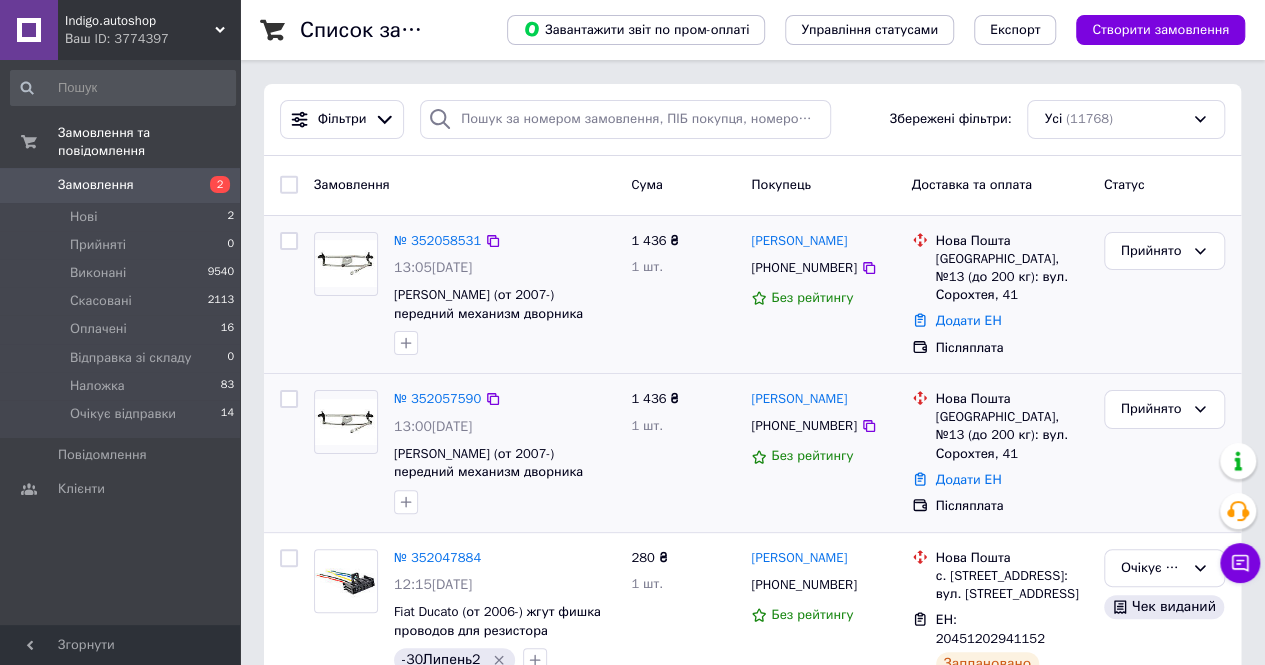 click on "Прийнято" at bounding box center (1152, 251) 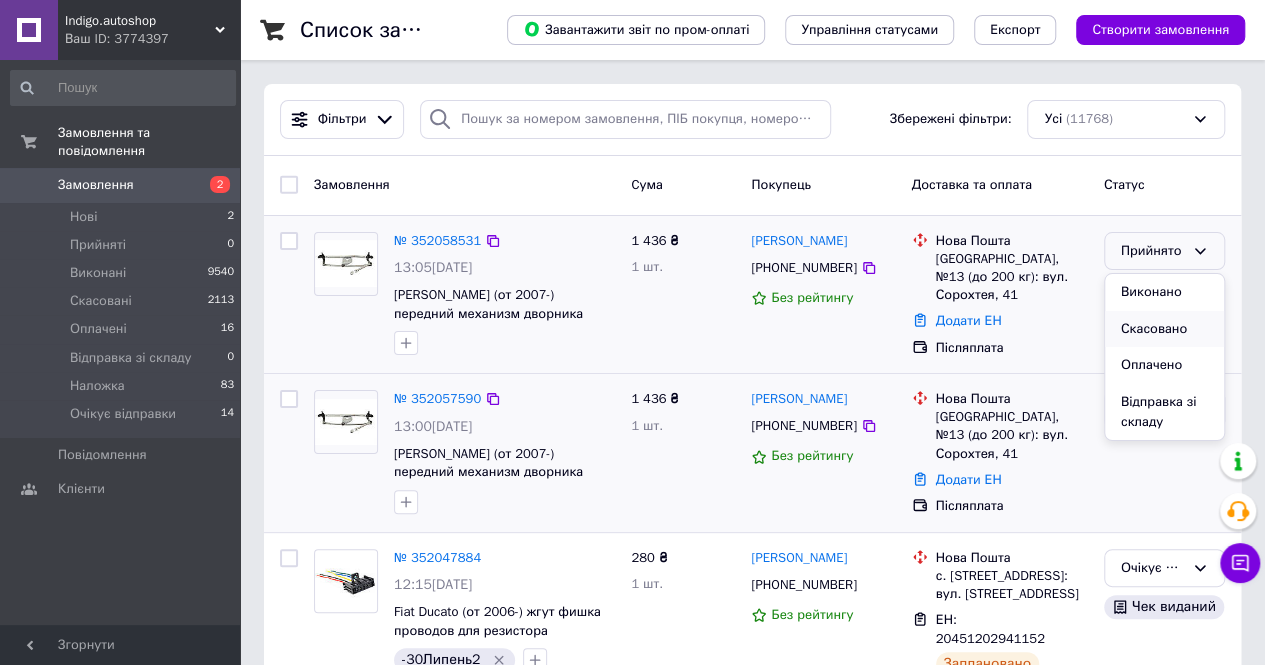 click on "Скасовано" at bounding box center (1164, 329) 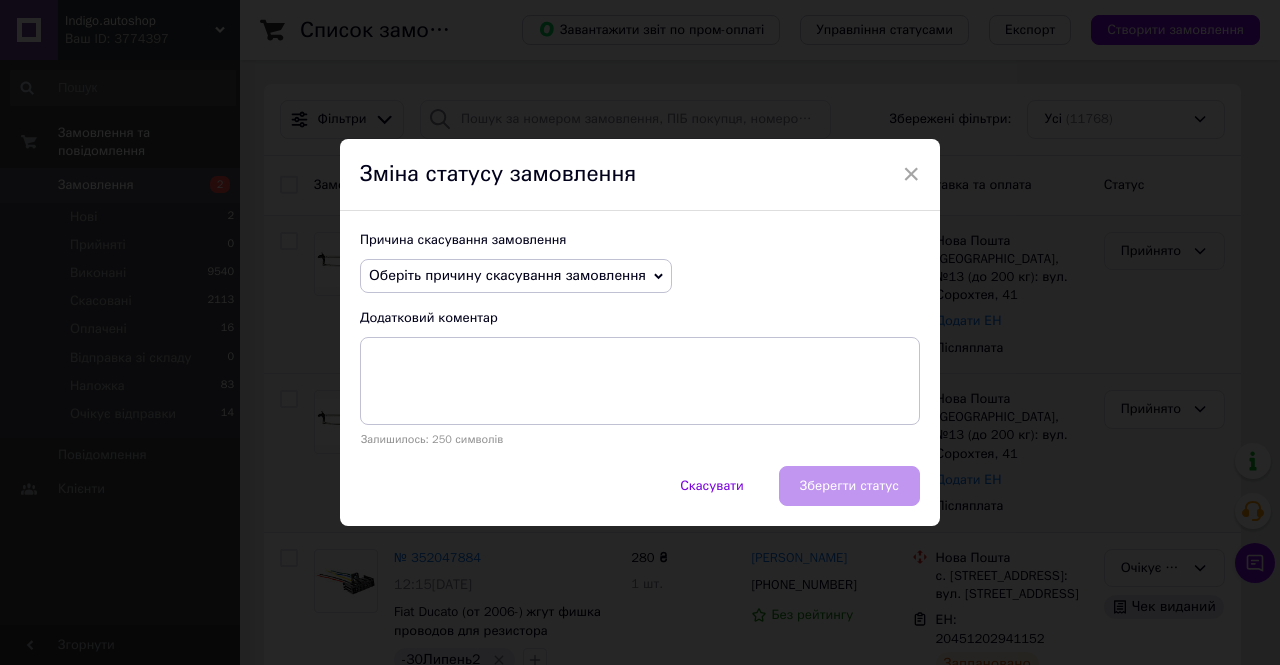 click on "Оберіть причину скасування замовлення" at bounding box center [507, 275] 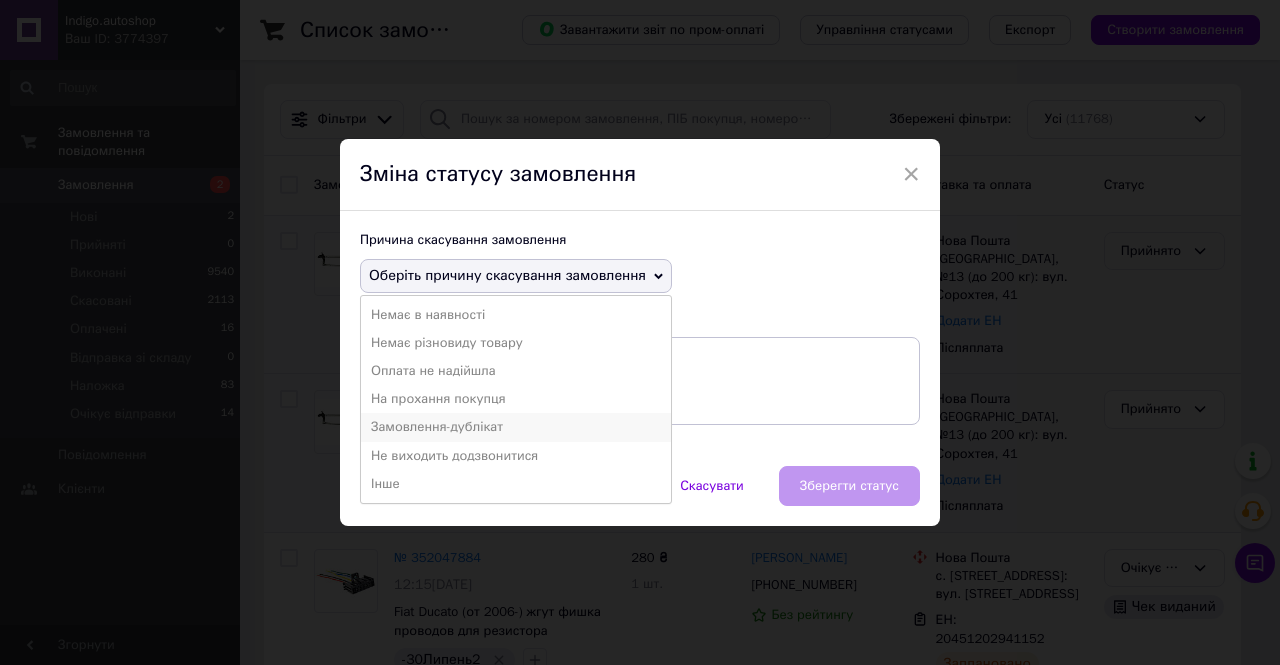 click on "Замовлення-дублікат" at bounding box center (516, 427) 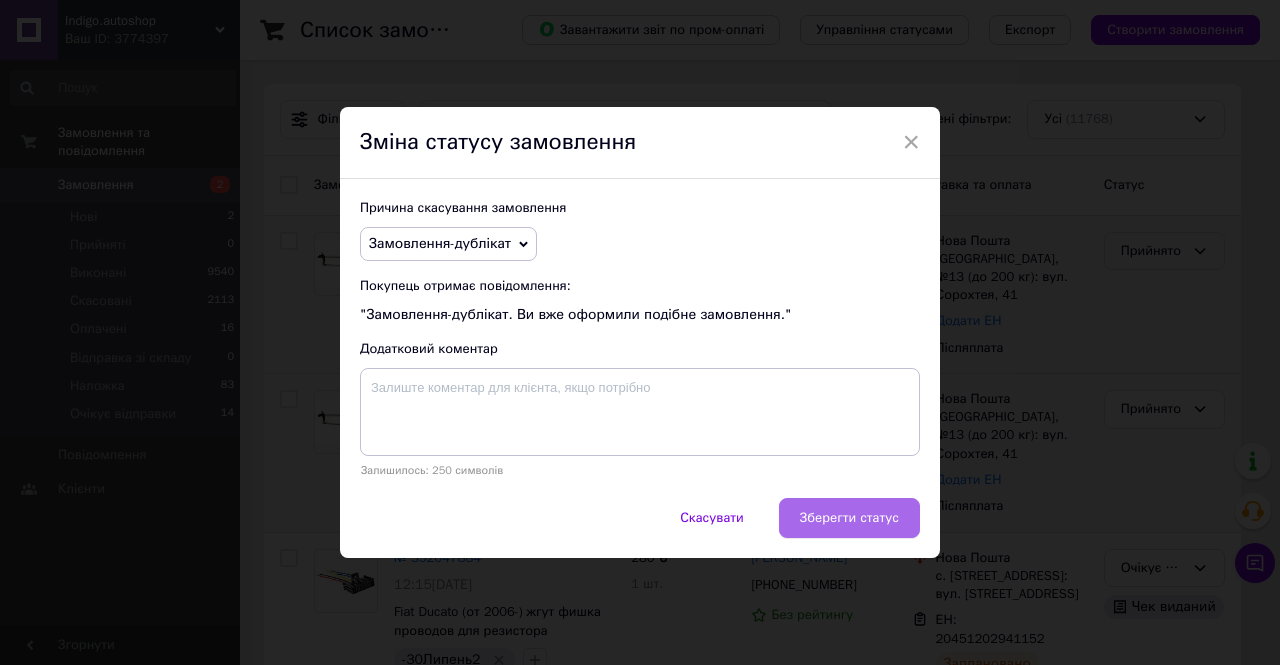 click on "Зберегти статус" at bounding box center [849, 518] 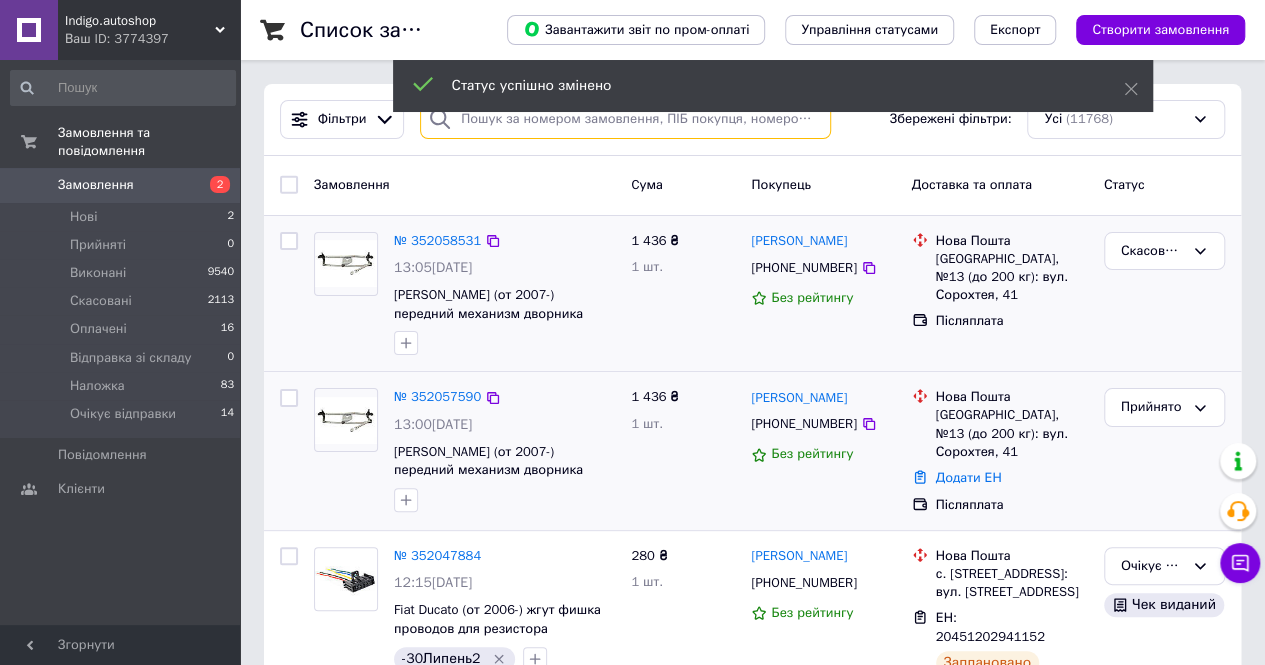 click at bounding box center (625, 119) 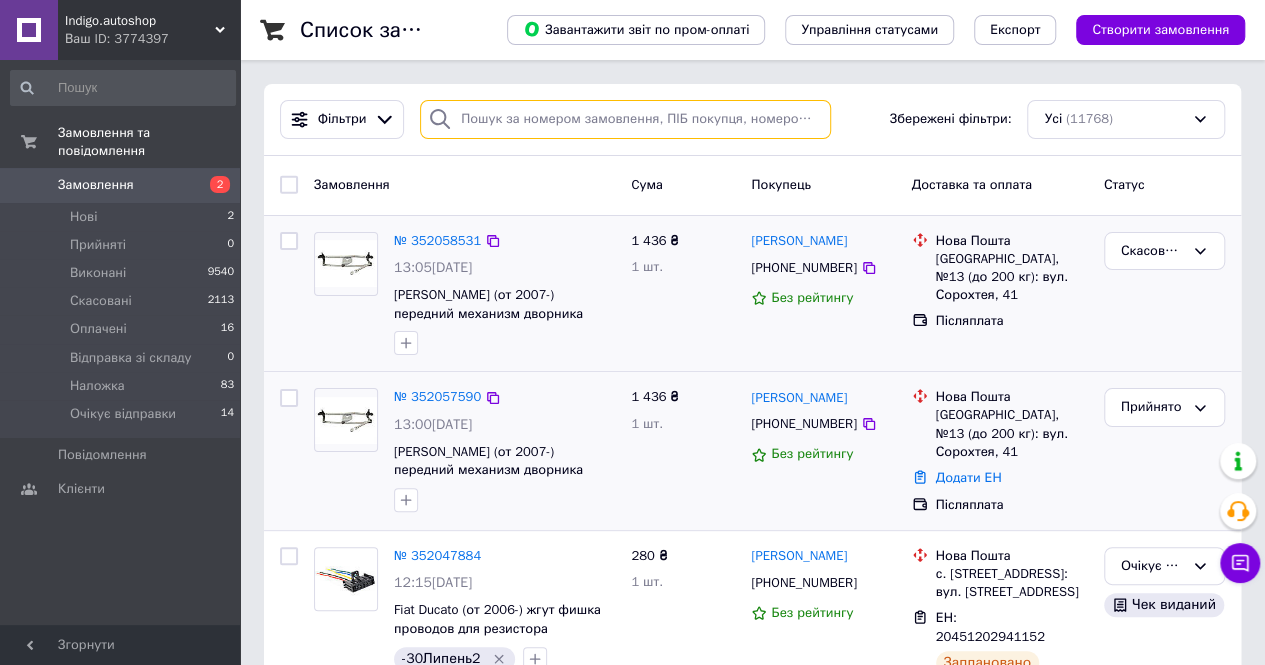 paste on "+380636740729" 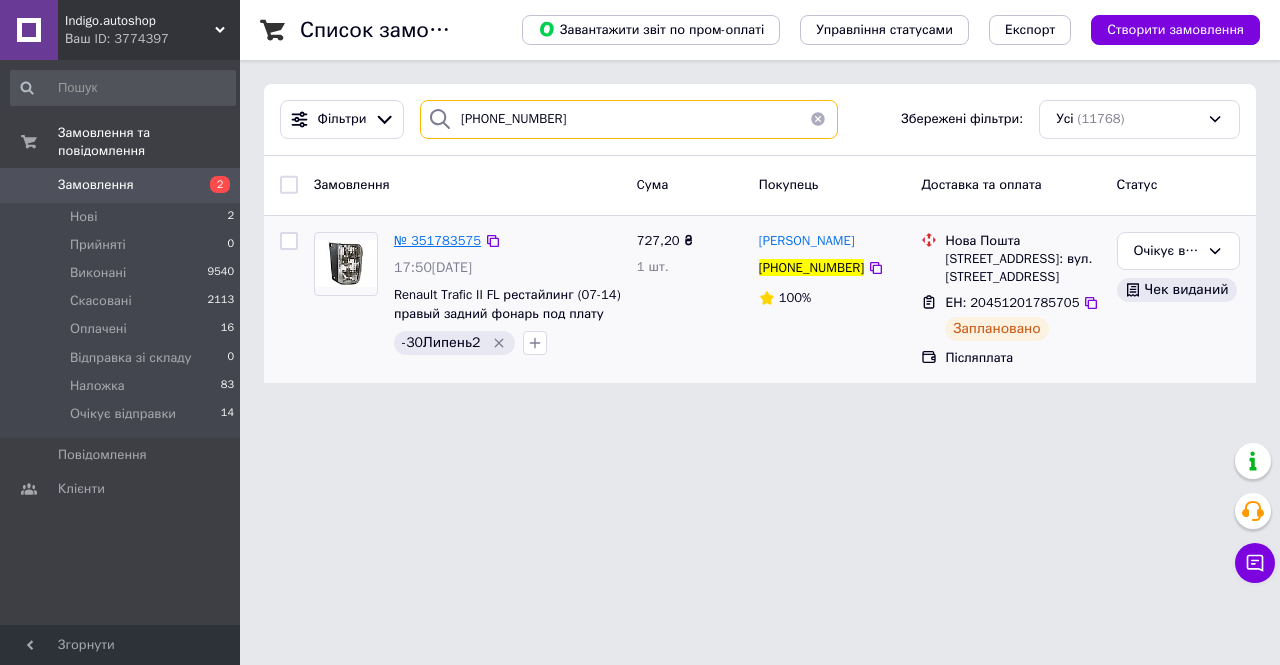 type on "+380636740729" 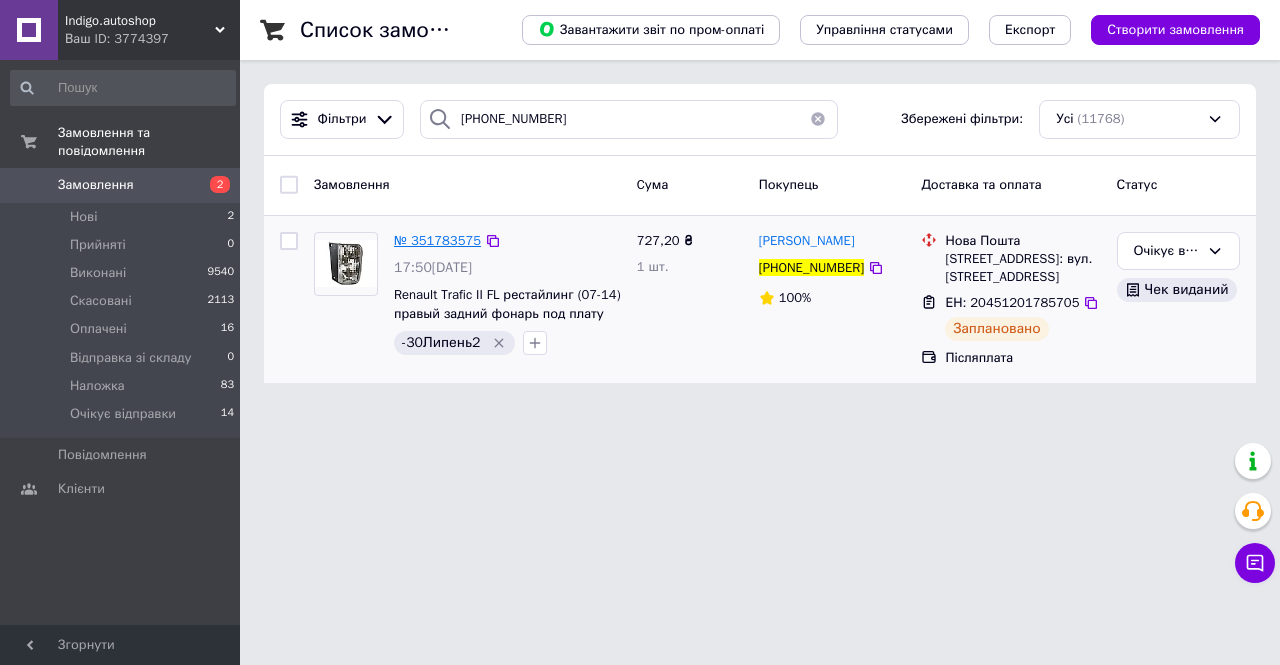 click on "№ 351783575" at bounding box center (437, 240) 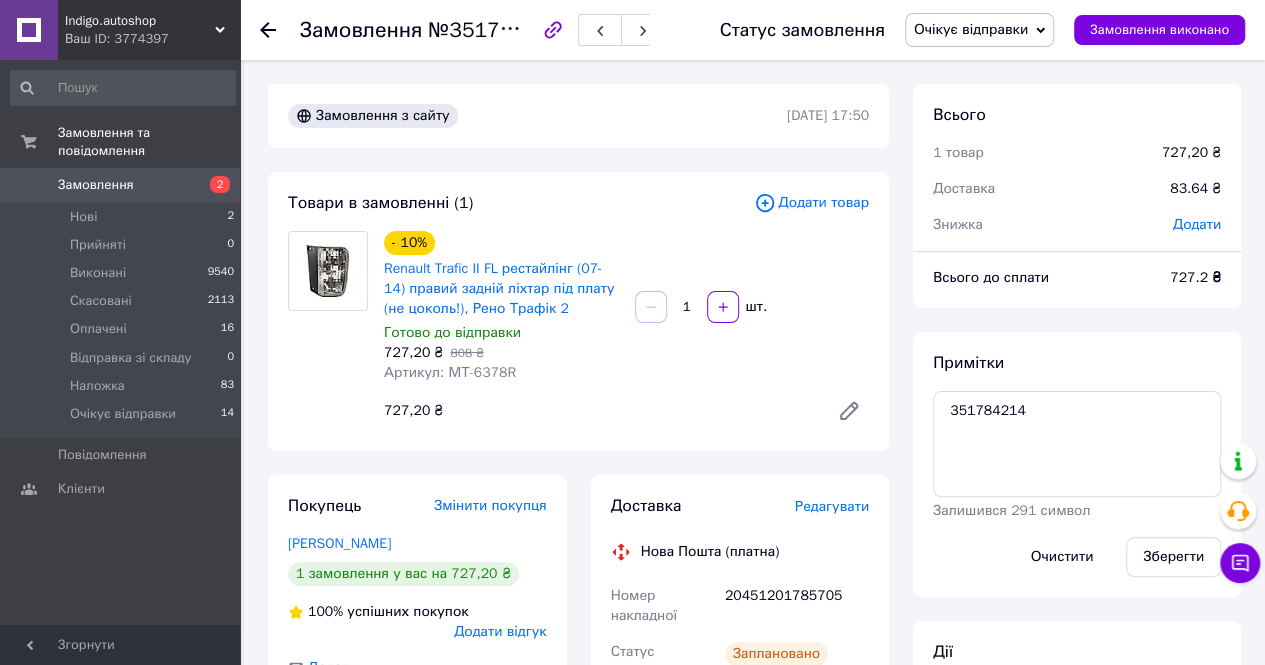 scroll, scrollTop: 200, scrollLeft: 0, axis: vertical 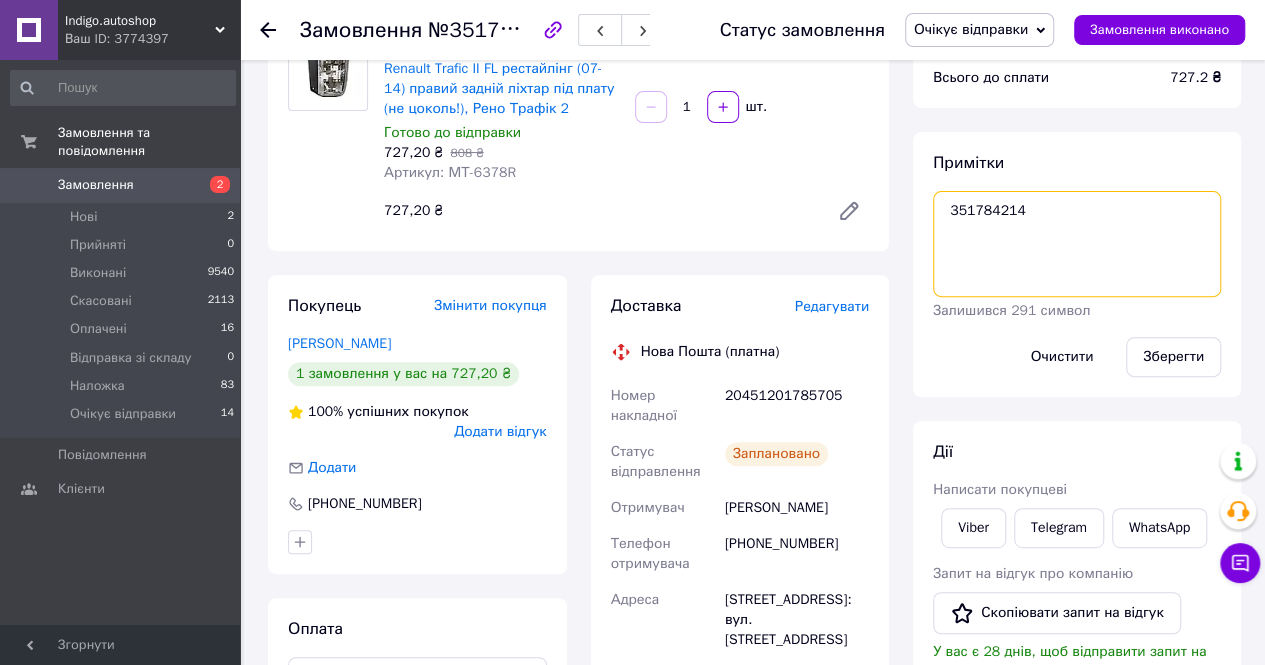 click on "351784214" at bounding box center [1077, 244] 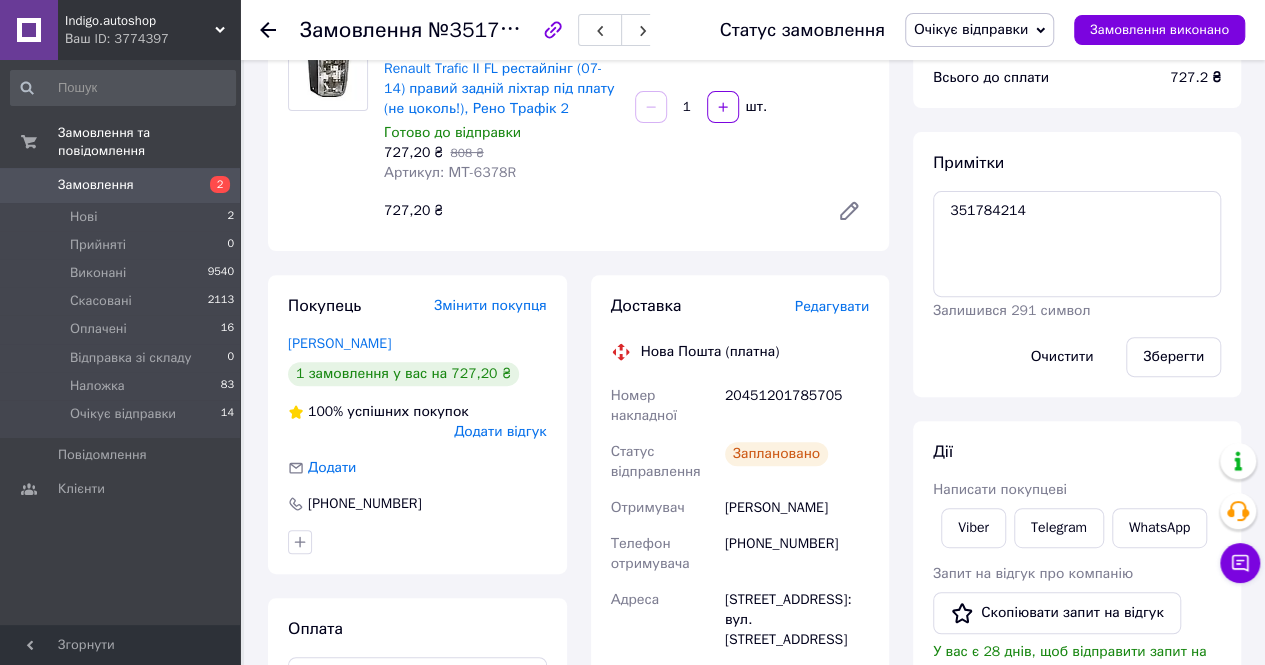 click on "Демко Роман" at bounding box center [797, 508] 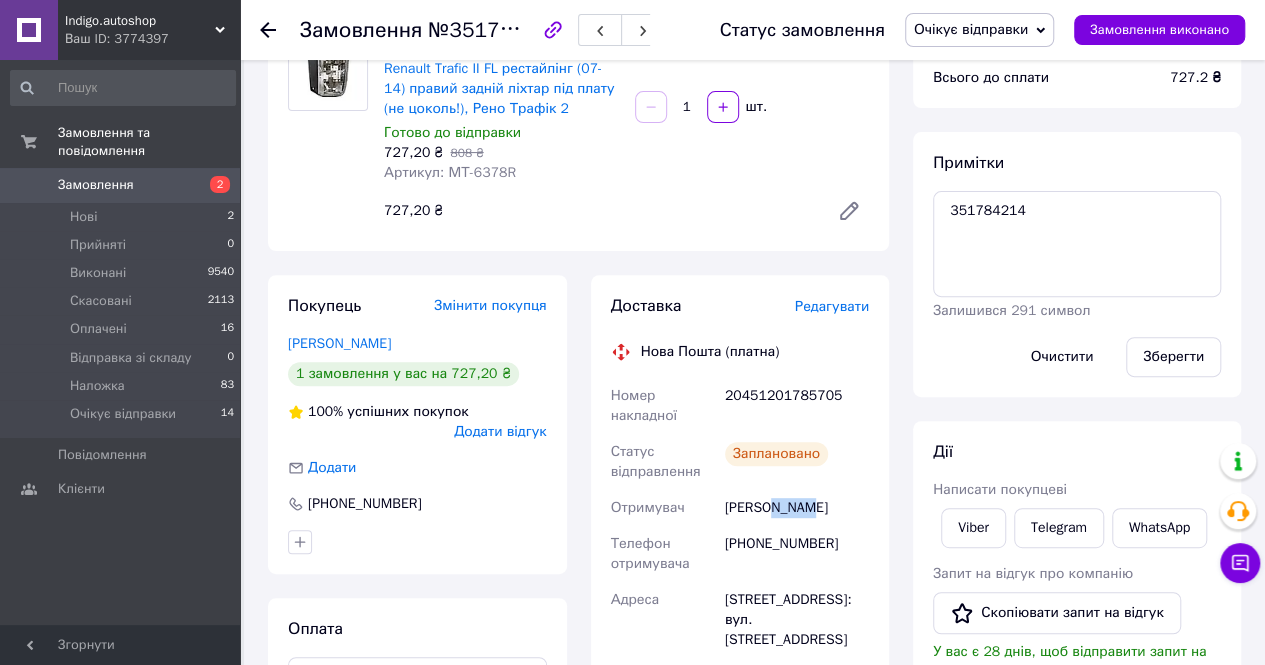 click on "Демко Роман" at bounding box center [797, 508] 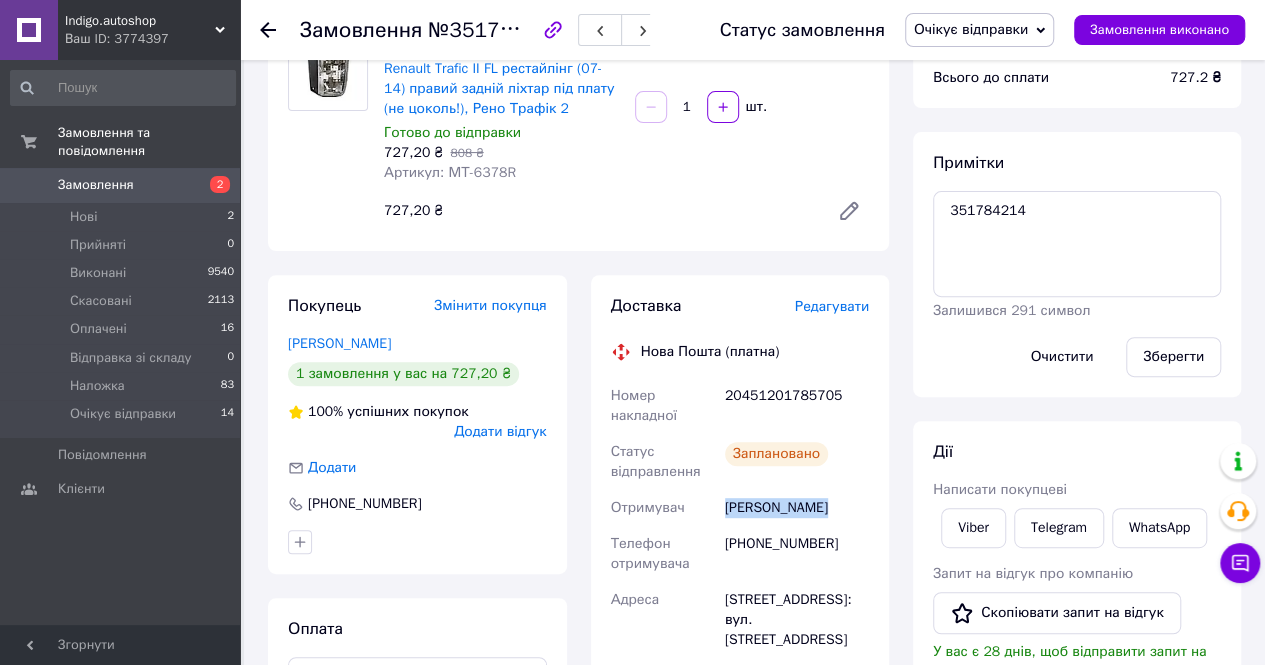 click on "Демко Роман" at bounding box center [797, 508] 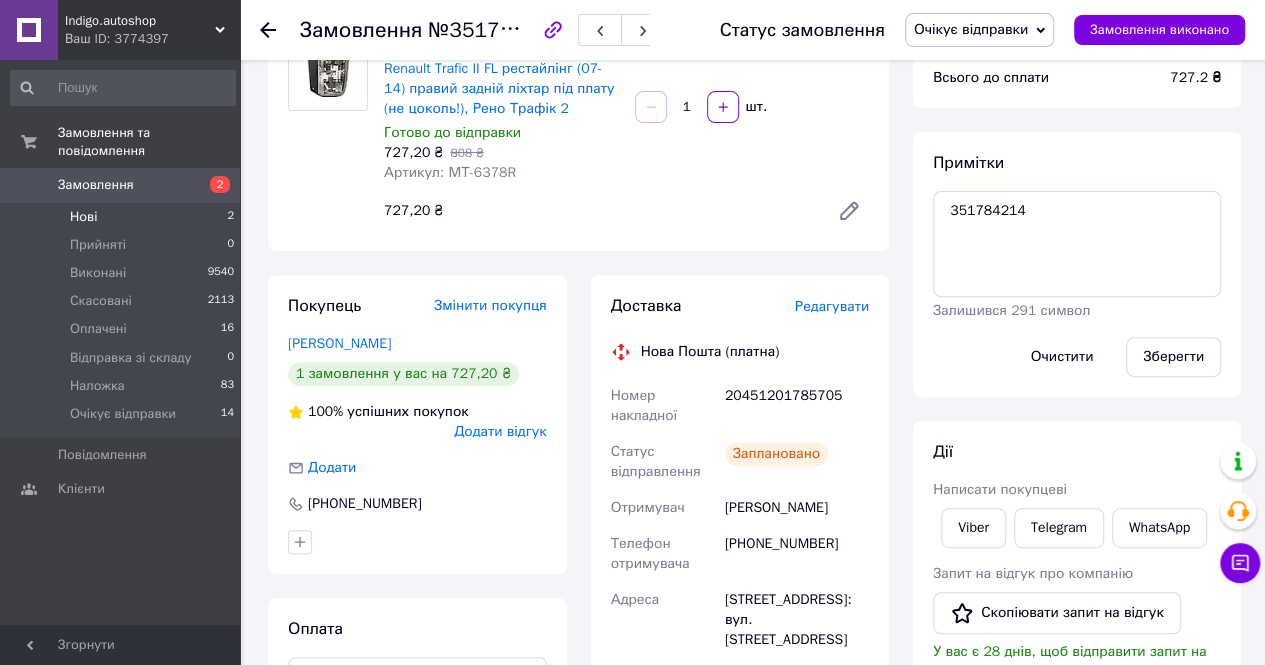 click on "Нові 2" at bounding box center (123, 217) 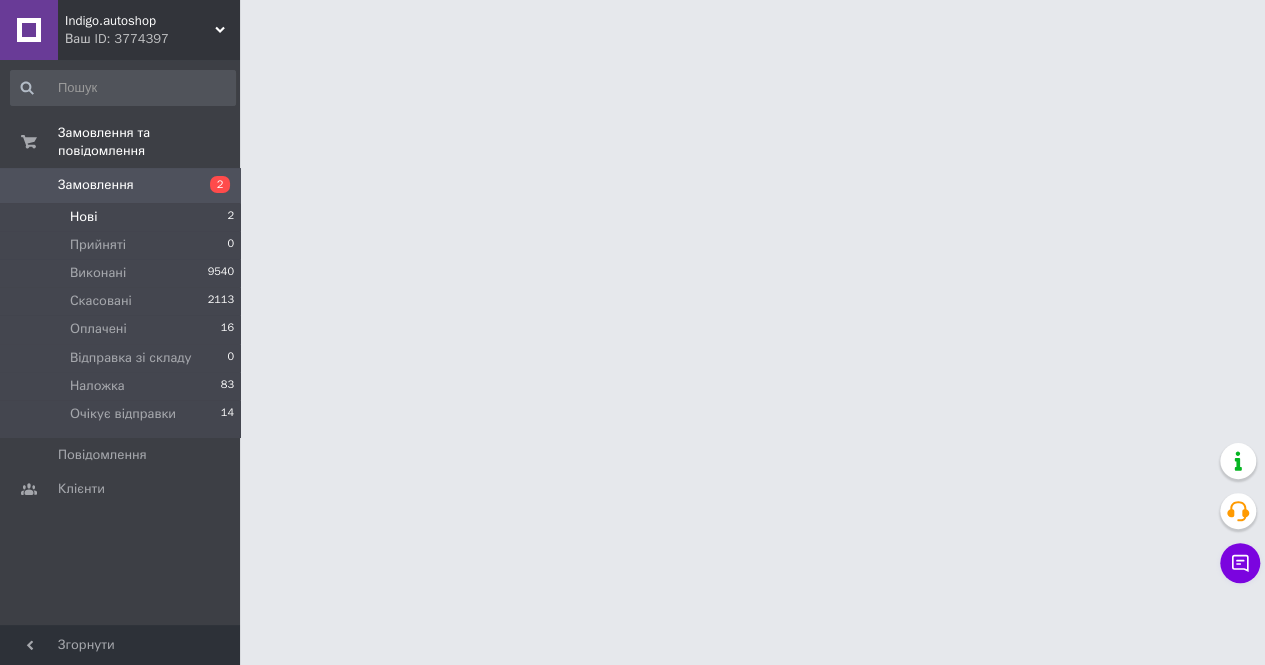 scroll, scrollTop: 0, scrollLeft: 0, axis: both 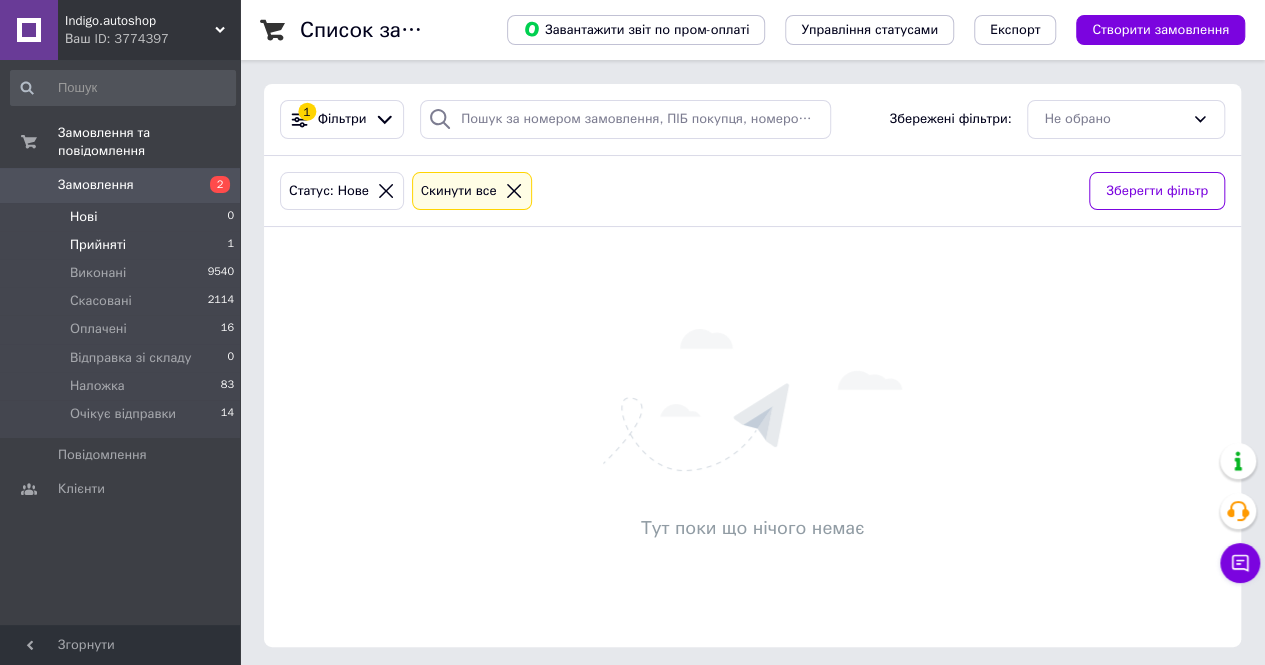click on "Прийняті" at bounding box center [98, 245] 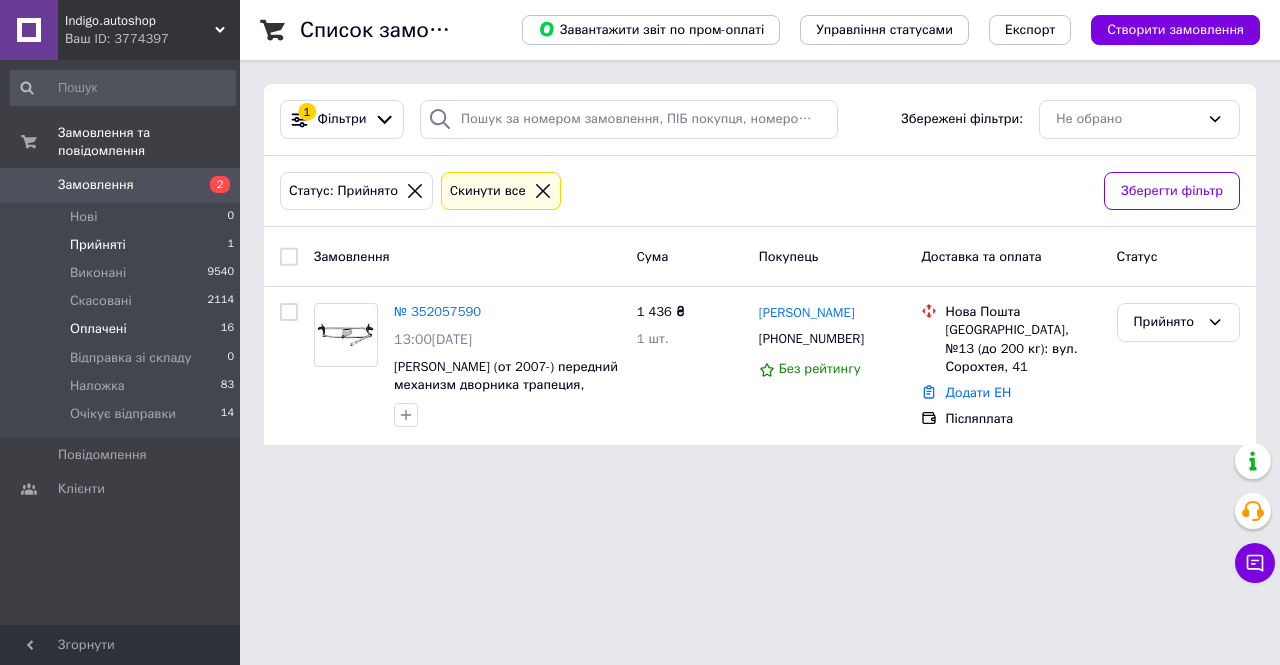 click on "Оплачені" at bounding box center [98, 329] 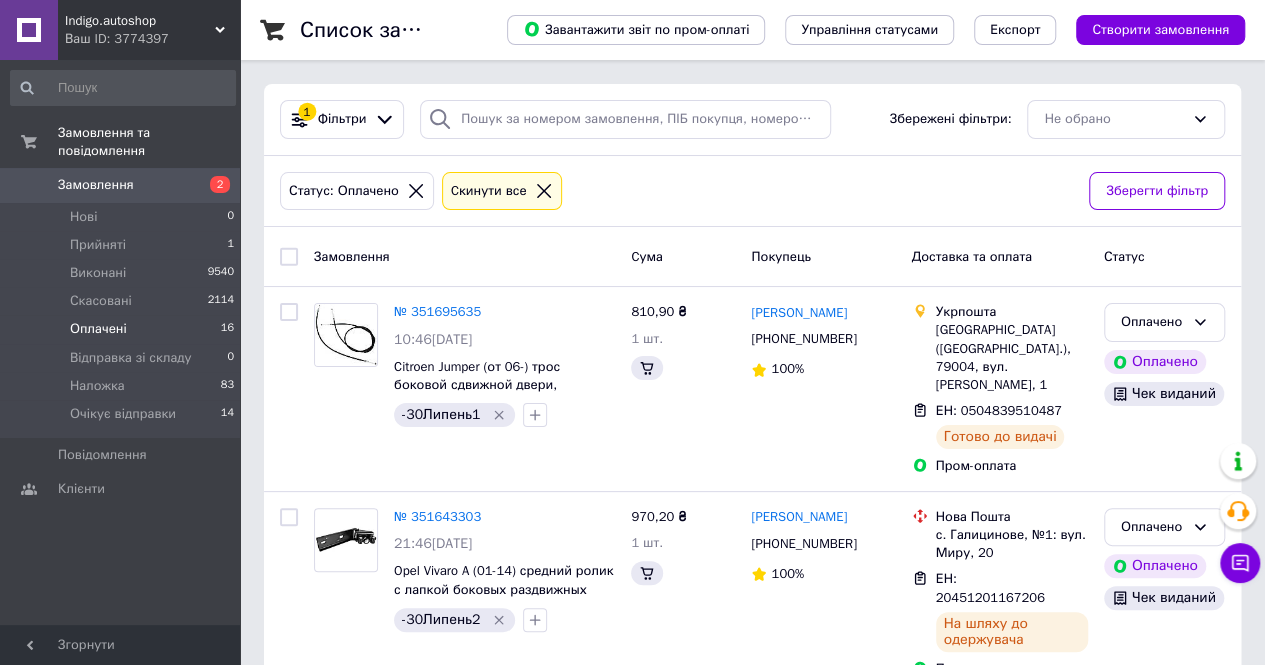 click on "Ваш ID: 3774397" at bounding box center [152, 39] 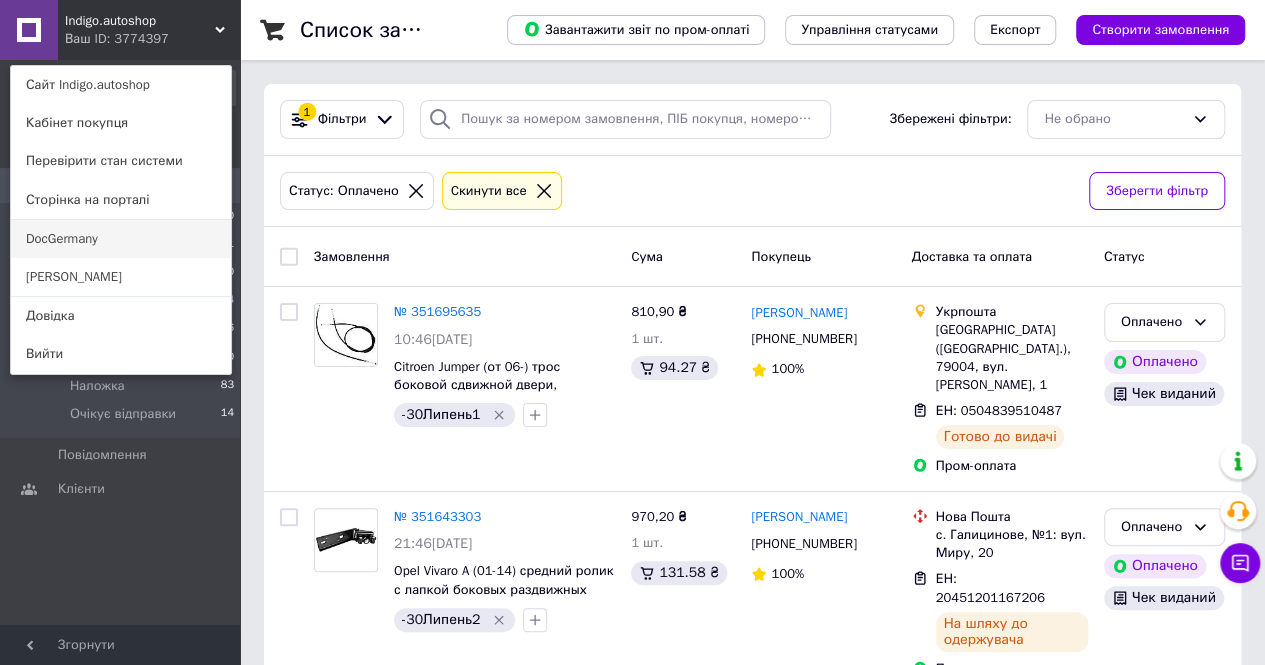 click on "DocGermany" at bounding box center [121, 239] 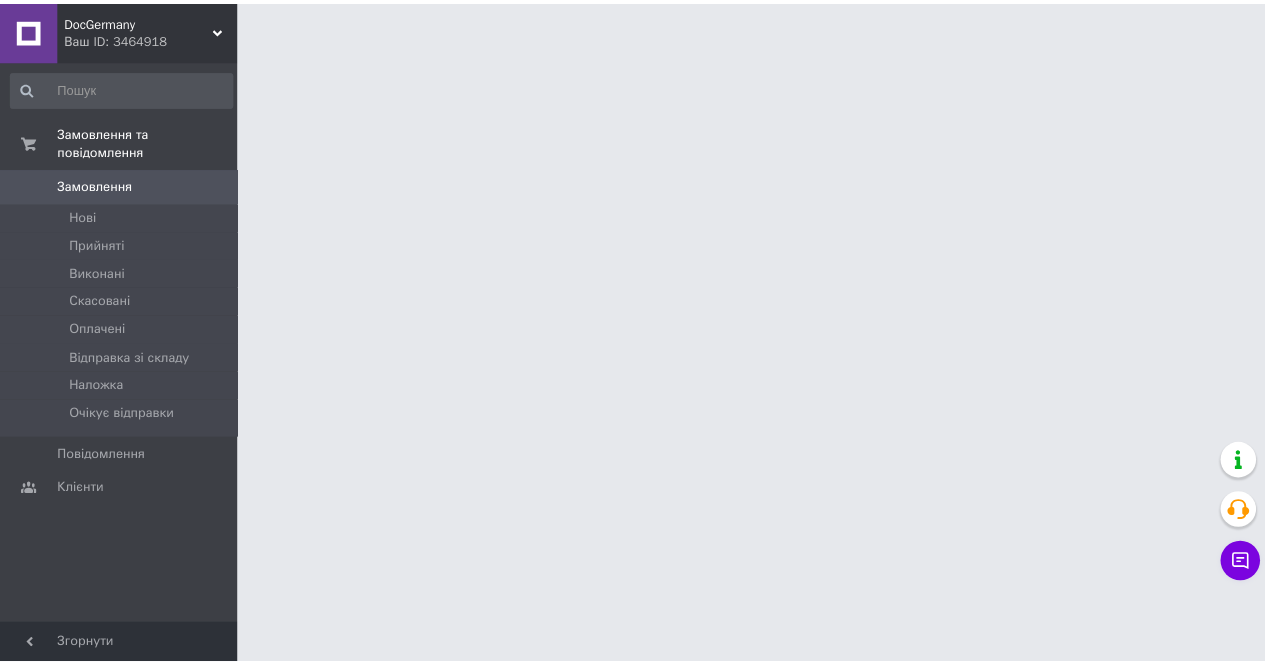 scroll, scrollTop: 0, scrollLeft: 0, axis: both 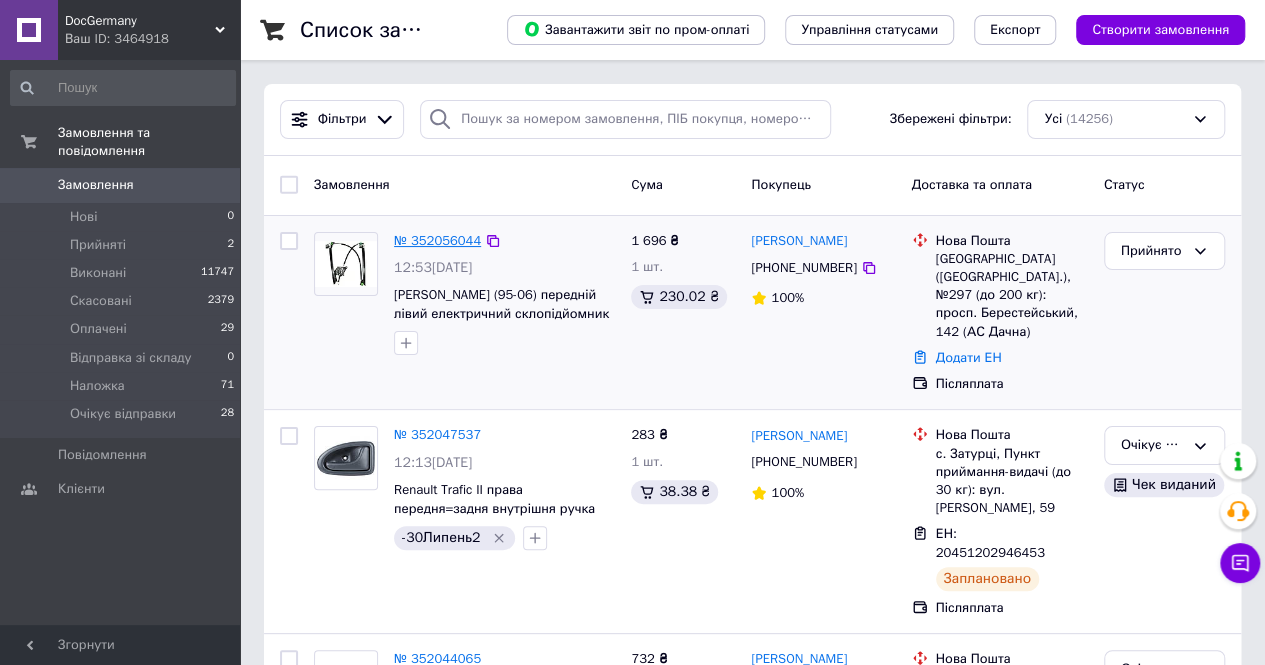 click on "№ 352056044" at bounding box center (437, 240) 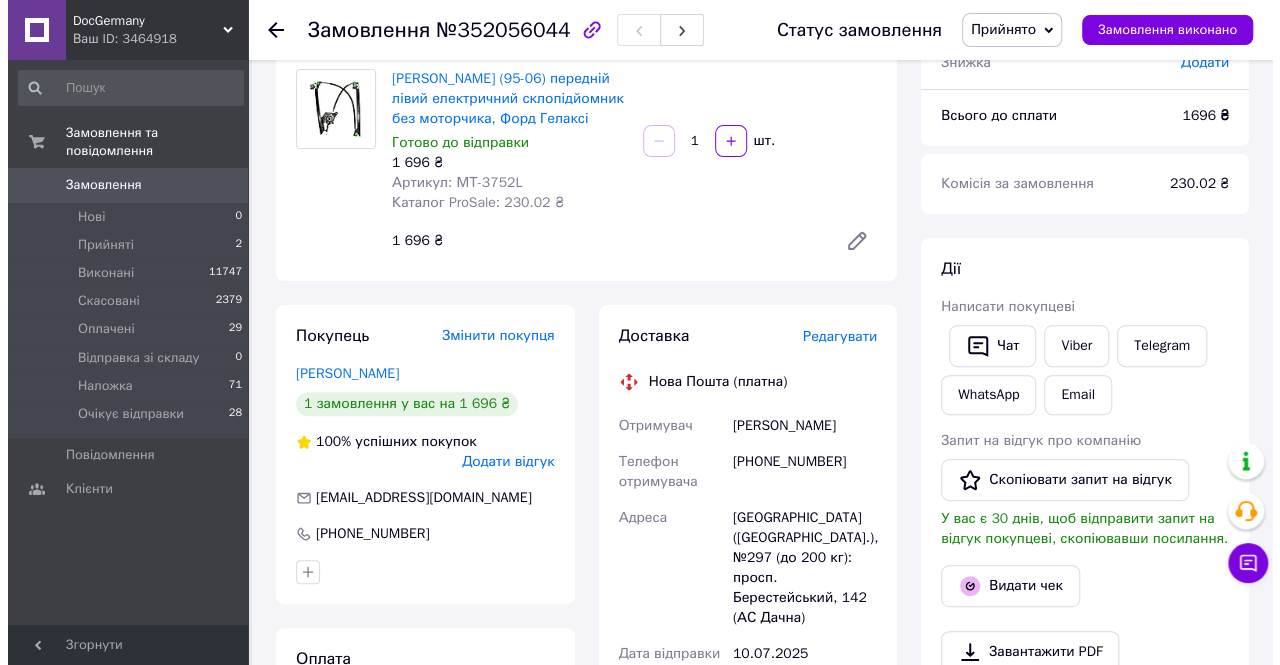 scroll, scrollTop: 276, scrollLeft: 0, axis: vertical 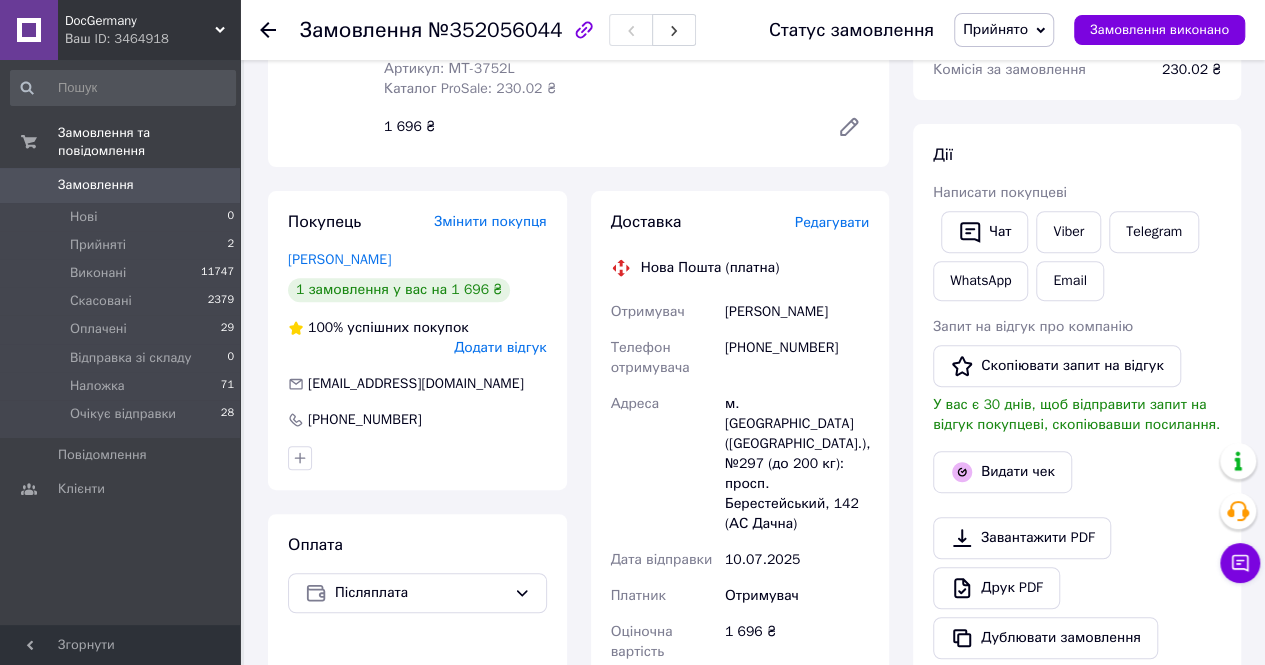 click on "Редагувати" at bounding box center (832, 222) 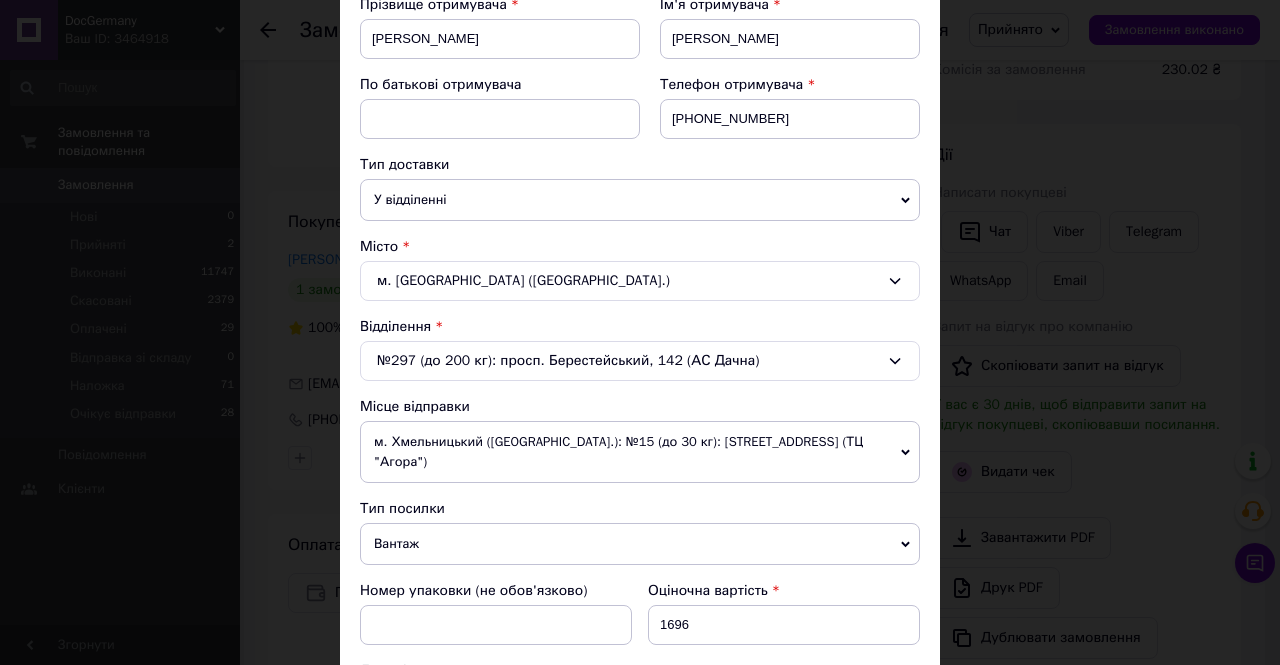 scroll, scrollTop: 600, scrollLeft: 0, axis: vertical 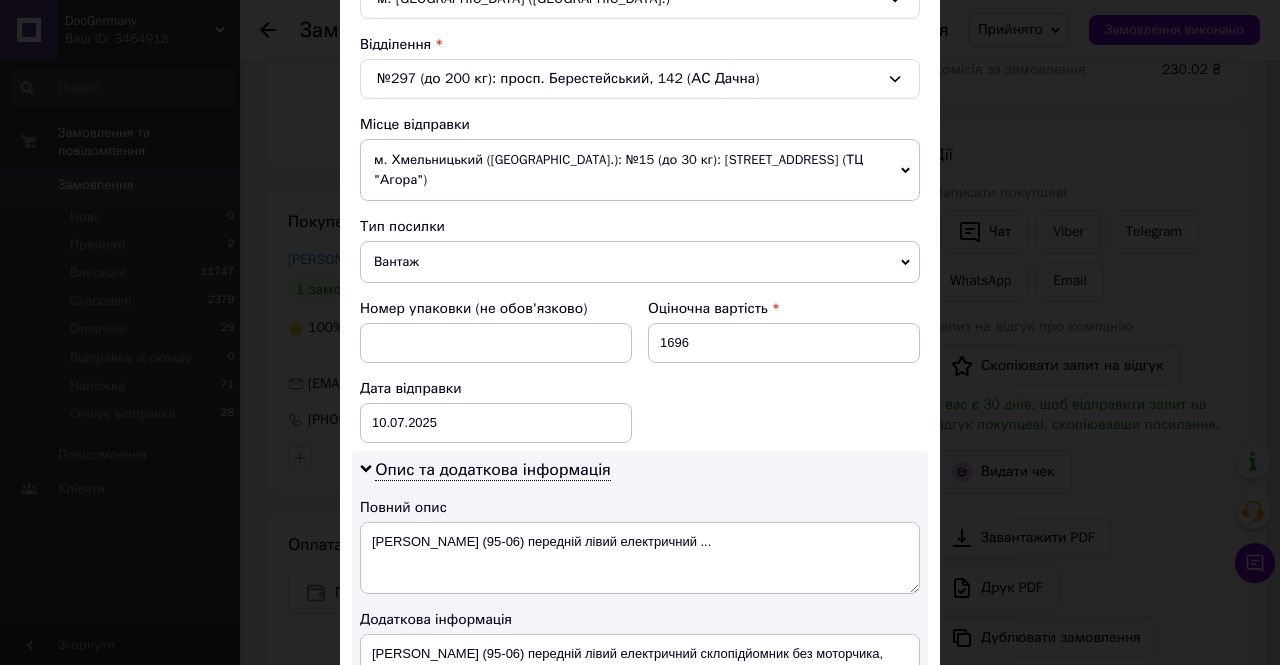 click on "м. Хмельницький ([GEOGRAPHIC_DATA].): №15 (до 30 кг): [STREET_ADDRESS] (ТЦ "Агора")" at bounding box center (640, 170) 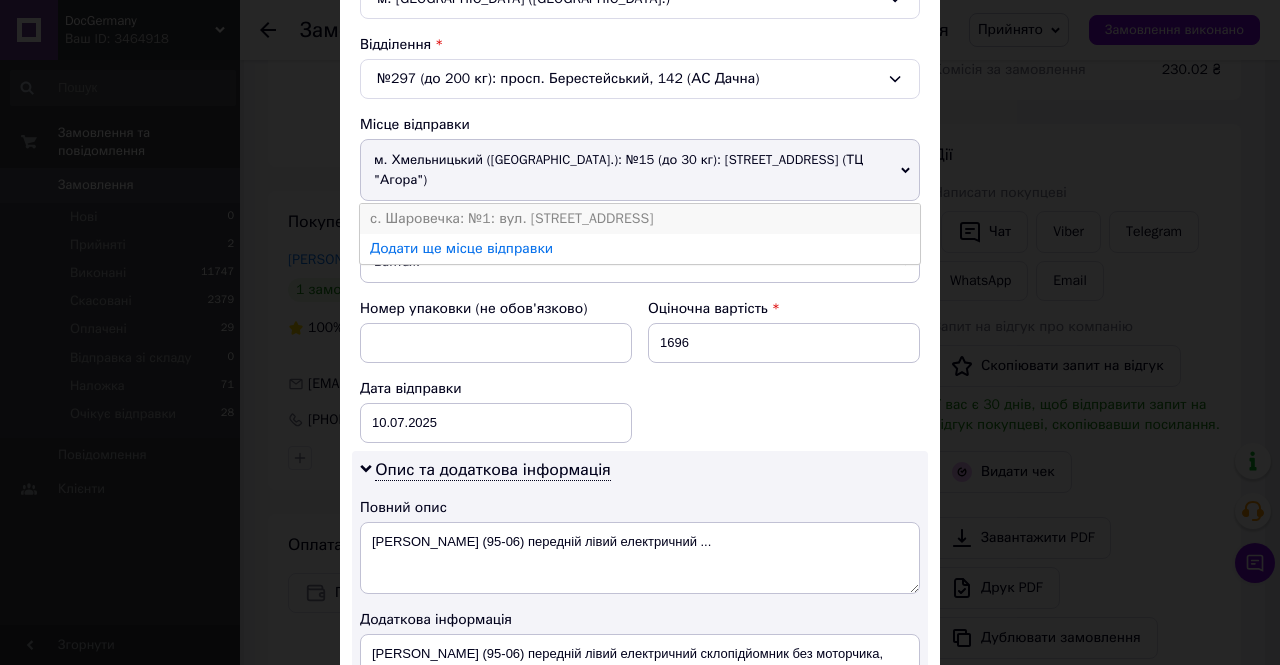 click on "с. Шаровечка: №1: вул. [STREET_ADDRESS]" at bounding box center (640, 219) 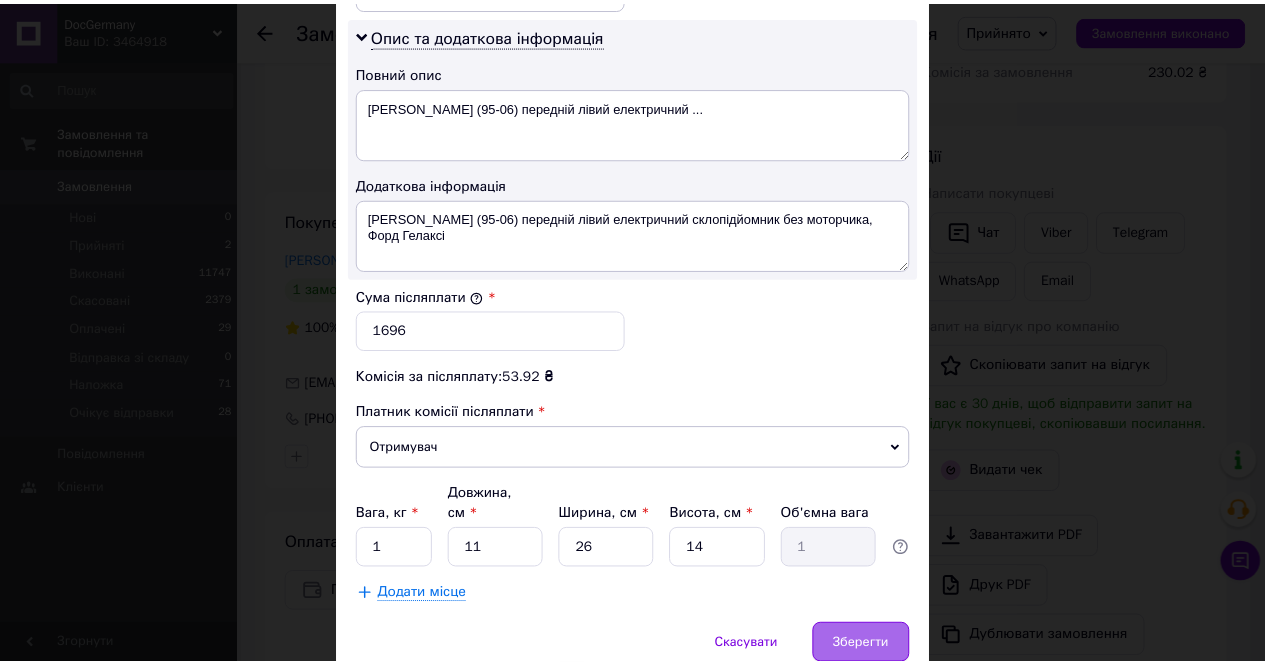 scroll, scrollTop: 1073, scrollLeft: 0, axis: vertical 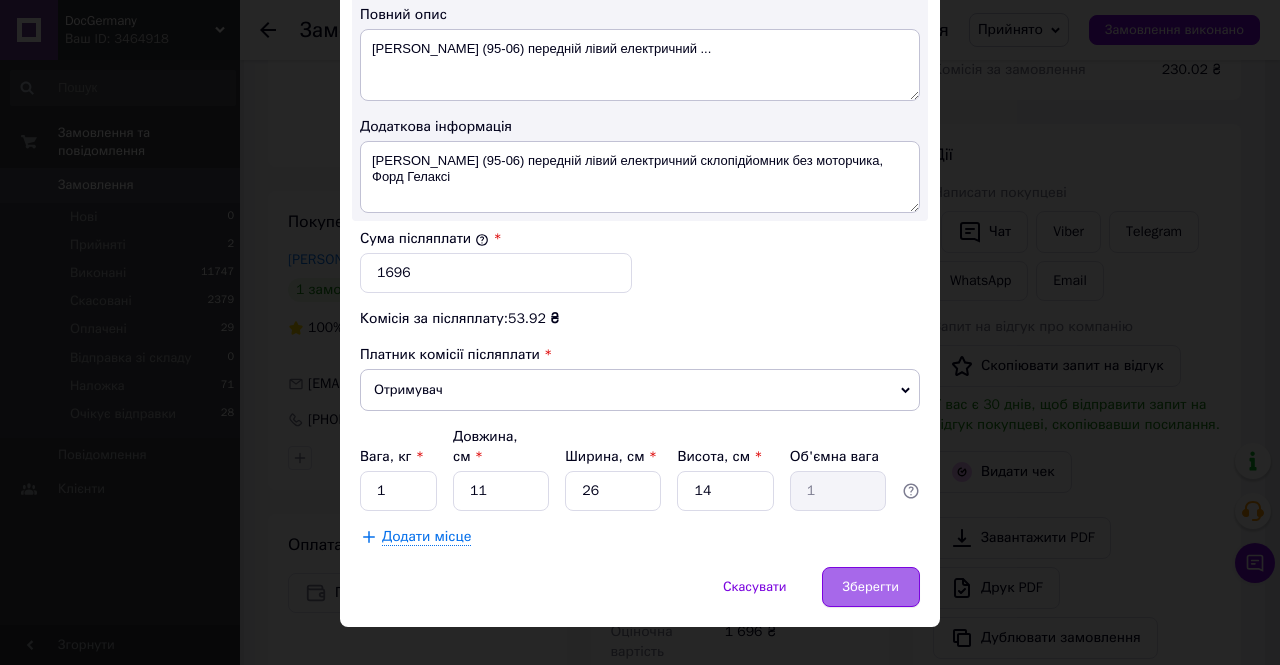 click on "Зберегти" at bounding box center (871, 587) 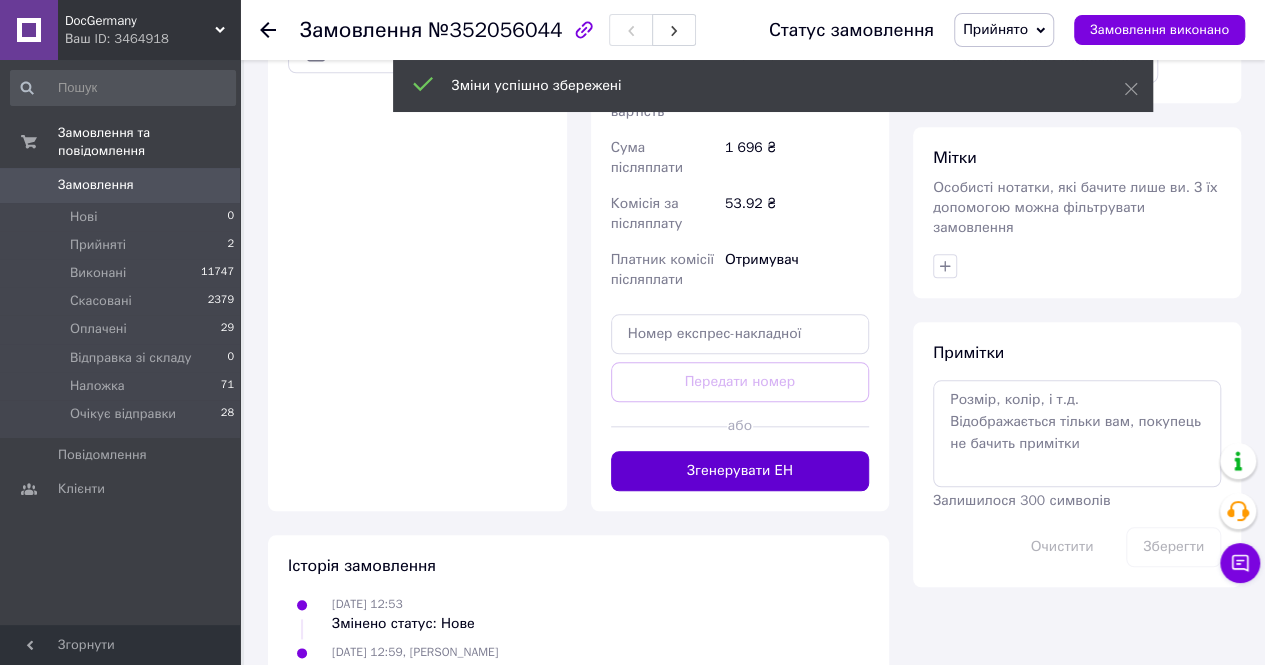 click on "Згенерувати ЕН" at bounding box center [740, 471] 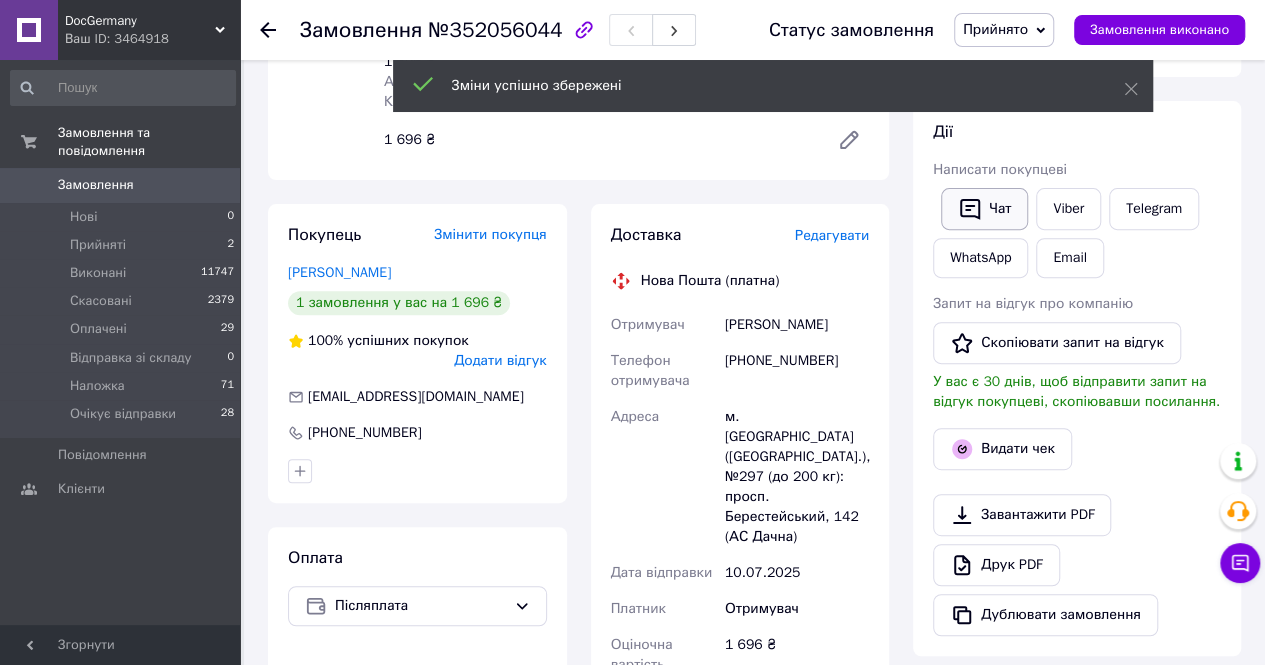 scroll, scrollTop: 16, scrollLeft: 0, axis: vertical 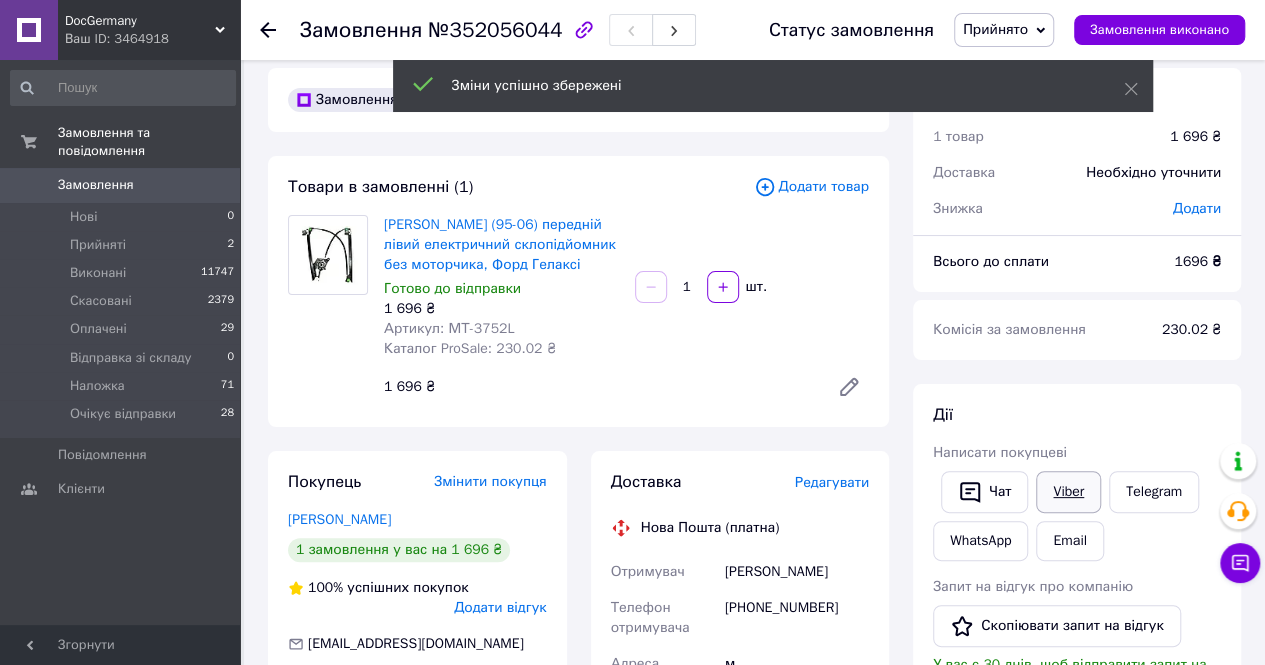 click on "Viber" at bounding box center [1068, 492] 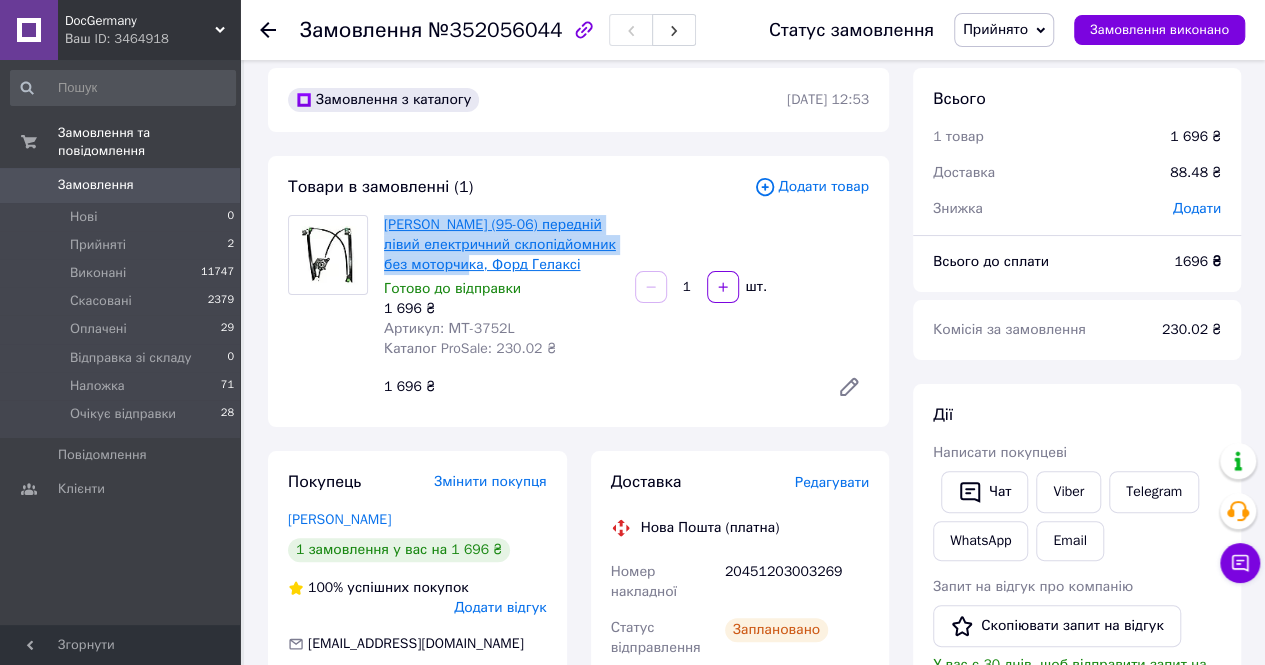 drag, startPoint x: 382, startPoint y: 223, endPoint x: 452, endPoint y: 271, distance: 84.87638 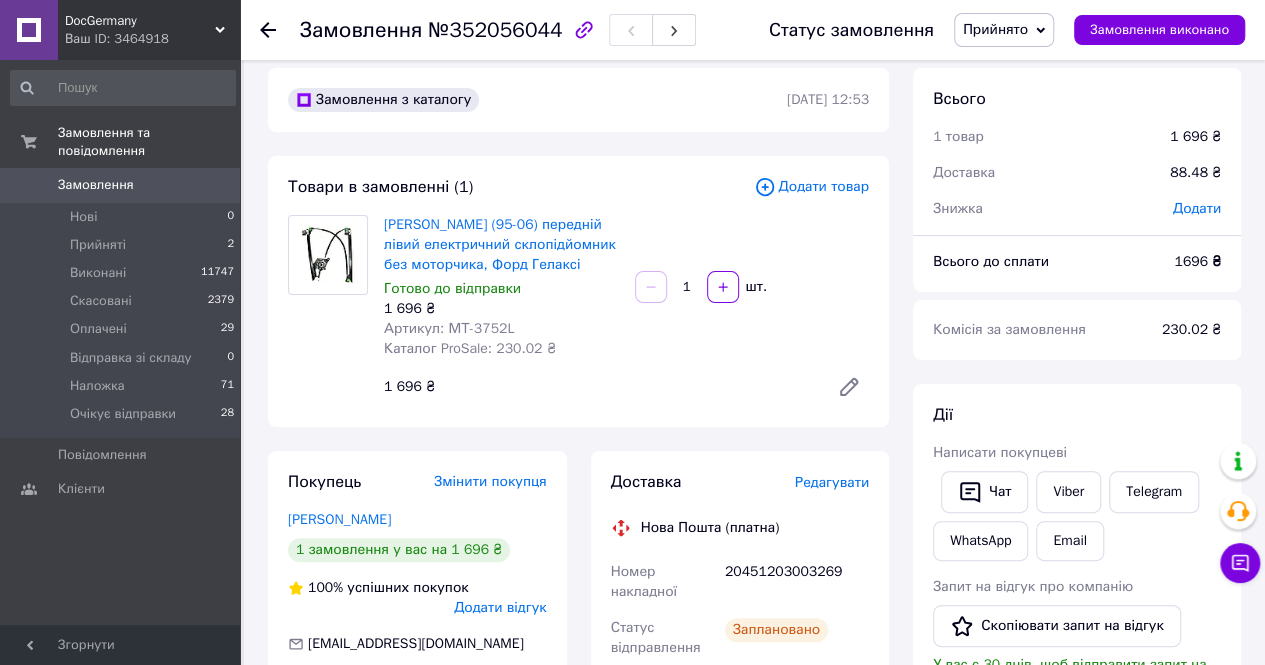 click on "20451203003269" at bounding box center (797, 582) 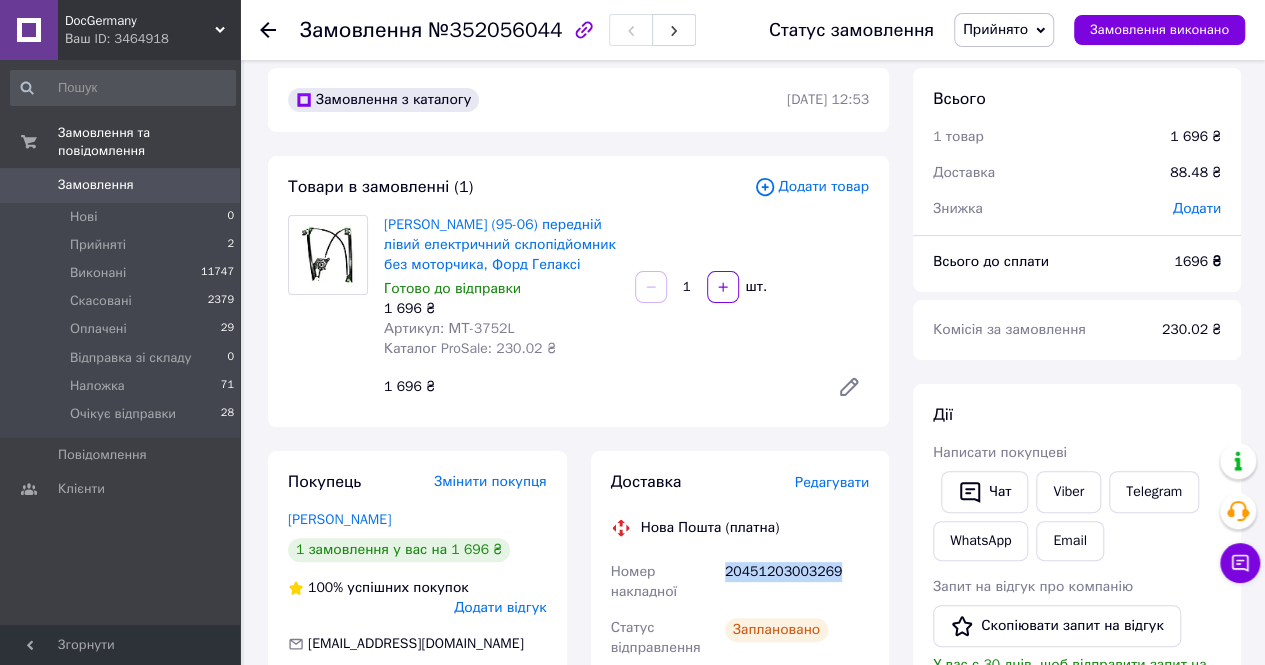 click on "20451203003269" at bounding box center [797, 582] 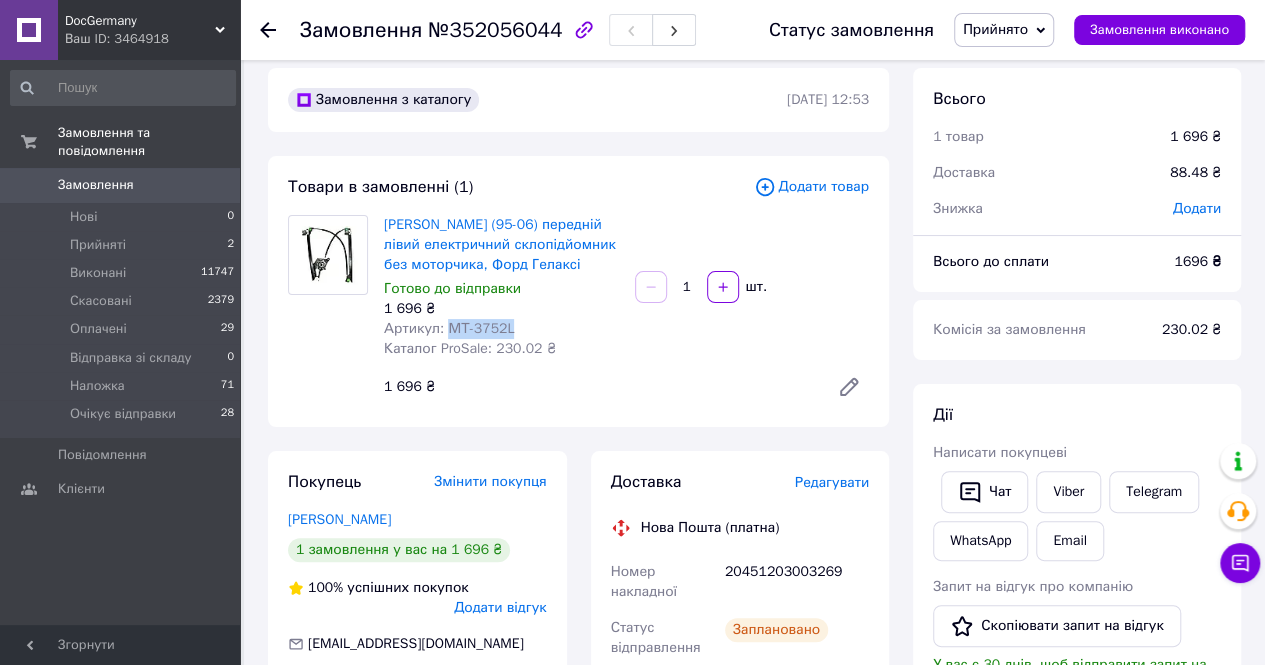 drag, startPoint x: 442, startPoint y: 324, endPoint x: 583, endPoint y: 333, distance: 141.28694 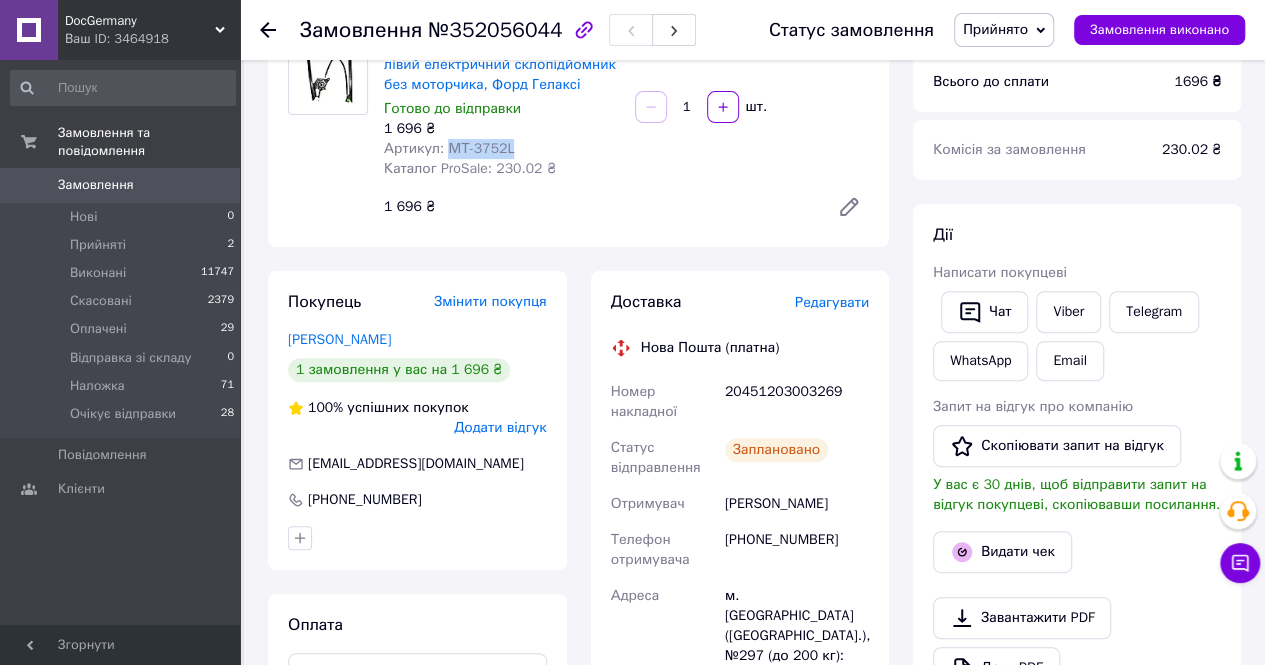 scroll, scrollTop: 416, scrollLeft: 0, axis: vertical 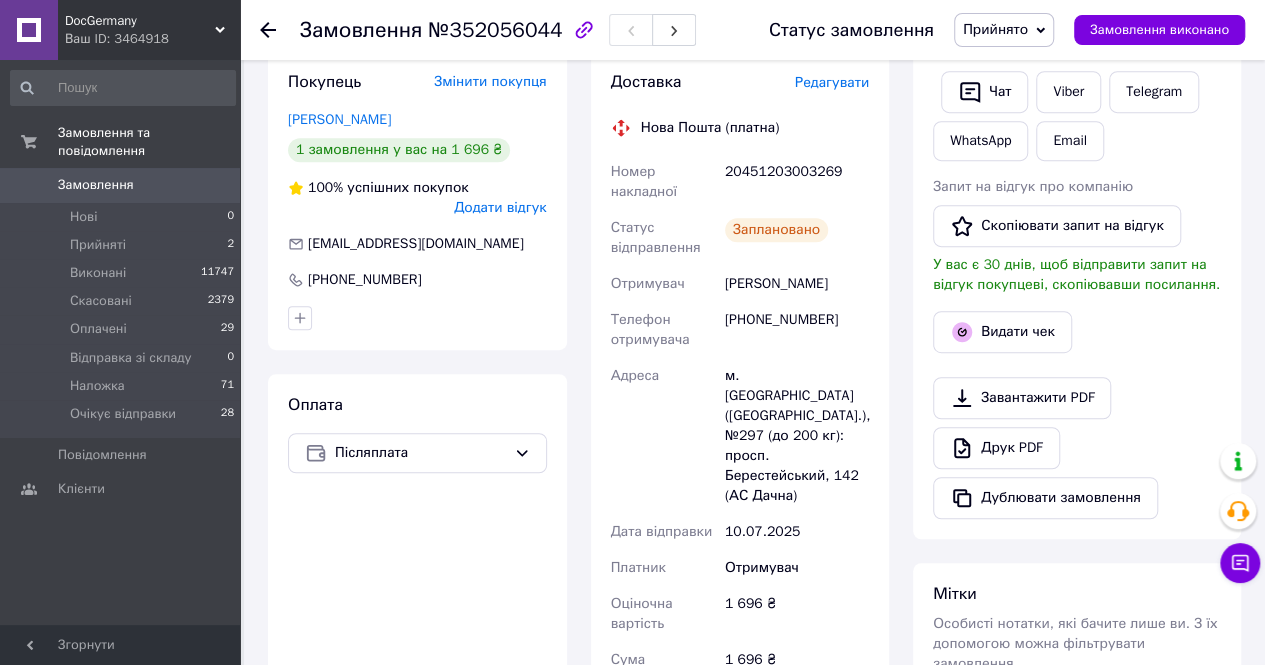 click on "[PERSON_NAME]" at bounding box center (797, 284) 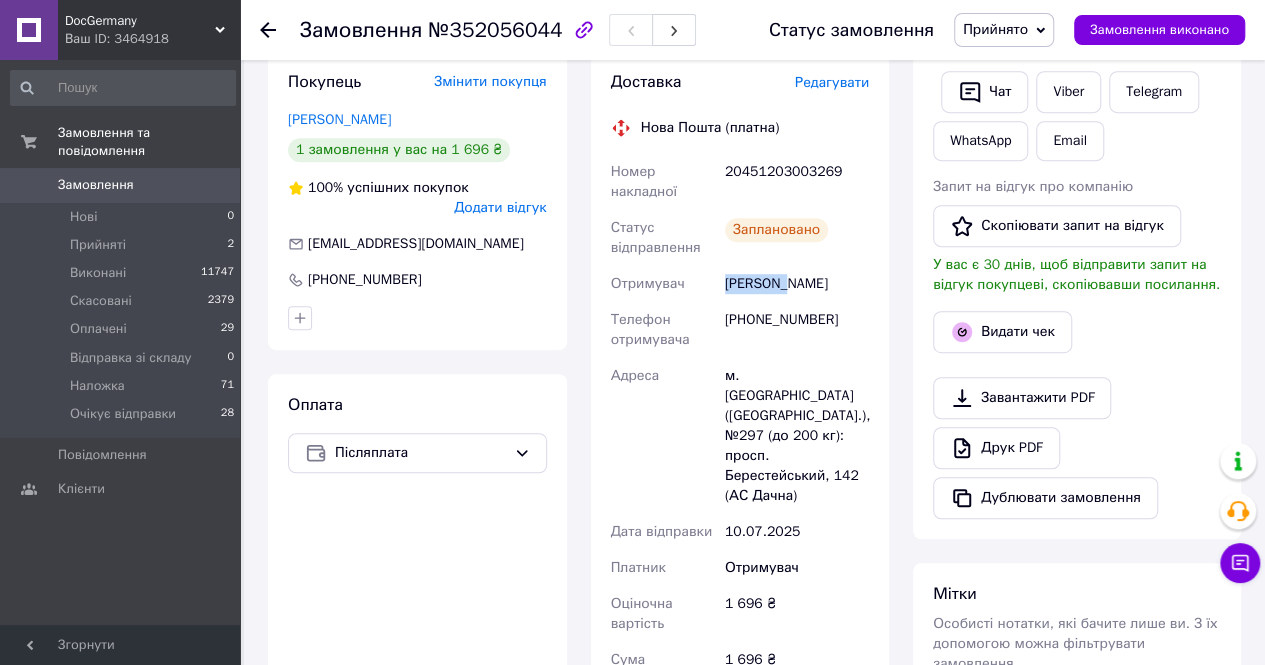 click on "[PERSON_NAME]" at bounding box center (797, 284) 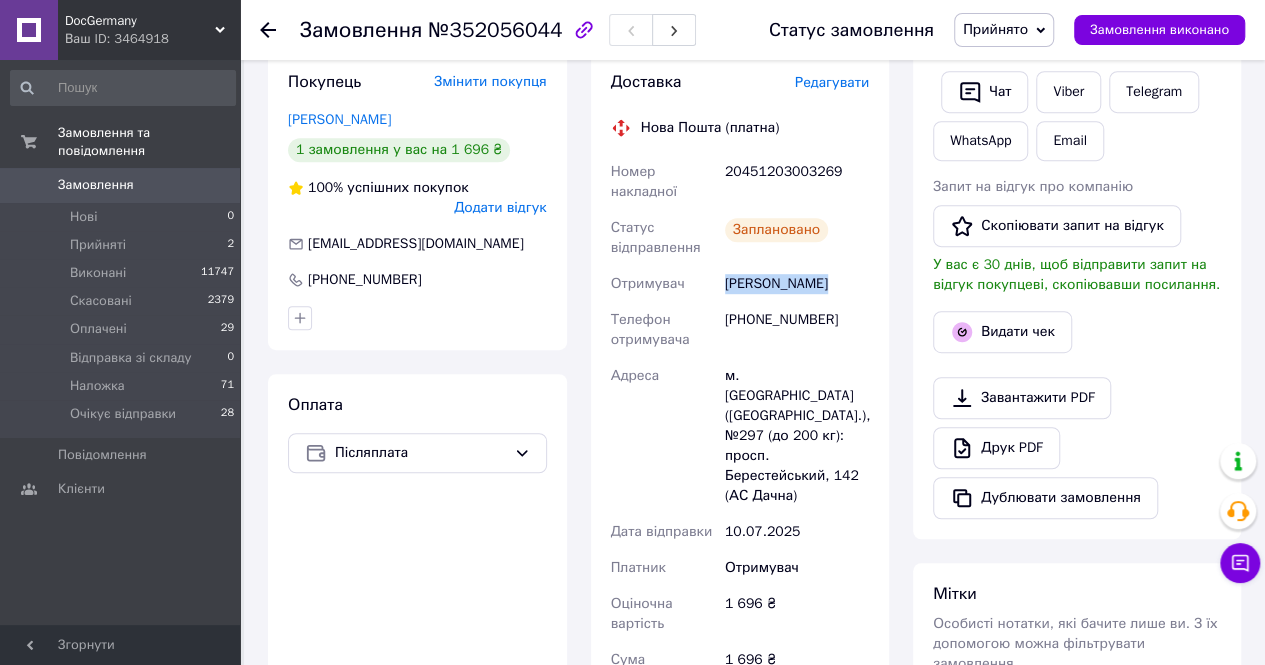 click on "[PERSON_NAME]" at bounding box center [797, 284] 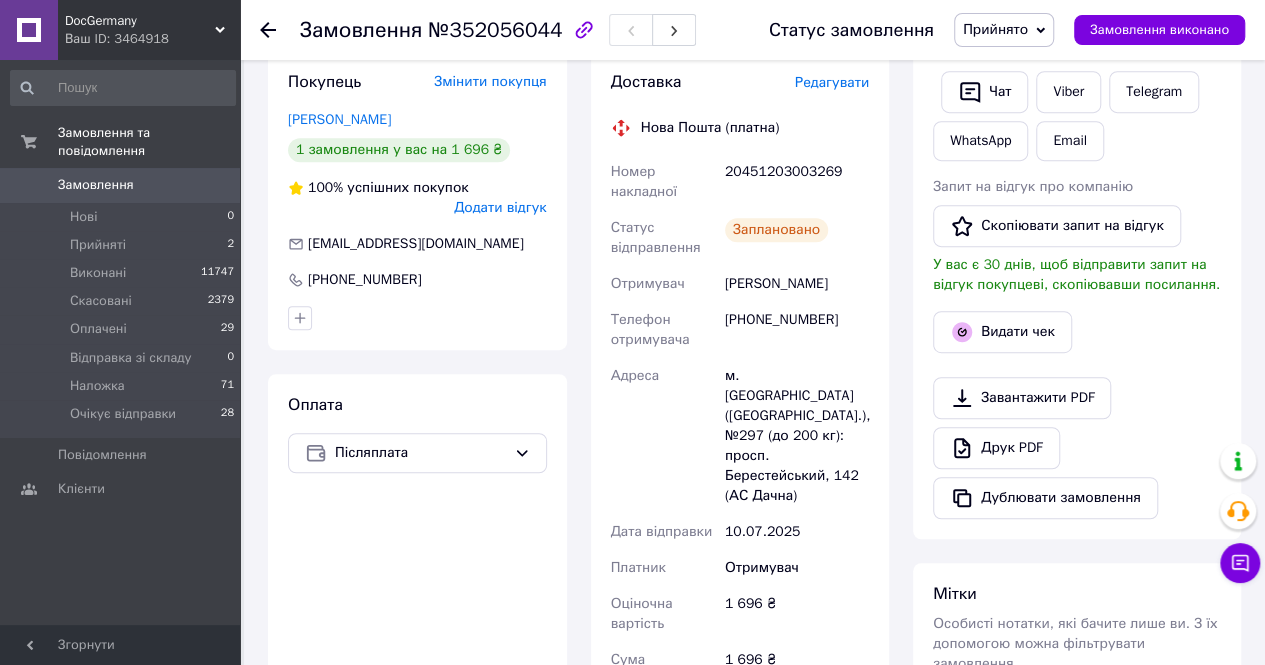 click on "20451203003269" at bounding box center [797, 182] 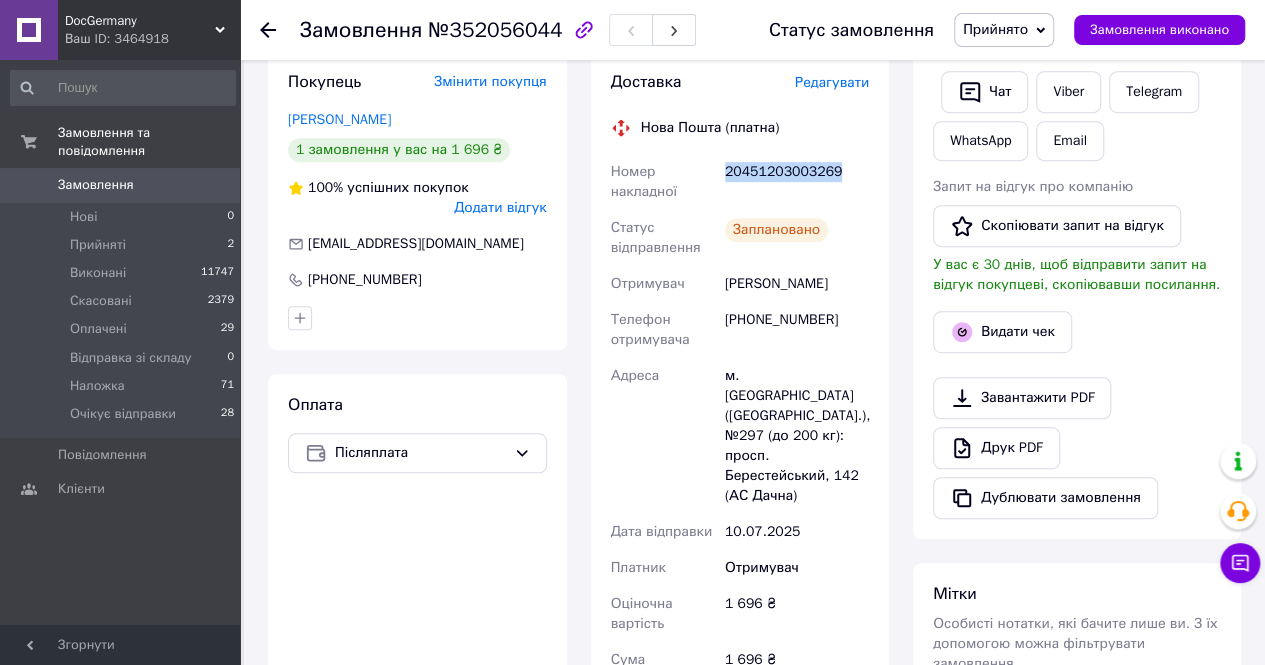 click on "20451203003269" at bounding box center [797, 182] 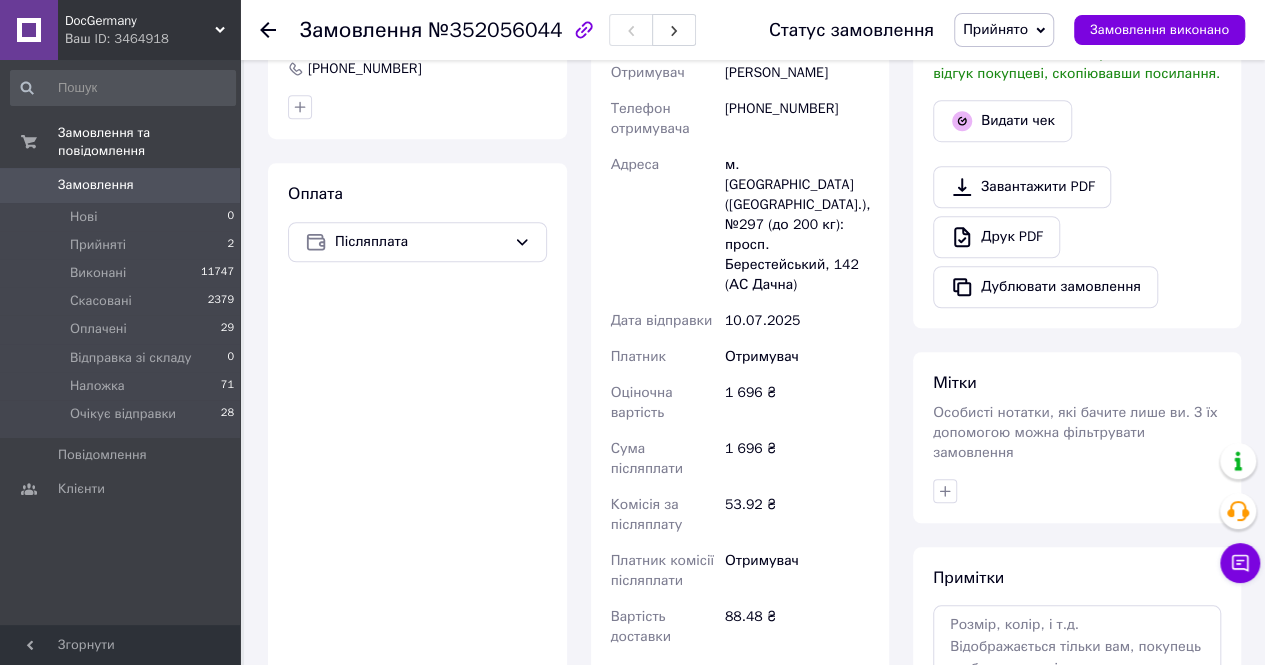 scroll, scrollTop: 716, scrollLeft: 0, axis: vertical 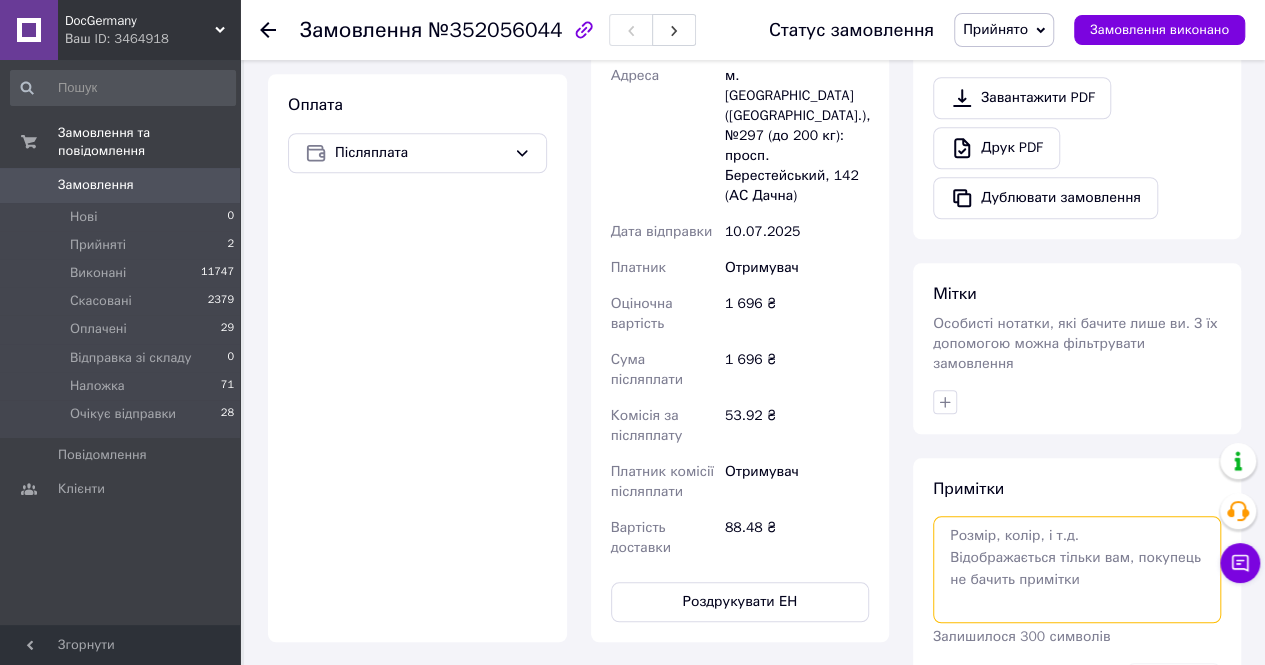 click at bounding box center [1077, 569] 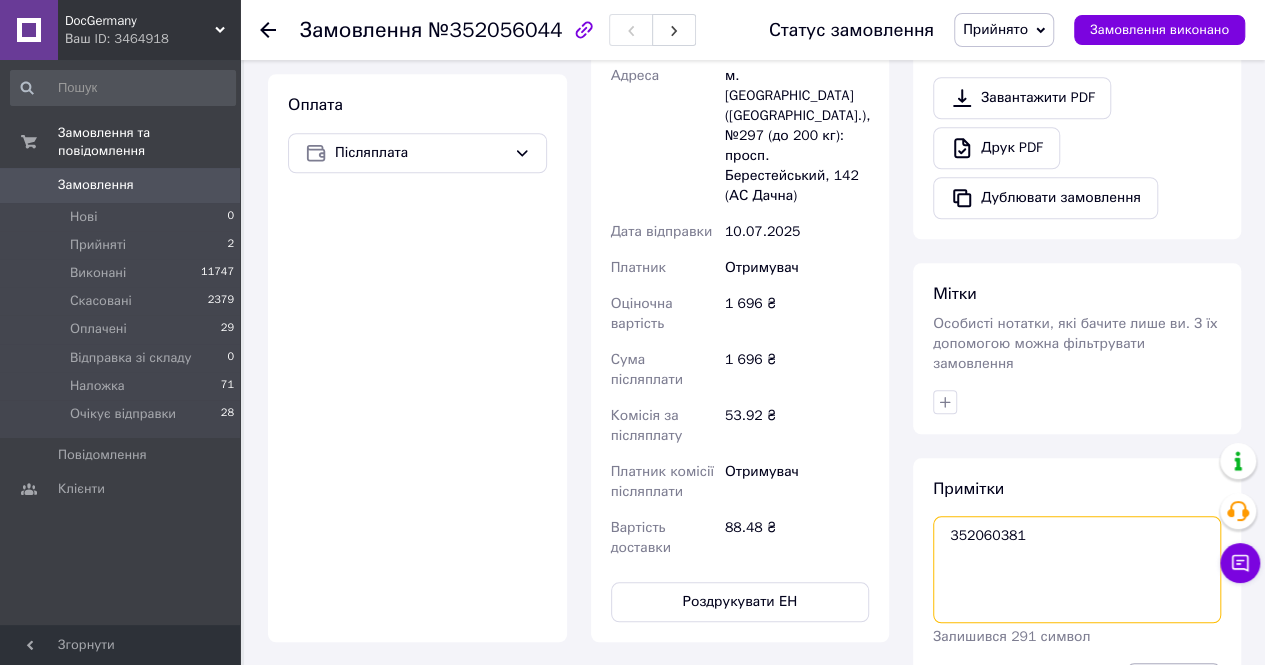 type on "352060381" 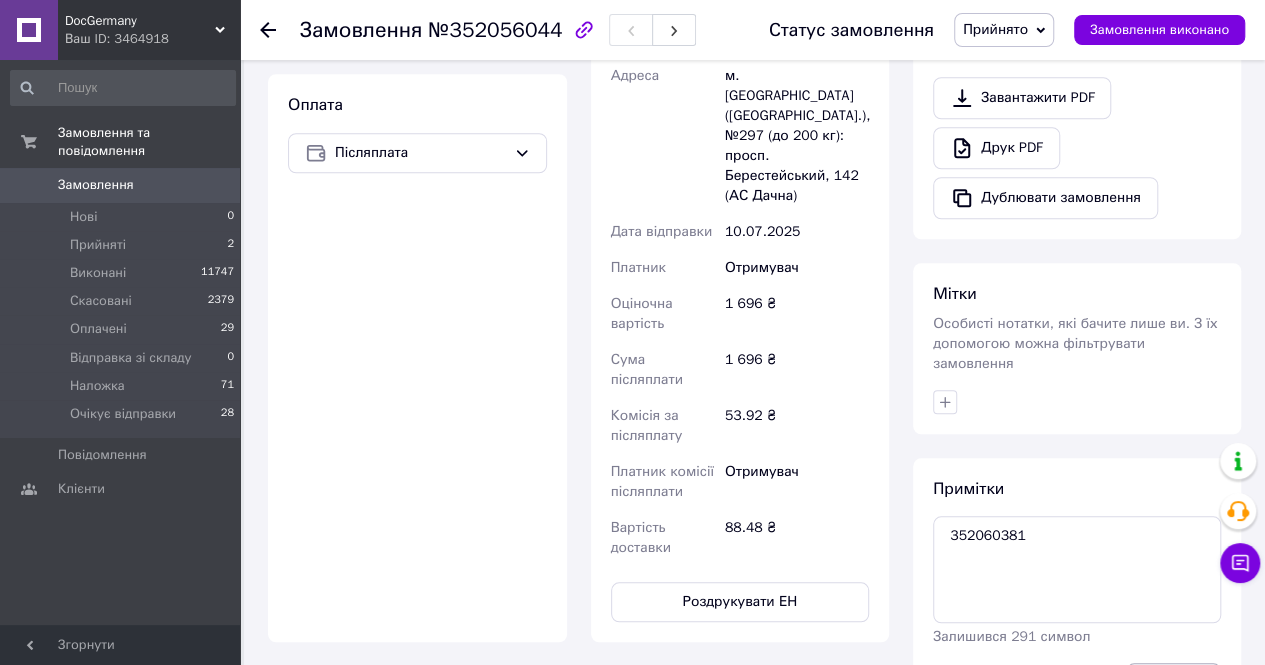 click on "Зберегти" at bounding box center [1173, 683] 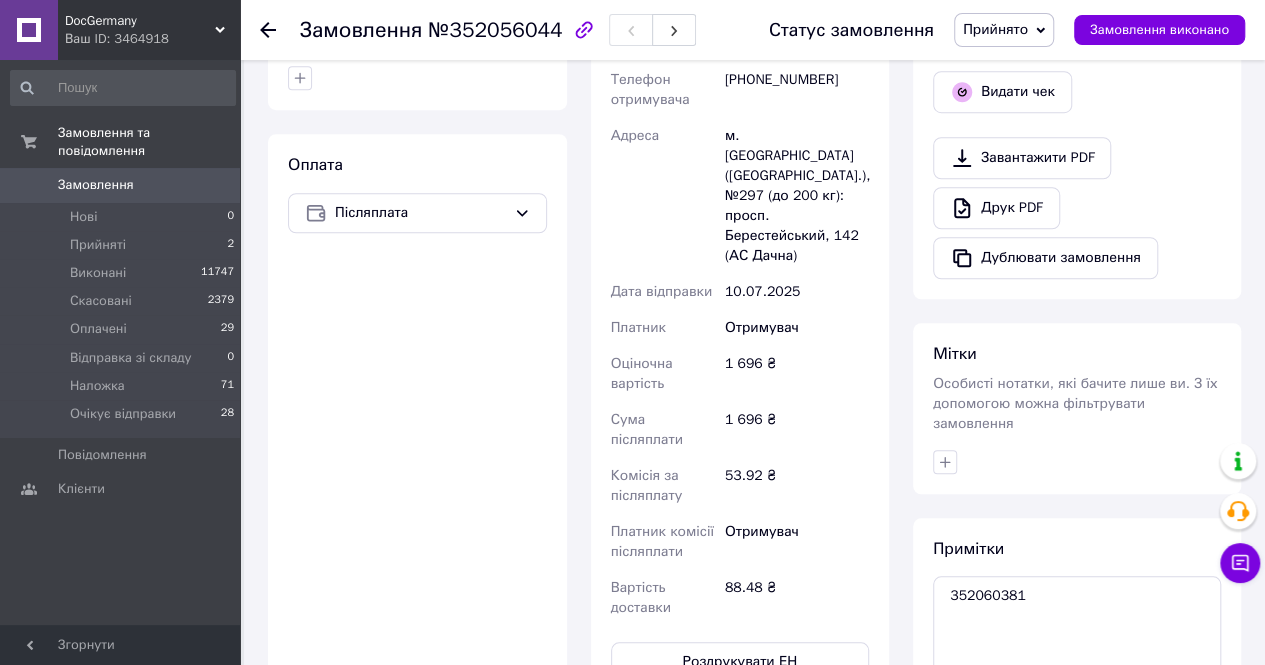 scroll, scrollTop: 616, scrollLeft: 0, axis: vertical 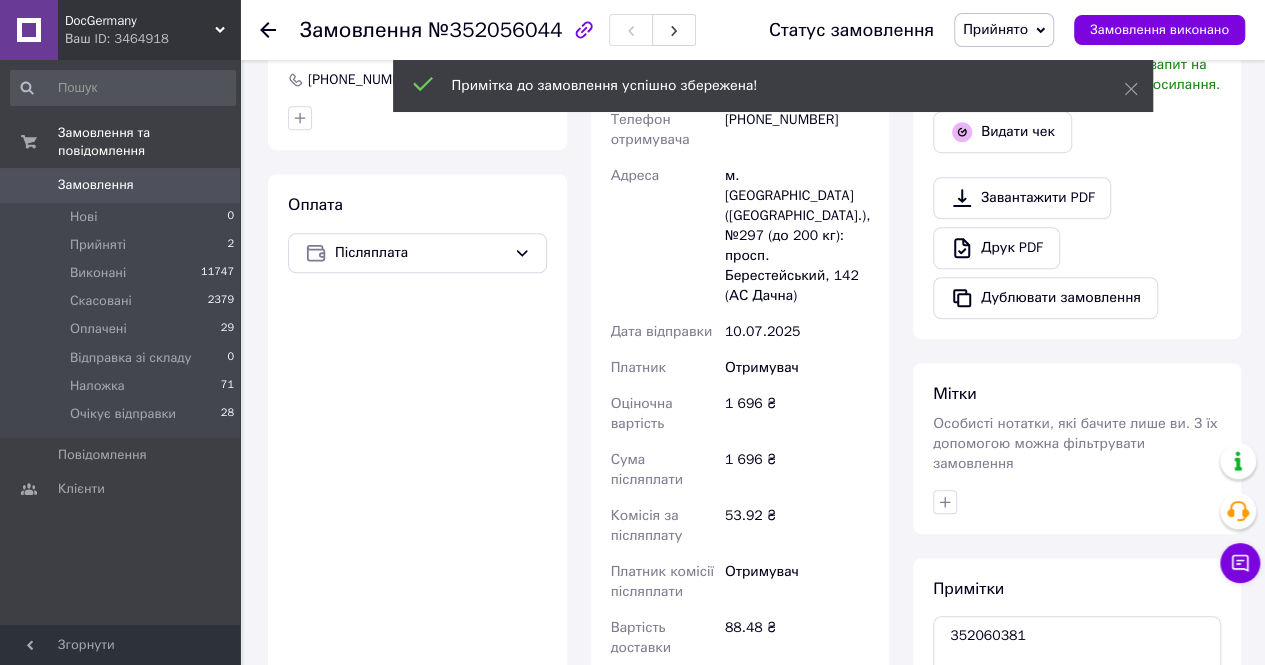 click 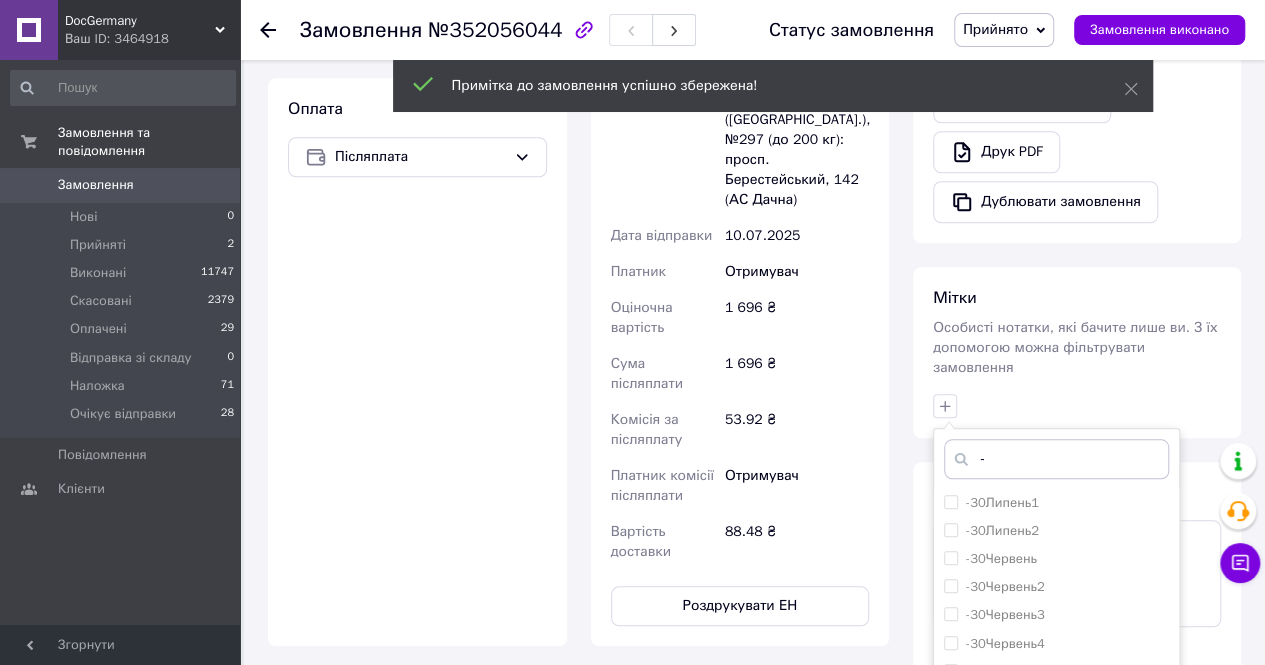 scroll, scrollTop: 816, scrollLeft: 0, axis: vertical 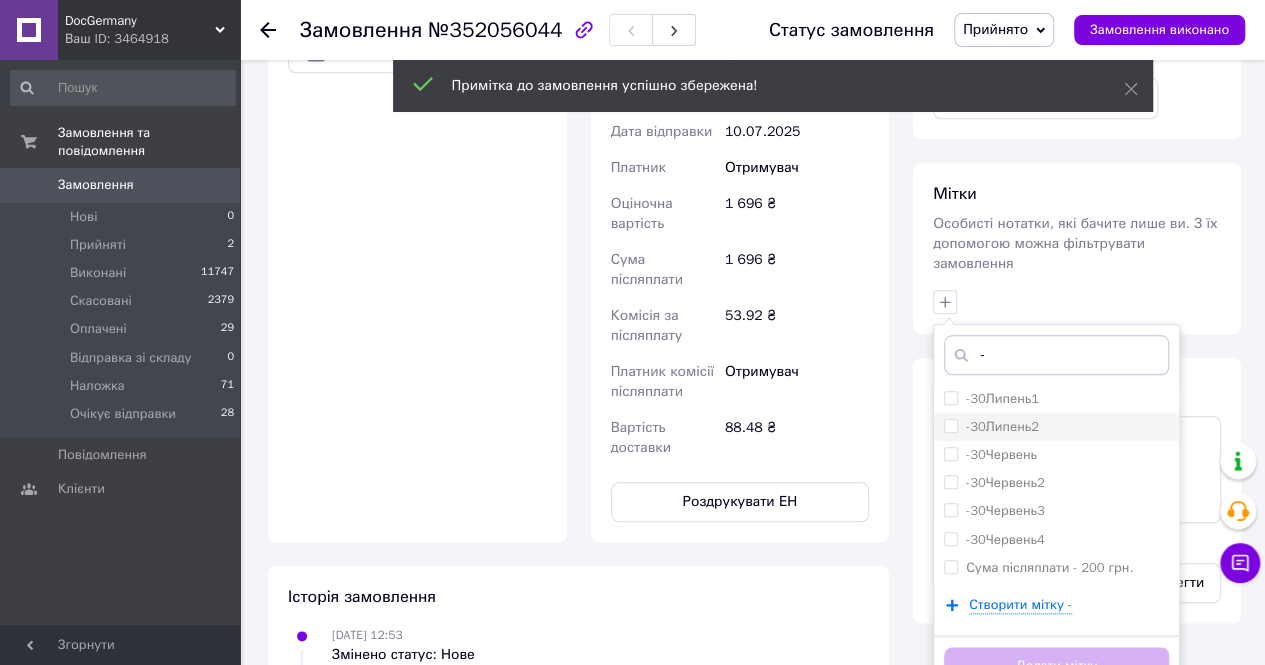 type on "-" 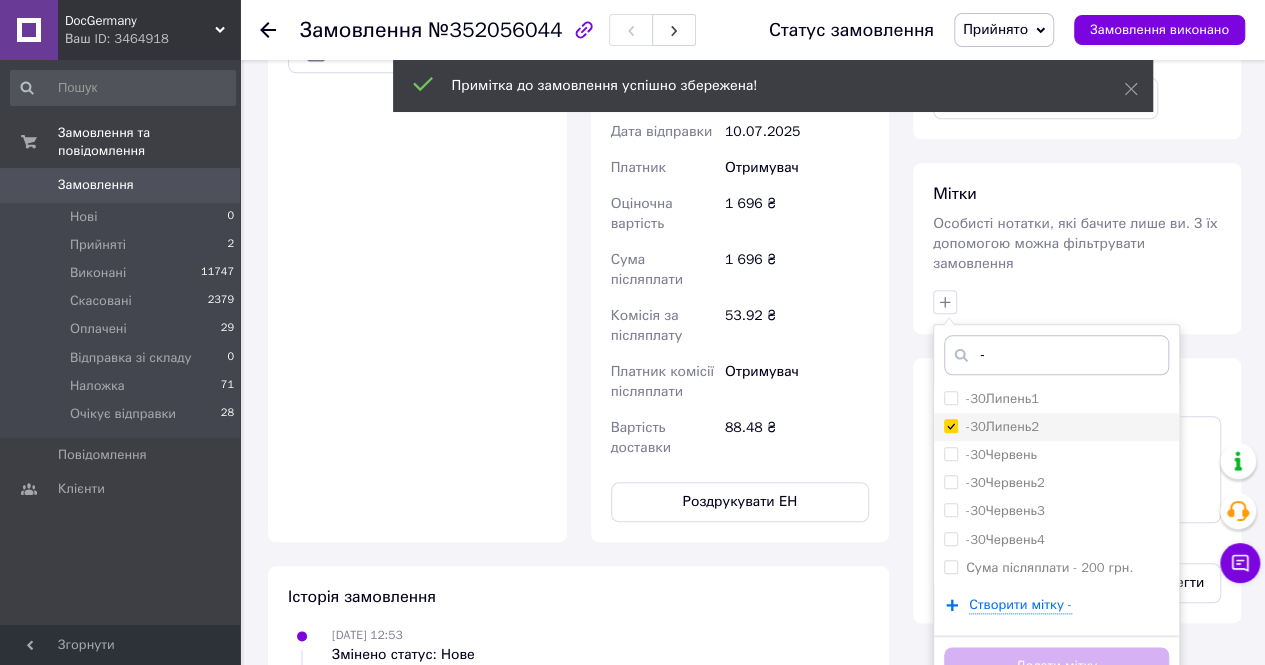 checkbox on "true" 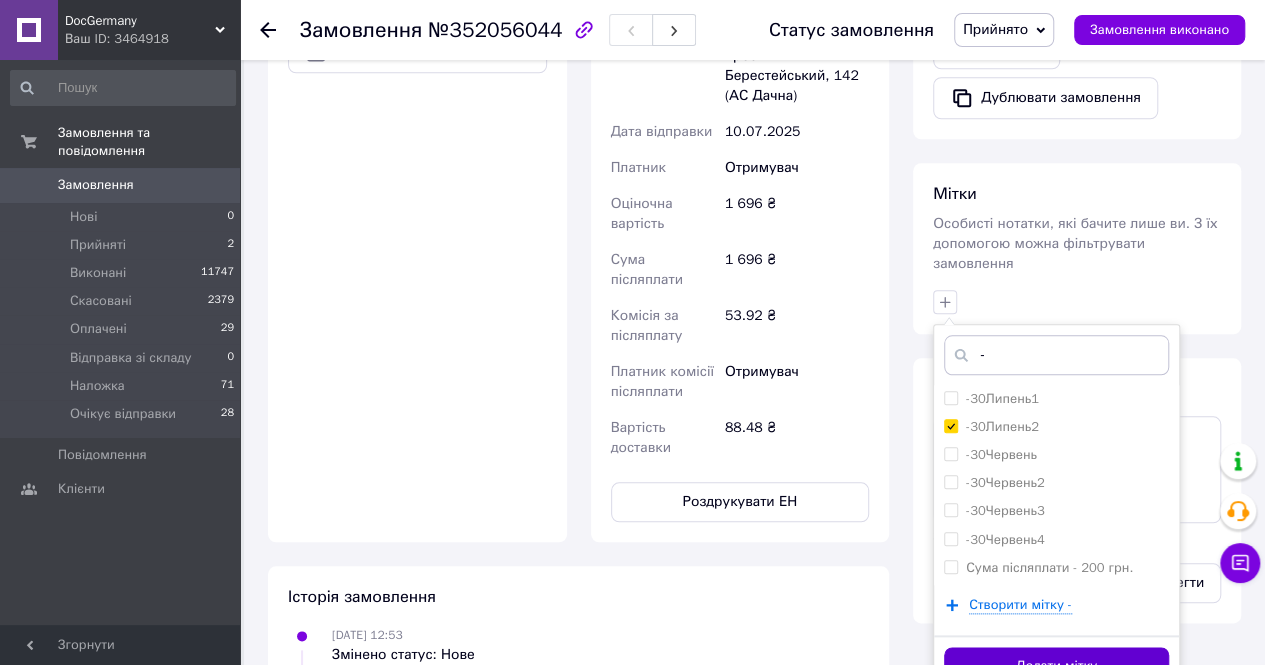 click on "Додати мітку" at bounding box center [1056, 666] 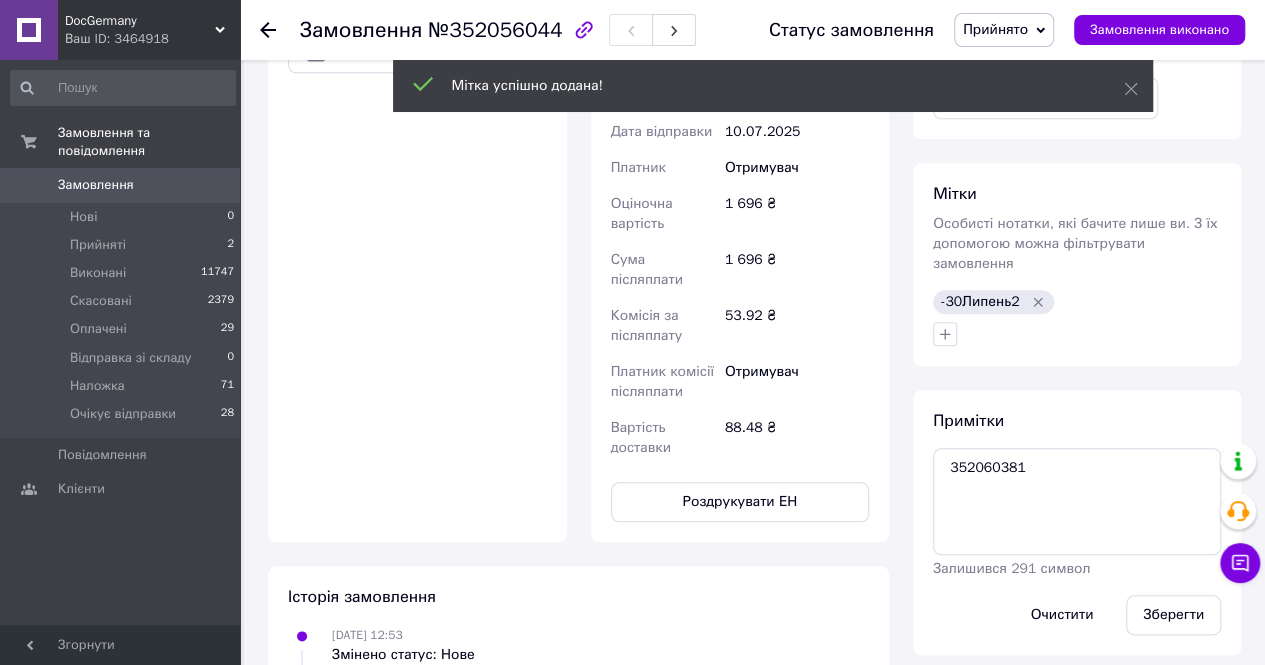 click on "Прийнято" at bounding box center [995, 29] 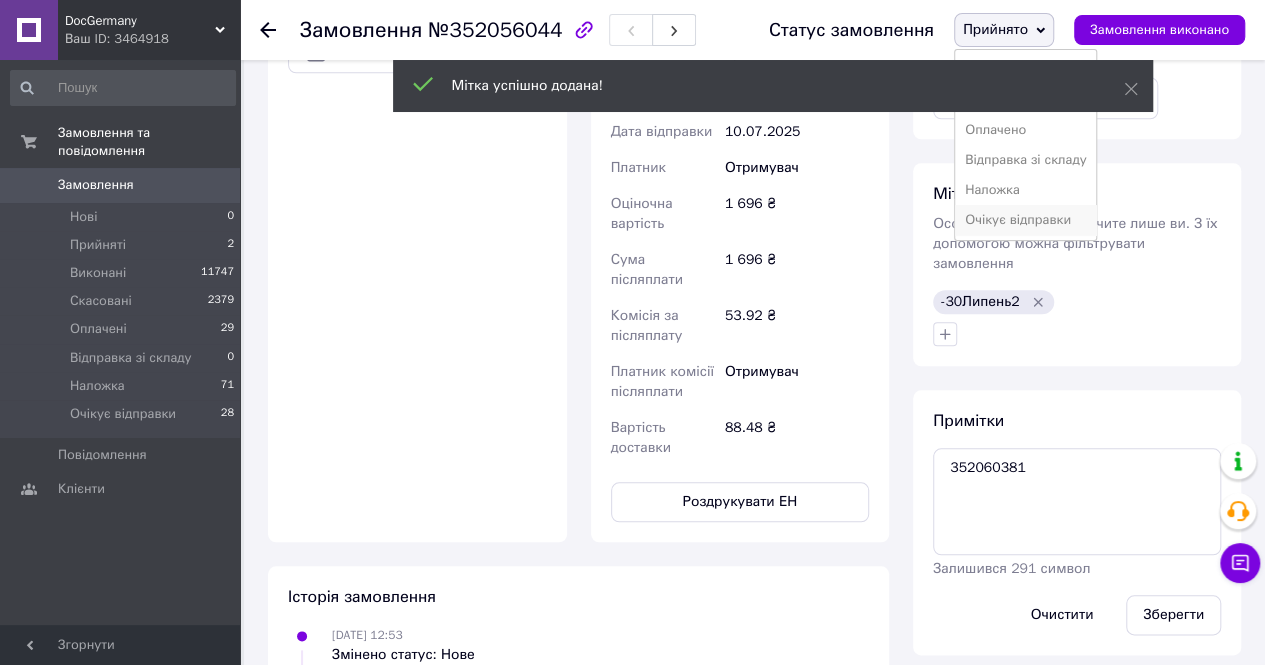 click on "Очікує відправки" at bounding box center (1026, 220) 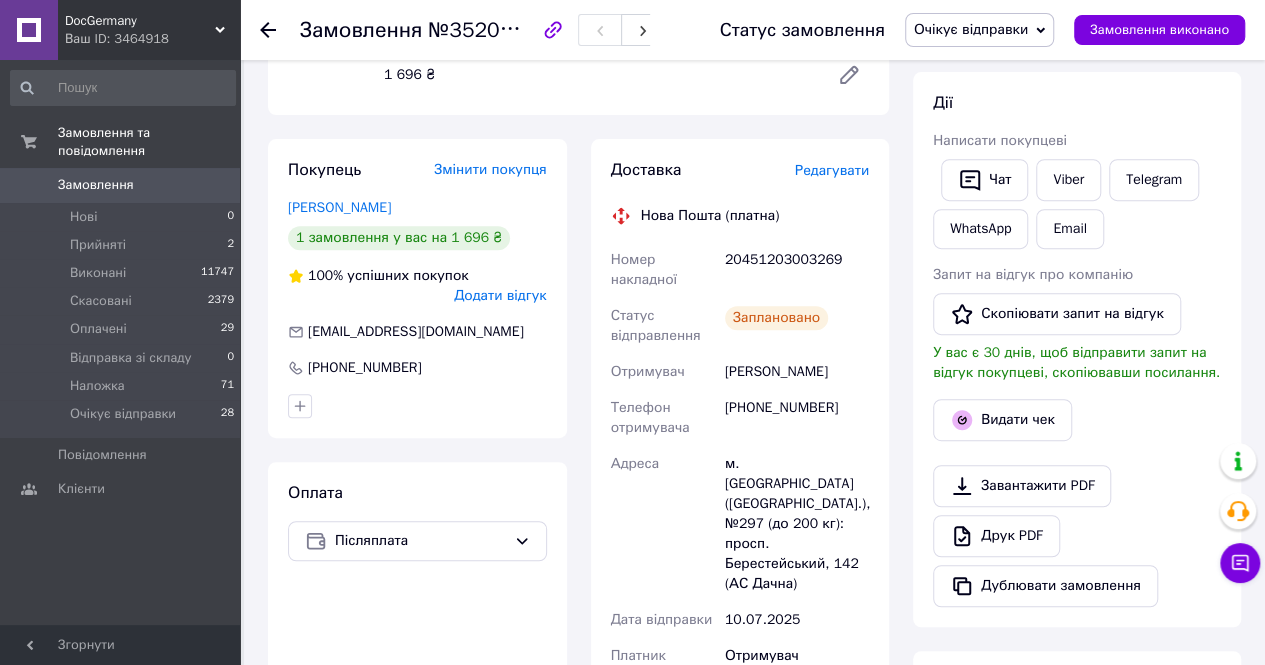 scroll, scrollTop: 16, scrollLeft: 0, axis: vertical 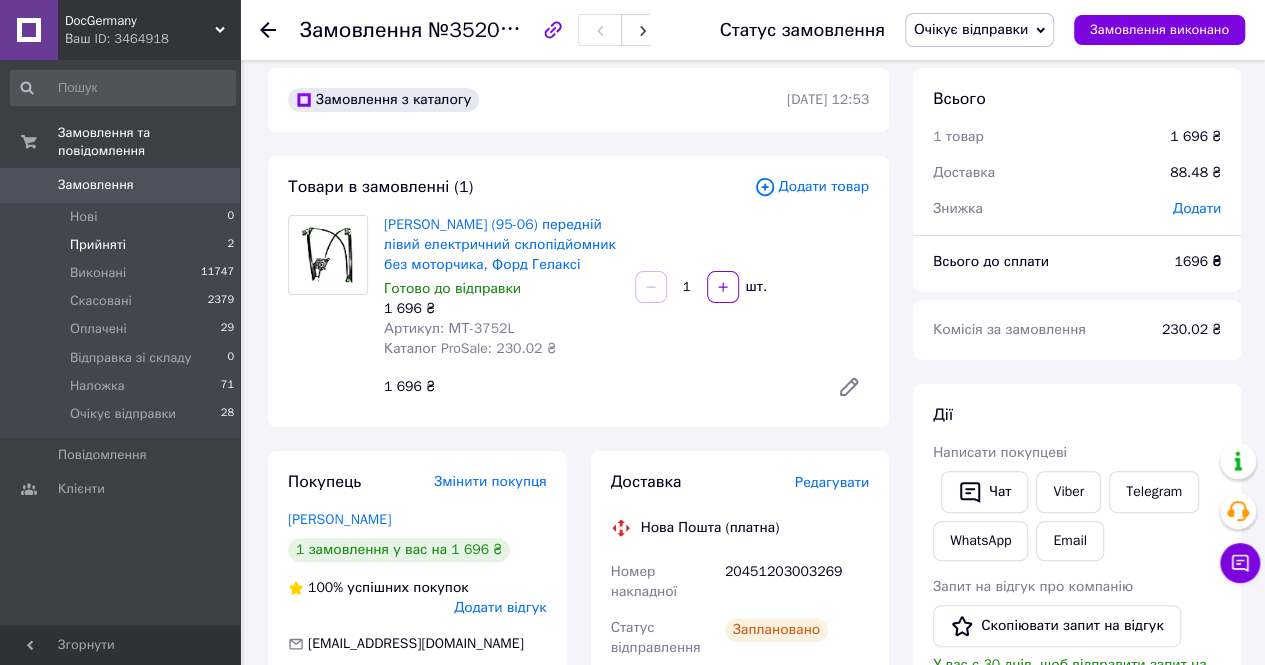 click on "Прийняті 2" at bounding box center [123, 245] 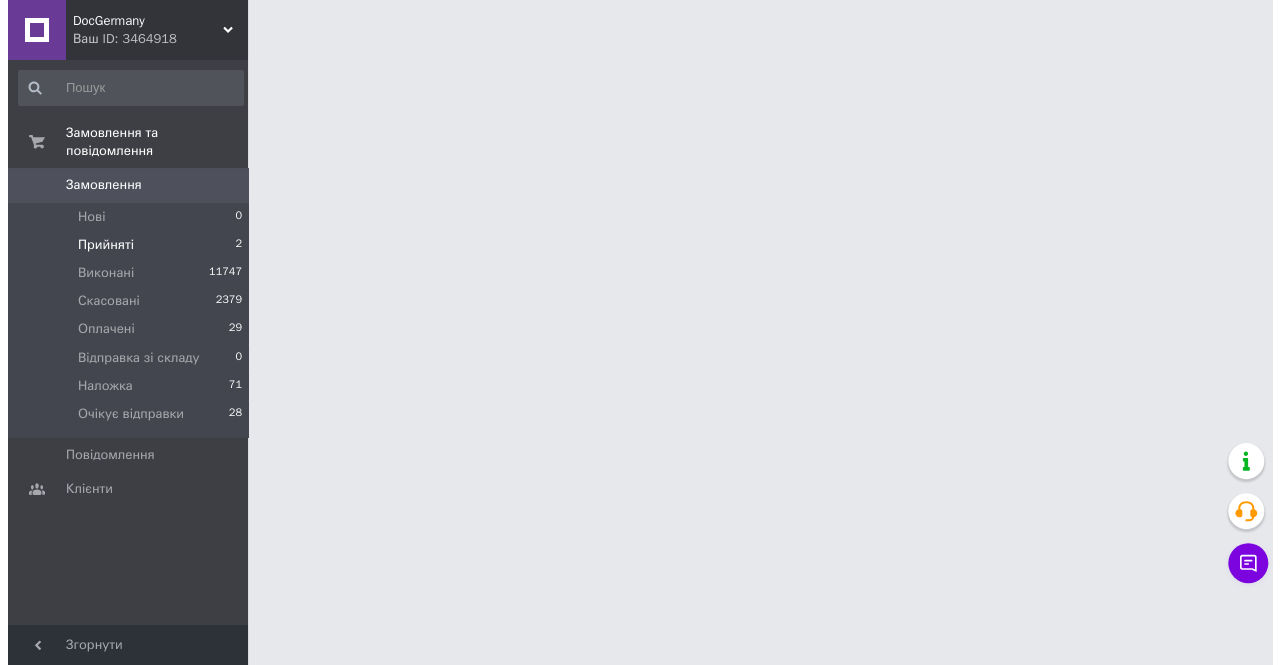 scroll, scrollTop: 0, scrollLeft: 0, axis: both 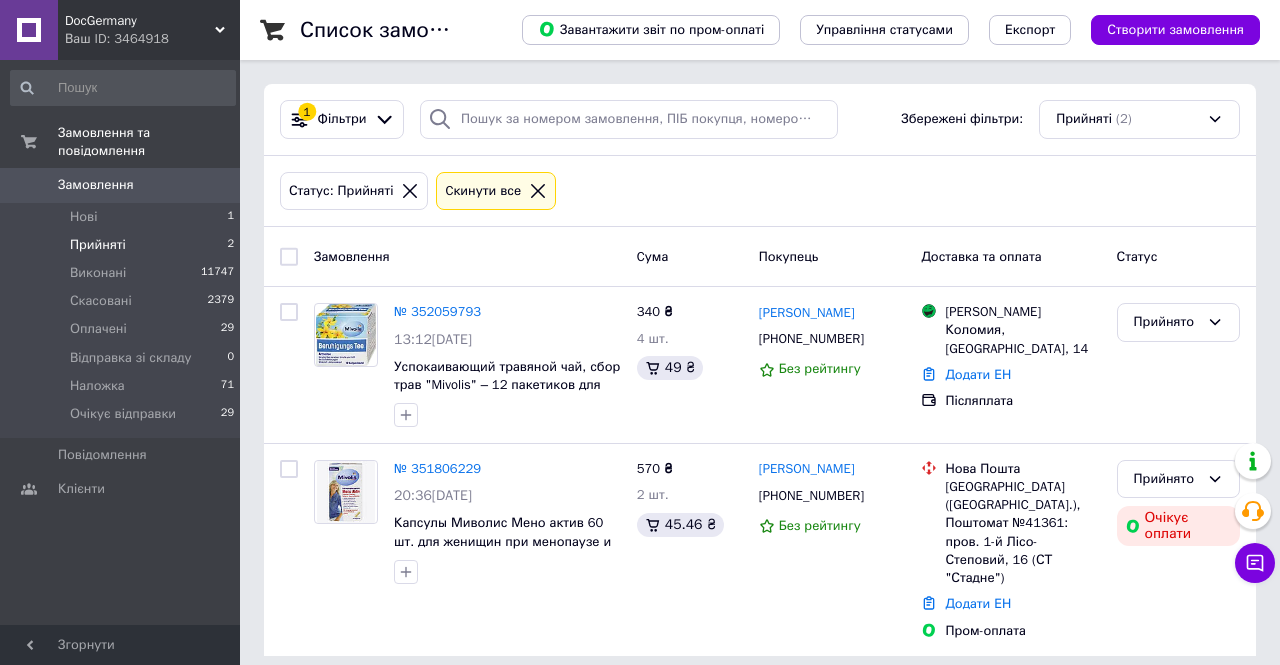 click on "DocGermany" at bounding box center [140, 21] 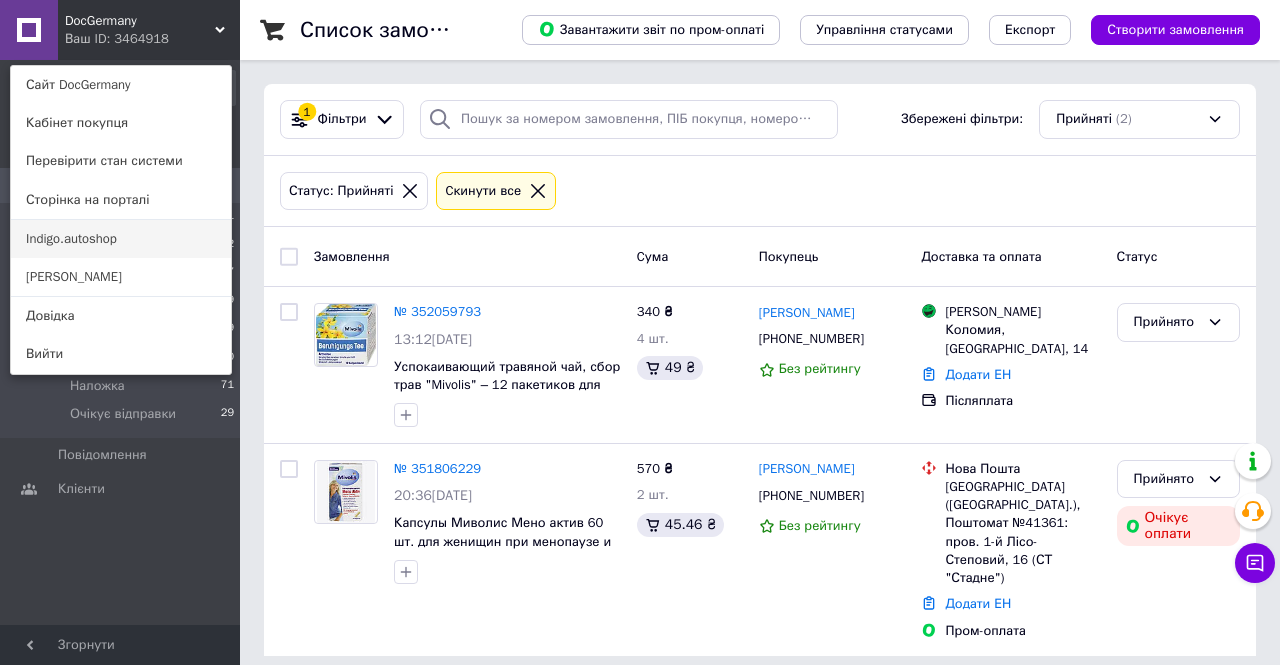 click on "Indigo.autoshop" at bounding box center (121, 239) 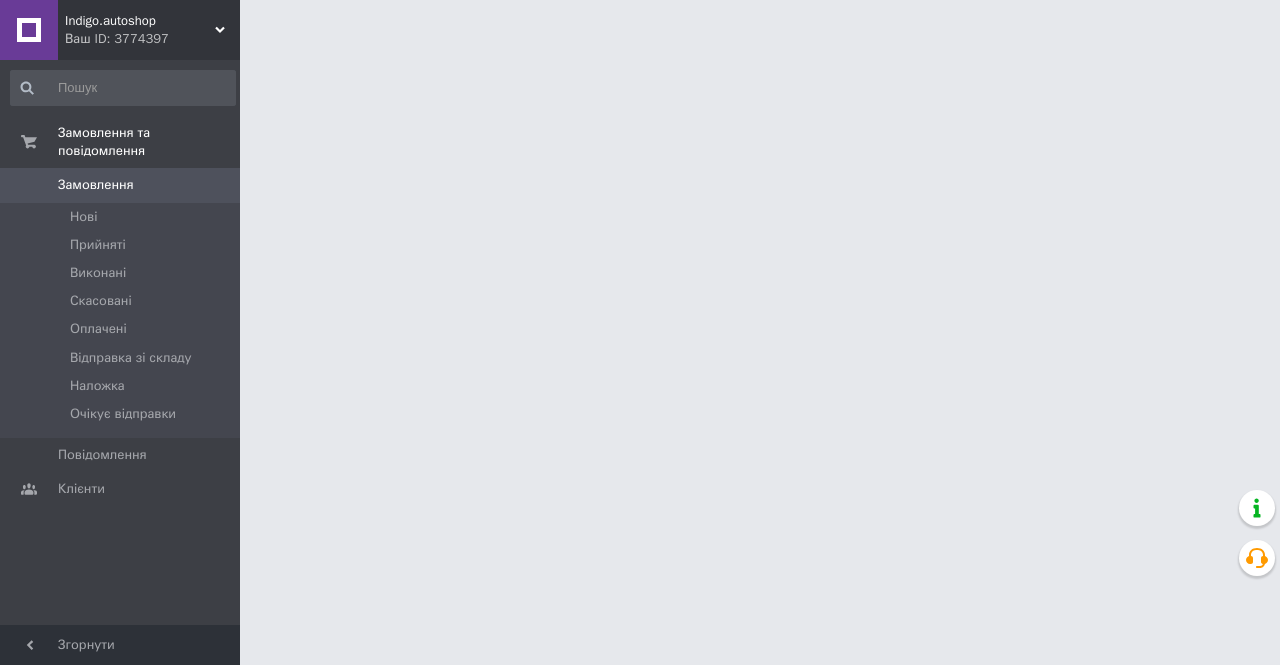 scroll, scrollTop: 0, scrollLeft: 0, axis: both 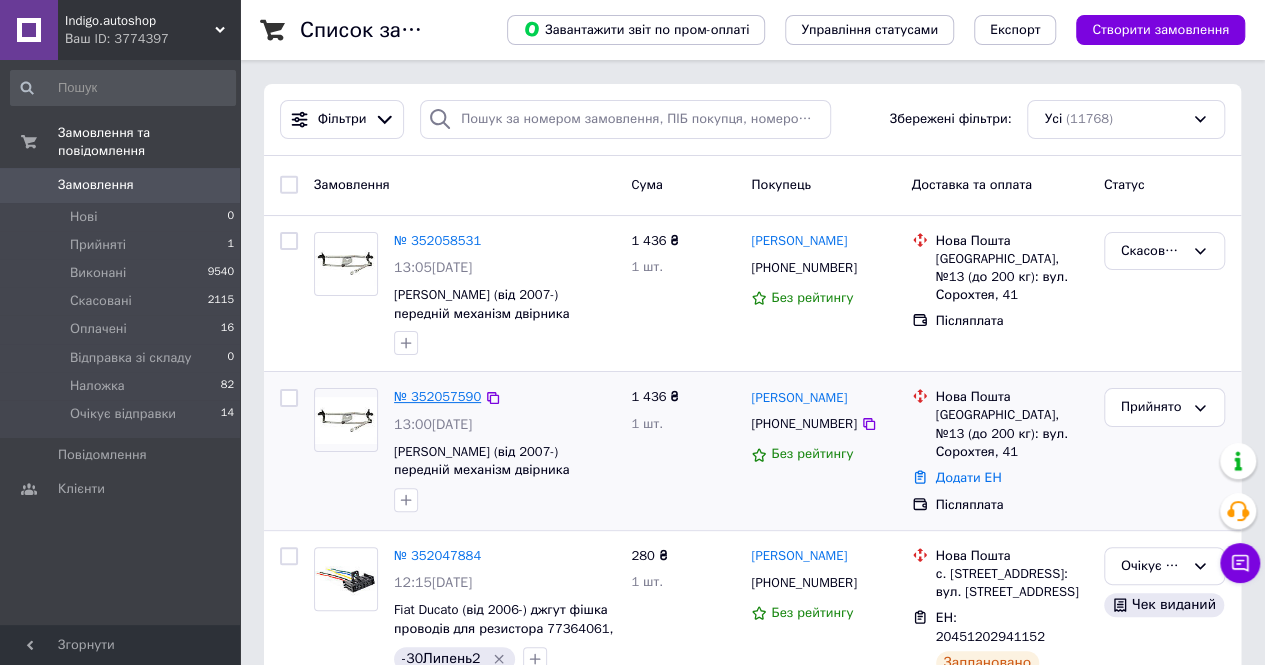 click on "№ 352057590" at bounding box center [437, 396] 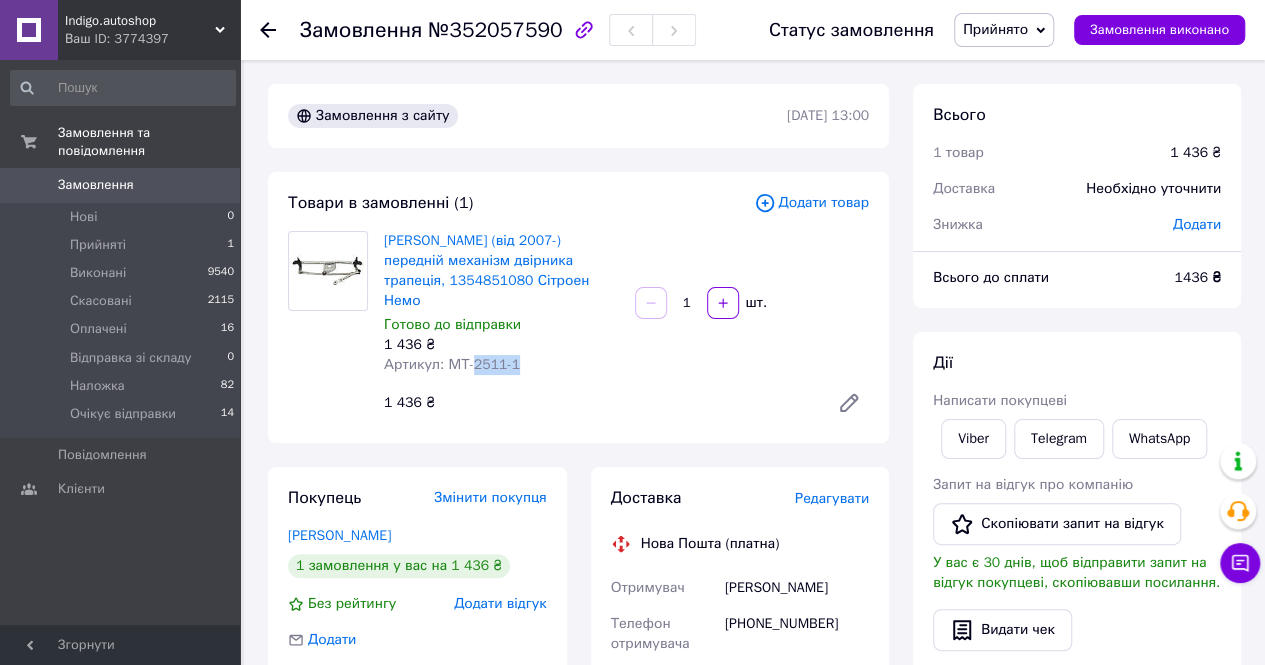 drag, startPoint x: 470, startPoint y: 347, endPoint x: 534, endPoint y: 341, distance: 64.28063 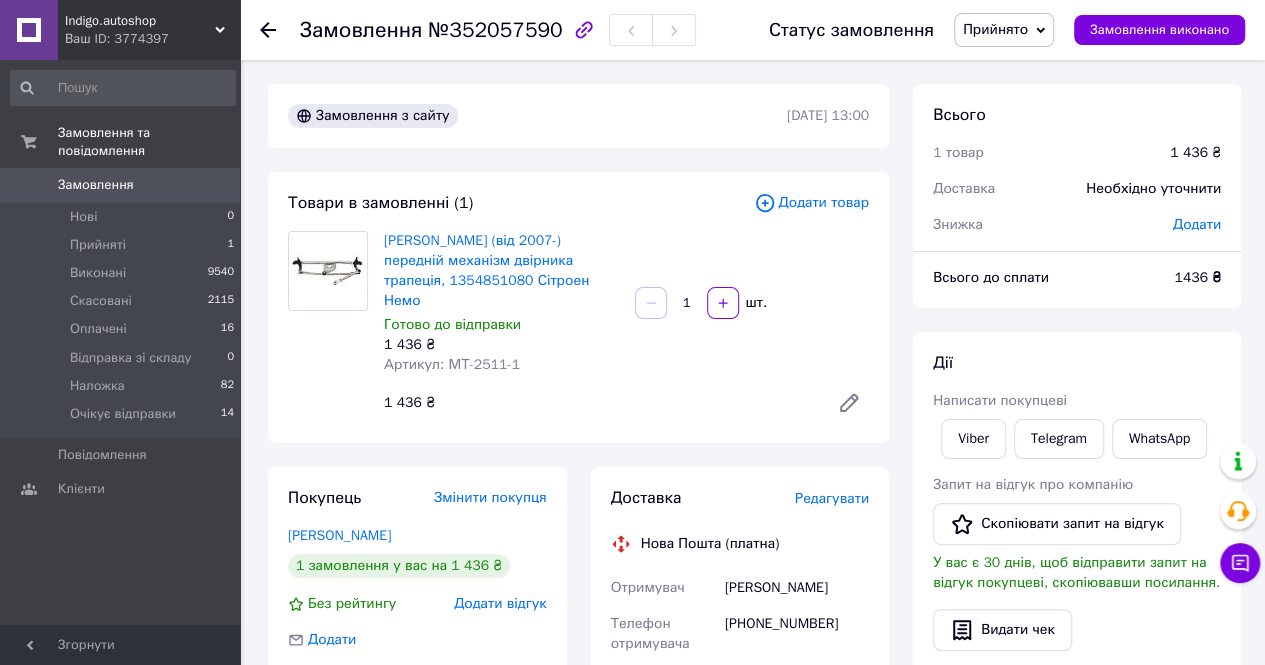 click on "Редагувати" at bounding box center [832, 498] 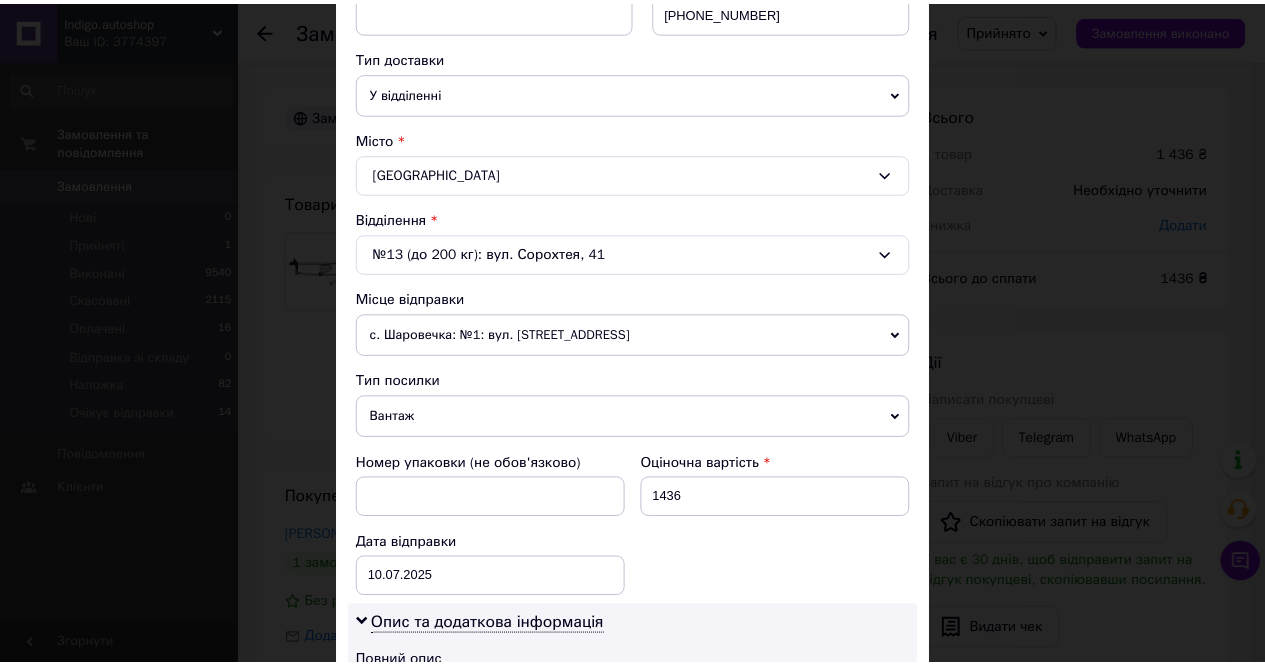 scroll, scrollTop: 600, scrollLeft: 0, axis: vertical 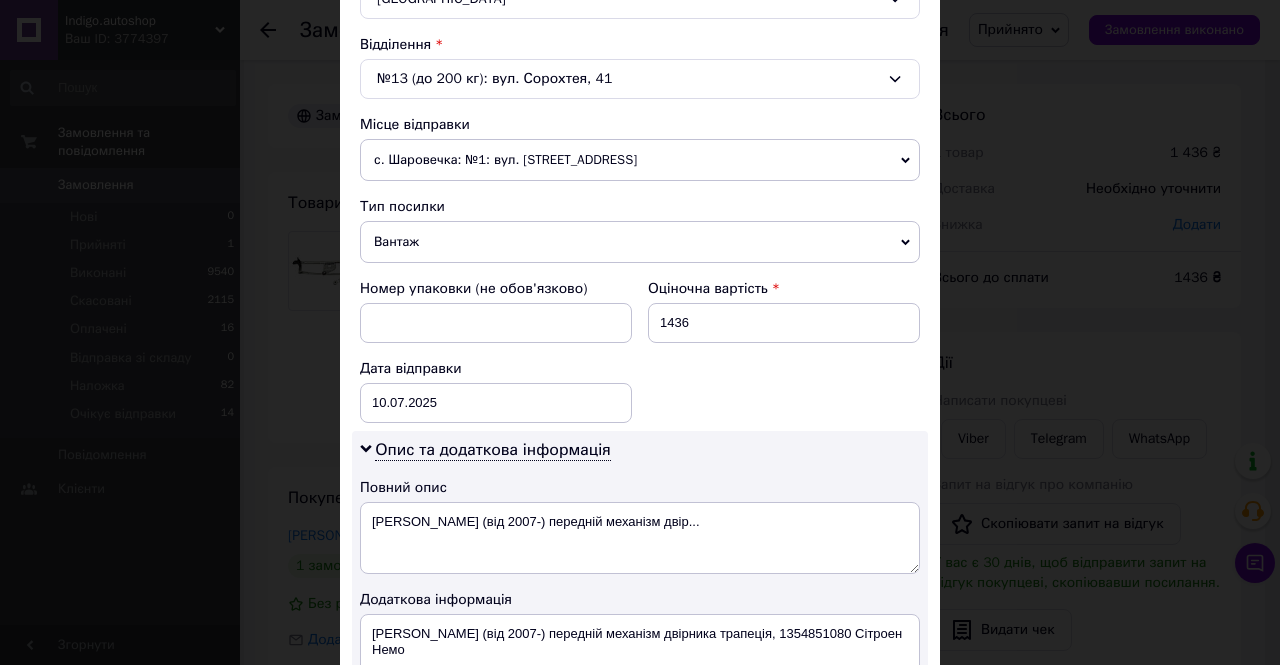 click on "× Редагування доставки Спосіб доставки Нова Пошта (платна) Платник Отримувач Відправник Прізвище отримувача [PERSON_NAME] Ім'я отримувача [PERSON_NAME] батькові отримувача Телефон отримувача [PHONE_NUMBER] Тип доставки У відділенні Кур'єром В поштоматі Місто [GEOGRAPHIC_DATA] Відділення №13 (до 200 кг): вул. Сорохтея, 41 Місце відправки с. Шаровечка: №1: вул. Центральна, 100/2 м. Хмельницький (Хмельницька обл.): №15 (до 30 кг): [STREET_ADDRESS] (ТЦ "Агора") Додати ще місце відправки Тип посилки Вантаж Документи Номер упаковки (не обов'язково) Оціночна вартість 1436 [DATE] < 2025" at bounding box center (640, 332) 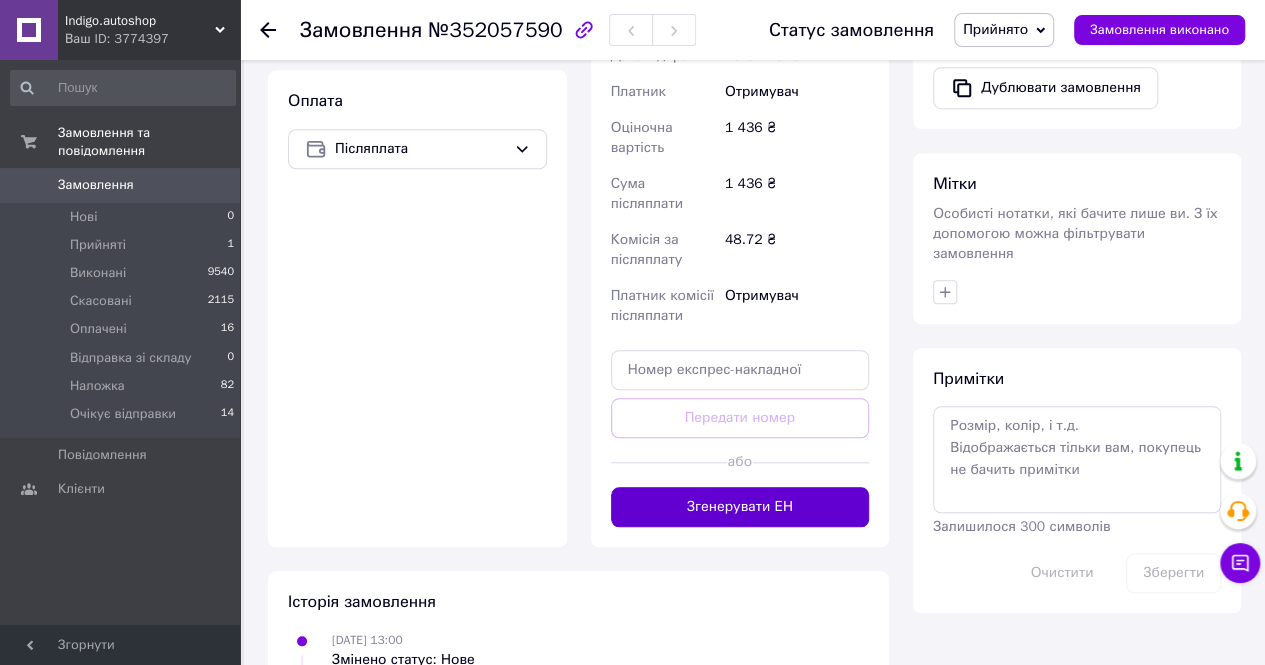 click on "Згенерувати ЕН" at bounding box center (740, 507) 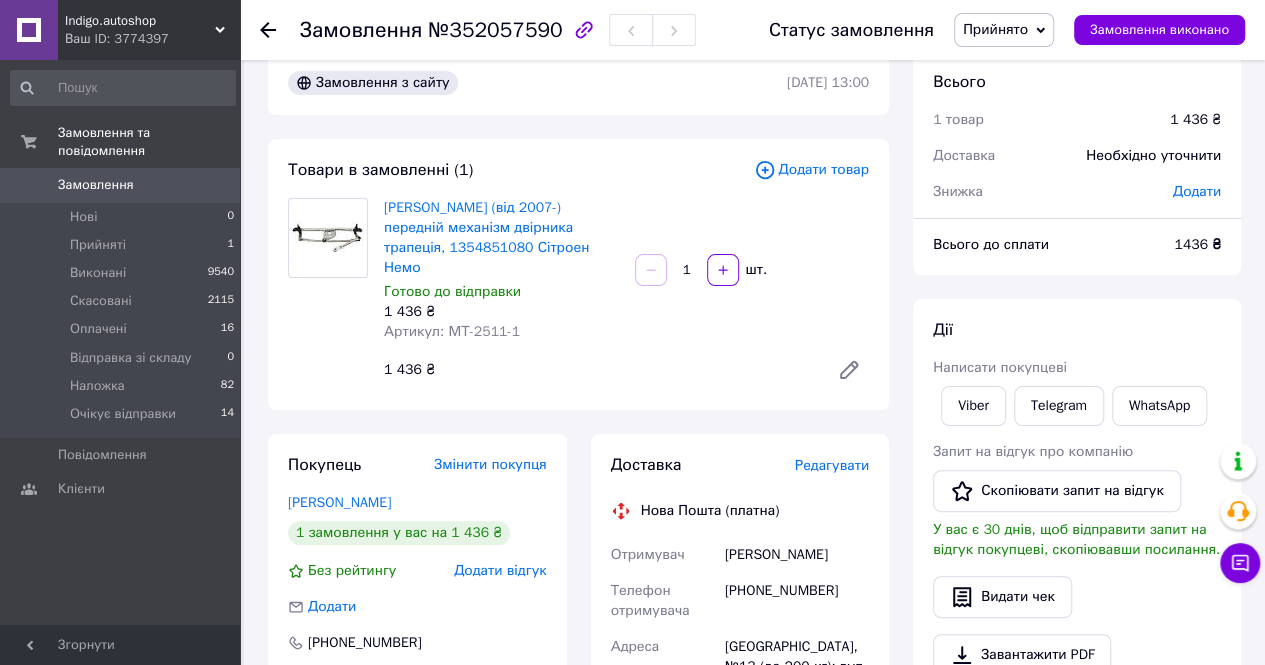 scroll, scrollTop: 0, scrollLeft: 0, axis: both 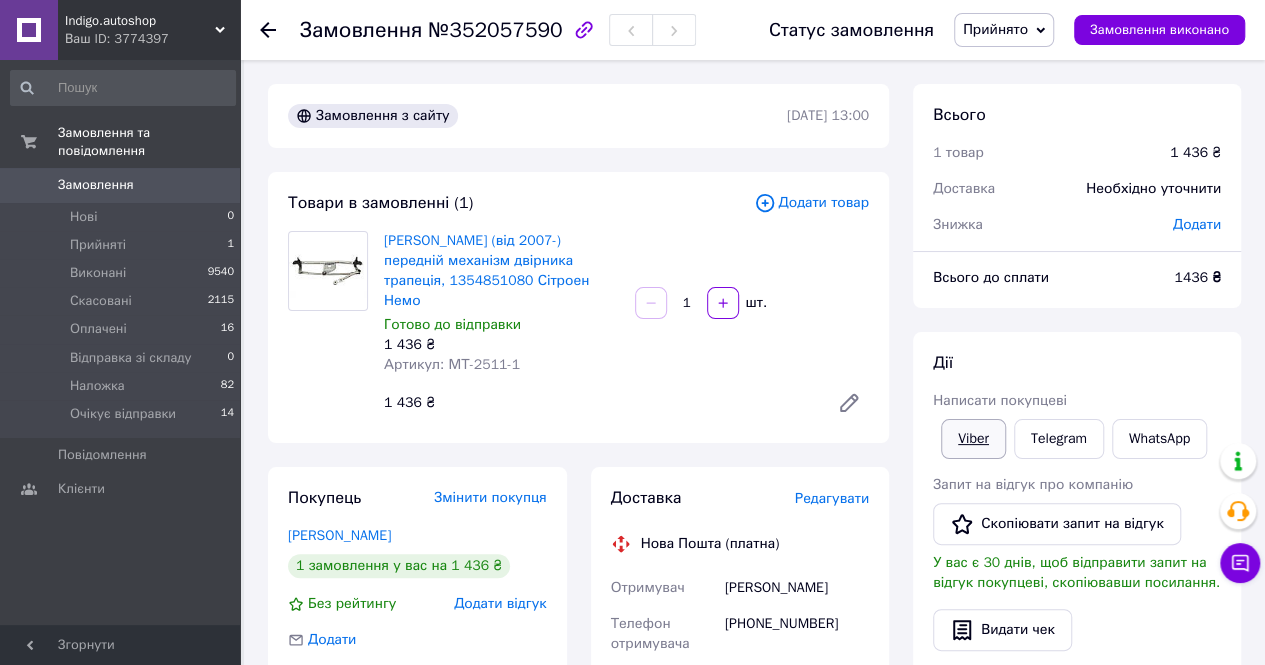 click on "Viber" at bounding box center [973, 439] 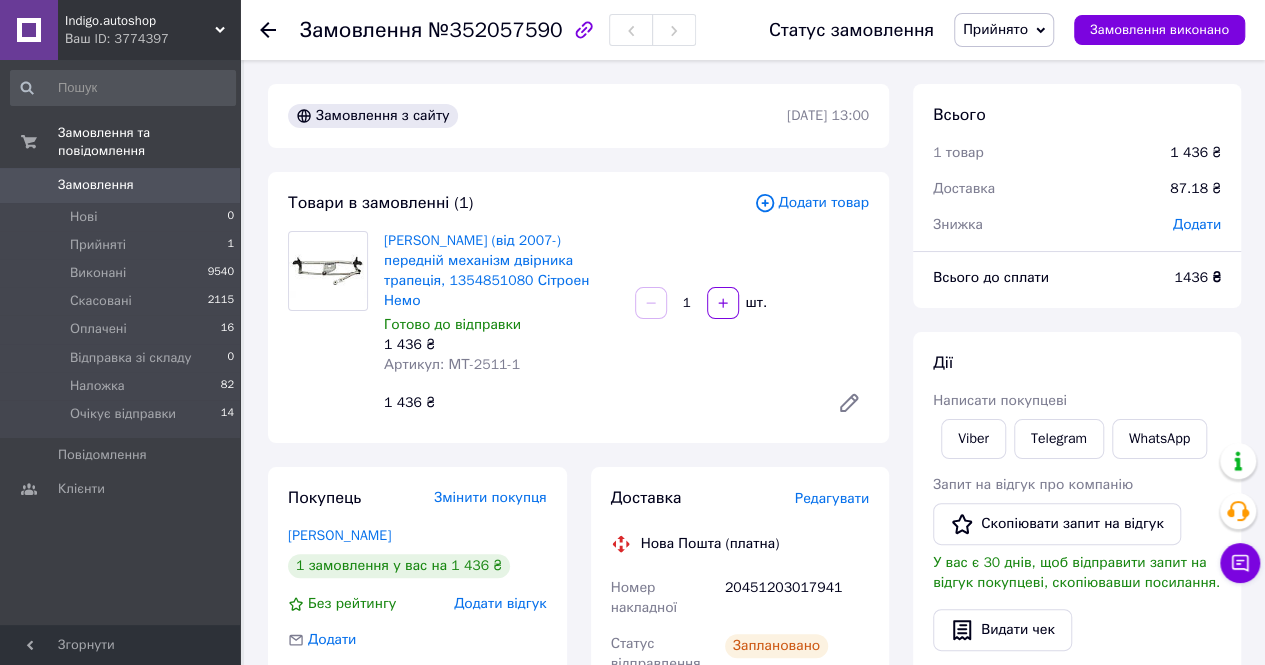 scroll, scrollTop: 300, scrollLeft: 0, axis: vertical 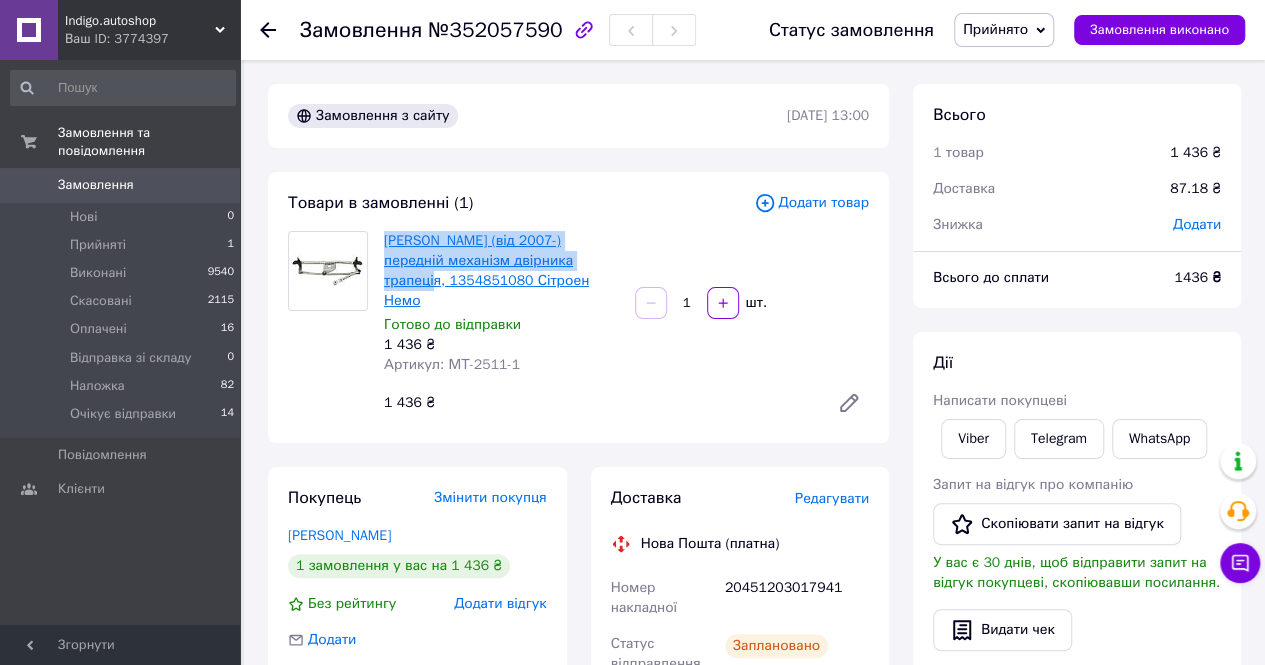 drag, startPoint x: 379, startPoint y: 239, endPoint x: 559, endPoint y: 265, distance: 181.86809 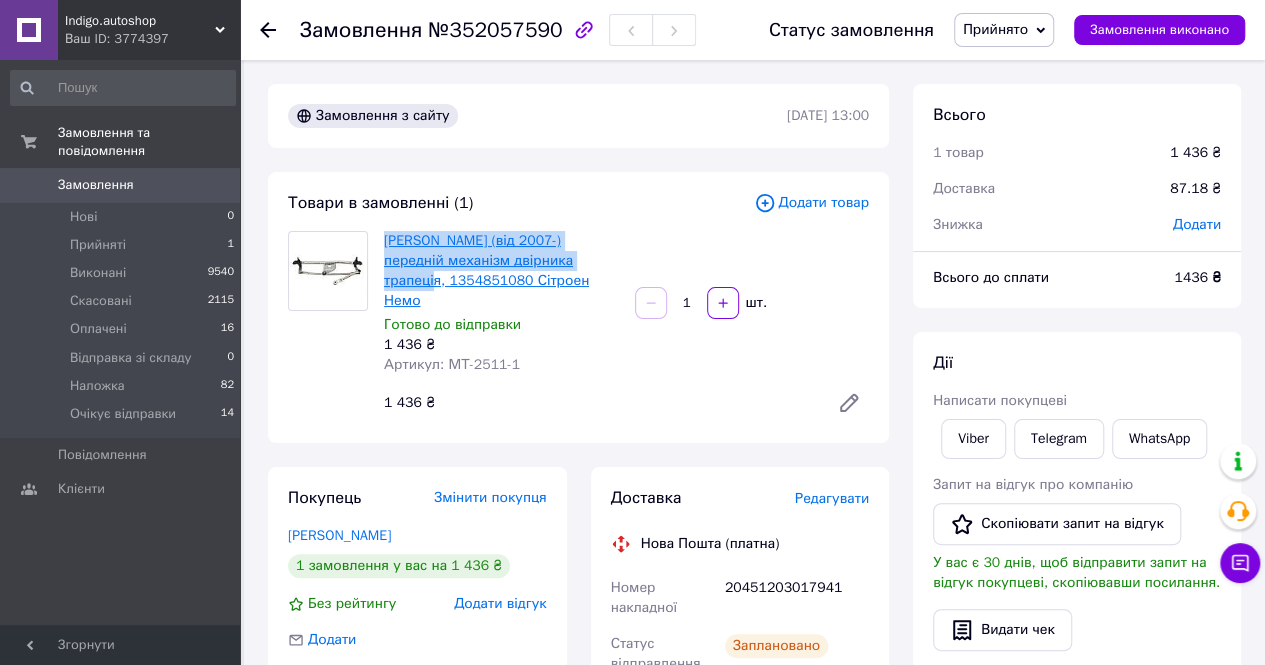 copy on "Citroen Nemo (від 2007-) передній механізм двірника трапеція" 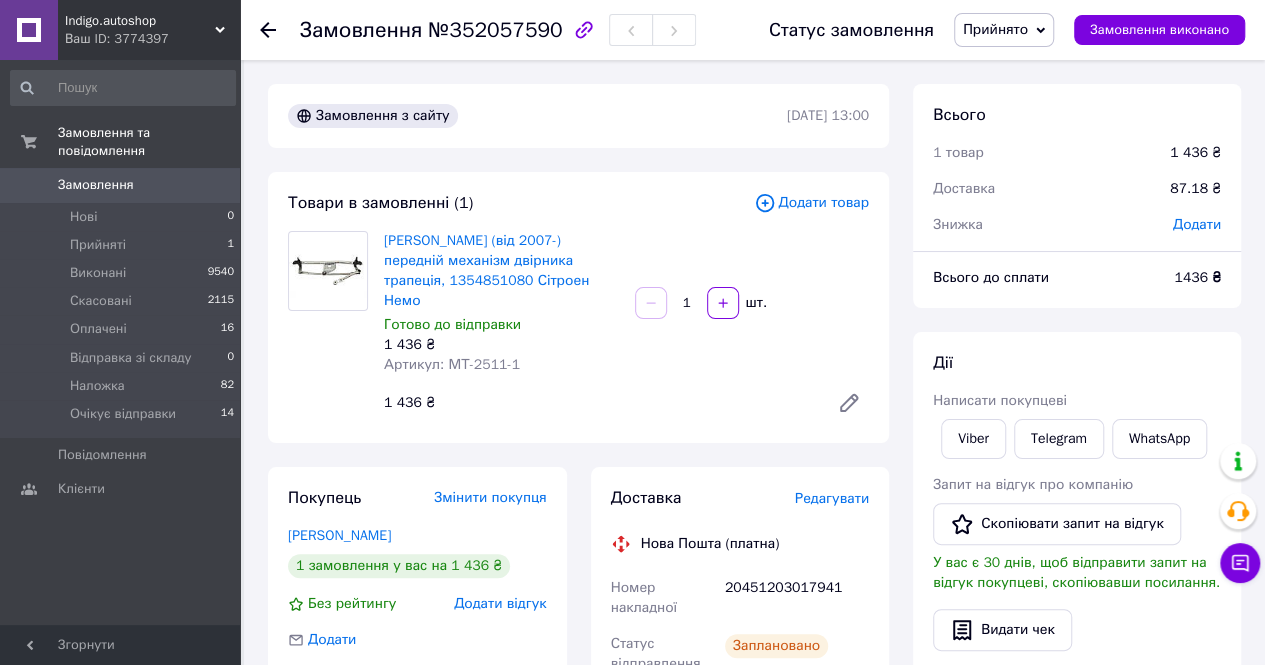 click on "20451203017941" at bounding box center [797, 598] 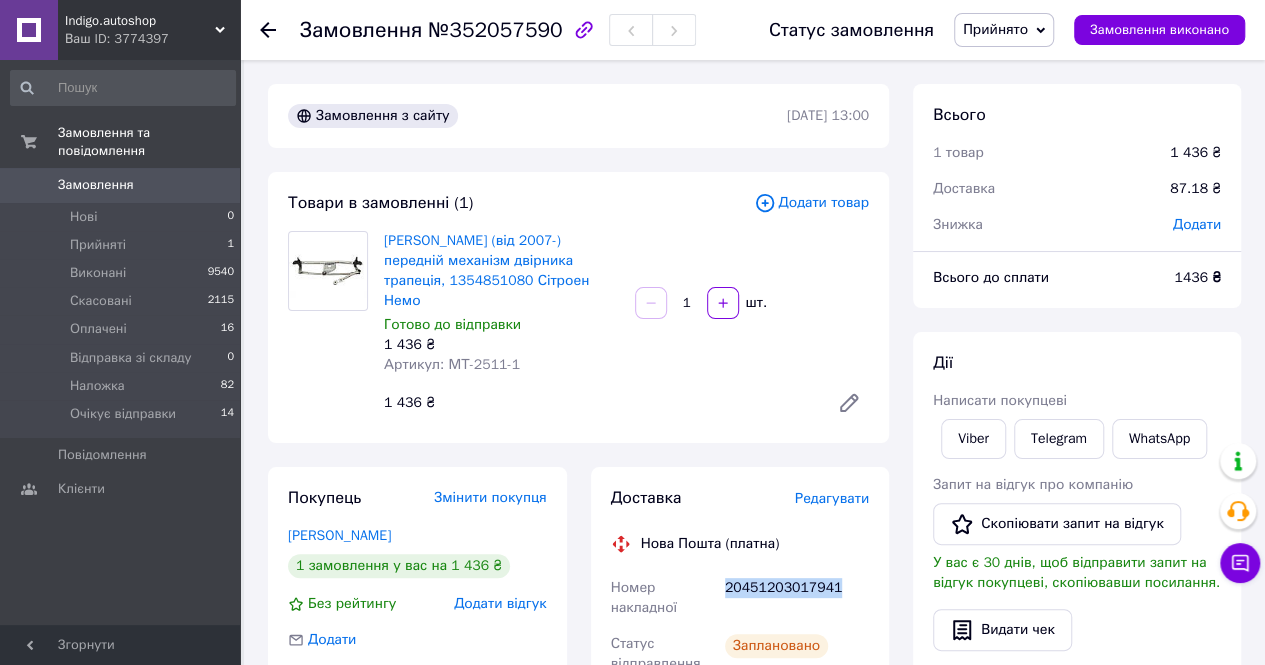 click on "20451203017941" at bounding box center (797, 598) 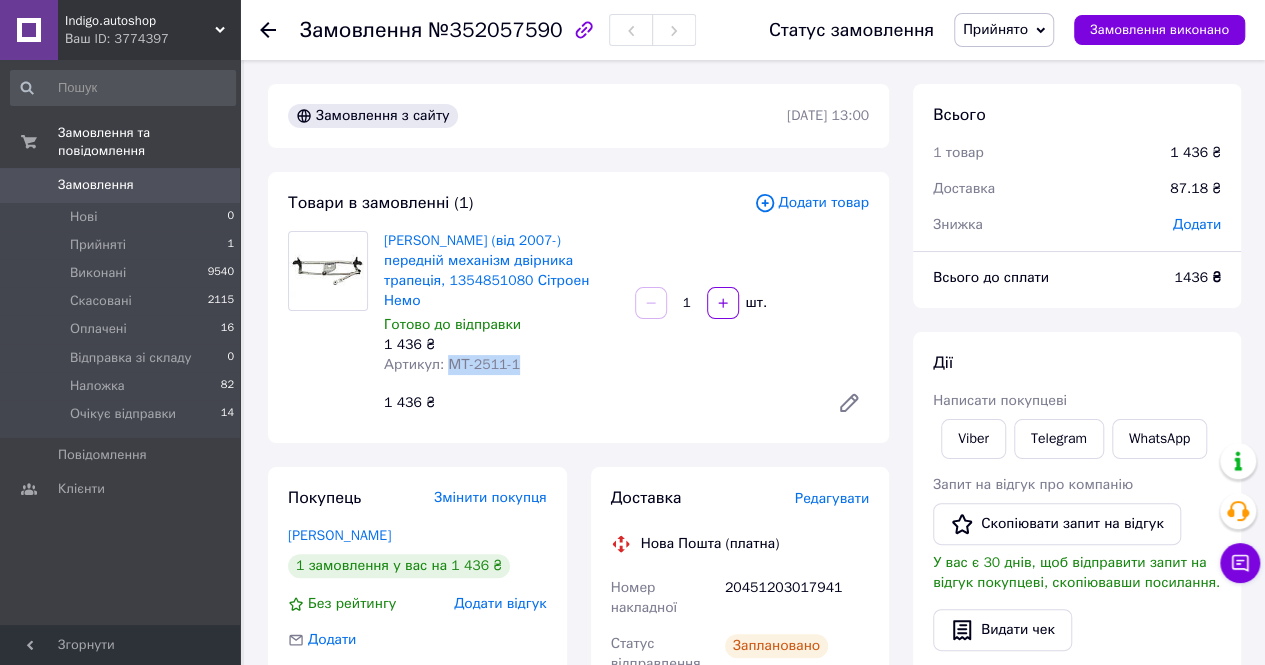 drag, startPoint x: 447, startPoint y: 347, endPoint x: 544, endPoint y: 358, distance: 97.62172 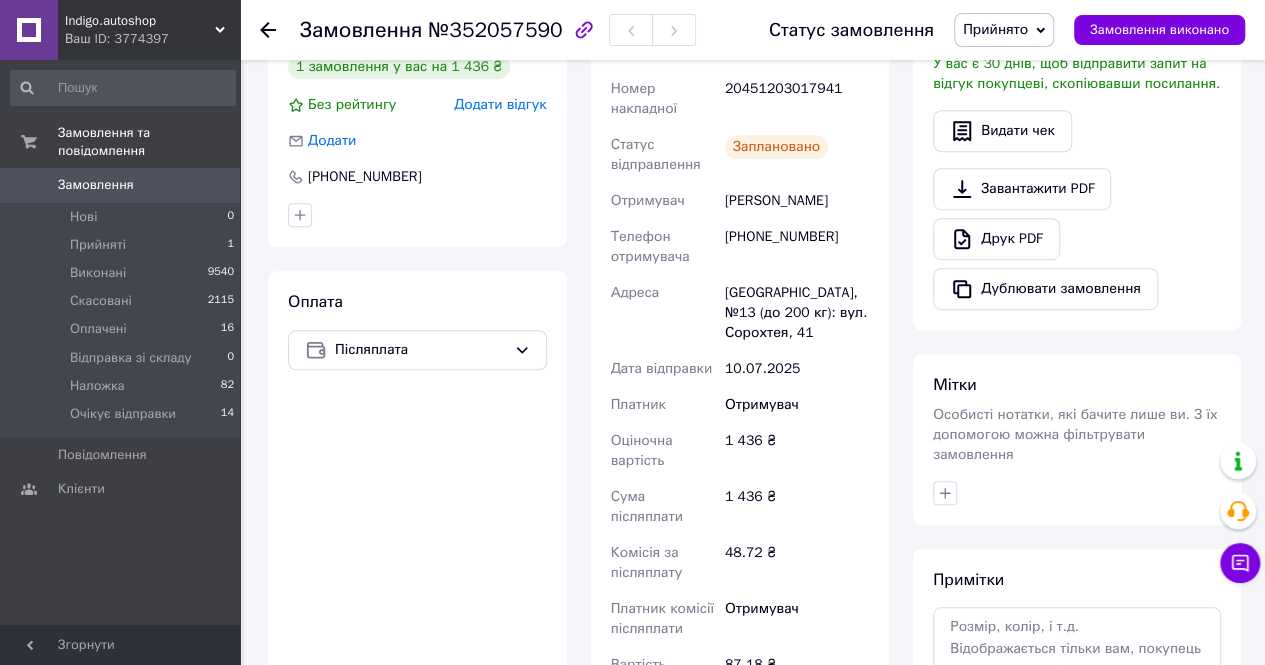scroll, scrollTop: 500, scrollLeft: 0, axis: vertical 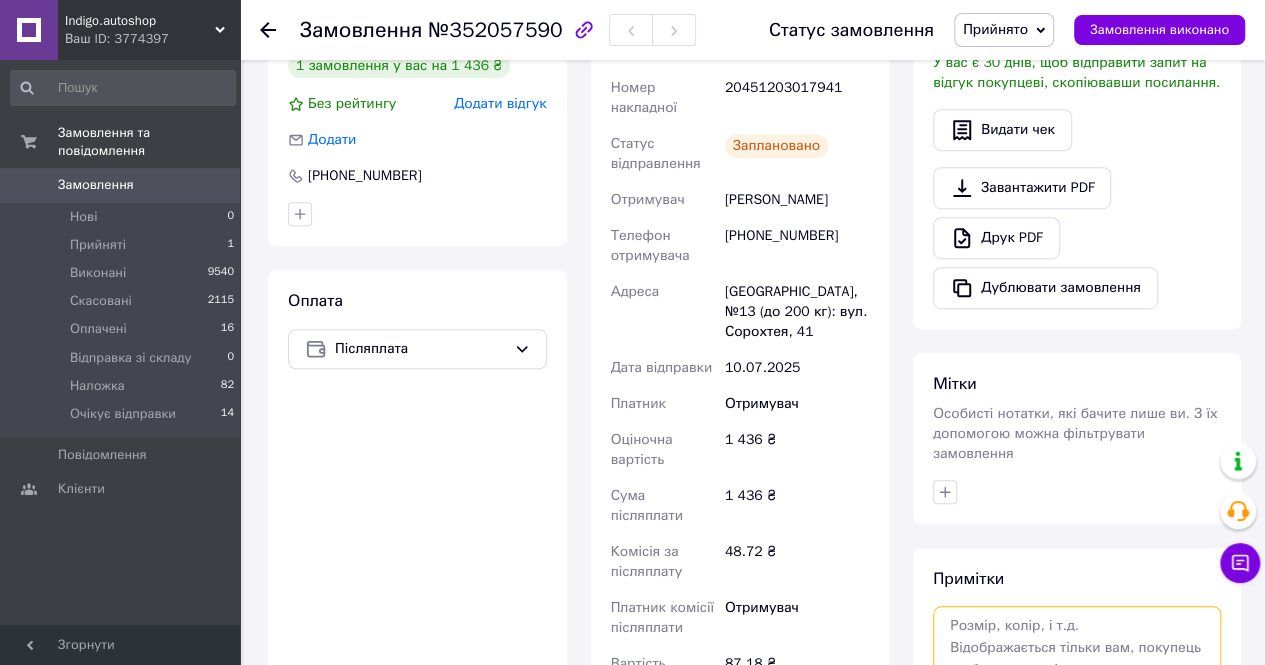 click at bounding box center [1077, 659] 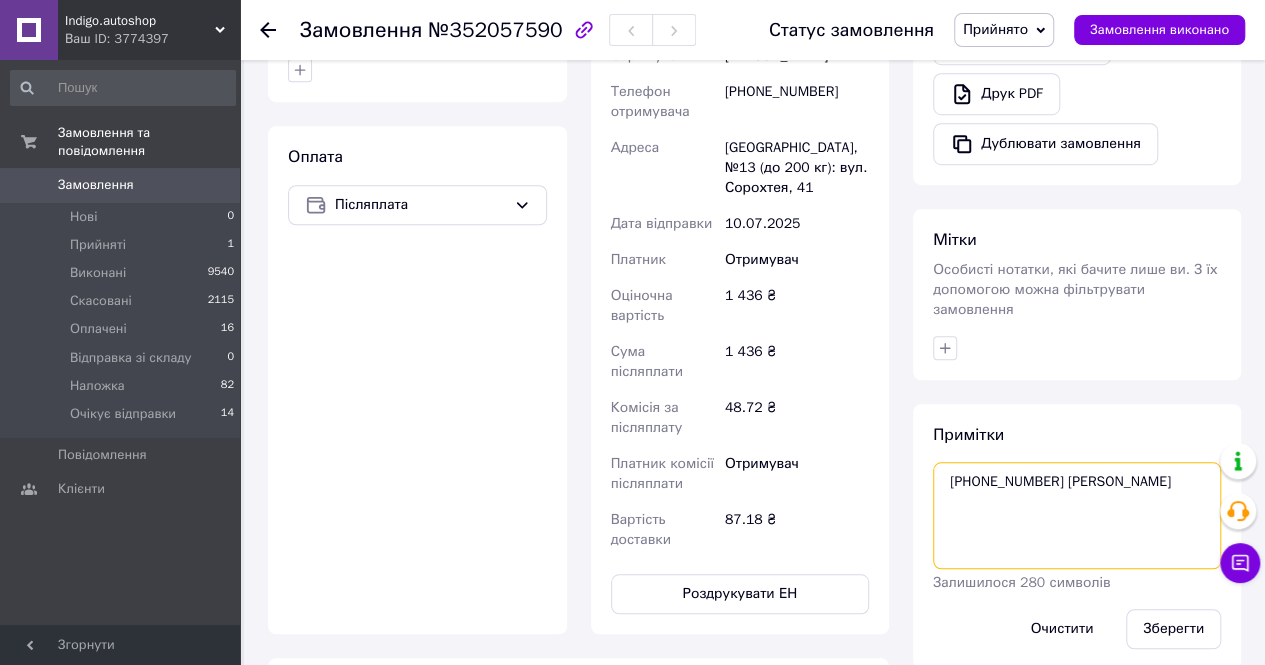 scroll, scrollTop: 700, scrollLeft: 0, axis: vertical 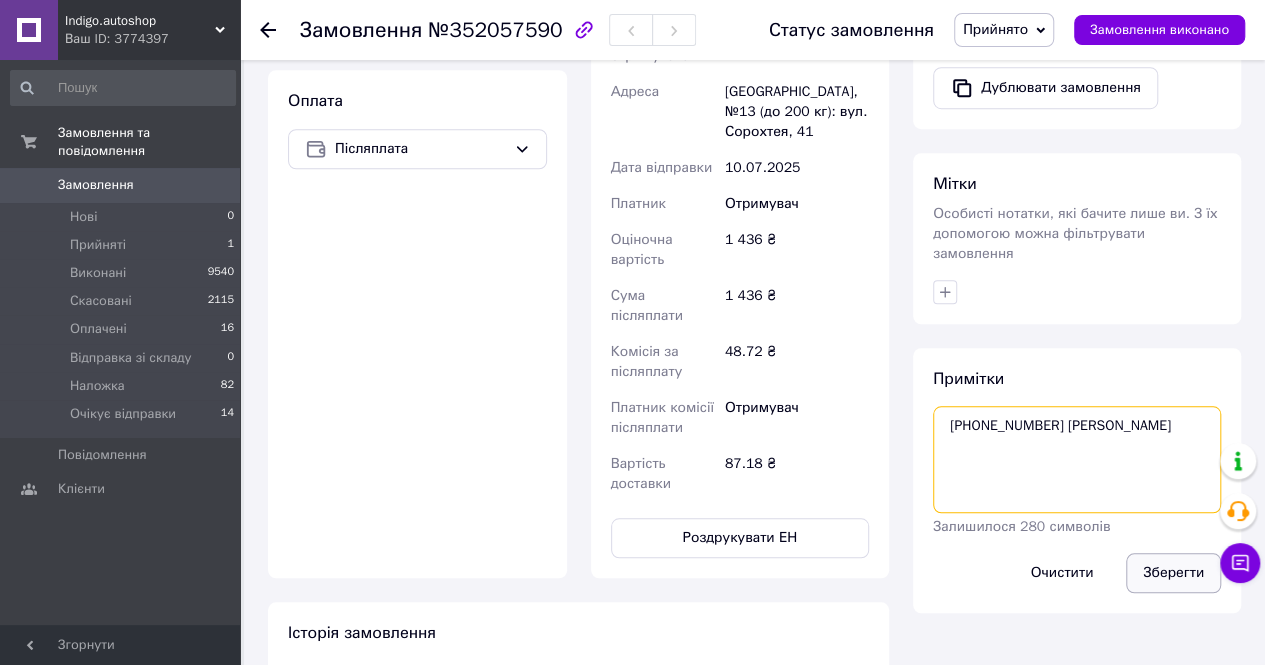 type on "+380969293907 вайбер" 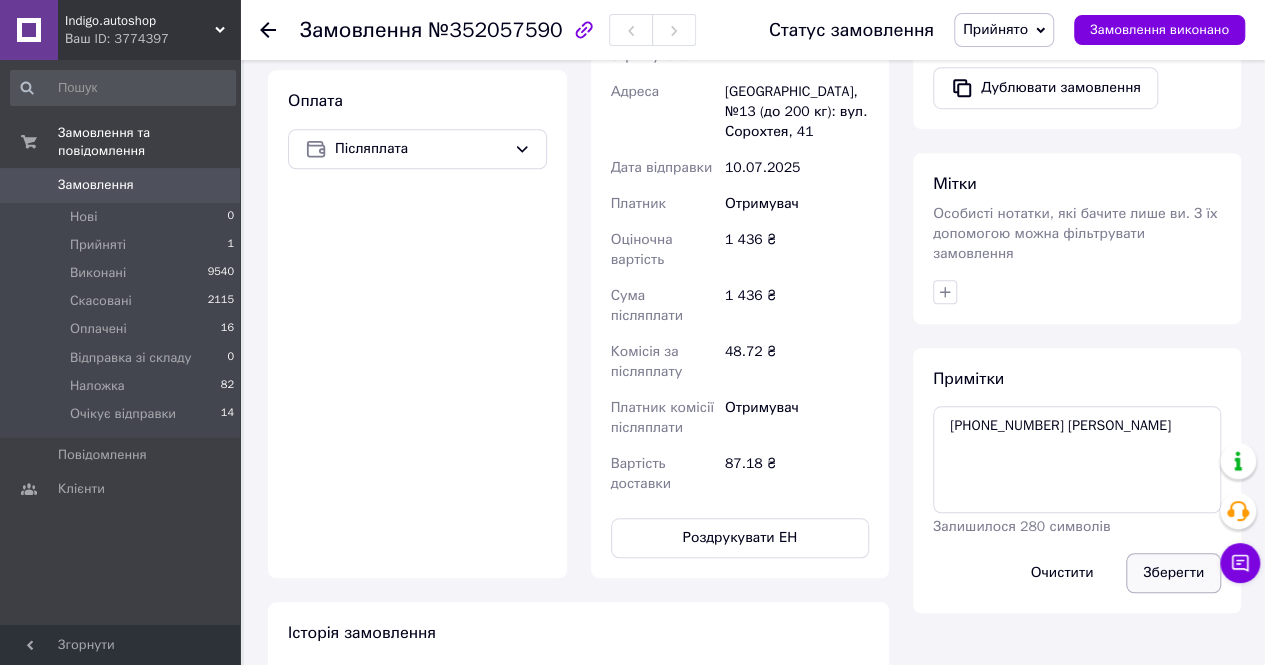 click on "Зберегти" at bounding box center (1173, 573) 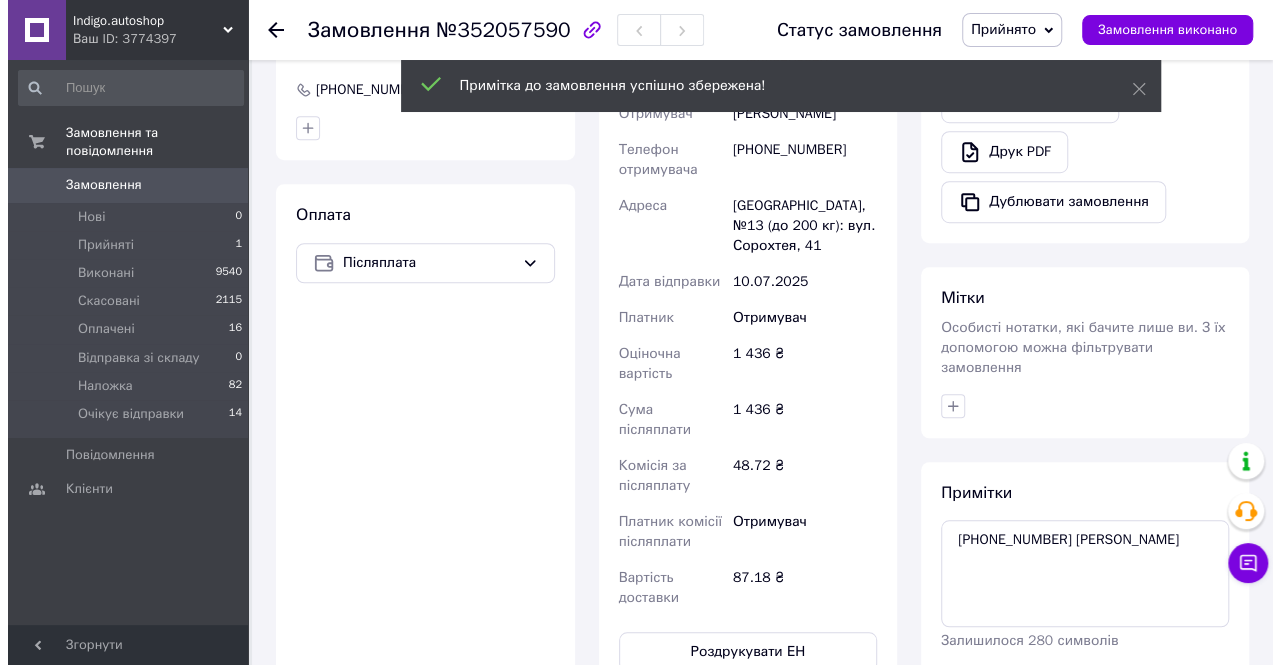scroll, scrollTop: 400, scrollLeft: 0, axis: vertical 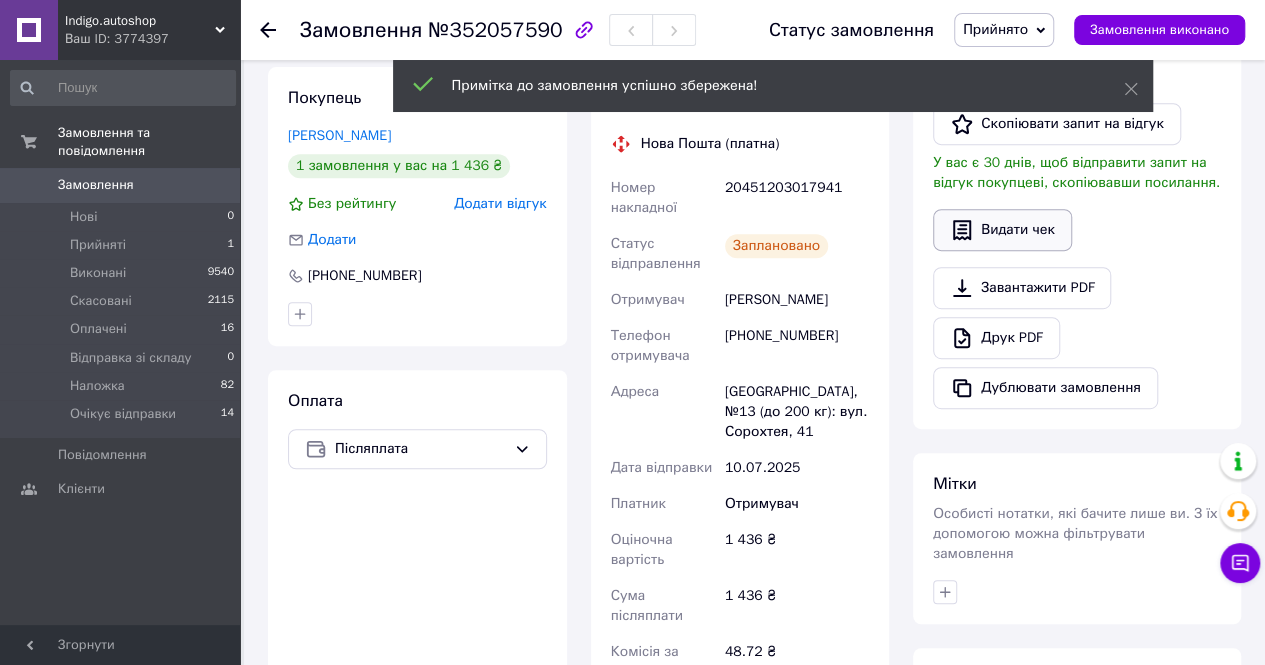 click on "Видати чек" at bounding box center (1002, 230) 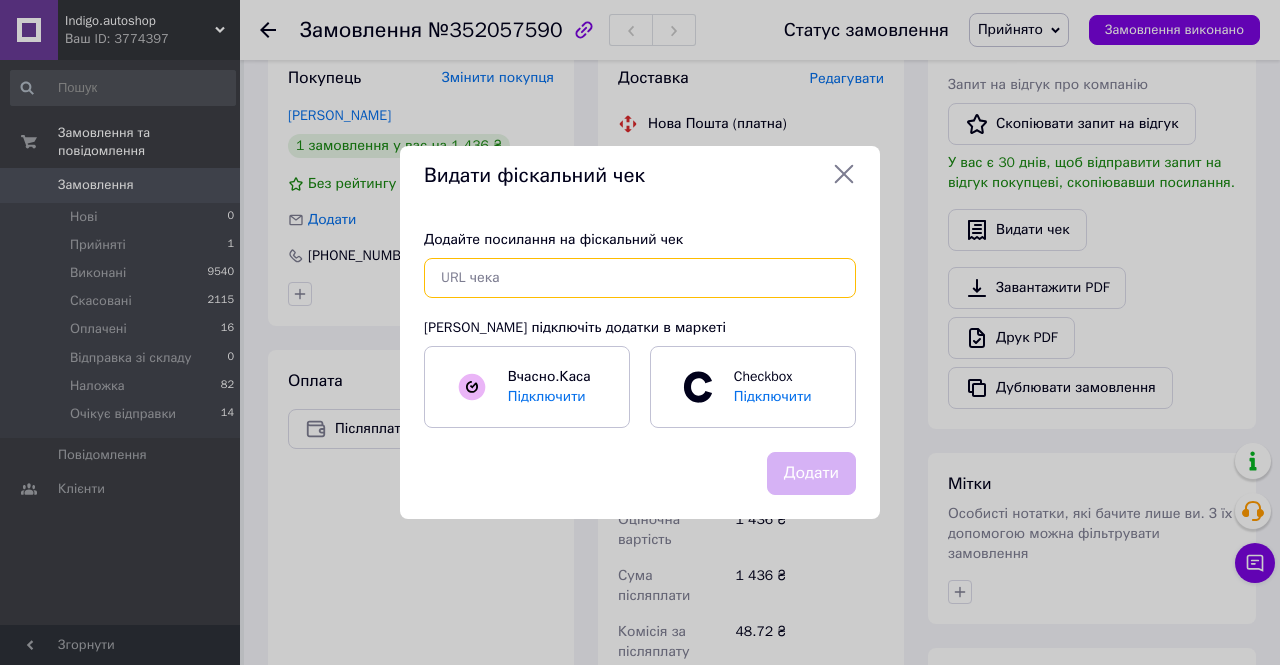 click at bounding box center [640, 278] 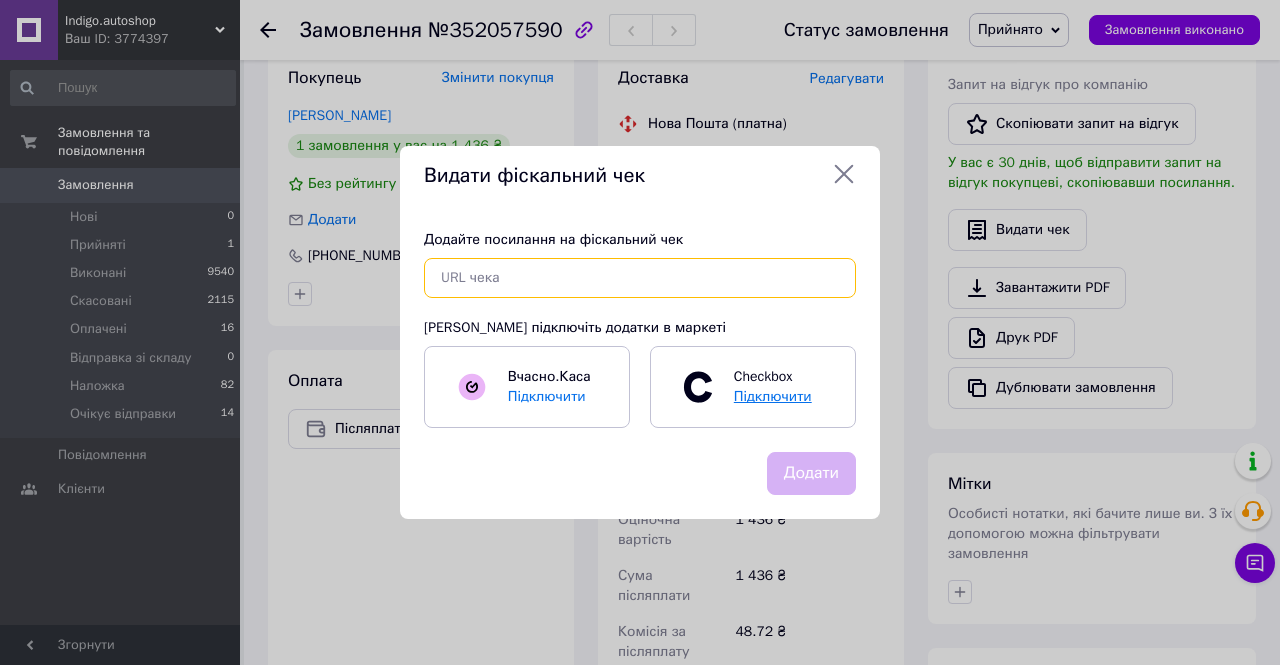 paste on "https://check.checkbox.ua/7477be21-4919-442b-9954-6d8b3da9a1f4" 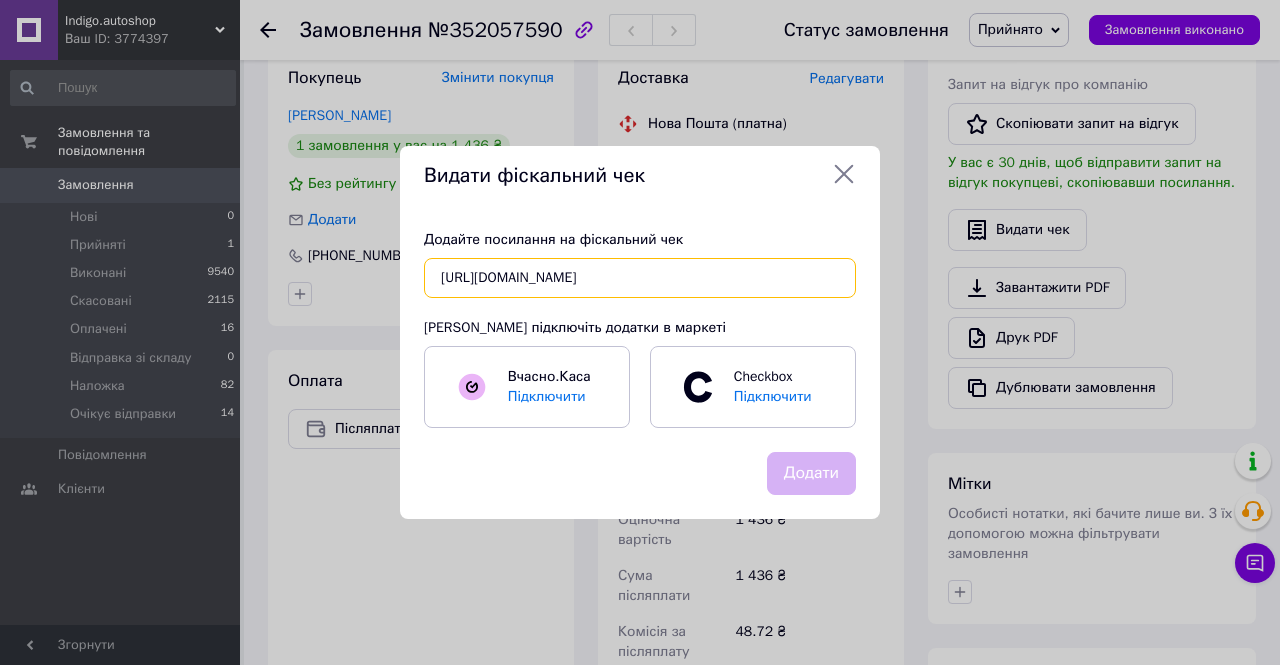 scroll, scrollTop: 0, scrollLeft: 30, axis: horizontal 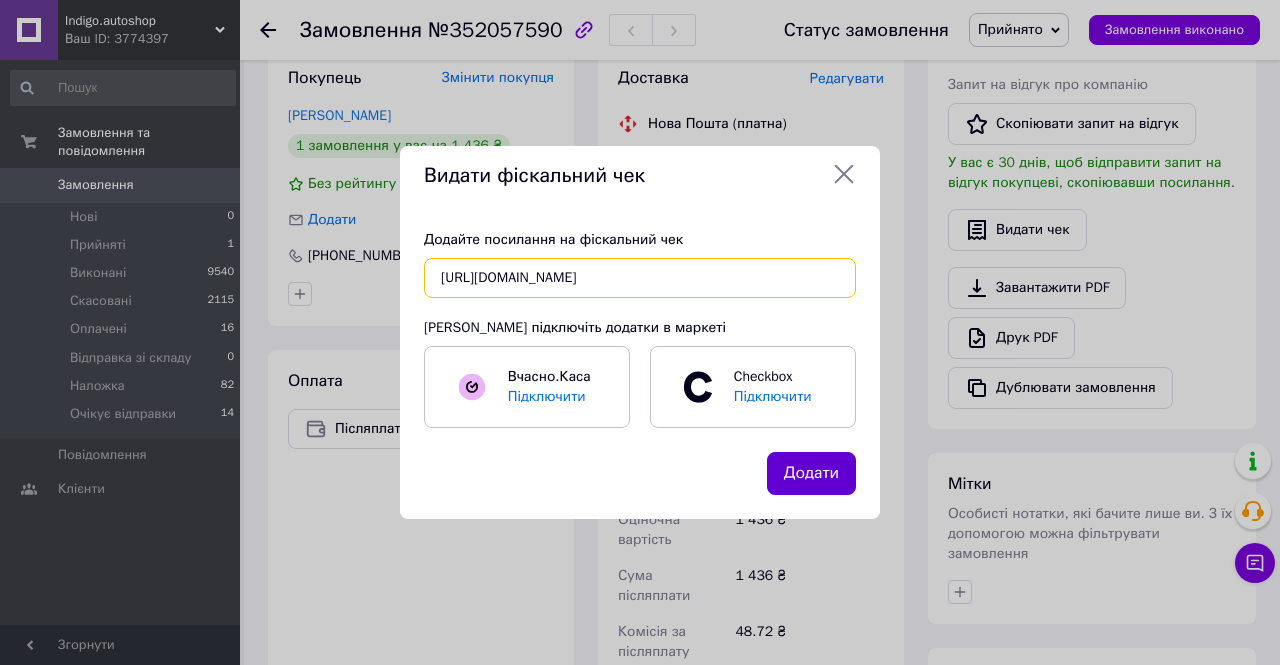 type on "https://check.checkbox.ua/7477be21-4919-442b-9954-6d8b3da9a1f4" 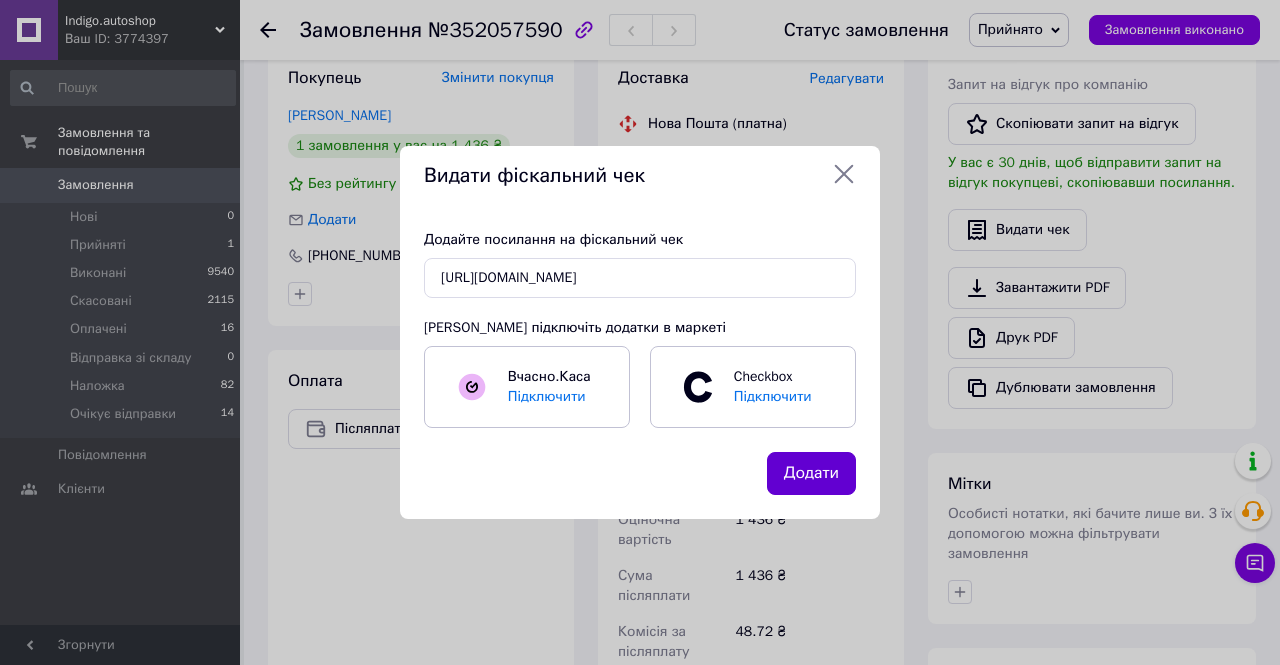 click on "Додати" at bounding box center (811, 473) 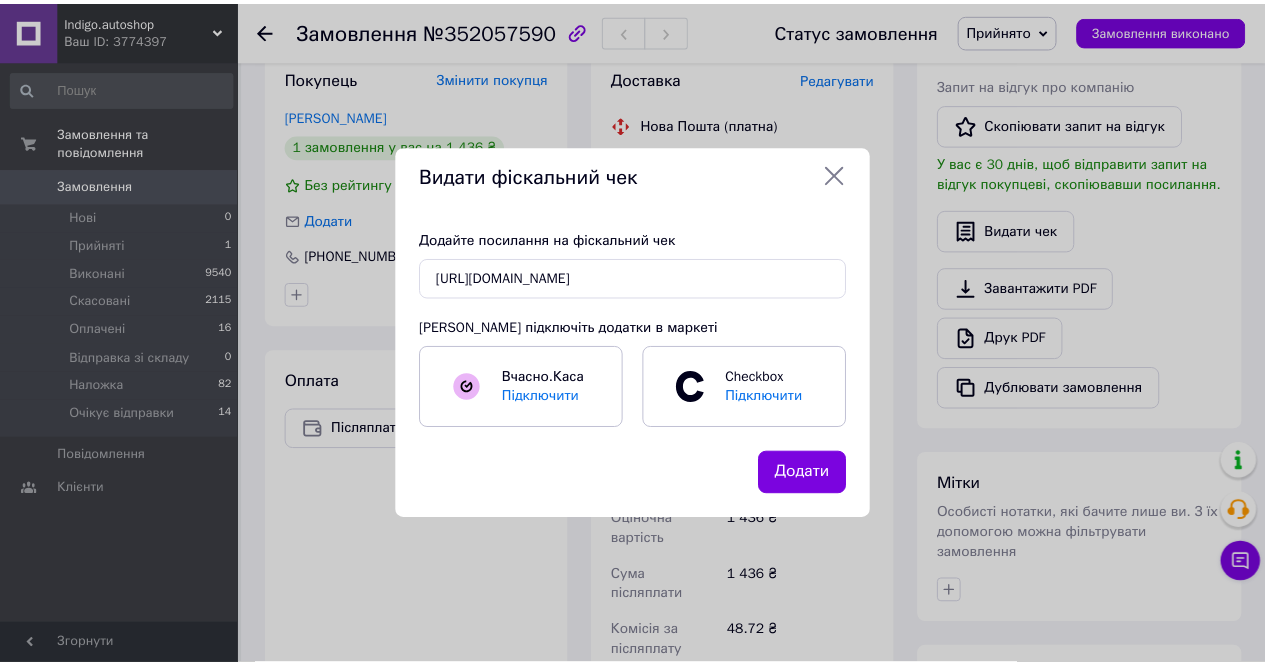 scroll, scrollTop: 0, scrollLeft: 0, axis: both 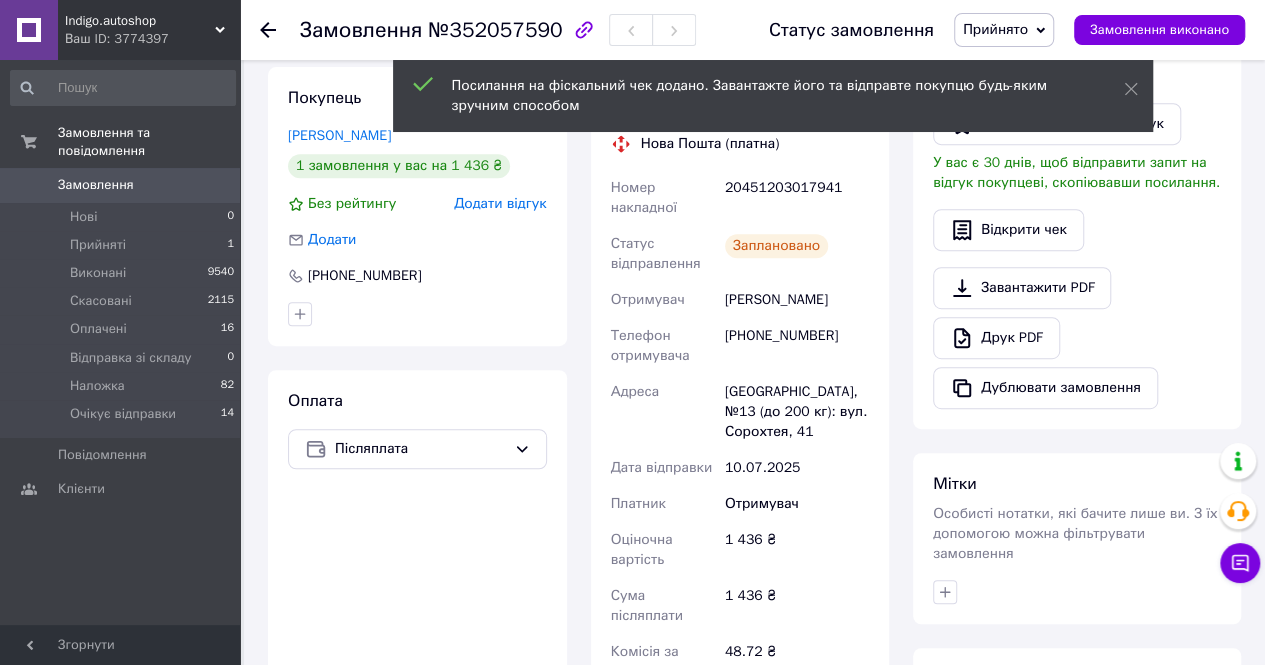 click on "Мацьків Роман" at bounding box center (797, 300) 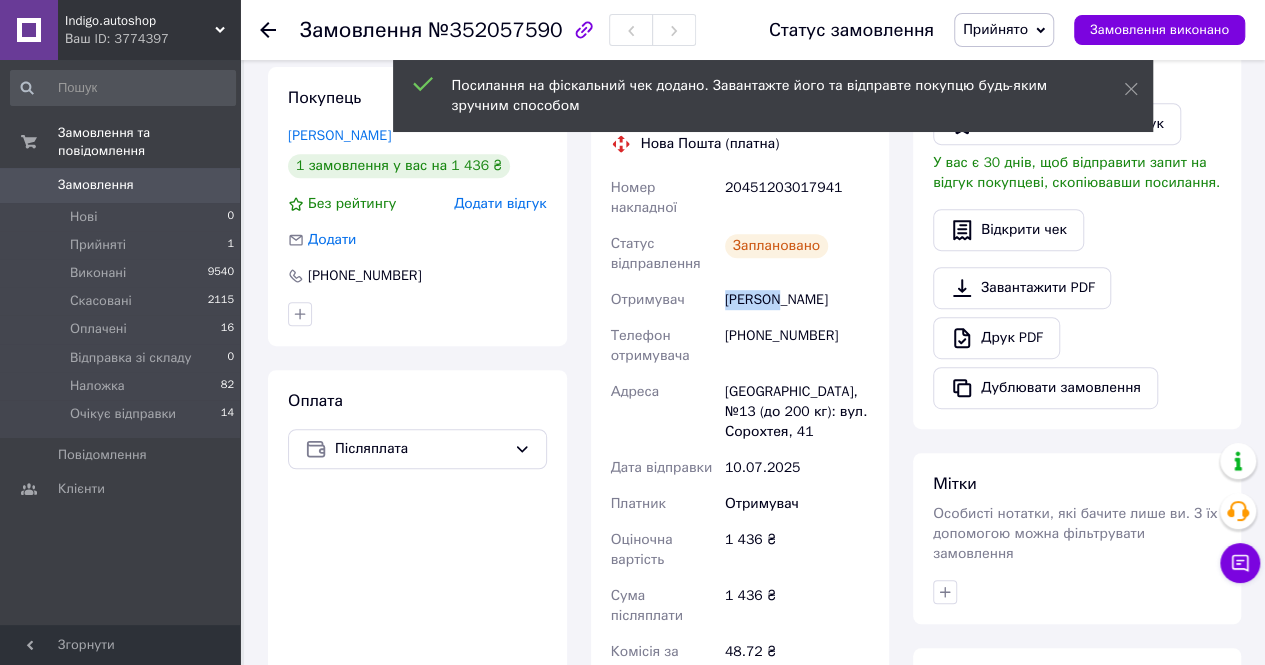 click on "Мацьків Роман" at bounding box center [797, 300] 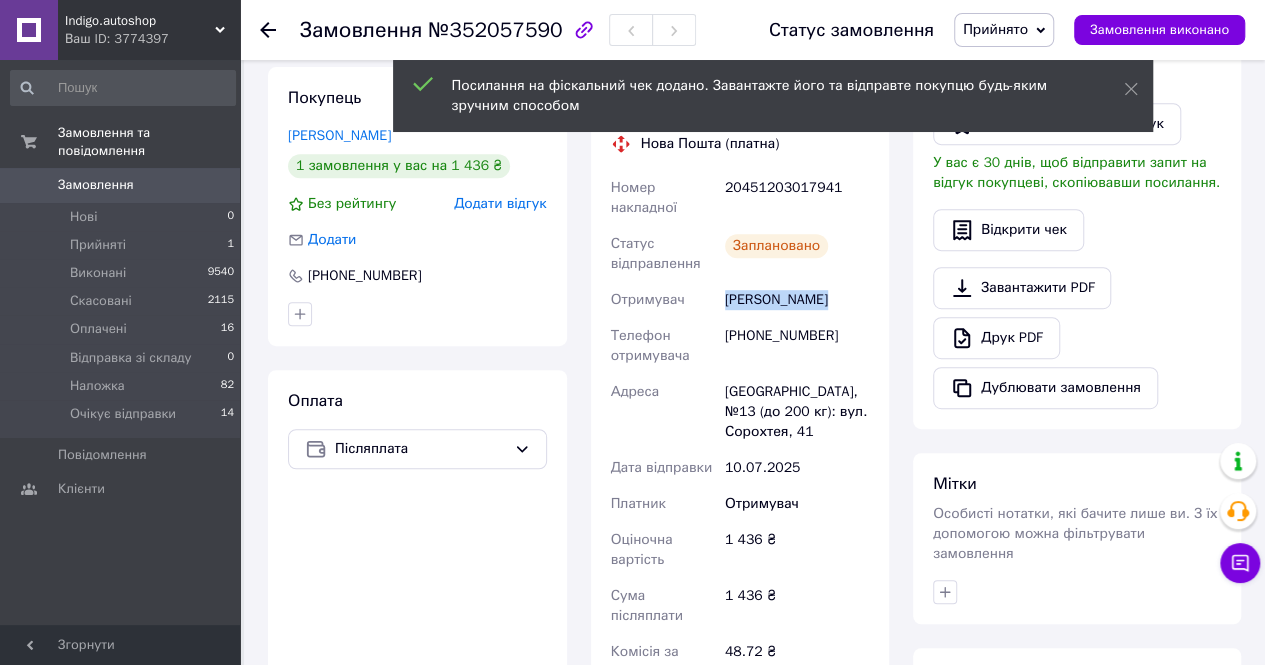 click on "Мацьків Роман" at bounding box center (797, 300) 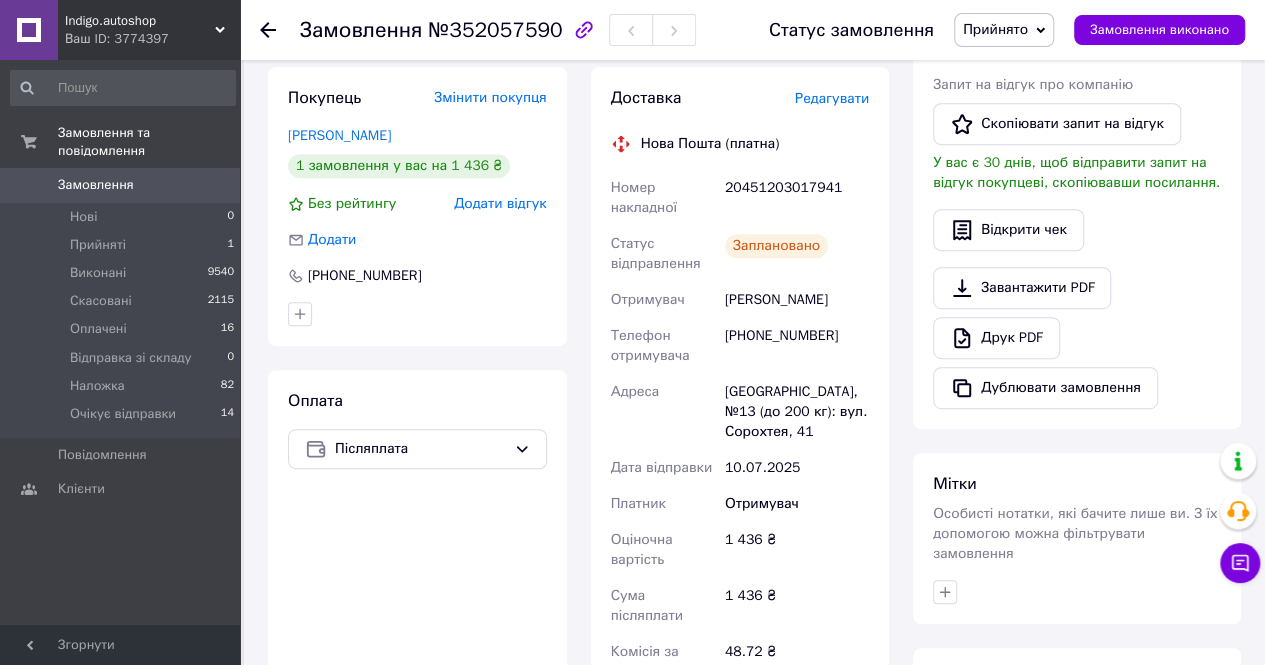 click on "20451203017941" at bounding box center (797, 198) 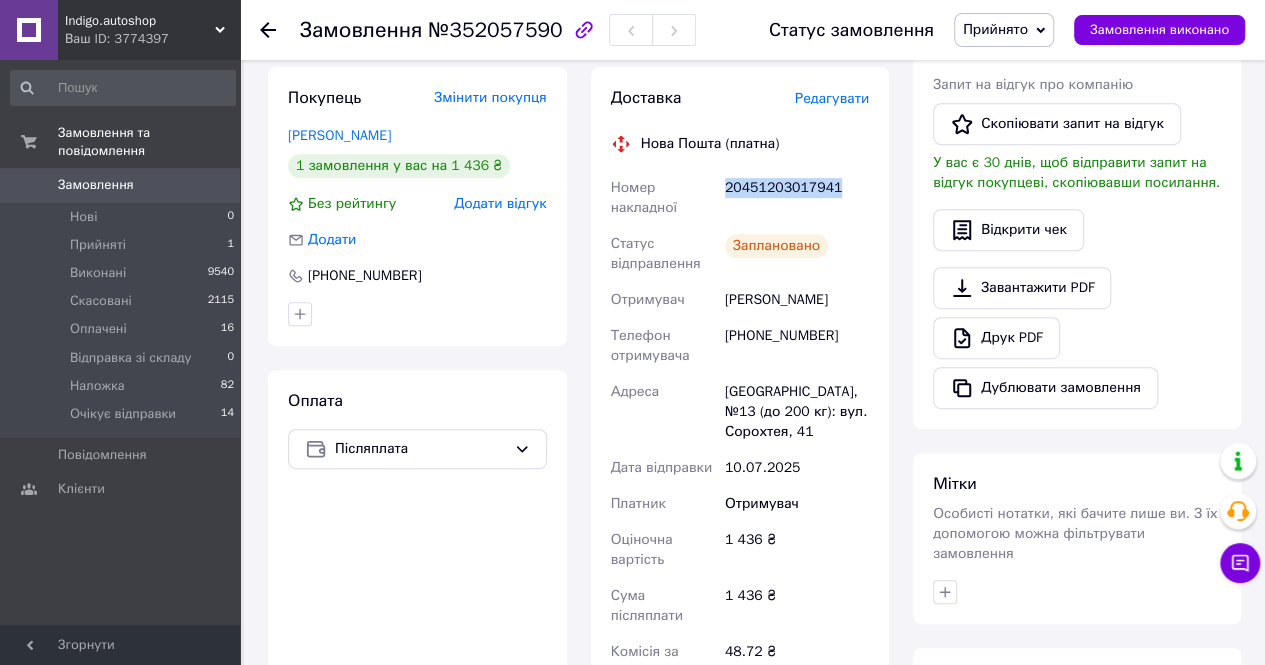 click on "20451203017941" at bounding box center (797, 198) 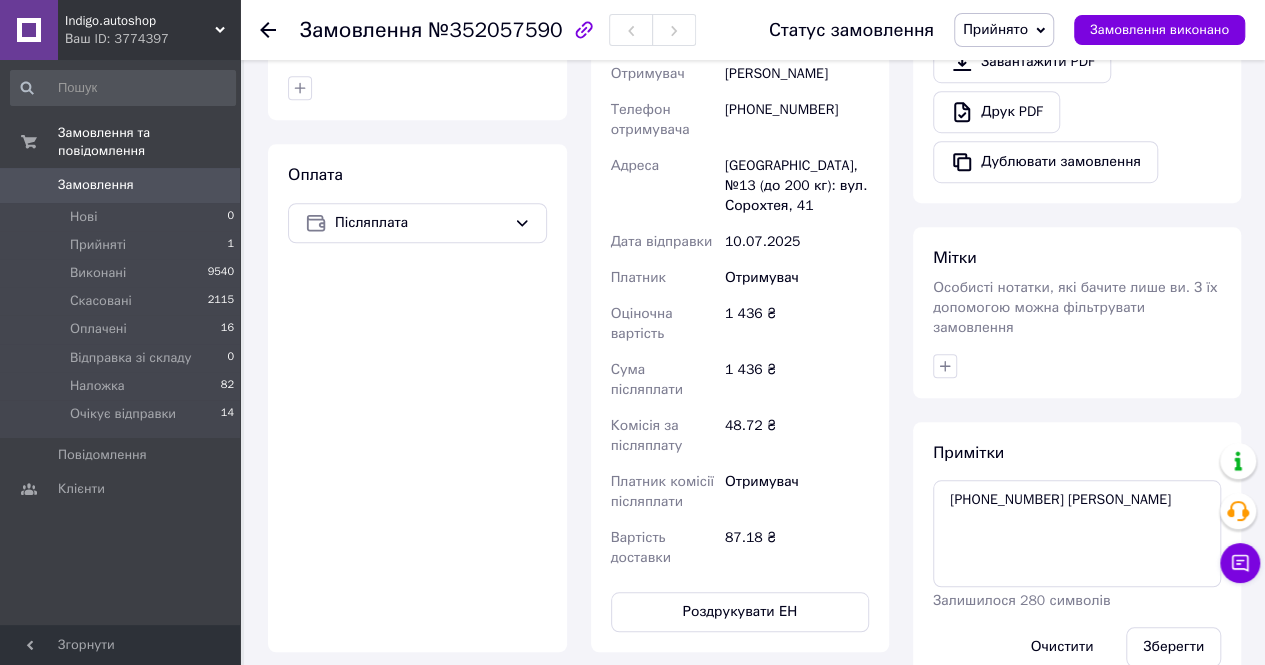 scroll, scrollTop: 700, scrollLeft: 0, axis: vertical 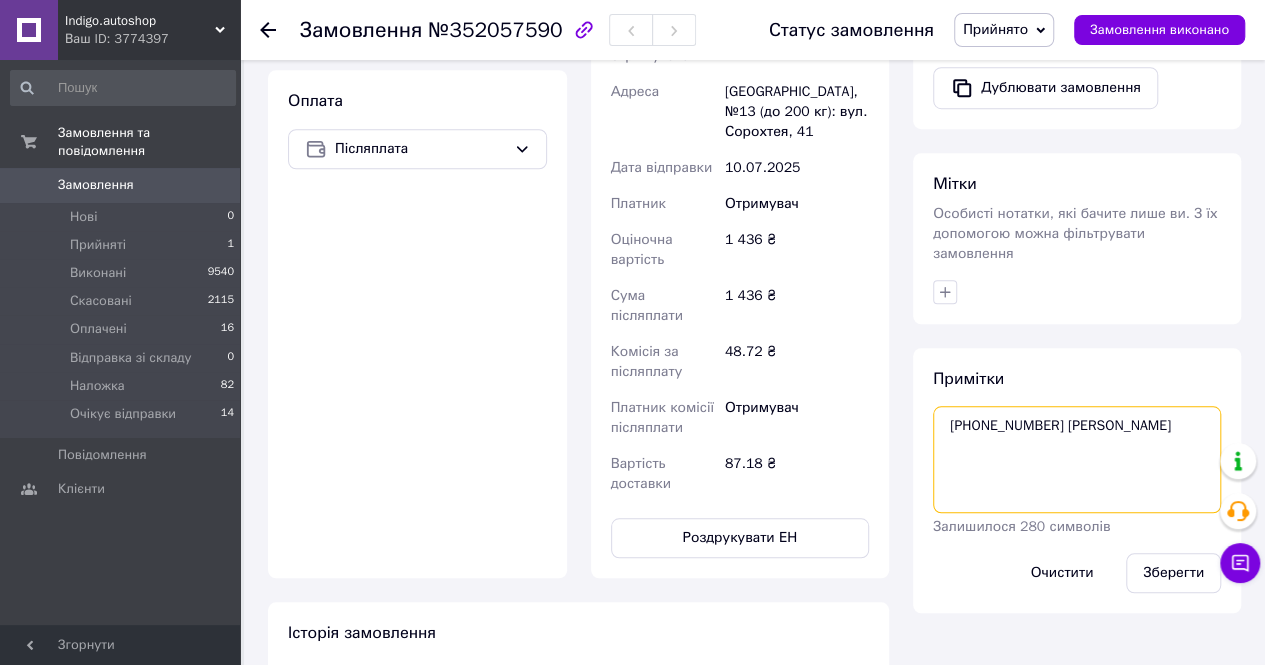 click on "+380969293907 вайбер" at bounding box center (1077, 459) 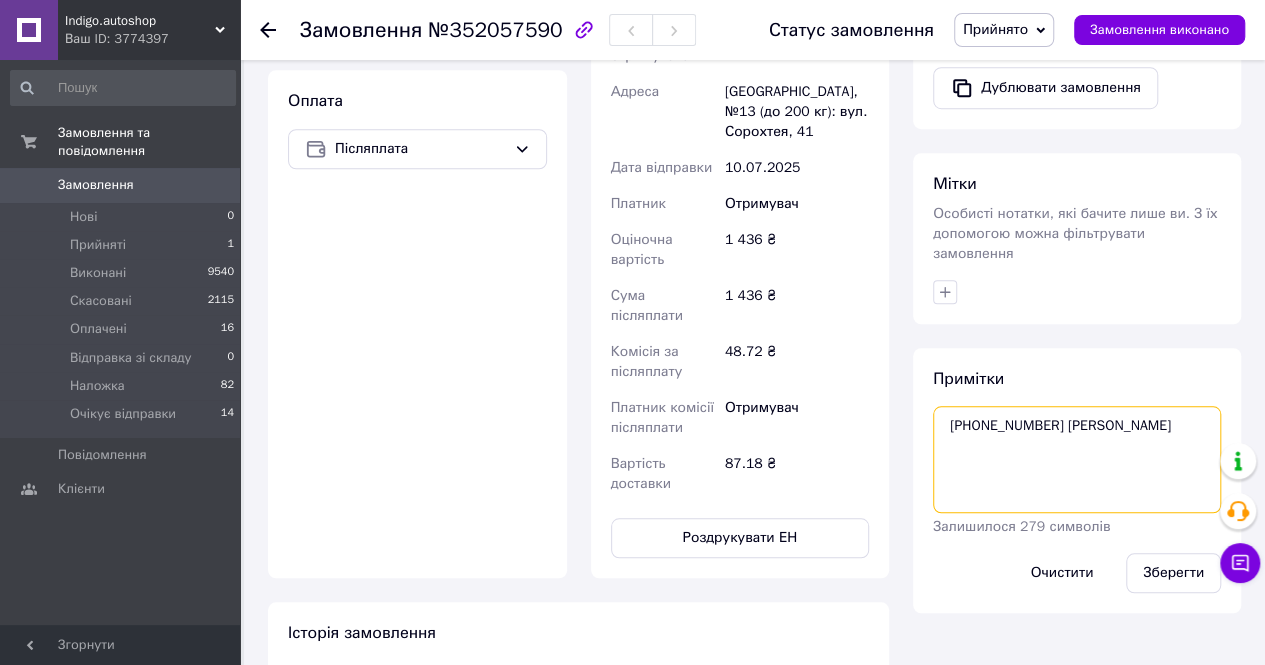 paste on "352062061" 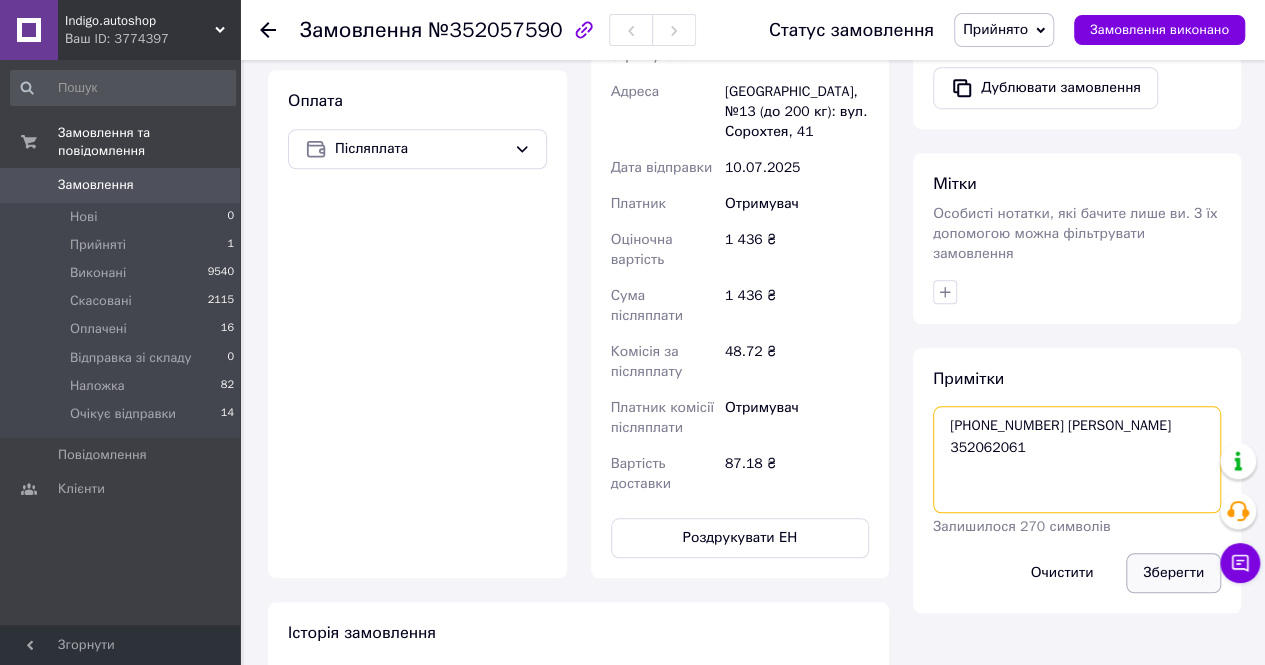 type on "+380969293907 вайбер
352062061" 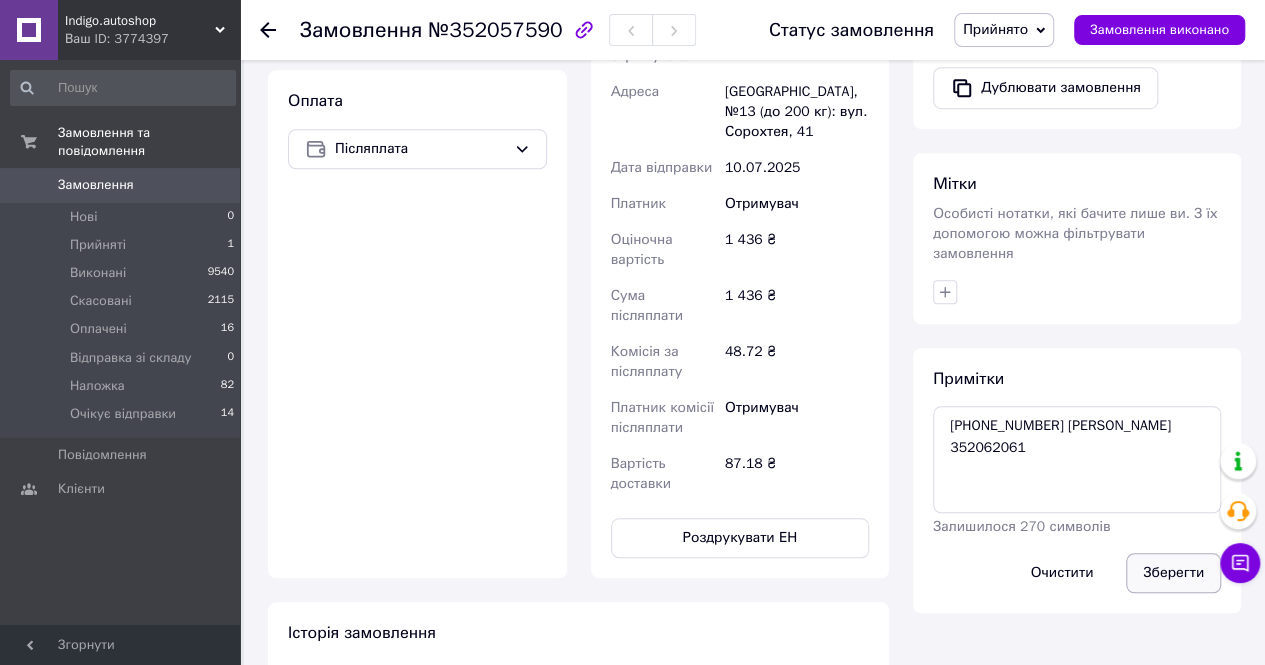 click on "Зберегти" at bounding box center [1173, 573] 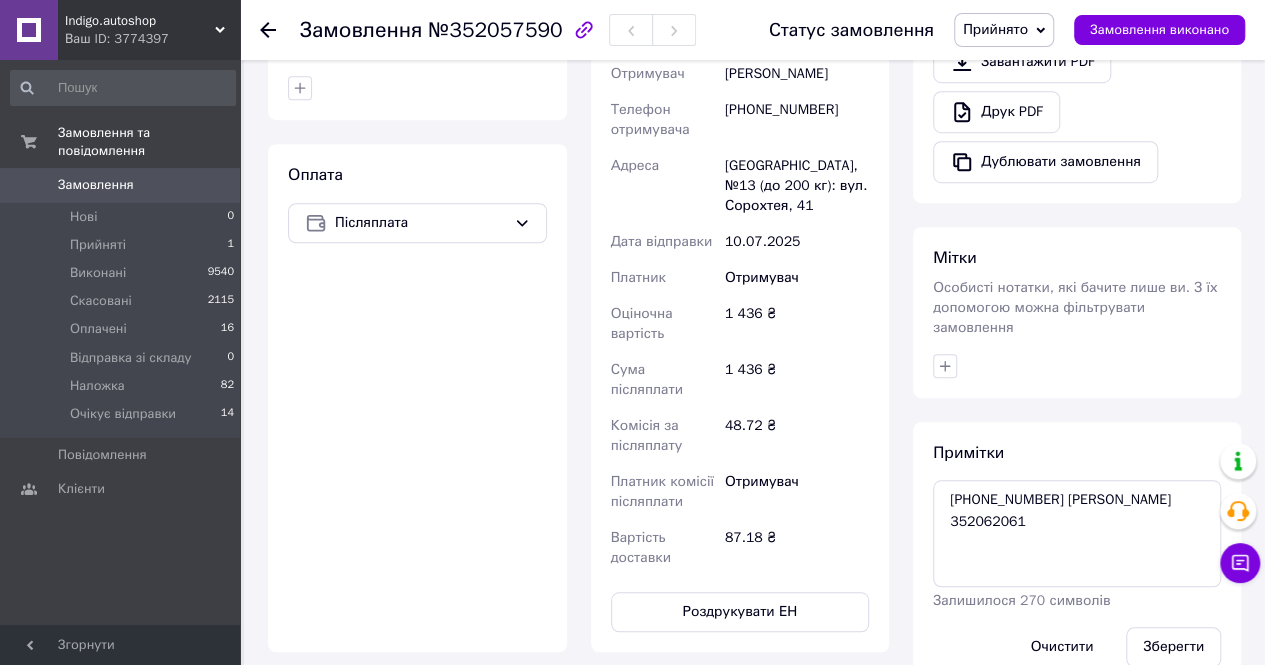 scroll, scrollTop: 600, scrollLeft: 0, axis: vertical 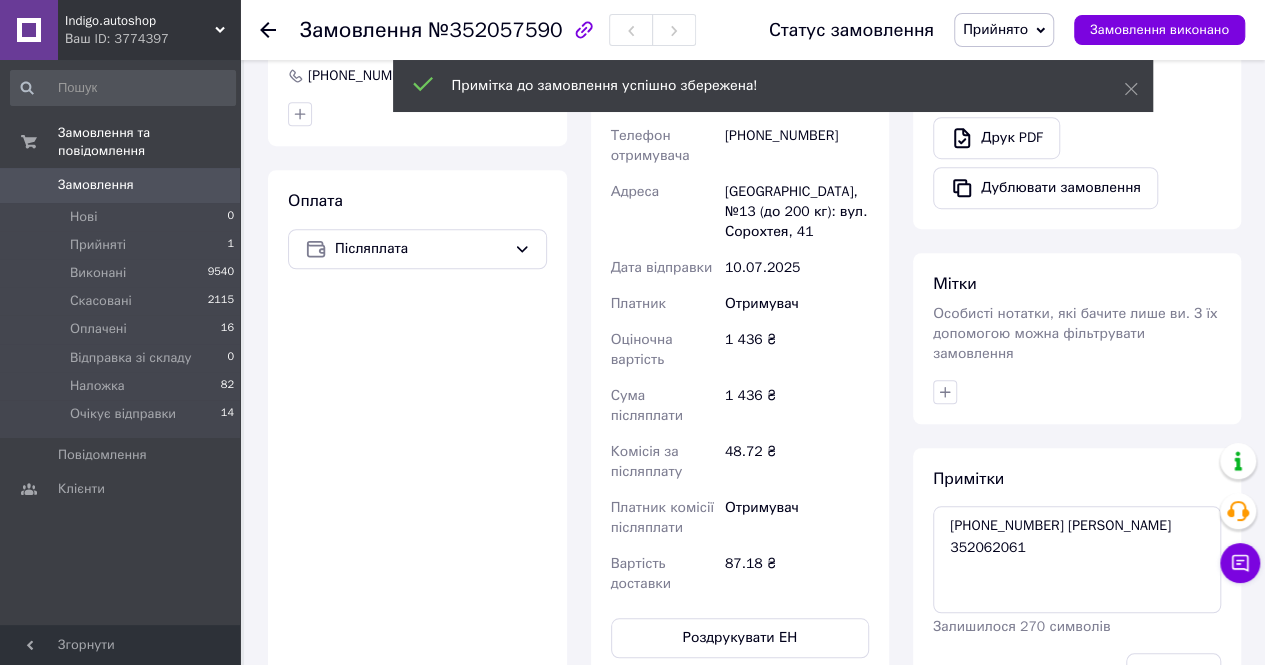 click on "Прийнято" at bounding box center (995, 29) 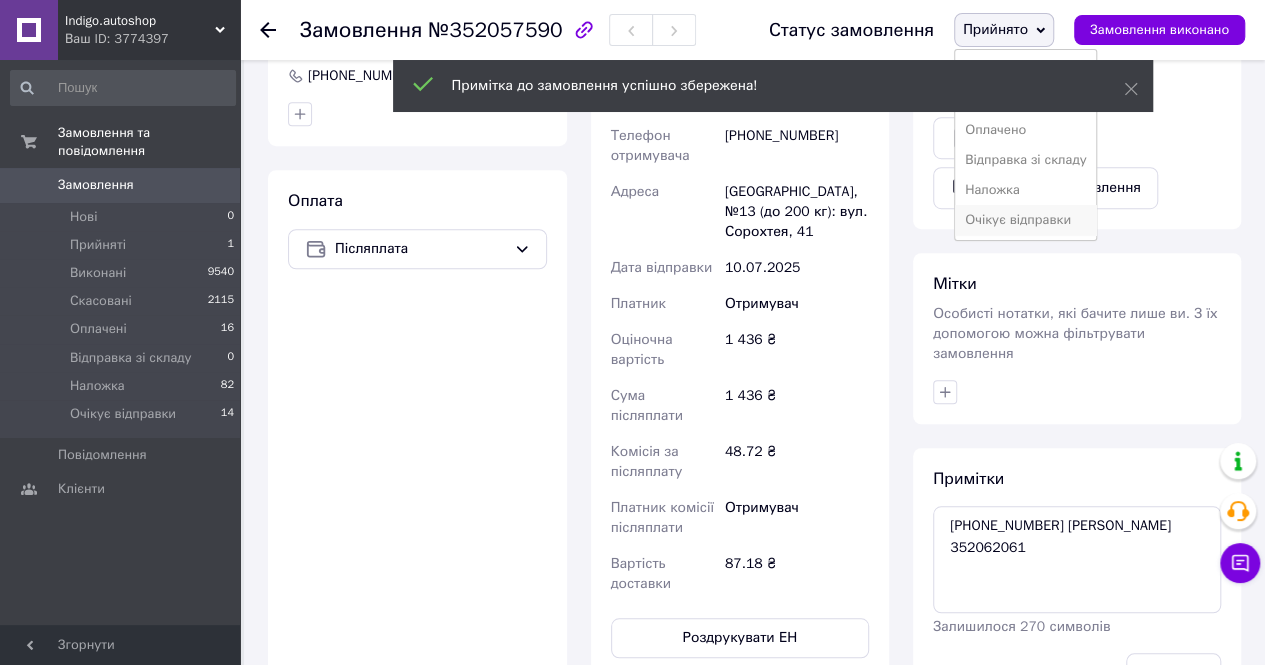click on "Очікує відправки" at bounding box center (1026, 220) 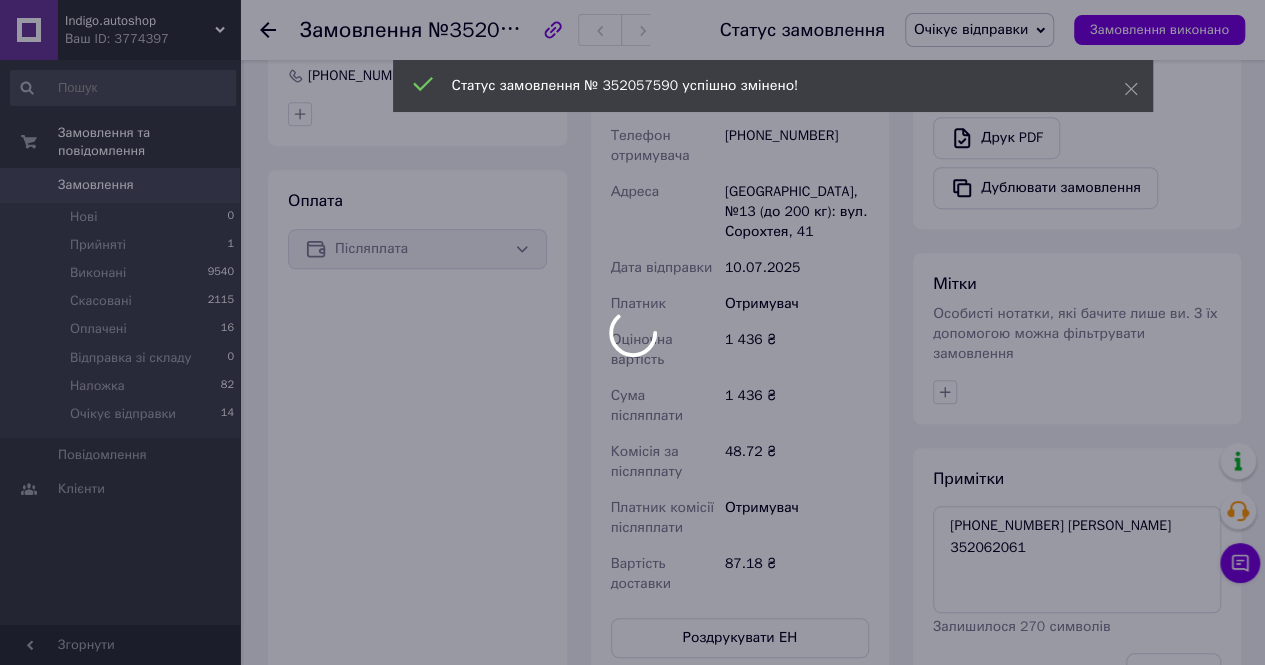click at bounding box center (632, 332) 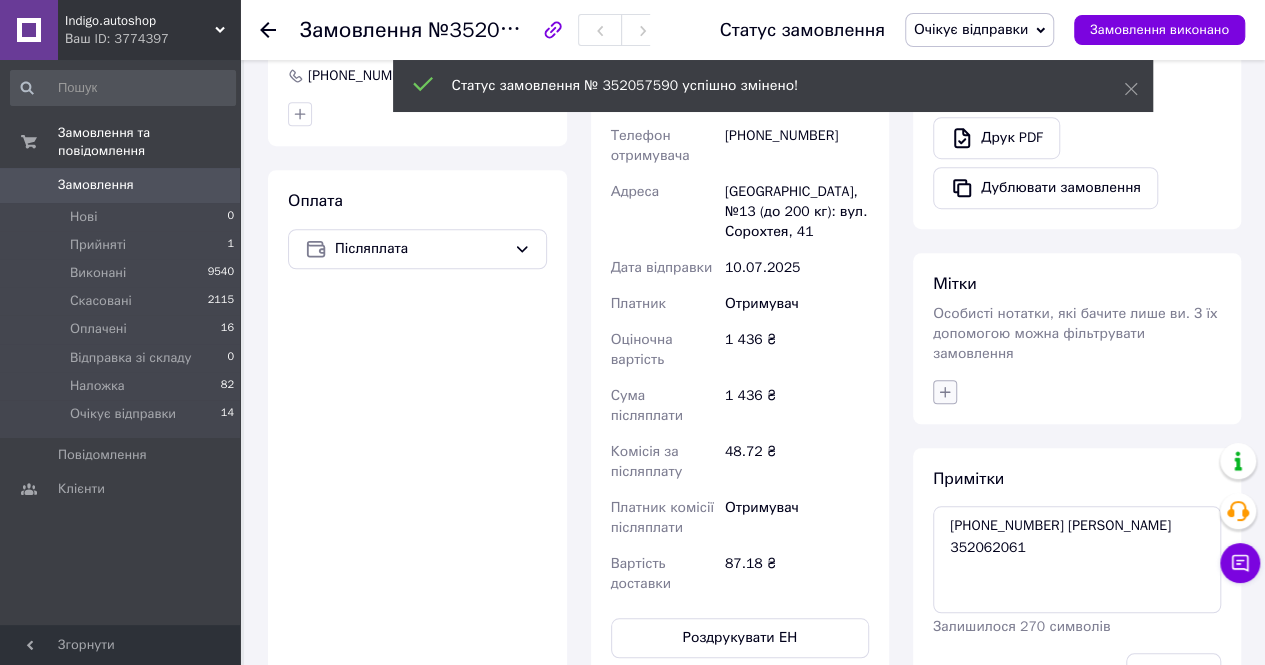 click 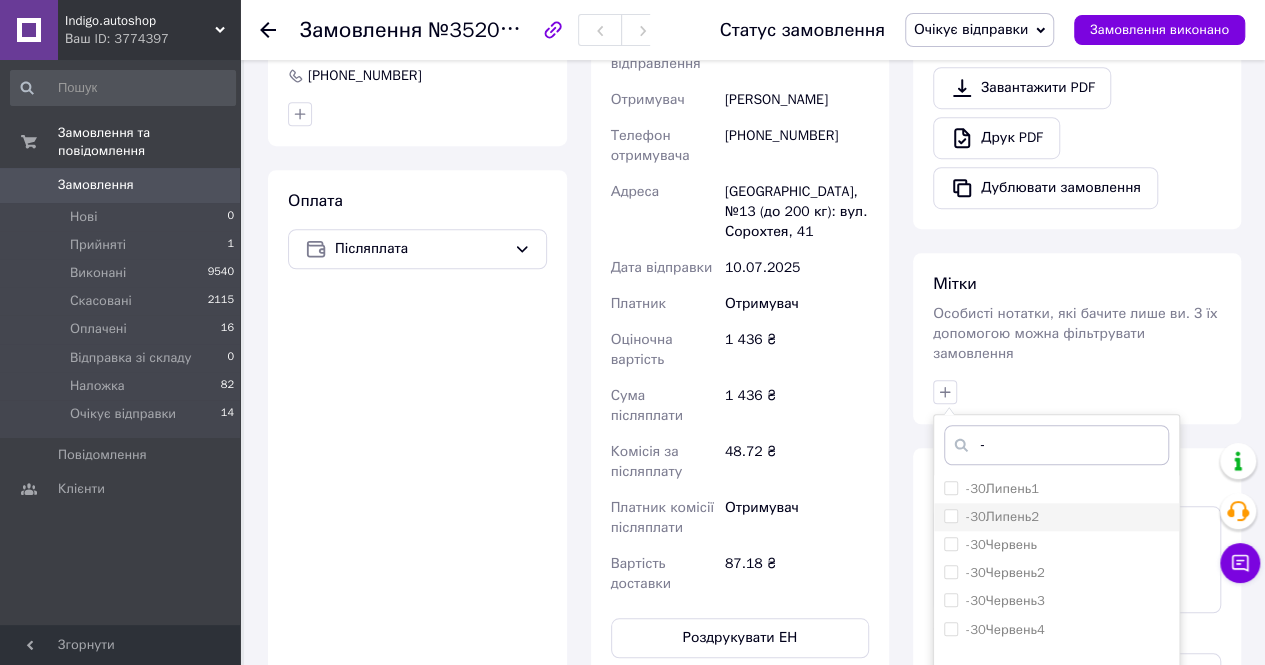 type on "-" 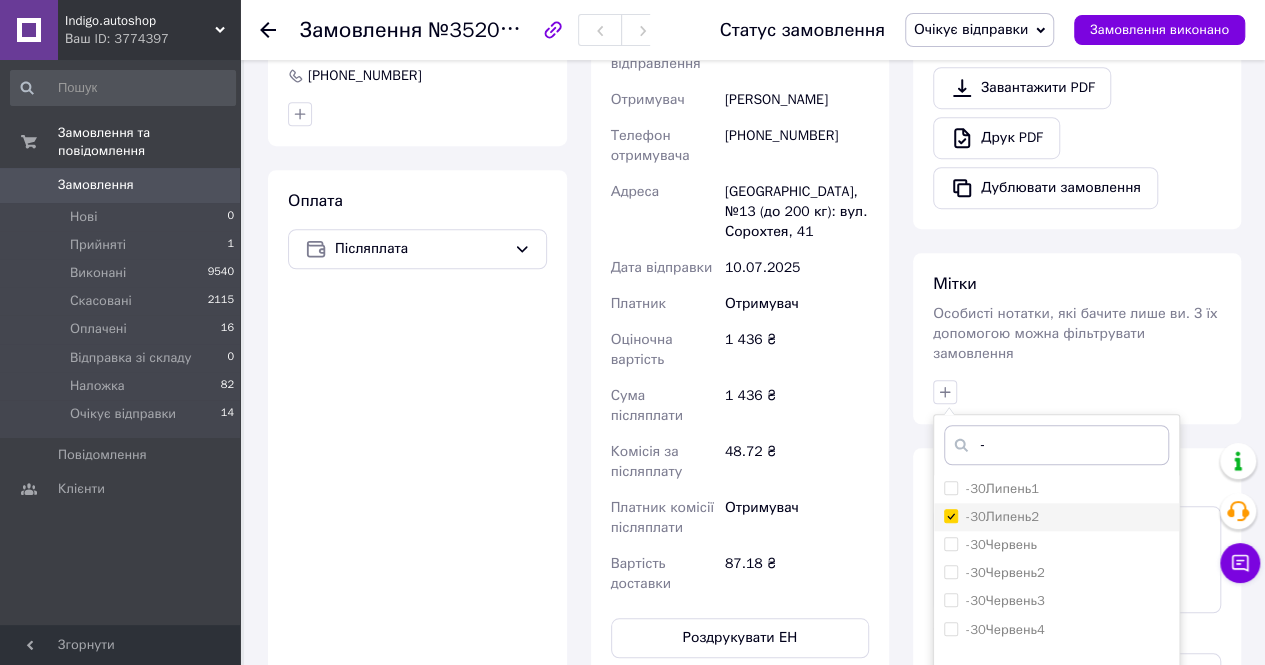 checkbox on "true" 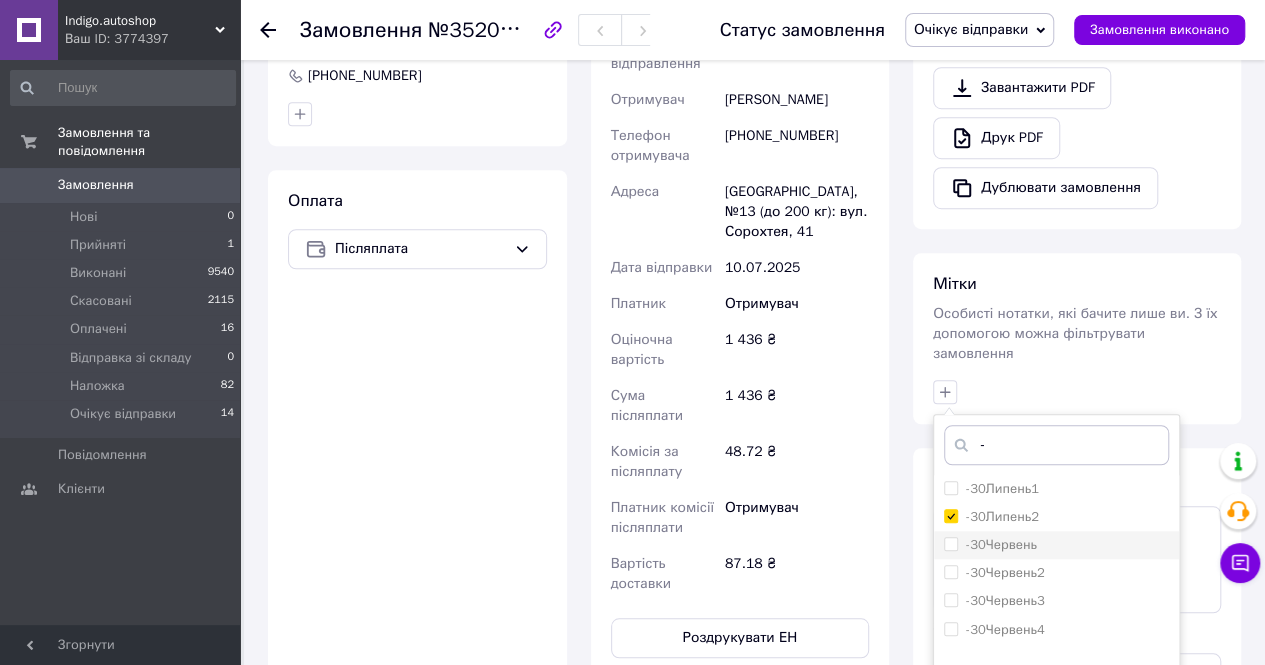 scroll, scrollTop: 800, scrollLeft: 0, axis: vertical 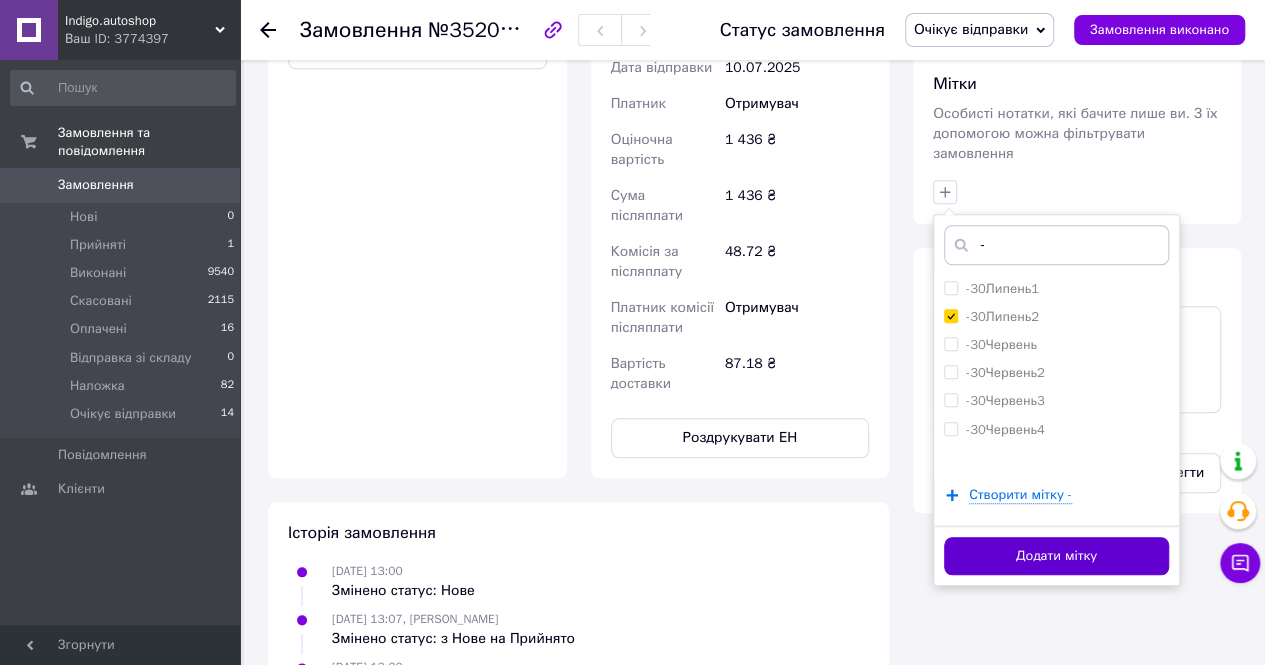 click on "Додати мітку" at bounding box center (1056, 556) 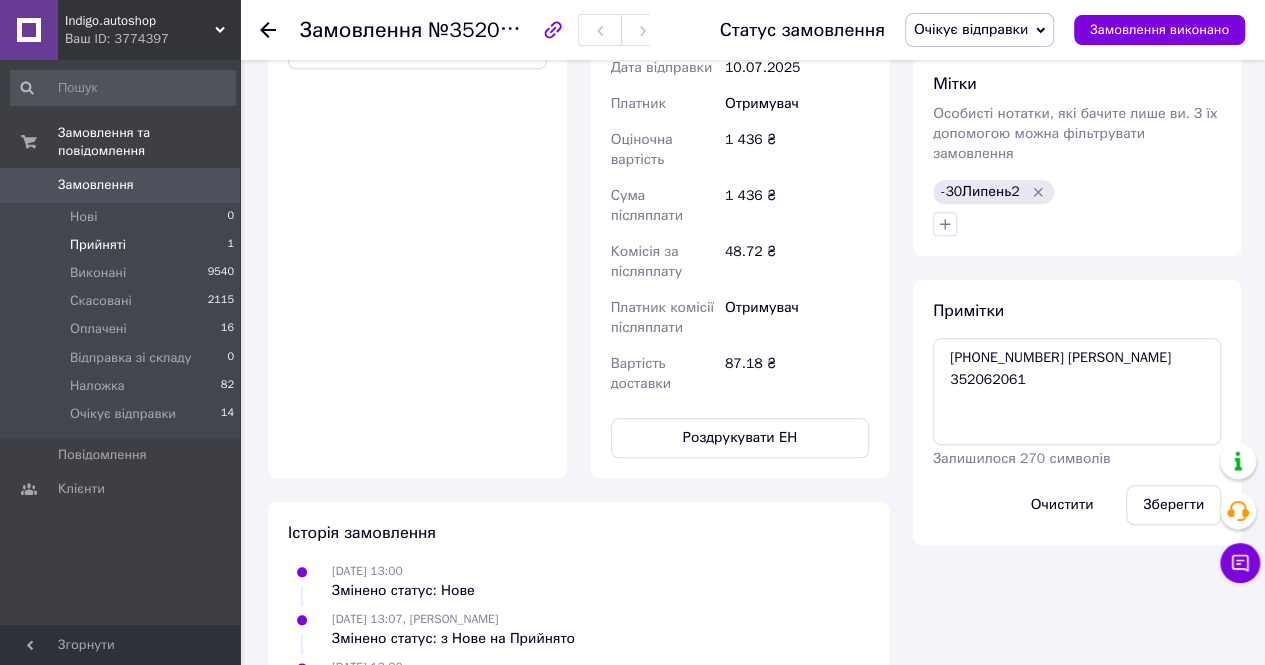 click on "Прийняті" at bounding box center (98, 245) 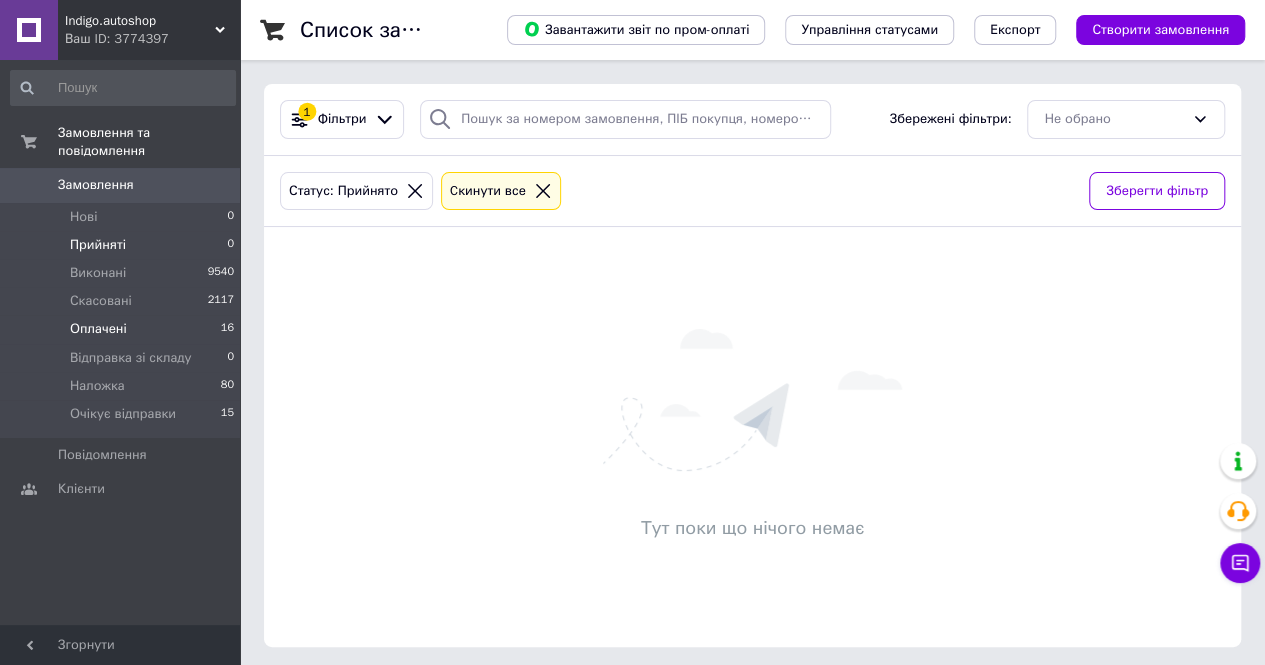 click on "Оплачені 16" at bounding box center (123, 329) 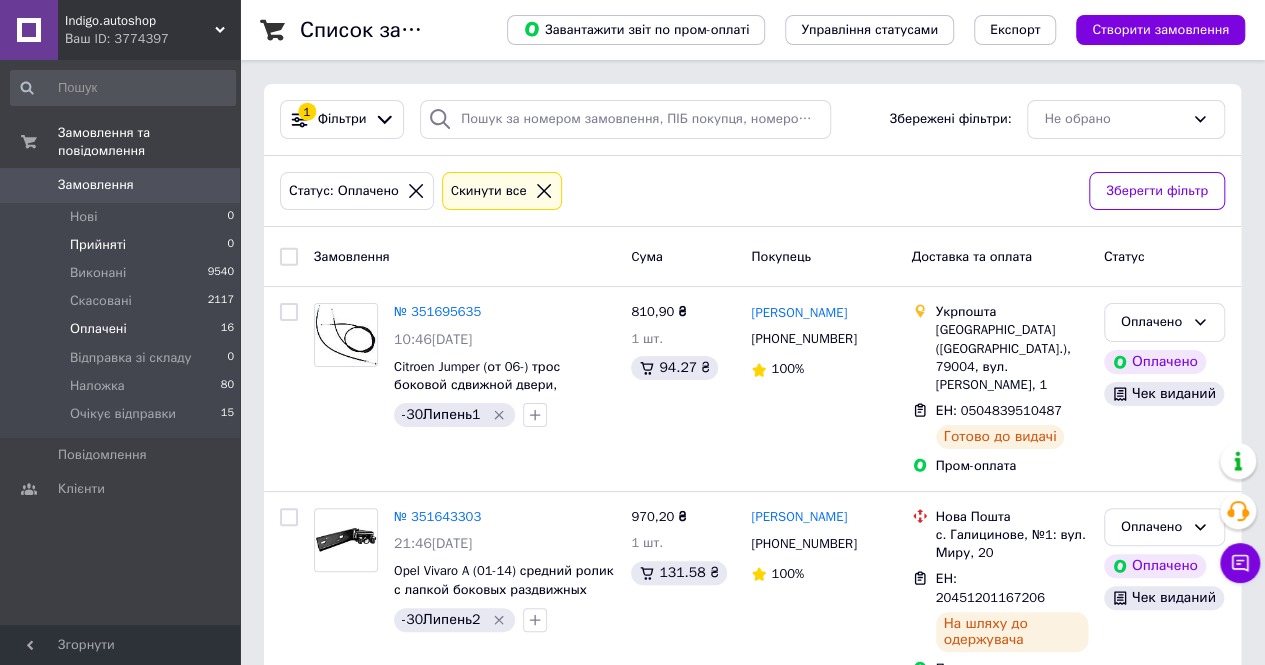 click on "Прийняті" at bounding box center [98, 245] 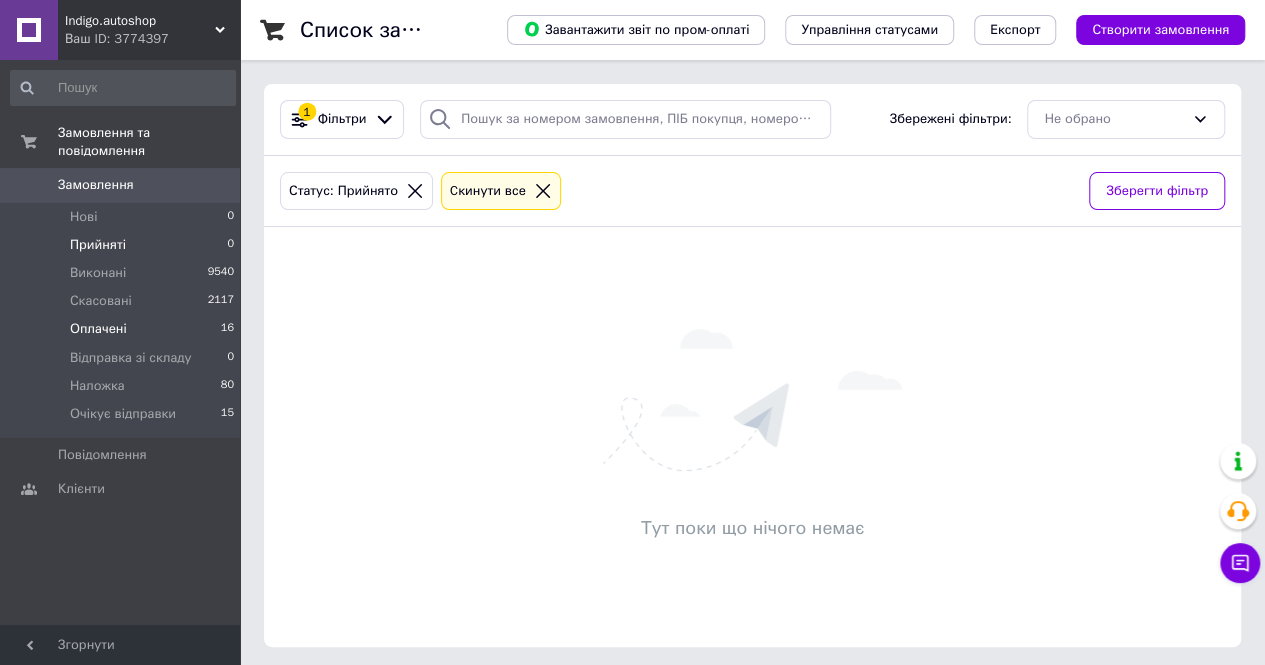 click on "Оплачені" at bounding box center [98, 329] 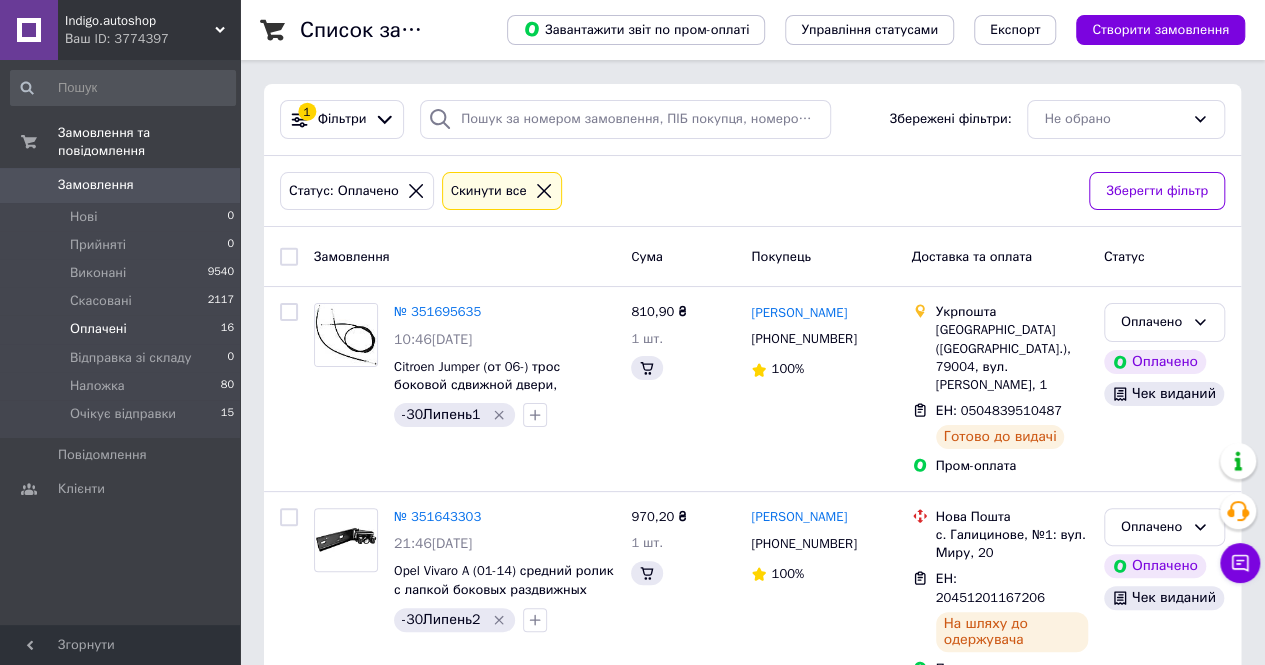 click on "Indigo.autoshop" at bounding box center (140, 21) 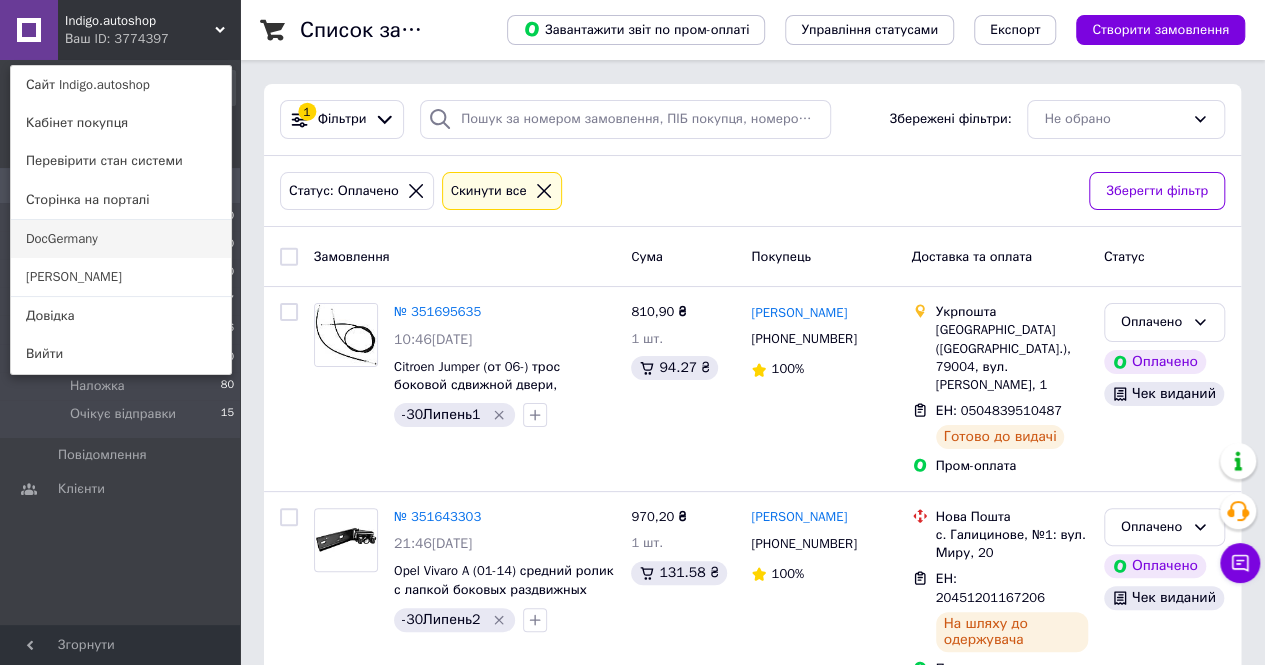 click on "DocGermany" at bounding box center (121, 239) 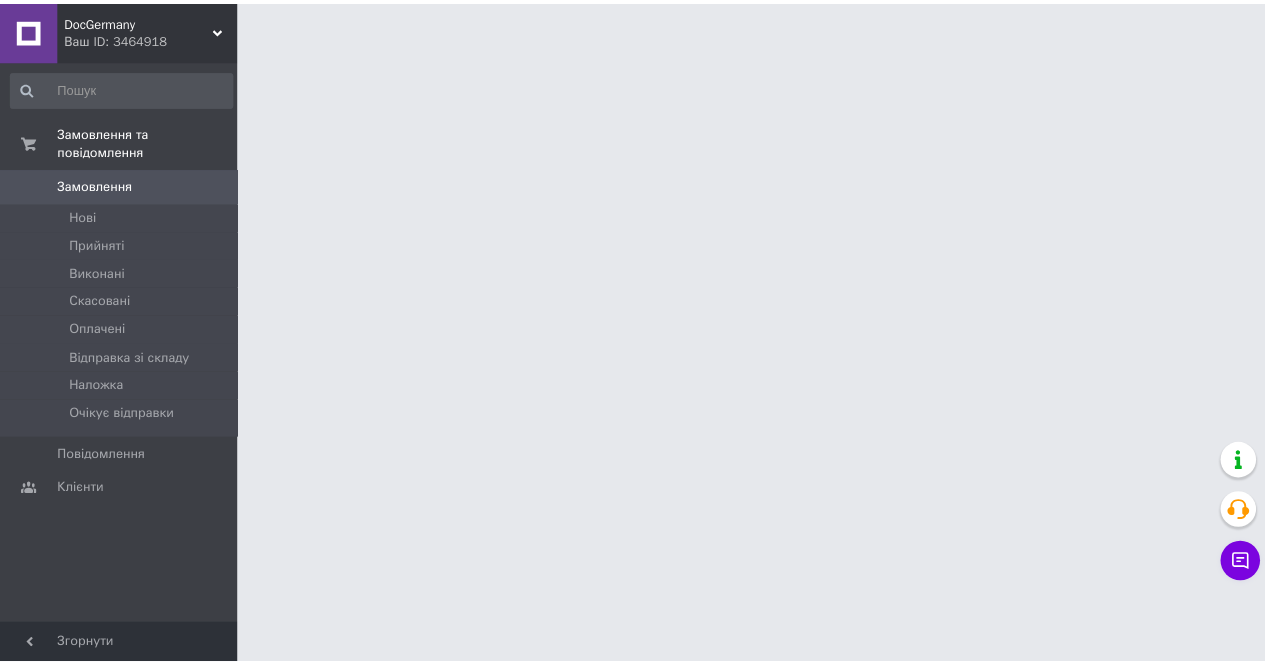 scroll, scrollTop: 0, scrollLeft: 0, axis: both 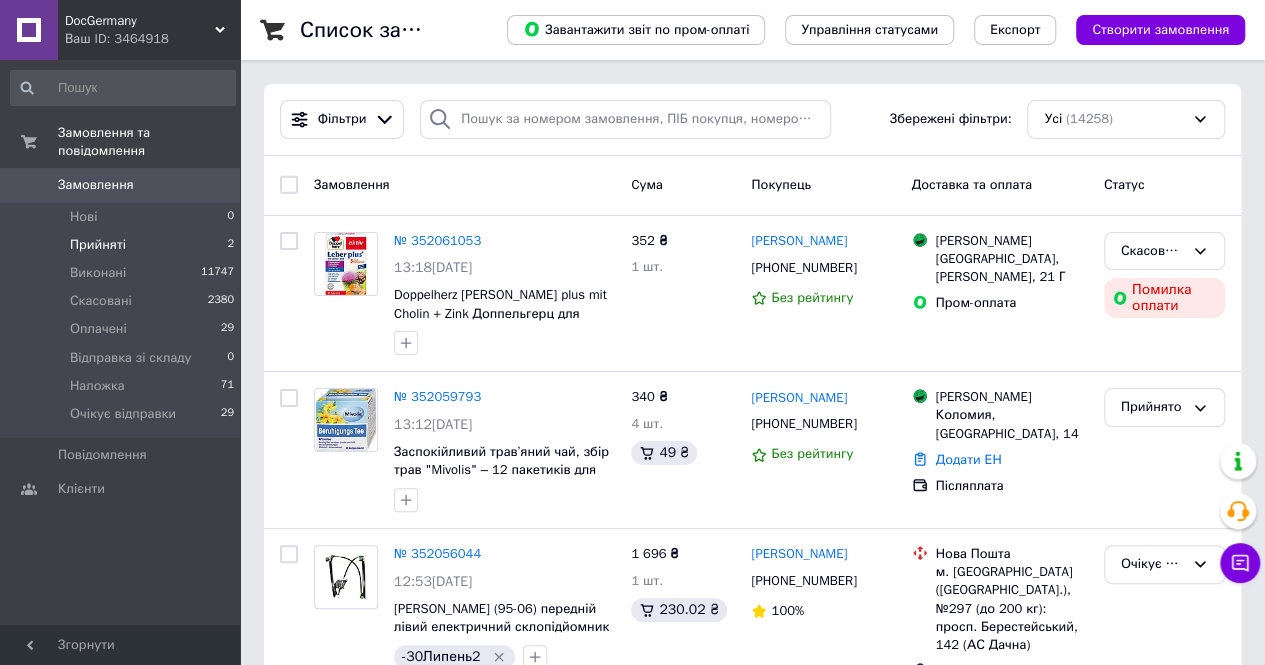 click on "Прийняті 2" at bounding box center (123, 245) 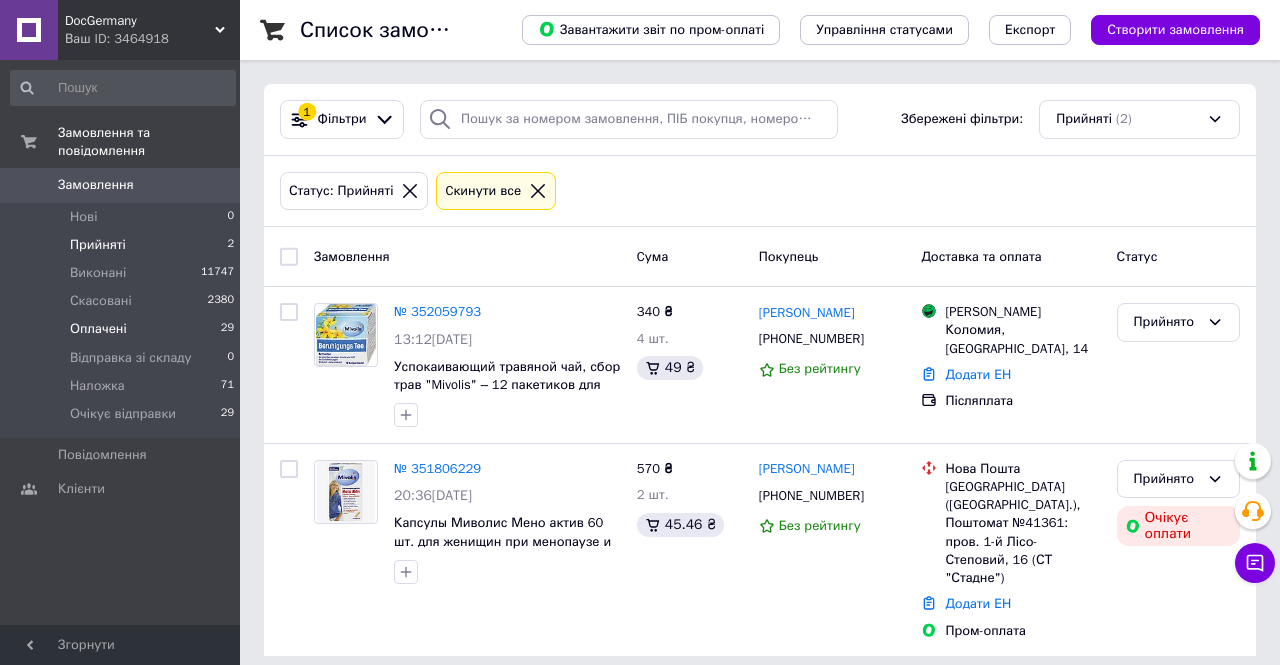 click on "Оплачені" at bounding box center [98, 329] 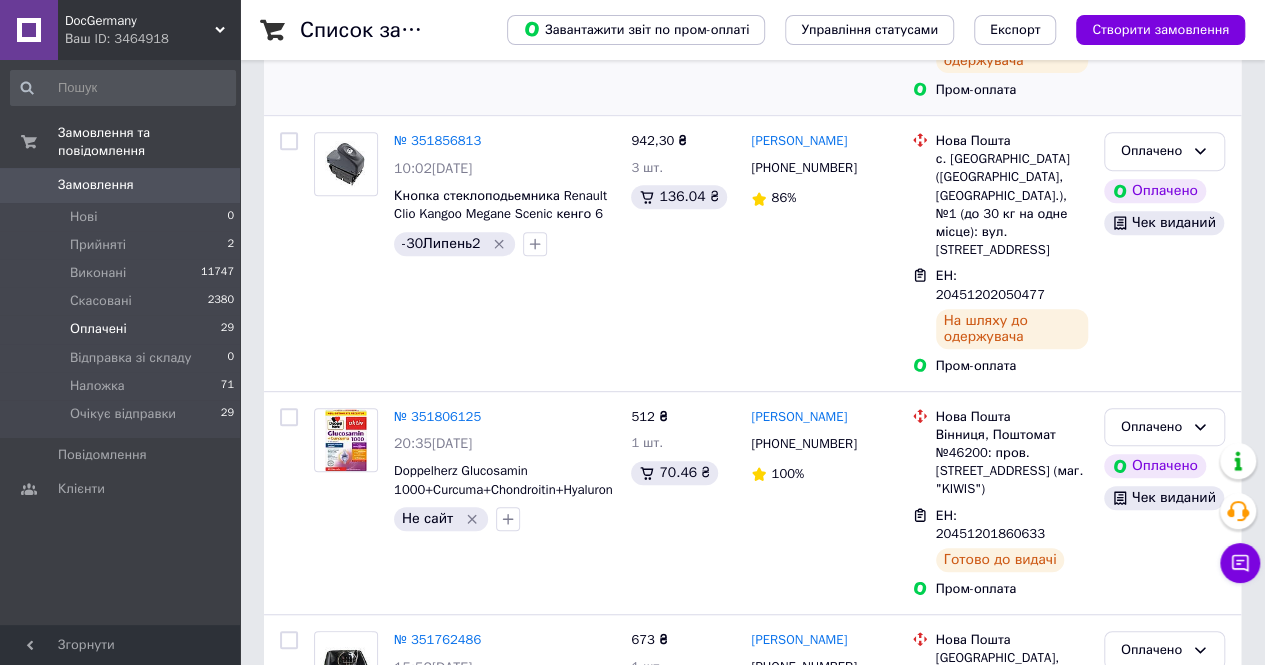 scroll, scrollTop: 600, scrollLeft: 0, axis: vertical 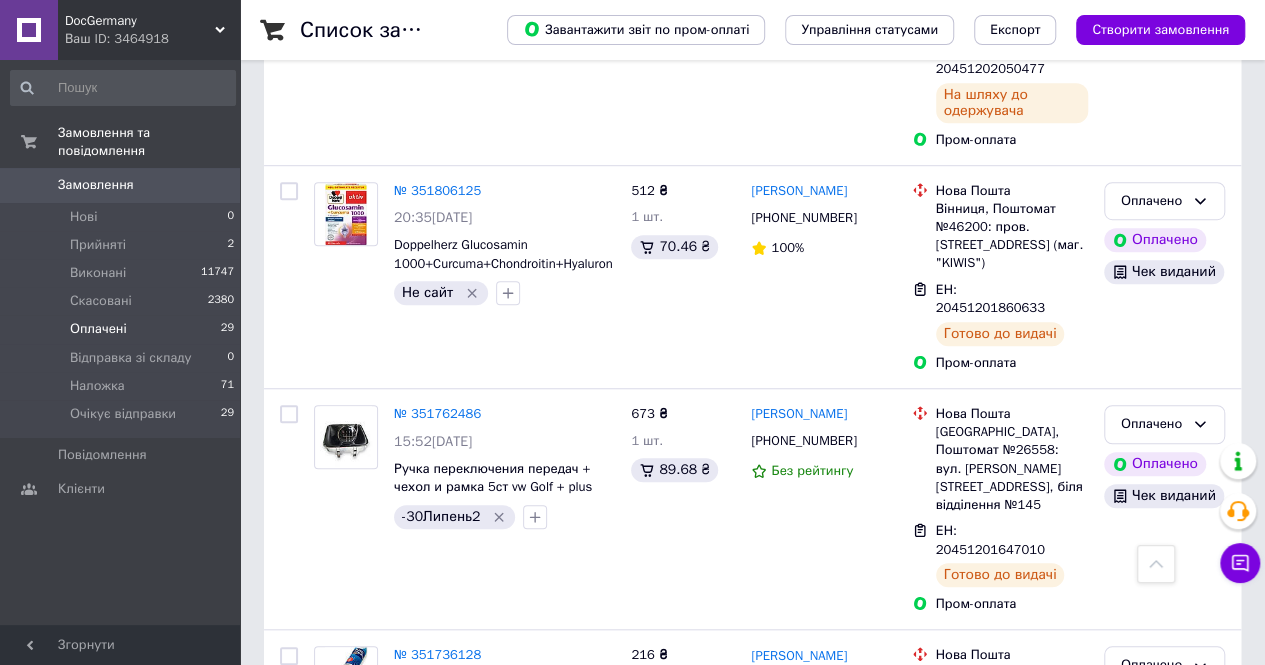 click on "Замовлення" at bounding box center [96, 185] 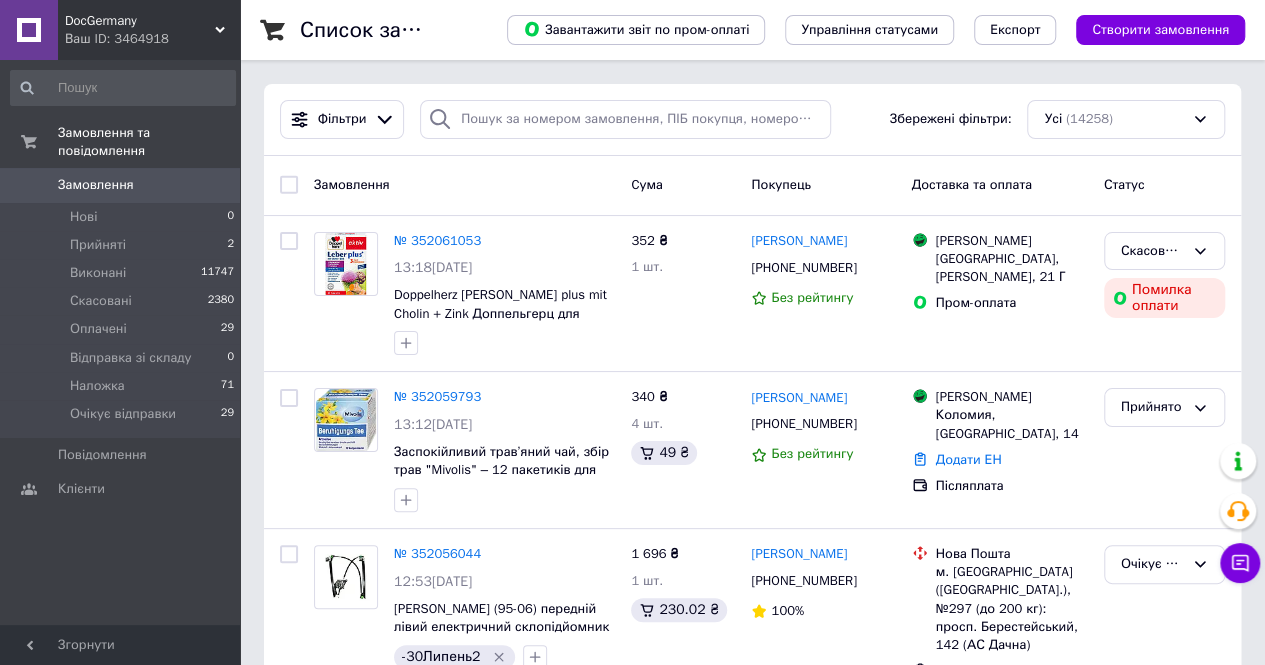 click on "Ваш ID: 3464918" at bounding box center (152, 39) 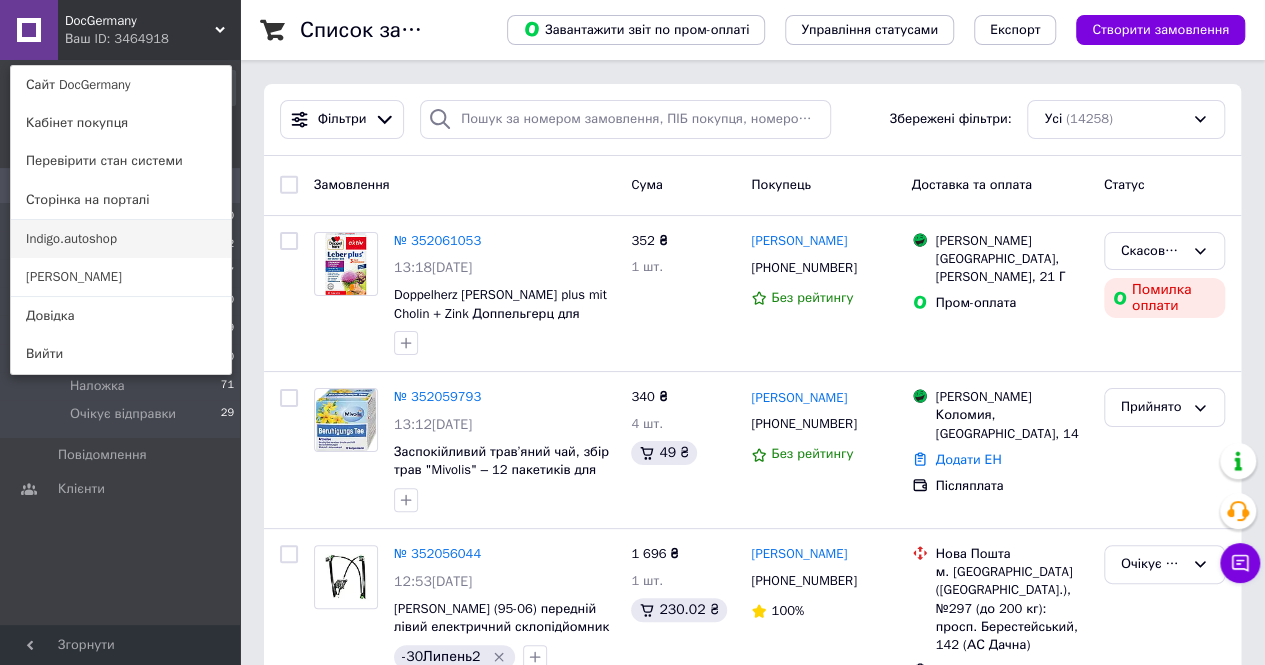 click on "Indigo.autoshop" at bounding box center [121, 239] 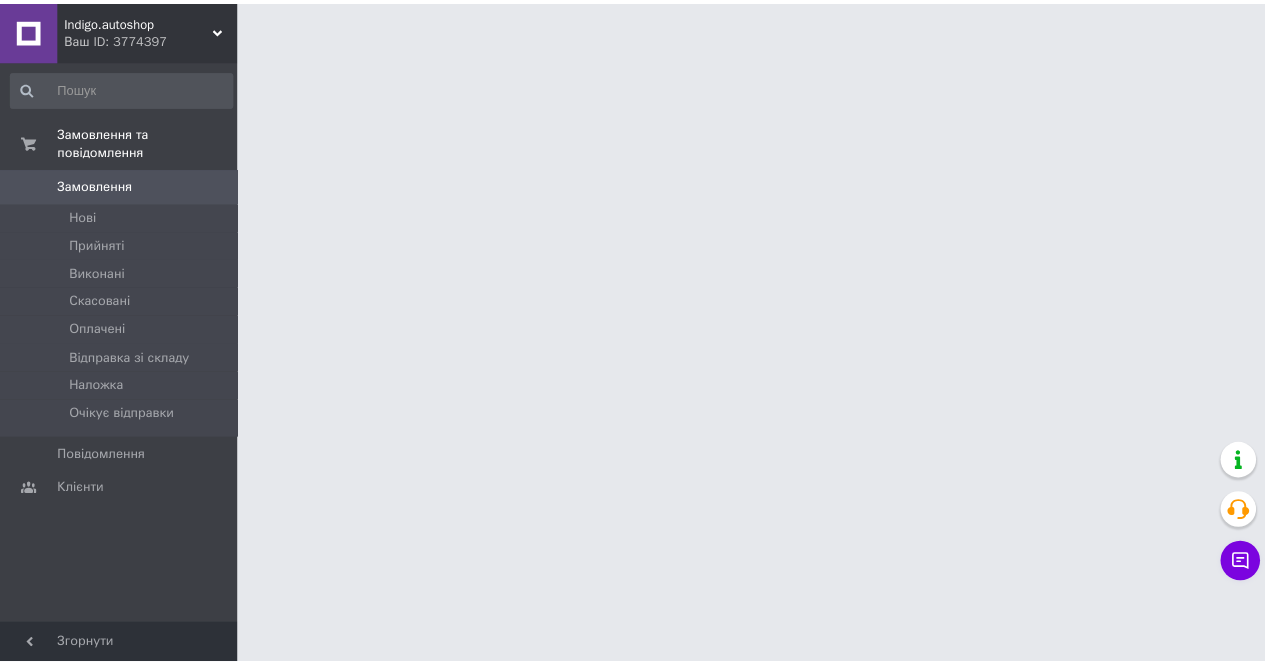 scroll, scrollTop: 0, scrollLeft: 0, axis: both 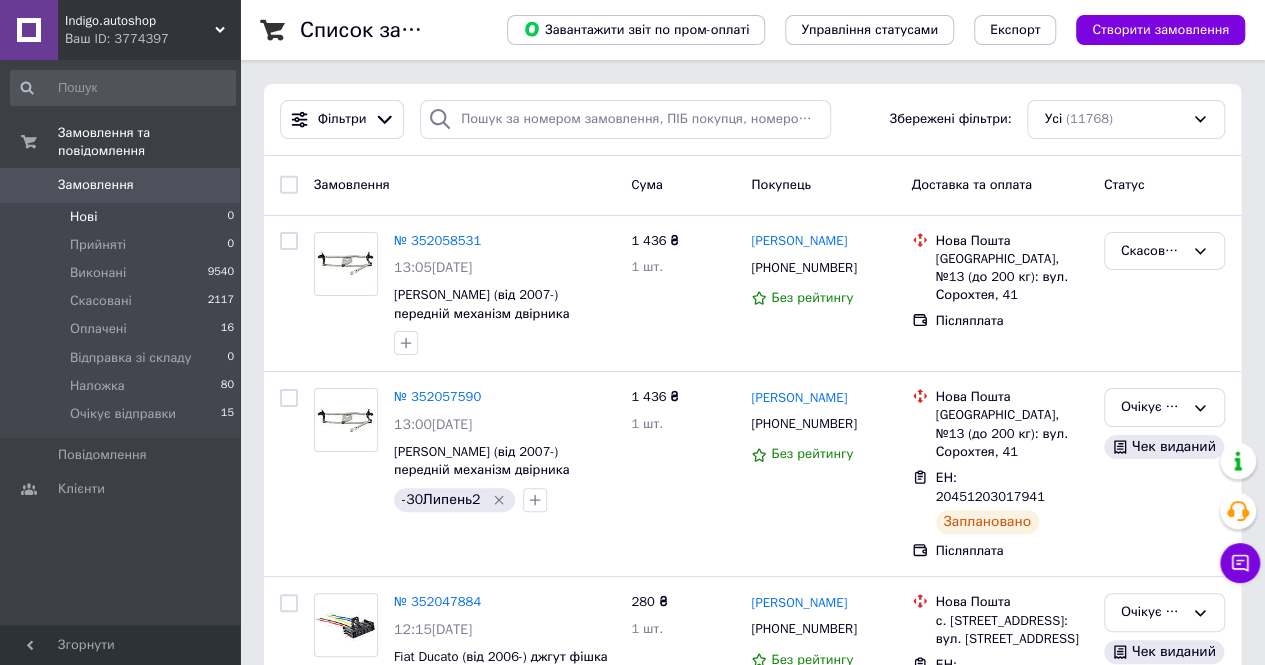 click on "Нові 0" at bounding box center (123, 217) 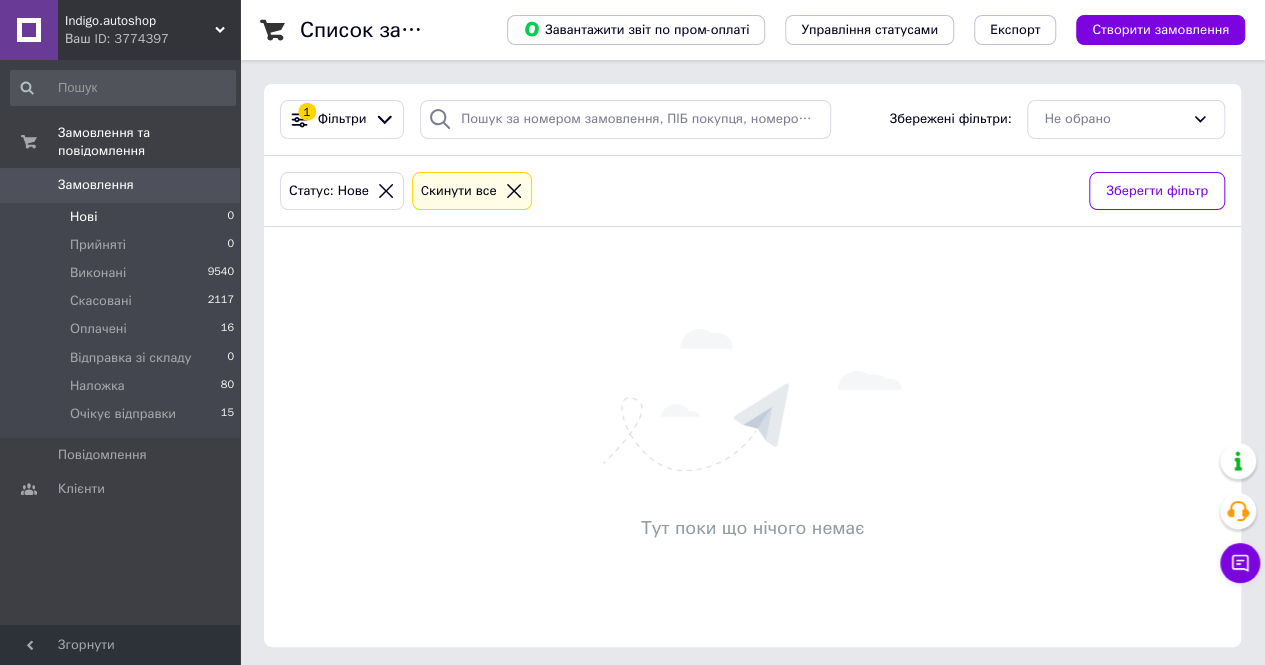 click on "Indigo.autoshop" at bounding box center (140, 21) 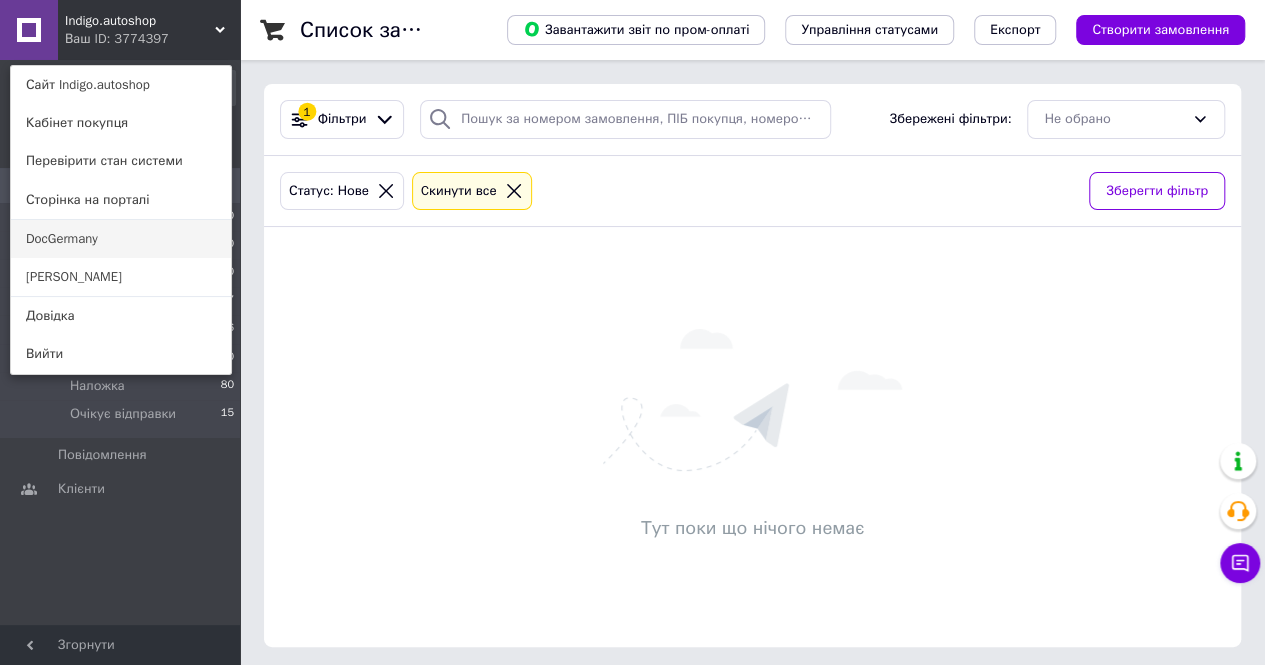 click on "DocGermany" at bounding box center [121, 239] 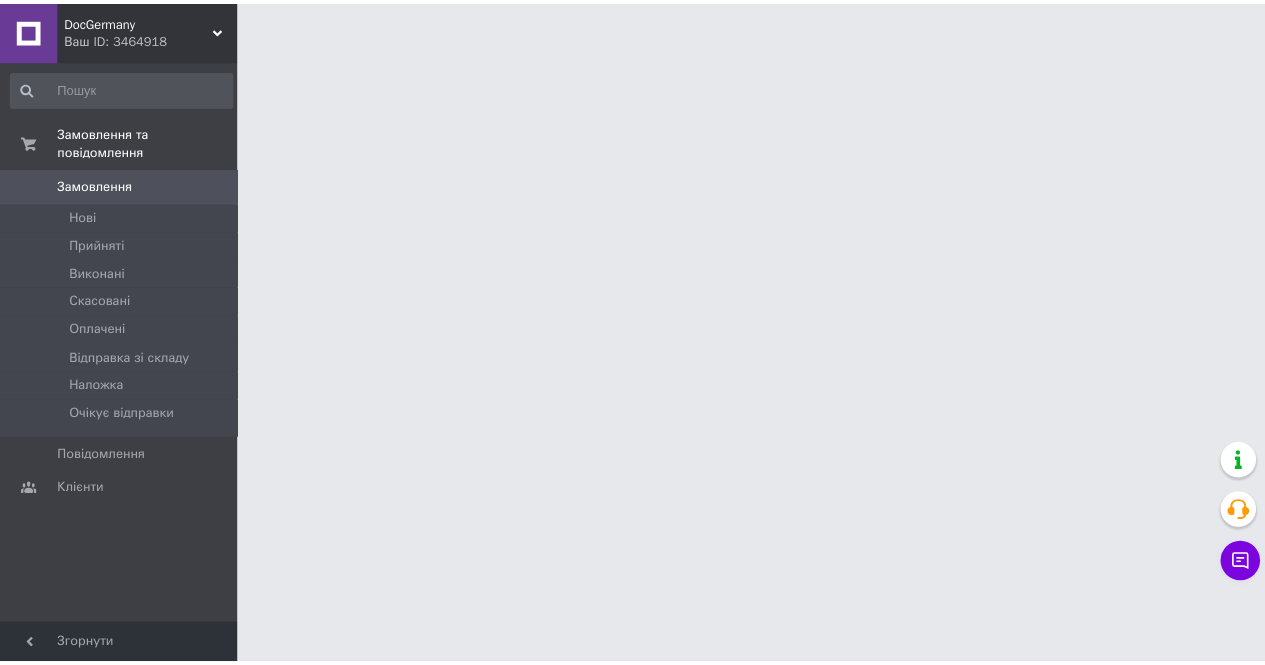 scroll, scrollTop: 0, scrollLeft: 0, axis: both 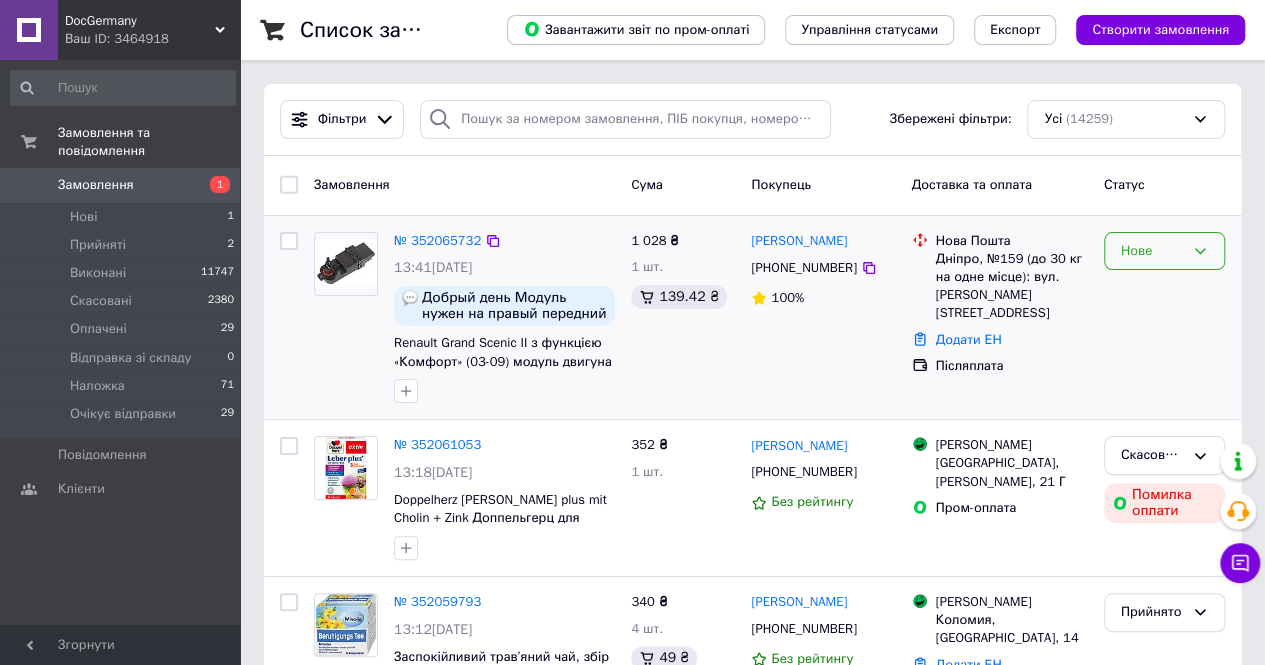 click on "Нове" at bounding box center (1152, 251) 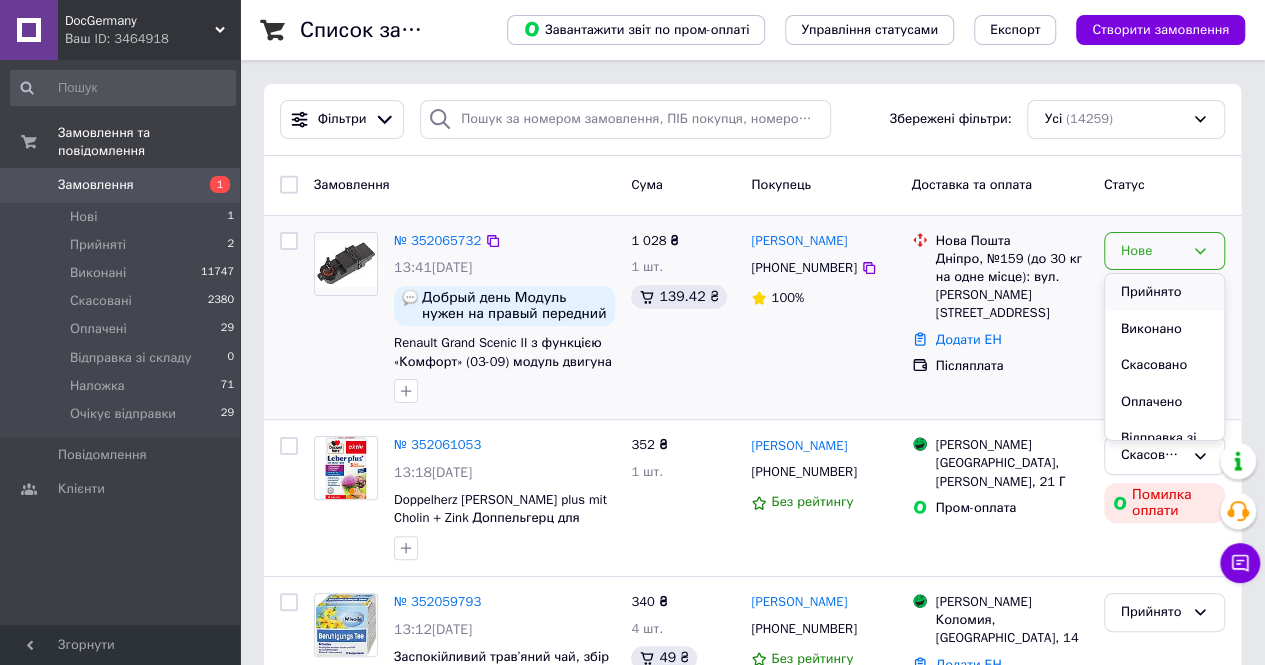 click on "Прийнято" at bounding box center (1164, 292) 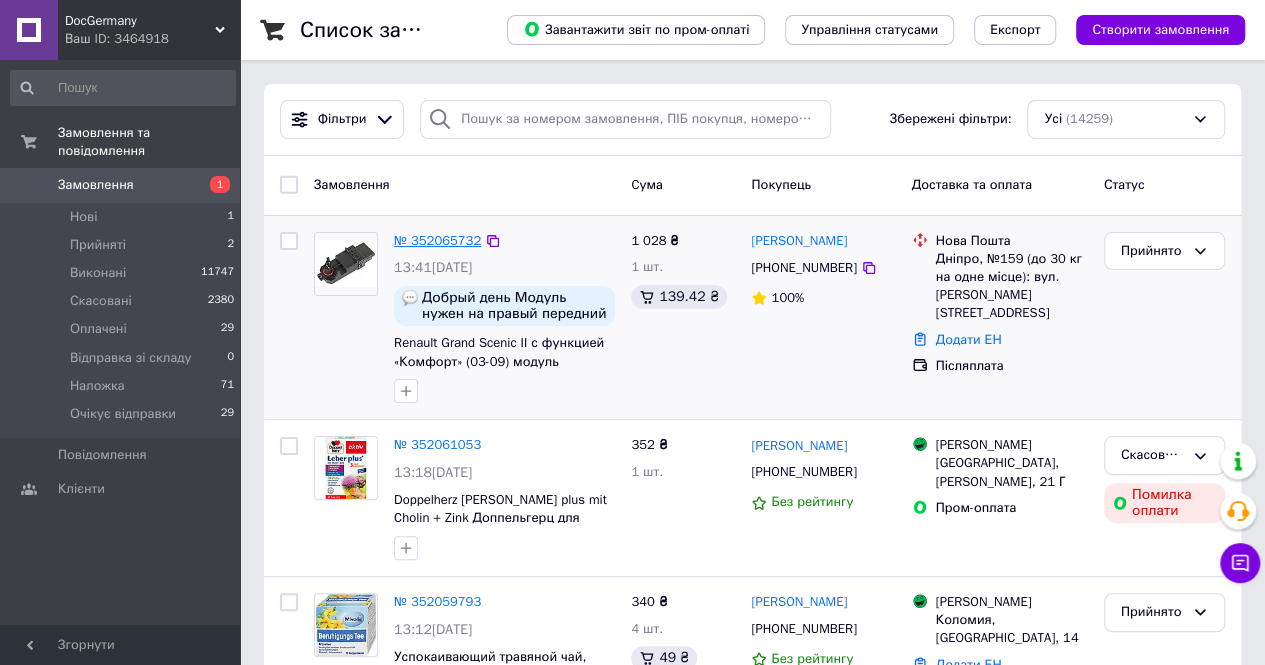 click on "№ 352065732" at bounding box center (437, 240) 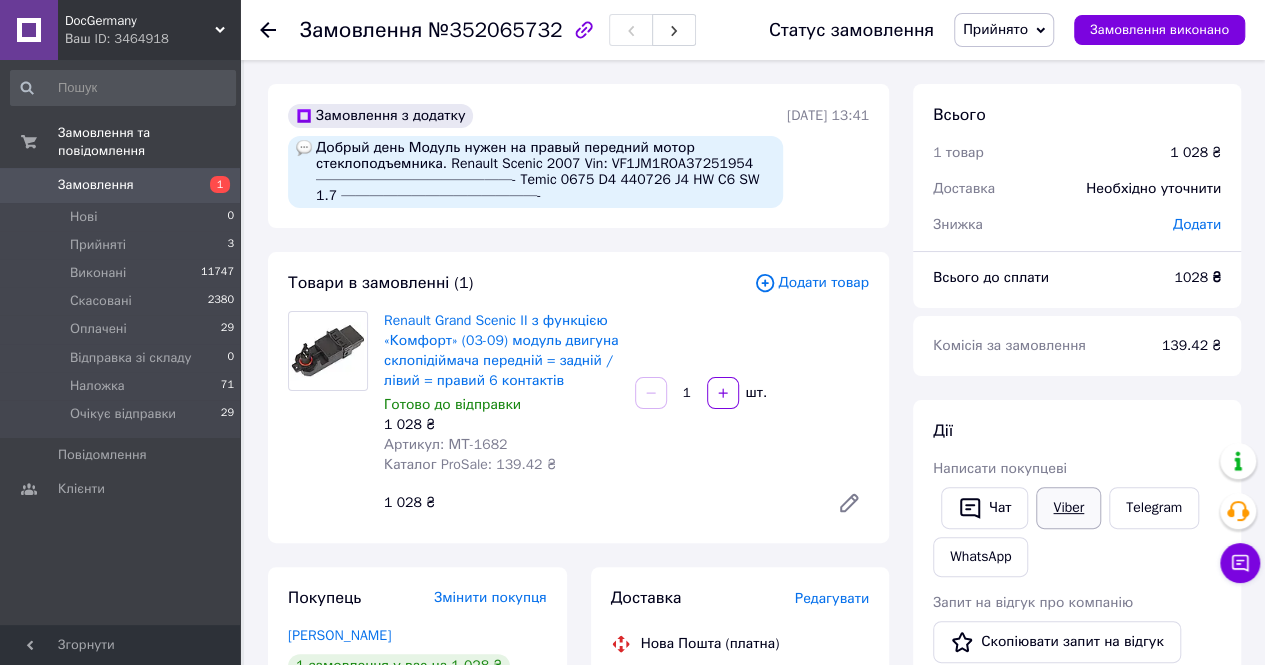 click on "Viber" at bounding box center (1068, 508) 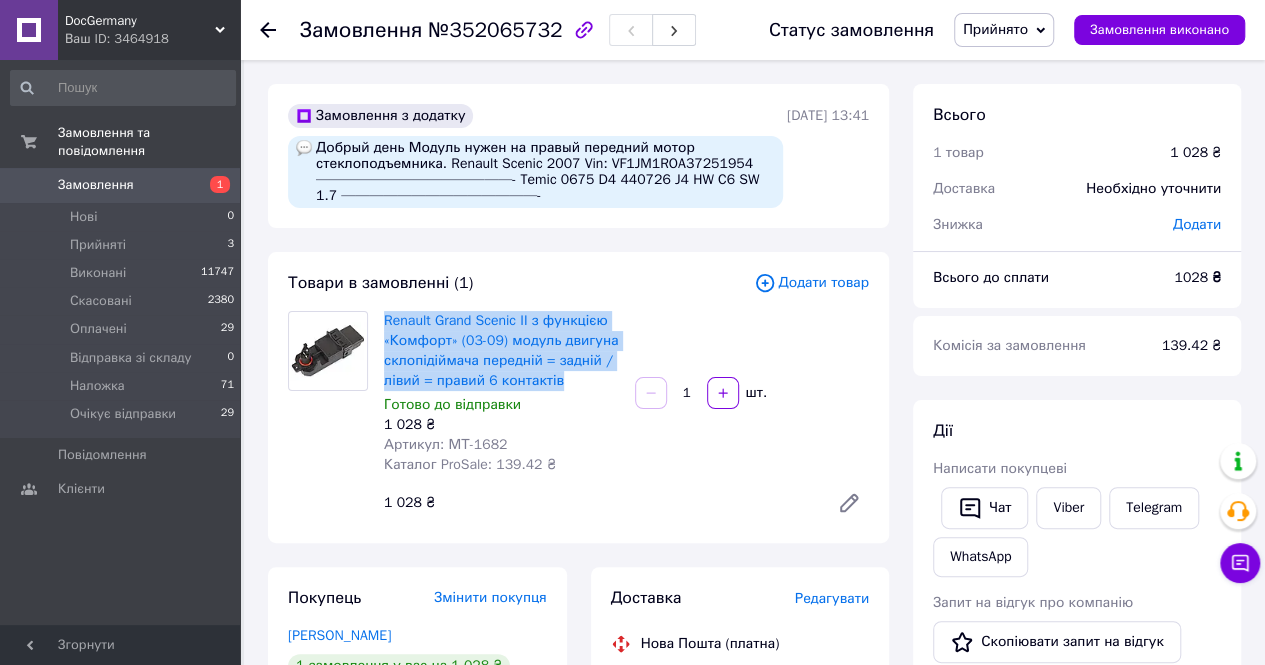 drag, startPoint x: 379, startPoint y: 317, endPoint x: 593, endPoint y: 389, distance: 225.7875 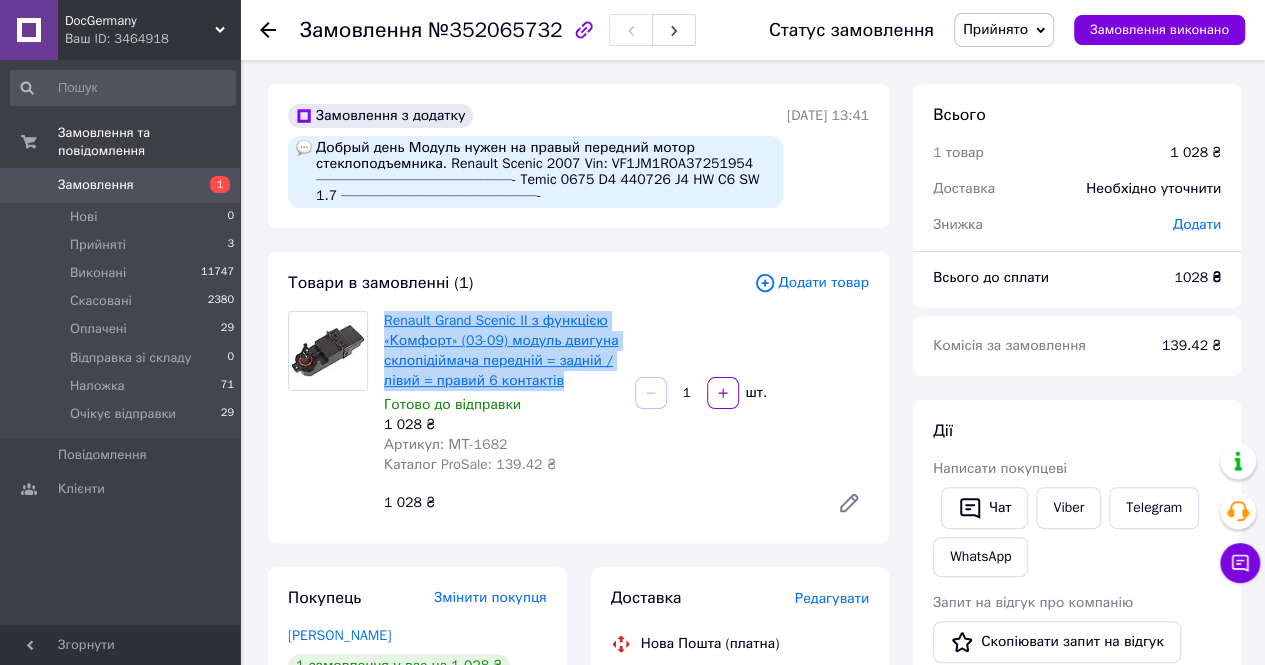 copy on "Renault Grand Scenic II з функцією «Комфорт» (03-09) модуль двигуна склопідіймача передній = задній / лівий = правий 6 контактів" 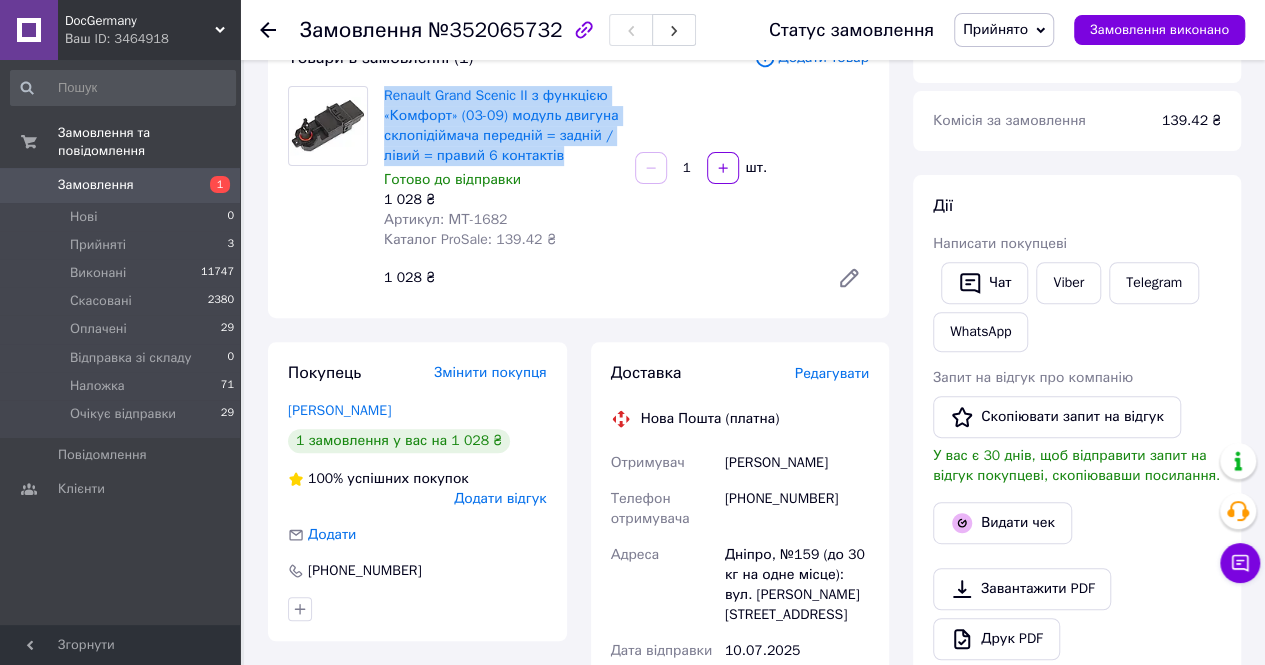 scroll, scrollTop: 700, scrollLeft: 0, axis: vertical 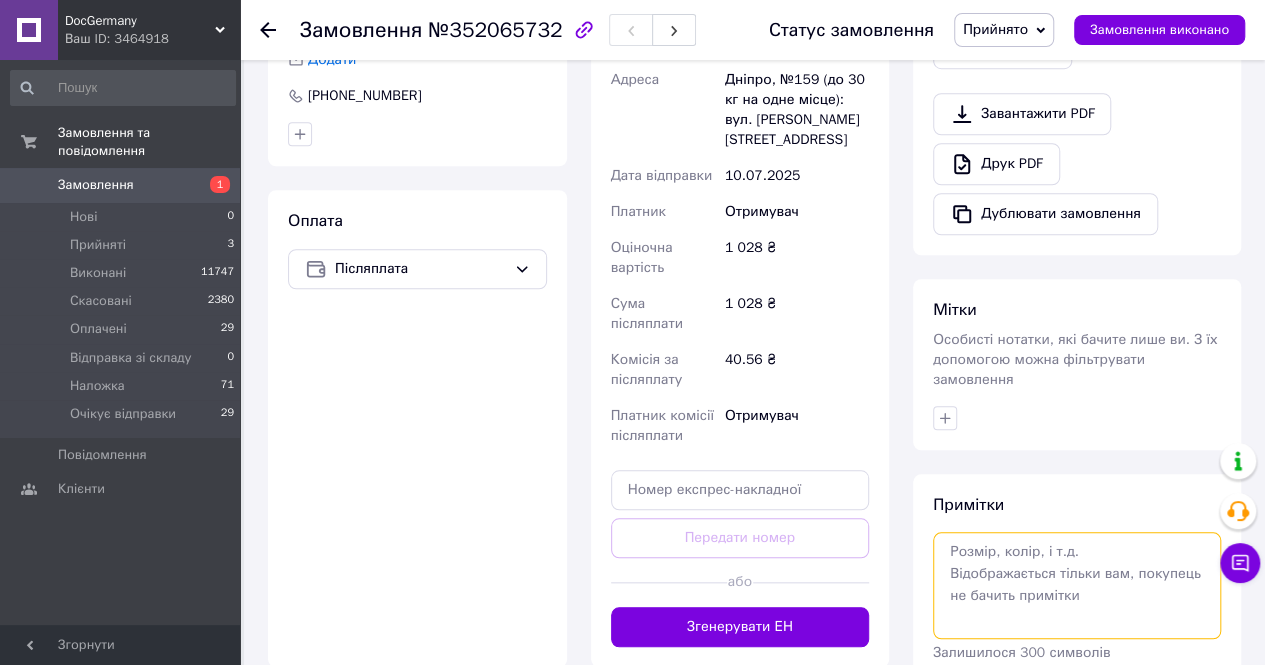 click at bounding box center (1077, 585) 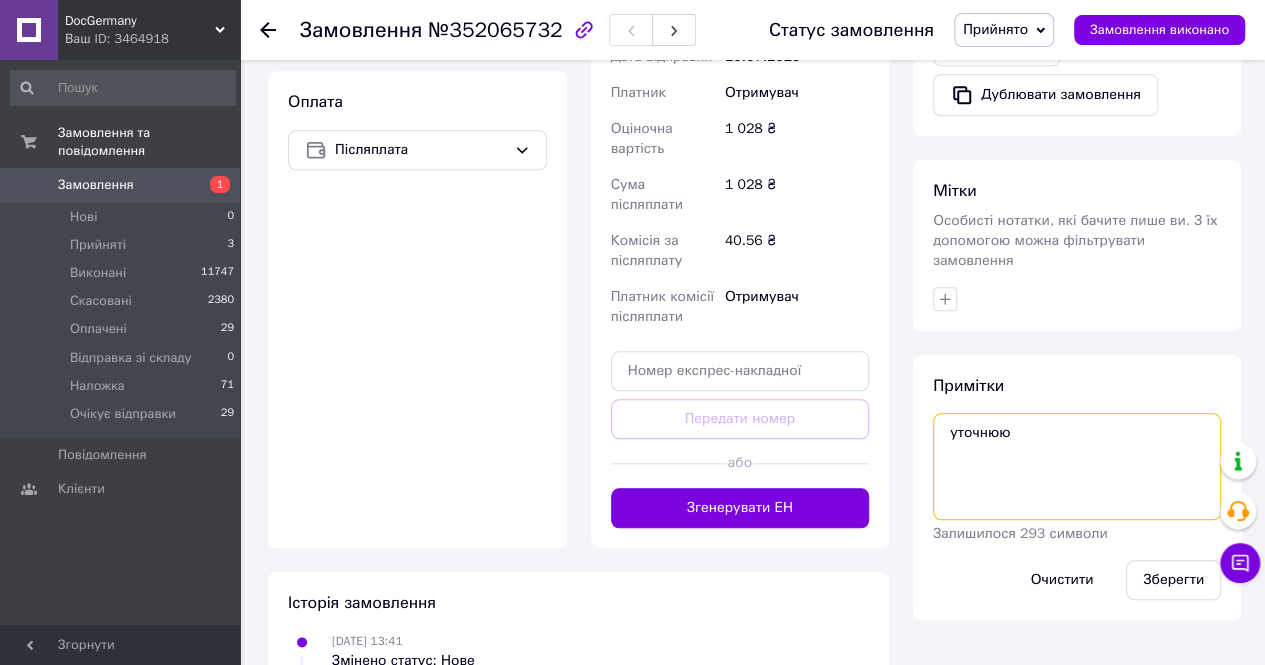 scroll, scrollTop: 876, scrollLeft: 0, axis: vertical 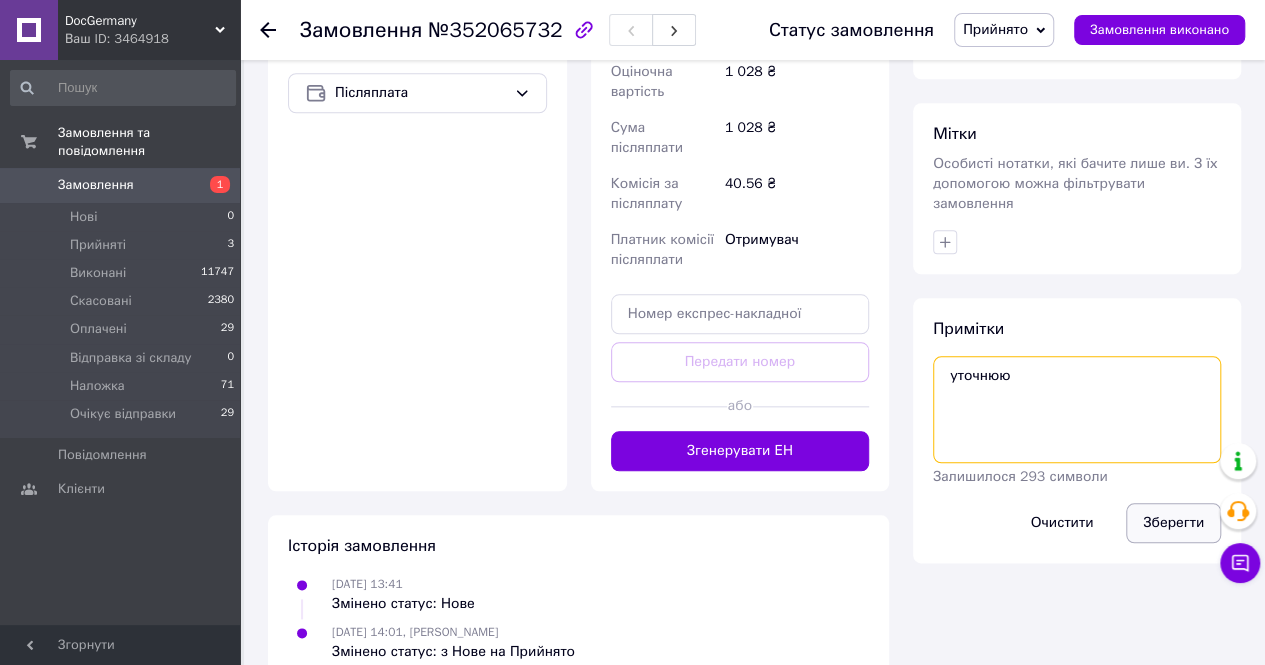 type on "уточнюю" 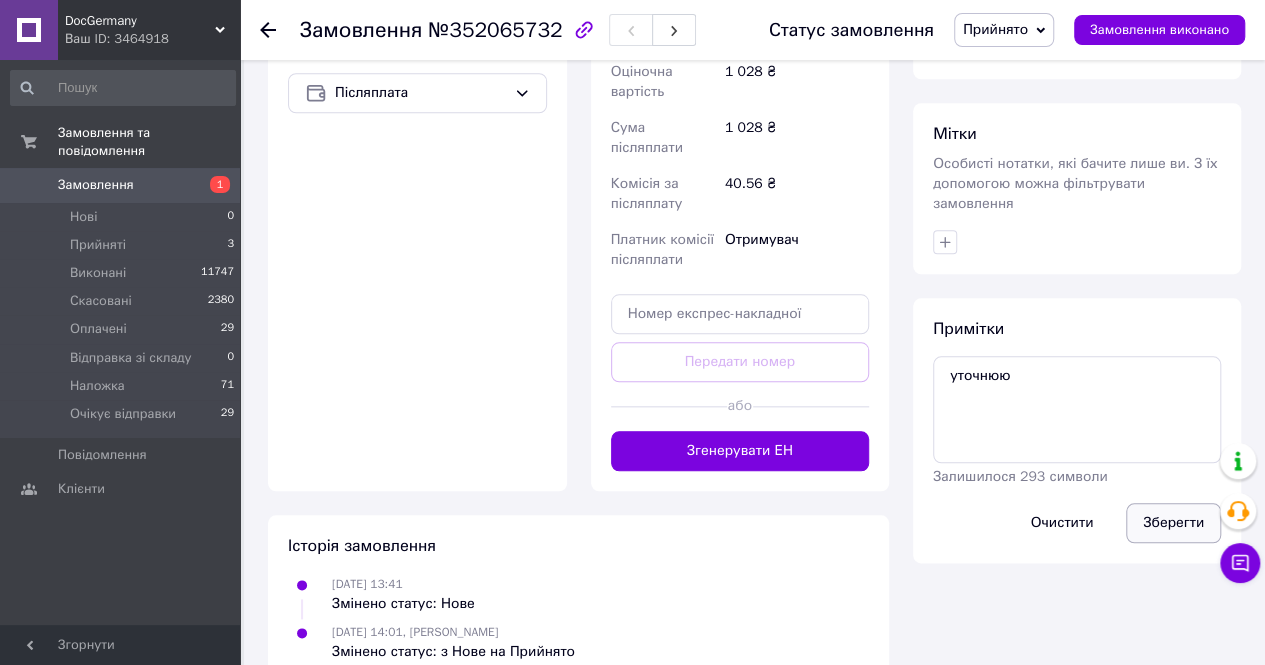 click on "Зберегти" at bounding box center [1173, 523] 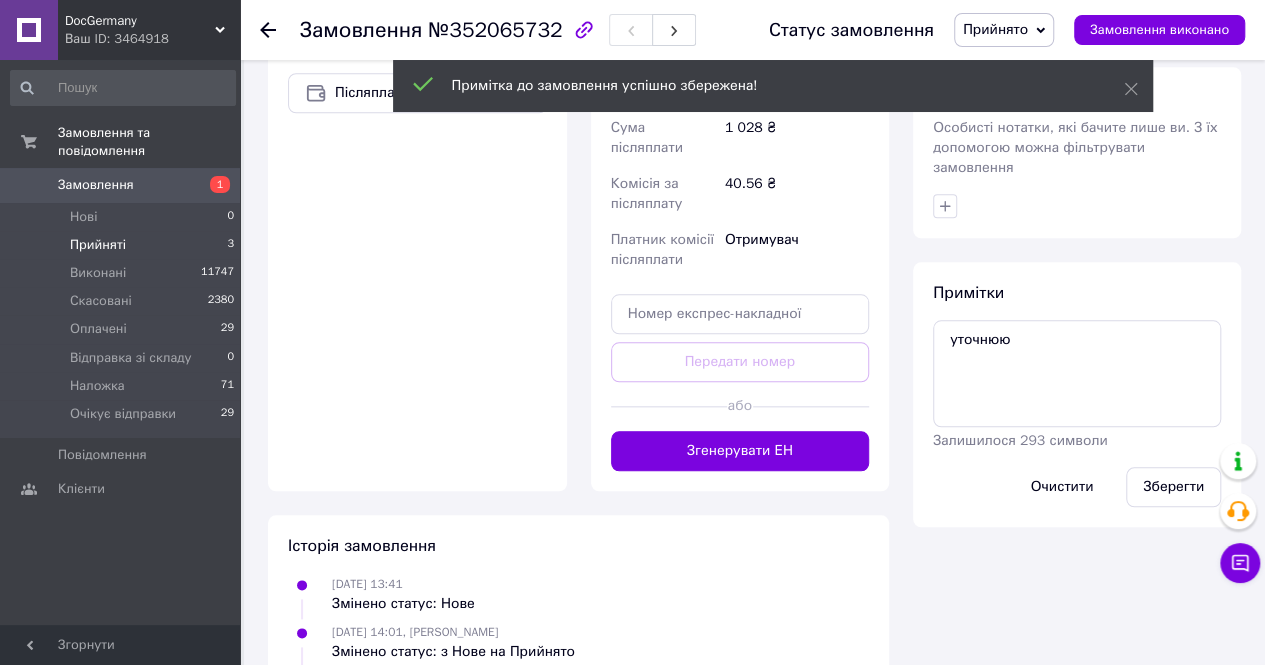 click on "Прийняті" at bounding box center (98, 245) 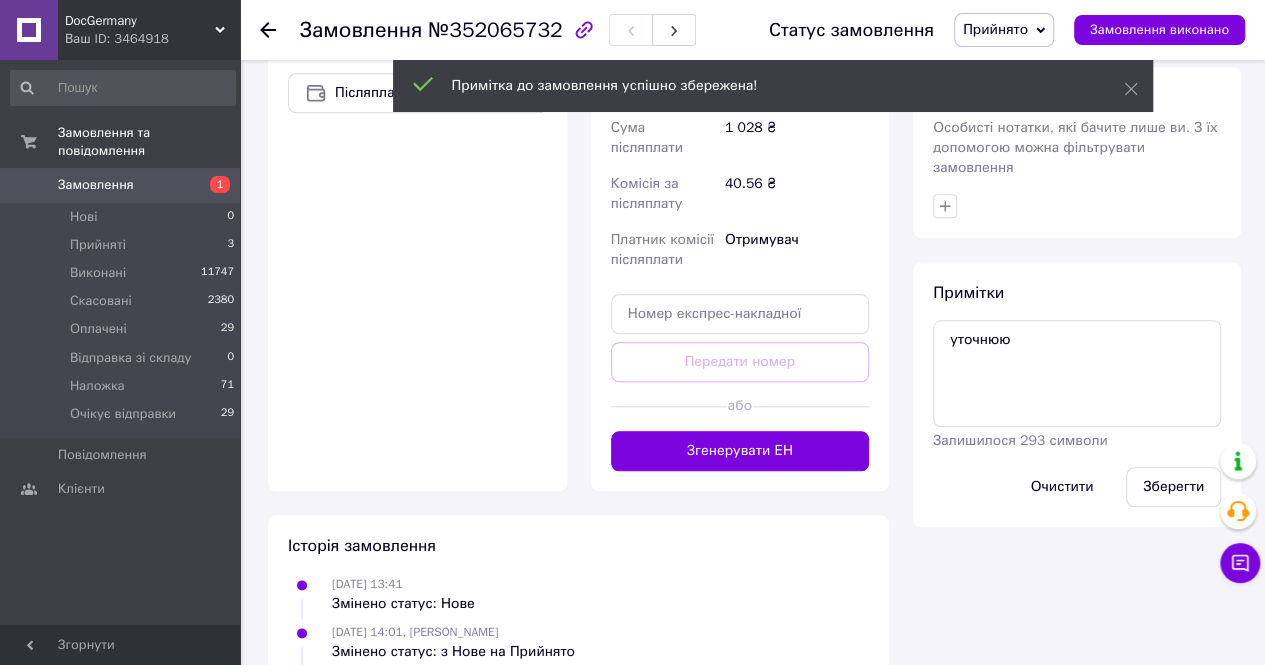 scroll, scrollTop: 0, scrollLeft: 0, axis: both 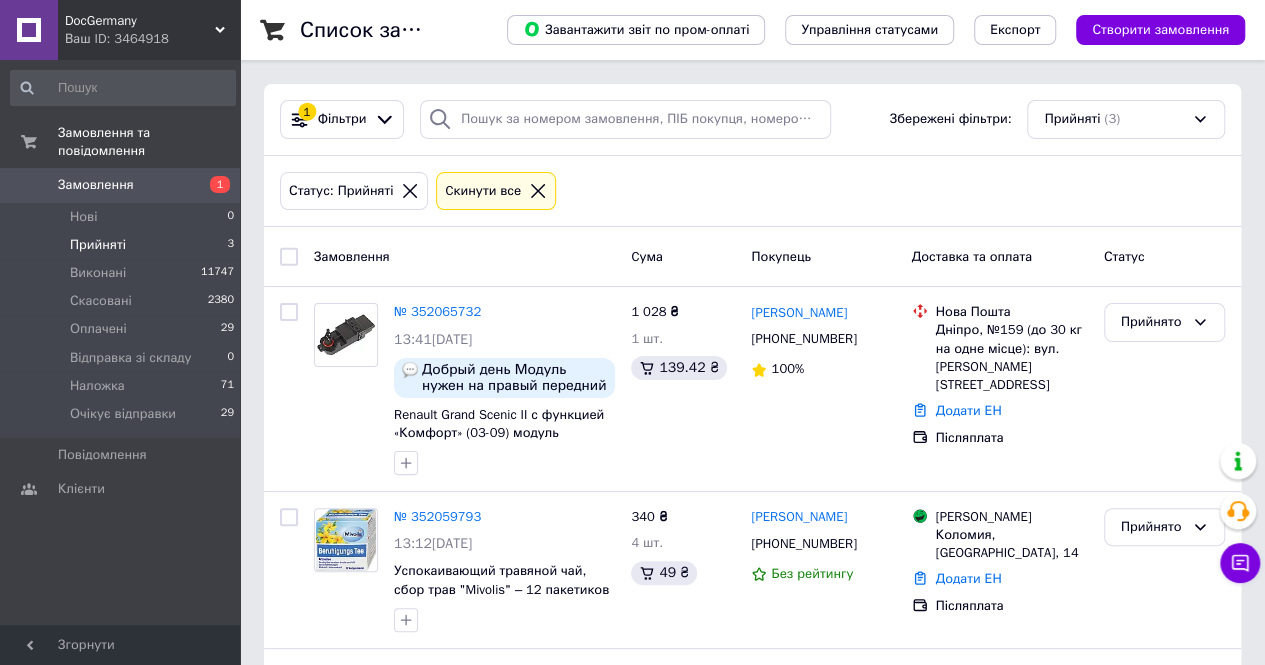 click on "DocGermany" at bounding box center (140, 21) 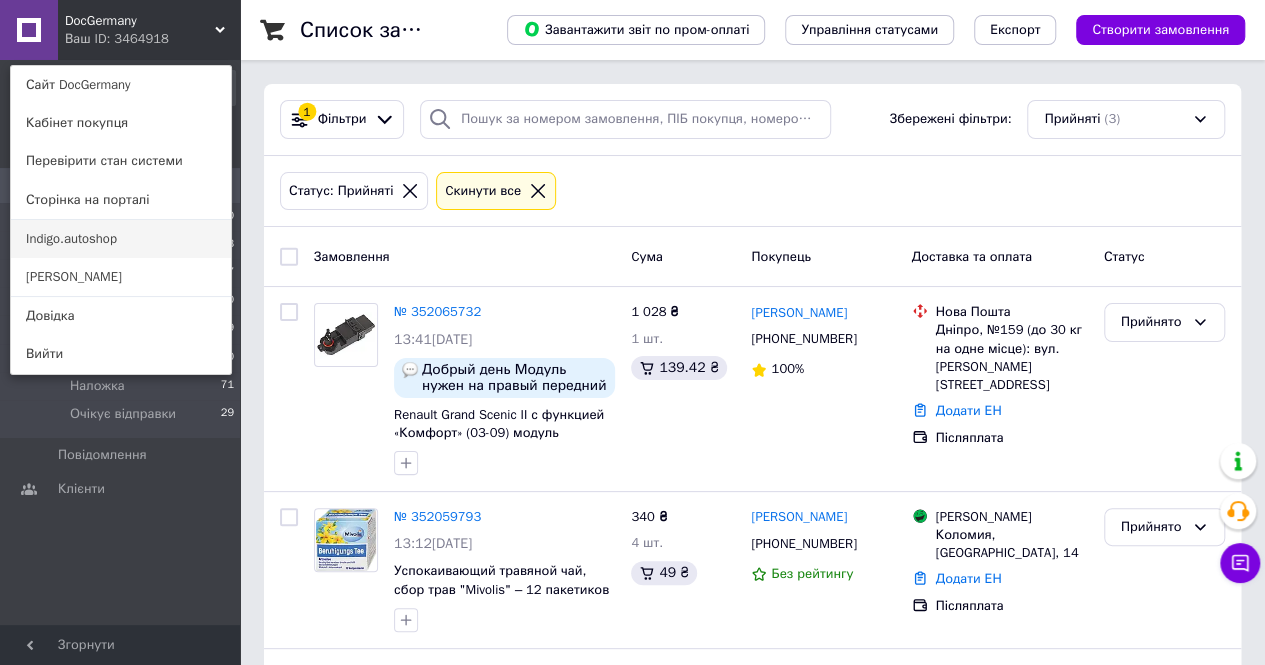 click on "Indigo.autoshop" at bounding box center (121, 239) 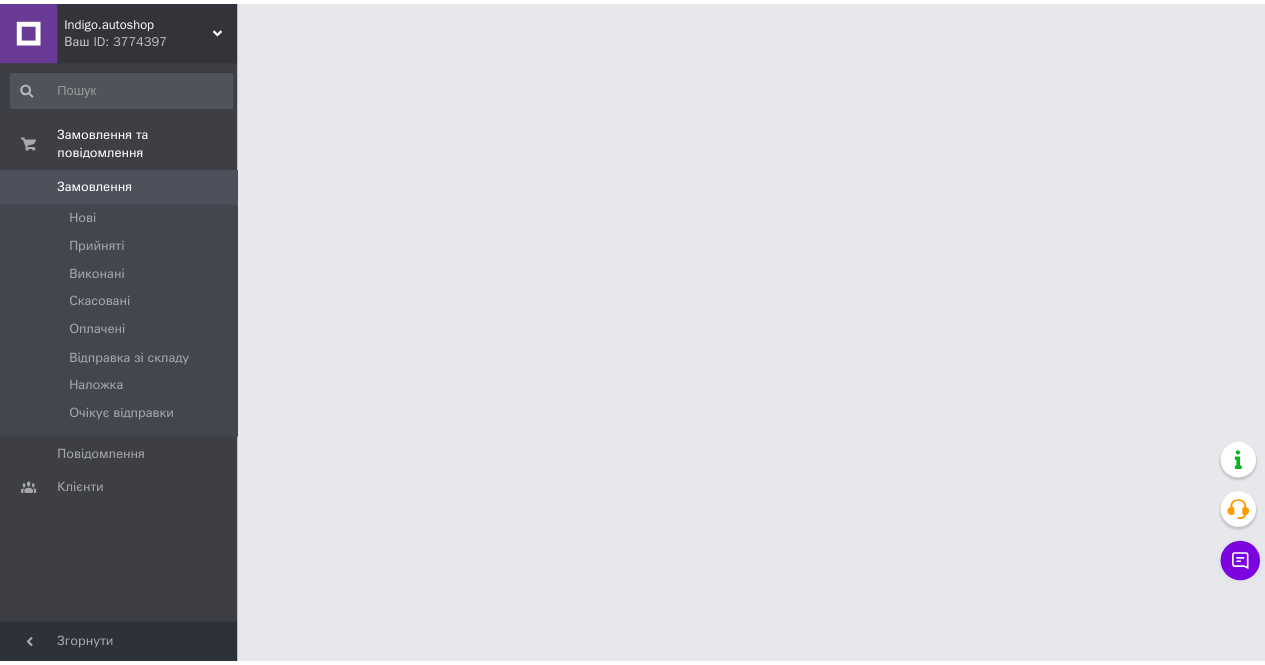 scroll, scrollTop: 0, scrollLeft: 0, axis: both 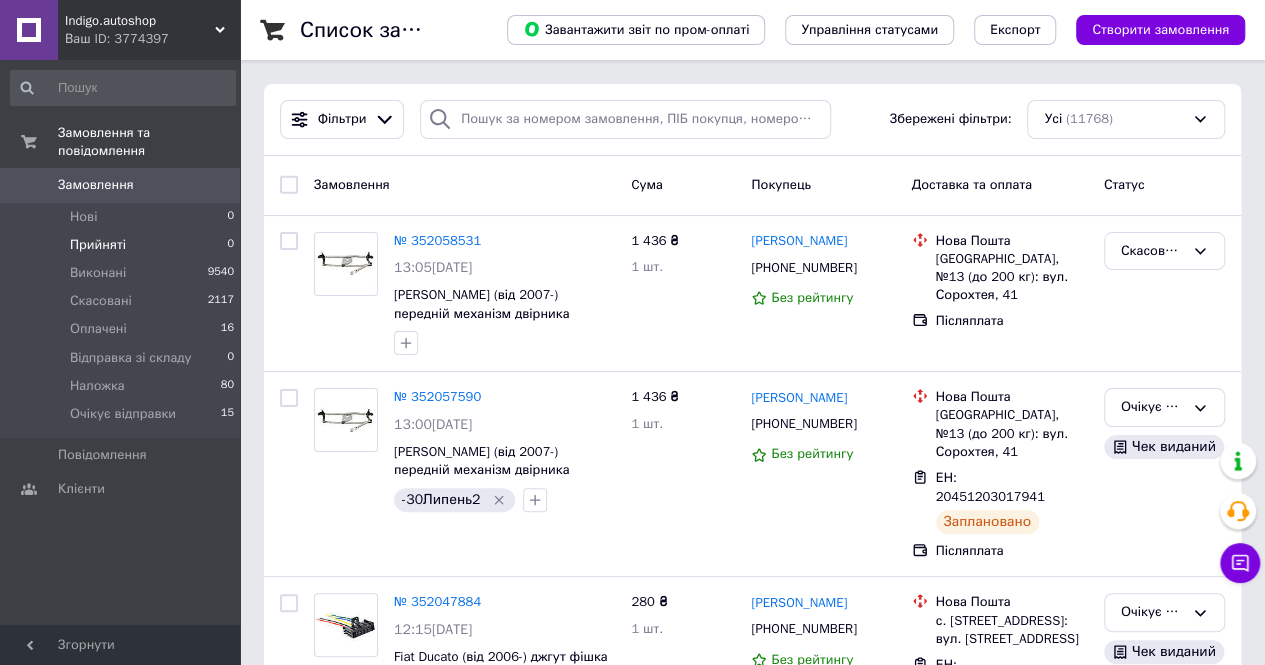 click on "Прийняті 0" at bounding box center [123, 245] 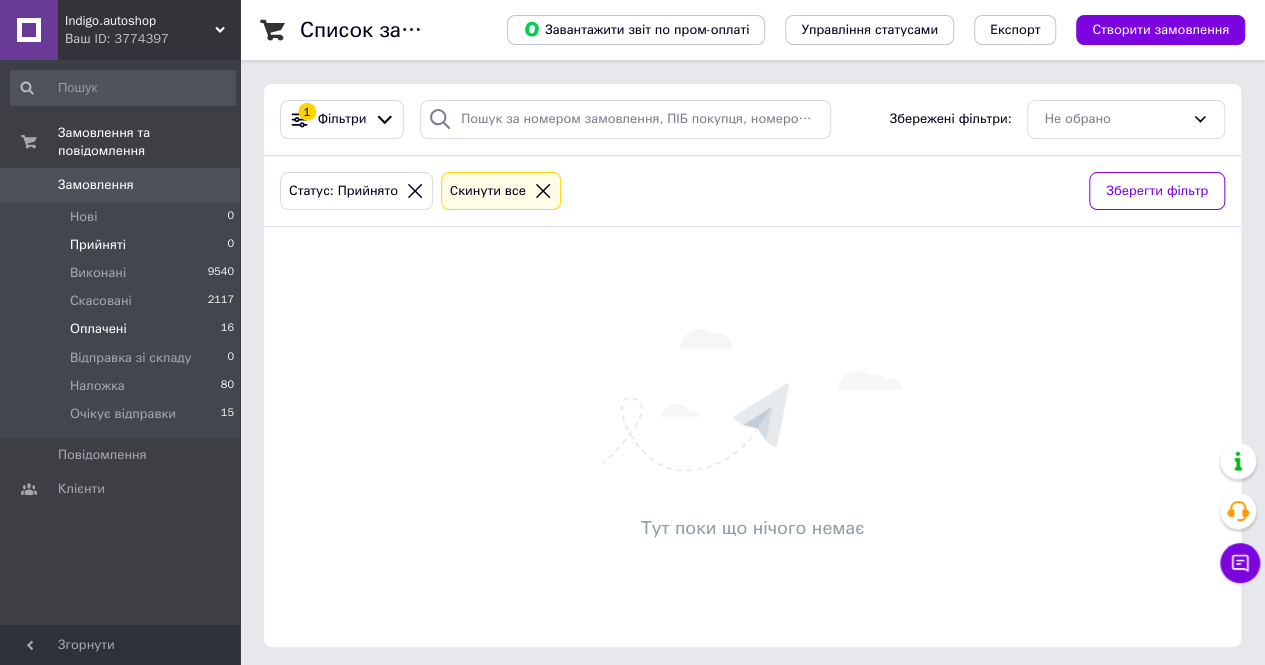 click on "Оплачені 16" at bounding box center (123, 329) 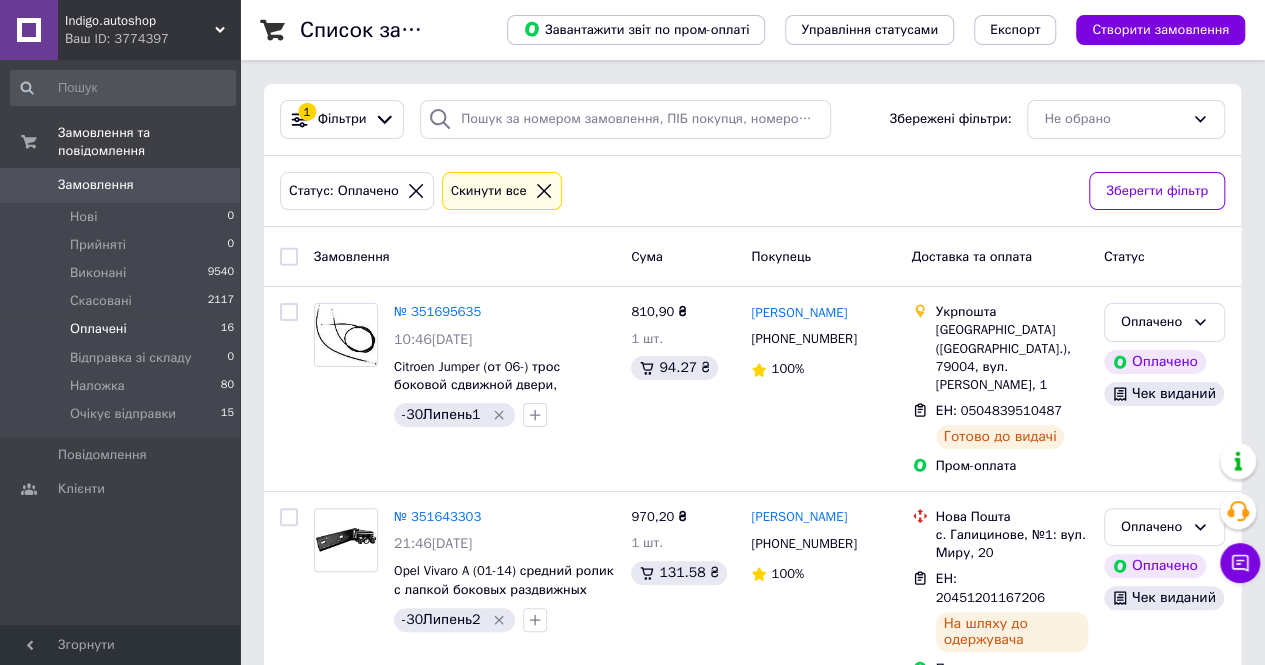 click on "Indigo.autoshop" at bounding box center [140, 21] 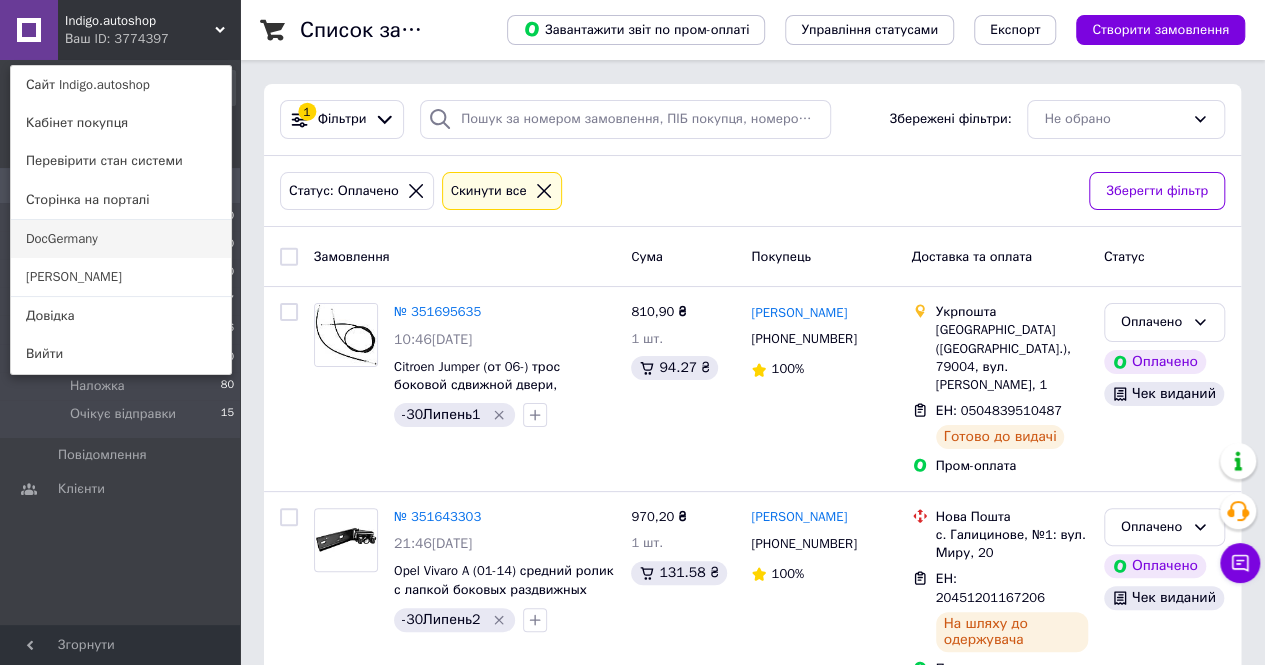 click on "DocGermany" at bounding box center [121, 239] 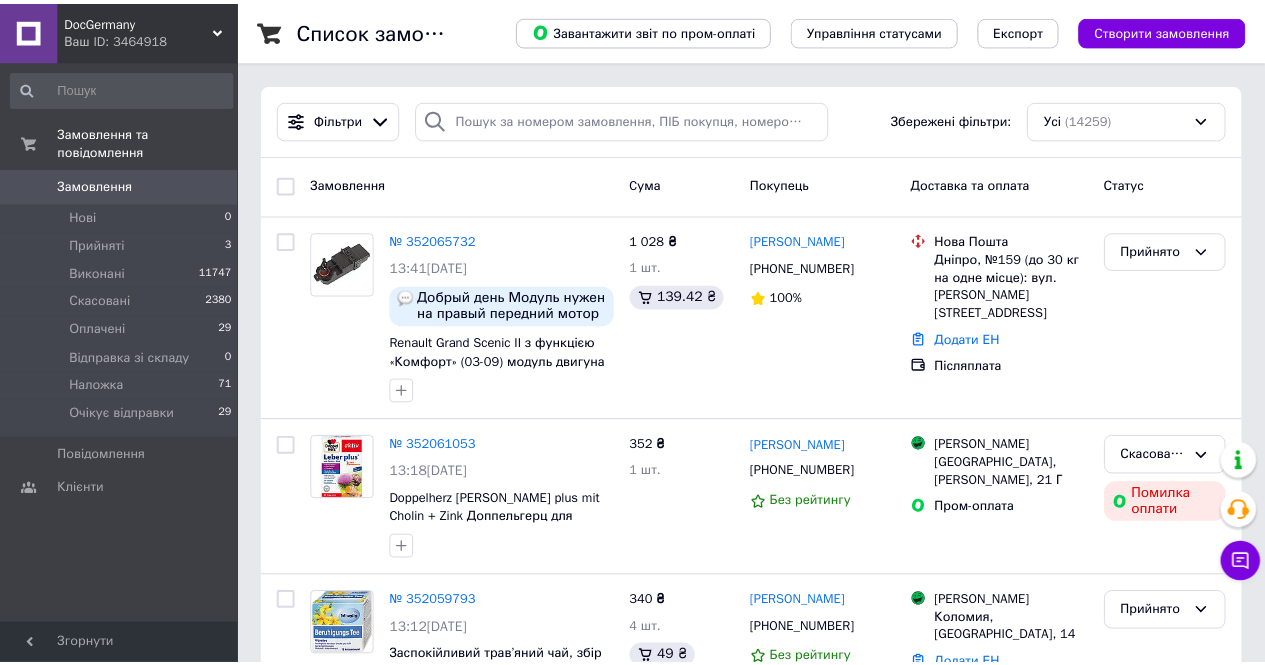 scroll, scrollTop: 0, scrollLeft: 0, axis: both 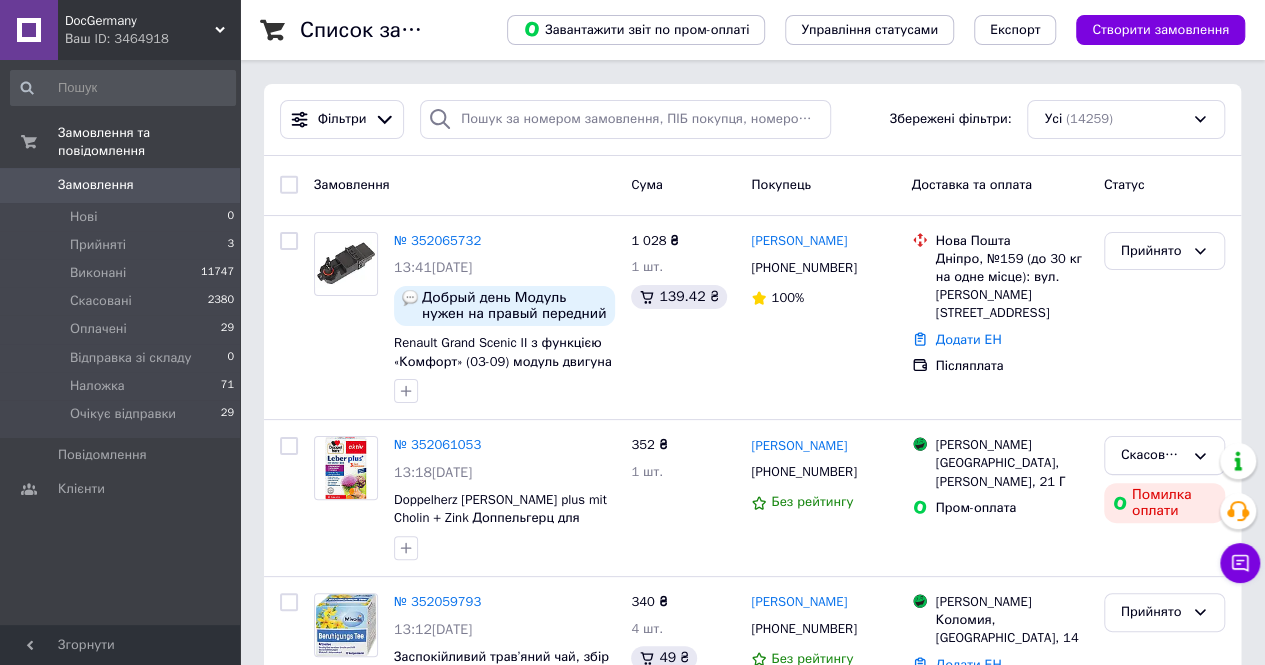 click on "Замовлення" at bounding box center (96, 185) 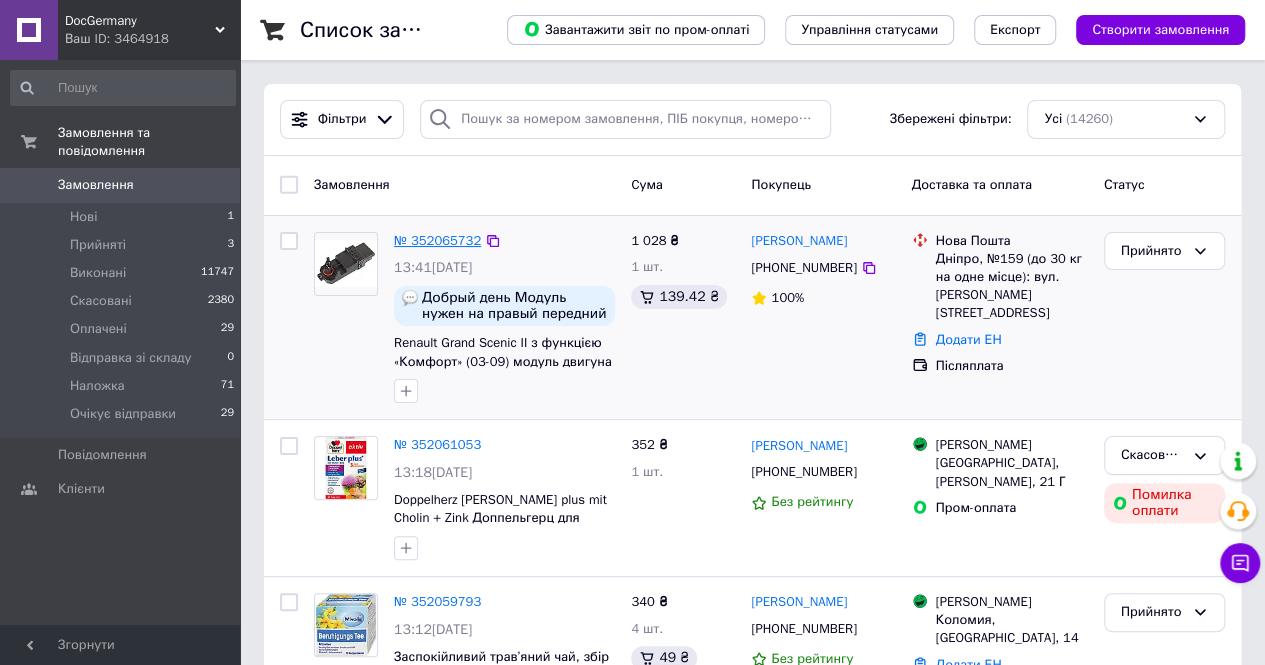 click on "№ 352065732" at bounding box center (437, 240) 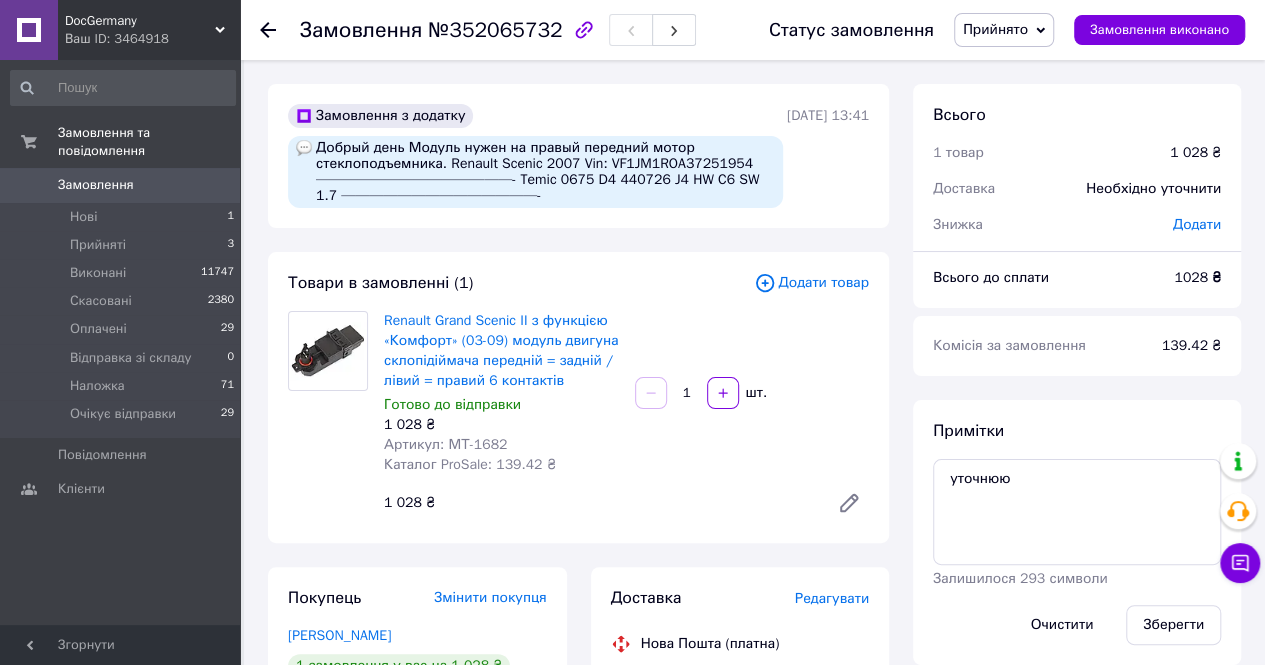 click on "Артикул: МТ-1682" at bounding box center (445, 444) 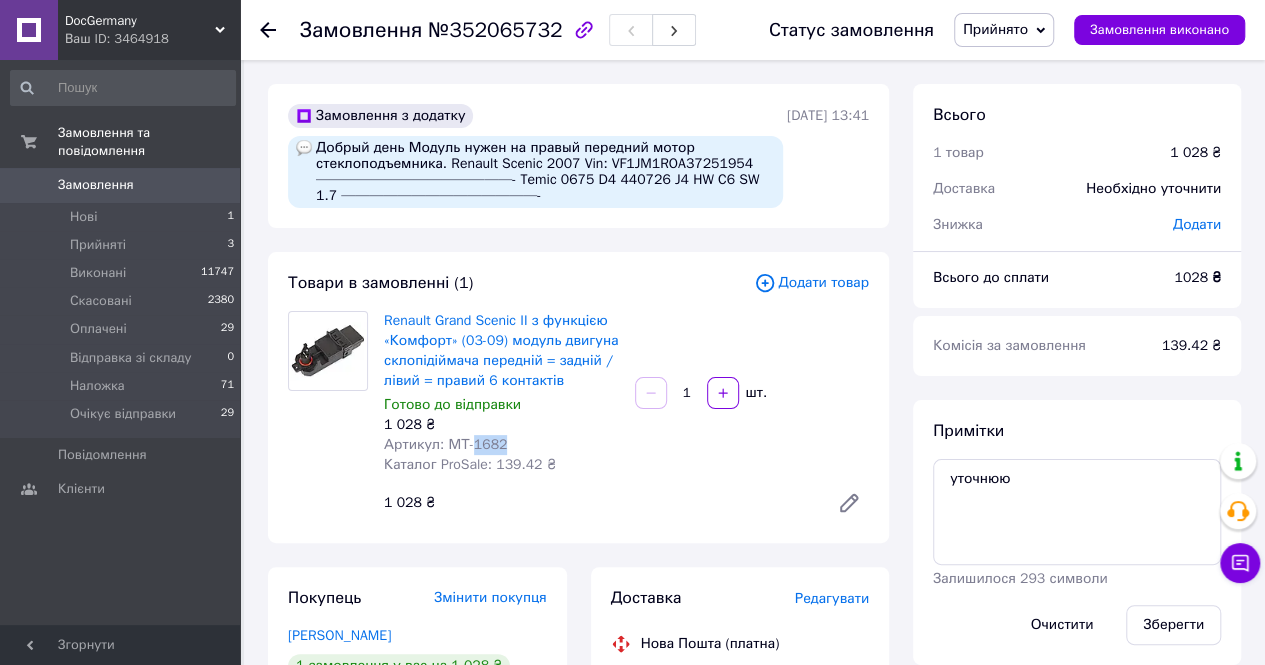 click on "Артикул: МТ-1682" at bounding box center [445, 444] 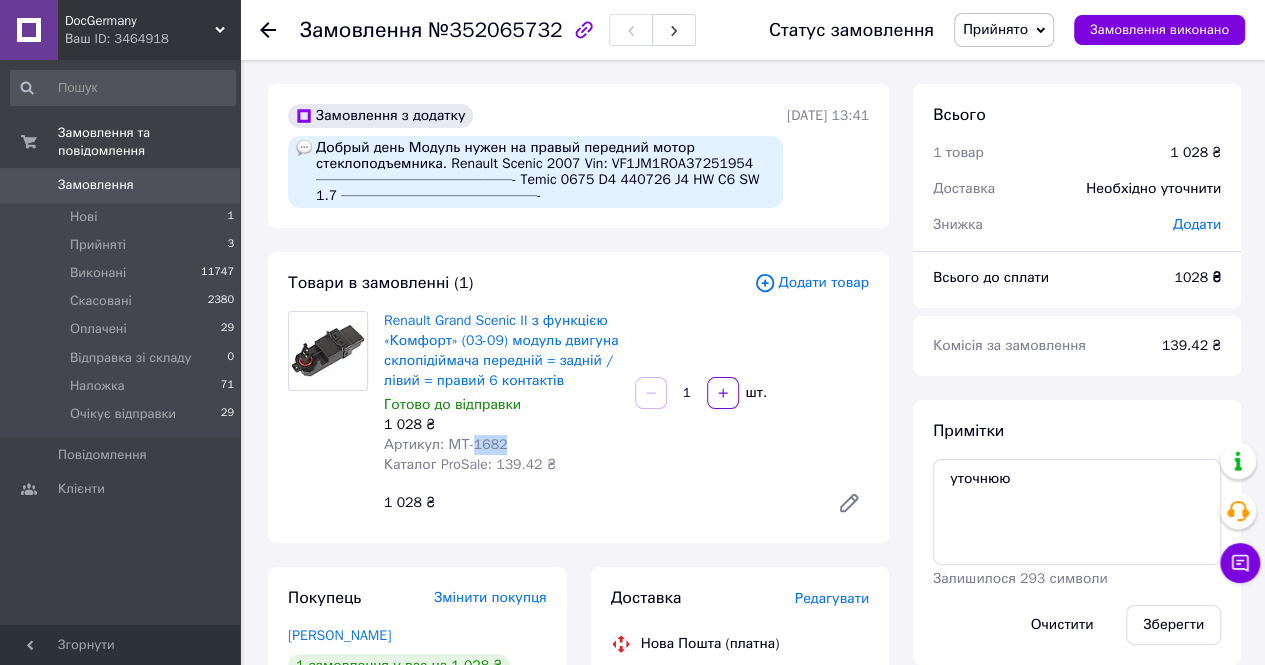 copy on "1682" 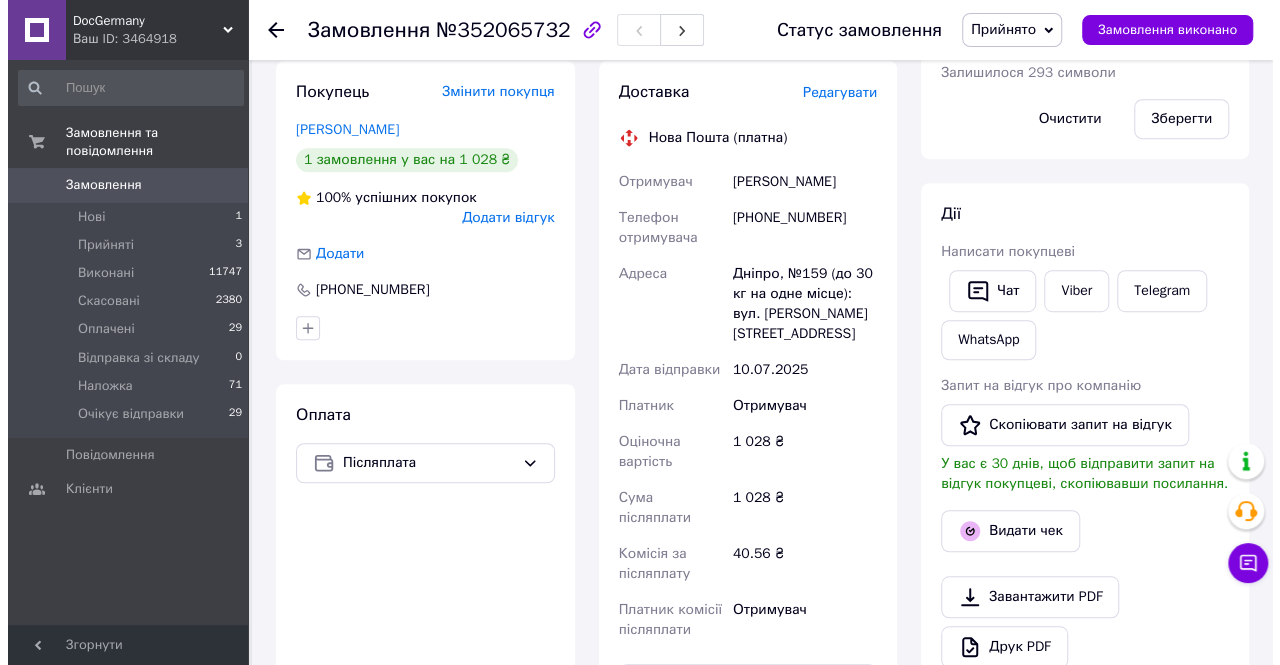 scroll, scrollTop: 500, scrollLeft: 0, axis: vertical 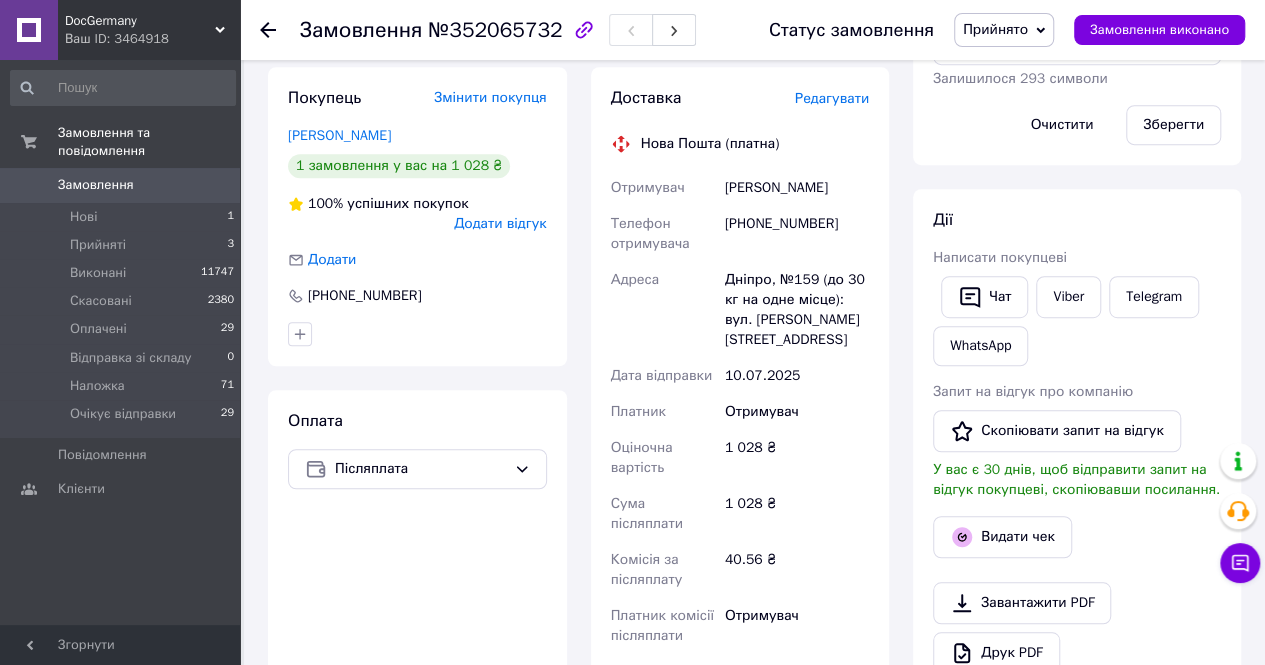 click on "Редагувати" at bounding box center (832, 99) 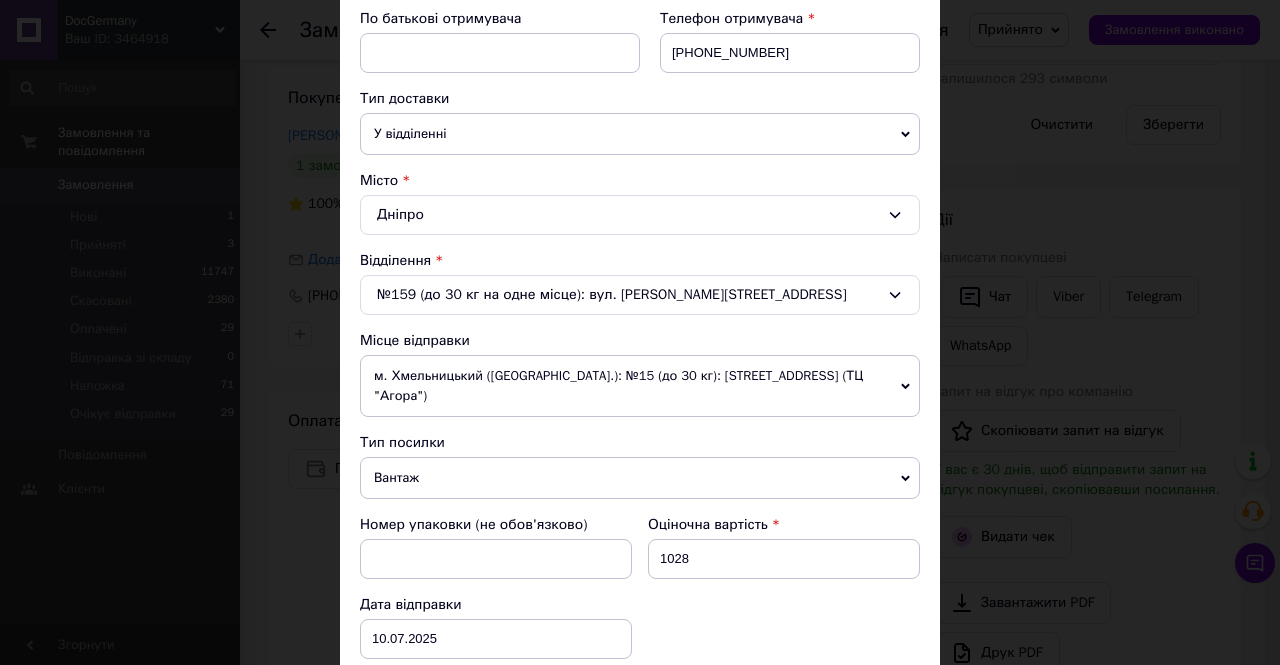 scroll, scrollTop: 600, scrollLeft: 0, axis: vertical 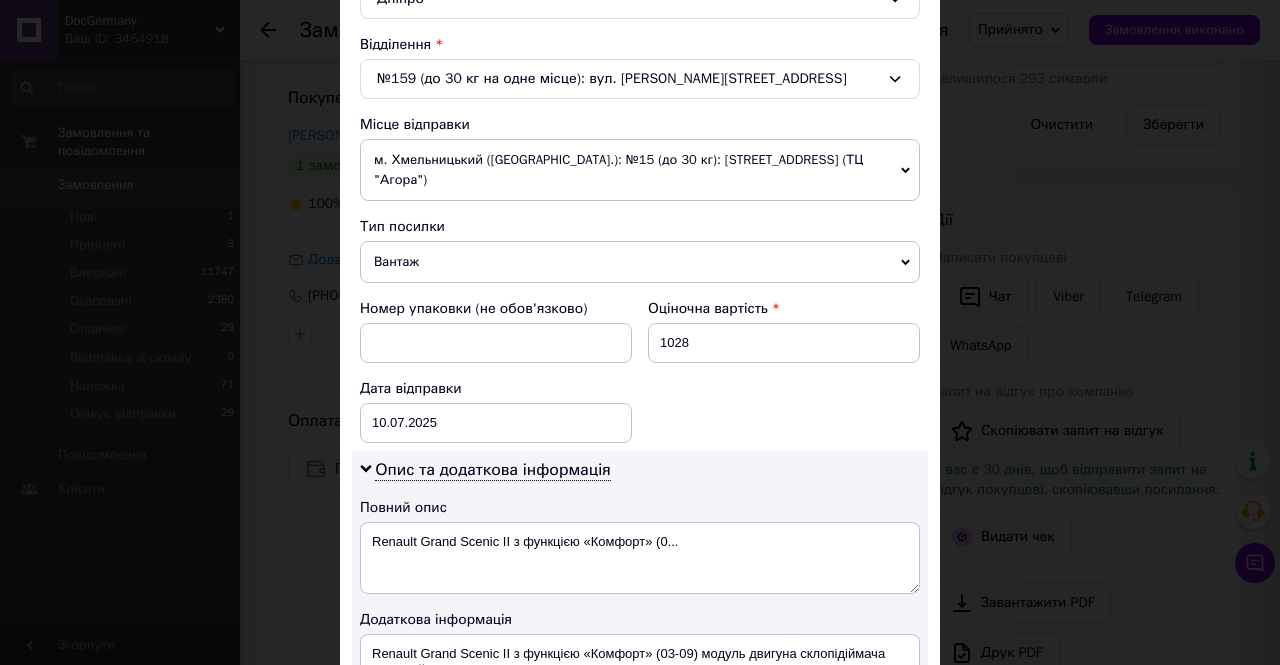 click on "м. Хмельницький (Хмельницька обл.): №15 (до 30 кг): Старокостянтинівське шосе, 2/1б (ТЦ "Агора")" at bounding box center [640, 170] 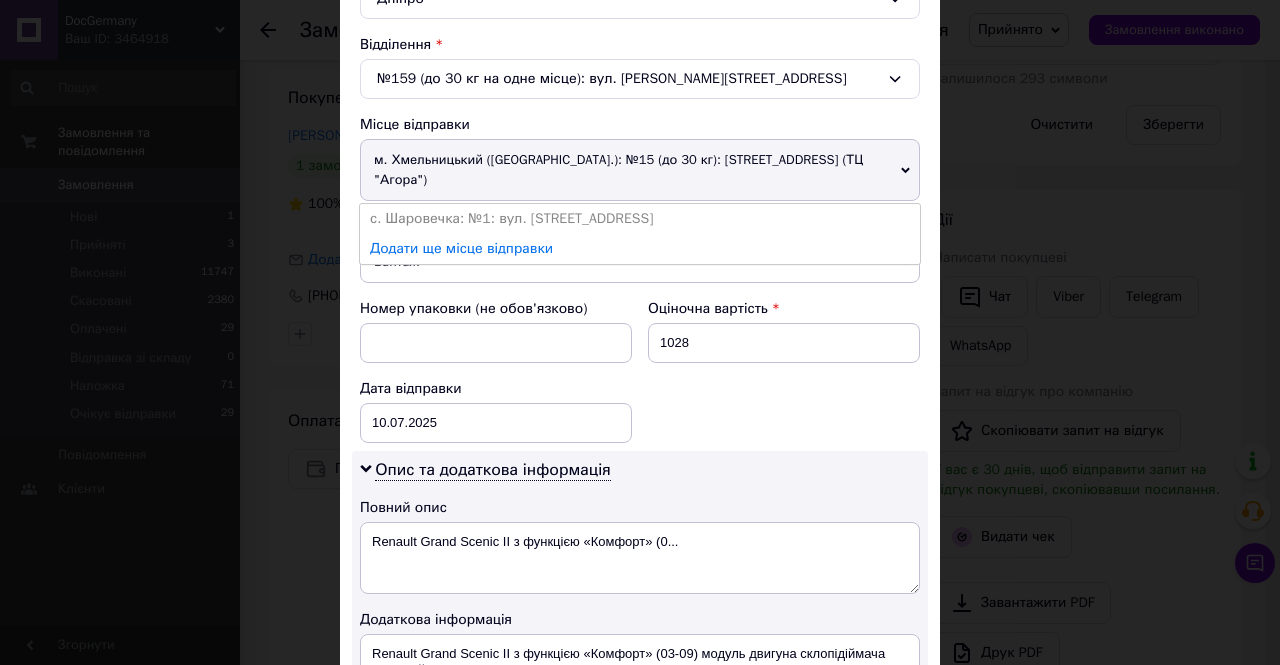 click on "с. Шаровечка: №1: вул. Центральна, 100/2" at bounding box center [640, 219] 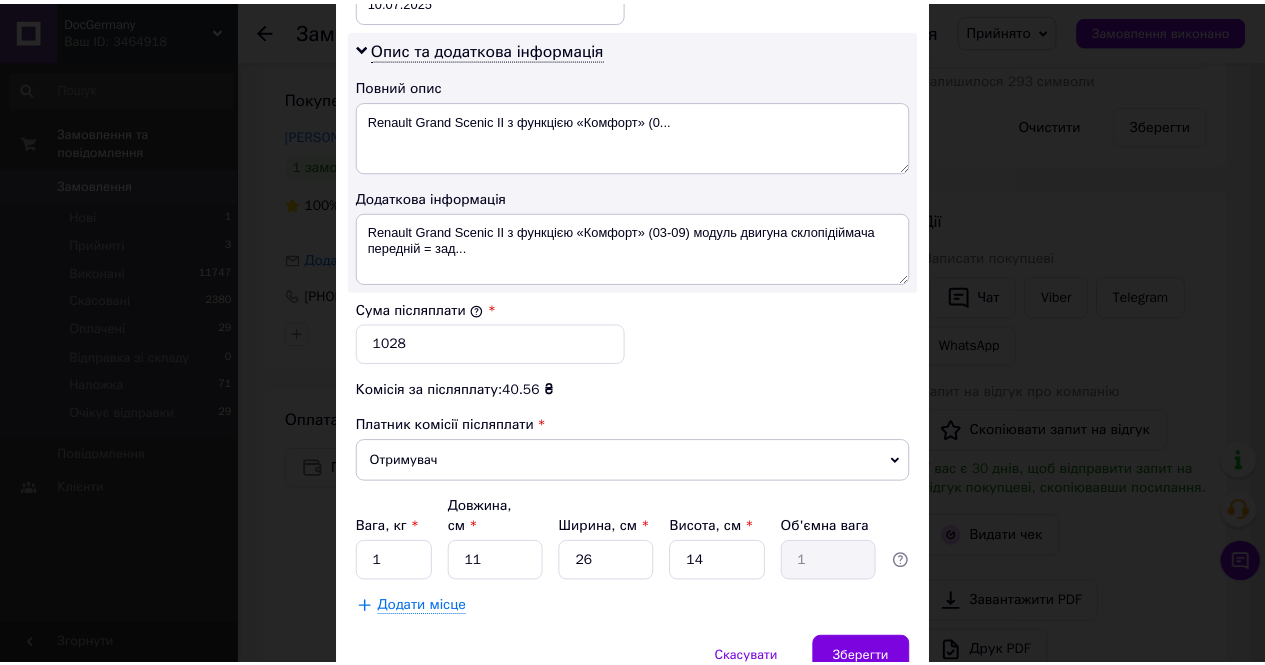 scroll, scrollTop: 1073, scrollLeft: 0, axis: vertical 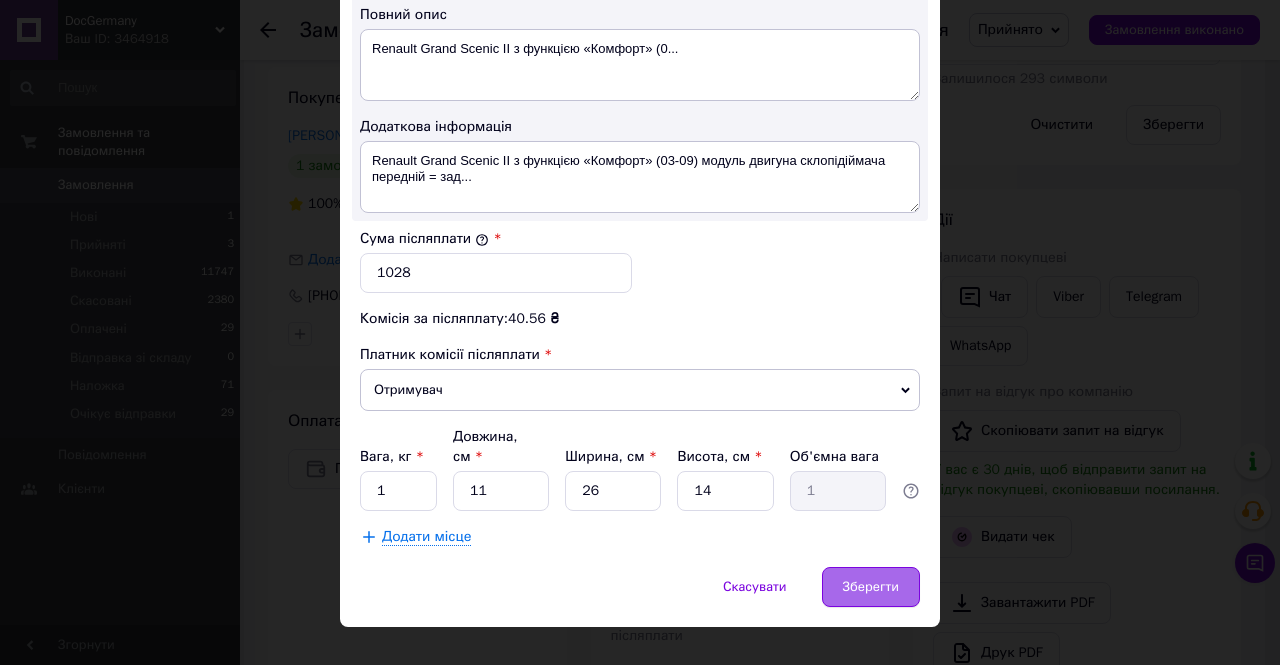 click on "Зберегти" at bounding box center [871, 587] 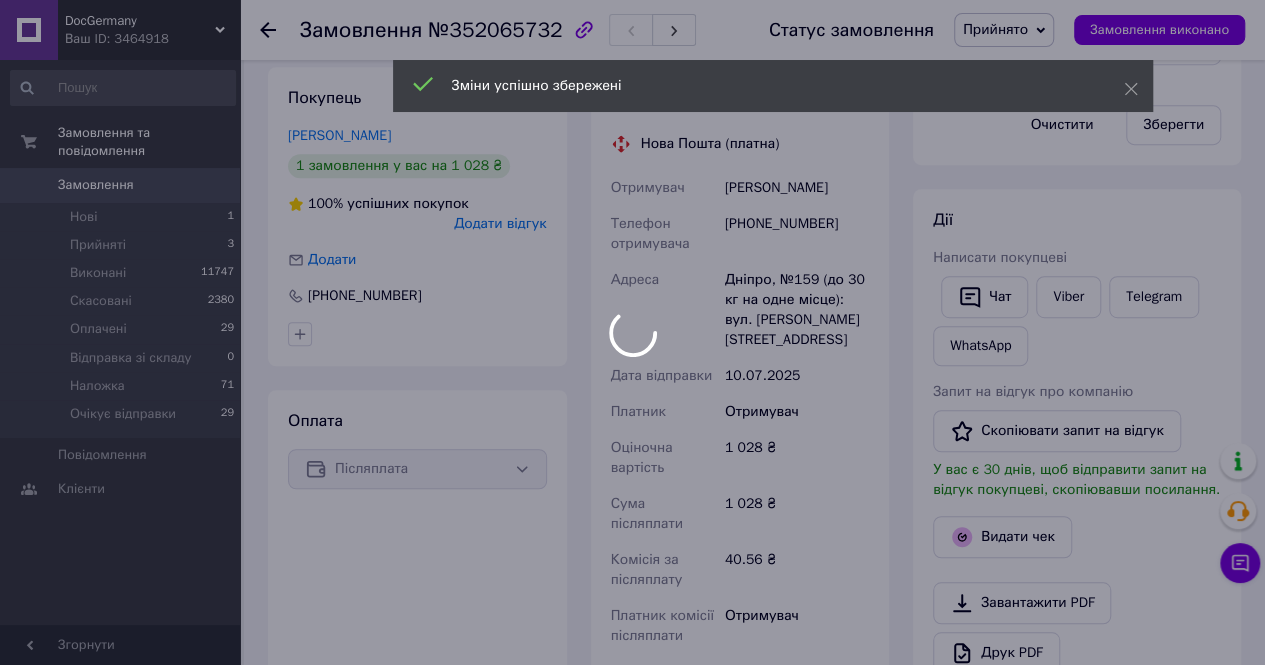 scroll, scrollTop: 900, scrollLeft: 0, axis: vertical 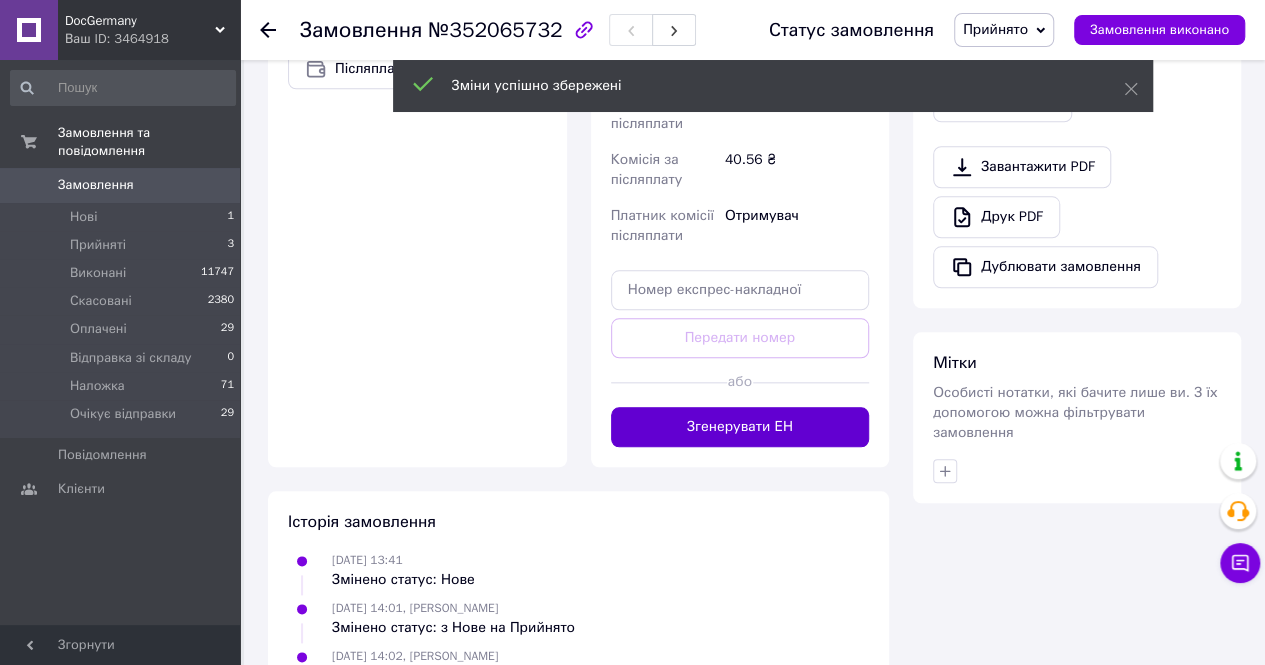 click on "Згенерувати ЕН" at bounding box center [740, 427] 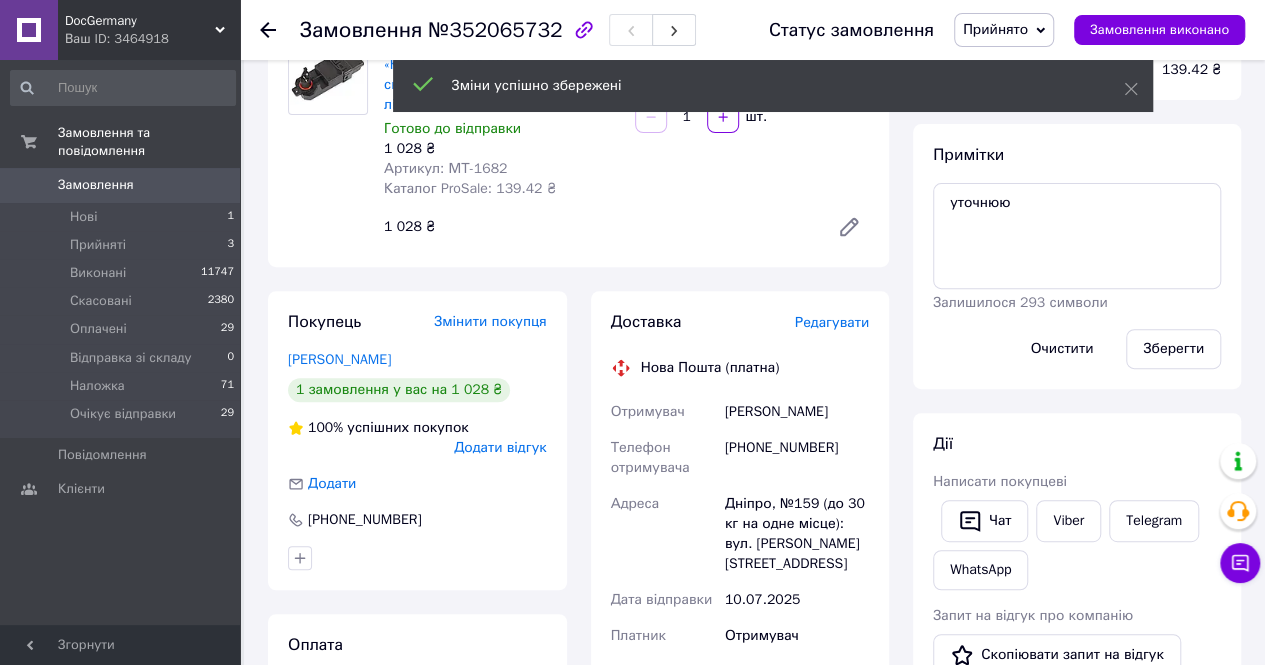 scroll, scrollTop: 200, scrollLeft: 0, axis: vertical 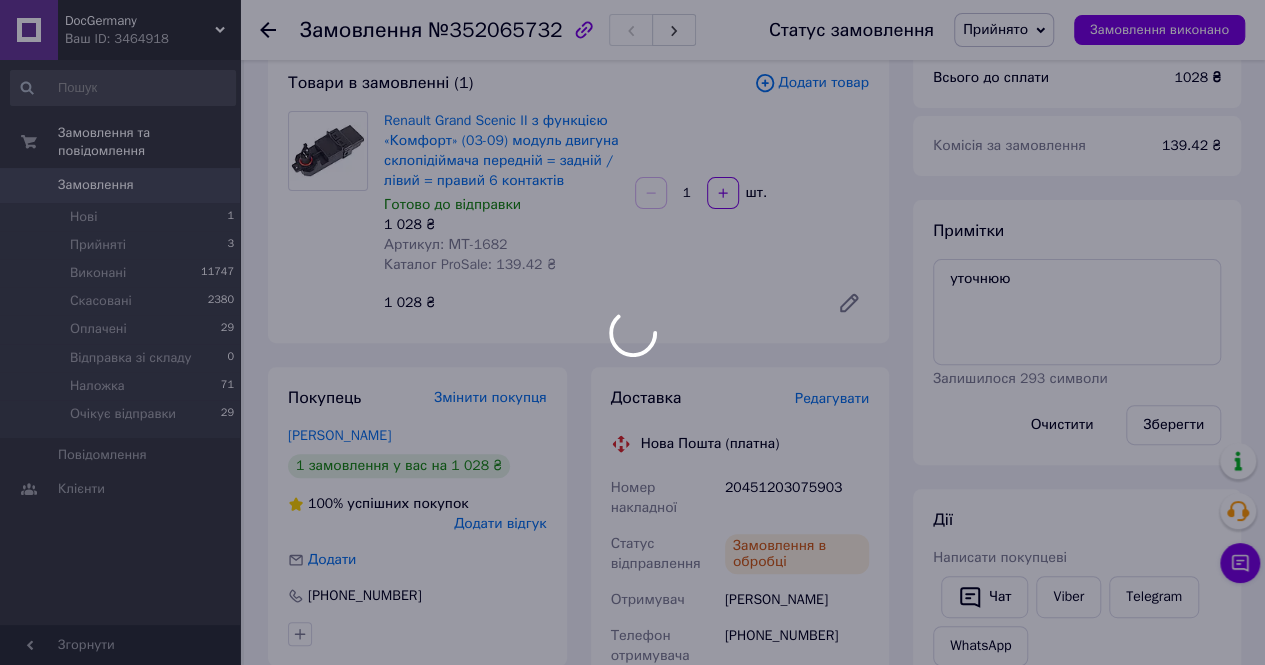 click at bounding box center (632, 332) 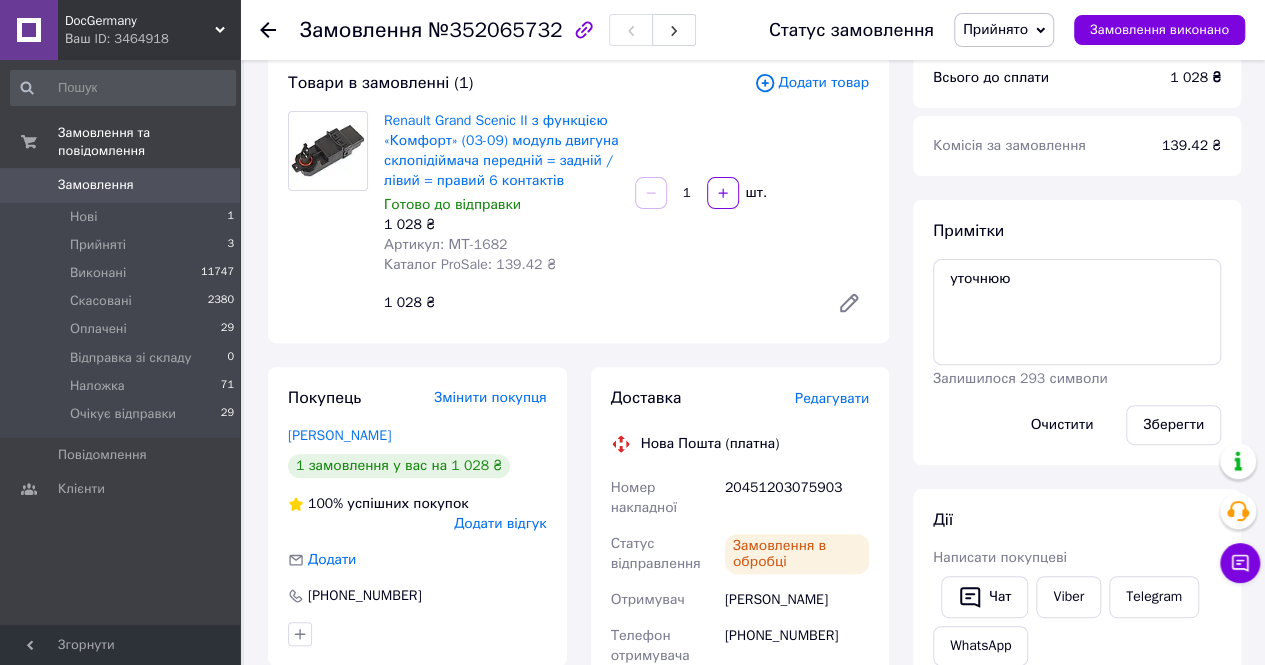 drag, startPoint x: 773, startPoint y: 481, endPoint x: 753, endPoint y: 489, distance: 21.540659 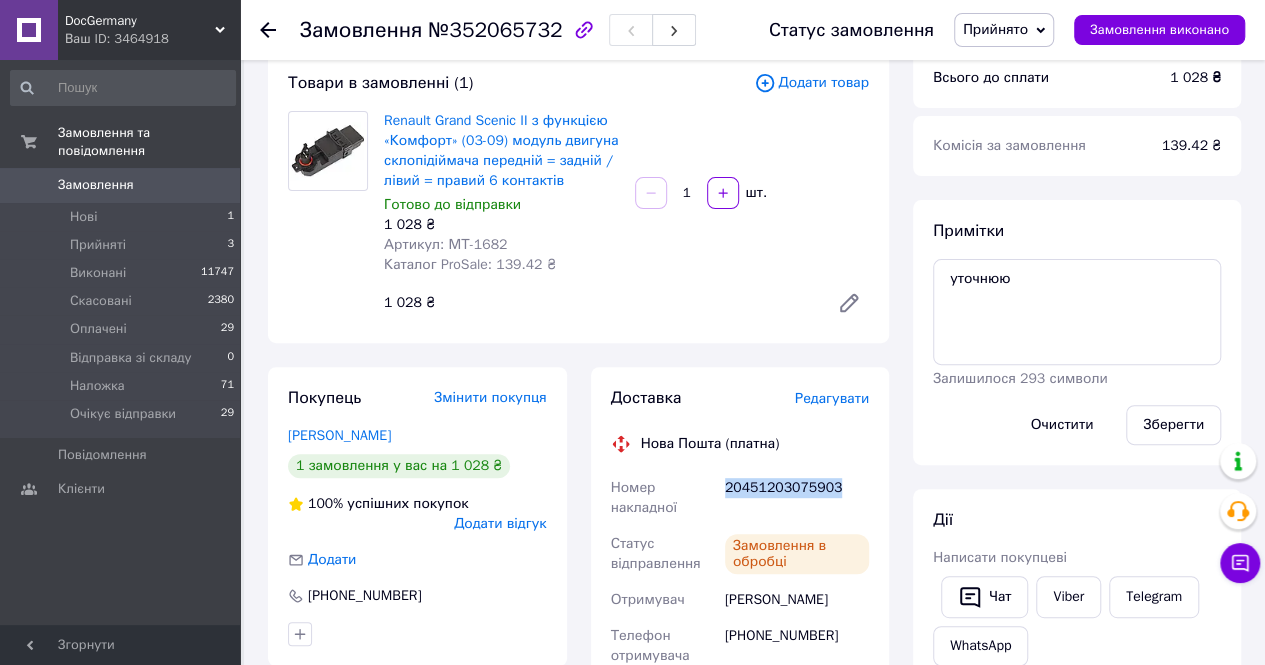 click on "20451203075903" at bounding box center (797, 498) 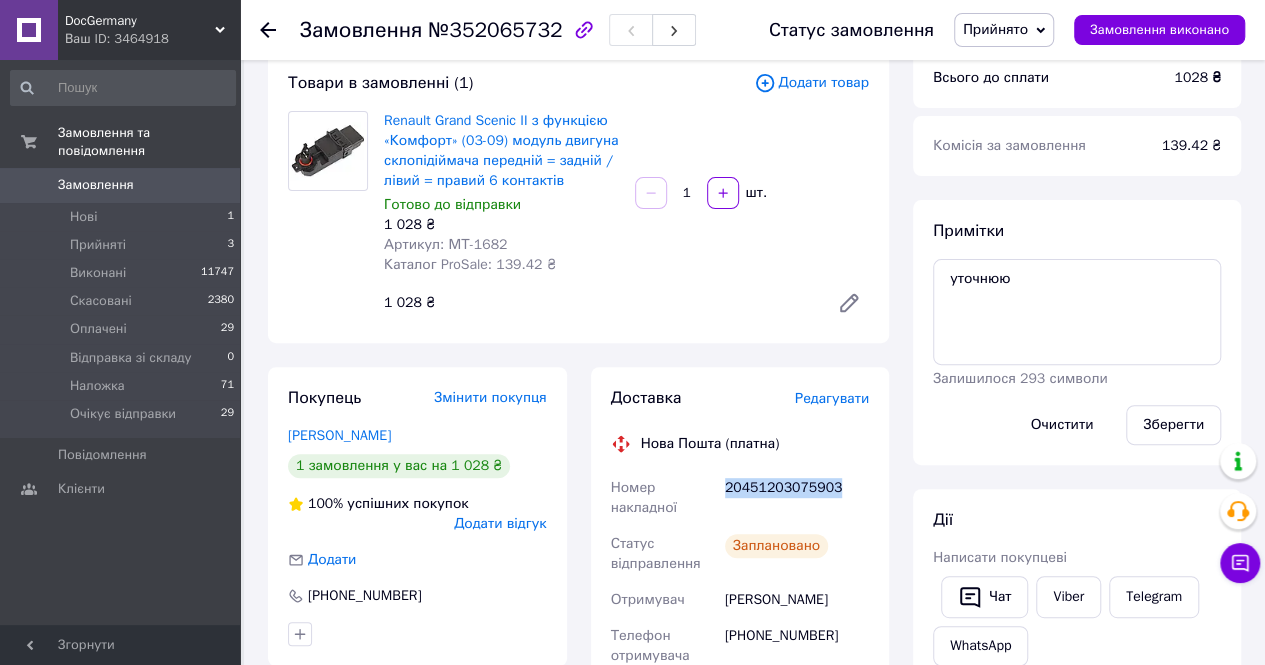copy on "20451203075903" 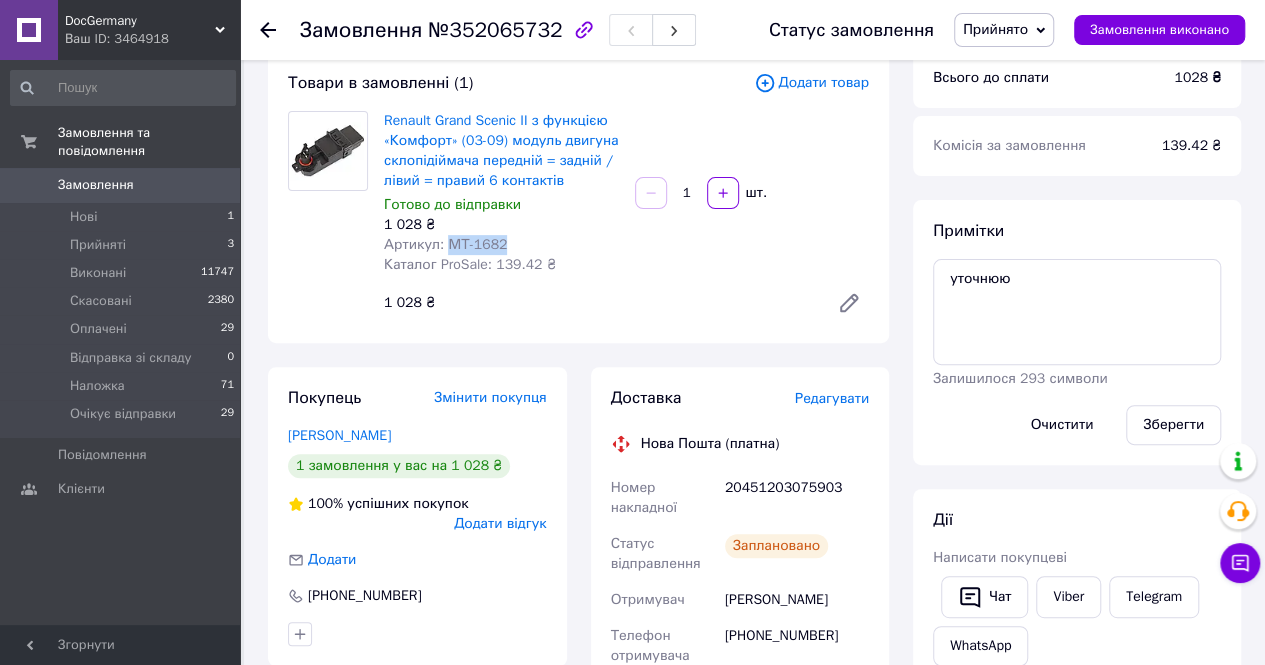 drag, startPoint x: 454, startPoint y: 246, endPoint x: 465, endPoint y: 253, distance: 13.038404 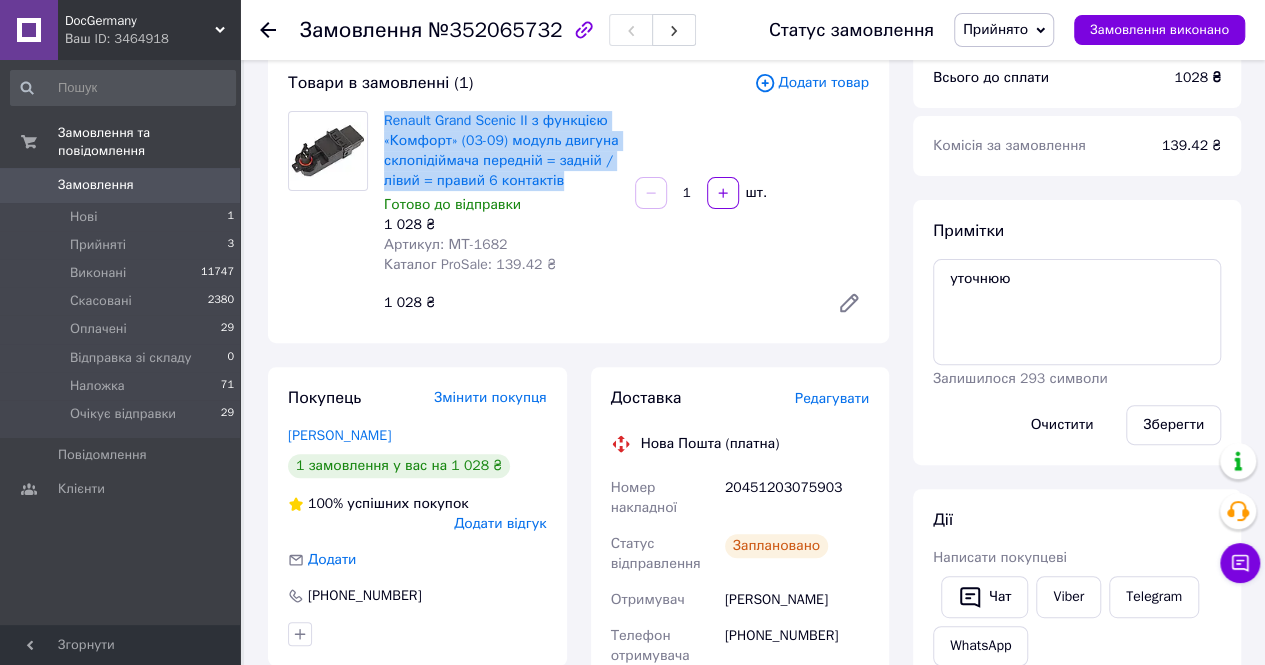 drag, startPoint x: 381, startPoint y: 117, endPoint x: 564, endPoint y: 189, distance: 196.65453 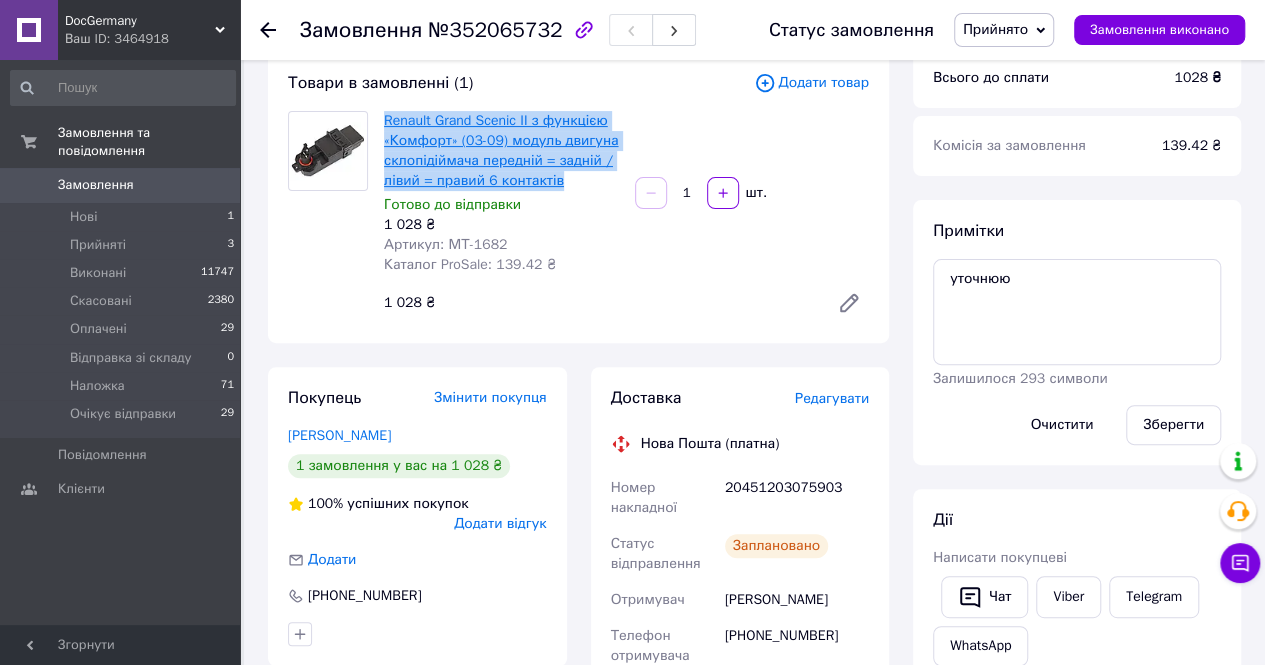 copy on "Renault Grand Scenic II з функцією «Комфорт» (03-09) модуль двигуна склопідіймача передній = задній / лівий = правий 6 контактів" 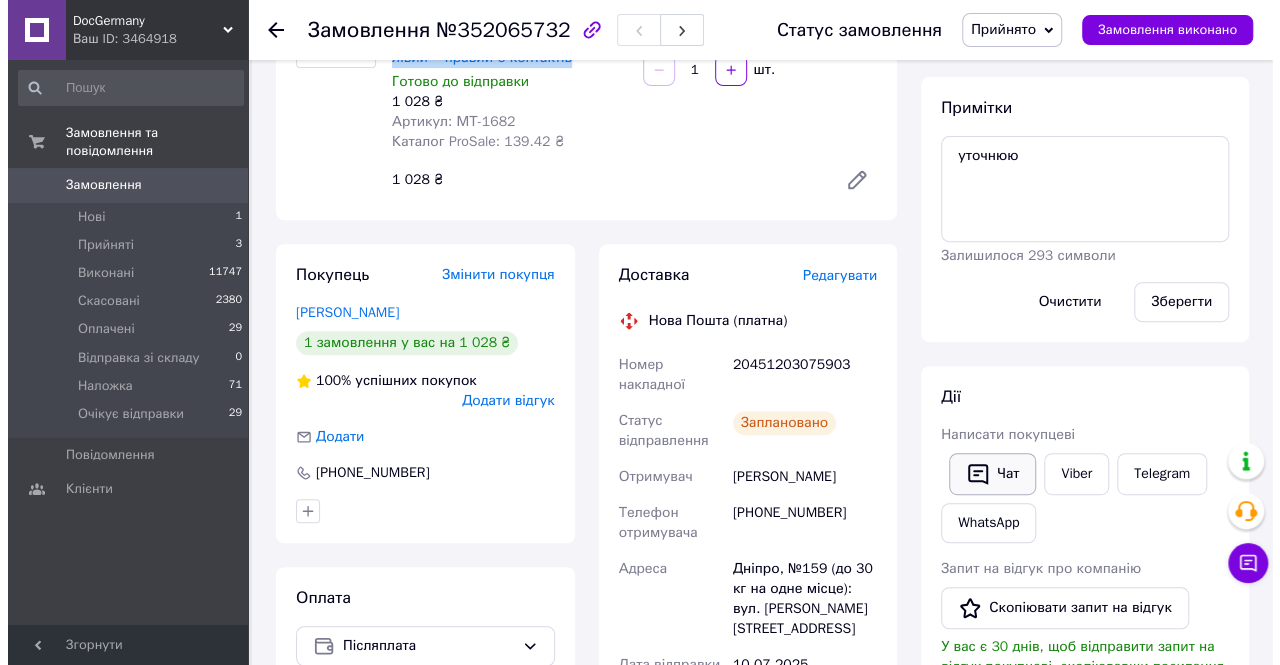 scroll, scrollTop: 400, scrollLeft: 0, axis: vertical 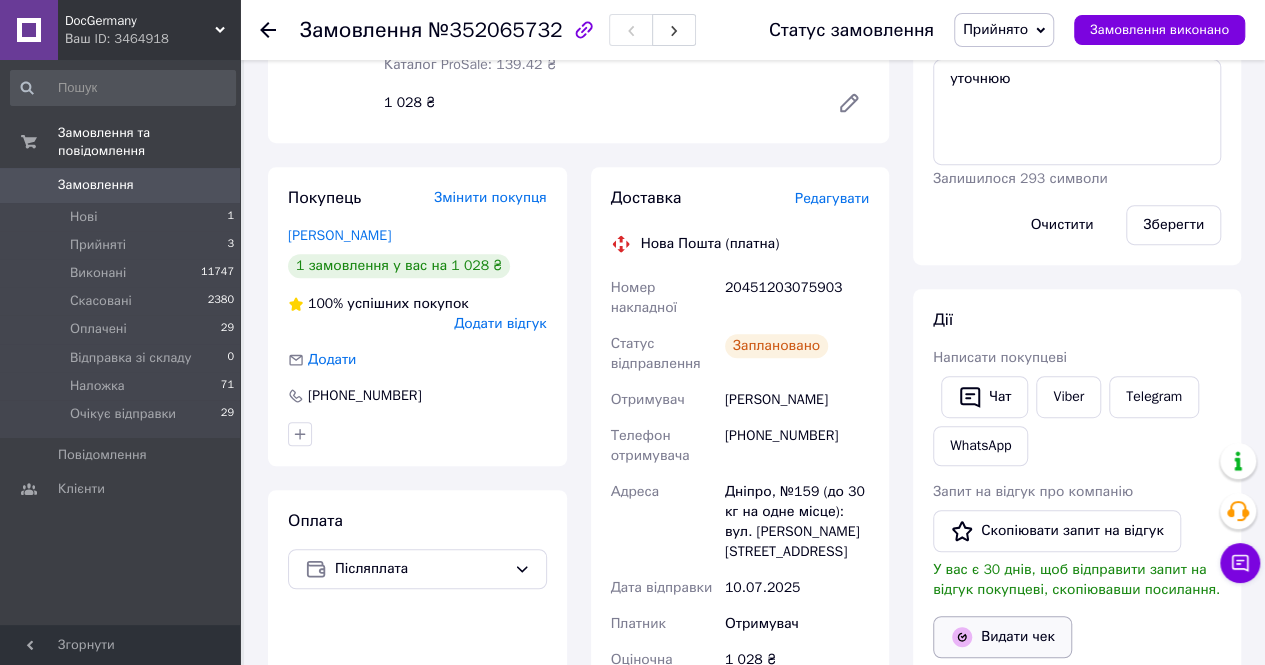 click on "Видати чек" at bounding box center [1002, 637] 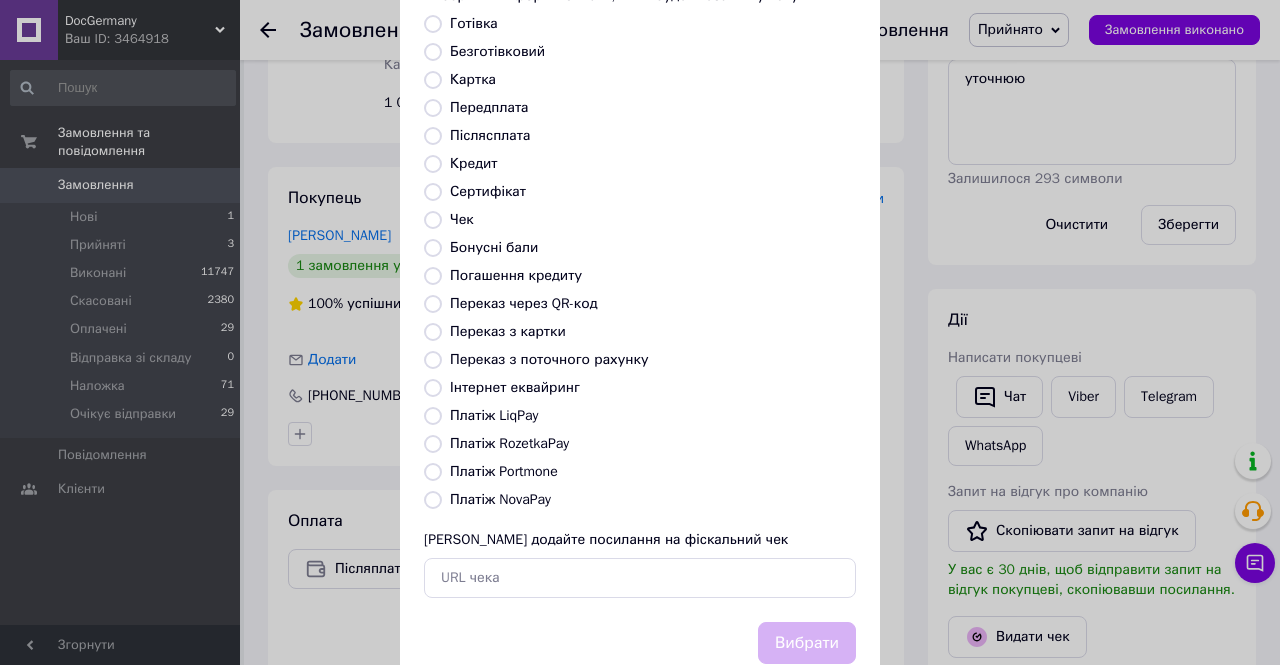 scroll, scrollTop: 192, scrollLeft: 0, axis: vertical 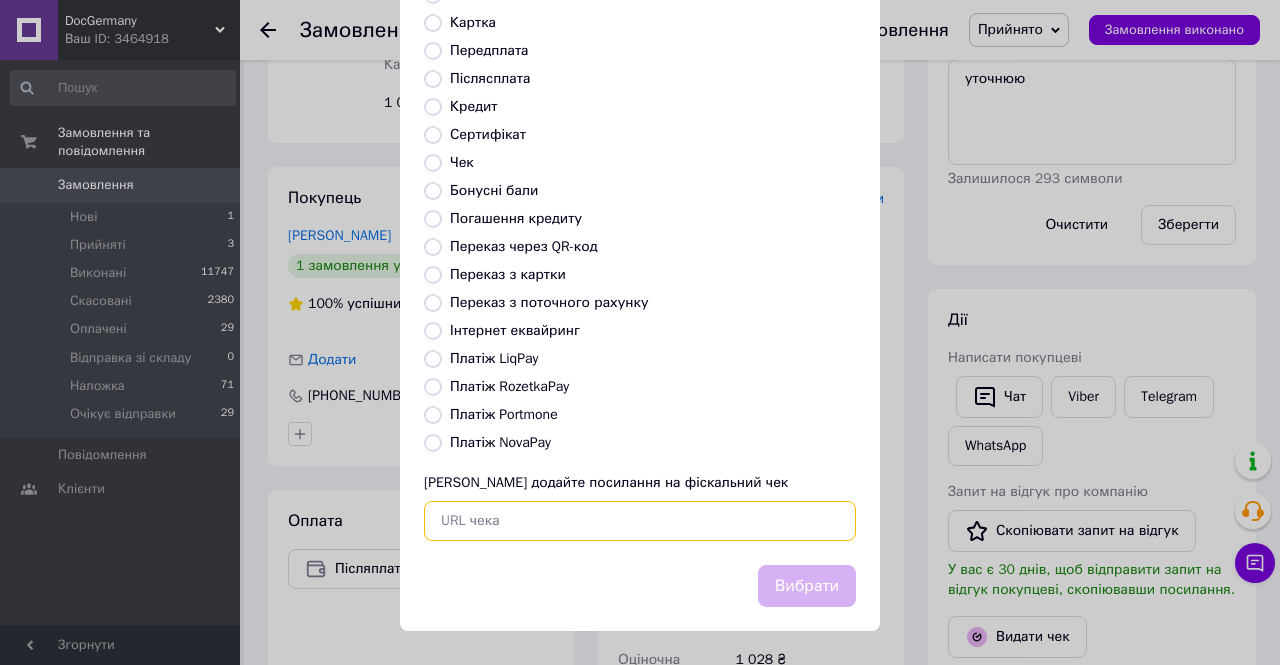 click at bounding box center [640, 521] 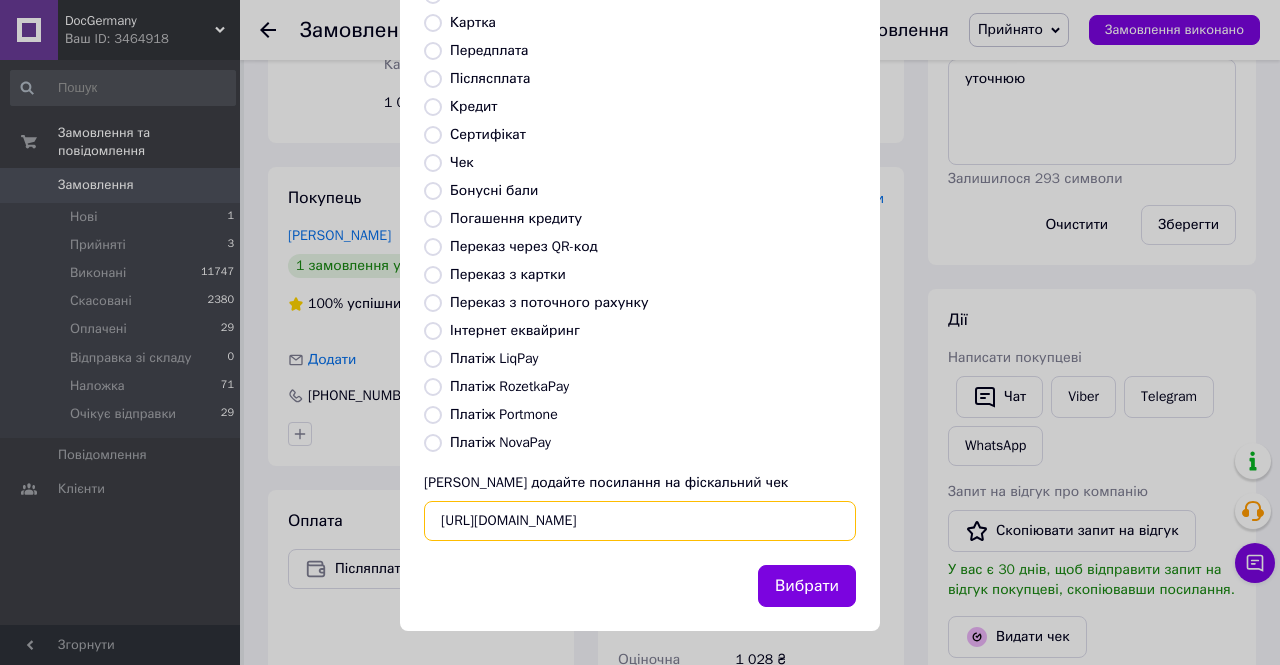 scroll, scrollTop: 0, scrollLeft: 30, axis: horizontal 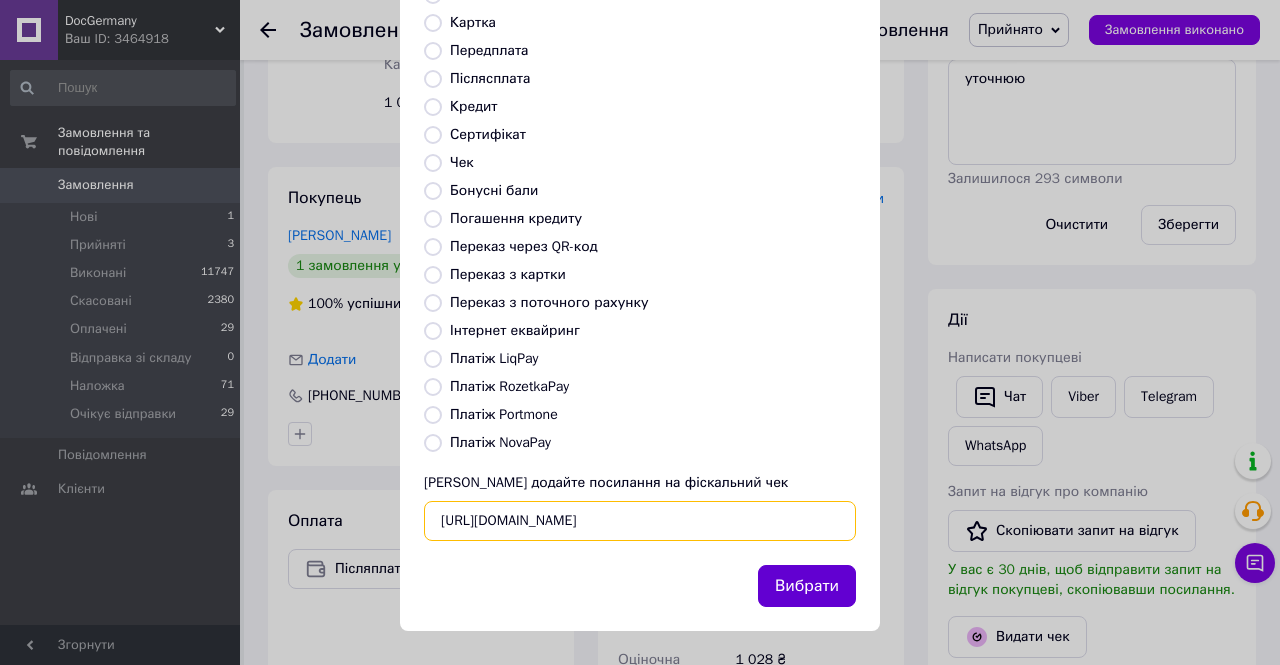 type on "https://check.checkbox.ua/252b7b00-b3a6-4261-82f4-6b9c5db63873" 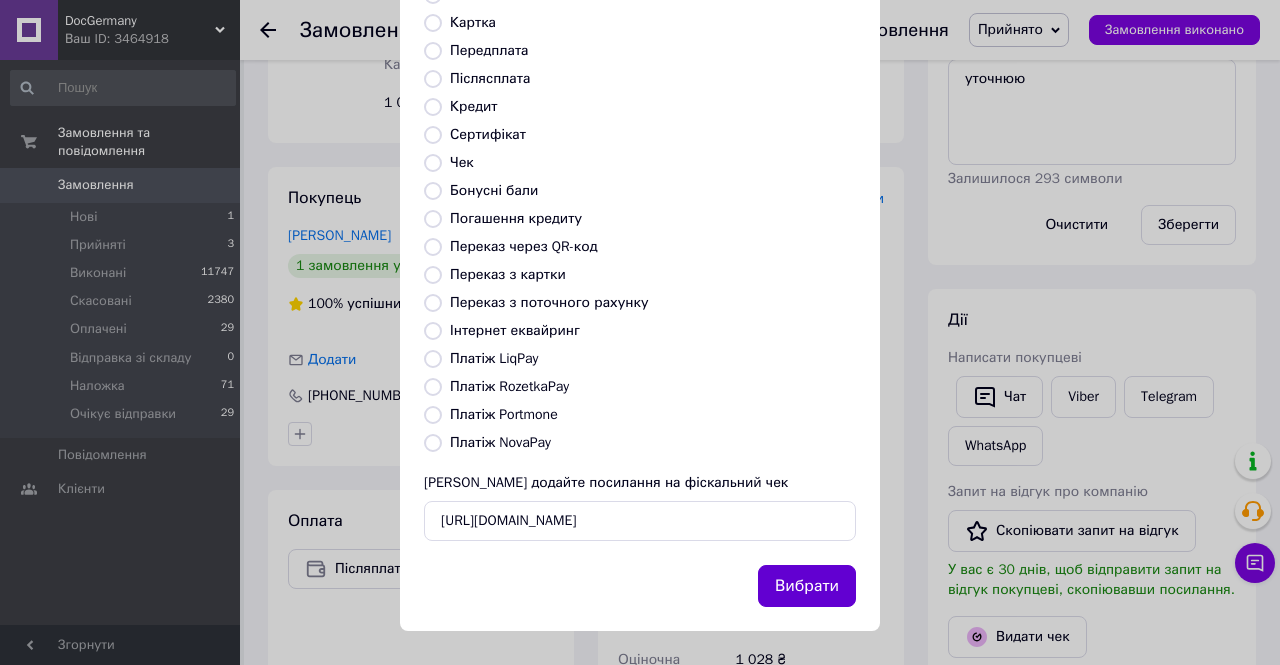 click on "Вибрати" at bounding box center [807, 586] 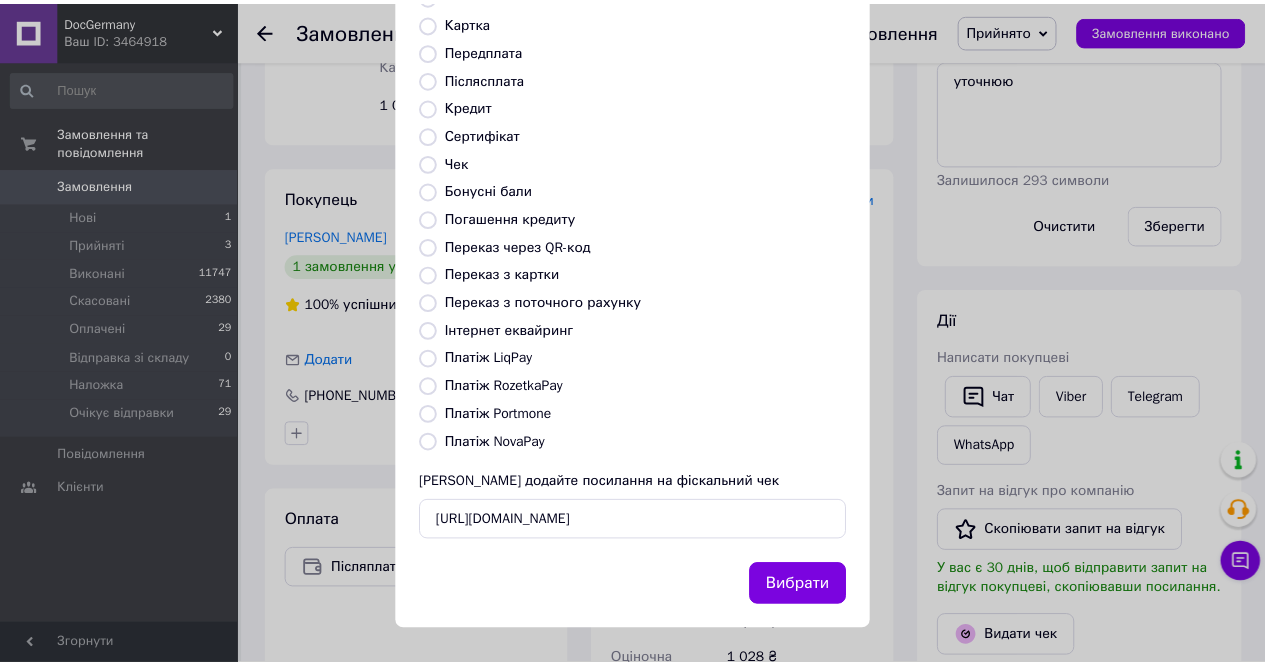 scroll, scrollTop: 0, scrollLeft: 0, axis: both 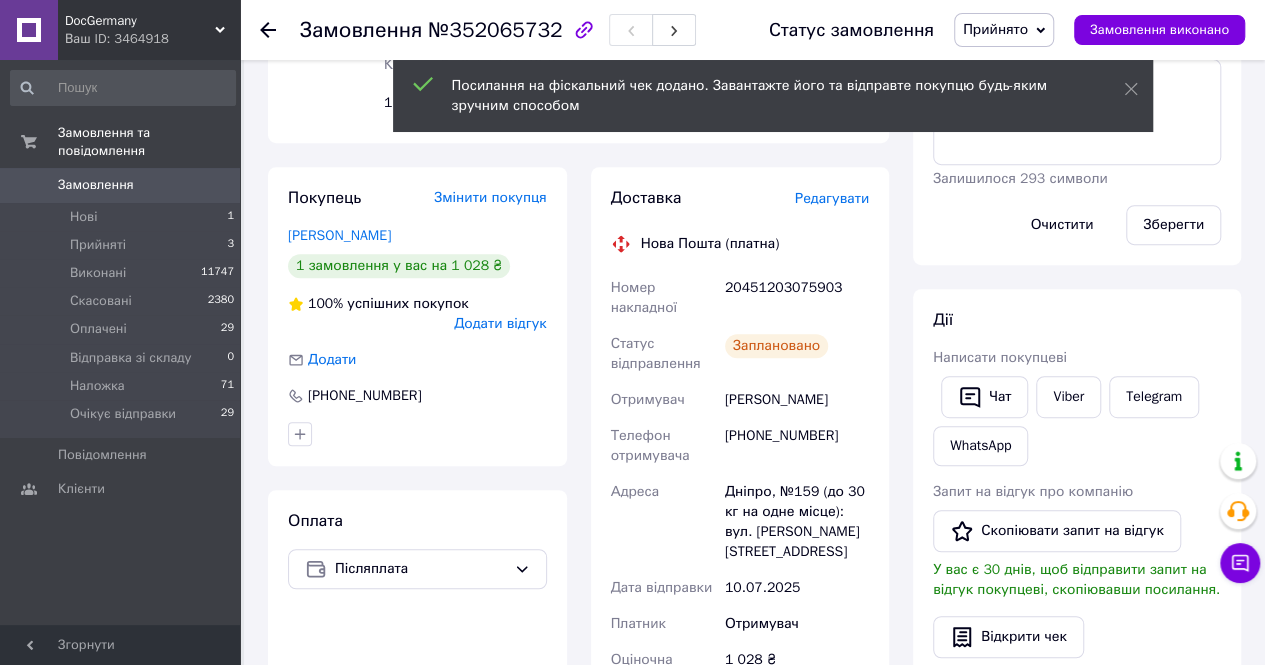 click on "Шеин Александр" at bounding box center (797, 400) 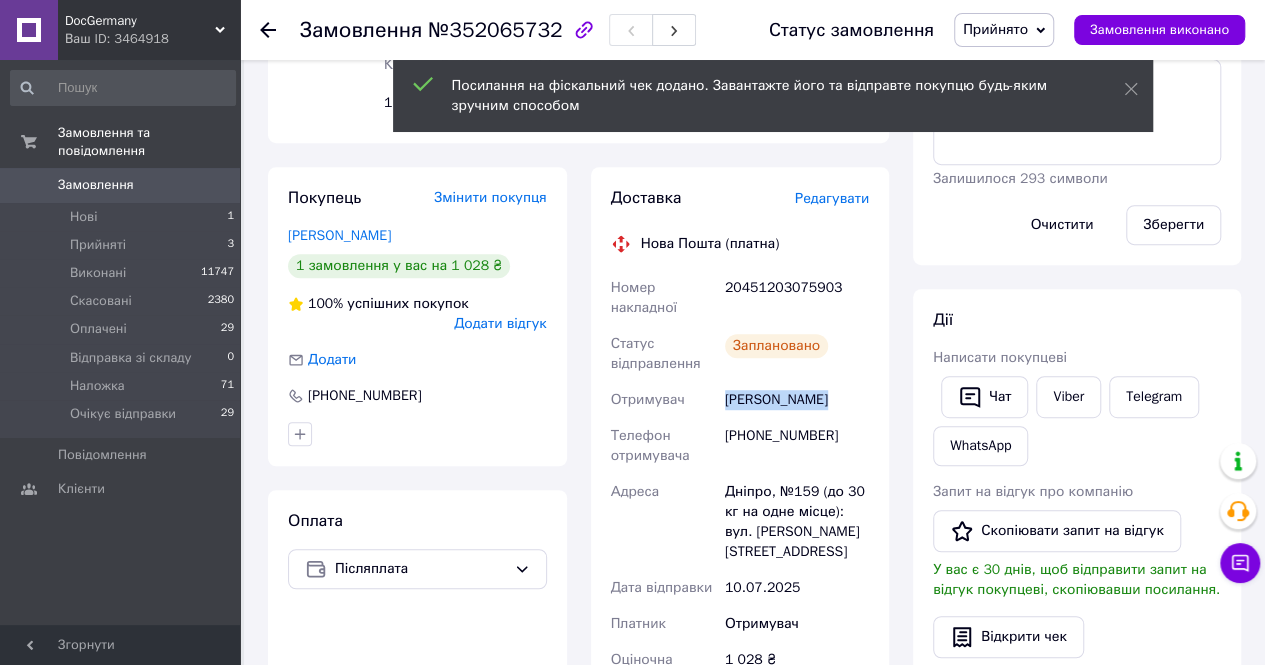 click on "Шеин Александр" at bounding box center (797, 400) 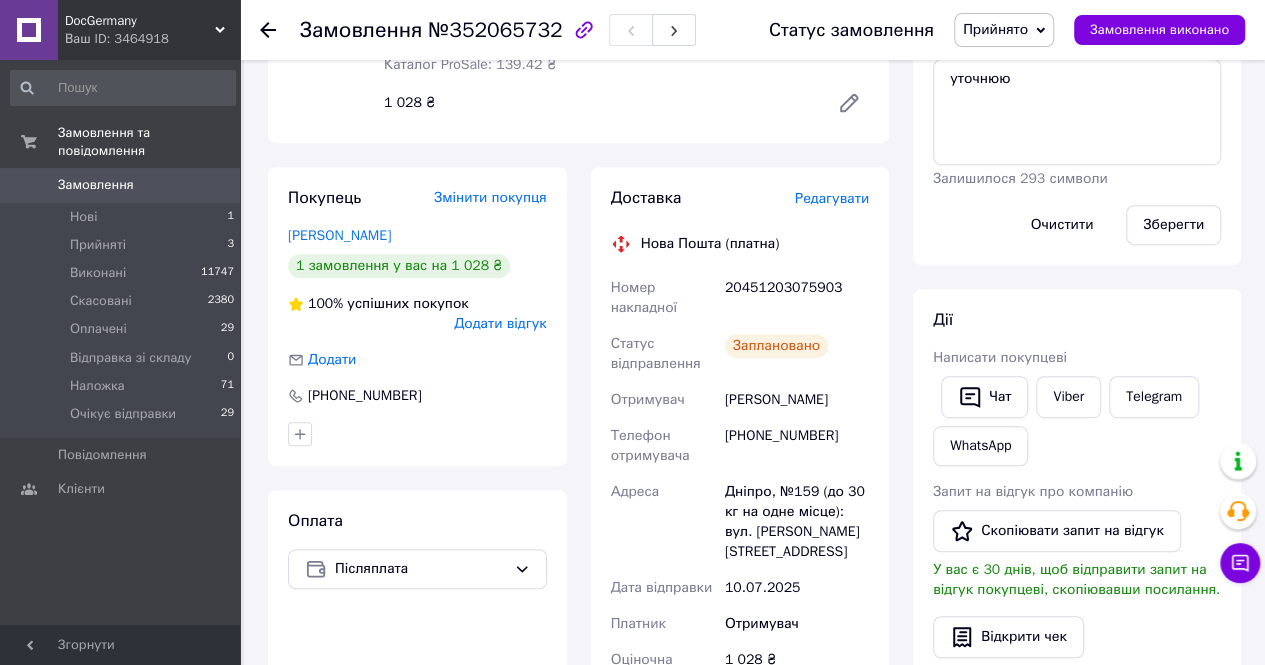 click on "20451203075903" at bounding box center [797, 298] 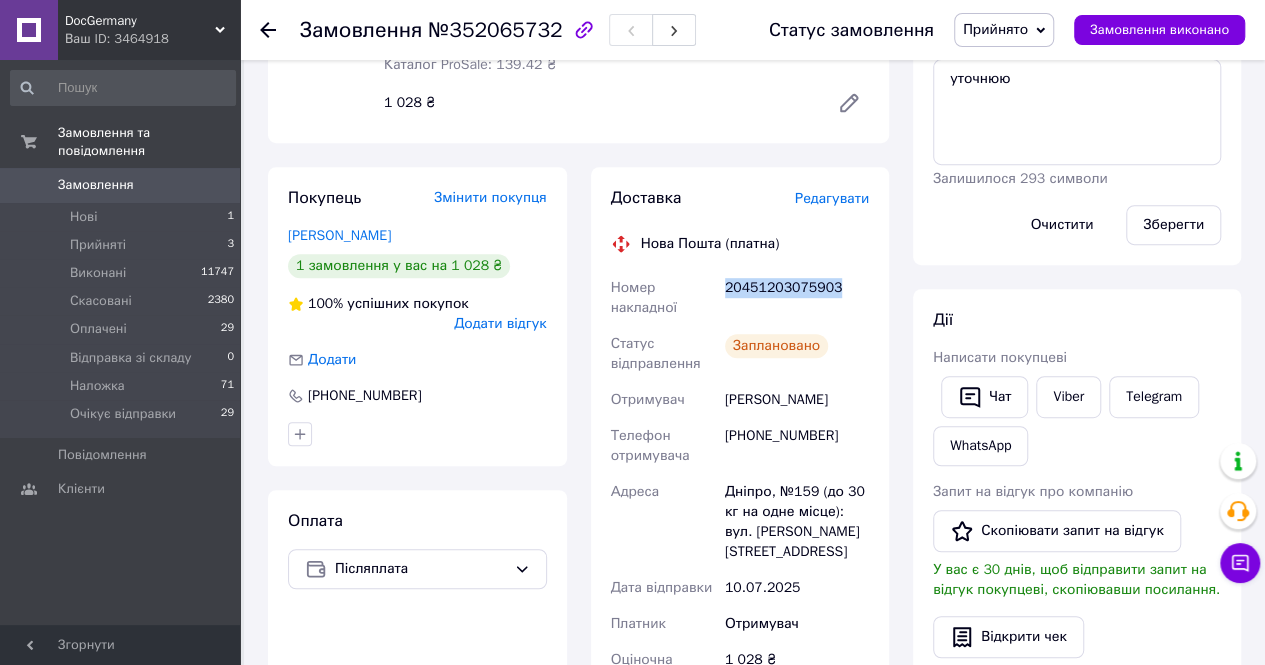 click on "20451203075903" at bounding box center (797, 298) 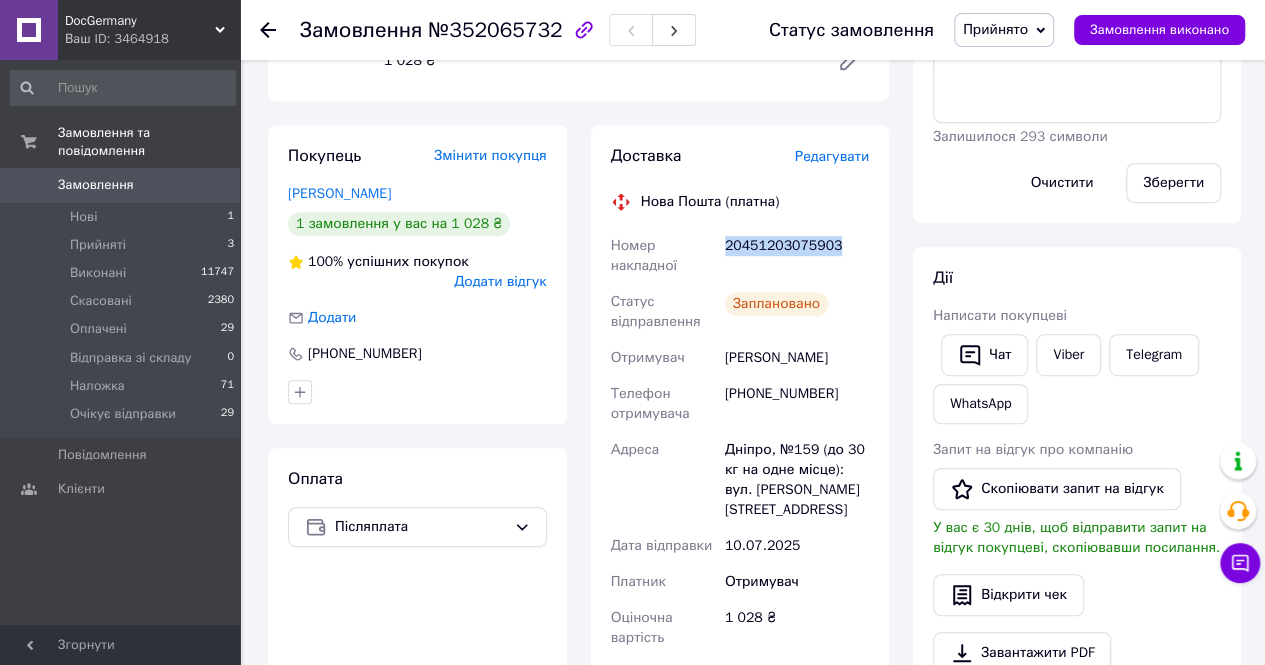 scroll, scrollTop: 200, scrollLeft: 0, axis: vertical 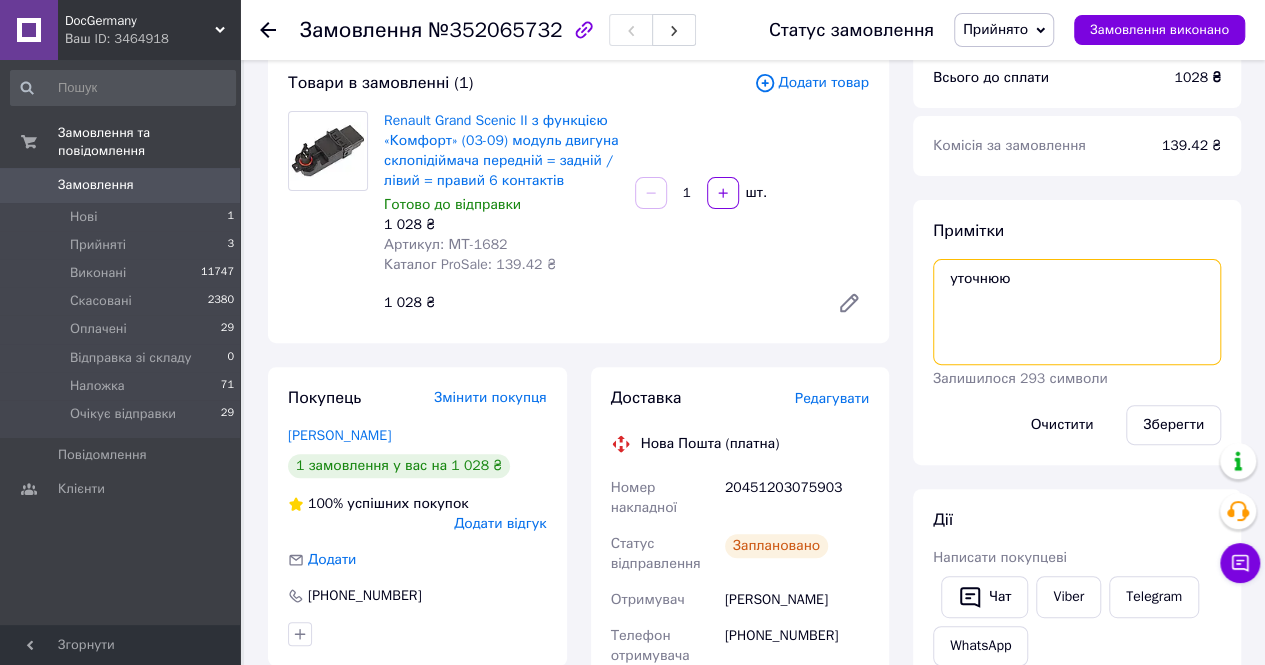 click on "уточнюю" at bounding box center [1077, 312] 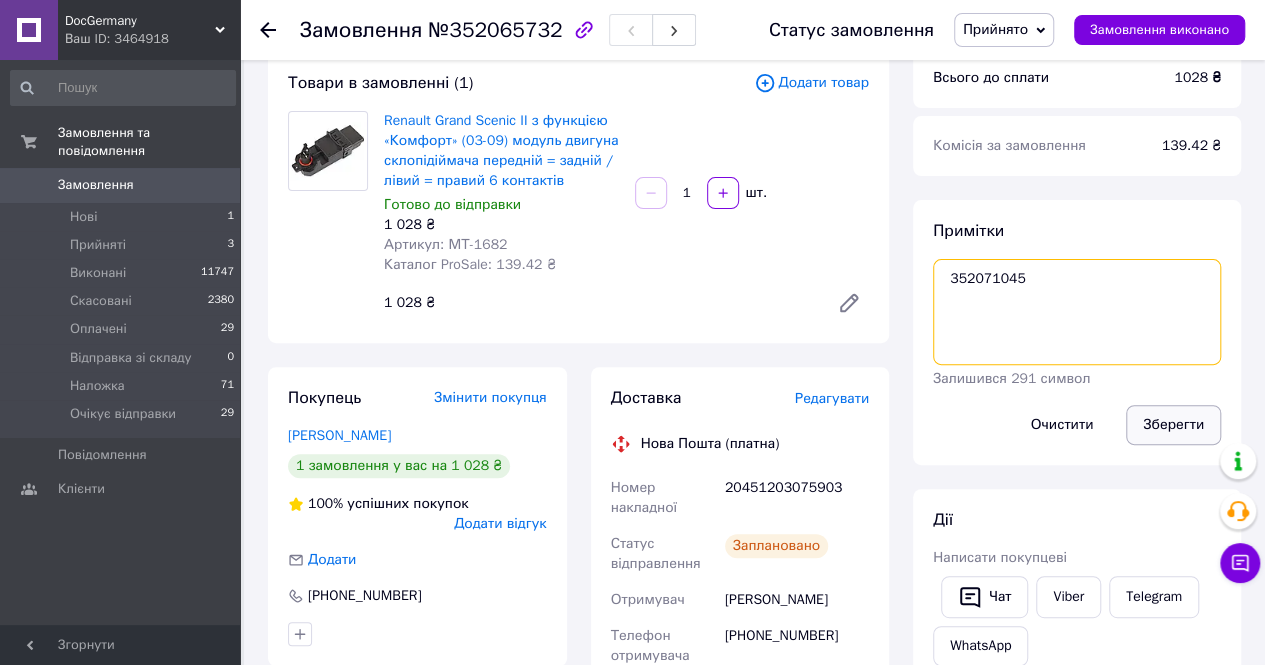 type on "352071045" 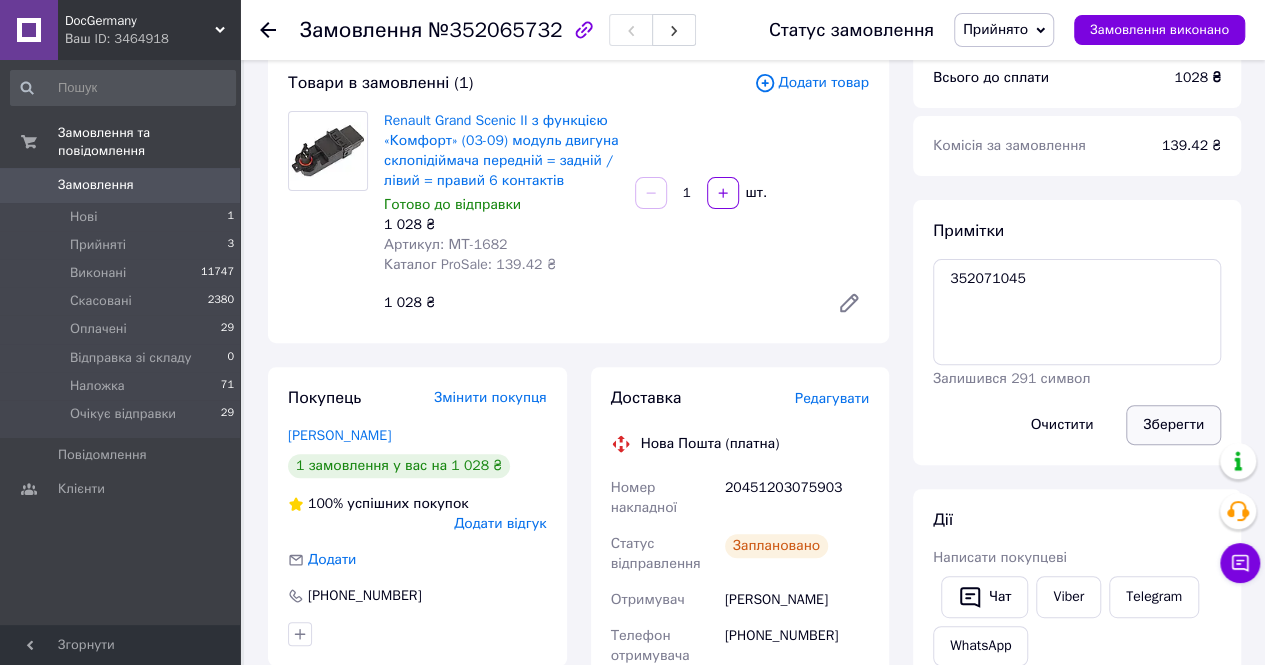 click on "Зберегти" at bounding box center [1173, 425] 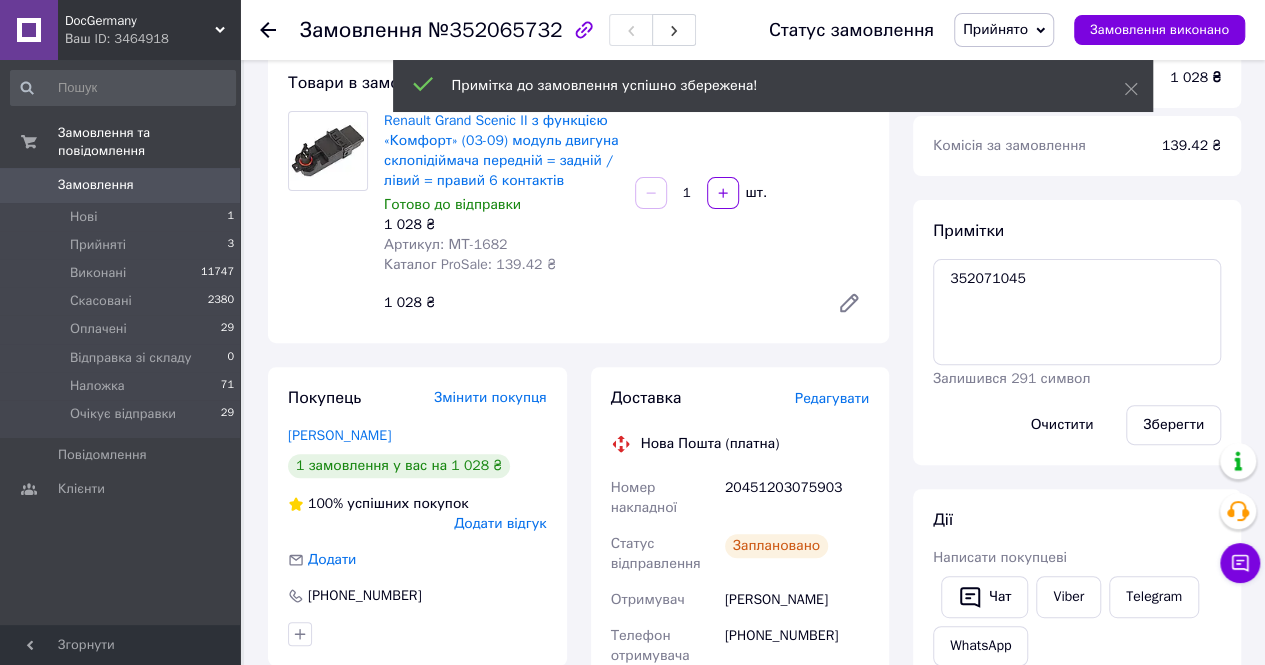 click on "Прийнято" at bounding box center [995, 29] 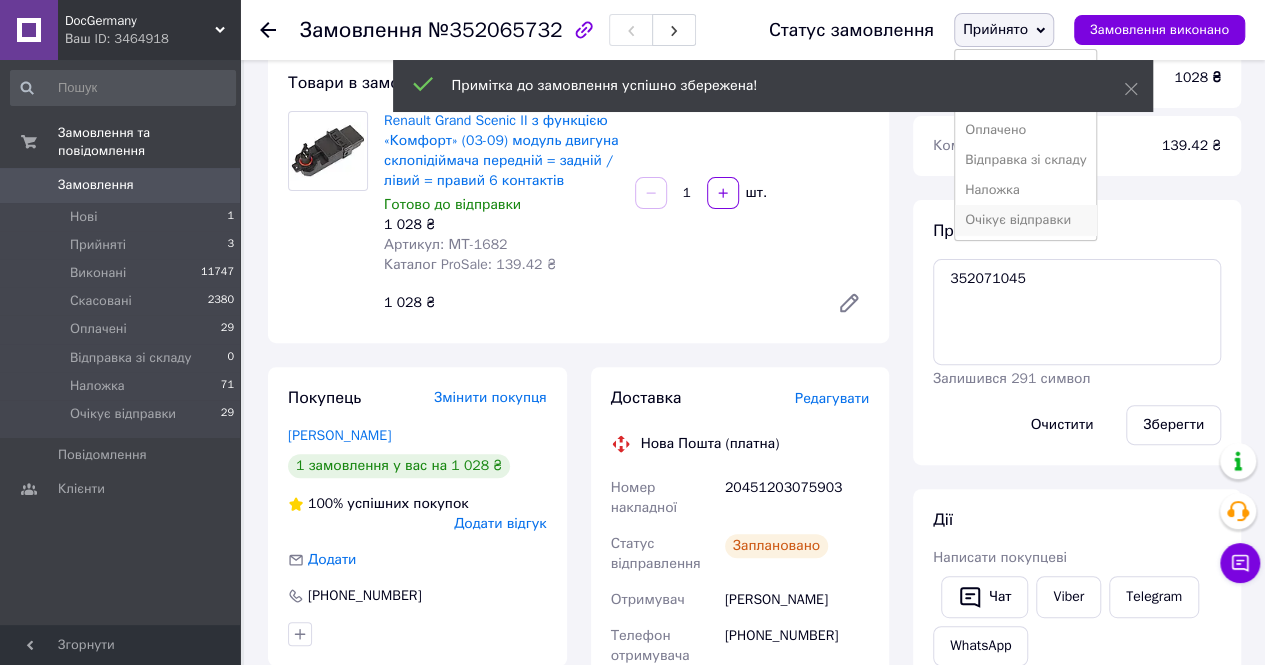 click on "Очікує відправки" at bounding box center [1026, 220] 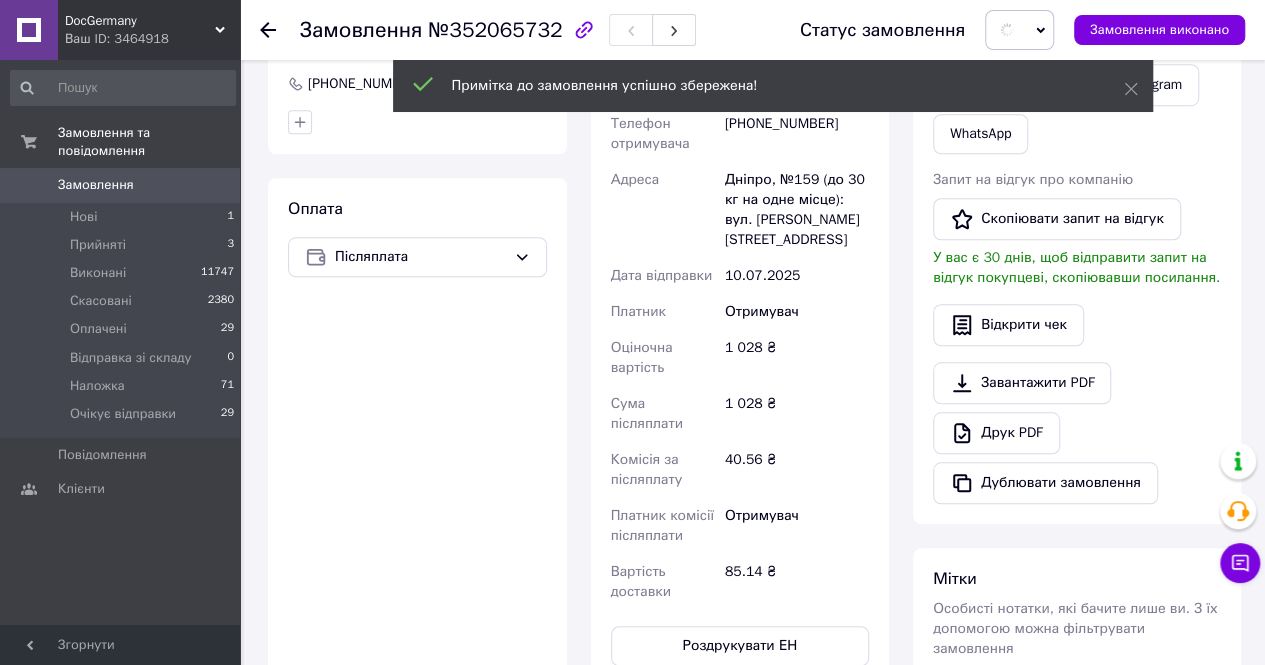 scroll, scrollTop: 900, scrollLeft: 0, axis: vertical 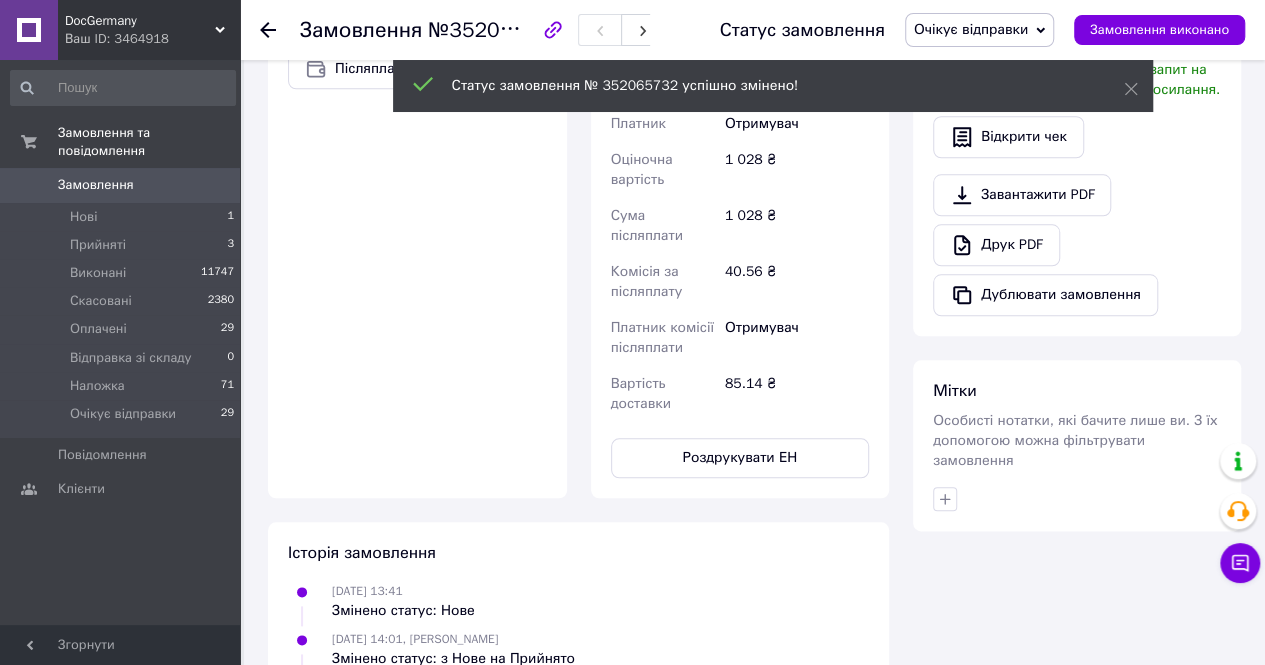 click 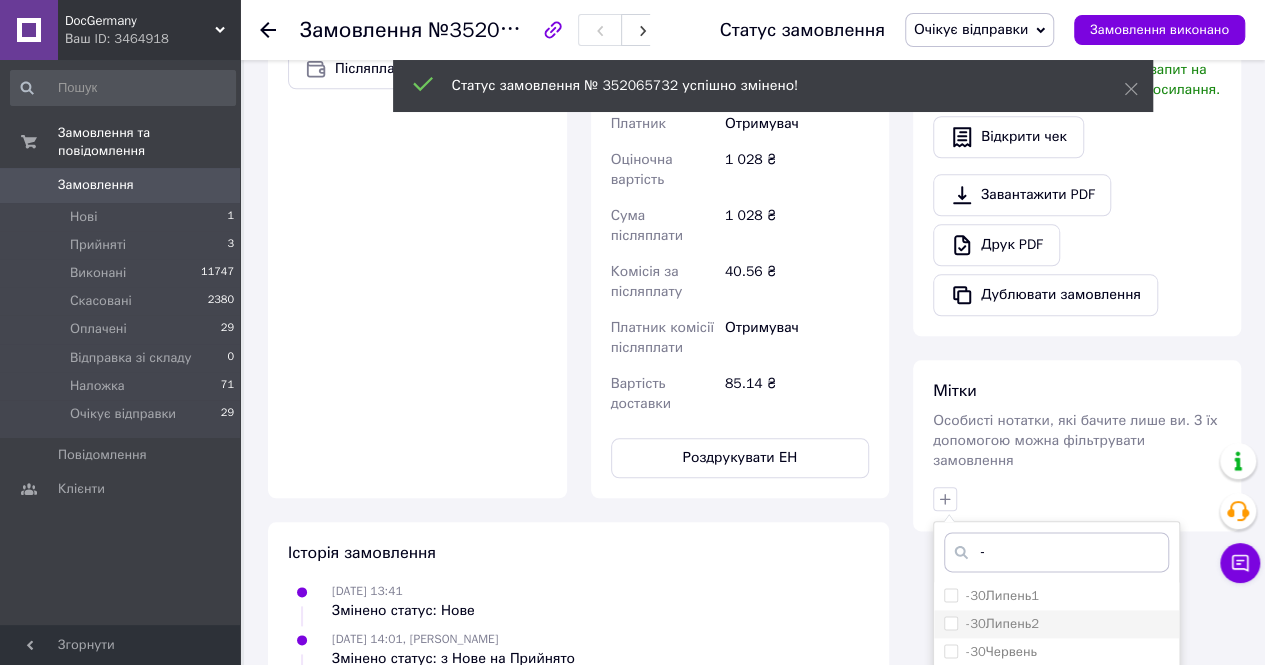 type on "-" 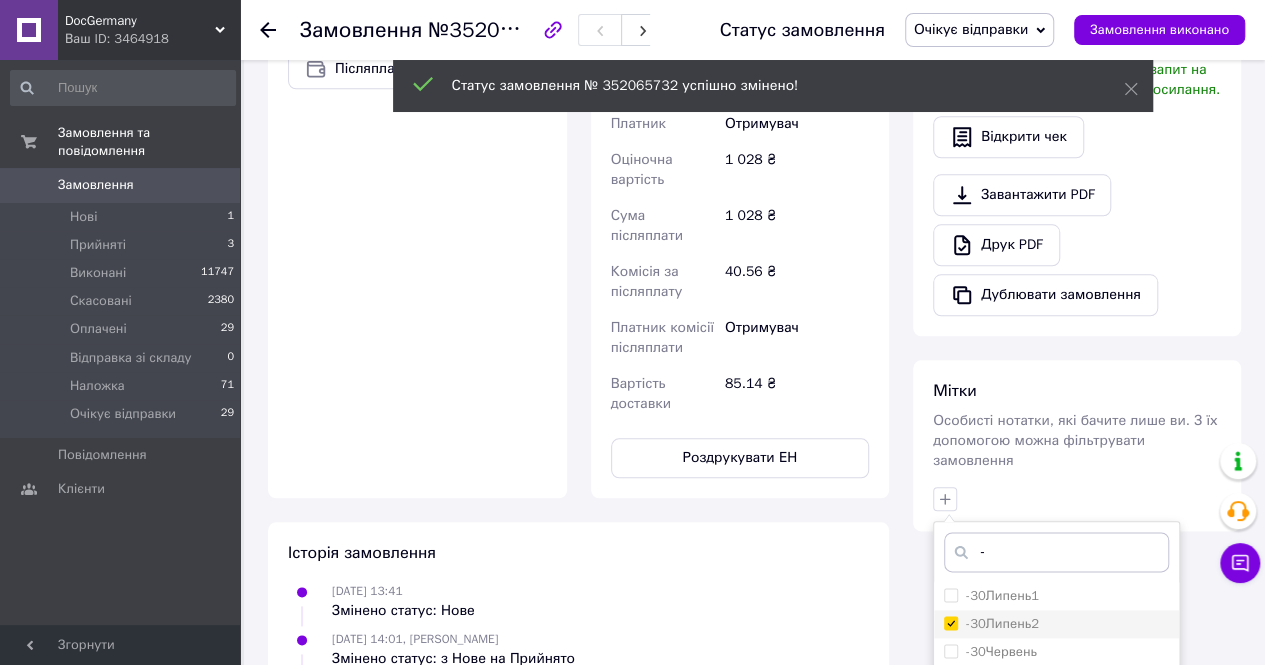 checkbox on "true" 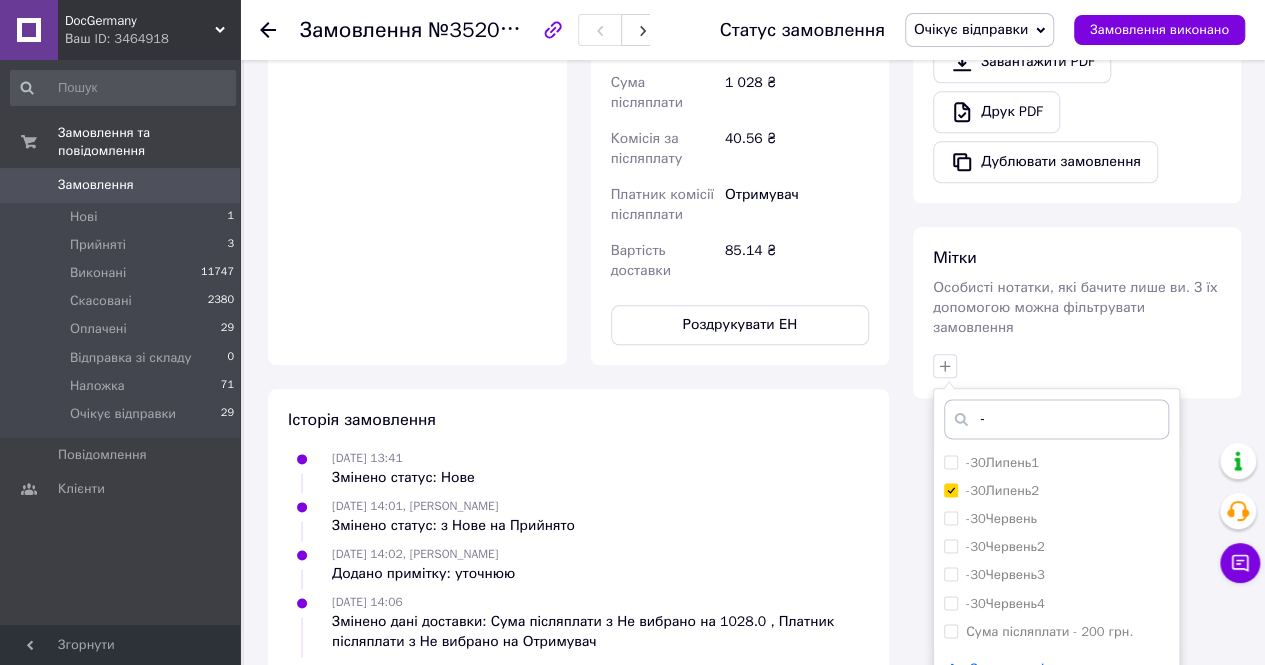 scroll, scrollTop: 1100, scrollLeft: 0, axis: vertical 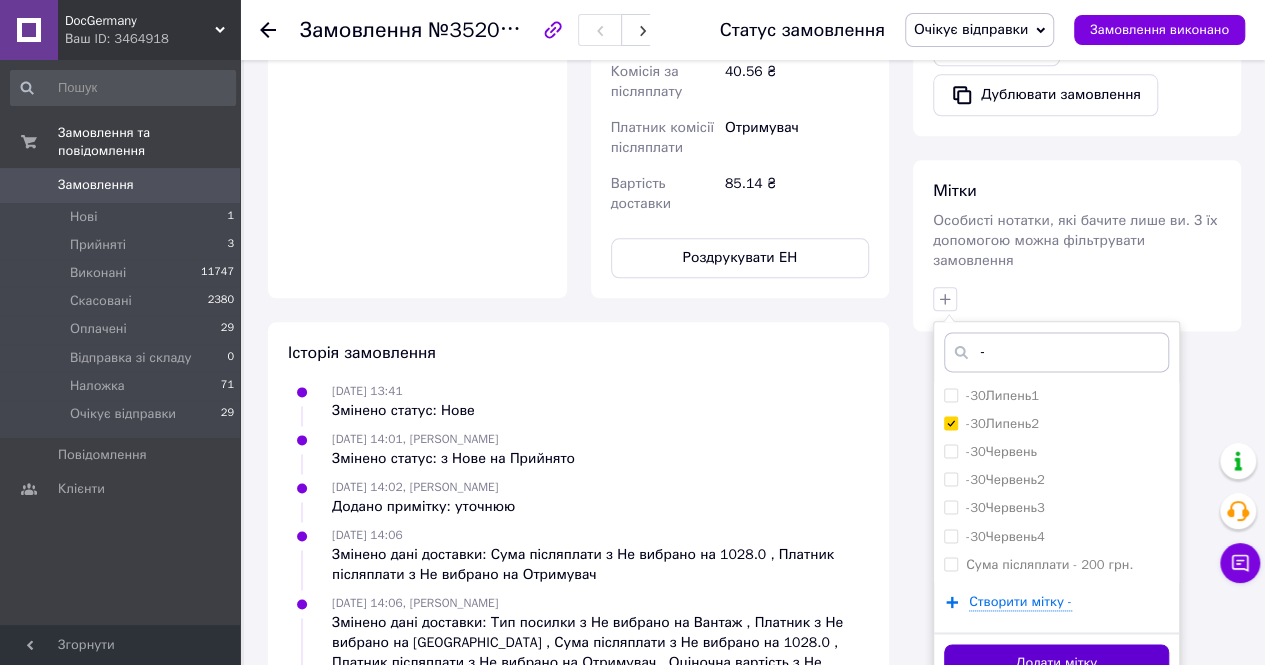 click on "Додати мітку" at bounding box center (1056, 663) 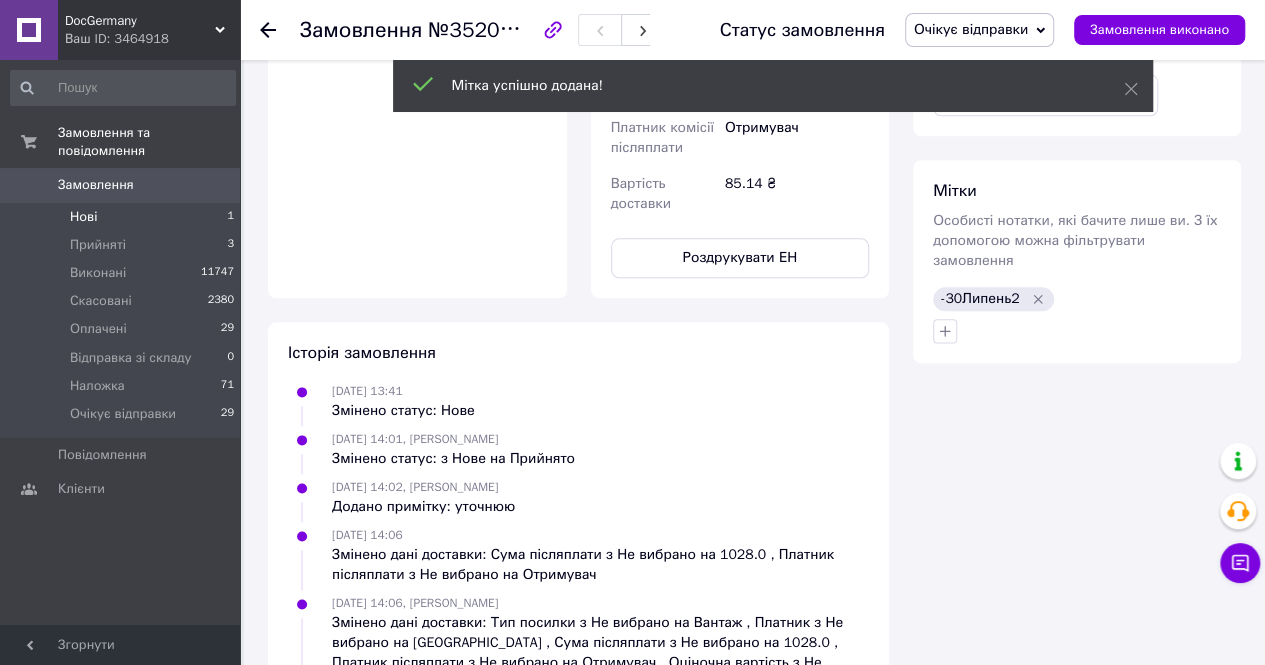 click on "Нові" at bounding box center (83, 217) 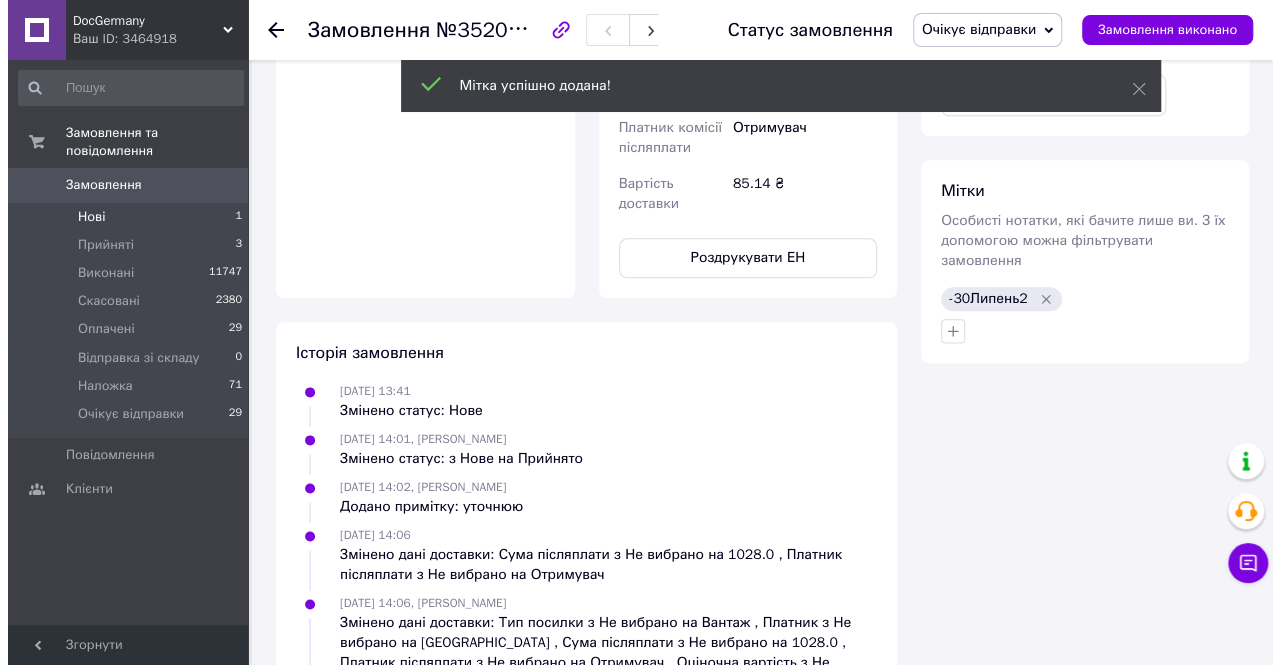 scroll, scrollTop: 0, scrollLeft: 0, axis: both 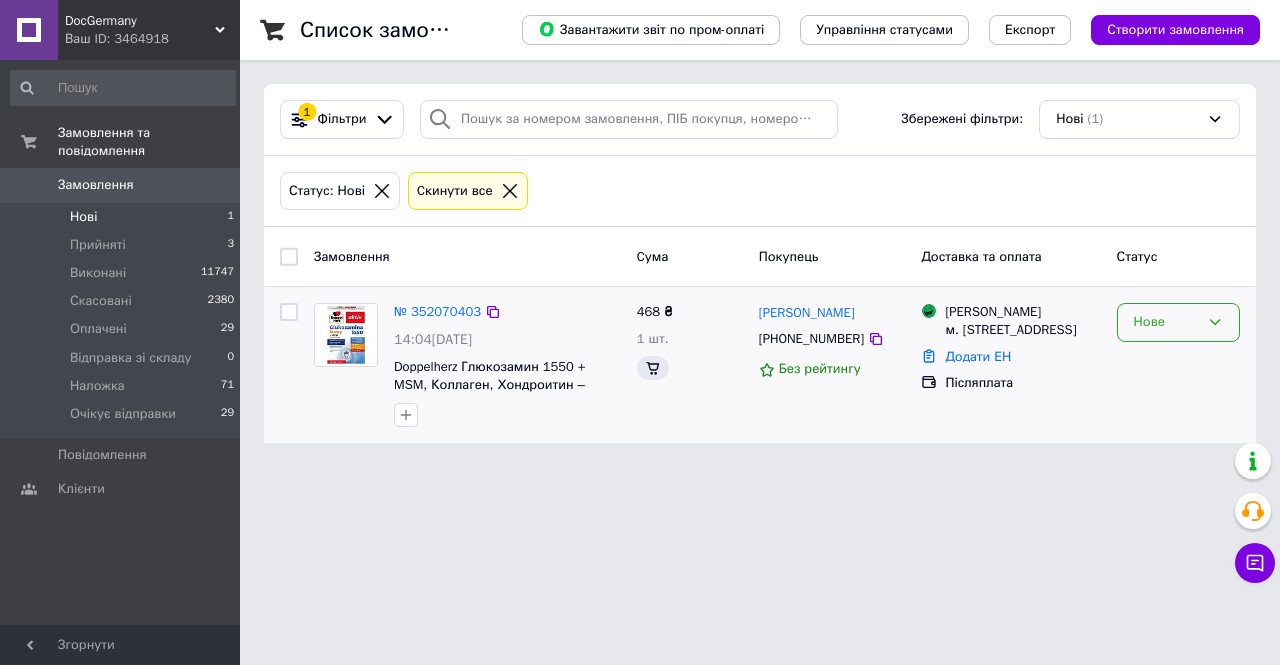 click on "Нове" at bounding box center (1178, 322) 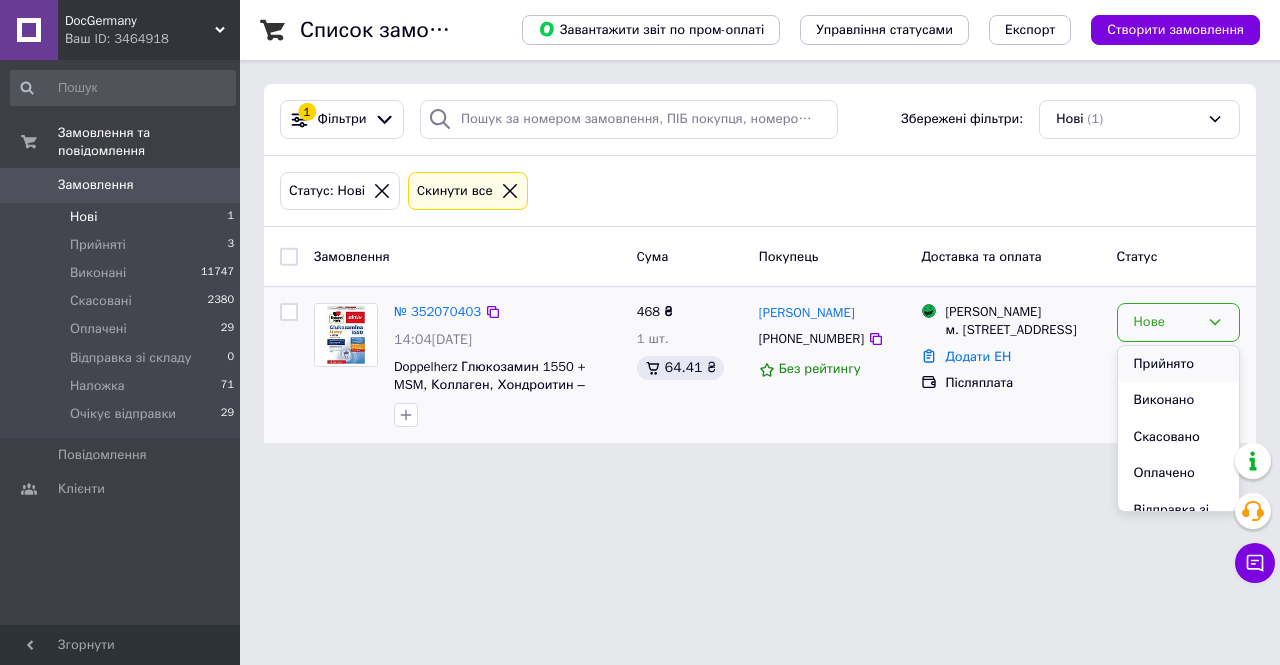 click on "Прийнято" at bounding box center (1178, 364) 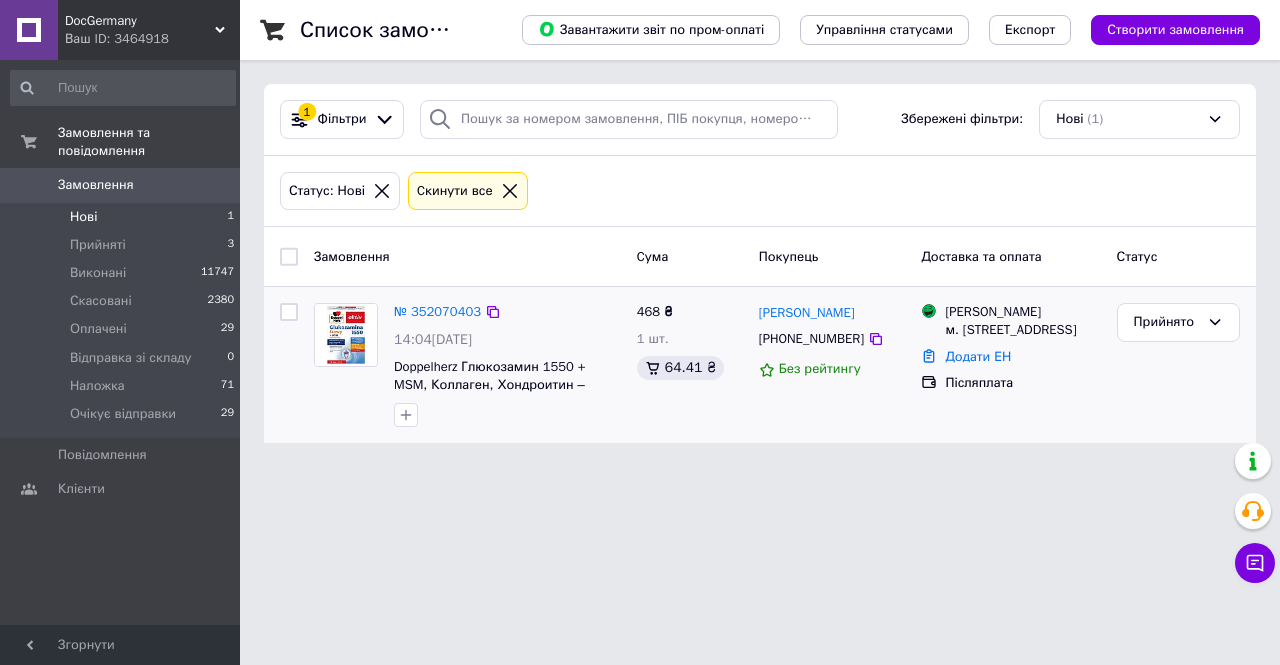 click on "Нові 1" at bounding box center [123, 217] 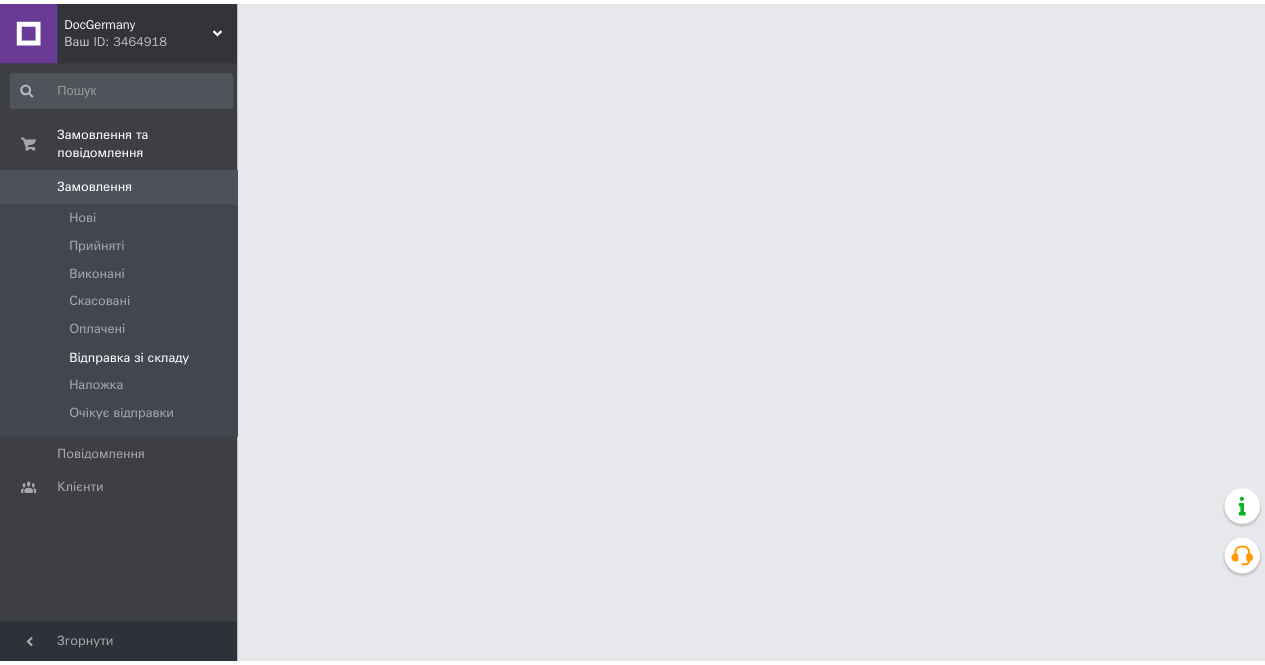 scroll, scrollTop: 0, scrollLeft: 0, axis: both 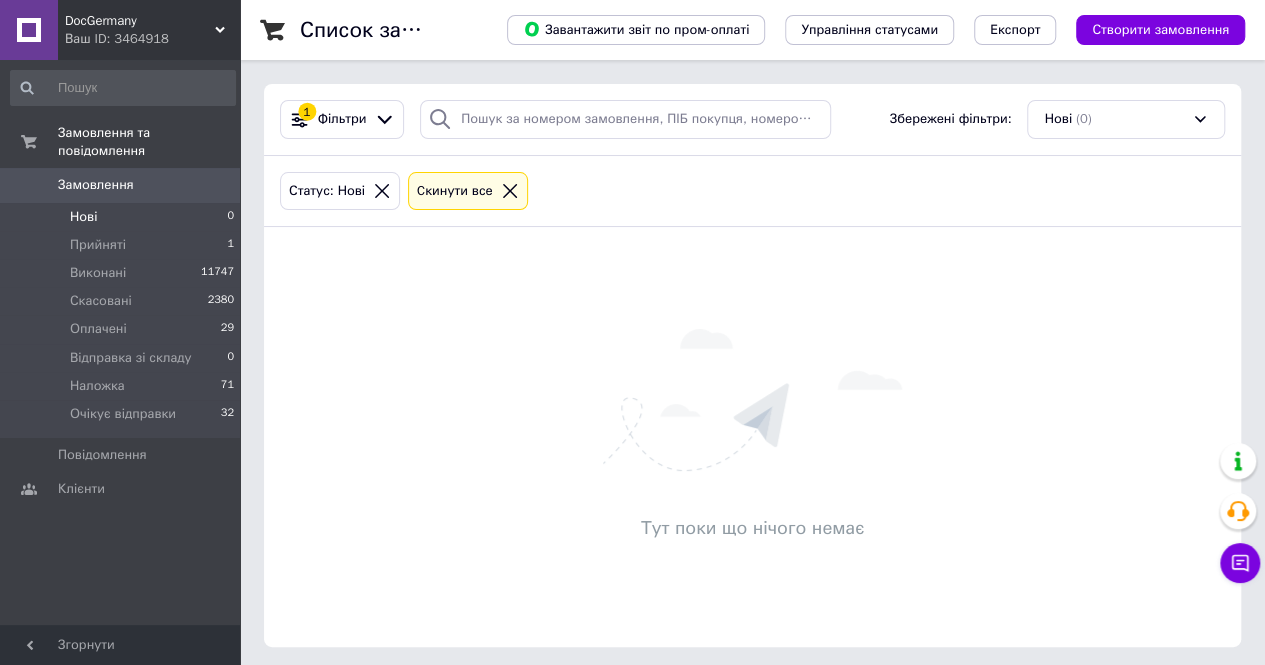 drag, startPoint x: 108, startPoint y: 30, endPoint x: 107, endPoint y: 60, distance: 30.016663 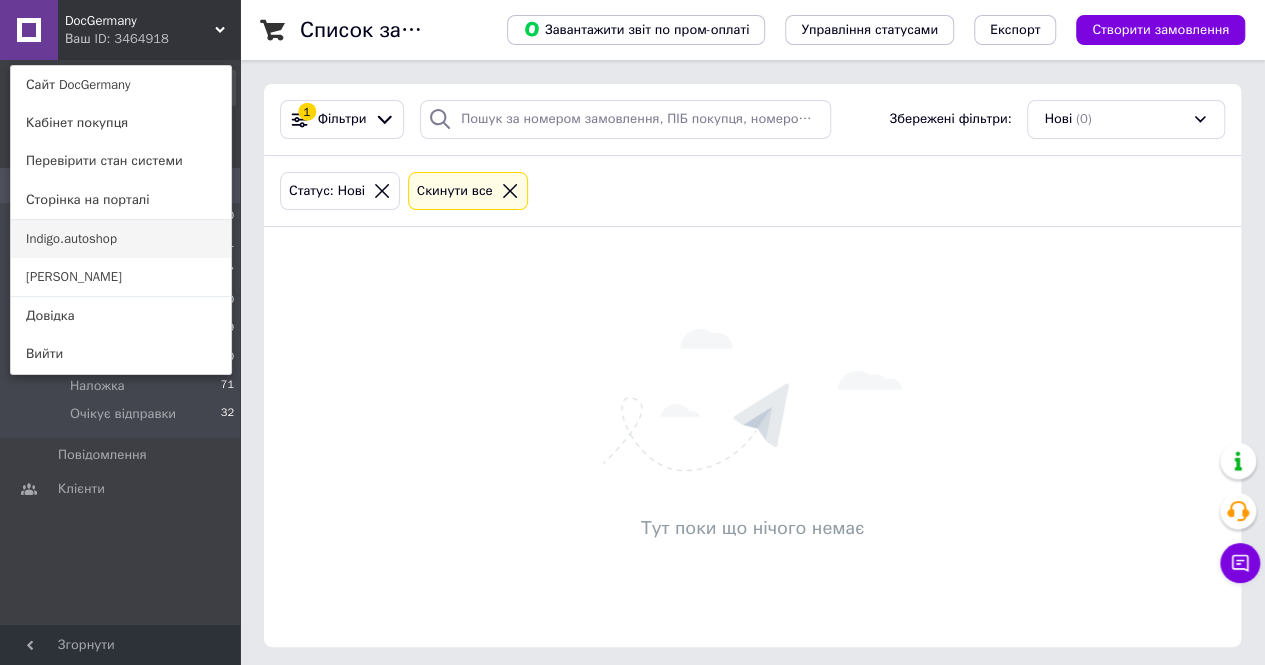 click on "Indigo.autoshop" at bounding box center [121, 239] 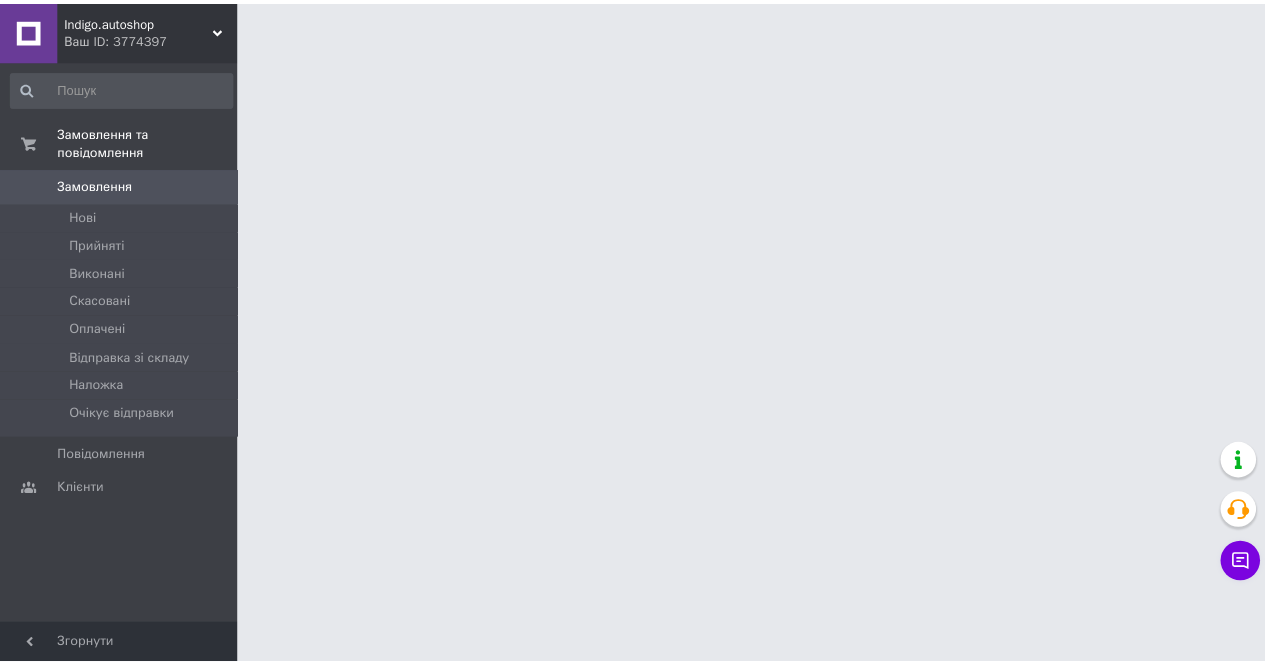 scroll, scrollTop: 0, scrollLeft: 0, axis: both 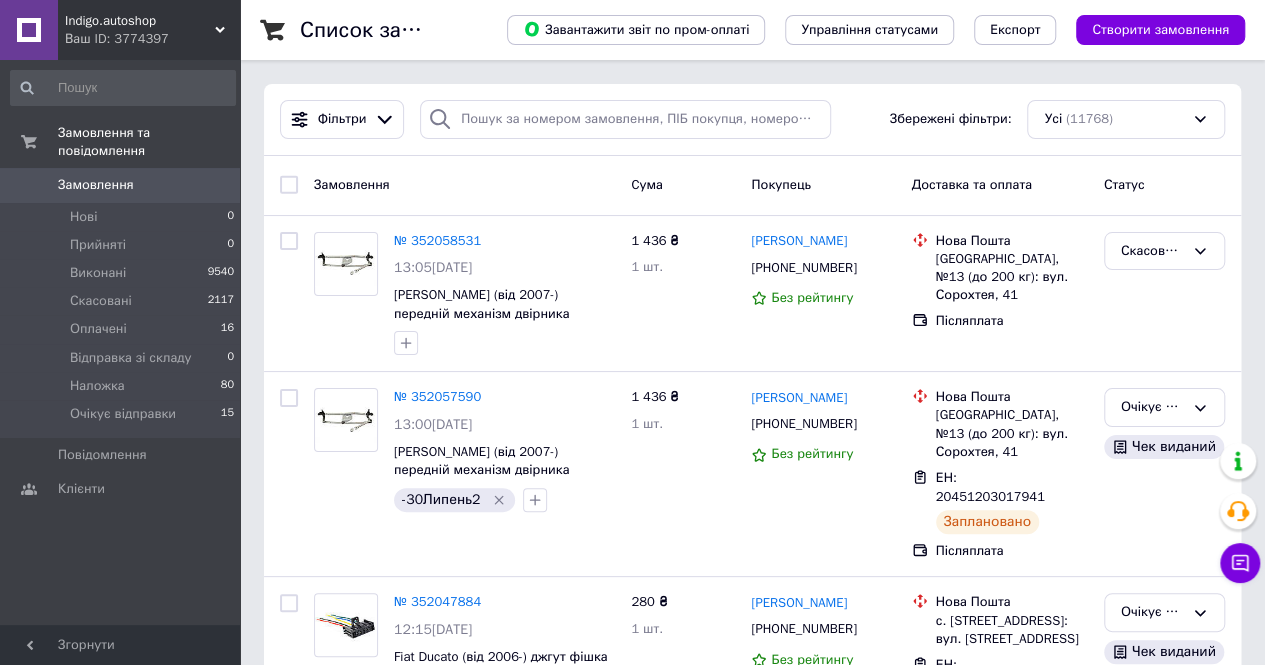 click on "Замовлення" at bounding box center (96, 185) 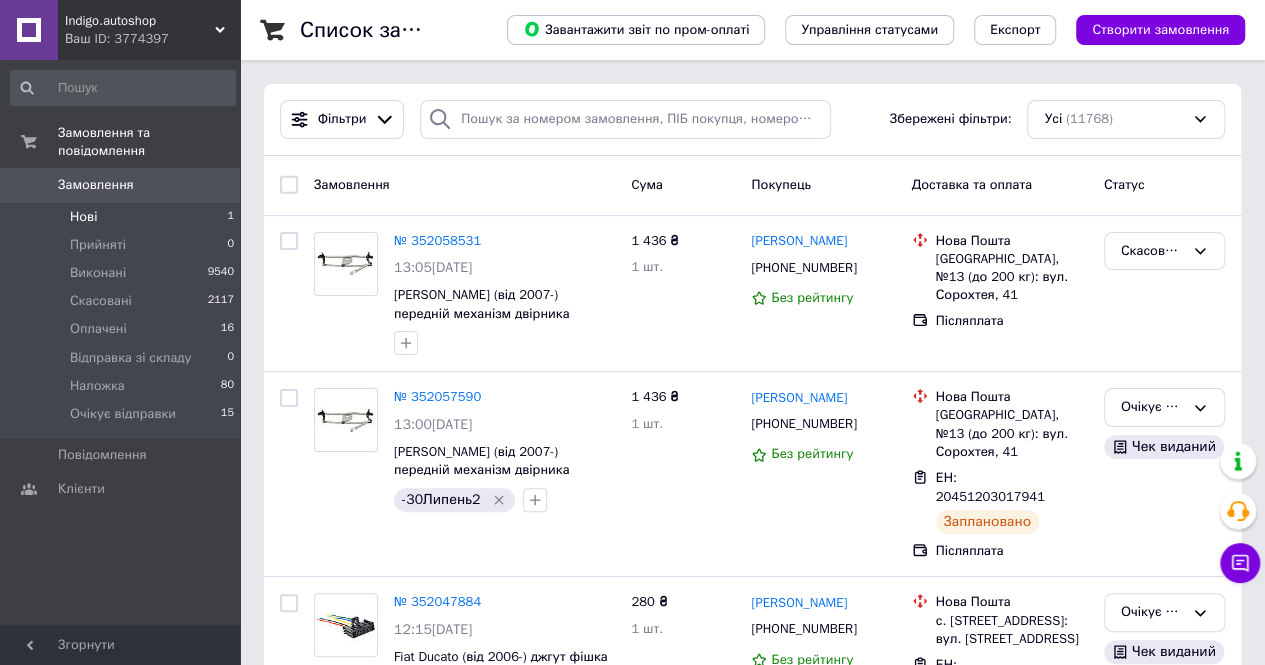 drag, startPoint x: 142, startPoint y: 195, endPoint x: 170, endPoint y: 206, distance: 30.083218 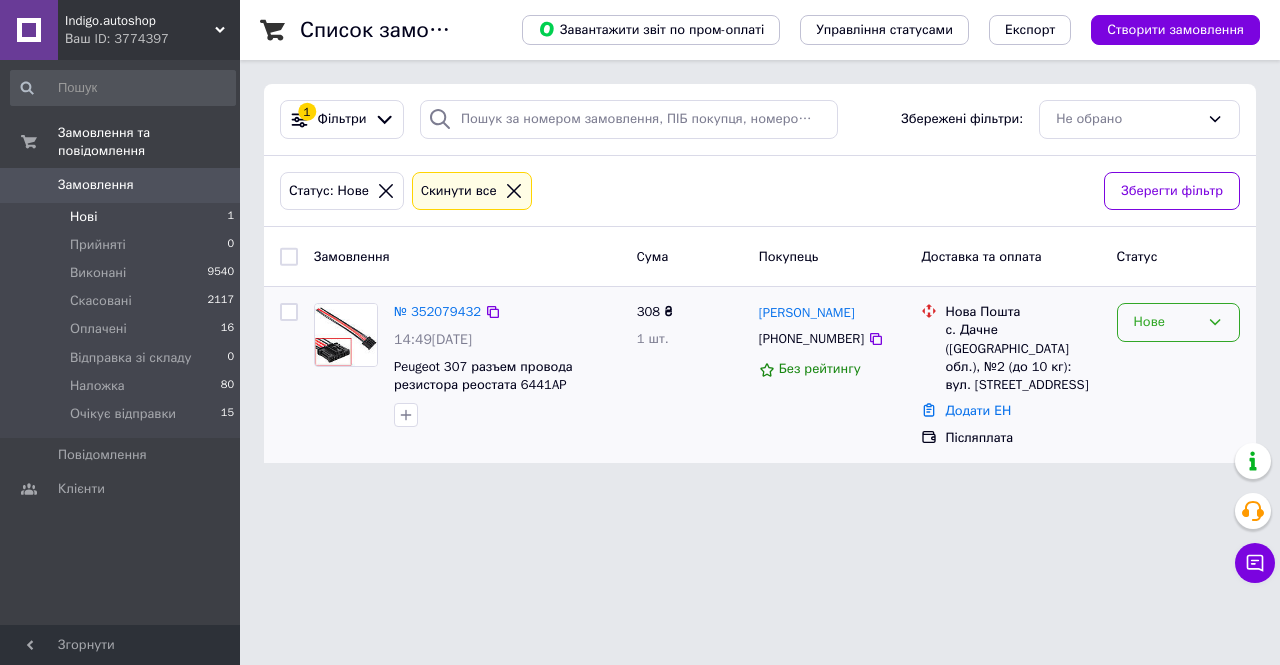 click on "Нове" at bounding box center (1166, 322) 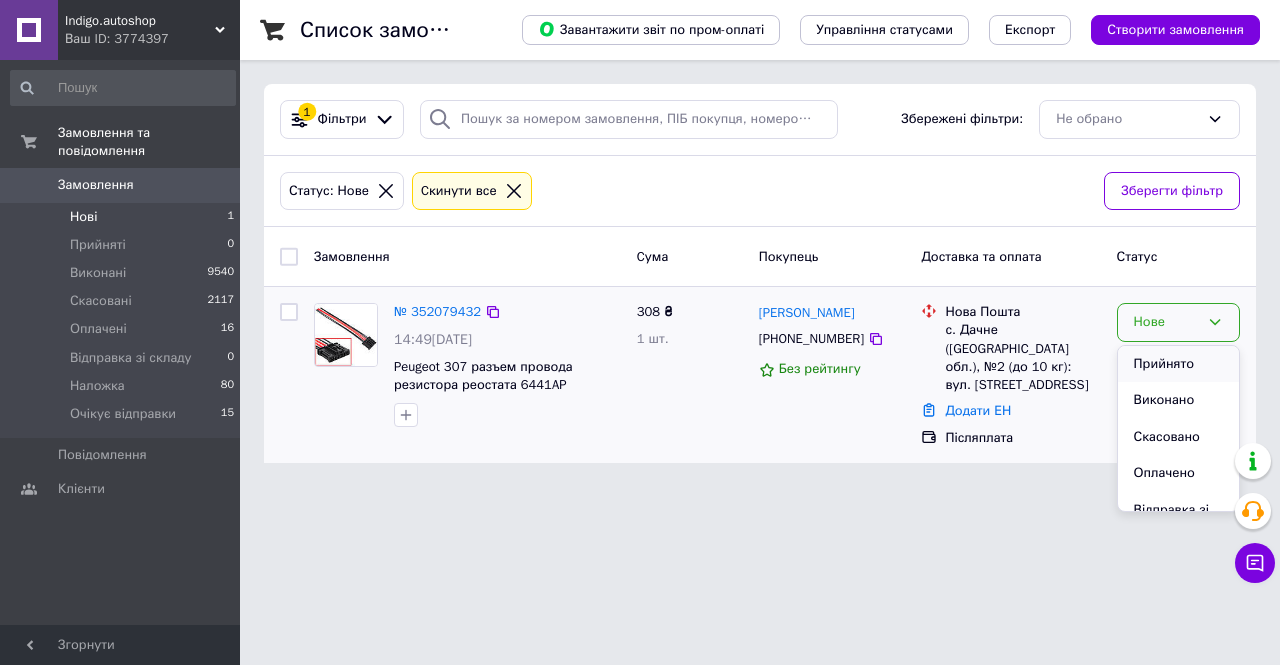 click on "Прийнято" at bounding box center [1178, 364] 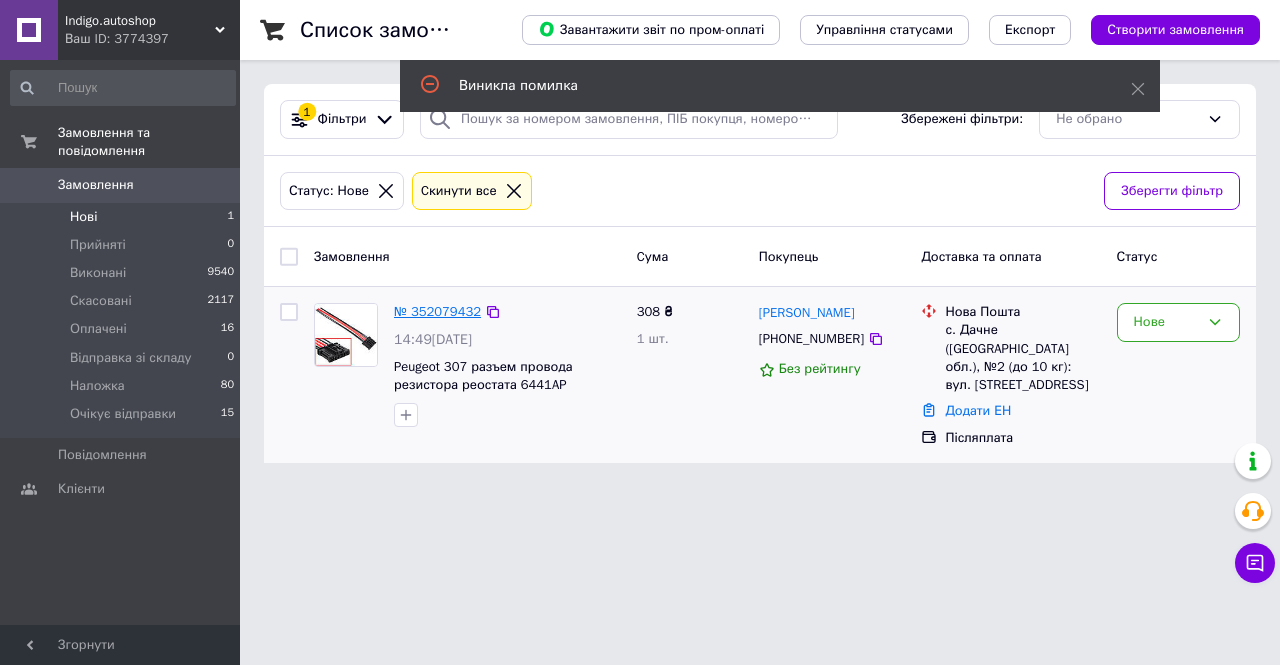 click on "№ 352079432" at bounding box center [437, 311] 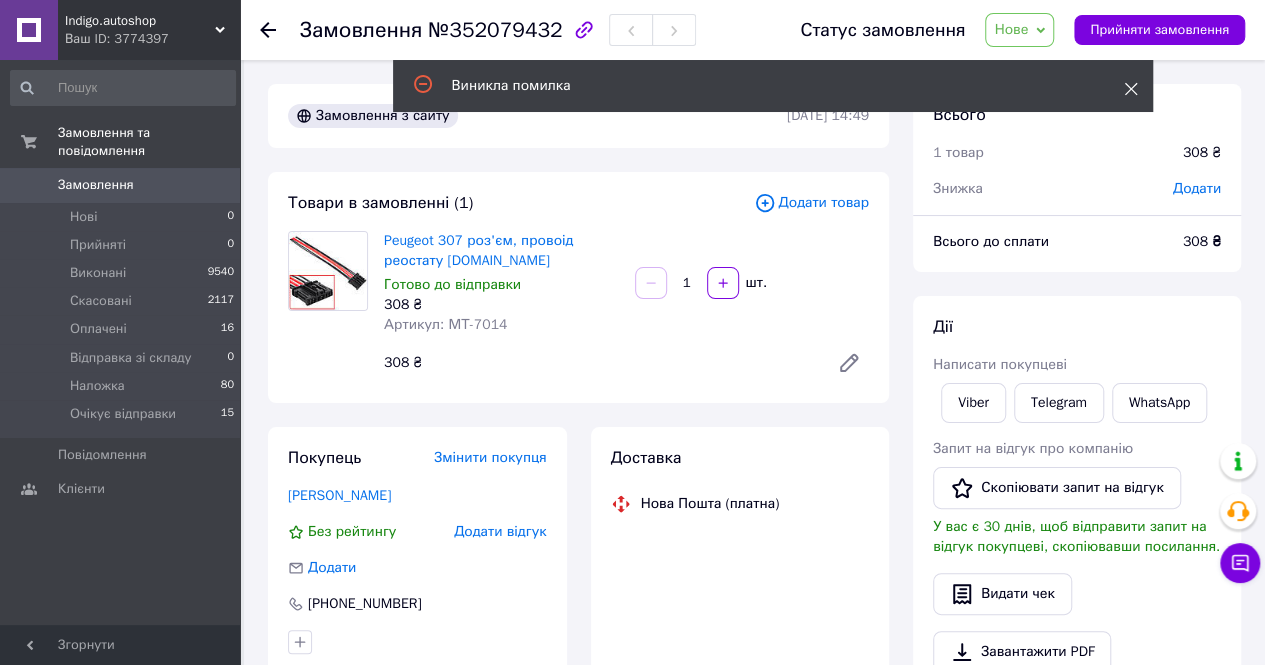 click 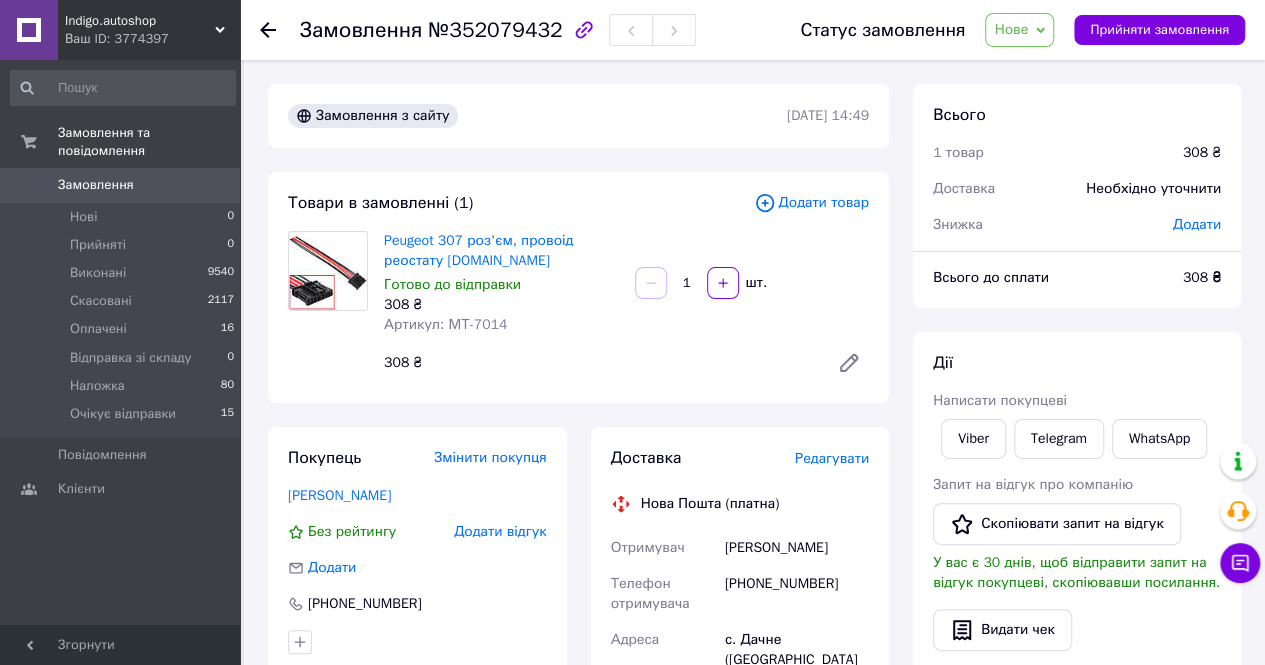 click on "Нове" at bounding box center (1019, 30) 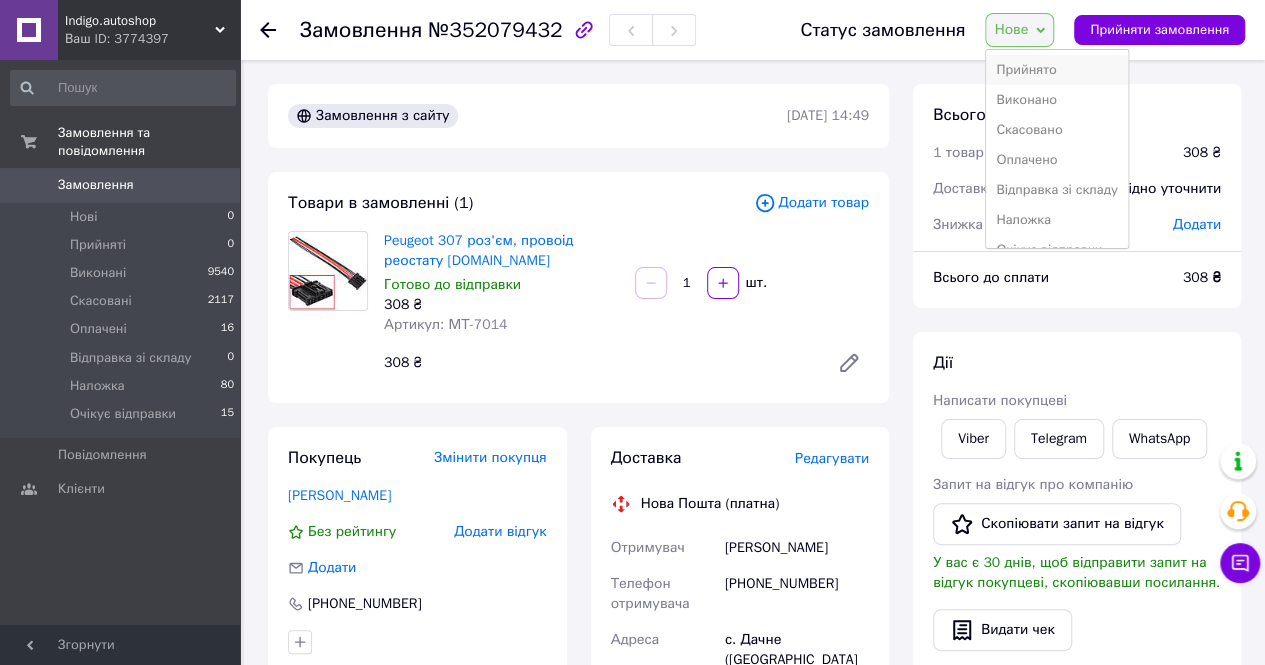 click on "Прийнято" at bounding box center (1057, 70) 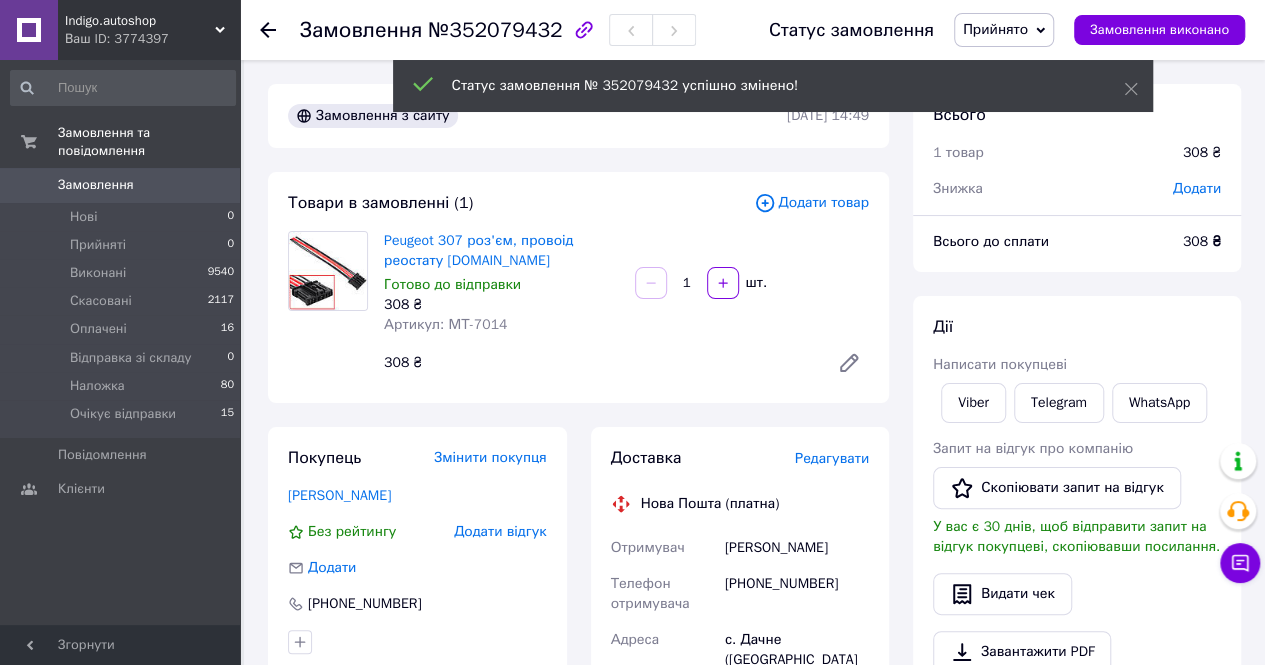 click on "Ваш ID: 3774397" at bounding box center (152, 39) 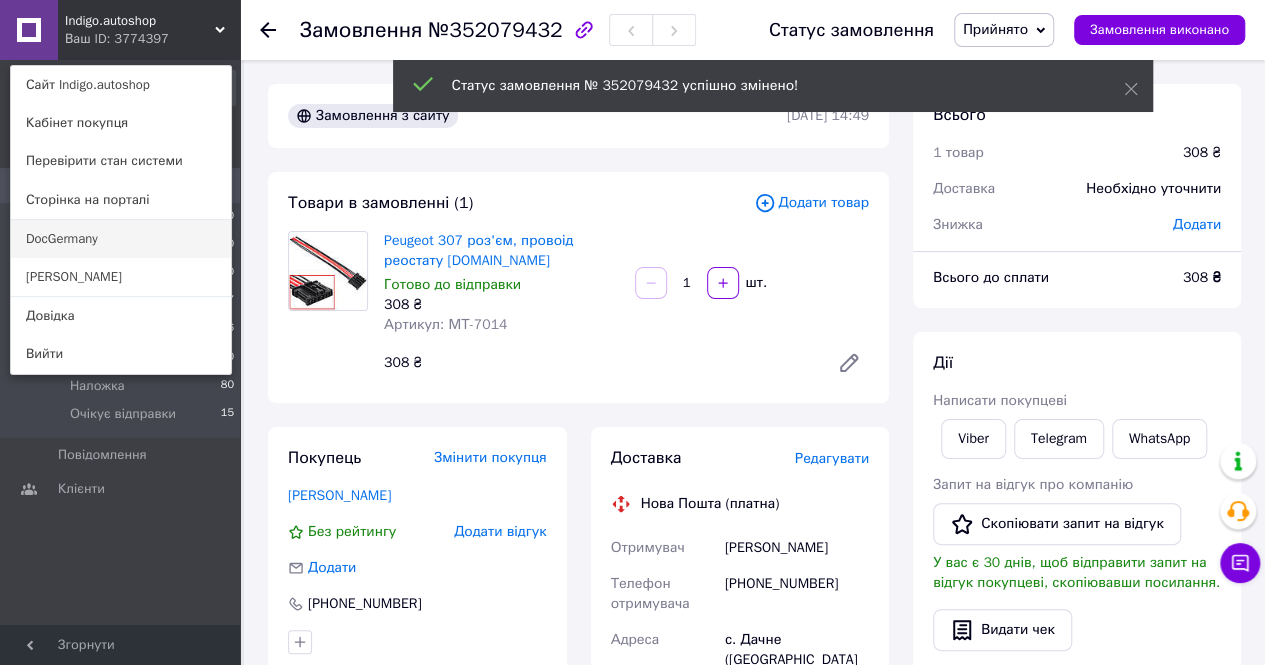 click on "DocGermany" at bounding box center (121, 239) 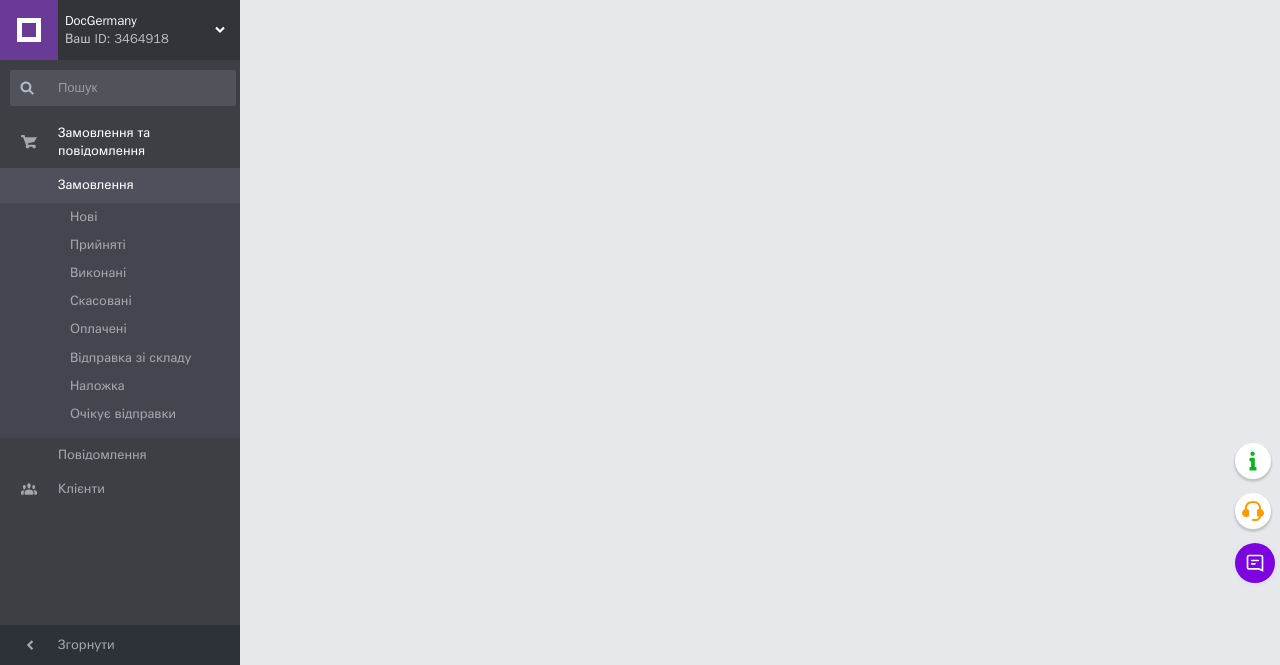 scroll, scrollTop: 0, scrollLeft: 0, axis: both 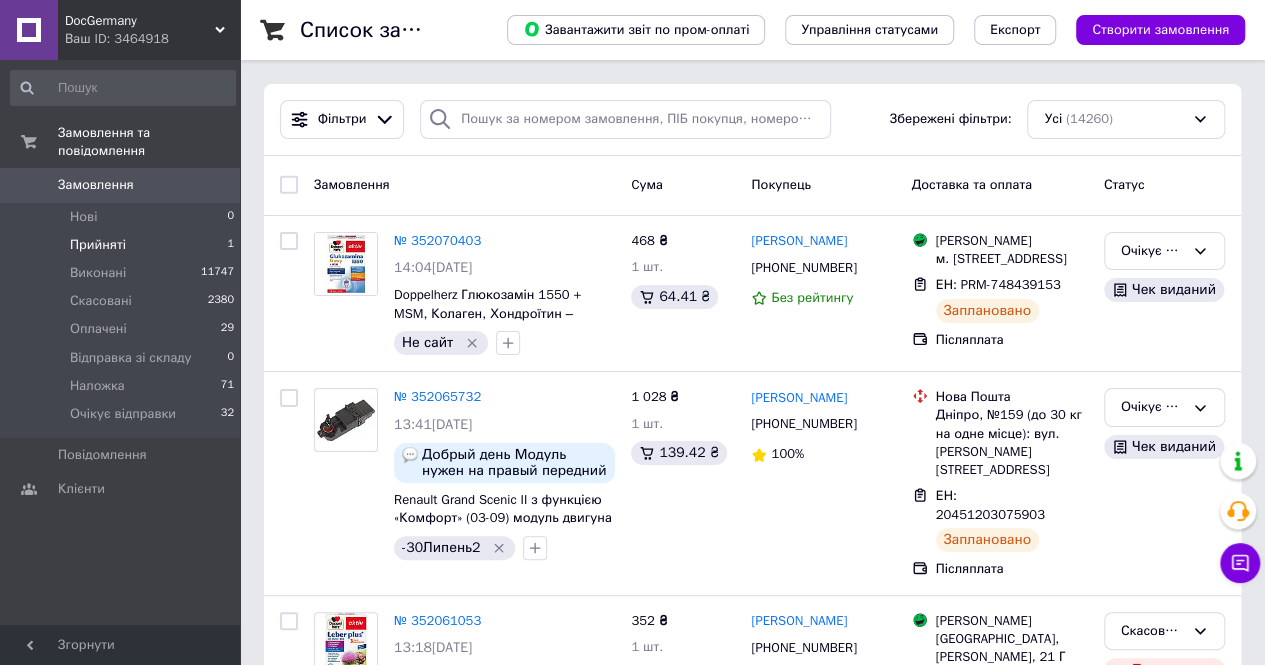 click on "Прийняті" at bounding box center (98, 245) 